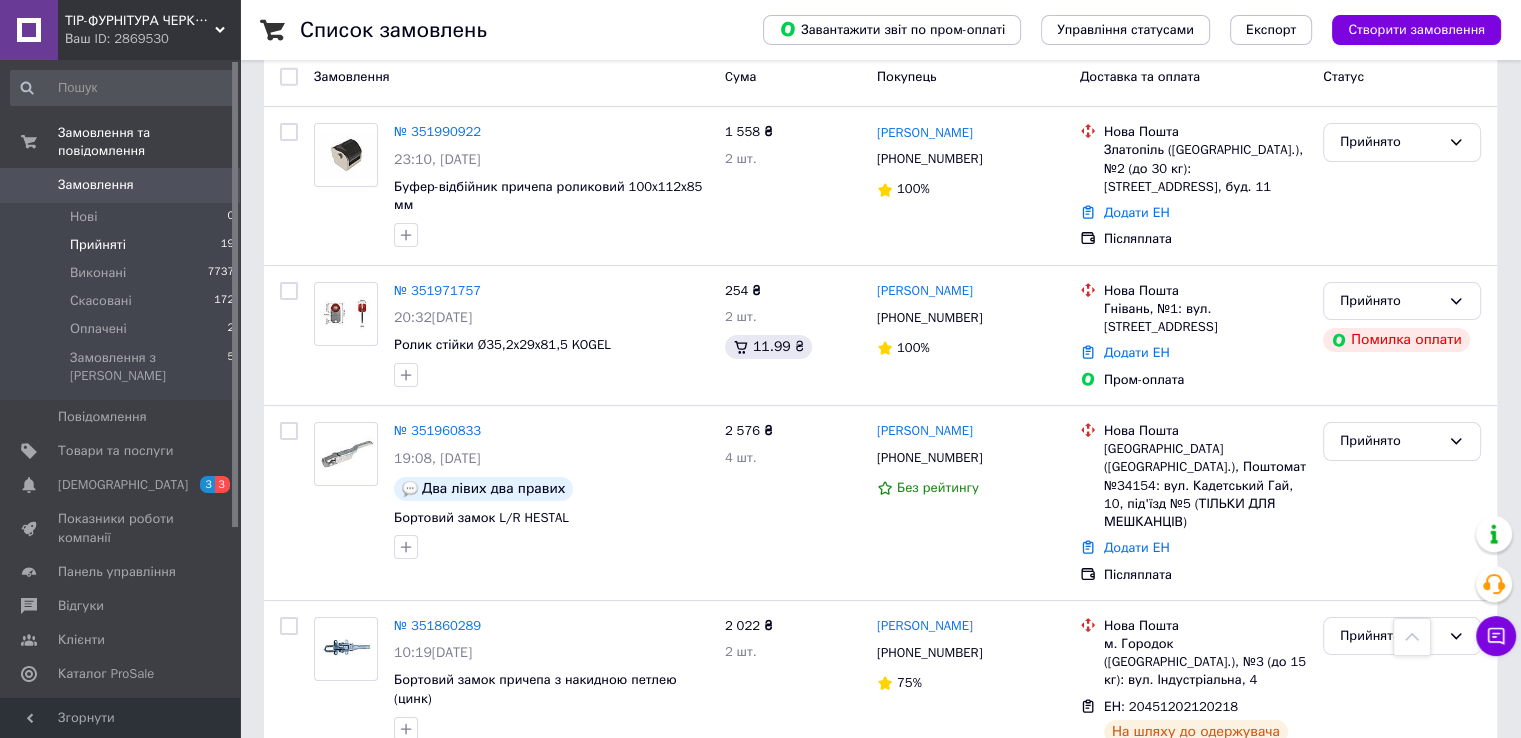 scroll, scrollTop: 0, scrollLeft: 0, axis: both 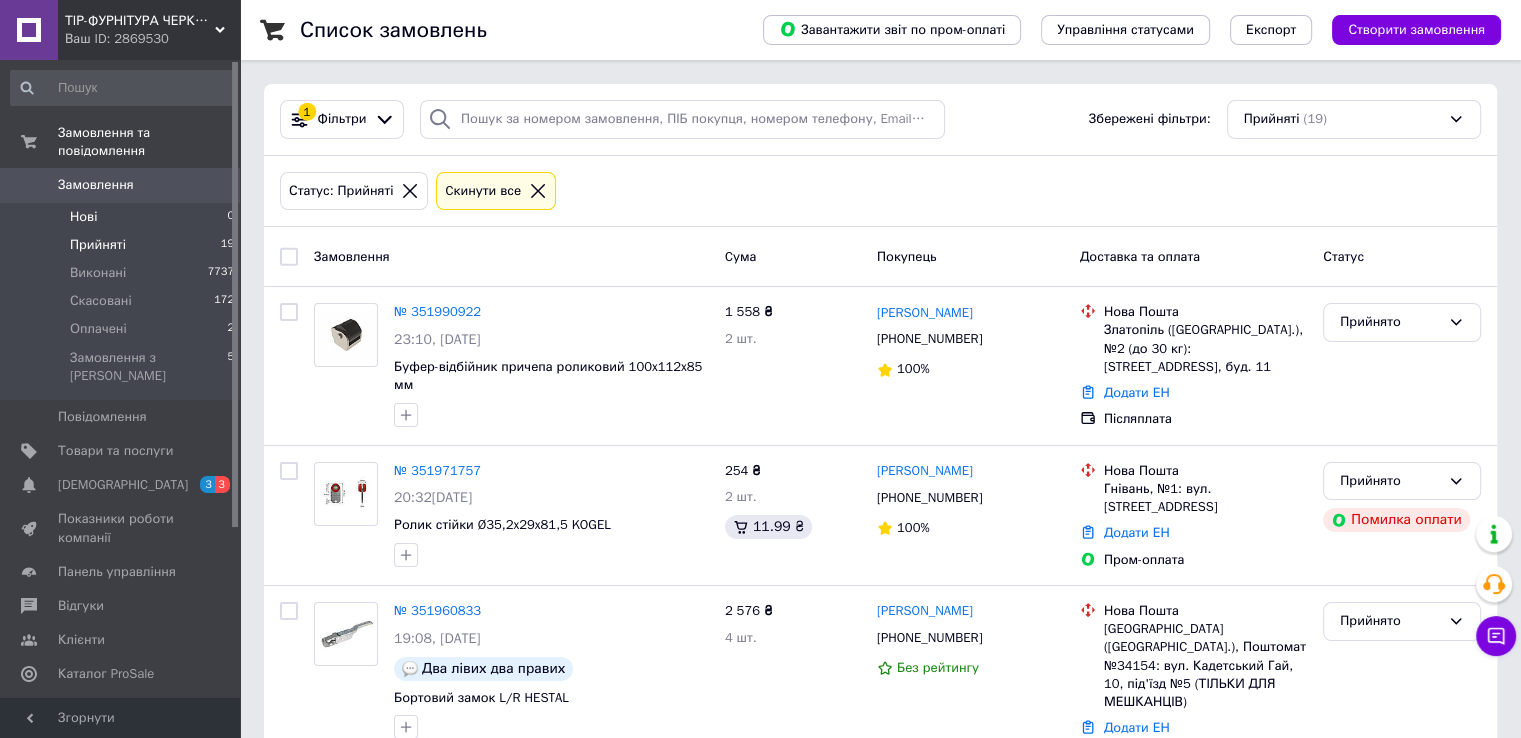 click on "Нові" at bounding box center [83, 217] 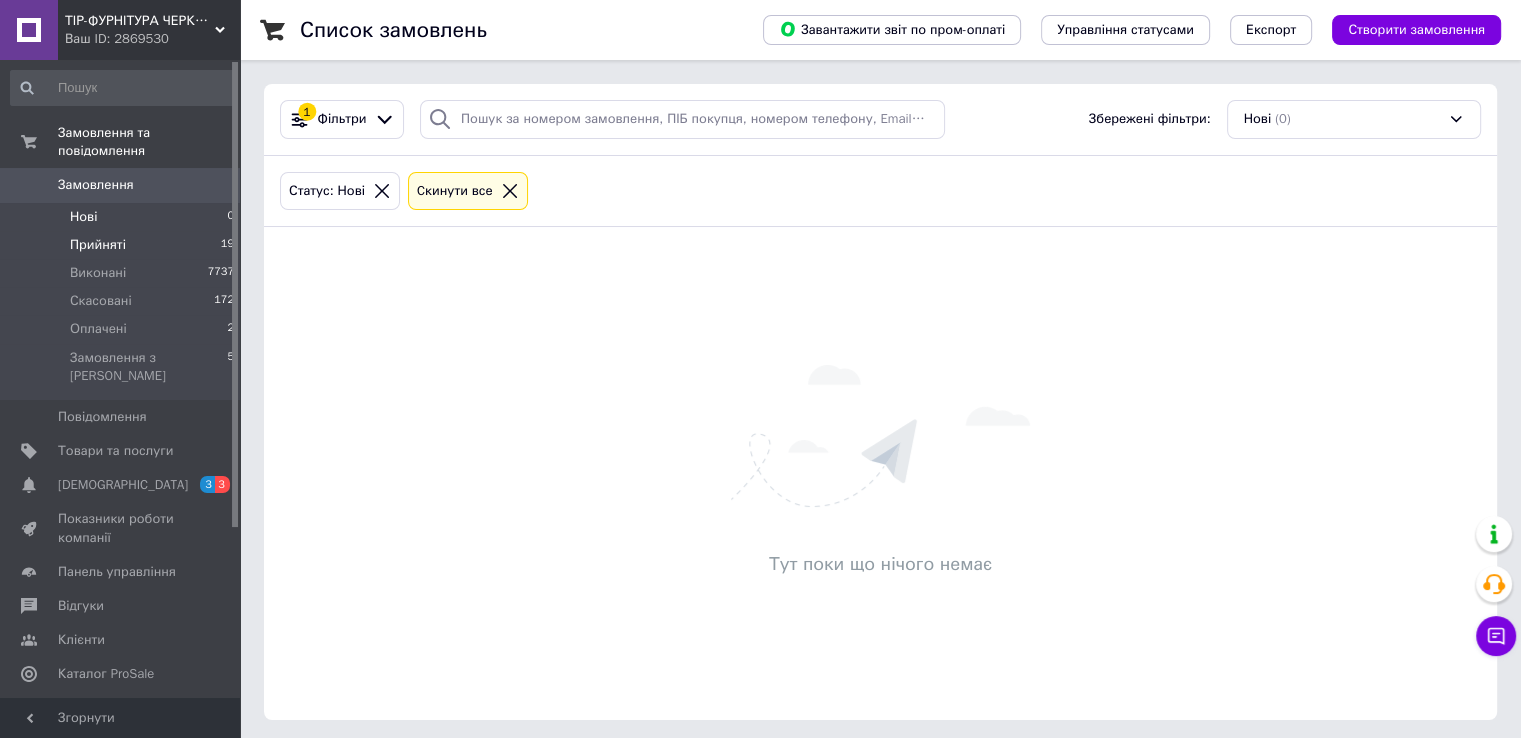 click on "Прийняті" at bounding box center (98, 245) 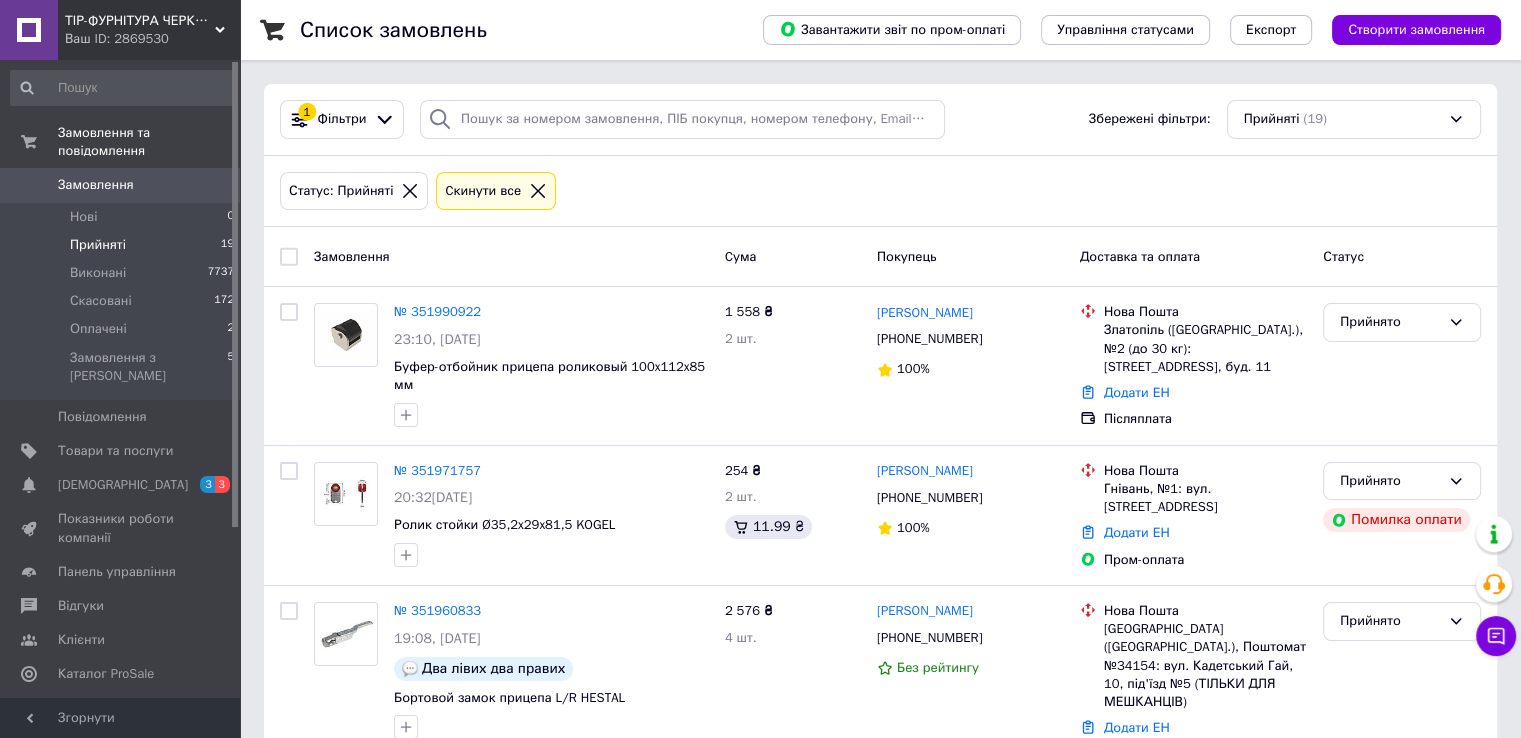 scroll, scrollTop: 644, scrollLeft: 0, axis: vertical 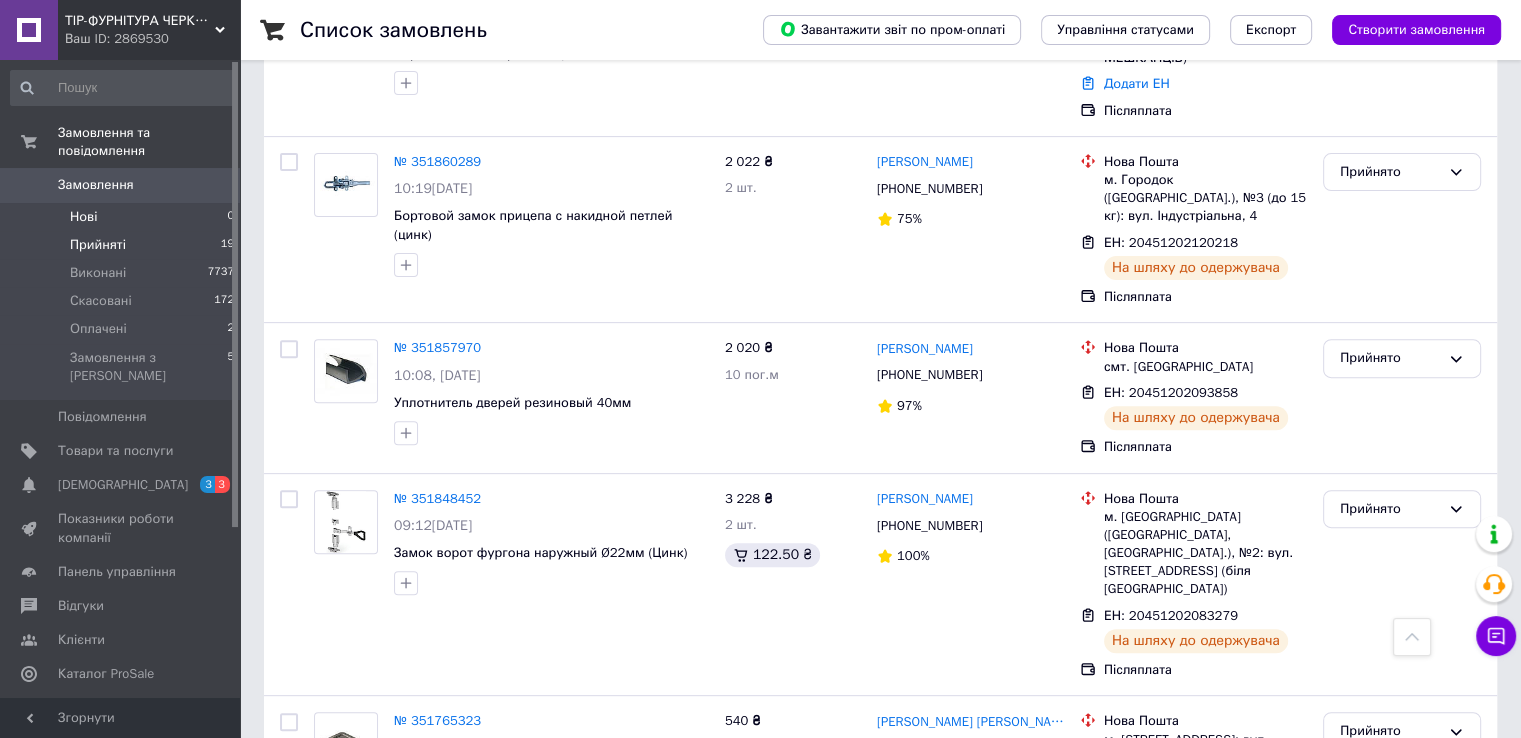 click on "Нові" at bounding box center [83, 217] 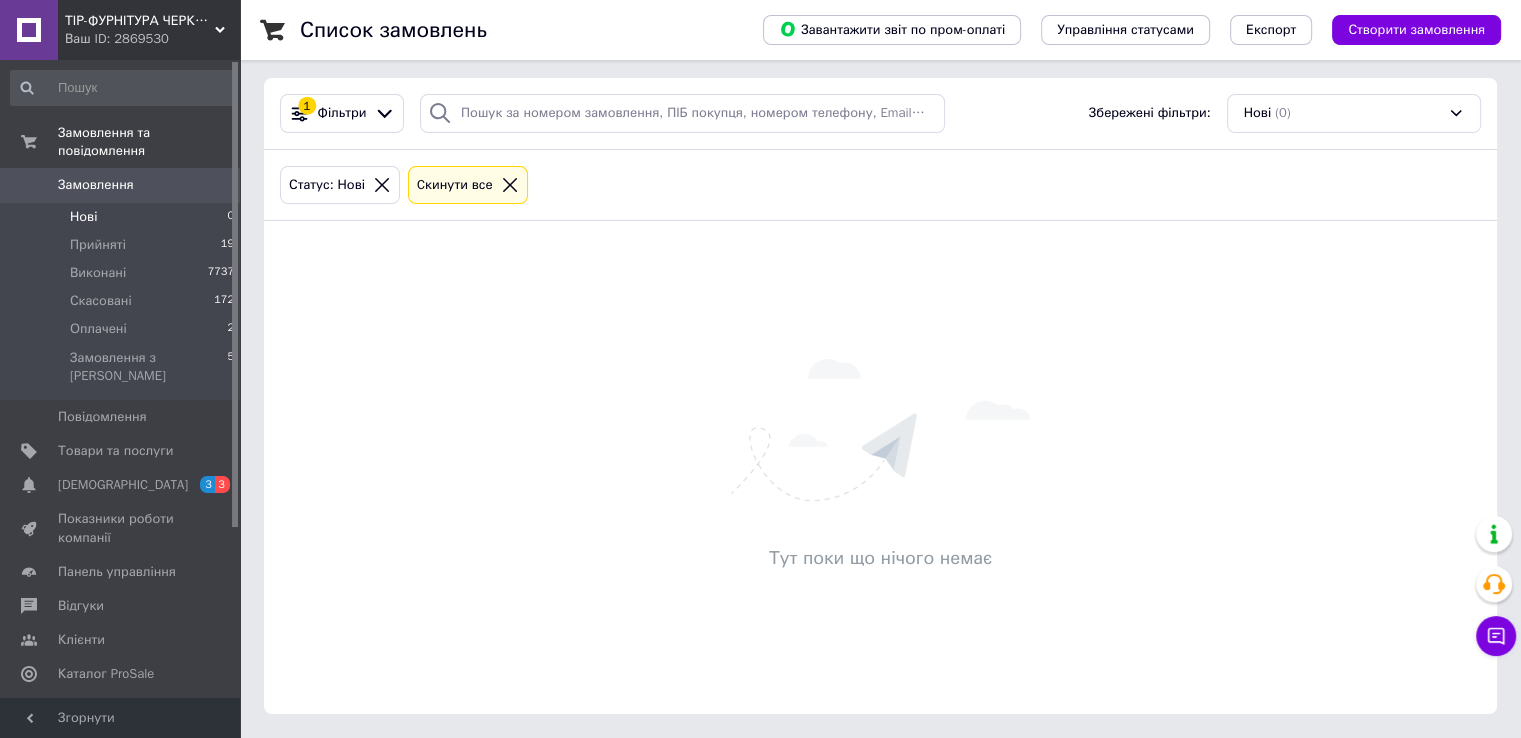 scroll, scrollTop: 0, scrollLeft: 0, axis: both 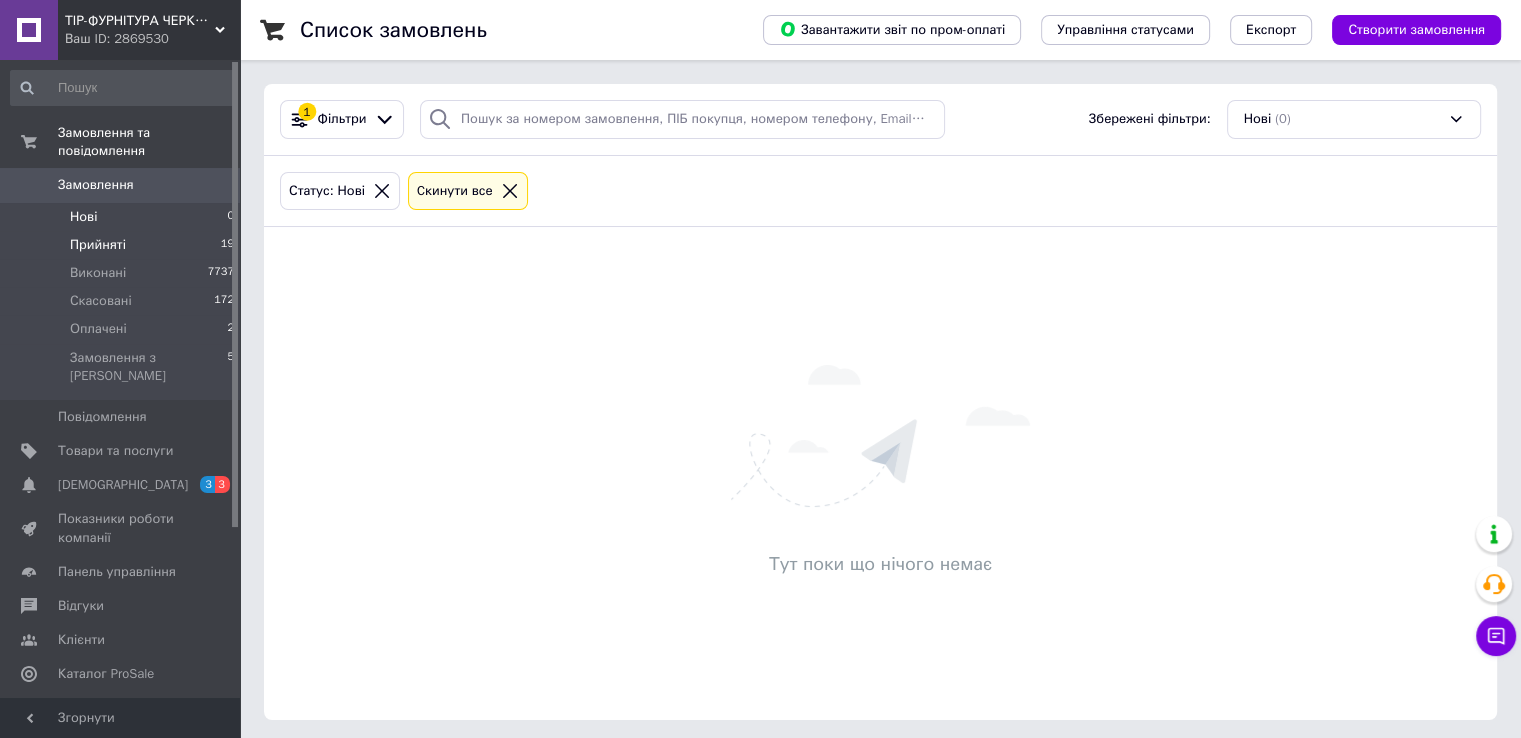 click on "Прийняті" at bounding box center (98, 245) 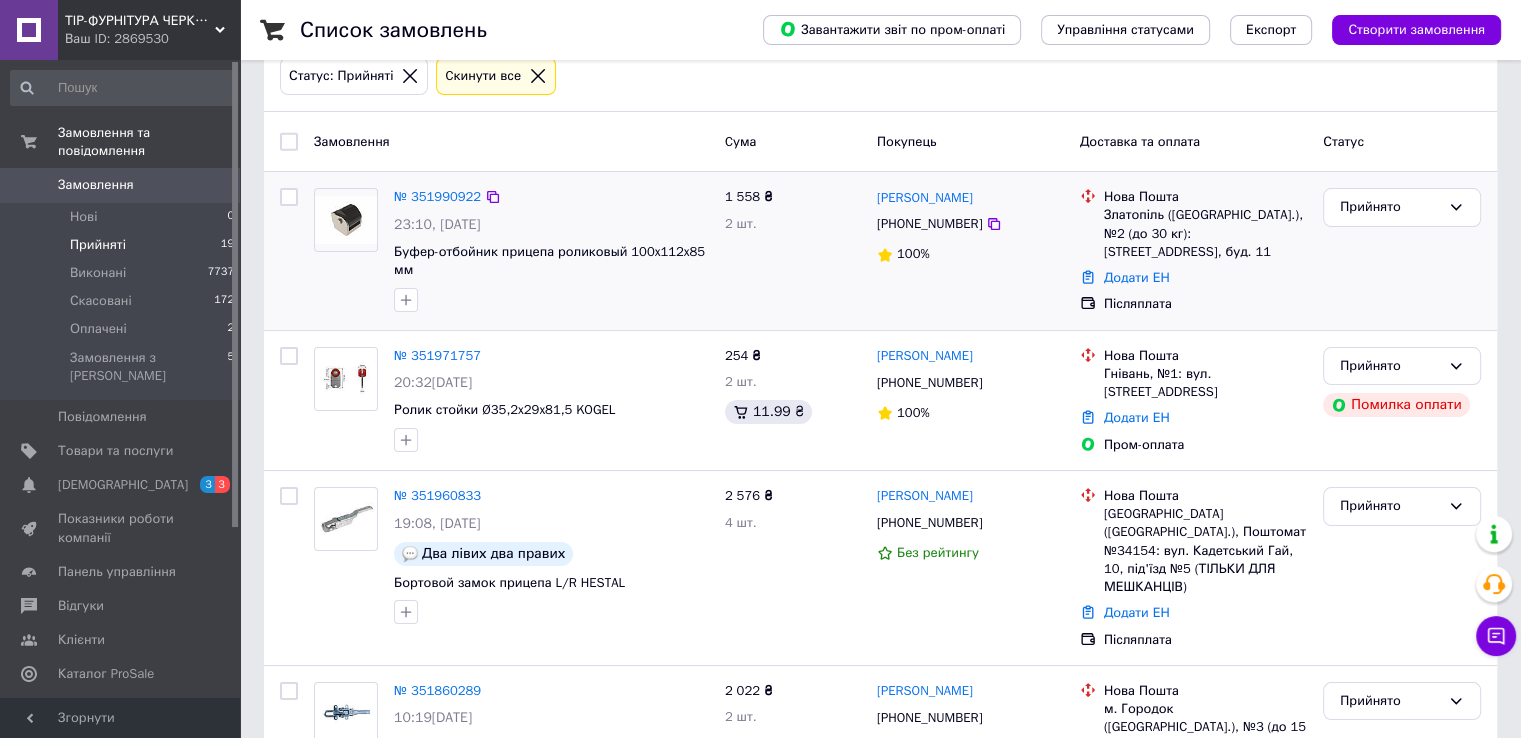 scroll, scrollTop: 0, scrollLeft: 0, axis: both 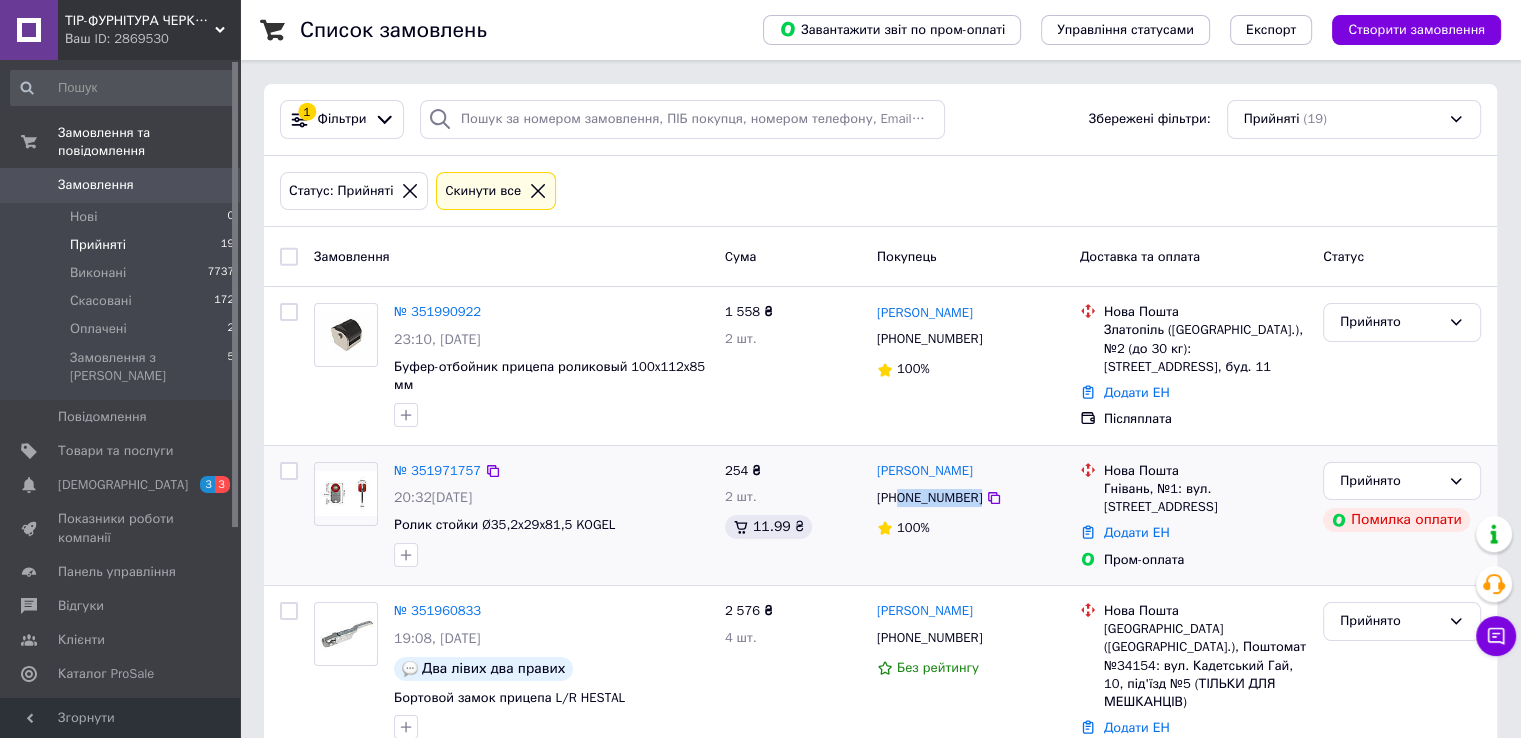 drag, startPoint x: 898, startPoint y: 501, endPoint x: 1012, endPoint y: 504, distance: 114.03947 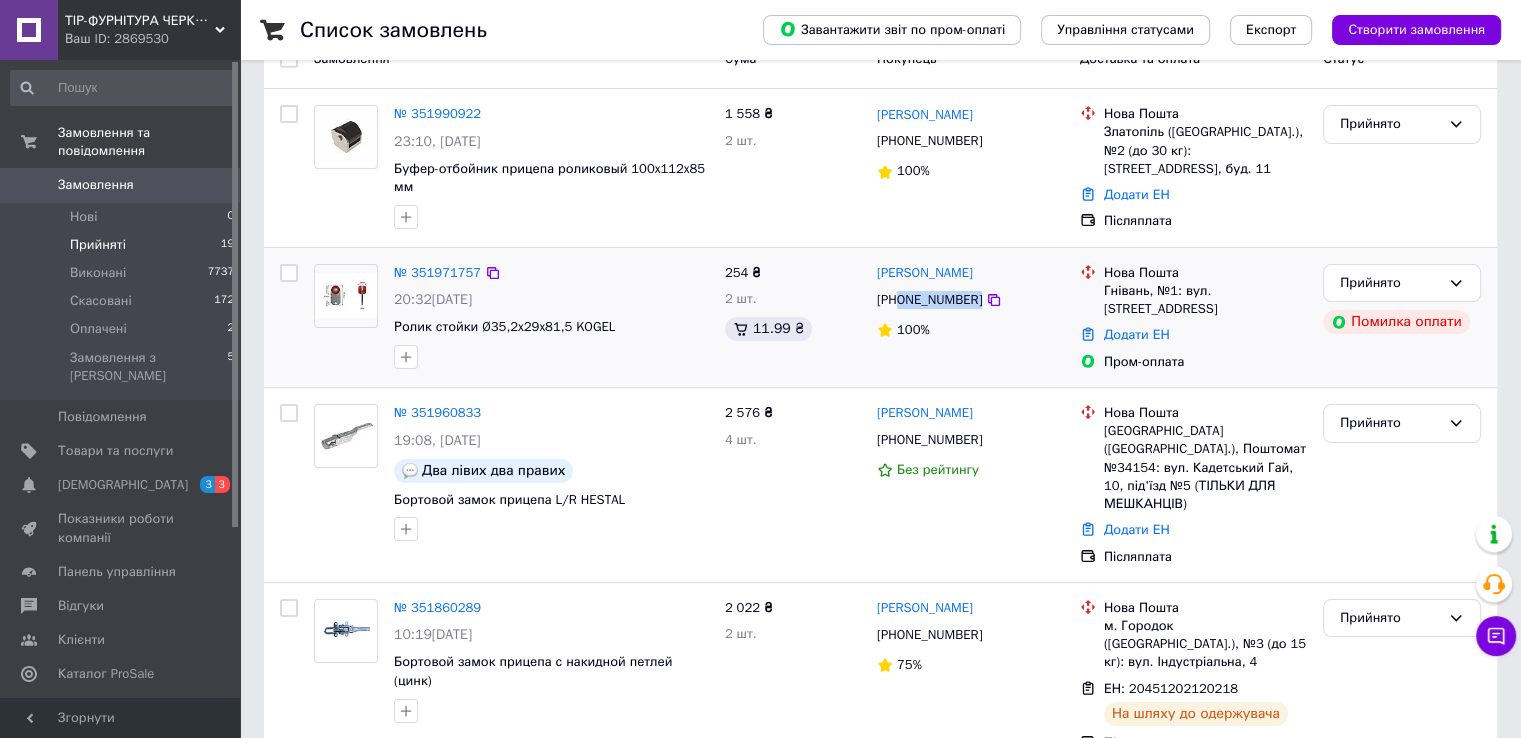 scroll, scrollTop: 300, scrollLeft: 0, axis: vertical 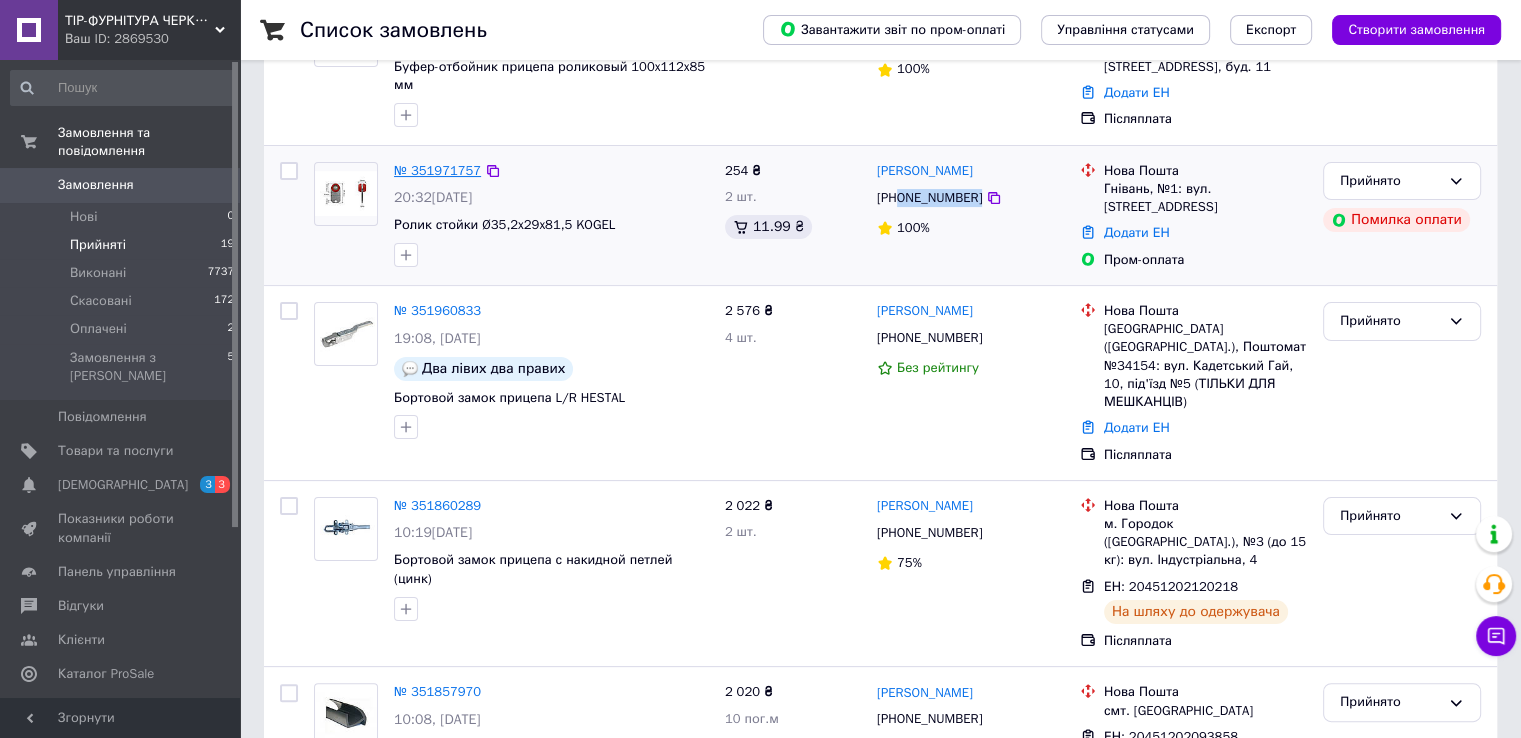 click on "№ 351971757" at bounding box center [437, 170] 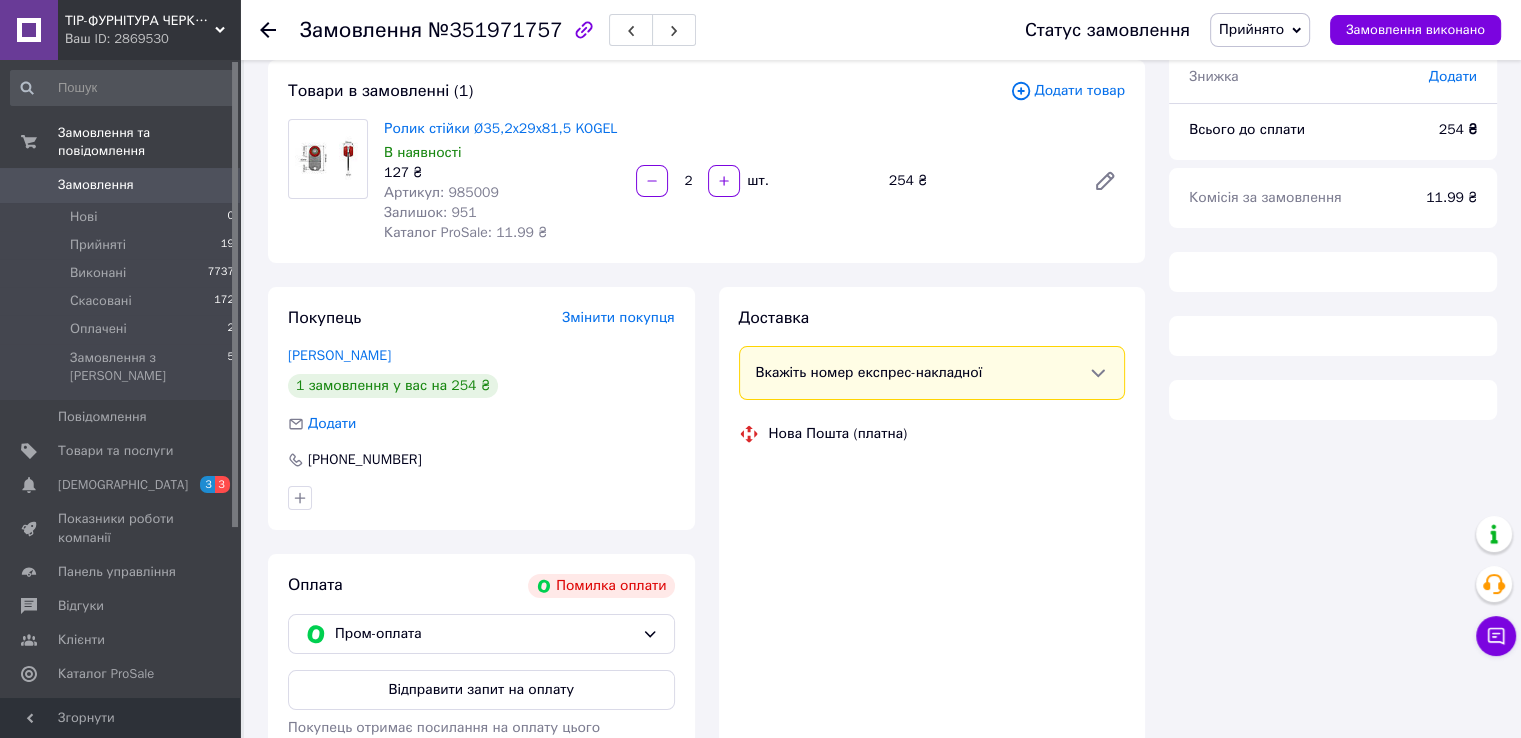 scroll, scrollTop: 261, scrollLeft: 0, axis: vertical 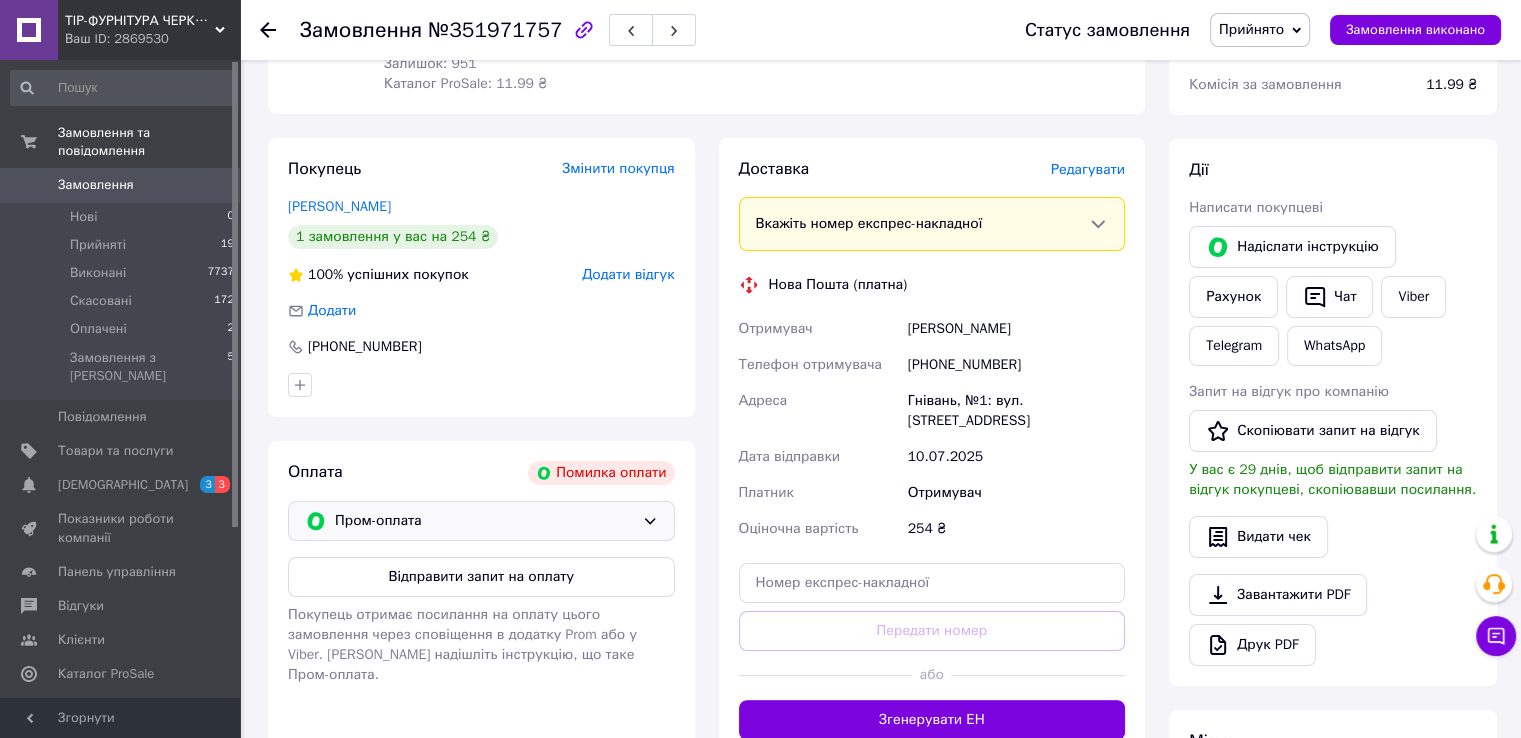 click on "Пром-оплата" at bounding box center [484, 521] 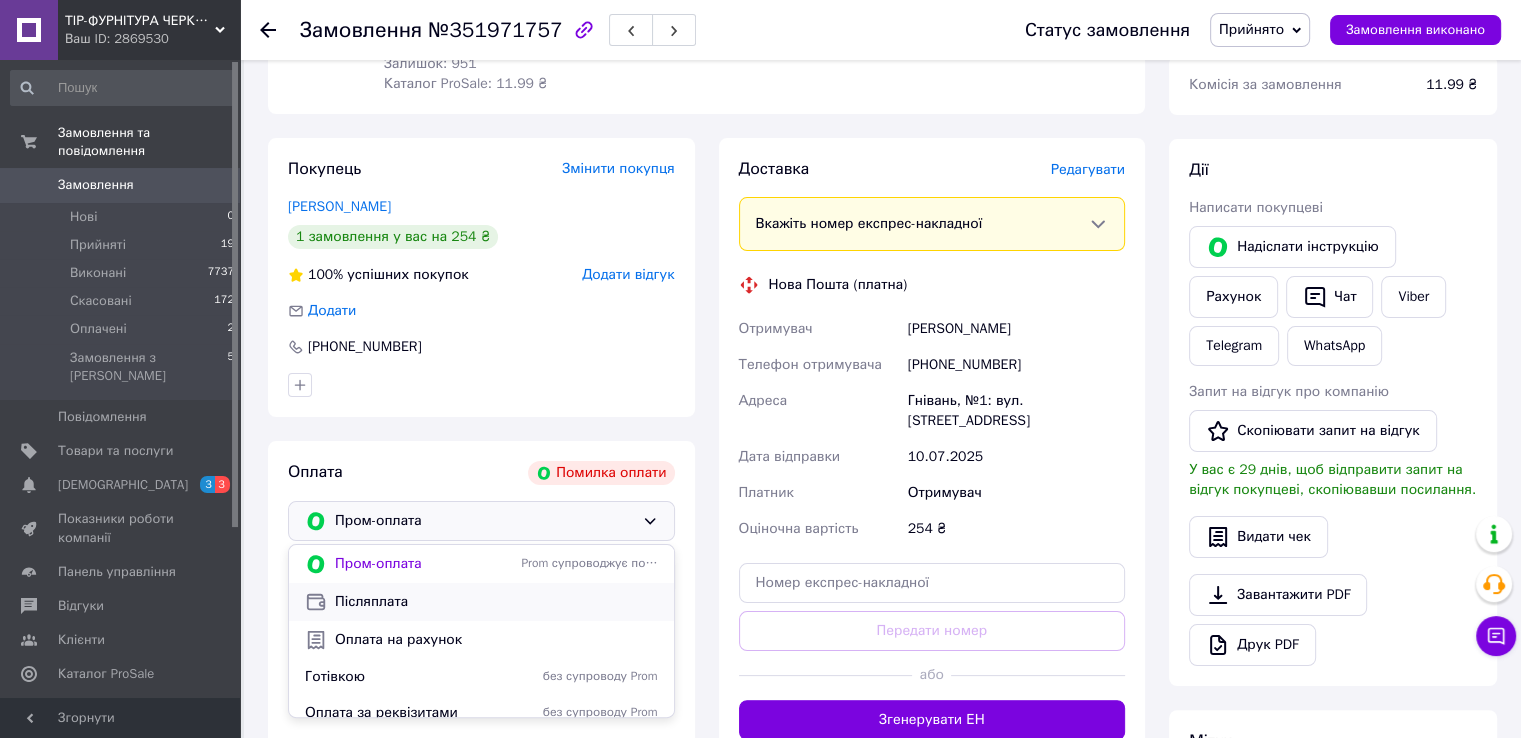 click on "Післяплата" at bounding box center (496, 602) 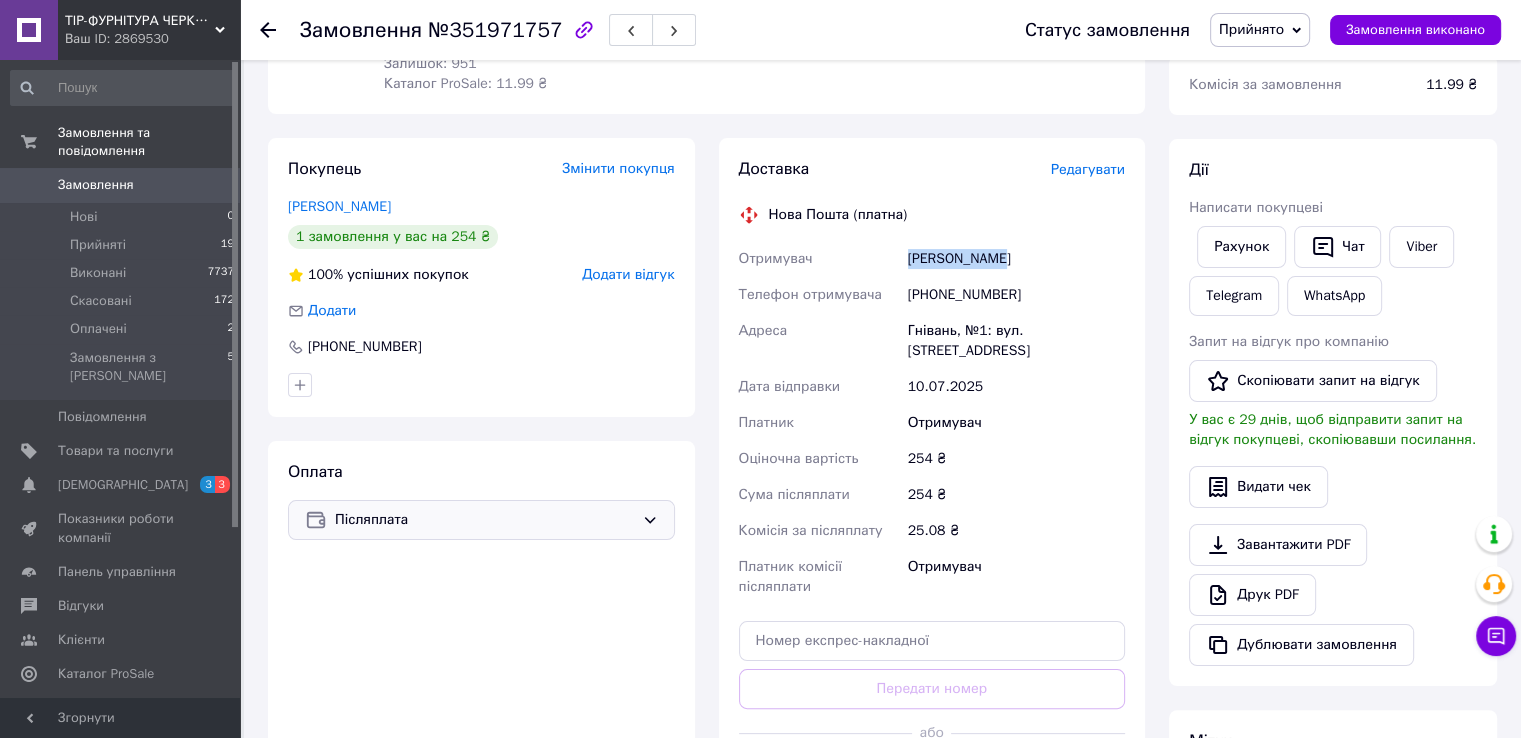 drag, startPoint x: 908, startPoint y: 261, endPoint x: 1022, endPoint y: 270, distance: 114.35471 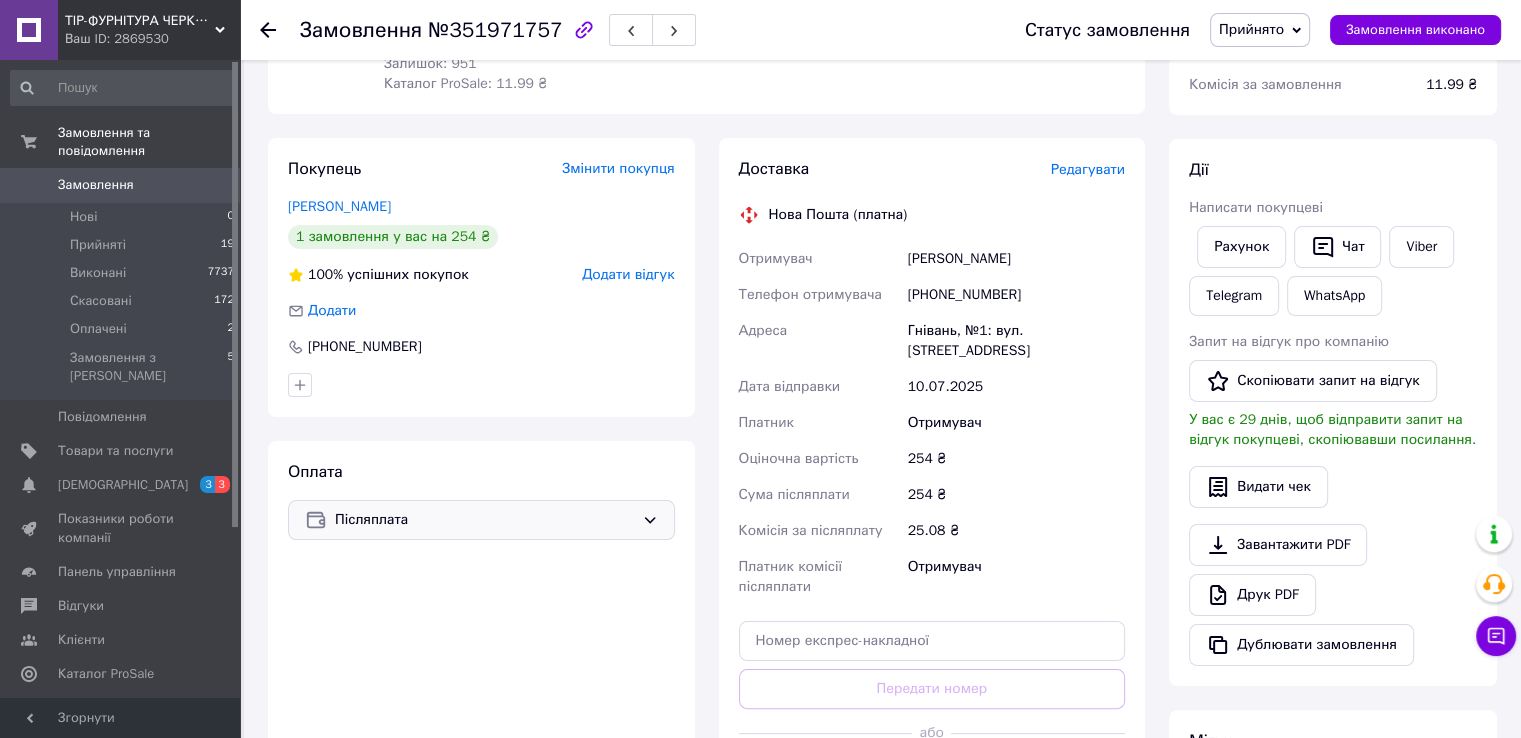click on "254 ₴" at bounding box center (1016, 459) 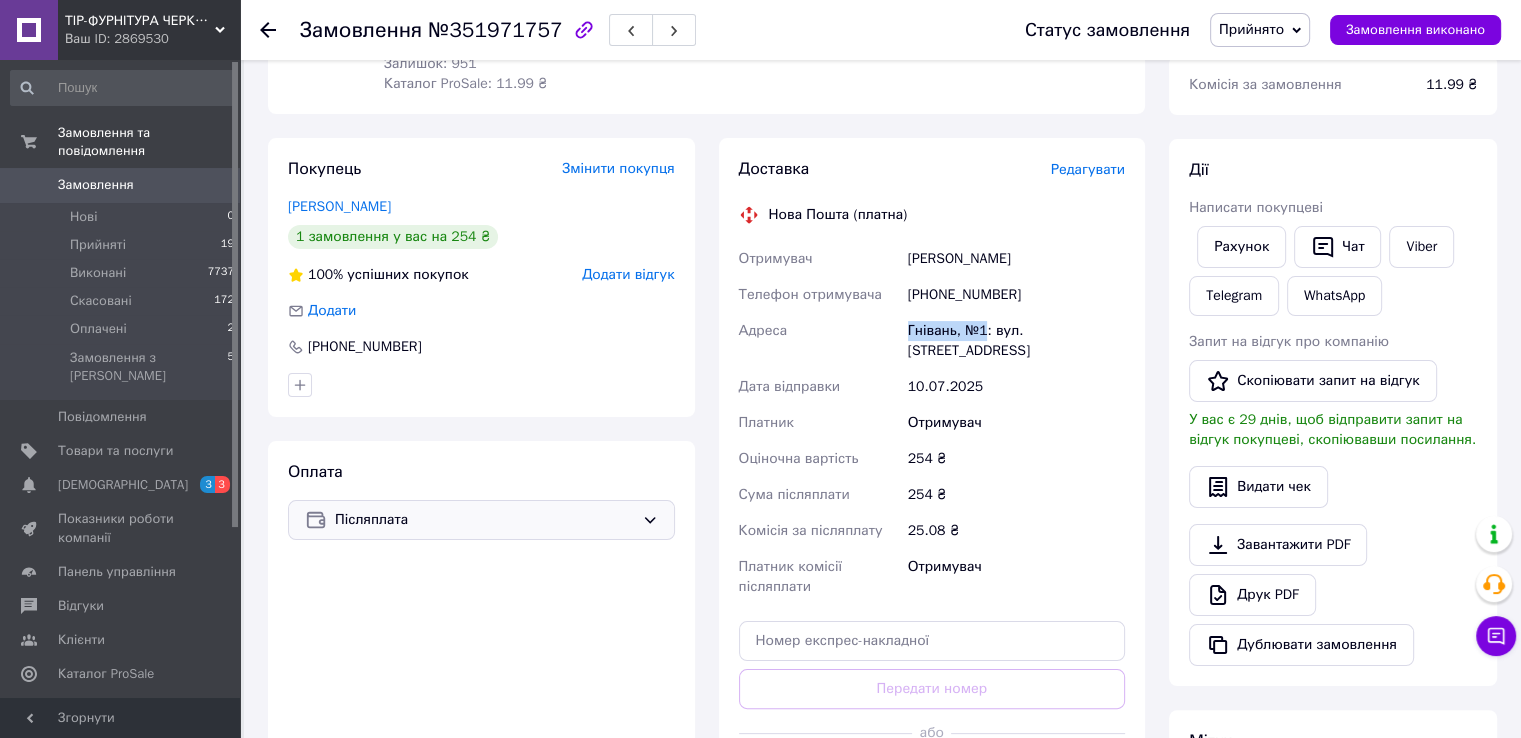 drag, startPoint x: 904, startPoint y: 328, endPoint x: 985, endPoint y: 325, distance: 81.055534 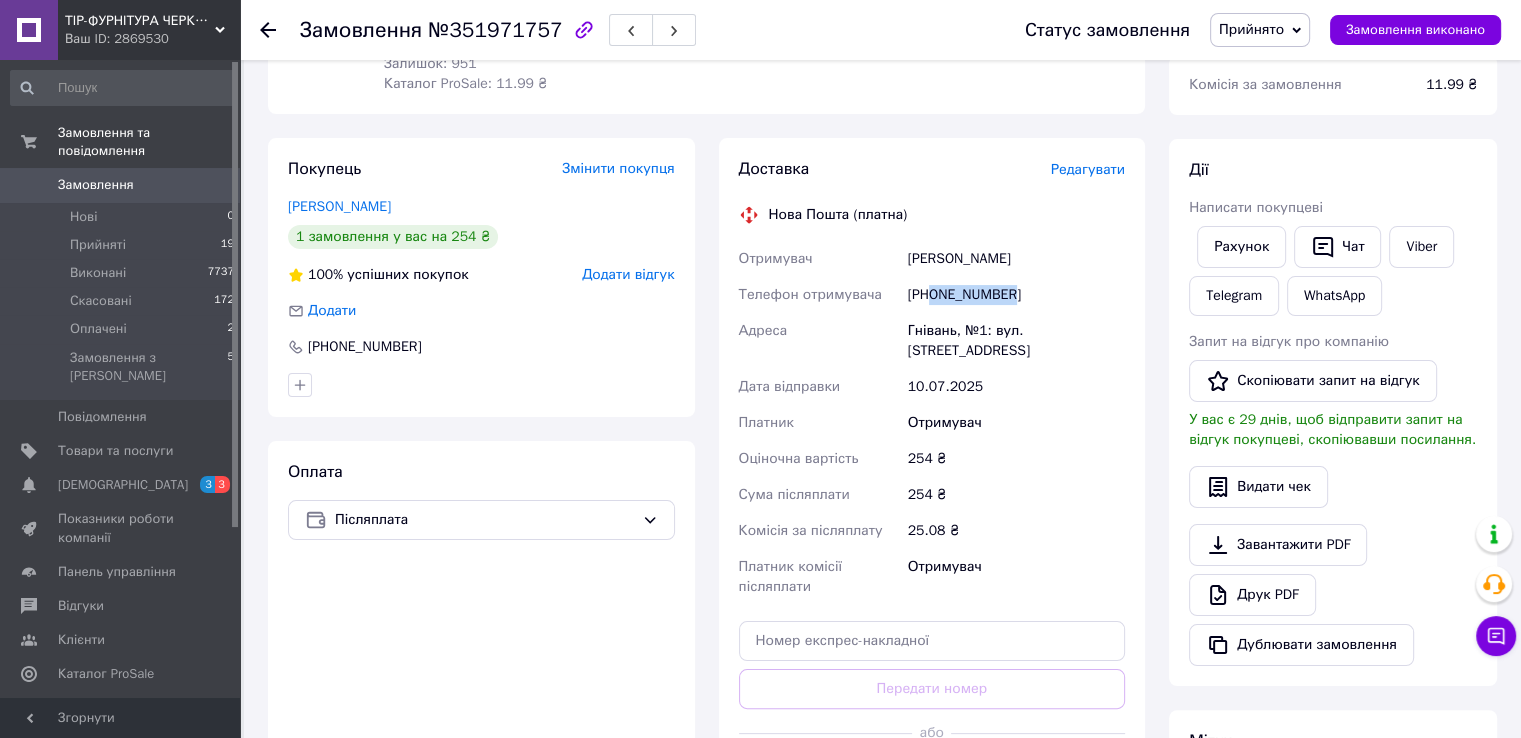 drag, startPoint x: 933, startPoint y: 294, endPoint x: 1081, endPoint y: 291, distance: 148.0304 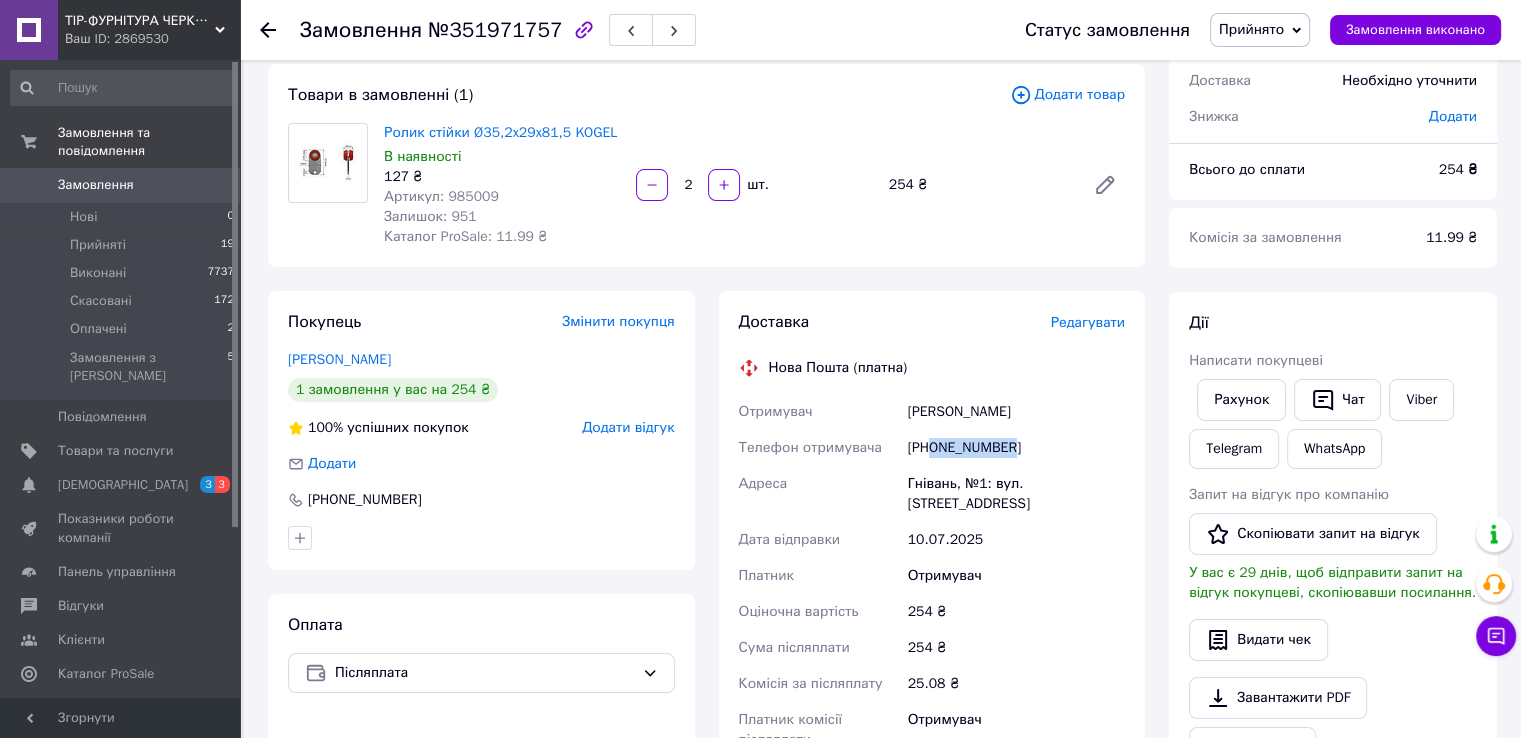 scroll, scrollTop: 0, scrollLeft: 0, axis: both 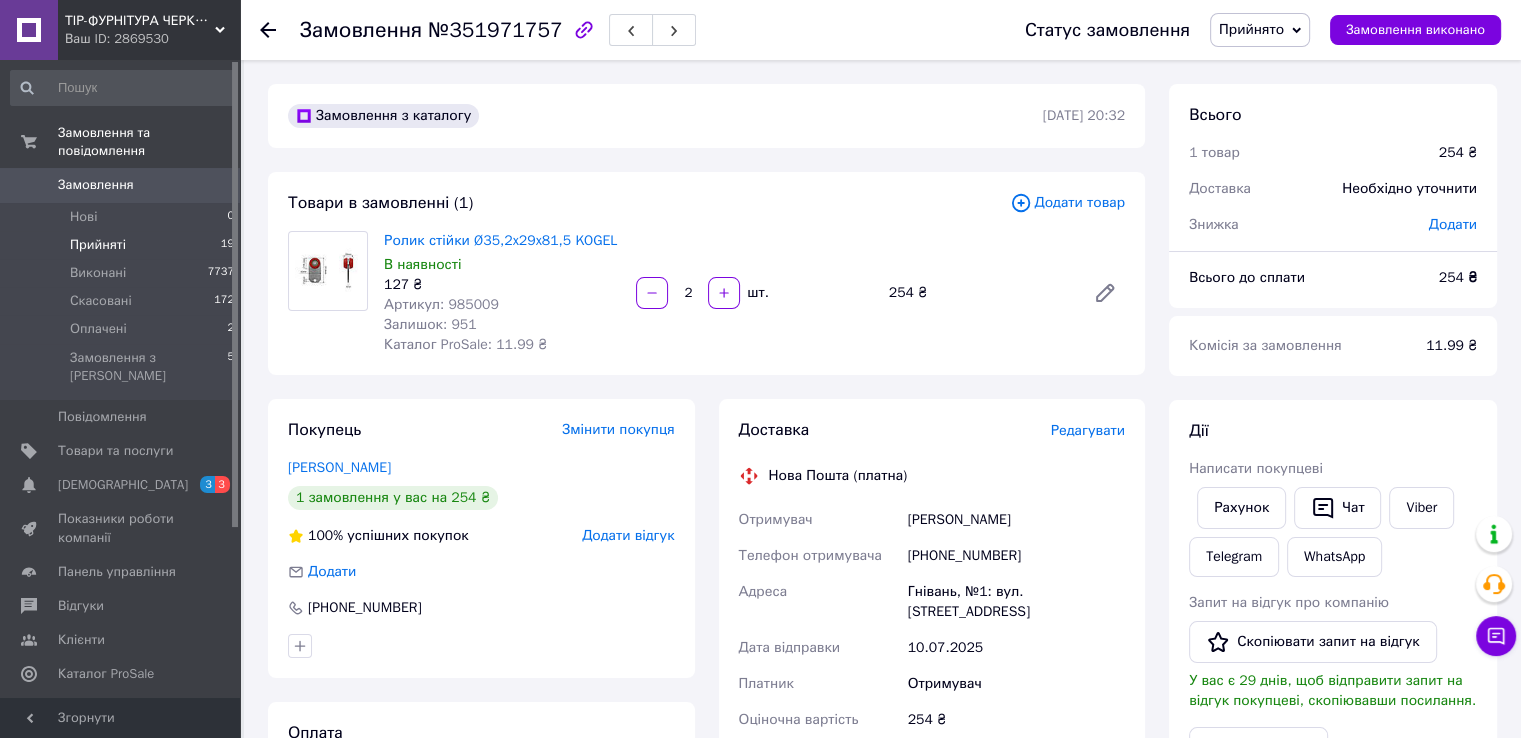 click on "Прийняті" at bounding box center [98, 245] 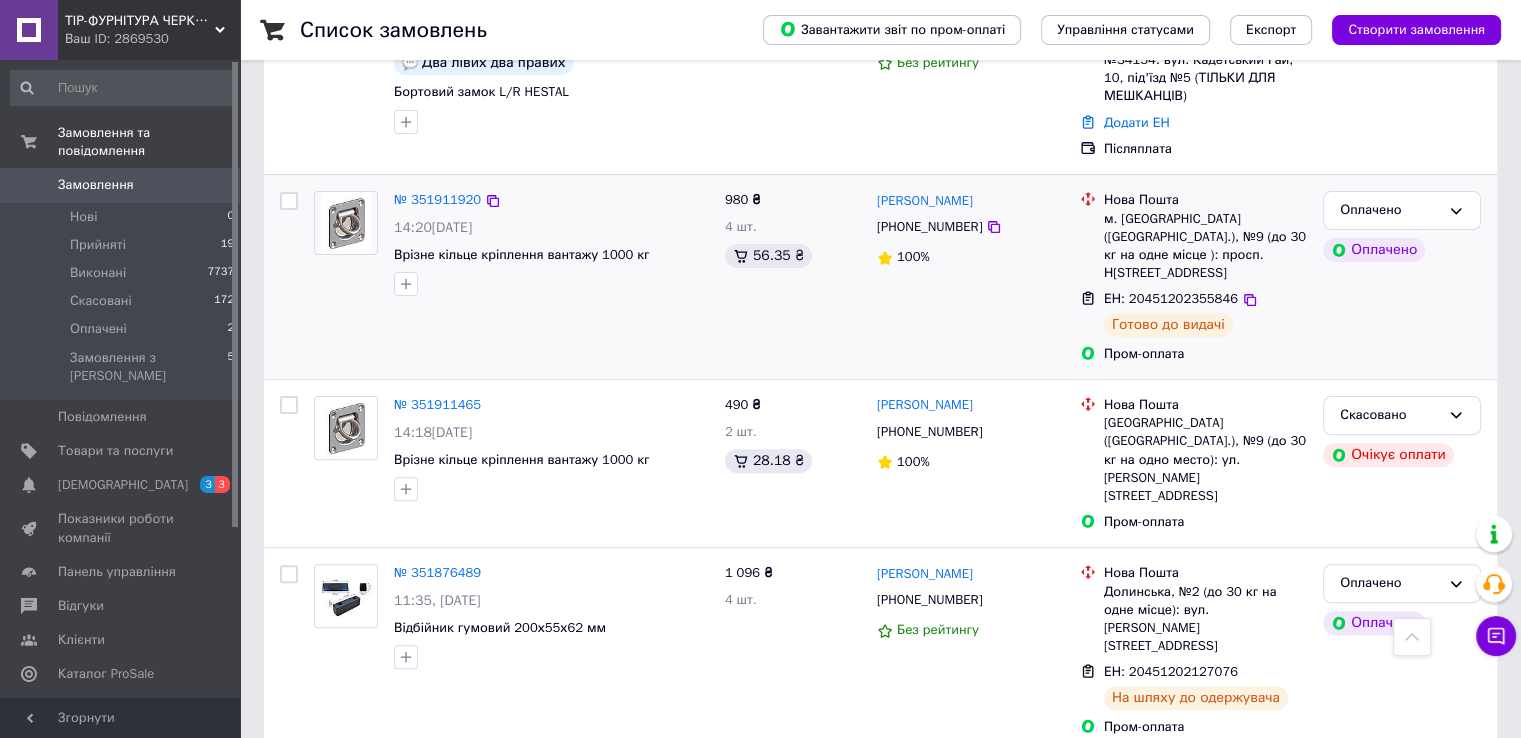 scroll, scrollTop: 500, scrollLeft: 0, axis: vertical 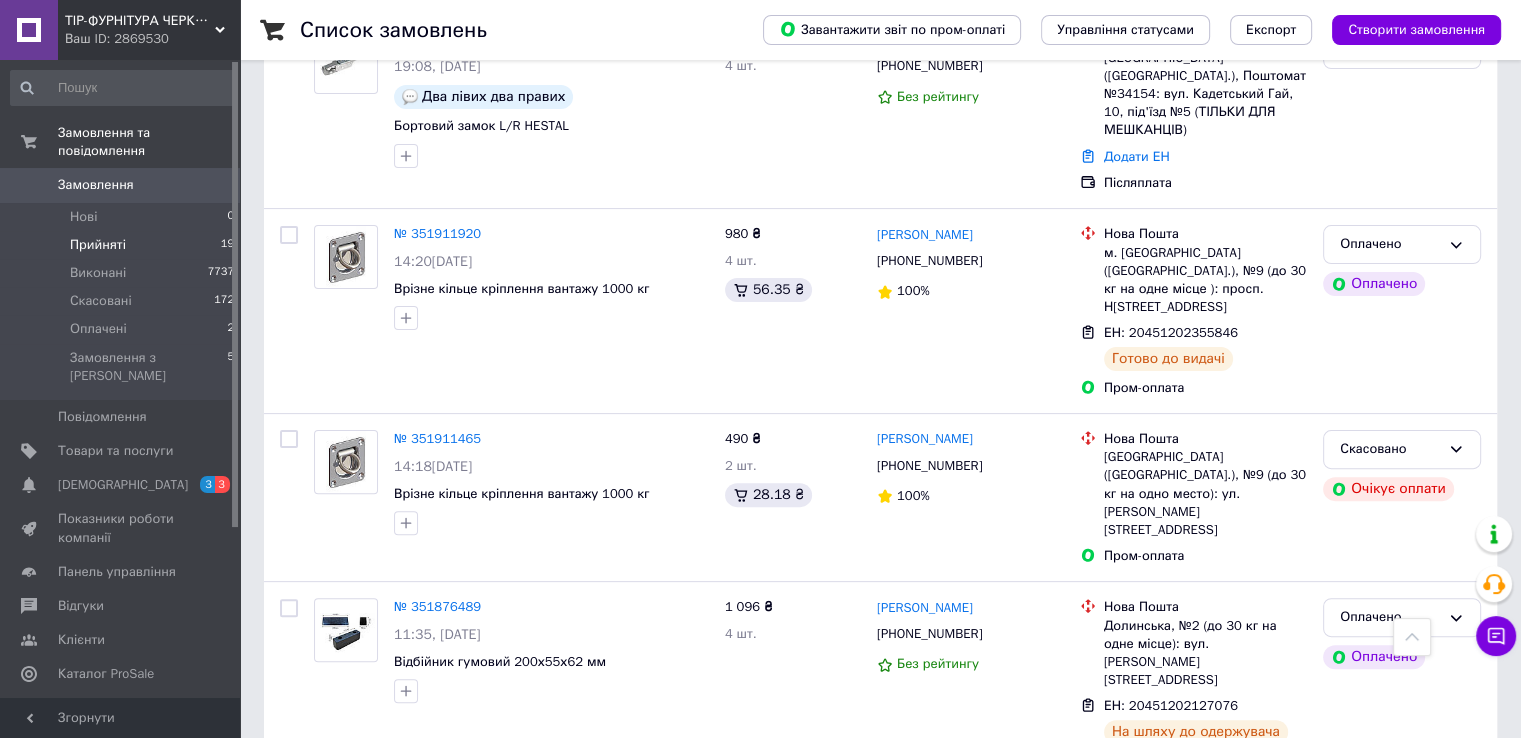click on "Прийняті" at bounding box center (98, 245) 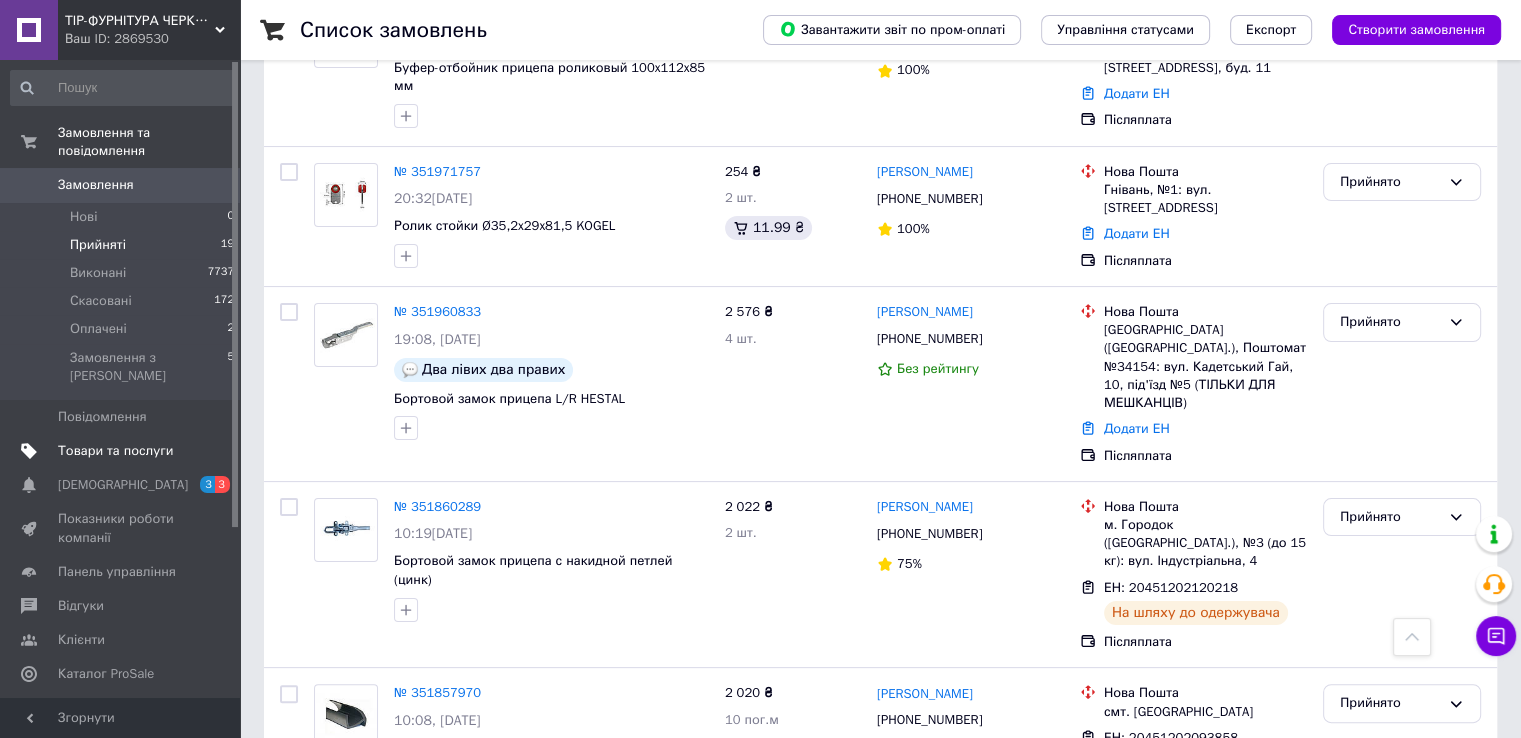 scroll, scrollTop: 108, scrollLeft: 0, axis: vertical 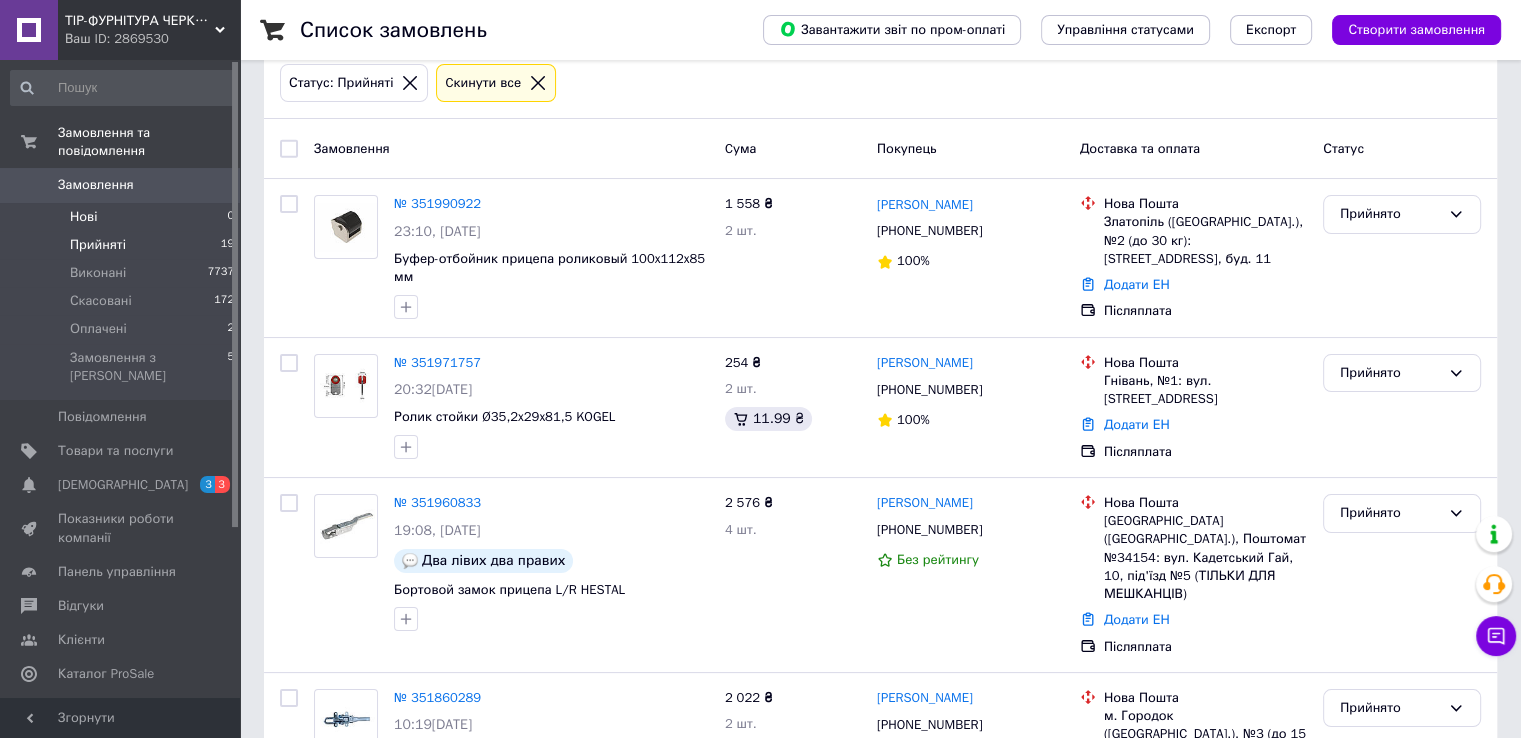 click on "Нові" at bounding box center [83, 217] 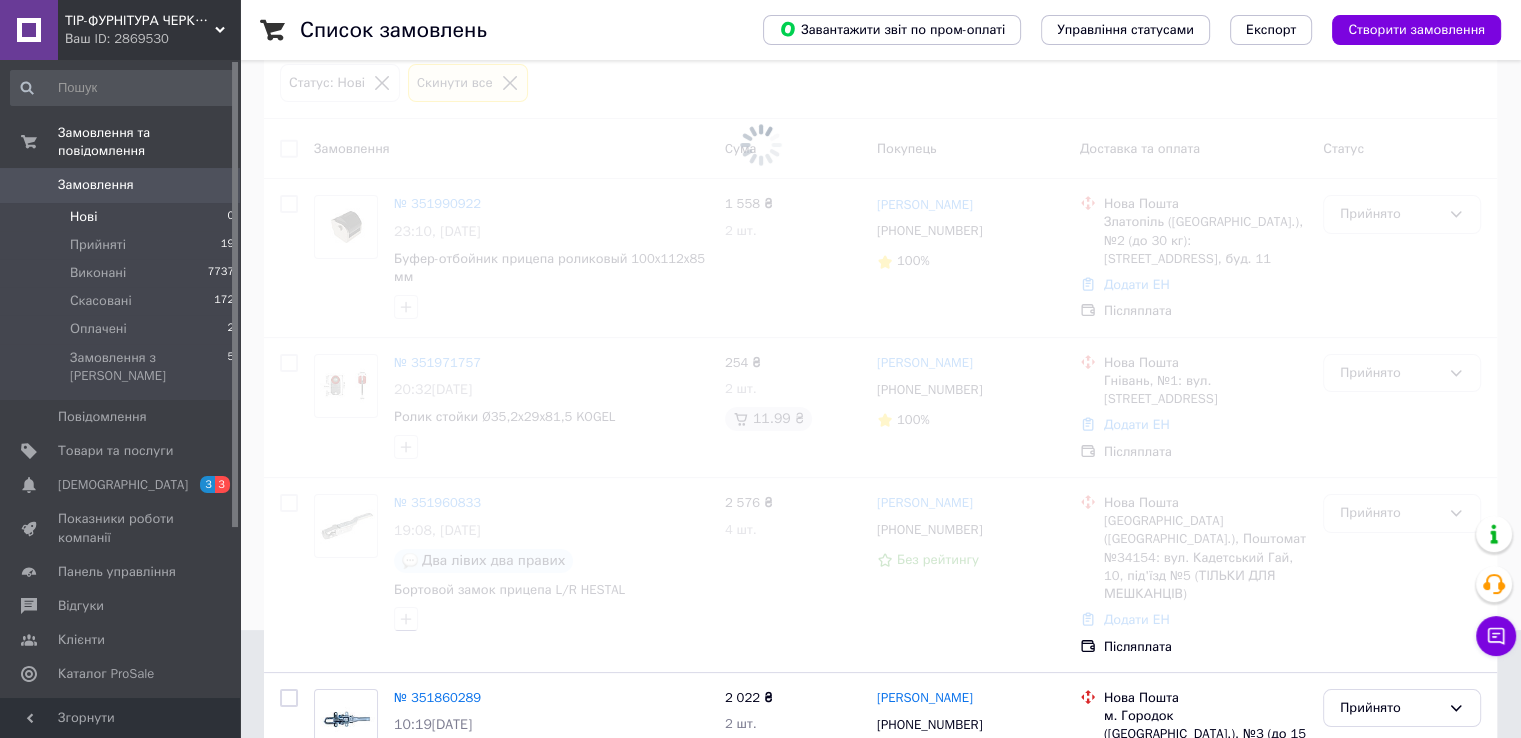 scroll, scrollTop: 0, scrollLeft: 0, axis: both 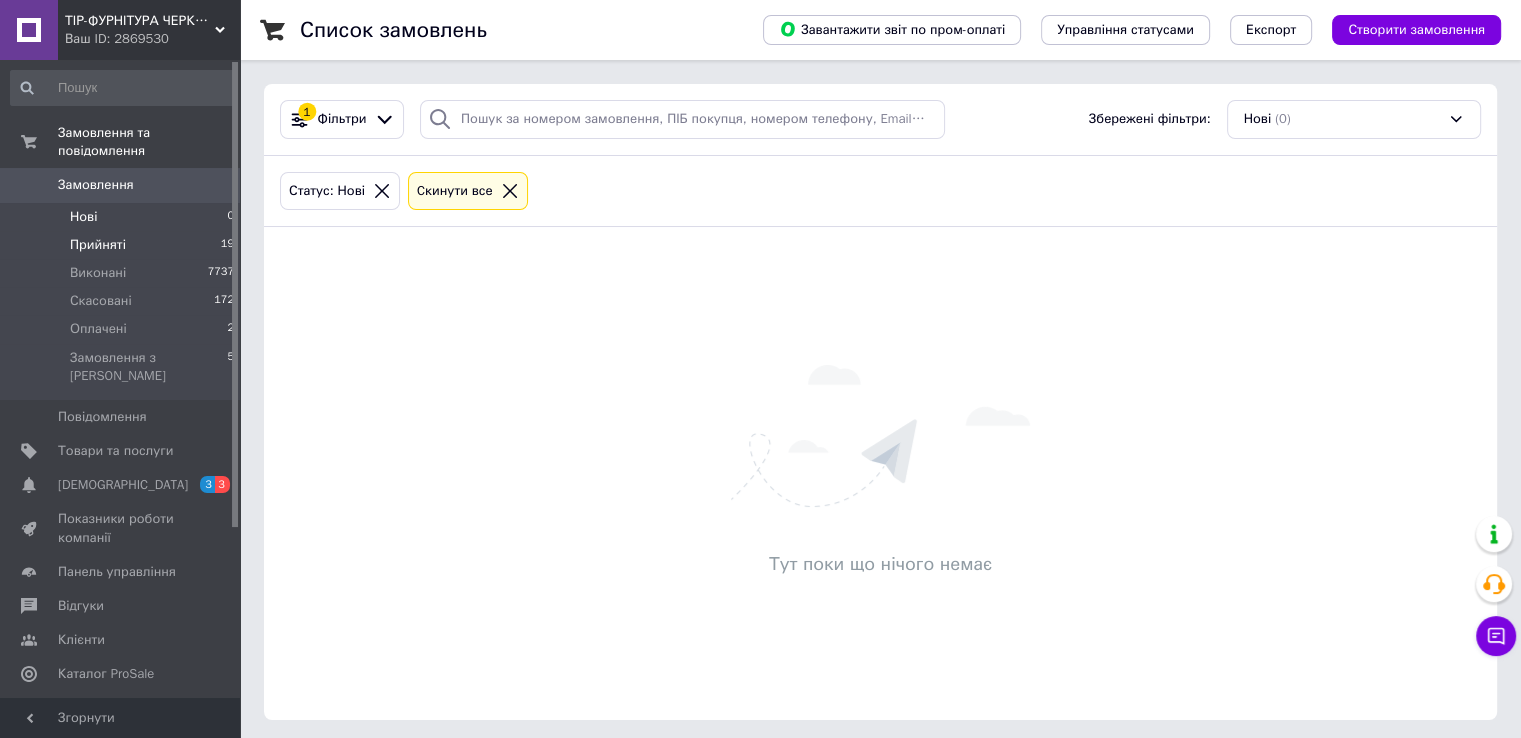 click on "Прийняті" at bounding box center (98, 245) 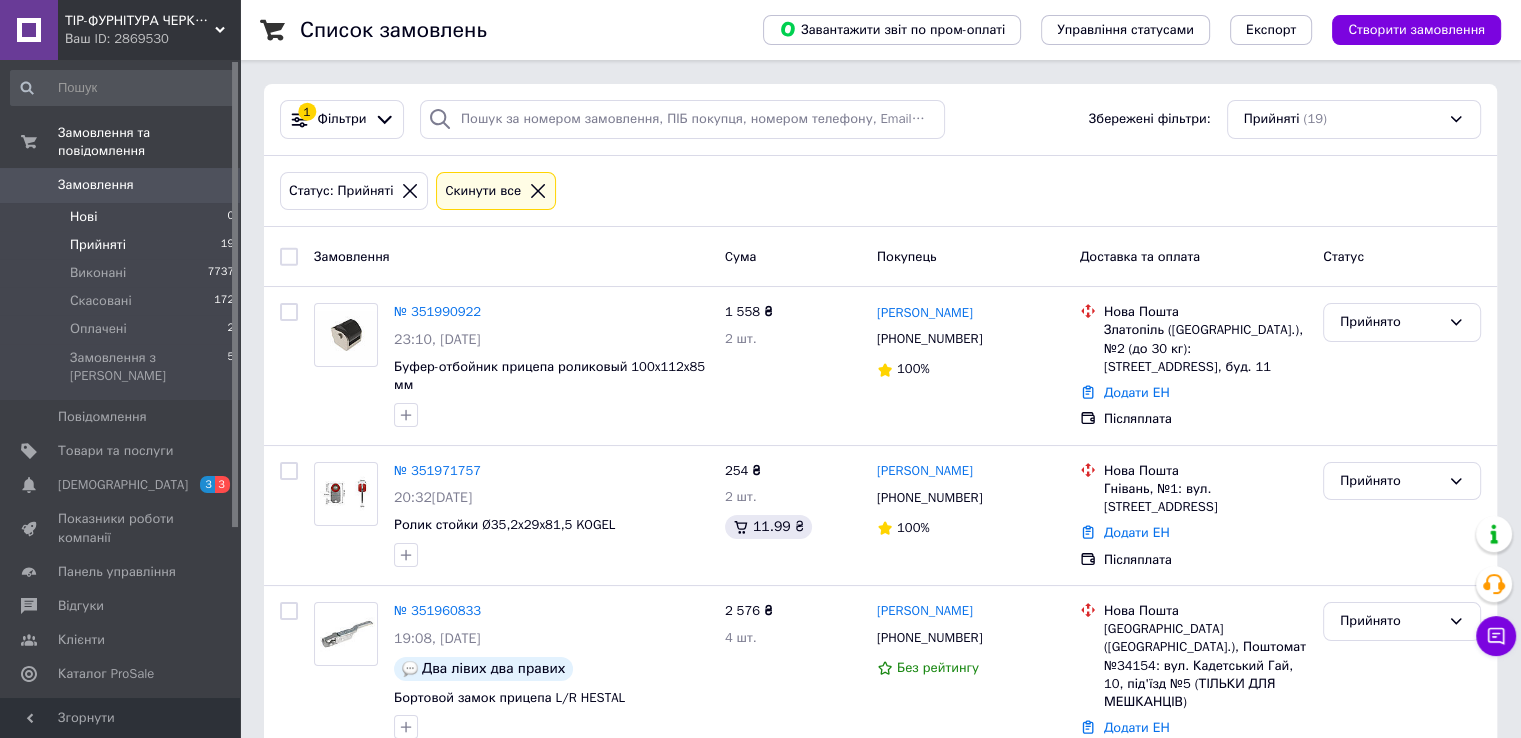 click on "Нові" at bounding box center (83, 217) 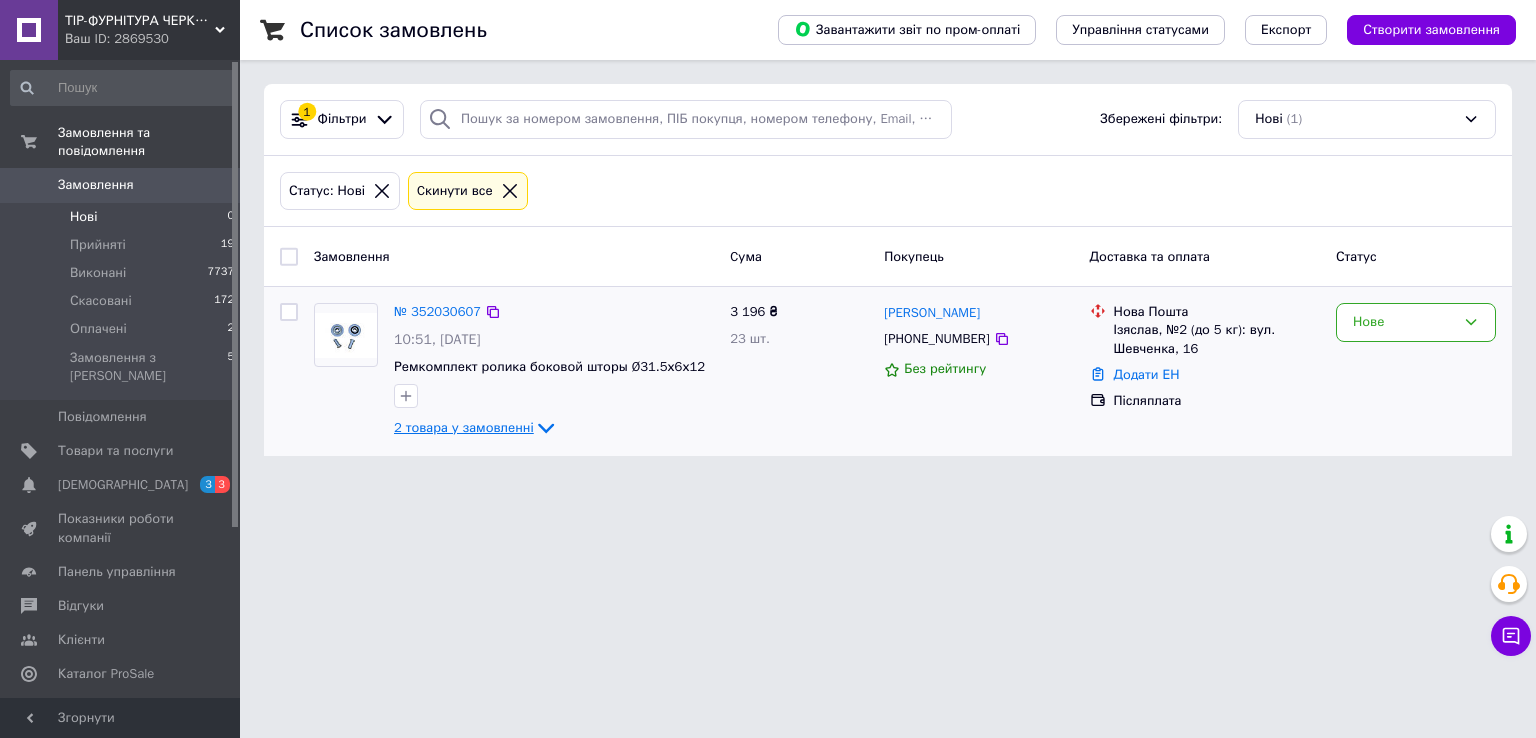 click 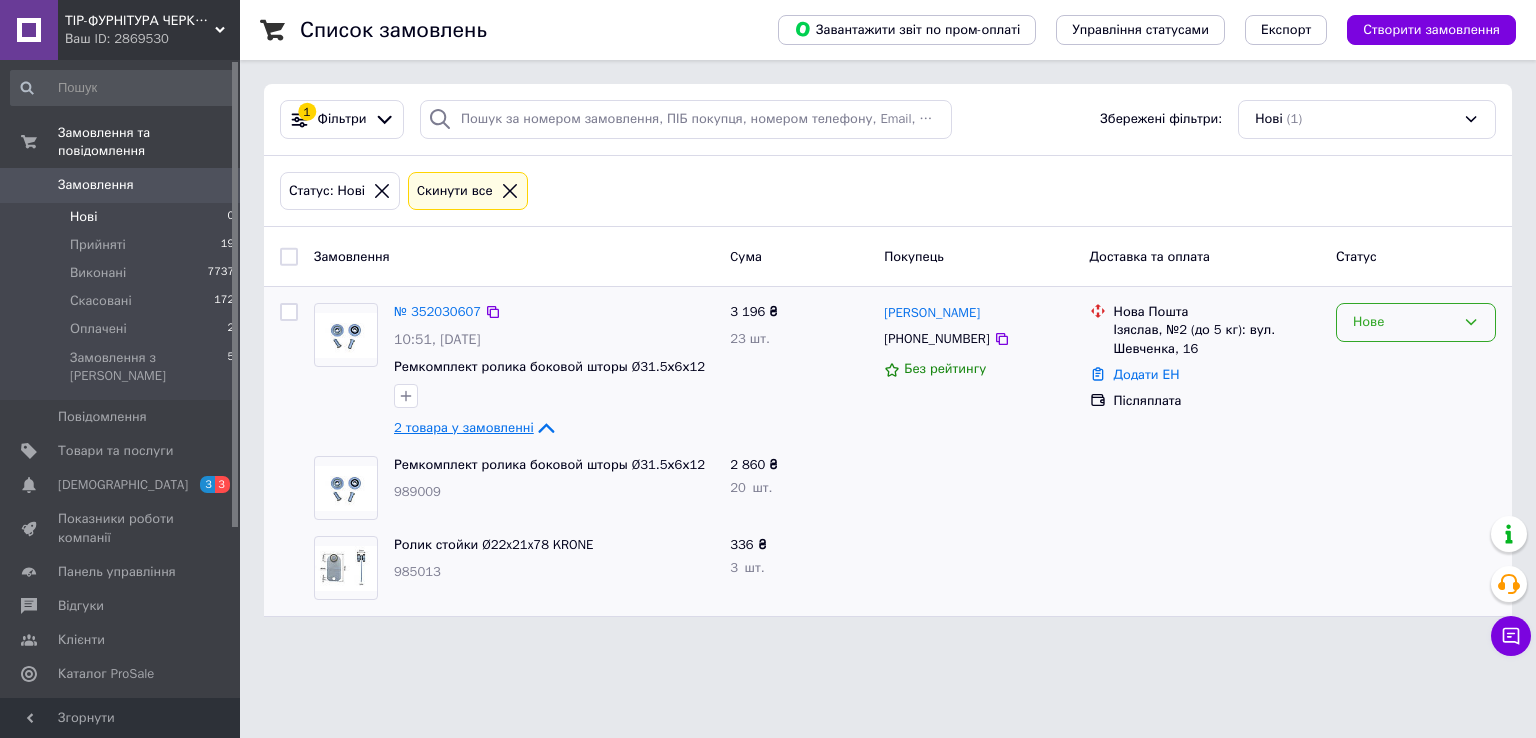 click on "Нове" at bounding box center (1404, 322) 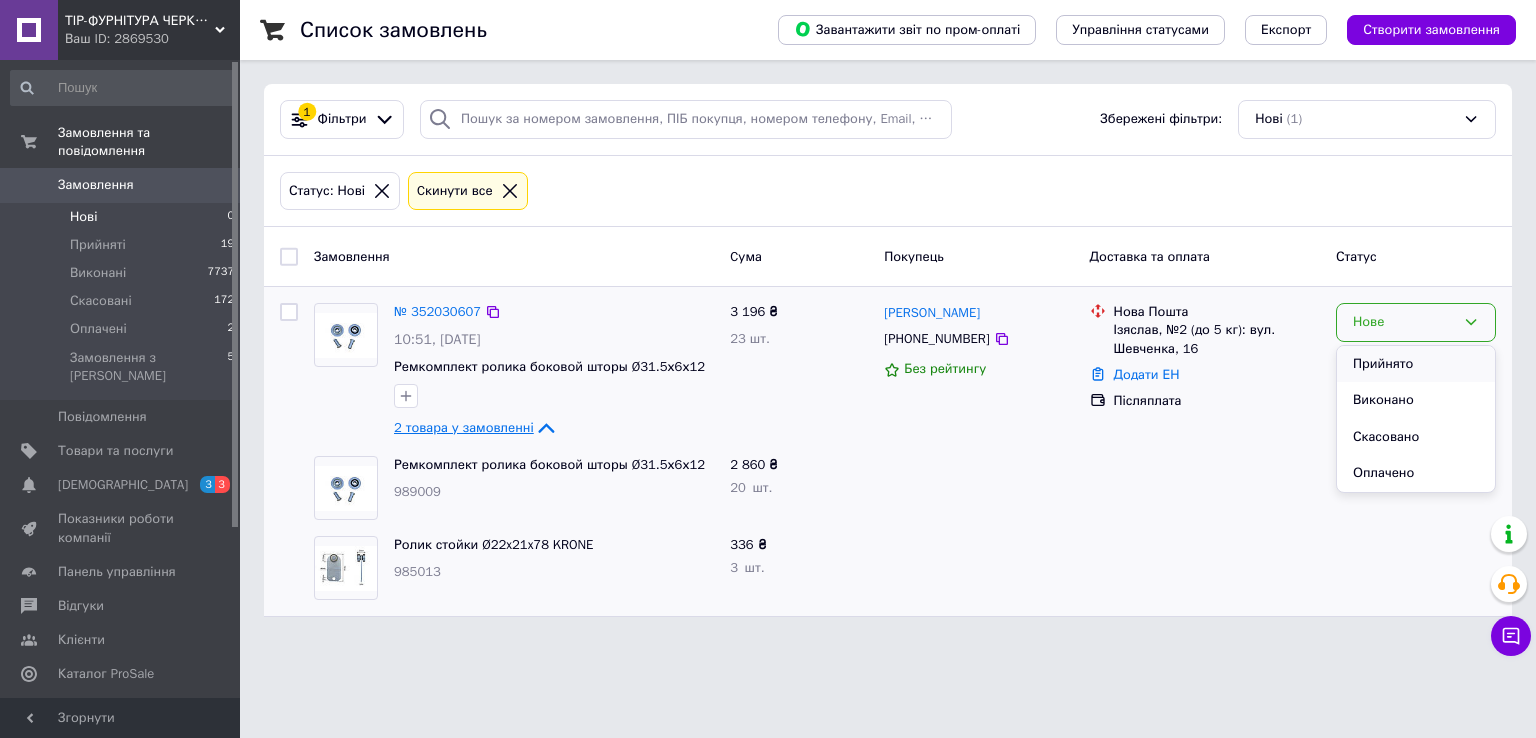 click on "Прийнято" at bounding box center [1416, 364] 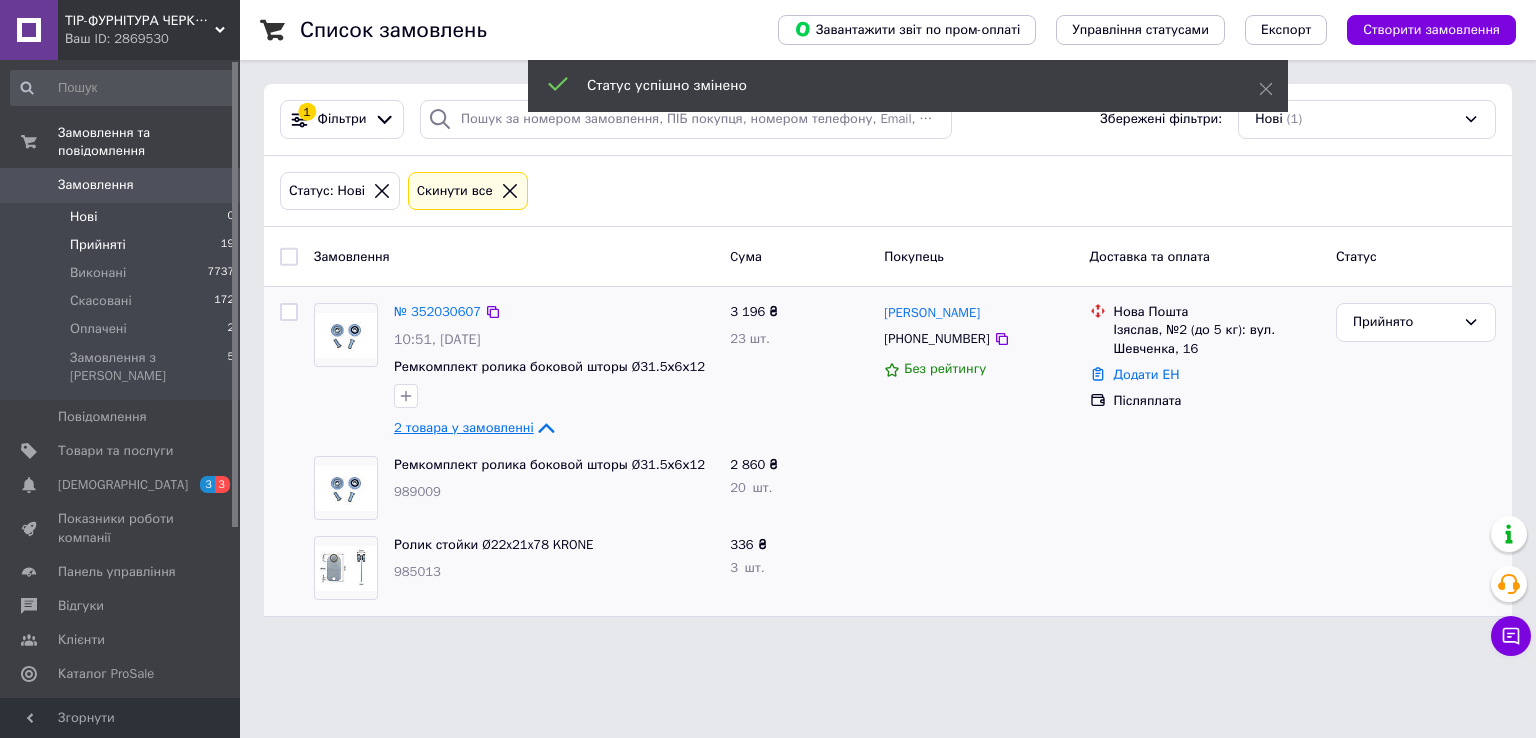 click on "Прийняті" at bounding box center [98, 245] 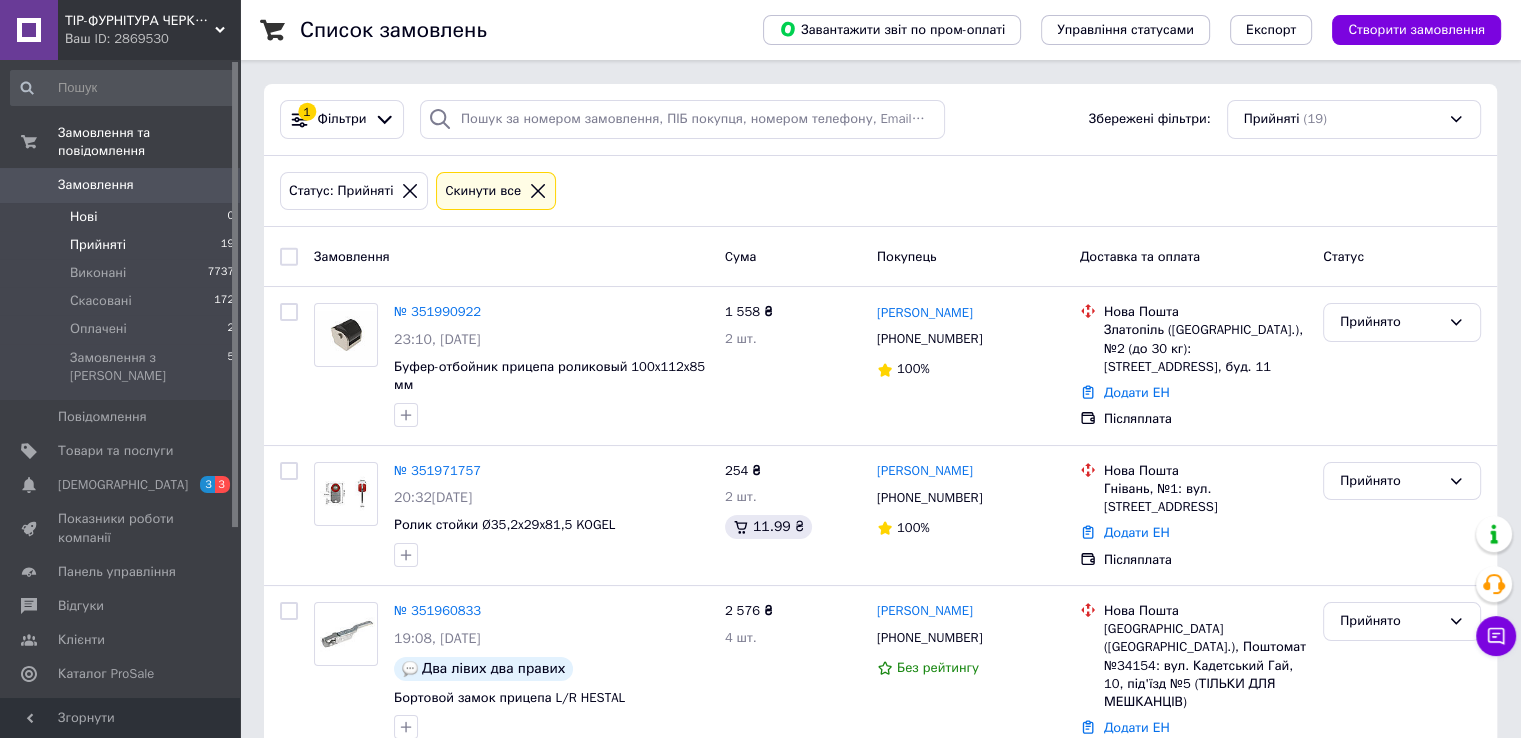 click on "Нові 0" at bounding box center [123, 217] 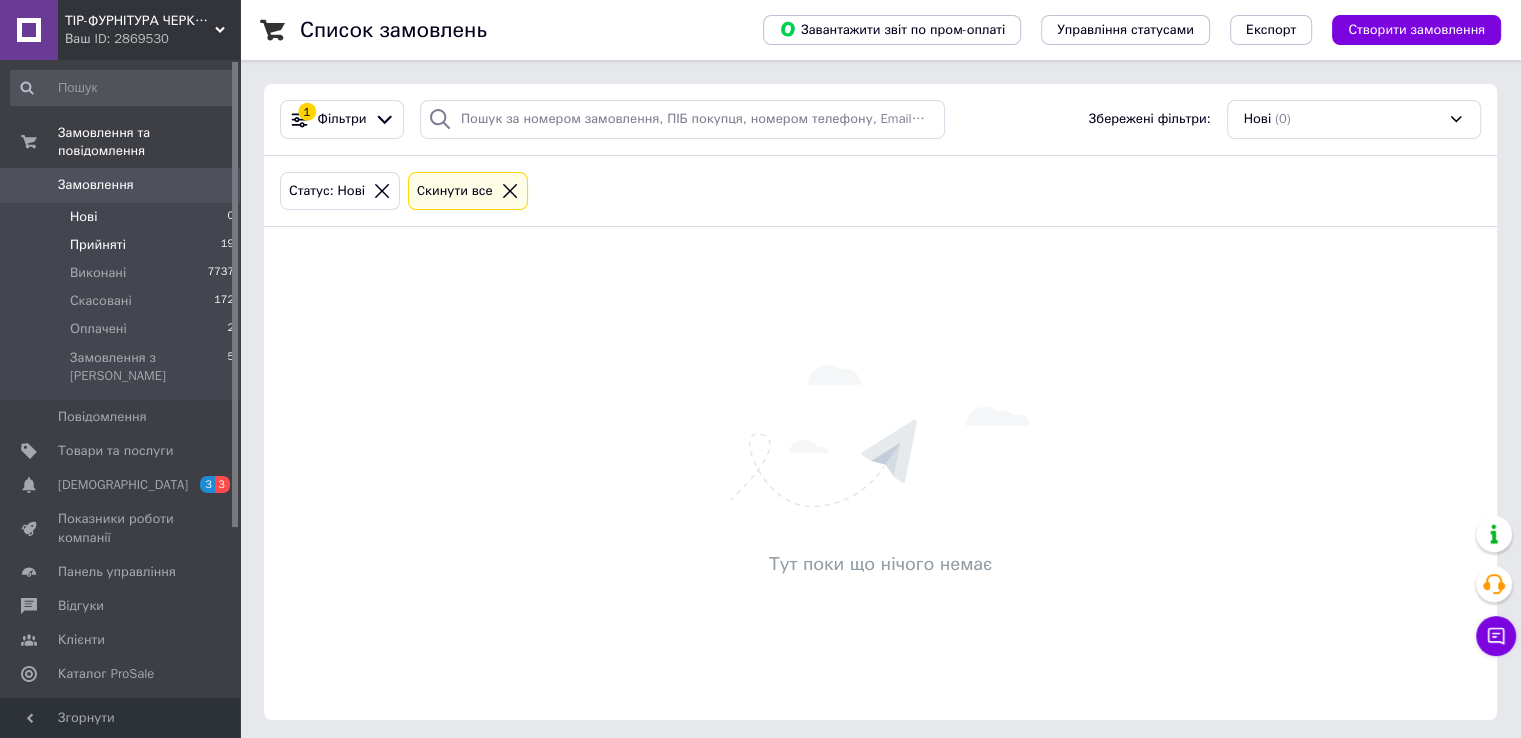 click on "Прийняті" at bounding box center (98, 245) 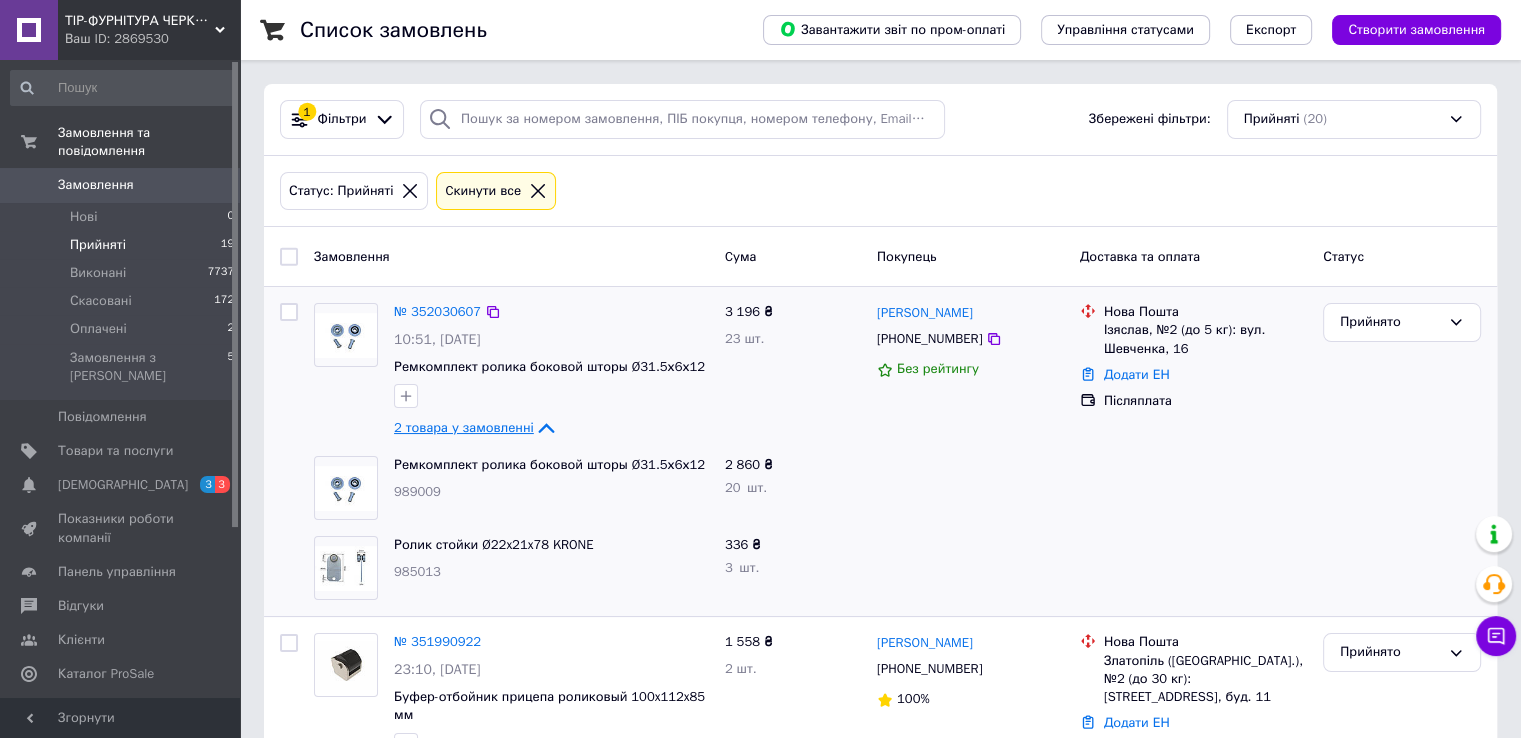 click 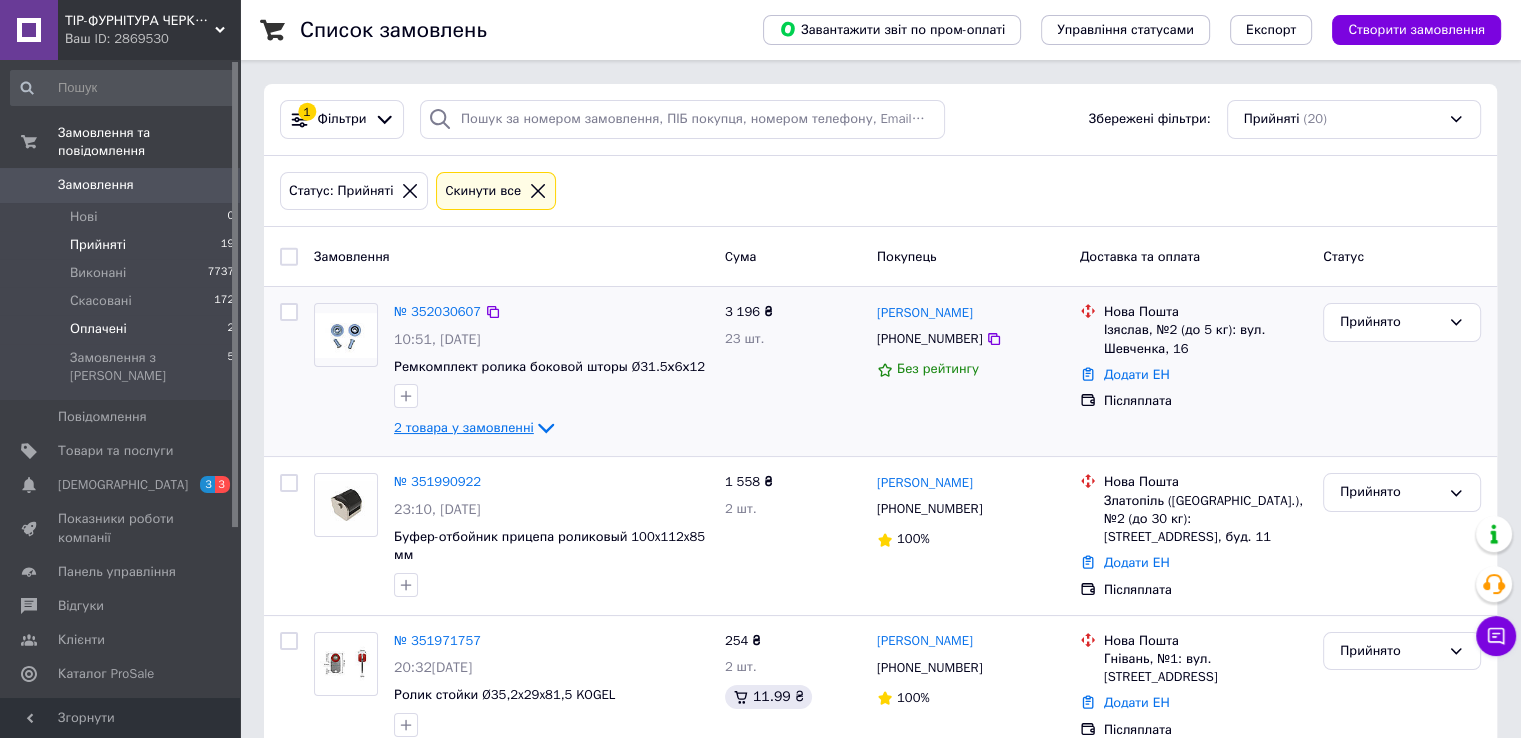click on "Оплачені" at bounding box center [98, 329] 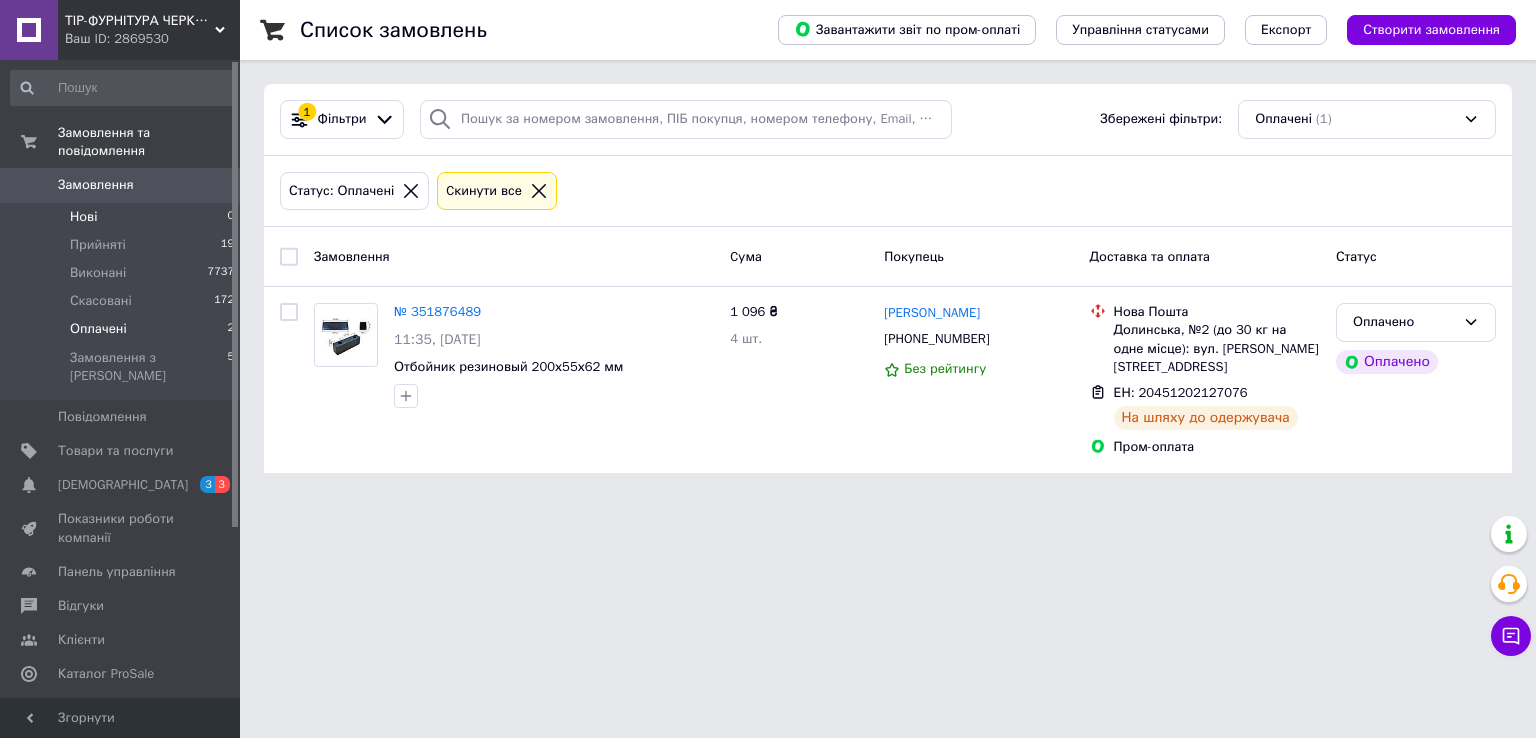 click on "Нові 0" at bounding box center (123, 217) 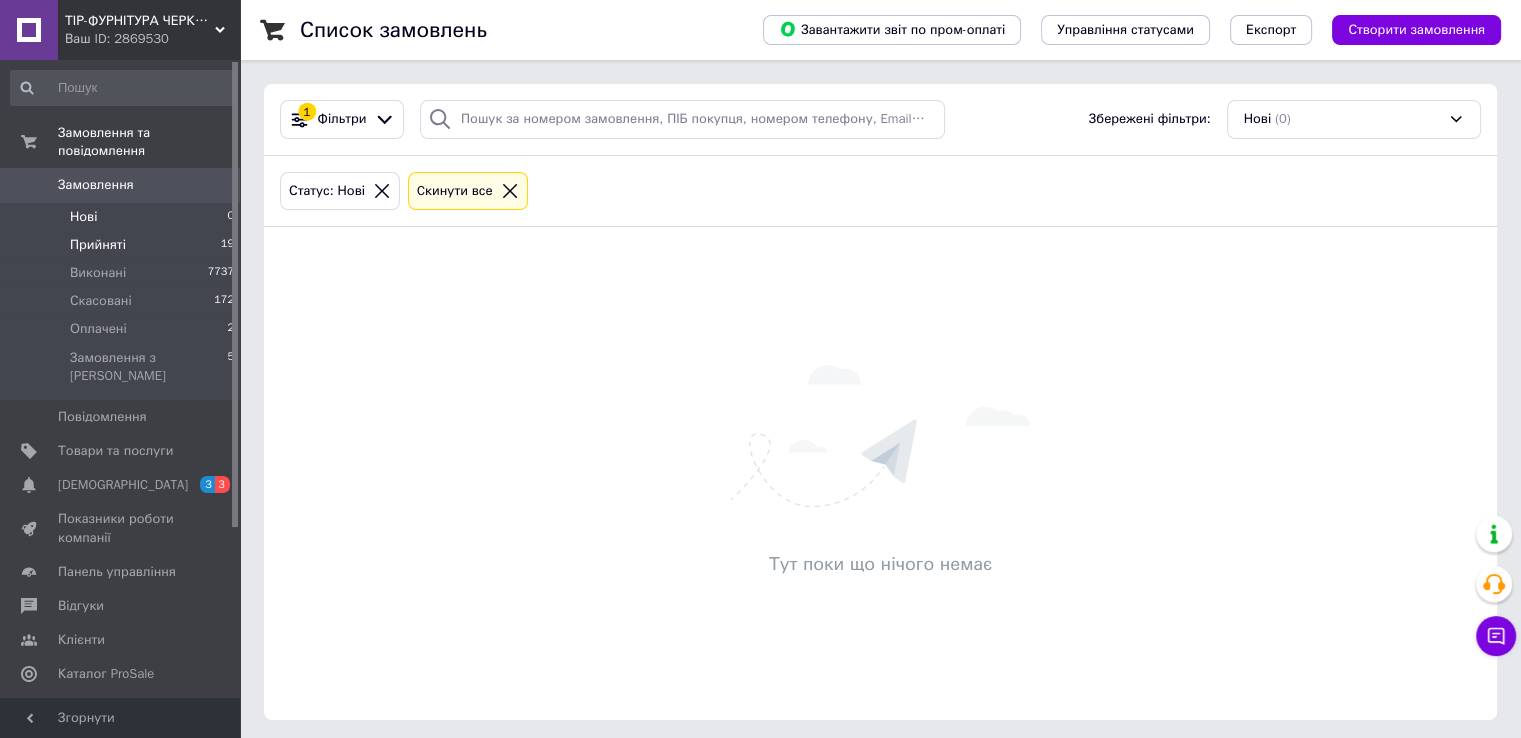 click on "Прийняті" at bounding box center (98, 245) 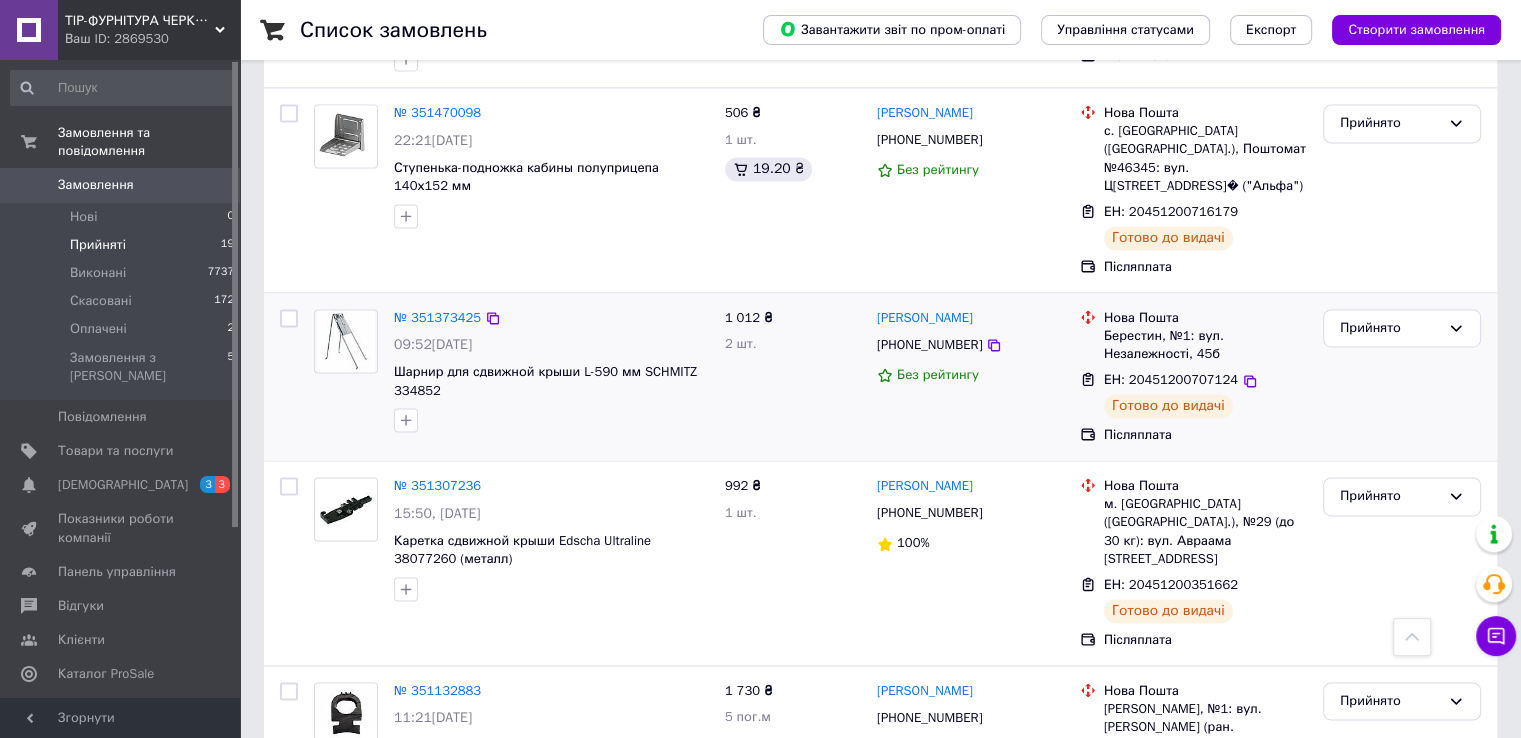 scroll, scrollTop: 2979, scrollLeft: 0, axis: vertical 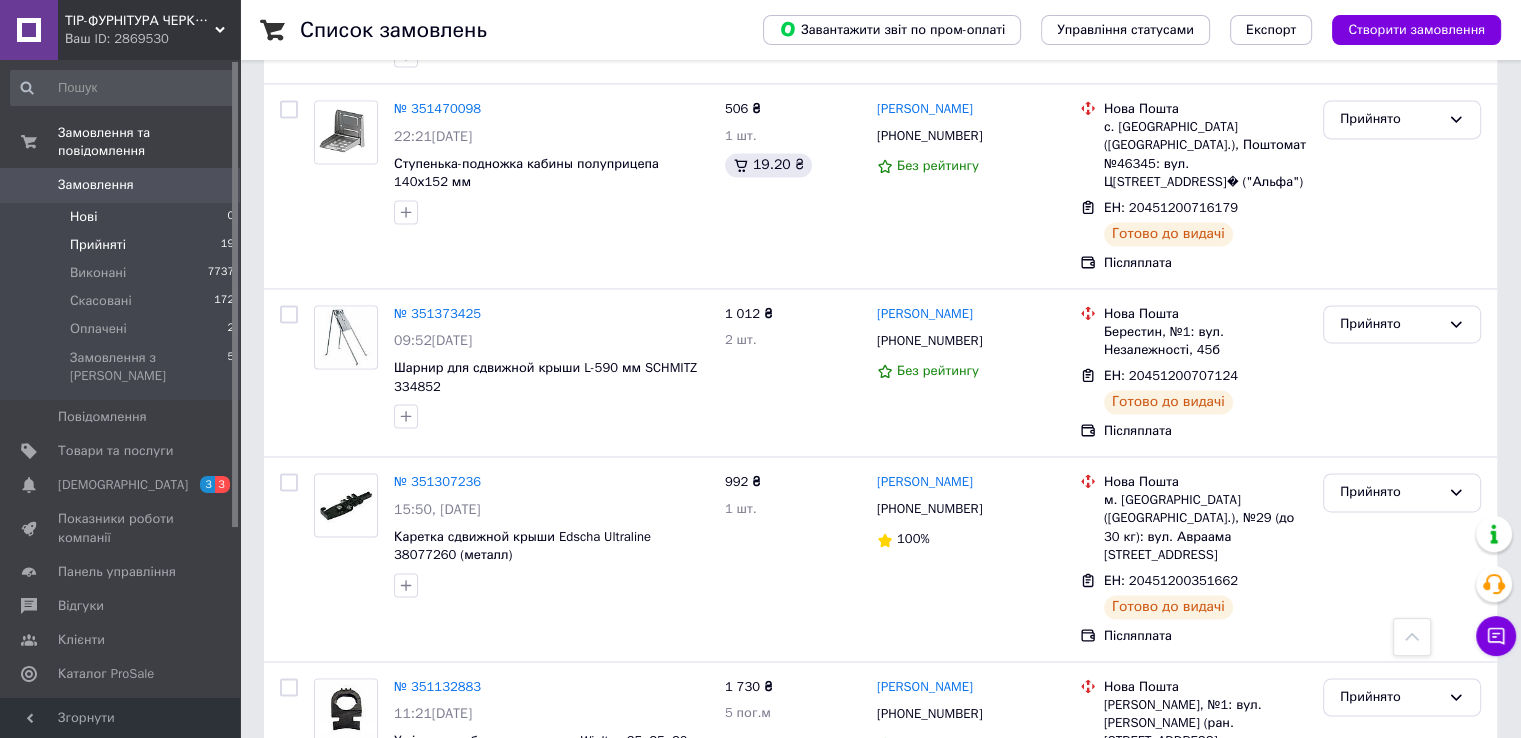 click on "Нові" at bounding box center (83, 217) 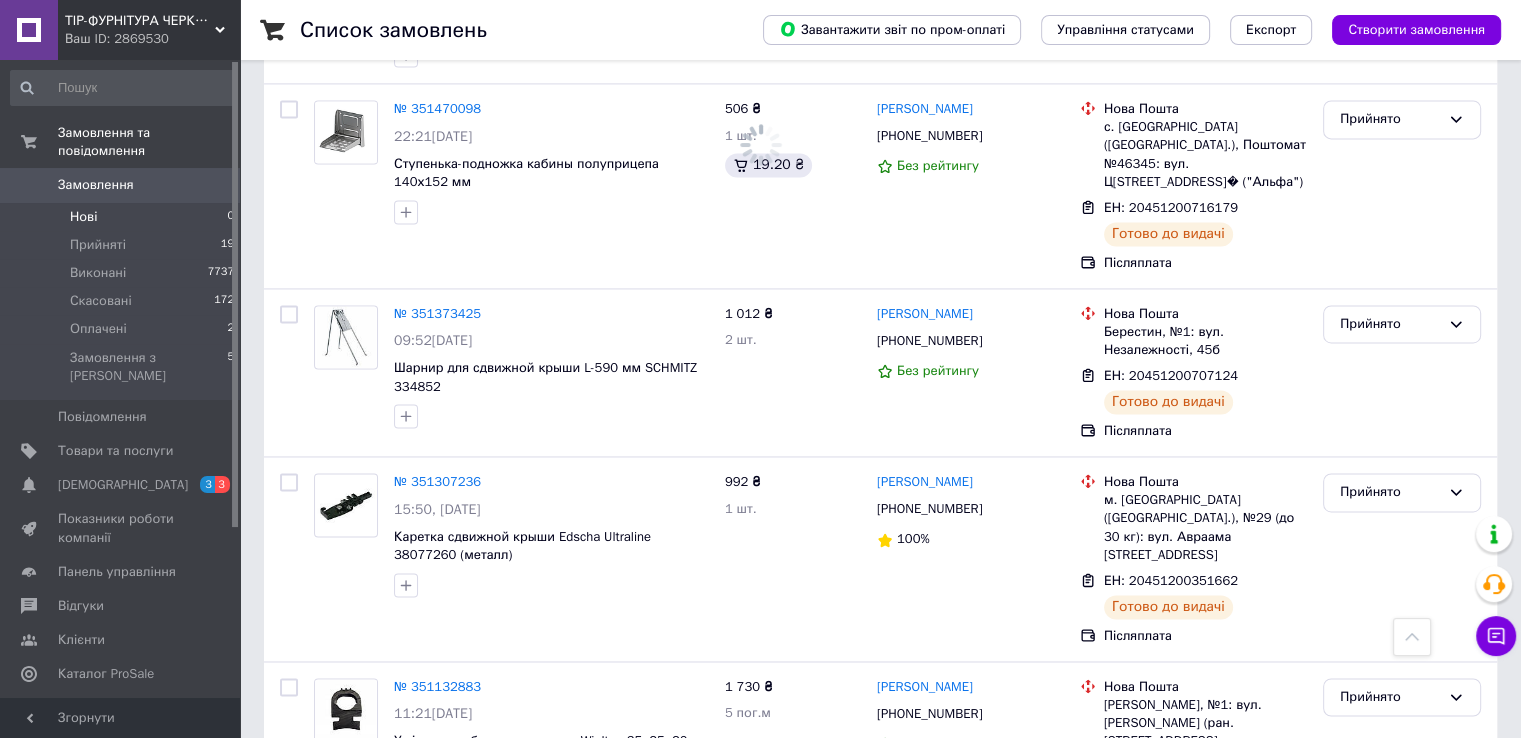 scroll, scrollTop: 0, scrollLeft: 0, axis: both 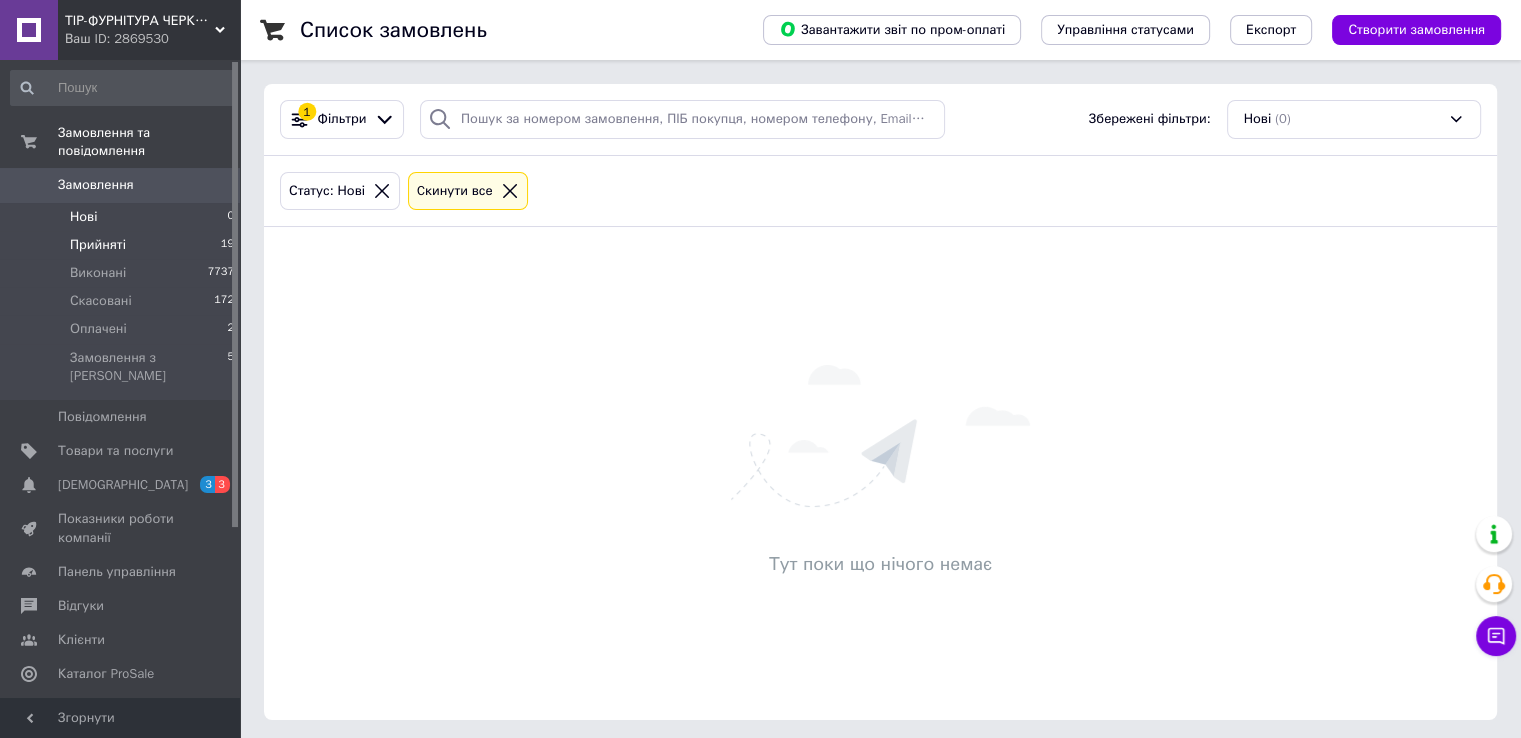 click on "Прийняті" at bounding box center (98, 245) 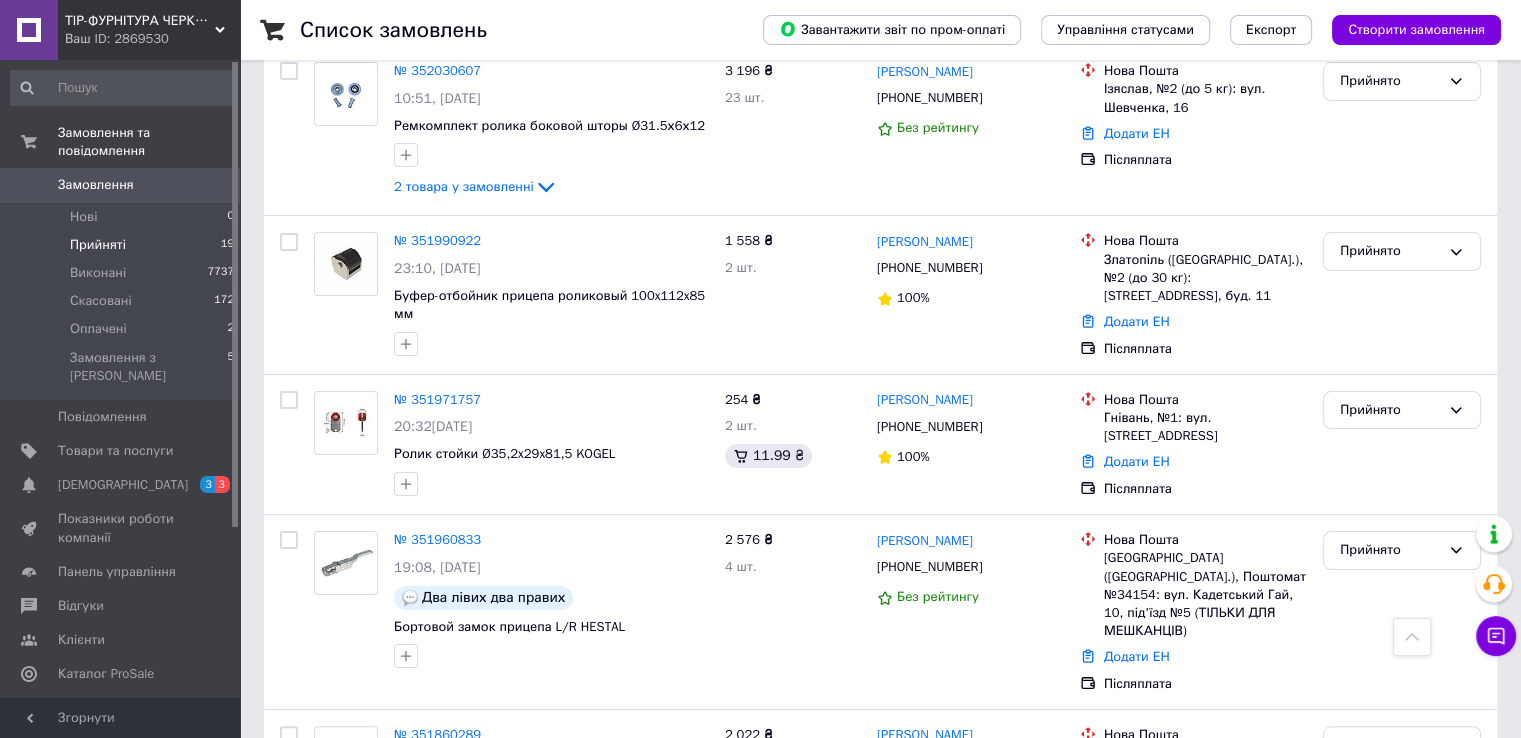 scroll, scrollTop: 0, scrollLeft: 0, axis: both 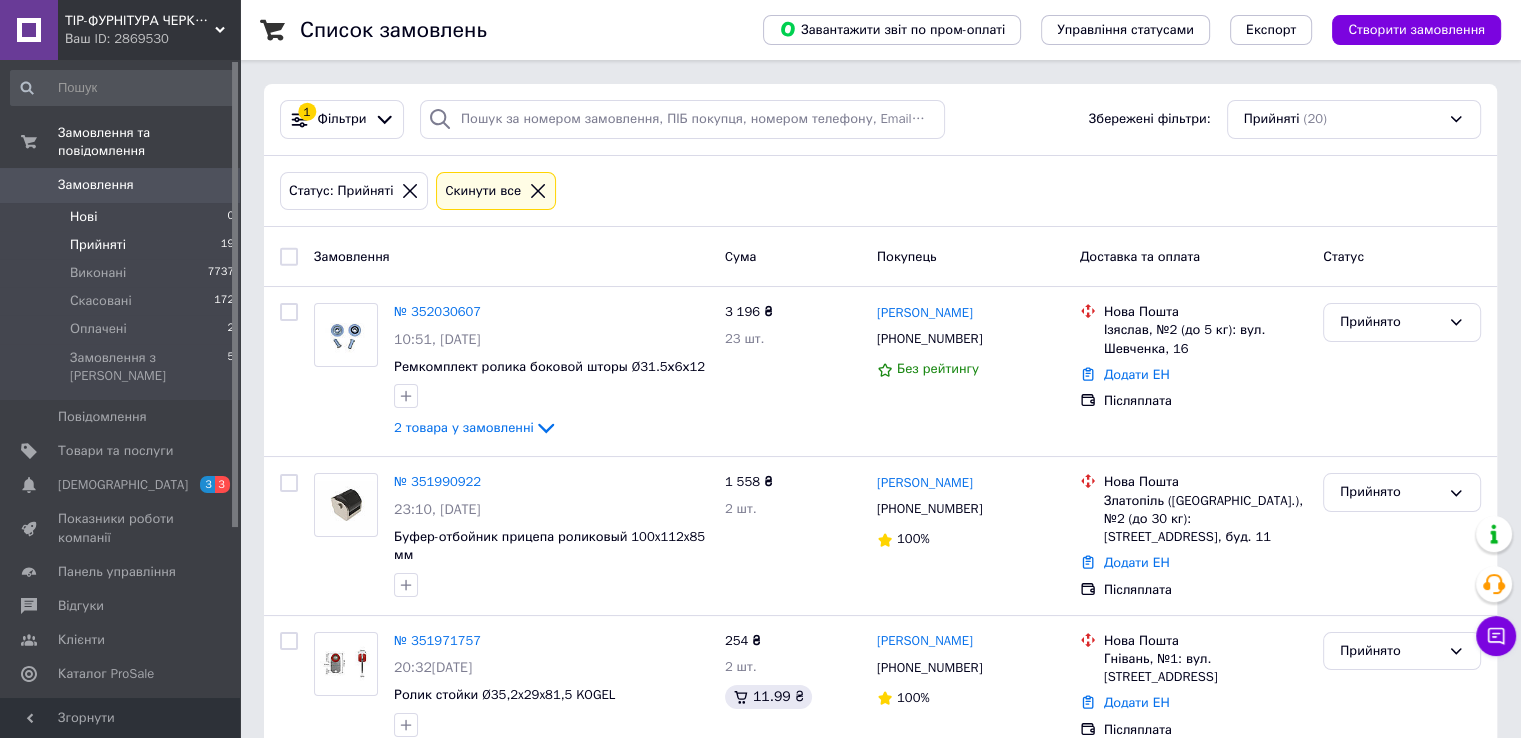 click on "Нові" at bounding box center (83, 217) 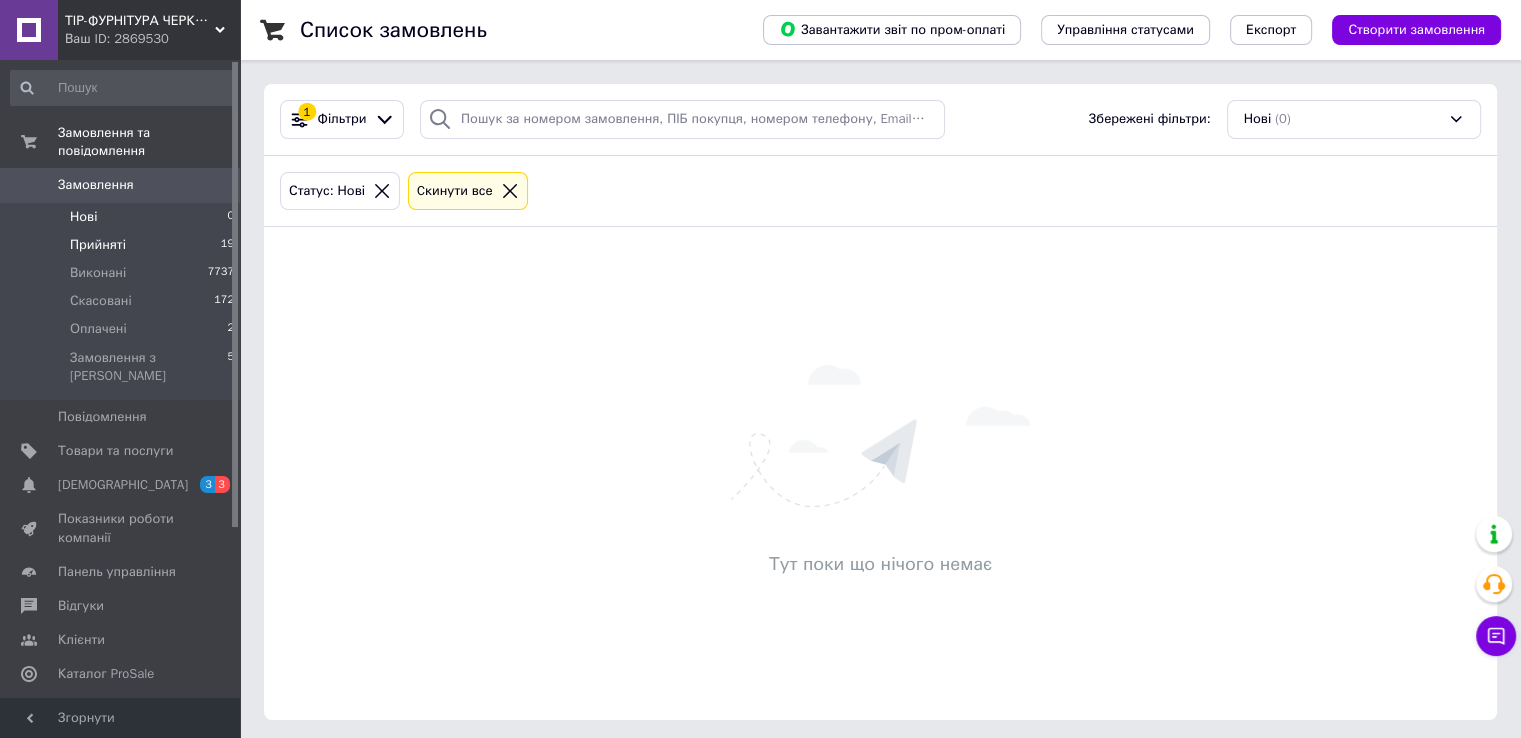 click on "Прийняті" at bounding box center (98, 245) 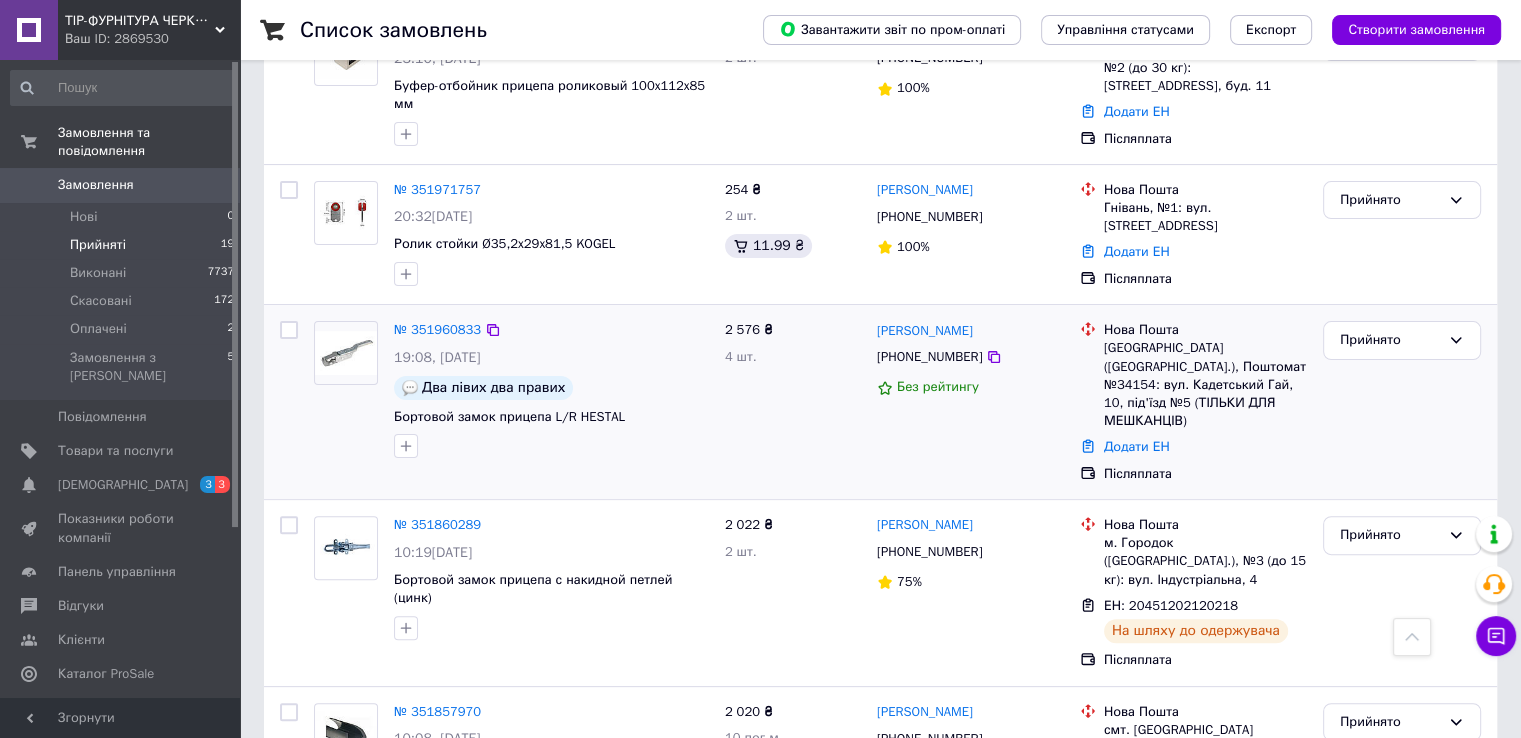 scroll, scrollTop: 0, scrollLeft: 0, axis: both 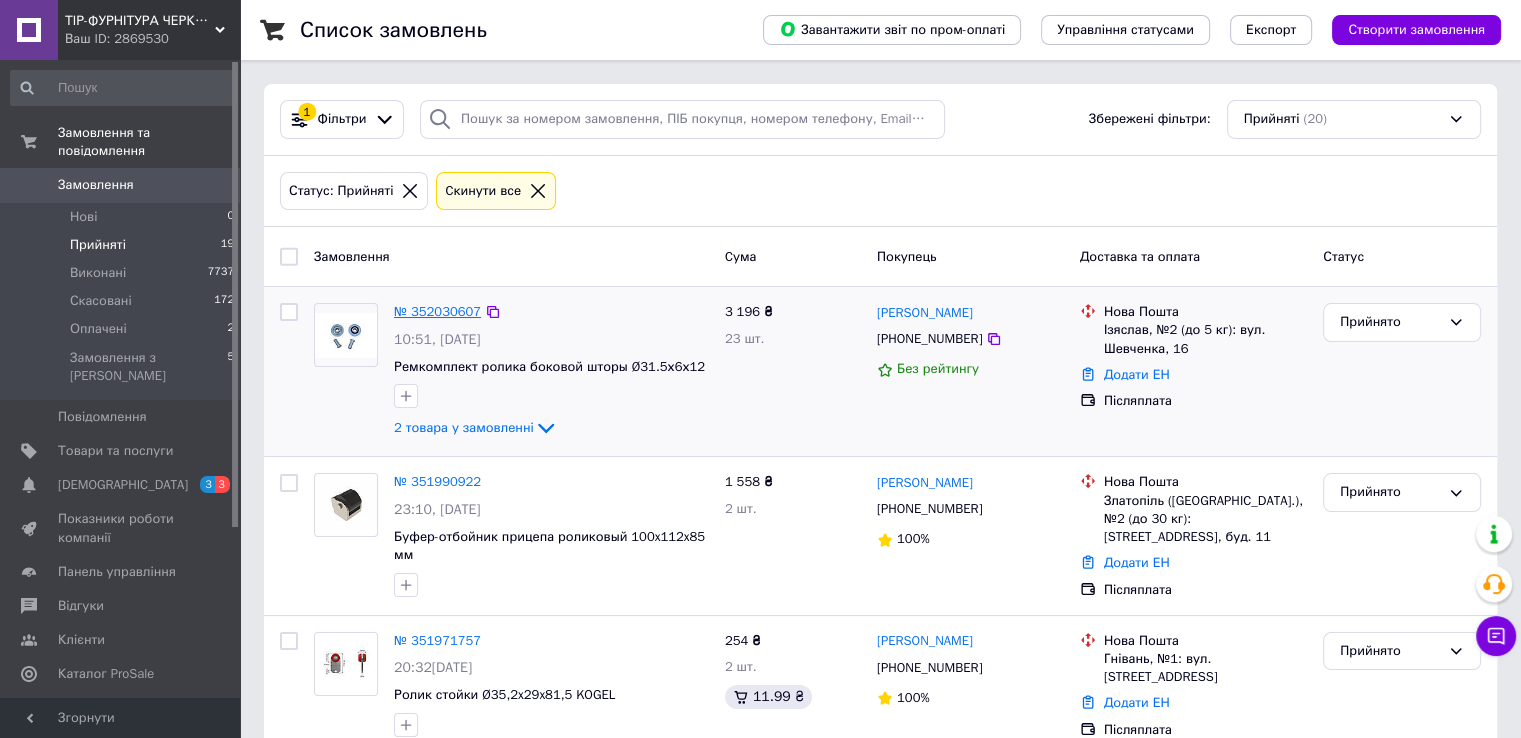 click on "№ 352030607" at bounding box center [437, 311] 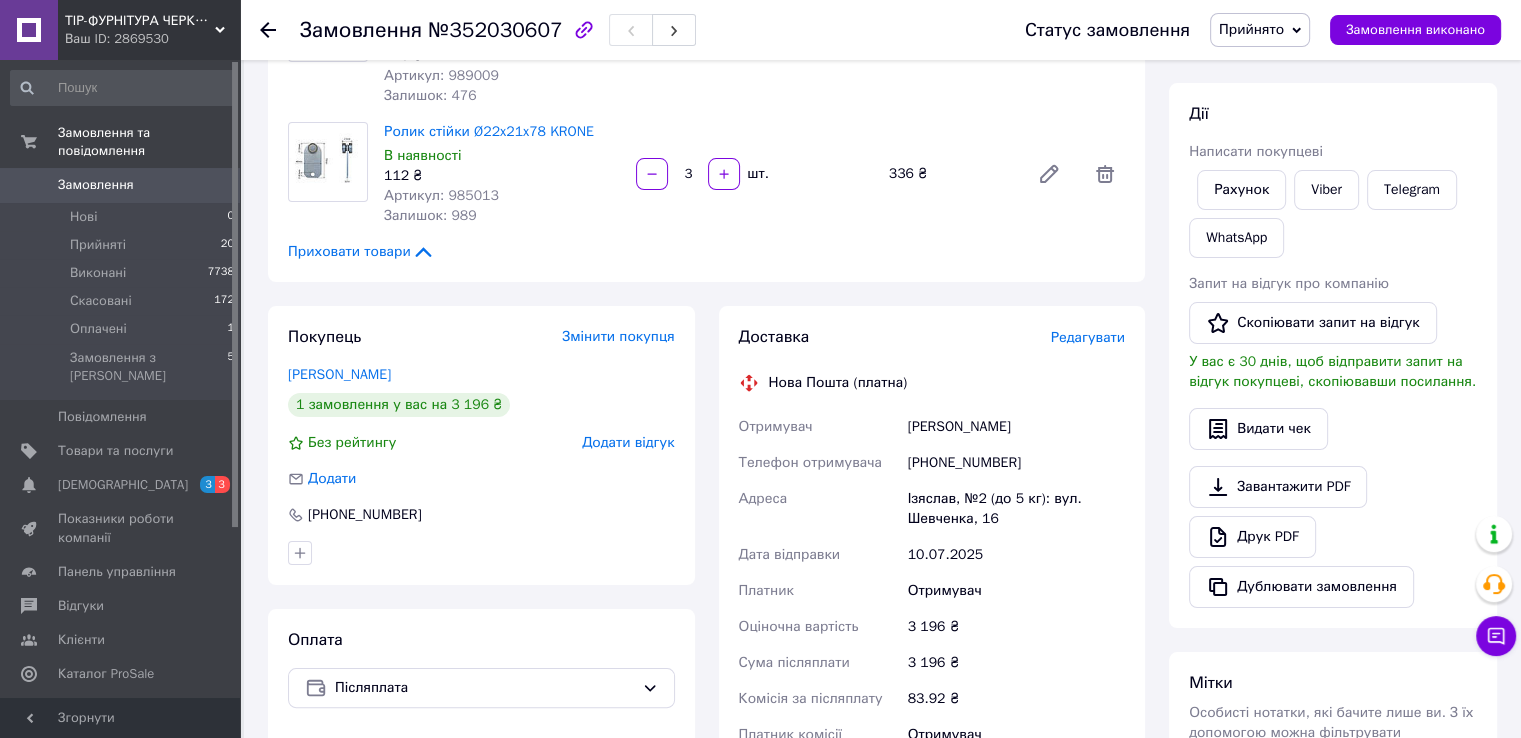 scroll, scrollTop: 300, scrollLeft: 0, axis: vertical 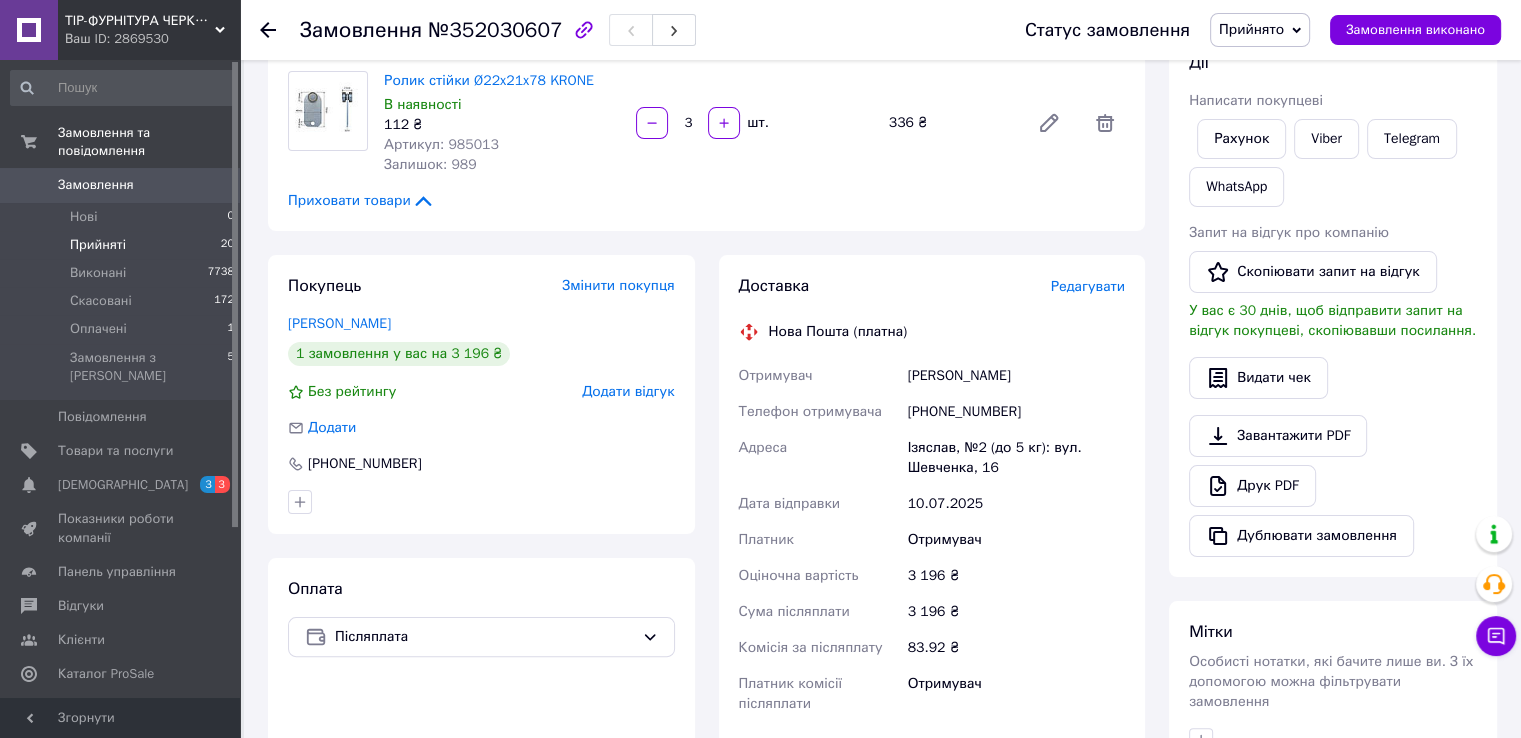 click on "Прийняті" at bounding box center [98, 245] 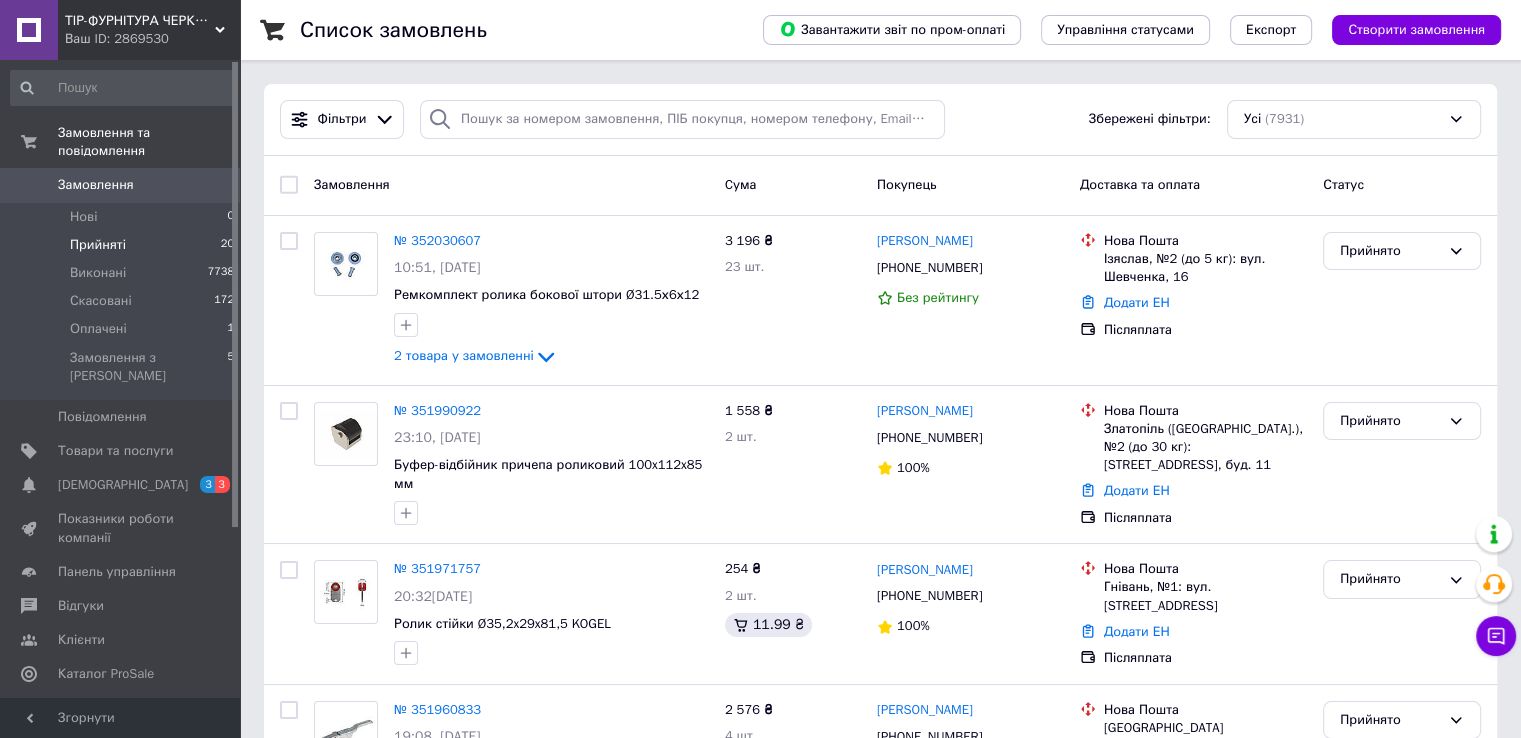 click on "Прийняті" at bounding box center [98, 245] 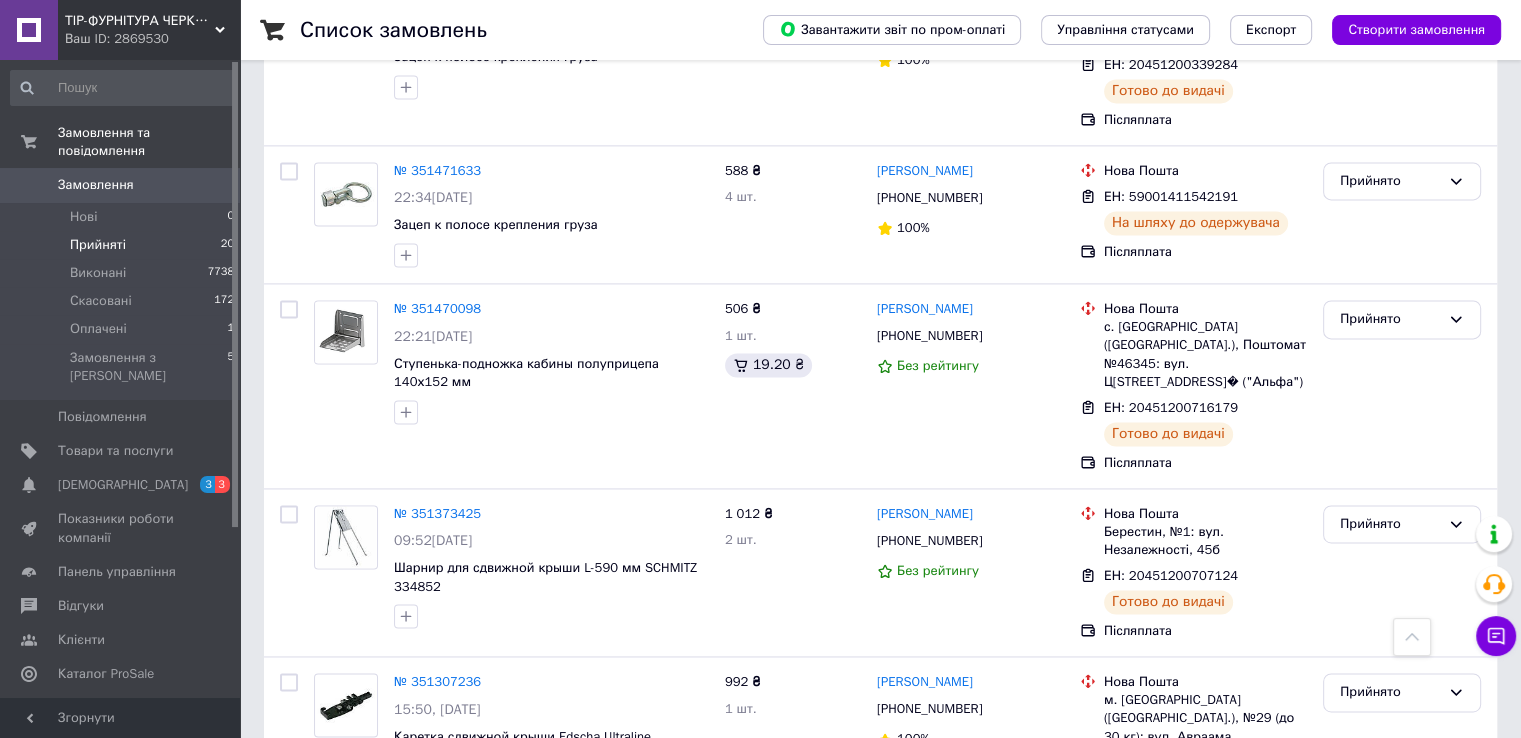 scroll, scrollTop: 2979, scrollLeft: 0, axis: vertical 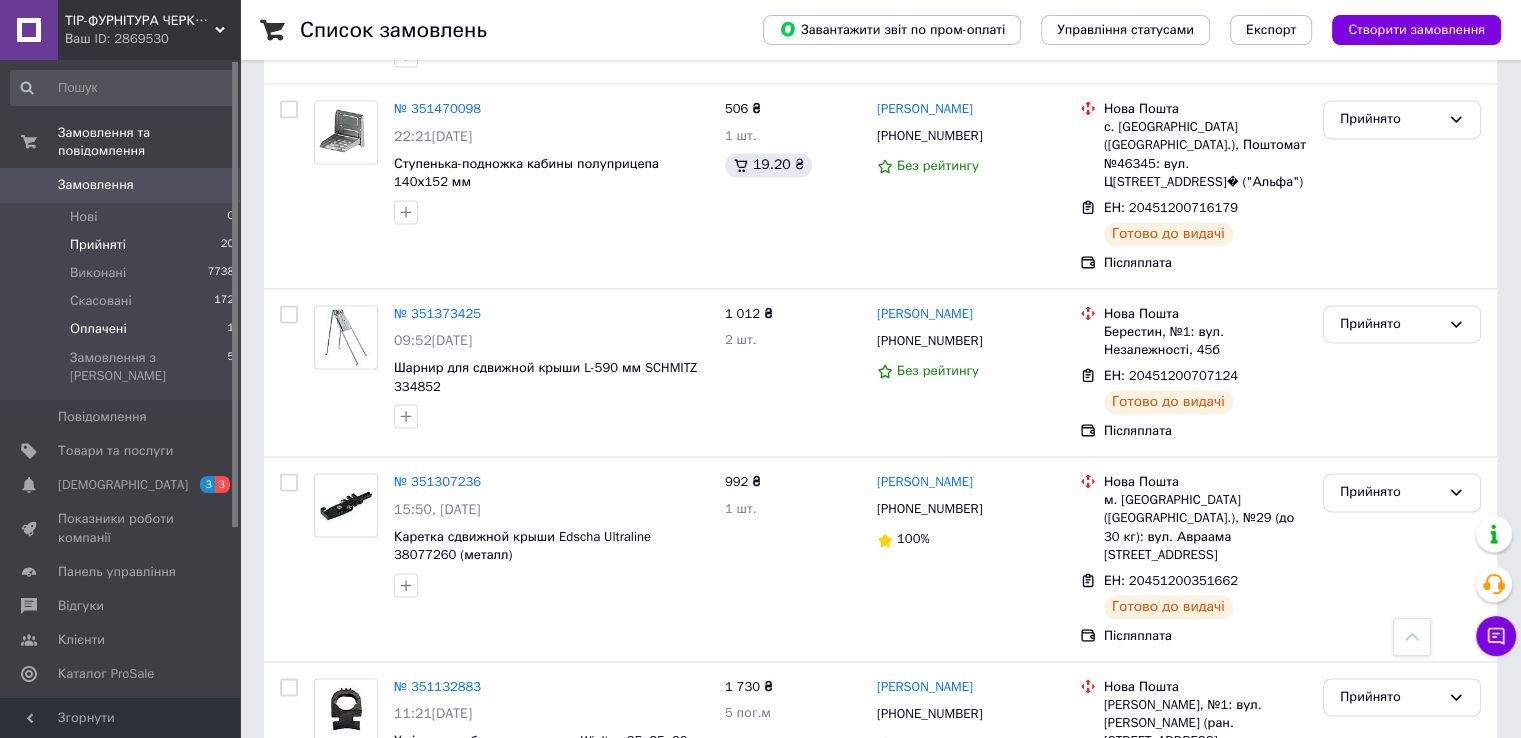 click on "Оплачені 1" at bounding box center (123, 329) 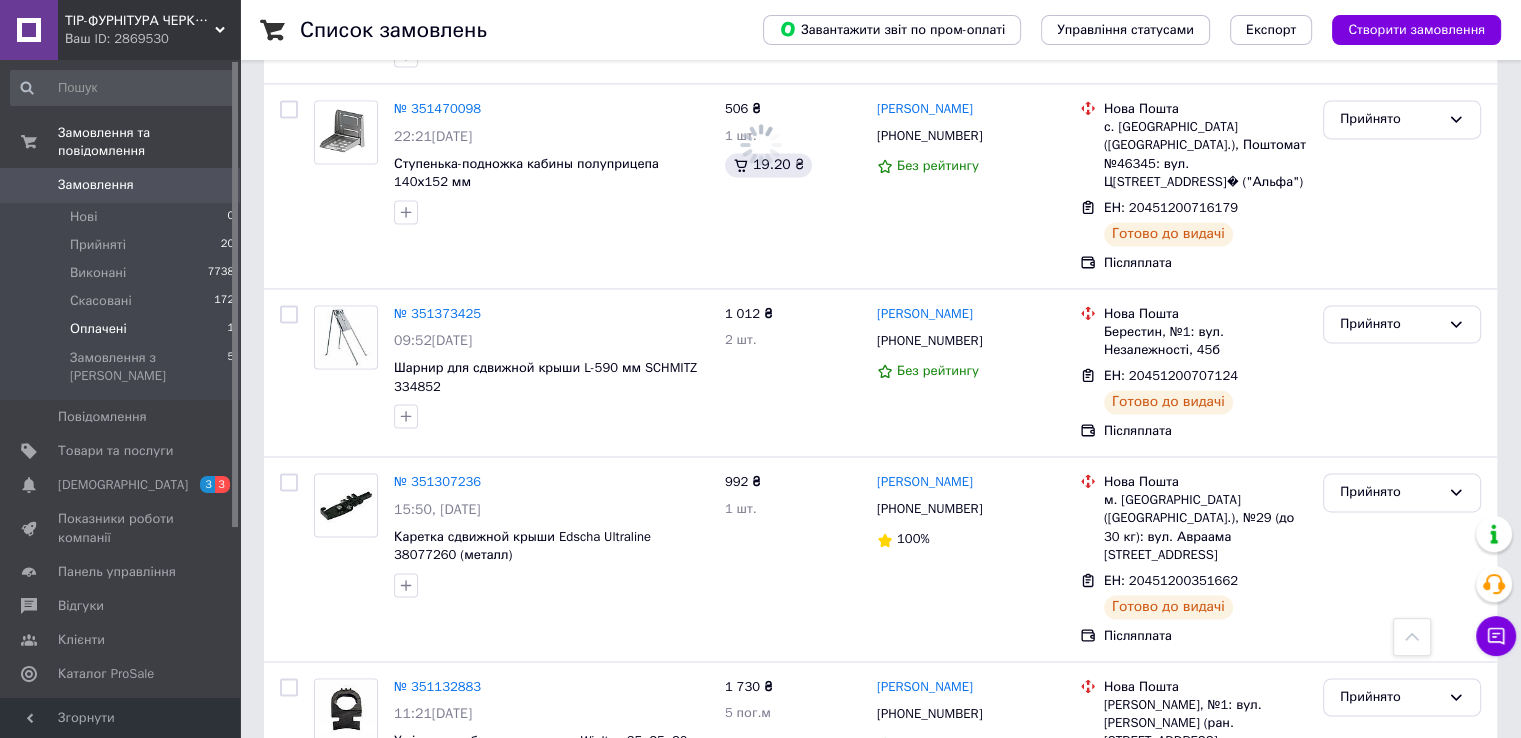 scroll, scrollTop: 0, scrollLeft: 0, axis: both 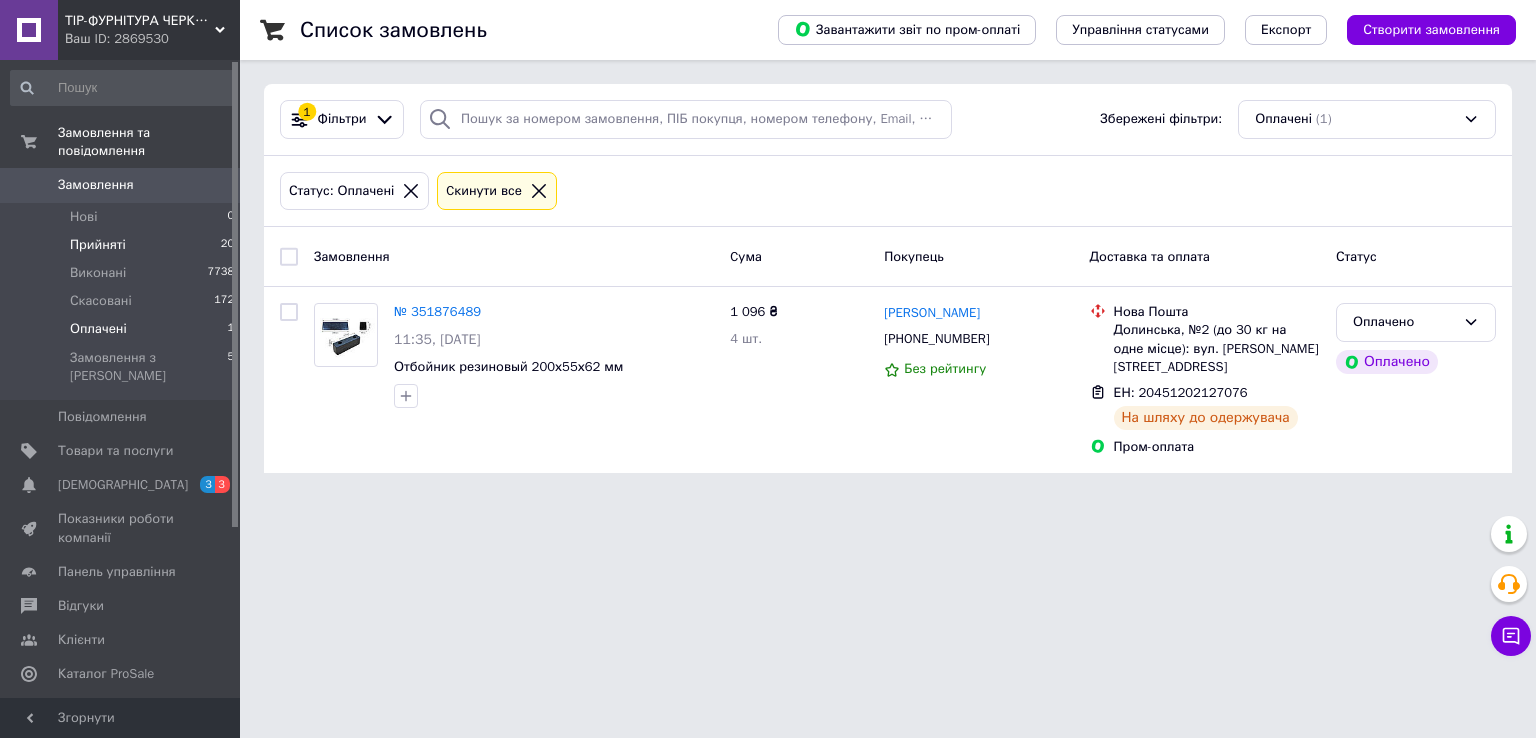 click on "Прийняті" at bounding box center (98, 245) 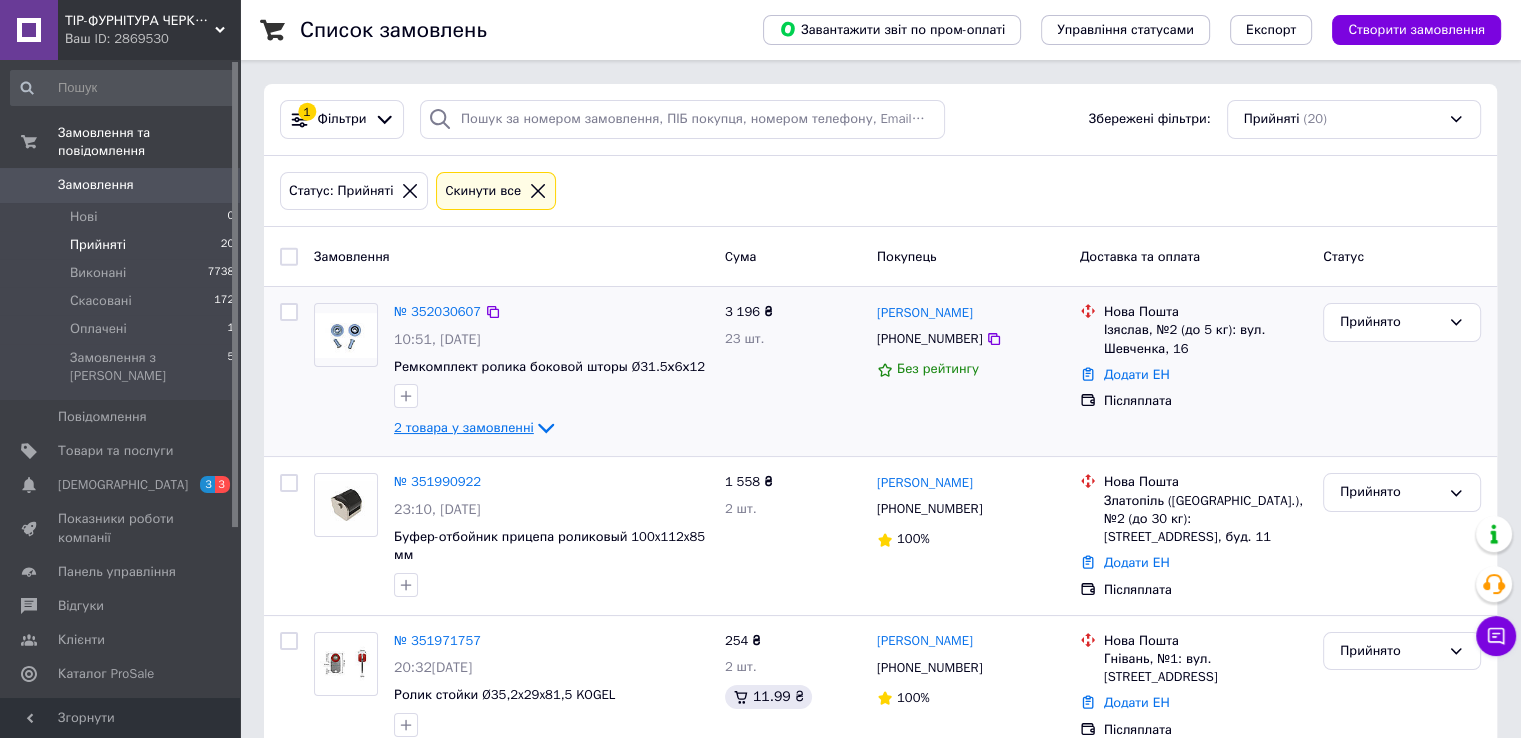 click 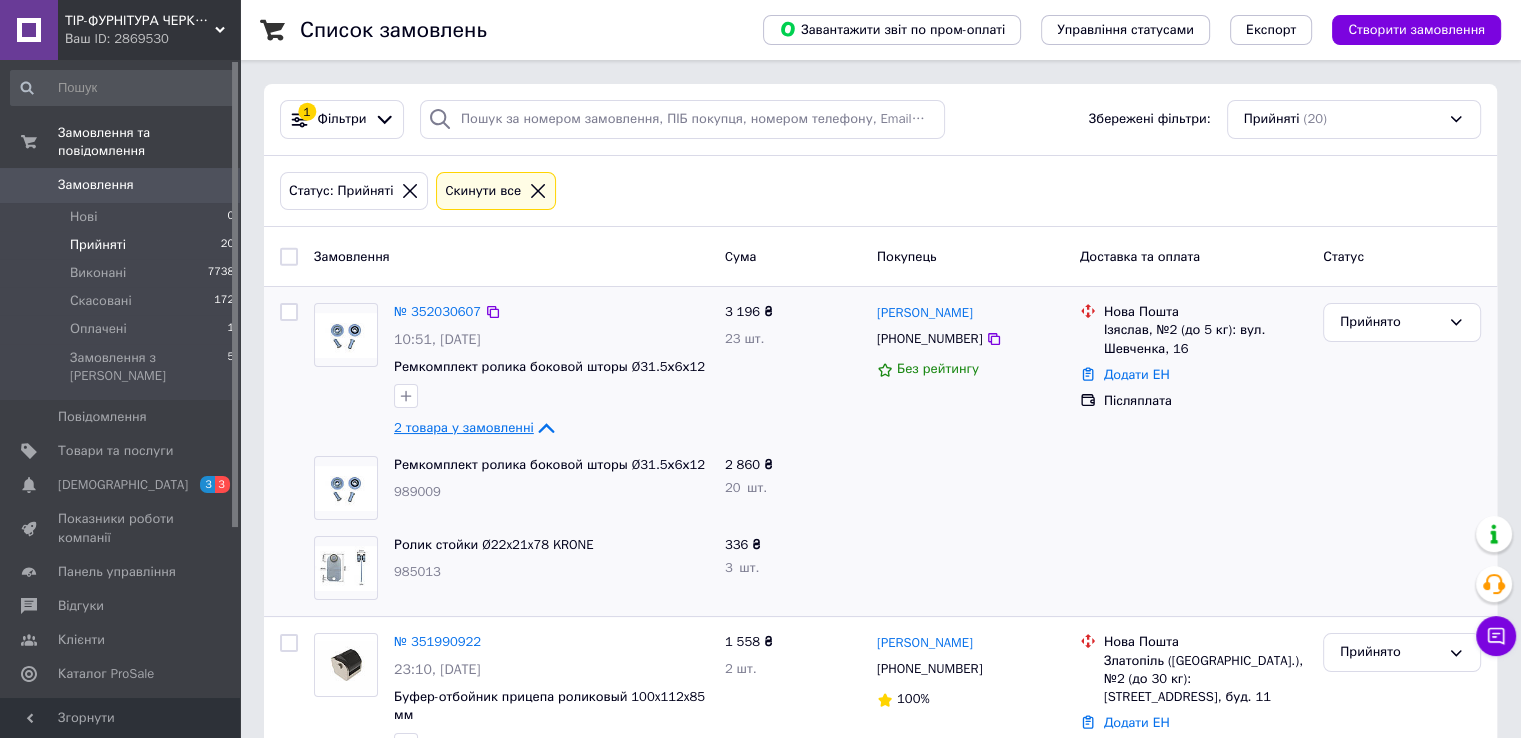 click 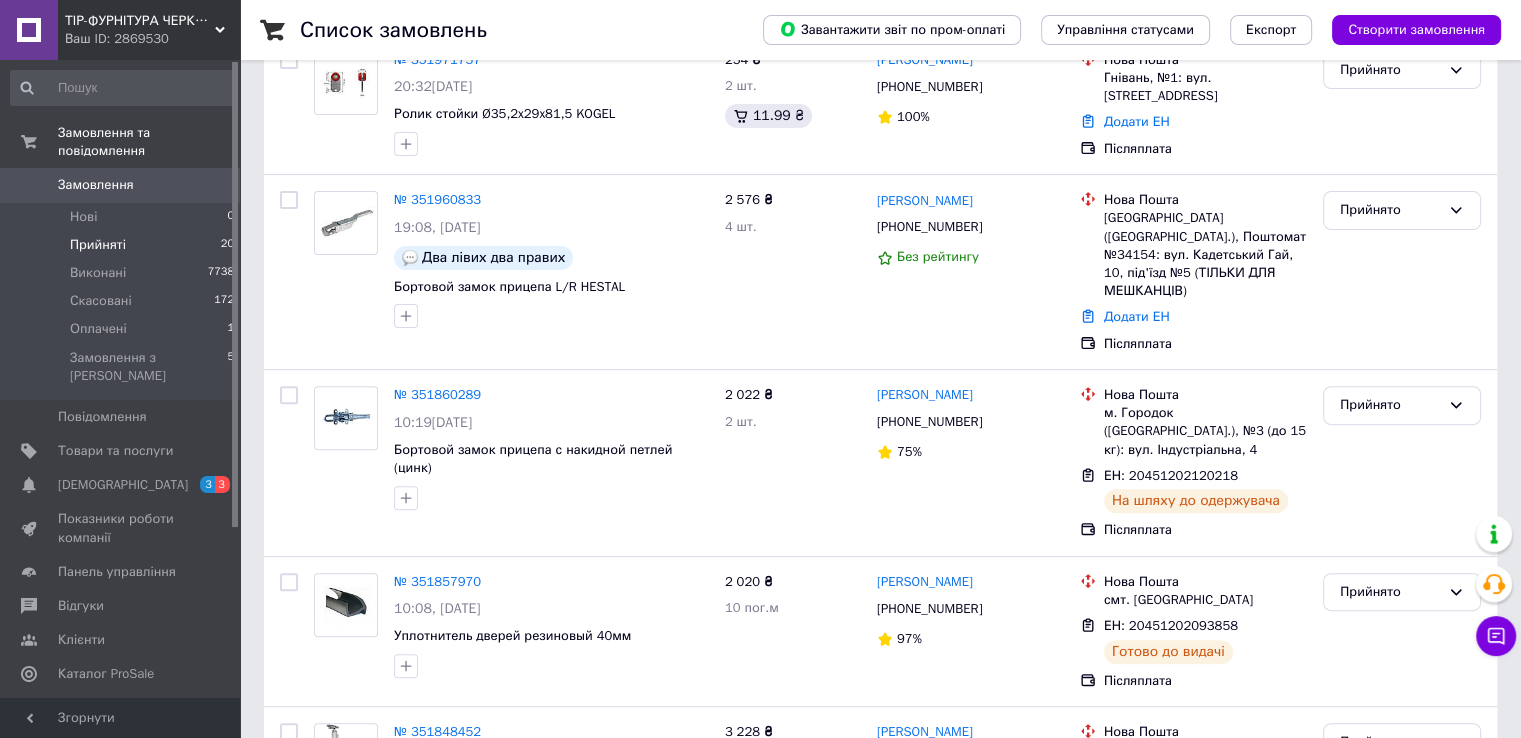 scroll, scrollTop: 600, scrollLeft: 0, axis: vertical 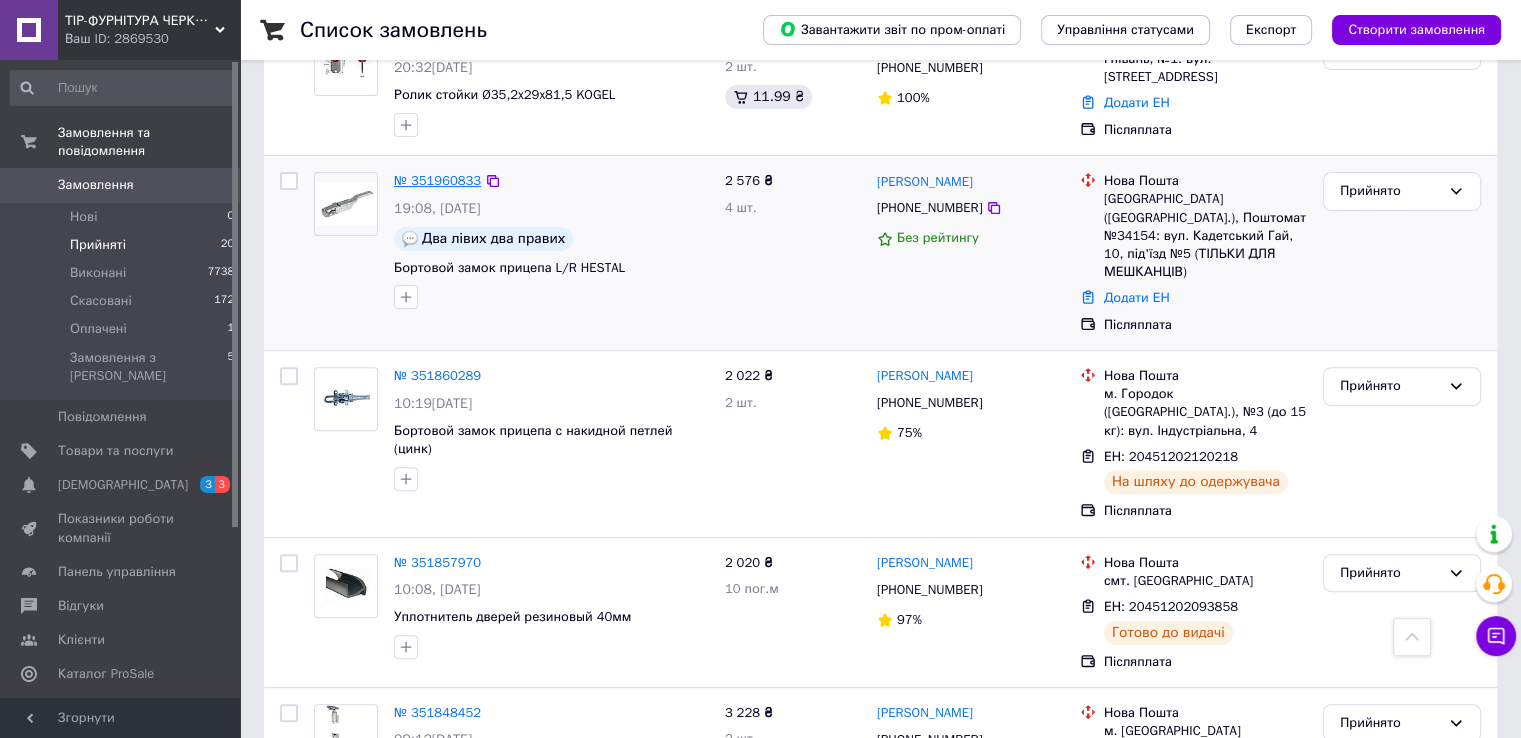 click on "№ 351960833" at bounding box center [437, 180] 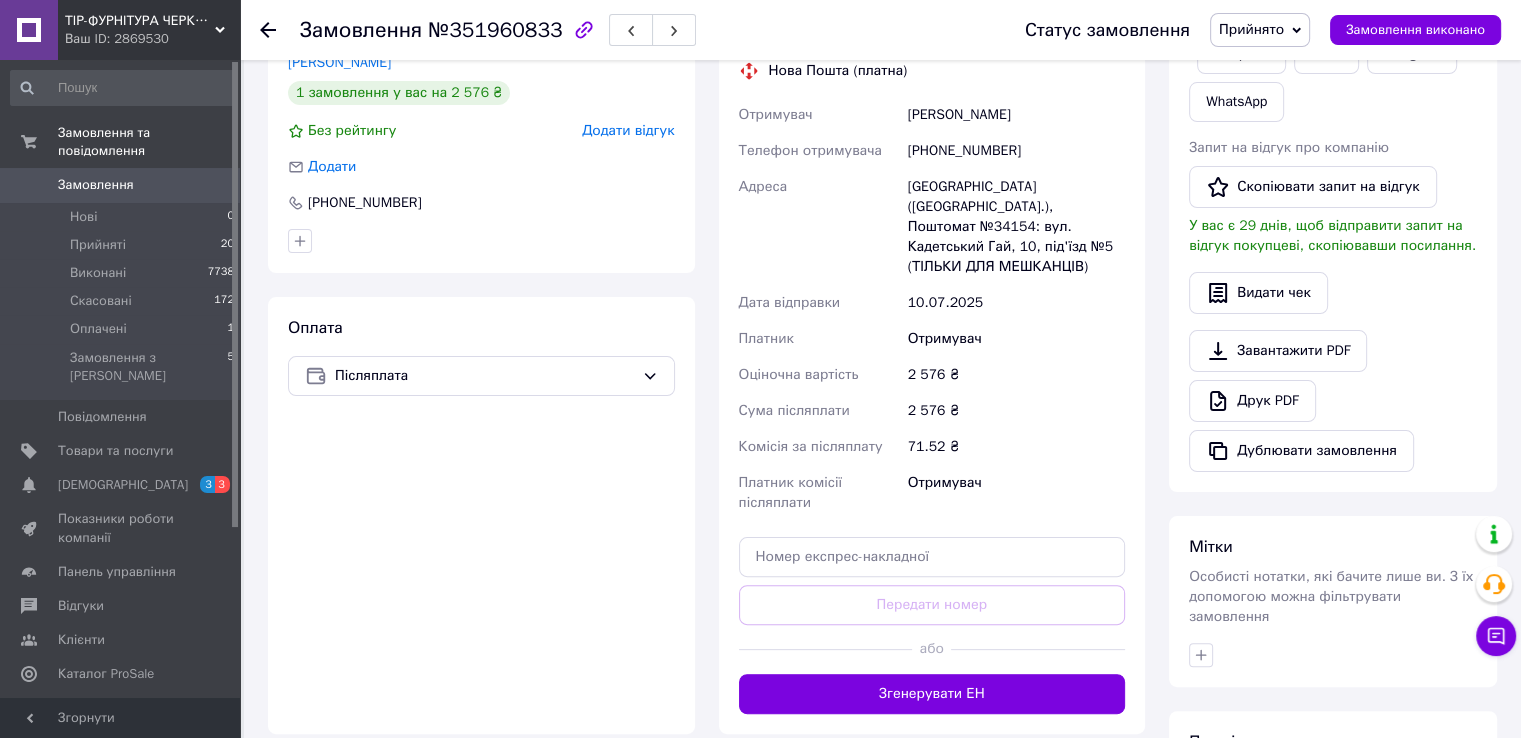 scroll, scrollTop: 200, scrollLeft: 0, axis: vertical 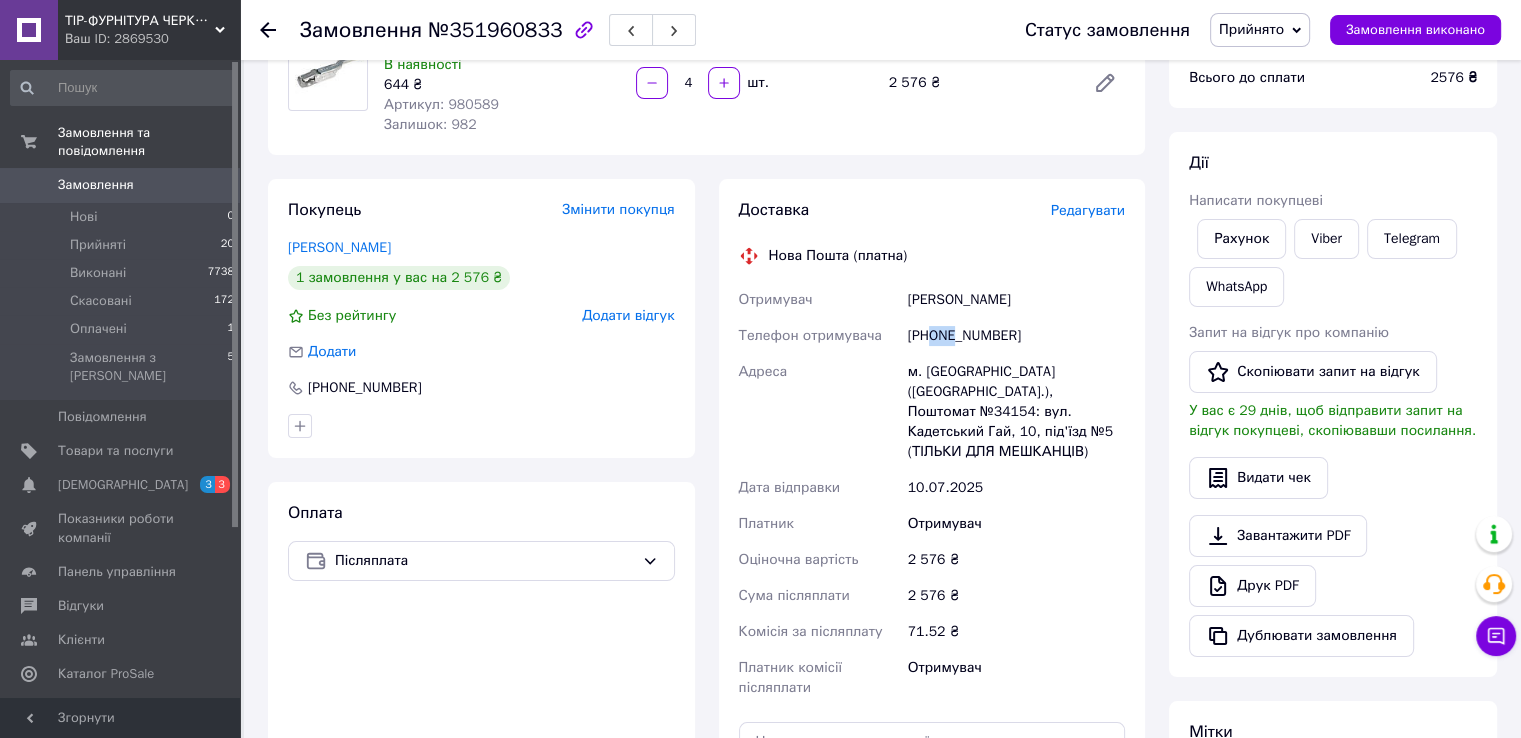 drag, startPoint x: 932, startPoint y: 335, endPoint x: 957, endPoint y: 338, distance: 25.179358 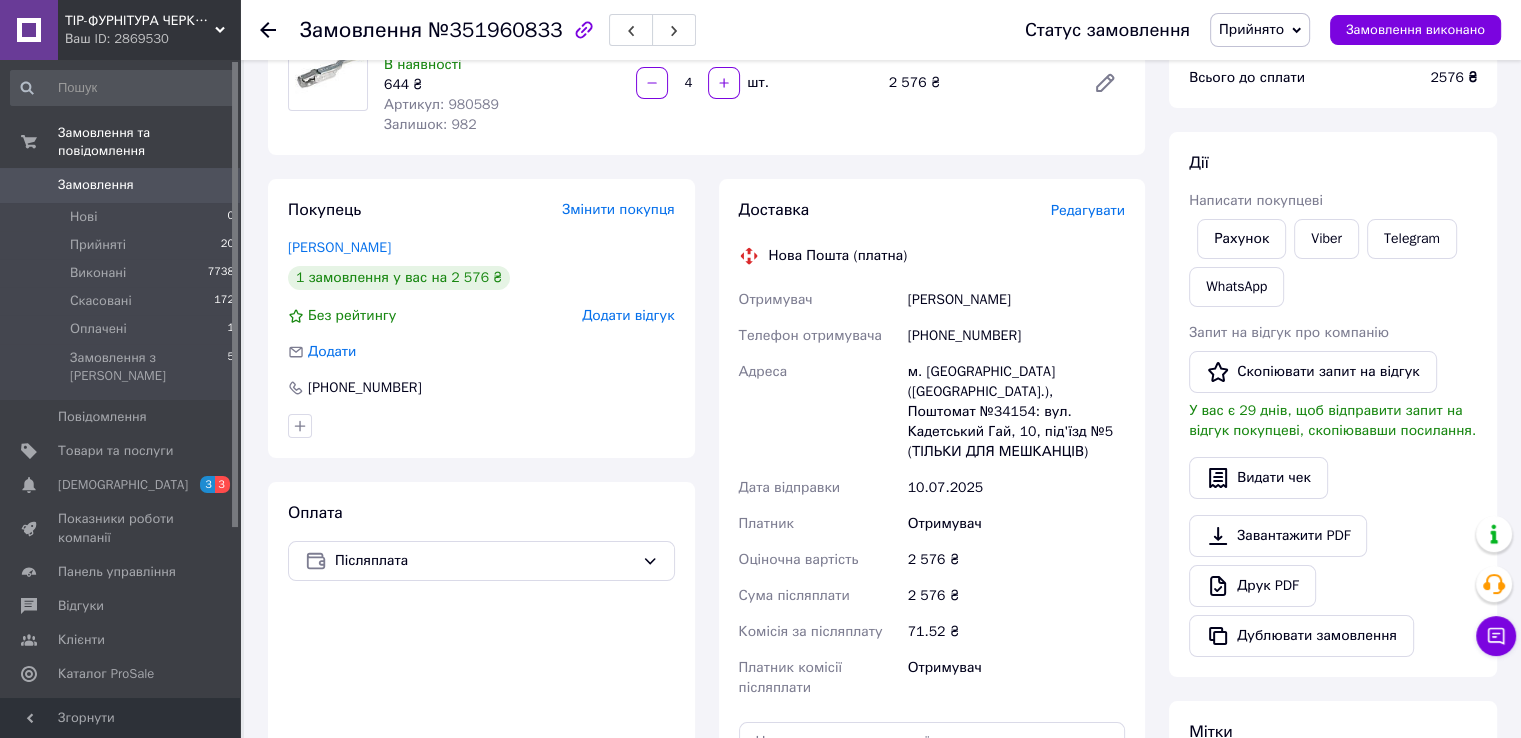 click on "[PHONE_NUMBER]" at bounding box center [1016, 336] 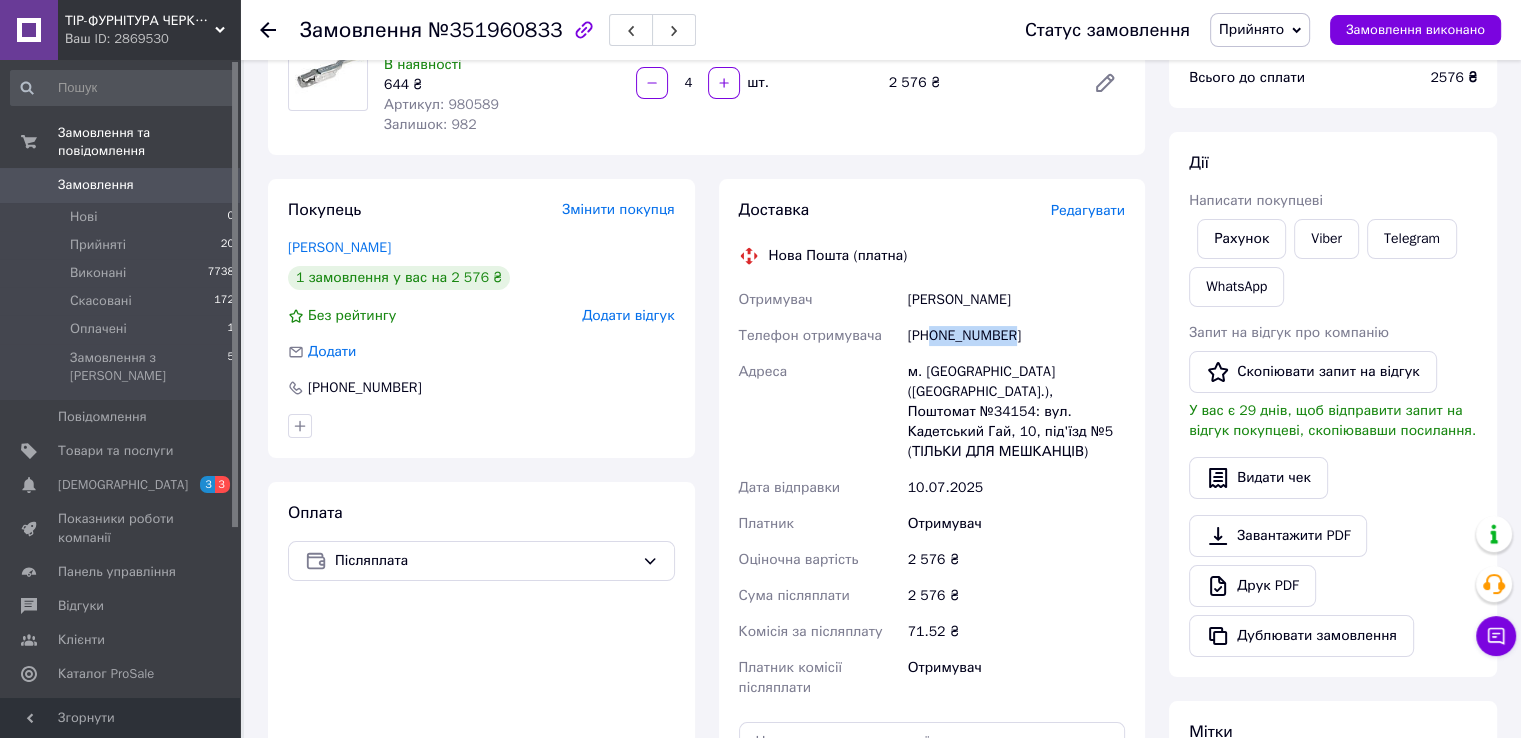 drag, startPoint x: 934, startPoint y: 333, endPoint x: 1032, endPoint y: 332, distance: 98.005104 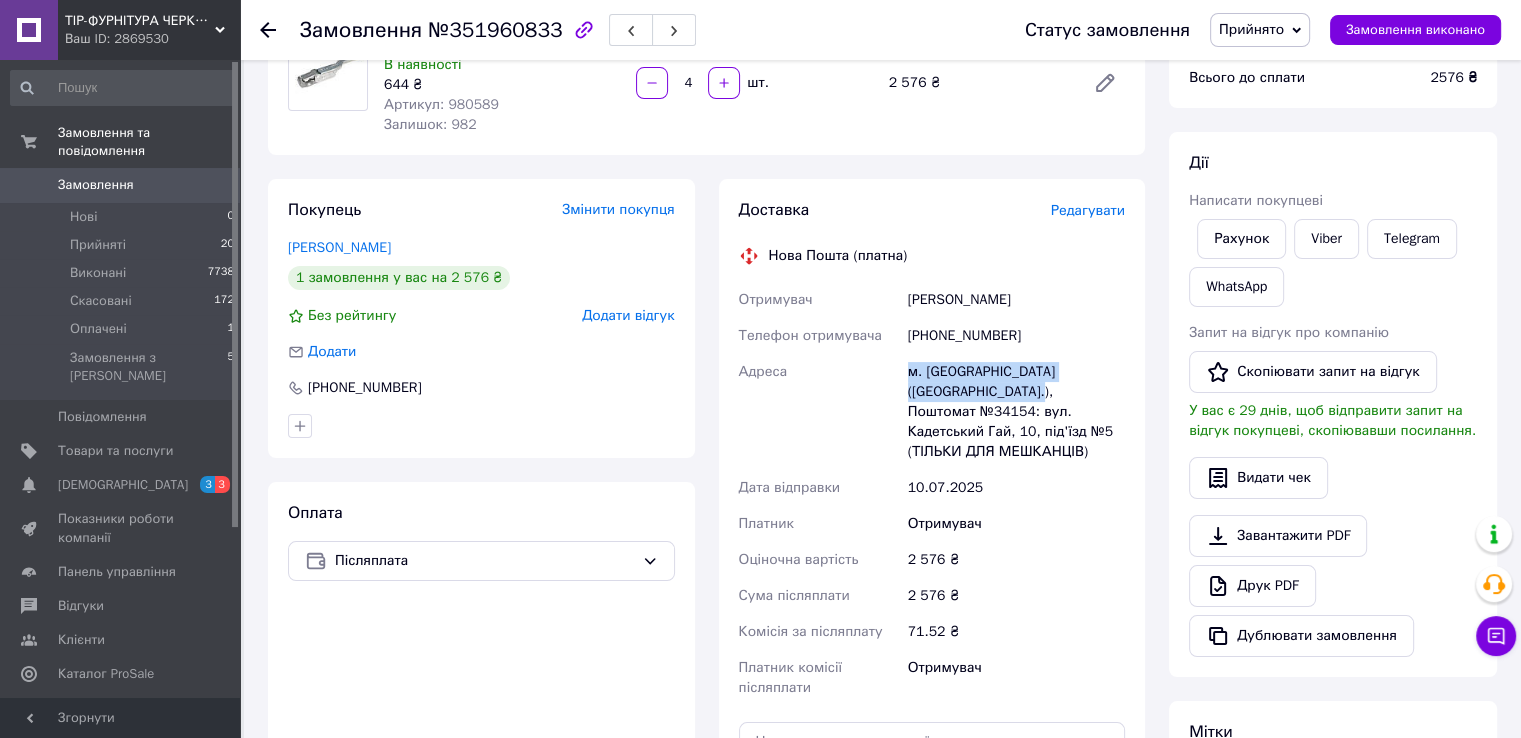 drag, startPoint x: 904, startPoint y: 368, endPoint x: 957, endPoint y: 393, distance: 58.60034 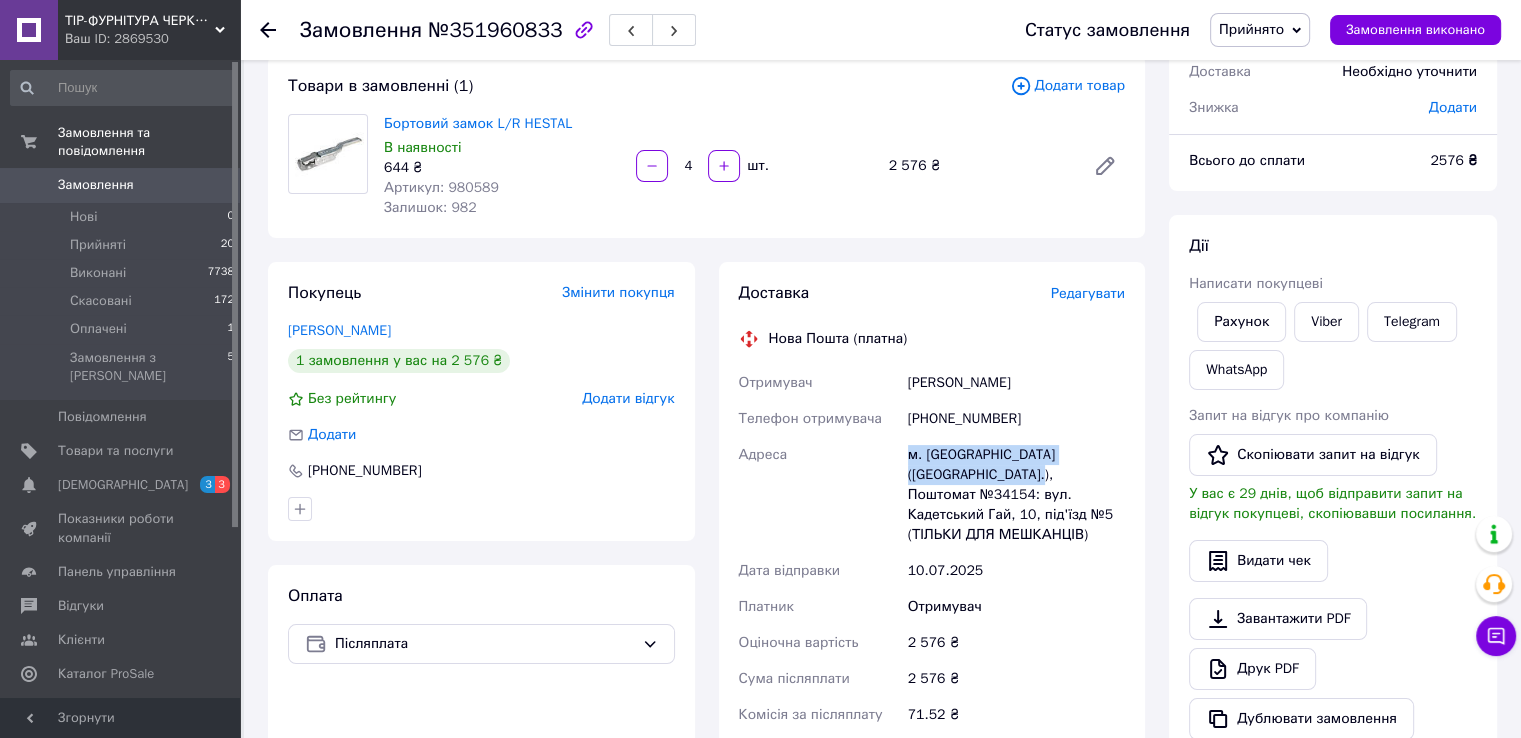 scroll, scrollTop: 0, scrollLeft: 0, axis: both 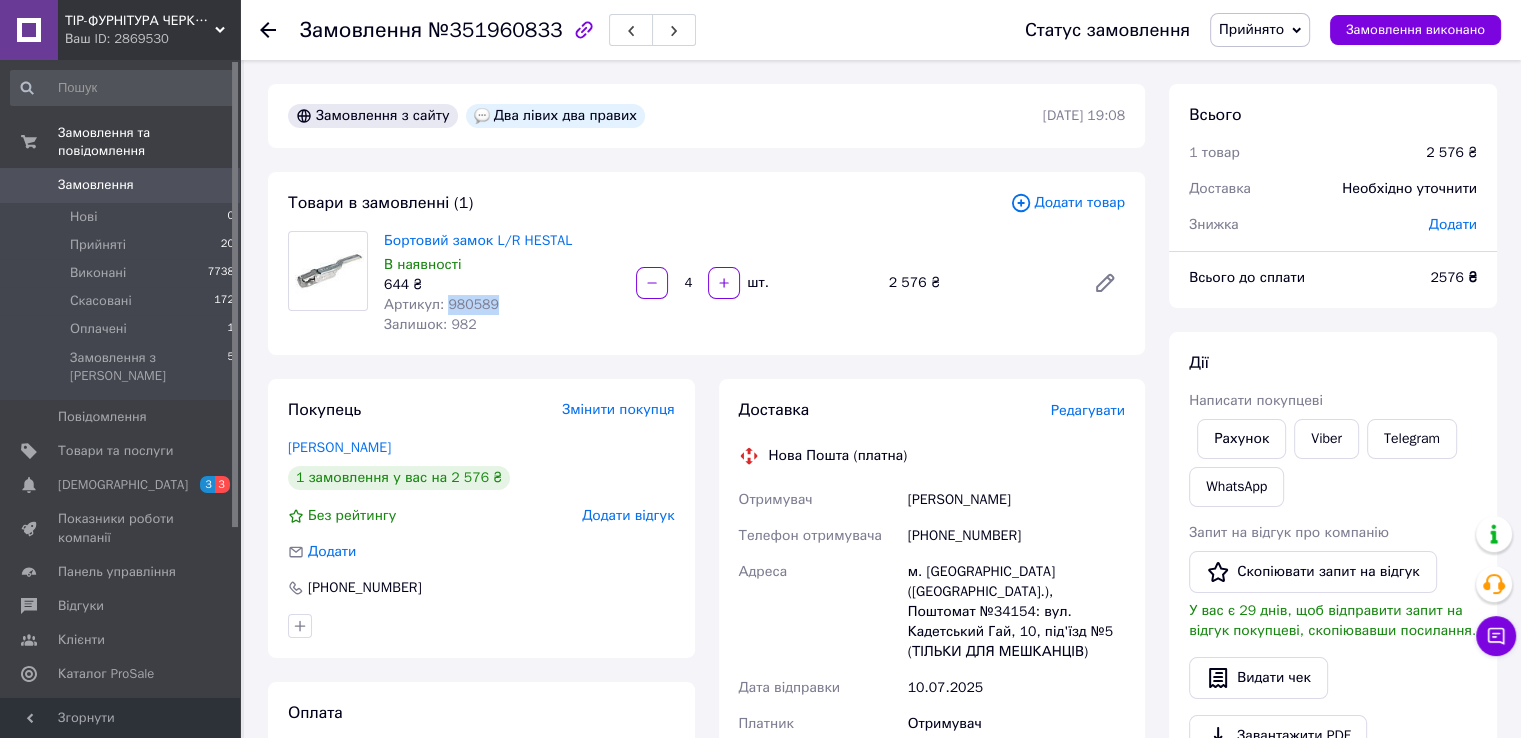 drag, startPoint x: 441, startPoint y: 303, endPoint x: 528, endPoint y: 301, distance: 87.02299 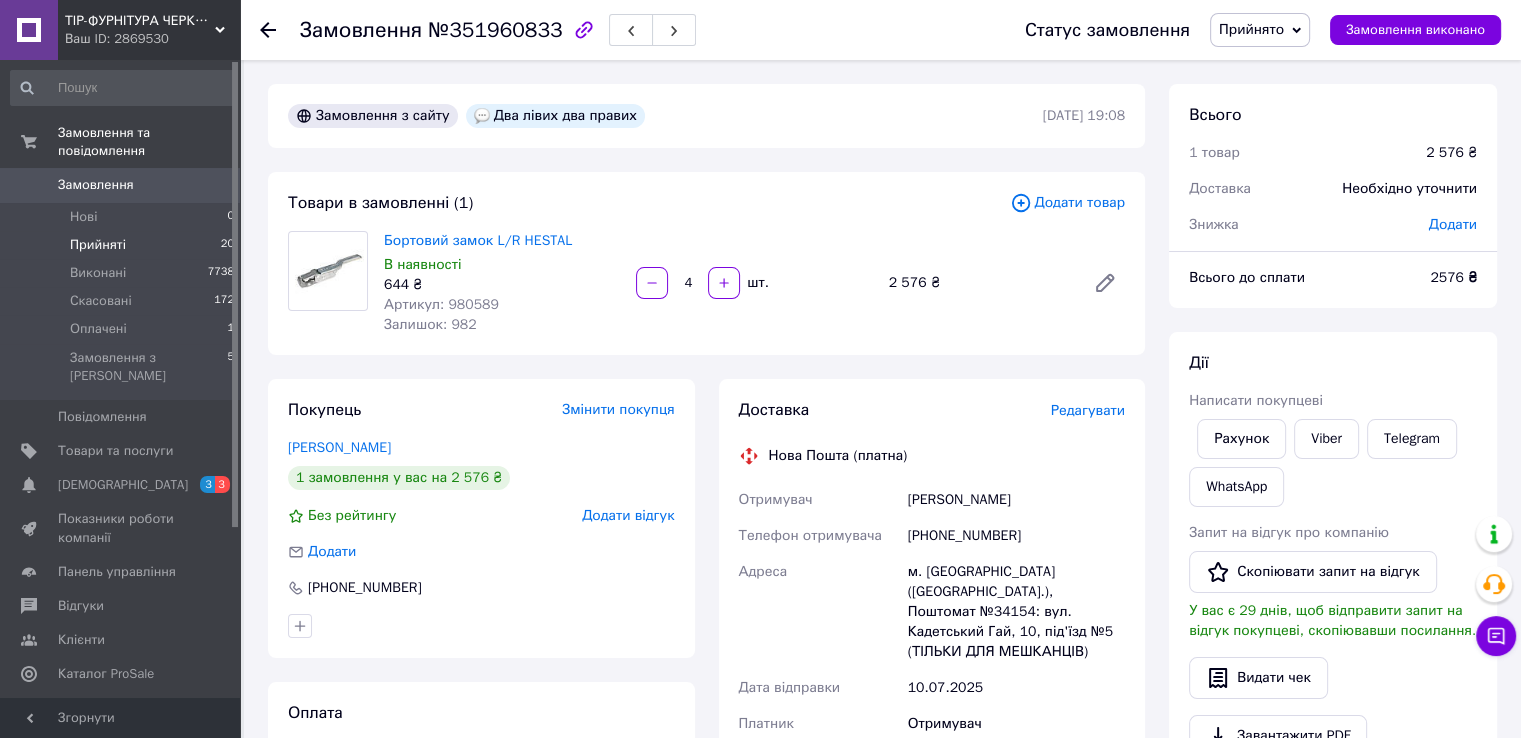click on "Прийняті" at bounding box center (98, 245) 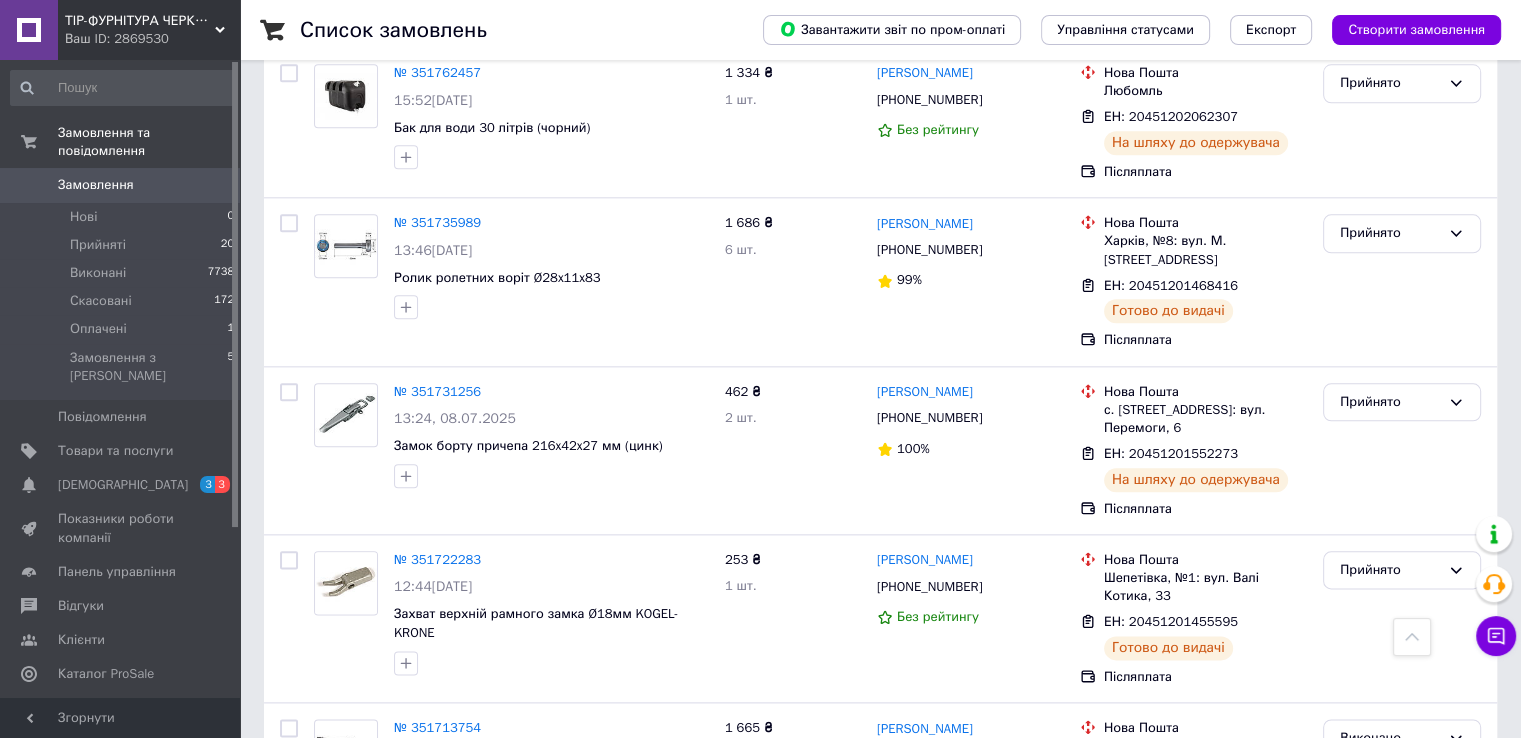 scroll, scrollTop: 2300, scrollLeft: 0, axis: vertical 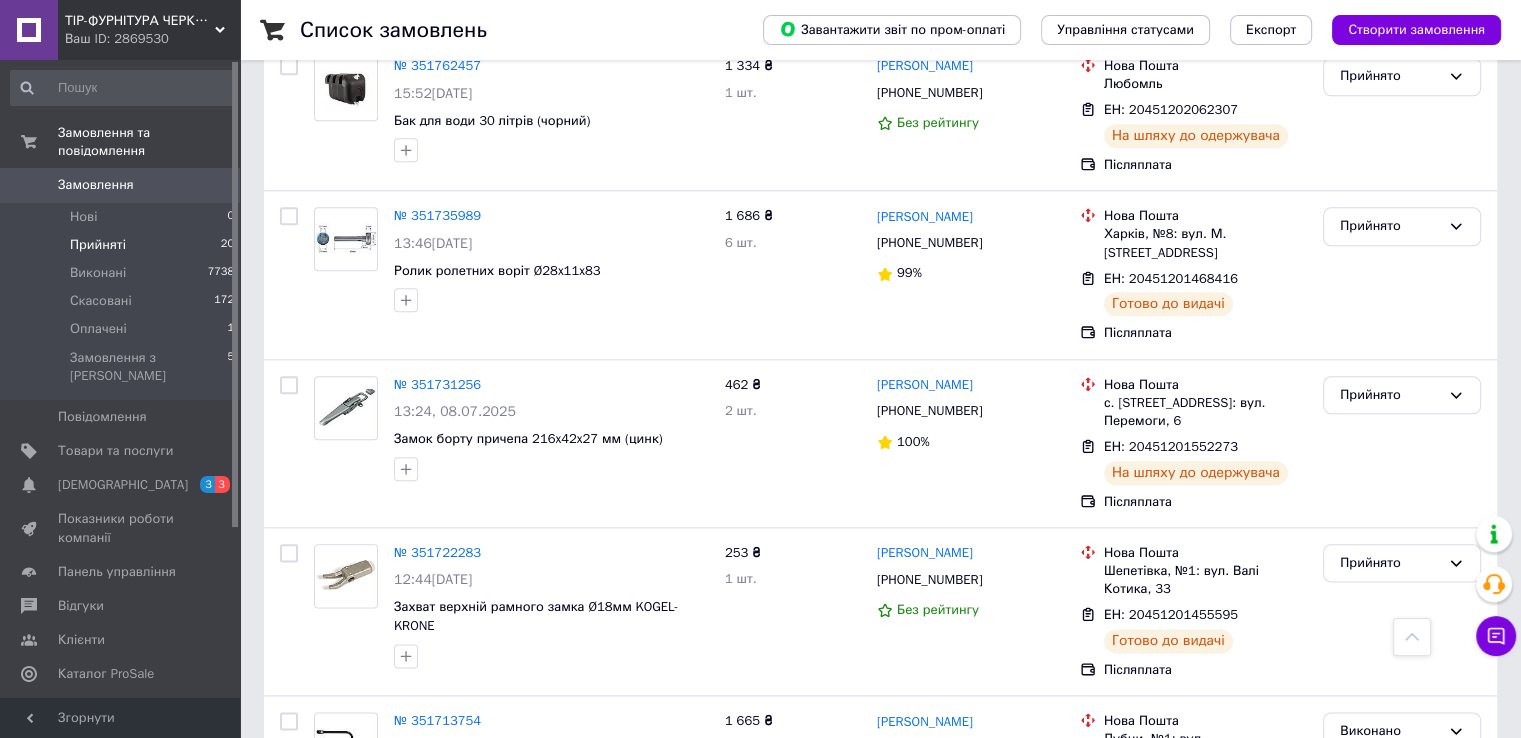 click on "Прийняті" at bounding box center [98, 245] 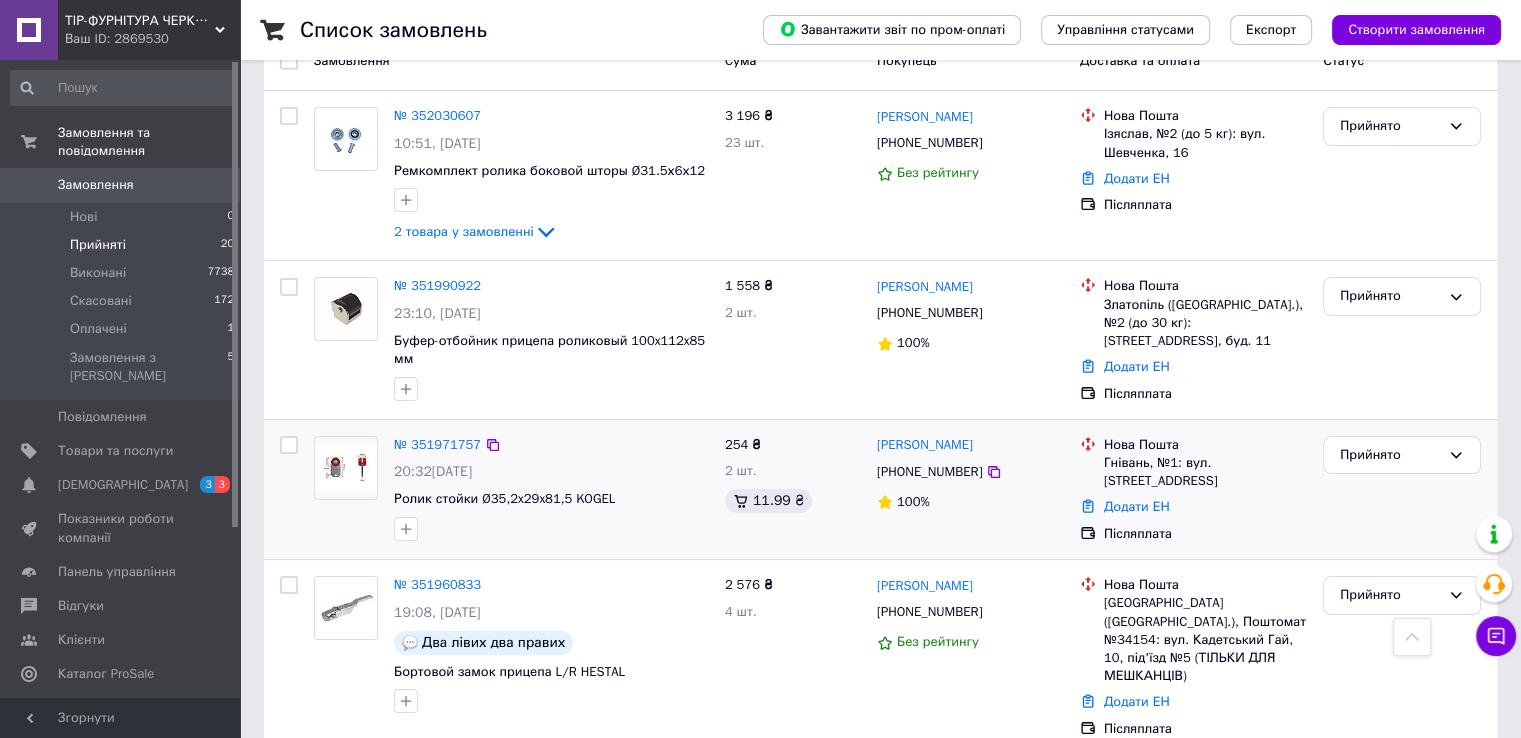 scroll, scrollTop: 179, scrollLeft: 0, axis: vertical 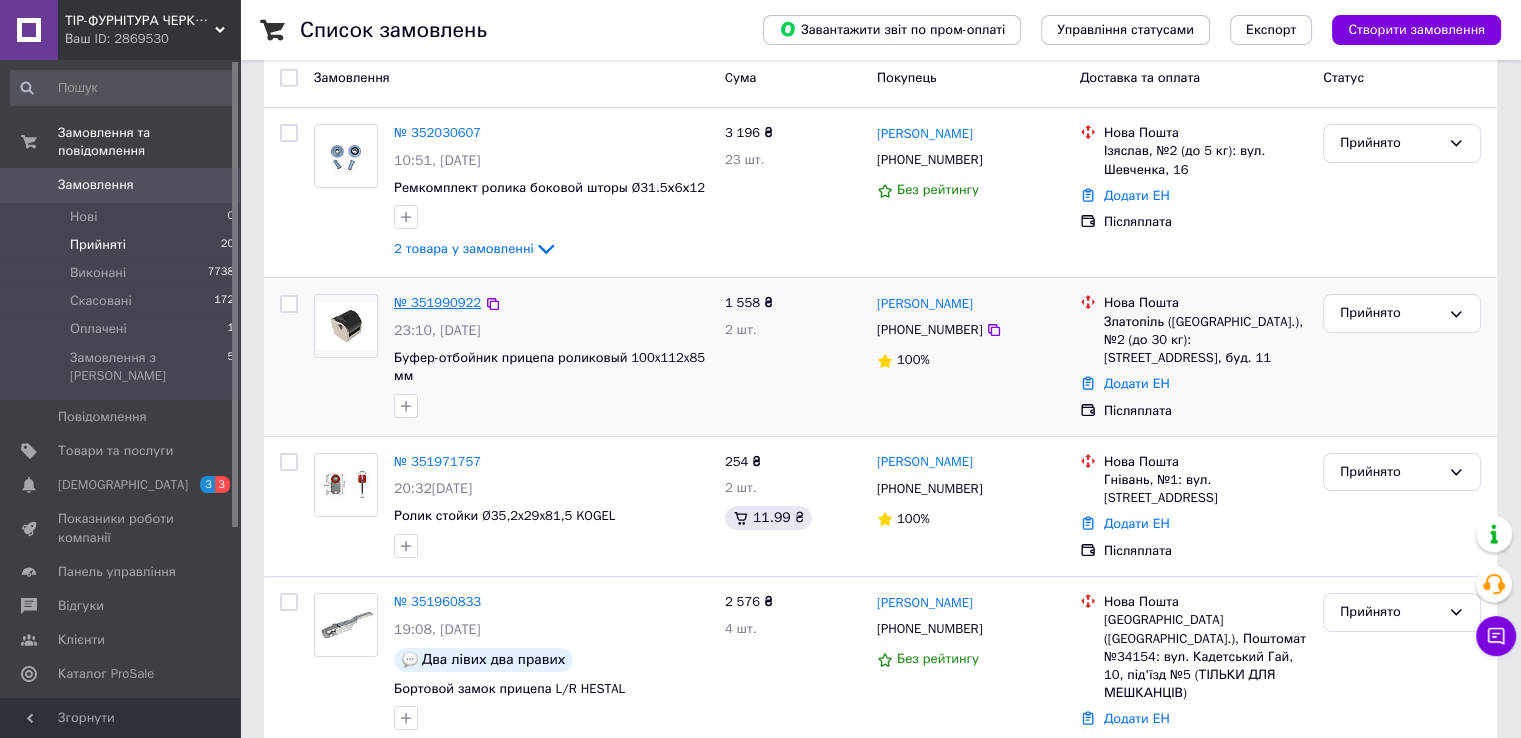 click on "№ 351990922" at bounding box center [437, 302] 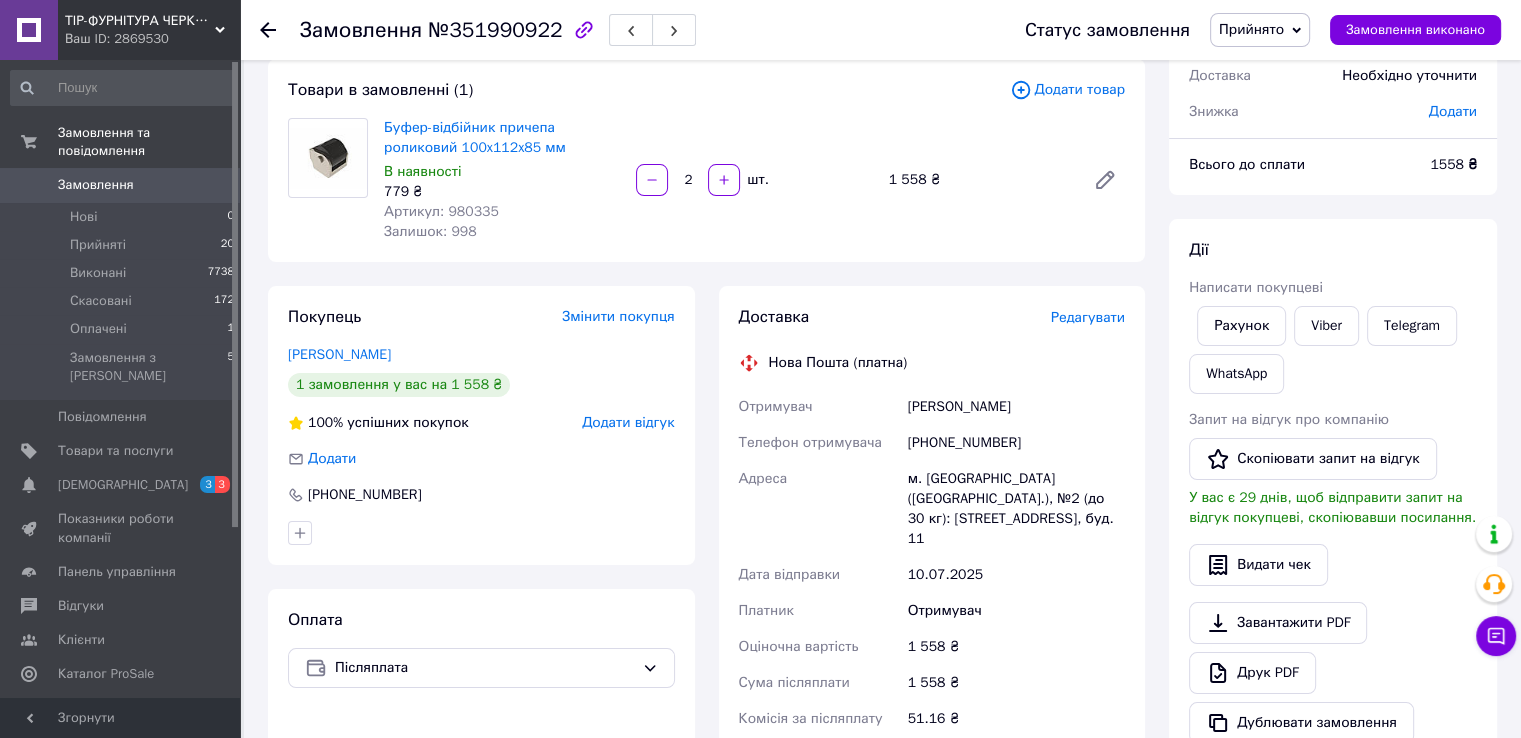 scroll, scrollTop: 79, scrollLeft: 0, axis: vertical 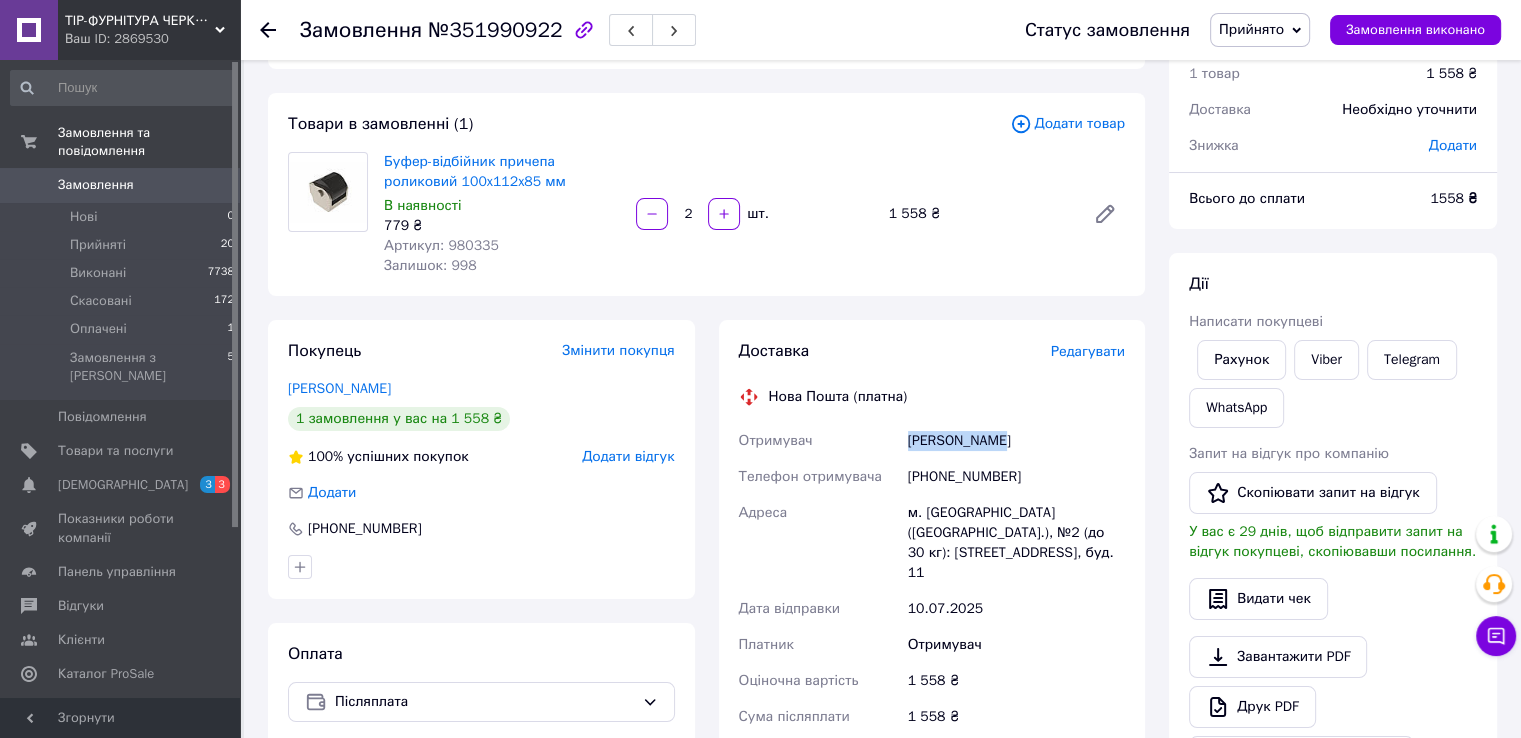 drag, startPoint x: 908, startPoint y: 437, endPoint x: 1060, endPoint y: 436, distance: 152.0033 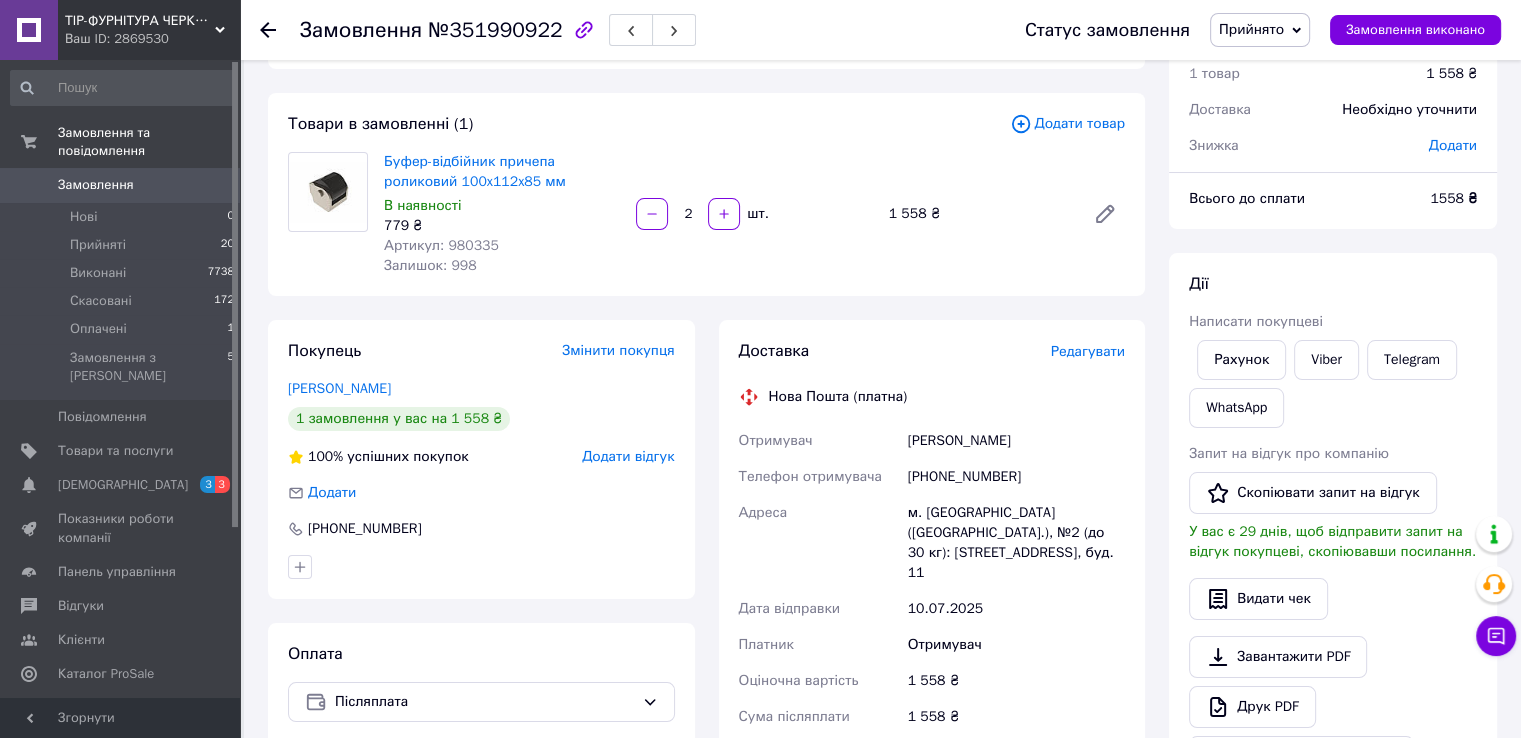 click on "м. [GEOGRAPHIC_DATA] ([GEOGRAPHIC_DATA].), №2 (до 30 кг): [STREET_ADDRESS], буд. 11" at bounding box center (1016, 543) 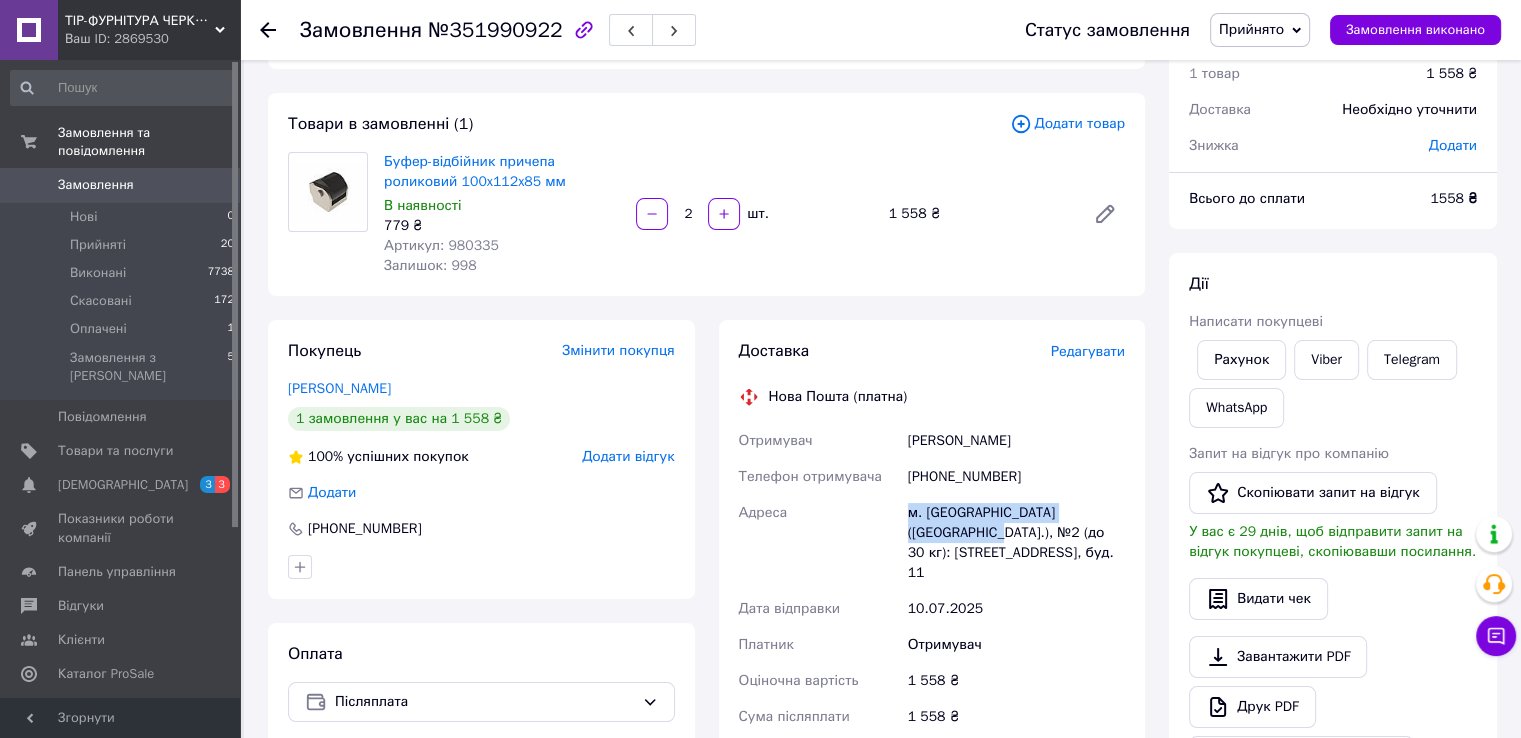 drag, startPoint x: 902, startPoint y: 510, endPoint x: 928, endPoint y: 533, distance: 34.713108 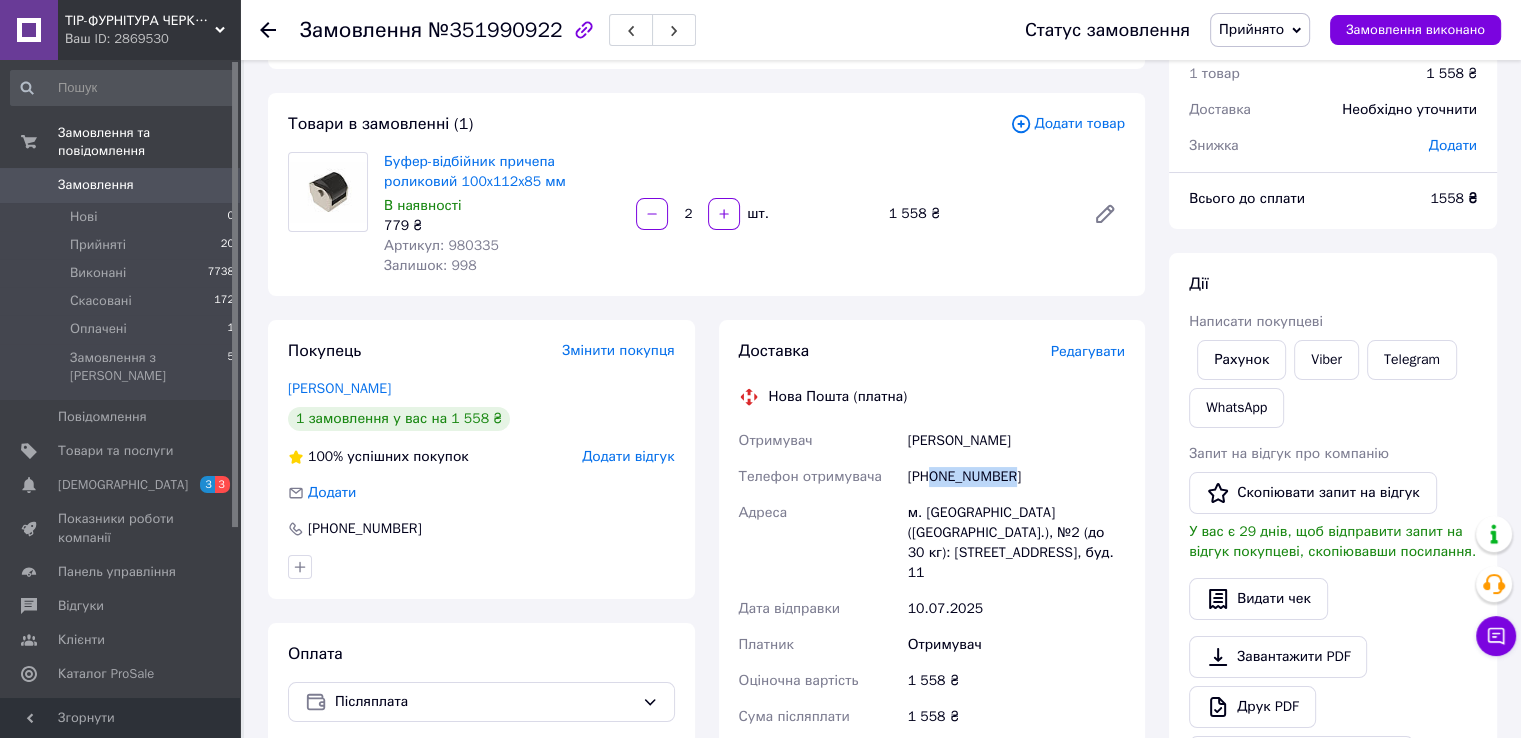 drag, startPoint x: 931, startPoint y: 475, endPoint x: 1052, endPoint y: 470, distance: 121.103264 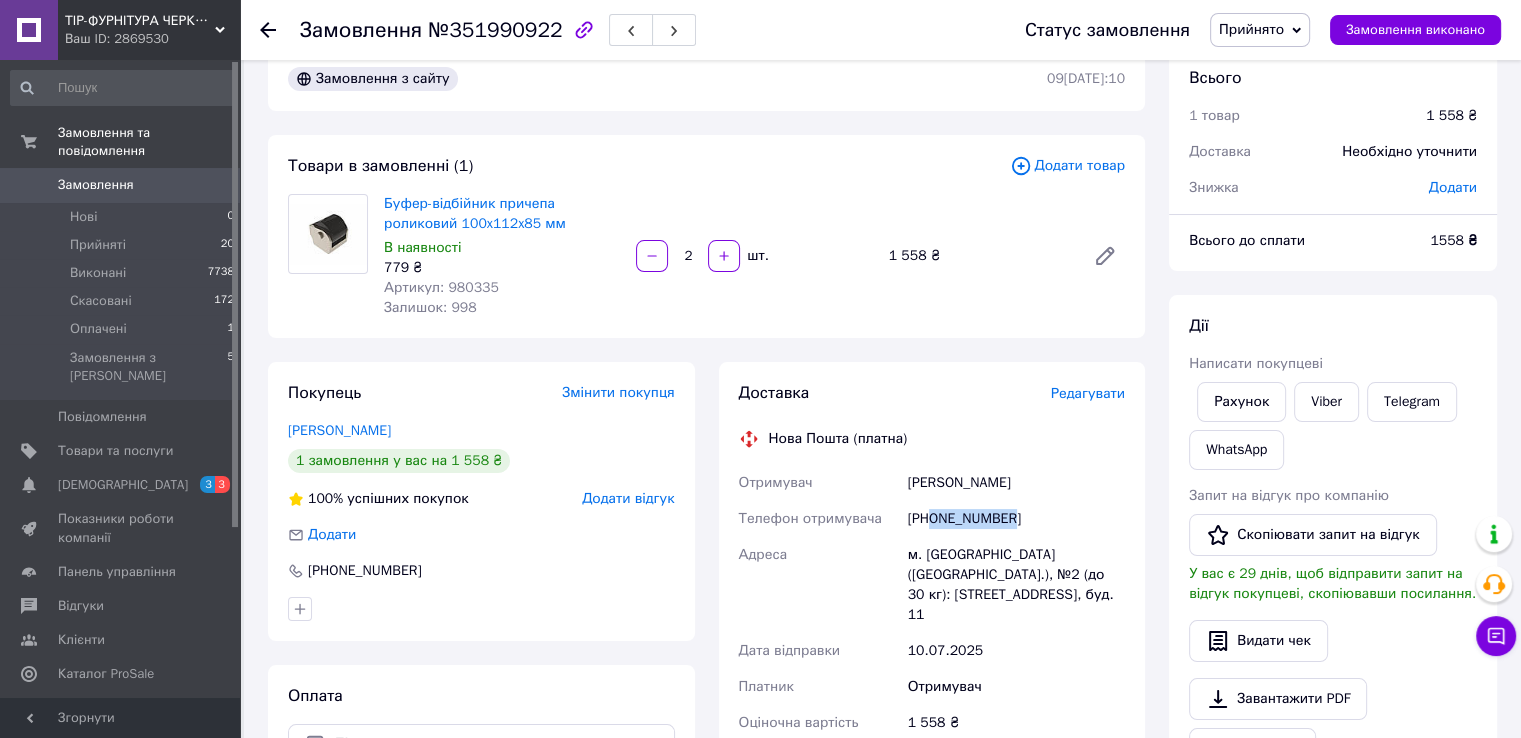 scroll, scrollTop: 0, scrollLeft: 0, axis: both 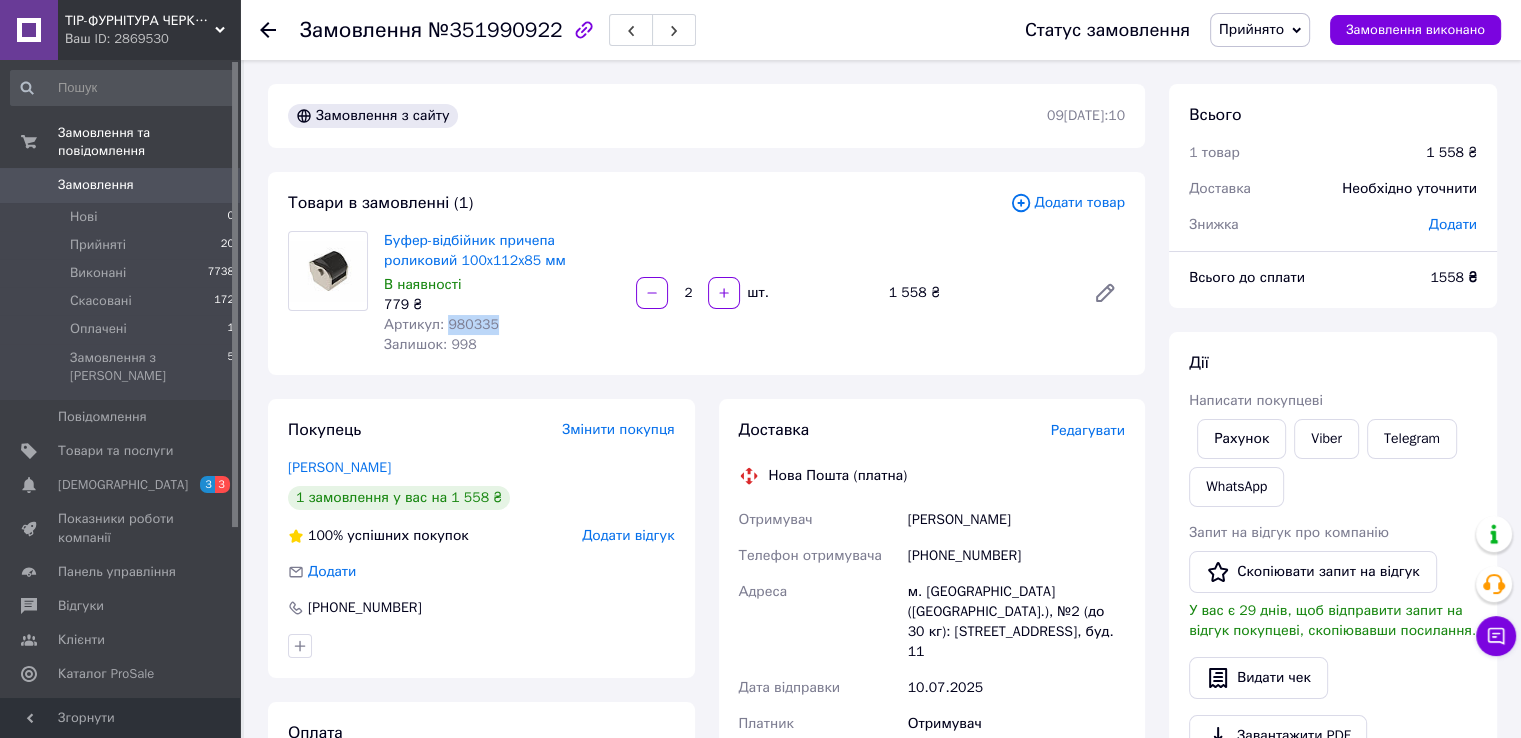 drag, startPoint x: 444, startPoint y: 325, endPoint x: 524, endPoint y: 328, distance: 80.05623 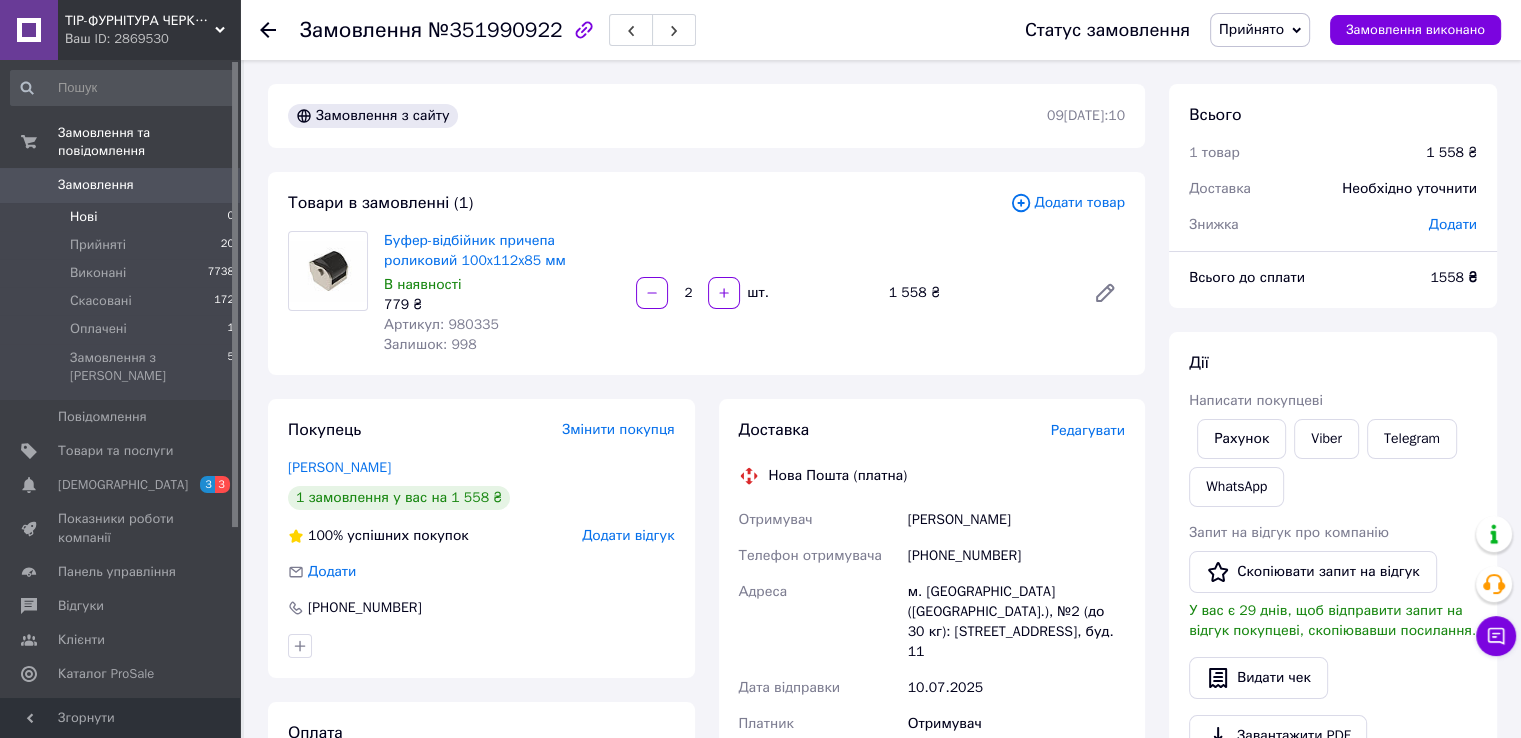 click on "Нові" at bounding box center (83, 217) 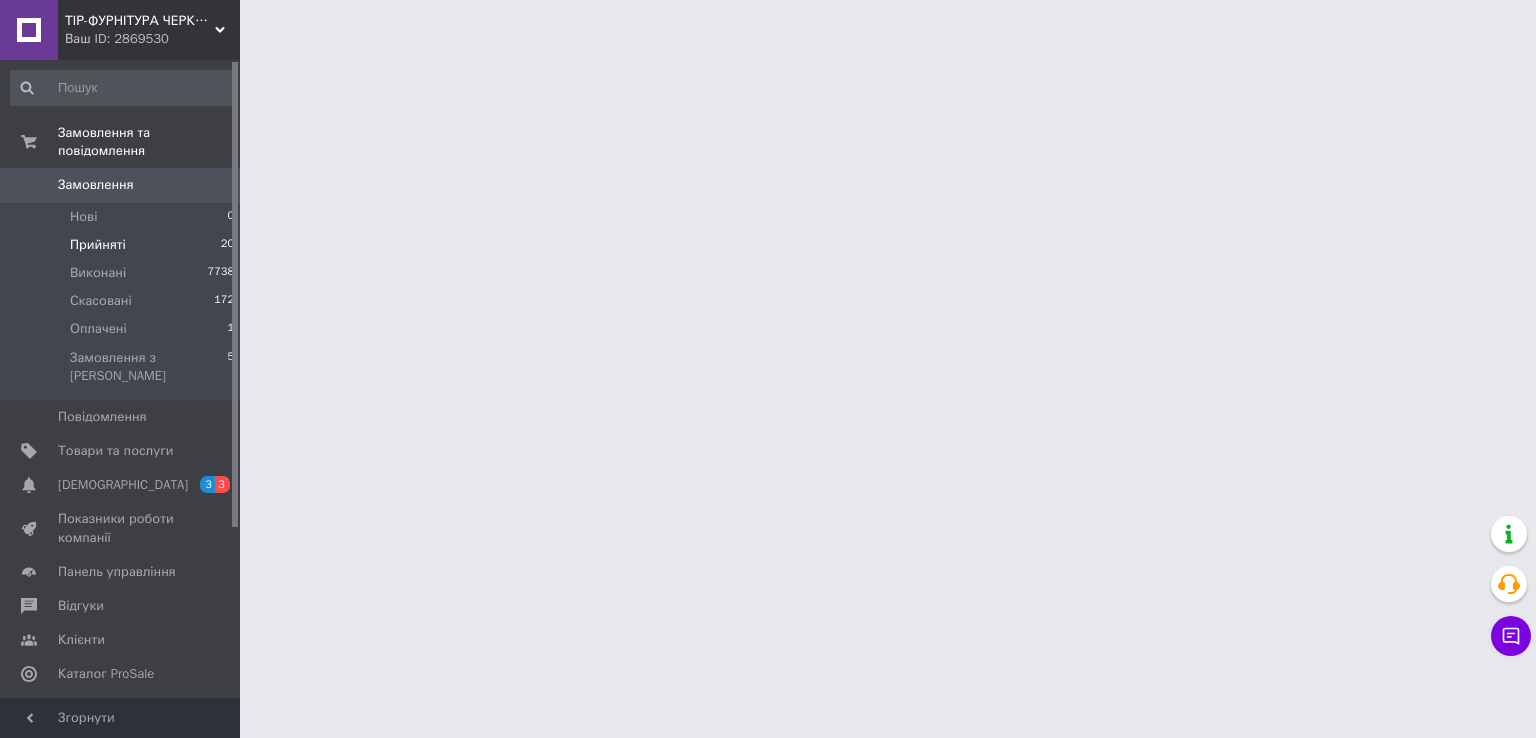 click on "Прийняті" at bounding box center (98, 245) 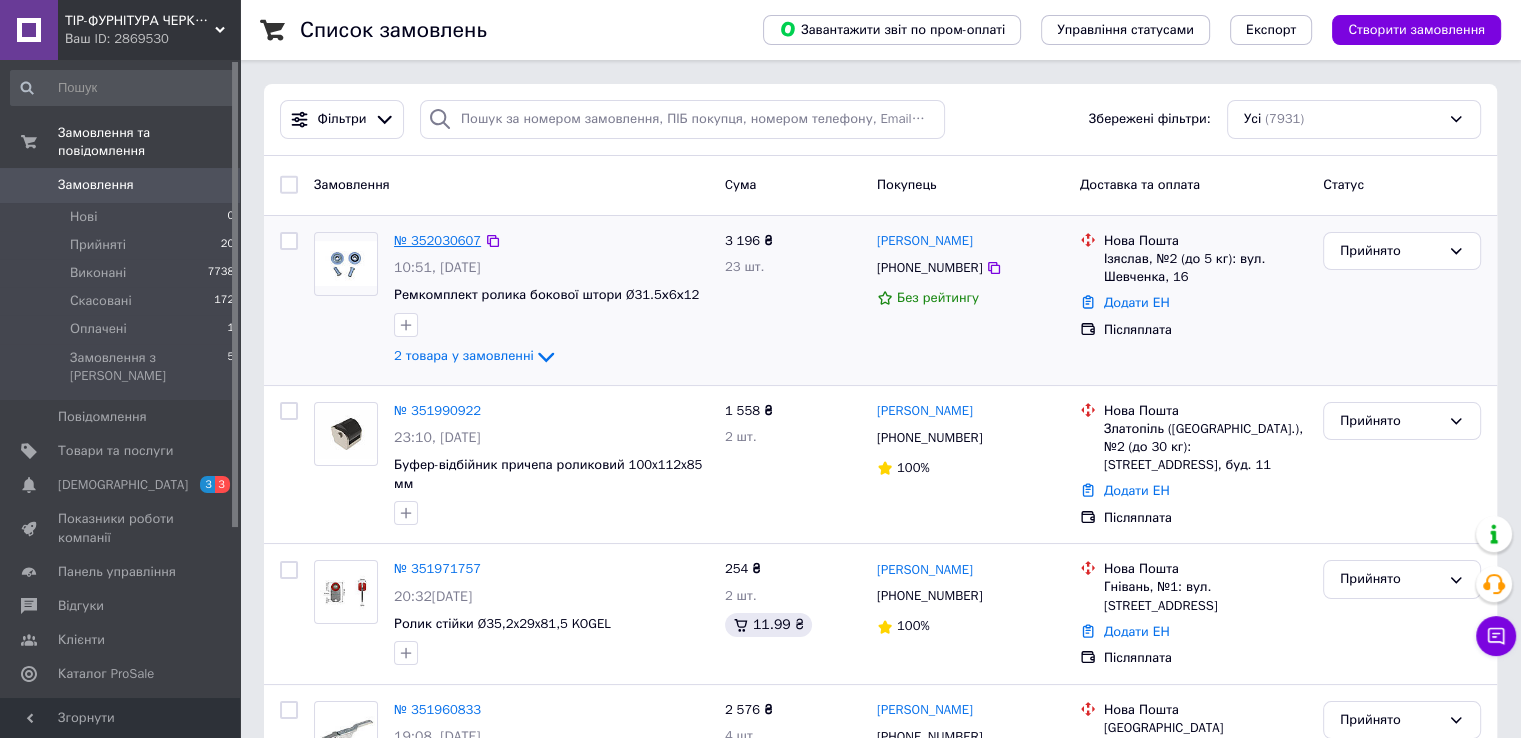 click on "№ 352030607" at bounding box center (437, 240) 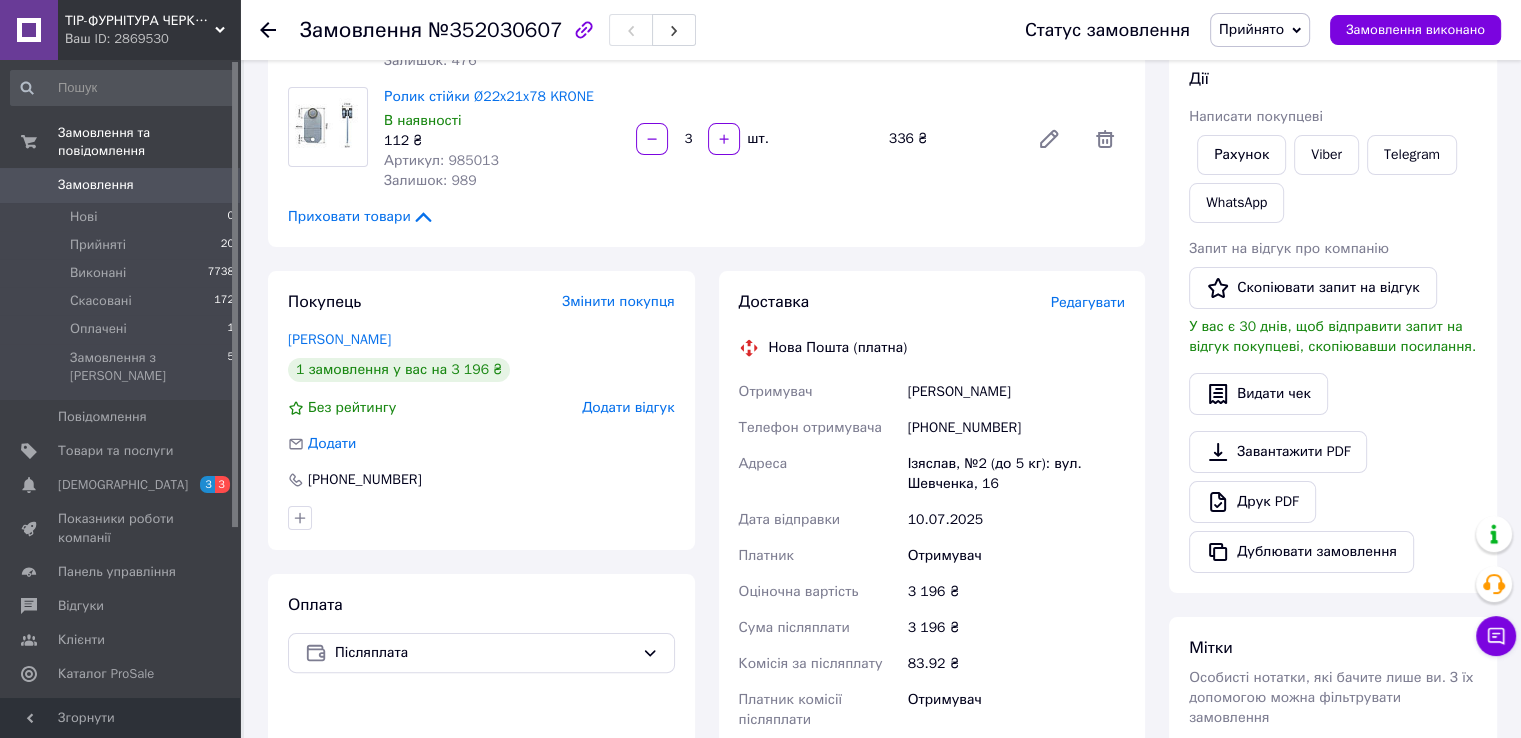 scroll, scrollTop: 300, scrollLeft: 0, axis: vertical 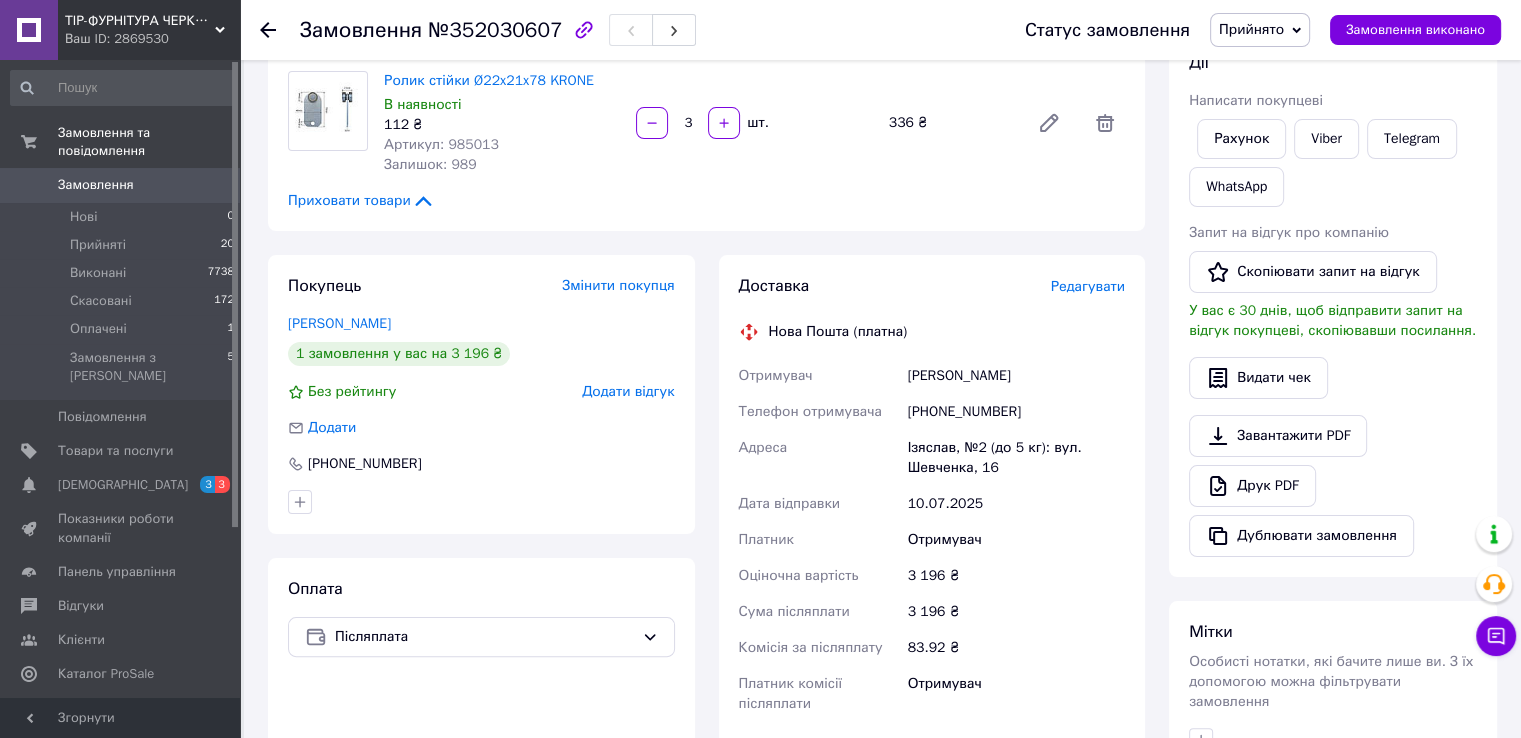 click on "[PERSON_NAME]" at bounding box center [1016, 376] 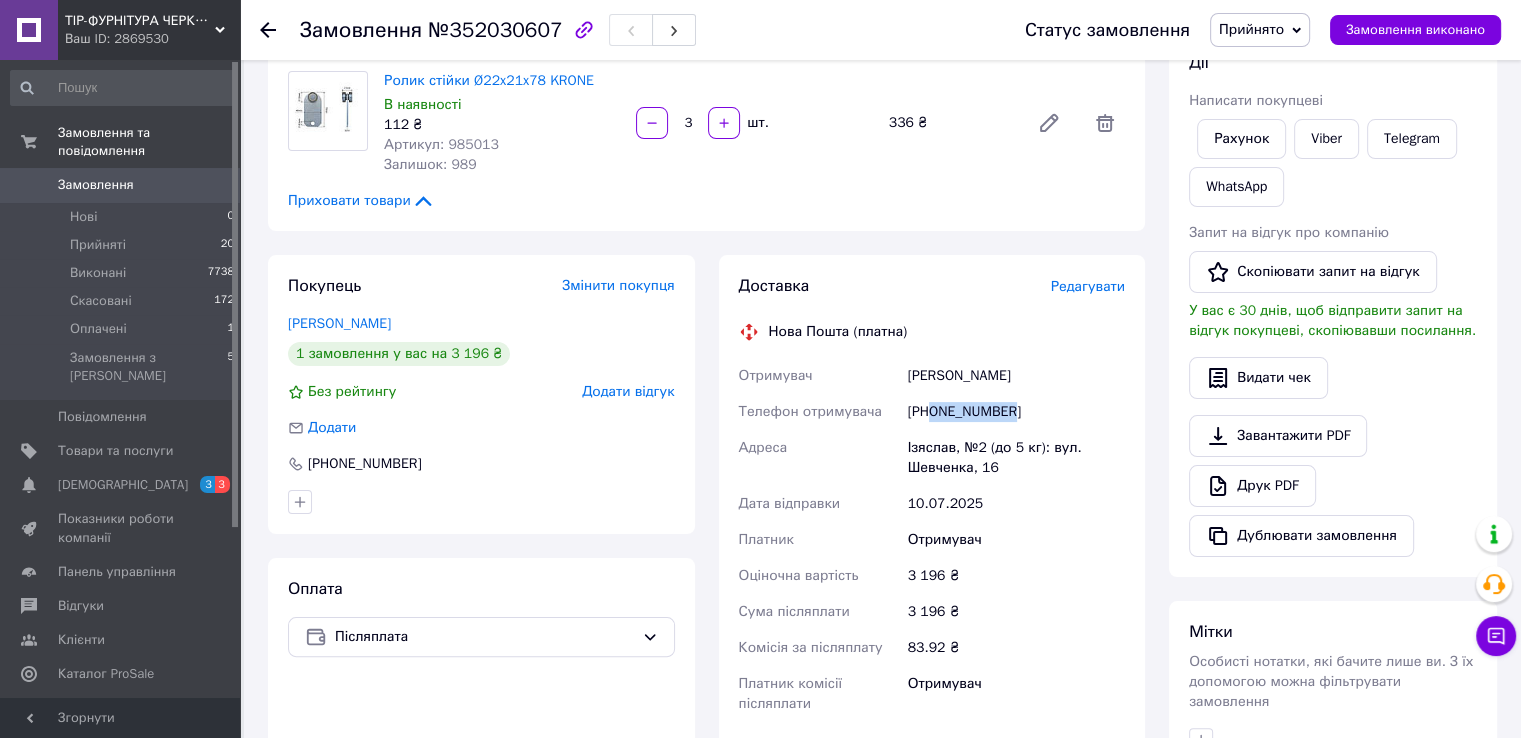 drag, startPoint x: 928, startPoint y: 409, endPoint x: 1060, endPoint y: 406, distance: 132.03409 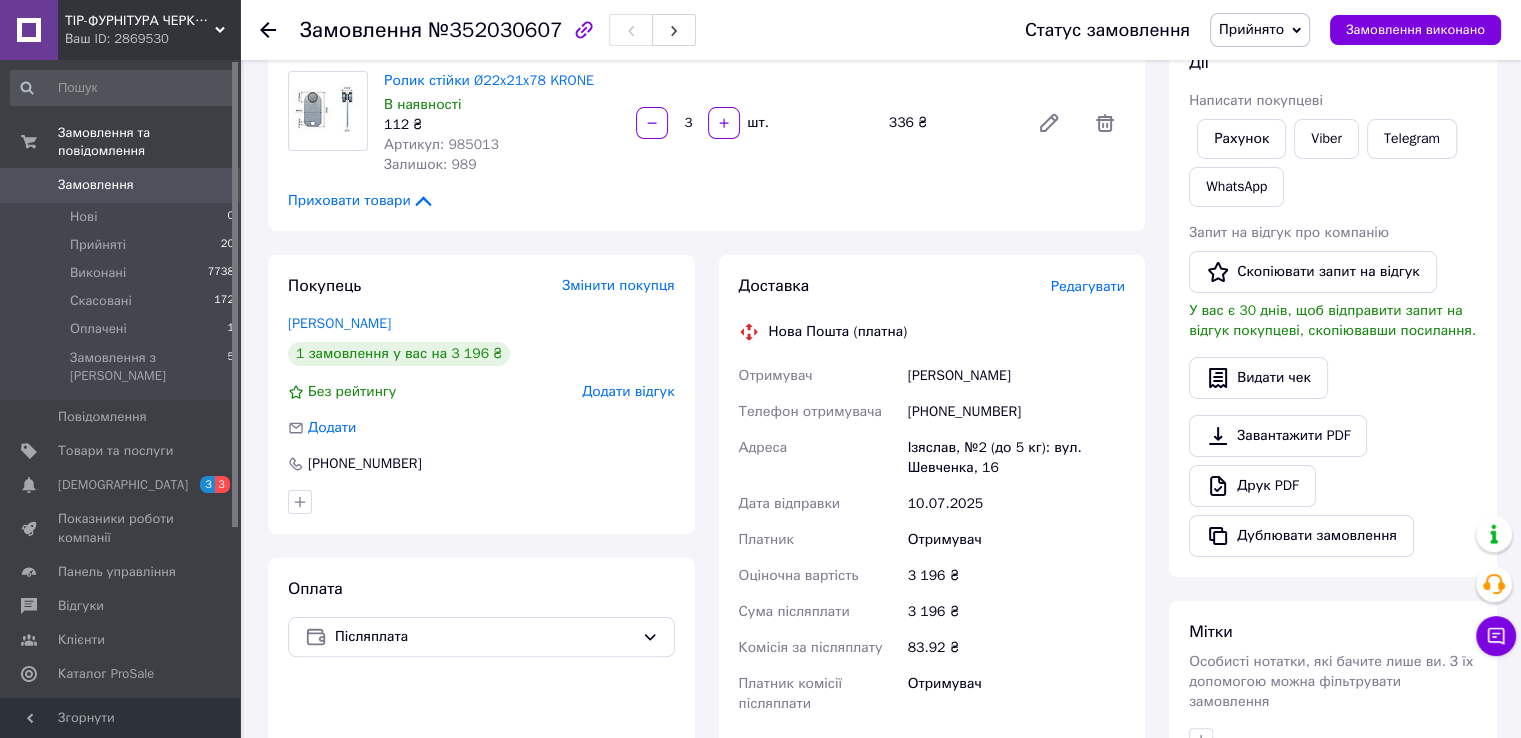 click on "Отримувач" at bounding box center (819, 376) 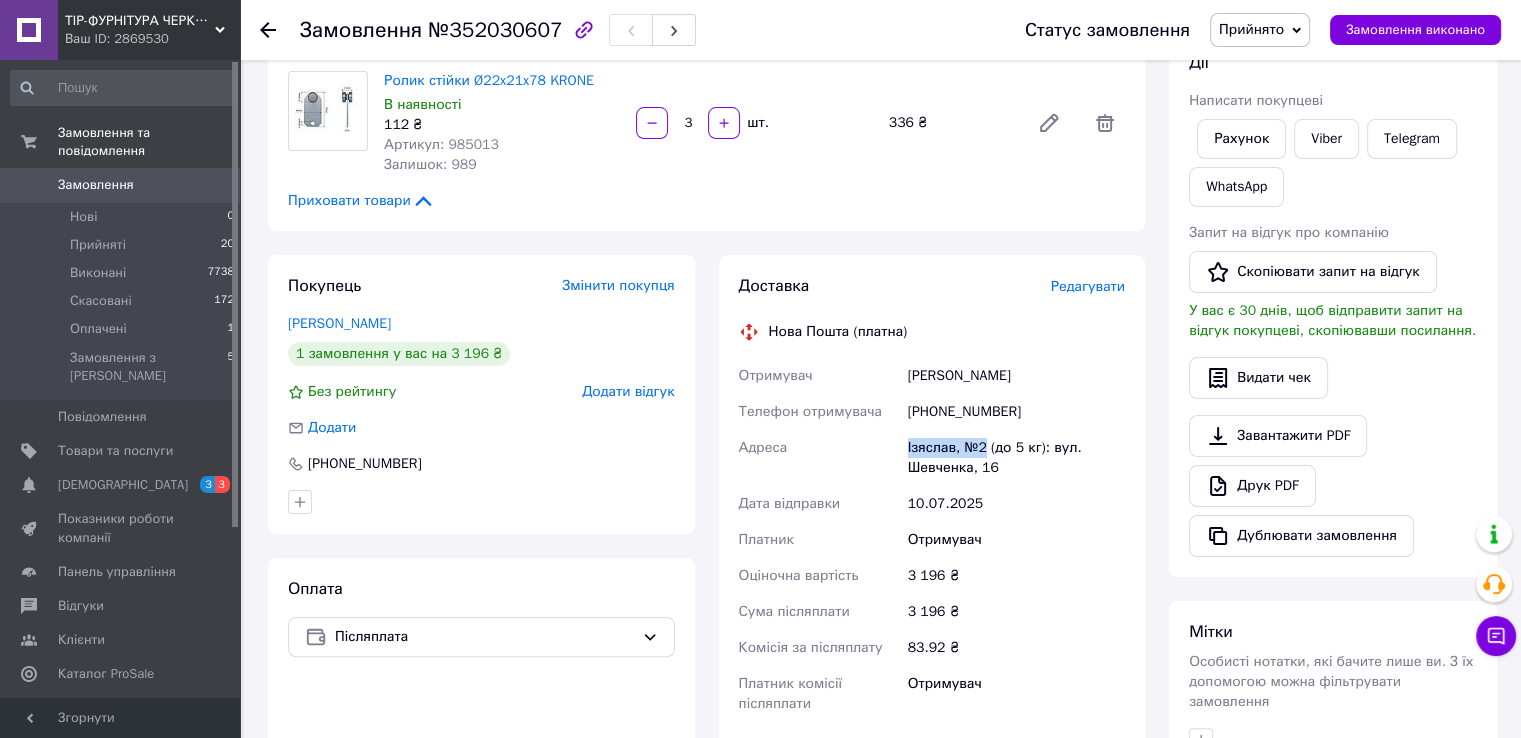 drag, startPoint x: 904, startPoint y: 449, endPoint x: 980, endPoint y: 449, distance: 76 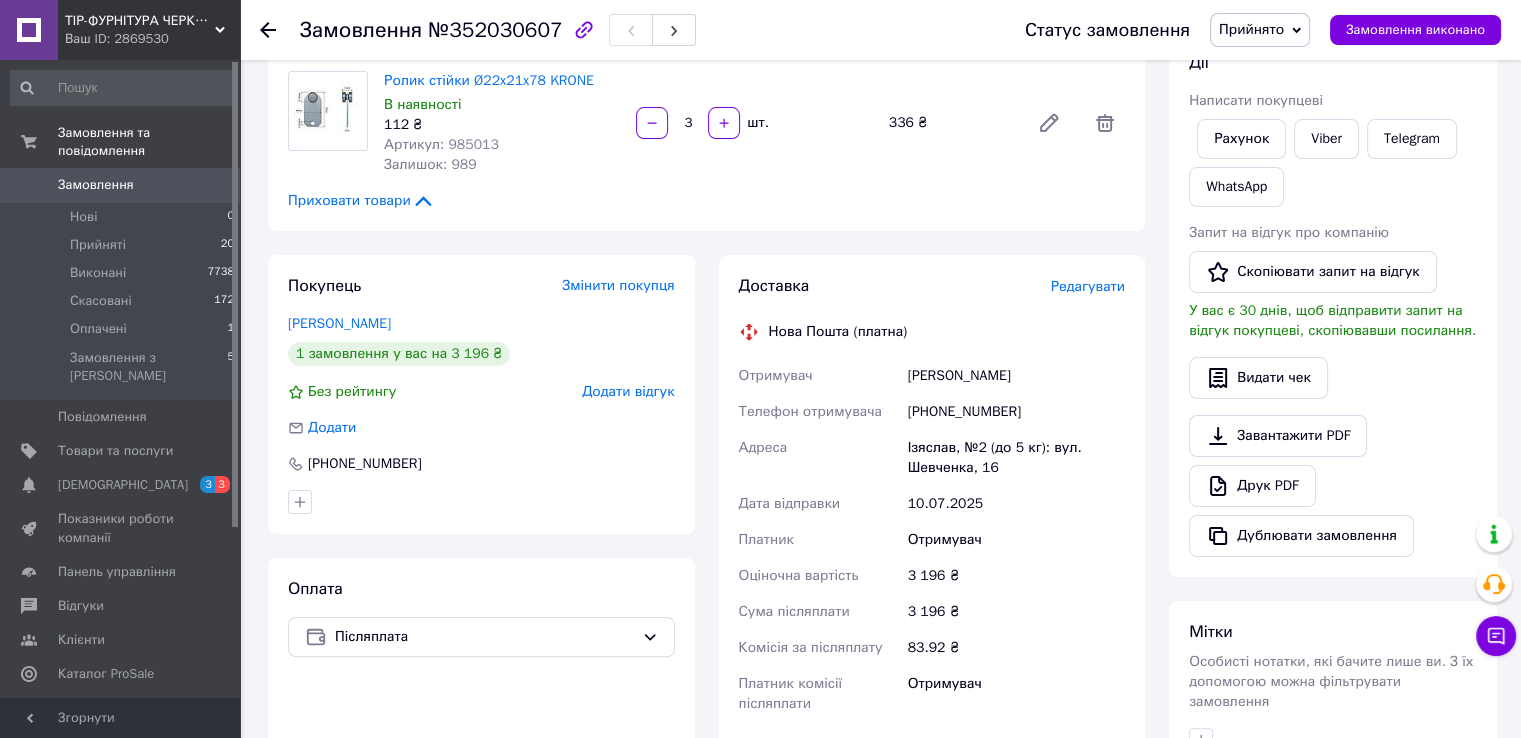 click on "Ізяслав, №2 (до 5 кг): вул. Шевченка, 16" at bounding box center (1016, 458) 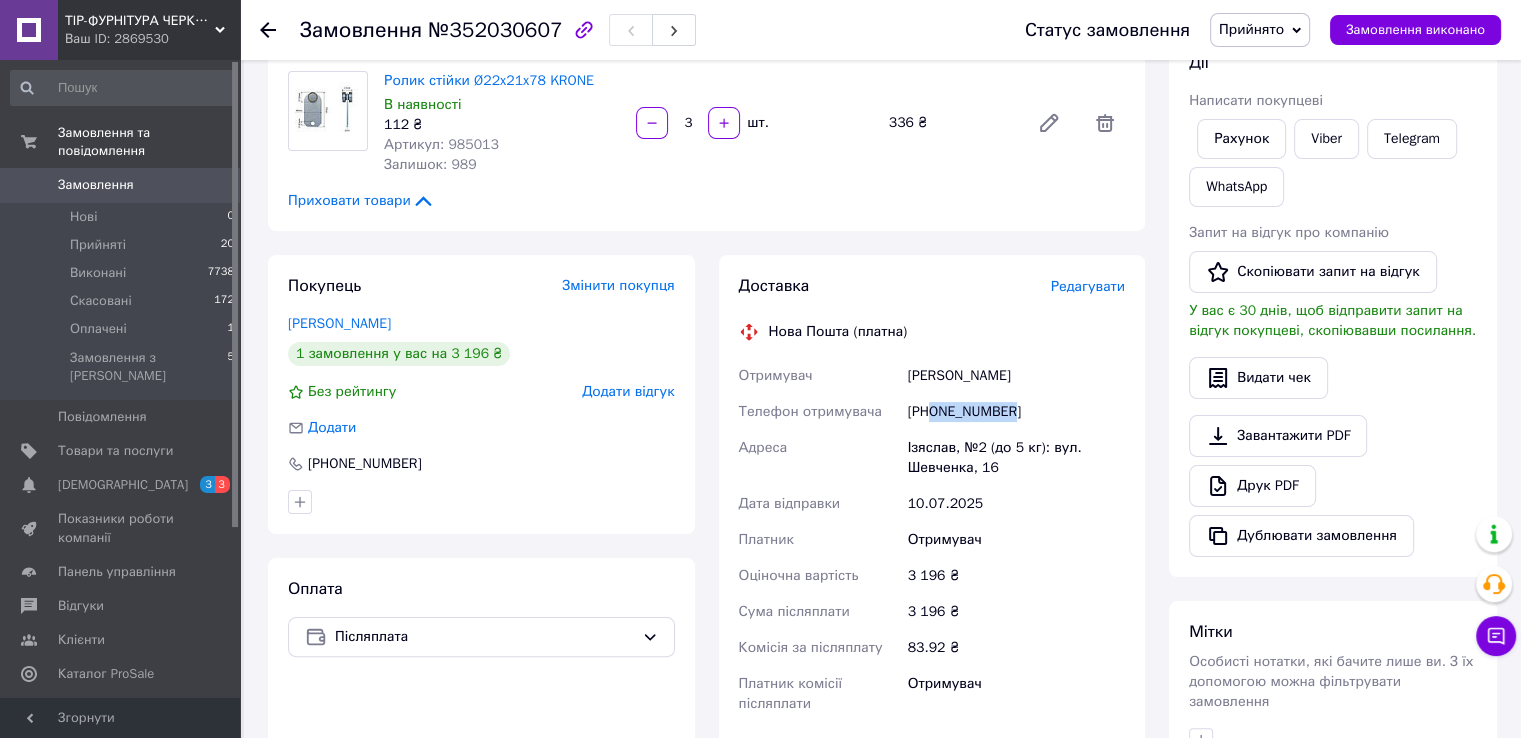 drag, startPoint x: 932, startPoint y: 409, endPoint x: 1048, endPoint y: 413, distance: 116.06895 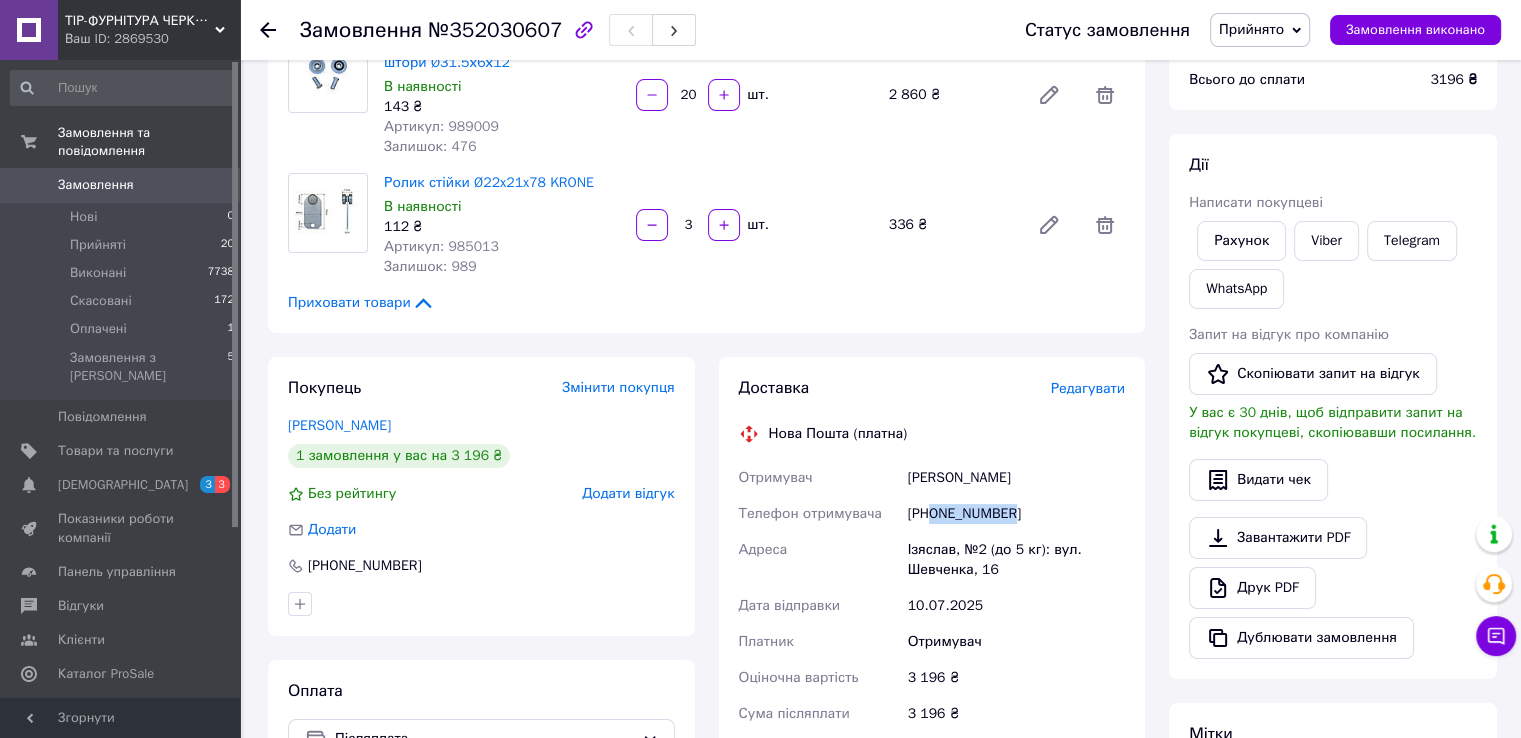 scroll, scrollTop: 100, scrollLeft: 0, axis: vertical 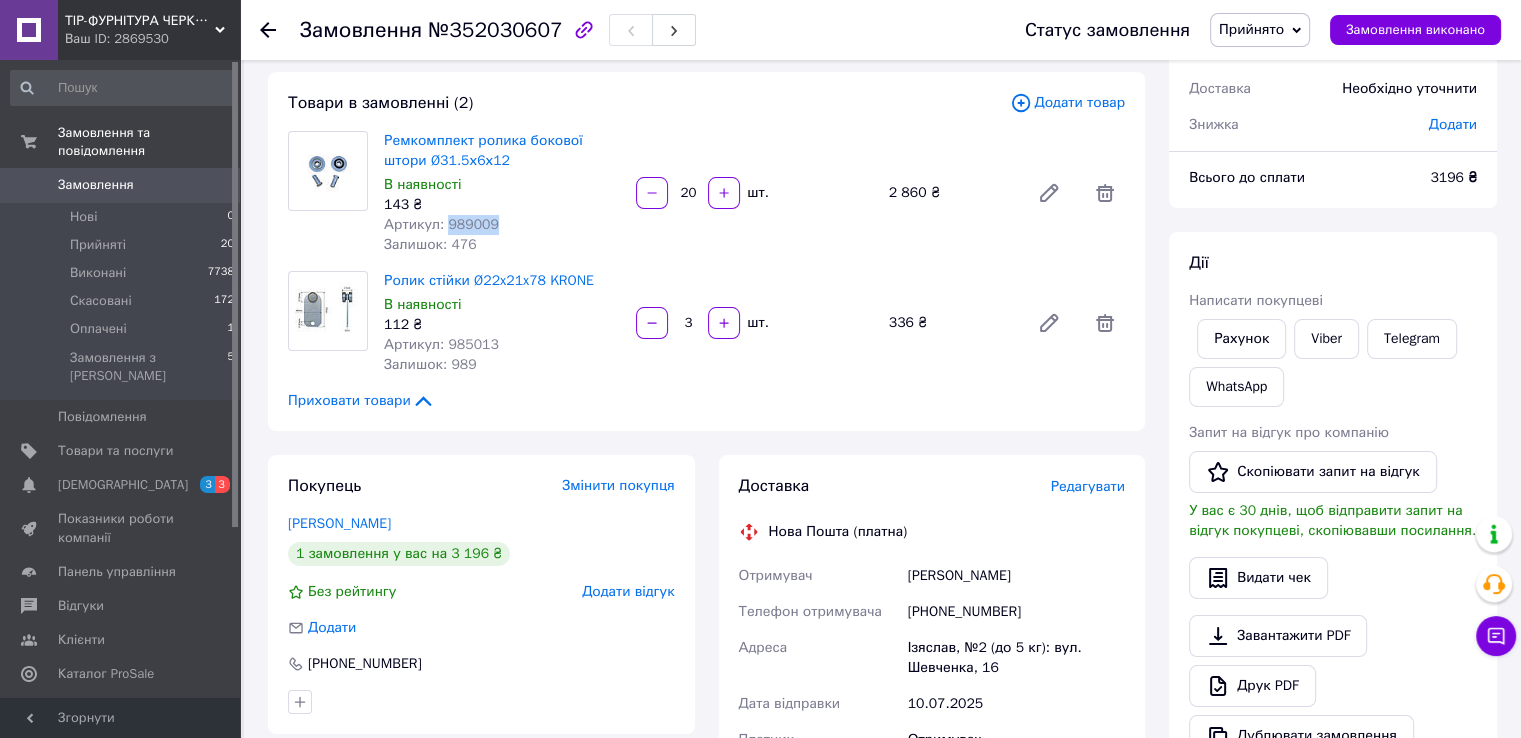 drag, startPoint x: 442, startPoint y: 222, endPoint x: 568, endPoint y: 216, distance: 126.14278 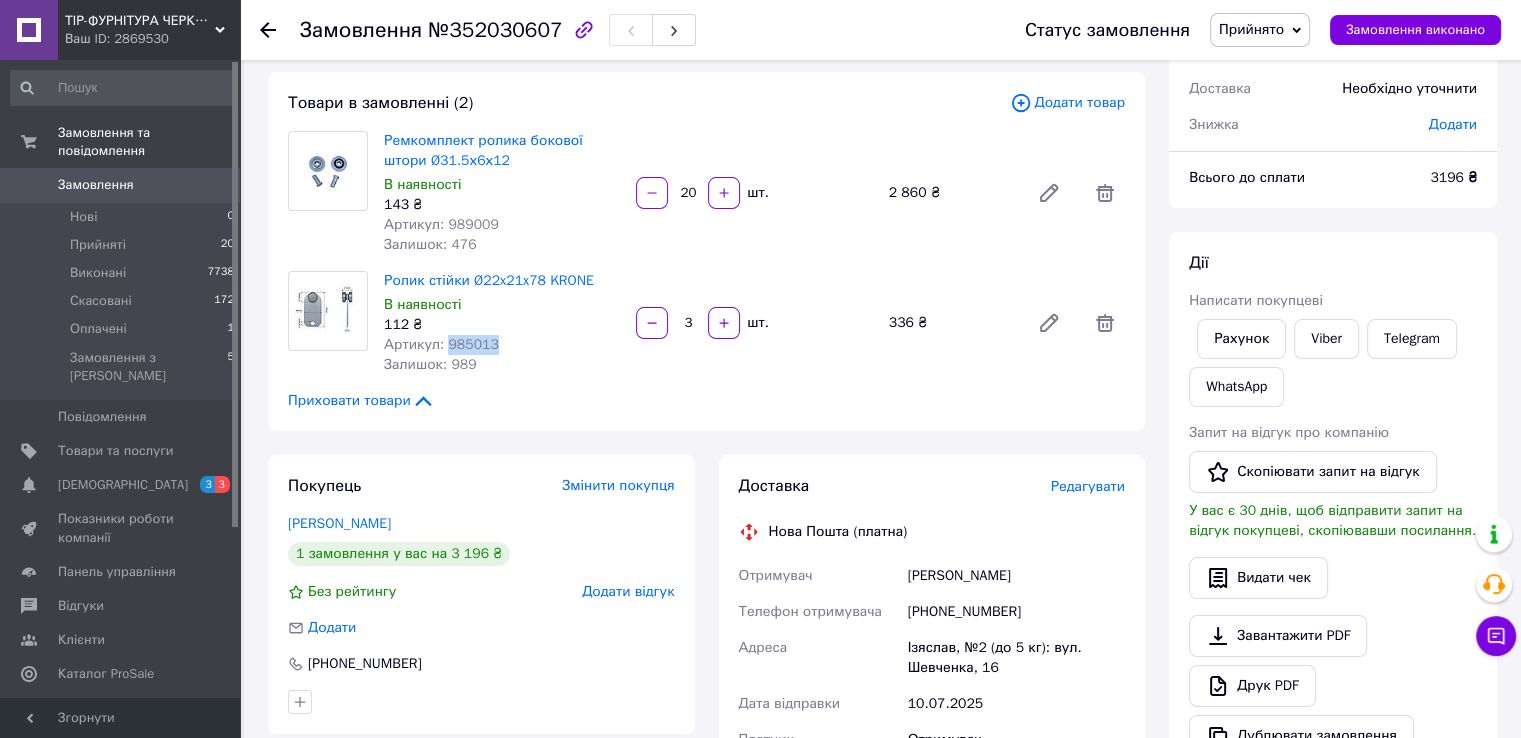 drag, startPoint x: 442, startPoint y: 342, endPoint x: 545, endPoint y: 342, distance: 103 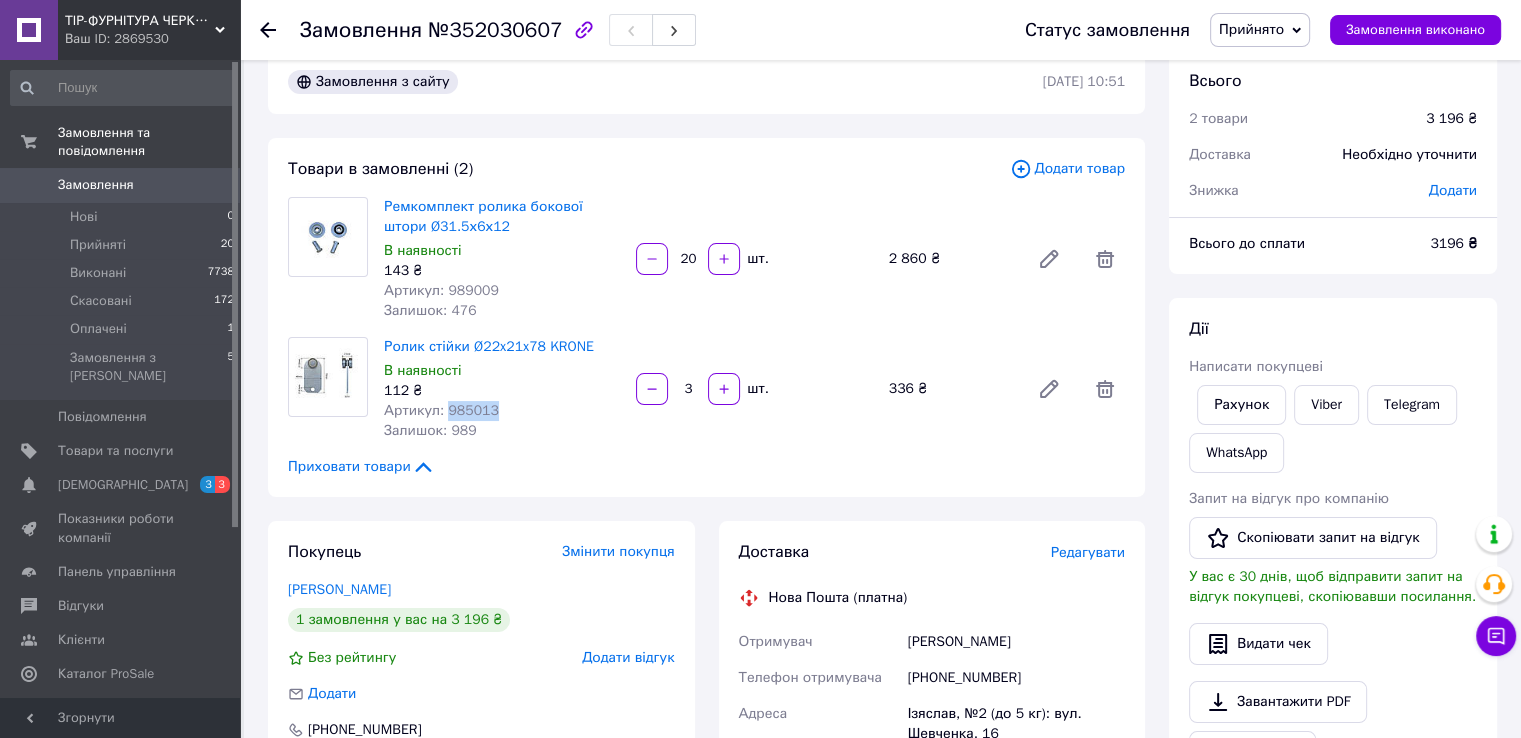 scroll, scrollTop: 0, scrollLeft: 0, axis: both 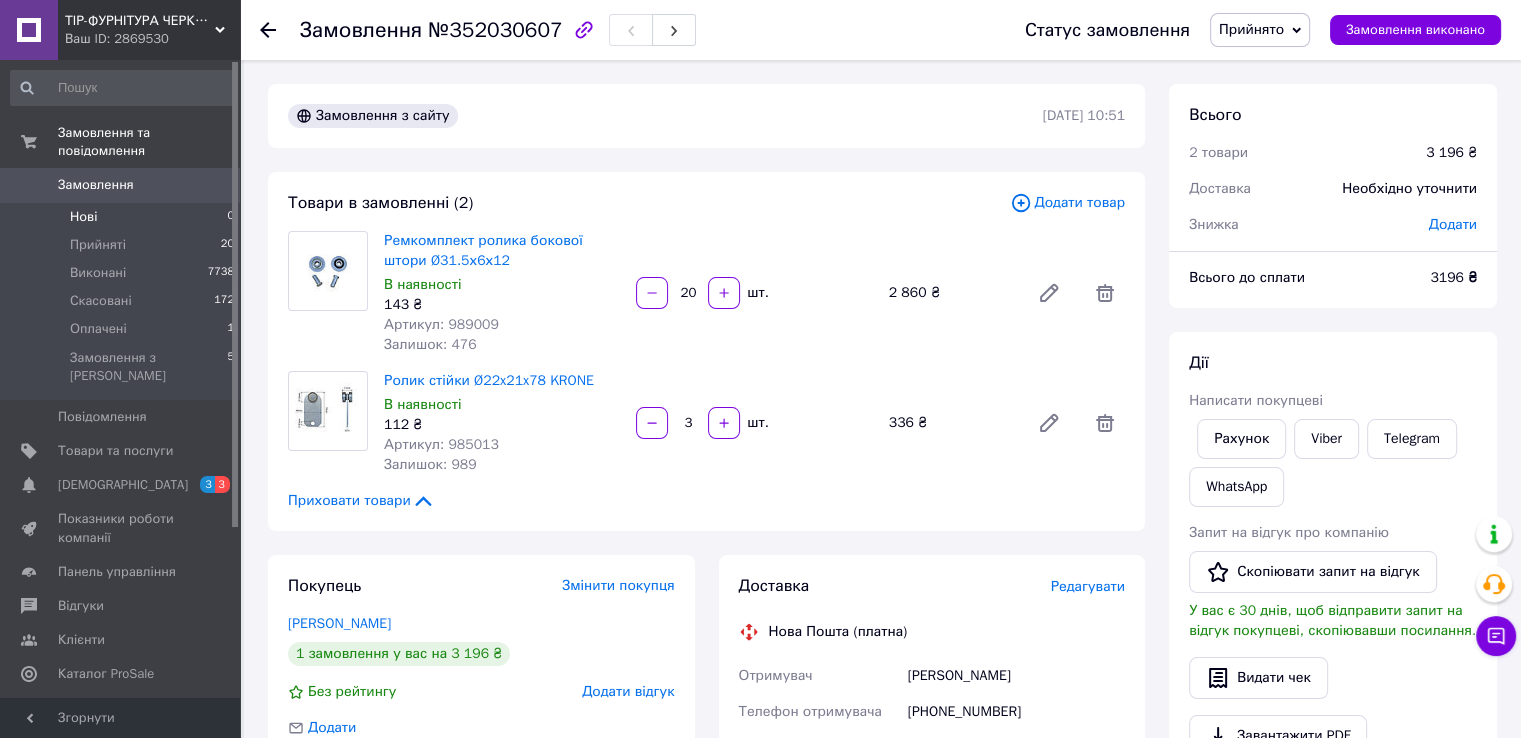 click on "Нові" at bounding box center (83, 217) 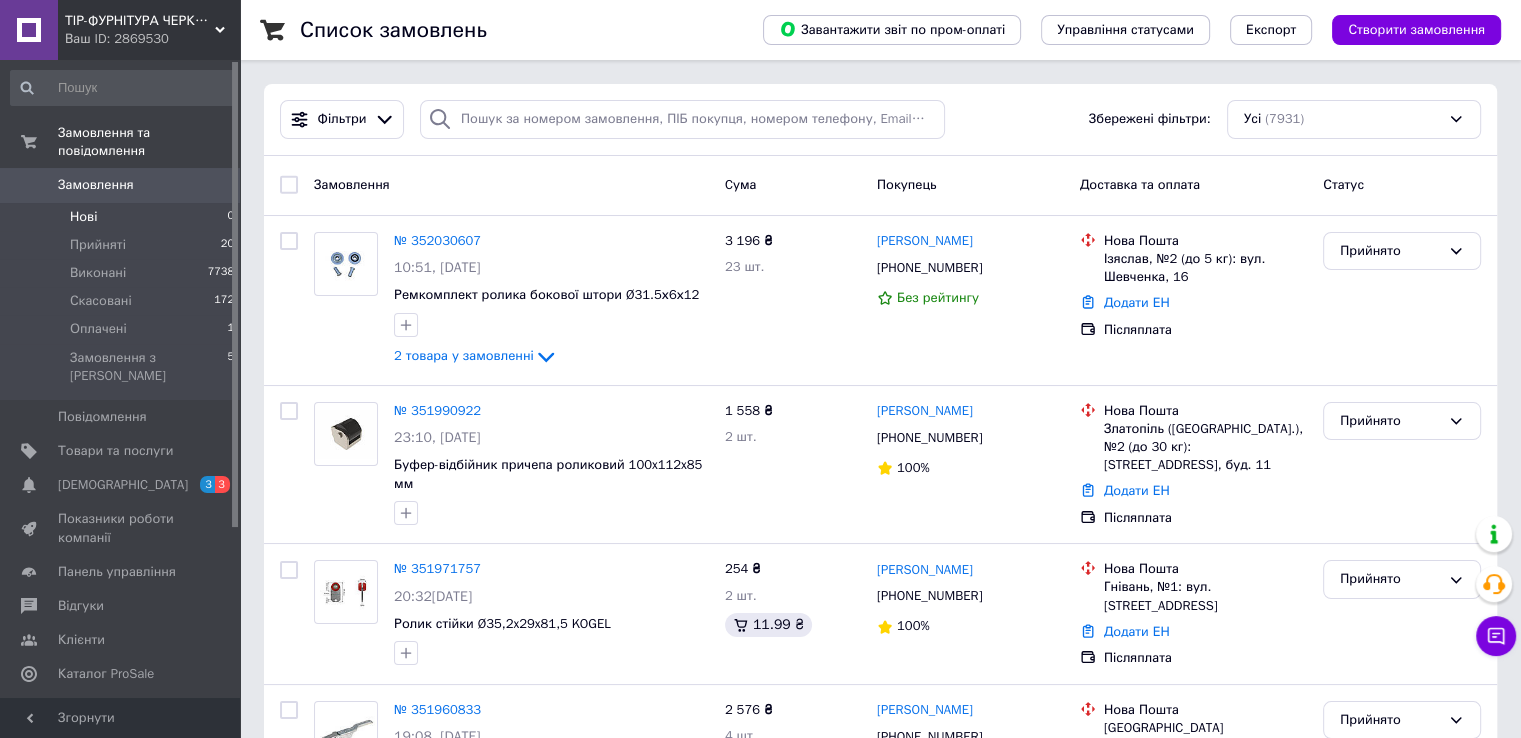 click on "Нові" at bounding box center (83, 217) 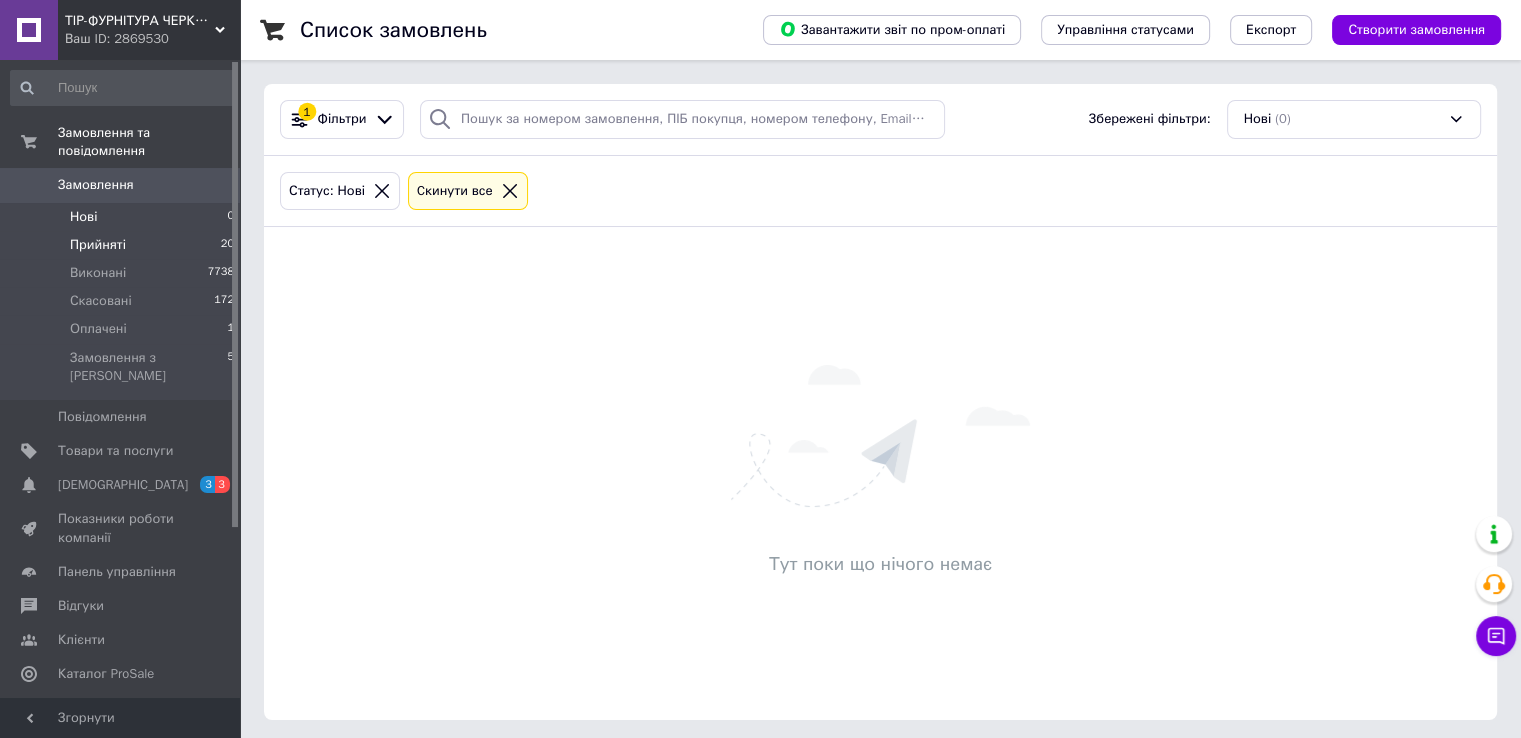 click on "Прийняті" at bounding box center (98, 245) 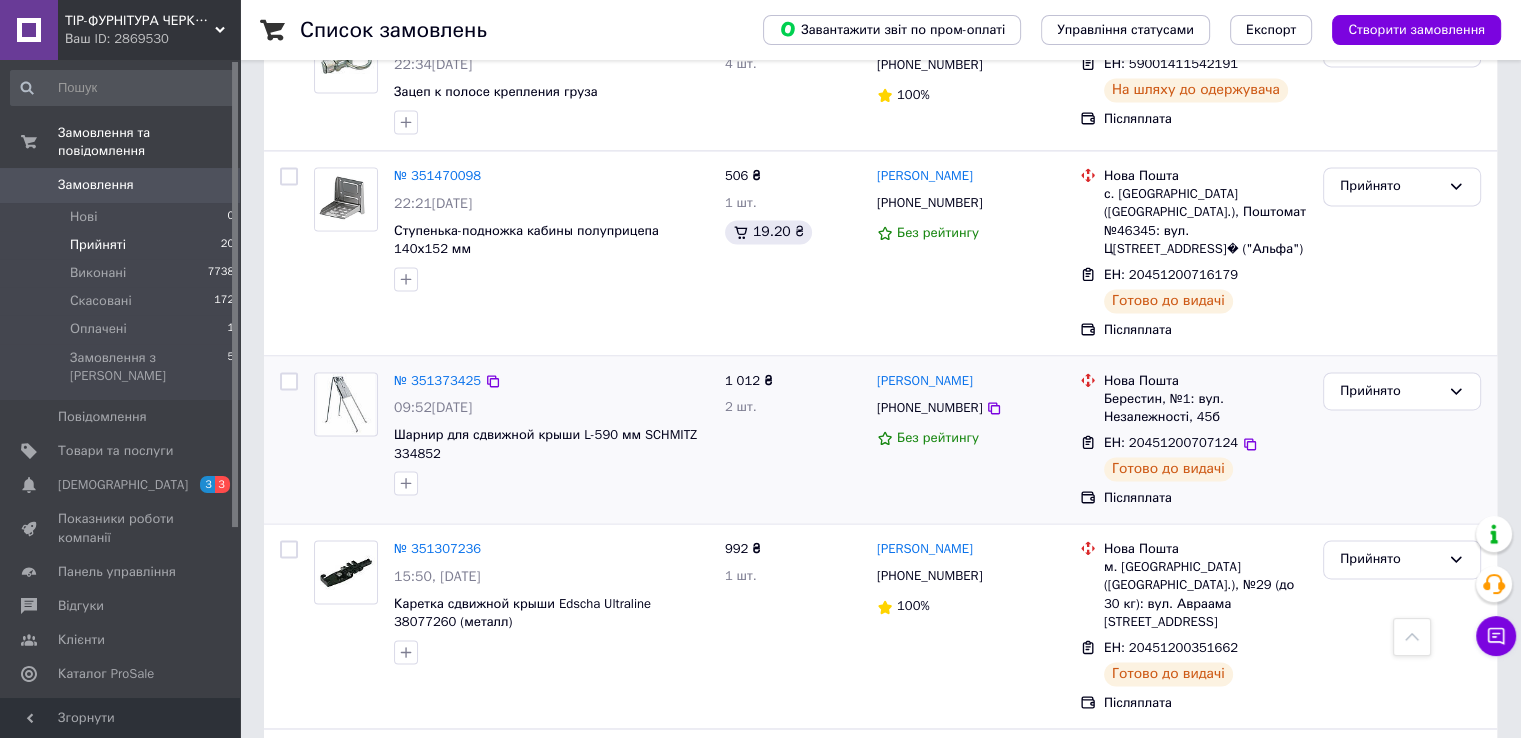 scroll, scrollTop: 2879, scrollLeft: 0, axis: vertical 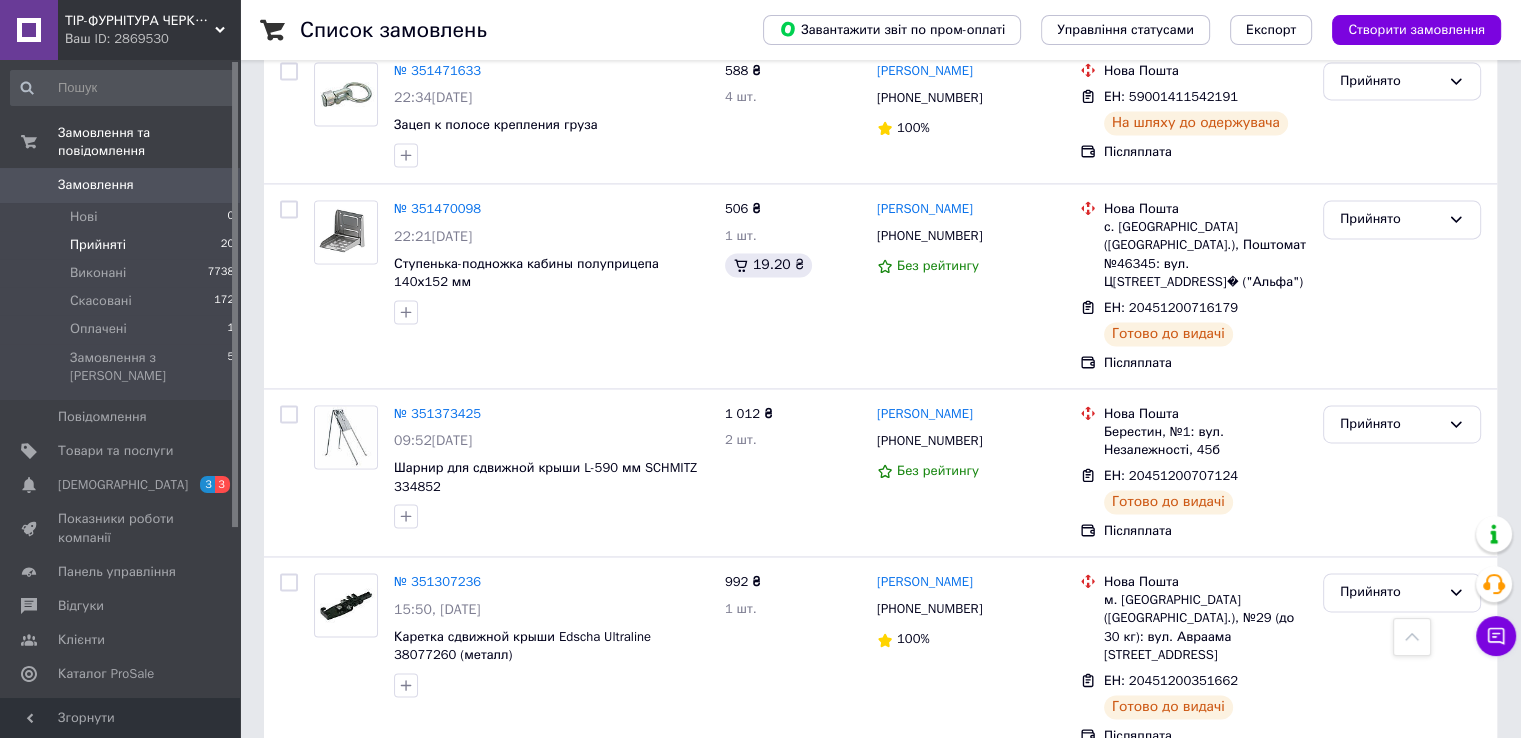 drag, startPoint x: 896, startPoint y: 683, endPoint x: 985, endPoint y: 687, distance: 89.08984 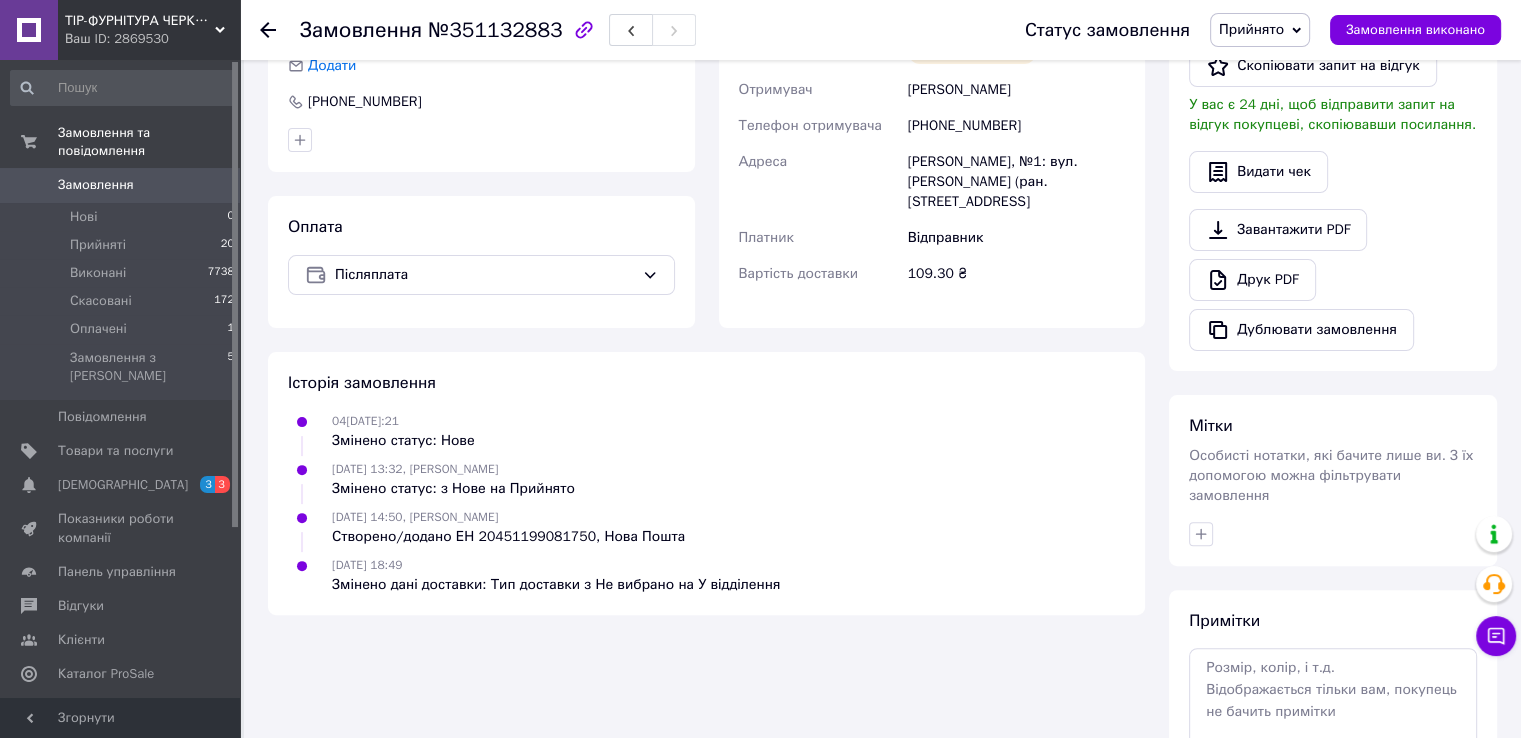 scroll, scrollTop: 224, scrollLeft: 0, axis: vertical 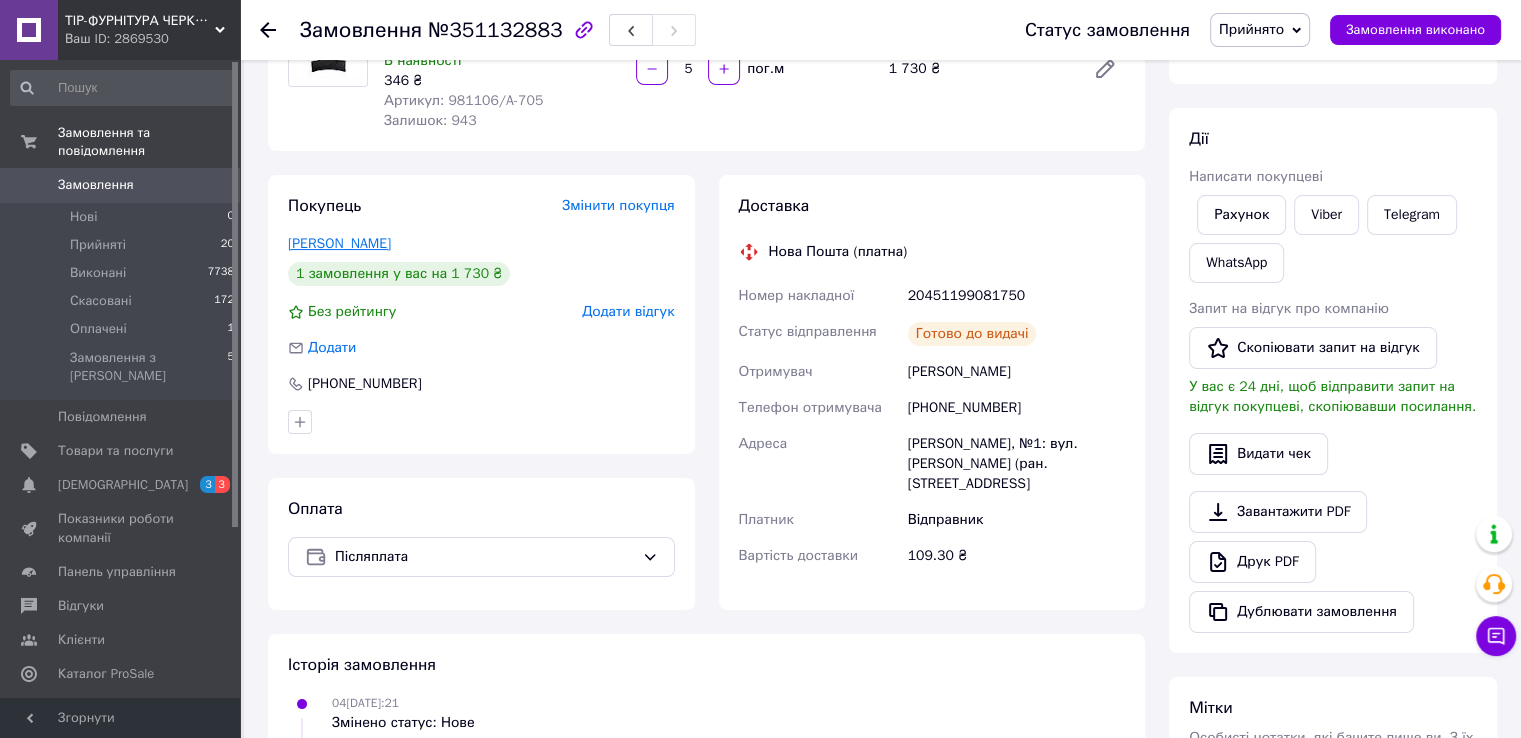 click on "[PERSON_NAME]" at bounding box center [339, 243] 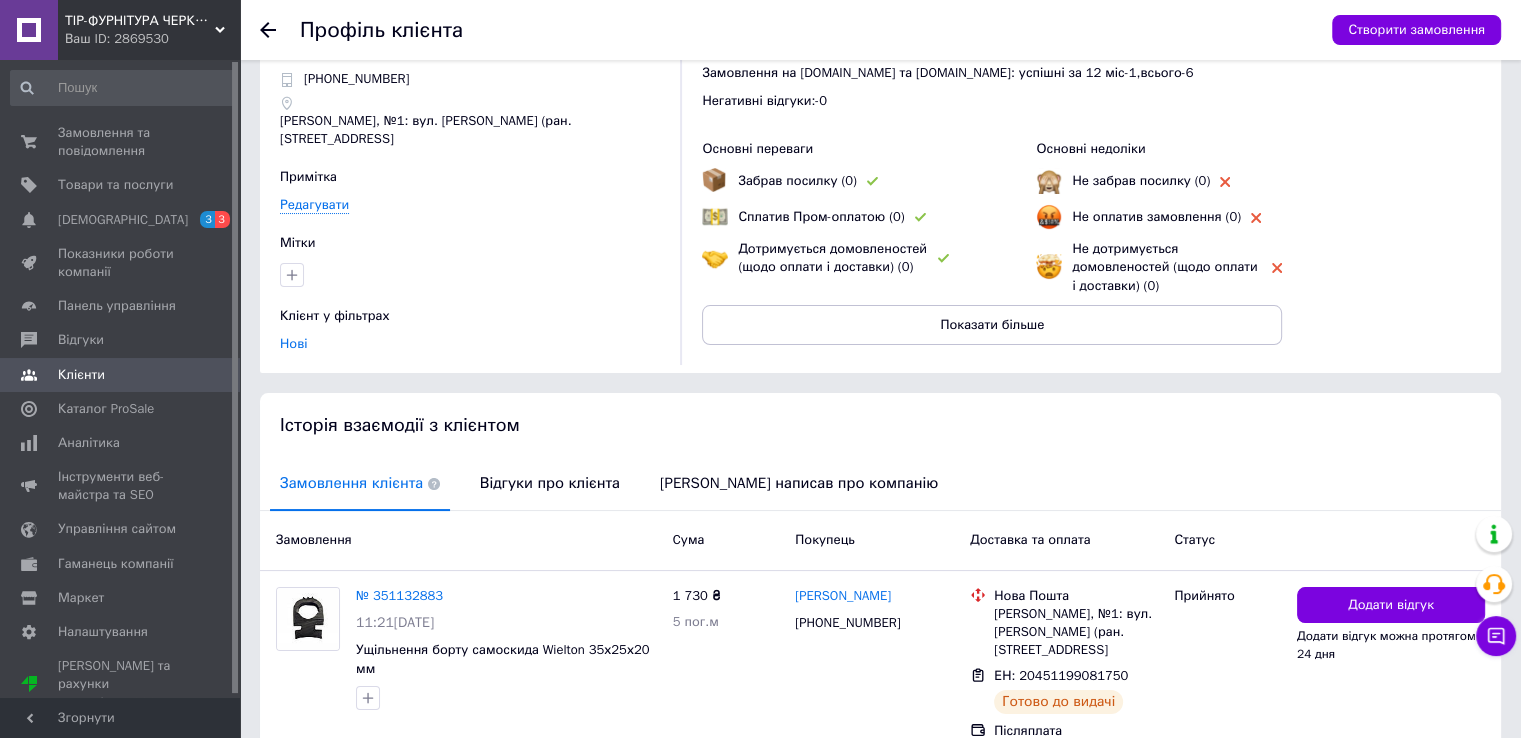 scroll, scrollTop: 168, scrollLeft: 0, axis: vertical 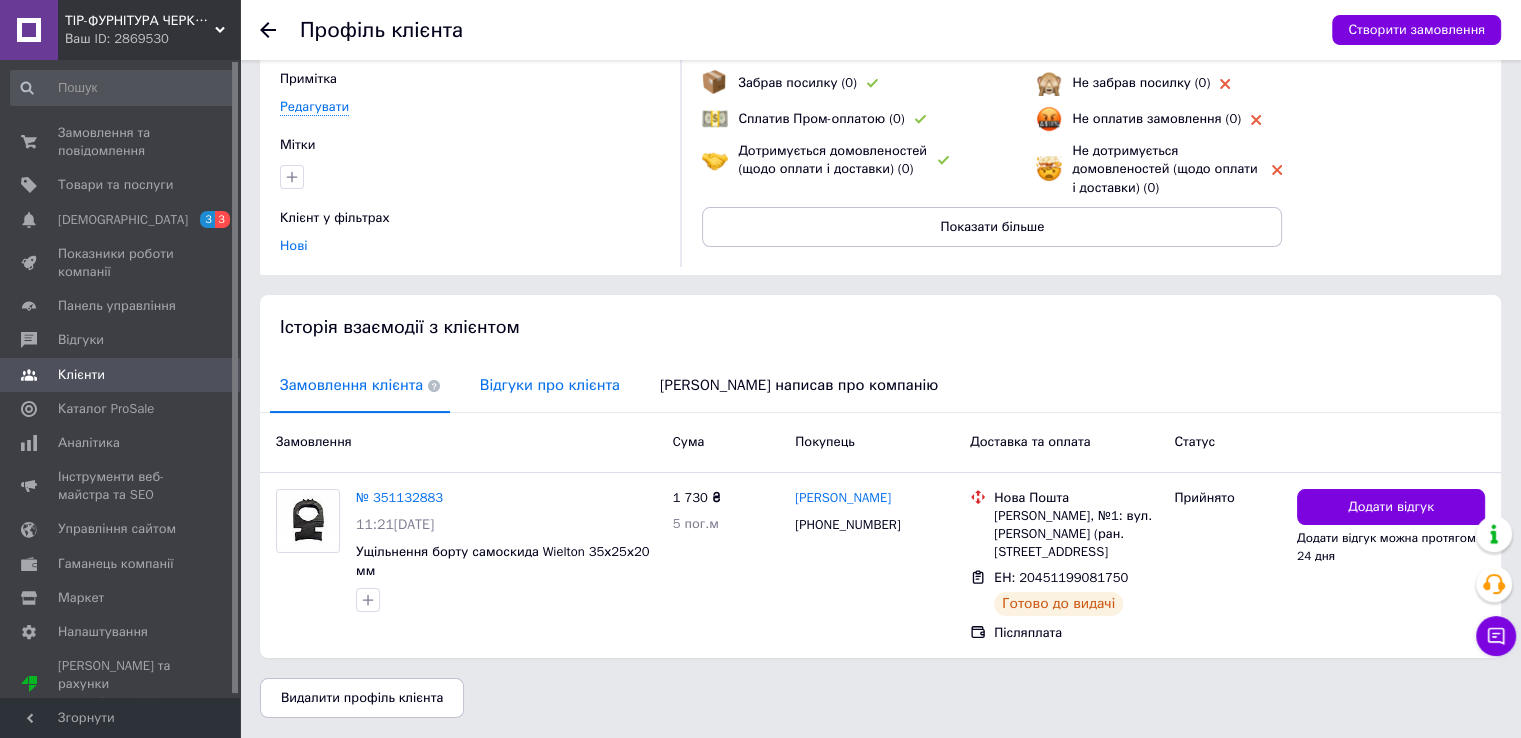 click on "Відгуки про клієнта" at bounding box center [550, 385] 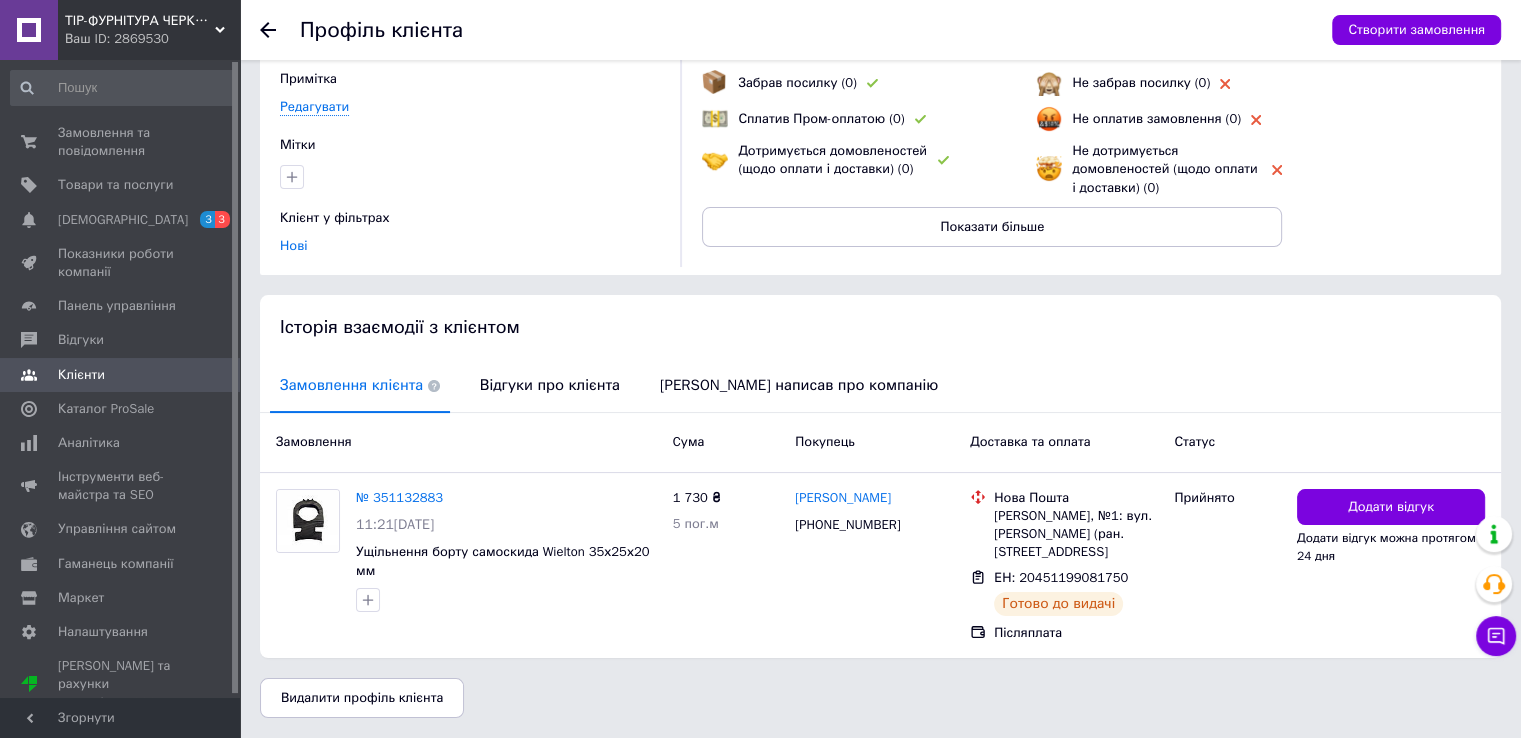 scroll, scrollTop: 0, scrollLeft: 0, axis: both 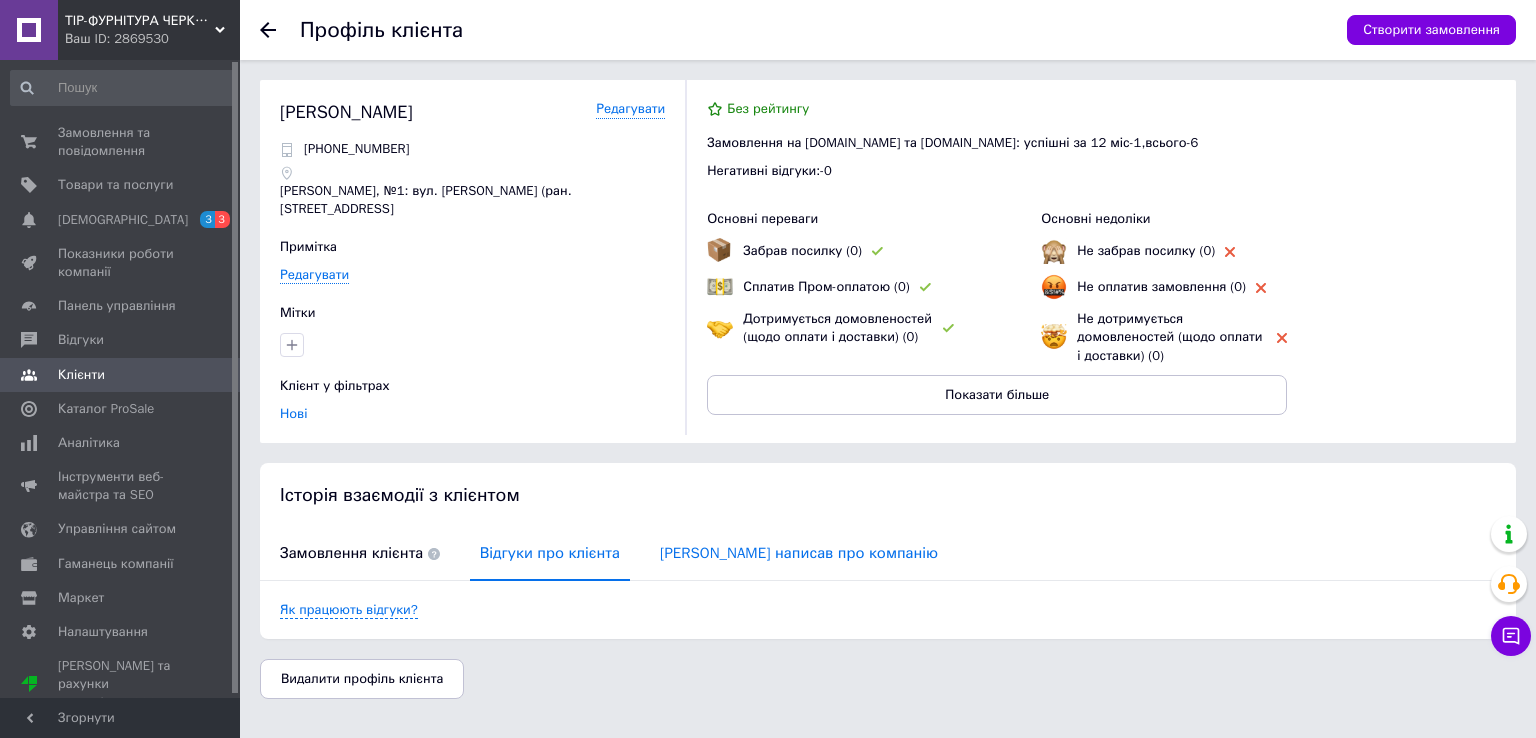 click on "[PERSON_NAME] написав про компанію" at bounding box center (799, 553) 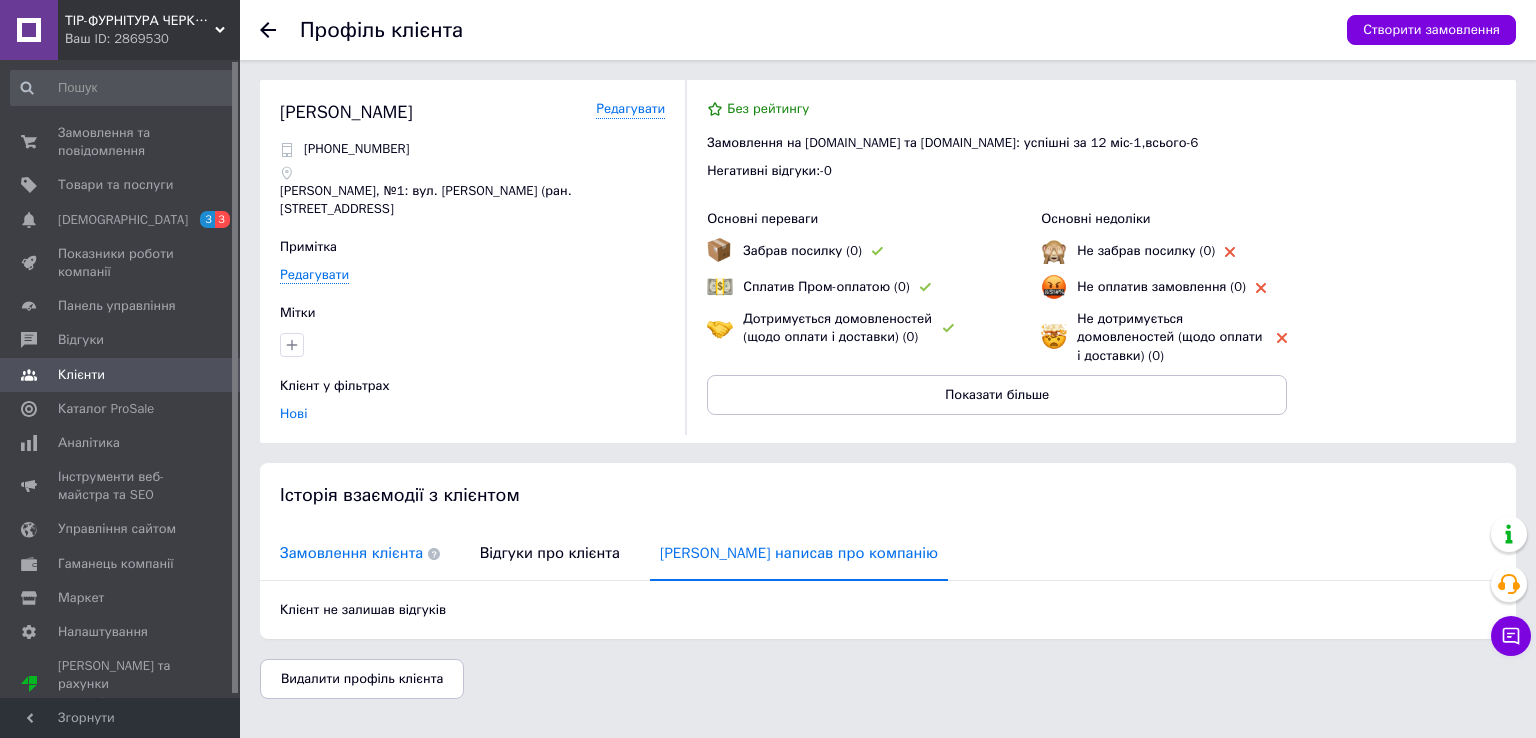 click on "Замовлення клієнта" at bounding box center [360, 553] 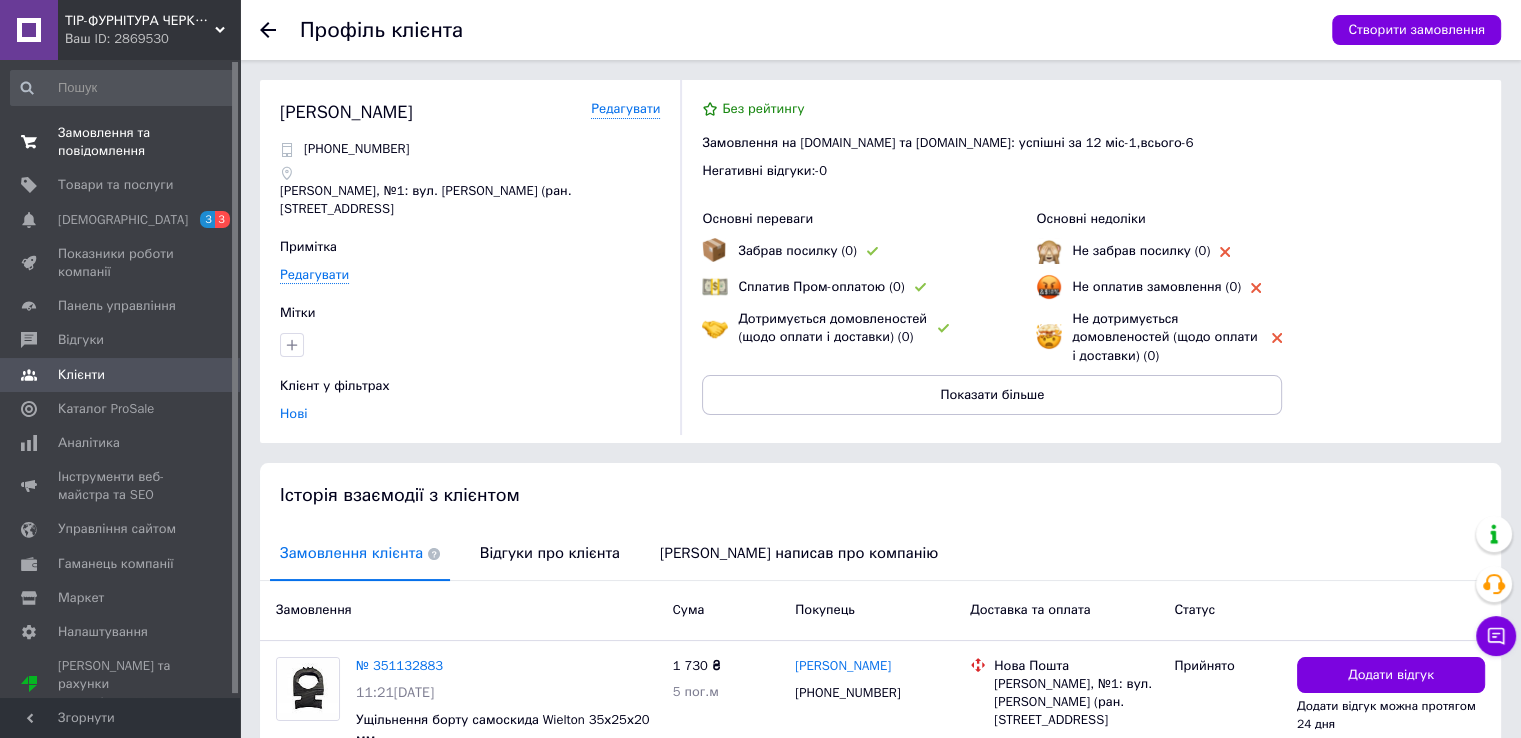 click on "Замовлення та повідомлення" at bounding box center [121, 142] 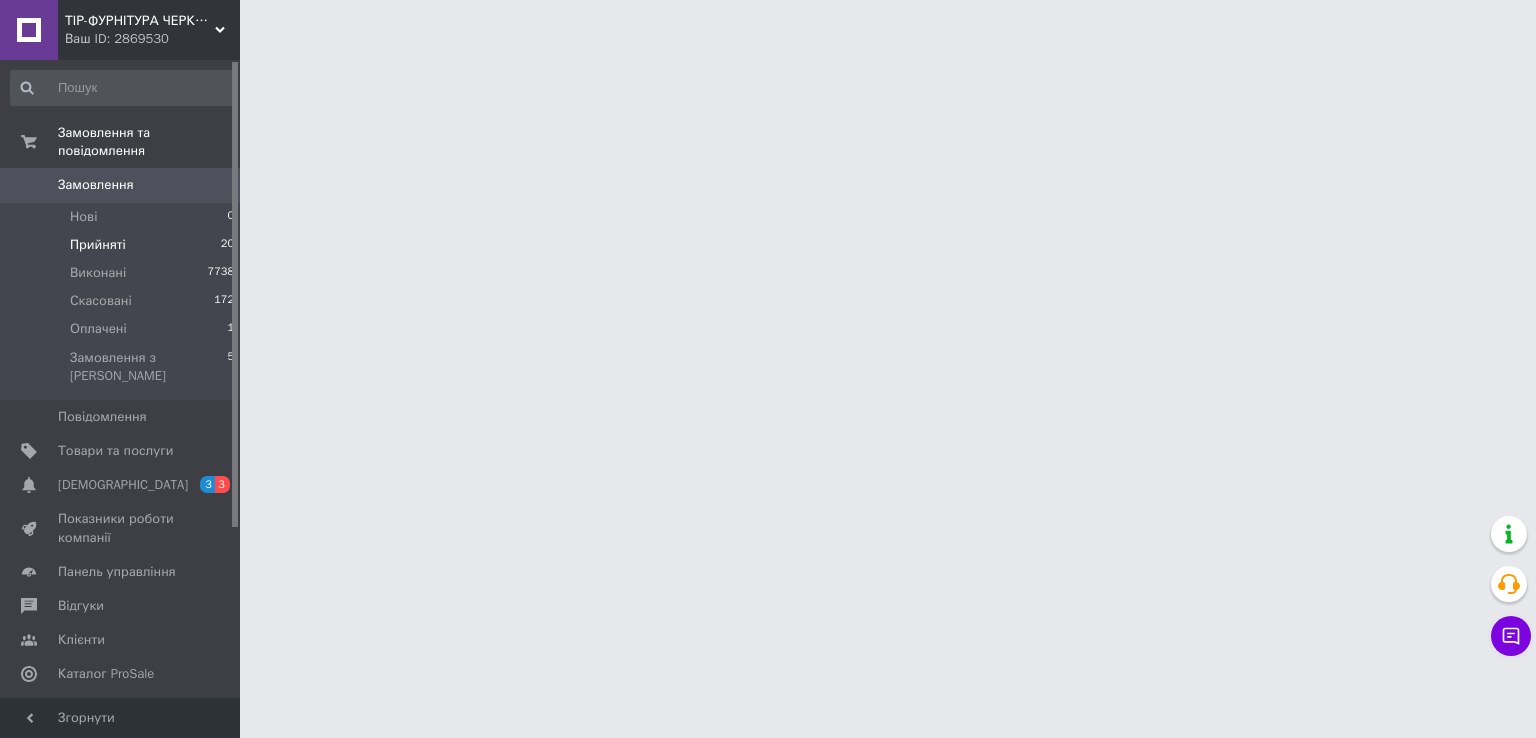 click on "Прийняті" at bounding box center (98, 245) 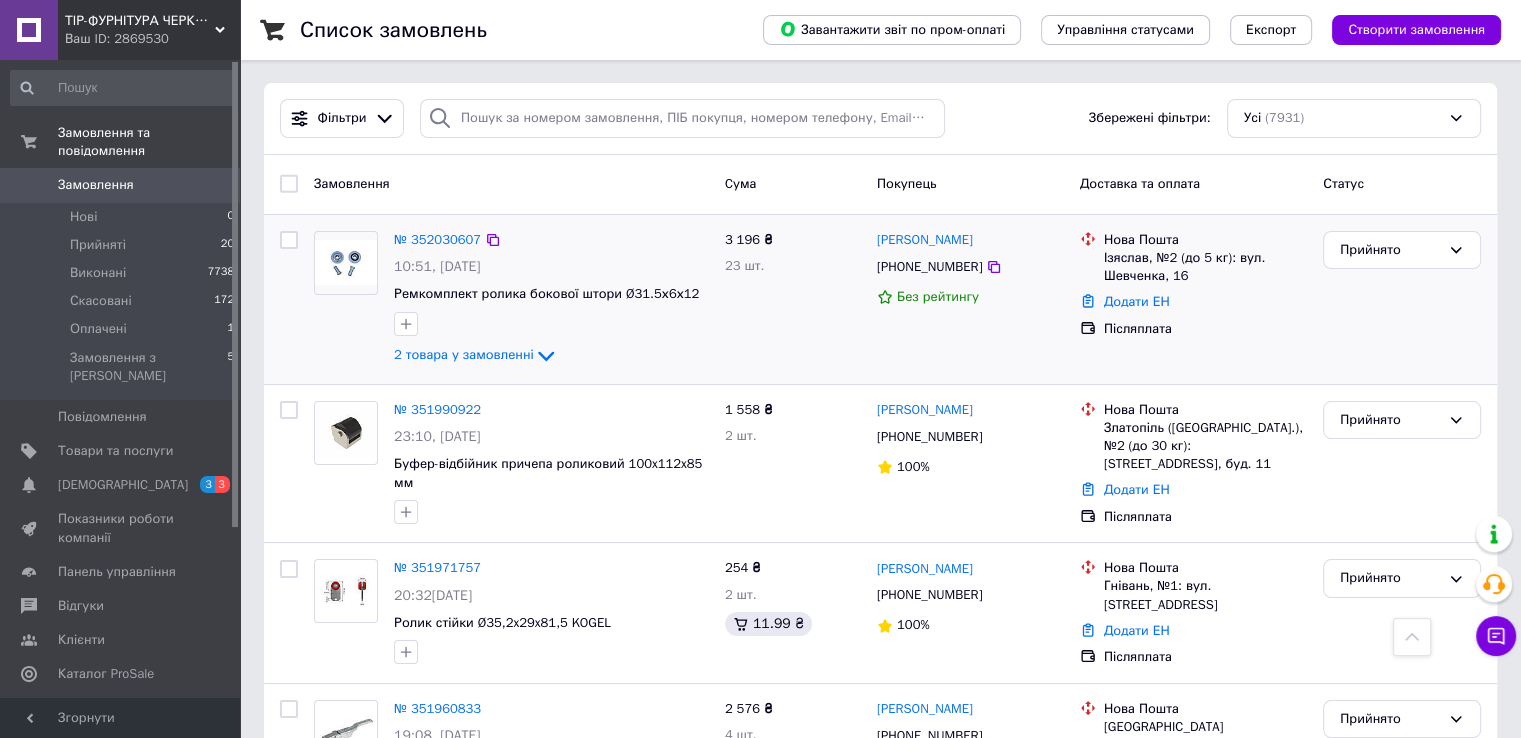 scroll, scrollTop: 0, scrollLeft: 0, axis: both 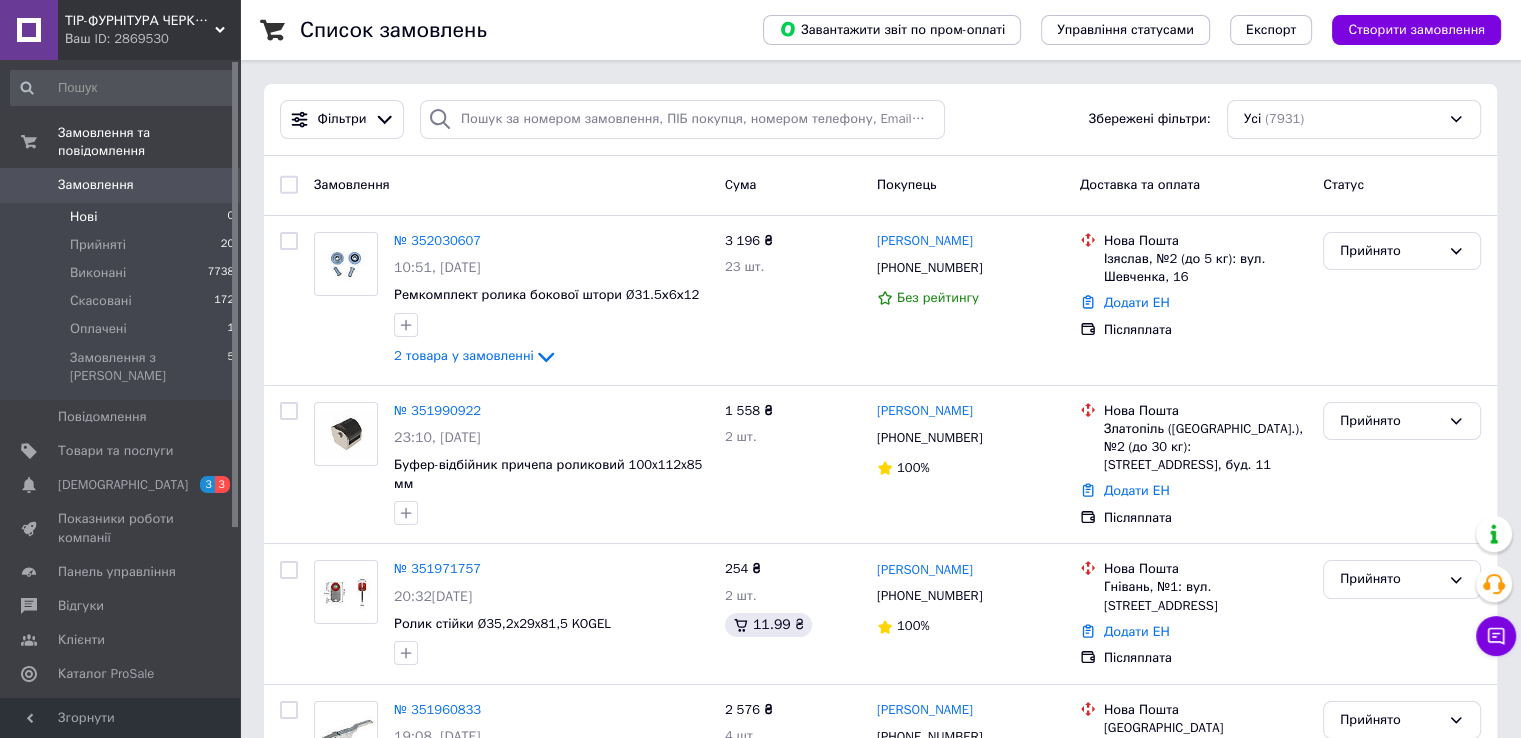 click on "Нові" at bounding box center (83, 217) 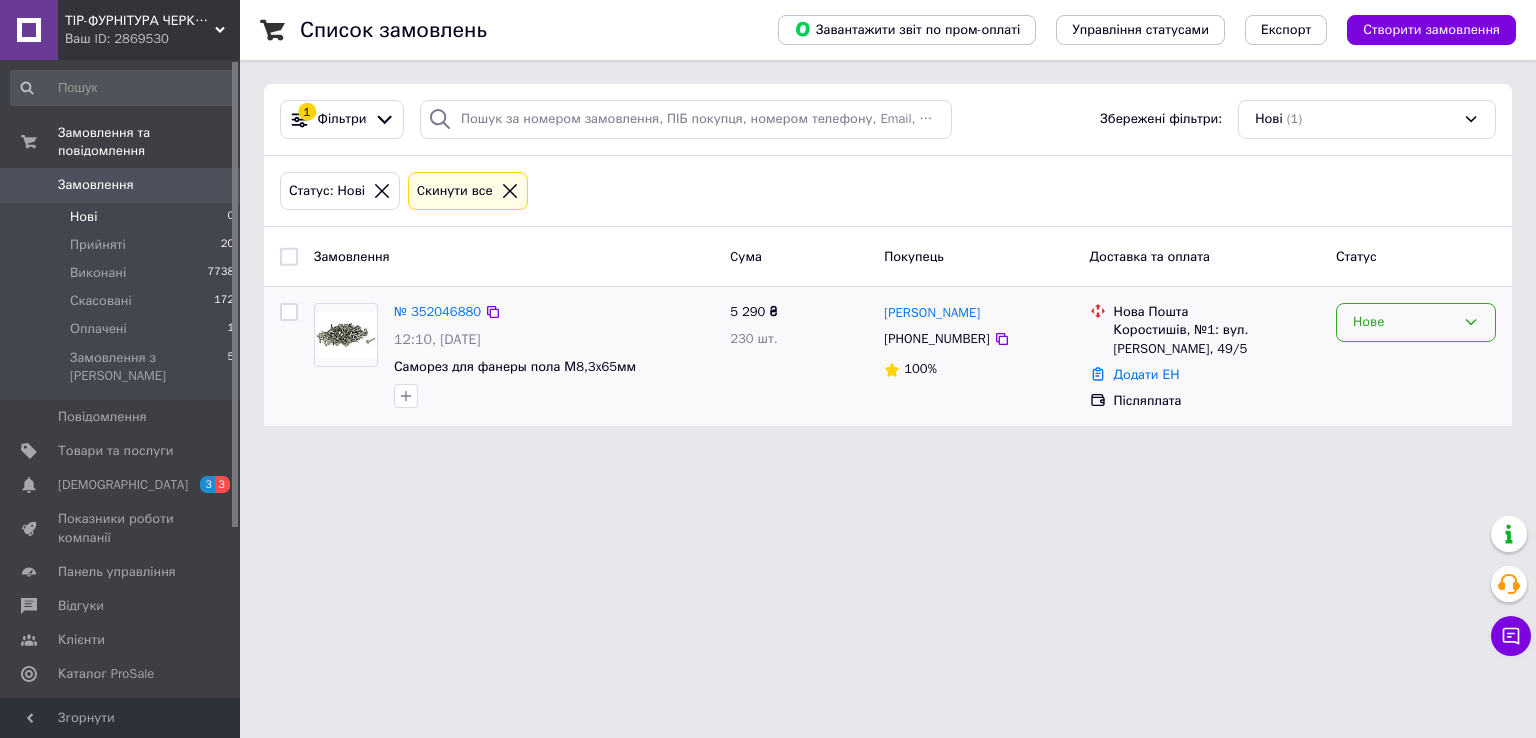 click on "Нове" at bounding box center [1416, 322] 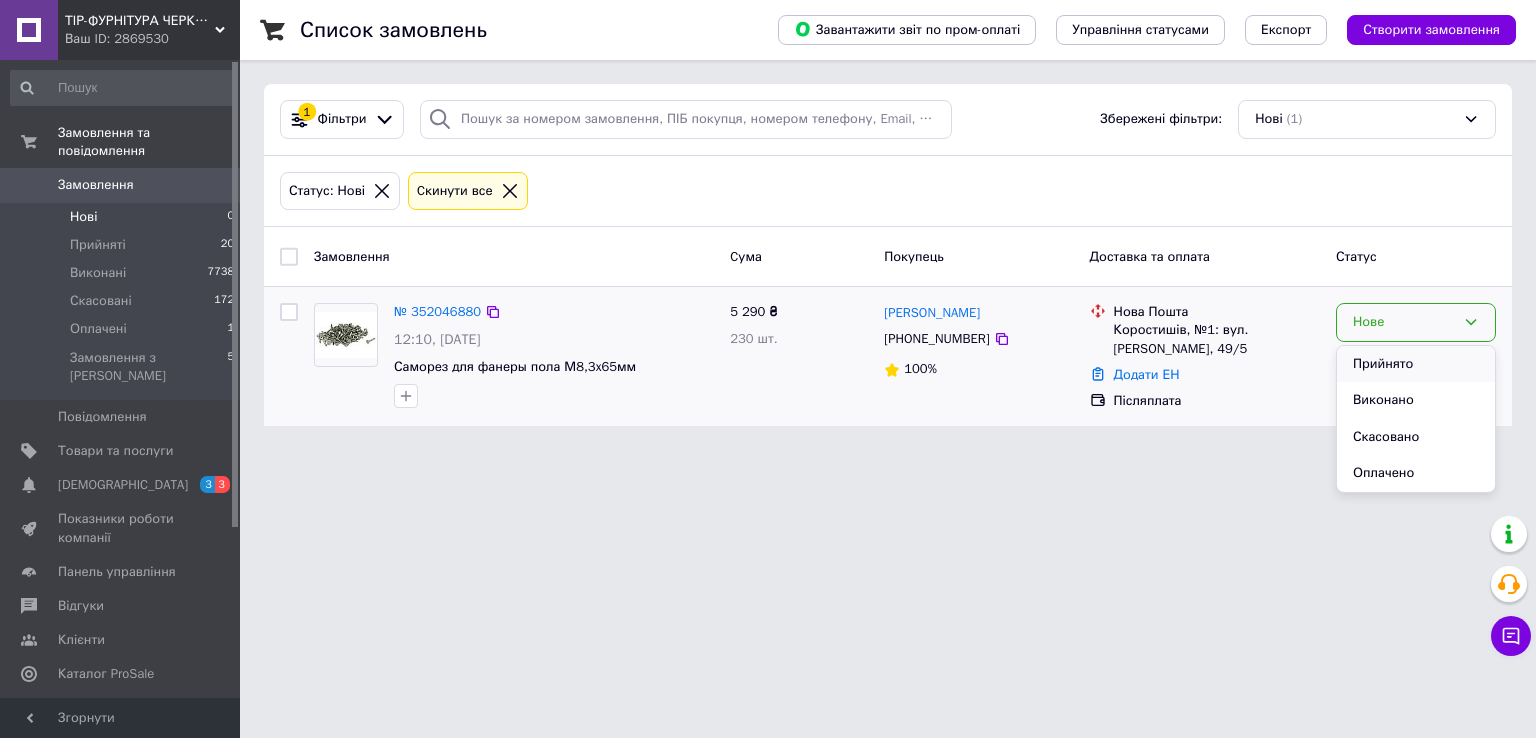 click on "Прийнято" at bounding box center [1416, 364] 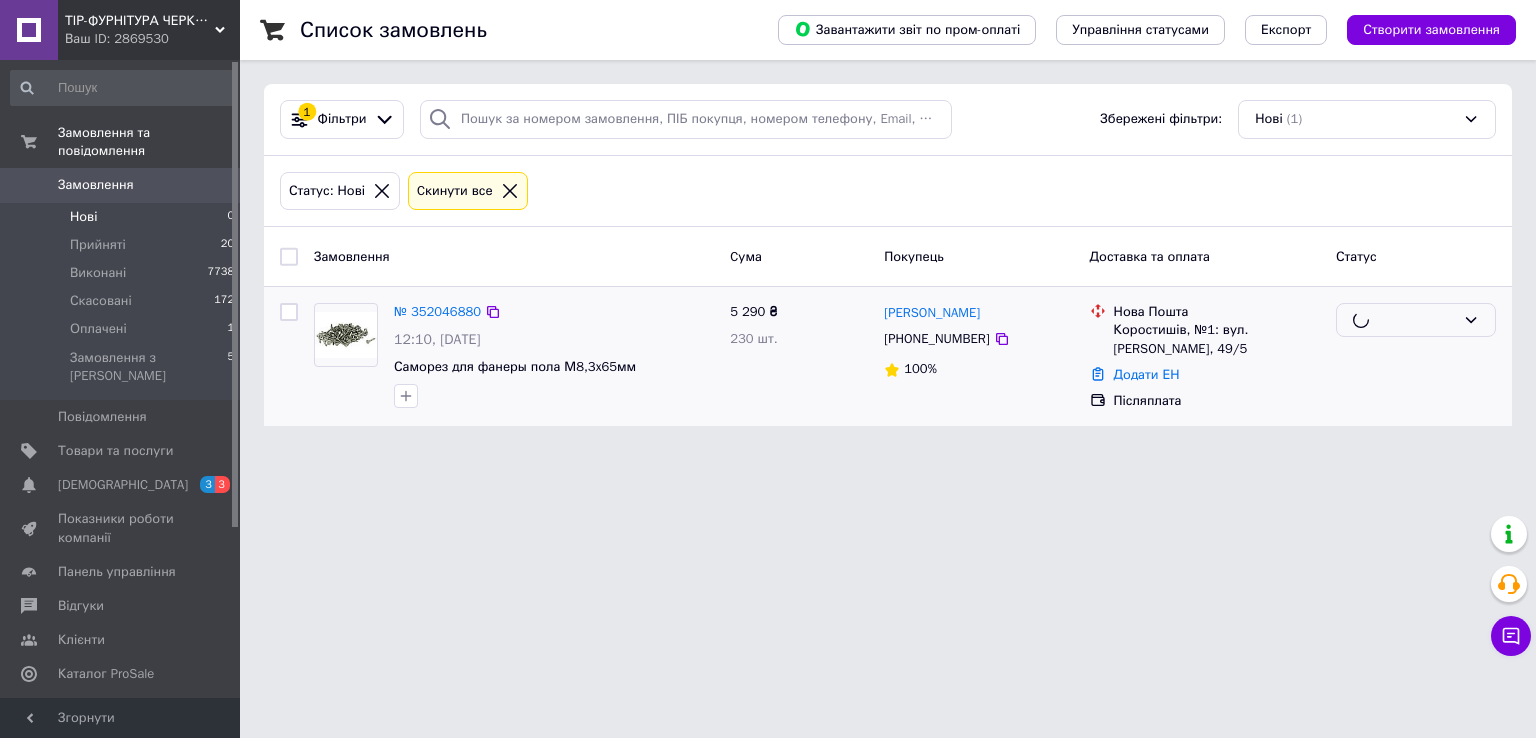 click on "ТІР-ФУРНІТУРА ЧЕРКАСИ Ваш ID: 2869530 Сайт ТІР-ФУРНІТУРА ЧЕРКАСИ Кабінет покупця Перевірити стан системи Сторінка на порталі Довідка Вийти Замовлення та повідомлення Замовлення 0 Нові 0 Прийняті 20 Виконані 7738 Скасовані 172 Оплачені 1 Замовлення з Розетки 5 Повідомлення 0 Товари та послуги Сповіщення 3 3 Показники роботи компанії Панель управління Відгуки Клієнти Каталог ProSale Аналітика Інструменти веб-майстра та SEO Управління сайтом Гаманець компанії [PERSON_NAME] Тарифи та рахунки Prom мікс 6 000 Згорнути 1" at bounding box center (768, 225) 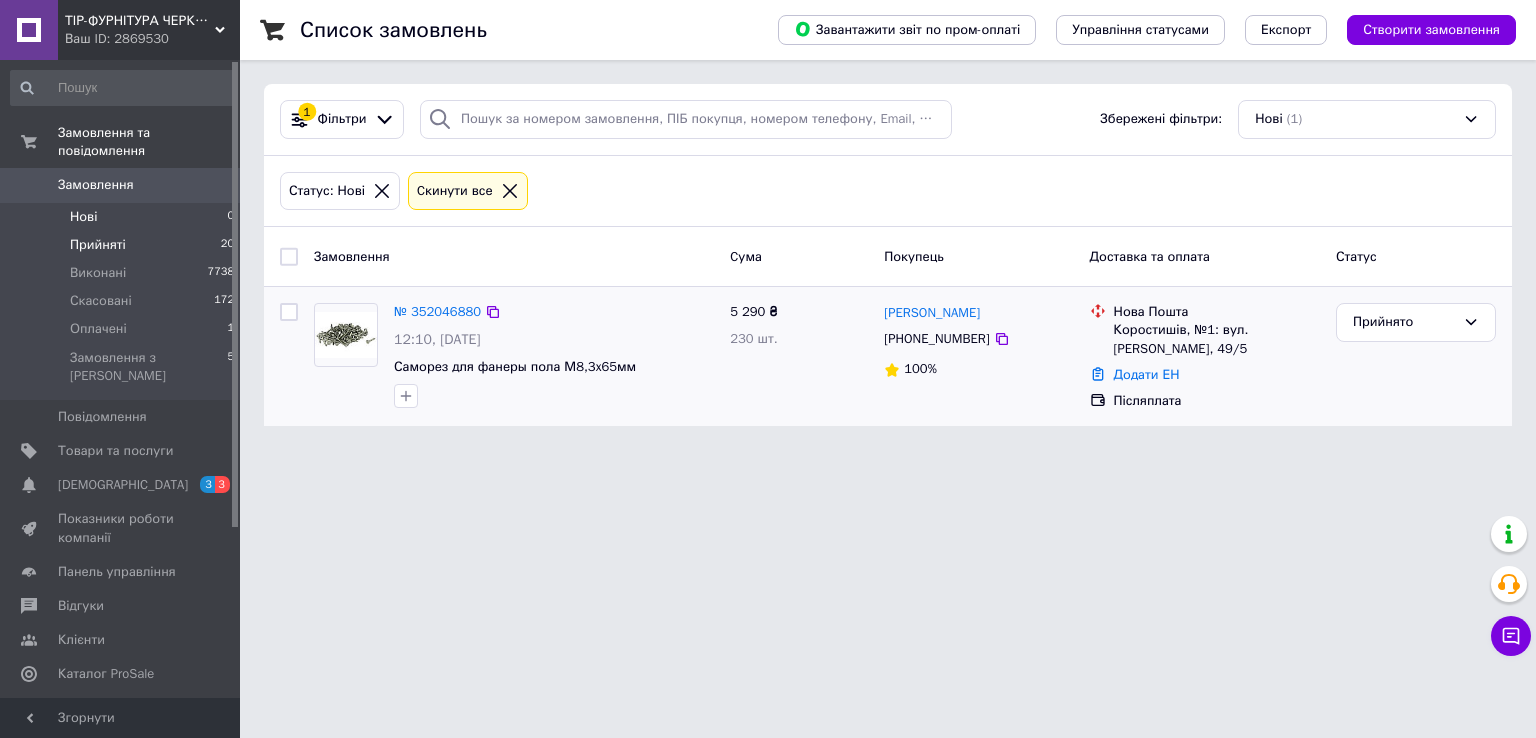 click on "Прийняті" at bounding box center [98, 245] 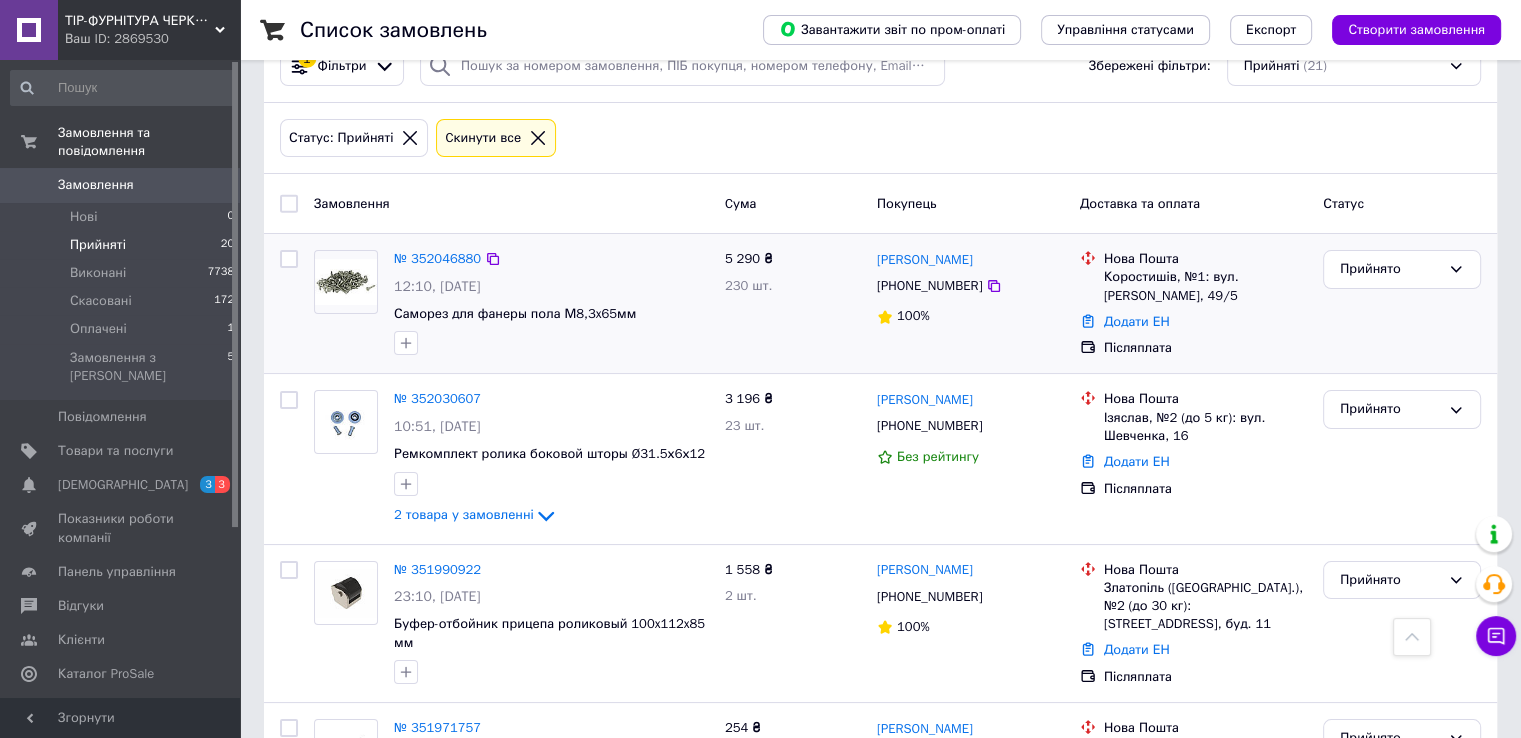 scroll, scrollTop: 0, scrollLeft: 0, axis: both 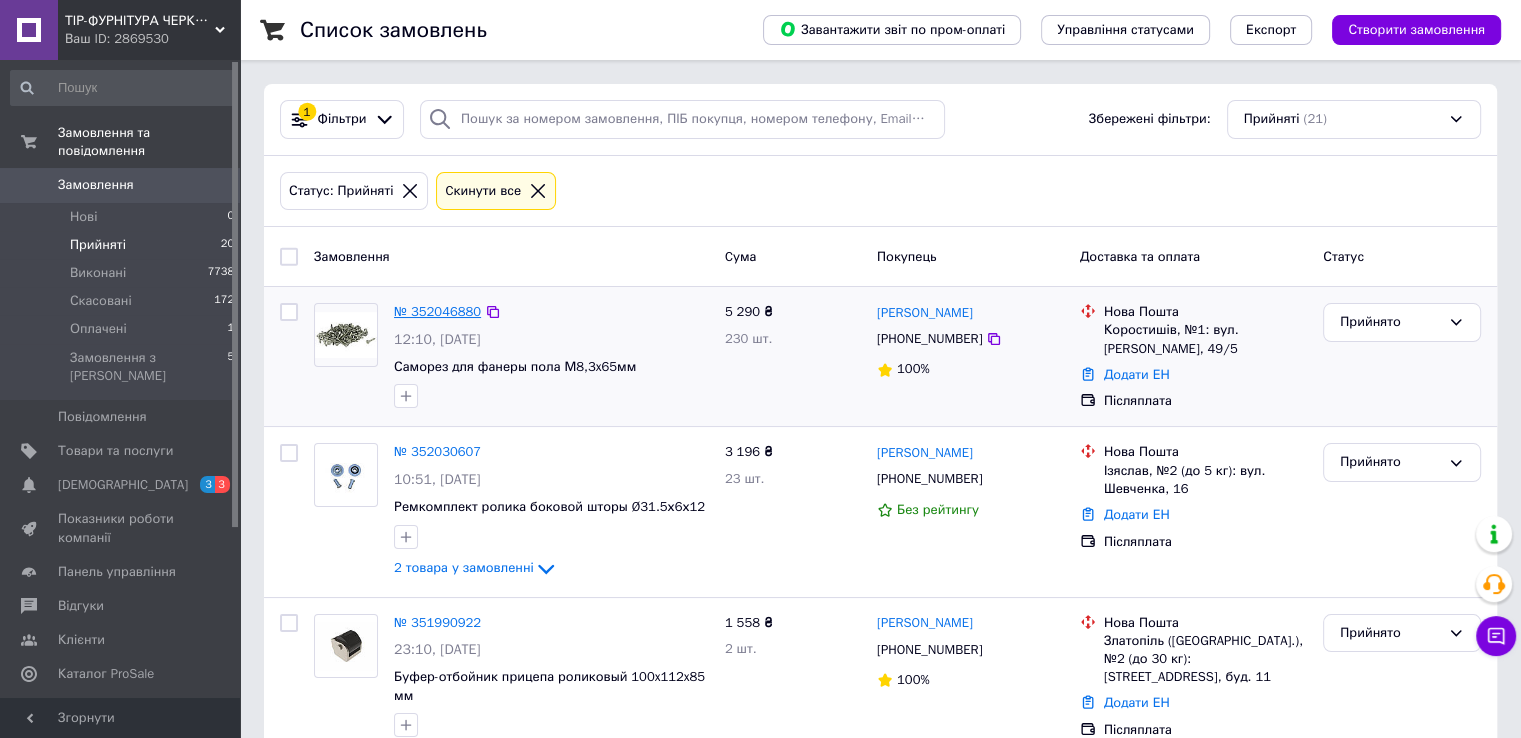 click on "№ 352046880" at bounding box center [437, 311] 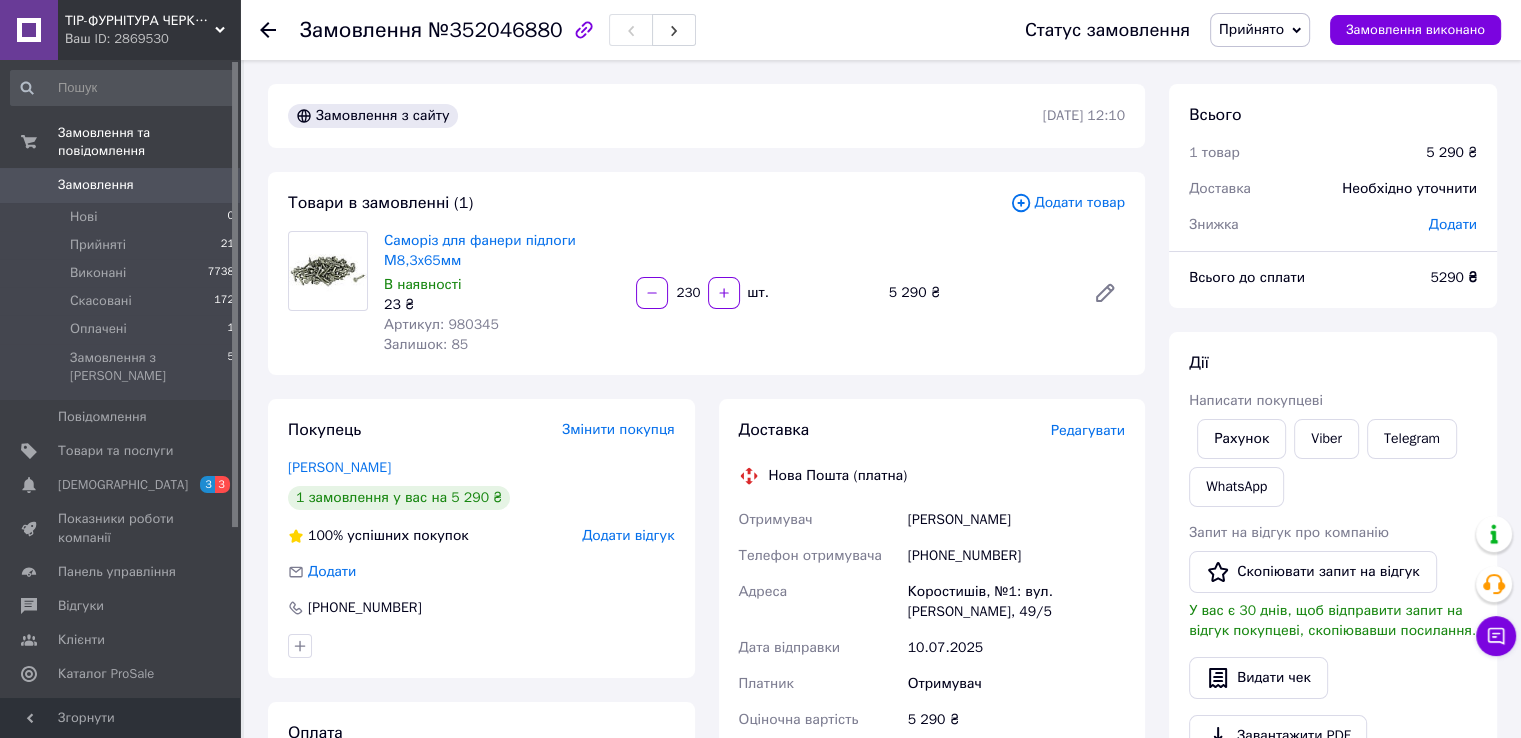 drag, startPoint x: 908, startPoint y: 522, endPoint x: 1133, endPoint y: 523, distance: 225.00223 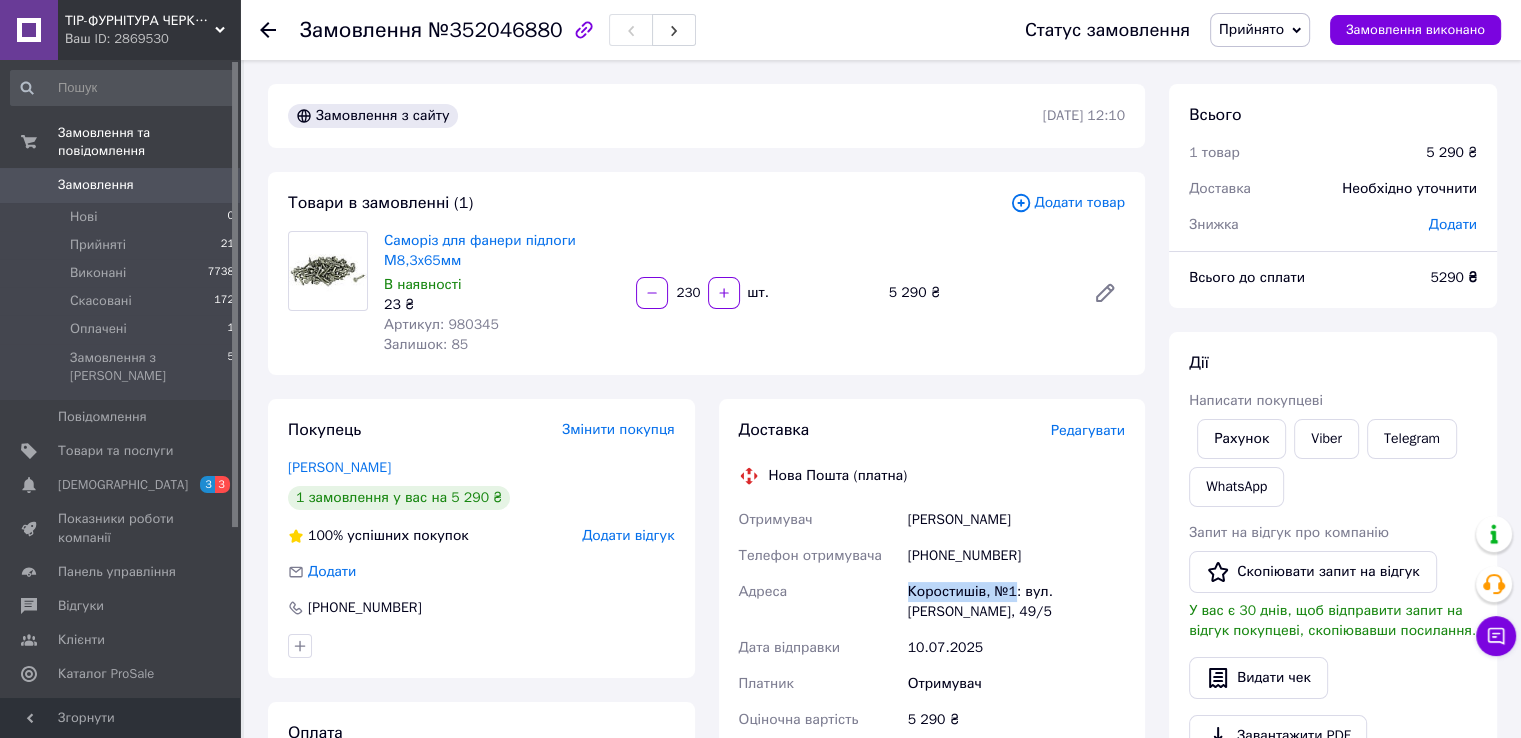 drag, startPoint x: 905, startPoint y: 592, endPoint x: 1011, endPoint y: 590, distance: 106.01887 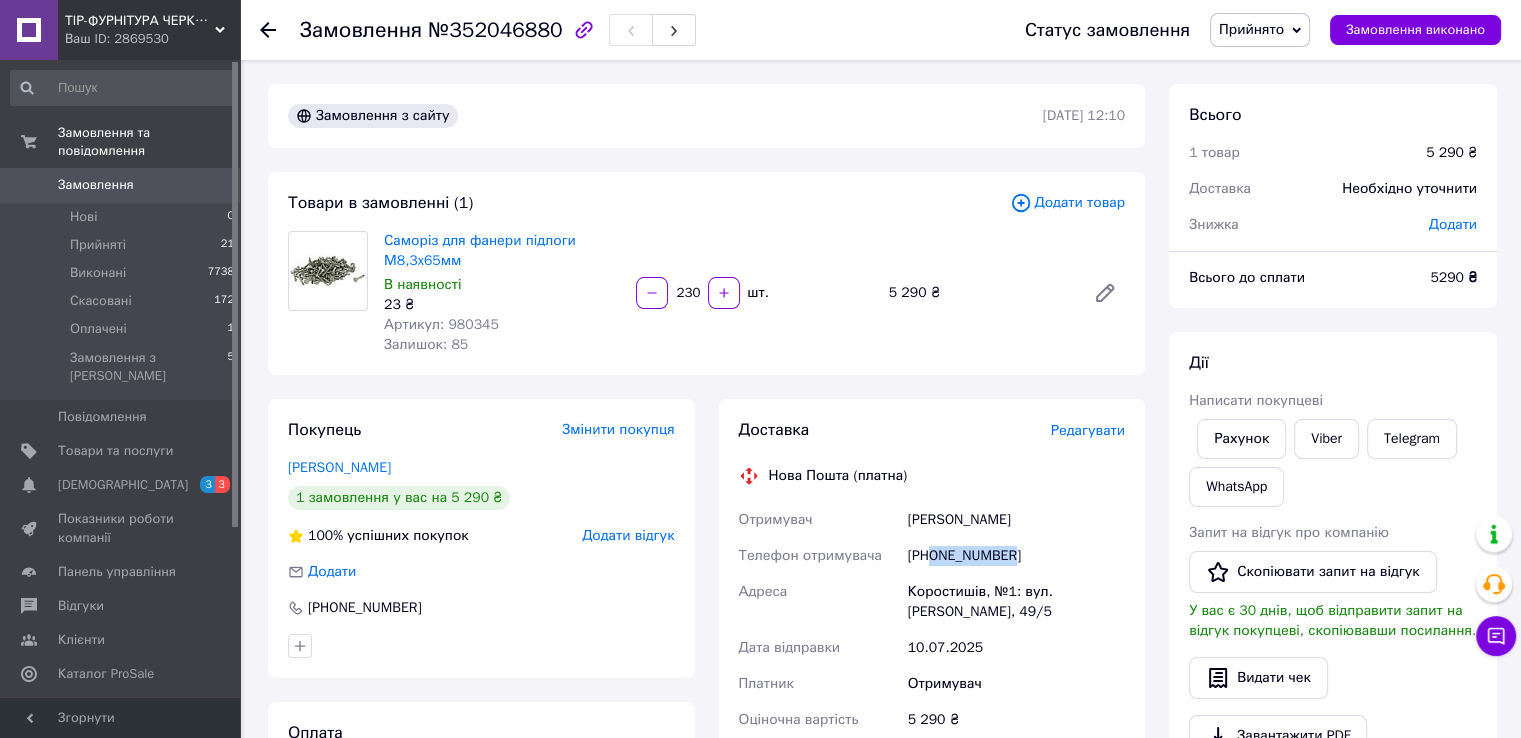 drag, startPoint x: 1024, startPoint y: 545, endPoint x: 1055, endPoint y: 545, distance: 31 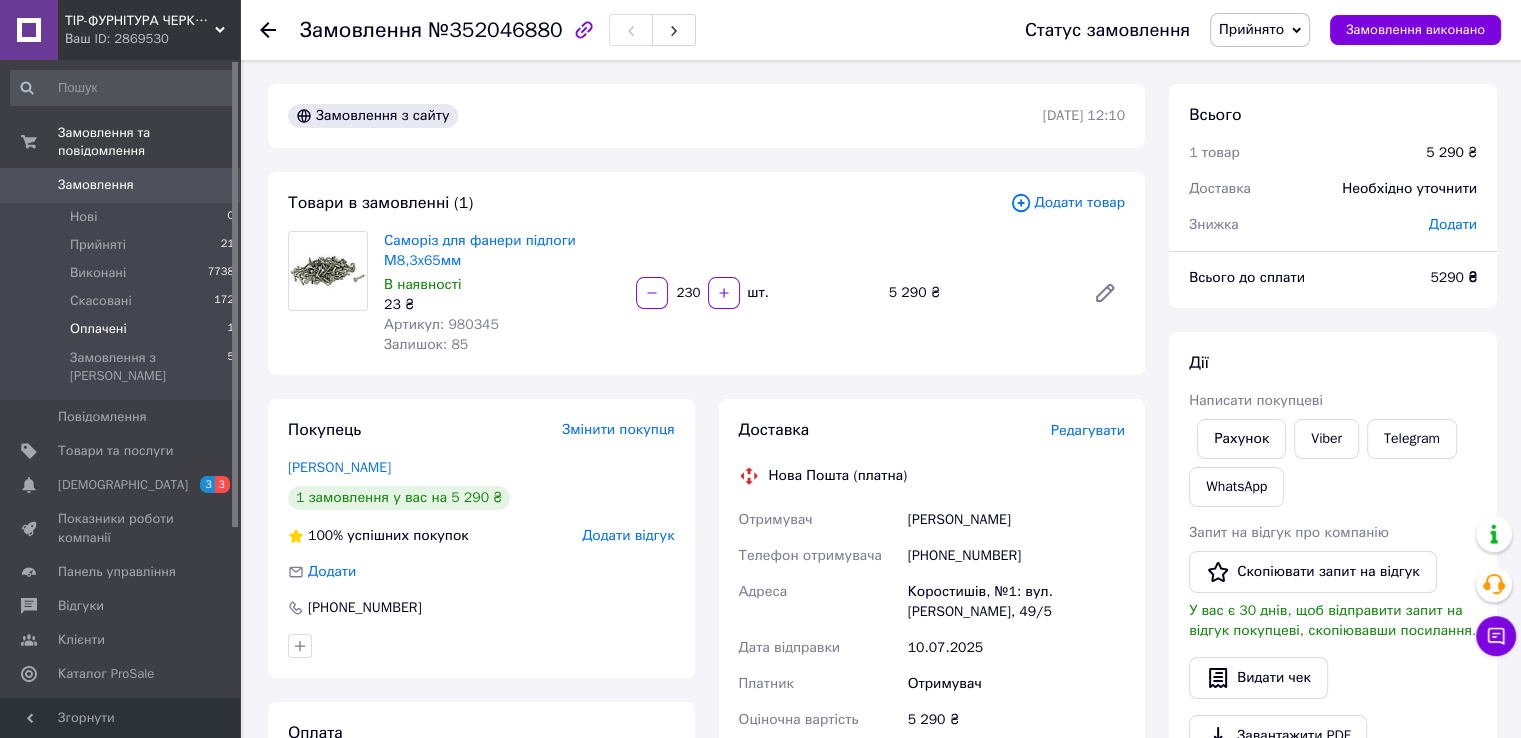 click on "Оплачені" at bounding box center [98, 329] 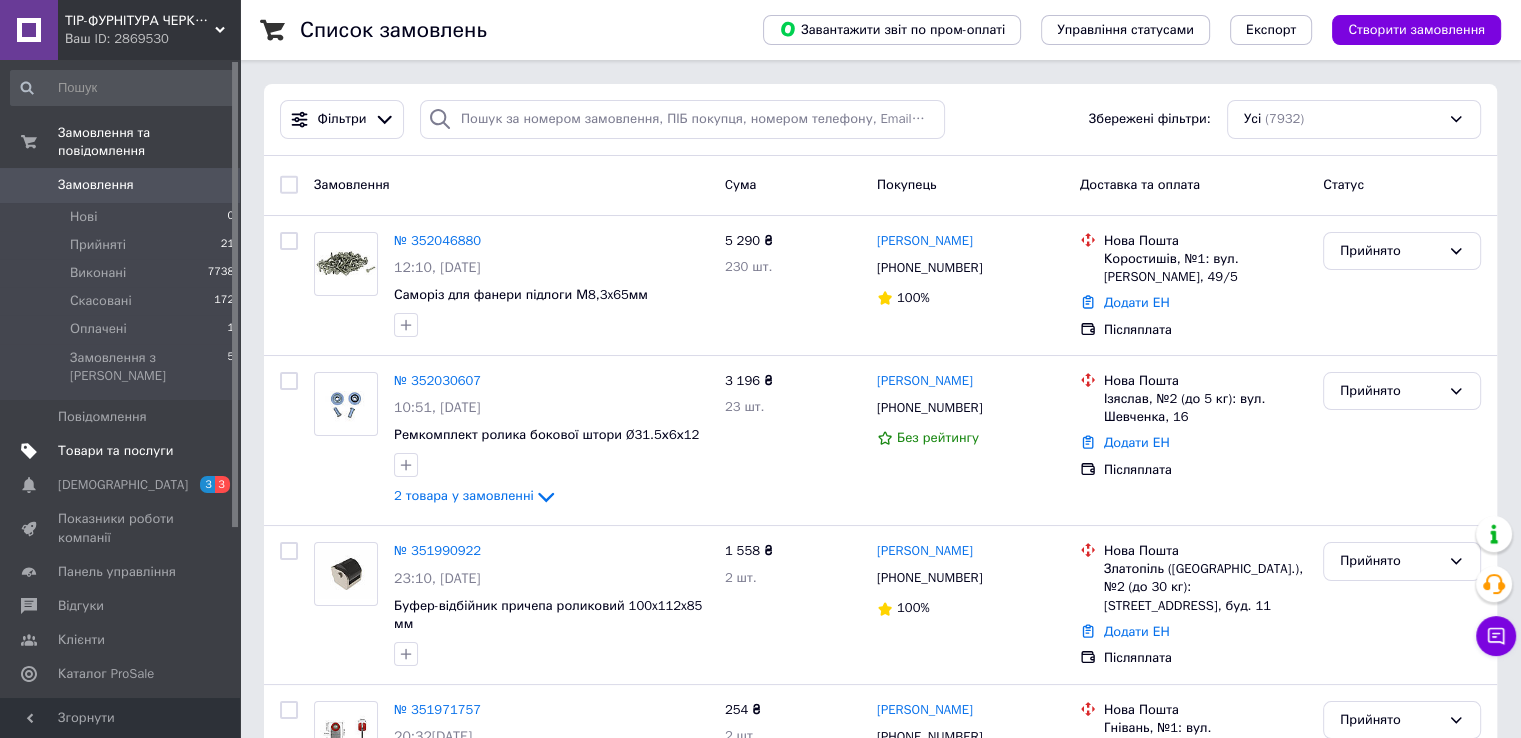 click on "Товари та послуги" at bounding box center (115, 451) 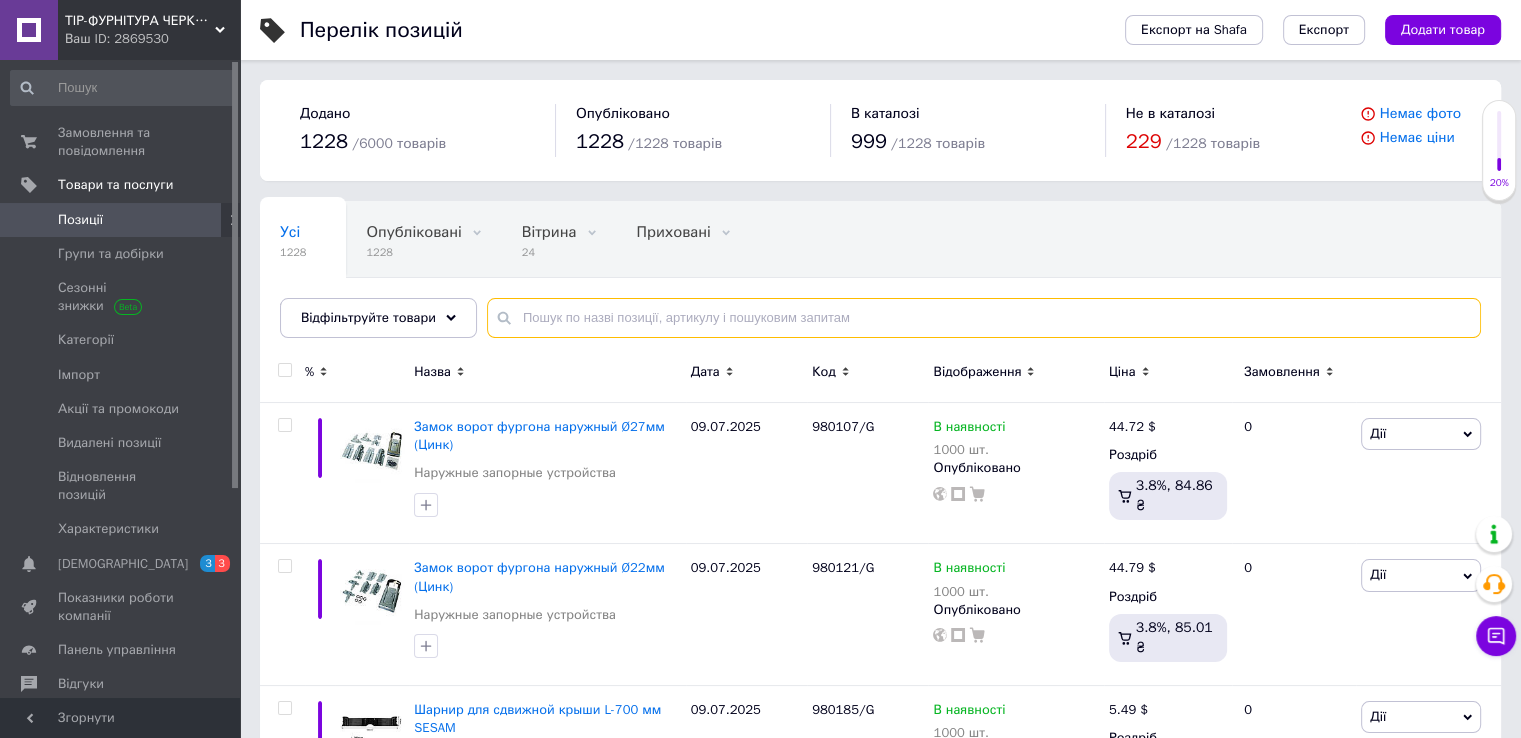 click at bounding box center [984, 318] 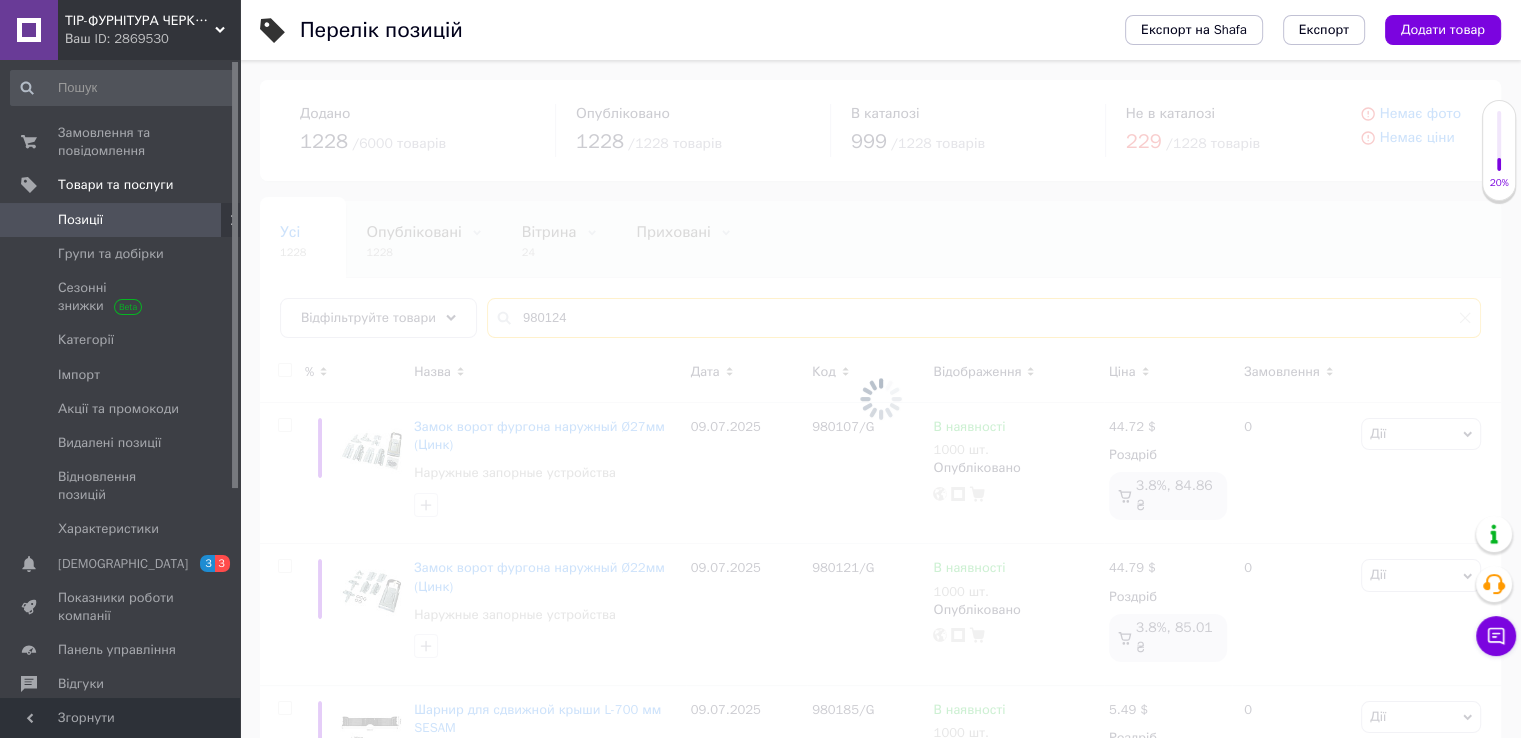 type on "980124" 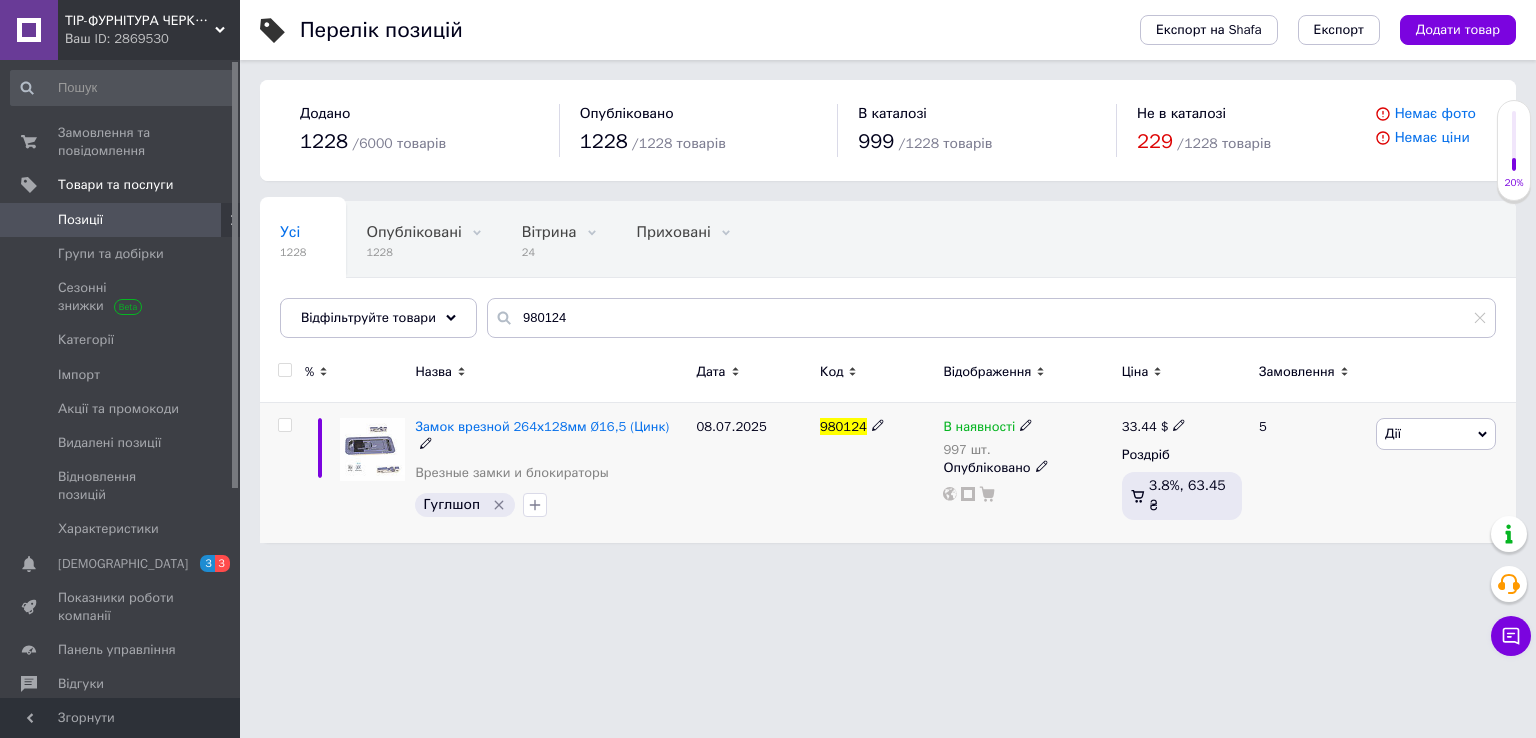 click on "33.44   $" at bounding box center (1154, 427) 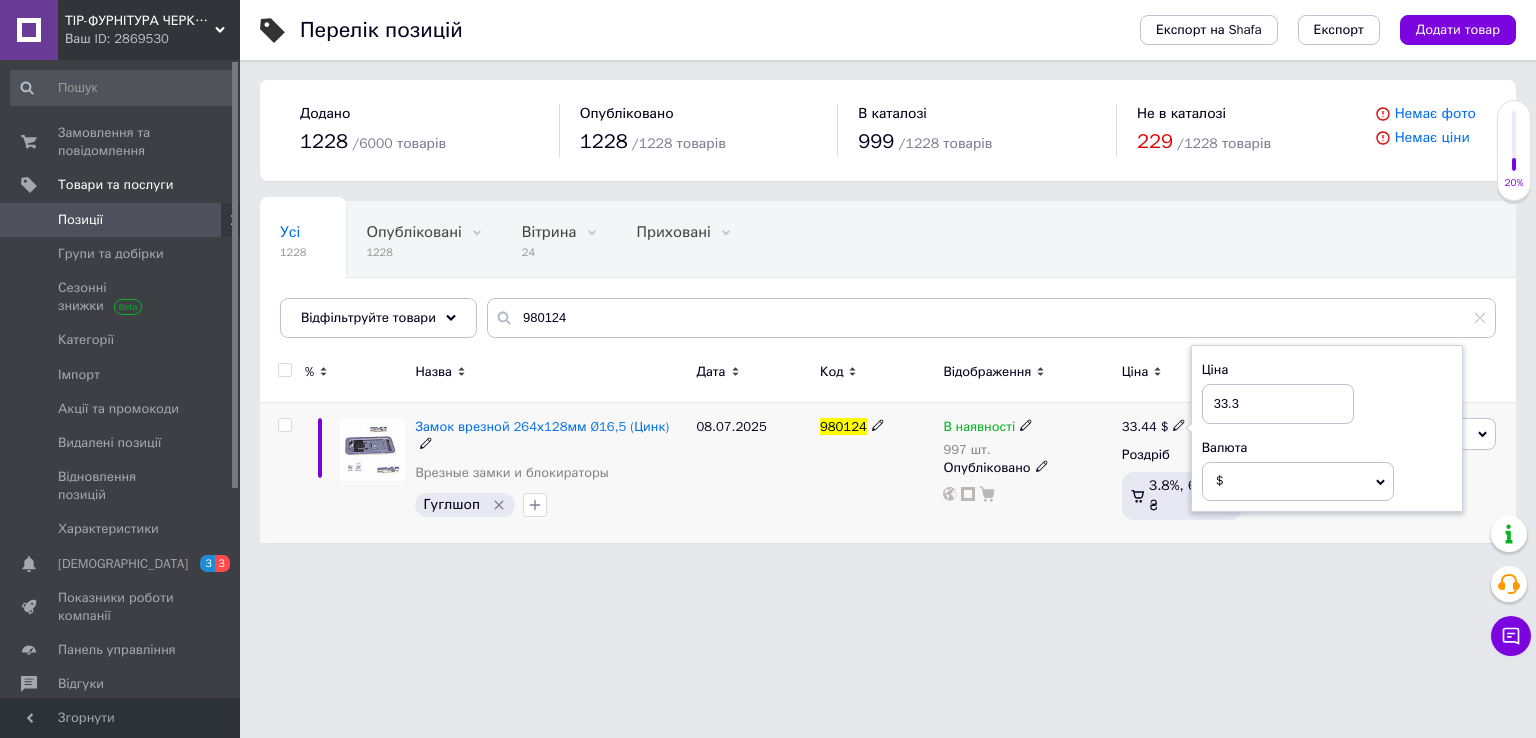 type on "33.30" 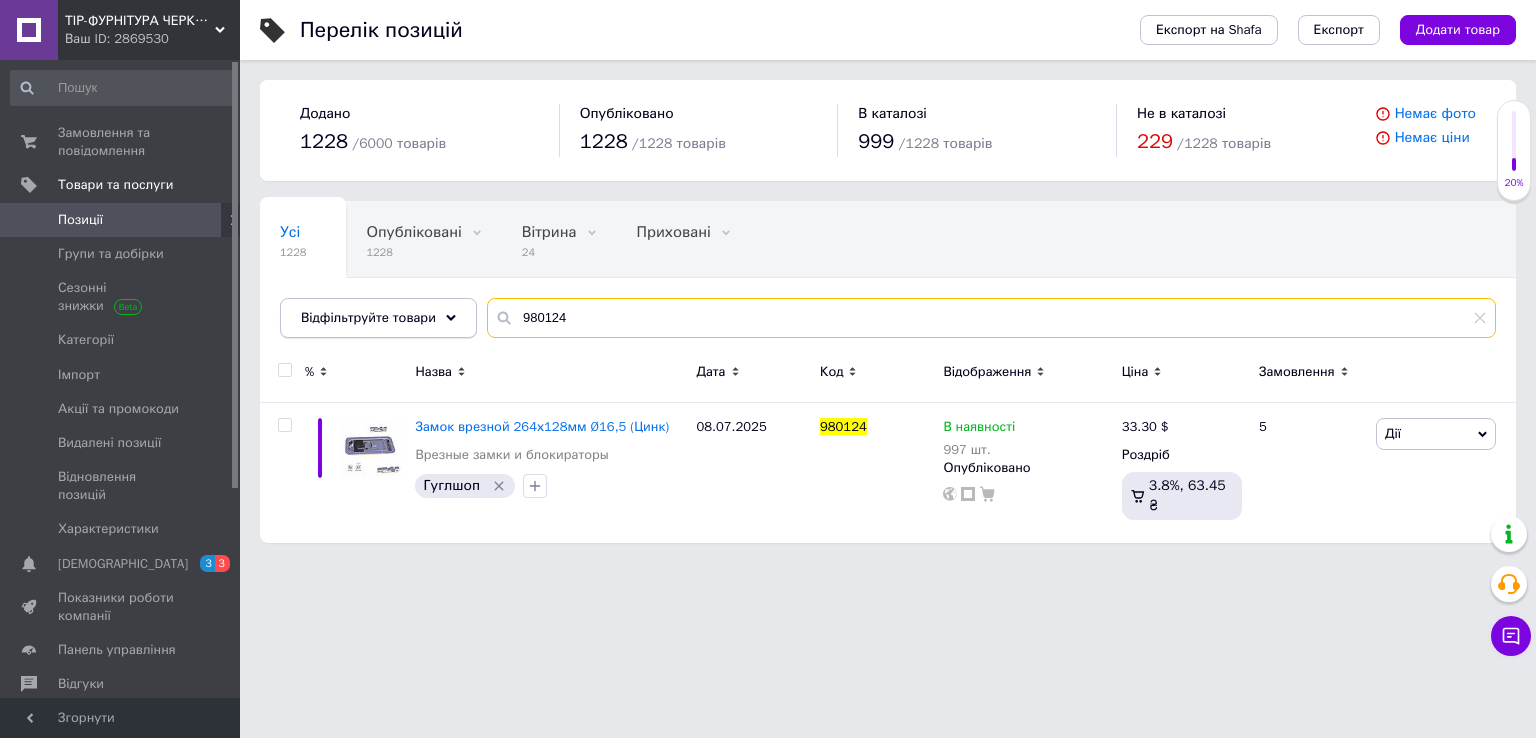 drag, startPoint x: 622, startPoint y: 328, endPoint x: 377, endPoint y: 333, distance: 245.05101 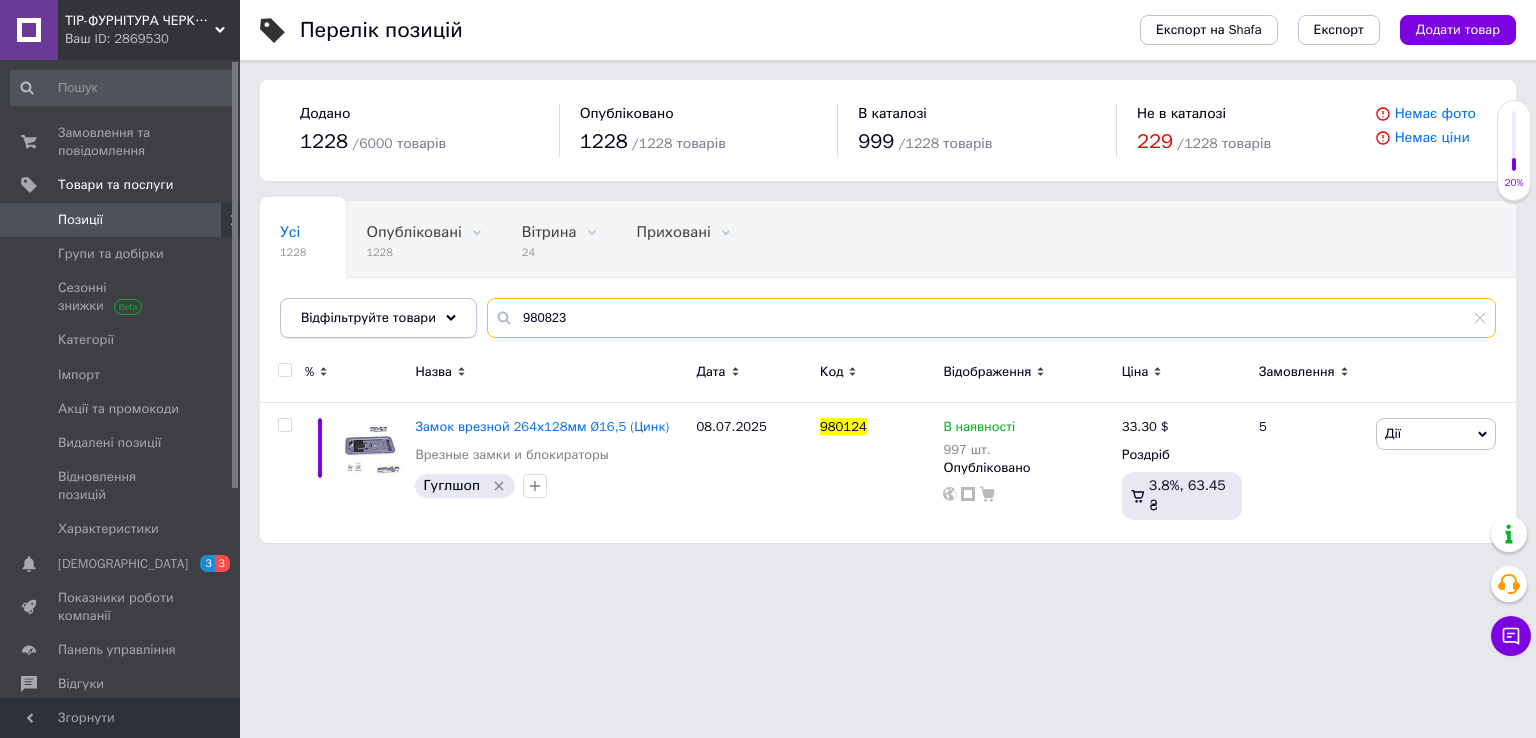 type on "980823" 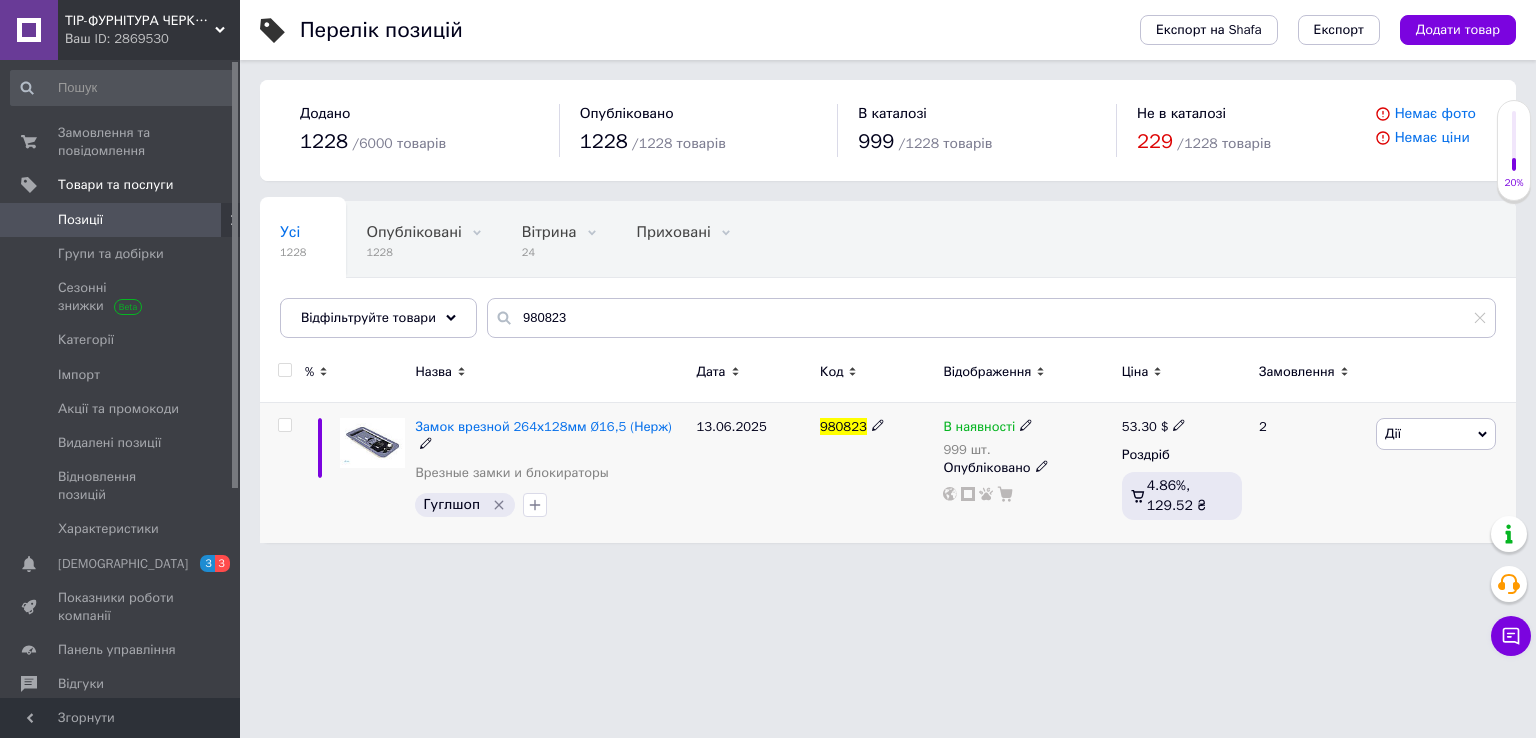 click on "53.30" at bounding box center [1139, 426] 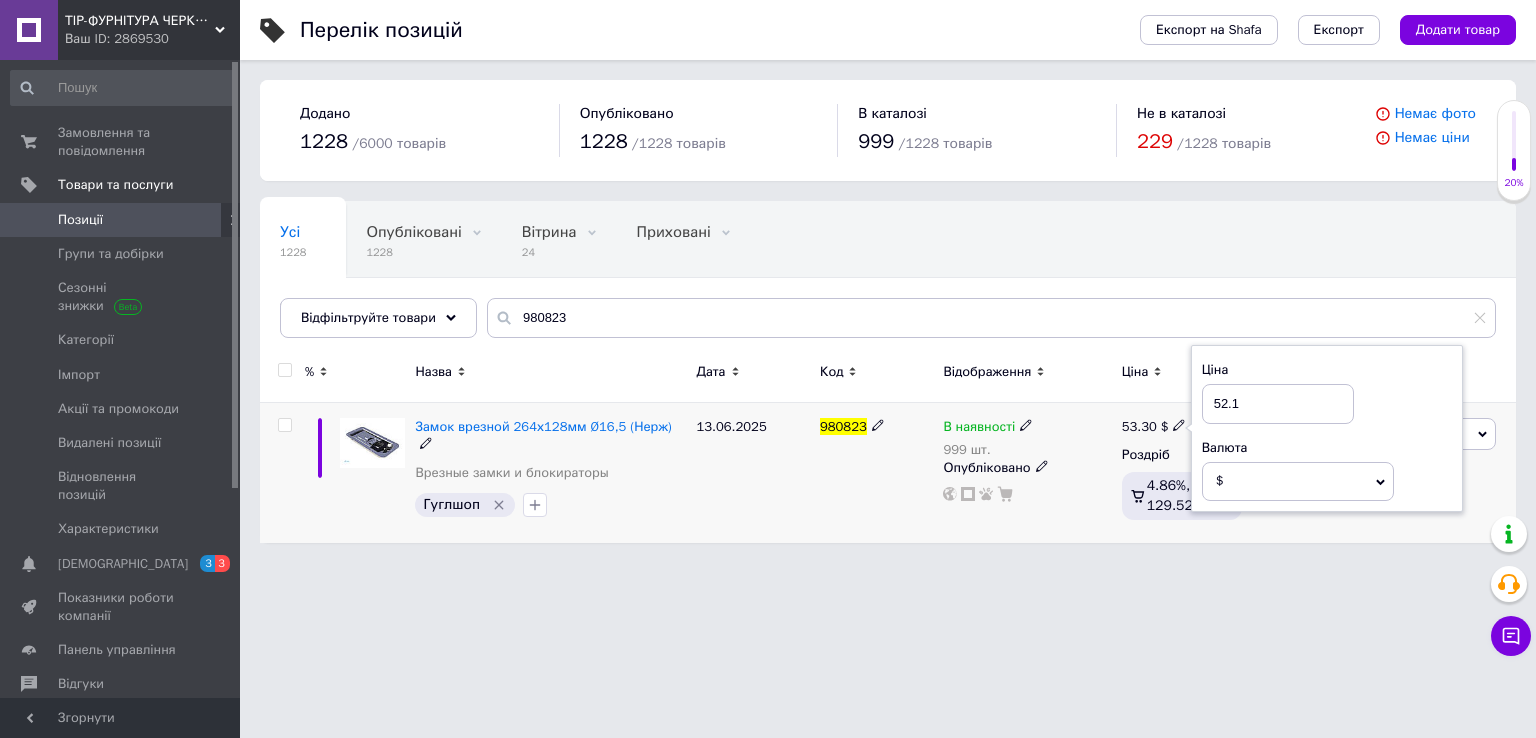 type on "52.13" 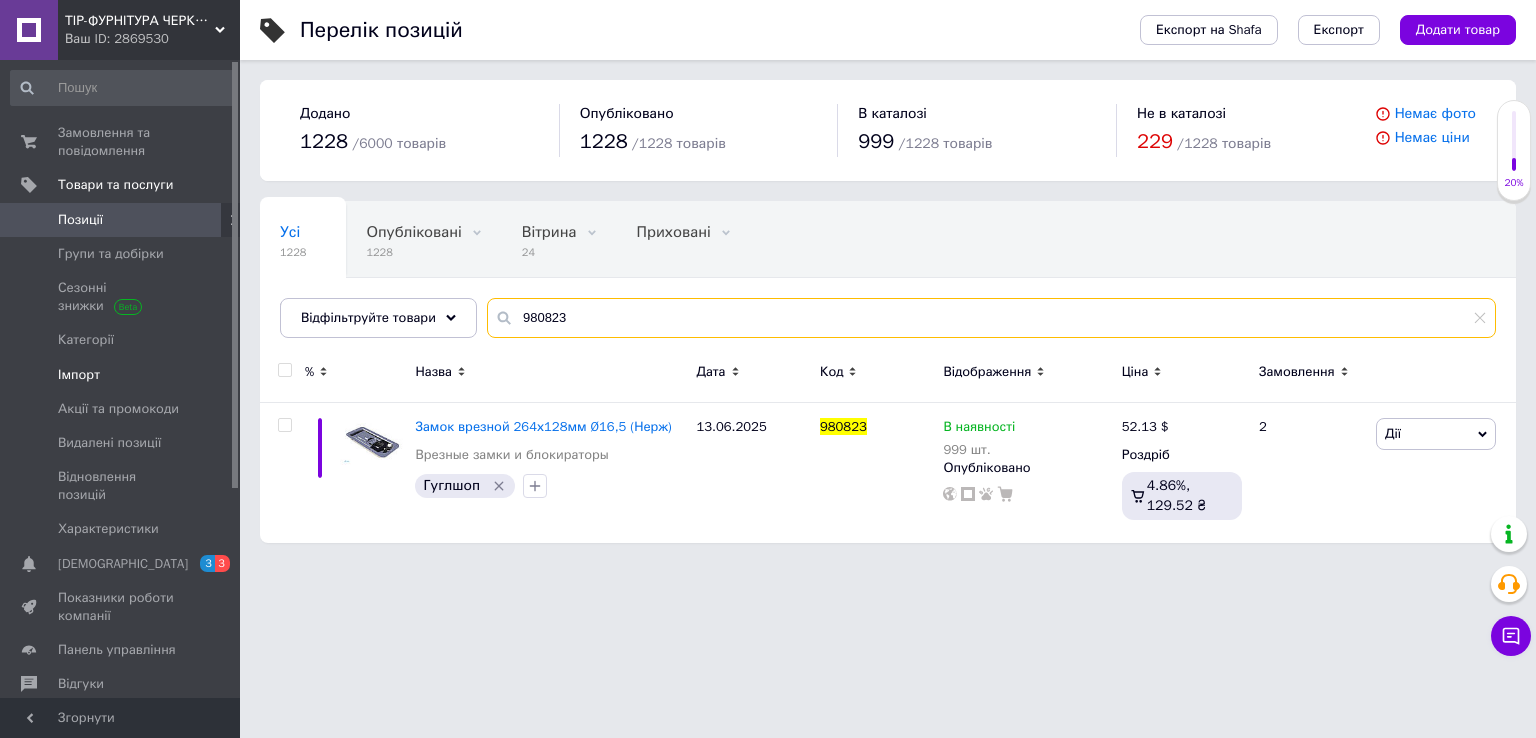 drag, startPoint x: 679, startPoint y: 311, endPoint x: 190, endPoint y: 365, distance: 491.97256 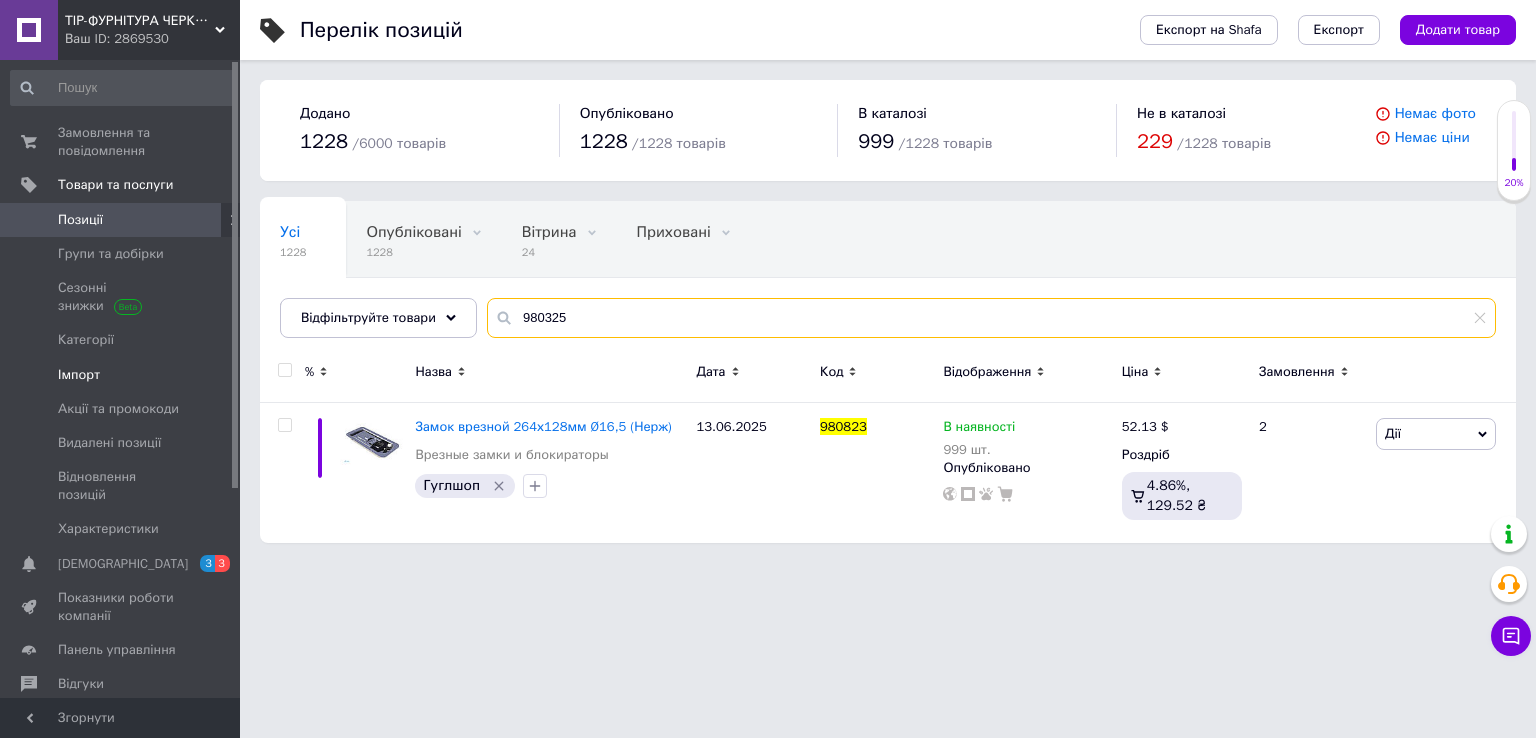 type on "980325" 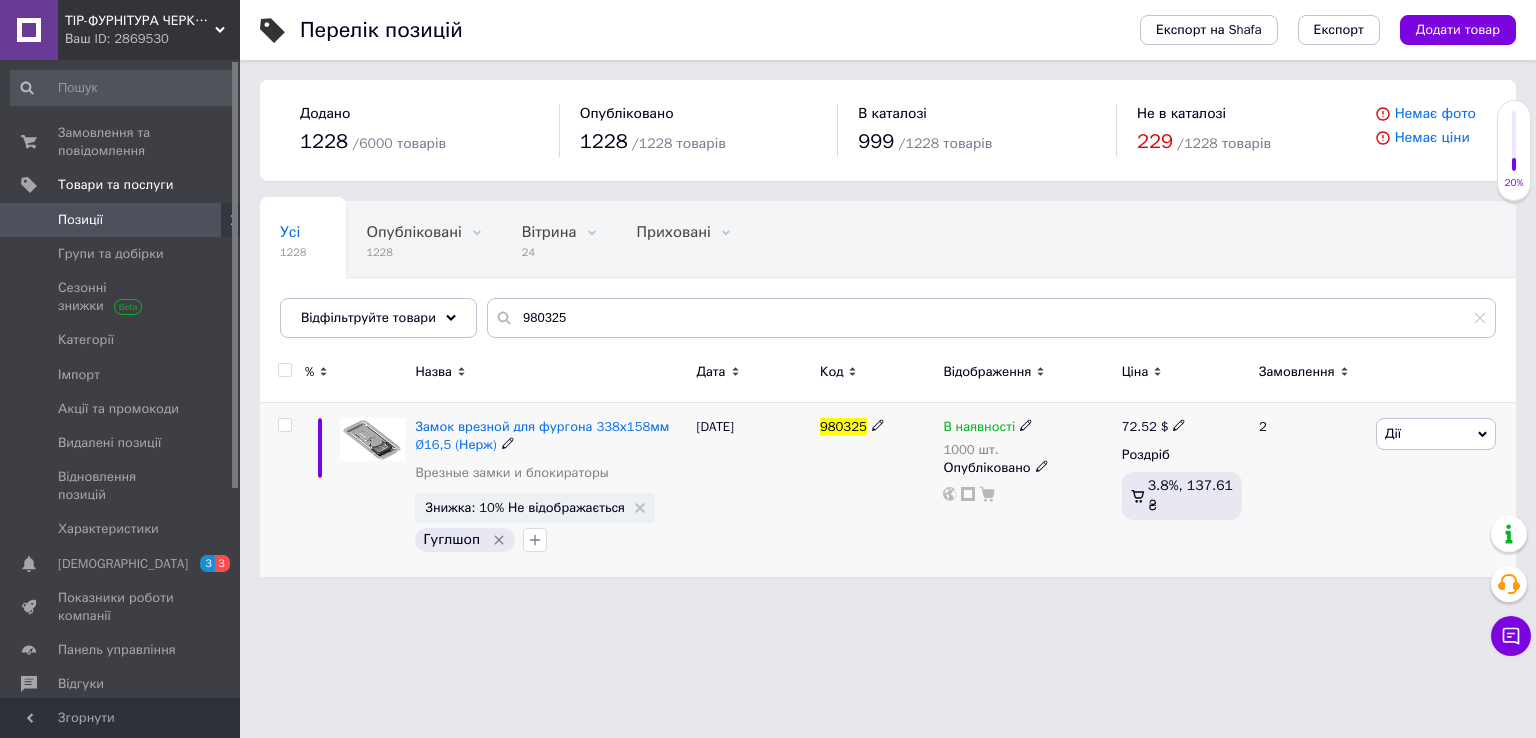 click on "72.52" at bounding box center (1139, 426) 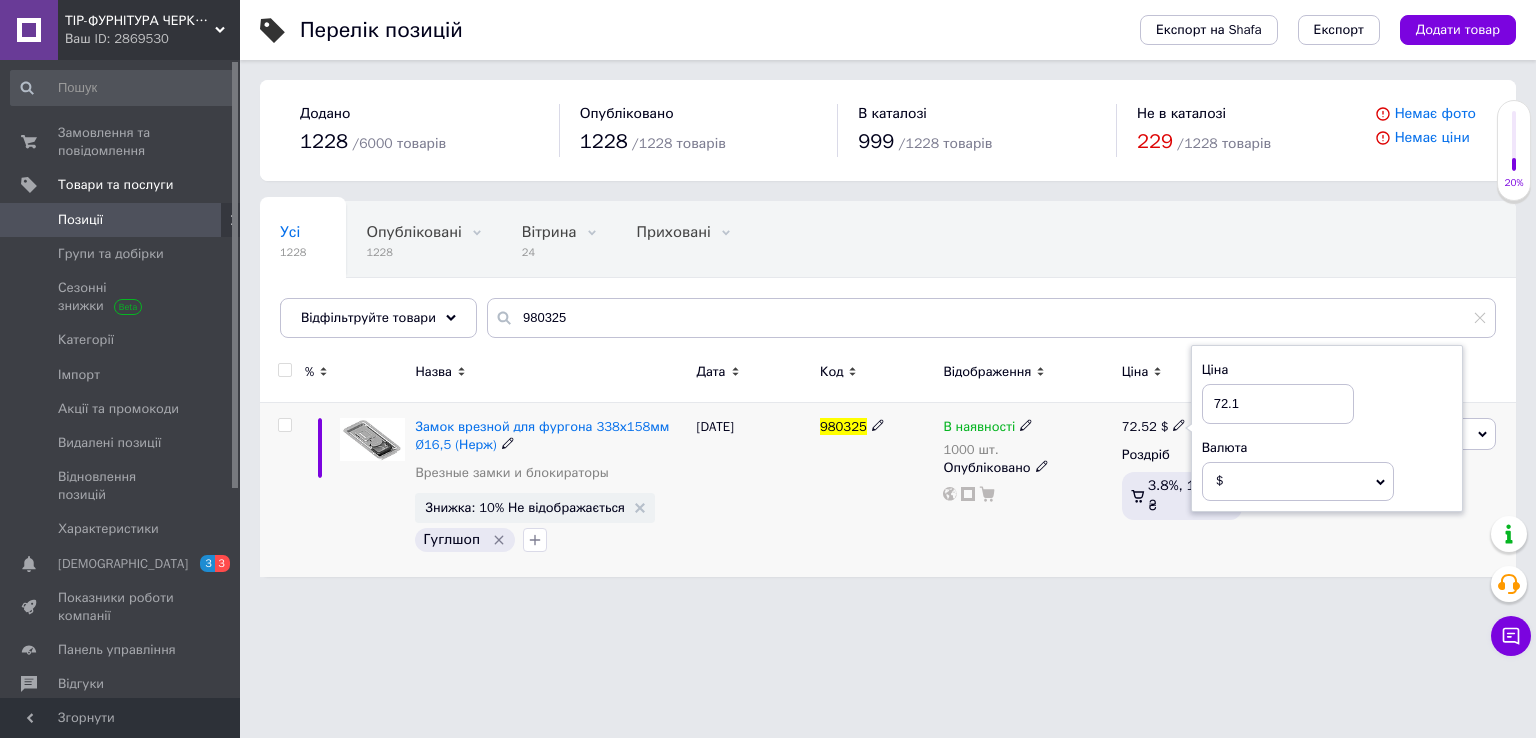 type on "72.12" 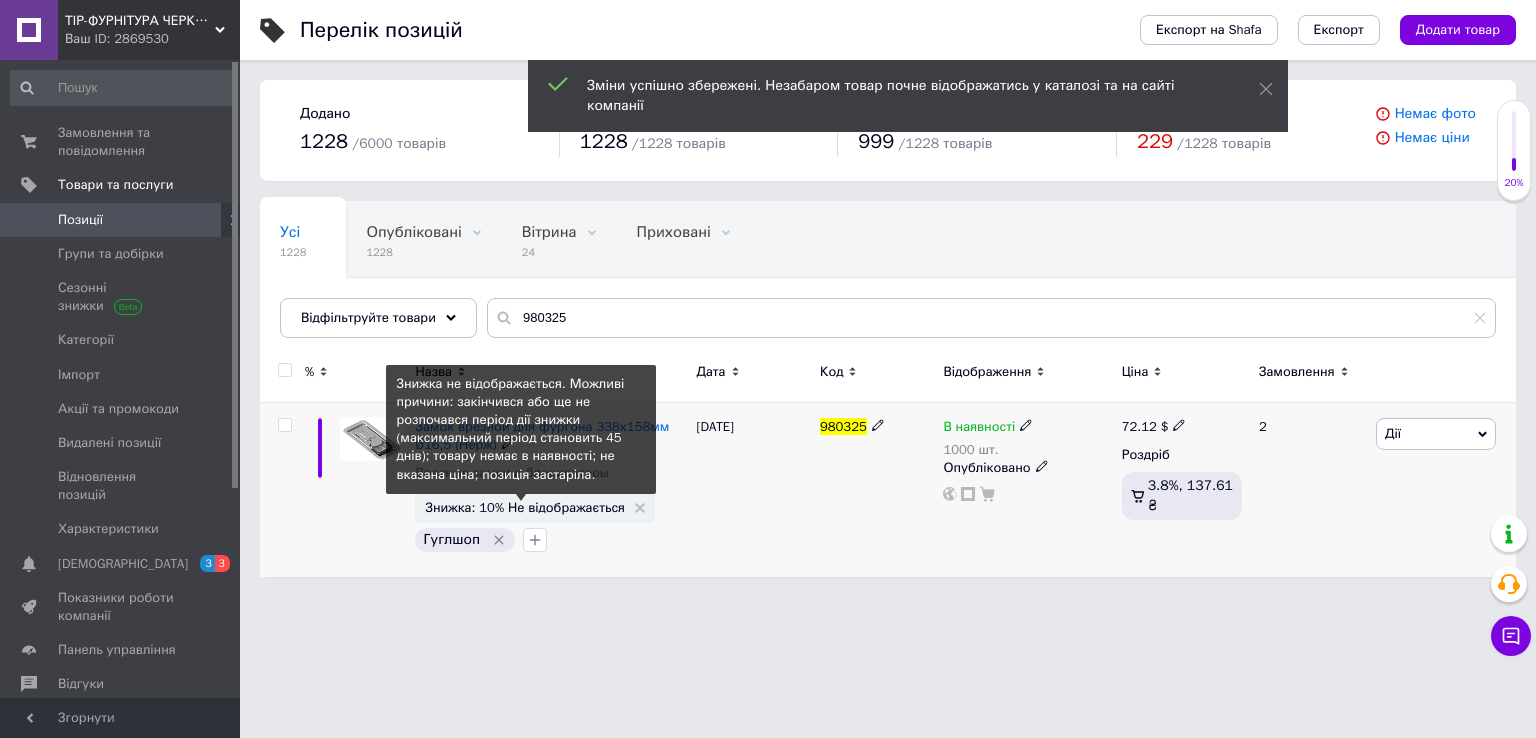 click on "Знижка: 10% Не відображається" at bounding box center (525, 507) 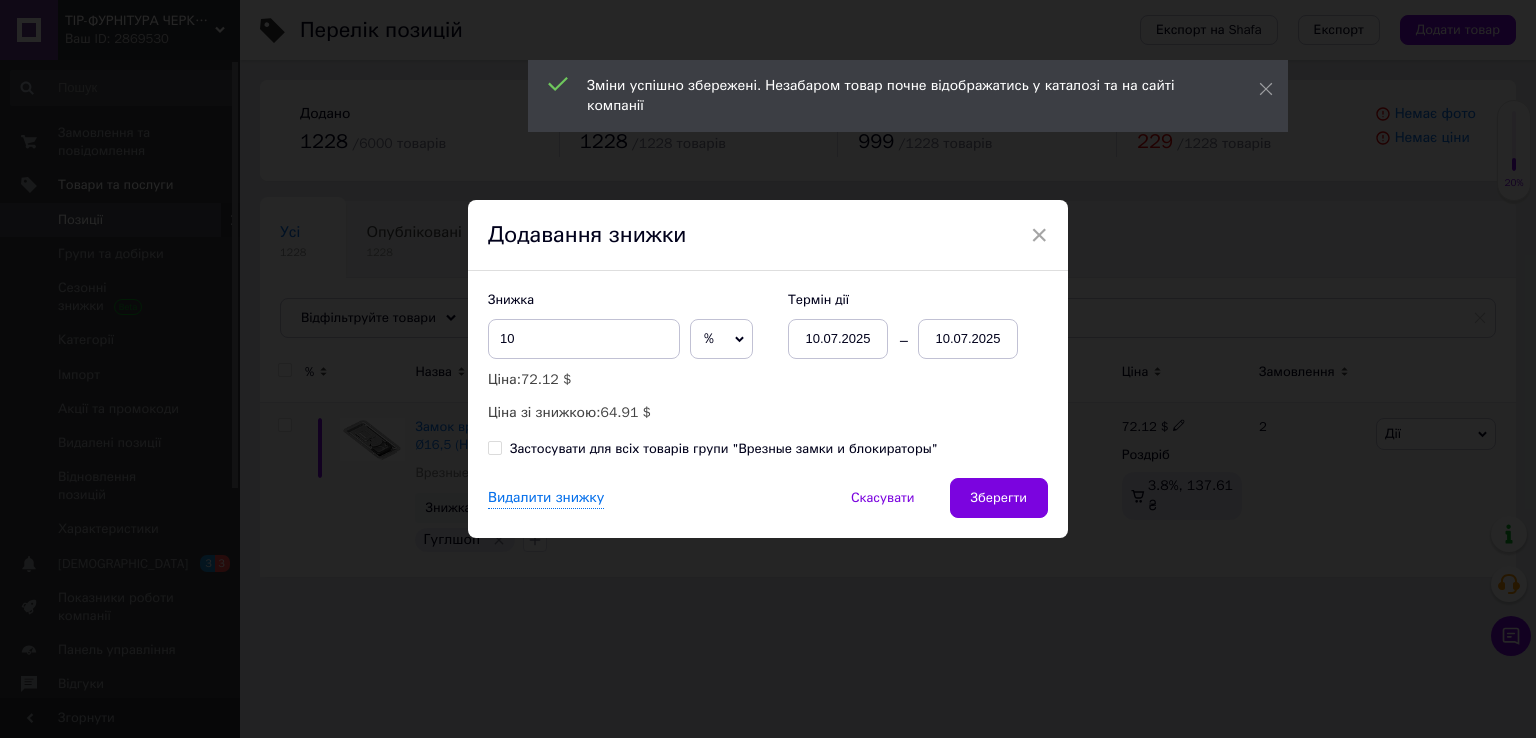 click on "10.07.2025" at bounding box center [968, 339] 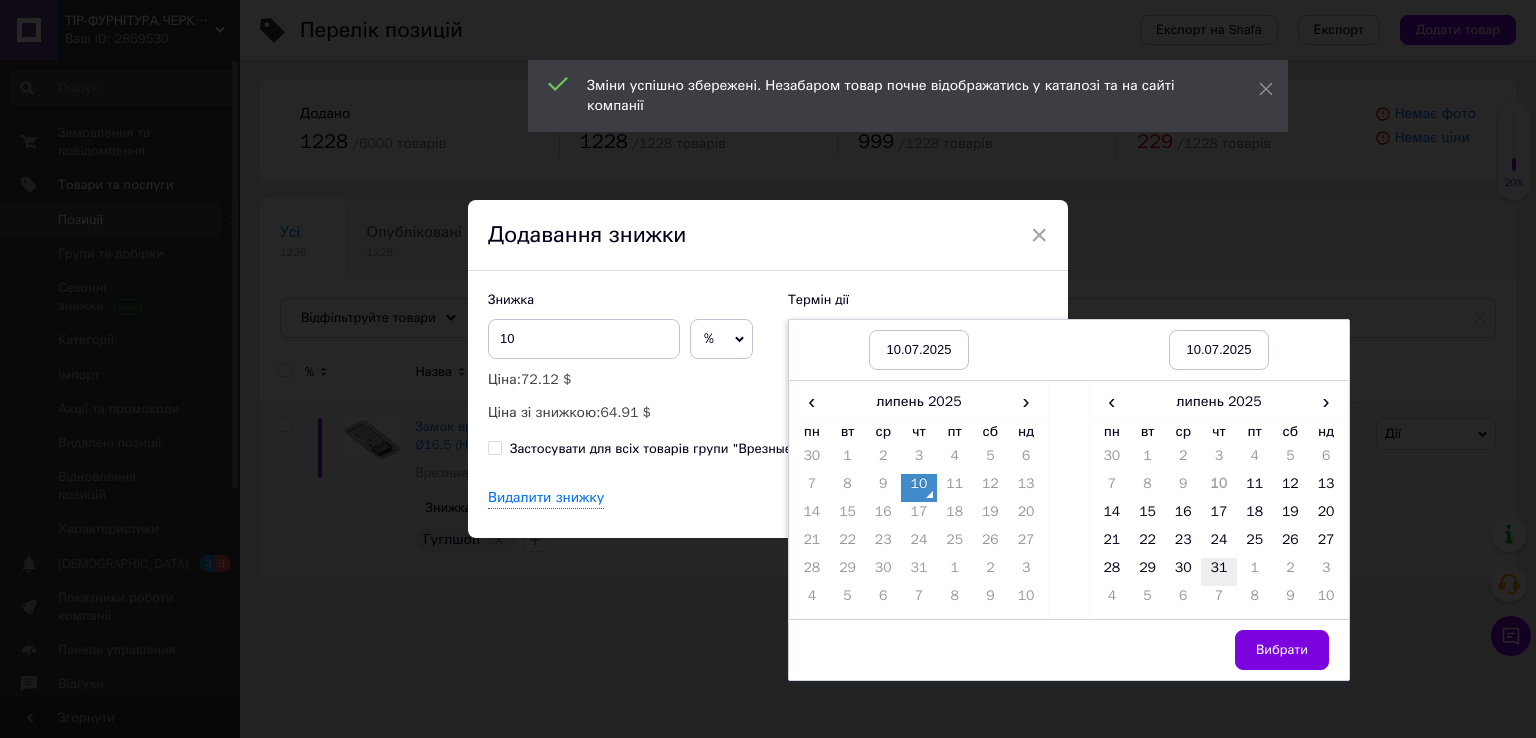 click on "31" at bounding box center [1219, 572] 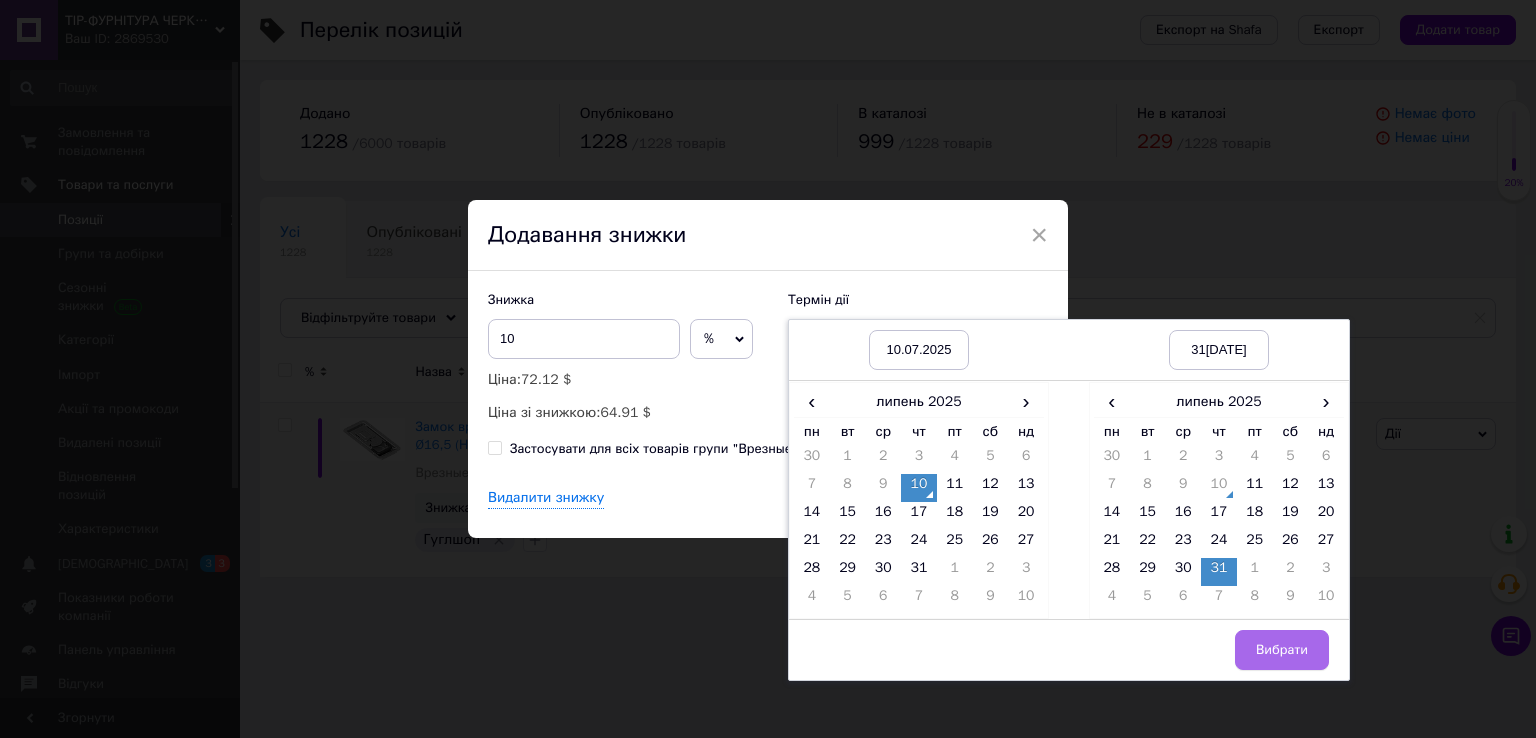 click on "Вибрати" at bounding box center (1282, 650) 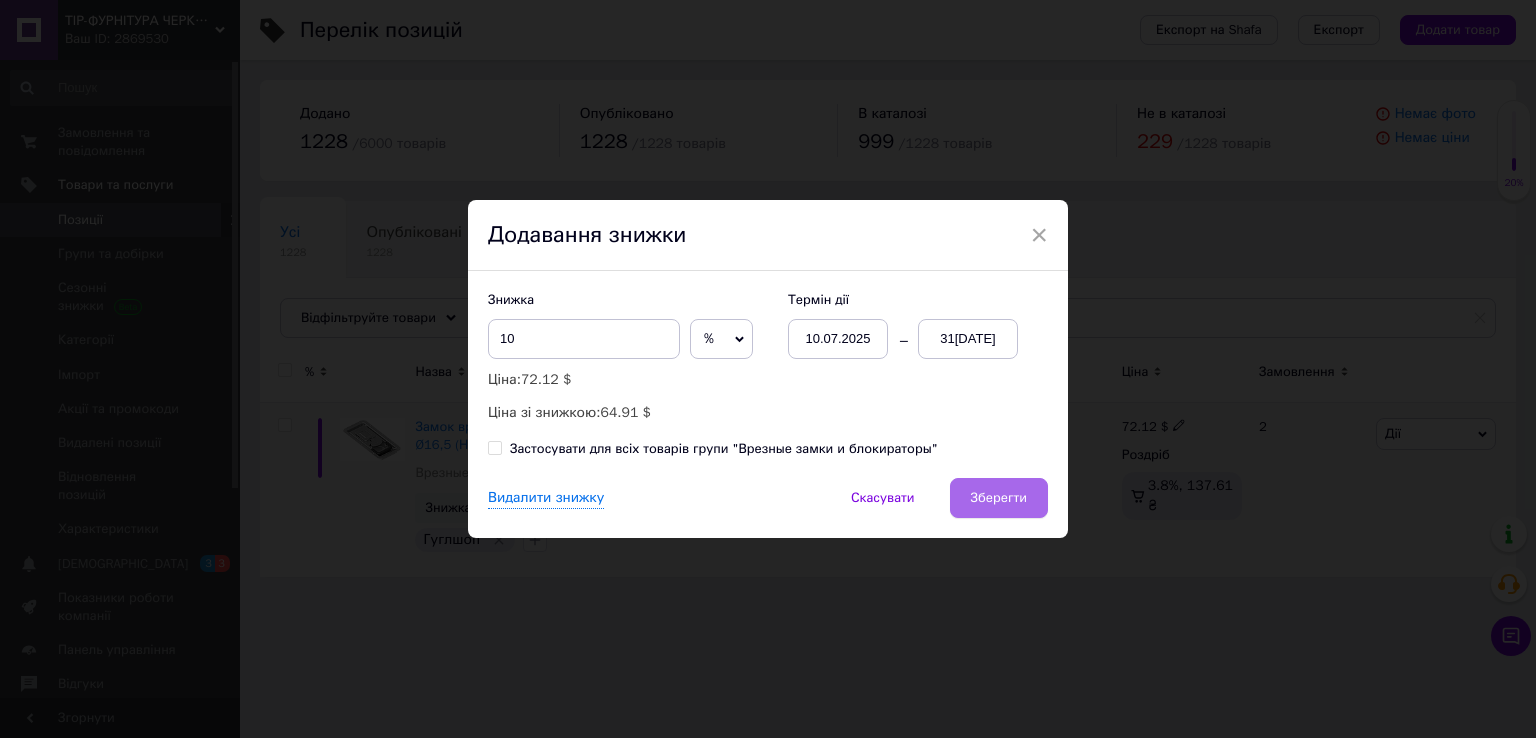 click on "Зберегти" at bounding box center (999, 498) 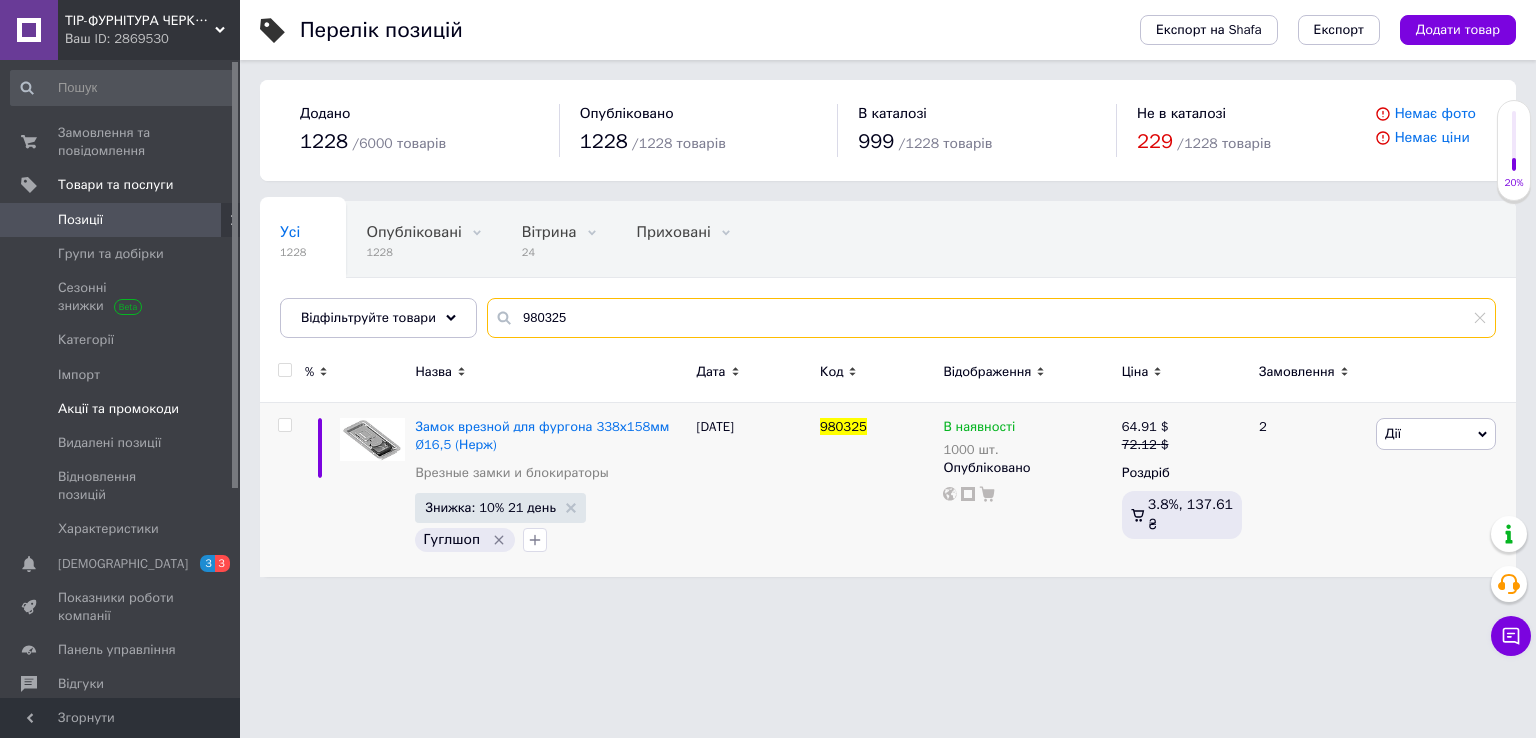 drag, startPoint x: 606, startPoint y: 305, endPoint x: 163, endPoint y: 381, distance: 449.47192 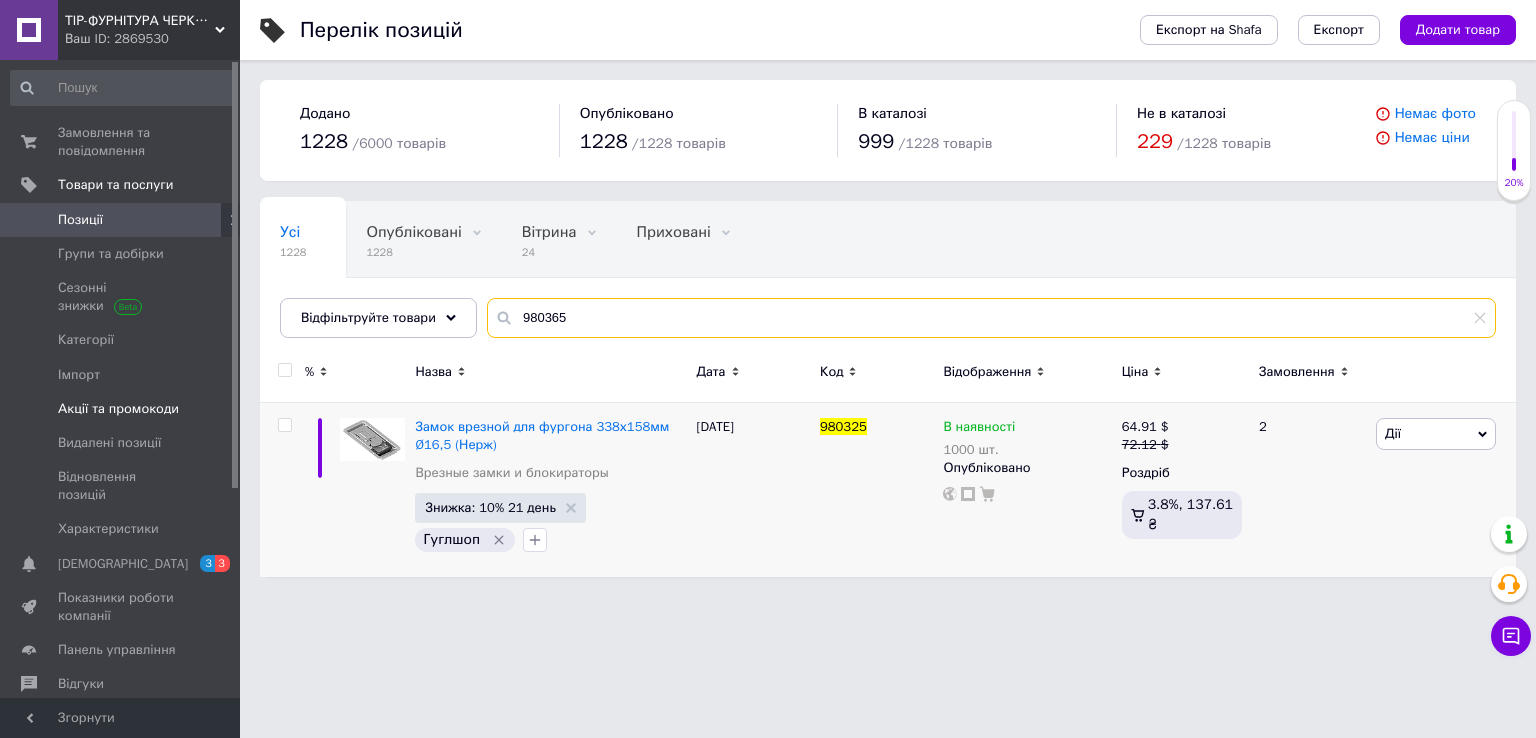 type on "980365" 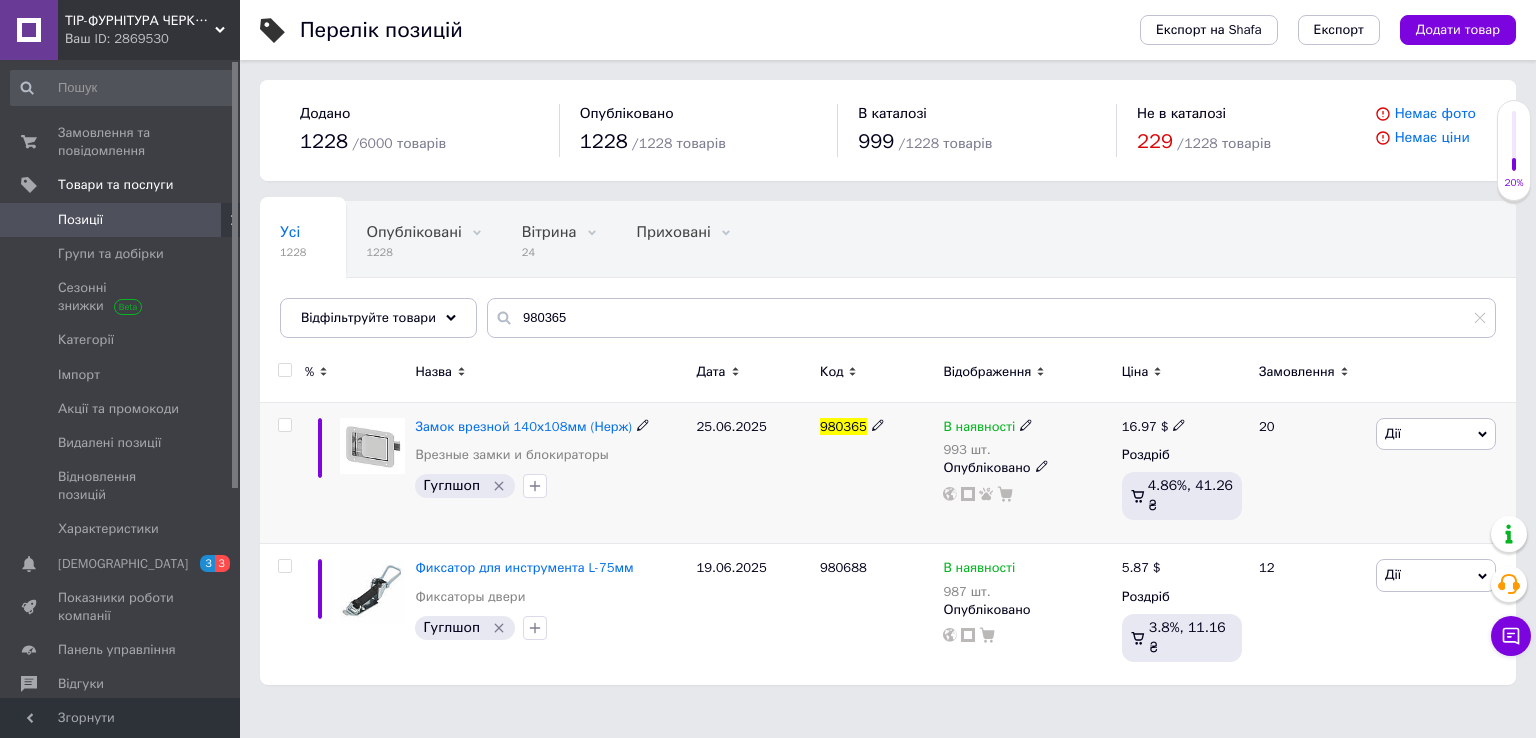 click on "16.97" at bounding box center [1139, 426] 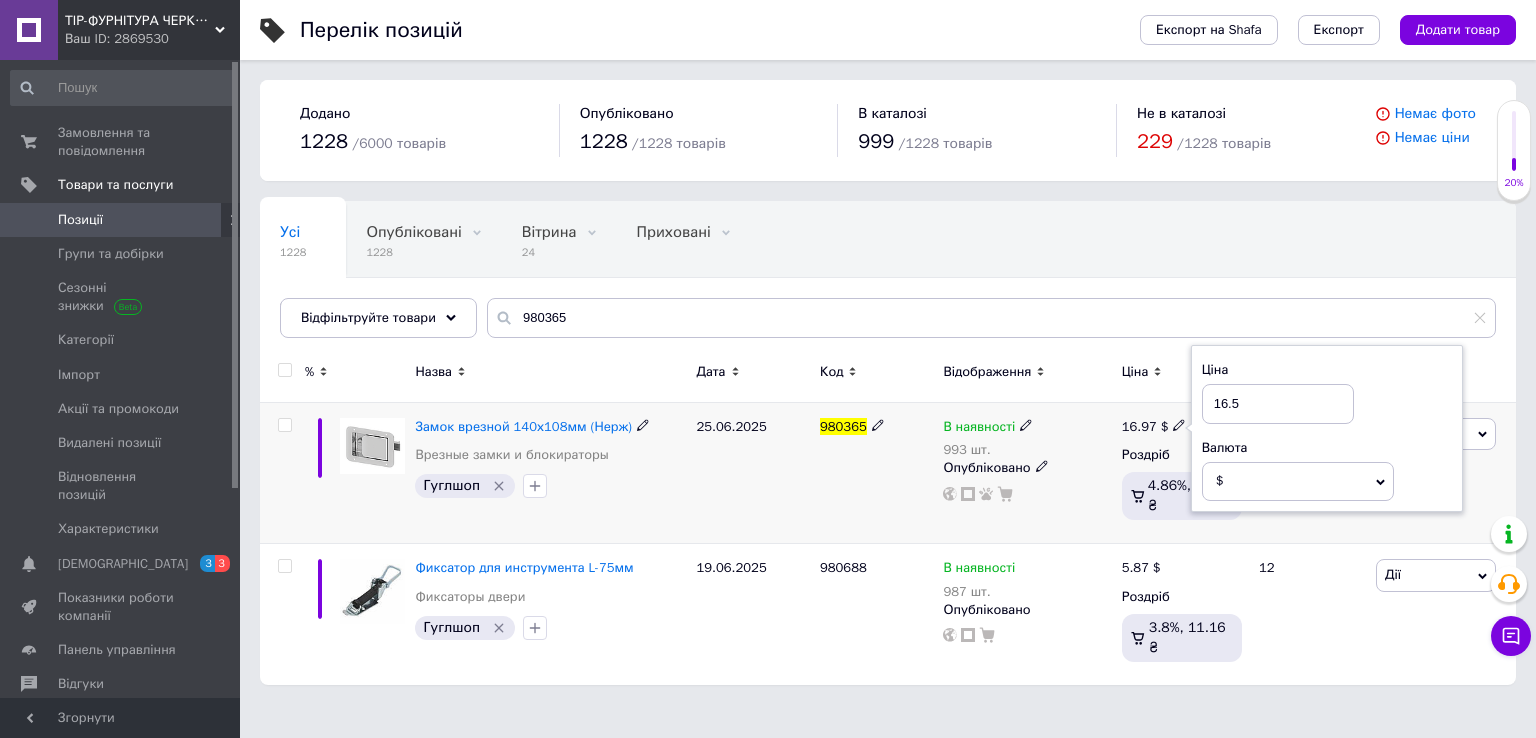 type on "16.59" 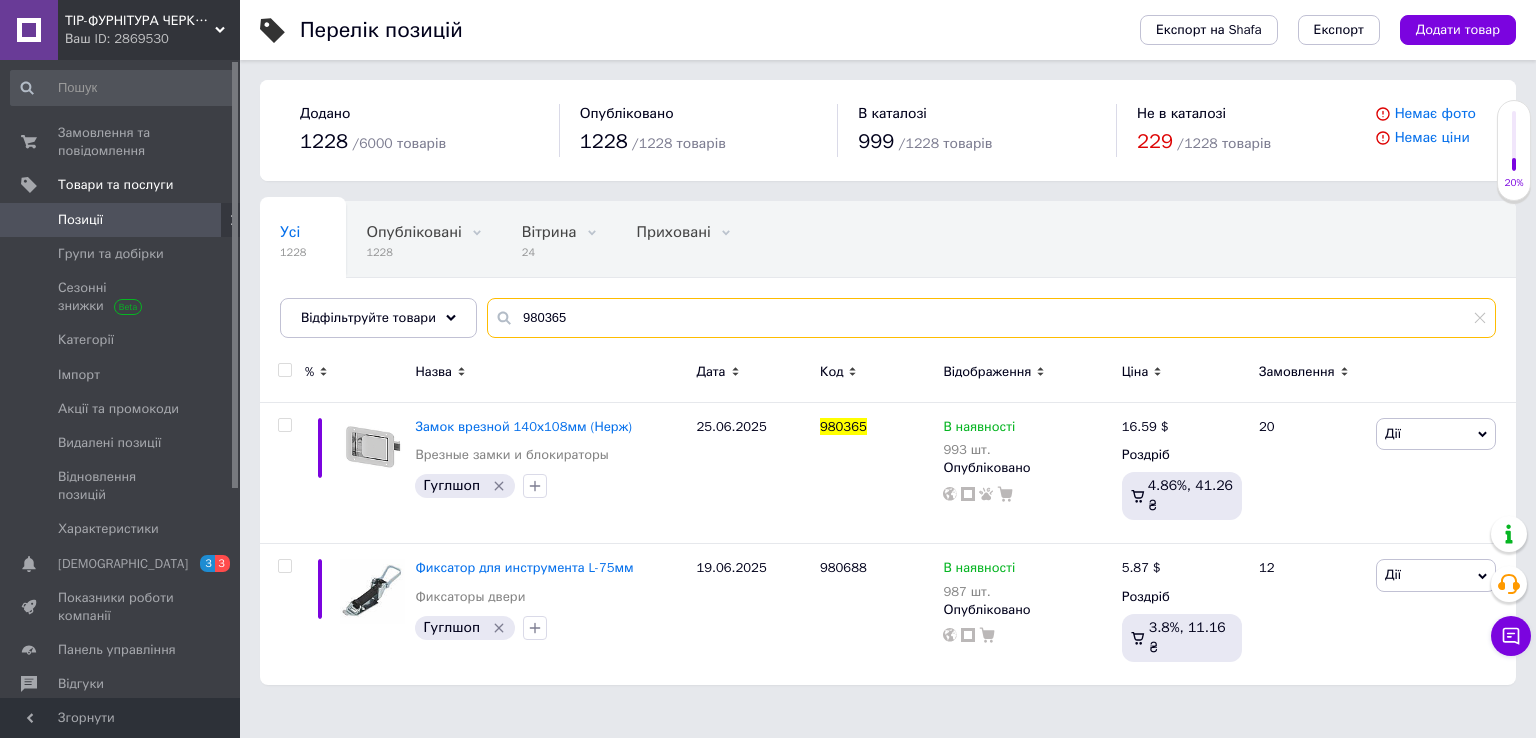 drag, startPoint x: 454, startPoint y: 337, endPoint x: 337, endPoint y: 345, distance: 117.273186 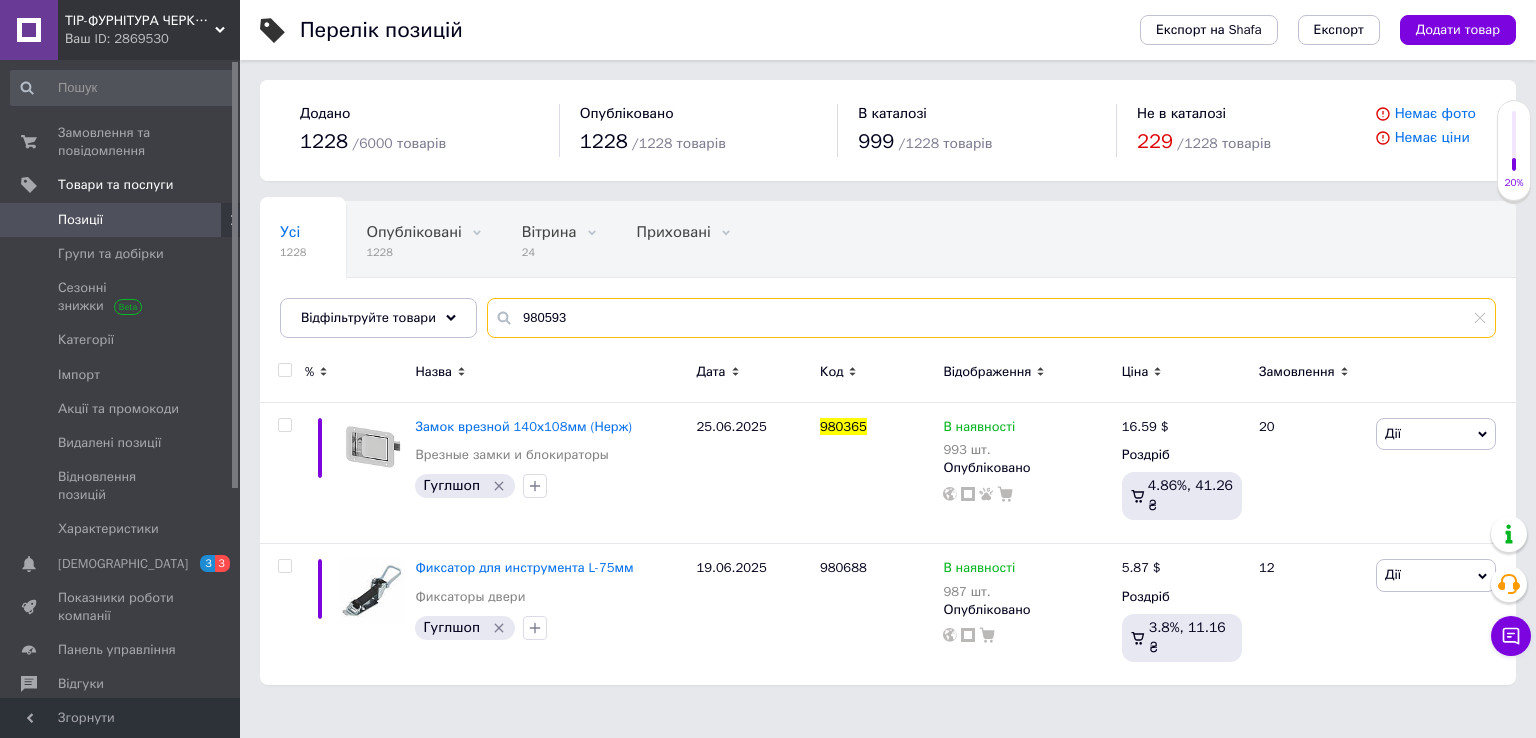 type on "980593" 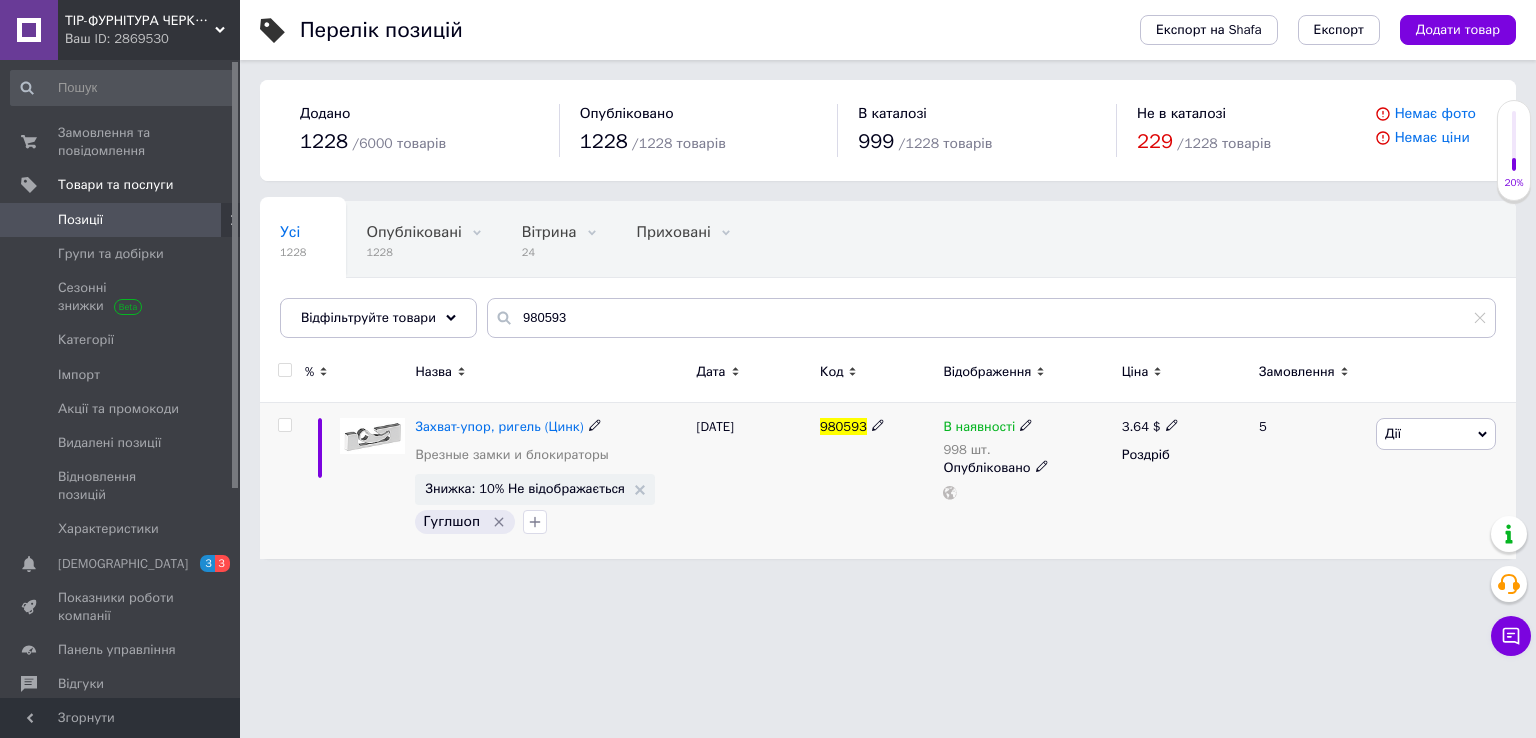 click on "3.64" at bounding box center [1135, 426] 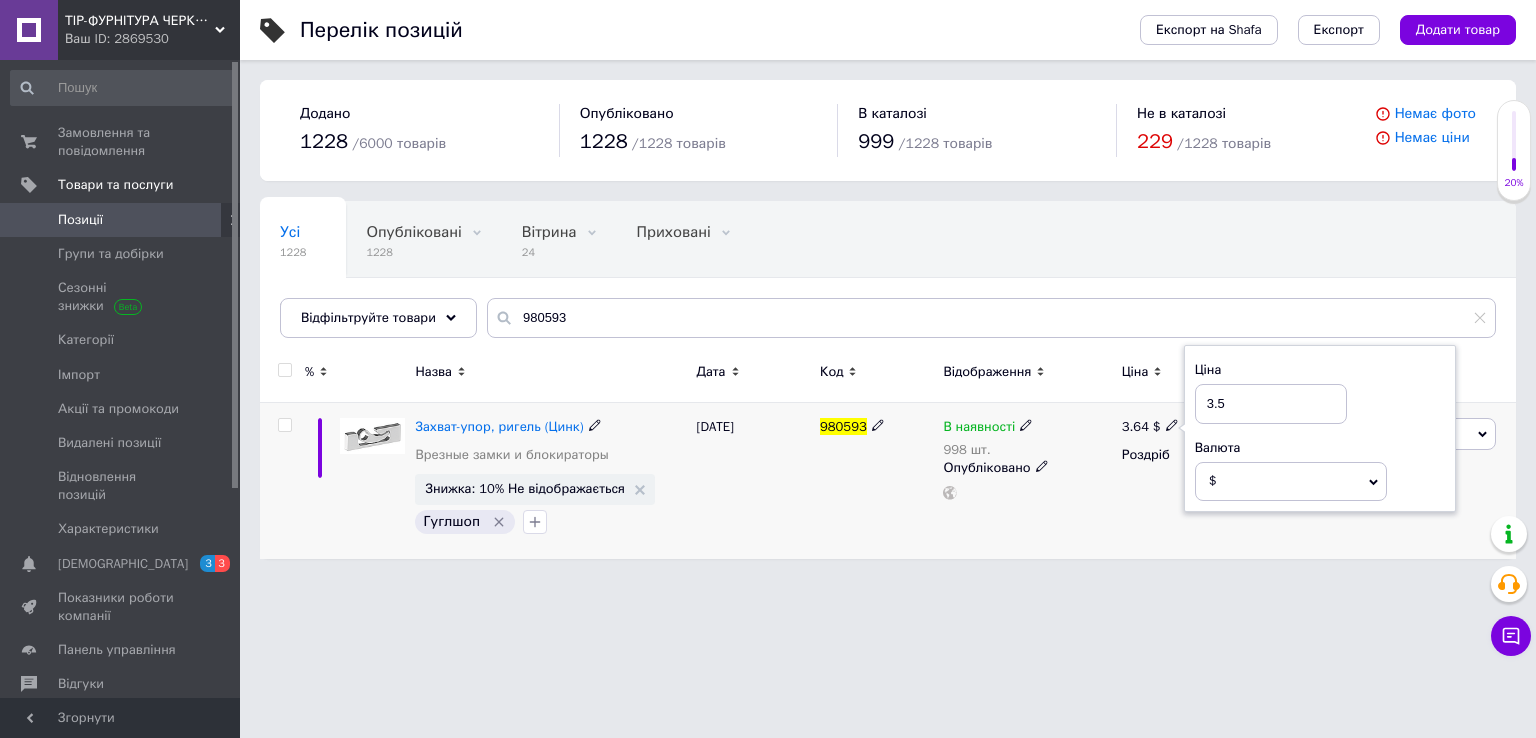 type on "3.56" 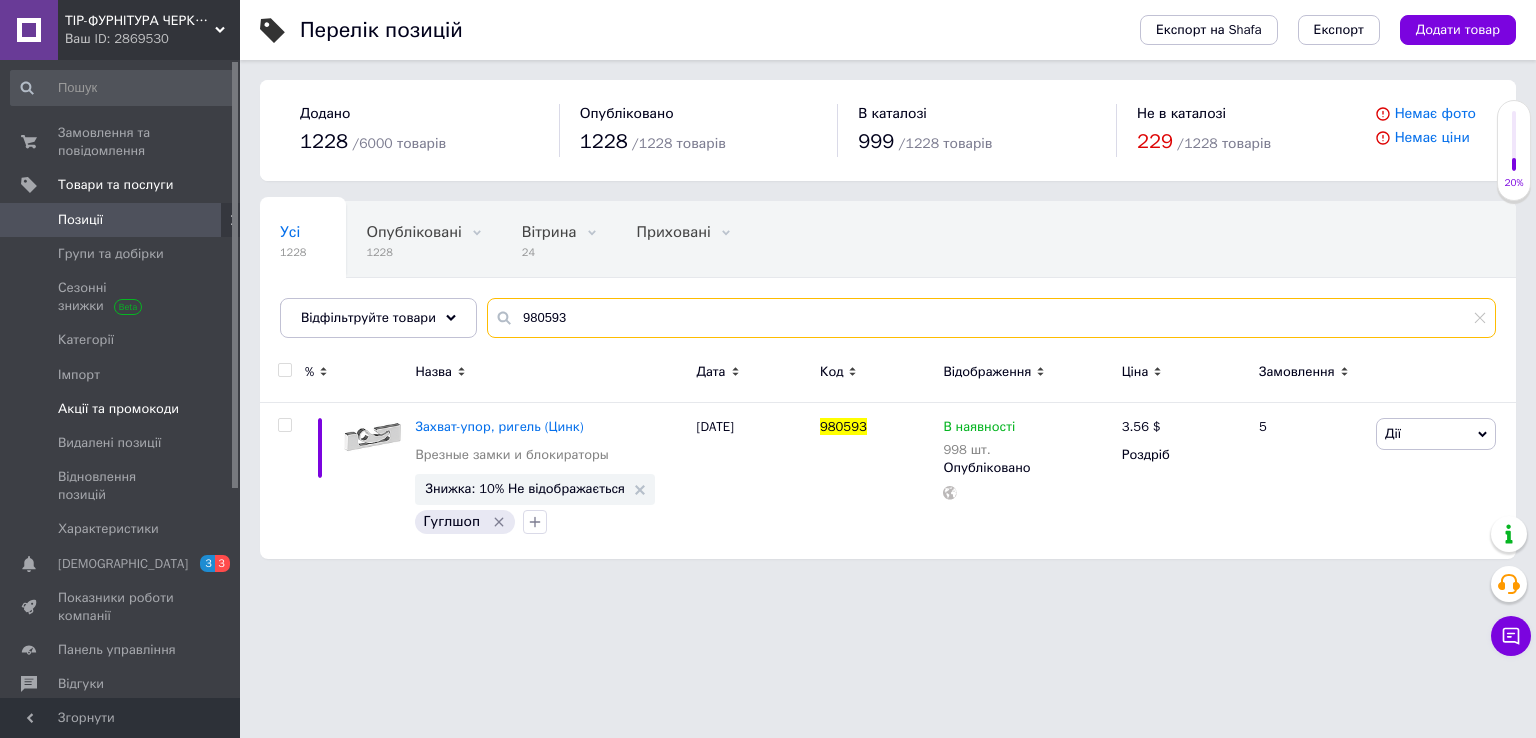 drag, startPoint x: 671, startPoint y: 313, endPoint x: 208, endPoint y: 400, distance: 471.10297 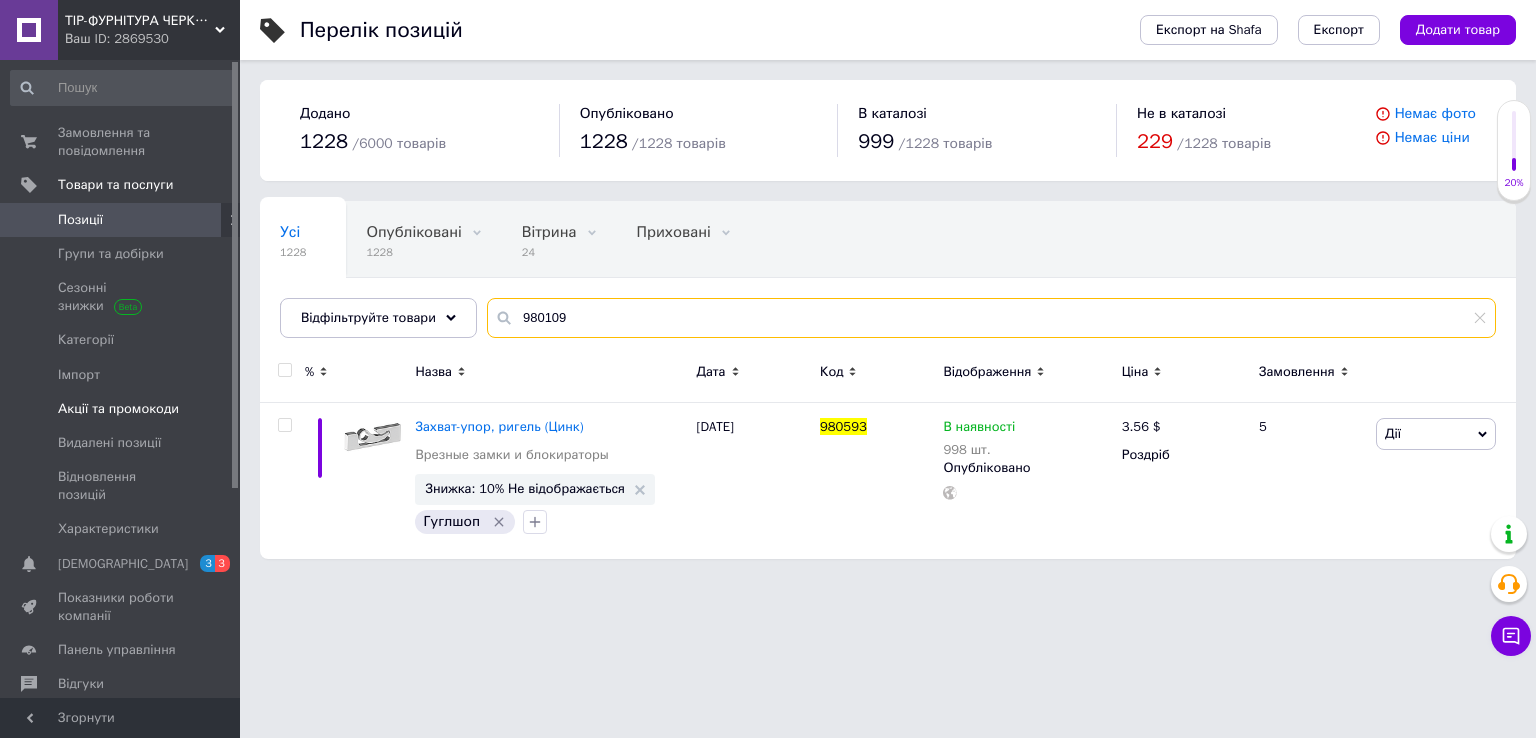 type on "980109" 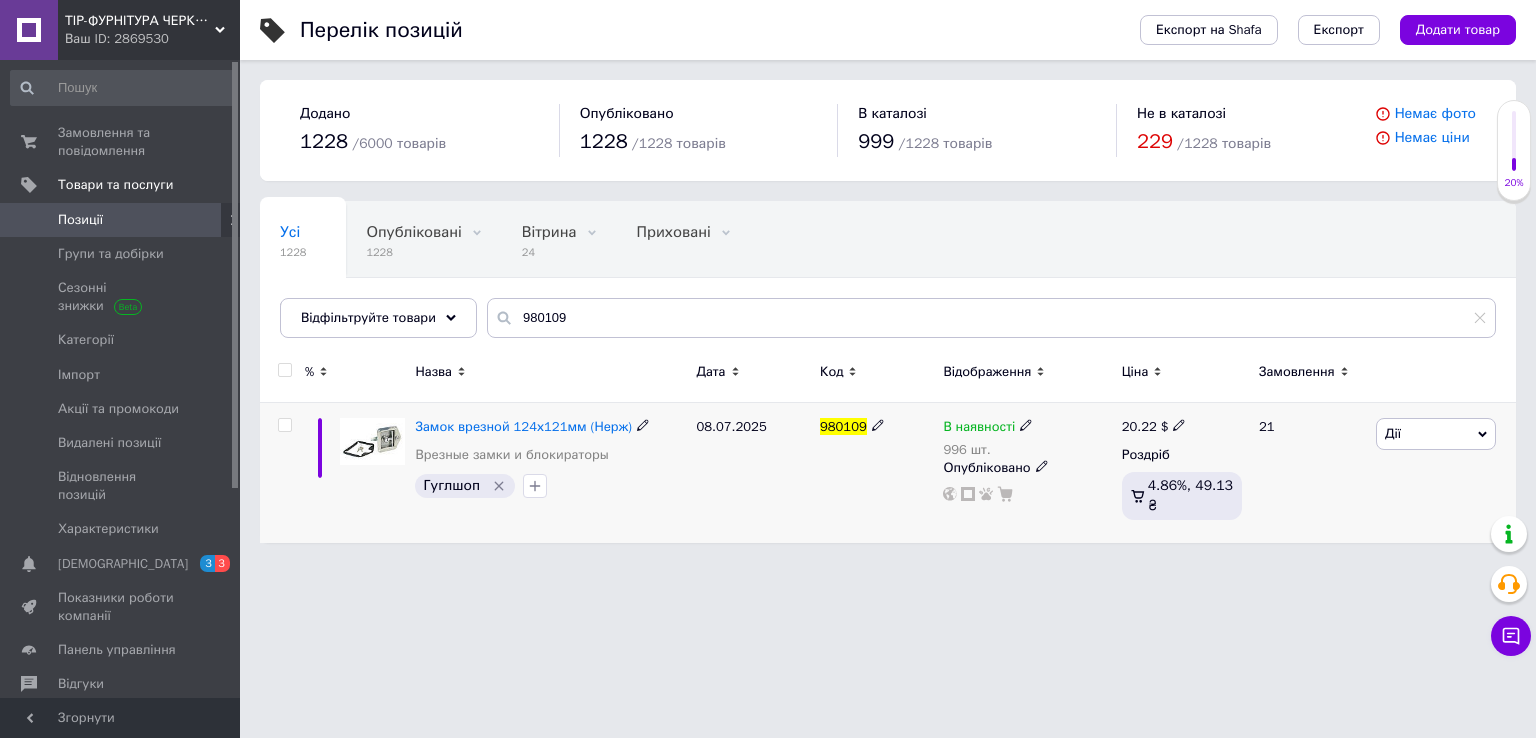 click on "20.22" at bounding box center [1139, 426] 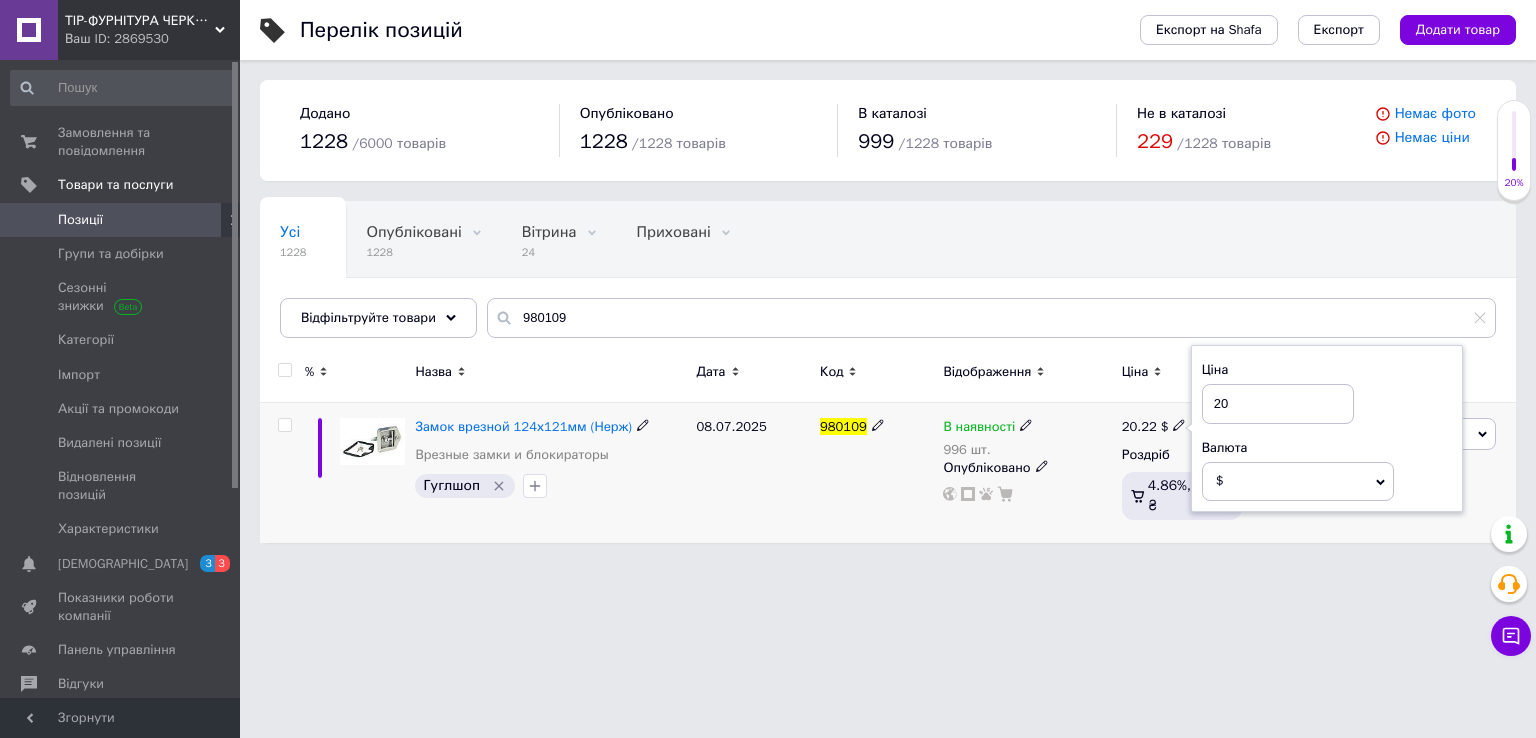 type on "2" 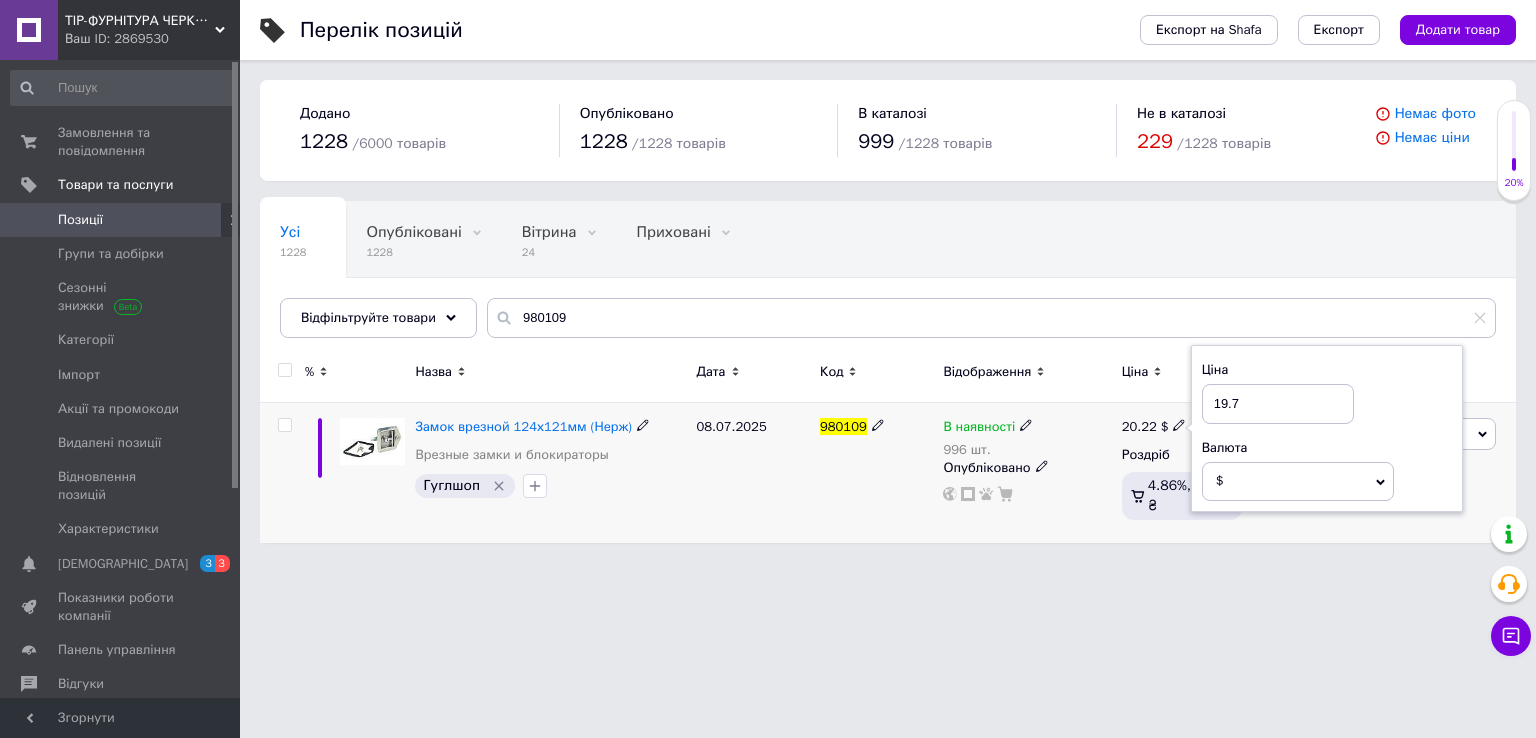 type on "19.78" 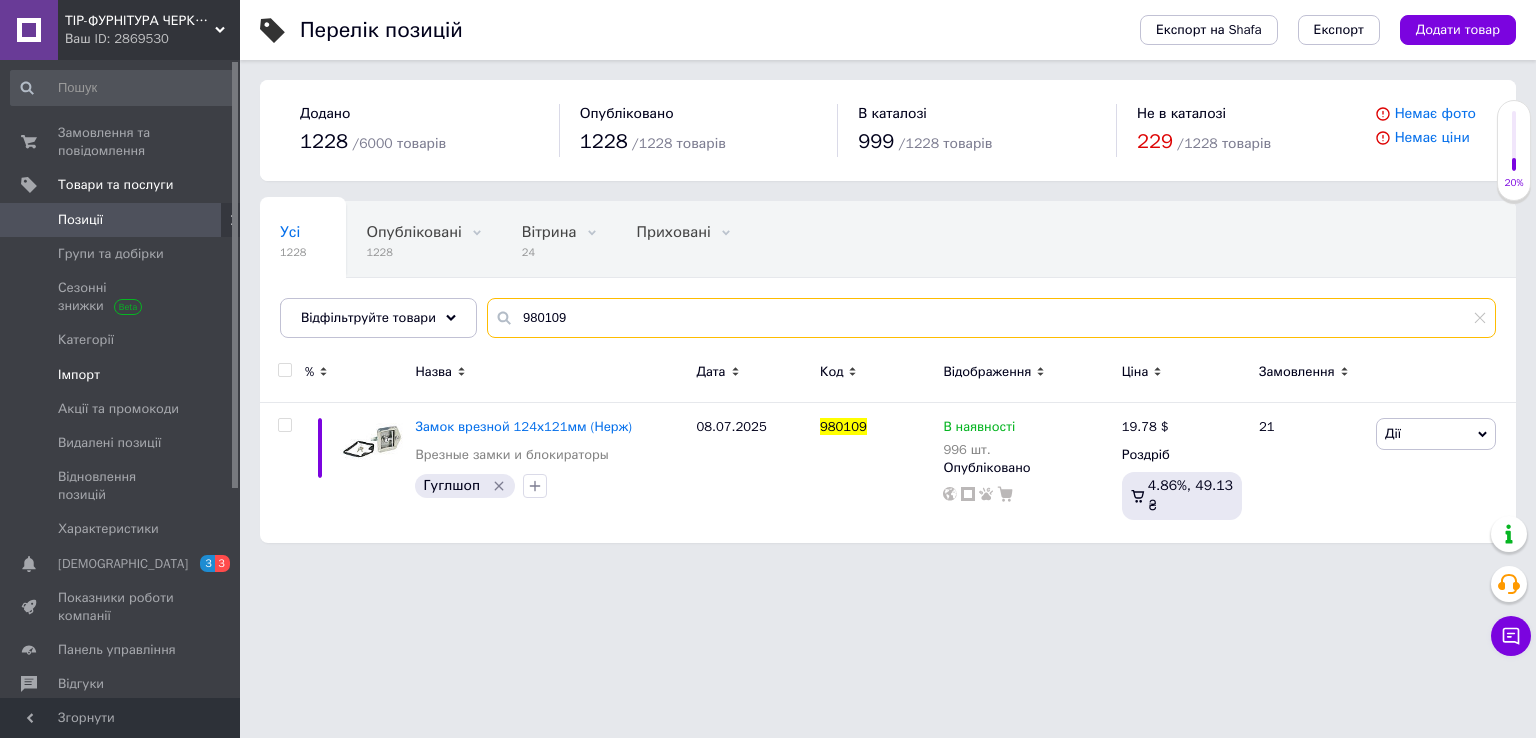drag, startPoint x: 606, startPoint y: 314, endPoint x: 212, endPoint y: 368, distance: 397.6833 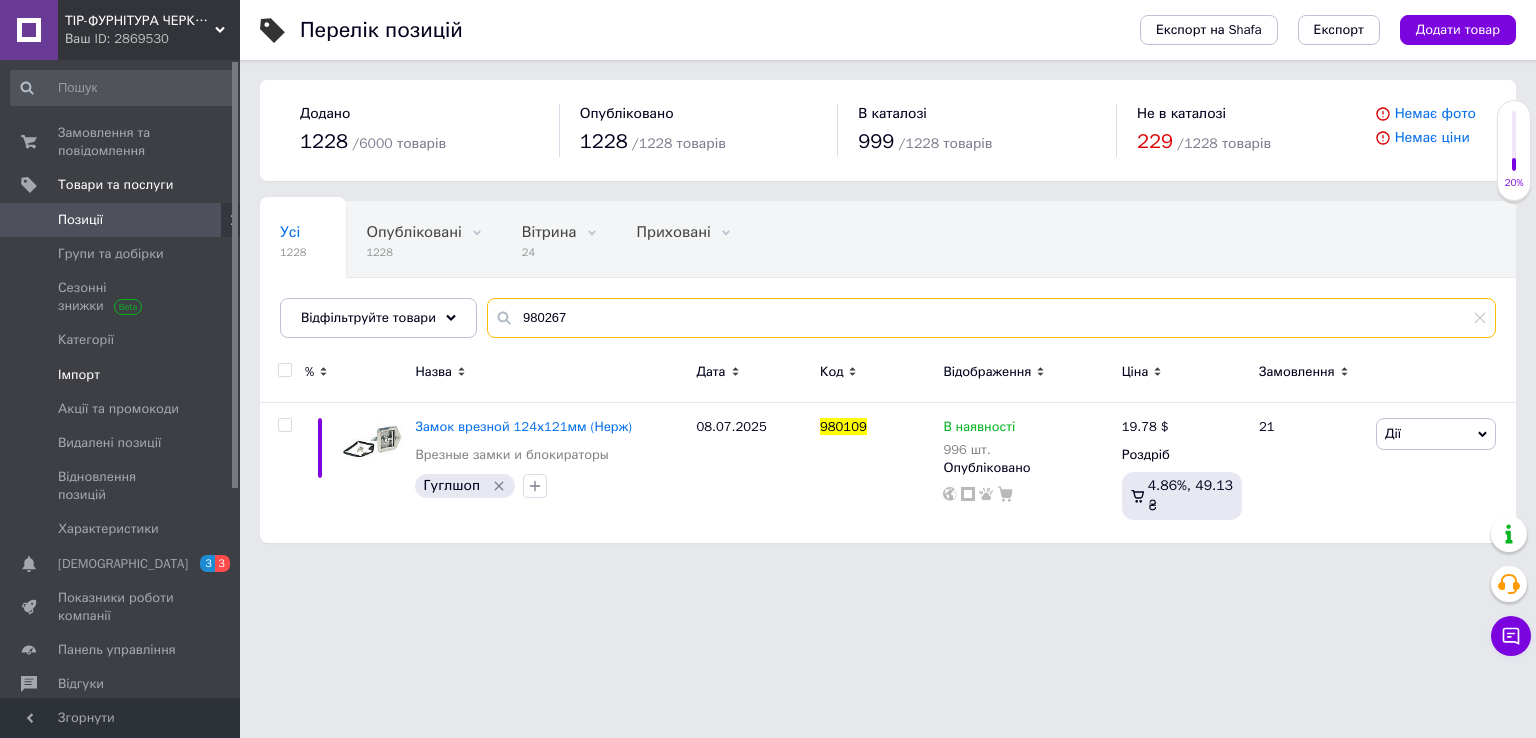 type on "980267" 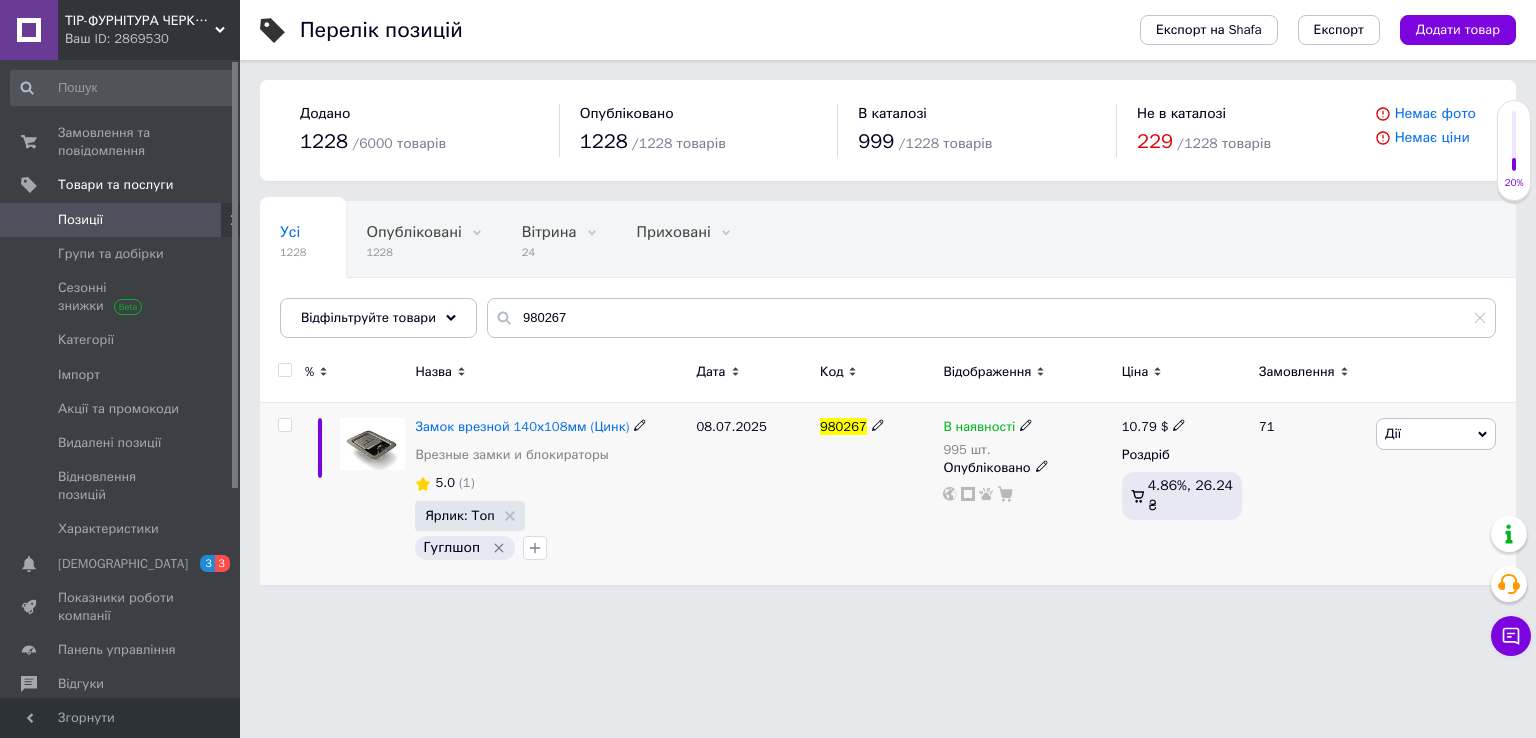 click on "10.79" at bounding box center [1139, 426] 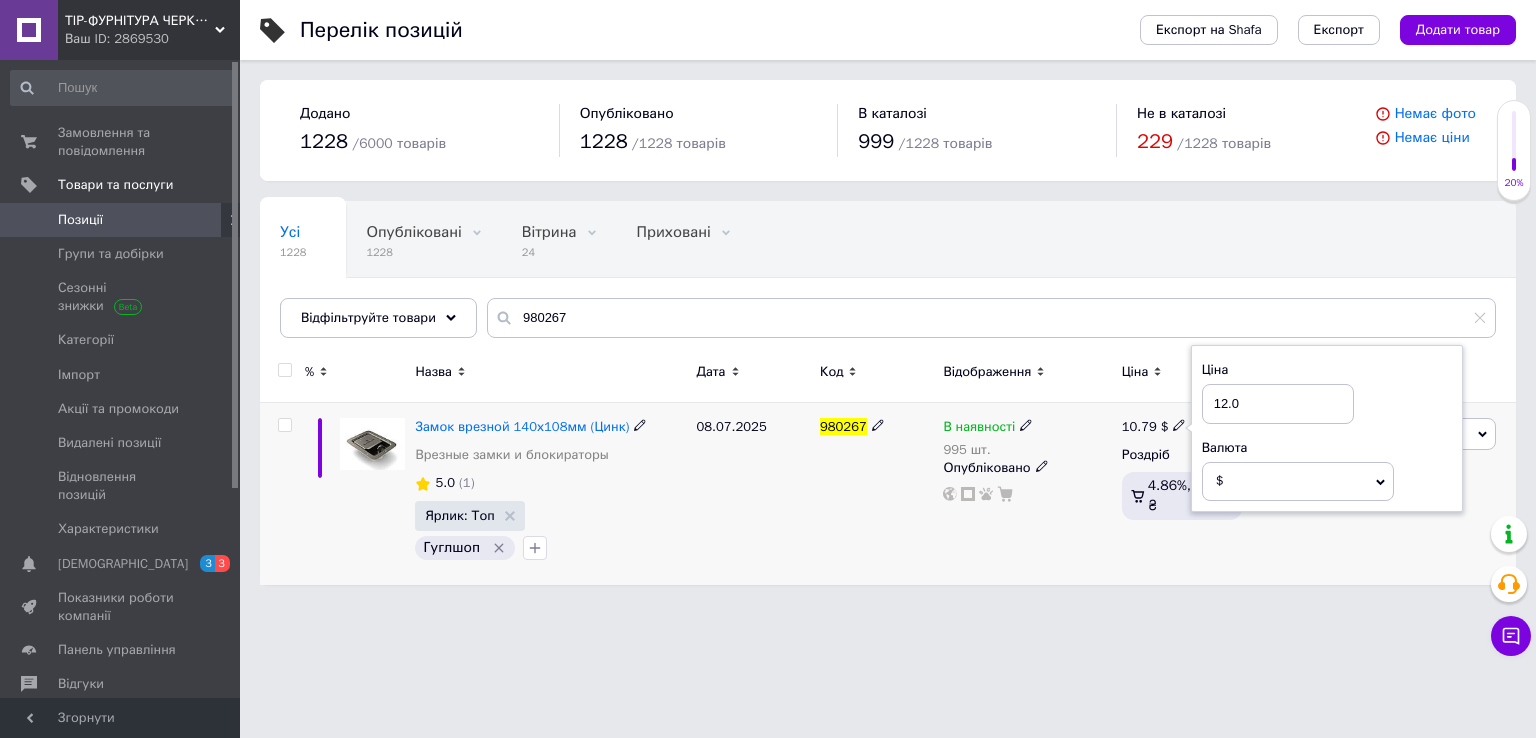type on "12.09" 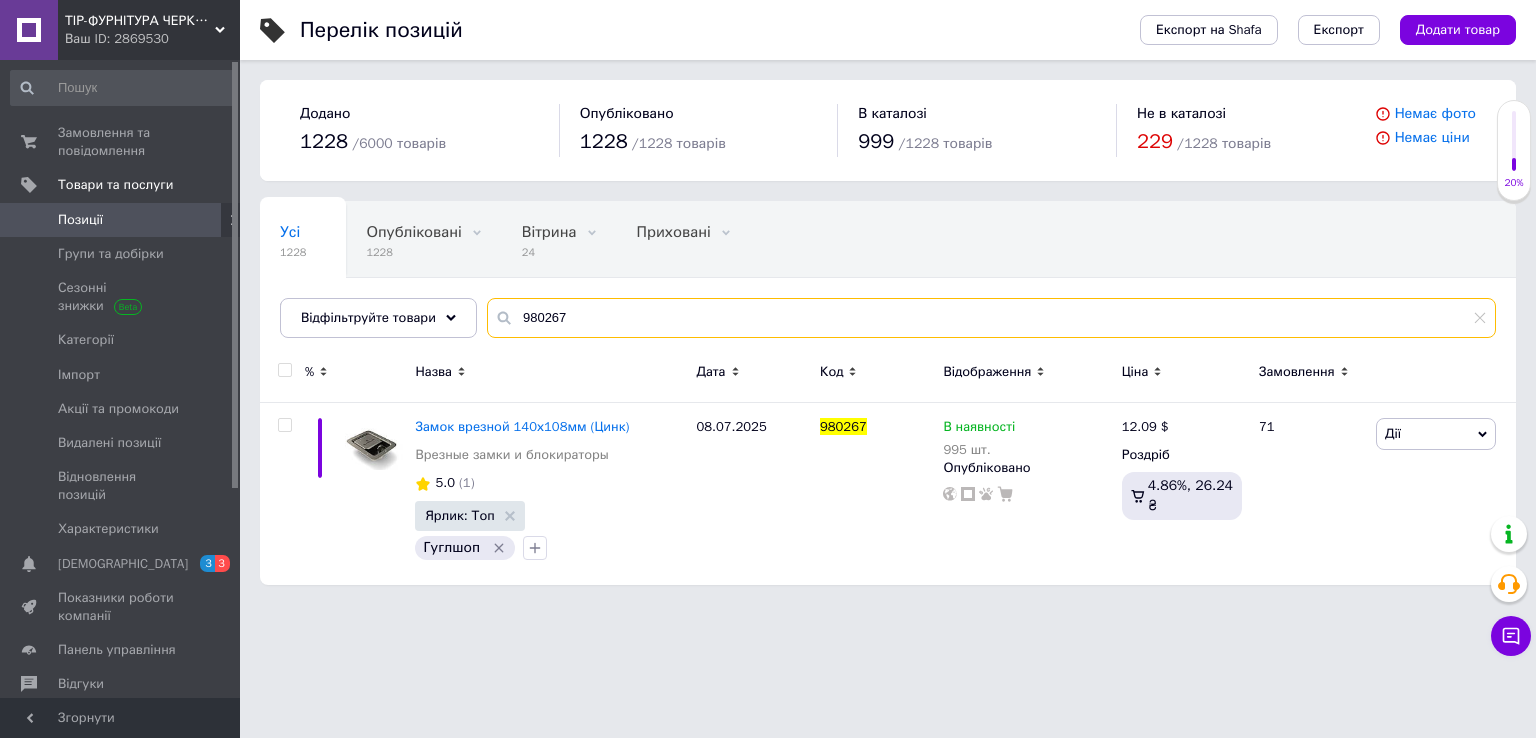 drag, startPoint x: 705, startPoint y: 326, endPoint x: 398, endPoint y: 377, distance: 311.20734 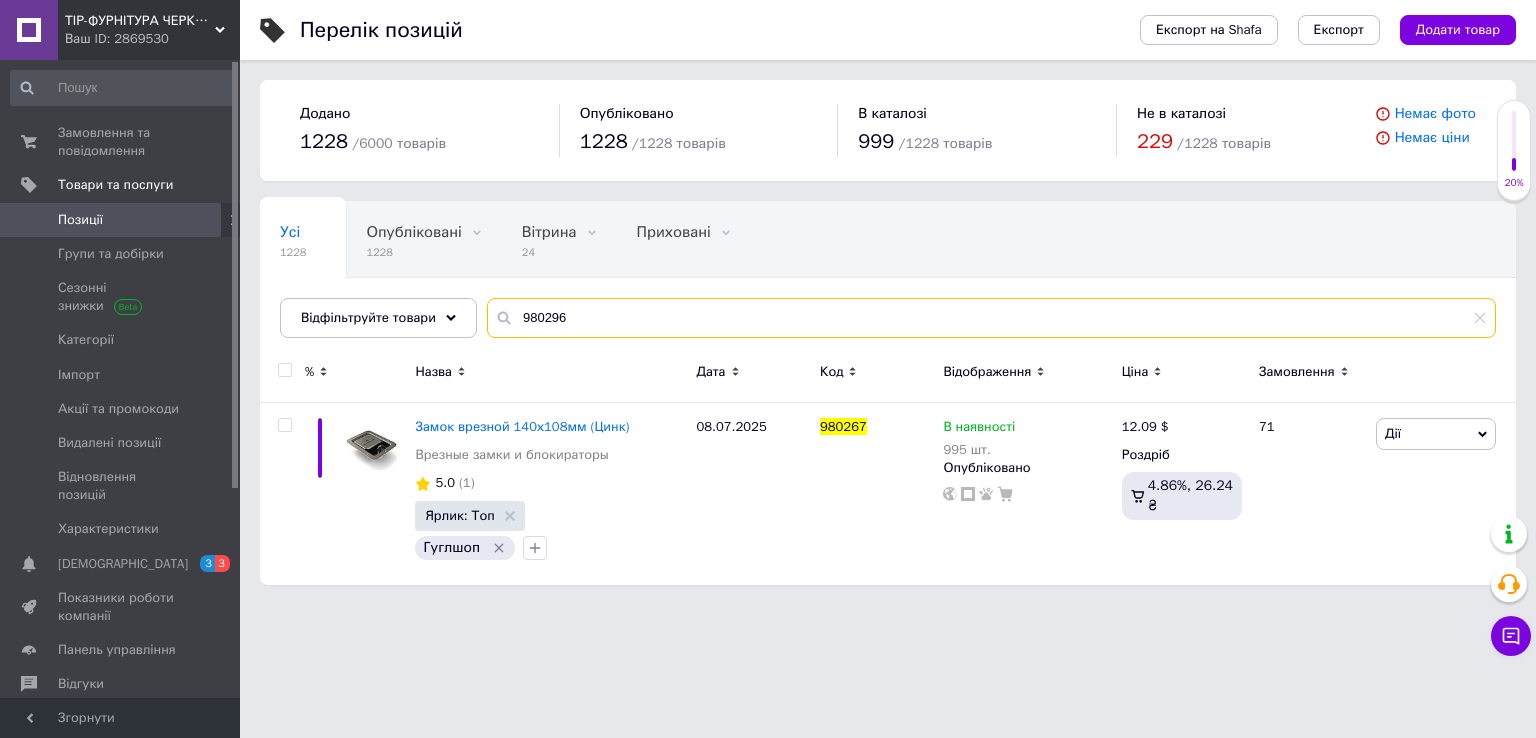 type on "980296" 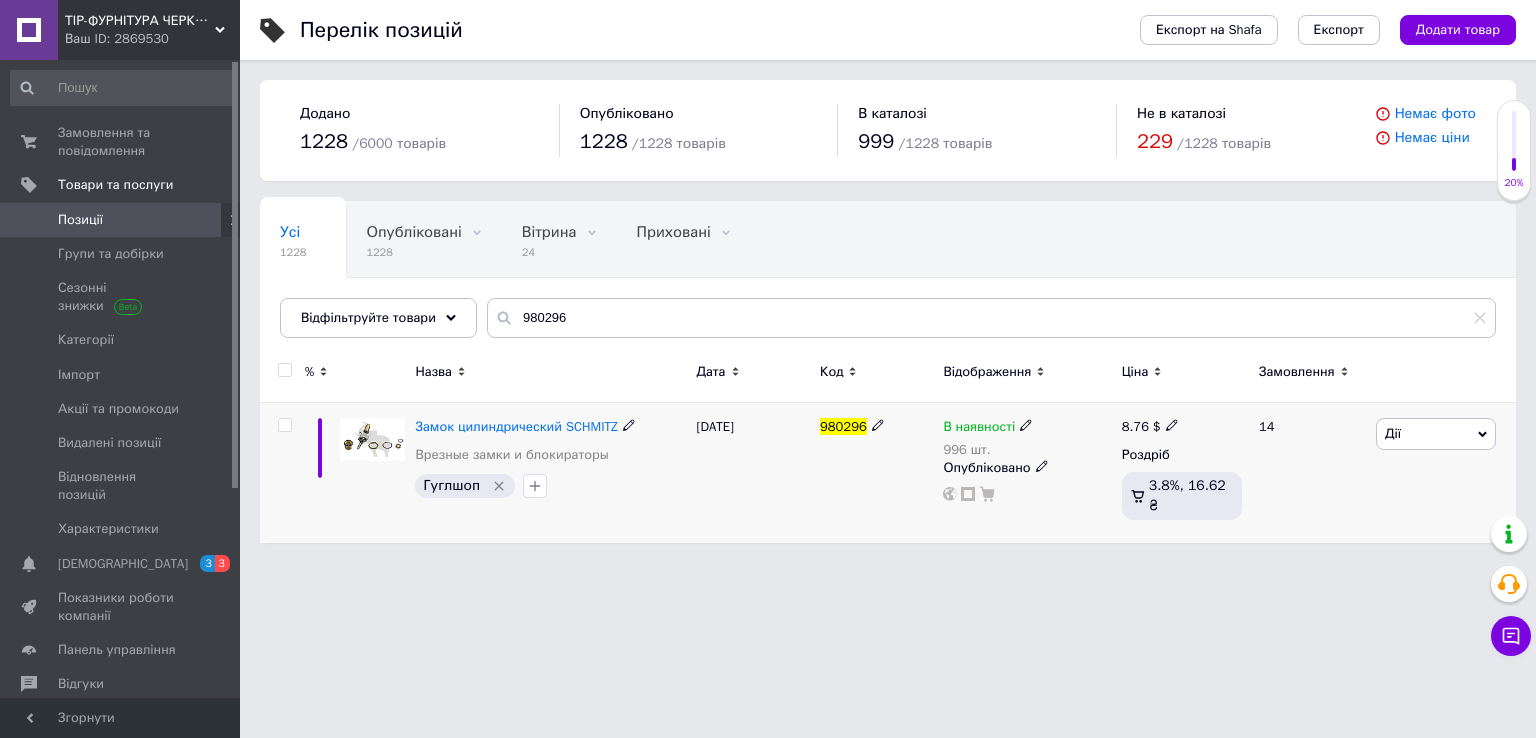 click on "8.76" at bounding box center [1135, 426] 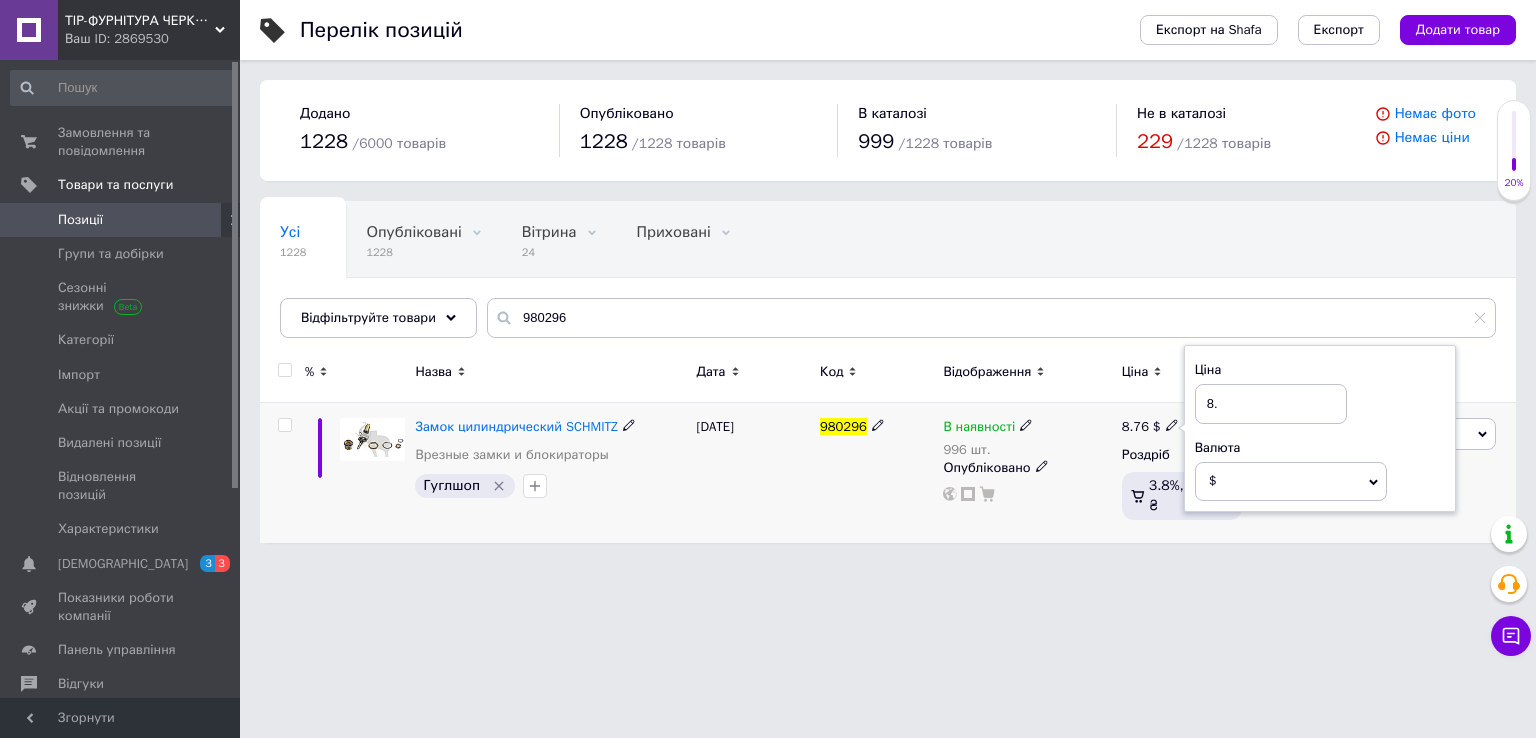 type on "8" 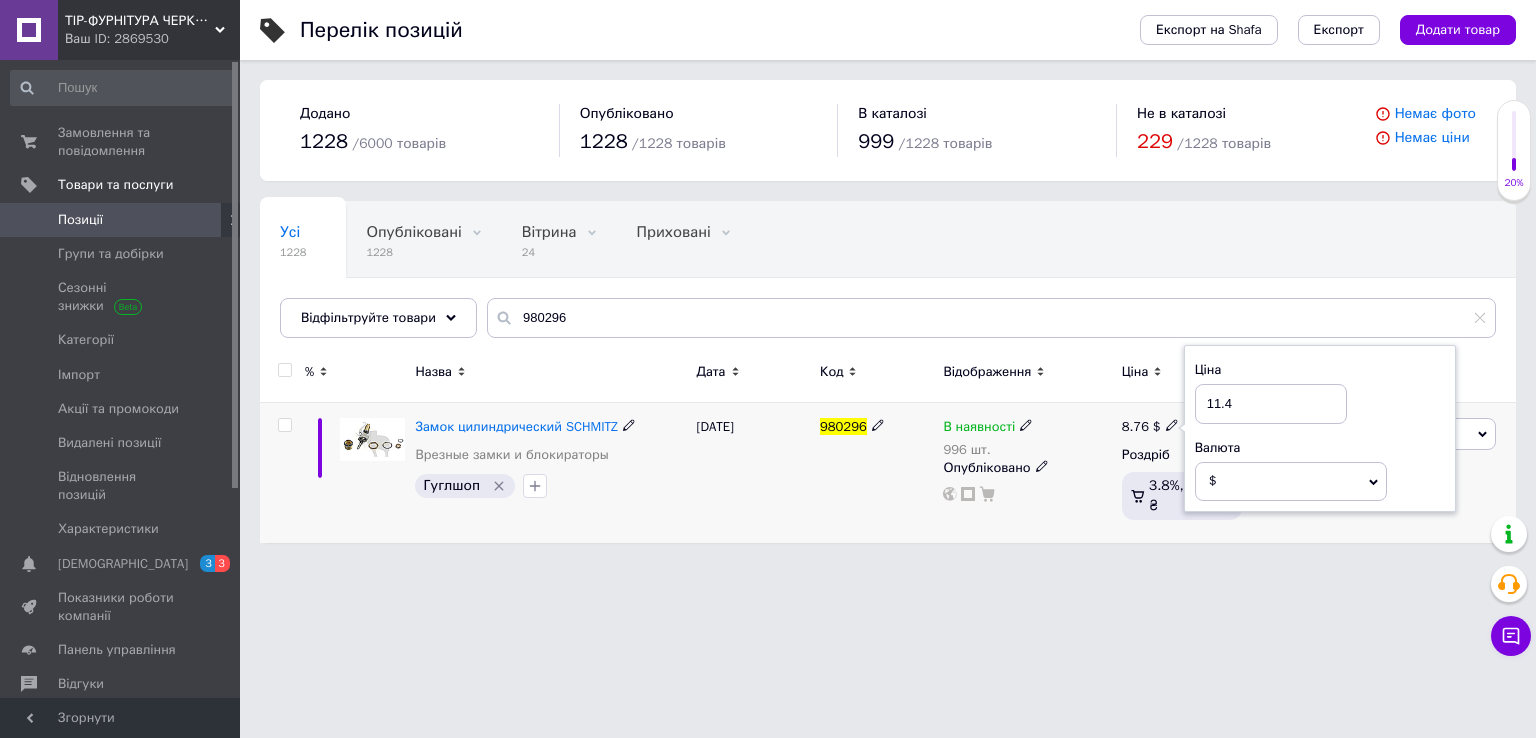 type on "11.43" 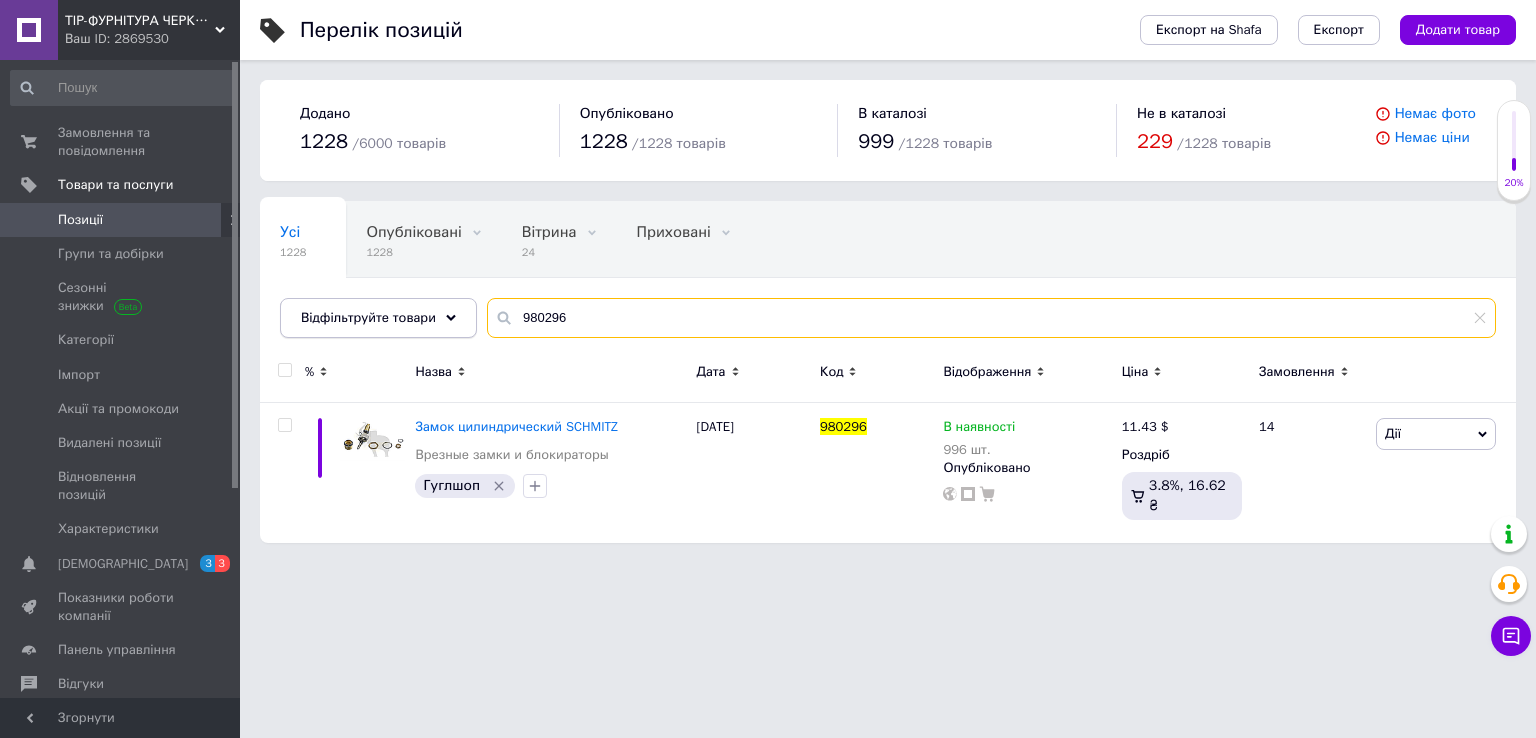 drag, startPoint x: 625, startPoint y: 305, endPoint x: 426, endPoint y: 334, distance: 201.10196 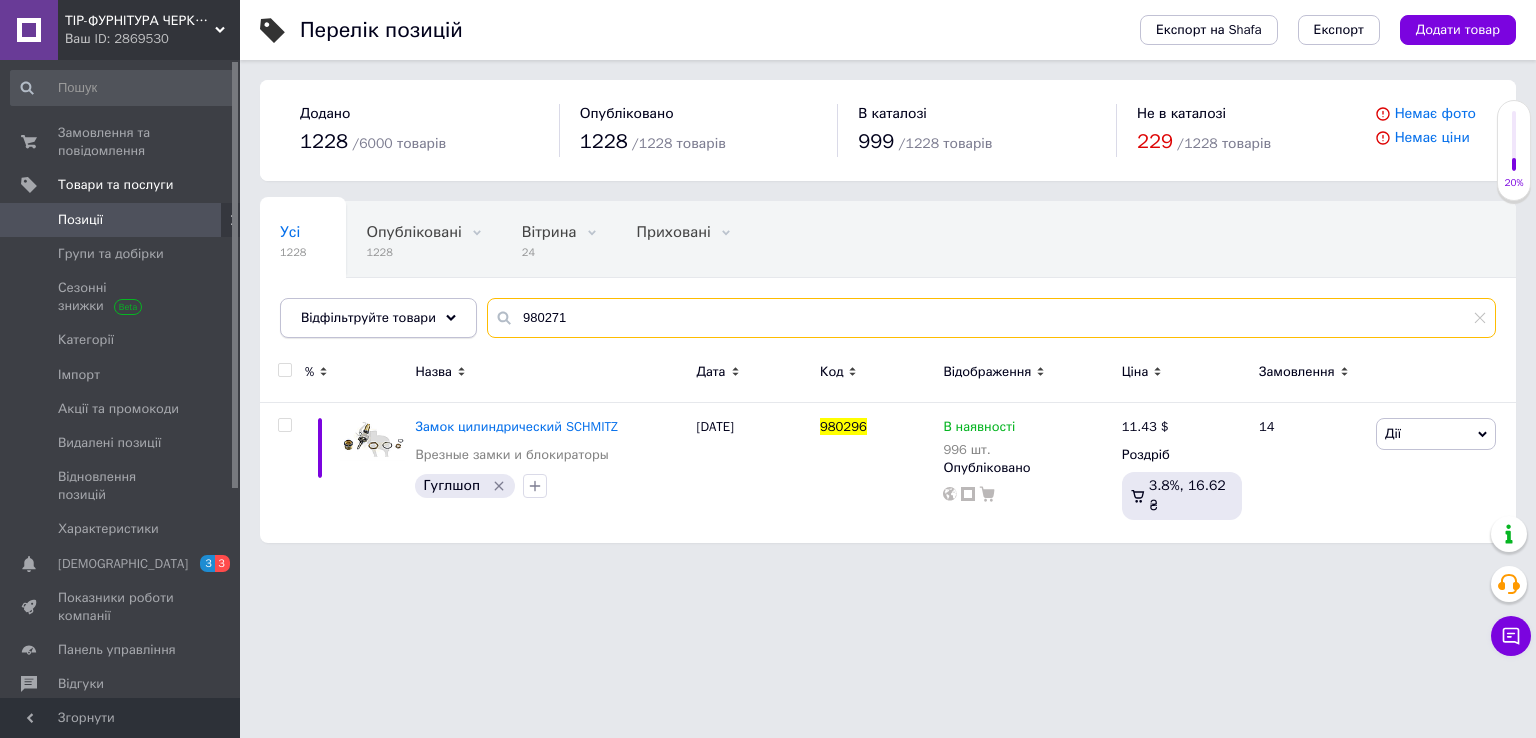 type on "980271" 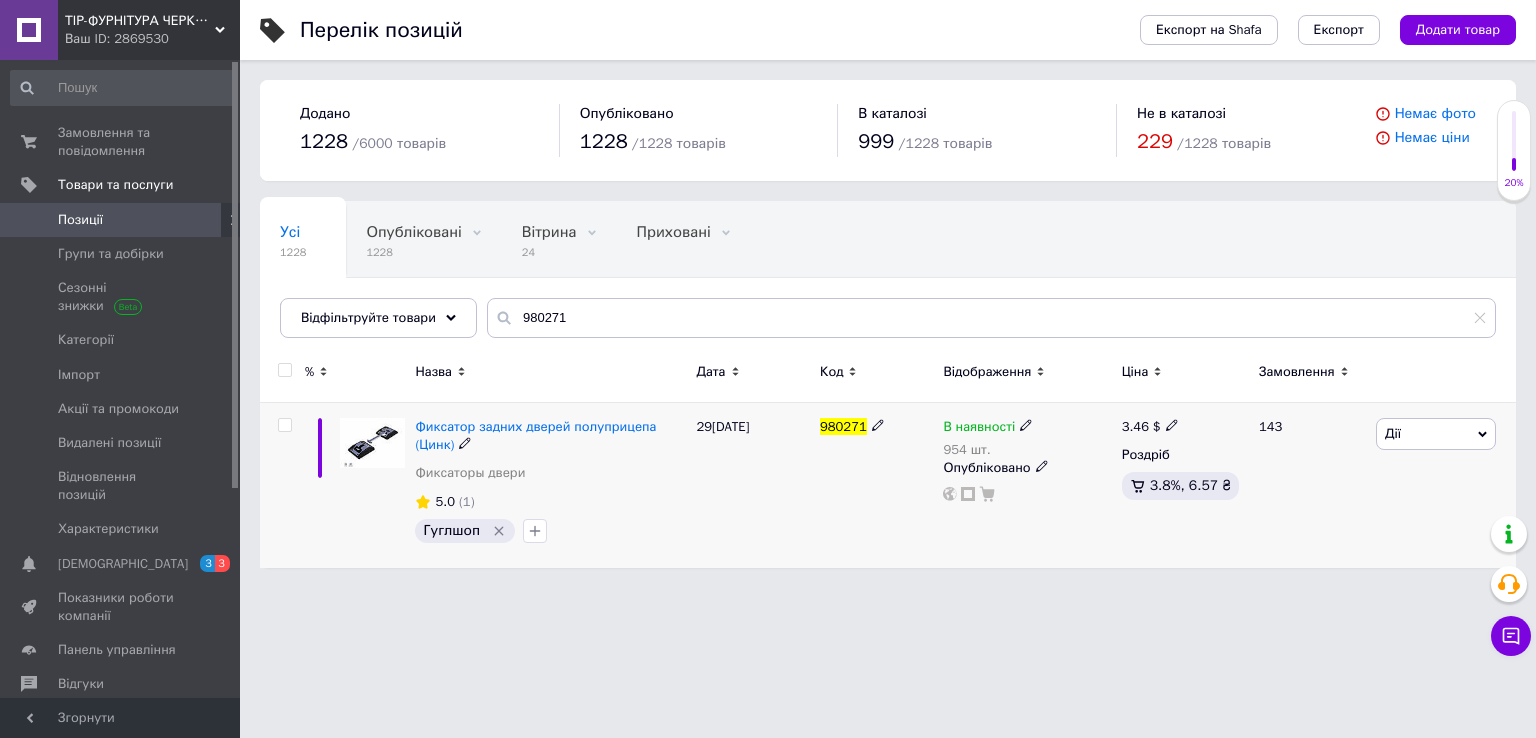 click on "3.46" at bounding box center [1135, 426] 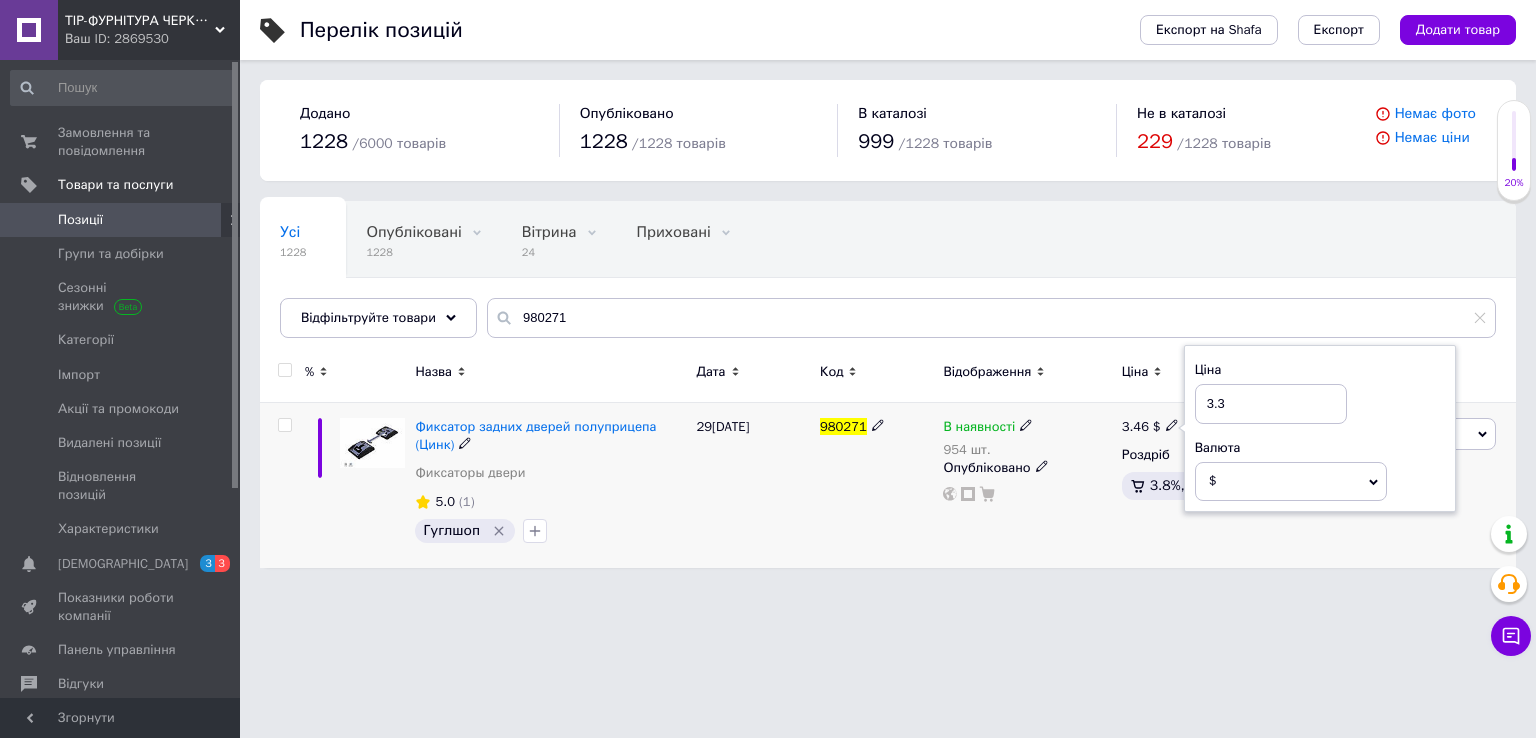 type on "3.38" 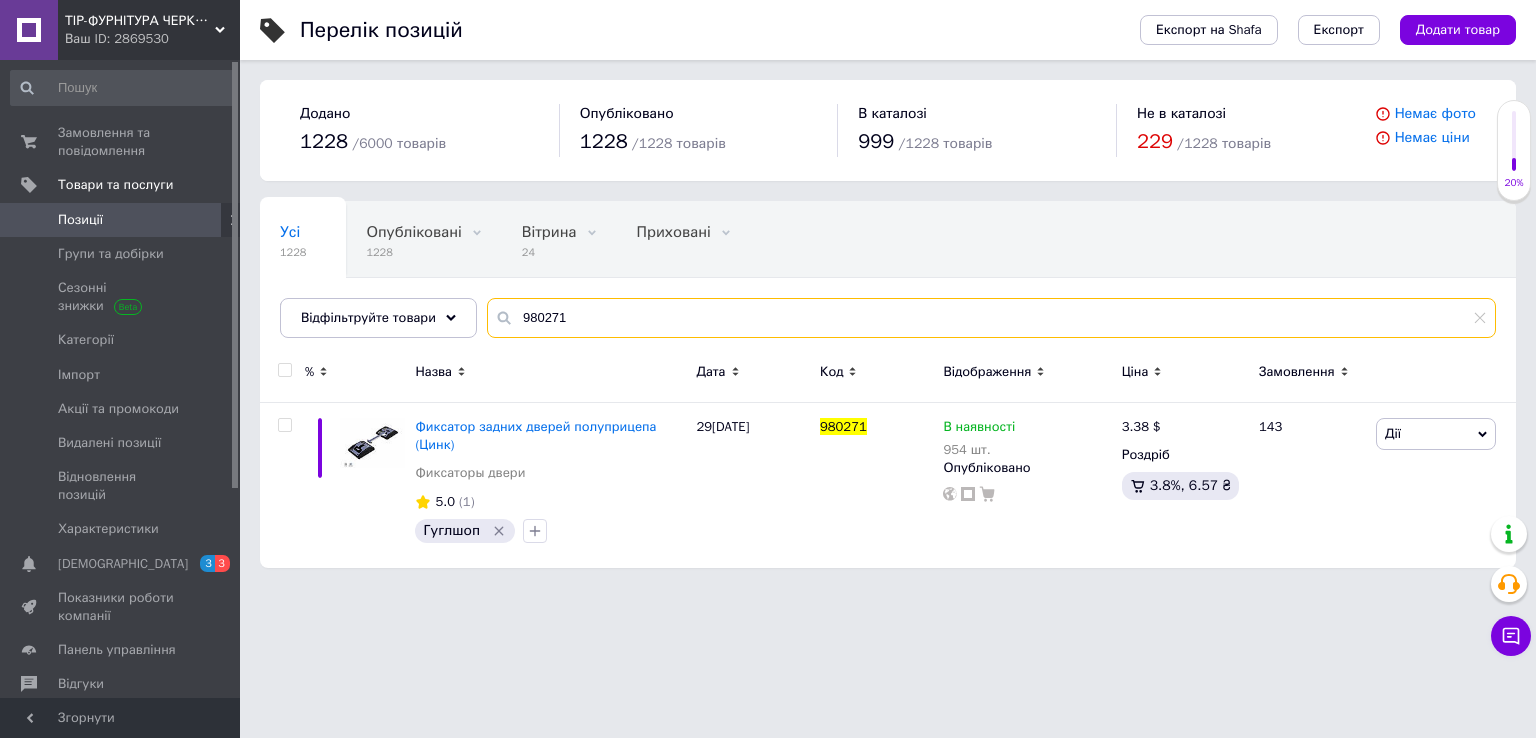 drag, startPoint x: 608, startPoint y: 315, endPoint x: 344, endPoint y: 381, distance: 272.12497 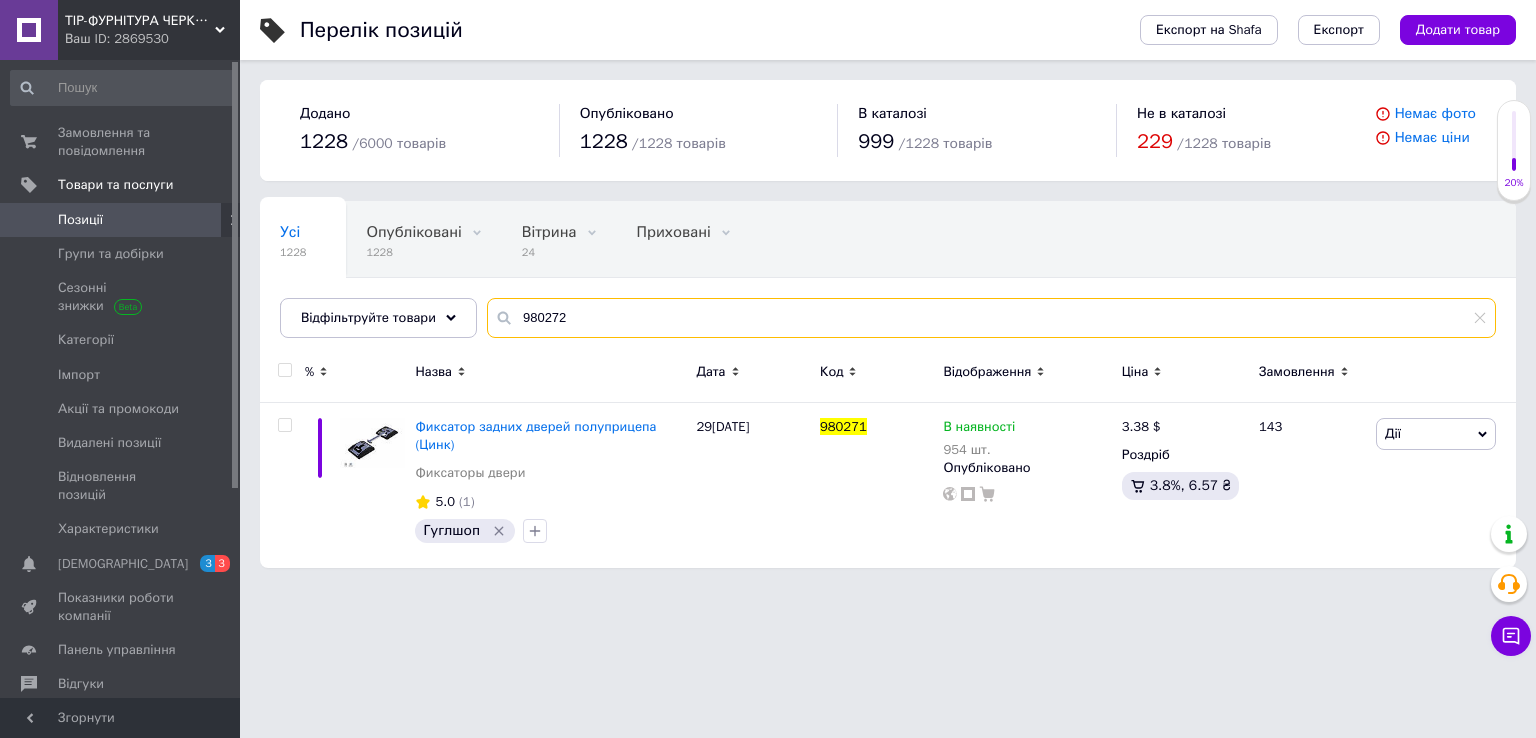 type on "980272" 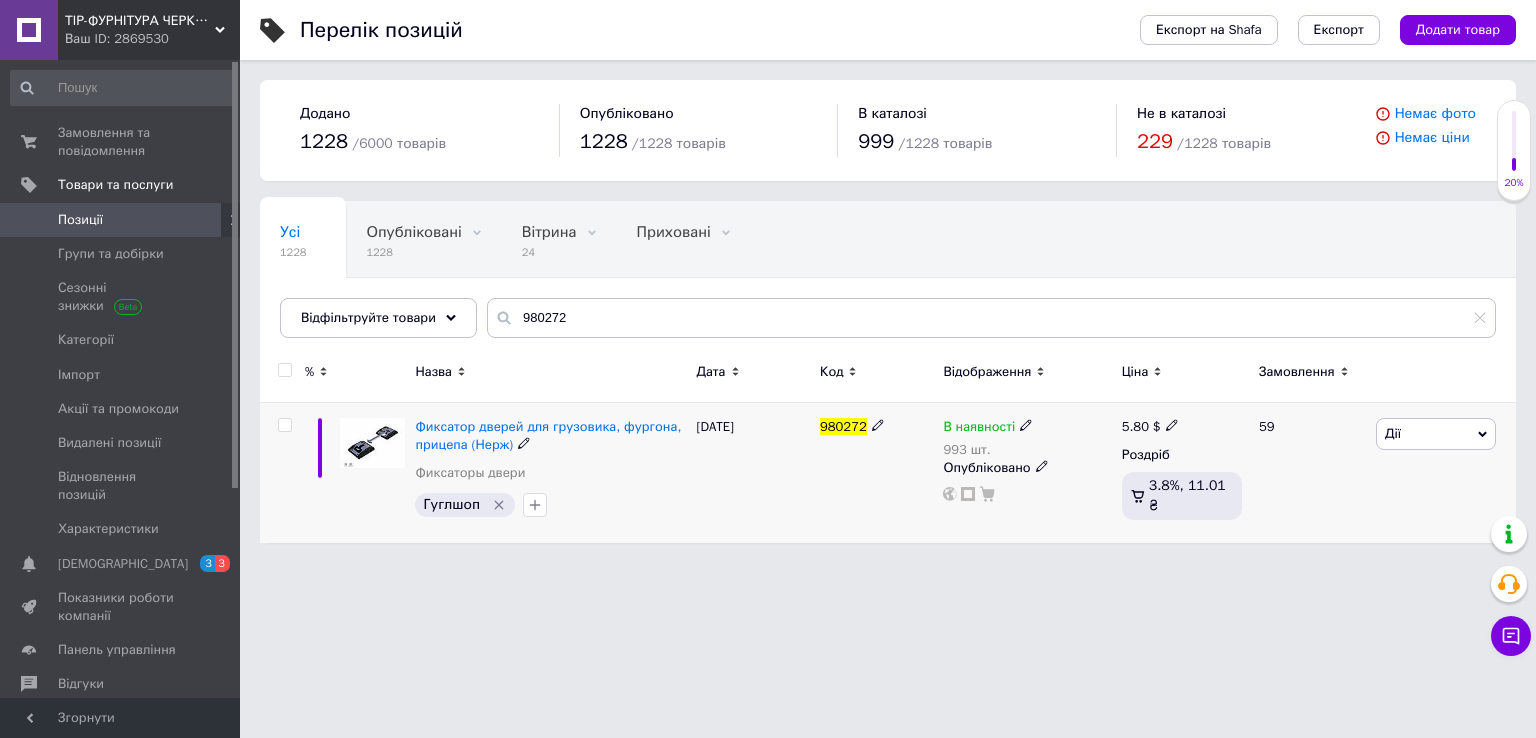 click on "5.80" at bounding box center [1135, 426] 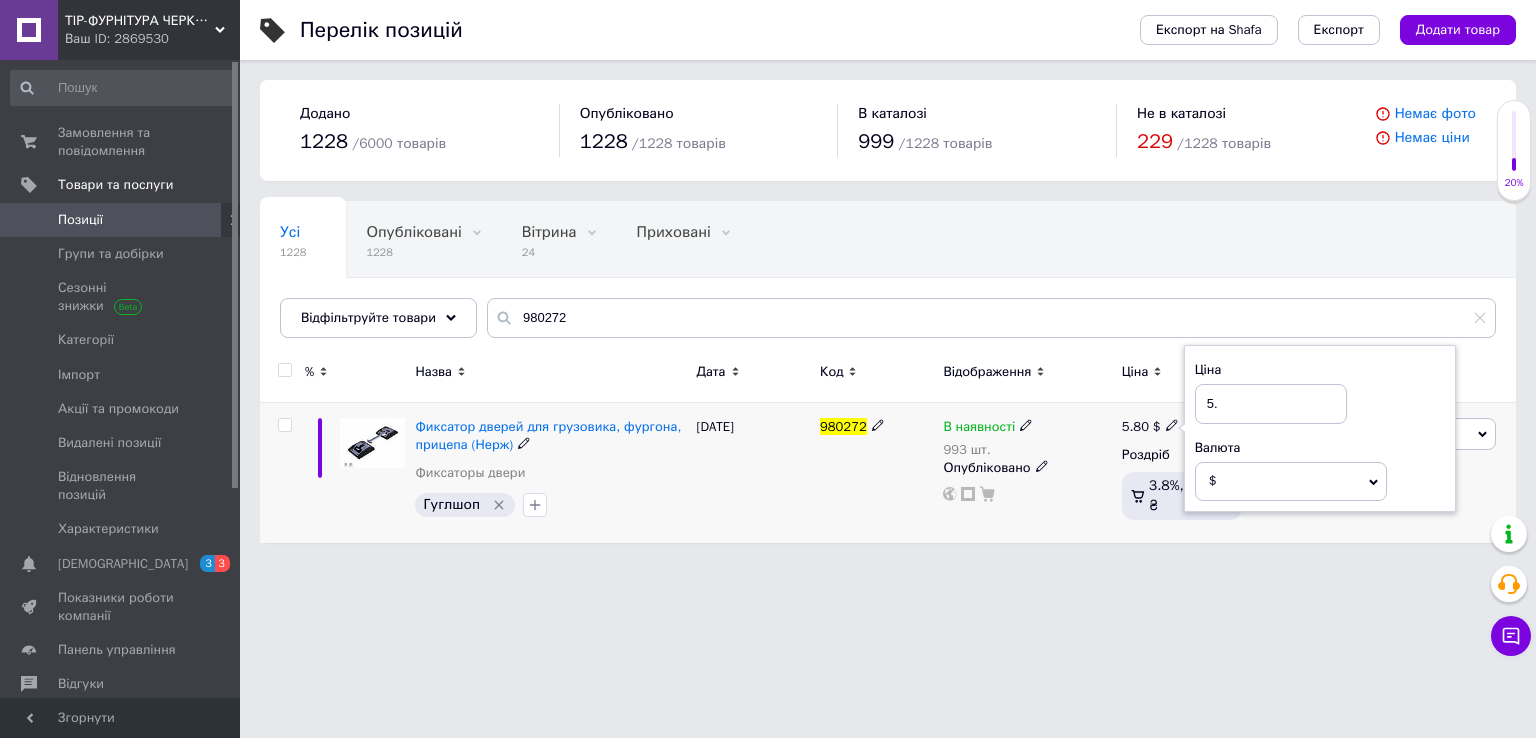type on "5" 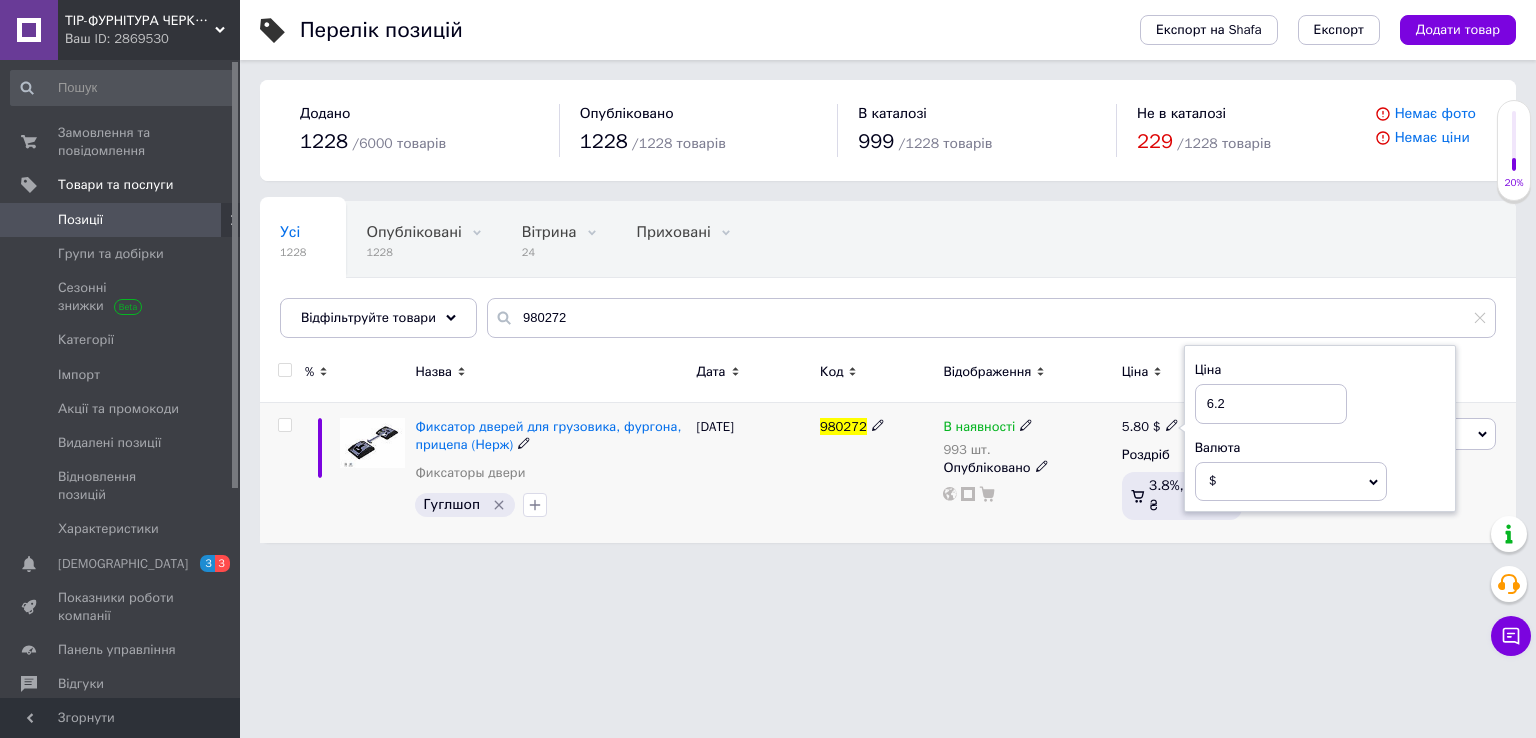 type on "6.20" 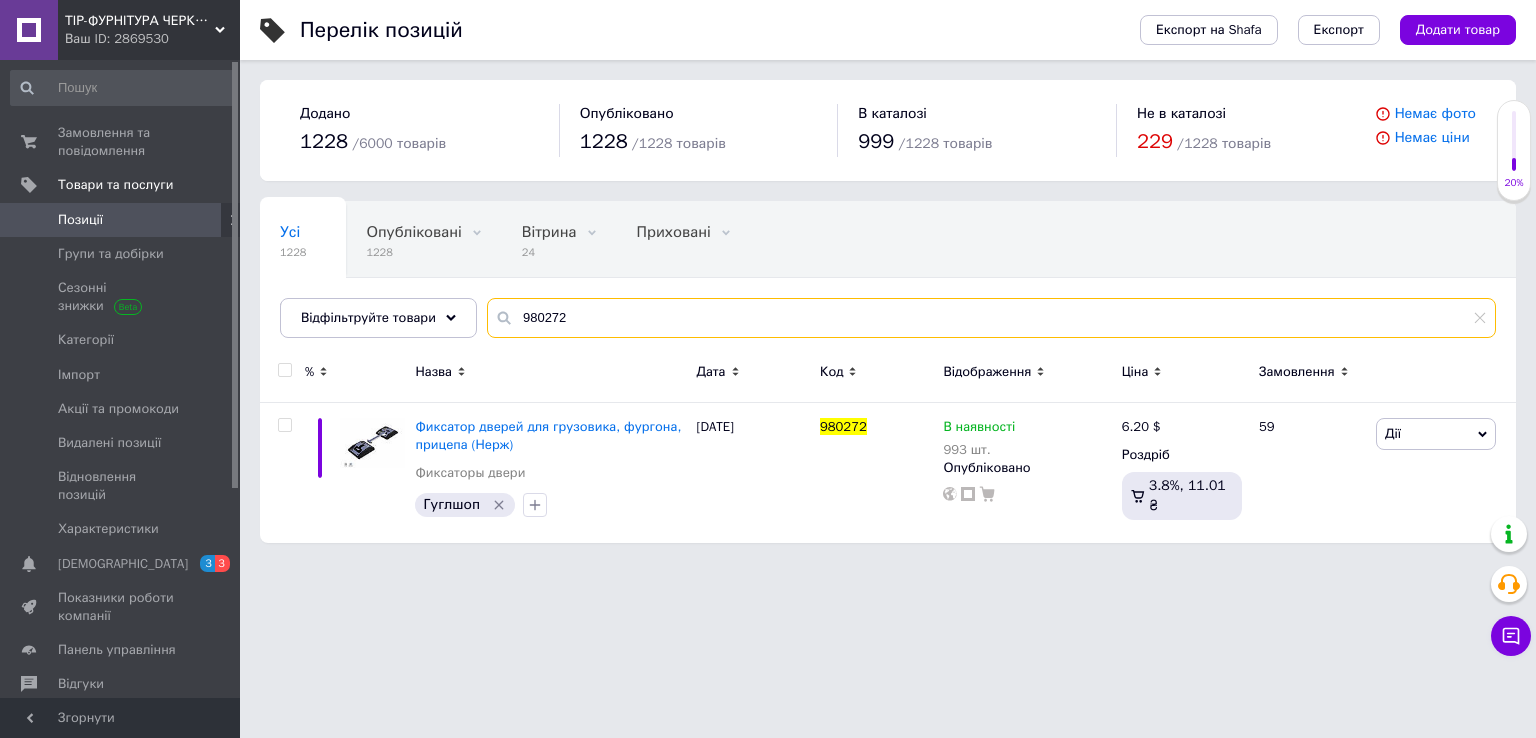 click on "Усі 1228 Опубліковані 1228 Видалити Редагувати Вітрина 24 Видалити Редагувати Приховані 0 Видалити Редагувати Зі знижкою 12 Видалити Редагувати Ok Відфільтровано...  Зберегти Нічого не знайдено Можливо, помилка у слові  або немає відповідностей за вашим запитом. Усі 1228 Опубліковані 1228 Вітрина 24 Приховані 0 Зі знижкою 12 Відфільтруйте товари 980272" at bounding box center (888, 269) 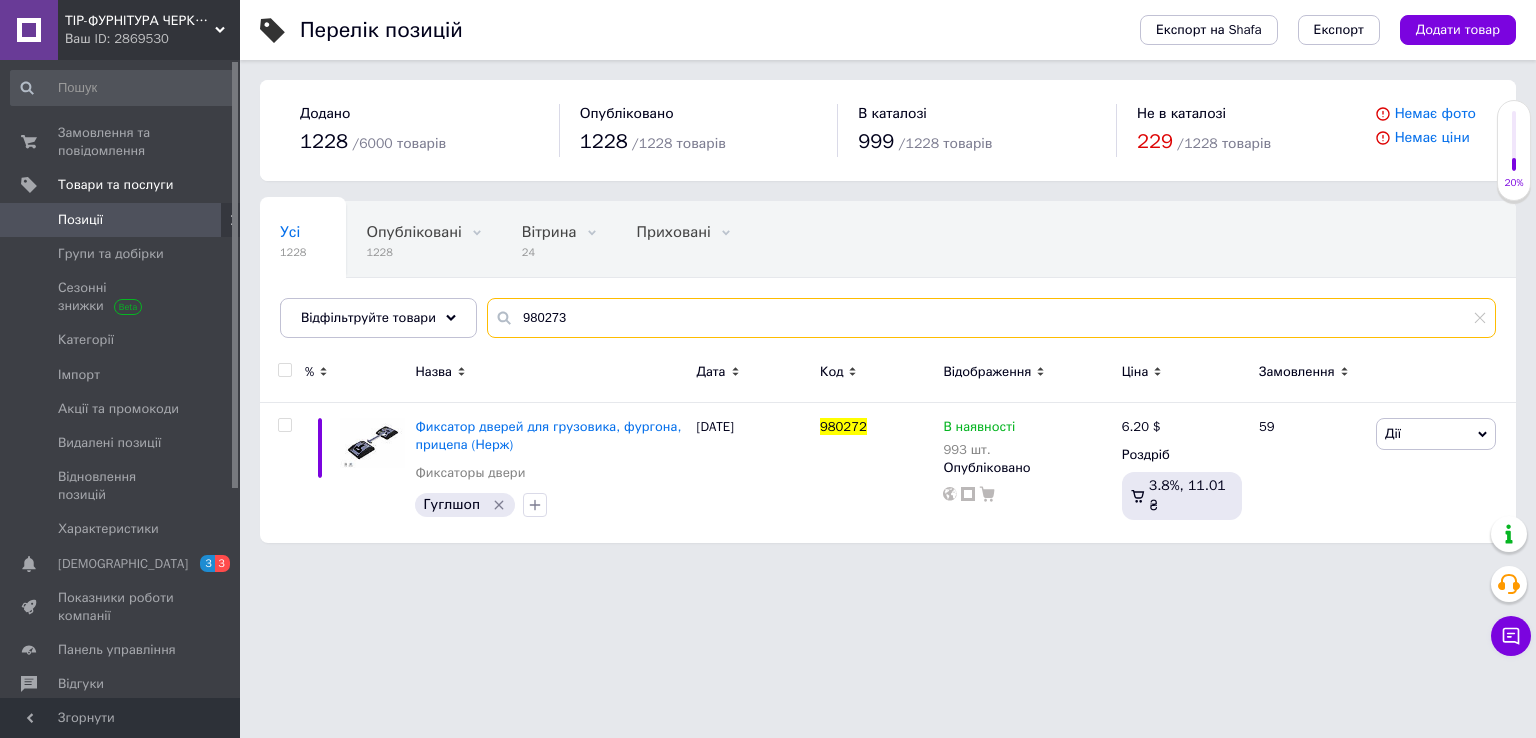 type on "980273" 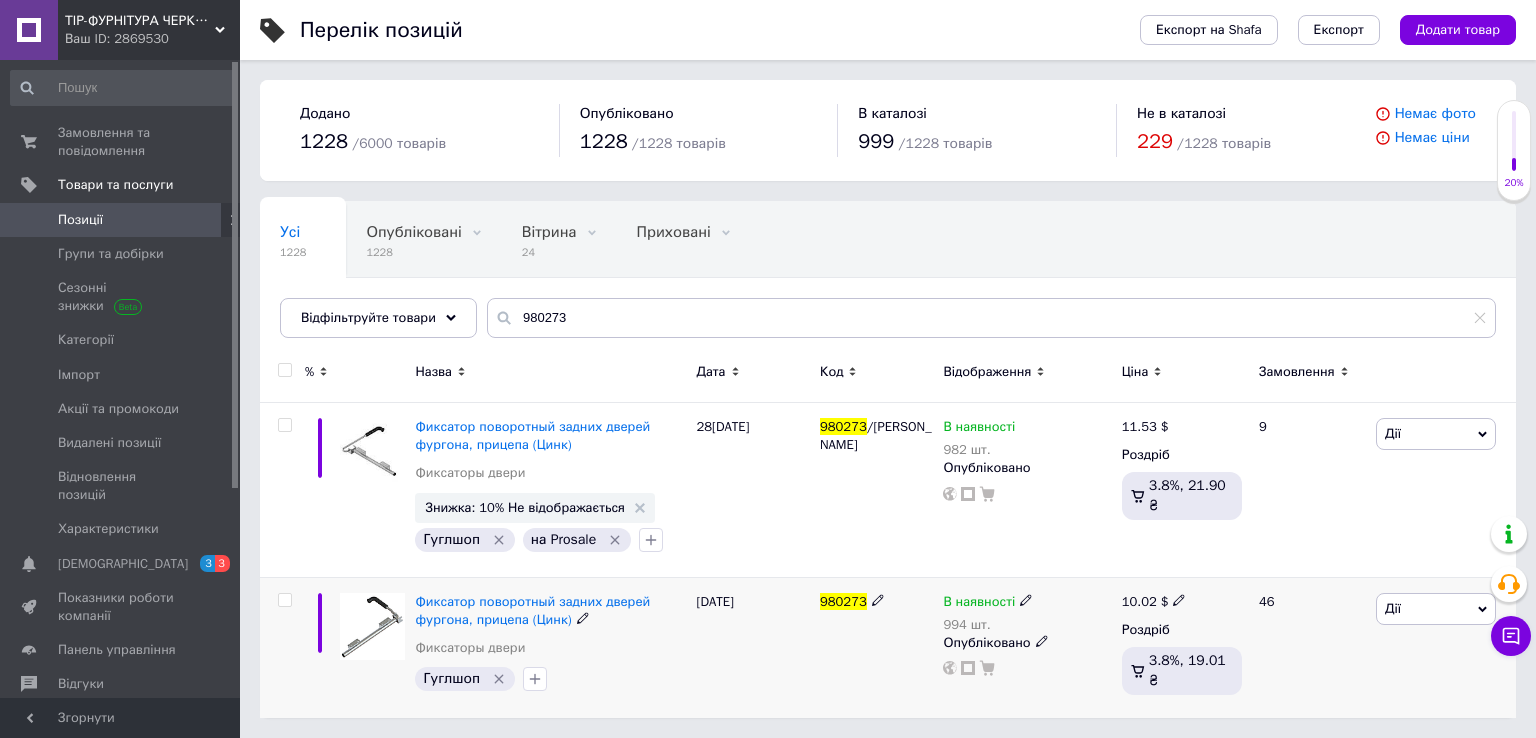 click on "10.02" at bounding box center (1139, 601) 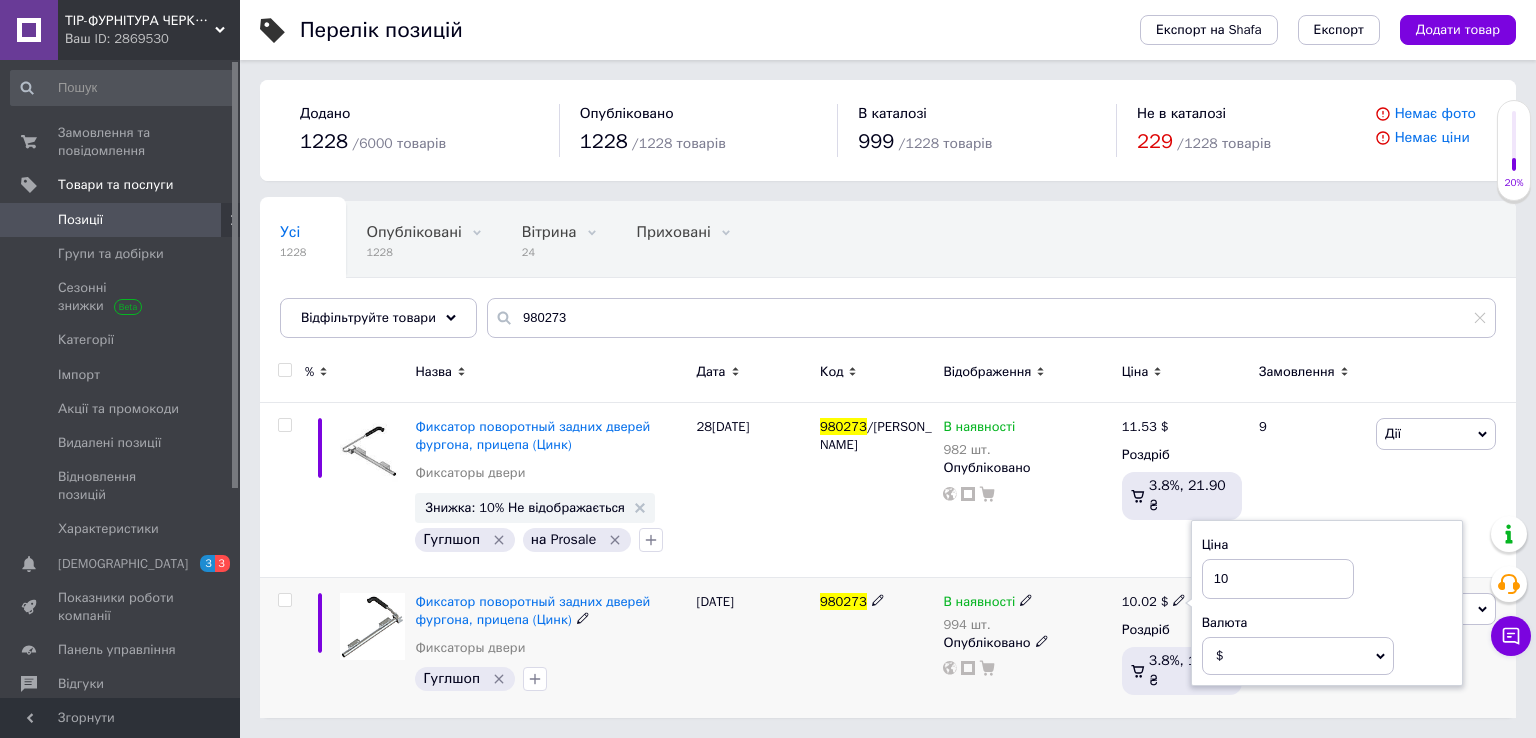 type on "1" 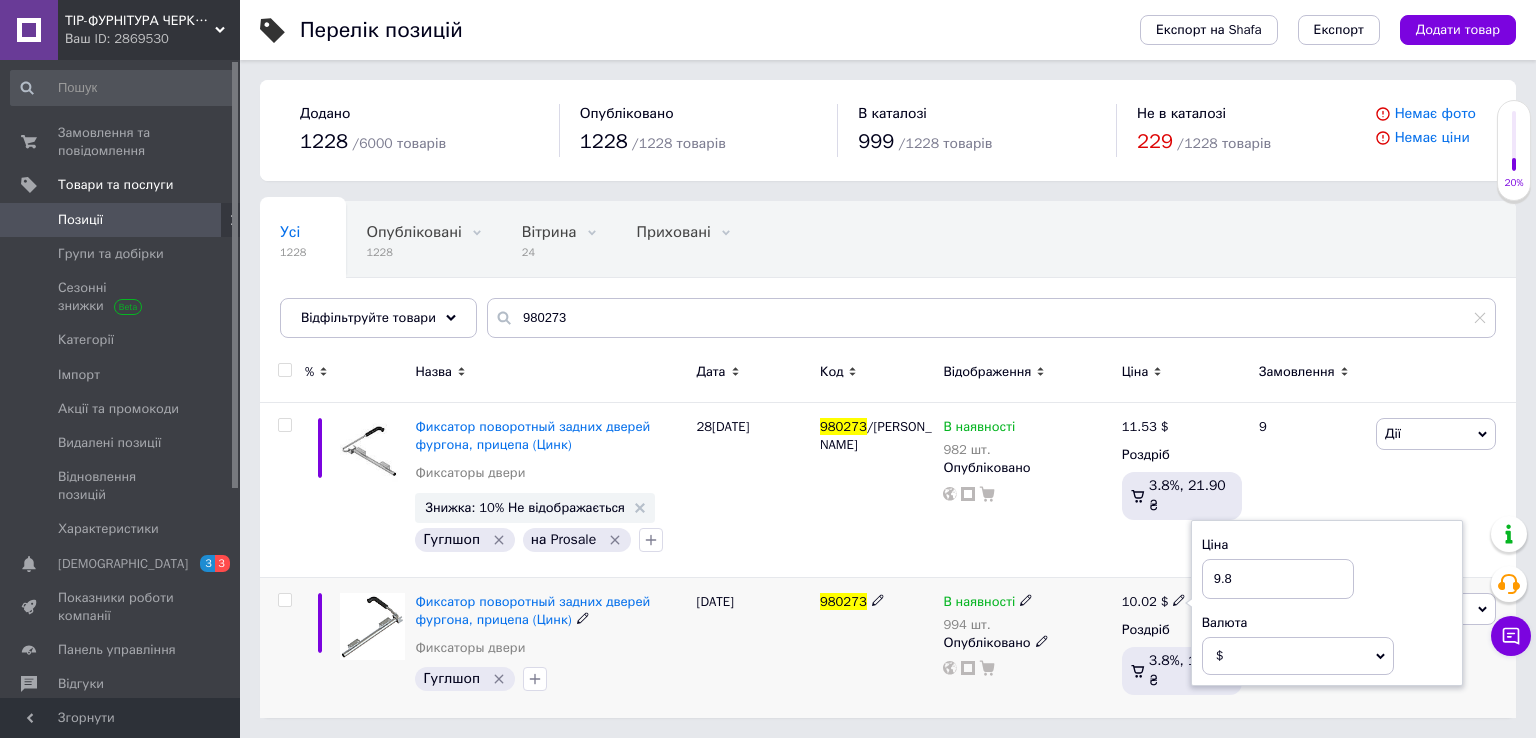 type on "9.80" 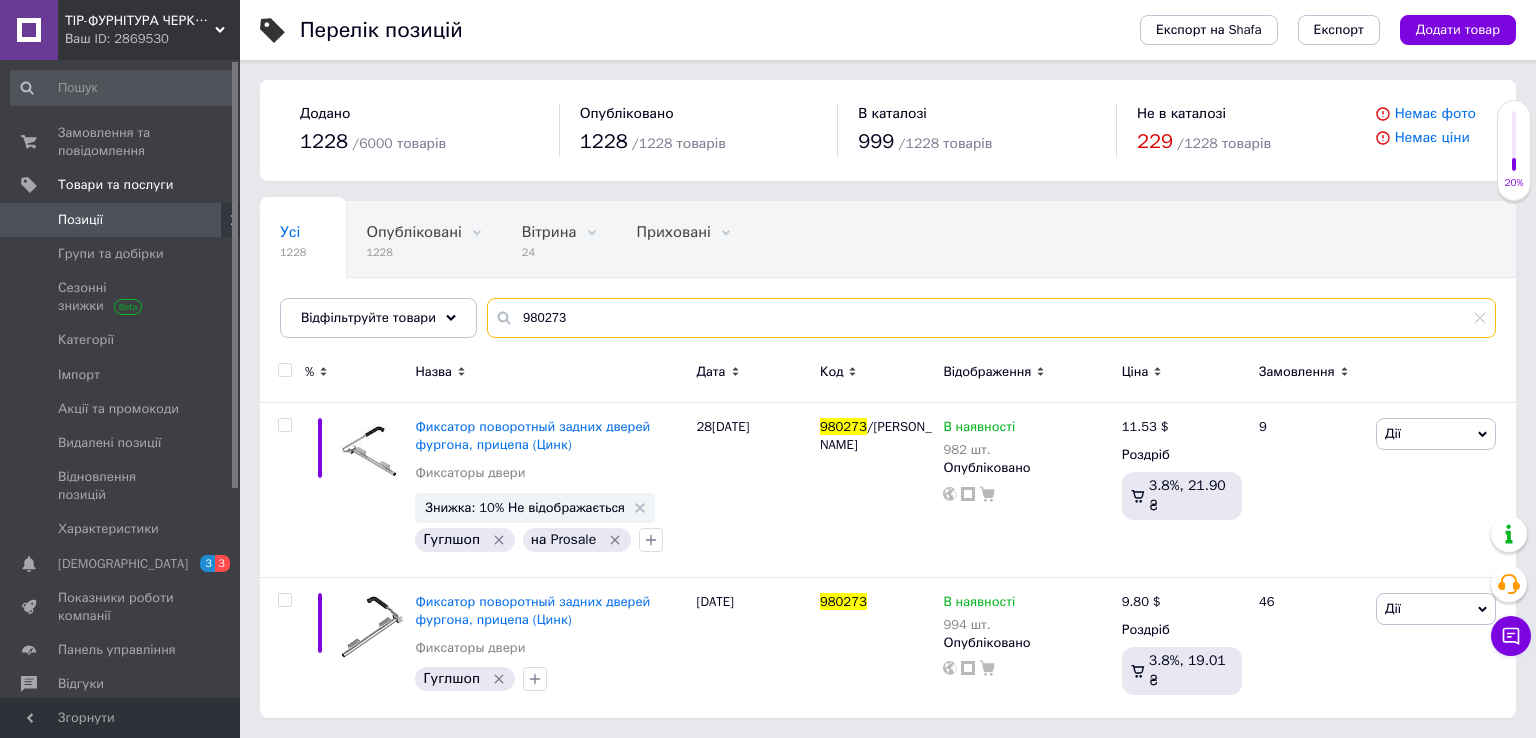 drag, startPoint x: 616, startPoint y: 323, endPoint x: 252, endPoint y: 375, distance: 367.69553 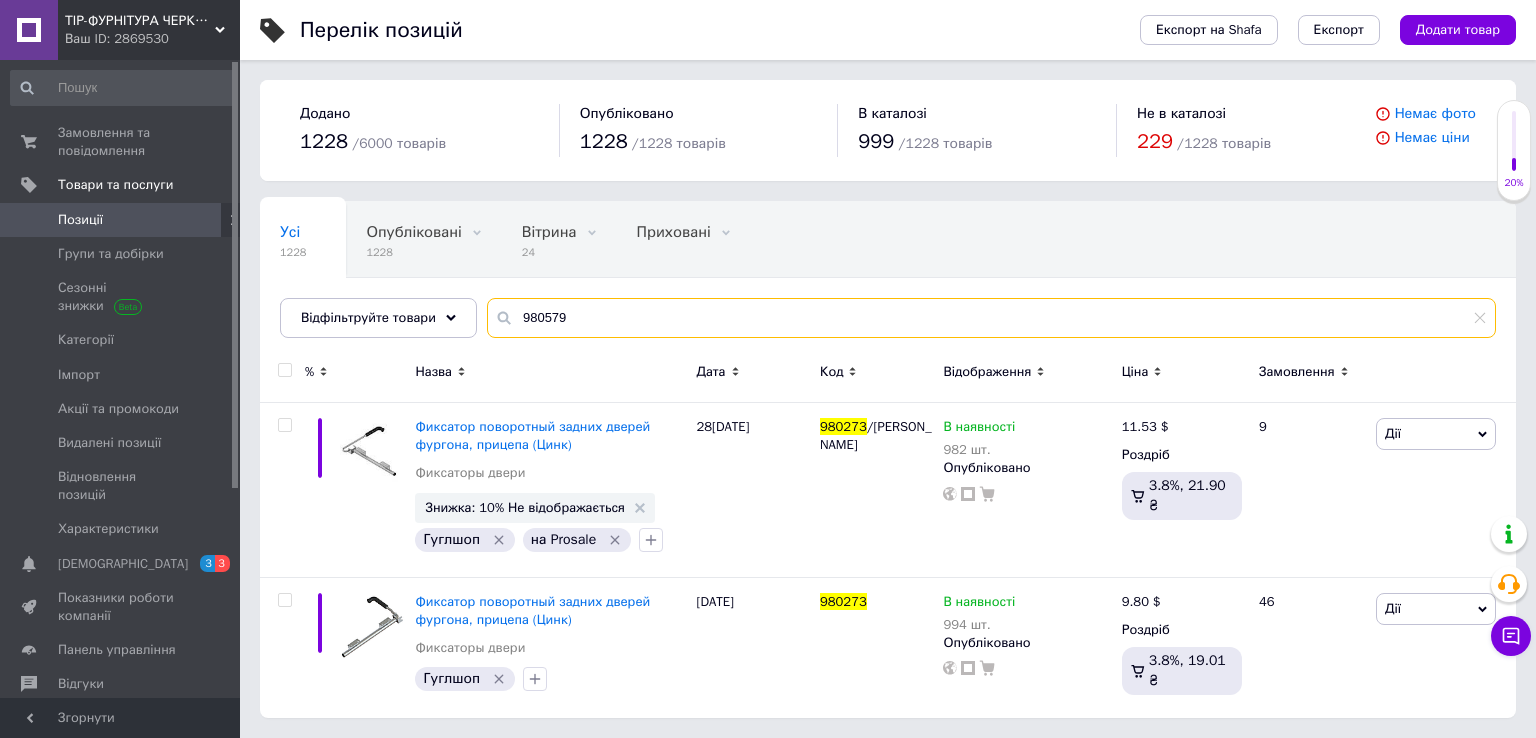 type on "980579" 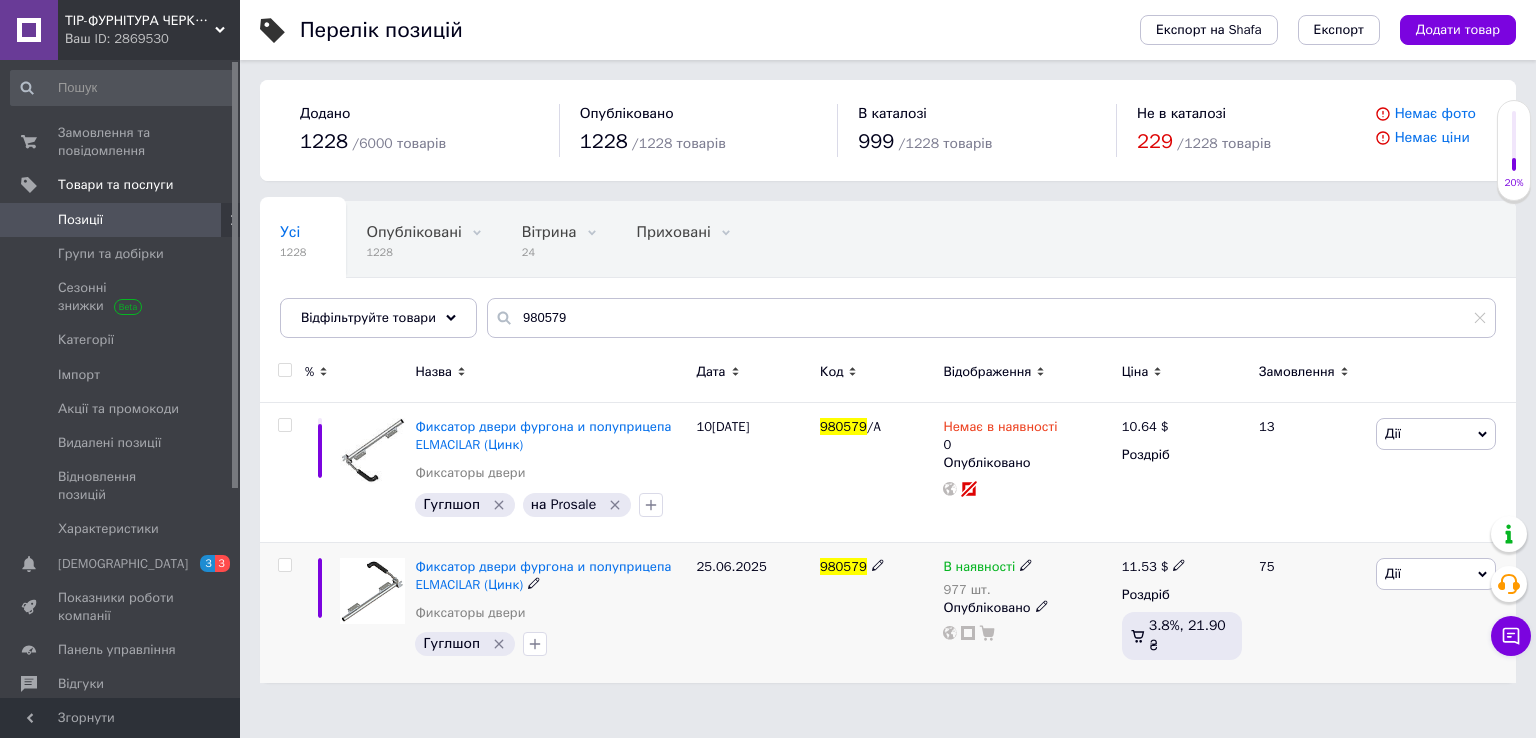 click on "11.53" at bounding box center [1139, 566] 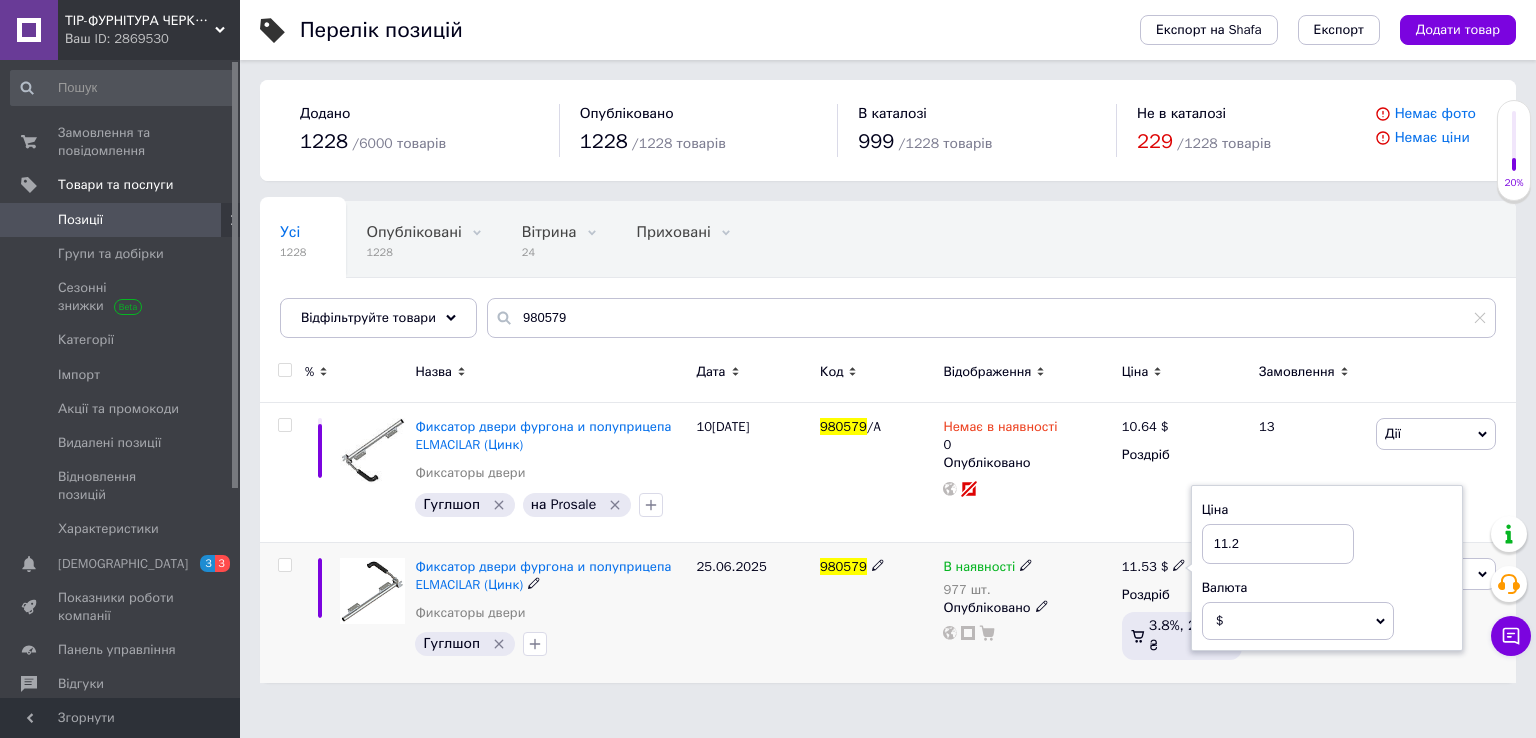 type on "11.27" 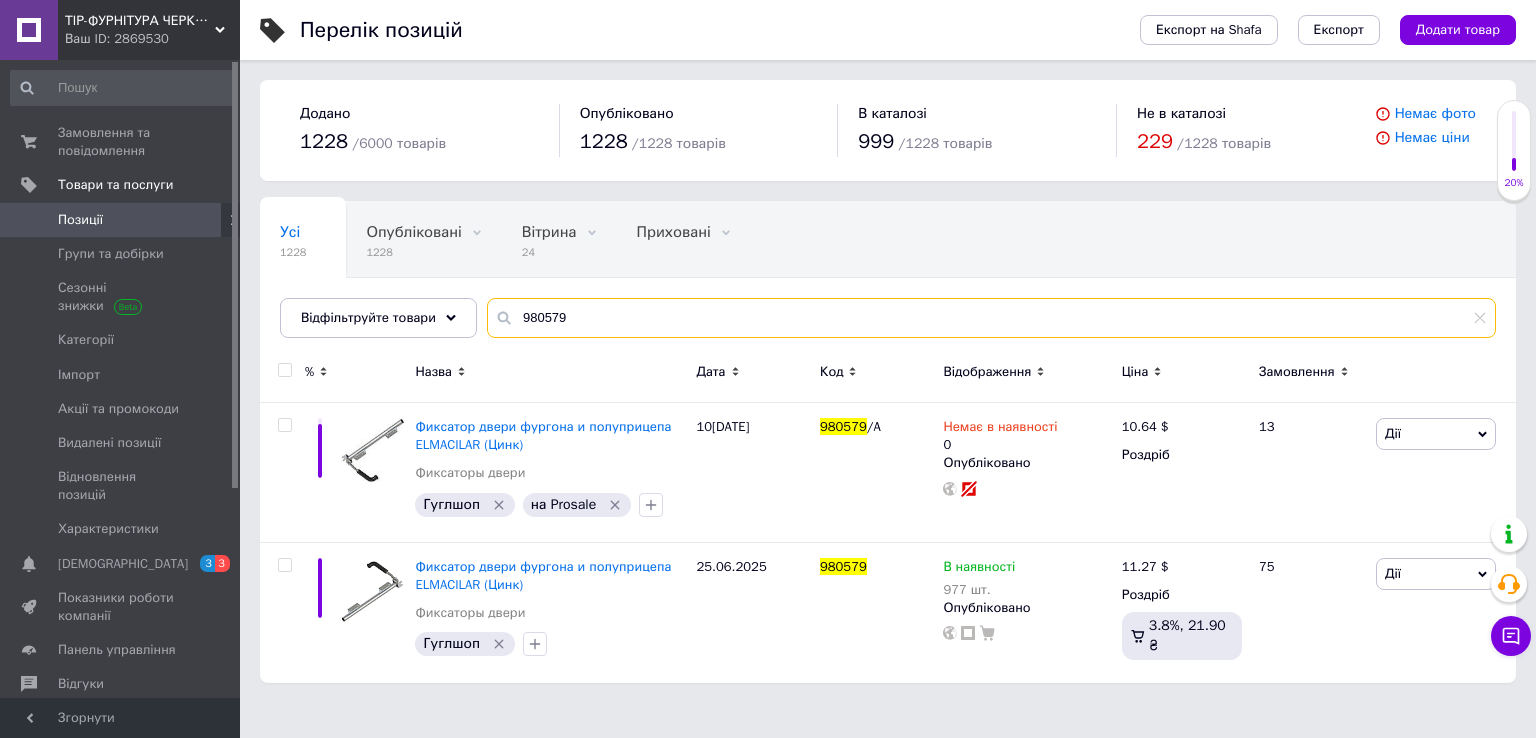 drag, startPoint x: 631, startPoint y: 315, endPoint x: 273, endPoint y: 375, distance: 362.9931 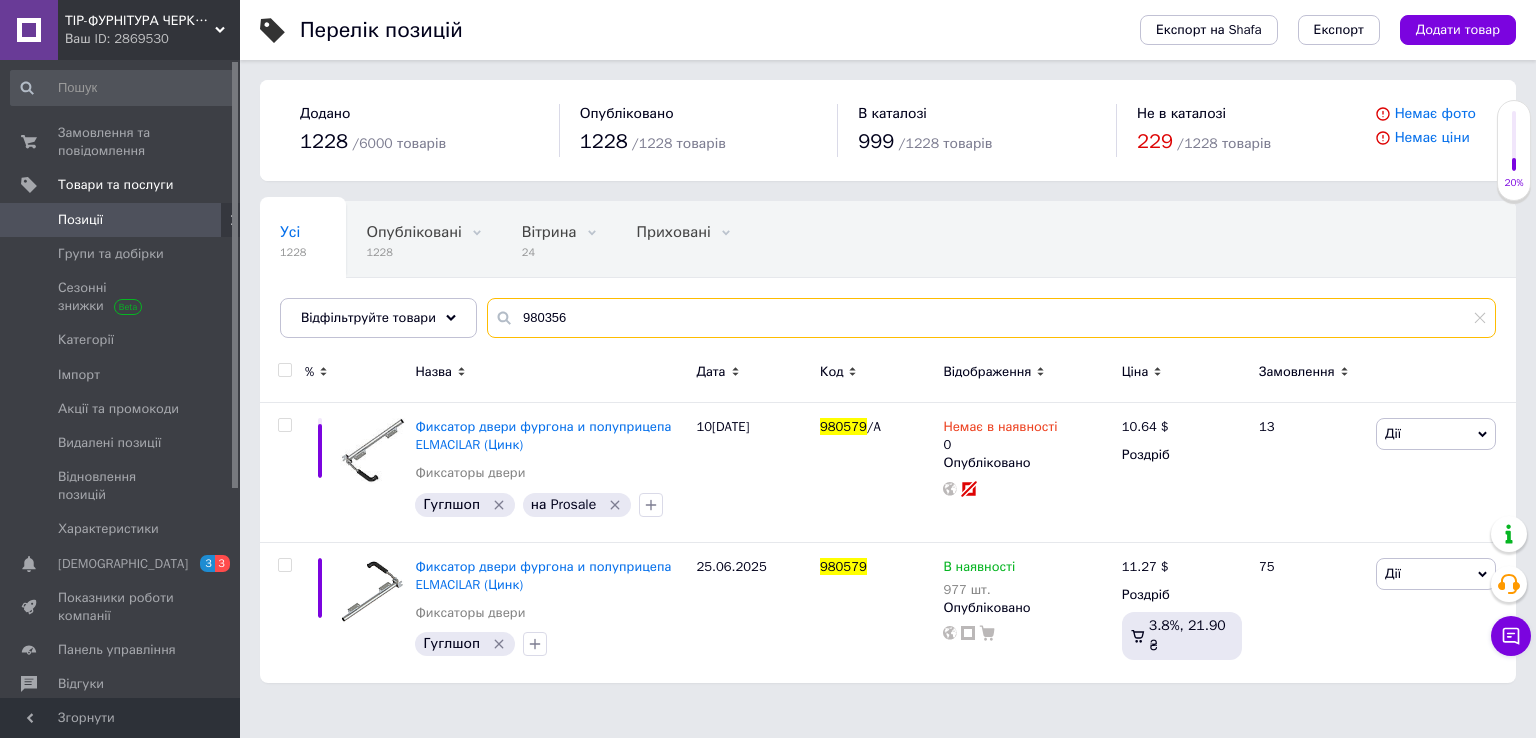 type on "980356" 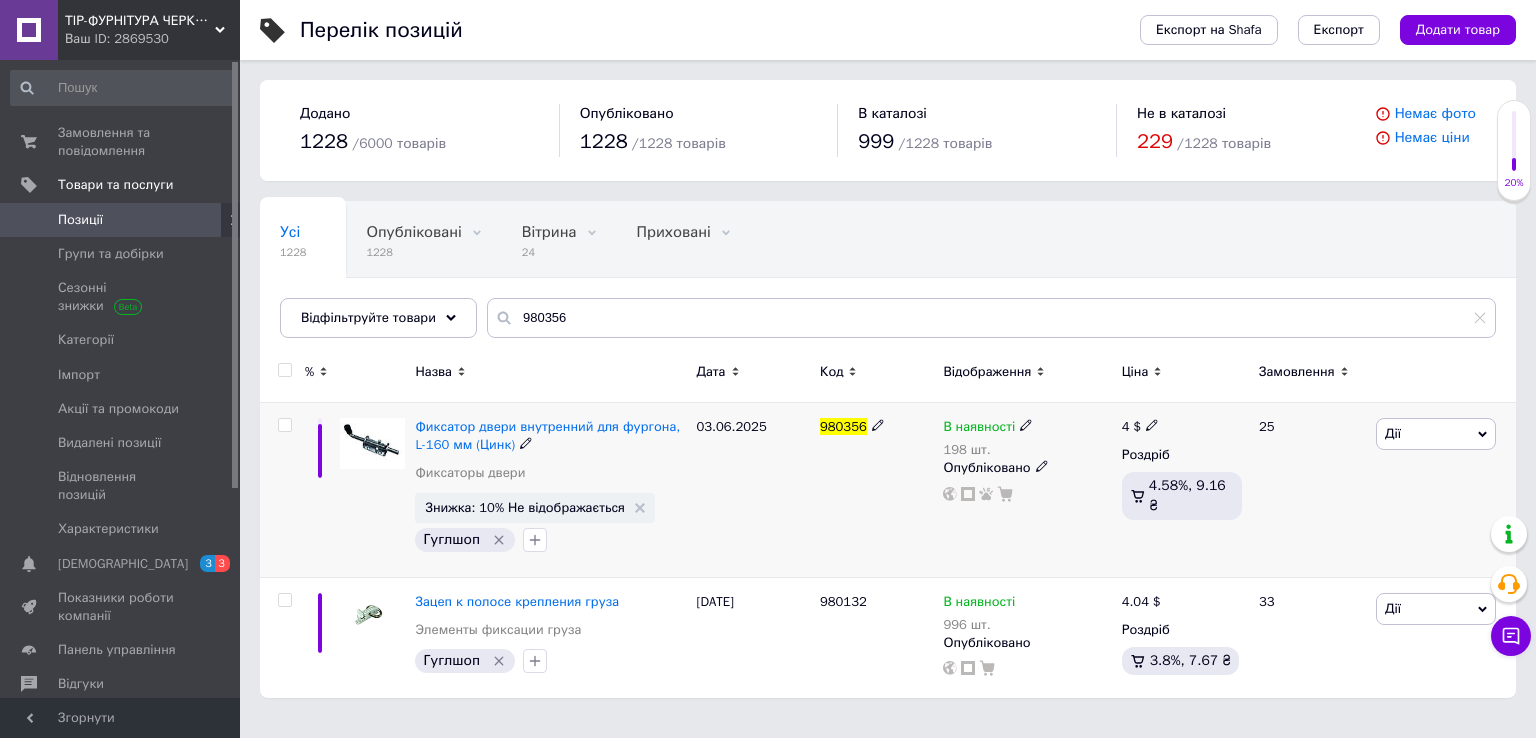 click on "4   $" at bounding box center [1141, 427] 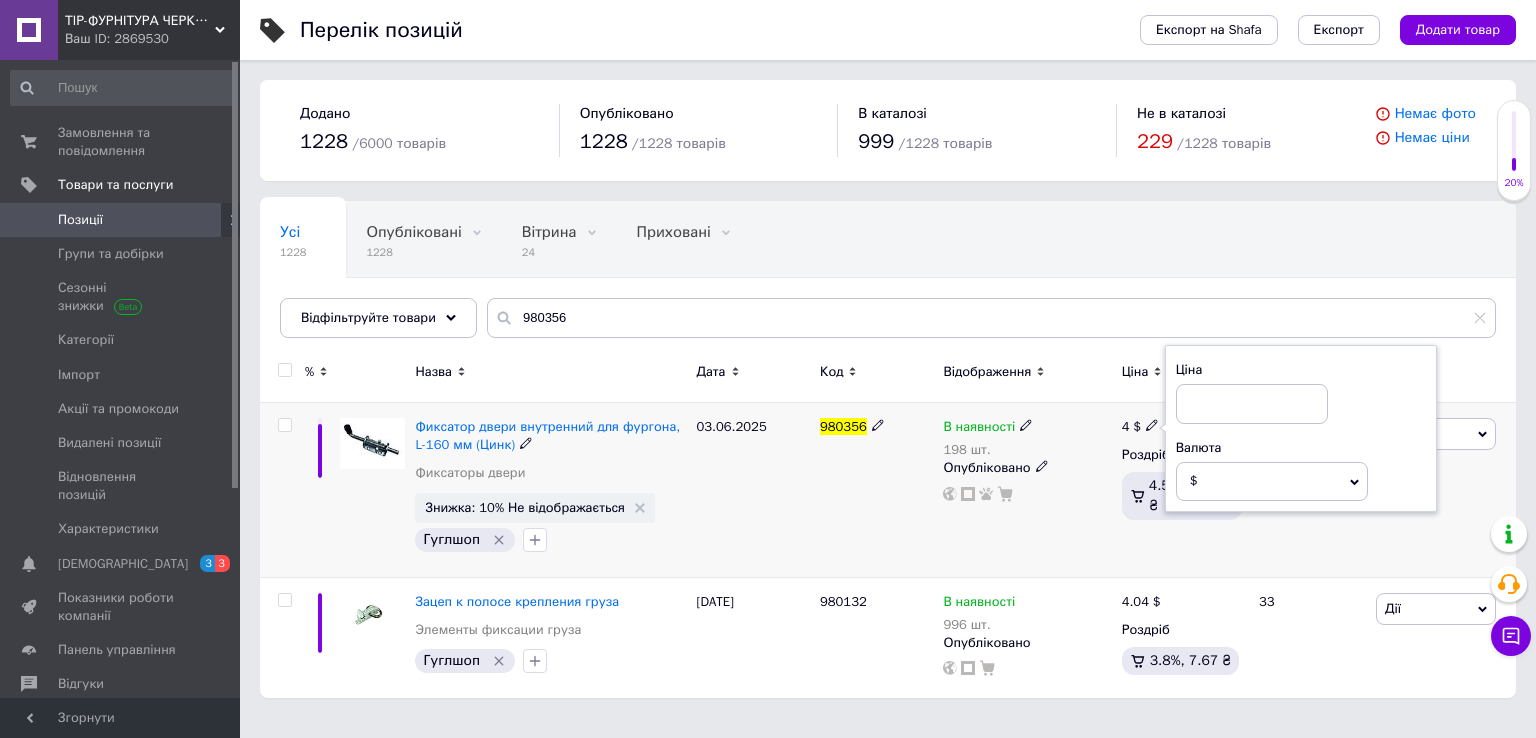 type on "9" 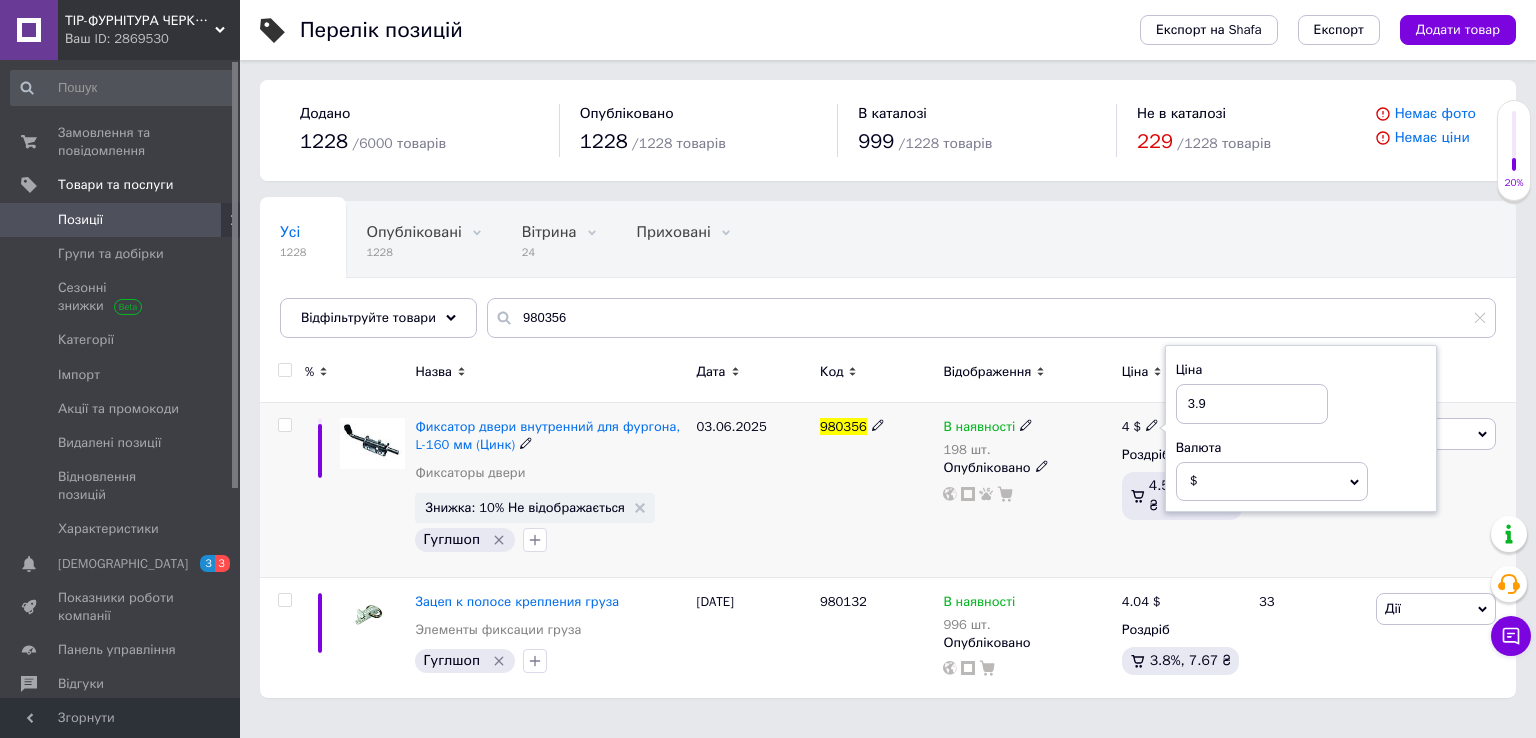 type on "3.91" 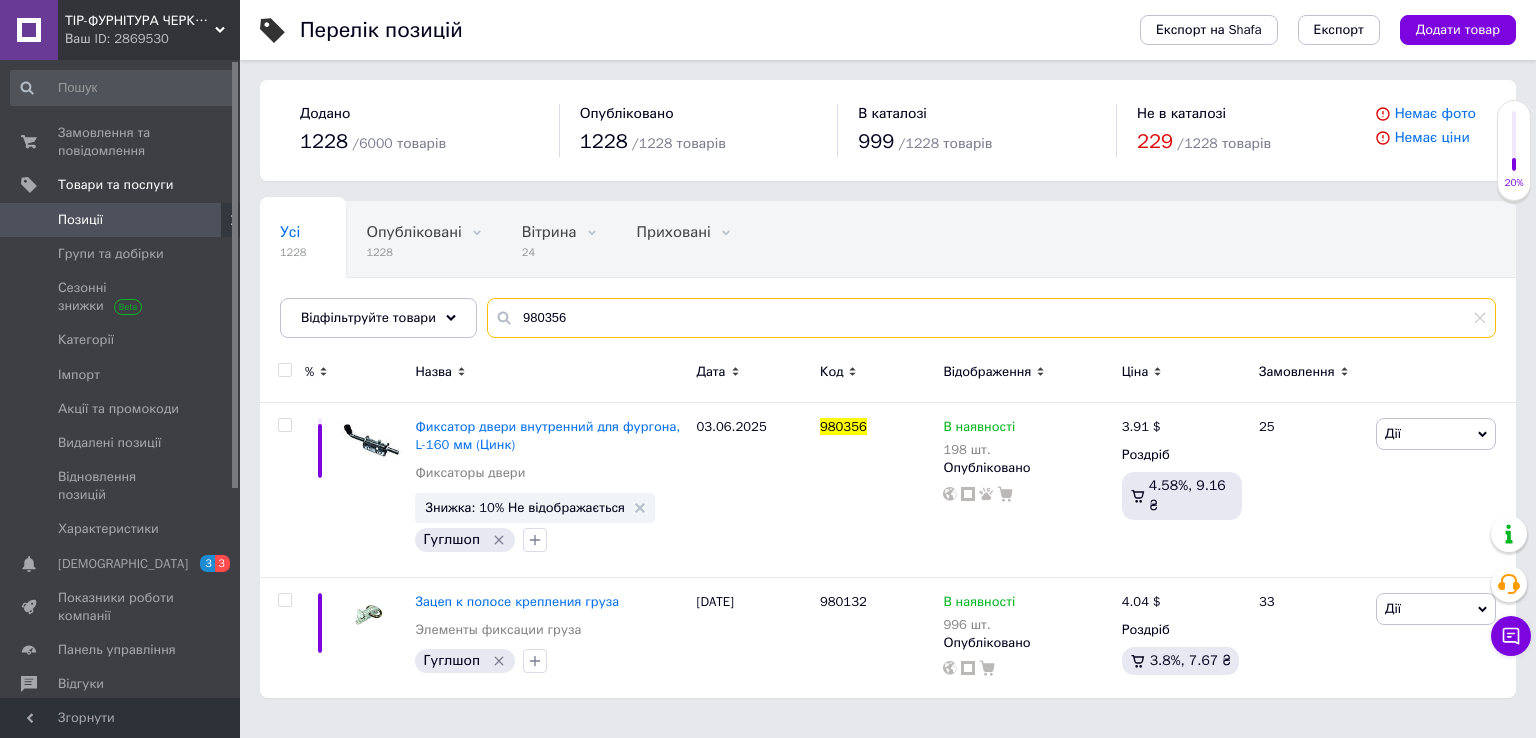 drag, startPoint x: 596, startPoint y: 319, endPoint x: 279, endPoint y: 371, distance: 321.23666 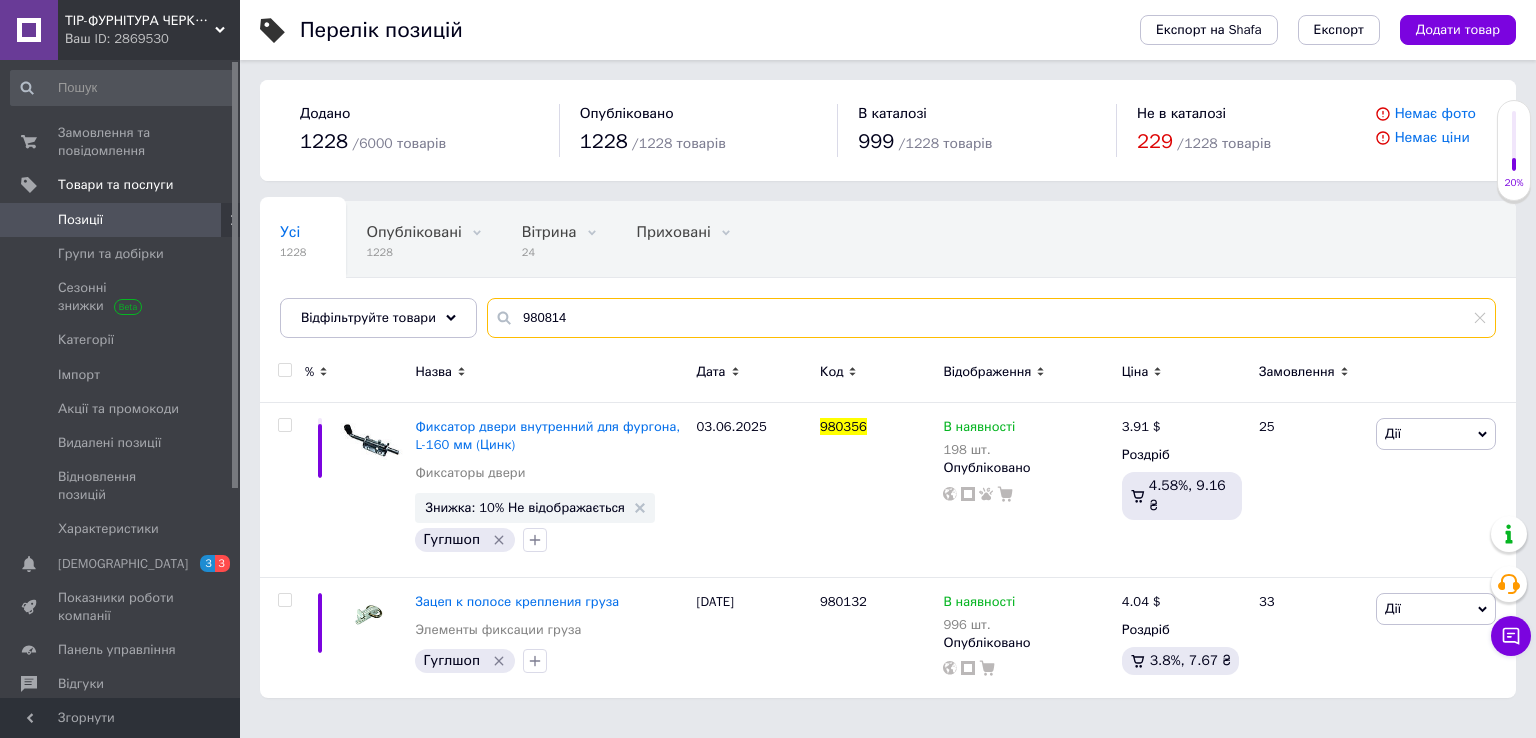type on "980814" 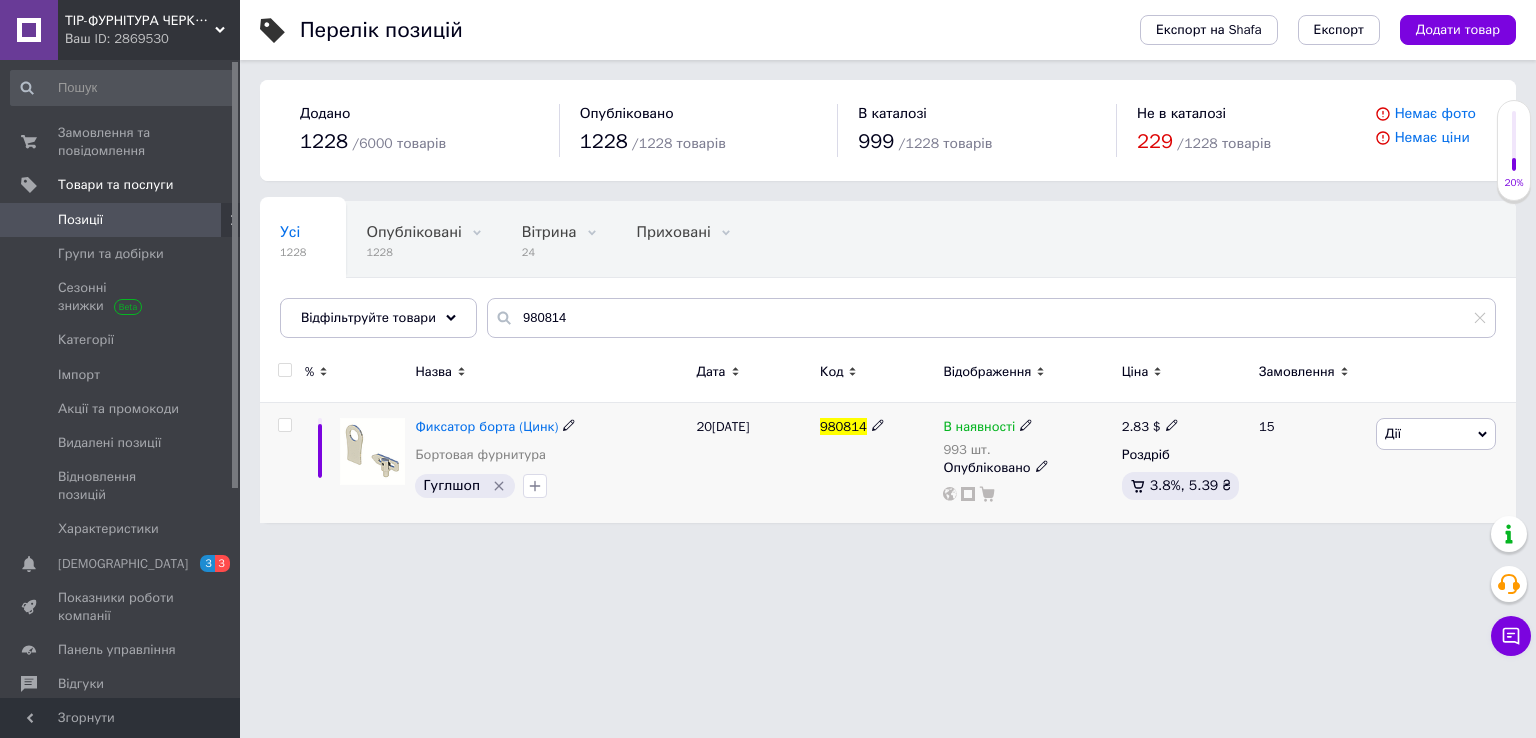 click on "2.83" at bounding box center (1135, 426) 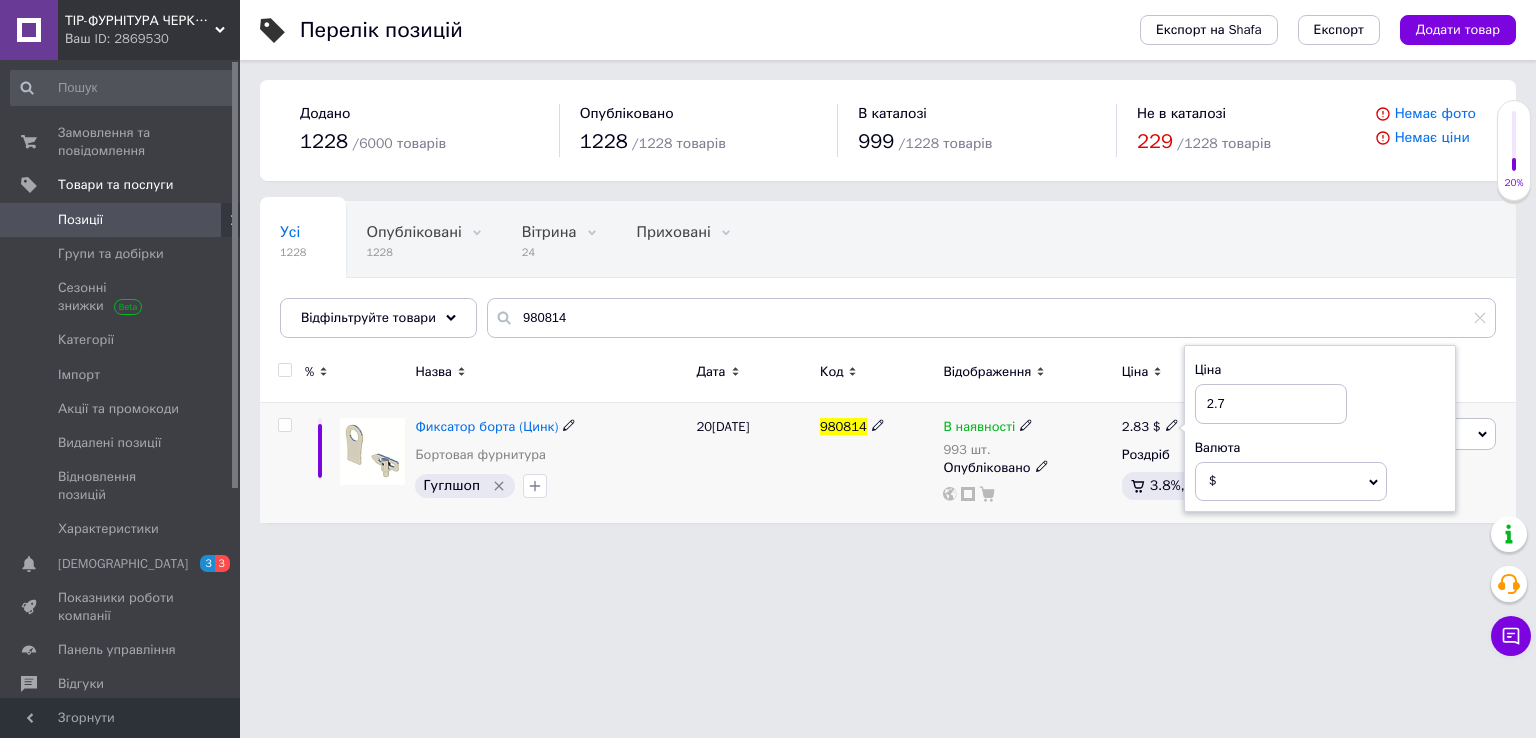 type on "2.77" 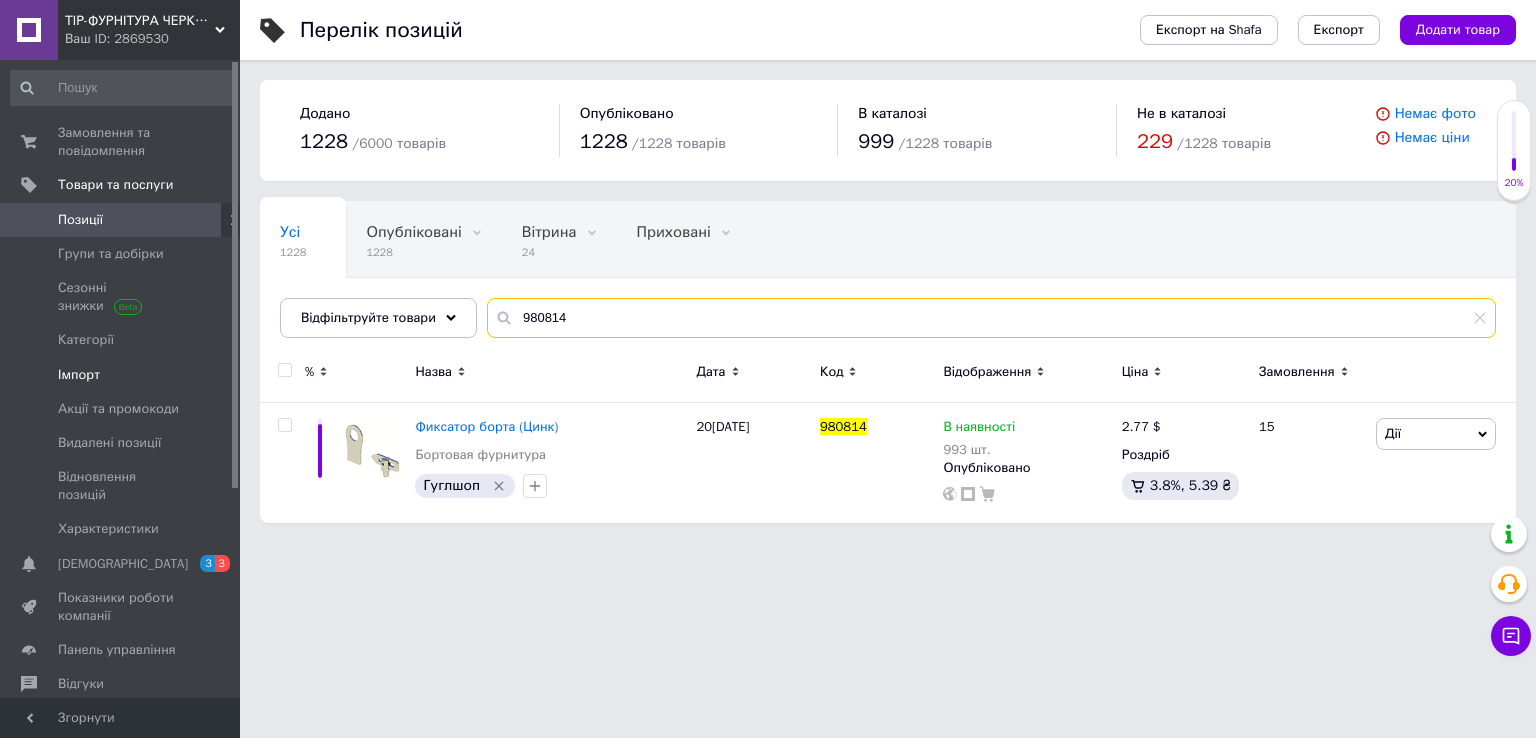 drag, startPoint x: 596, startPoint y: 315, endPoint x: 156, endPoint y: 356, distance: 441.9061 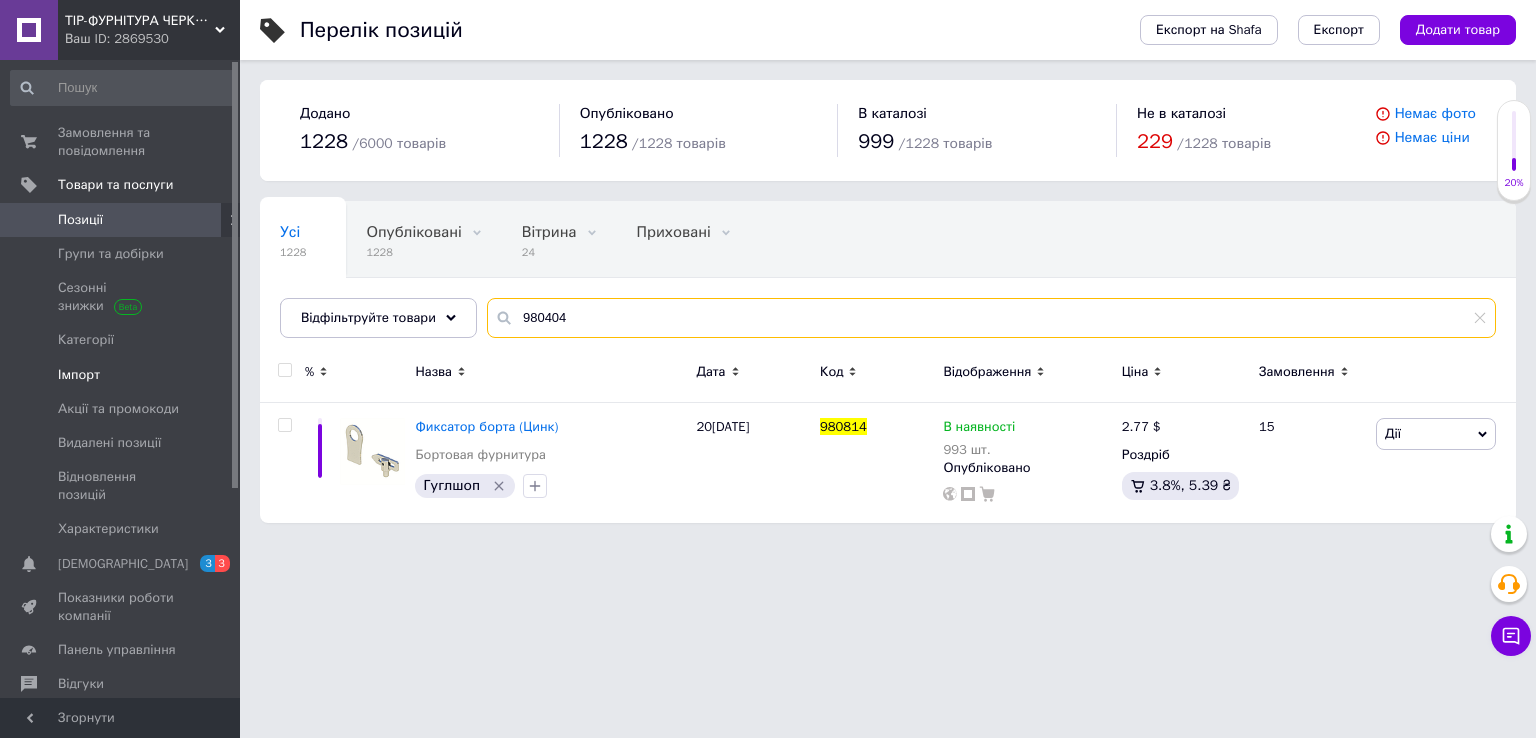 type on "980404" 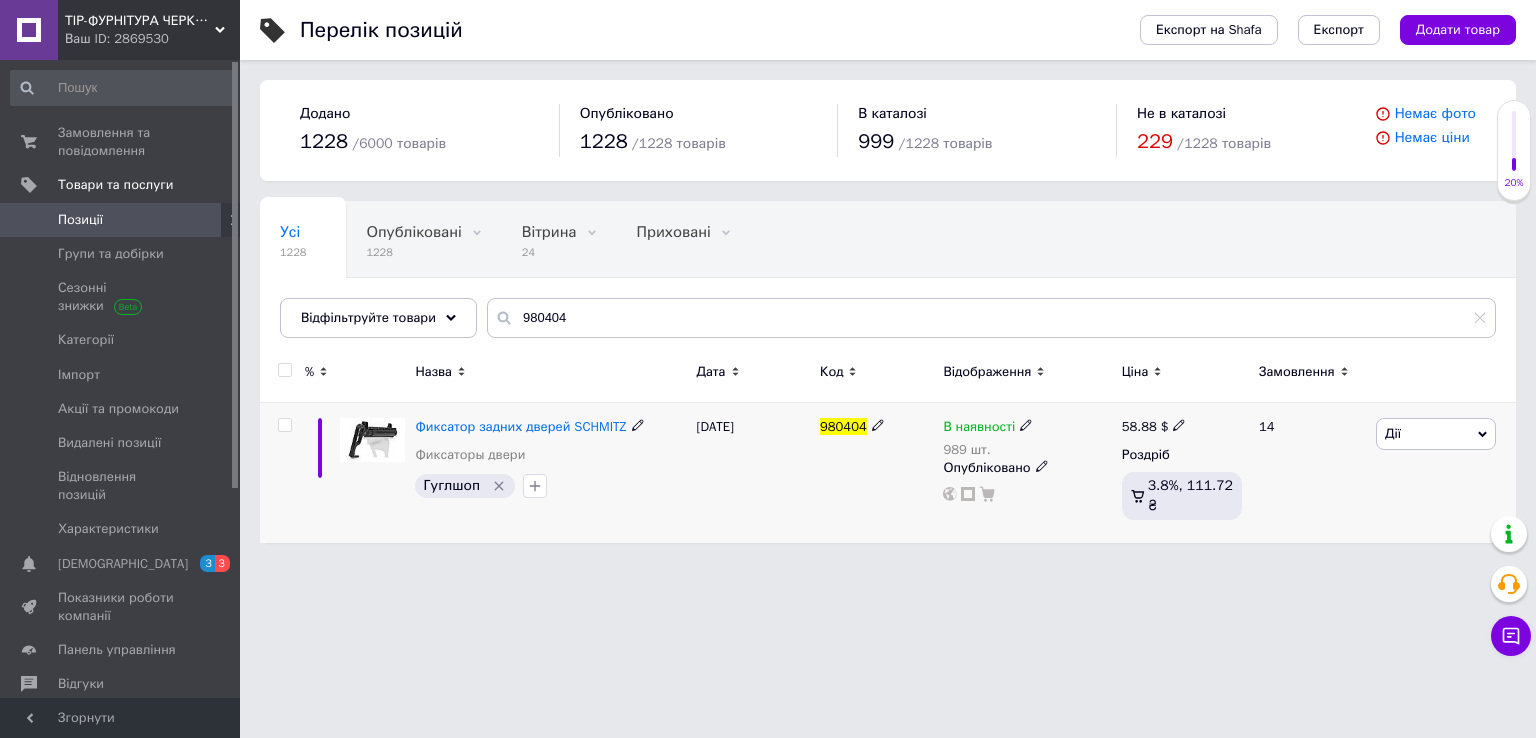 click on "58.88" at bounding box center [1139, 426] 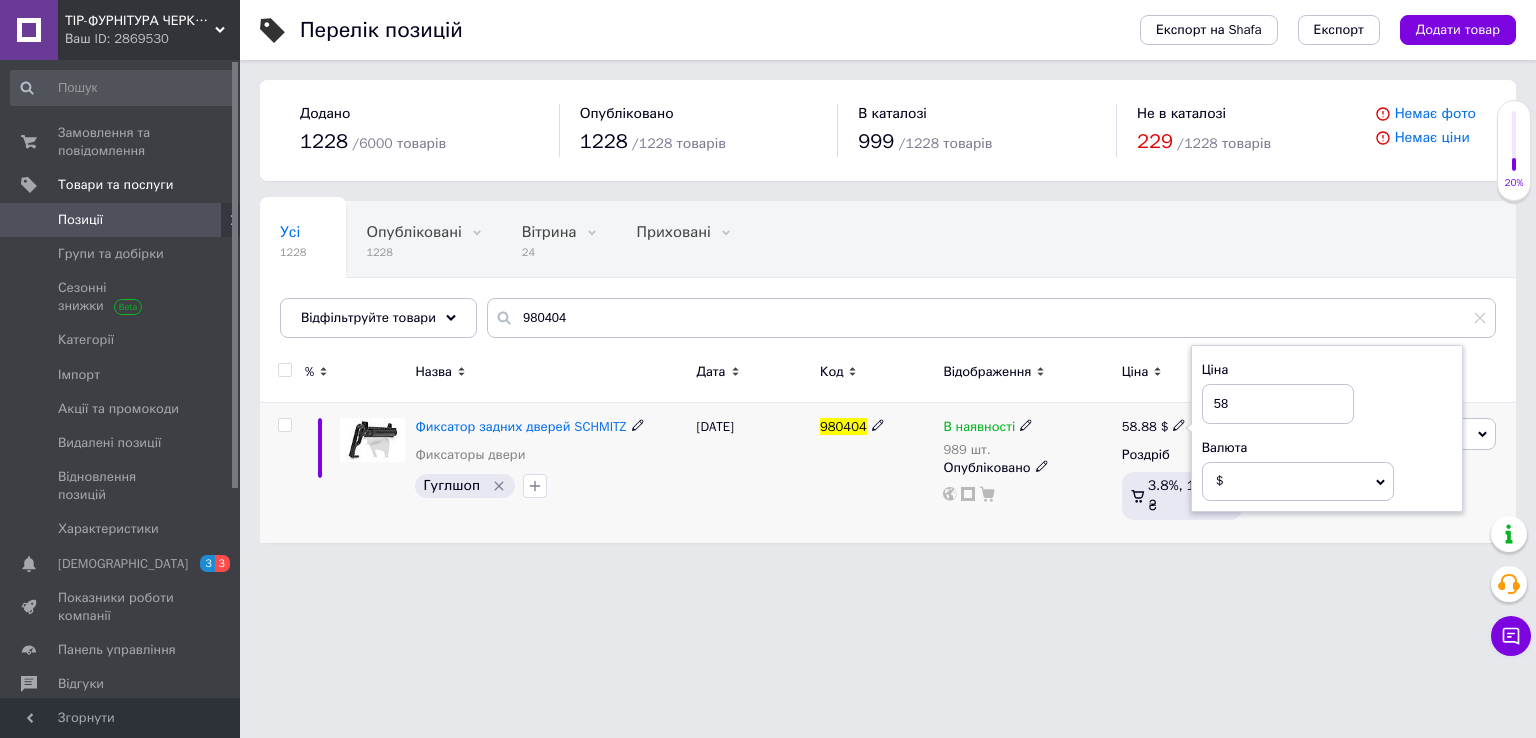 type on "5" 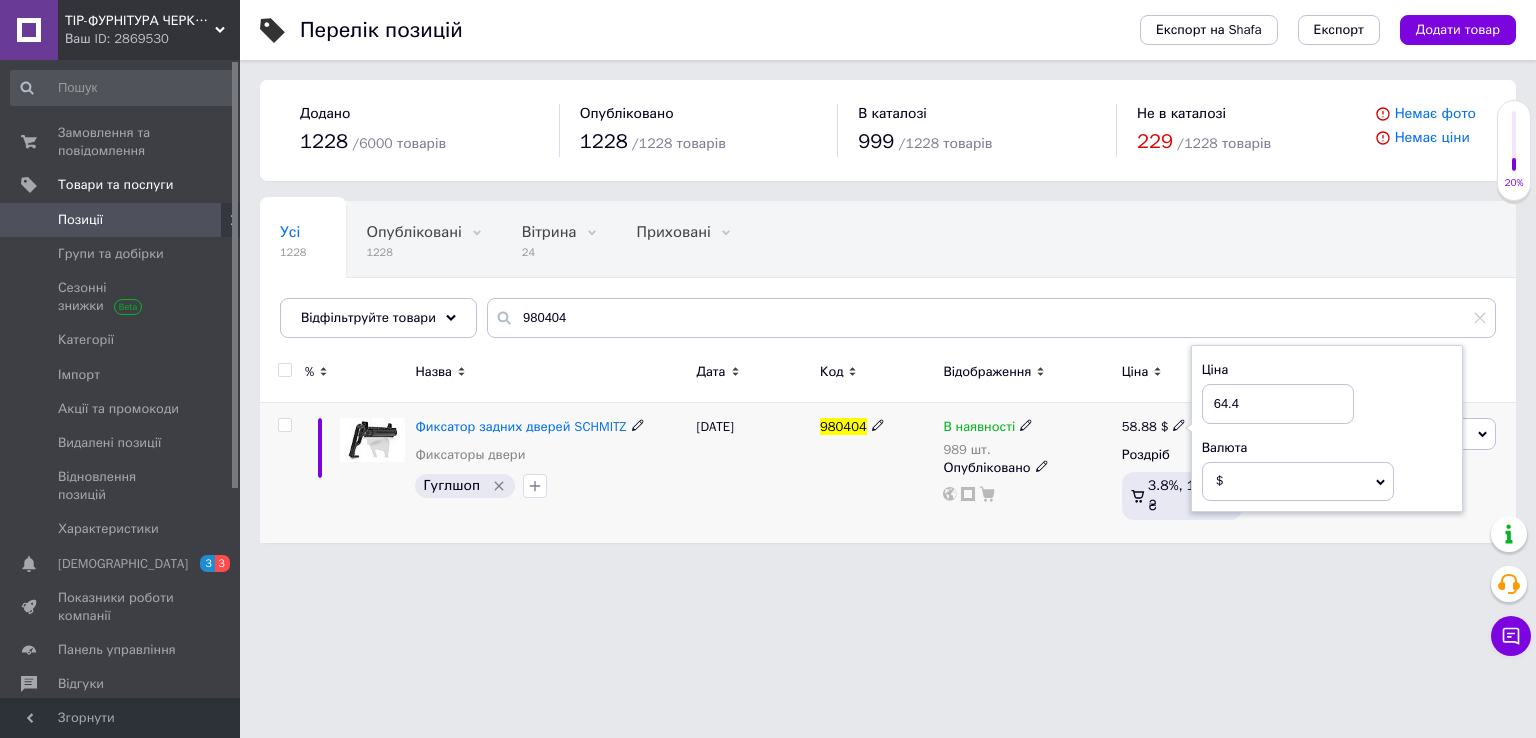 type on "64.40" 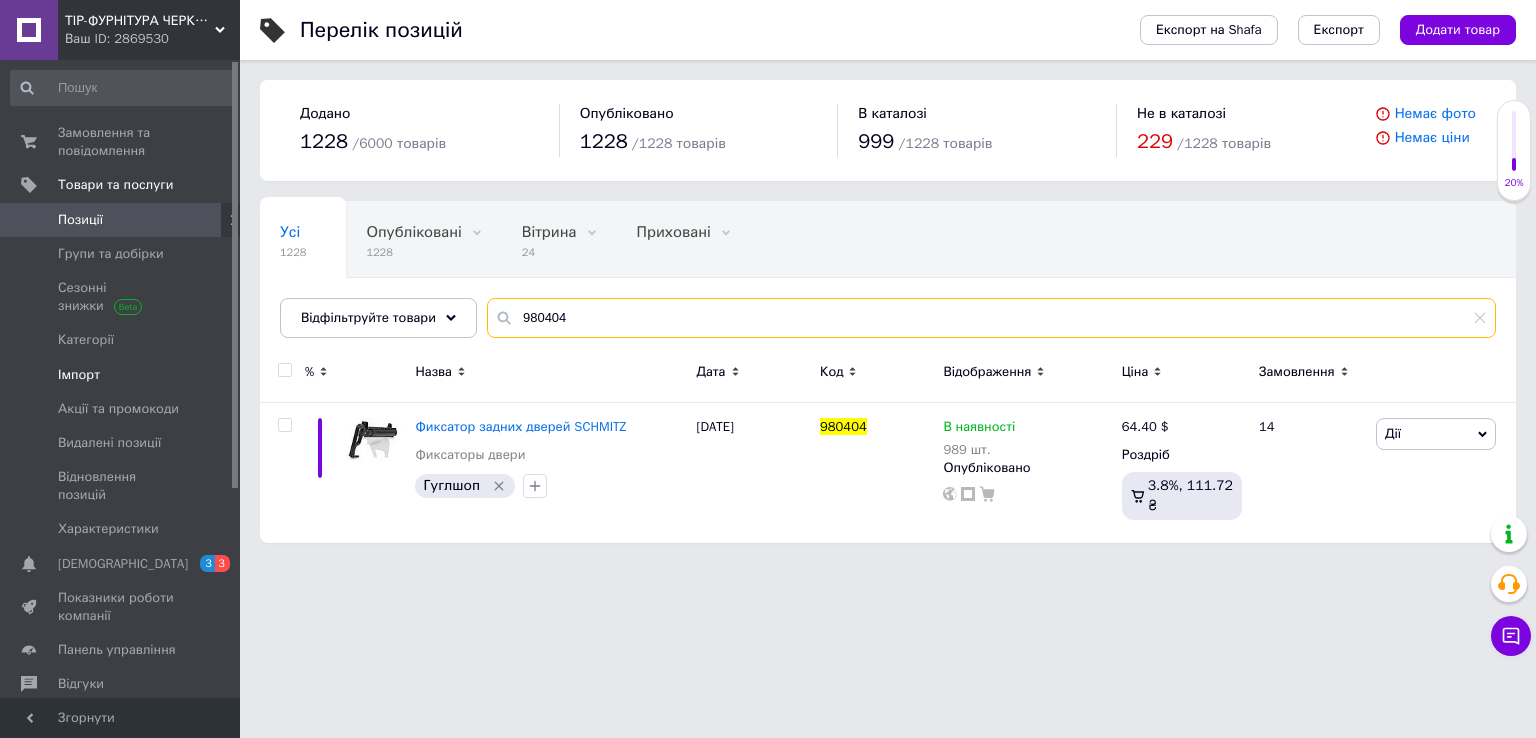 drag, startPoint x: 637, startPoint y: 312, endPoint x: 74, endPoint y: 341, distance: 563.7464 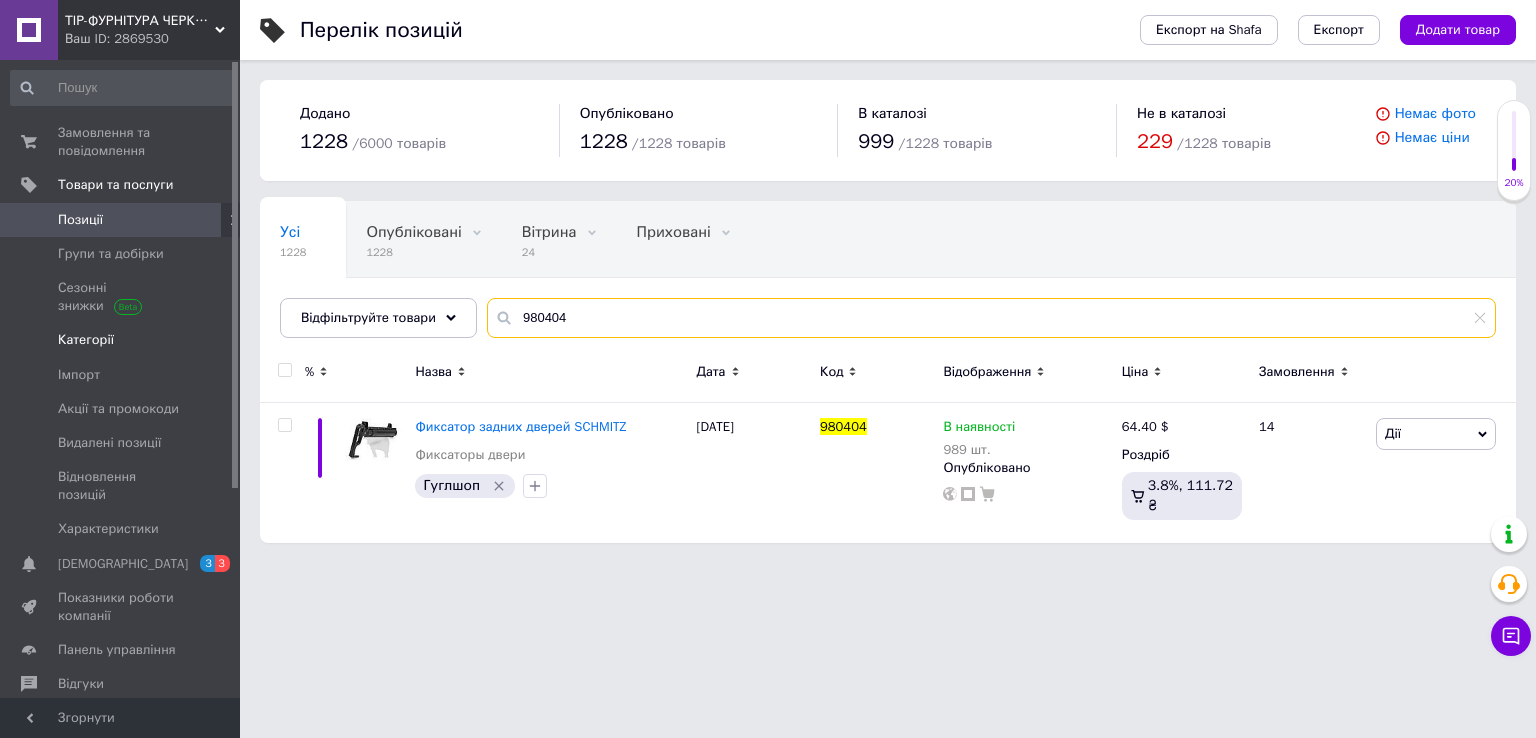 paste on "872" 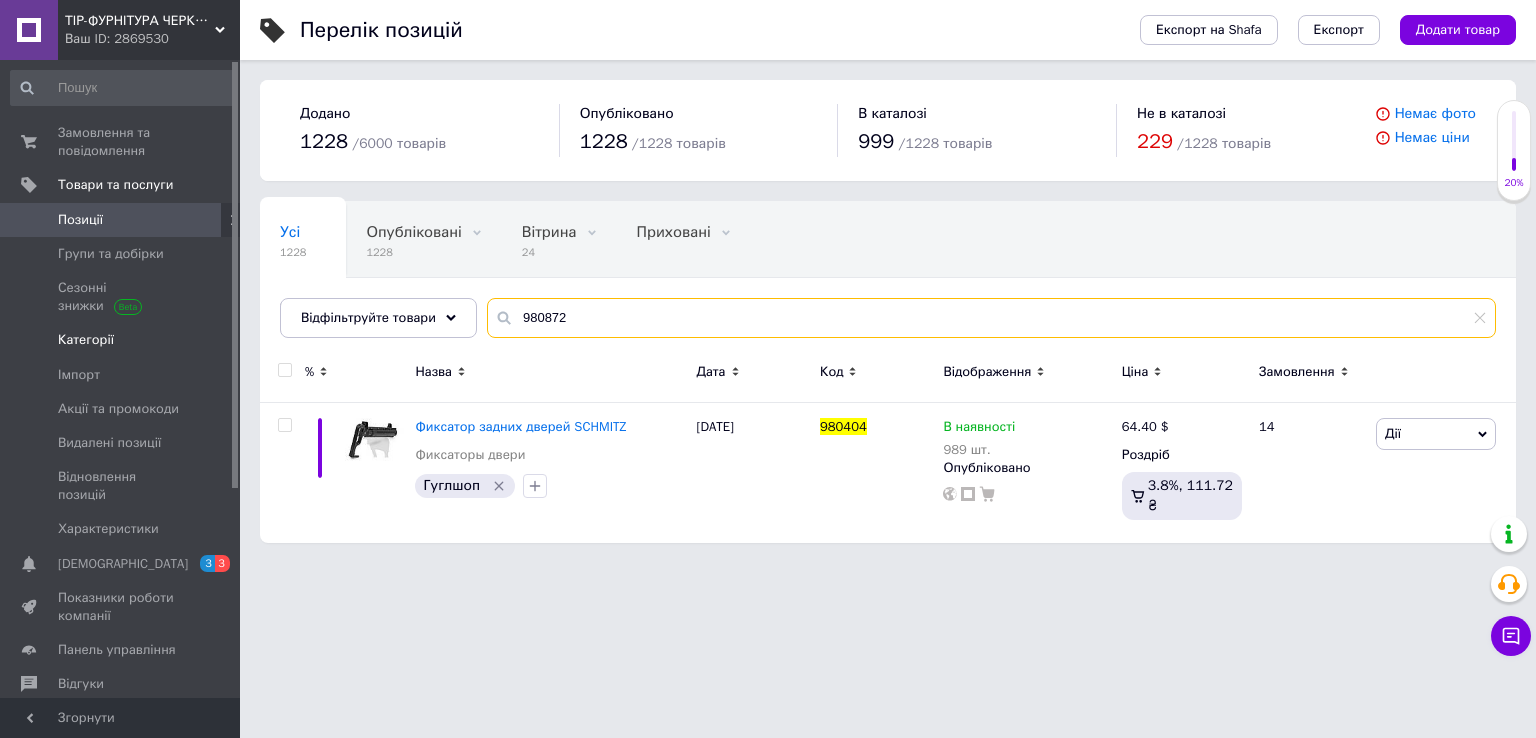 type on "980872" 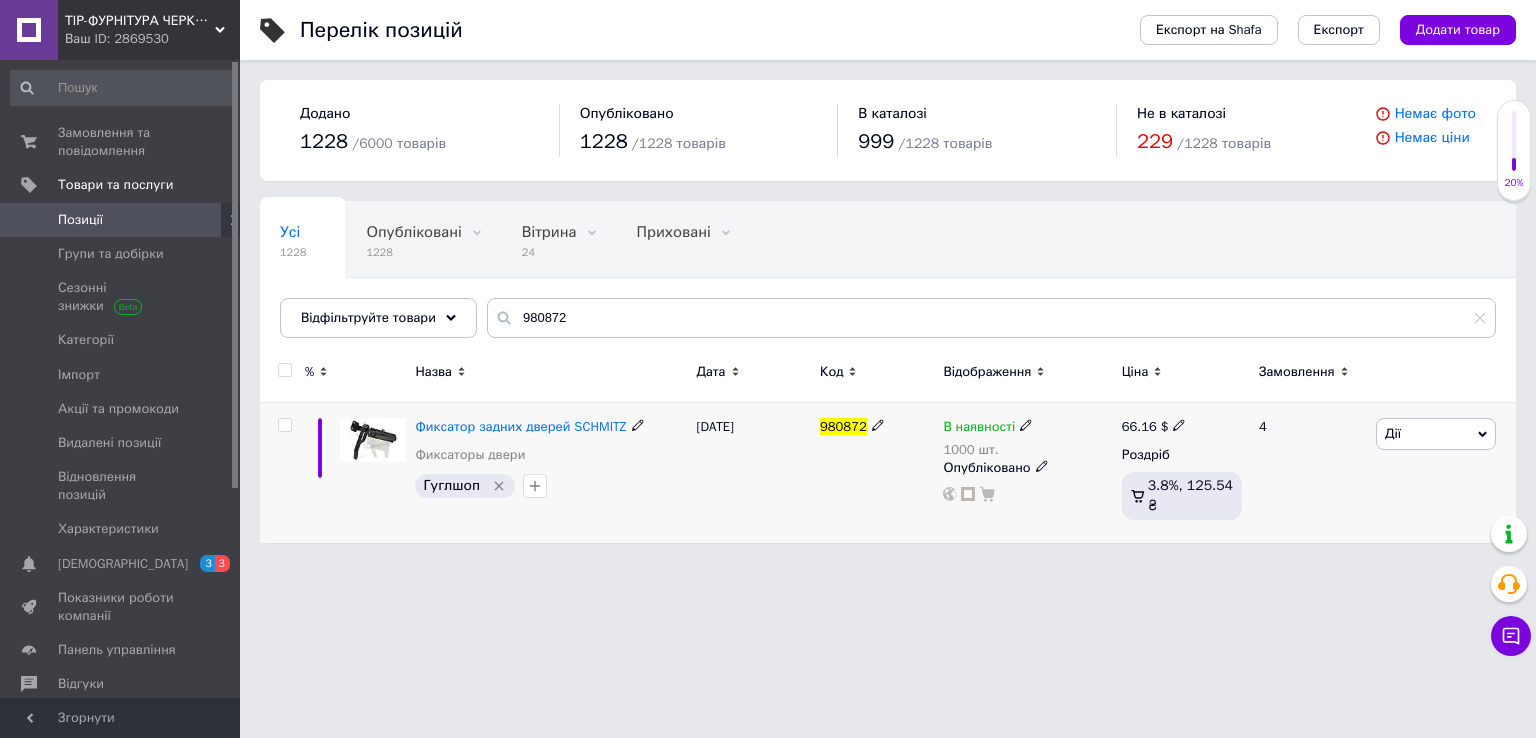 click on "66.16" at bounding box center [1139, 426] 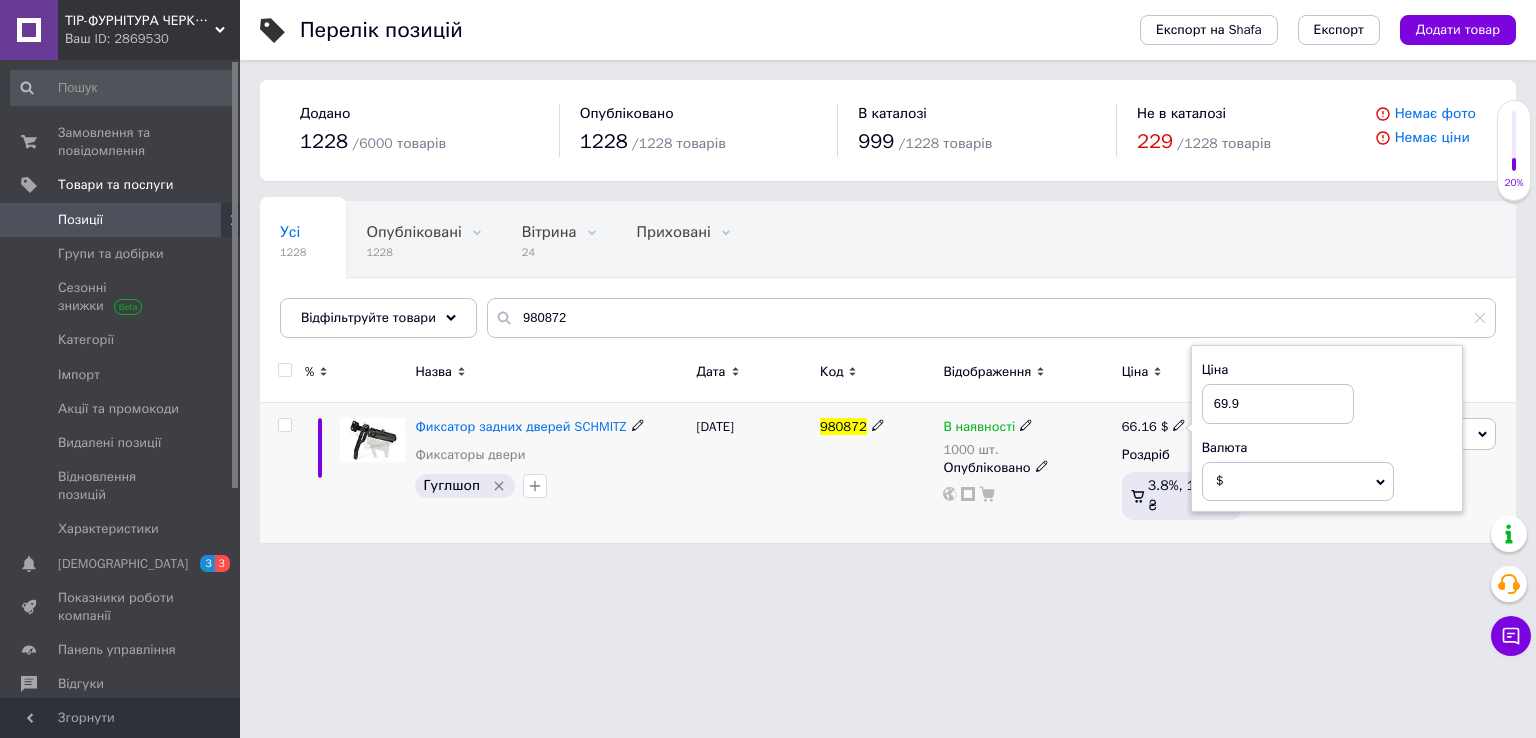 type on "69.99" 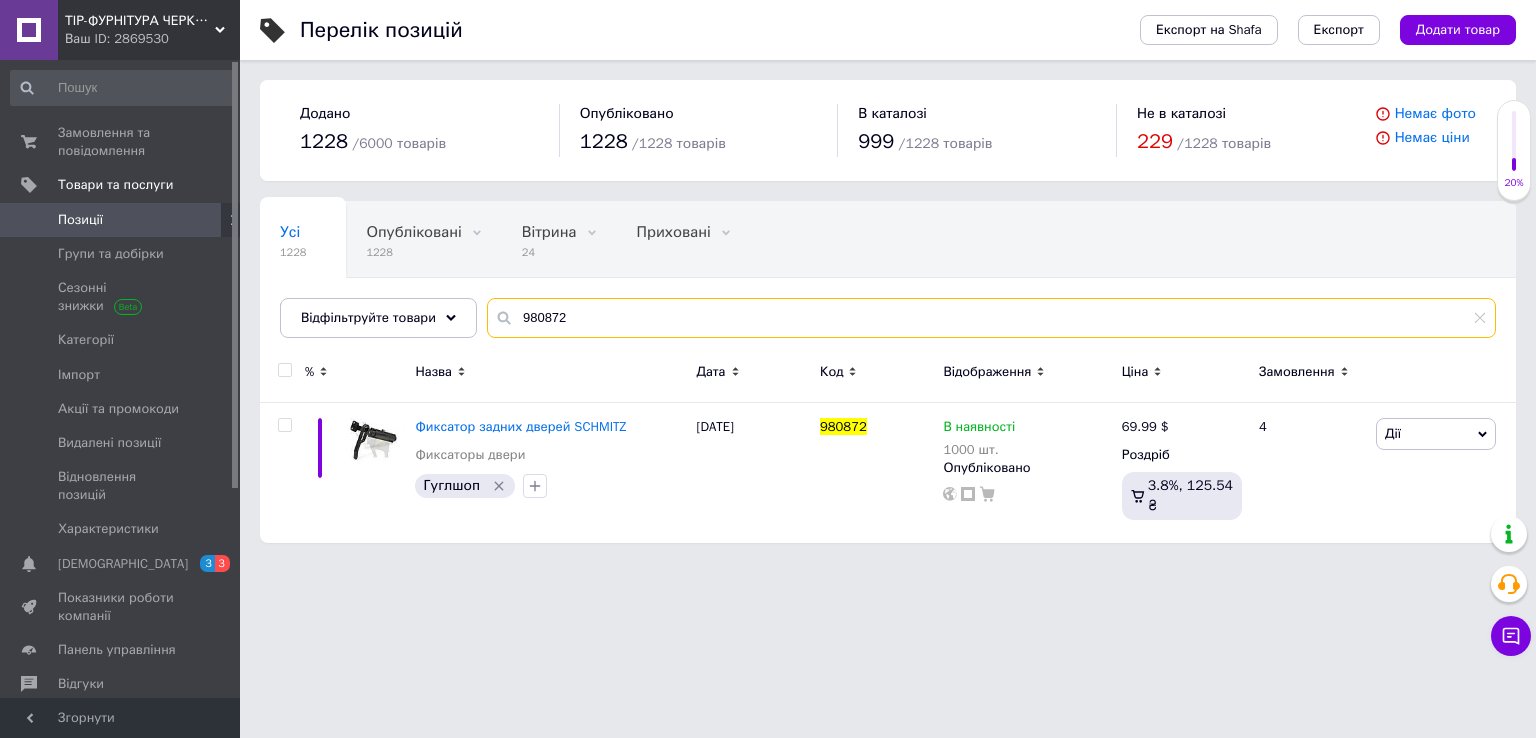 click on "Усі 1228 Опубліковані 1228 Видалити Редагувати Вітрина 24 Видалити Редагувати Приховані 0 Видалити Редагувати Зі знижкою 12 Видалити Редагувати Ok Відфільтровано...  Зберегти Нічого не знайдено Можливо, помилка у слові  або немає відповідностей за вашим запитом. Усі 1228 Опубліковані 1228 Вітрина 24 Приховані 0 Зі знижкою 12 Відфільтруйте товари 980872 % Назва Дата Код Відображення Ціна Замовлення Фиксатор задних дверей SCHMITZ Фиксаторы двери Гуглшоп   [DATE] 980872 В наявності 1000 шт. Опубліковано 69.99   $ Роздріб 3.8%, 125.54 ₴ 4 Дії Редагувати Підняти на початок групи Копіювати" at bounding box center [888, 372] 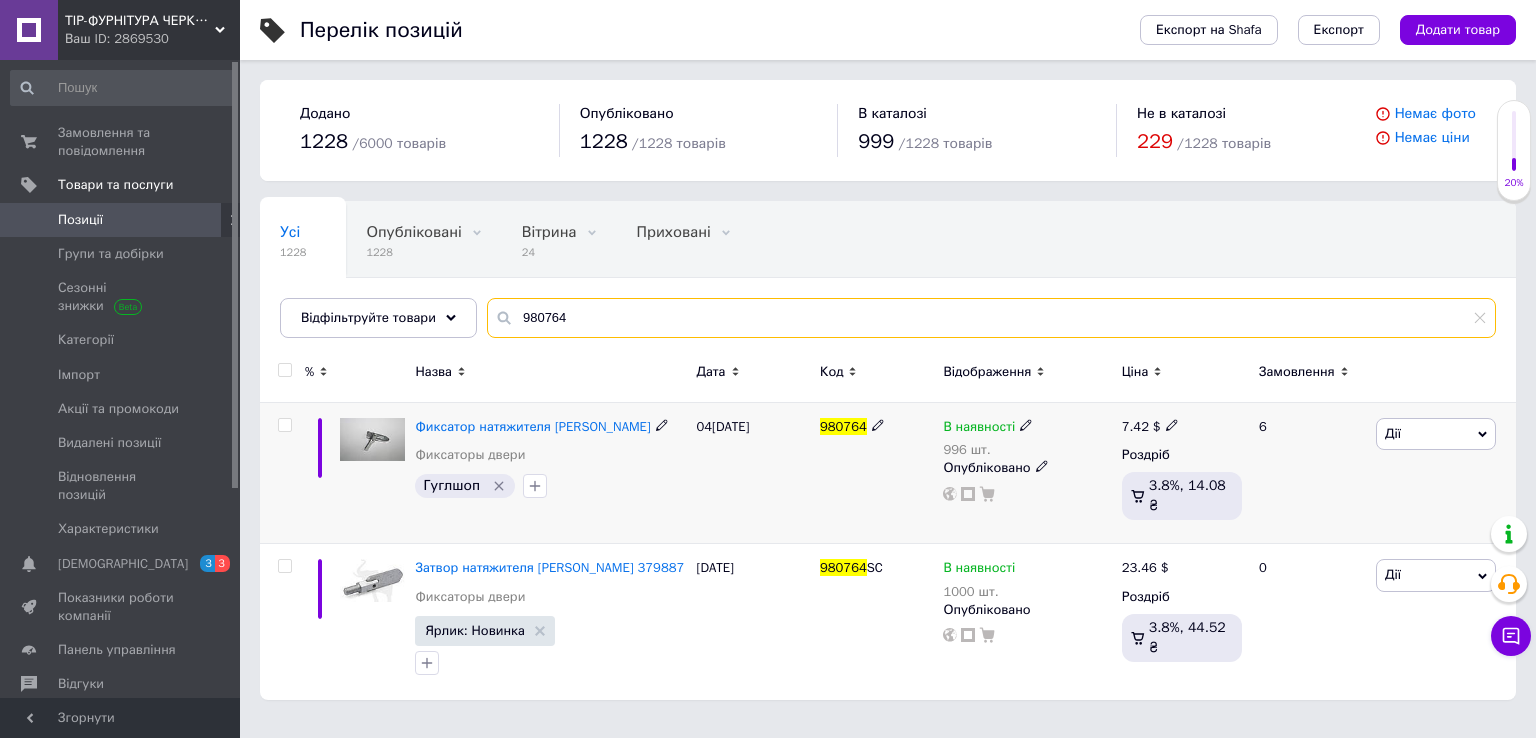 type on "980764" 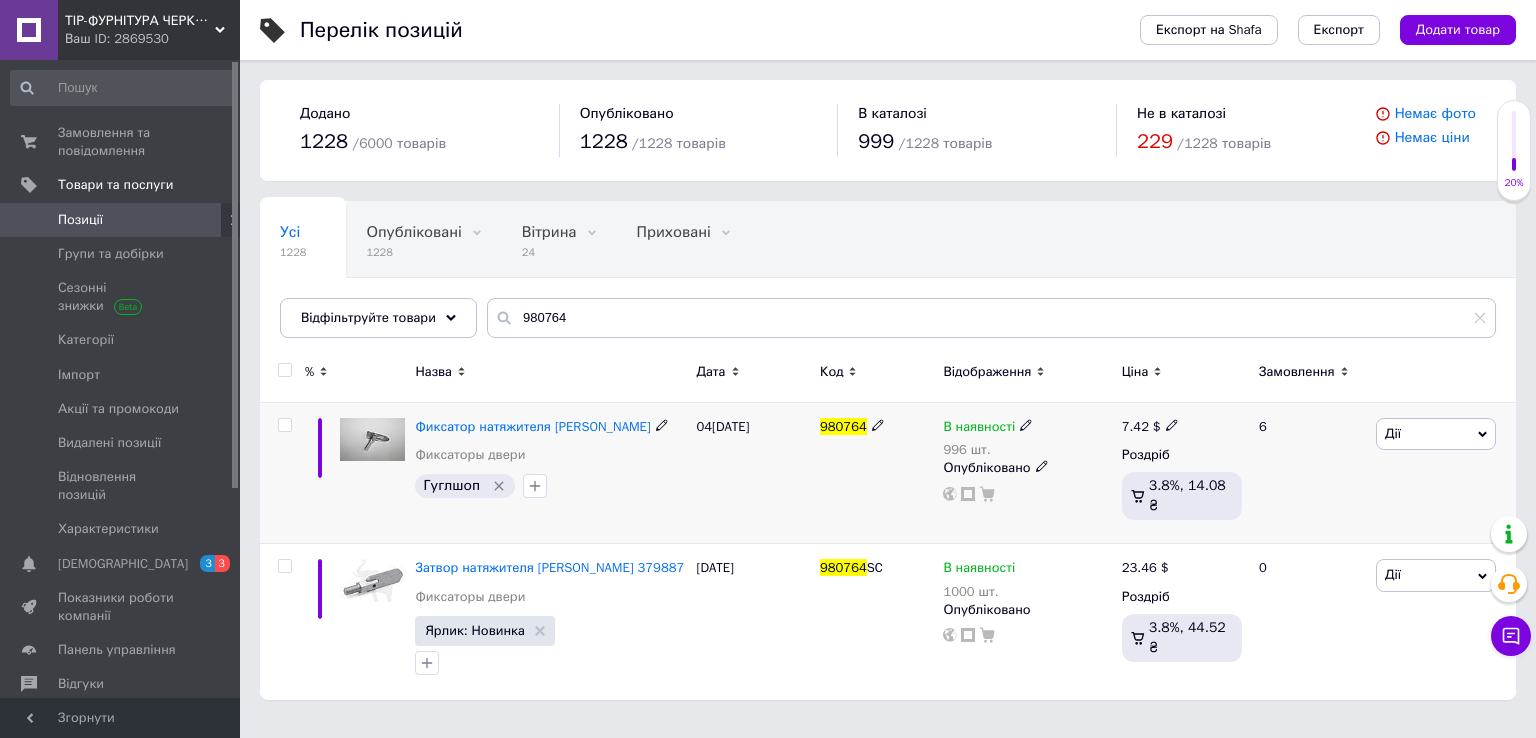 click on "7.42" at bounding box center (1135, 426) 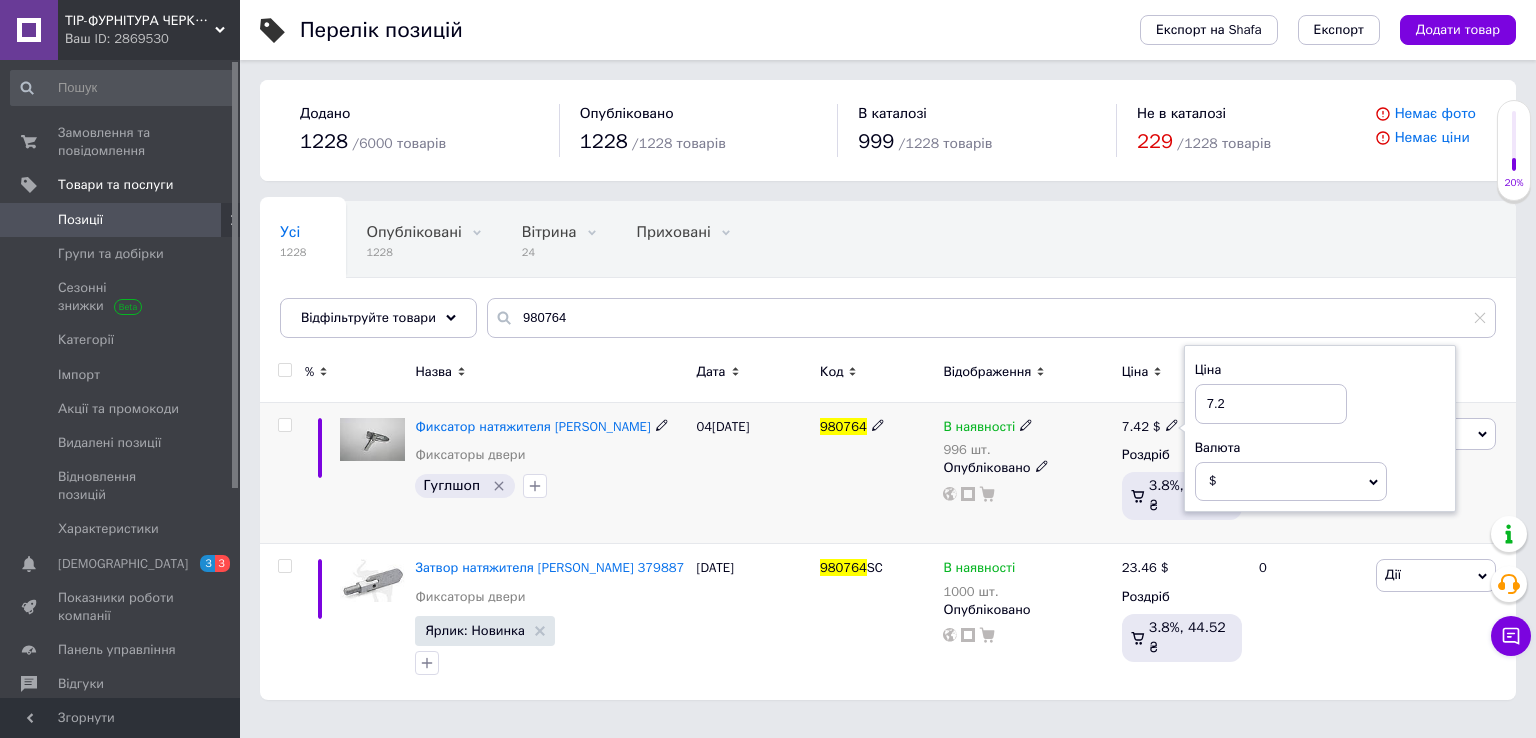 type on "7.25" 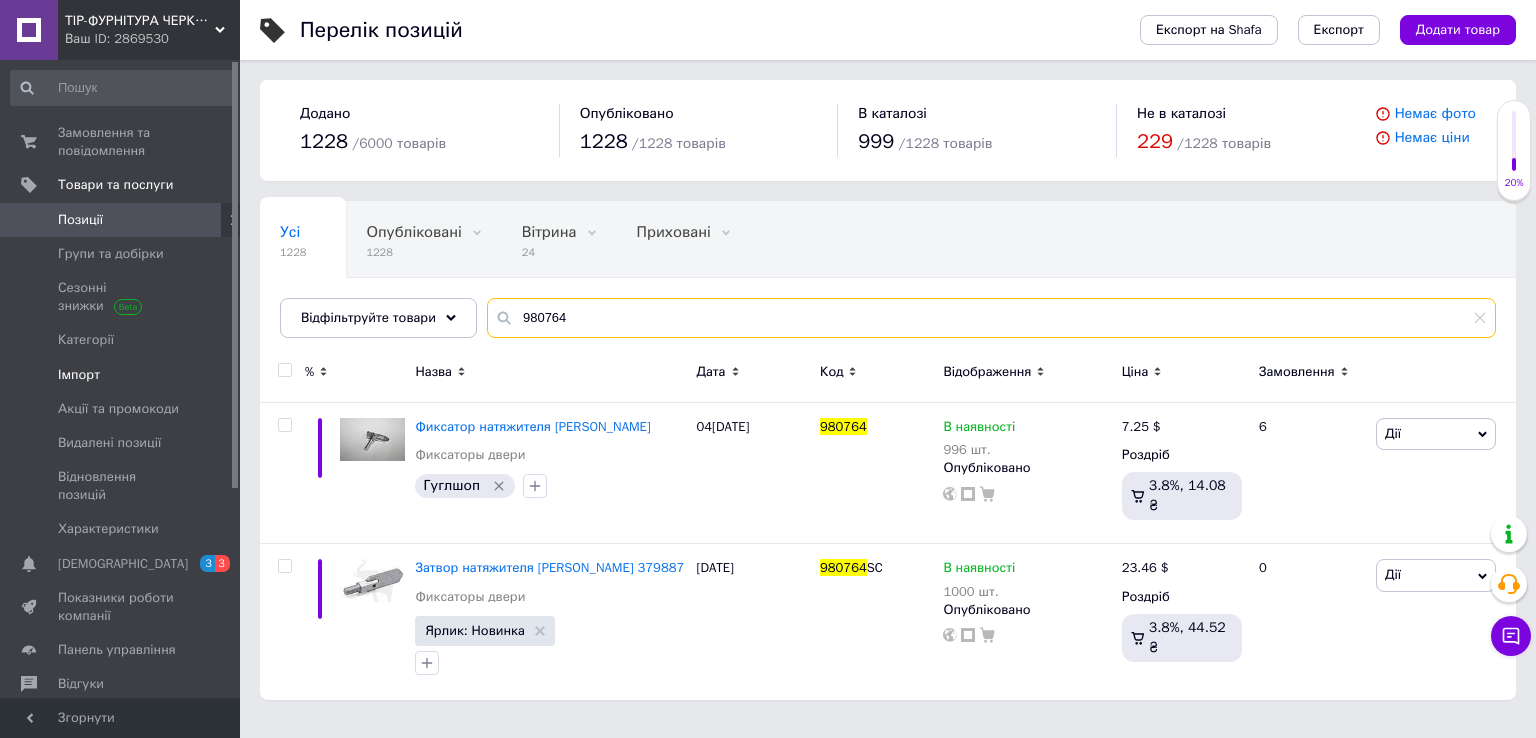 drag, startPoint x: 468, startPoint y: 331, endPoint x: 238, endPoint y: 354, distance: 231.14714 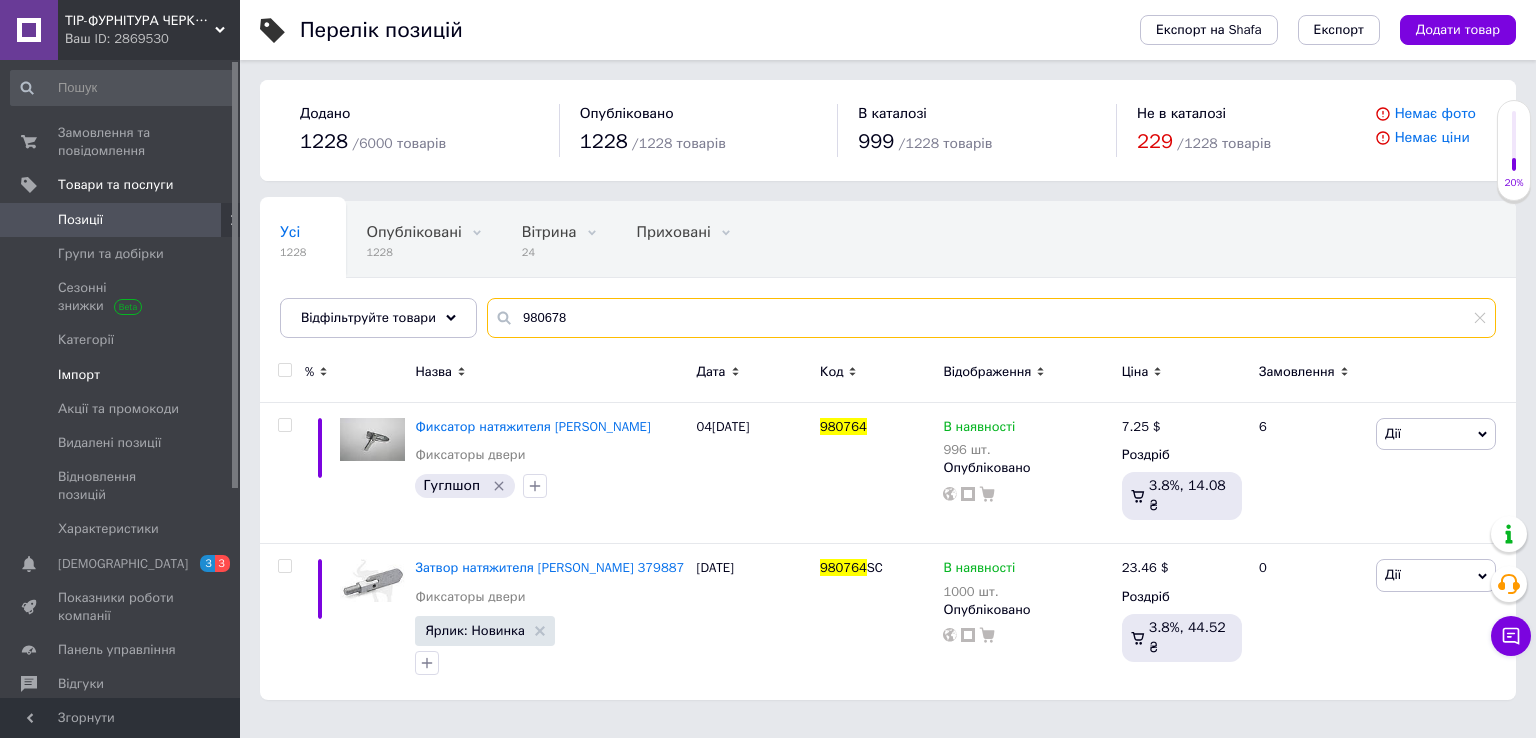 type on "980678" 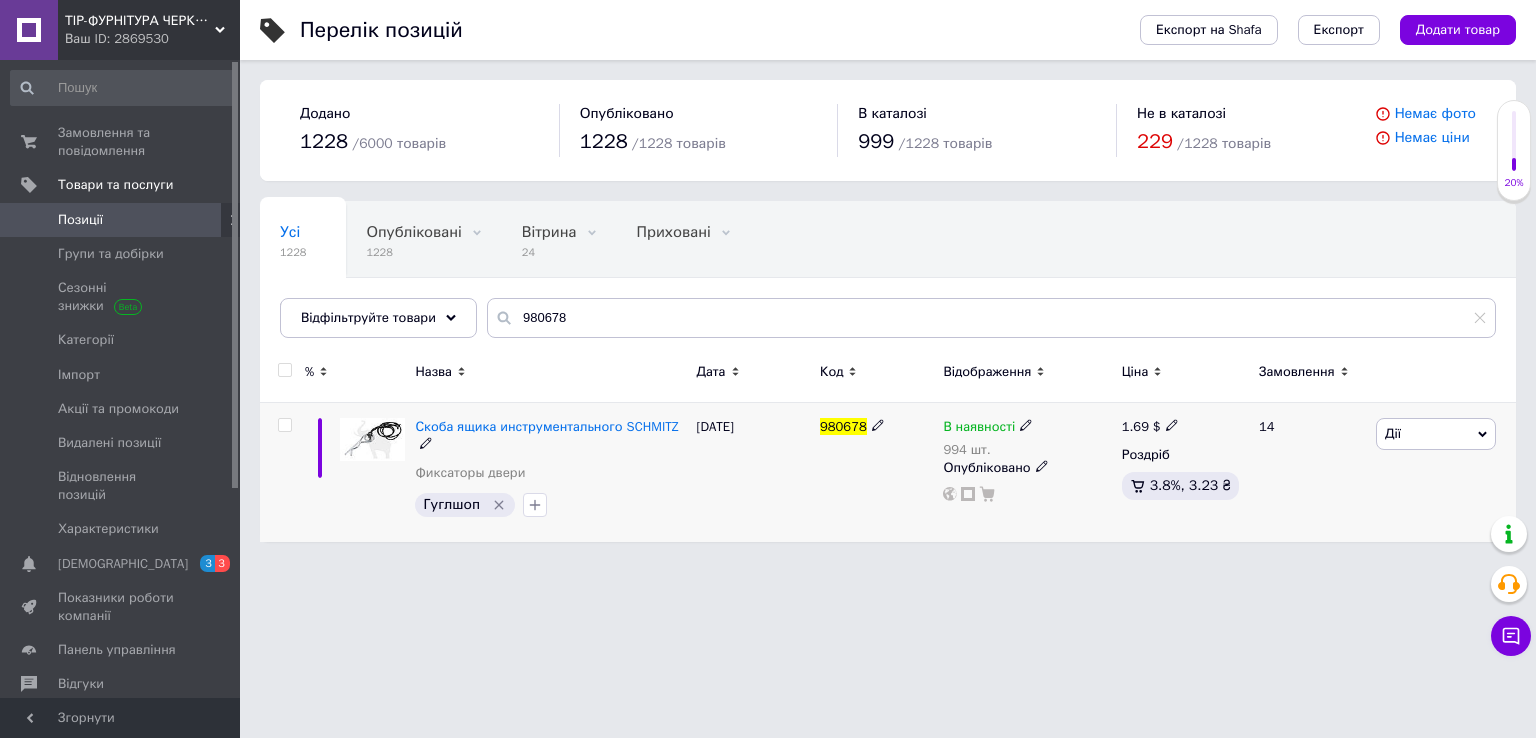 click on "1.69" at bounding box center (1135, 426) 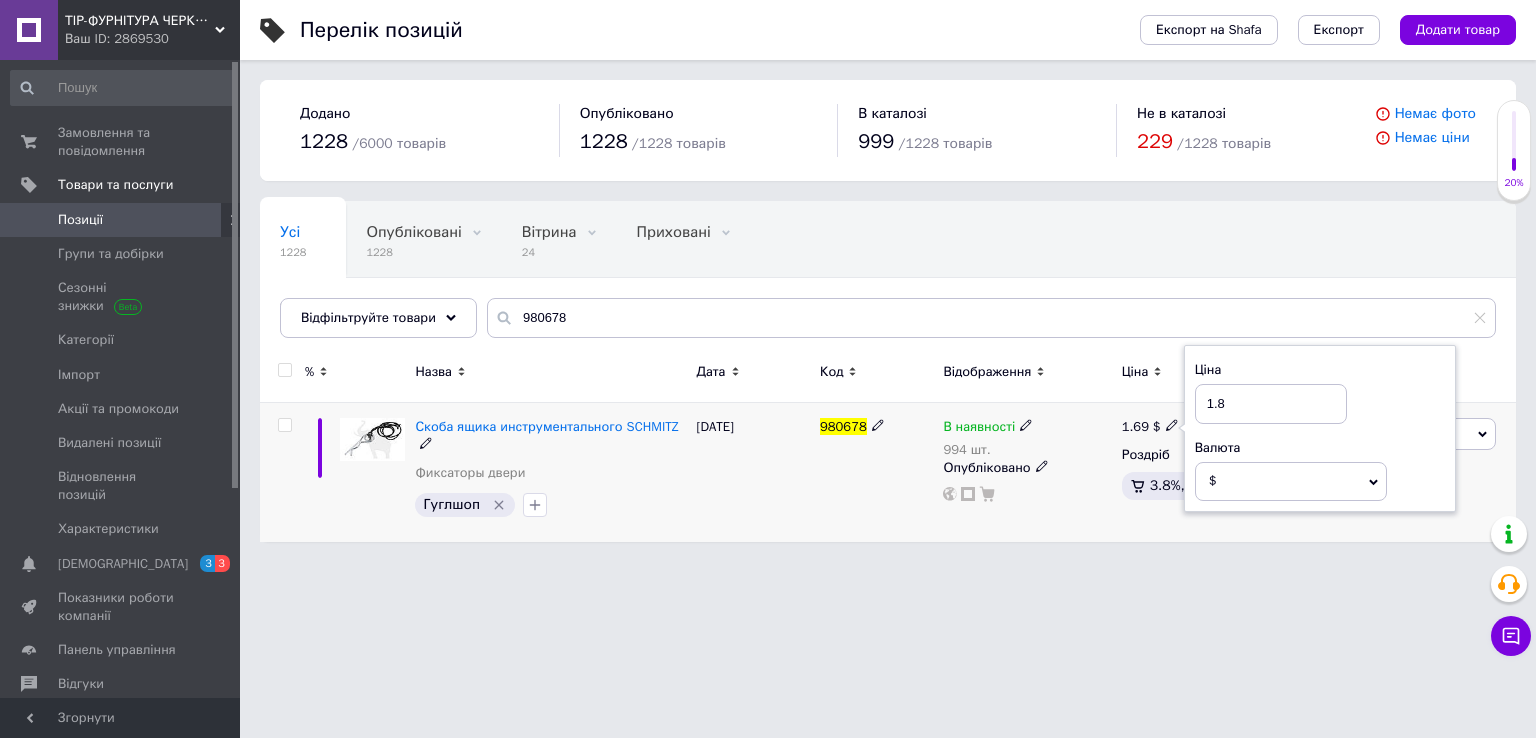 type on "1.82" 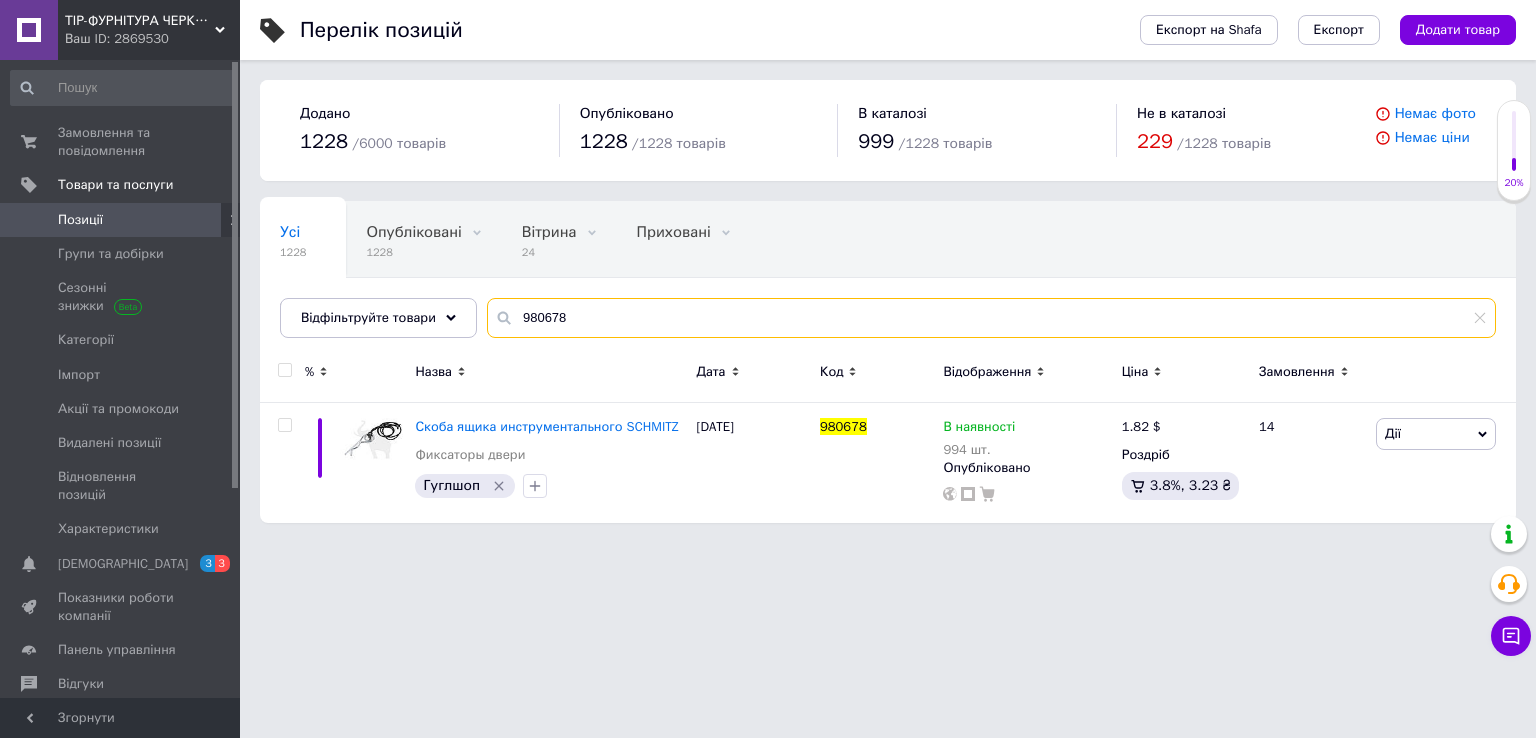drag, startPoint x: 636, startPoint y: 312, endPoint x: 312, endPoint y: 356, distance: 326.974 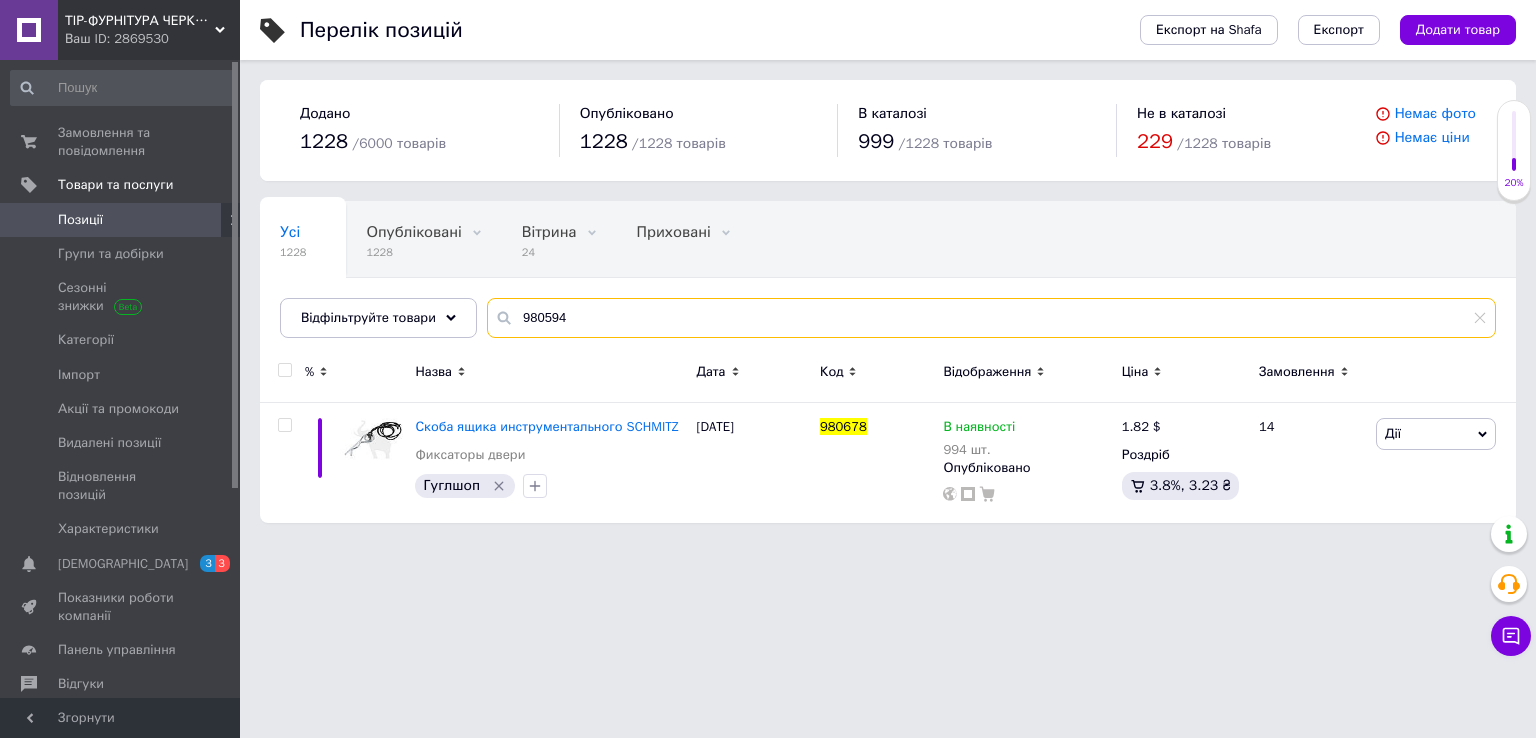 type on "980594" 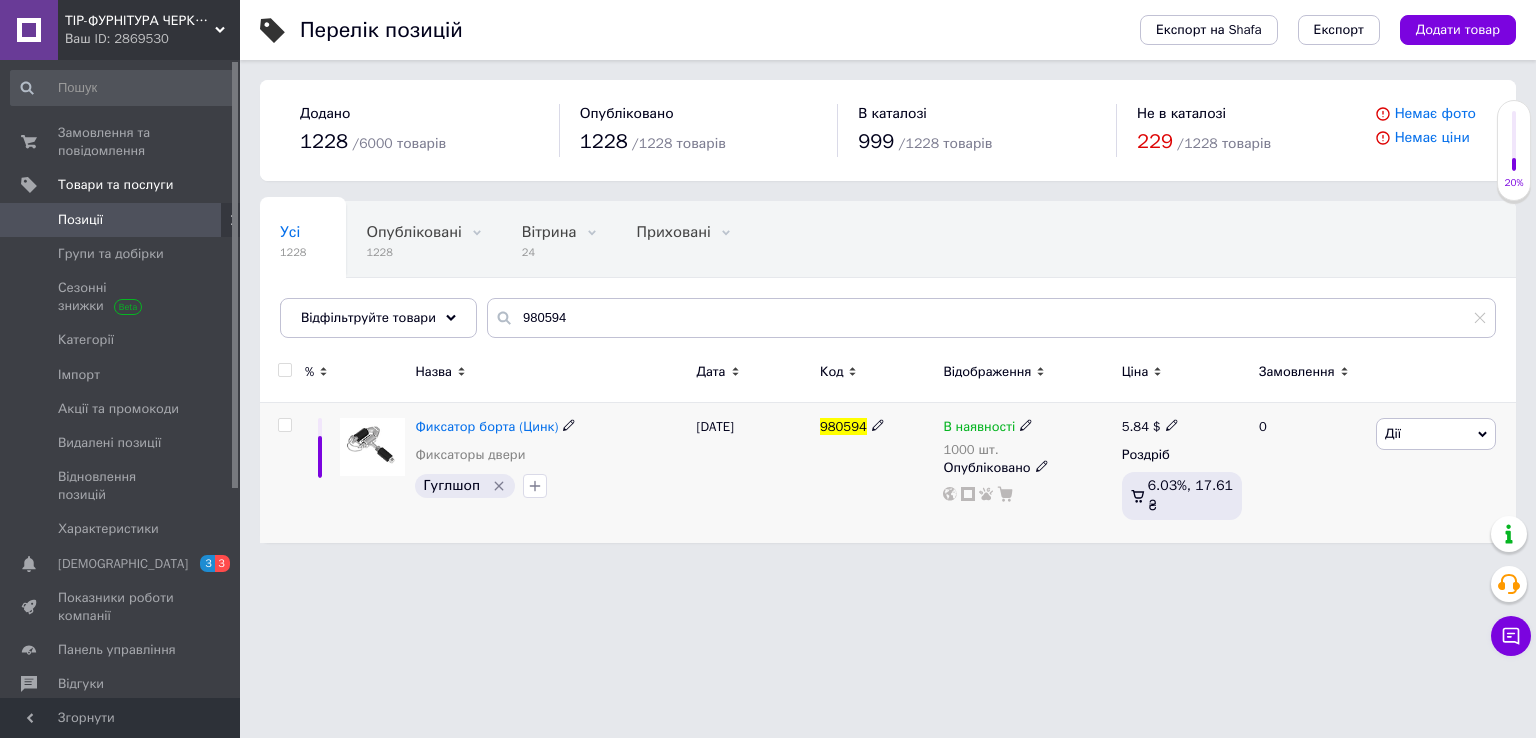 click on "5.84" at bounding box center (1135, 426) 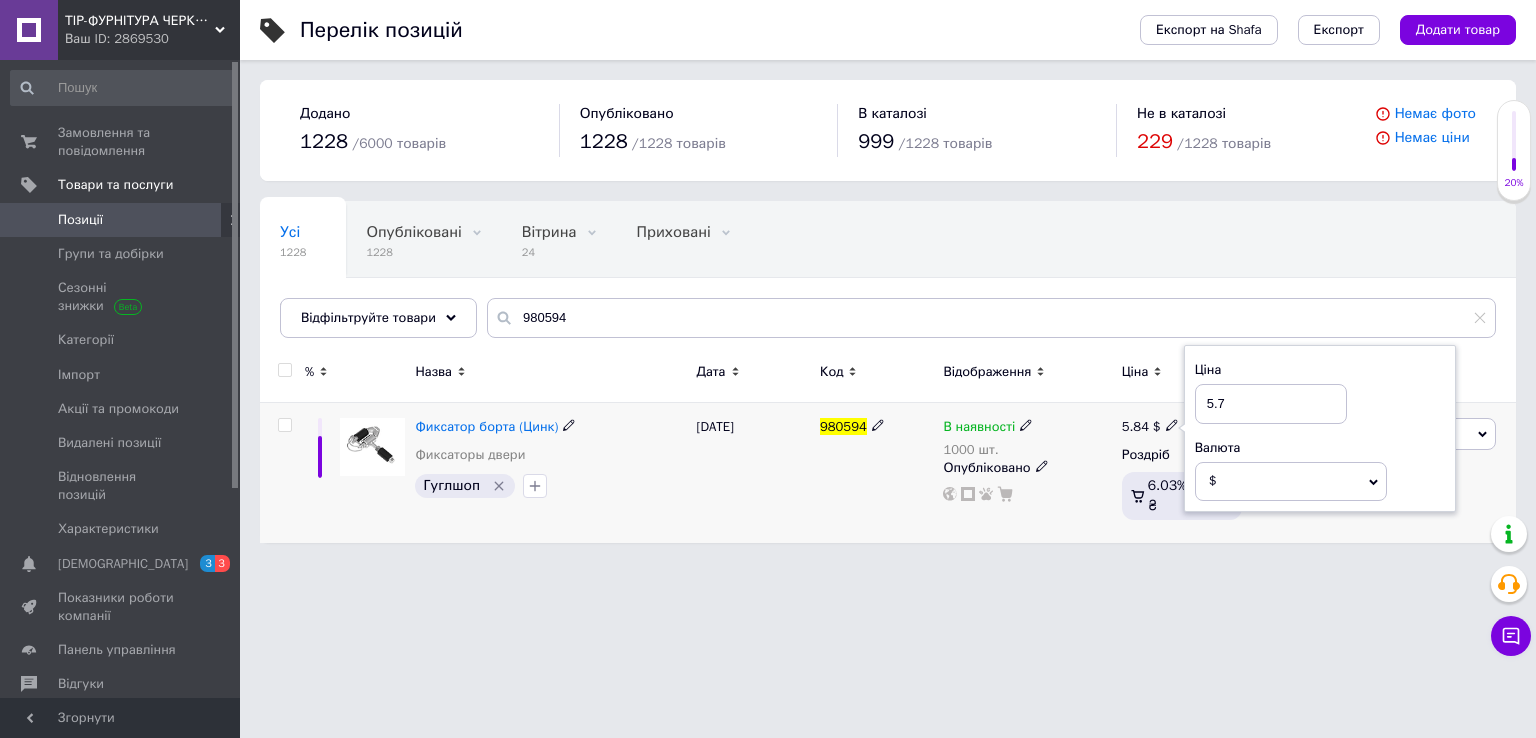 type on "5.71" 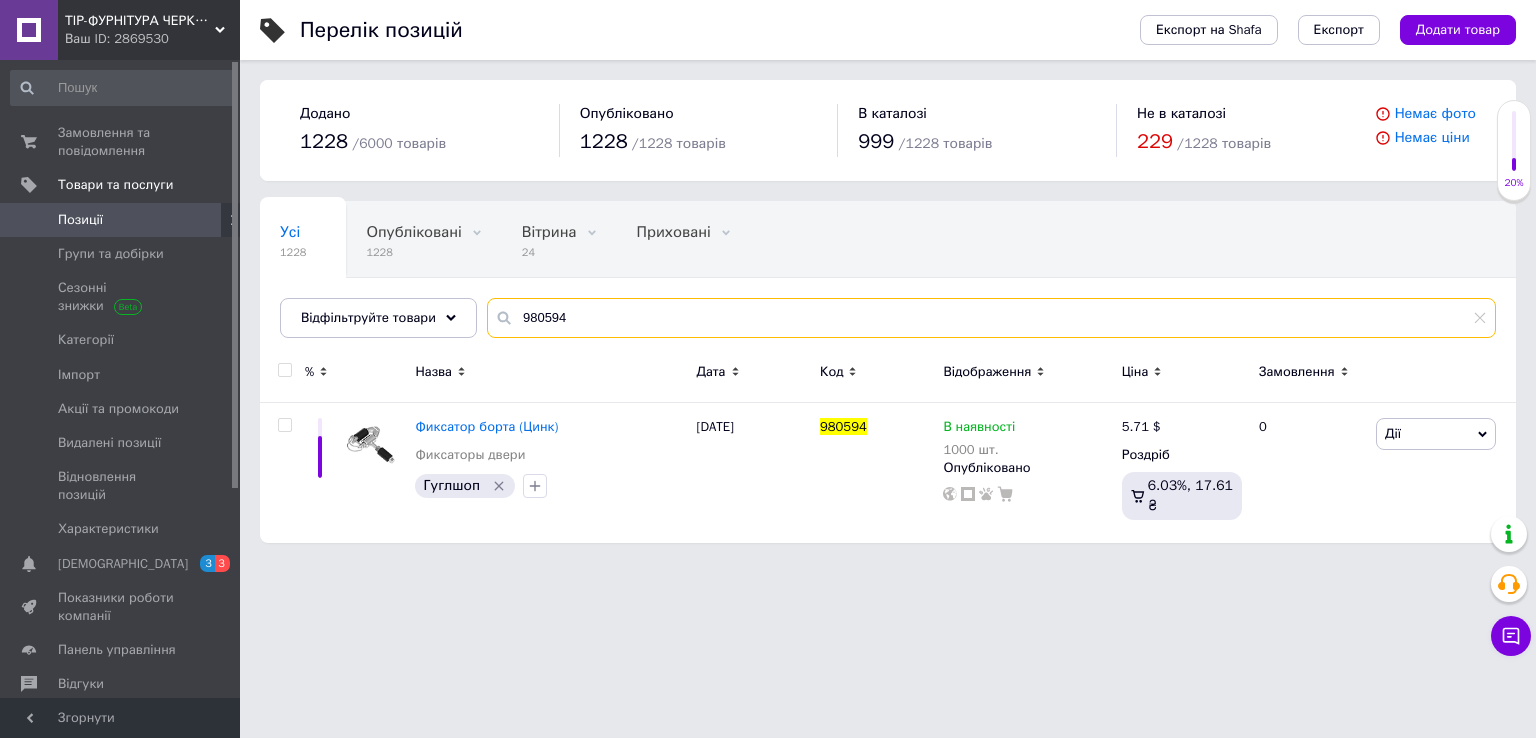 drag, startPoint x: 368, startPoint y: 349, endPoint x: 348, endPoint y: 354, distance: 20.615528 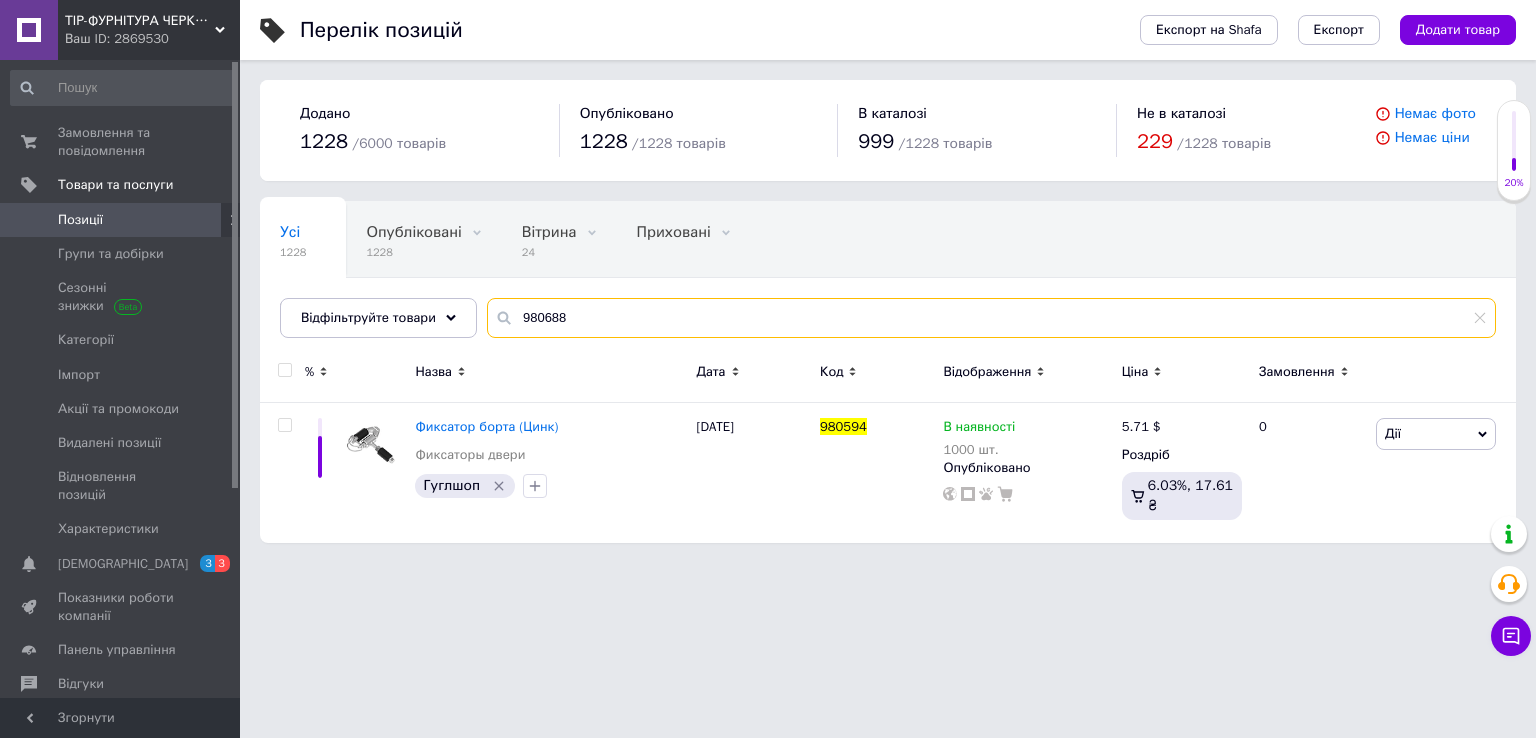 type on "980688" 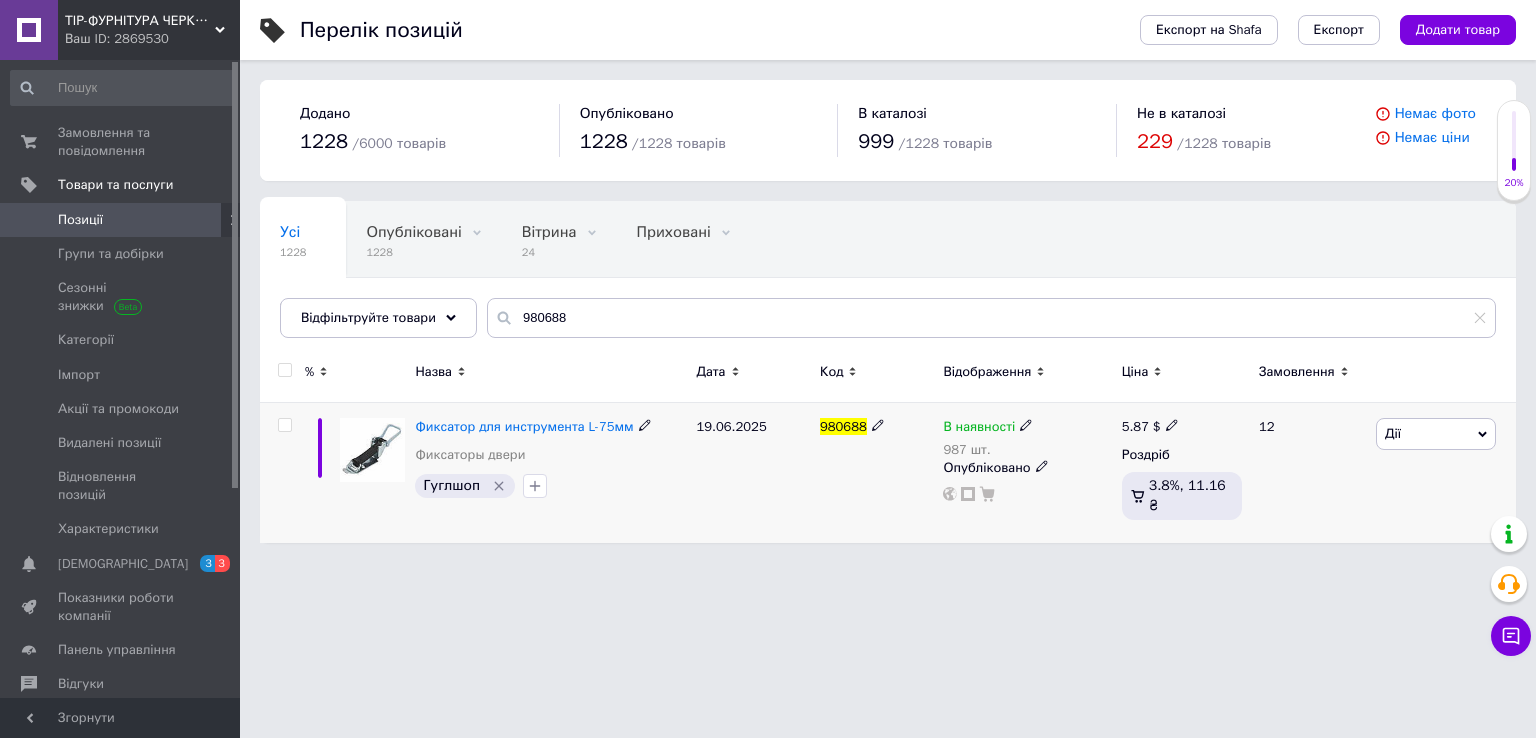 click on "5.87" at bounding box center (1135, 426) 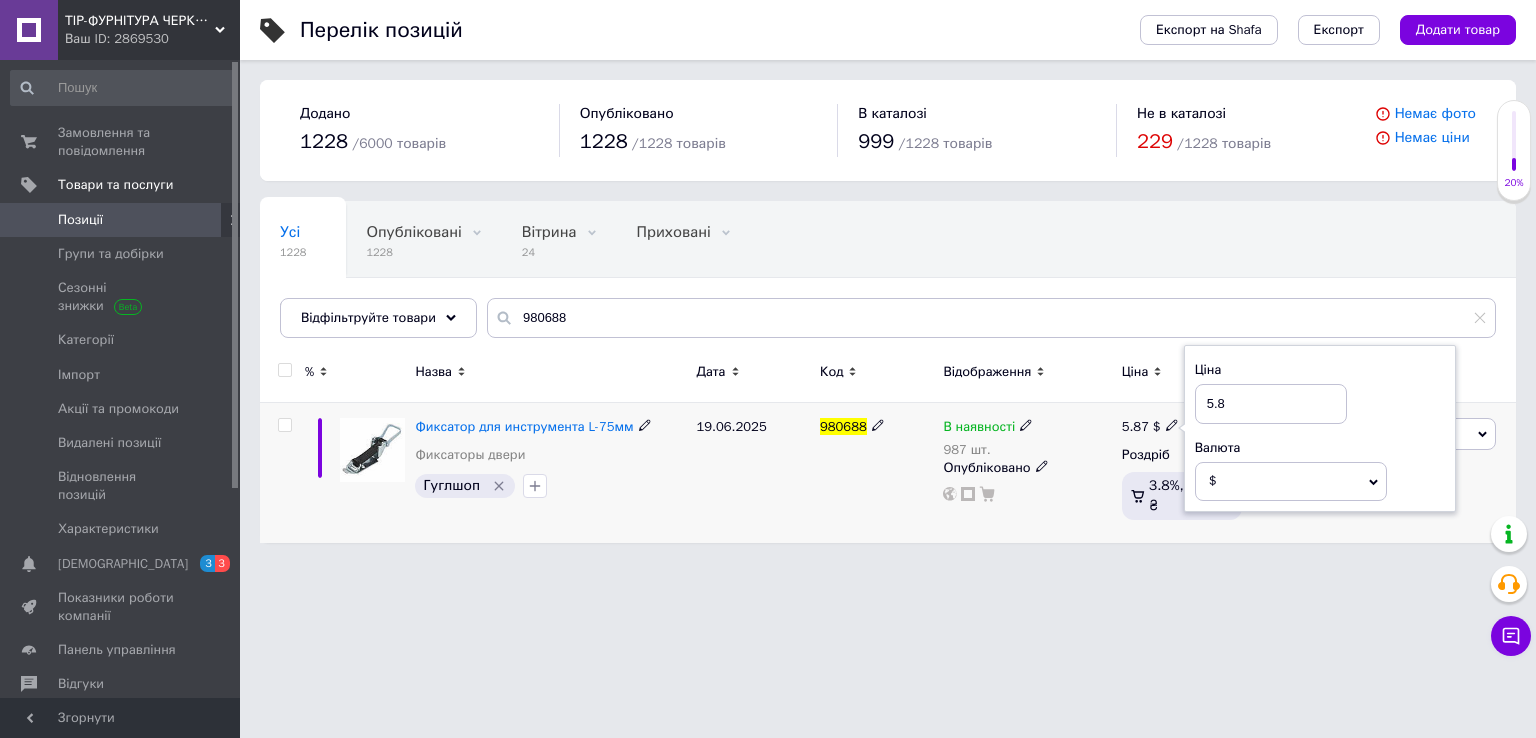 type on "5.89" 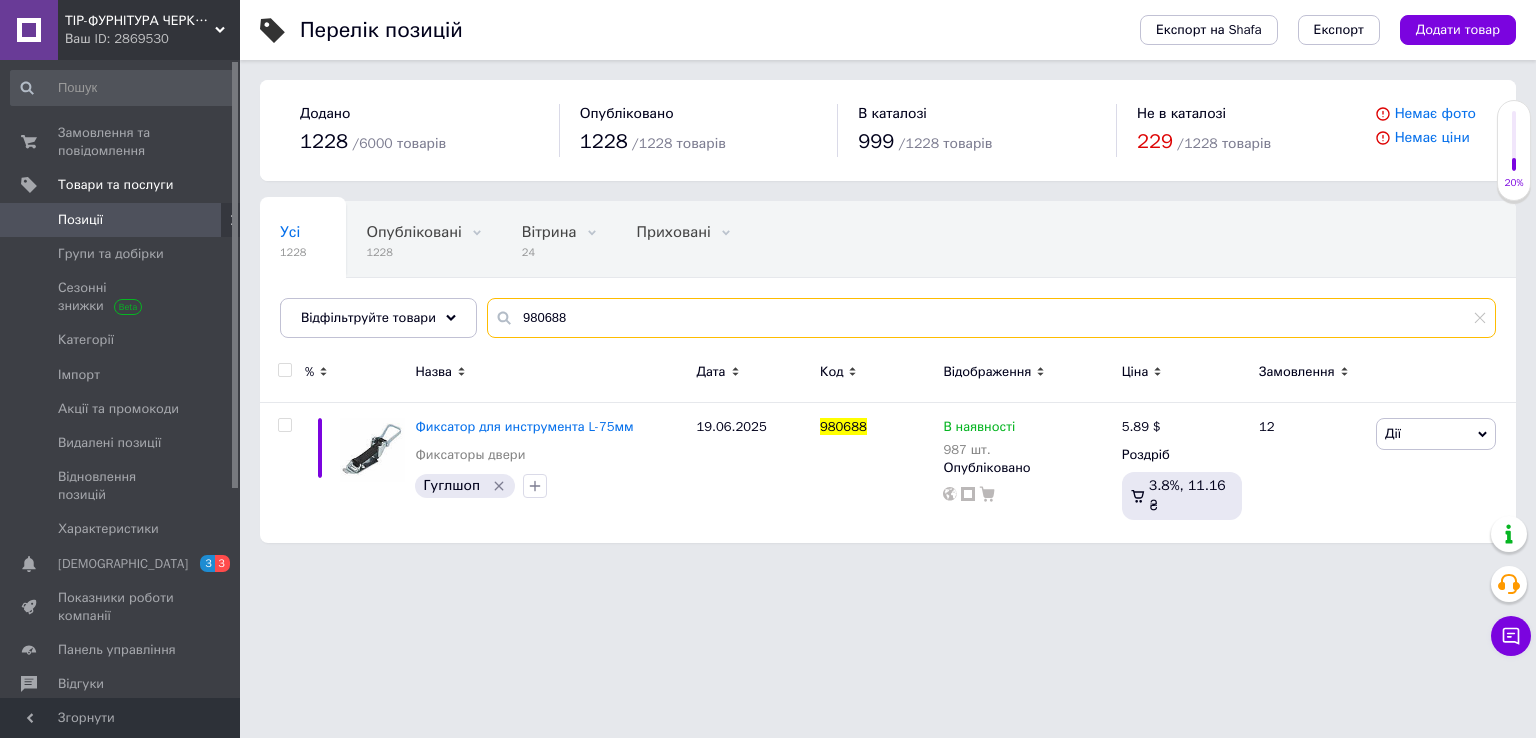 drag, startPoint x: 609, startPoint y: 301, endPoint x: 304, endPoint y: 373, distance: 313.38315 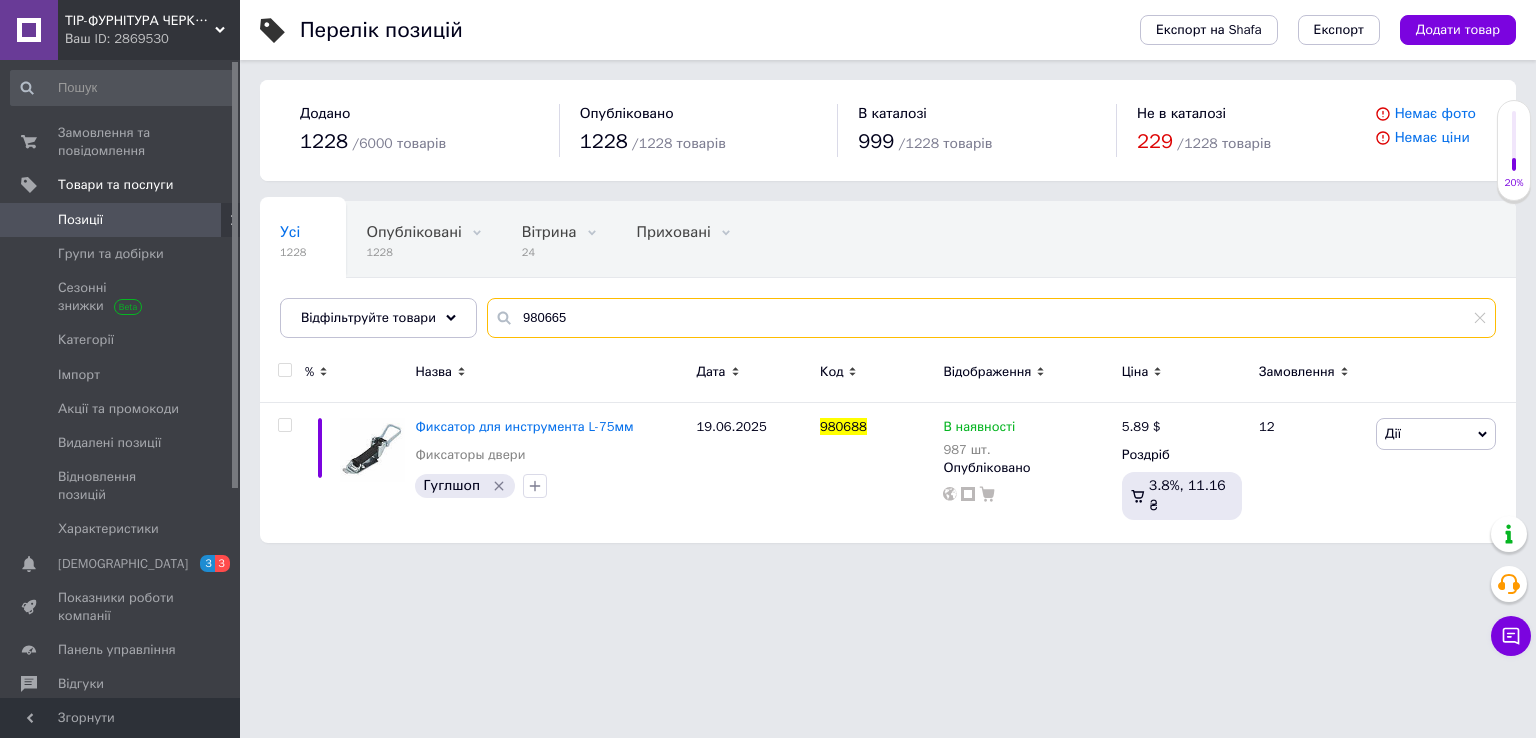 type on "980665" 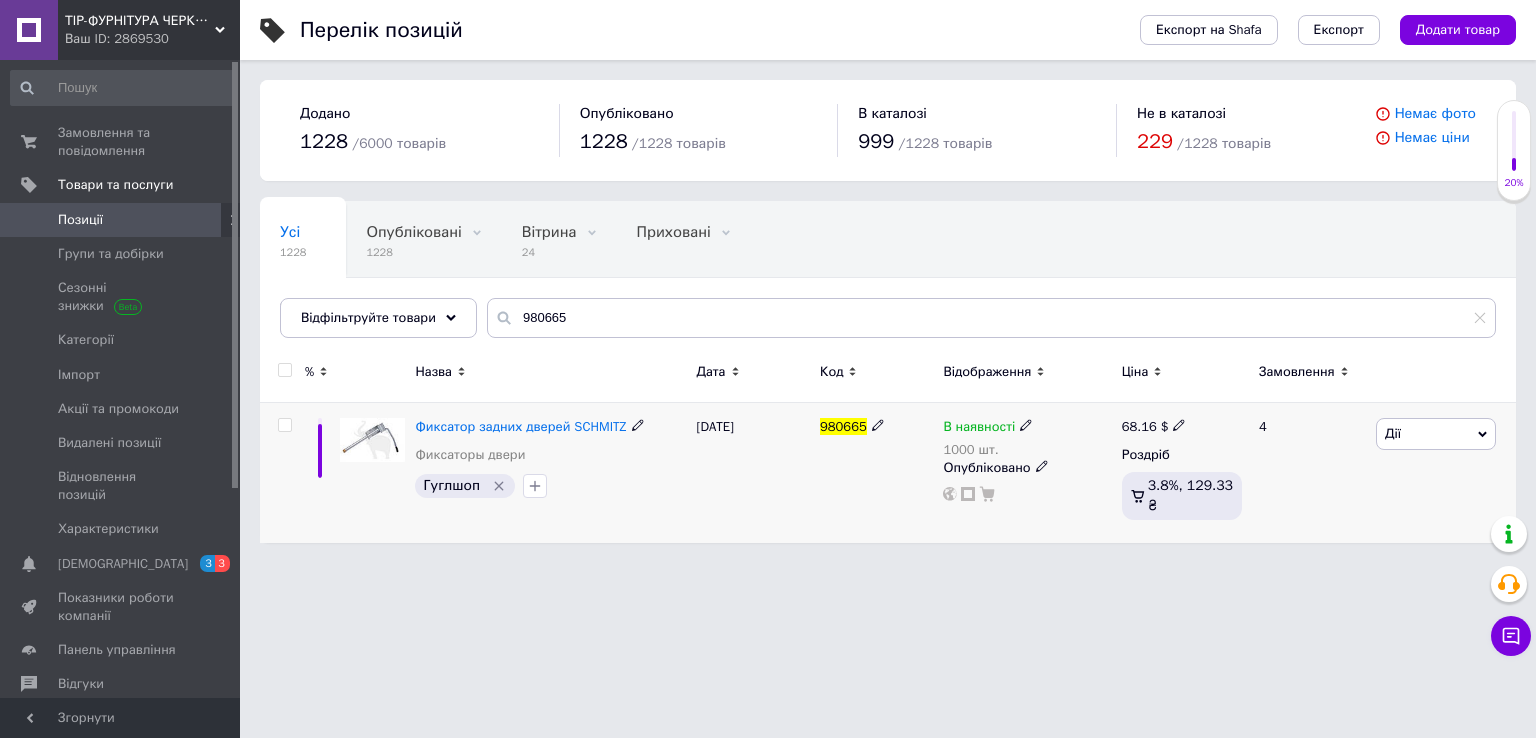 click on "68.16" at bounding box center [1139, 426] 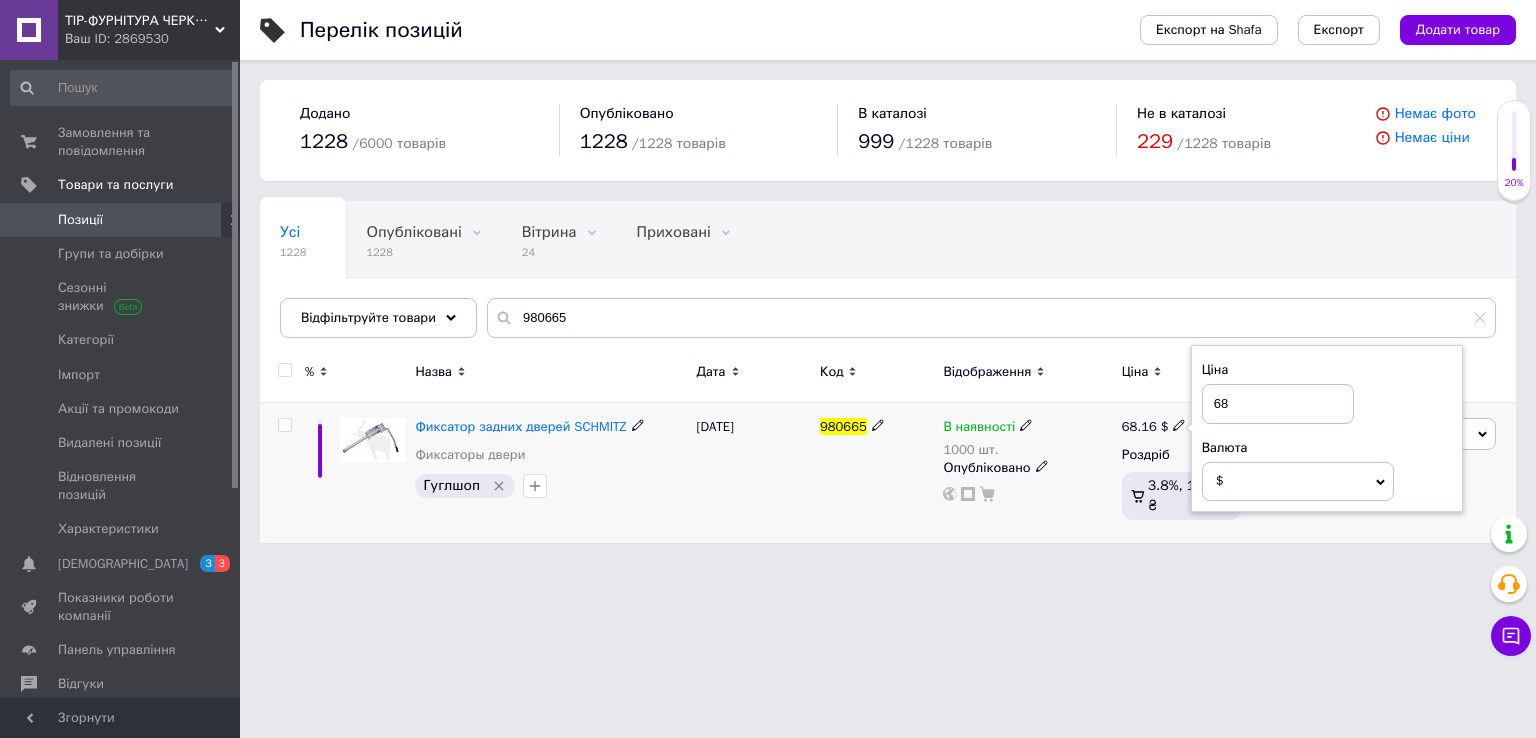 type on "6" 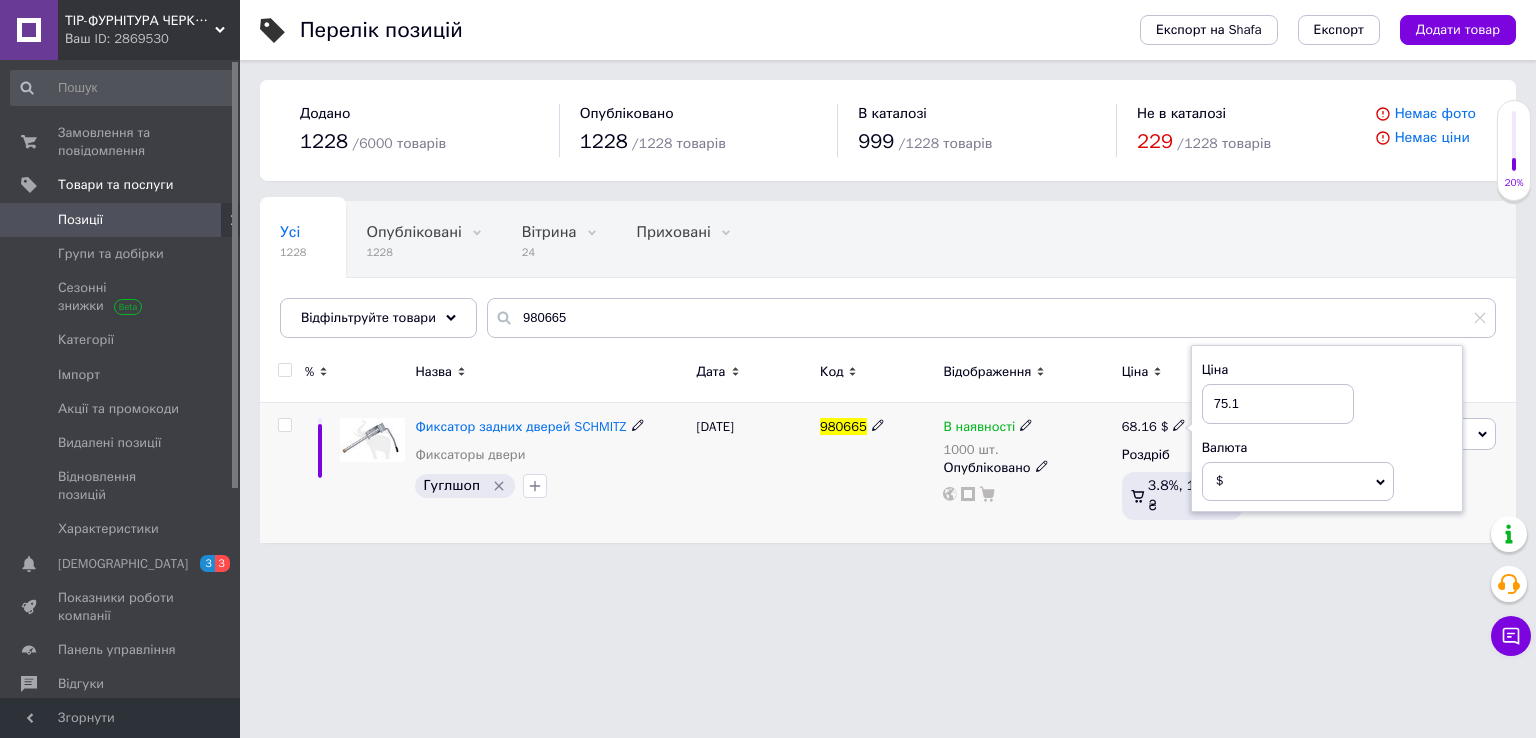 type on "75.19" 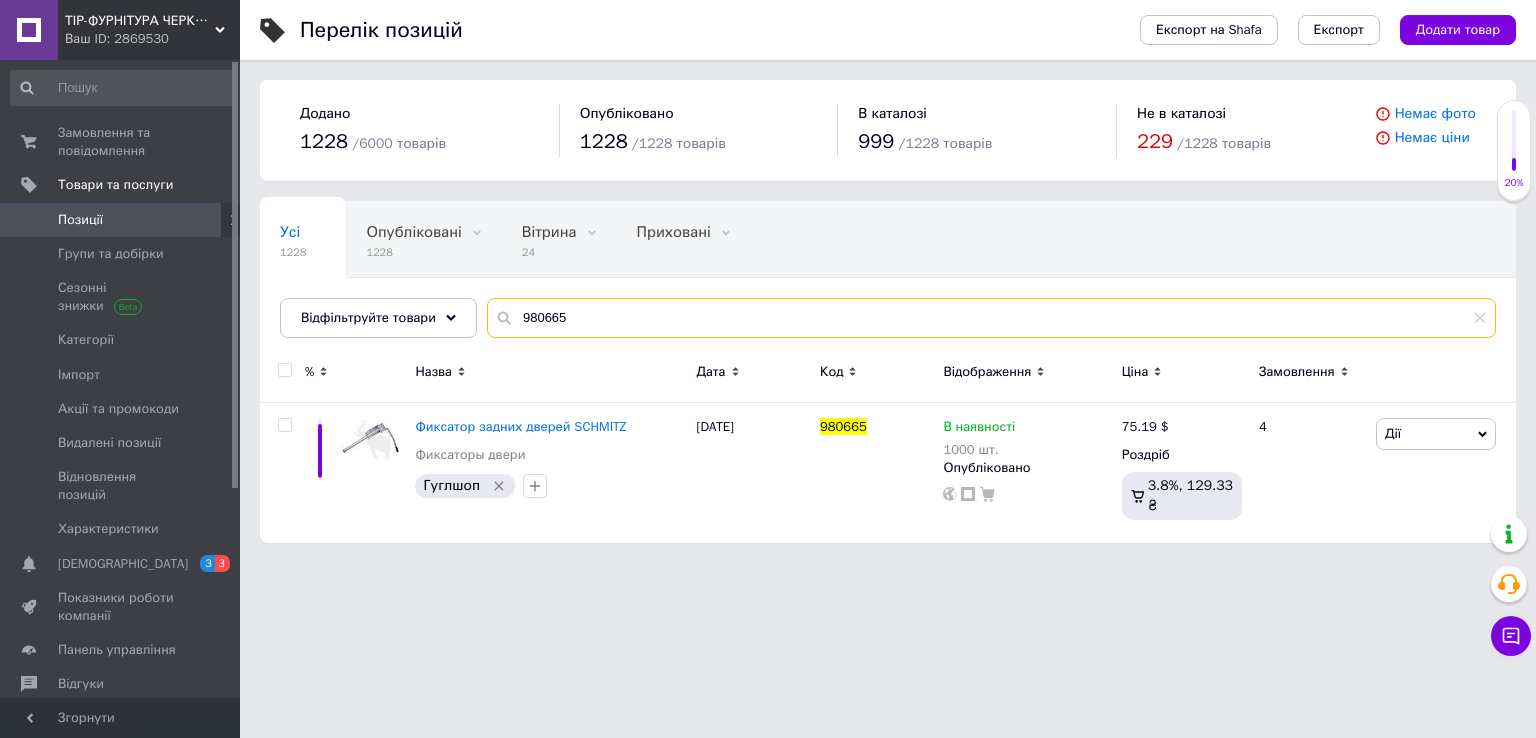 drag, startPoint x: 608, startPoint y: 330, endPoint x: 332, endPoint y: 359, distance: 277.51938 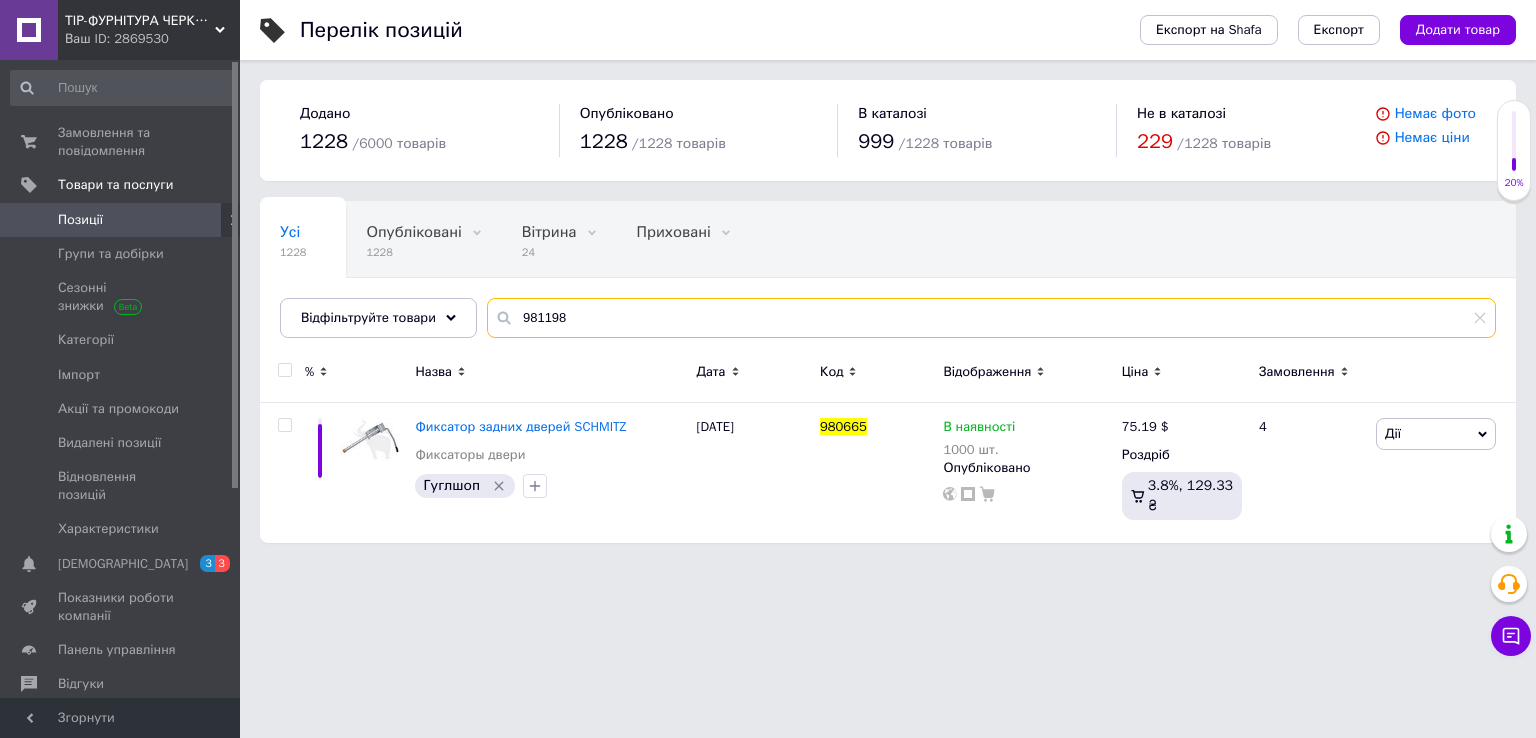 type on "981198" 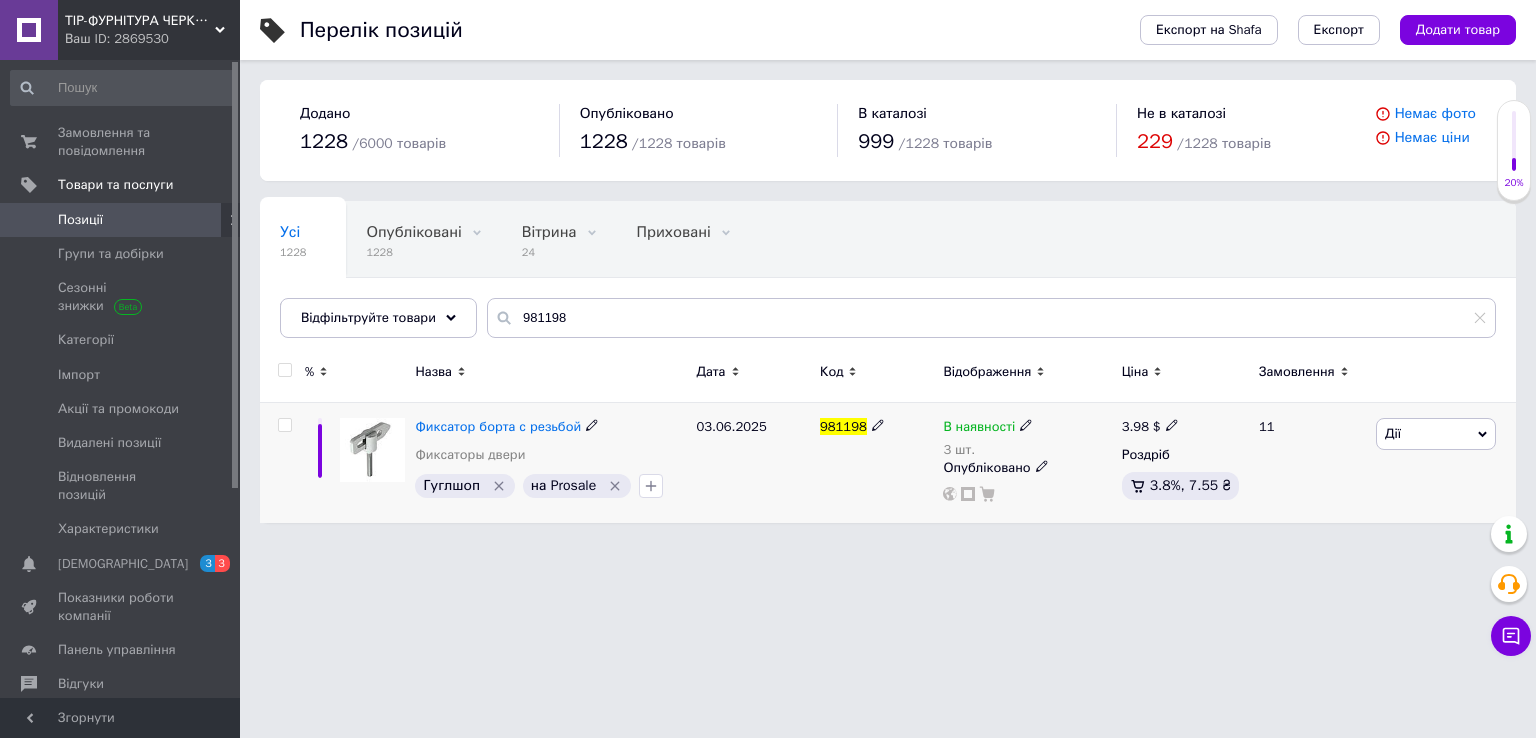 click on "3.98   $ Роздріб 3.8%, 7.55 ₴" at bounding box center [1182, 463] 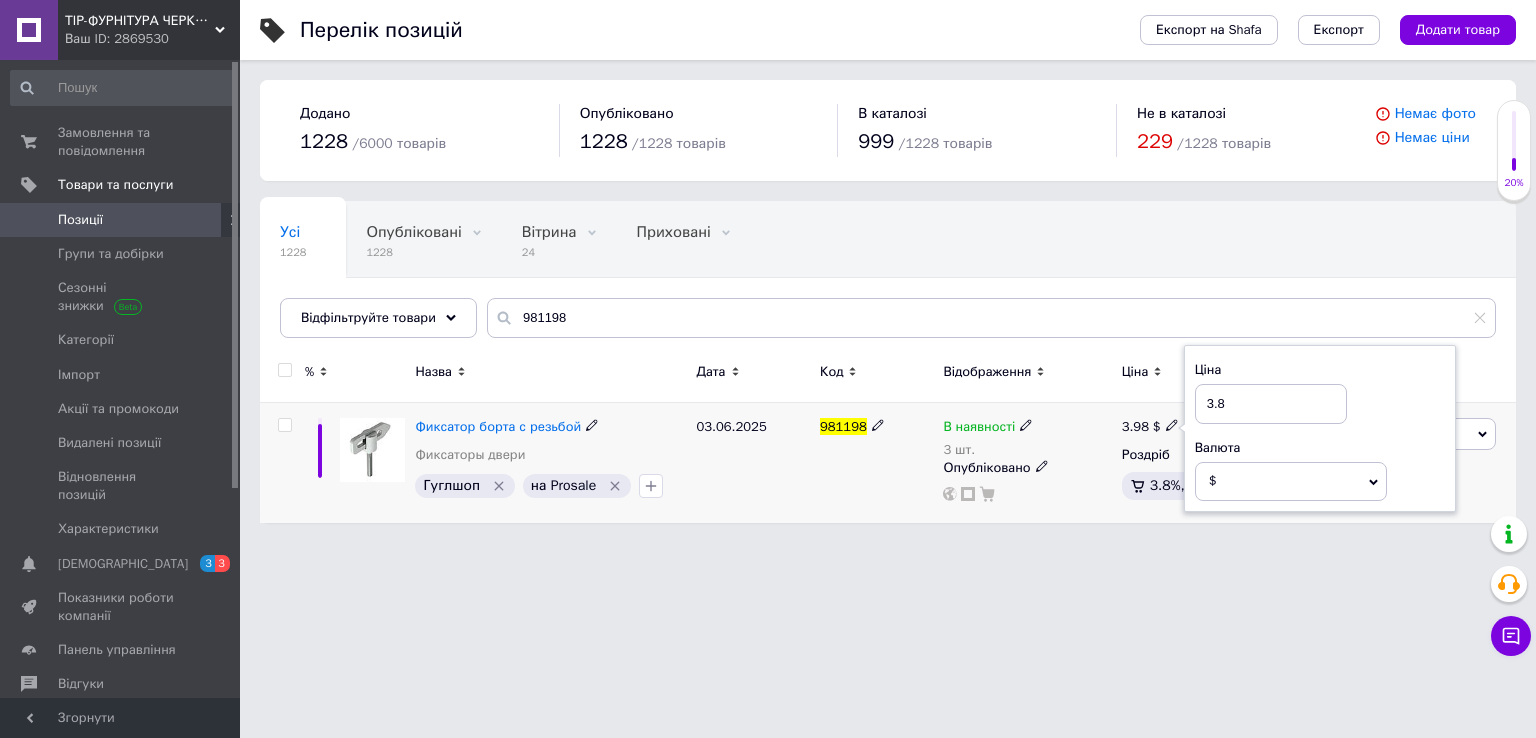 type on "3.89" 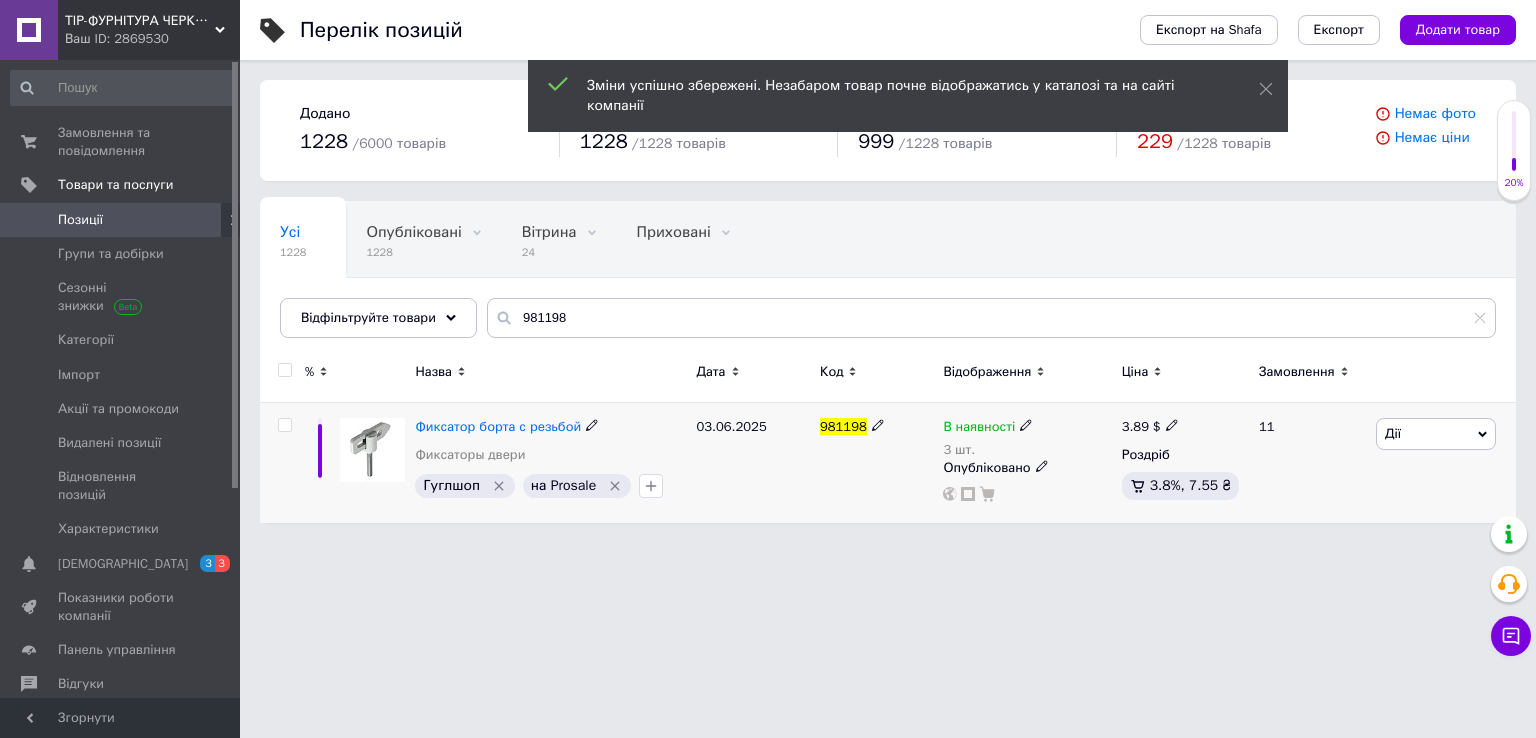 click on "3 шт." at bounding box center [988, 450] 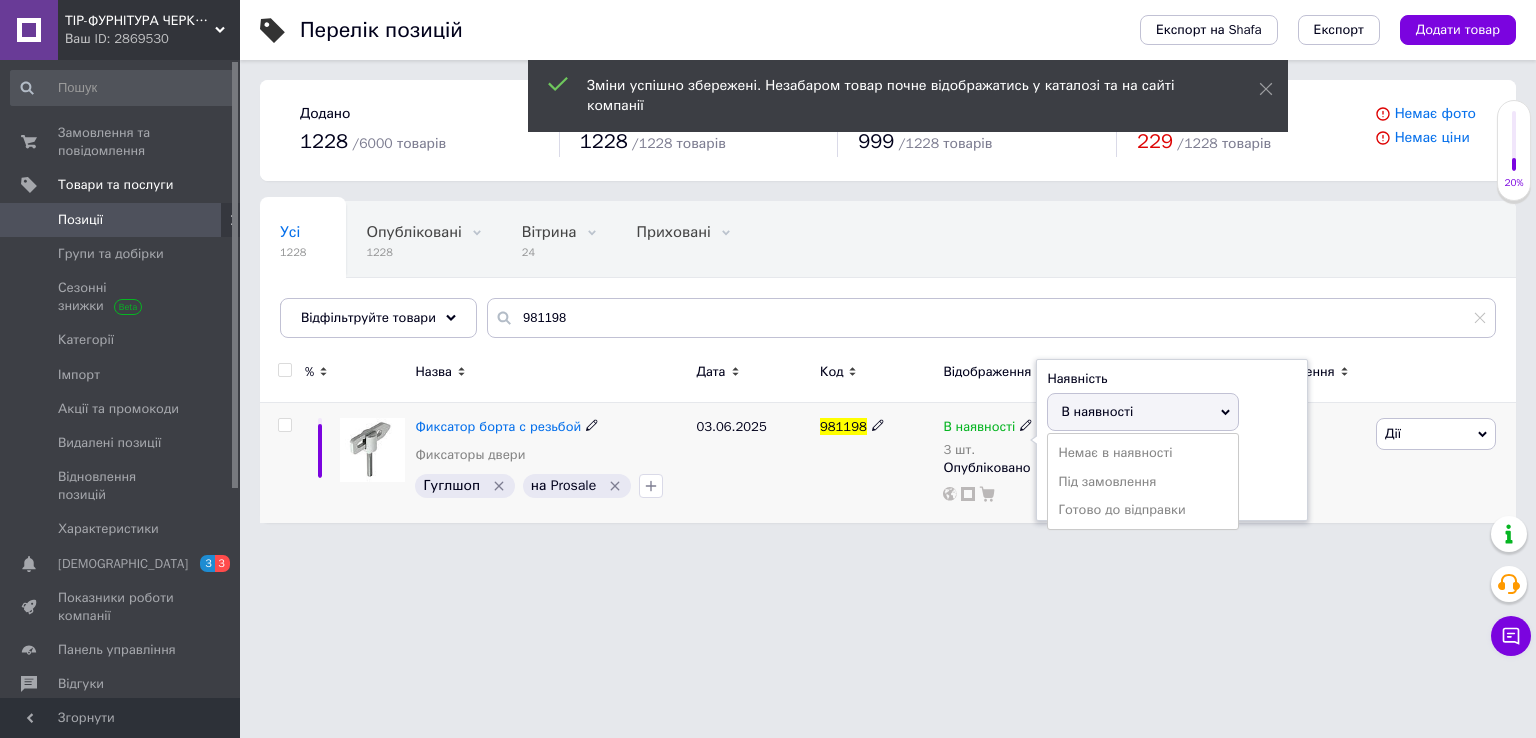 click on "В наявності" at bounding box center (1097, 411) 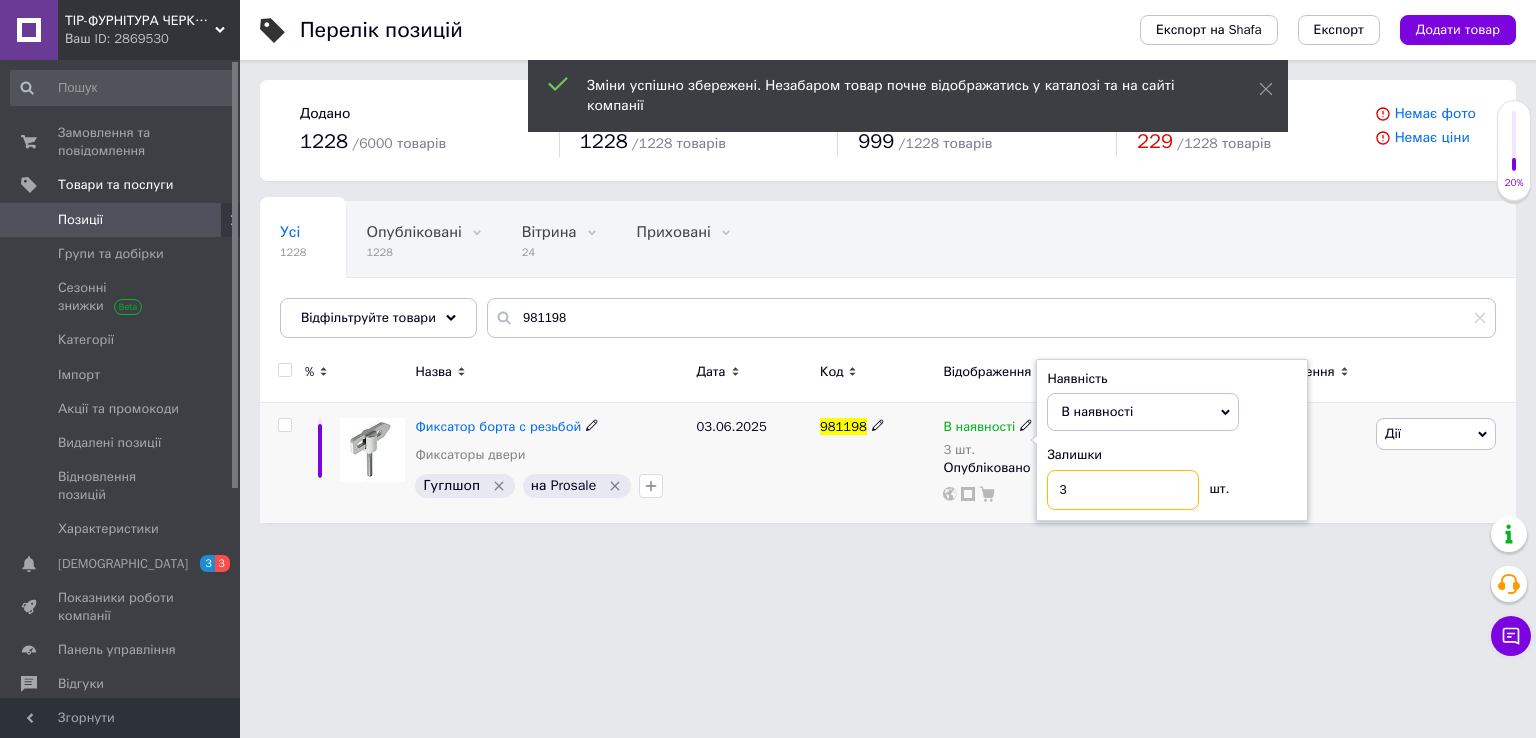 drag, startPoint x: 1081, startPoint y: 477, endPoint x: 1015, endPoint y: 496, distance: 68.68042 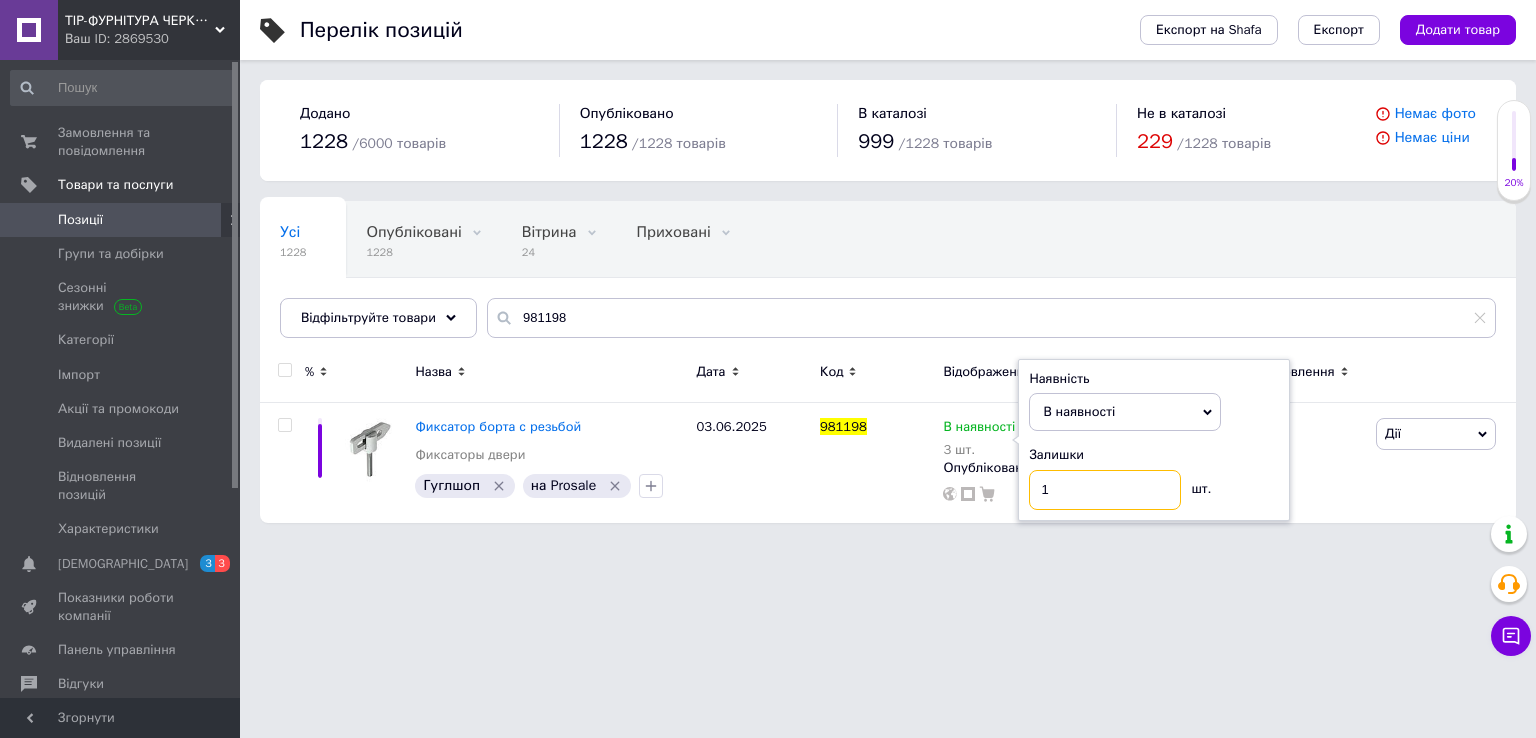 type on "1" 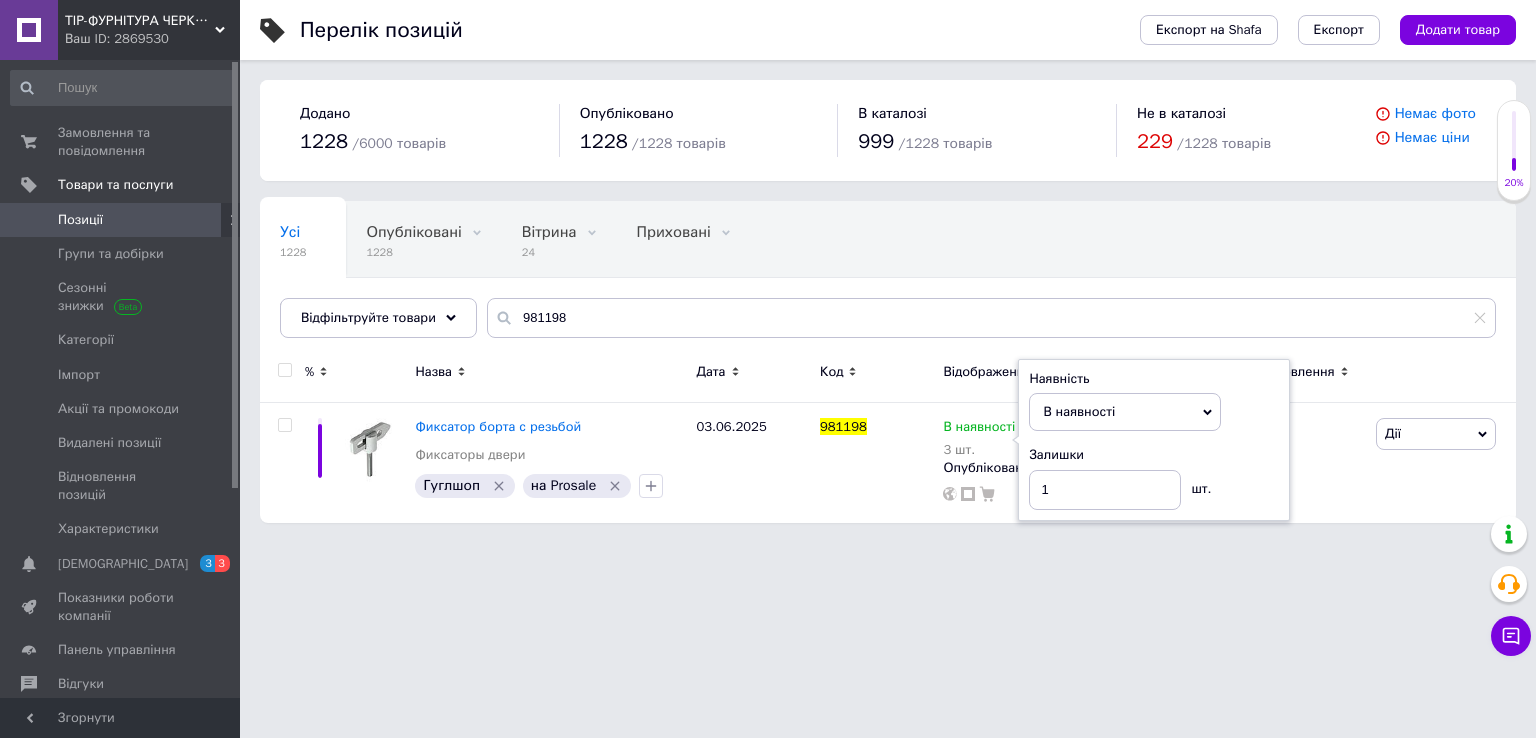 click on "ТІР-ФУРНІТУРА ЧЕРКАСИ Ваш ID: 2869530 Сайт ТІР-ФУРНІТУРА ЧЕРКАСИ Кабінет покупця Перевірити стан системи Сторінка на порталі Довідка Вийти Замовлення та повідомлення 0 0 Товари та послуги Позиції Групи та добірки Сезонні знижки Категорії Імпорт Акції та промокоди Видалені позиції Відновлення позицій Характеристики Сповіщення 3 3 Показники роботи компанії Панель управління Відгуки Клієнти Каталог ProSale Аналітика Інструменти веб-майстра та SEO Управління сайтом Гаманець компанії [PERSON_NAME] Додано" at bounding box center (768, 271) 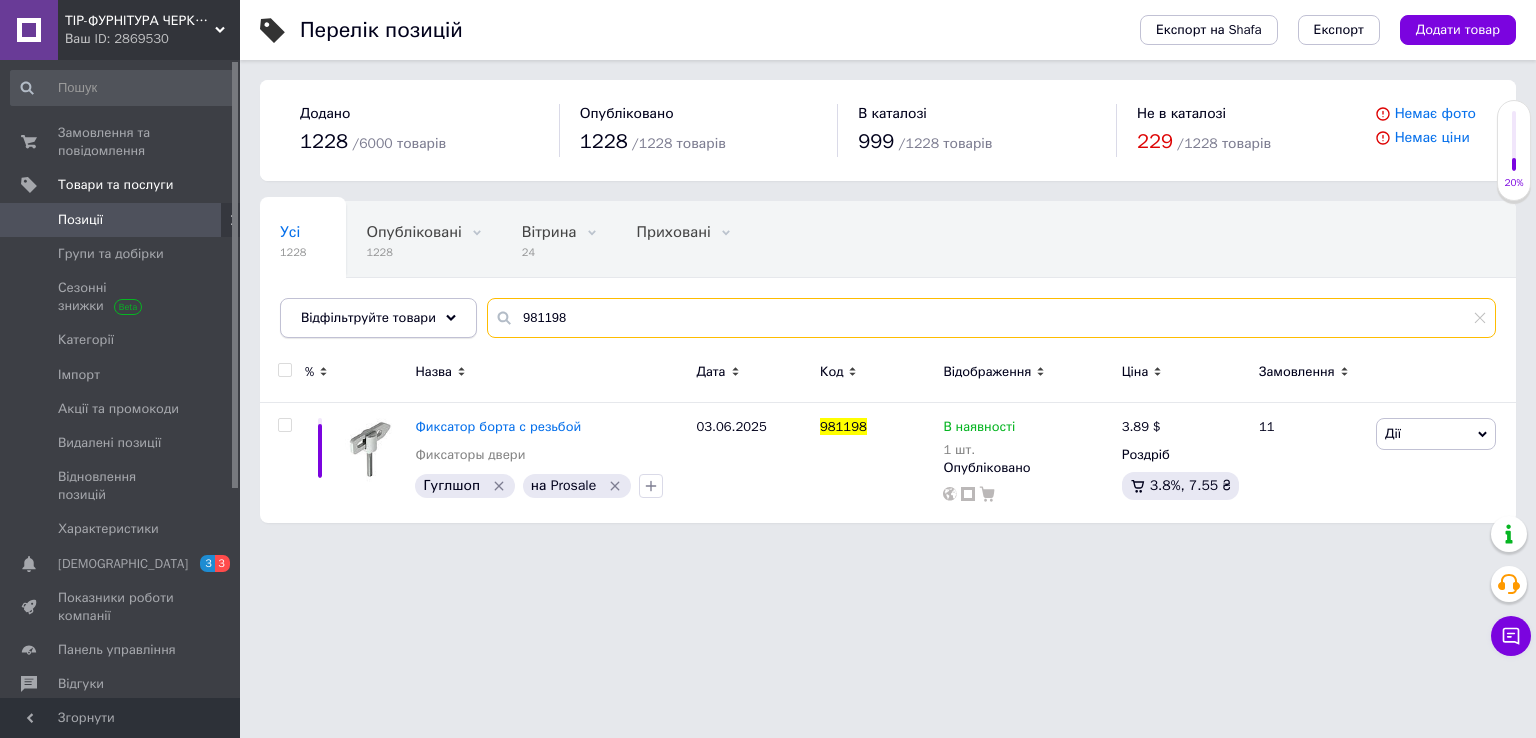drag, startPoint x: 600, startPoint y: 321, endPoint x: 338, endPoint y: 331, distance: 262.19077 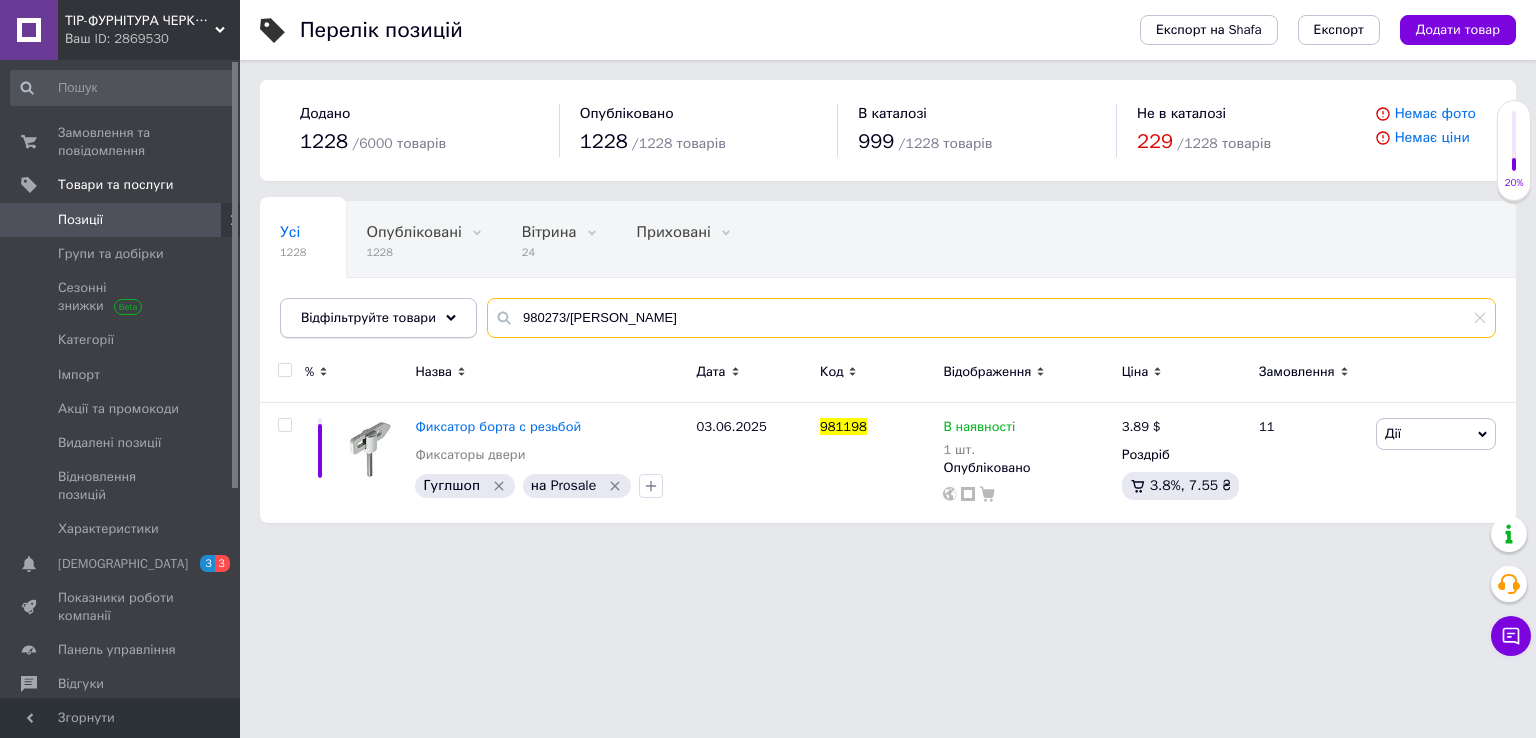 type on "980273/[PERSON_NAME]" 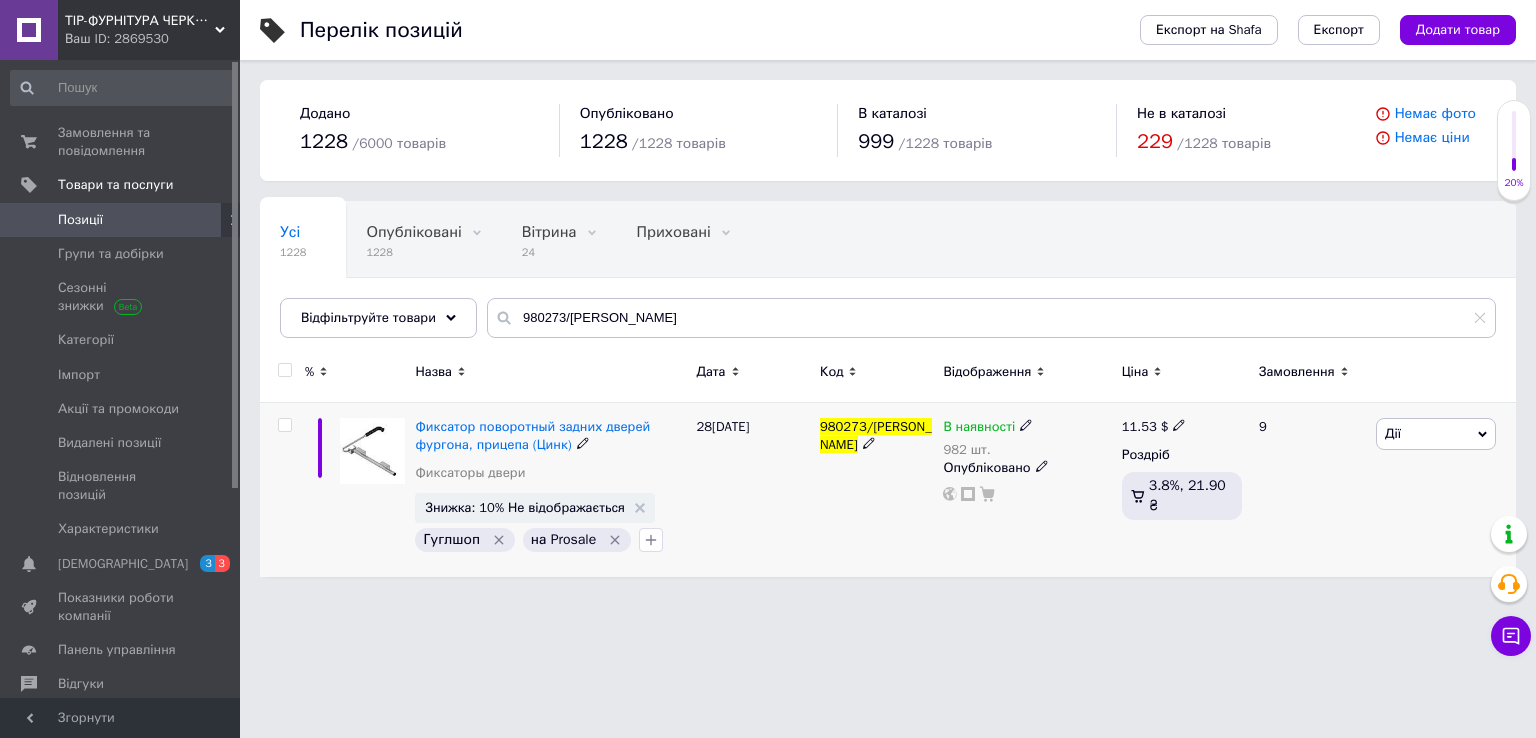 click on "11.53" at bounding box center (1139, 426) 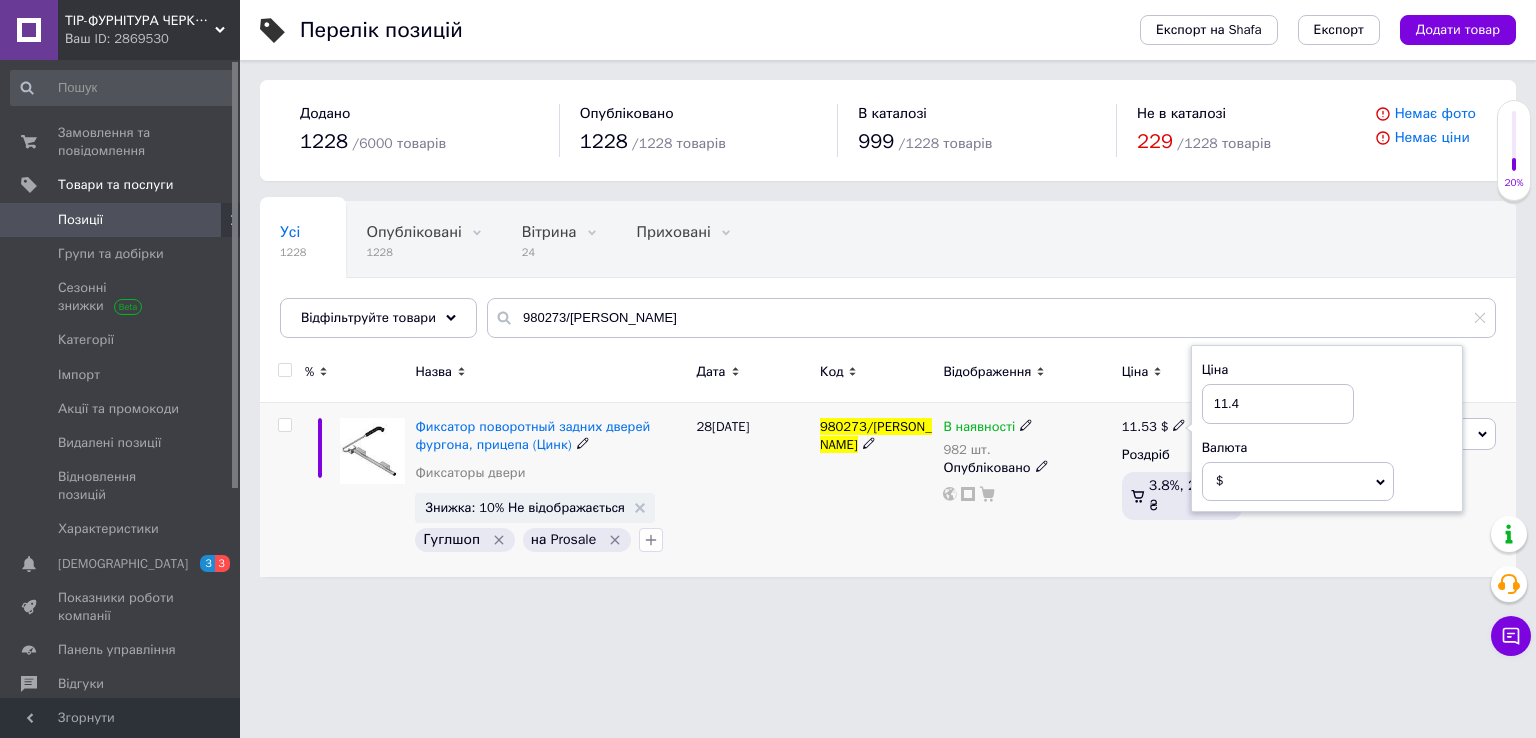 type on "11.43" 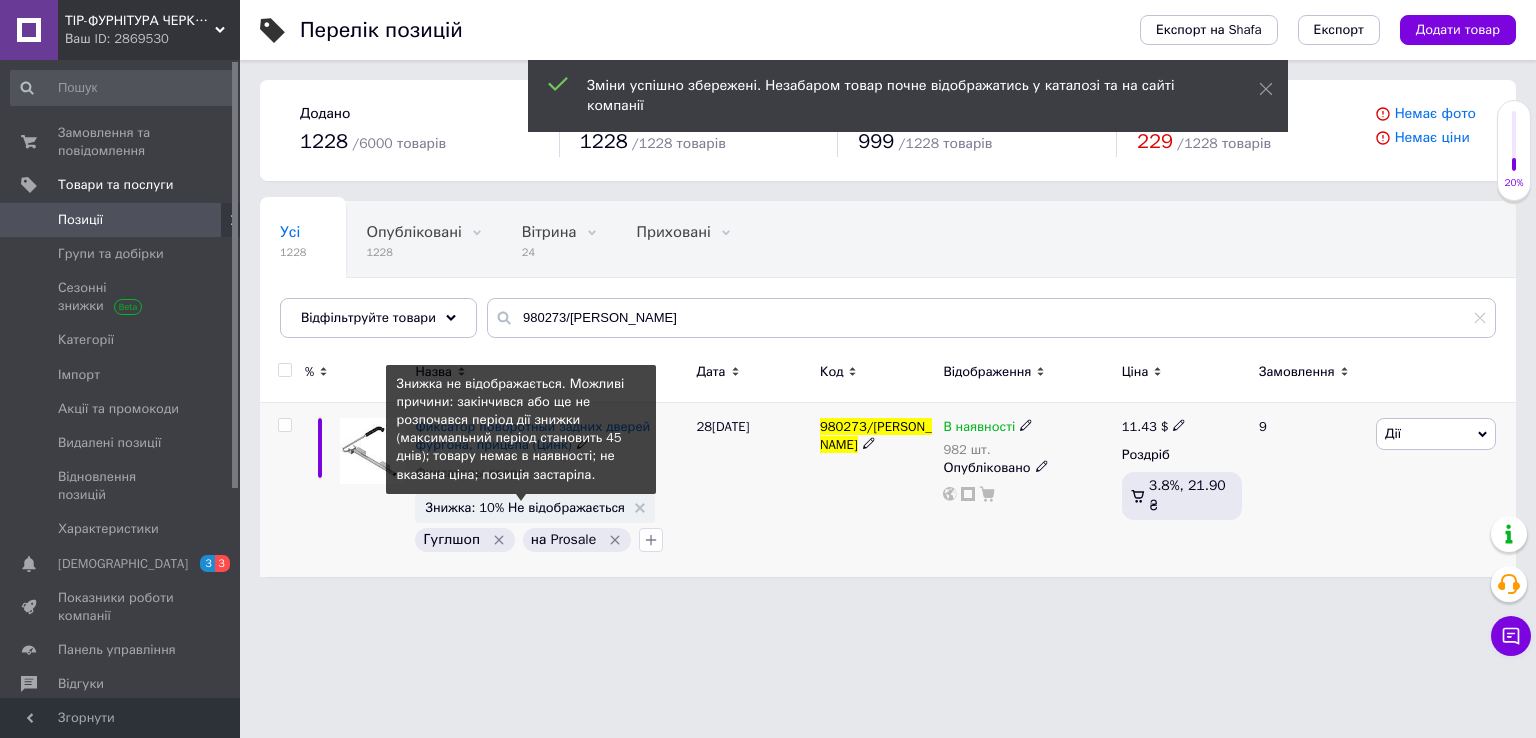 click on "Знижка: 10% Не відображається" at bounding box center [525, 507] 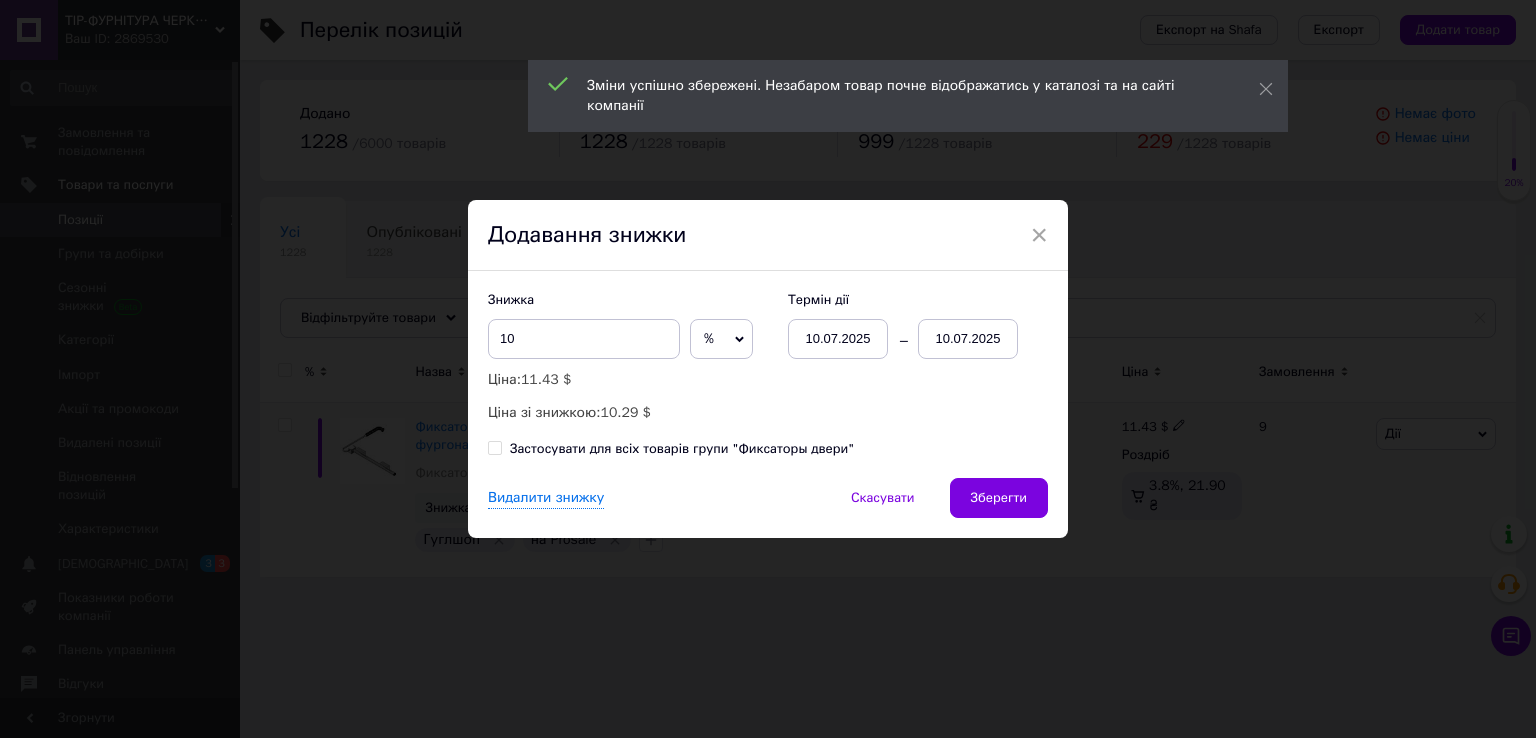 click on "10.07.2025" at bounding box center [968, 339] 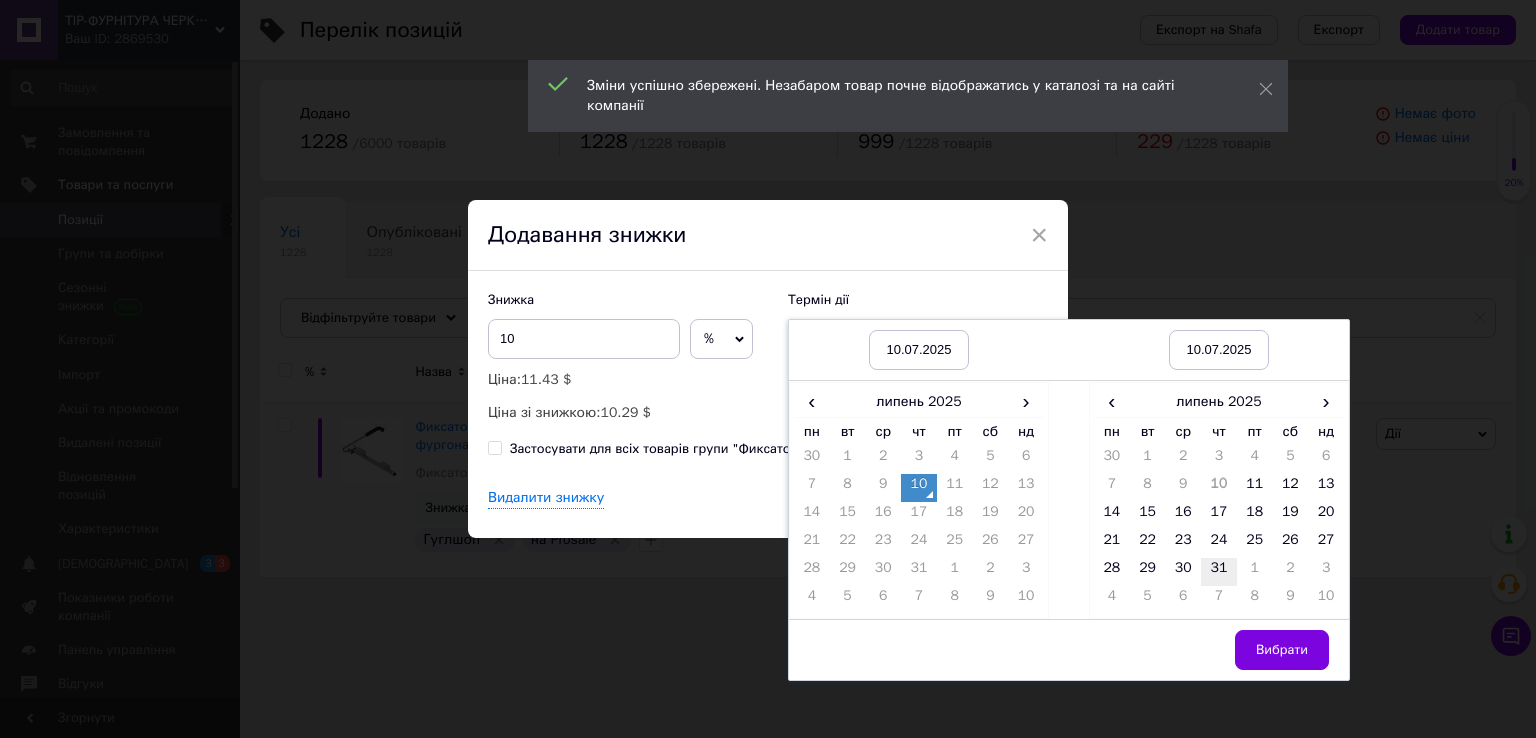 click on "31" at bounding box center [1219, 572] 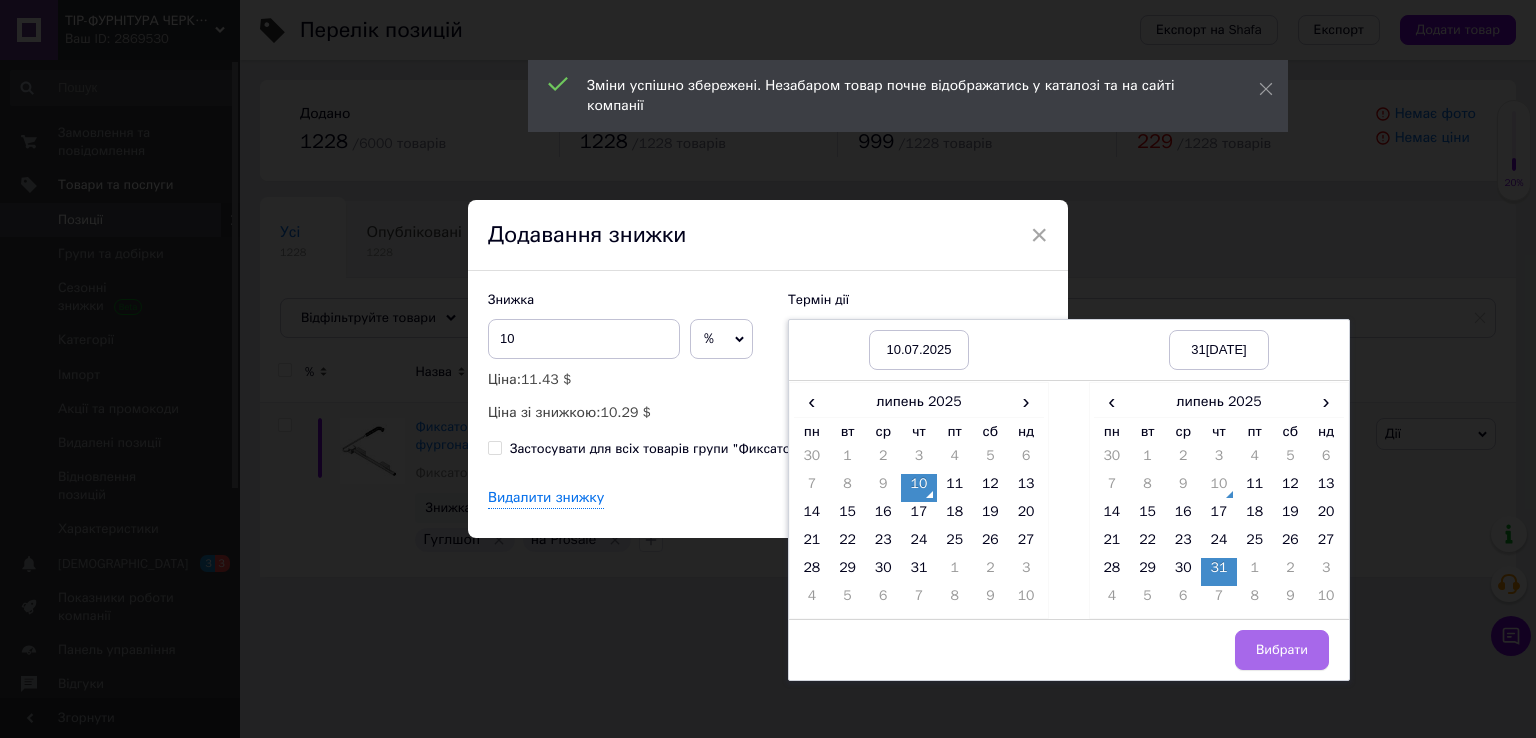 click on "Вибрати" at bounding box center (1282, 650) 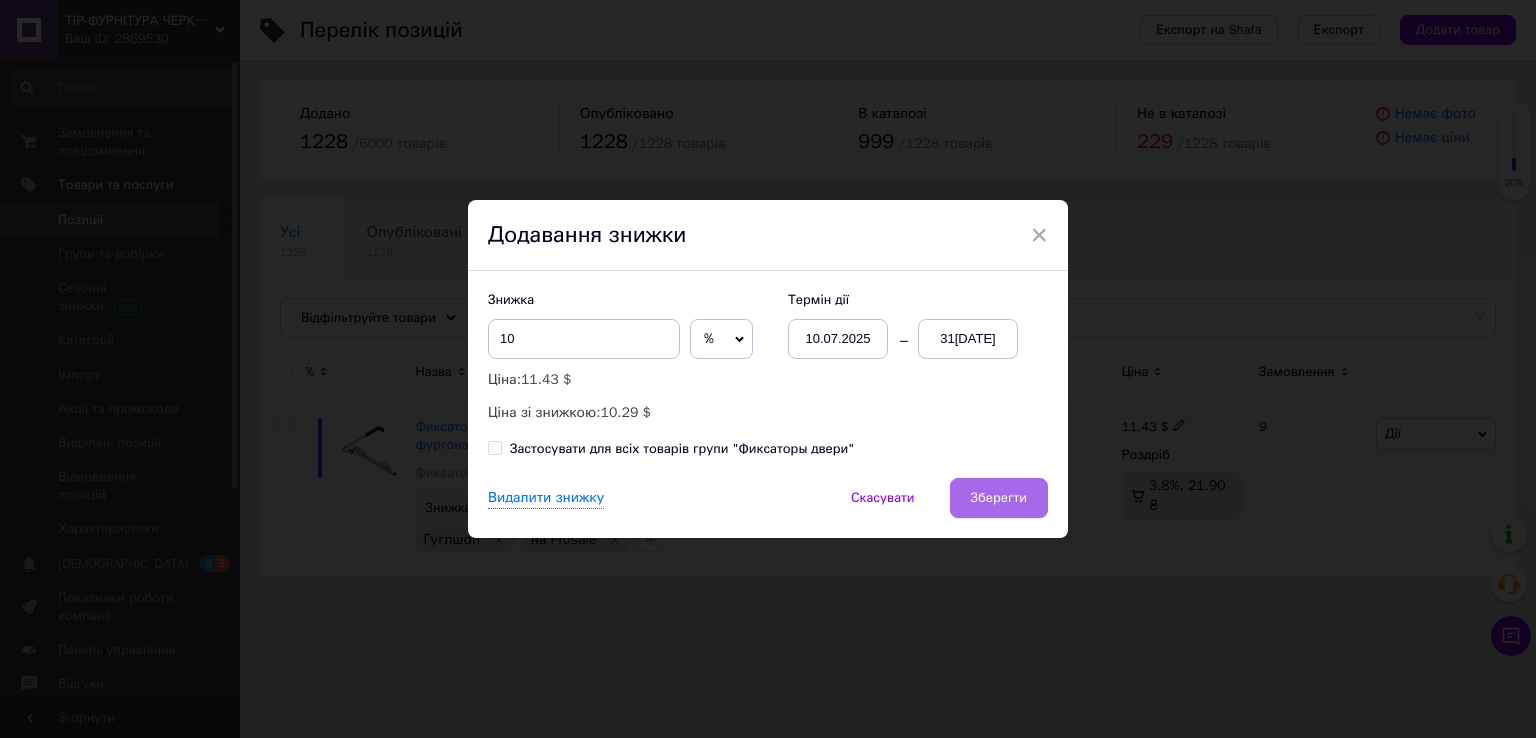 click on "Зберегти" at bounding box center (999, 498) 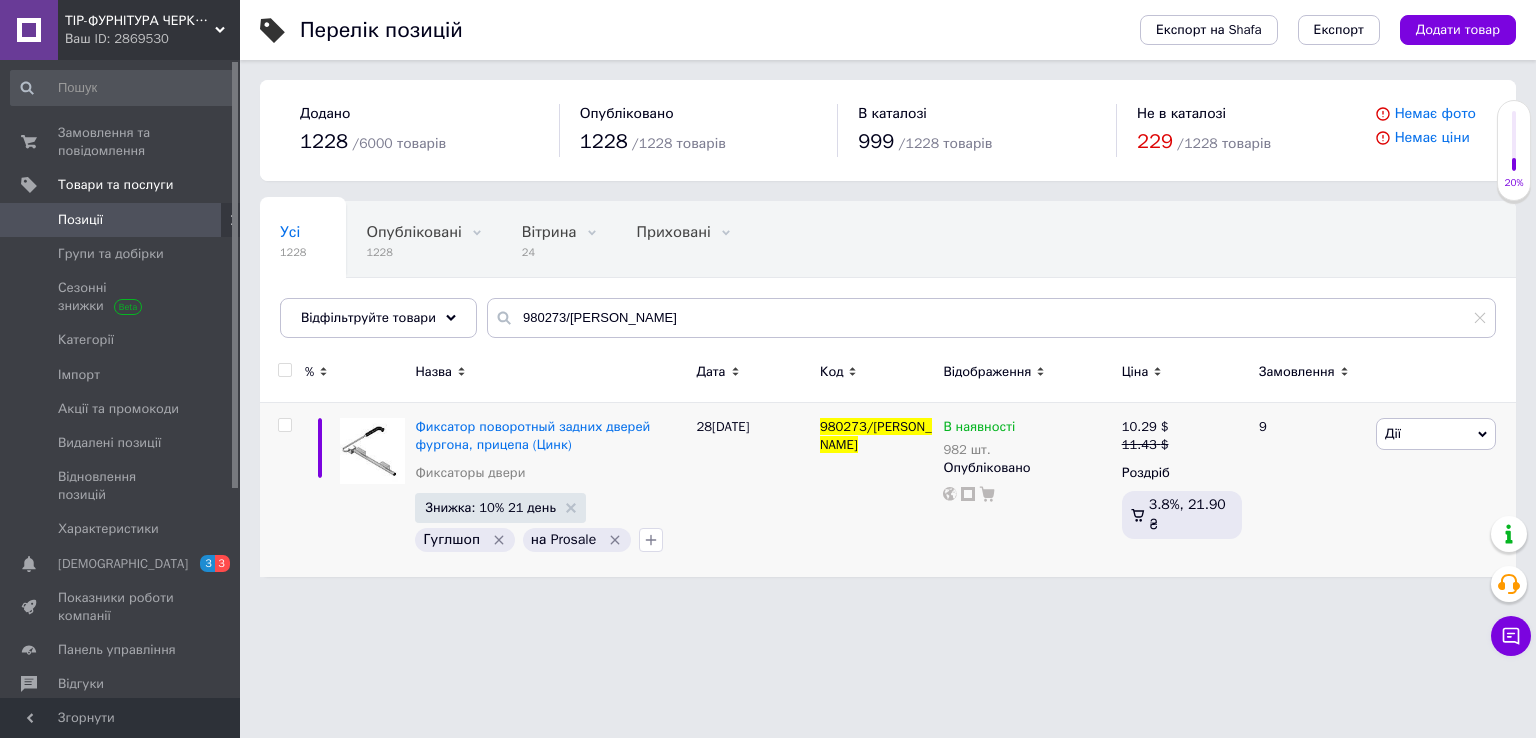drag, startPoint x: 664, startPoint y: 295, endPoint x: 354, endPoint y: 355, distance: 315.75308 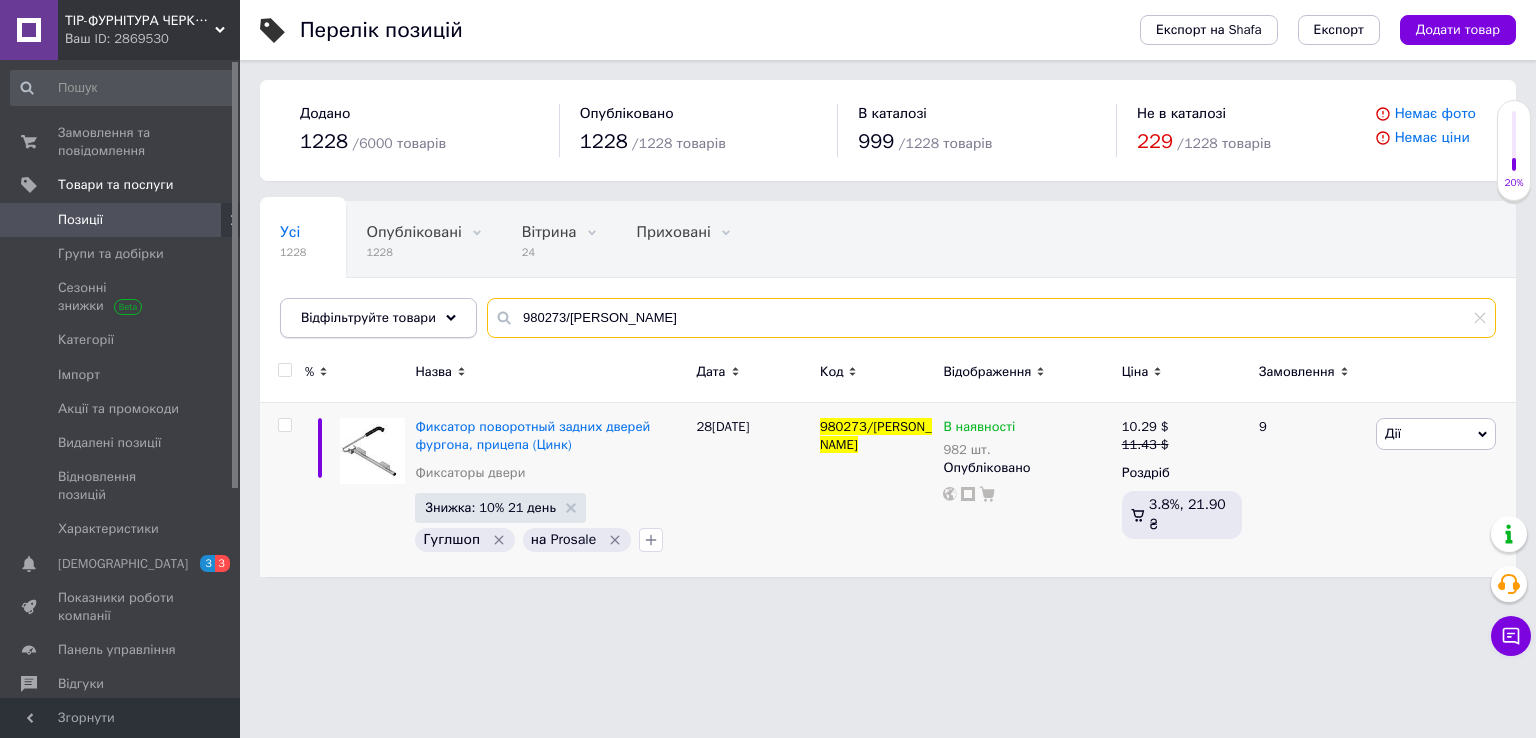 drag, startPoint x: 584, startPoint y: 310, endPoint x: 321, endPoint y: 309, distance: 263.0019 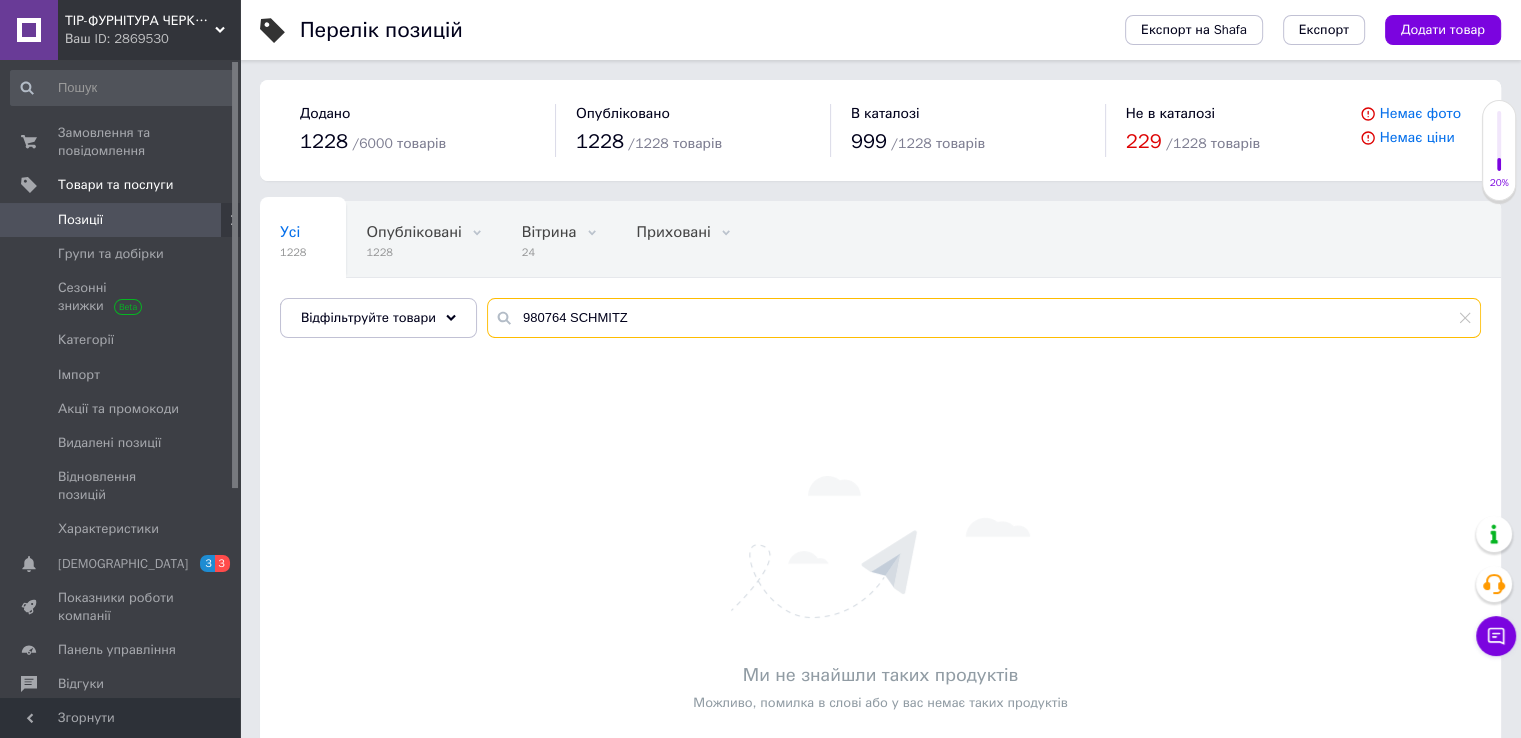 drag, startPoint x: 556, startPoint y: 309, endPoint x: 706, endPoint y: 305, distance: 150.05333 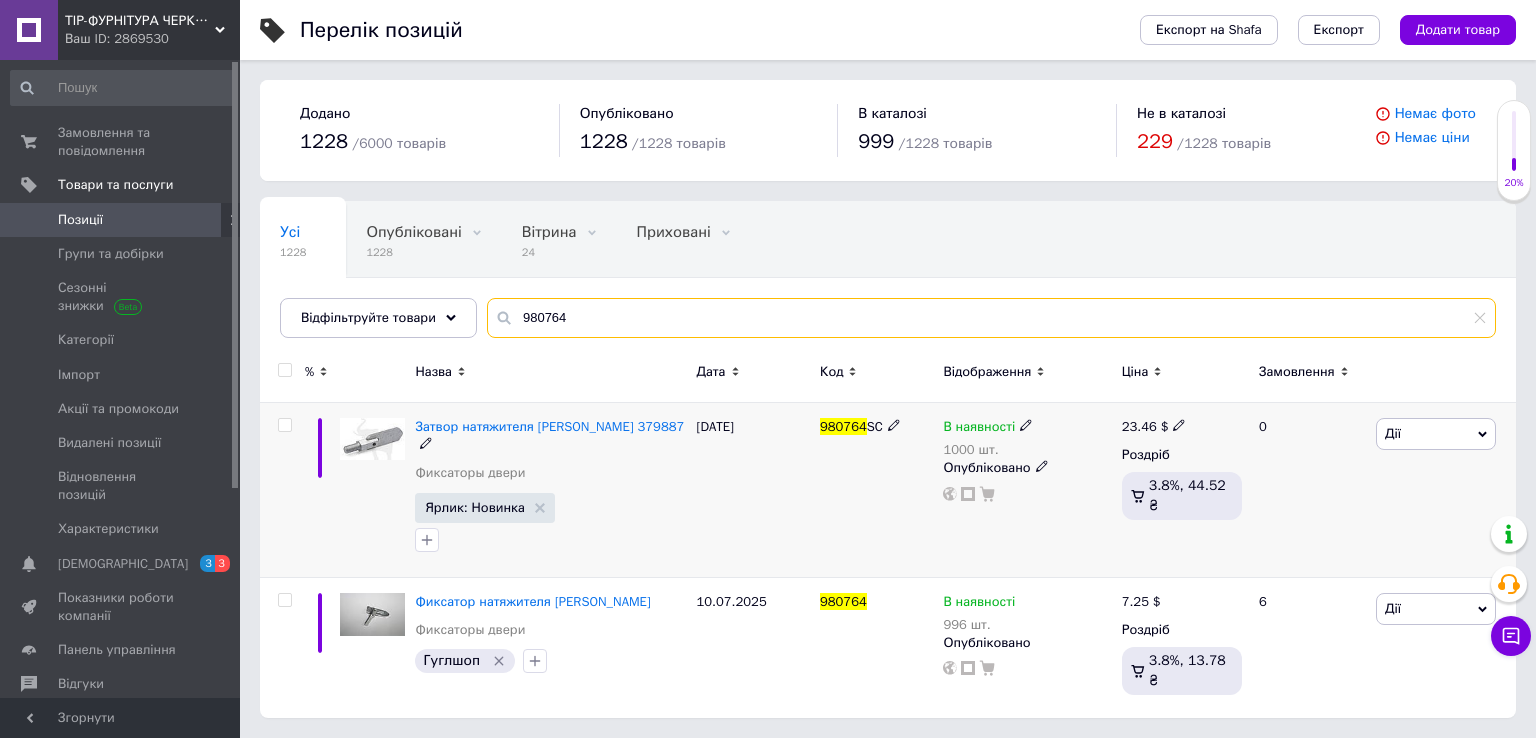 type on "980764" 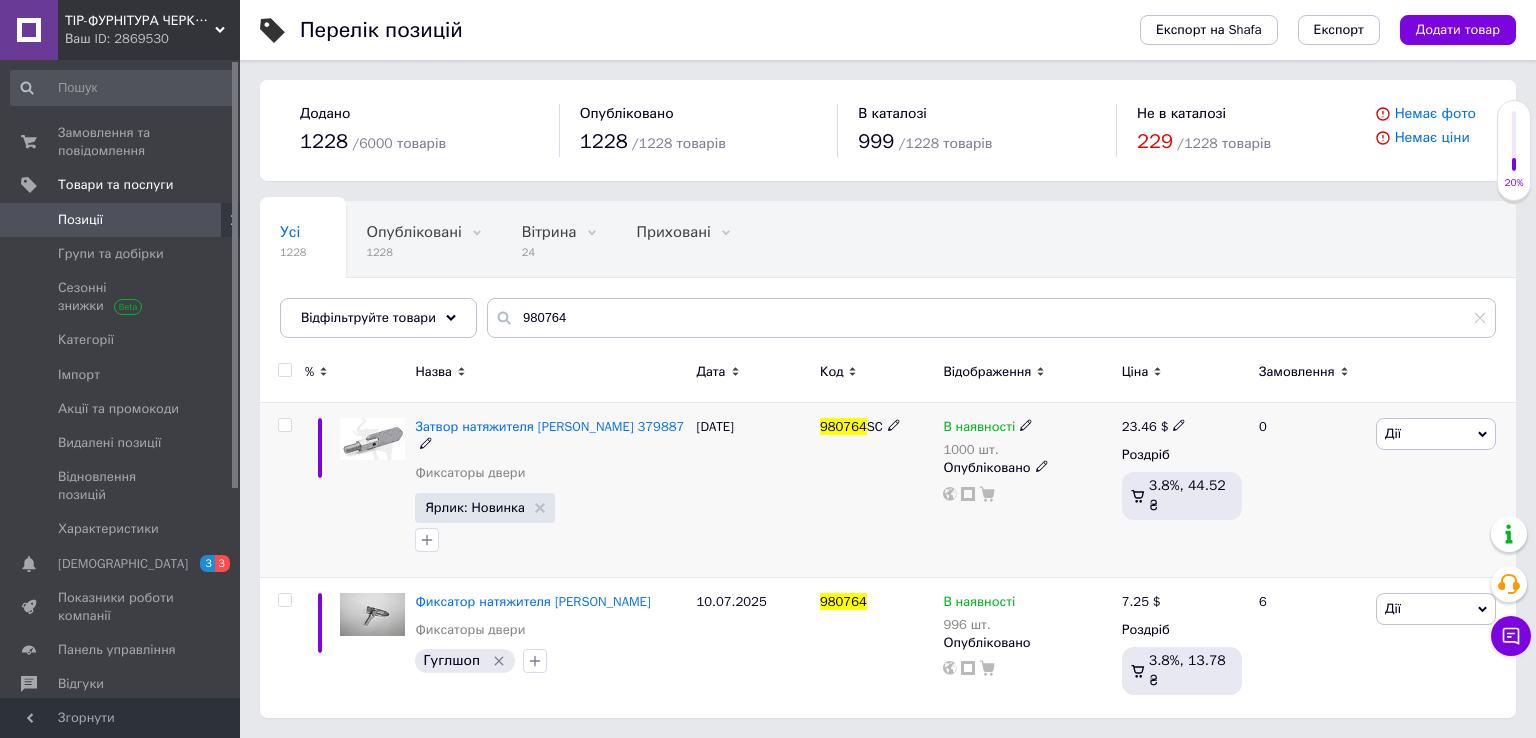 click on "23.46" at bounding box center (1139, 426) 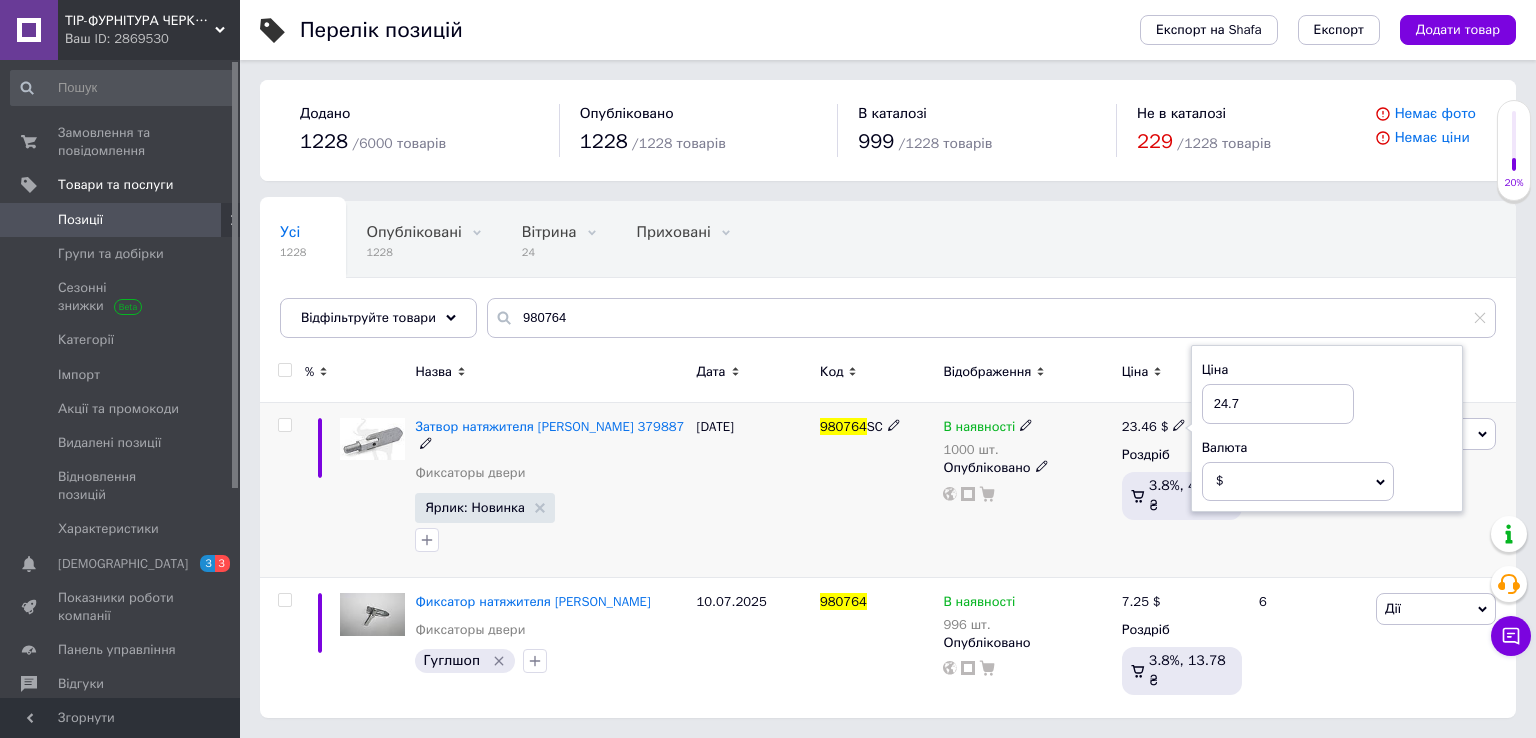 type on "24.75" 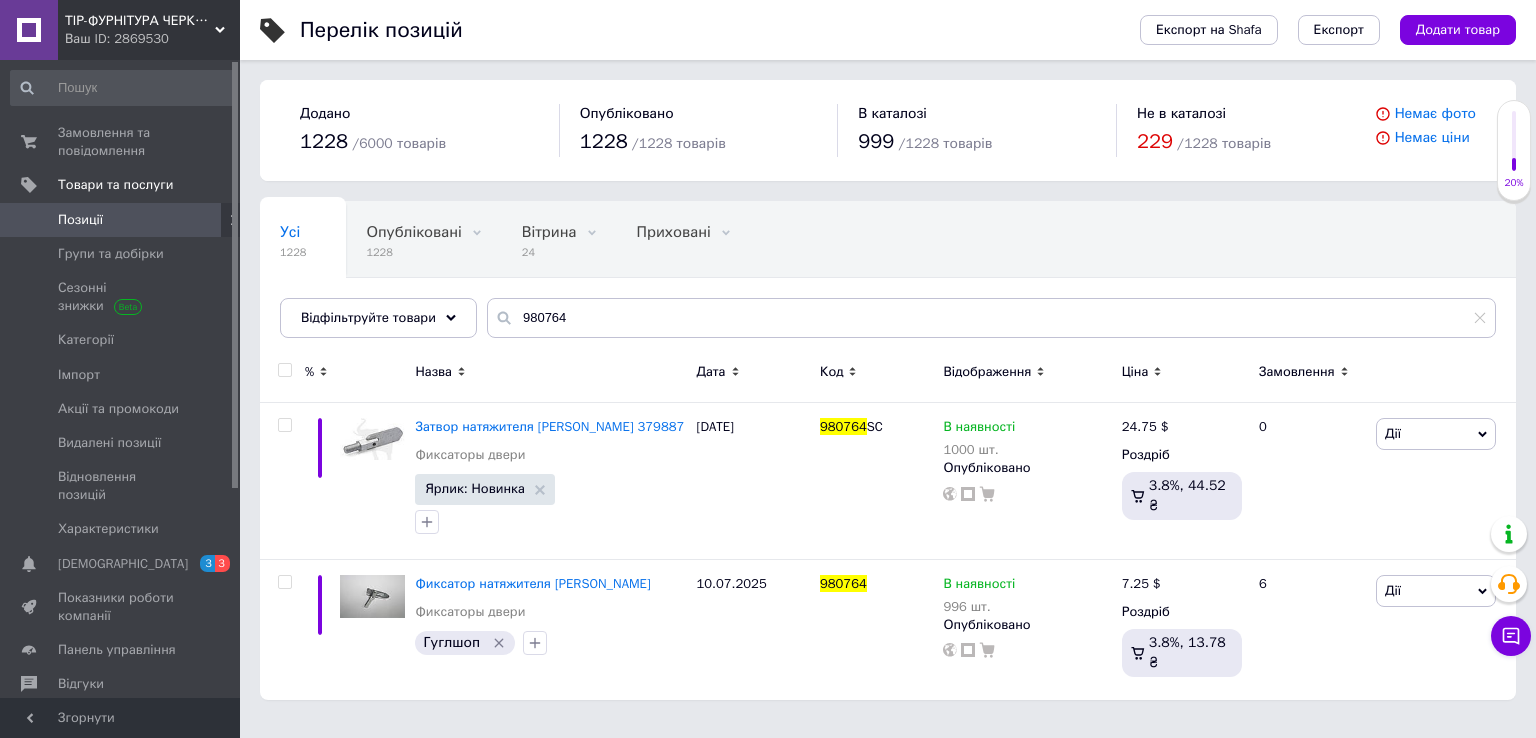 drag, startPoint x: 390, startPoint y: 340, endPoint x: 279, endPoint y: 368, distance: 114.47707 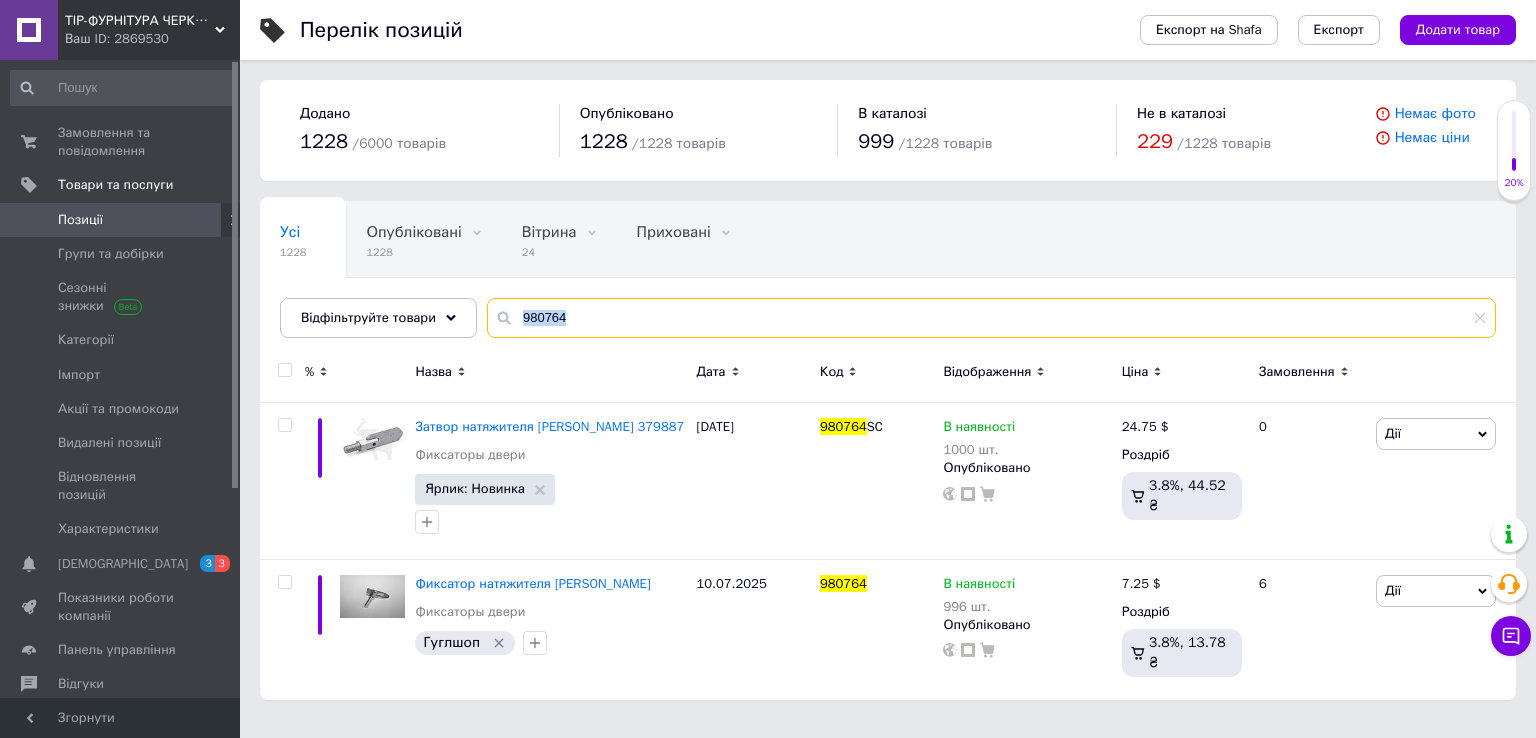 click on "980764" at bounding box center [991, 318] 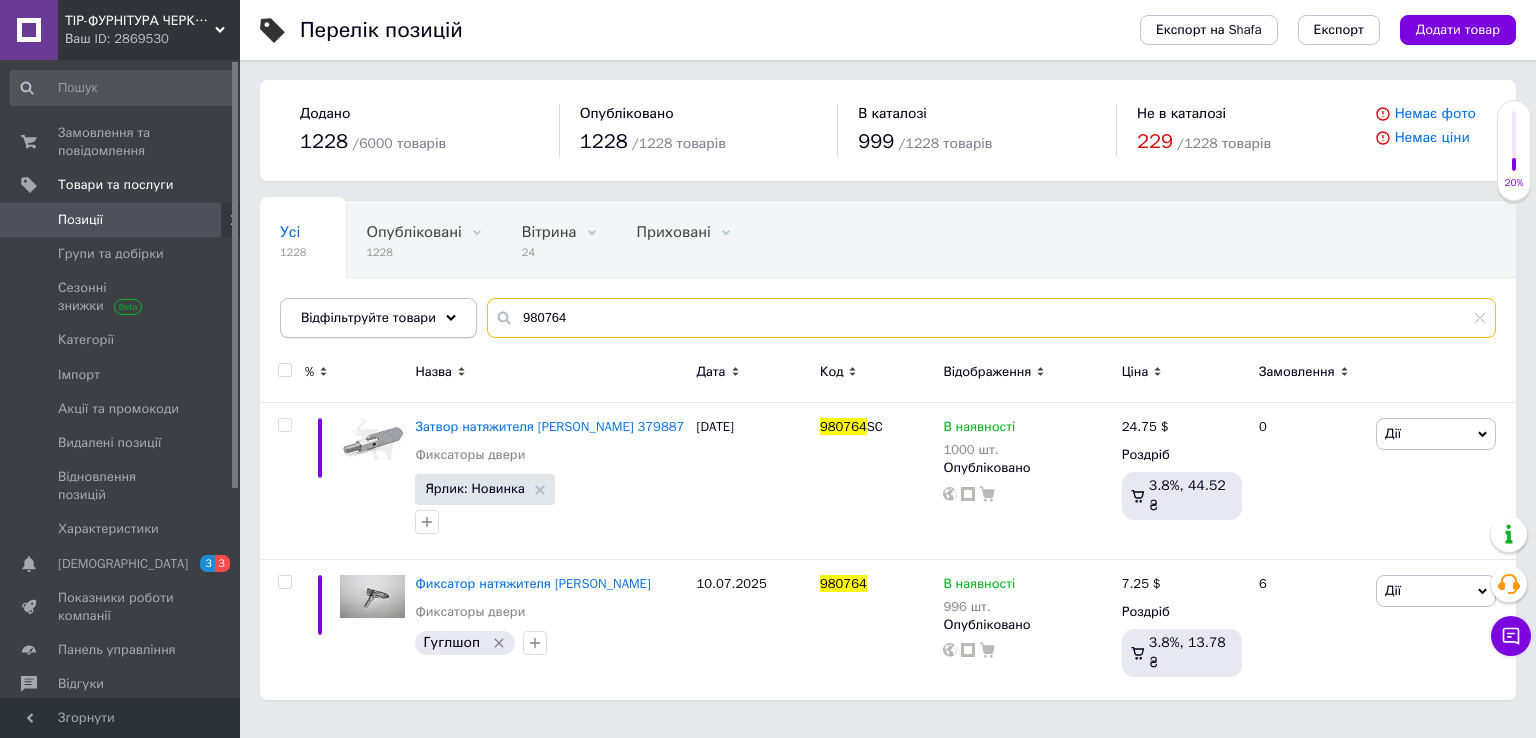drag, startPoint x: 517, startPoint y: 323, endPoint x: 435, endPoint y: 325, distance: 82.02438 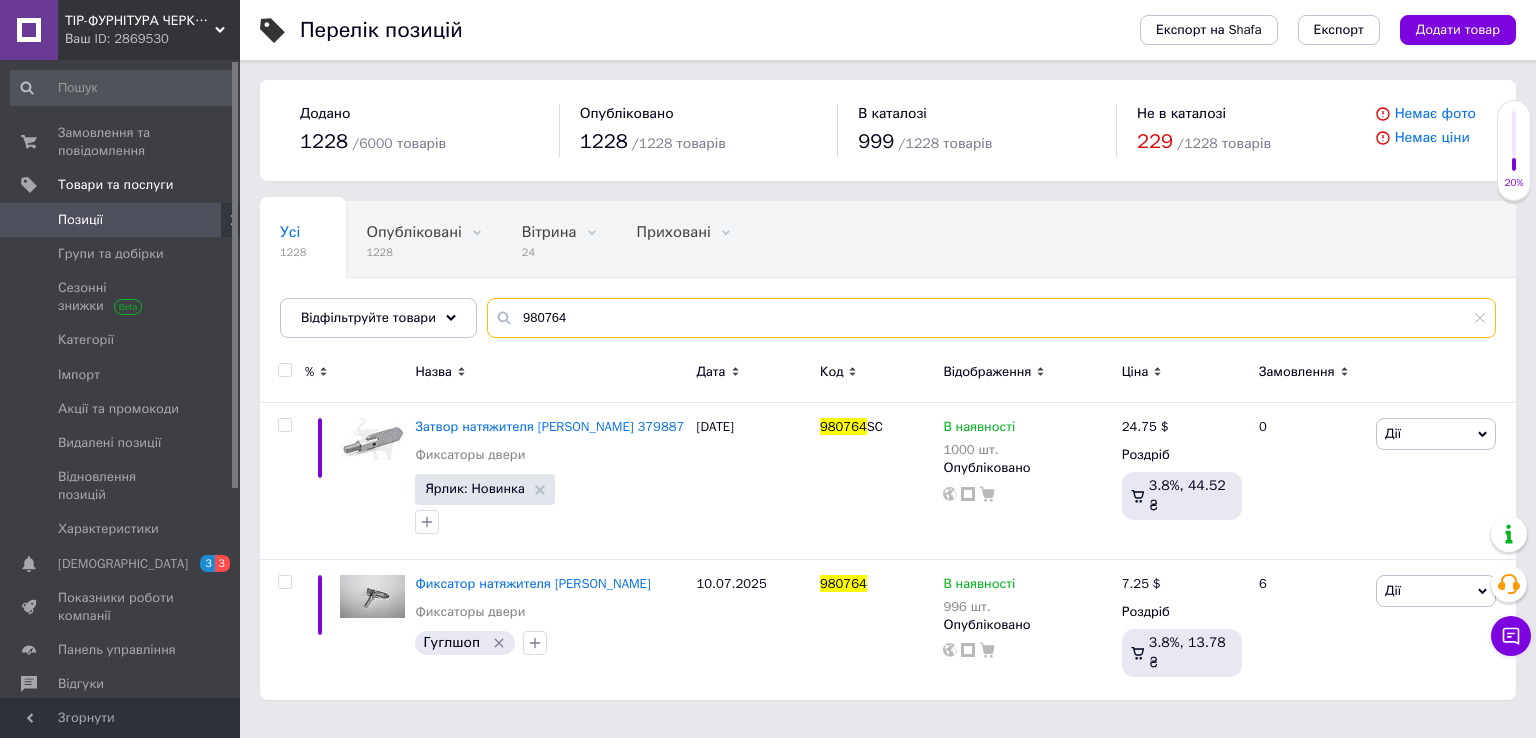 paste on "423" 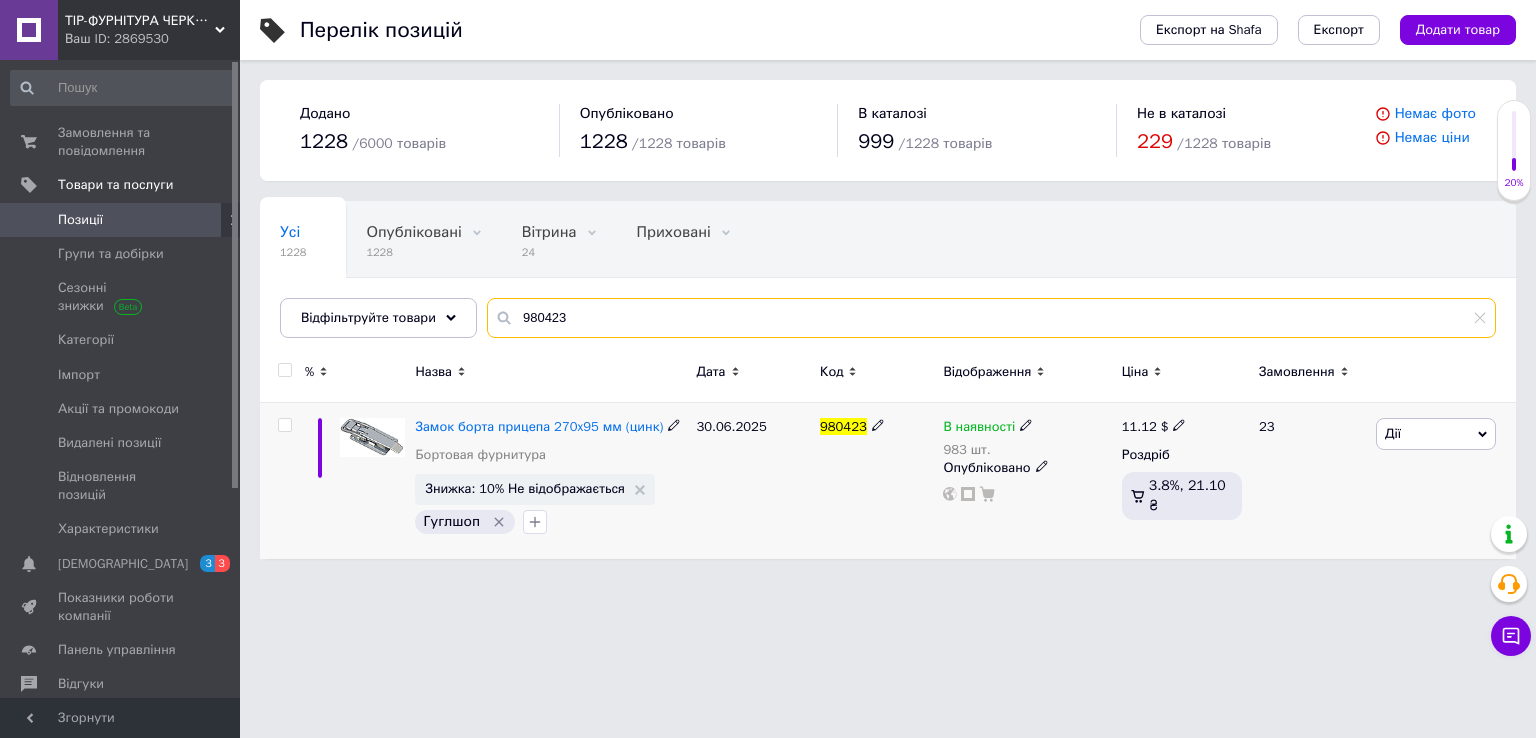 type on "980423" 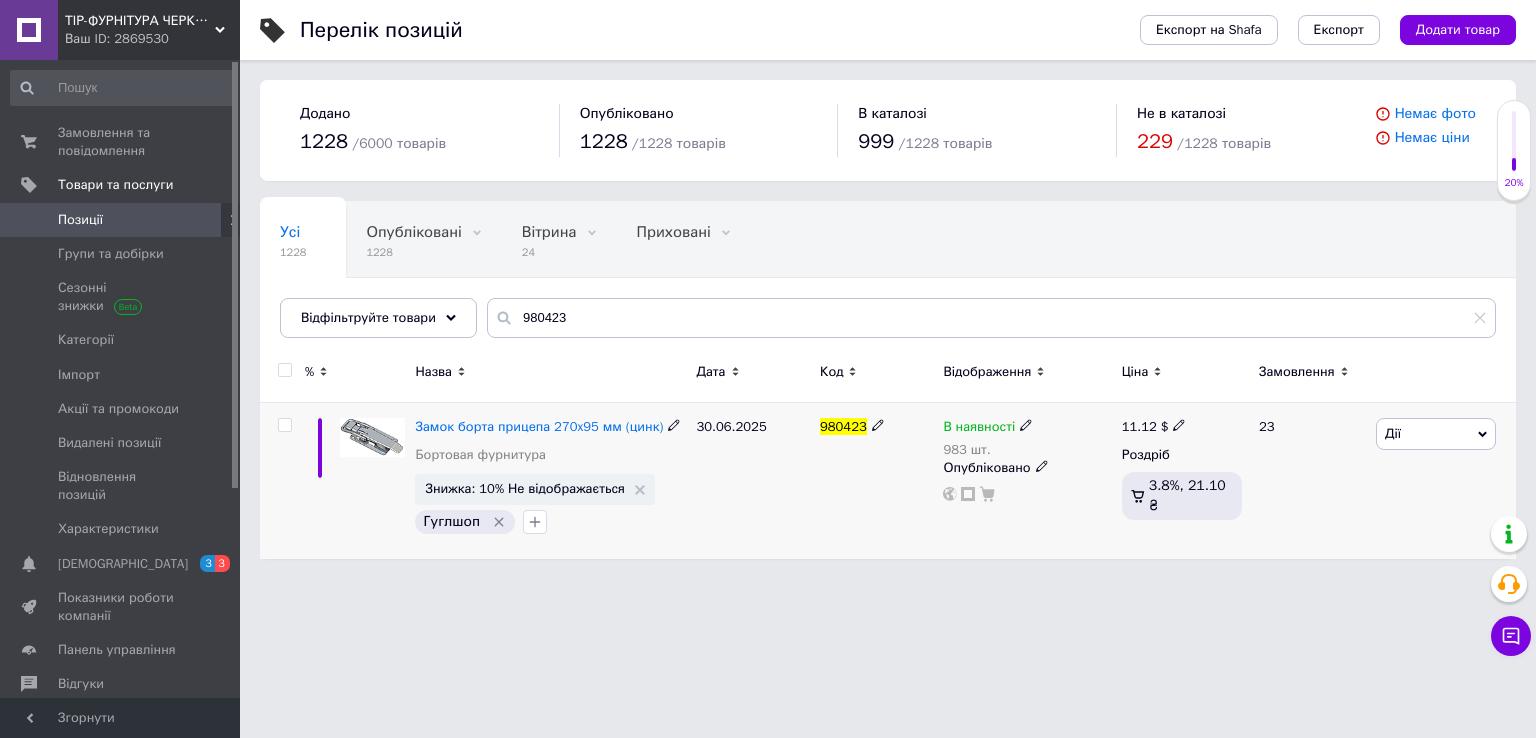 click on "11.12" at bounding box center [1139, 426] 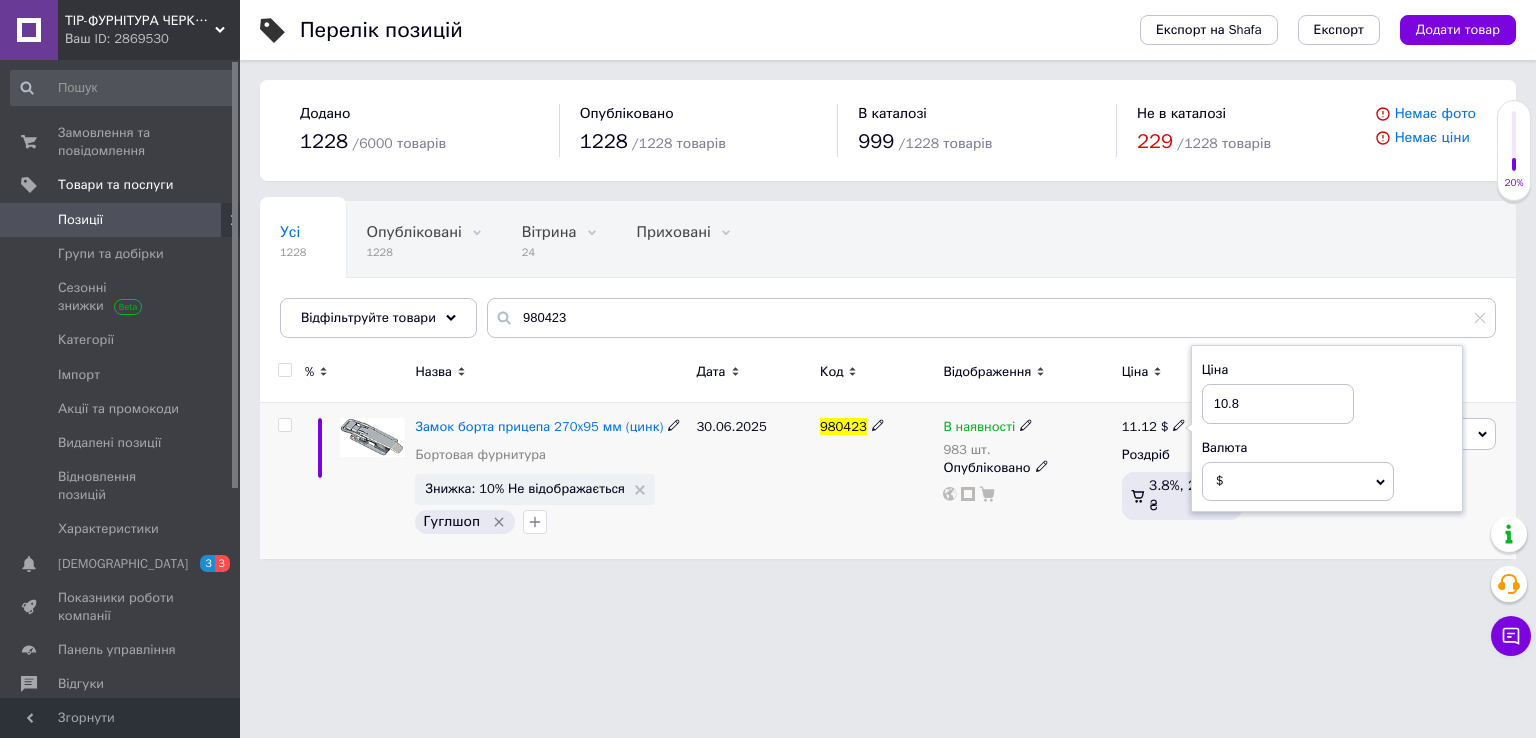 type on "10.88" 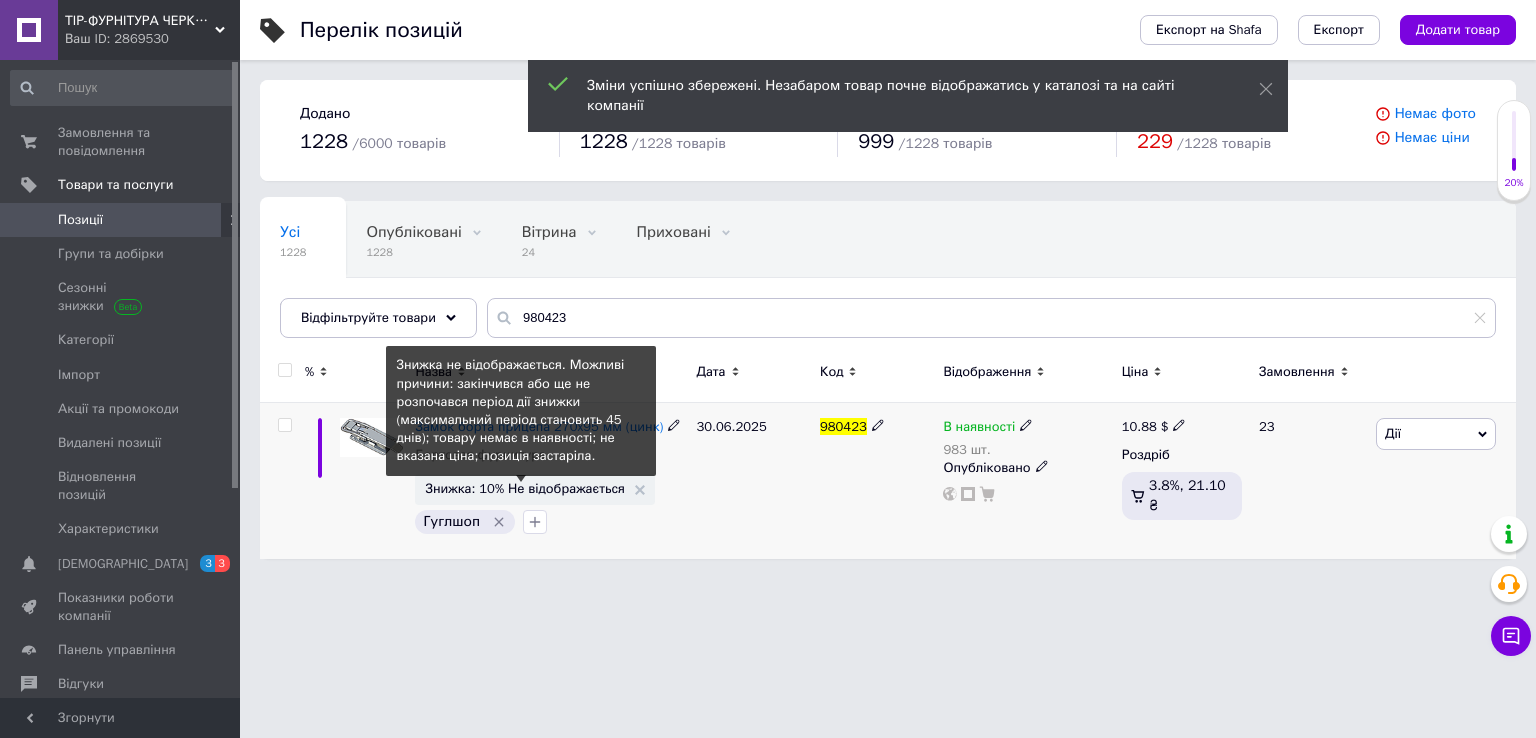 click on "Знижка: 10% Не відображається" at bounding box center (525, 488) 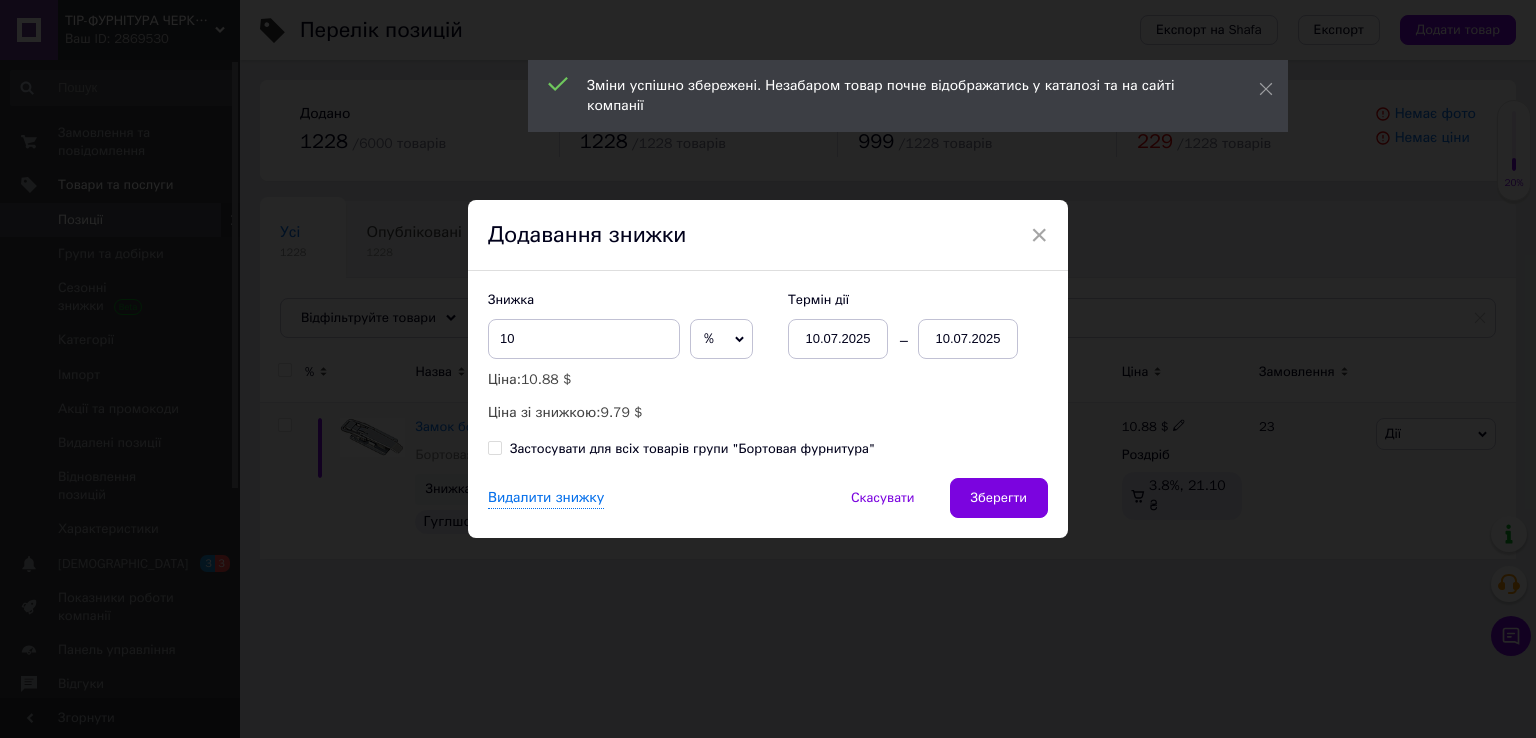 drag, startPoint x: 968, startPoint y: 317, endPoint x: 972, endPoint y: 336, distance: 19.416489 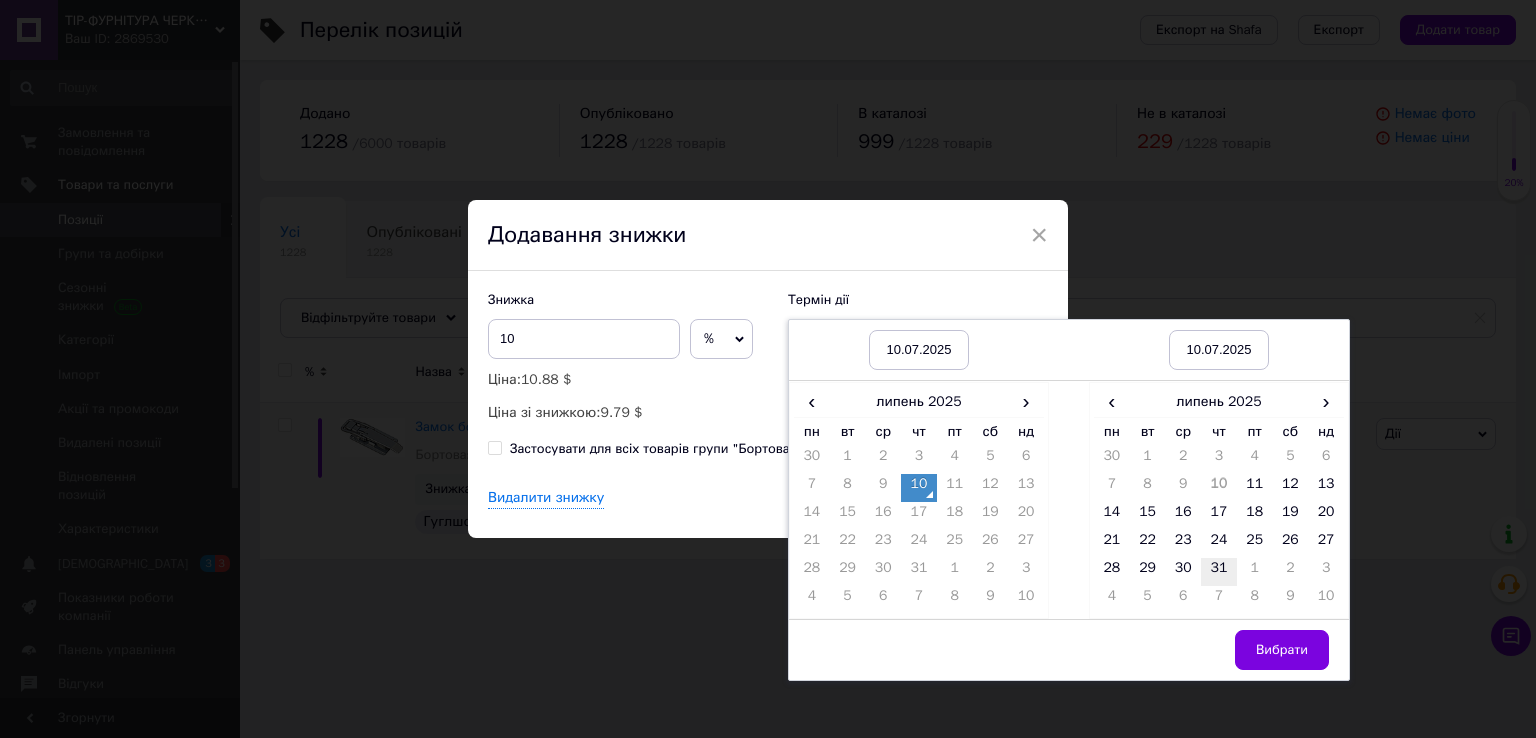 click on "31" at bounding box center [1219, 572] 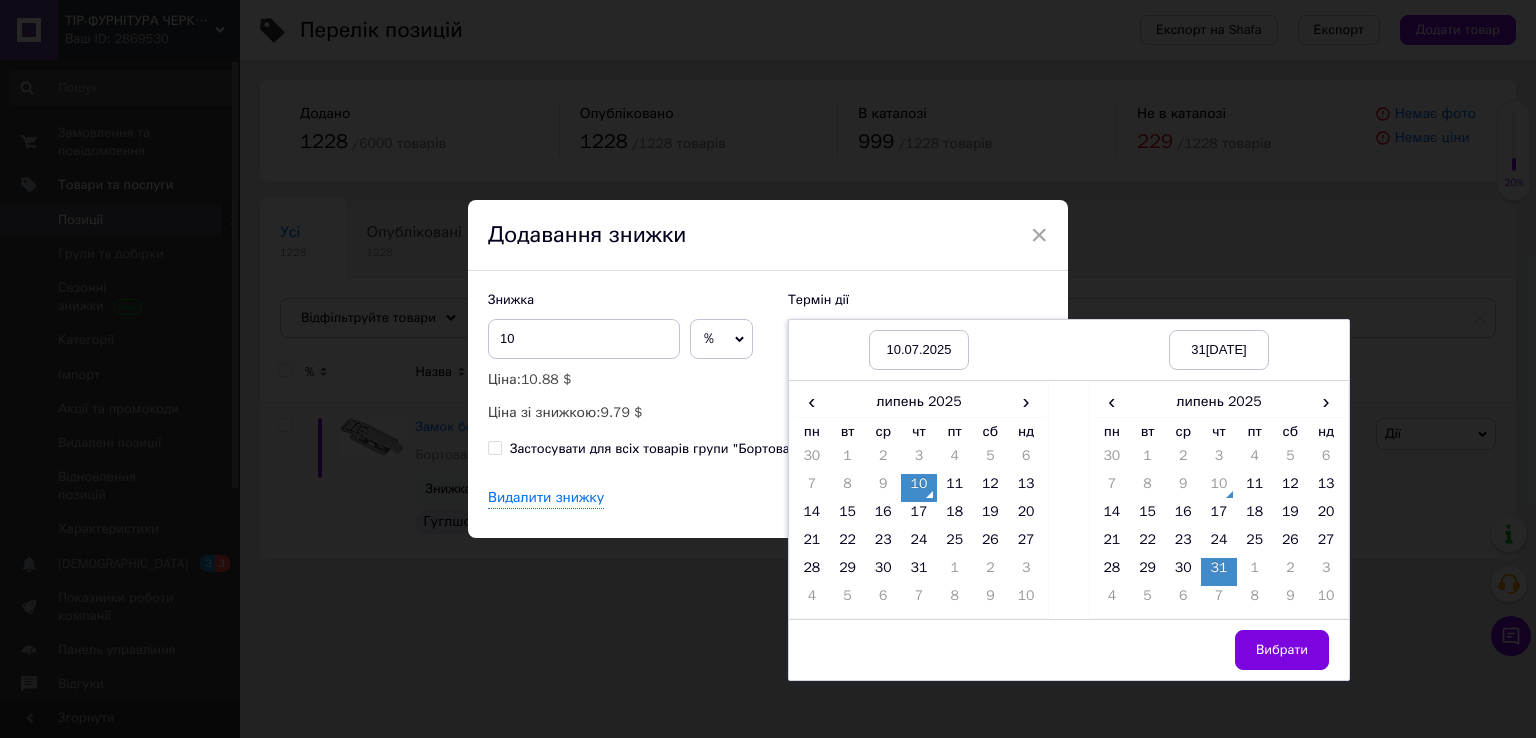 click on "Вибрати" at bounding box center (1282, 650) 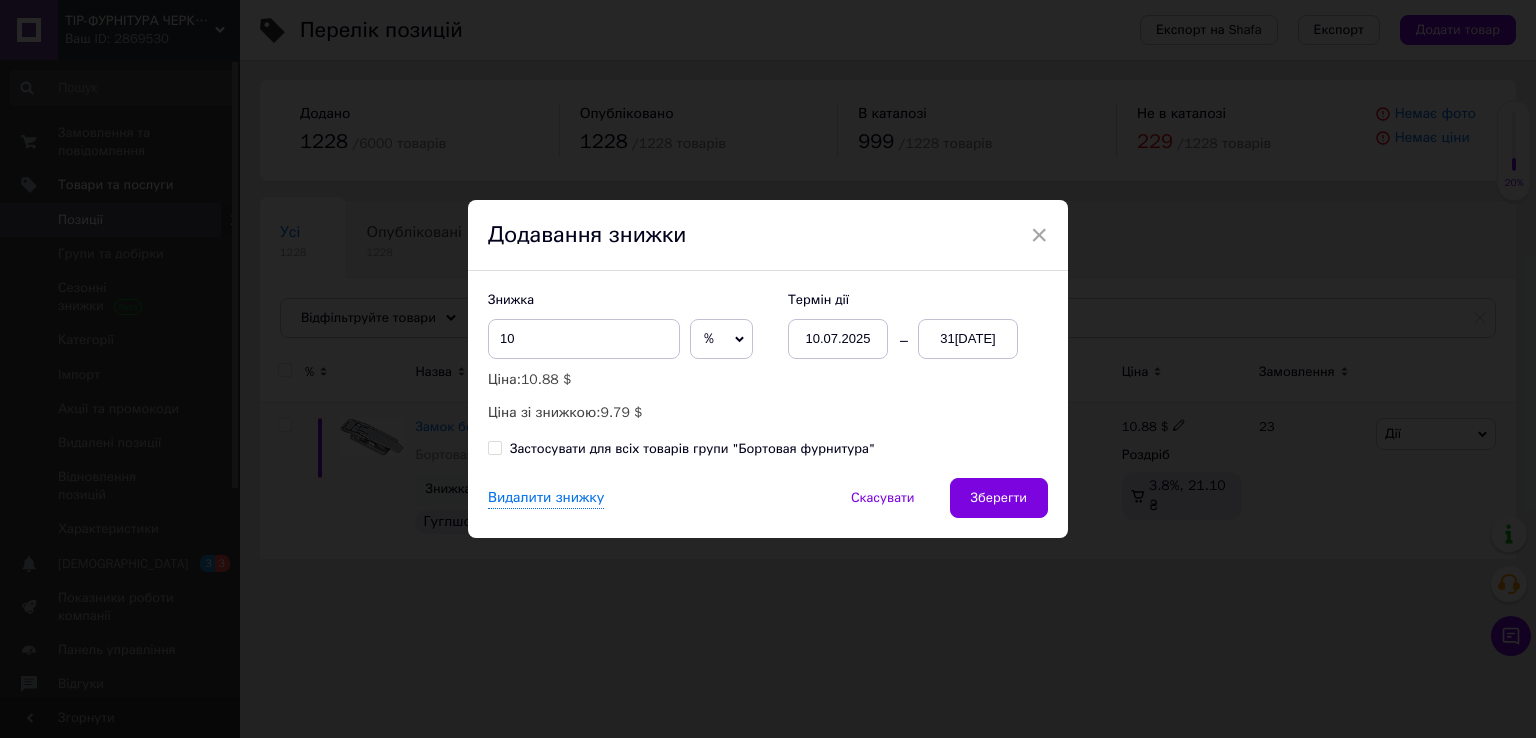 click on "Зберегти" at bounding box center (999, 498) 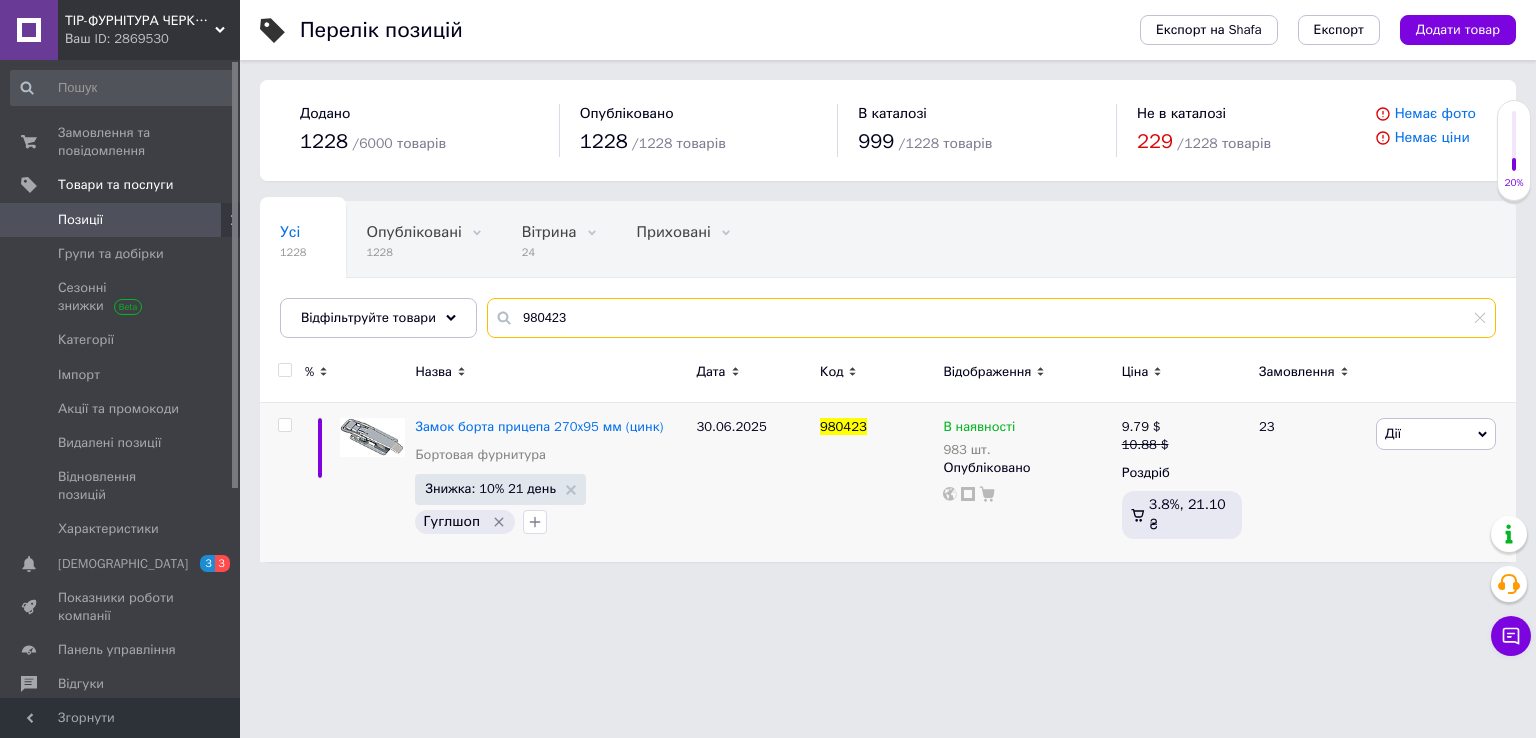 drag, startPoint x: 639, startPoint y: 315, endPoint x: 336, endPoint y: 357, distance: 305.89703 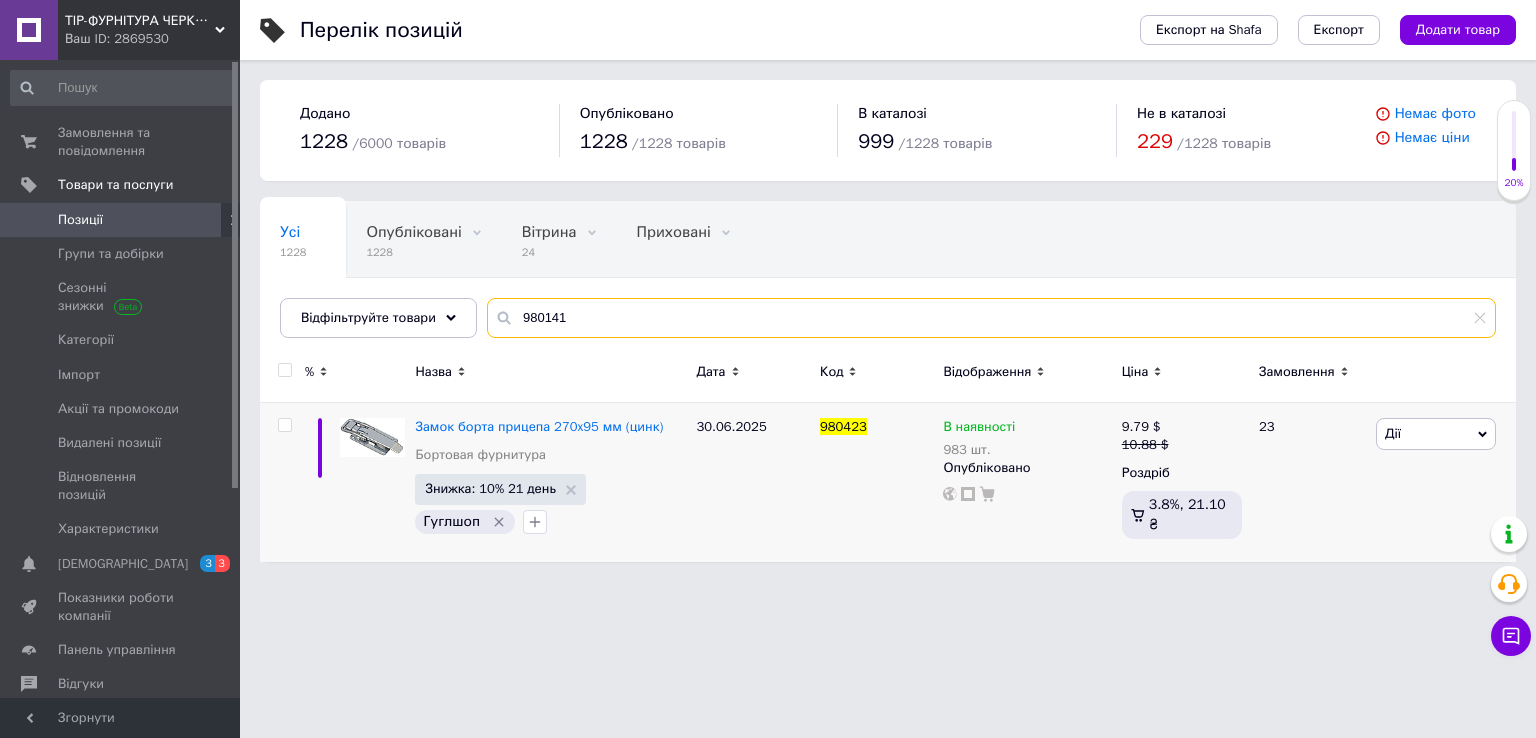 type on "980141" 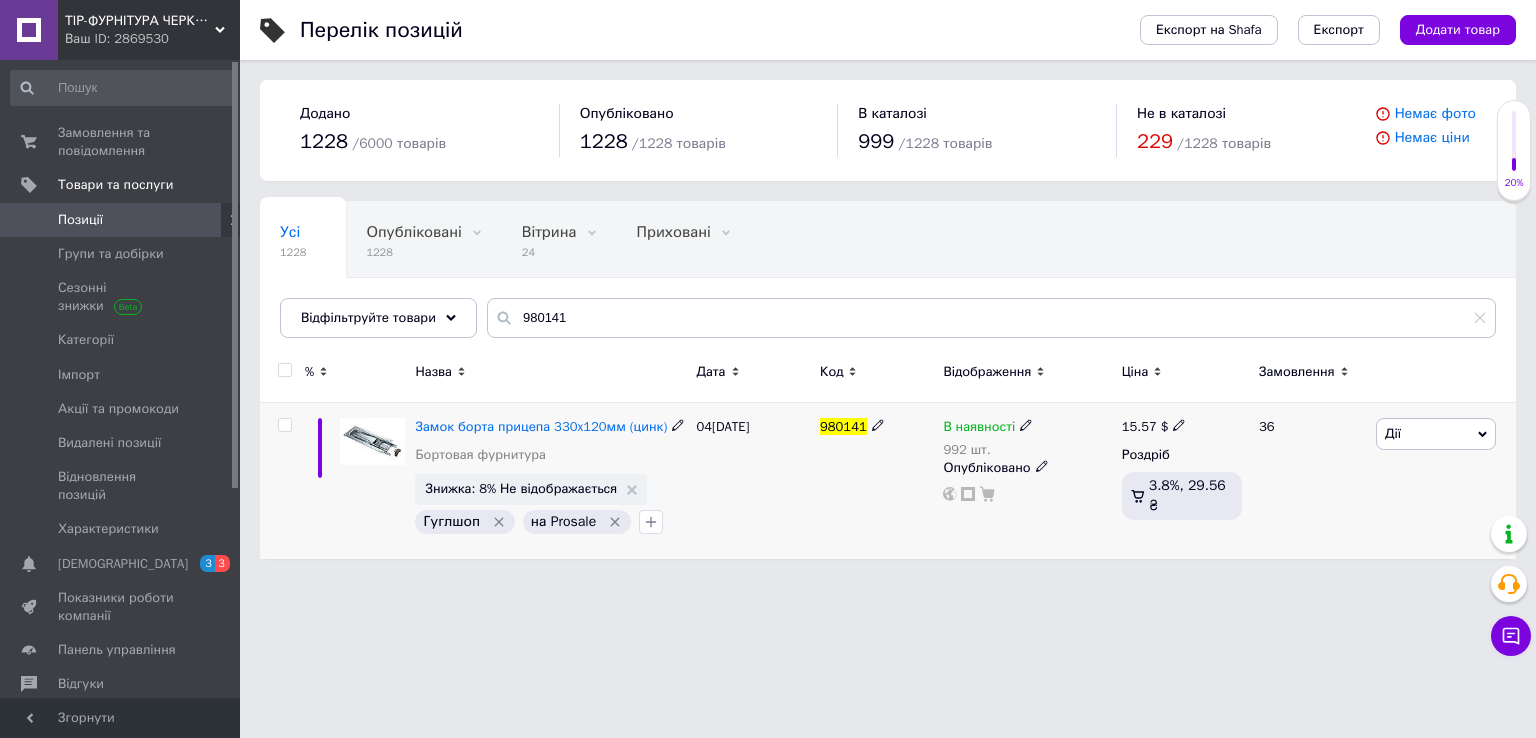 click on "15.57" at bounding box center [1139, 426] 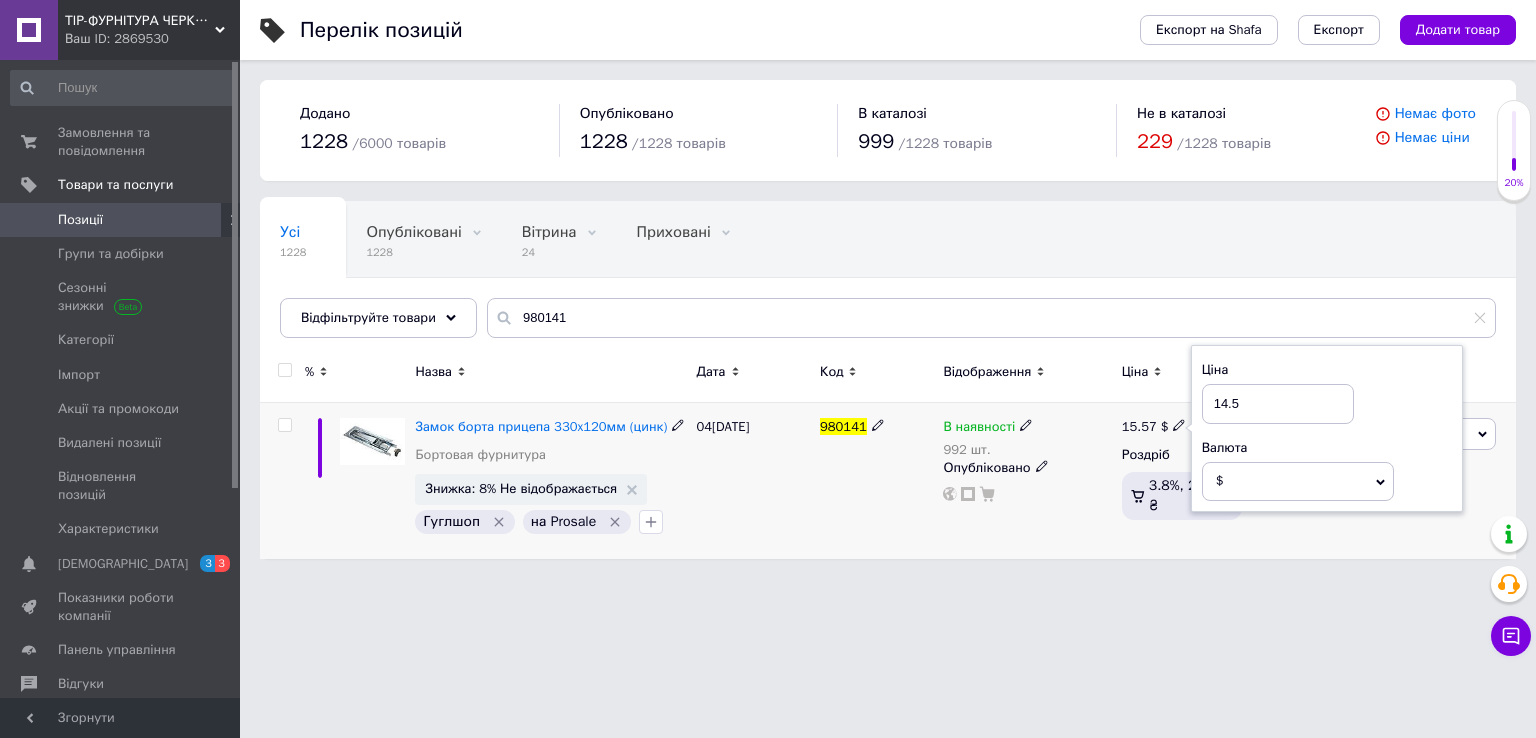 type on "14.51" 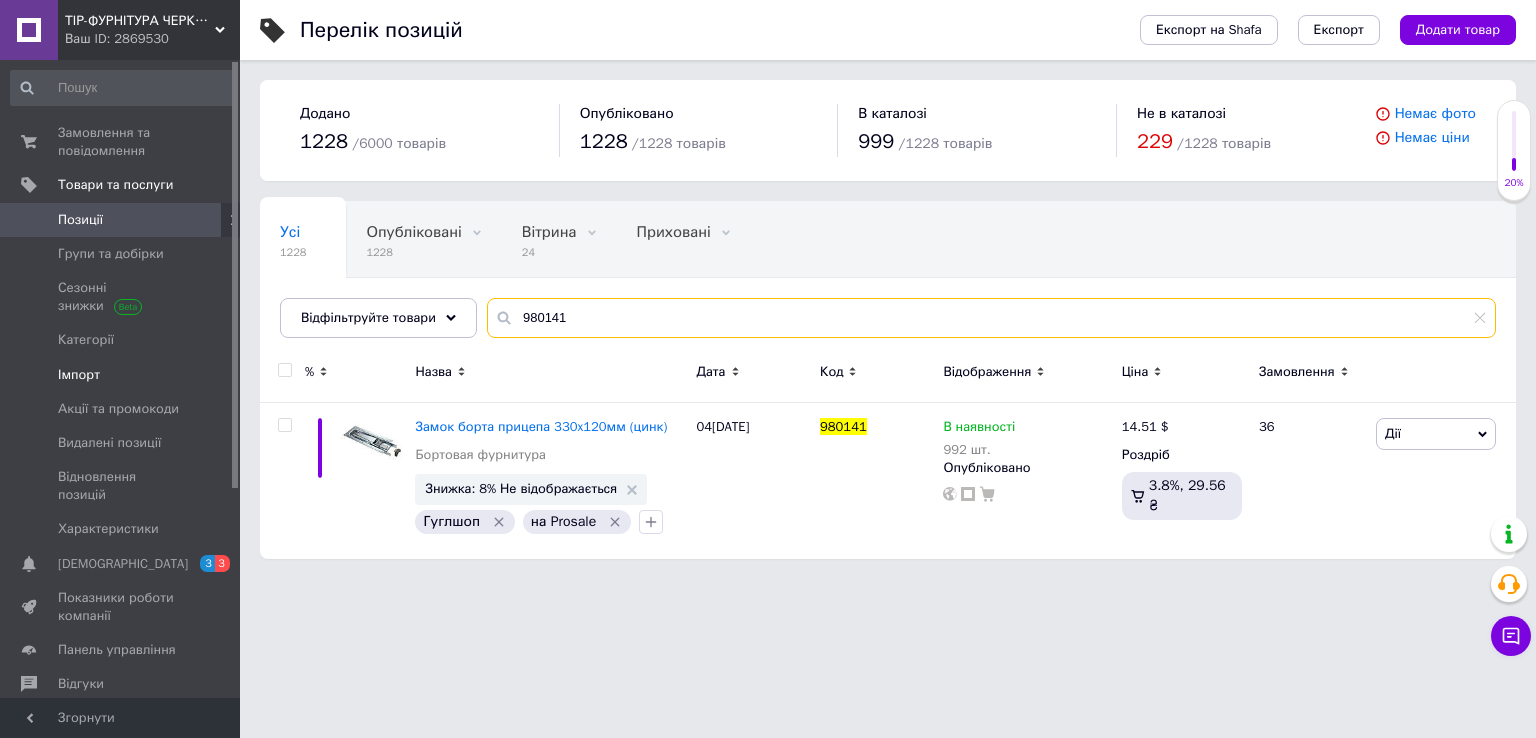 drag, startPoint x: 677, startPoint y: 318, endPoint x: 228, endPoint y: 339, distance: 449.4908 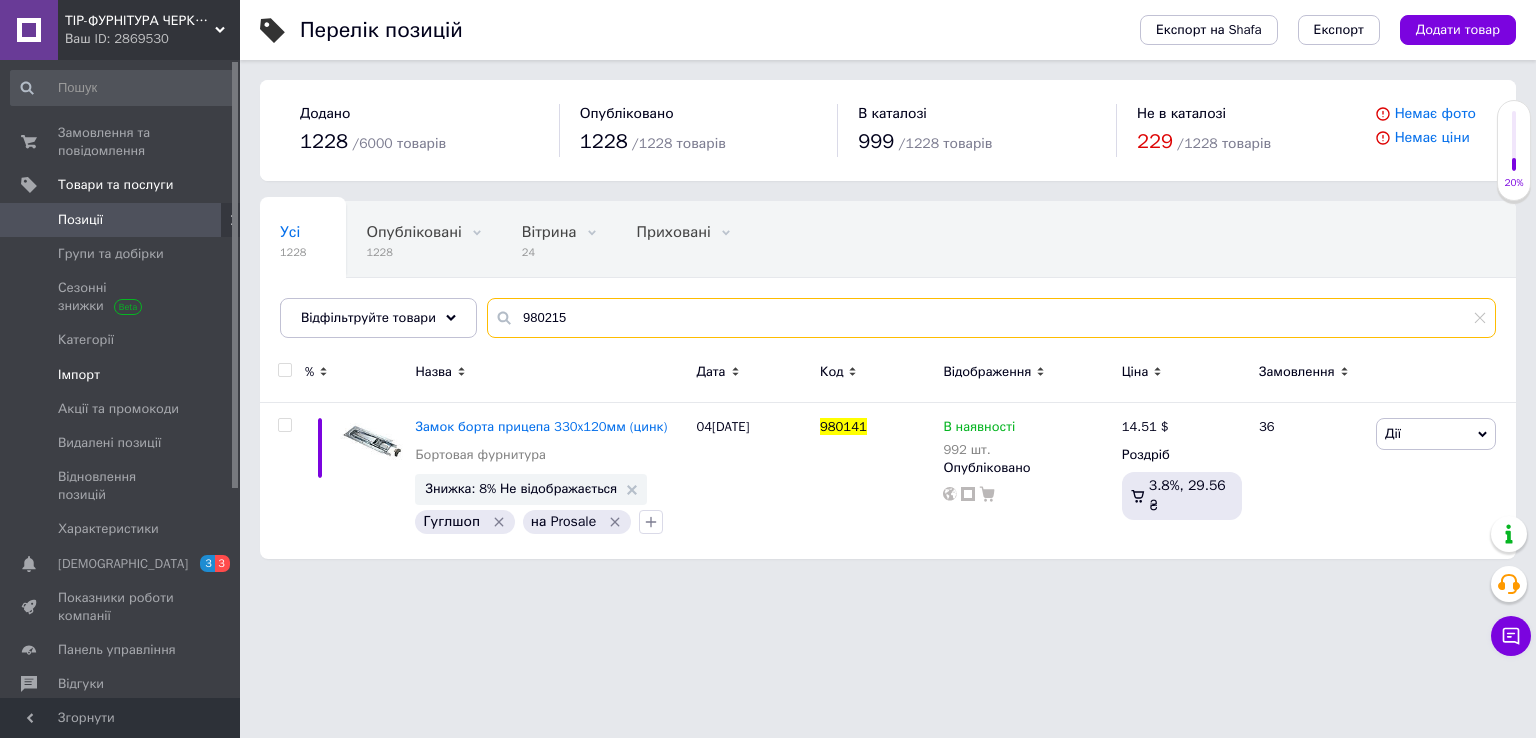 type on "980215" 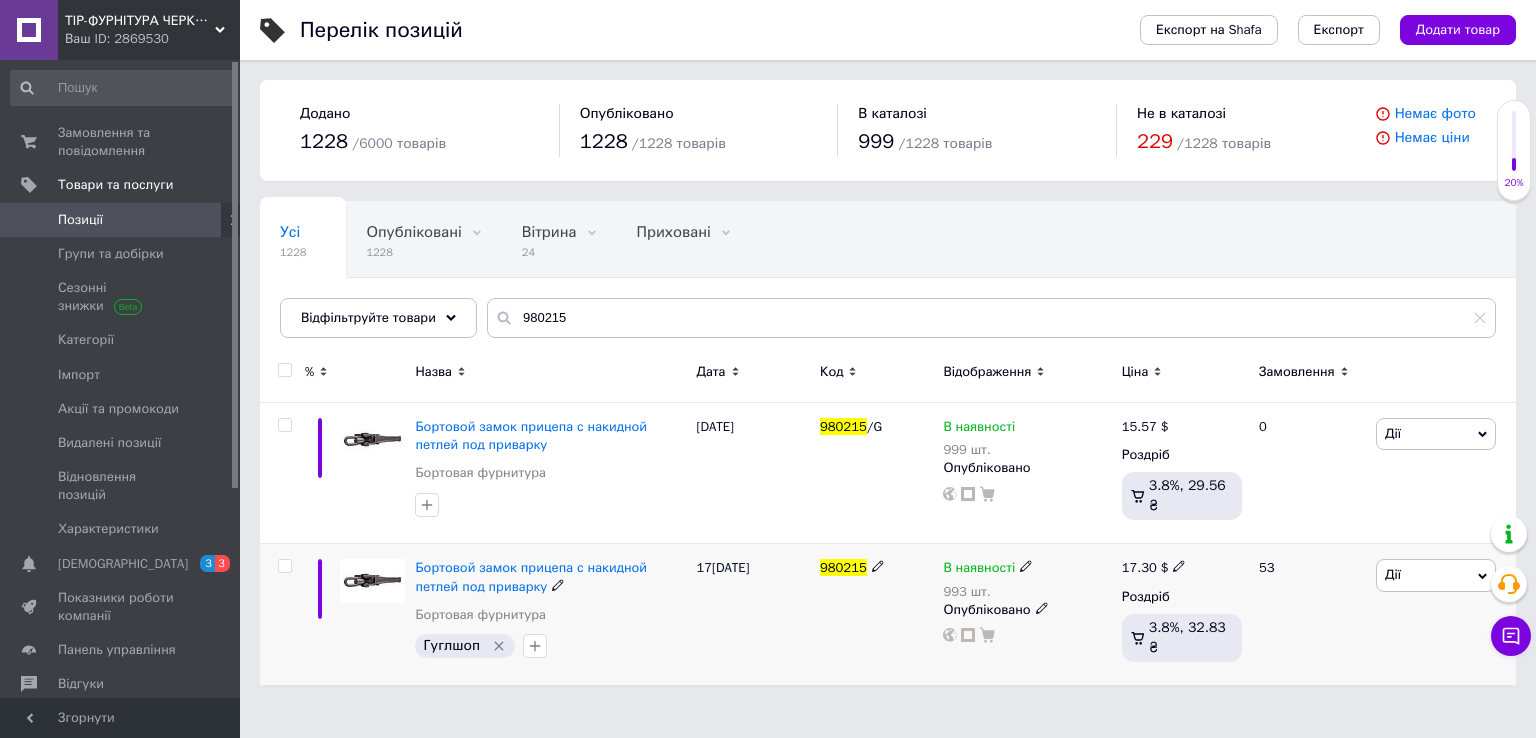 click on "17.30" at bounding box center [1139, 567] 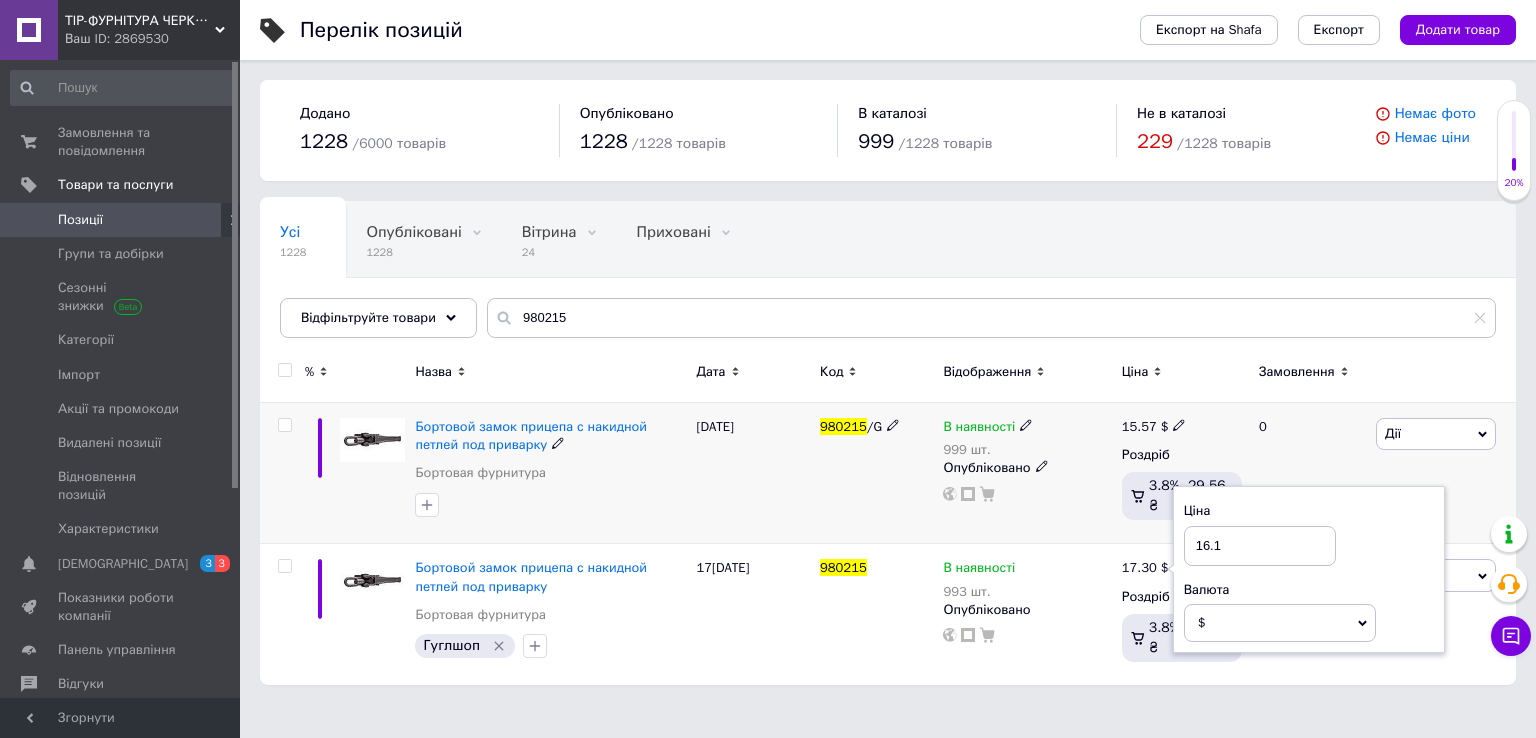 type on "16.19" 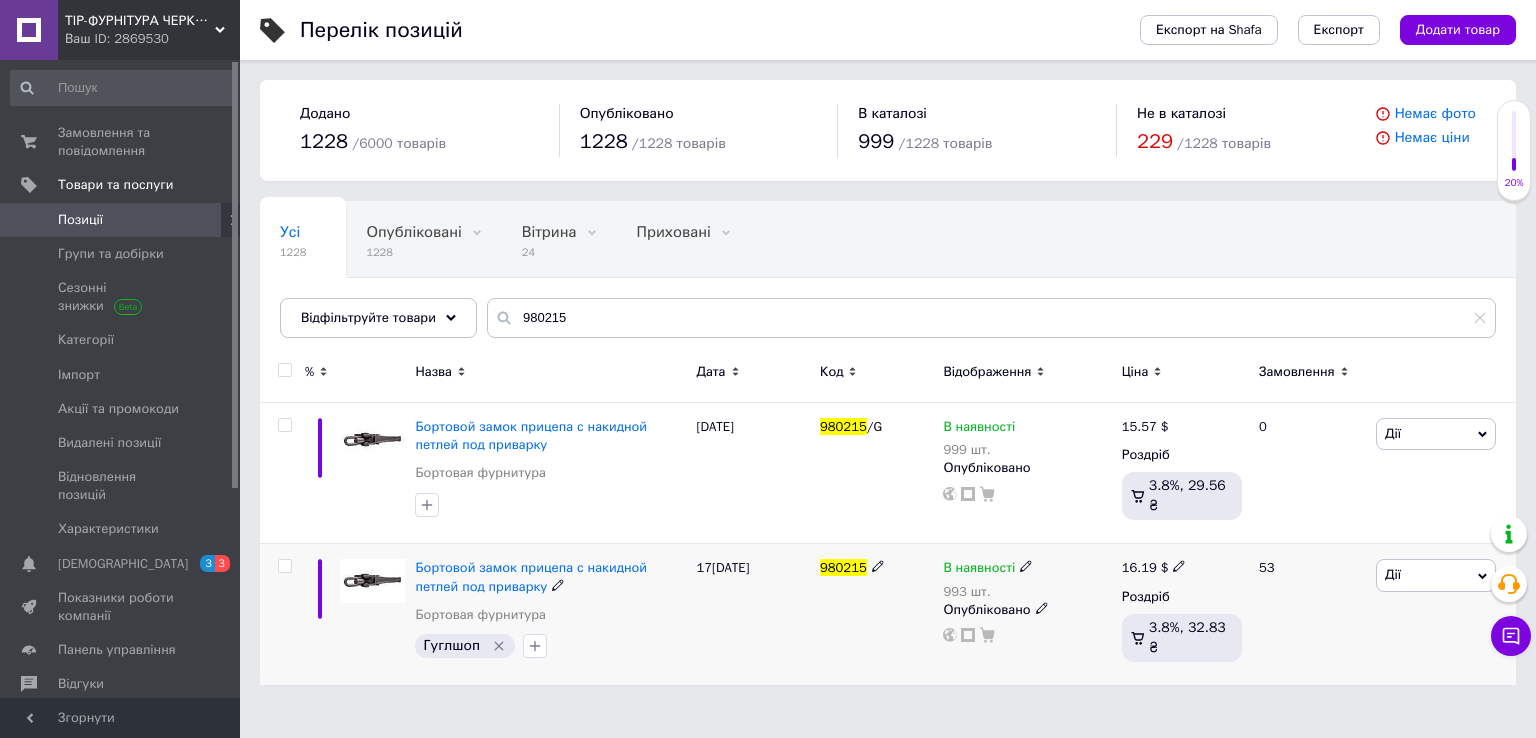 click on "16.19" at bounding box center [1139, 567] 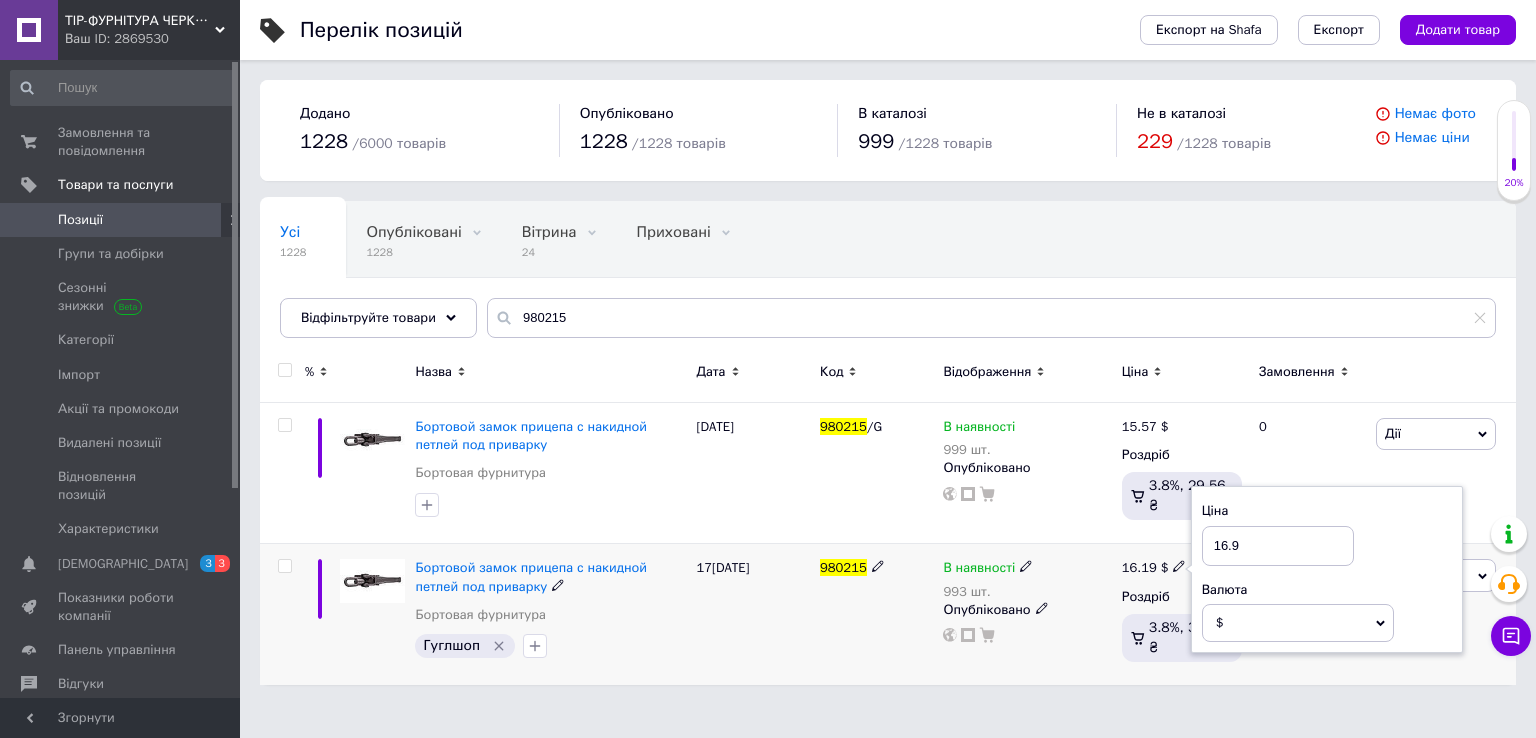 type on "16.92" 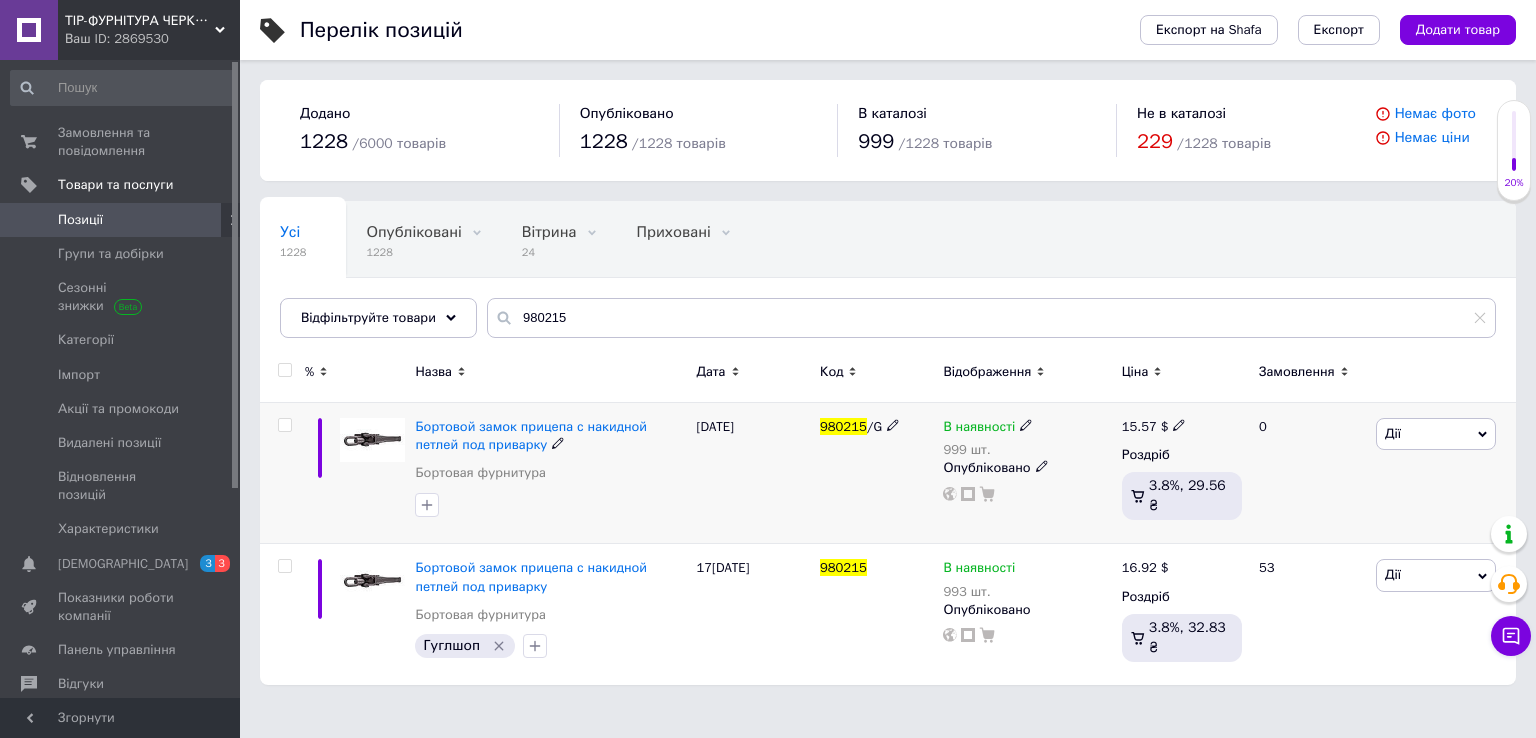 click on "15.57" at bounding box center [1139, 426] 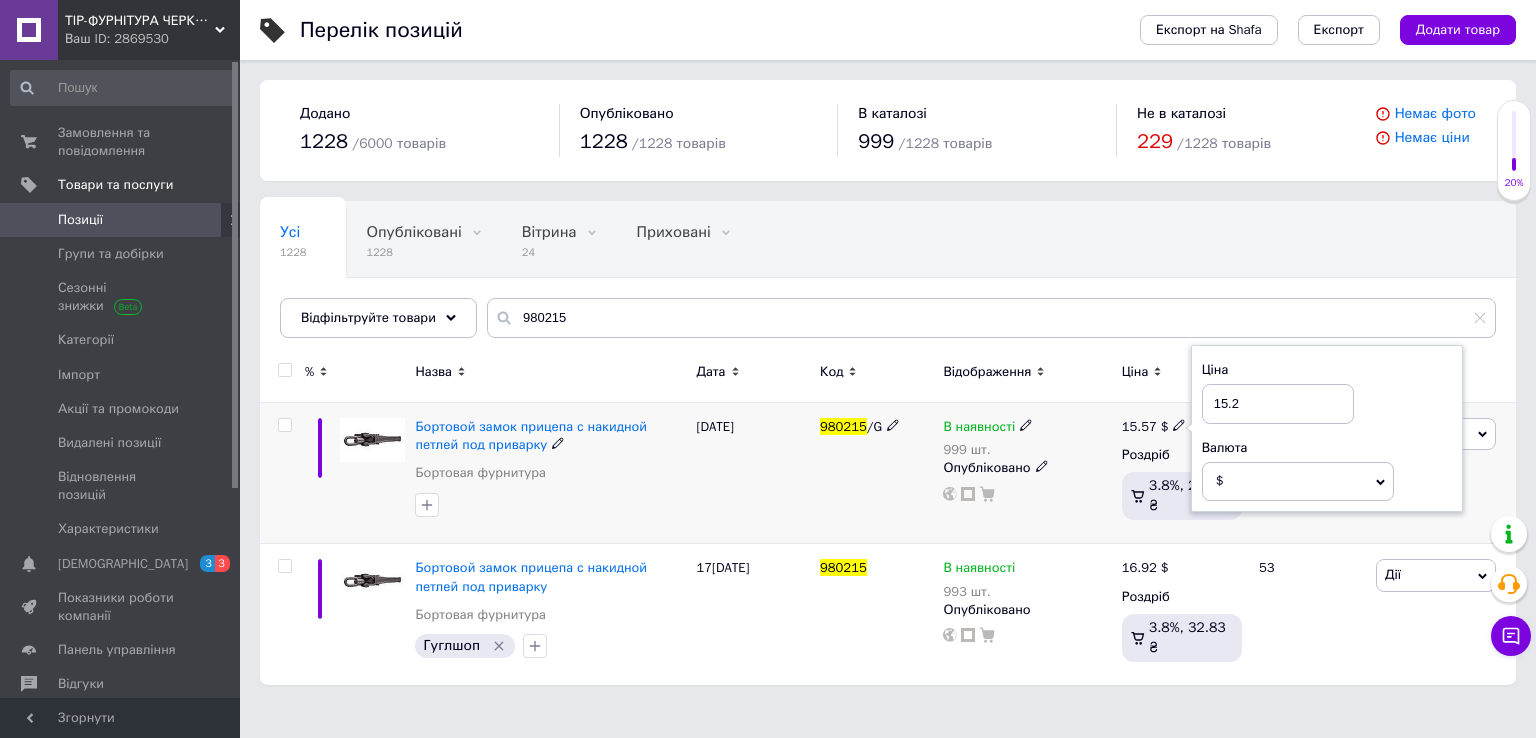 type on "15.23" 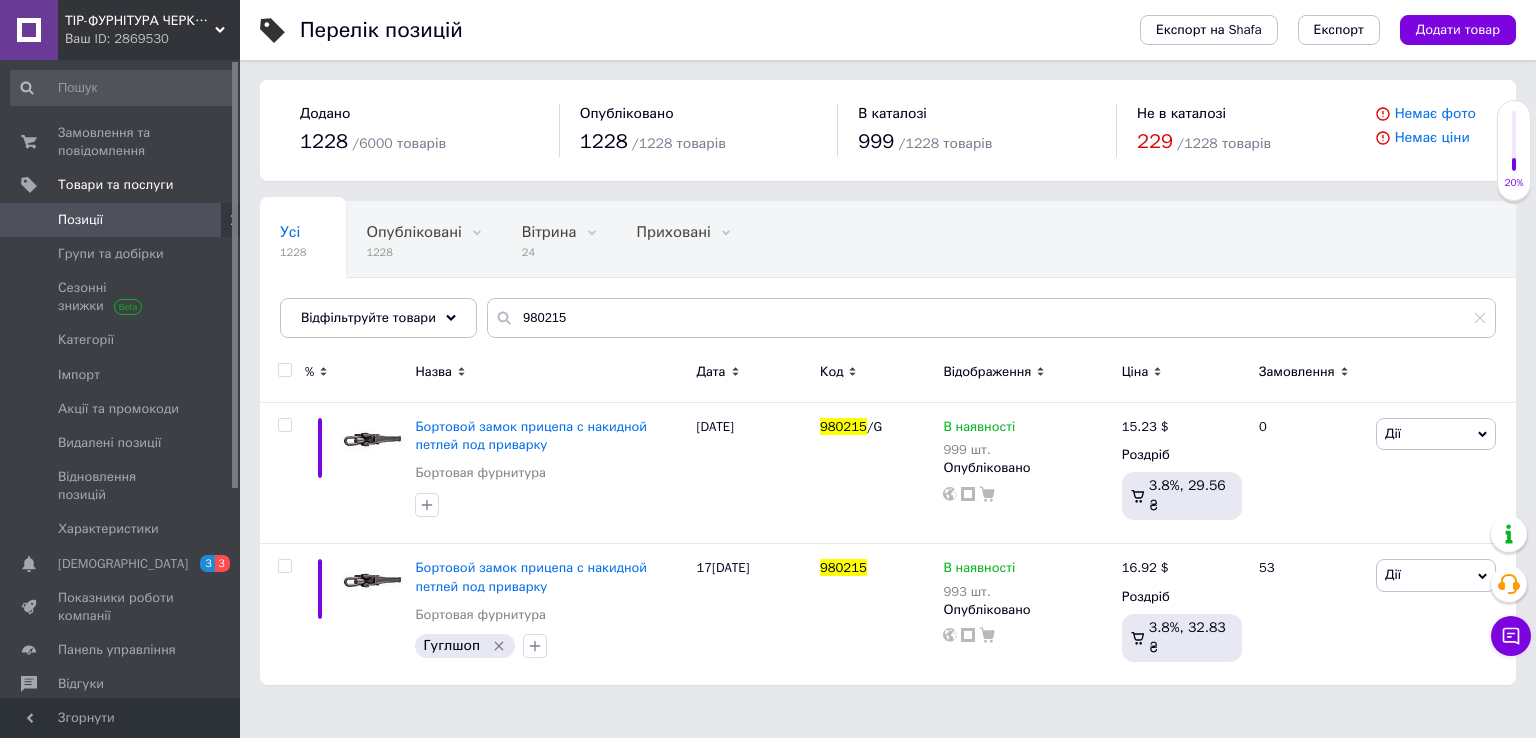 drag, startPoint x: 638, startPoint y: 292, endPoint x: 348, endPoint y: 360, distance: 297.86575 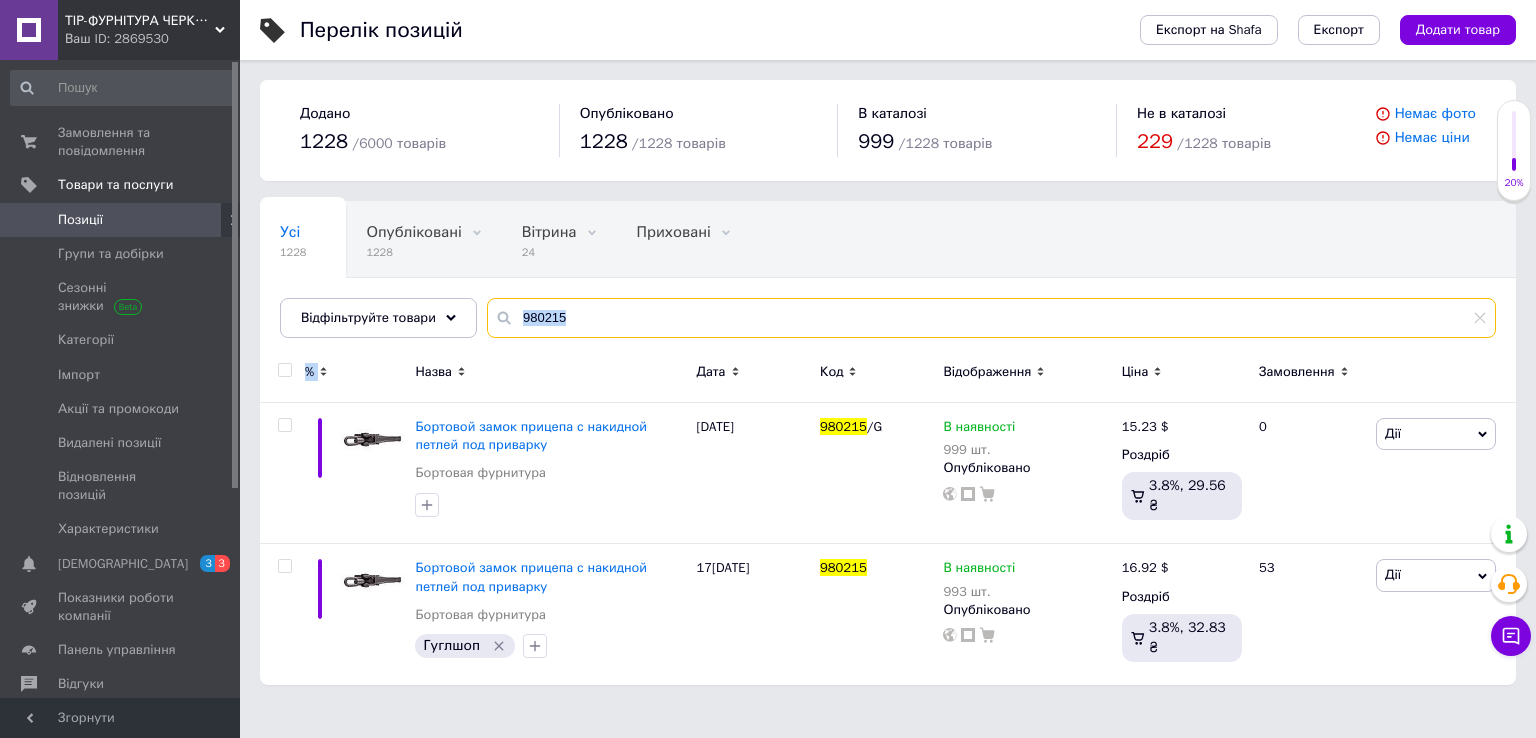 click on "980215" at bounding box center [991, 318] 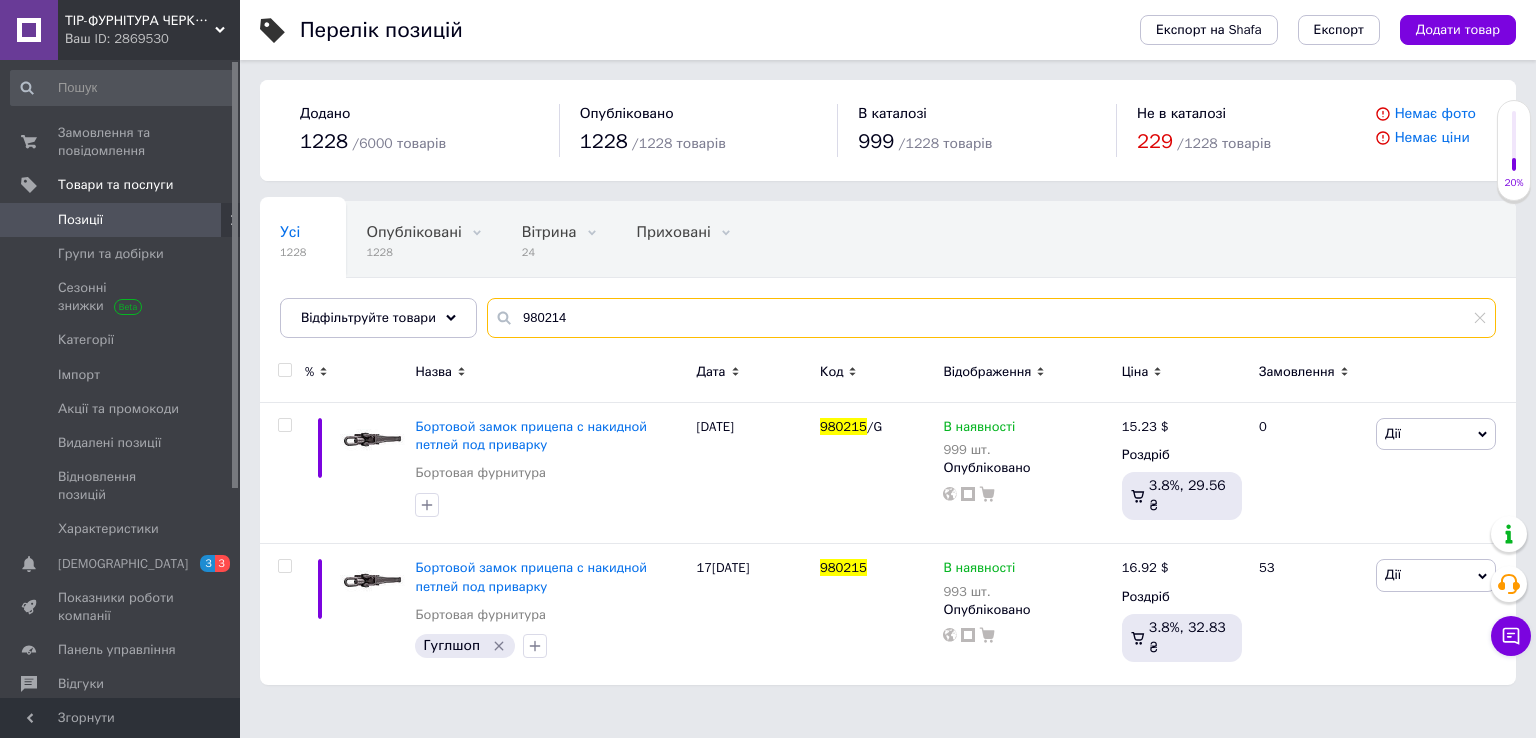 type on "980214" 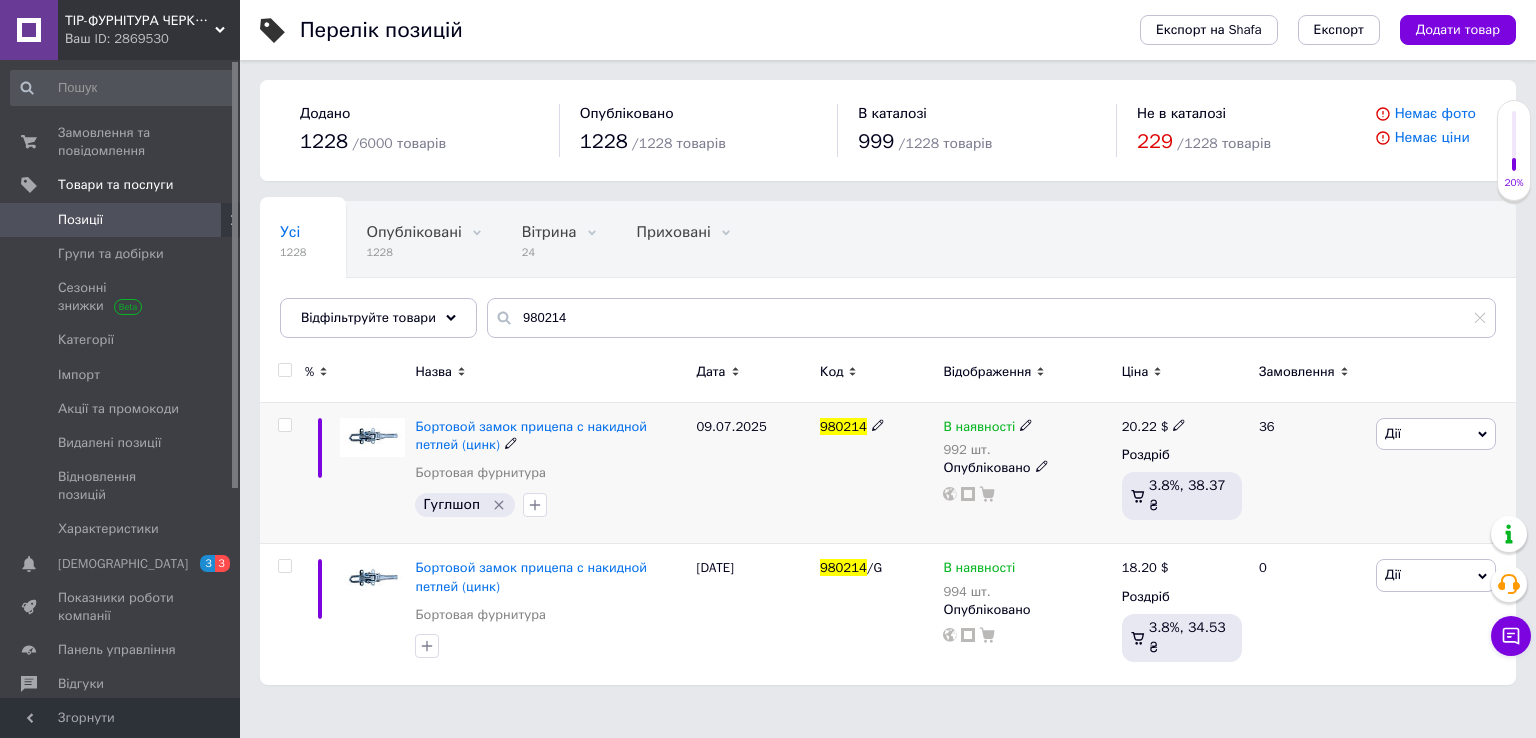 click on "20.22" at bounding box center (1139, 426) 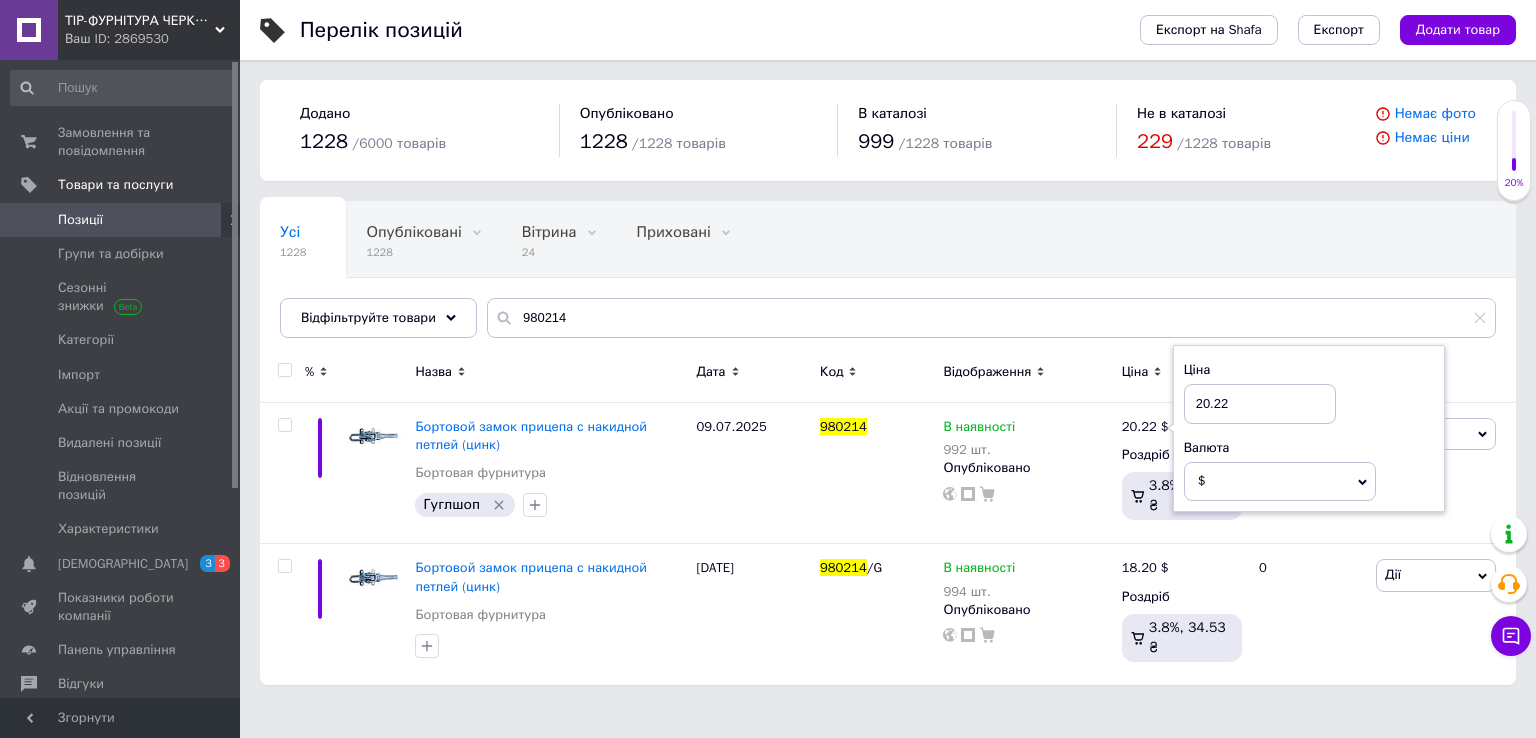 click on "Усі 1228 Опубліковані 1228 Видалити Редагувати Вітрина 24 Видалити Редагувати Приховані 0 Видалити Редагувати Зі знижкою 13 Видалити Редагувати Ok Відфільтровано...  Зберегти" at bounding box center [888, 279] 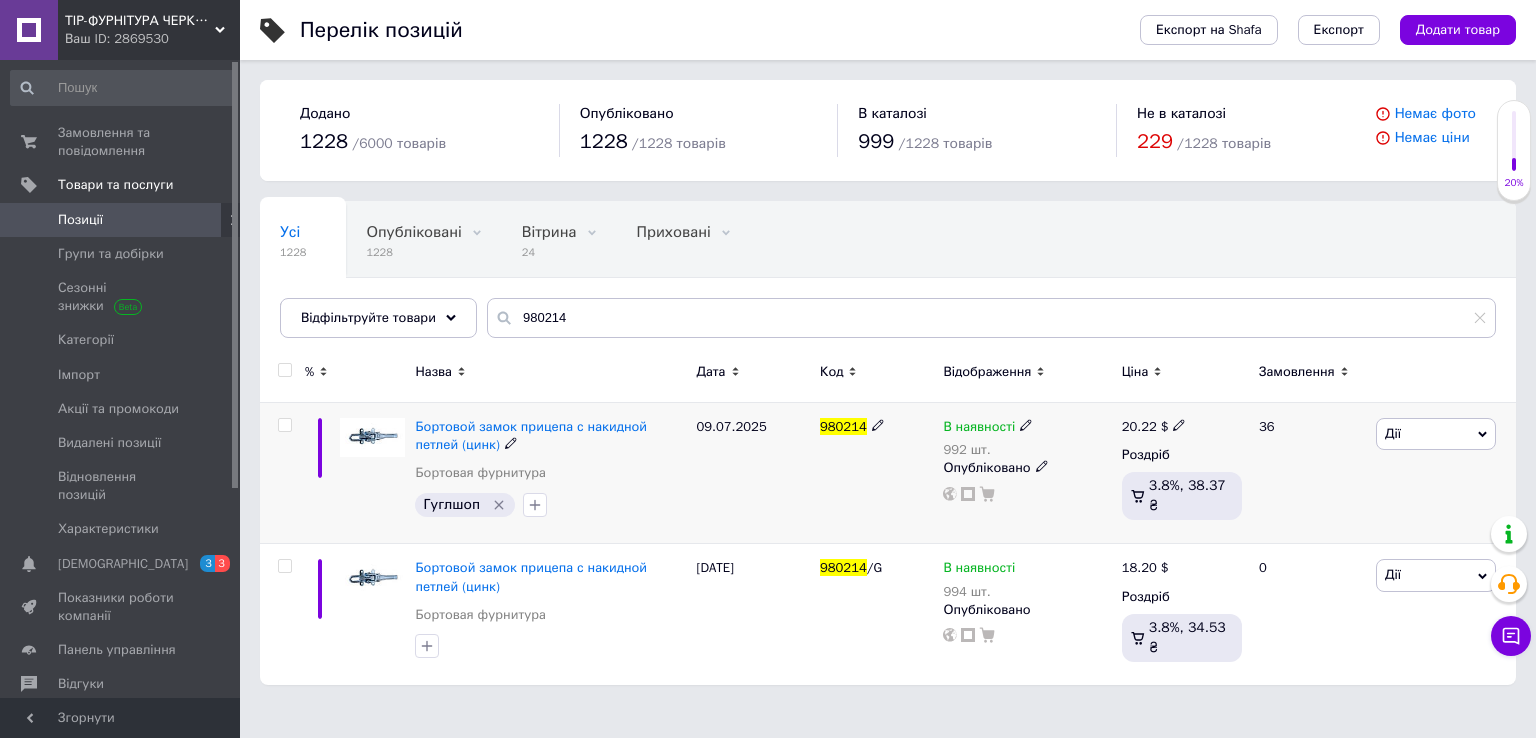 click on "20.22" at bounding box center [1139, 426] 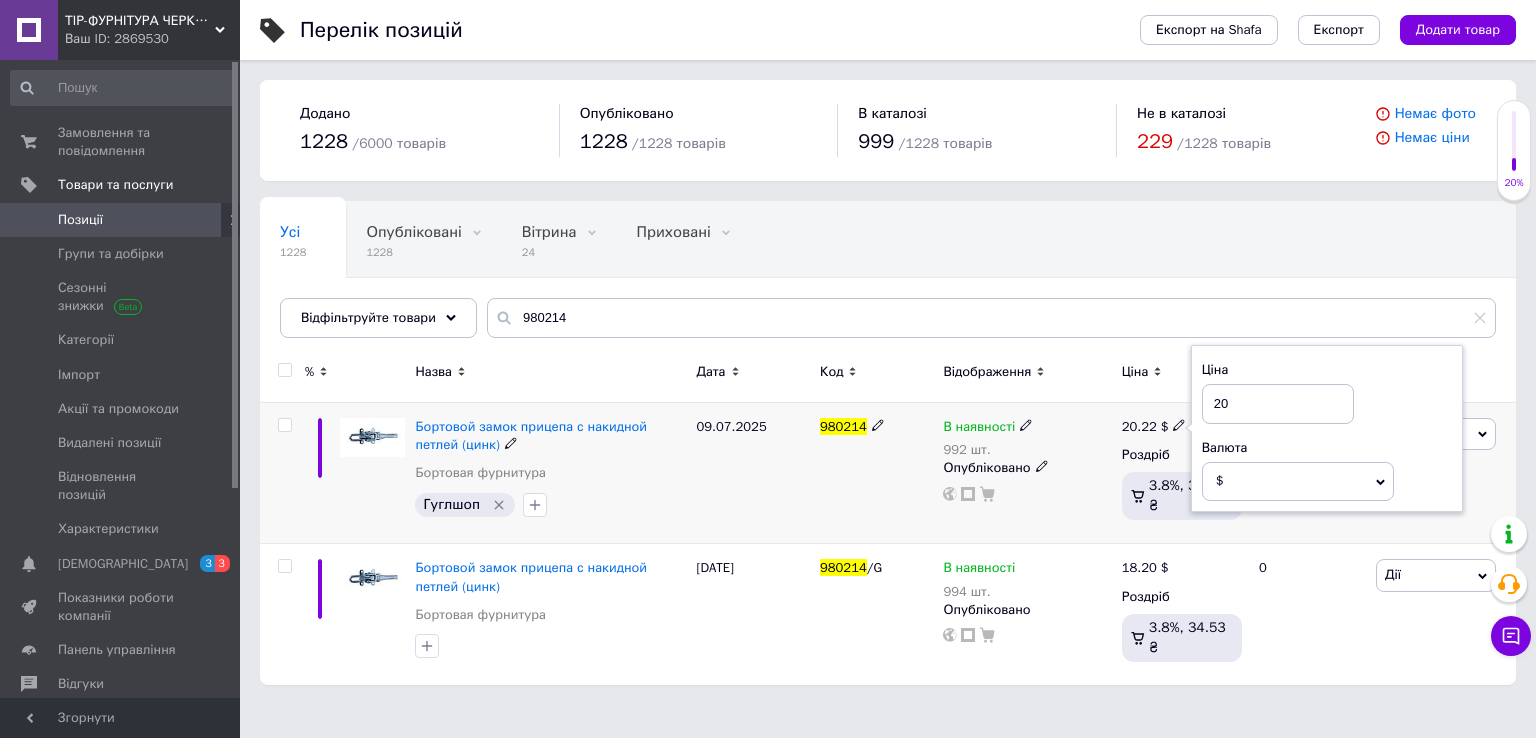 type on "2" 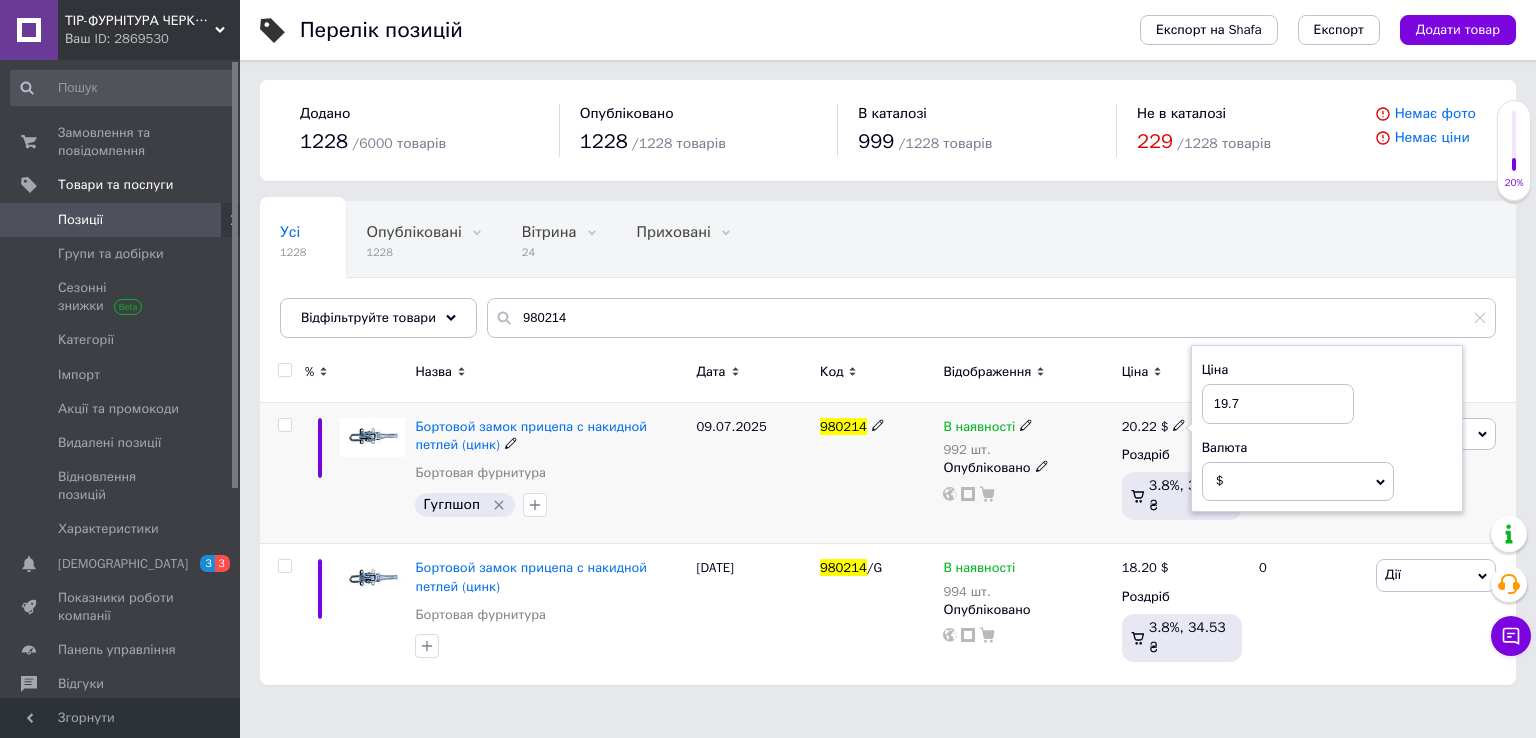 type on "19.78" 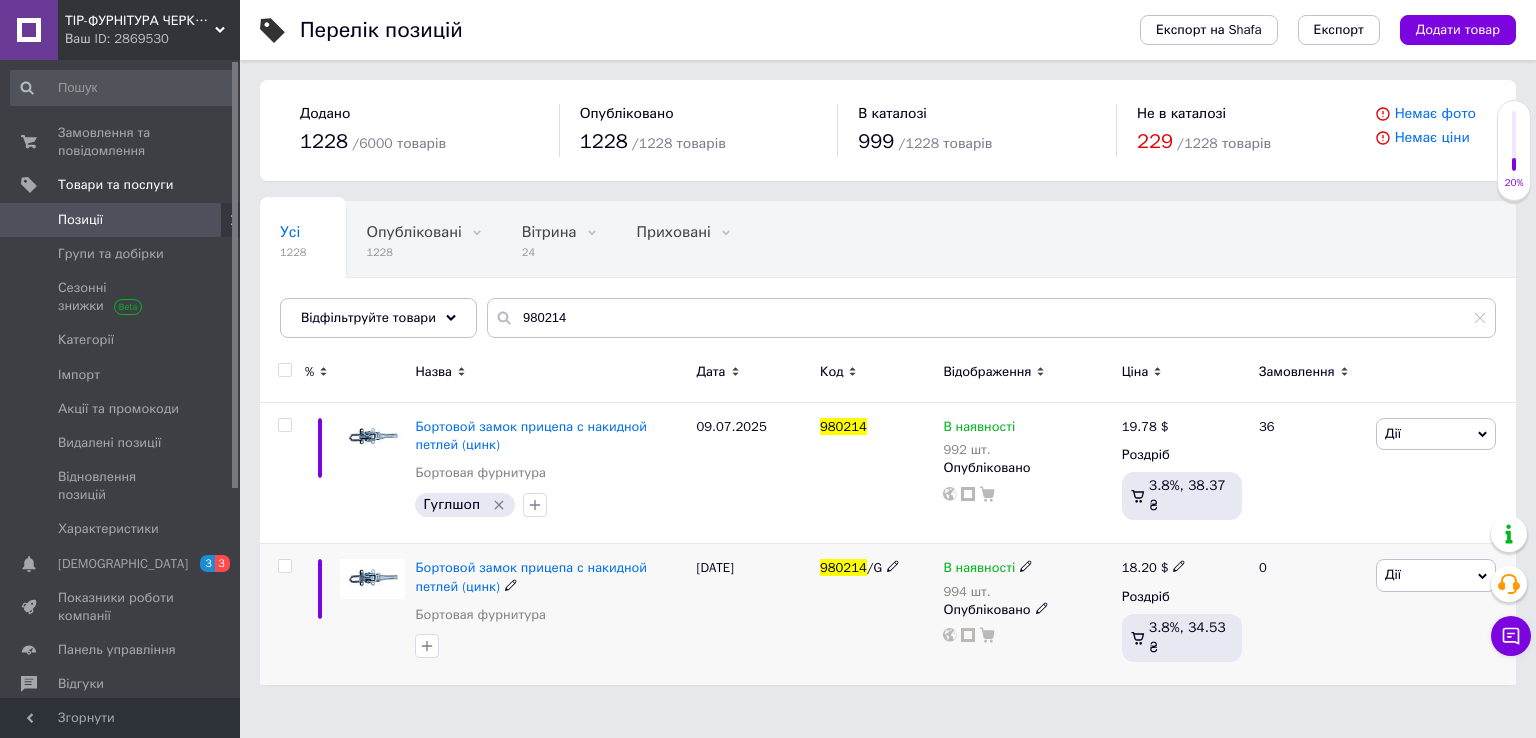 click on "18.20" at bounding box center [1139, 567] 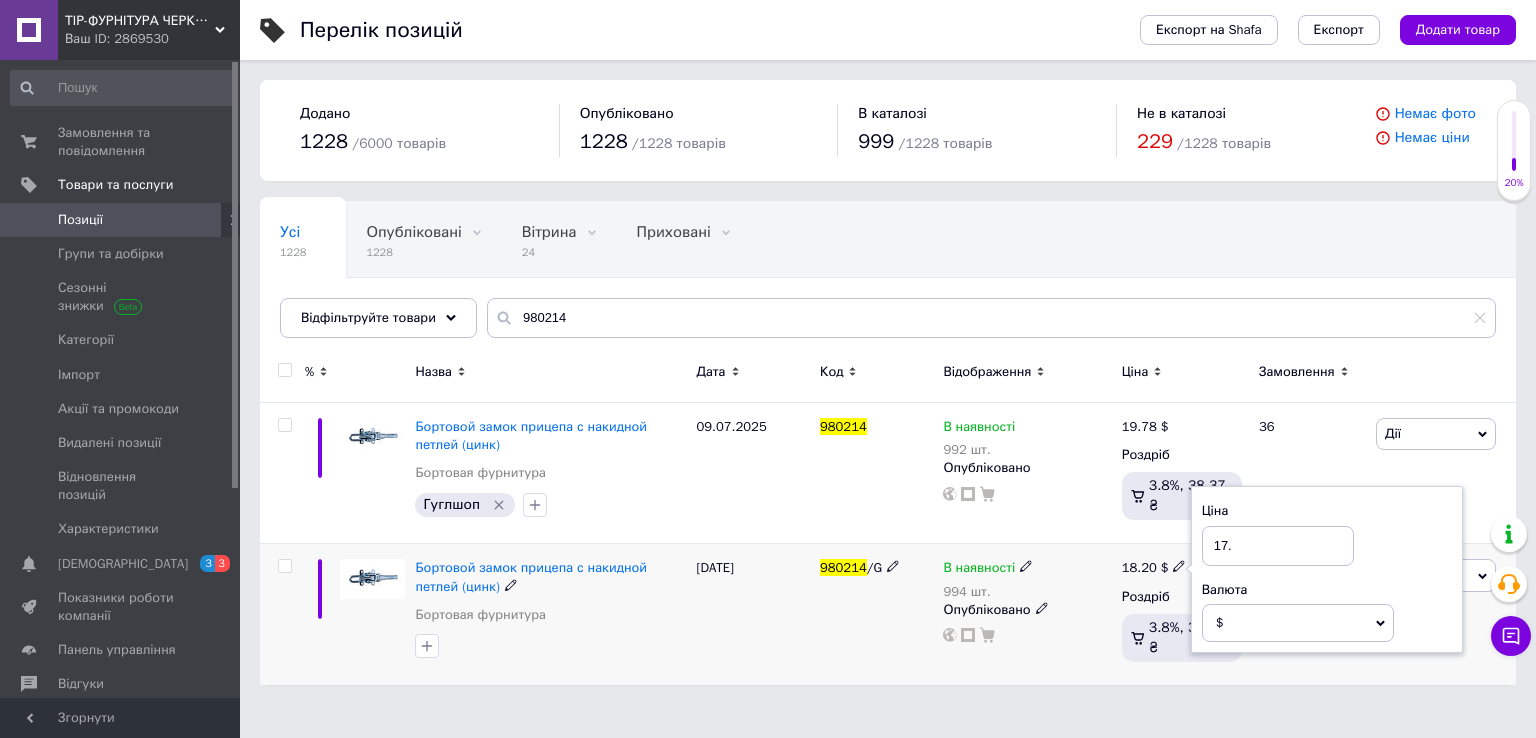 type on "17.8" 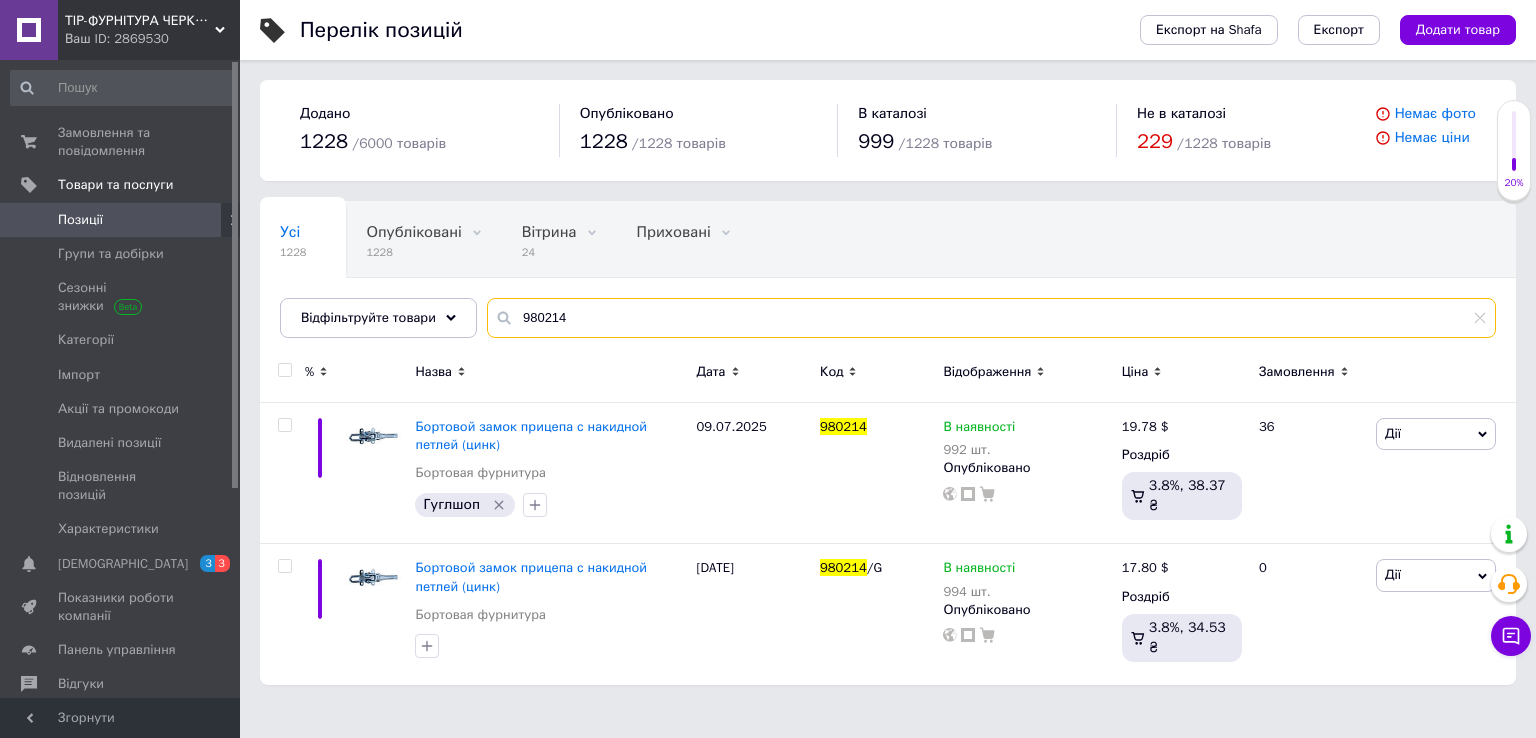 drag, startPoint x: 628, startPoint y: 320, endPoint x: 535, endPoint y: 331, distance: 93.64828 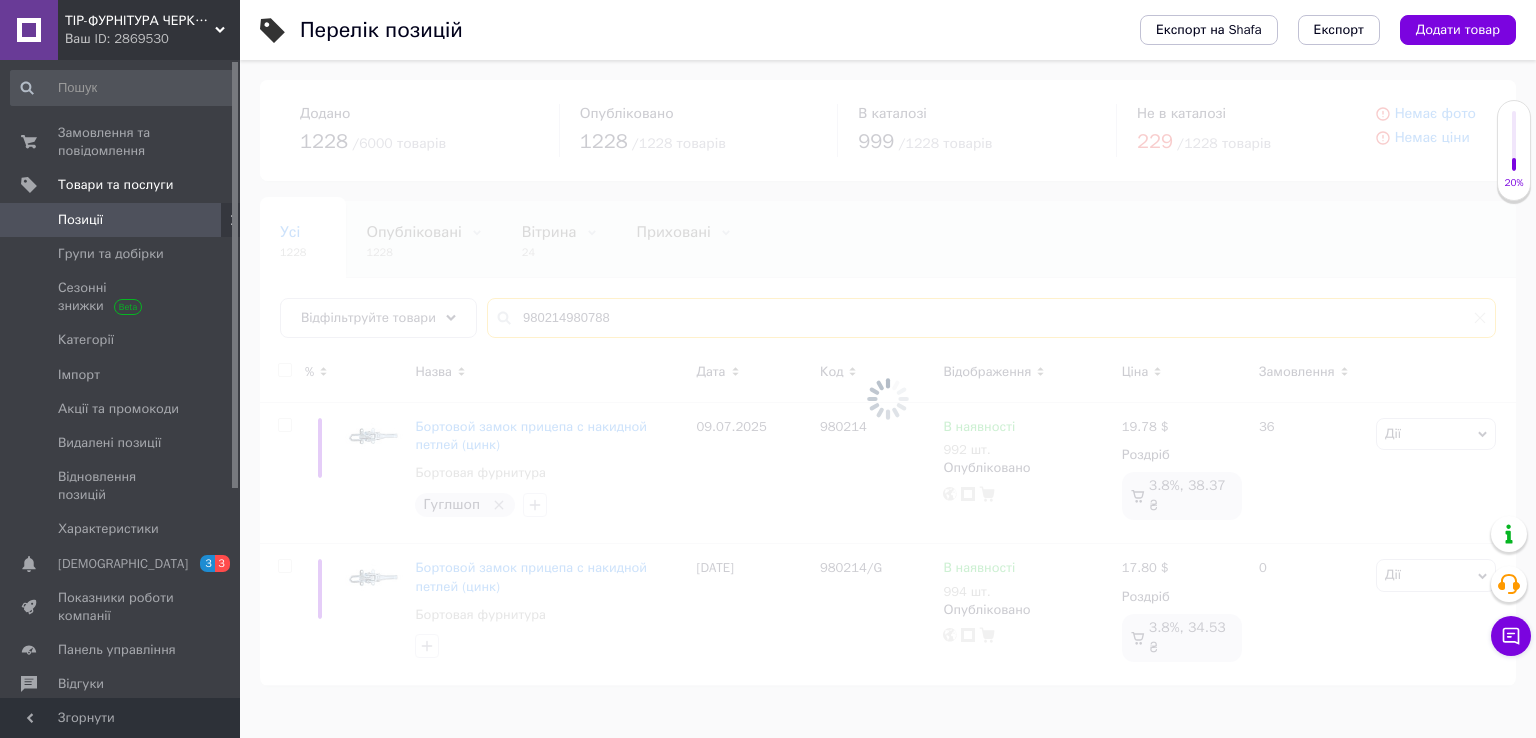 drag, startPoint x: 660, startPoint y: 308, endPoint x: 450, endPoint y: 325, distance: 210.68697 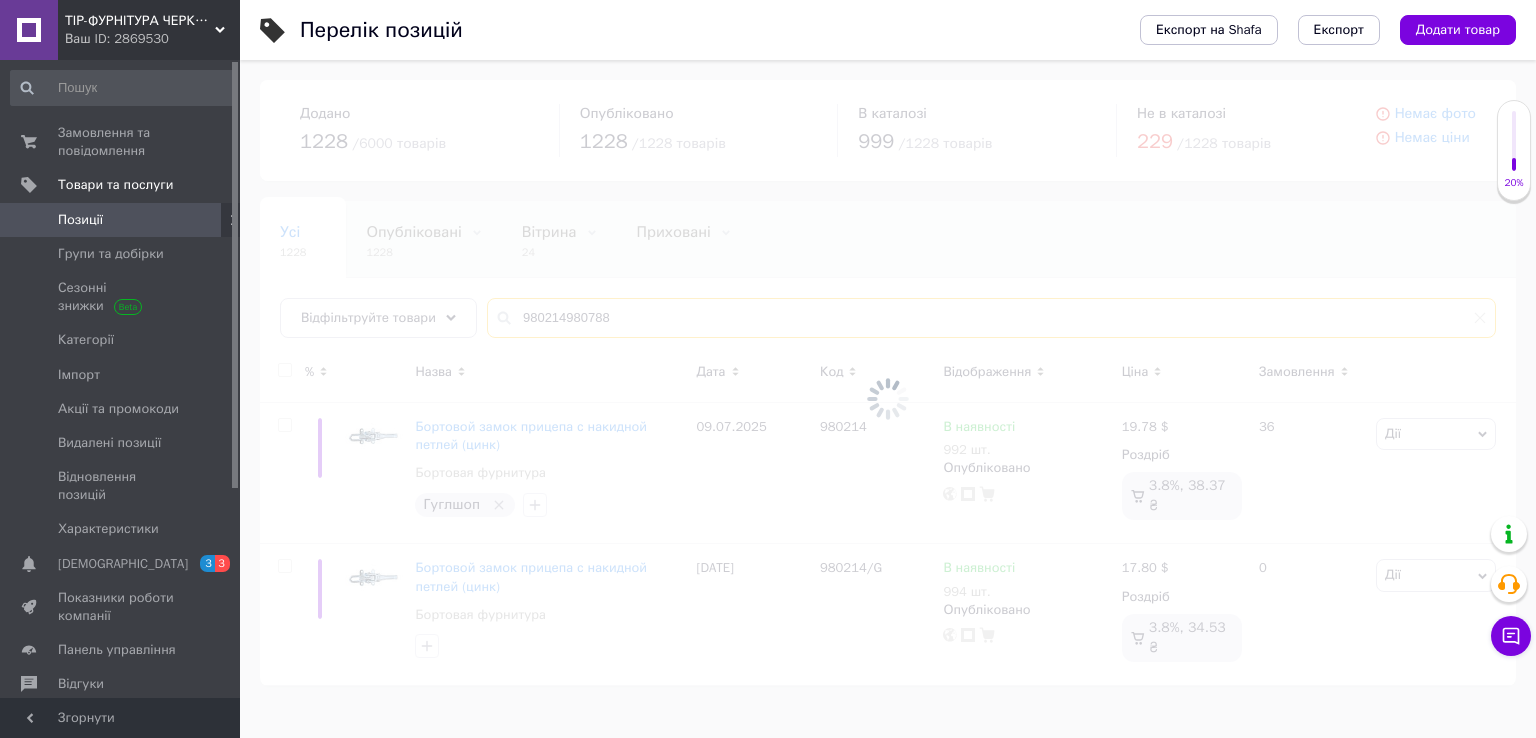 click on "Усі 1228 Опубліковані 1228 Видалити Редагувати Вітрина 24 Видалити Редагувати Приховані 0 Видалити Редагувати Зі знижкою 13 Видалити Редагувати Ok Відфільтровано...  Зберегти Нічого не знайдено Можливо, помилка у слові  або немає відповідностей за вашим запитом. Усі 1228 Опубліковані 1228 Вітрина 24 Приховані 0 Зі знижкою 13 Відфільтруйте товари 980214980788 % Назва Дата Код Відображення Ціна Замовлення Бортовой замок прицепа с накидной петлей (цинк) Бортовая фурнитура Гуглшоп   [DATE] 980214 В наявності 992 шт. Опубліковано 19.78   $ Роздріб 3.8%, 38.37 ₴ 36 Дії Редагувати Копіювати 17.80" at bounding box center [888, 443] 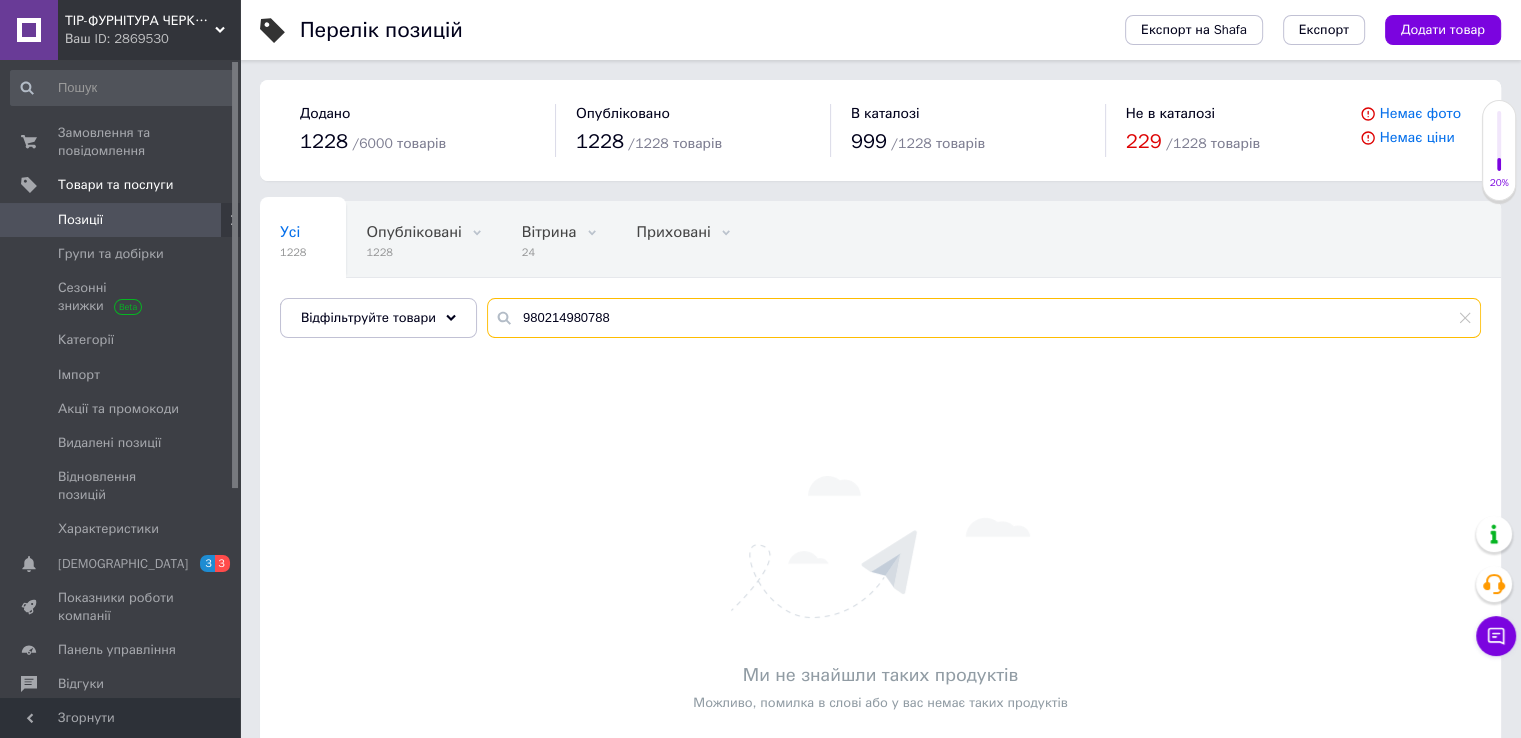 click on "980214980788" at bounding box center [984, 318] 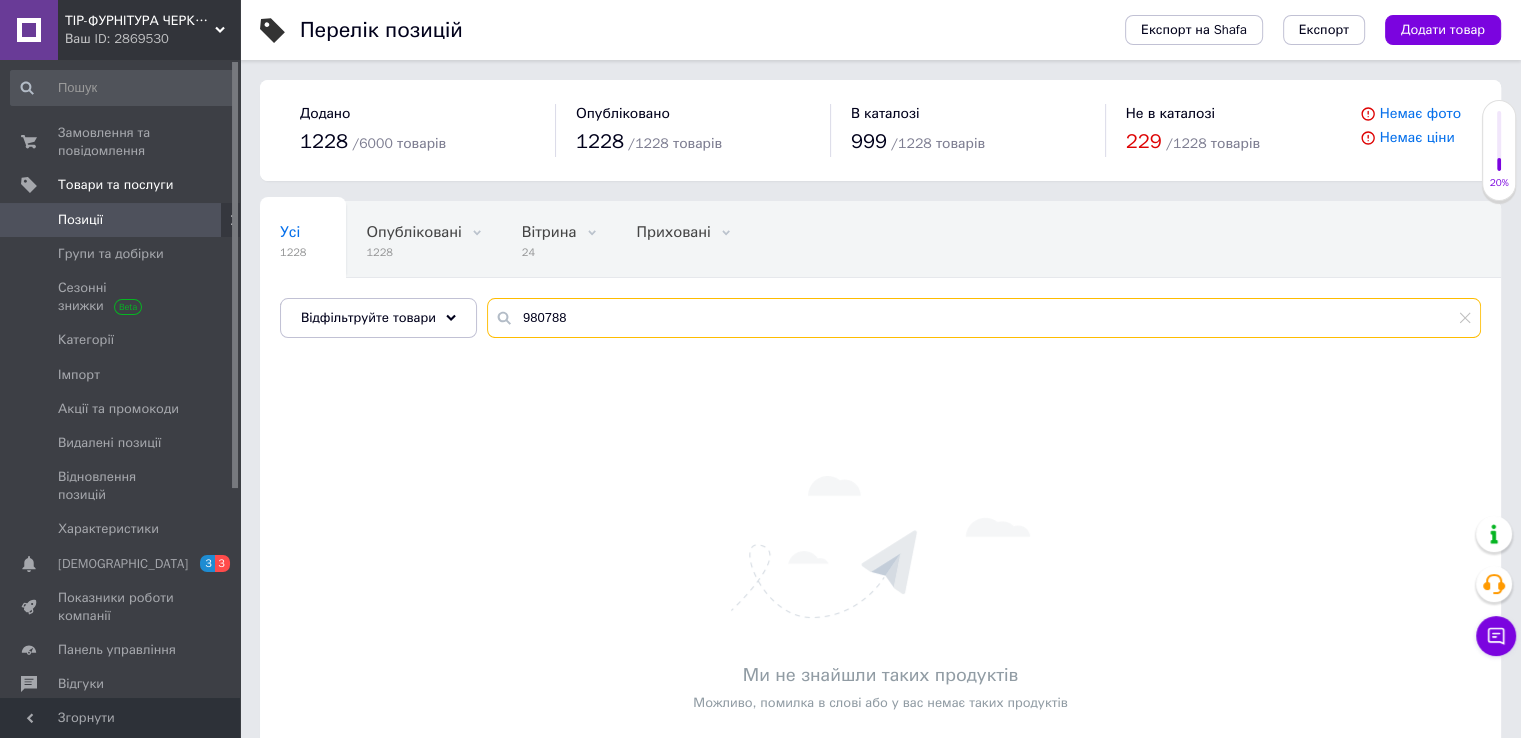 type on "980788" 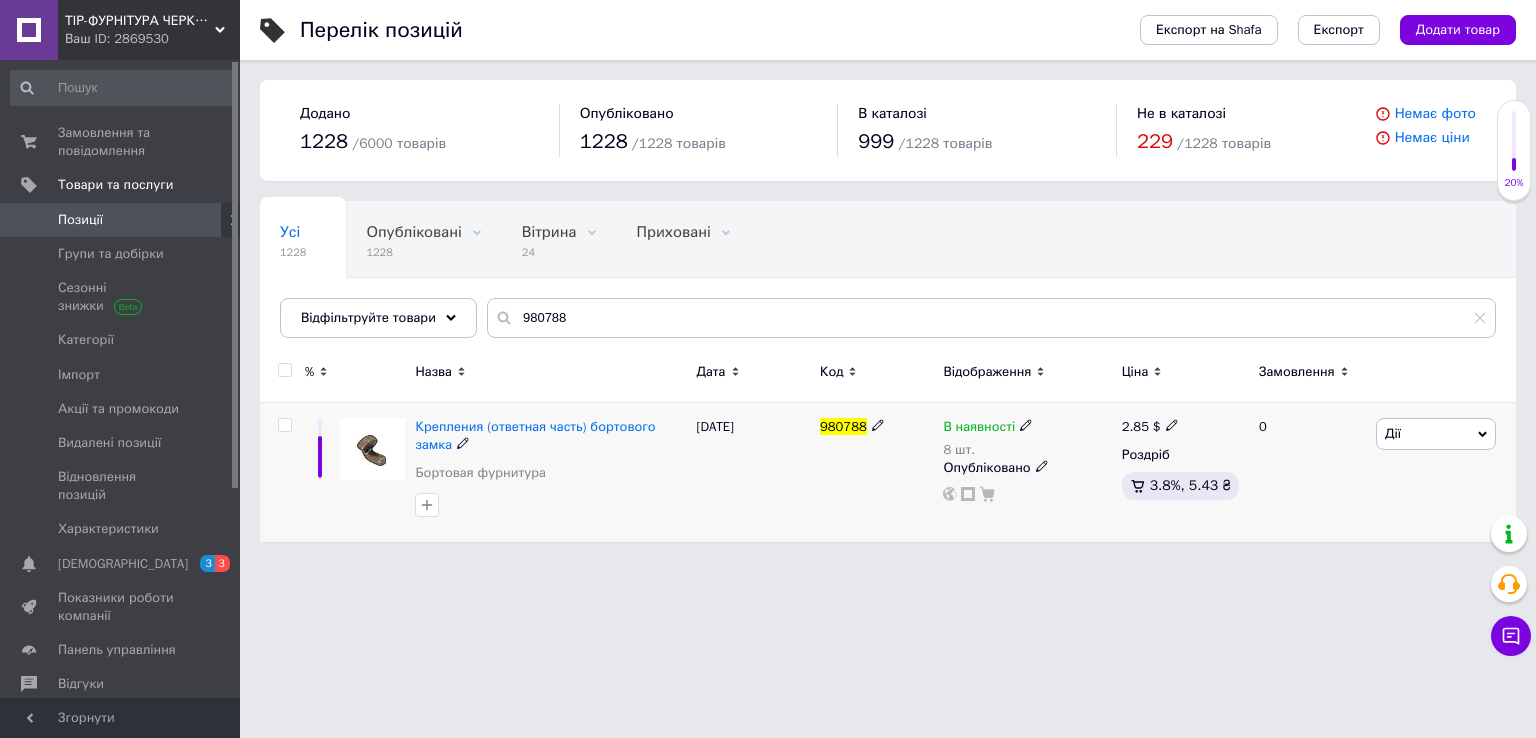 click on "2.85" at bounding box center (1135, 426) 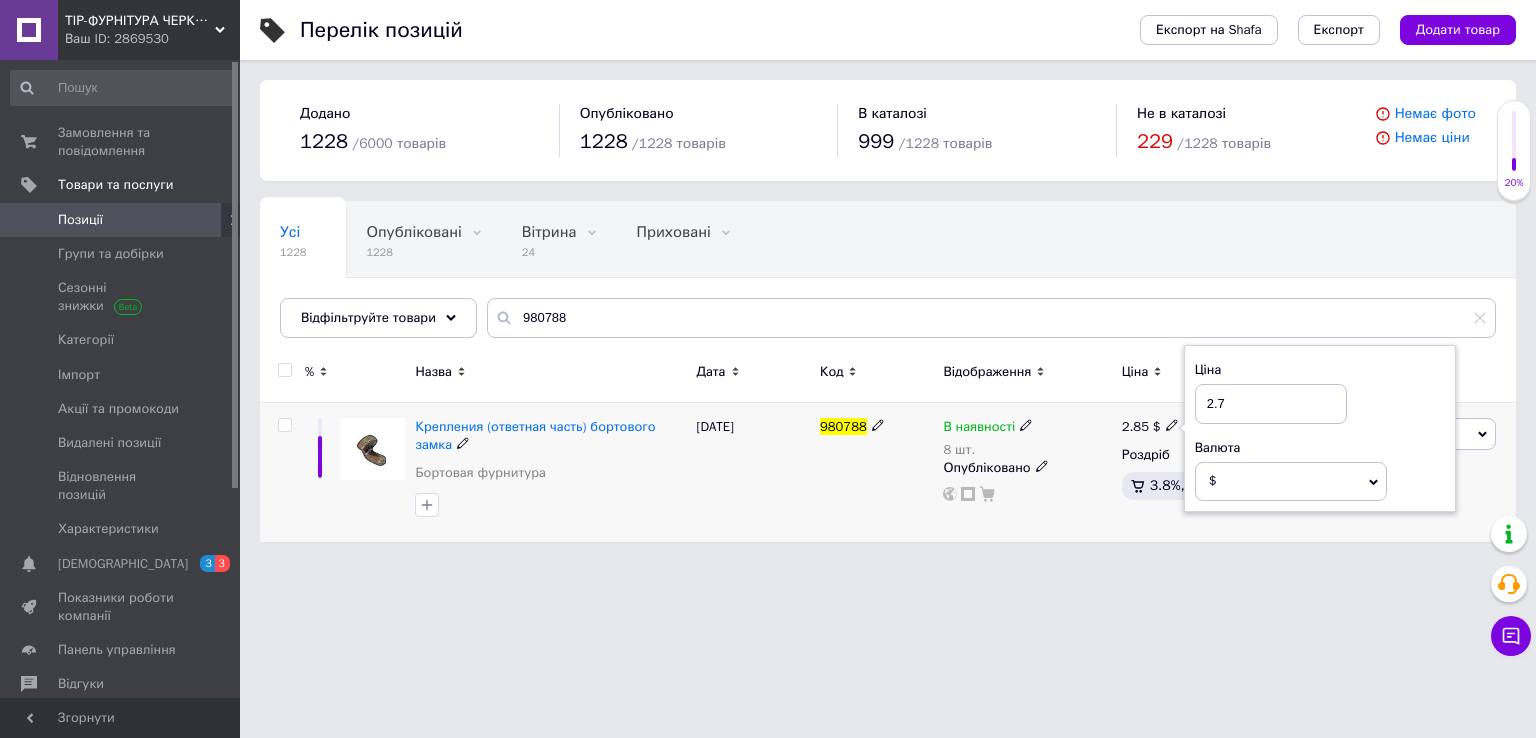 type on "2.78" 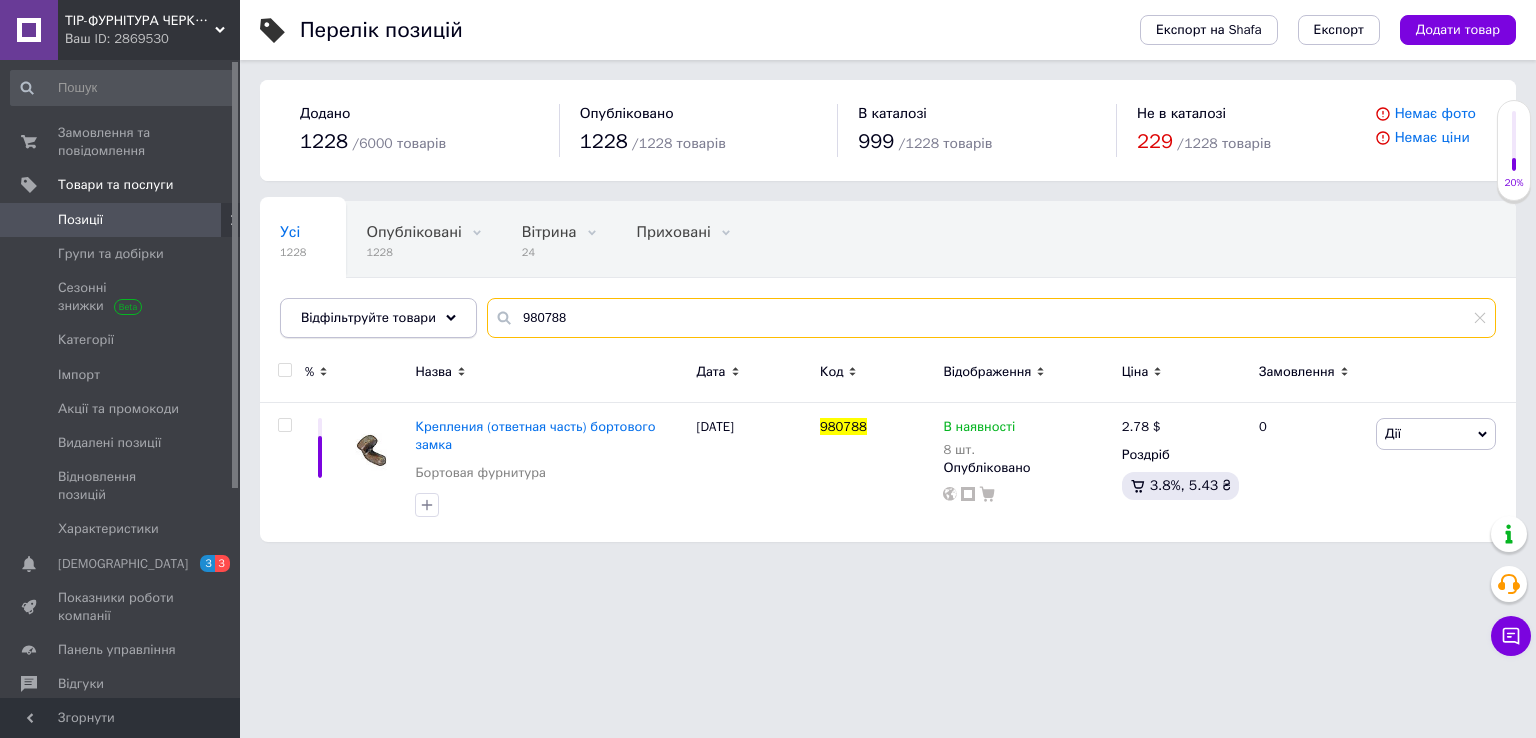 drag, startPoint x: 633, startPoint y: 314, endPoint x: 381, endPoint y: 335, distance: 252.87349 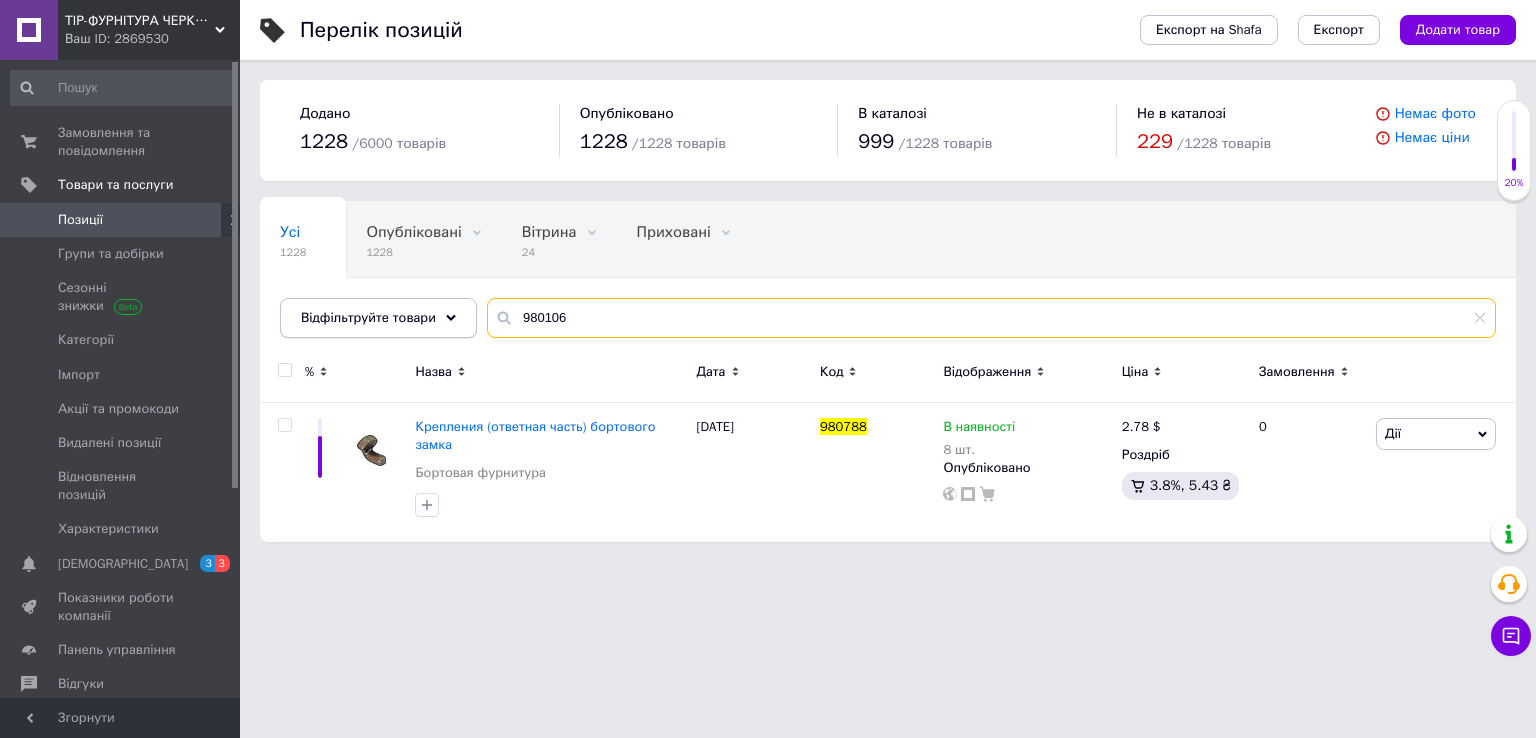 type on "980106" 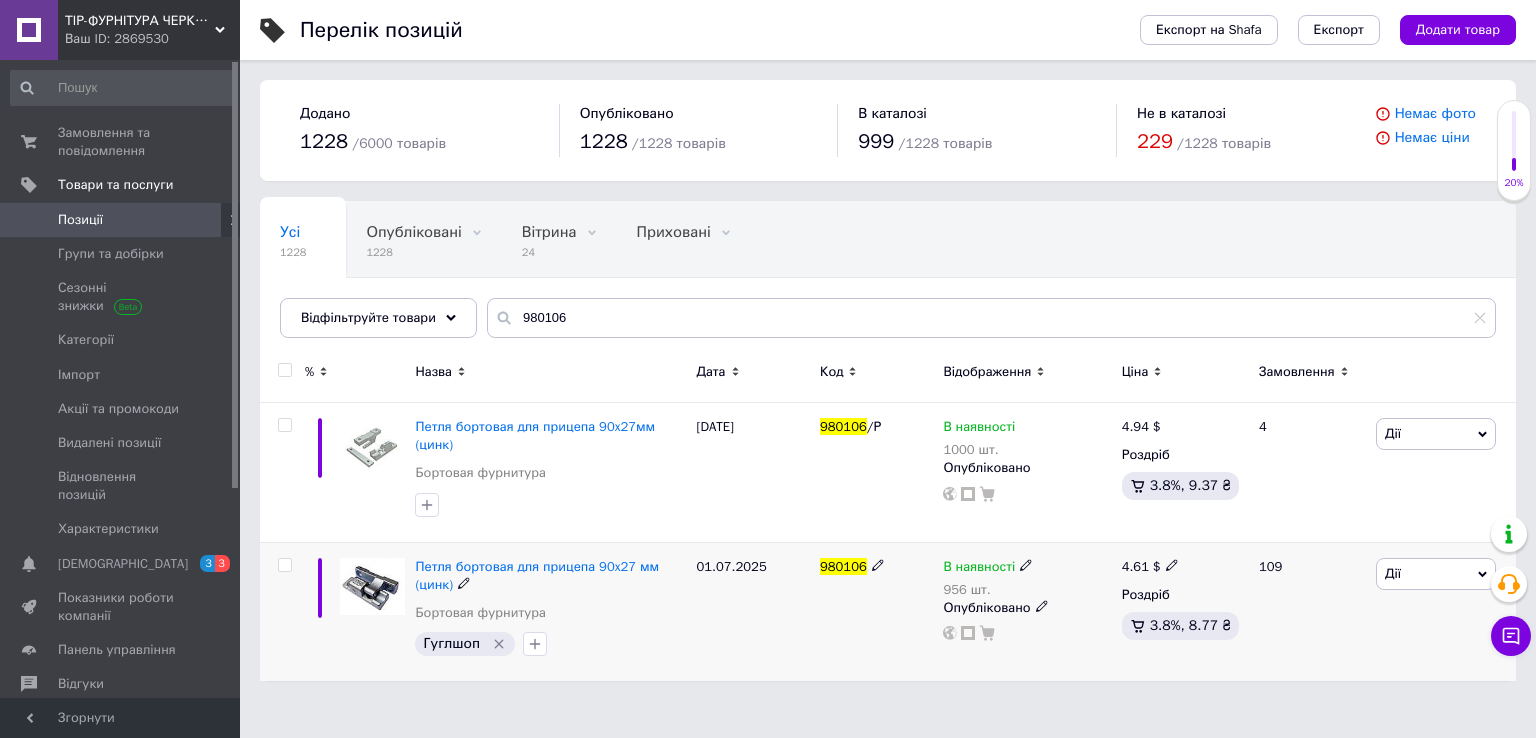 click on "4.61   $ Роздріб 3.8%, 8.77 ₴" at bounding box center (1182, 603) 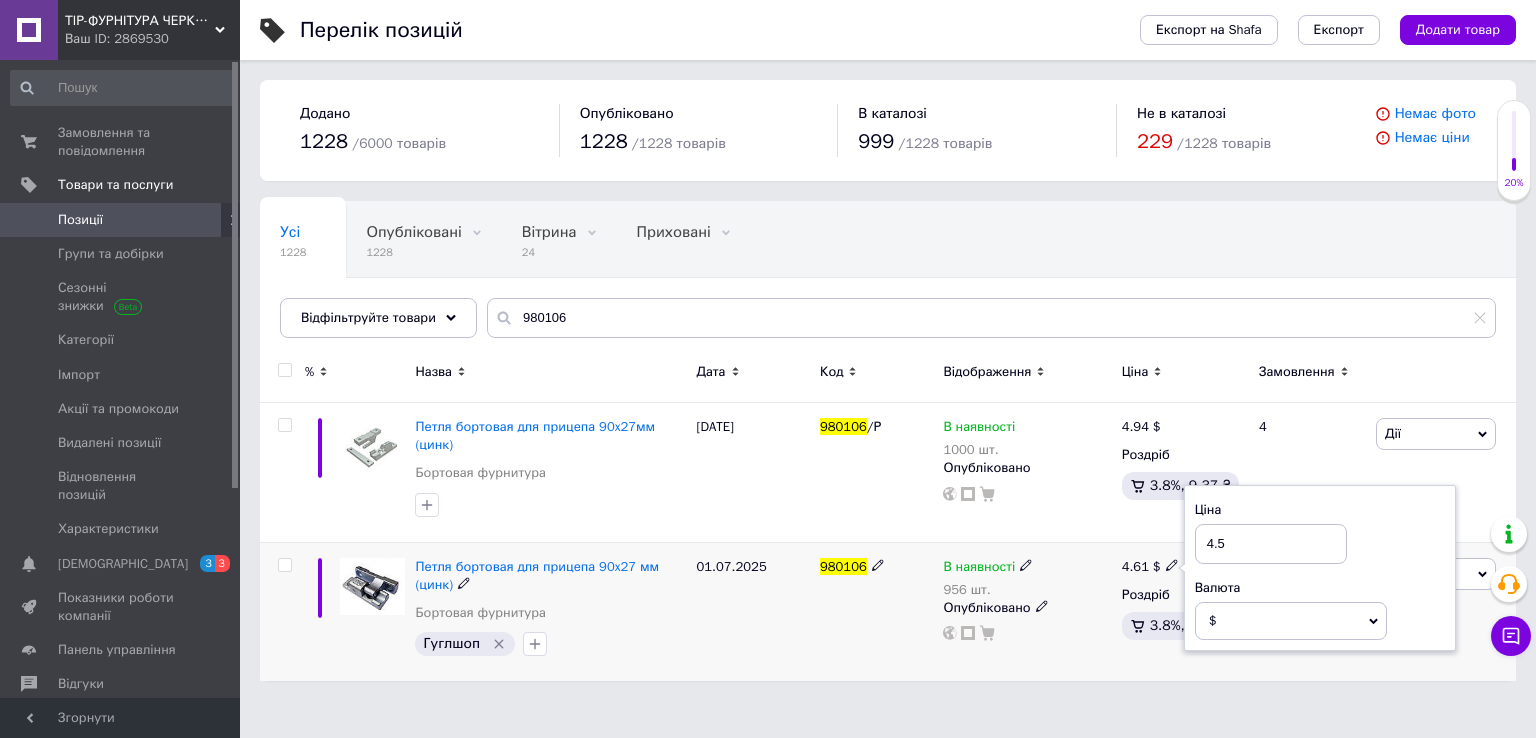 type on "4.51" 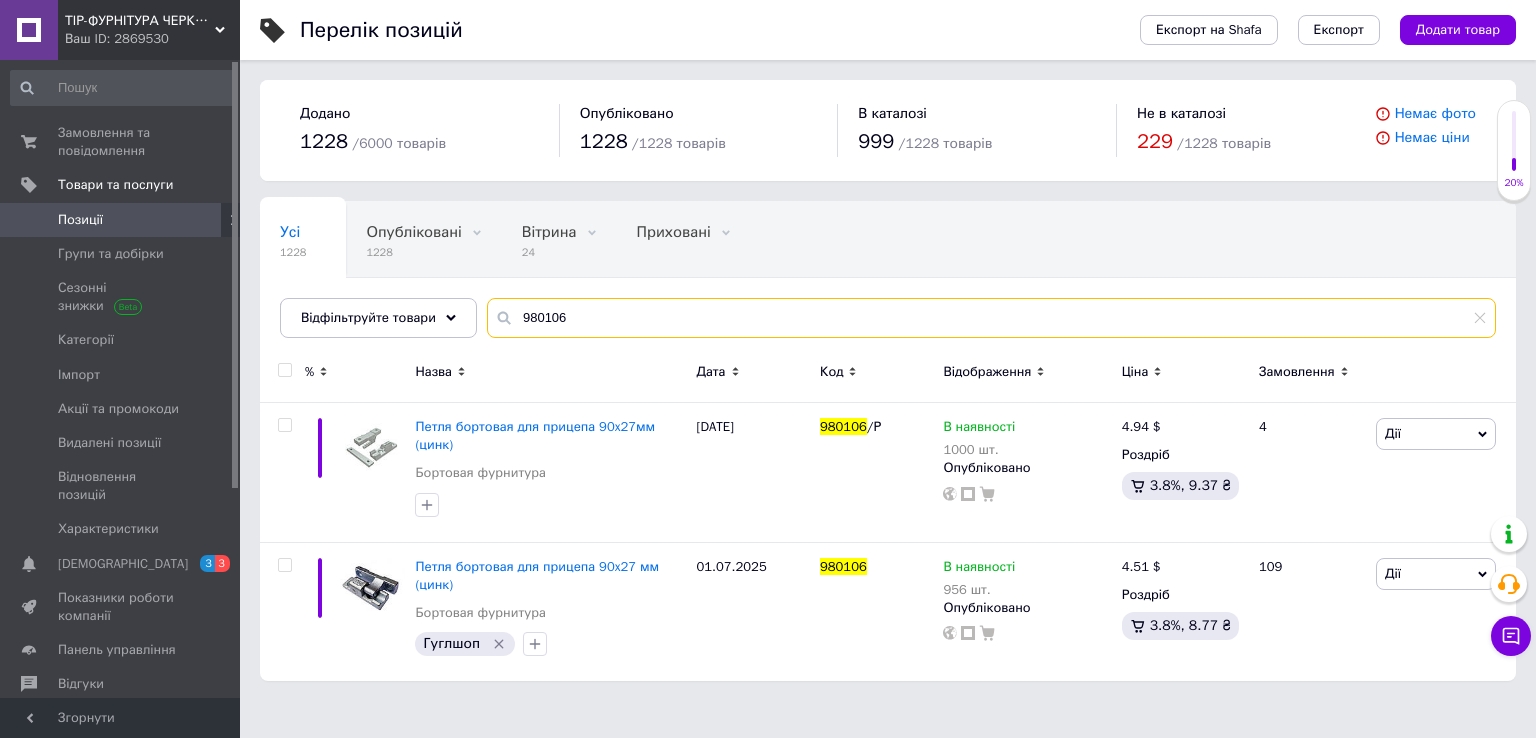 click on "Усі 1228 Опубліковані 1228 Видалити Редагувати Вітрина 24 Видалити Редагувати Приховані 0 Видалити Редагувати Зі знижкою 14 Видалити Редагувати Ok Відфільтровано...  Зберегти Нічого не знайдено Можливо, помилка у слові  або немає відповідностей за вашим запитом. Усі 1228 Опубліковані 1228 Вітрина 24 Приховані 0 Зі знижкою 14 Відфільтруйте товари 980106" at bounding box center [888, 269] 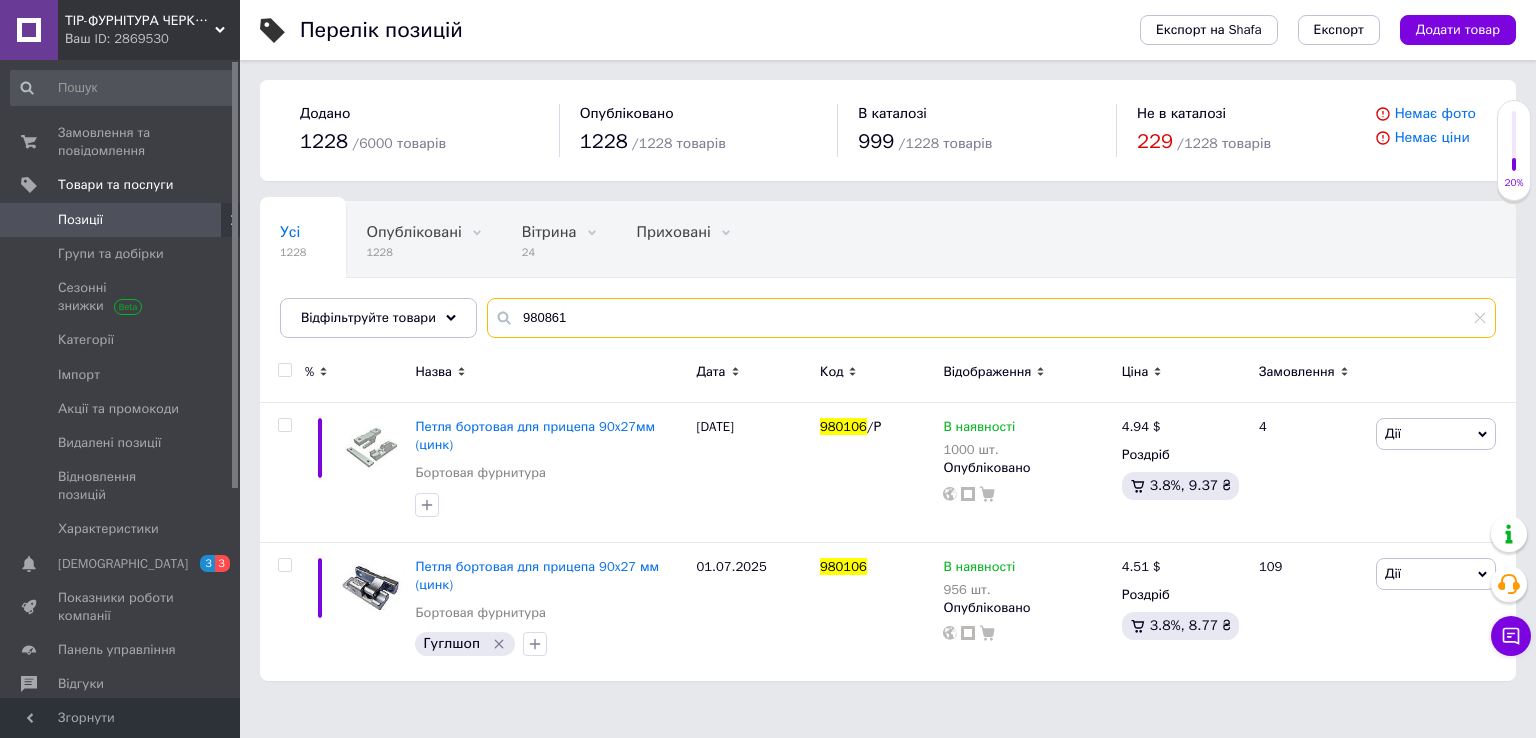 type on "980861" 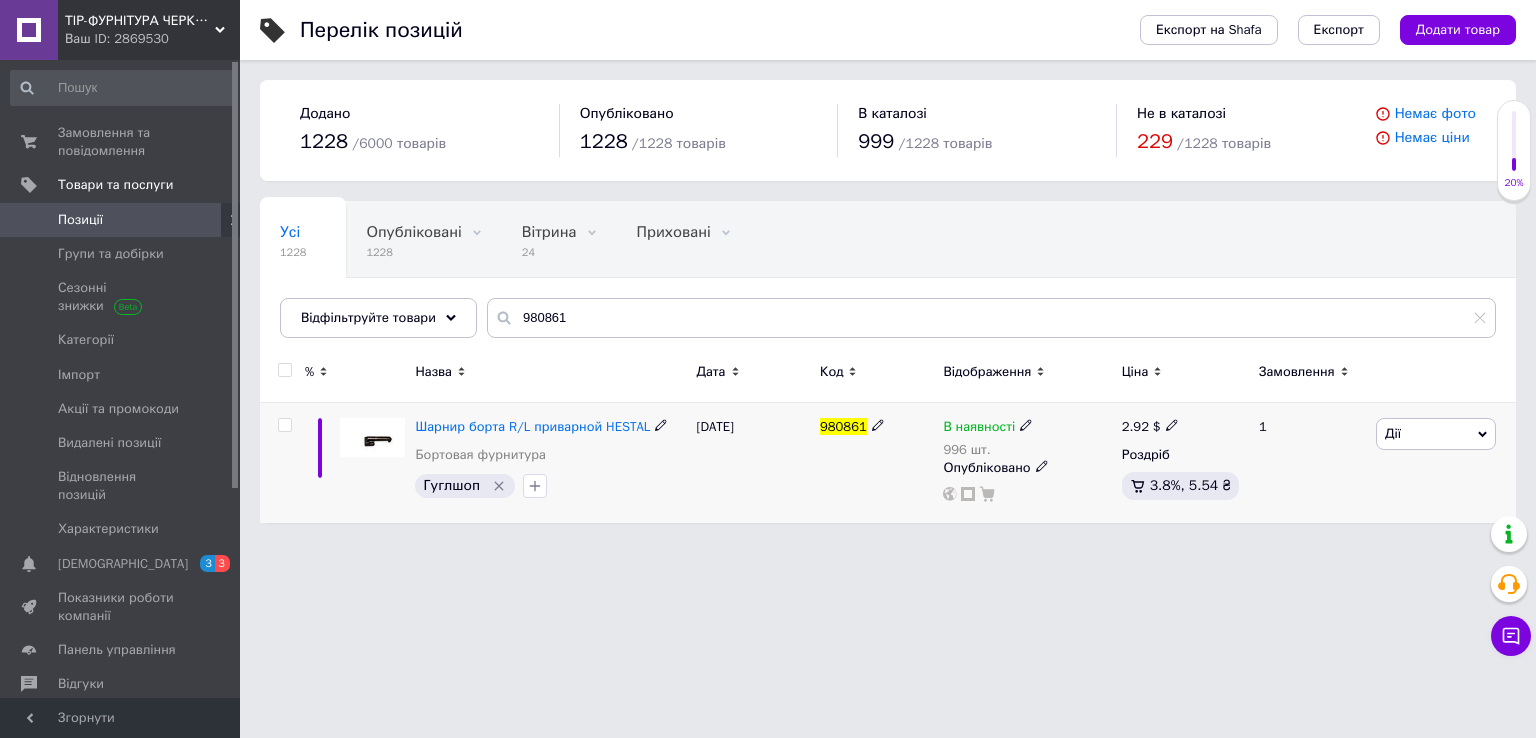 click on "2.92" at bounding box center (1135, 426) 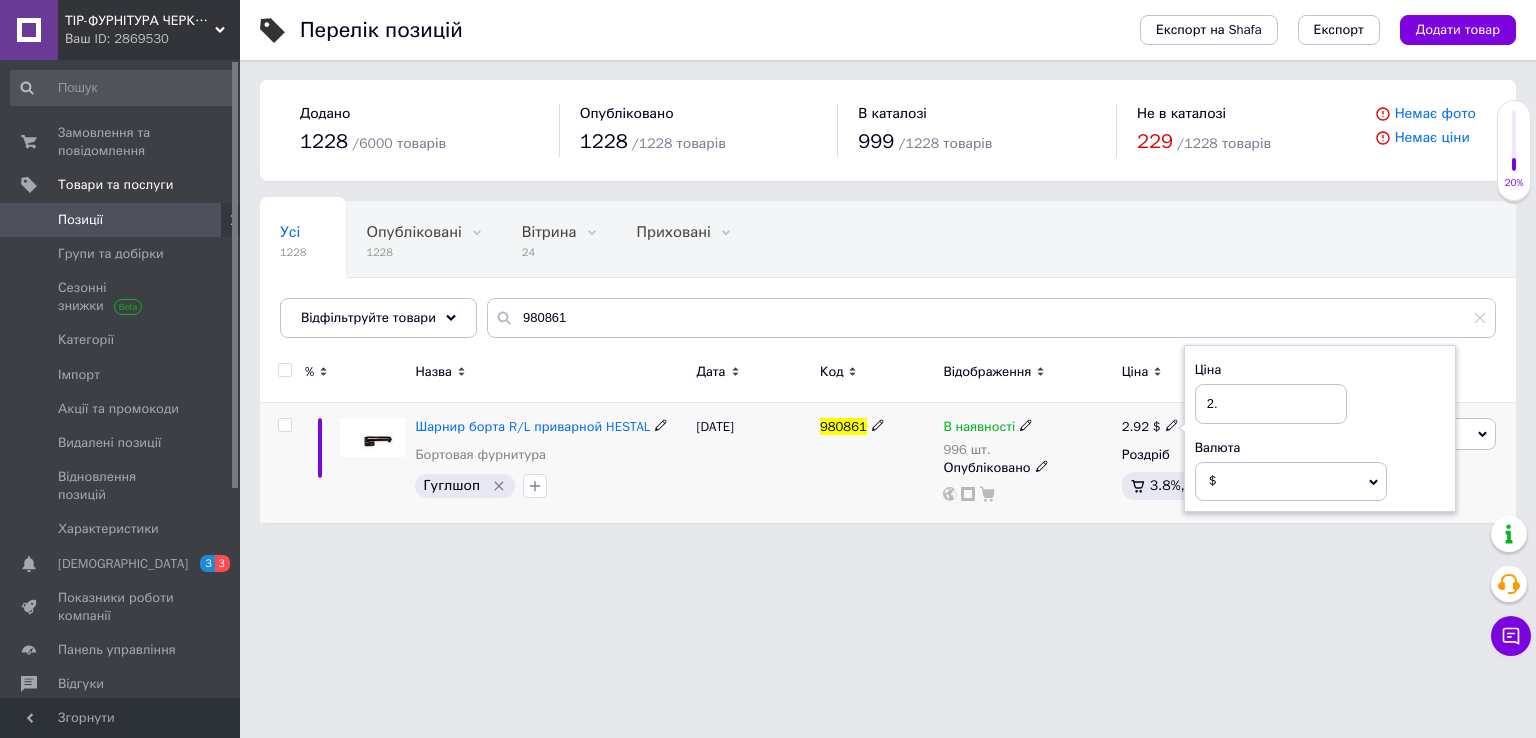 type on "2" 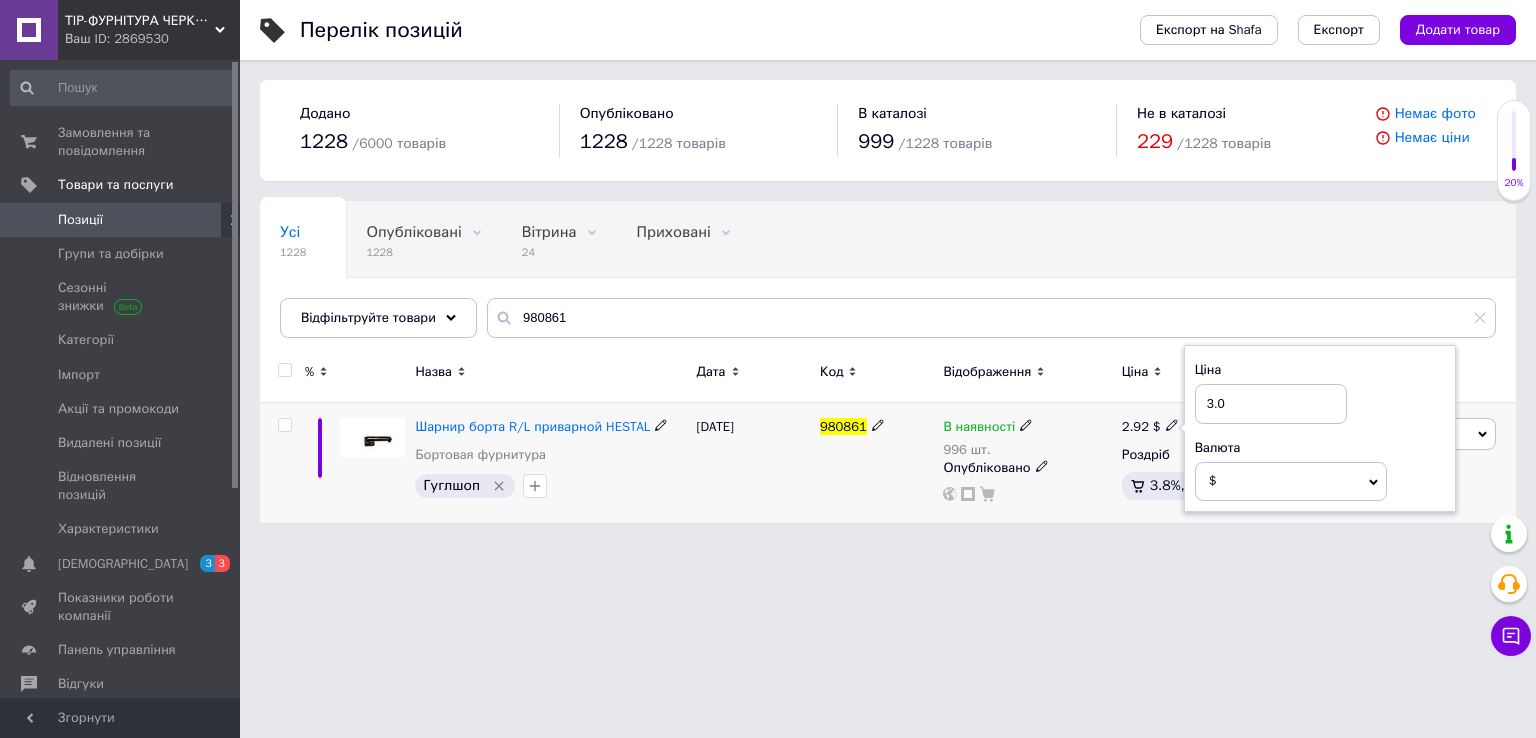 type on "3.03" 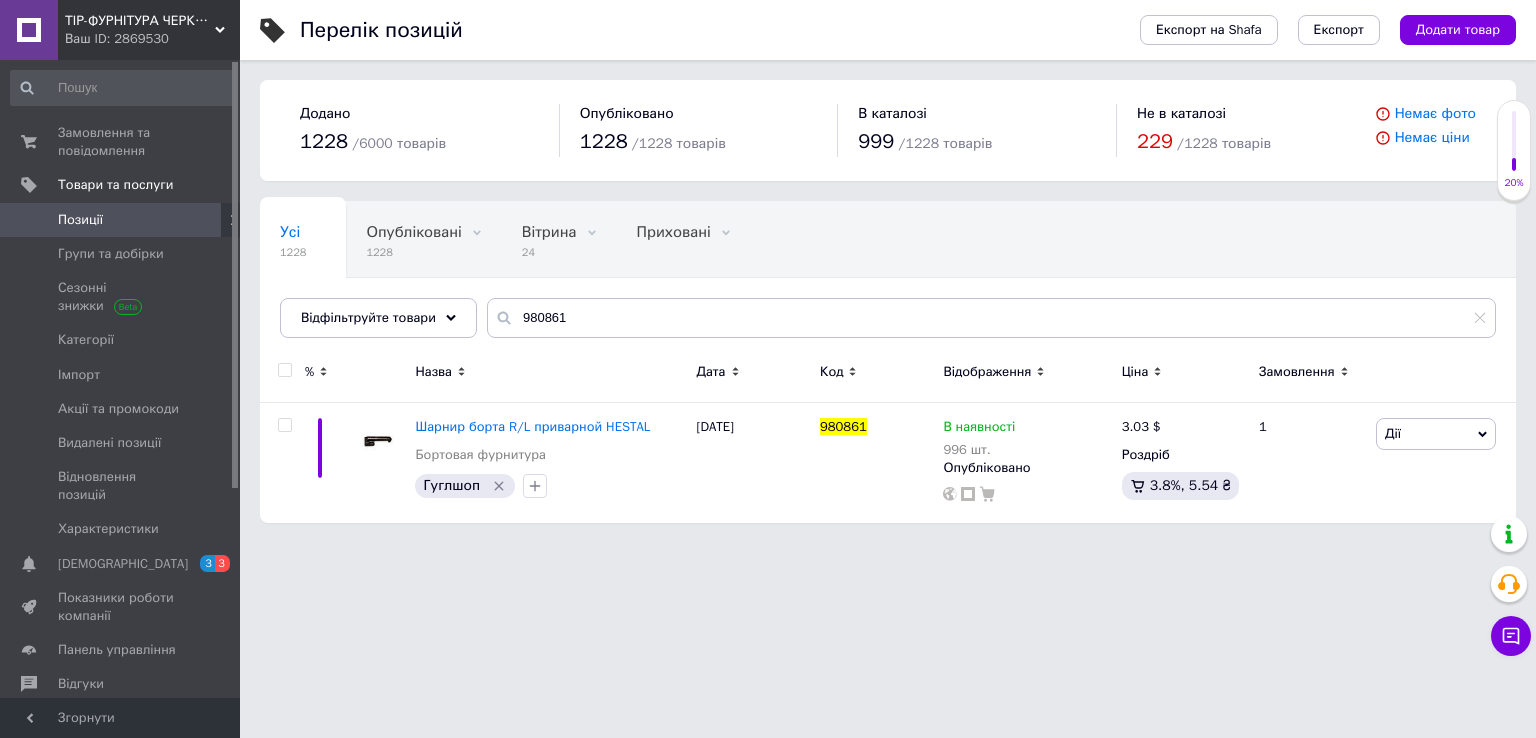 drag, startPoint x: 631, startPoint y: 295, endPoint x: 476, endPoint y: 306, distance: 155.38983 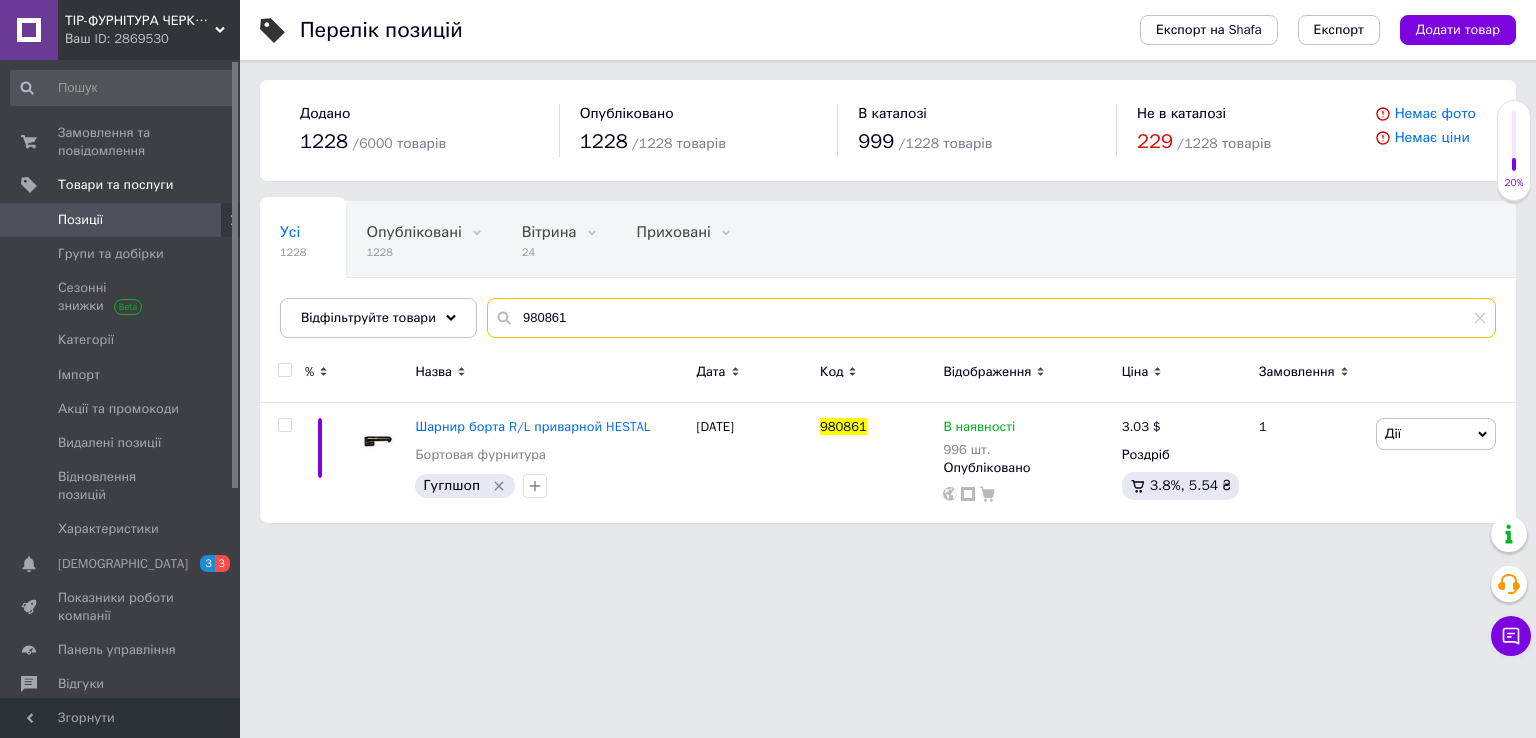 drag, startPoint x: 653, startPoint y: 315, endPoint x: 464, endPoint y: 336, distance: 190.16309 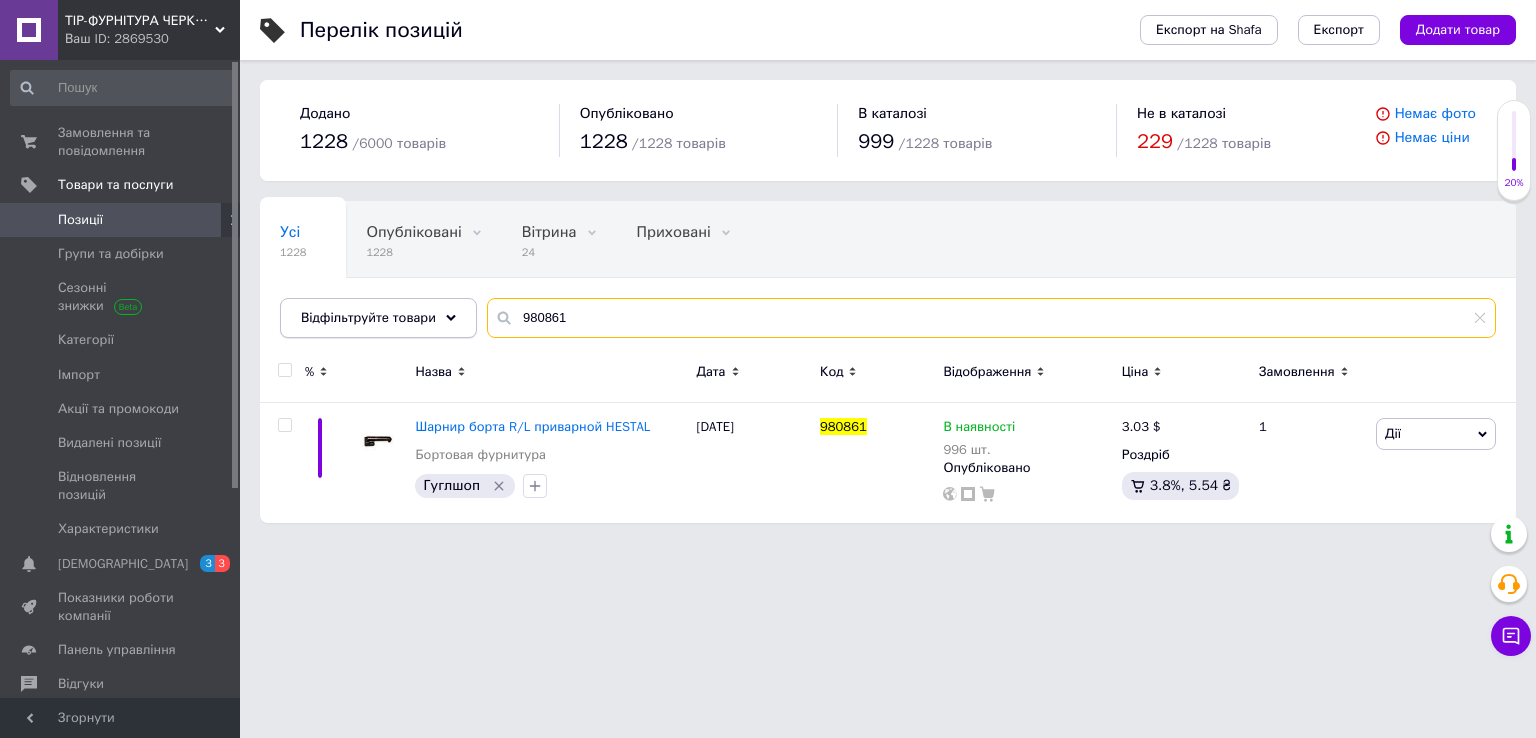 paste on "2" 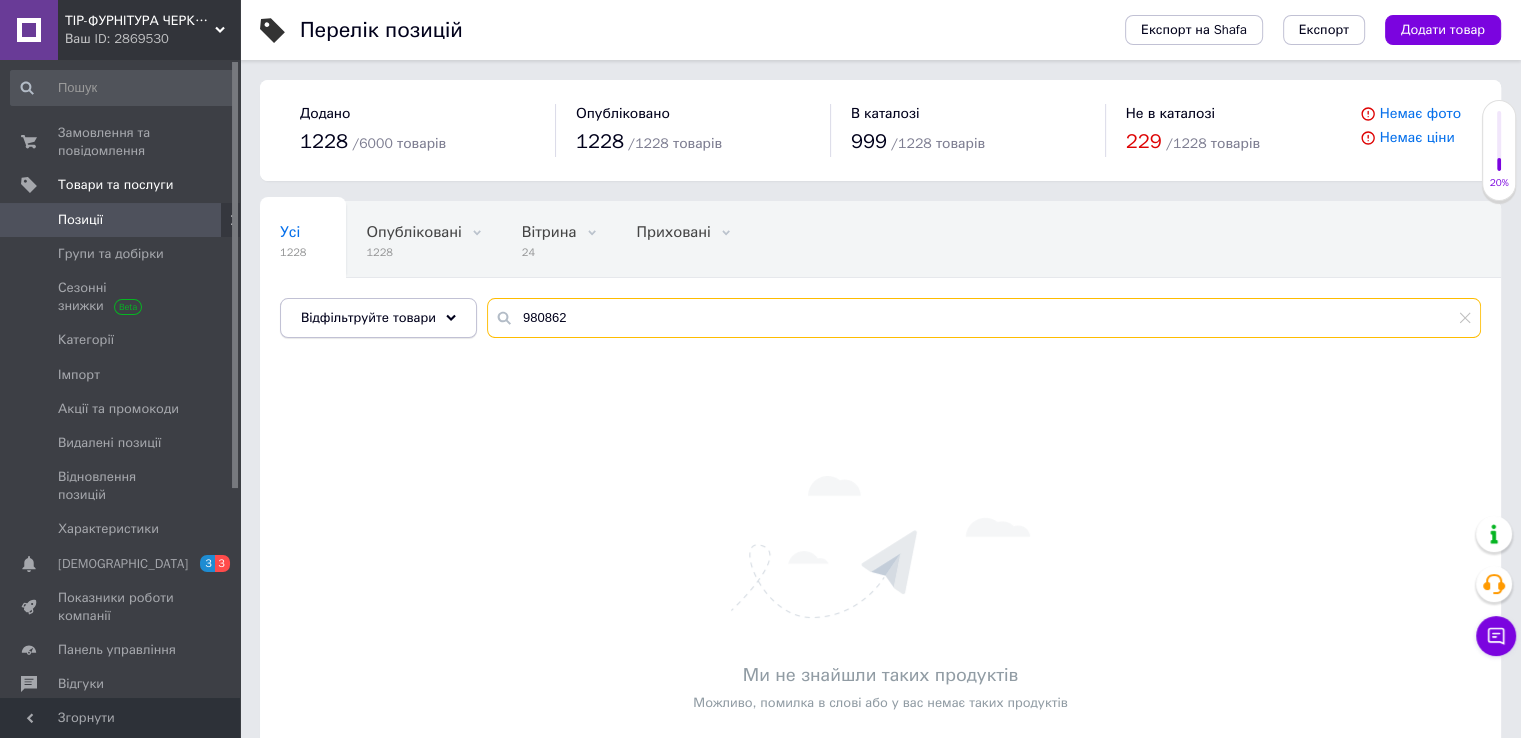 drag, startPoint x: 408, startPoint y: 316, endPoint x: 384, endPoint y: 318, distance: 24.083189 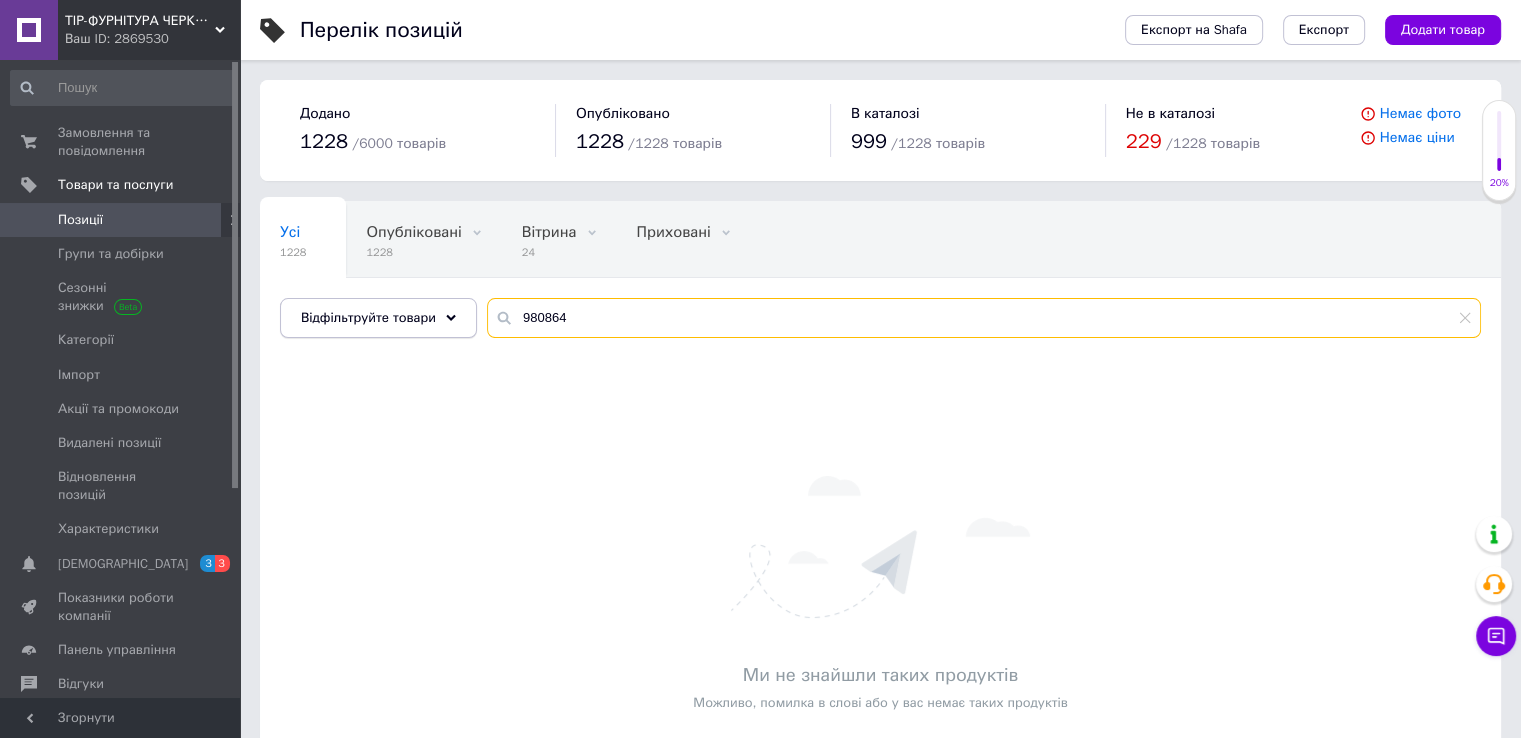 type on "980864" 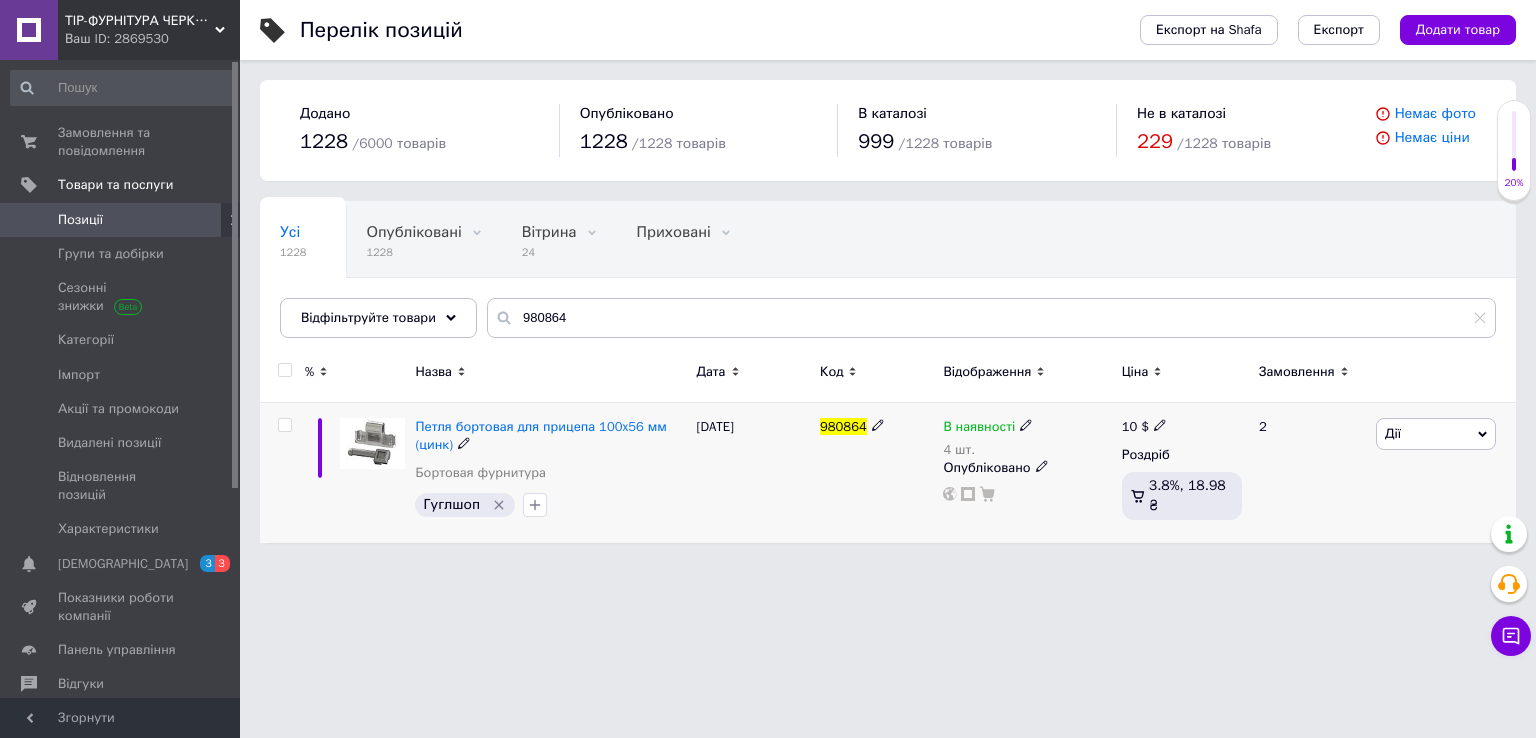 click on "10" at bounding box center [1130, 426] 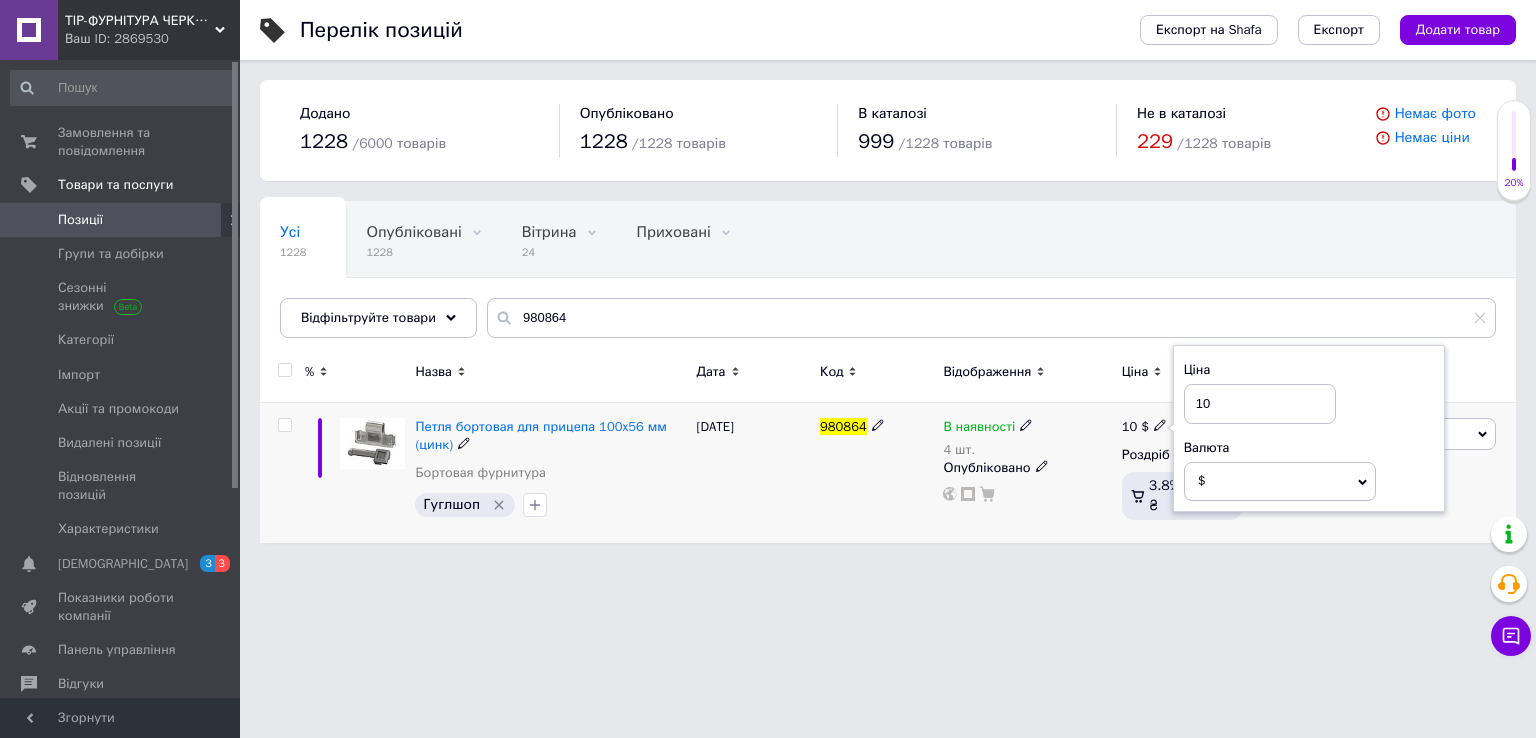 type on "1" 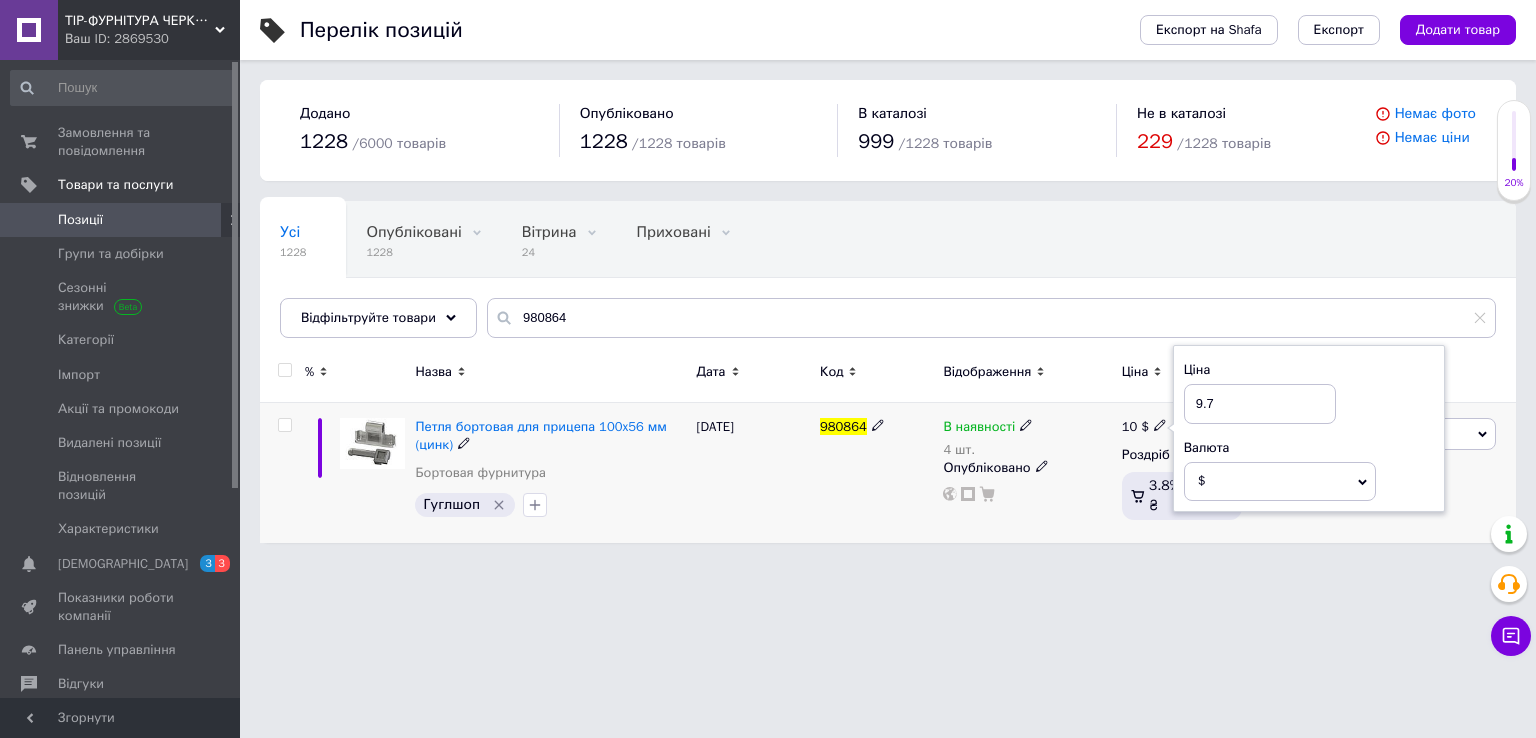 type on "9.78" 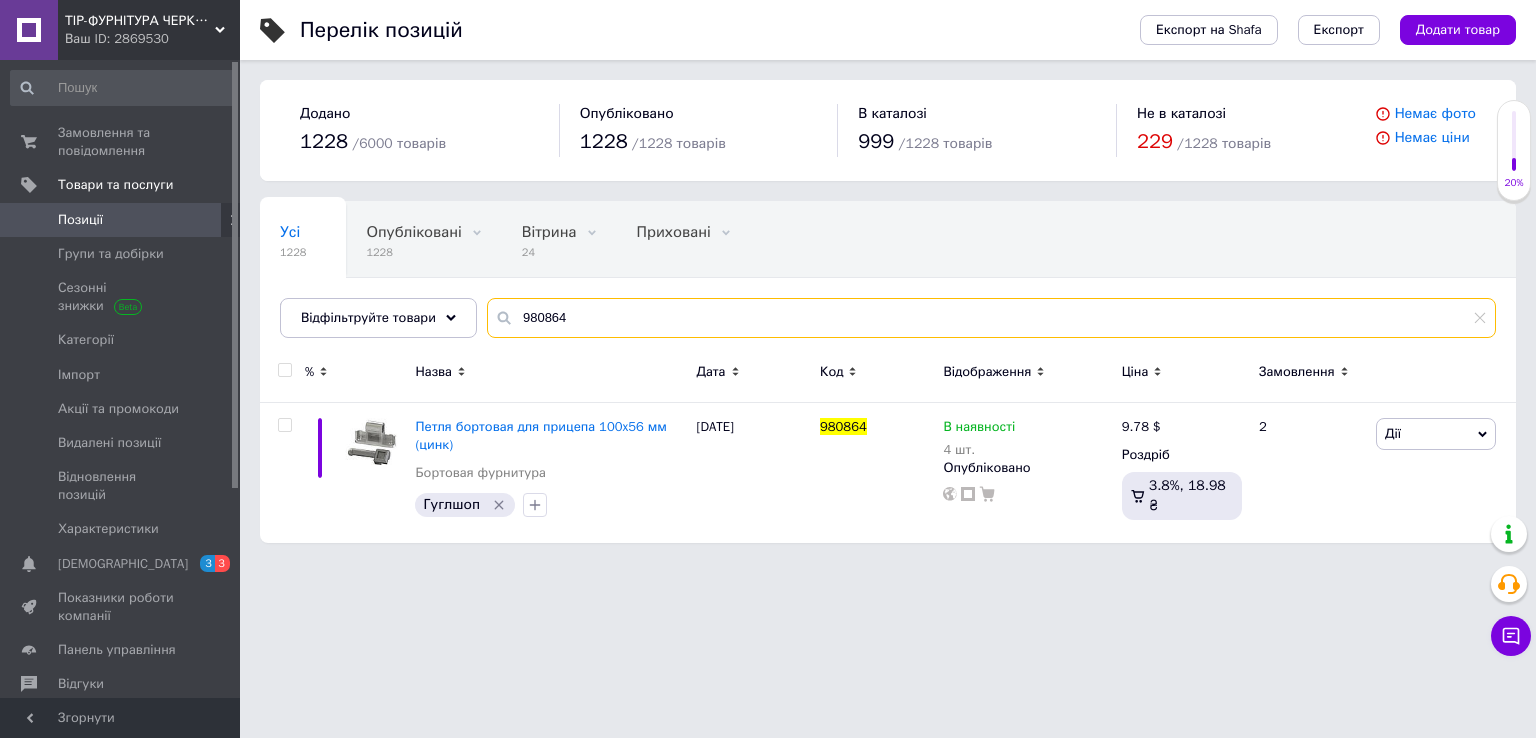 drag, startPoint x: 656, startPoint y: 309, endPoint x: 310, endPoint y: 350, distance: 348.42072 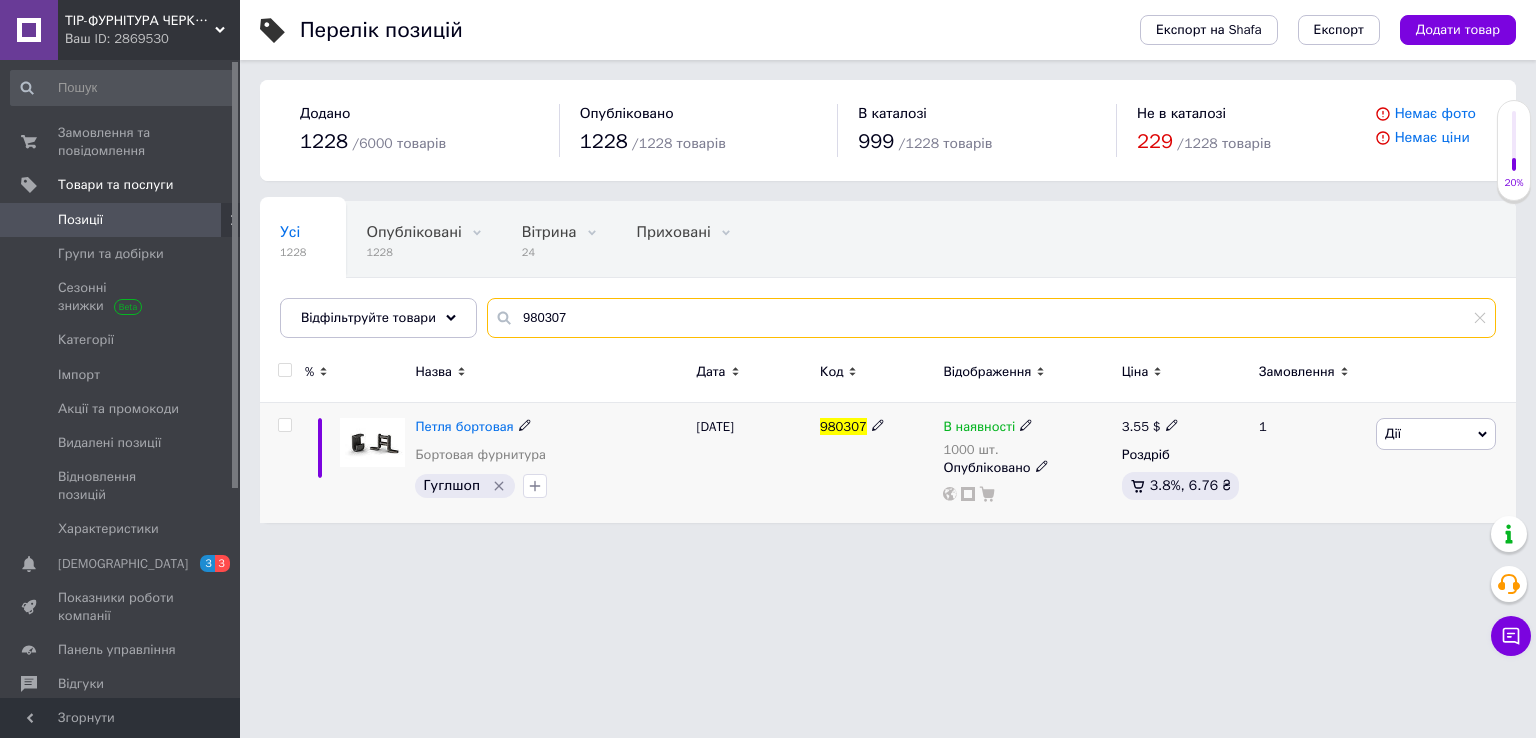 type on "980307" 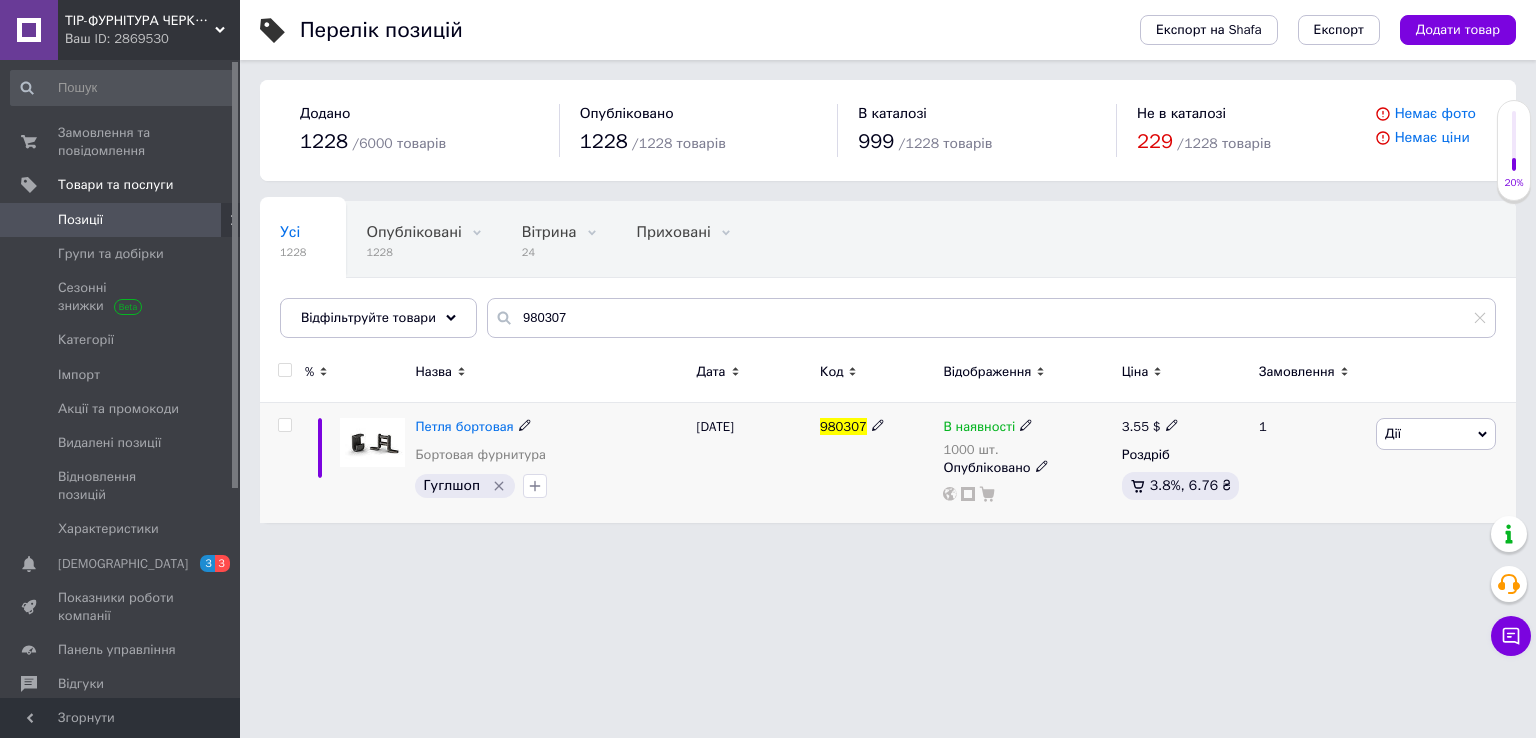 click on "3.55" at bounding box center (1135, 426) 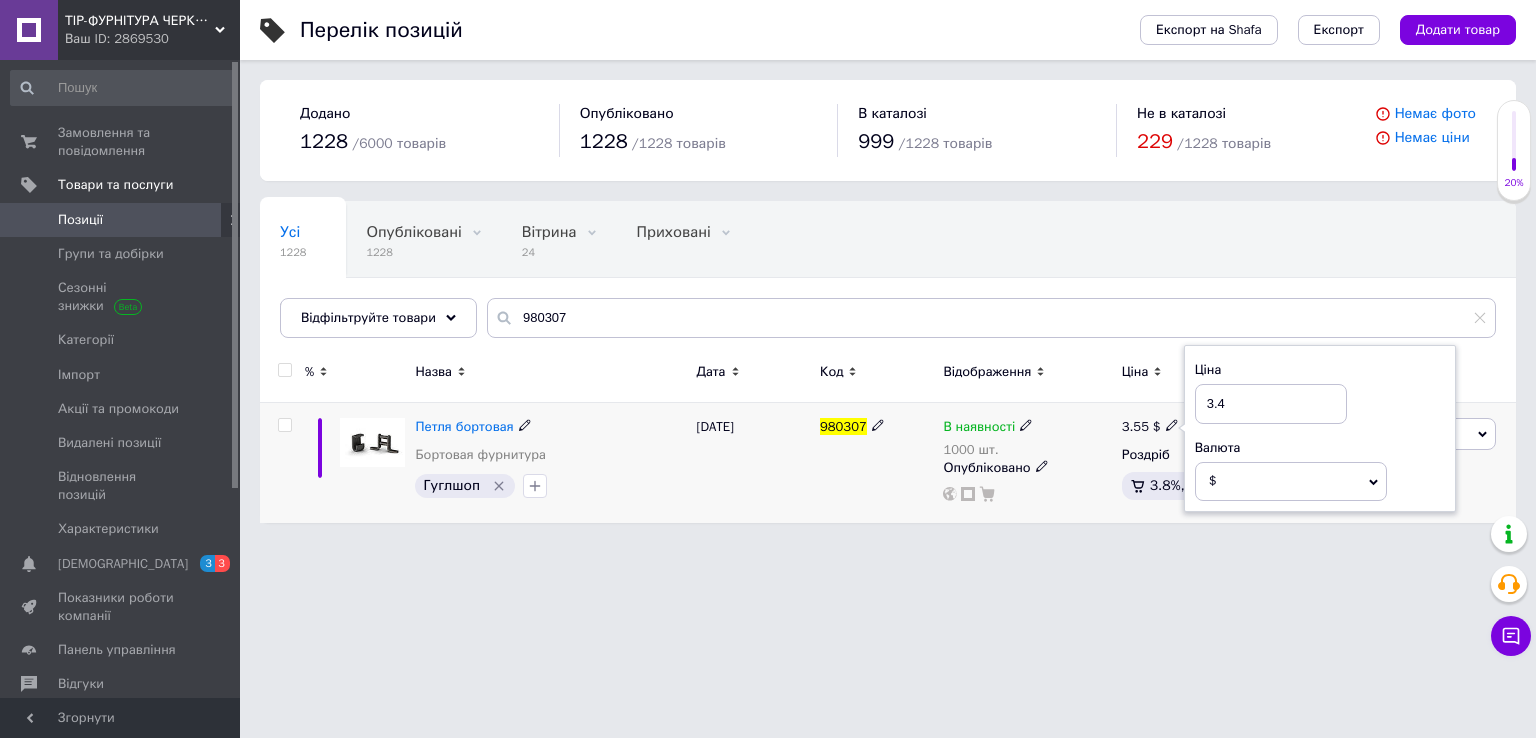 type on "3.48" 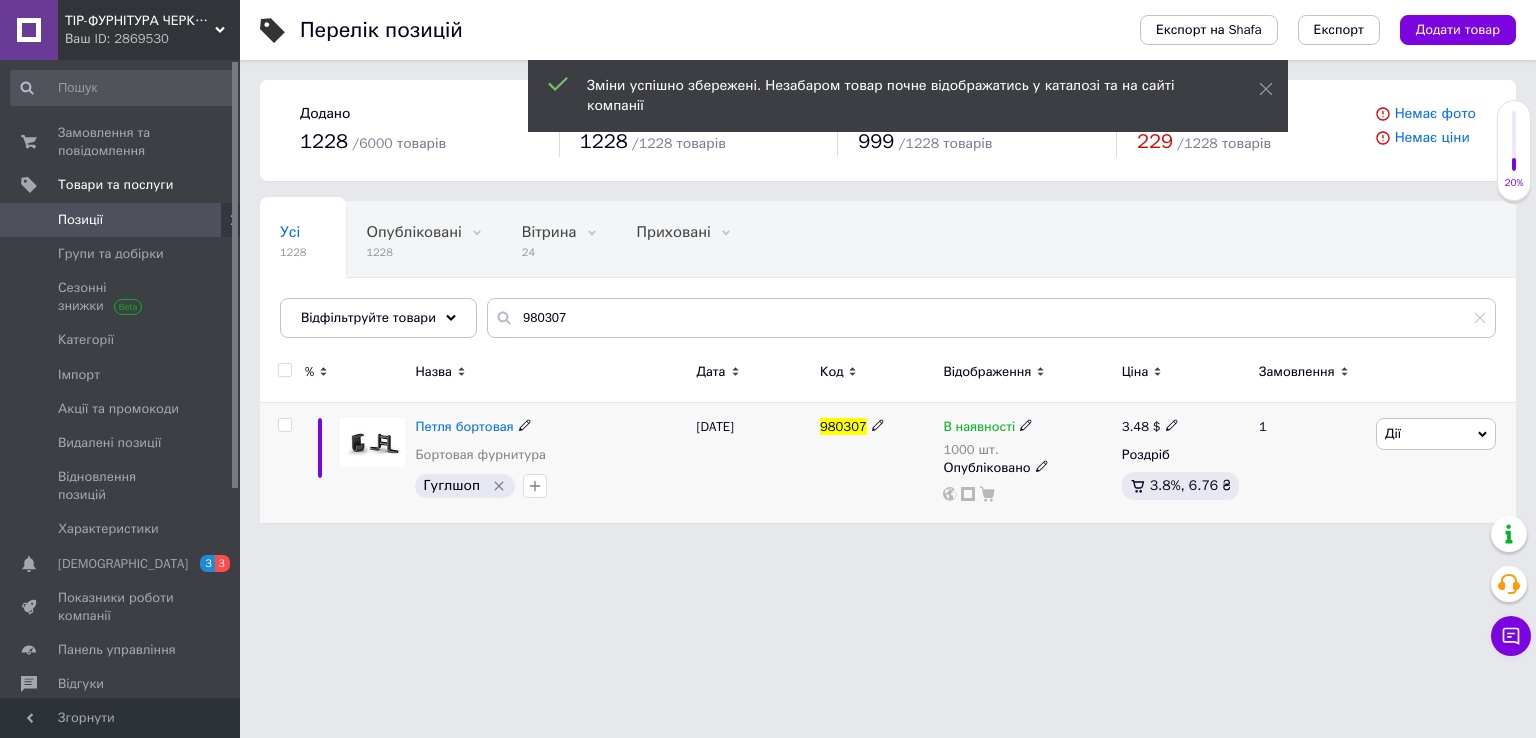 click on "3.48" at bounding box center [1135, 426] 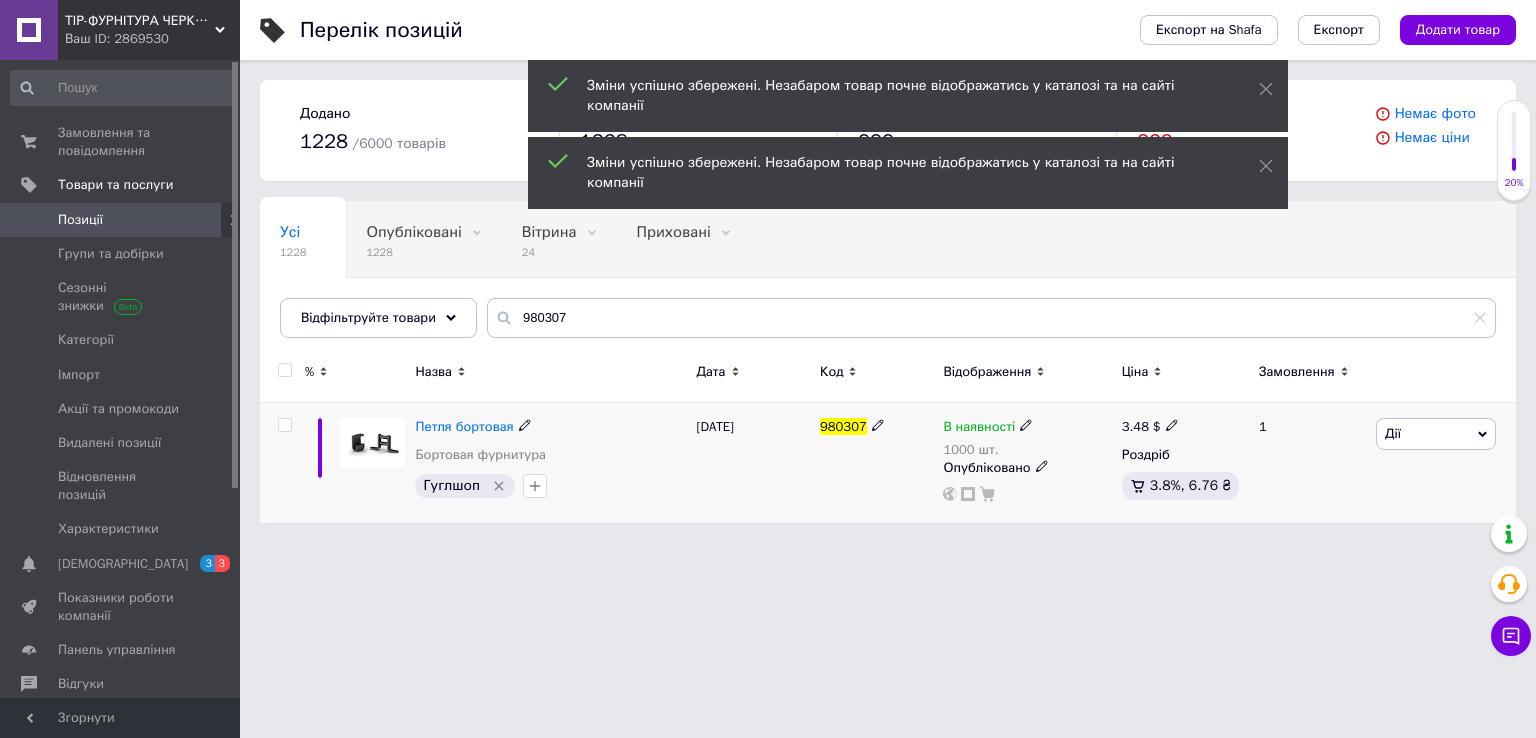 click on "3.48" at bounding box center [1135, 426] 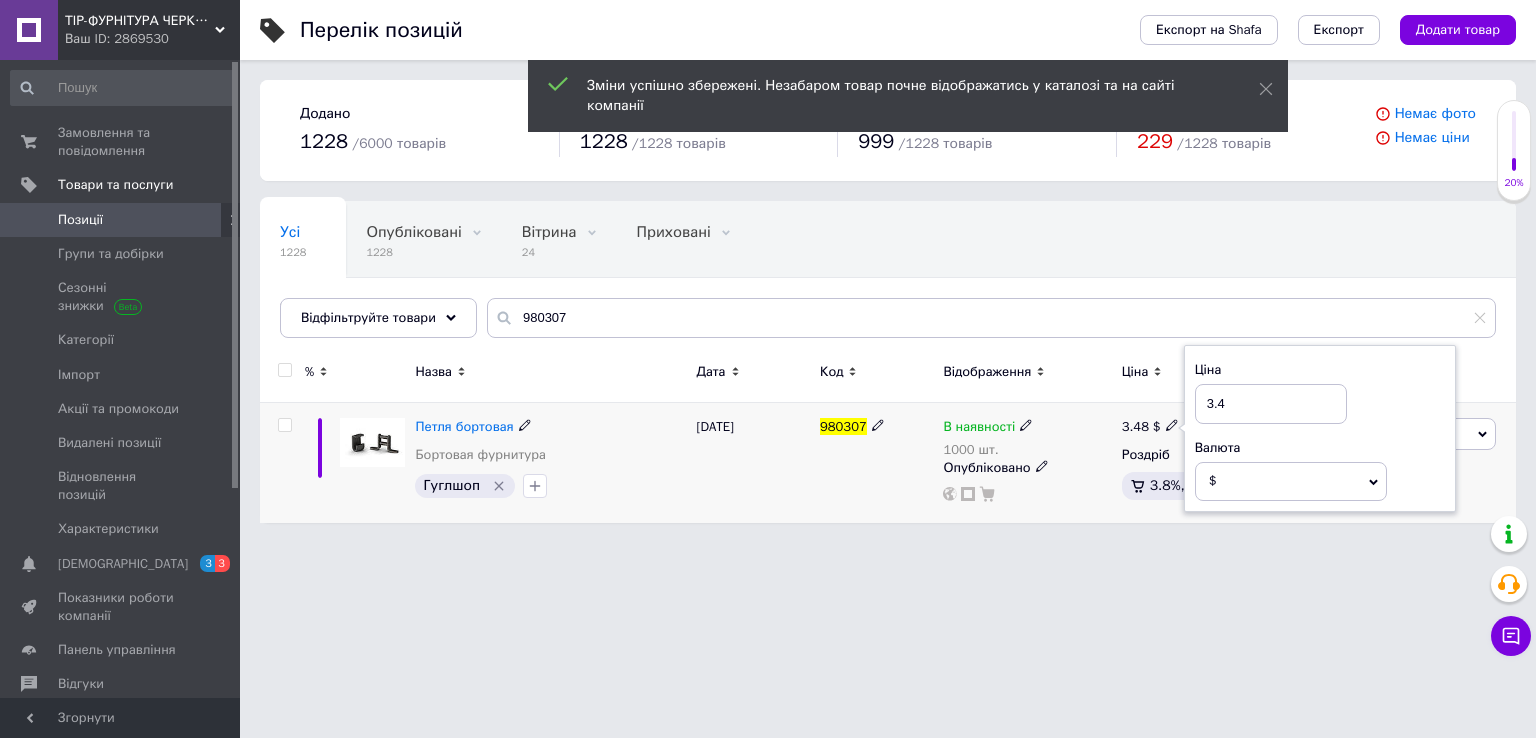 type on "3.47" 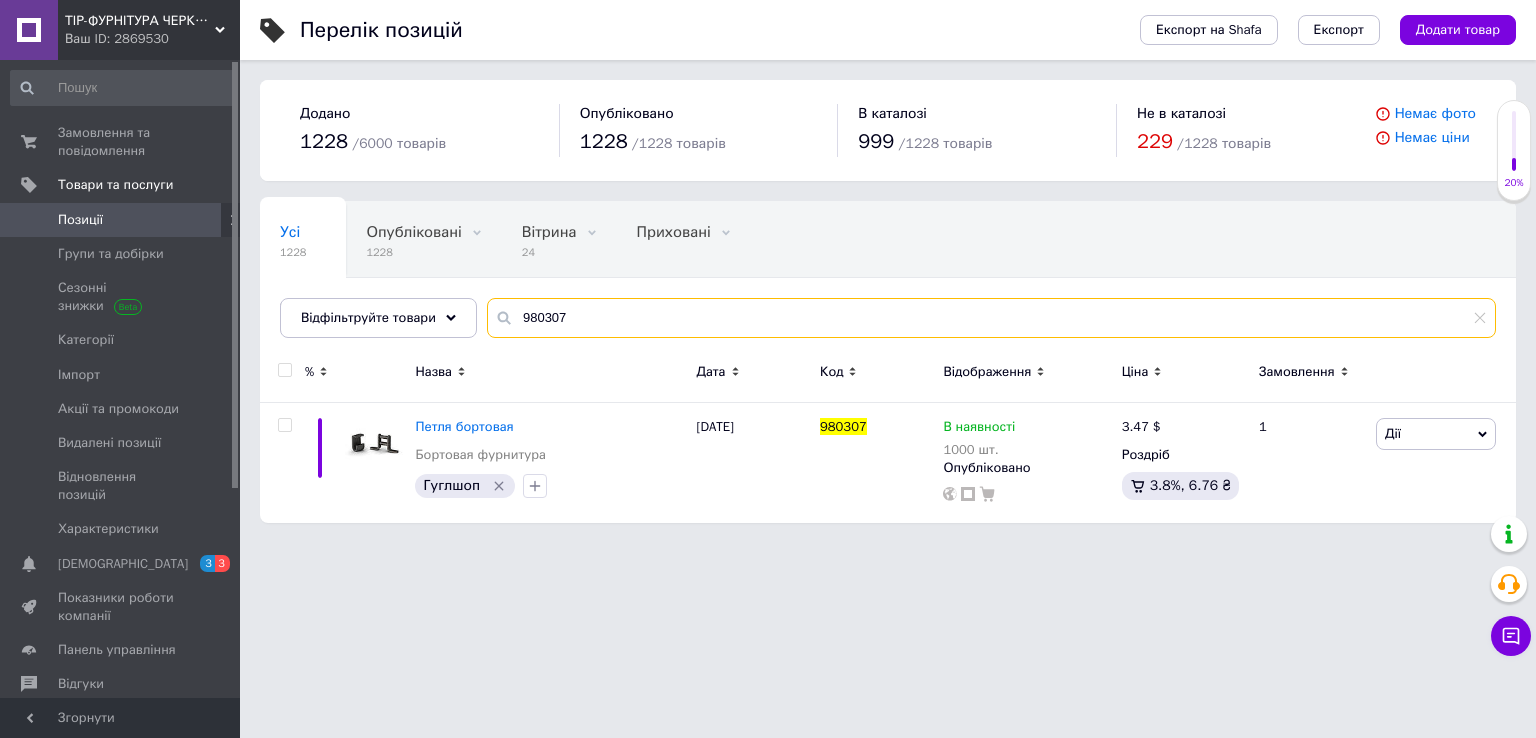 drag, startPoint x: 572, startPoint y: 320, endPoint x: 284, endPoint y: 355, distance: 290.11893 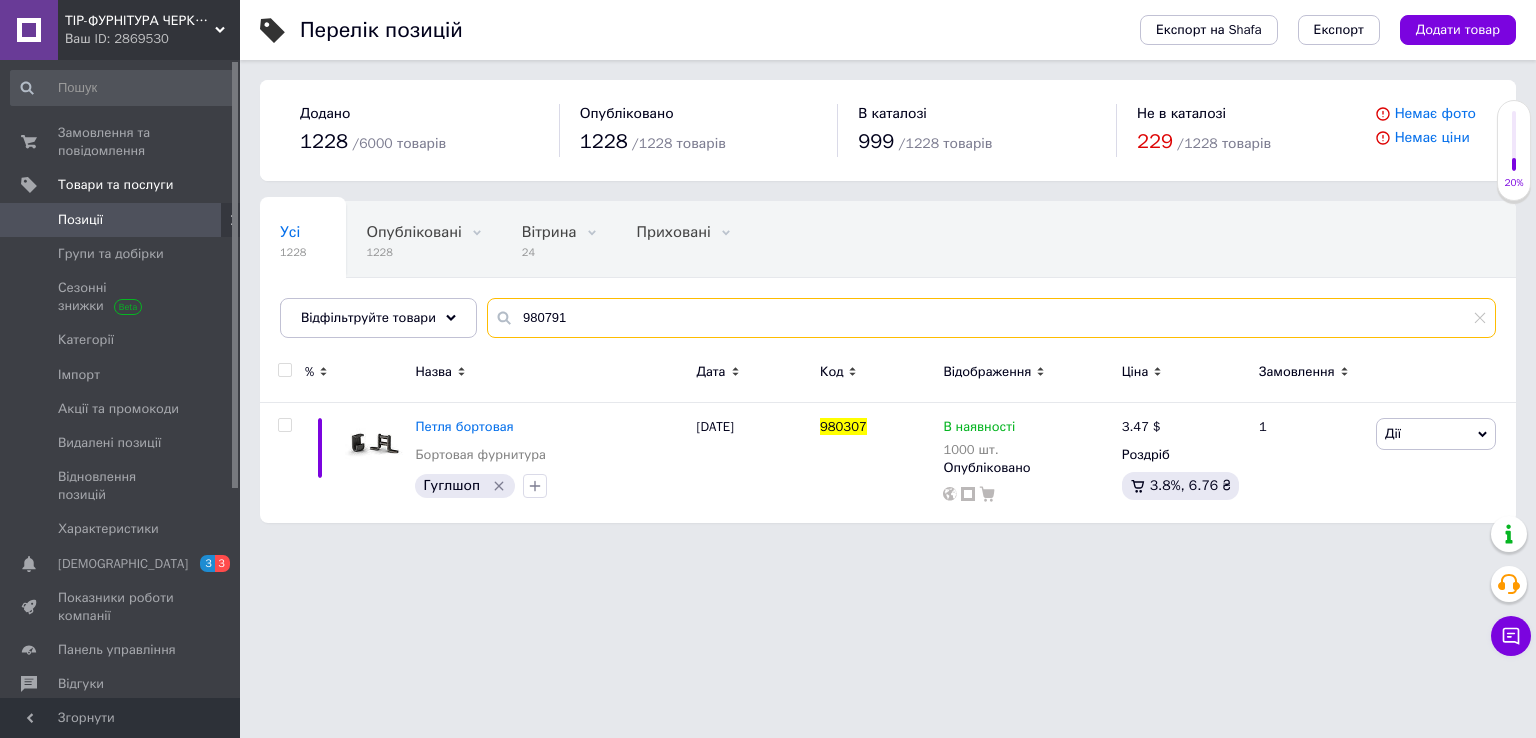 type on "980791" 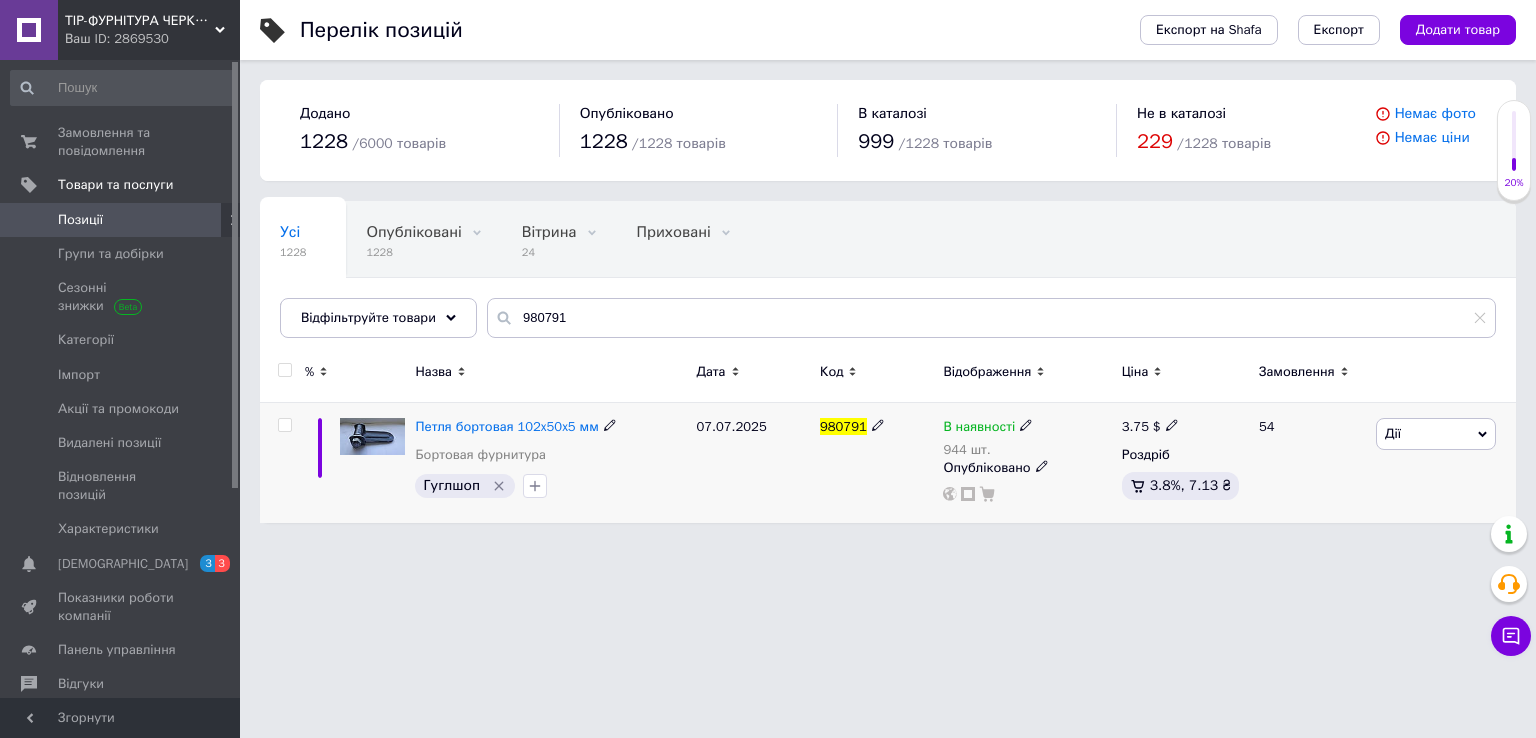 click on "3.75" at bounding box center (1135, 426) 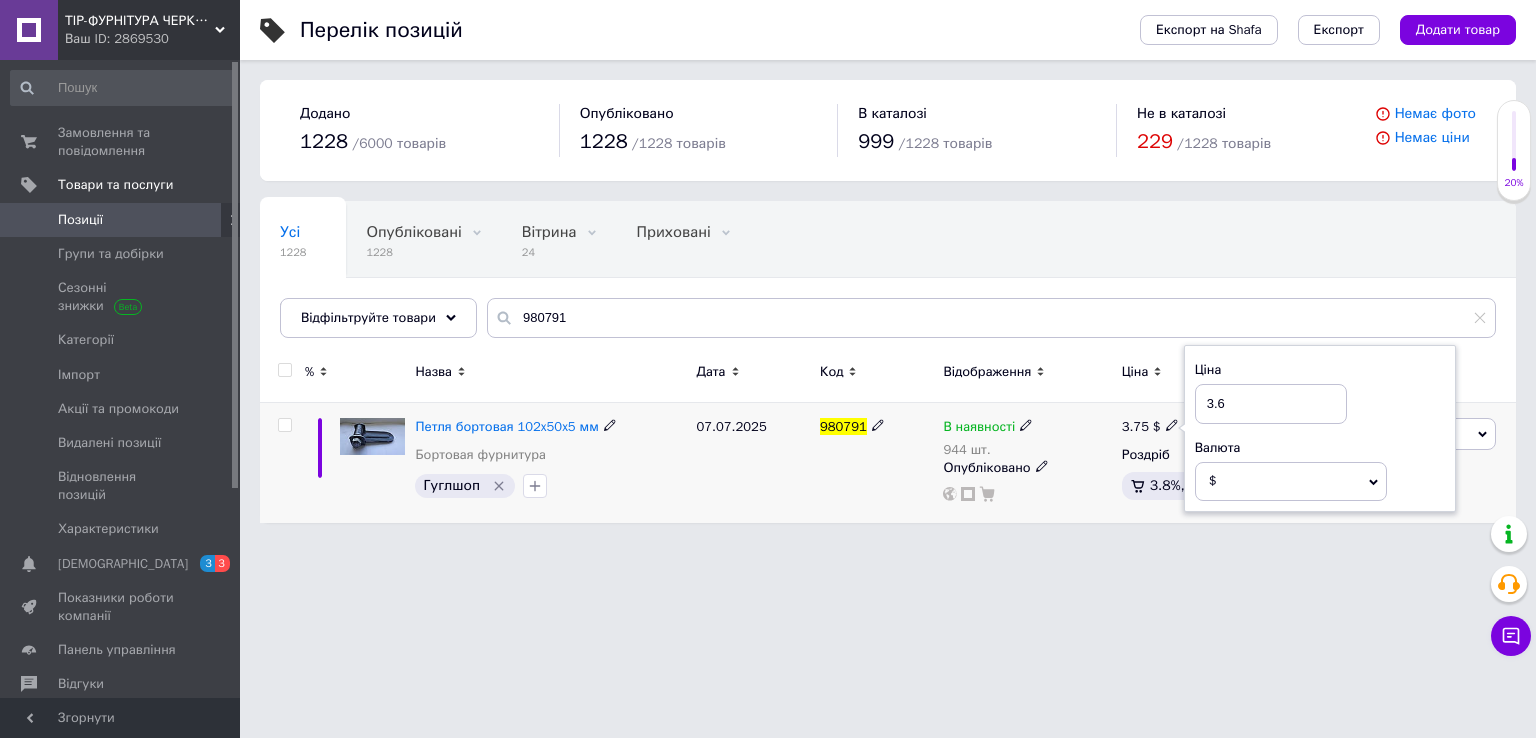 type on "3.67" 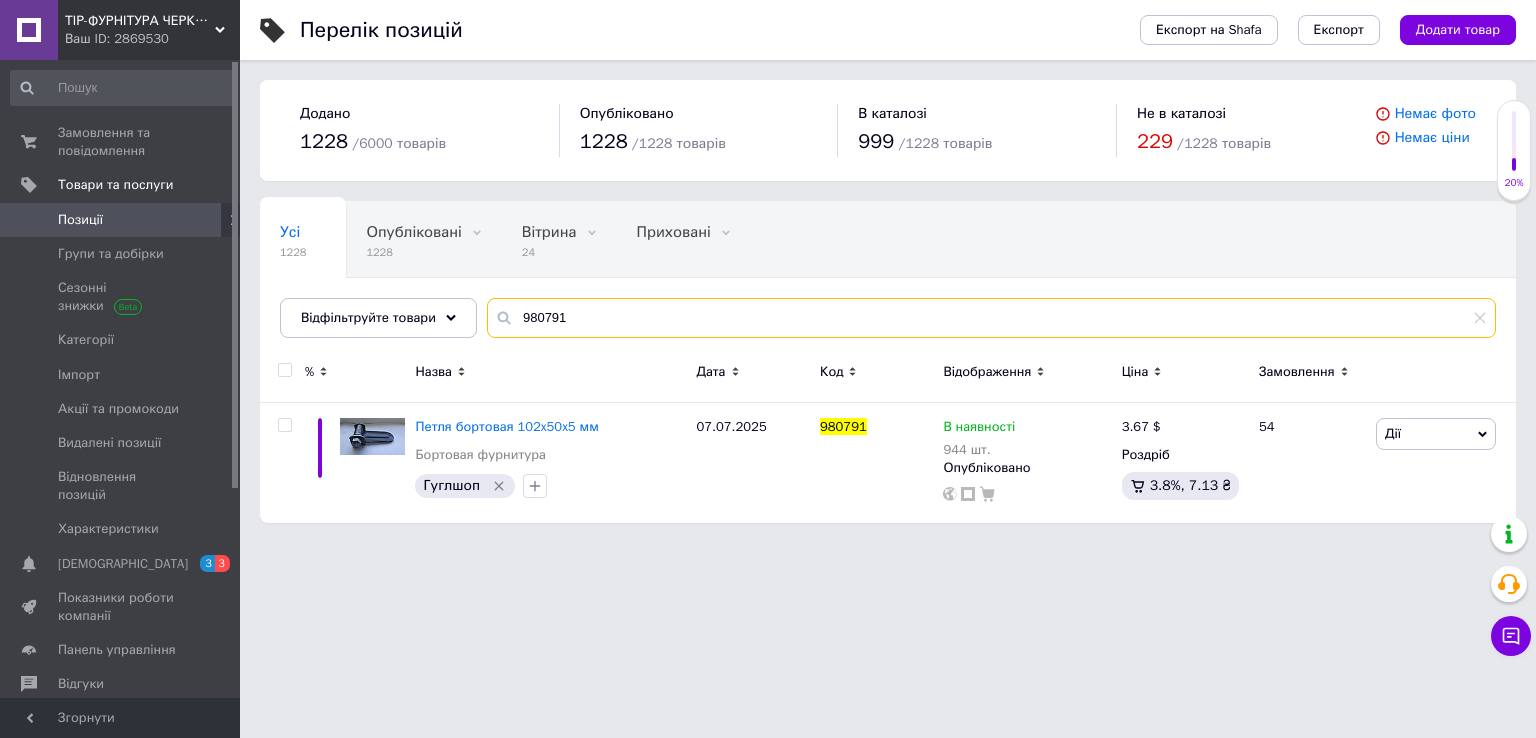 drag, startPoint x: 675, startPoint y: 317, endPoint x: 361, endPoint y: 361, distance: 317.0678 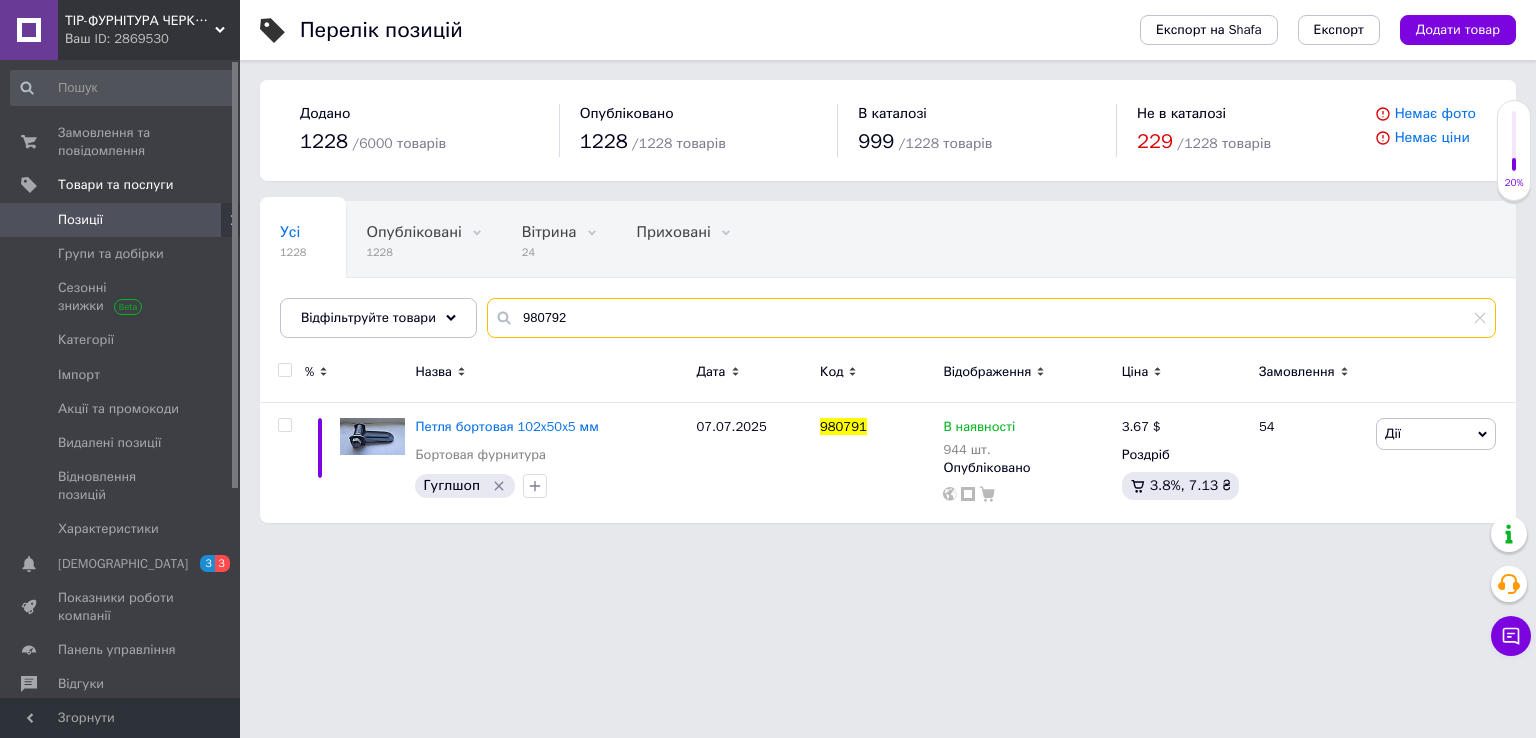 type on "980792" 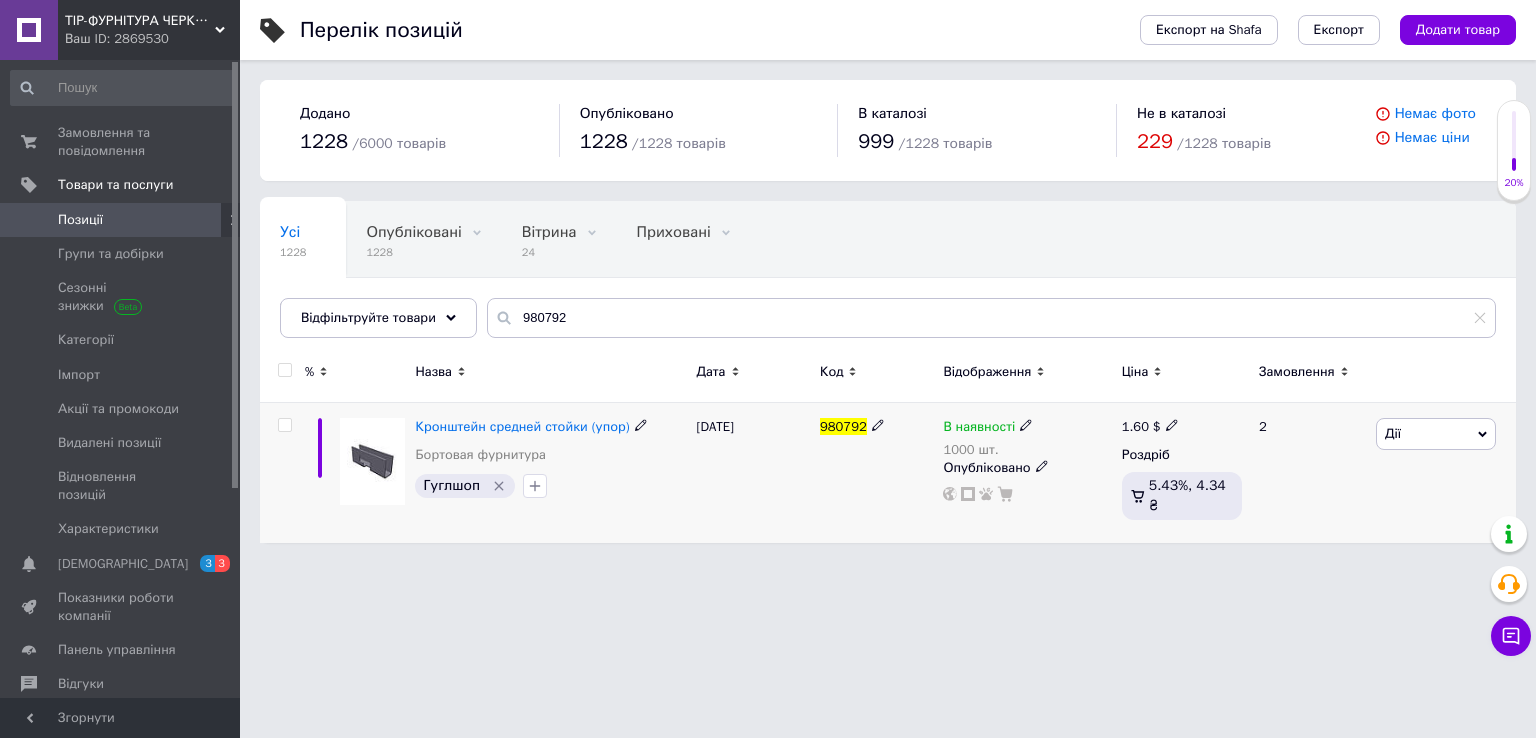 click on "1.60" at bounding box center [1135, 426] 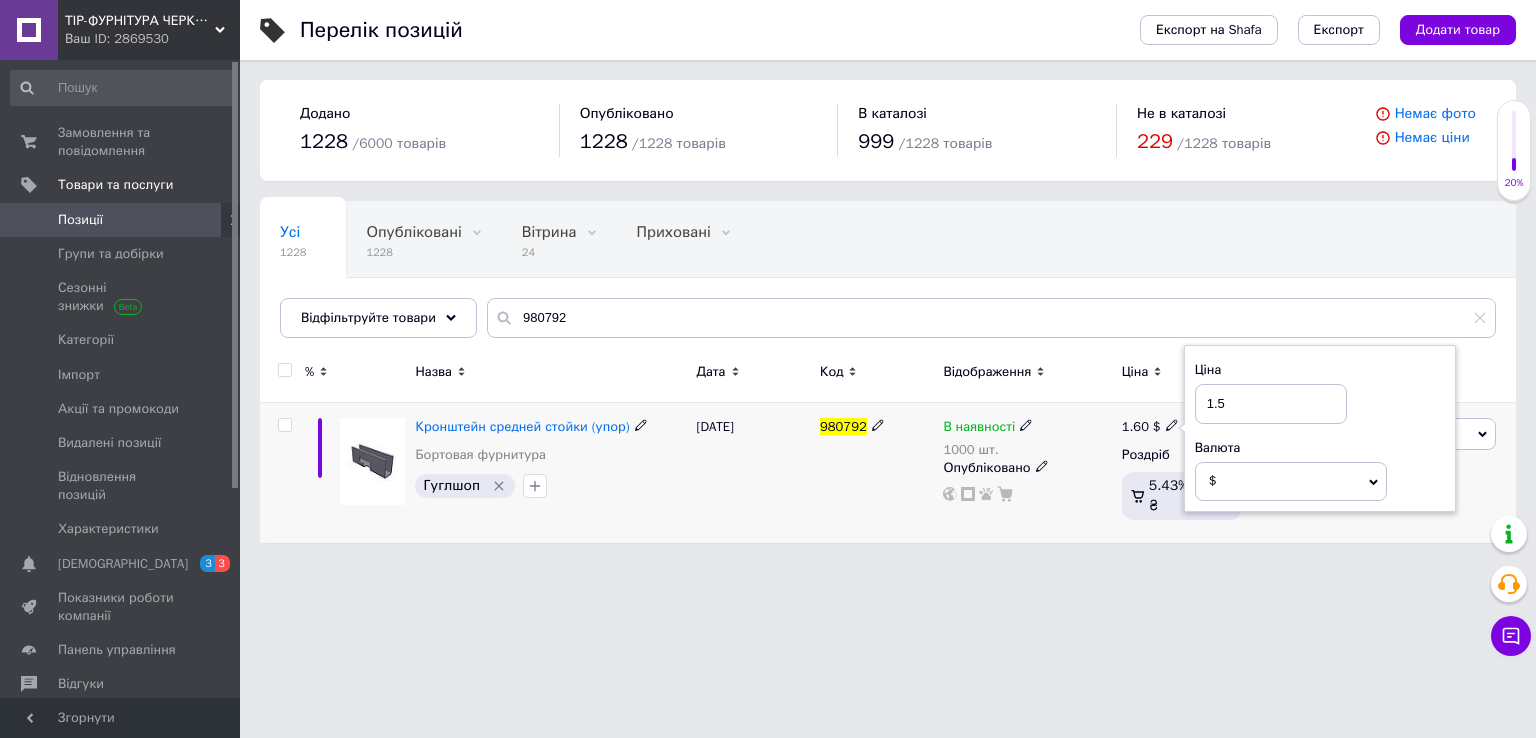 type on "1.56" 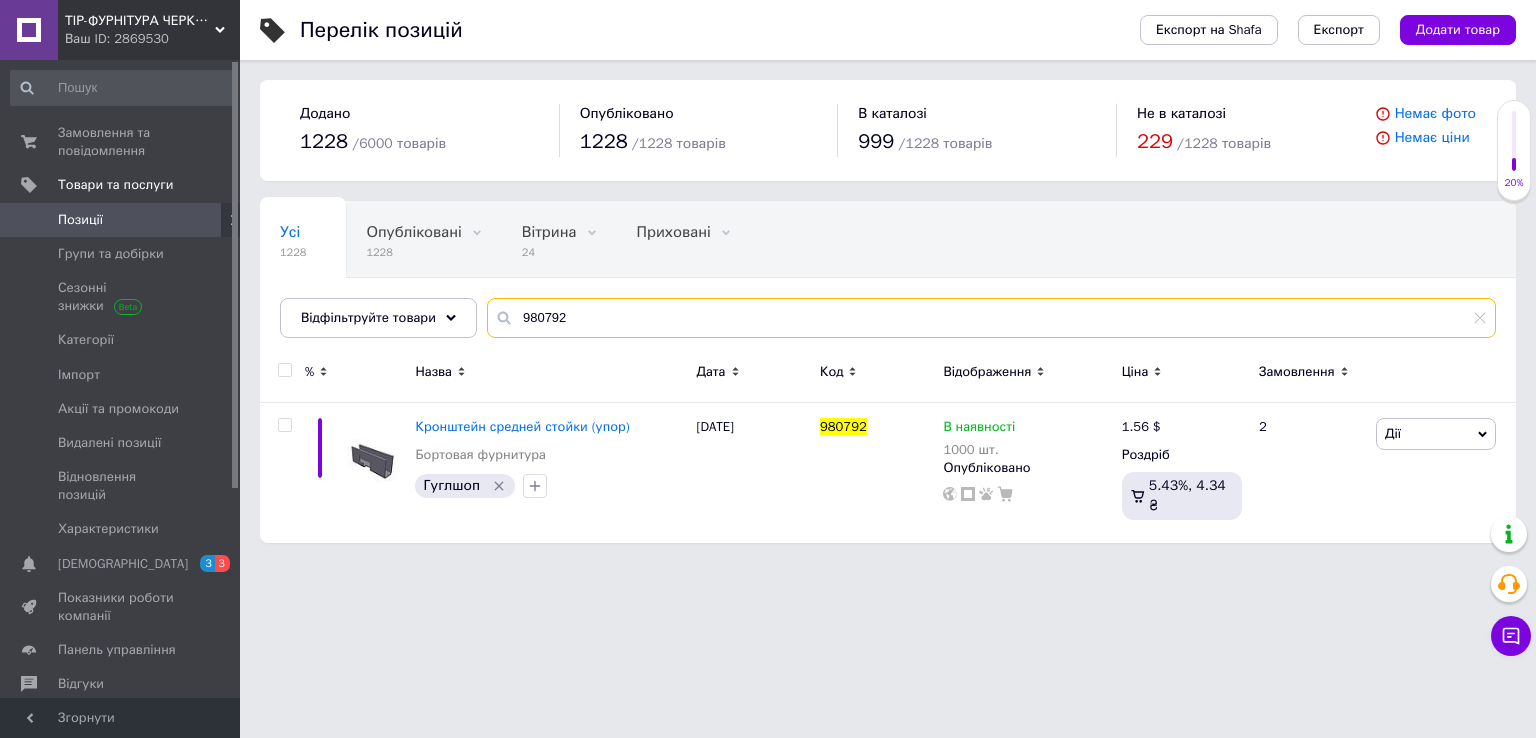 drag, startPoint x: 607, startPoint y: 321, endPoint x: 376, endPoint y: 347, distance: 232.4586 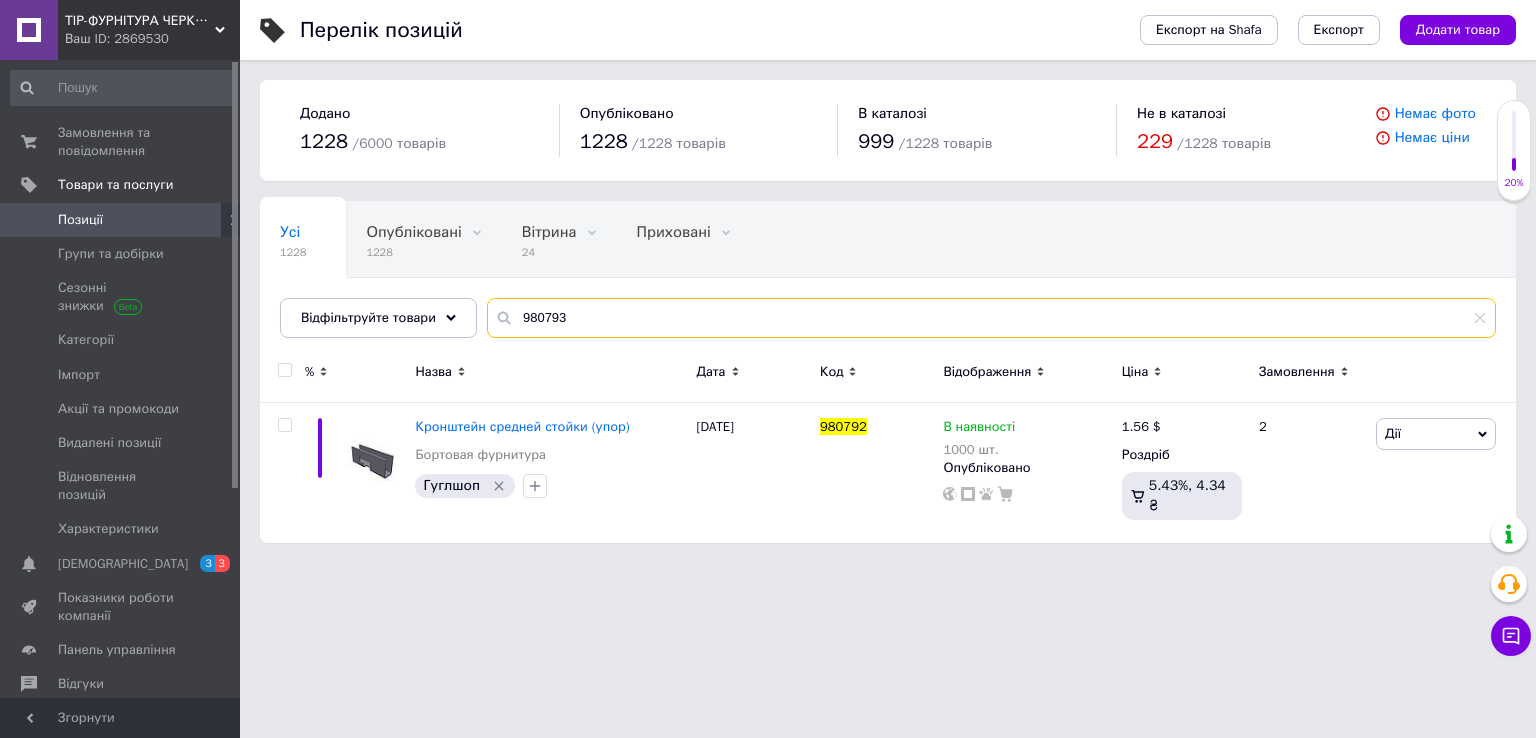 type on "980793" 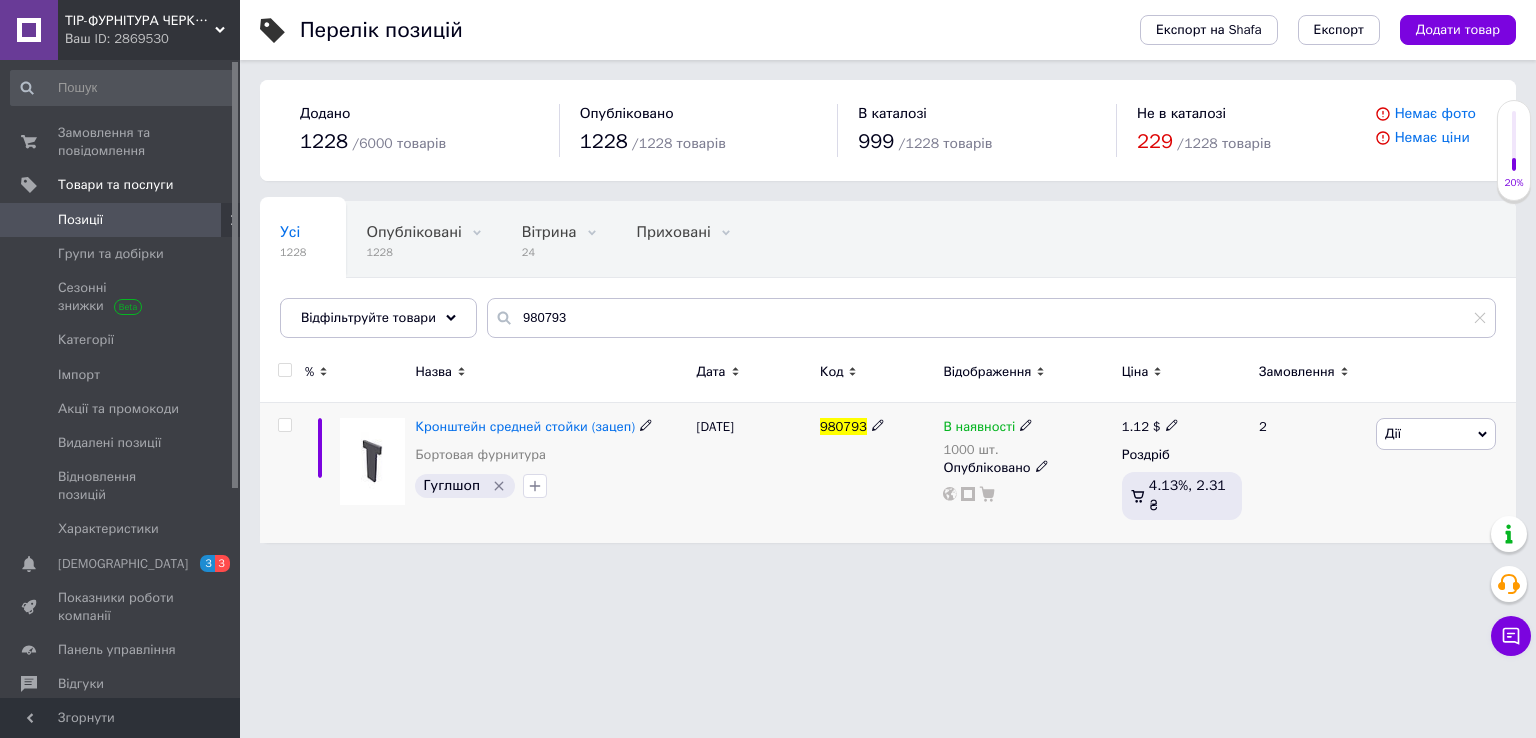 click on "1.12" at bounding box center [1135, 426] 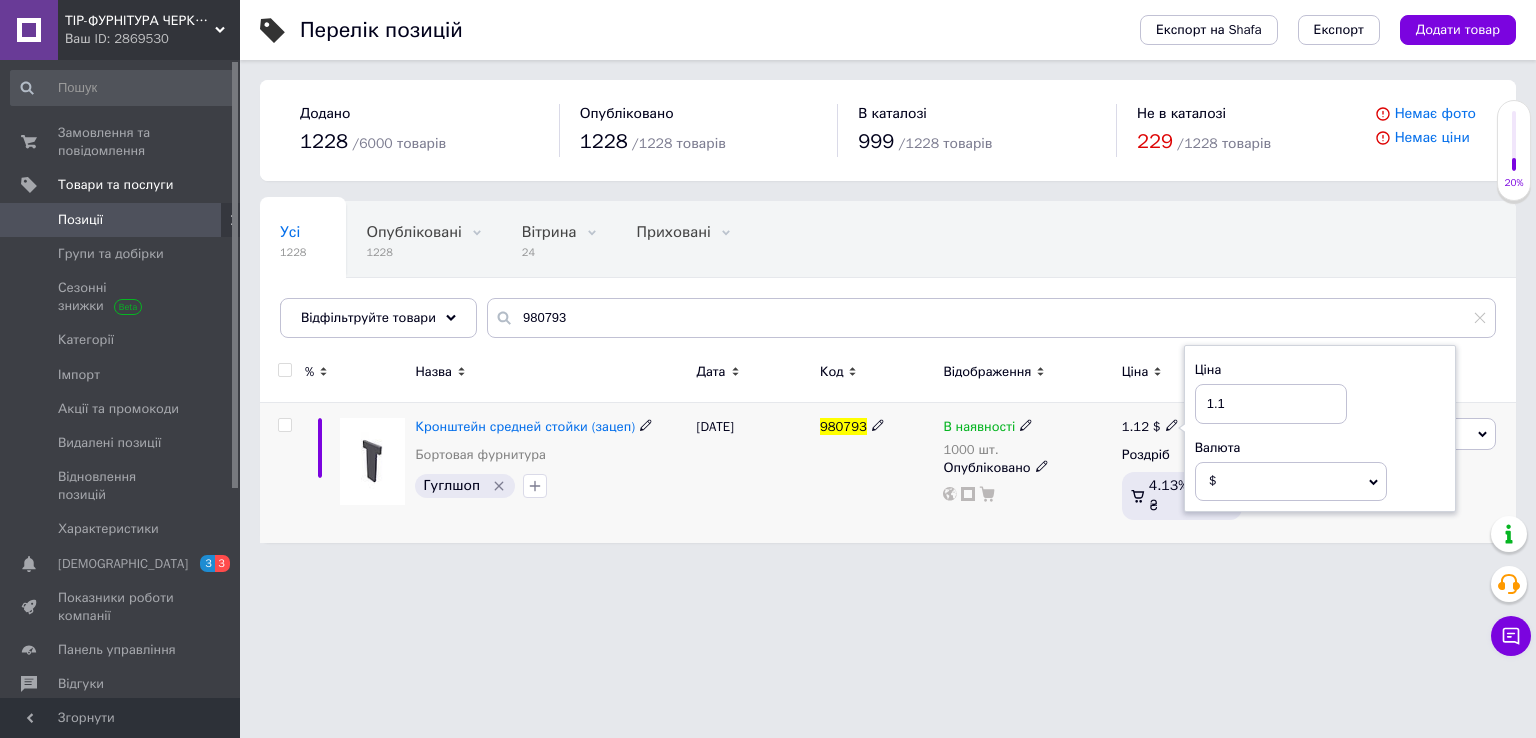 type on "1.10" 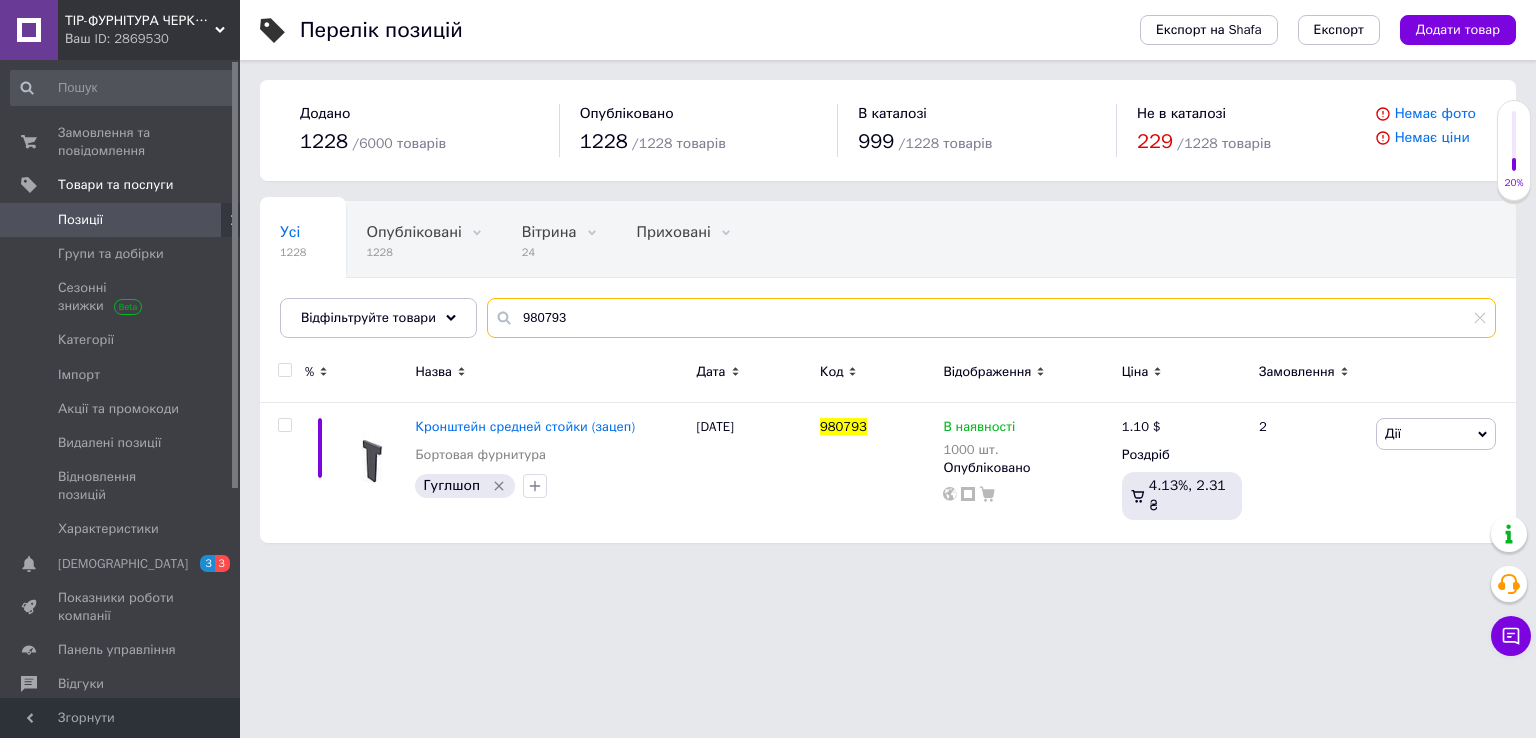 drag, startPoint x: 610, startPoint y: 313, endPoint x: 272, endPoint y: 330, distance: 338.42725 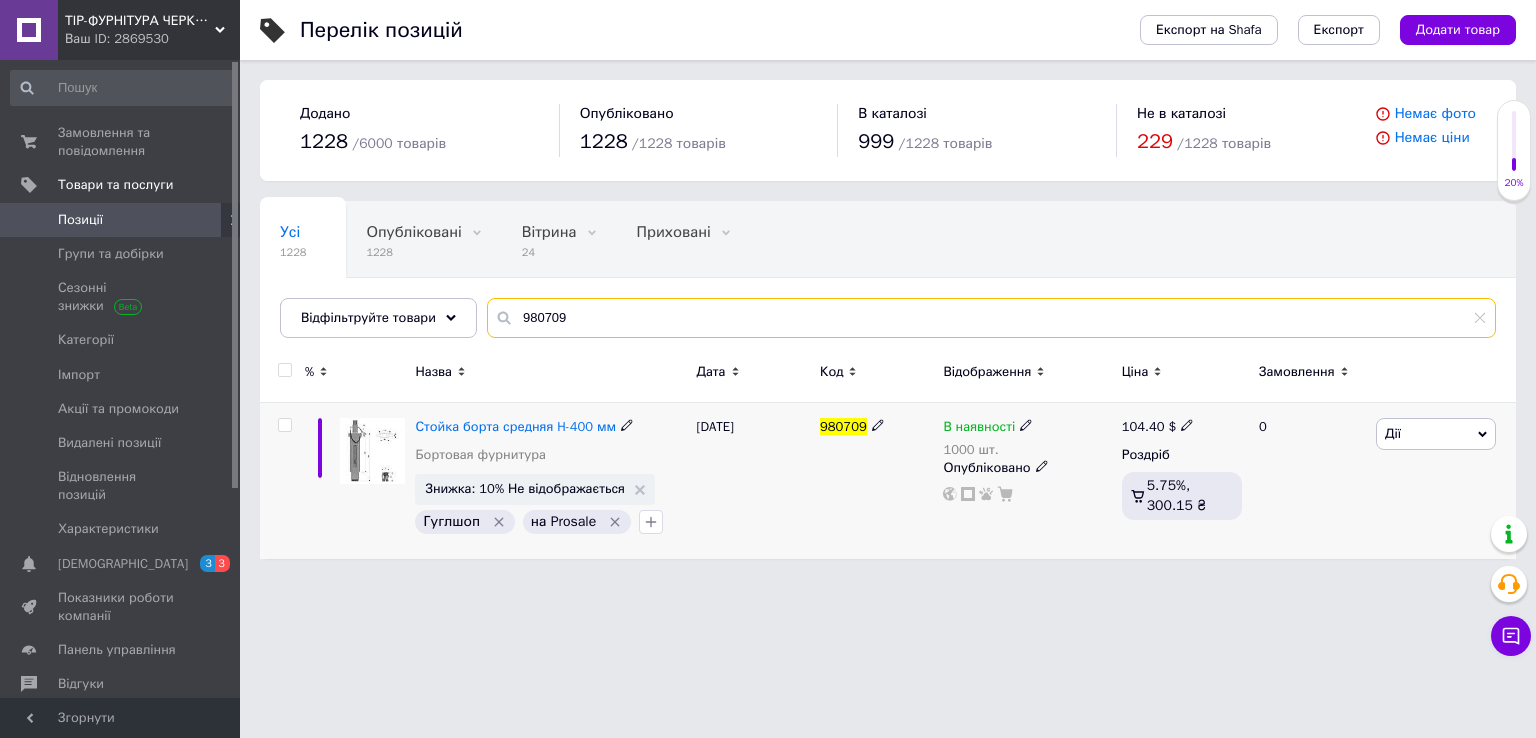 type on "980709" 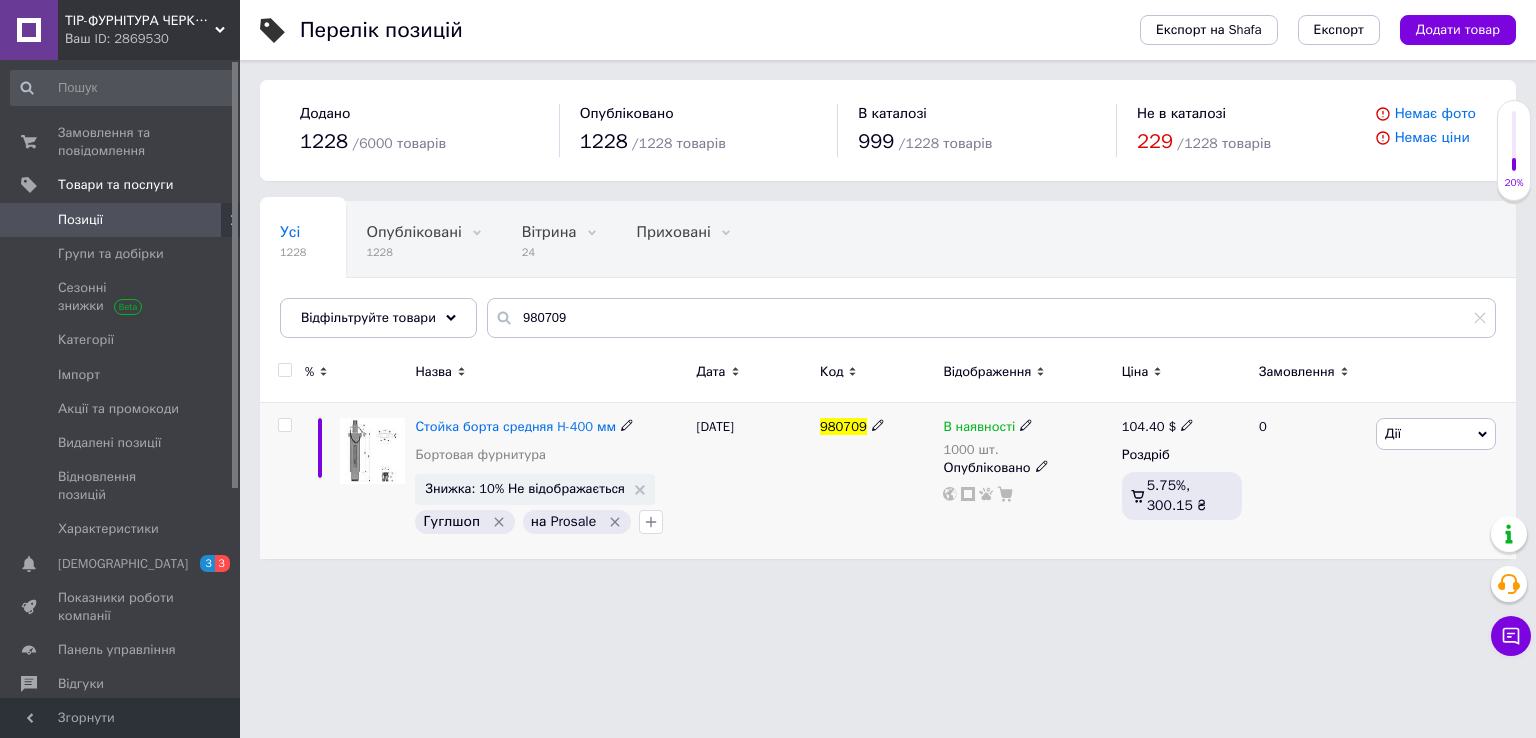 click on "104.40" at bounding box center (1143, 426) 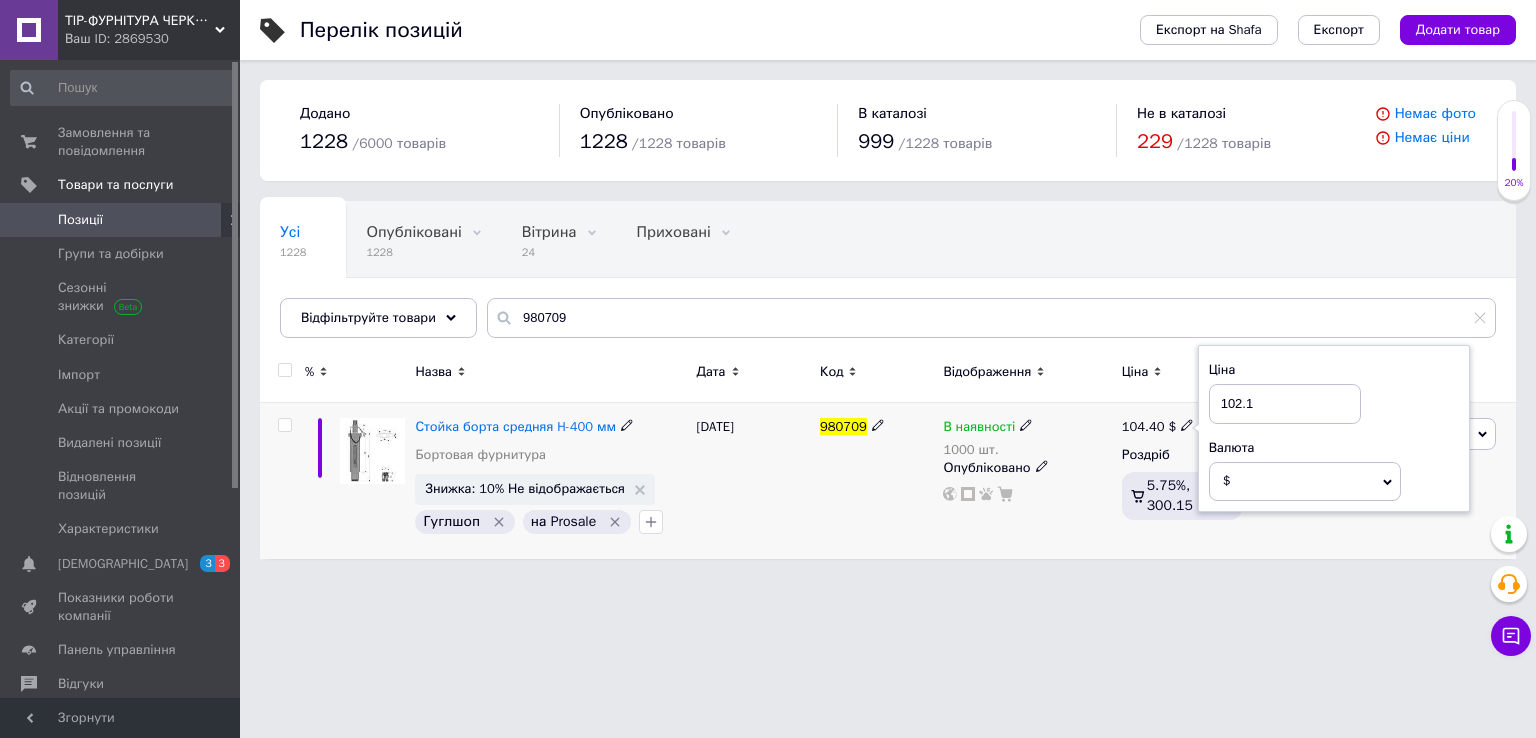 type on "102.11" 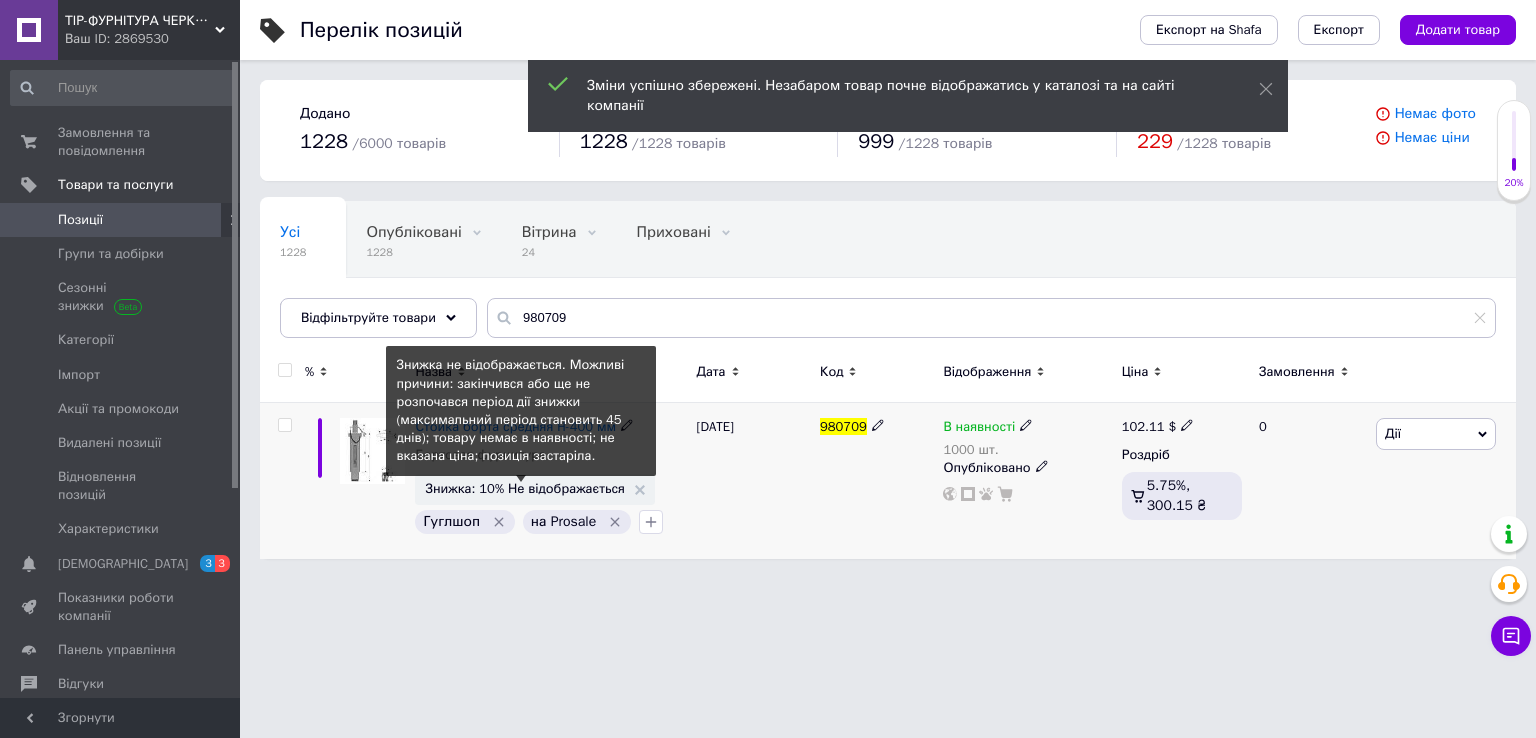 click on "Знижка: 10% Не відображається" at bounding box center [525, 488] 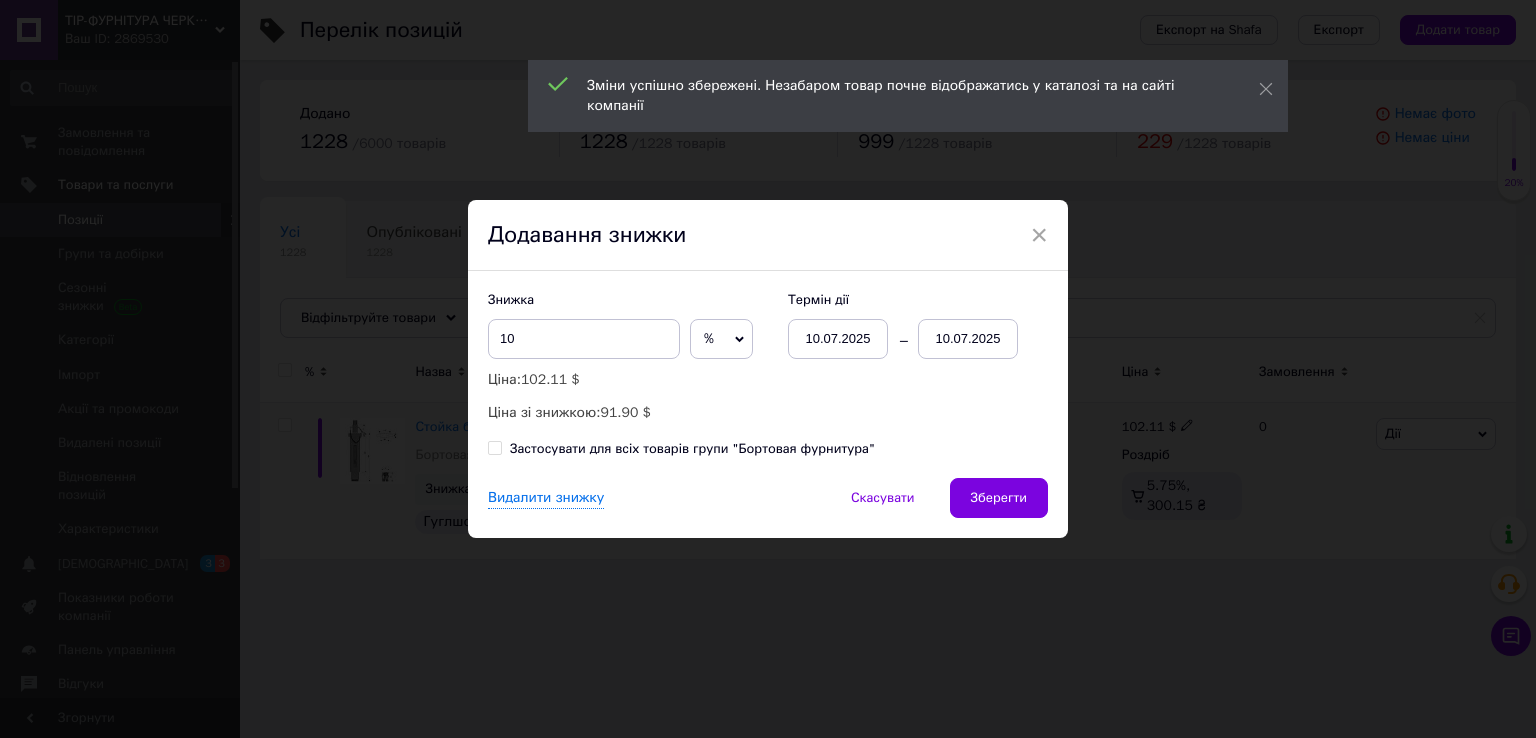 click on "10.07.2025" at bounding box center (968, 339) 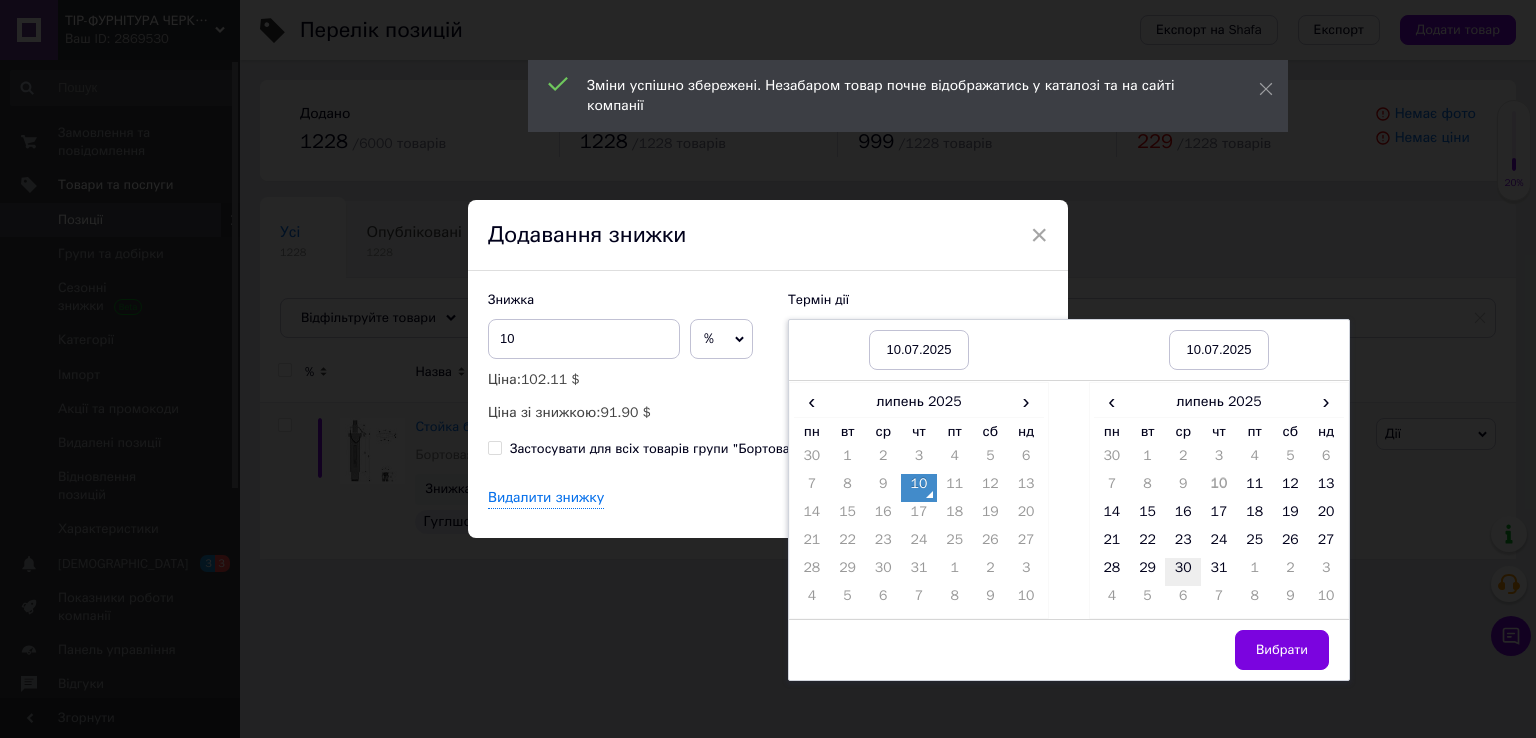 click on "30" at bounding box center (1183, 572) 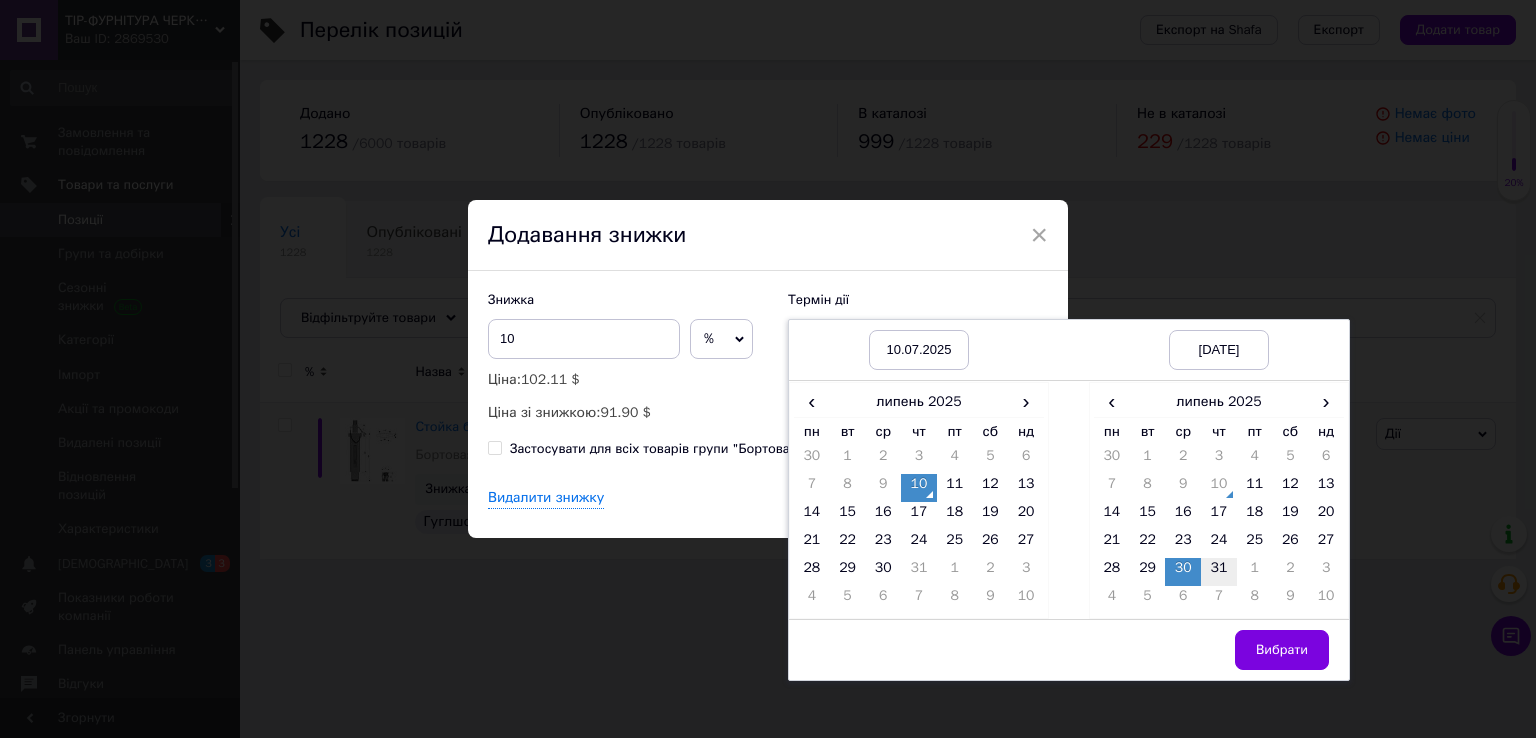 click on "31" at bounding box center (1219, 572) 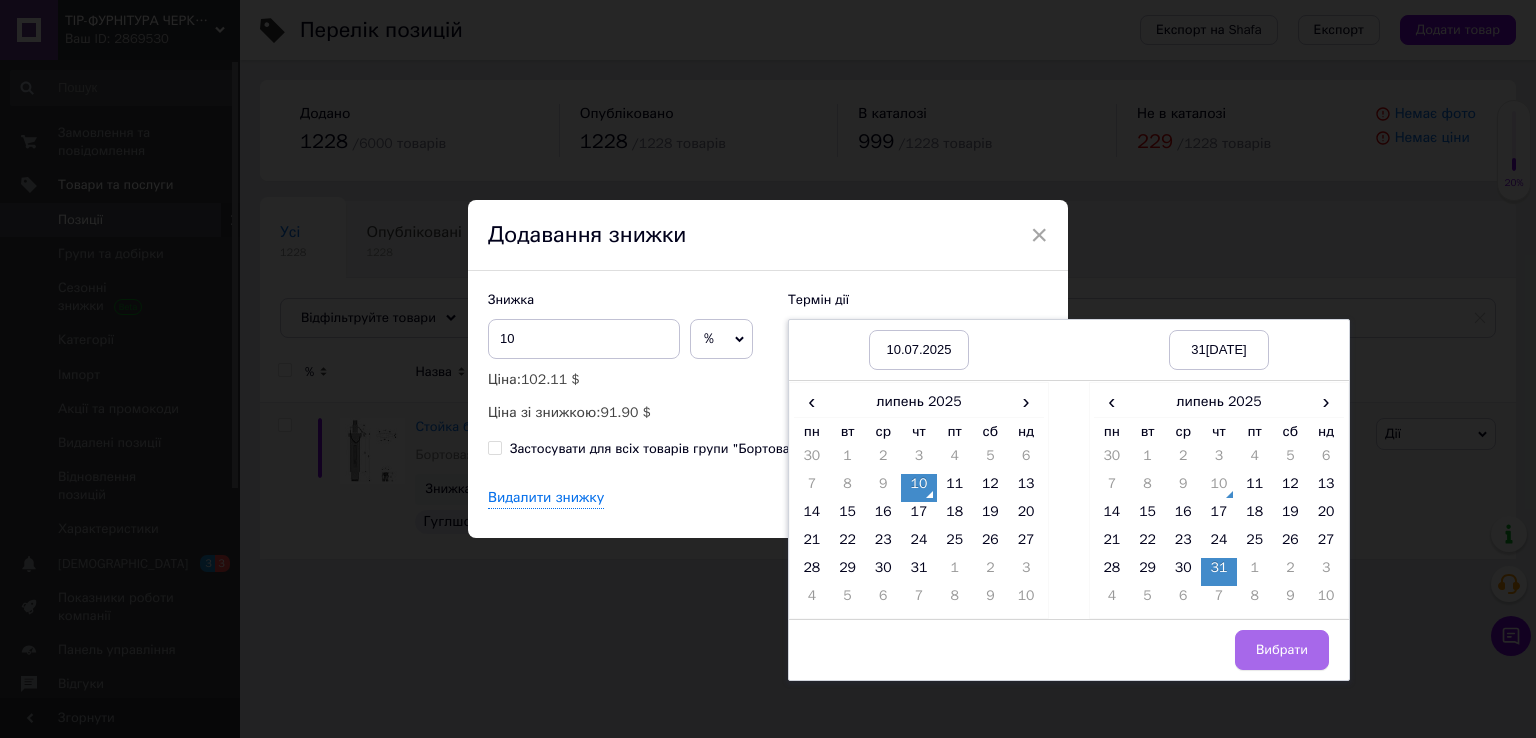 click on "Вибрати" at bounding box center [1282, 650] 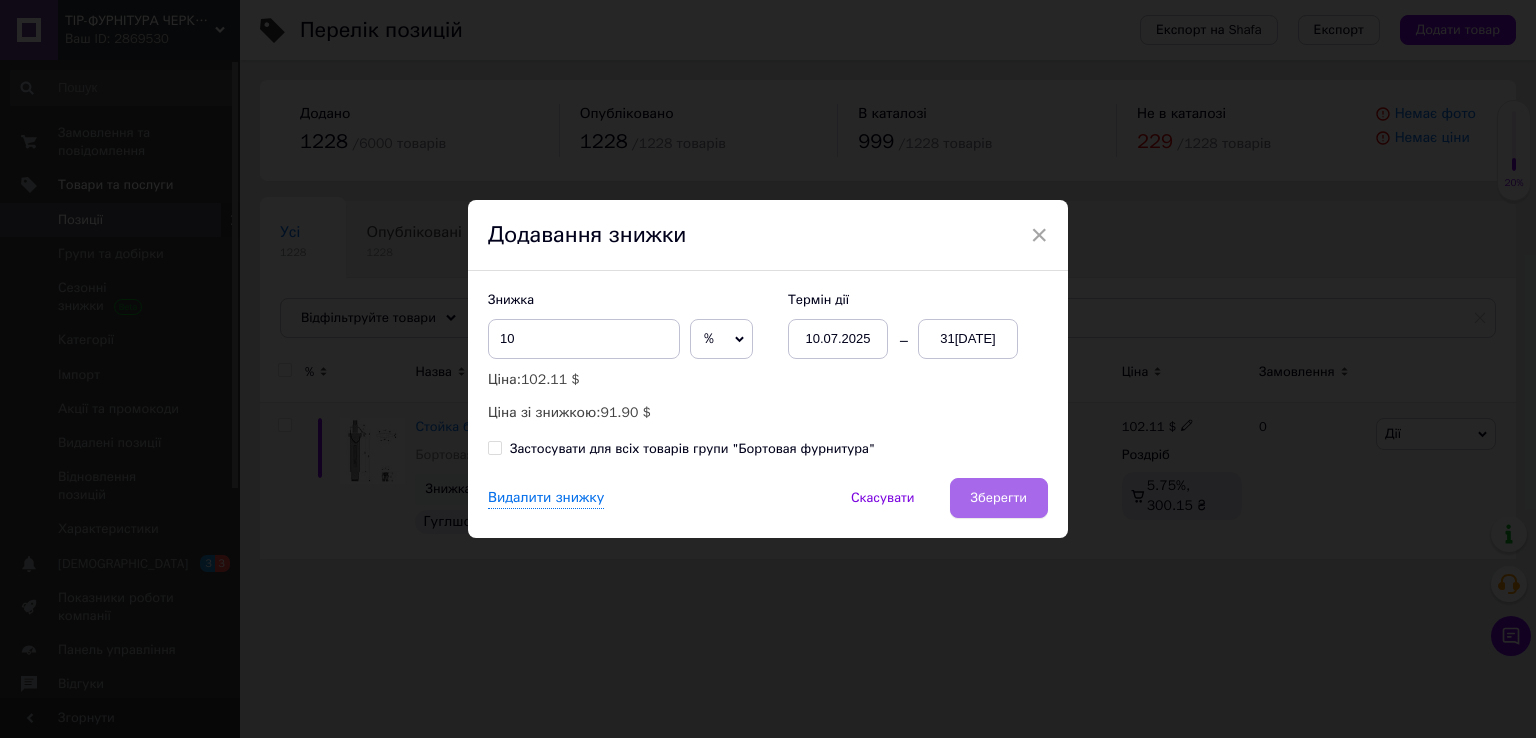 click on "Зберегти" at bounding box center [999, 498] 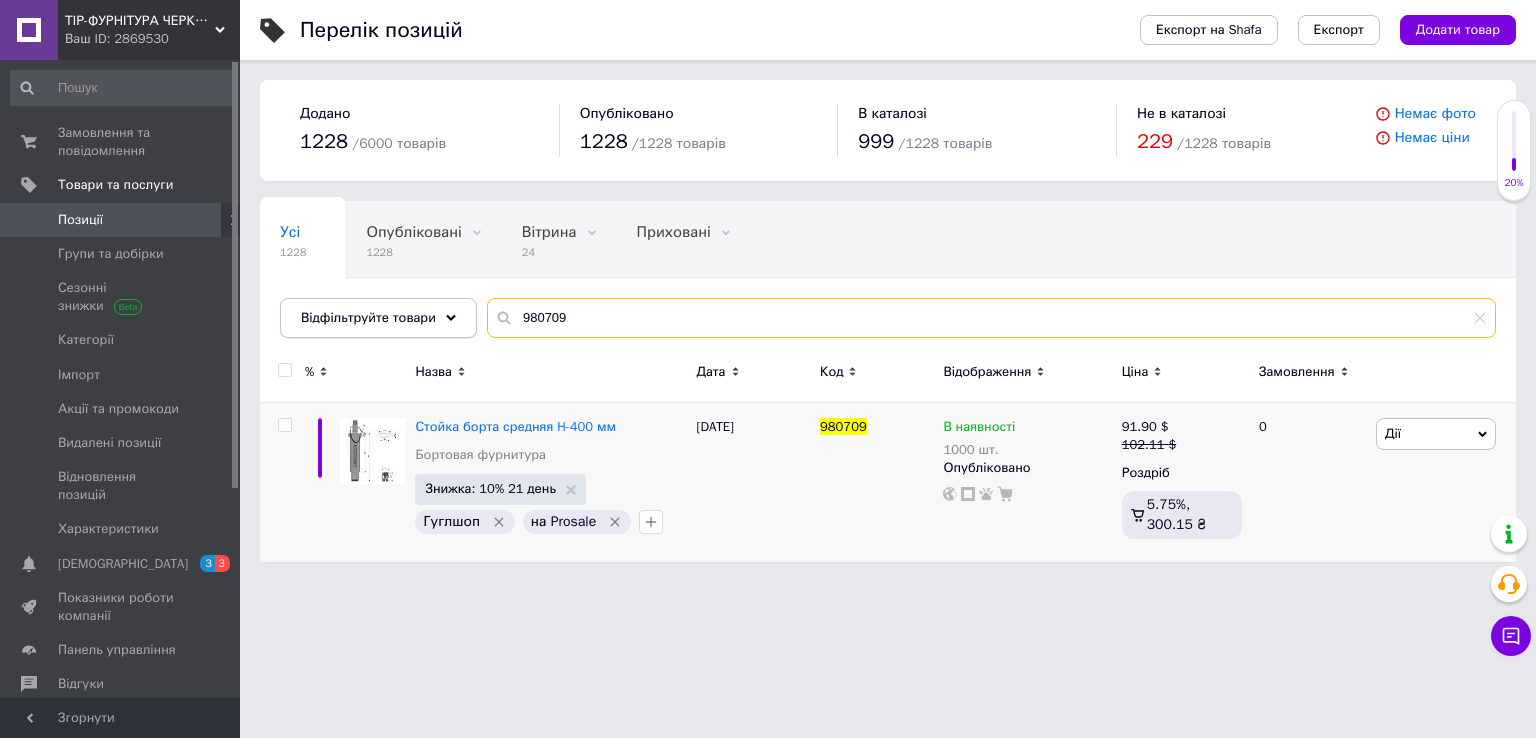 drag, startPoint x: 594, startPoint y: 321, endPoint x: 344, endPoint y: 336, distance: 250.4496 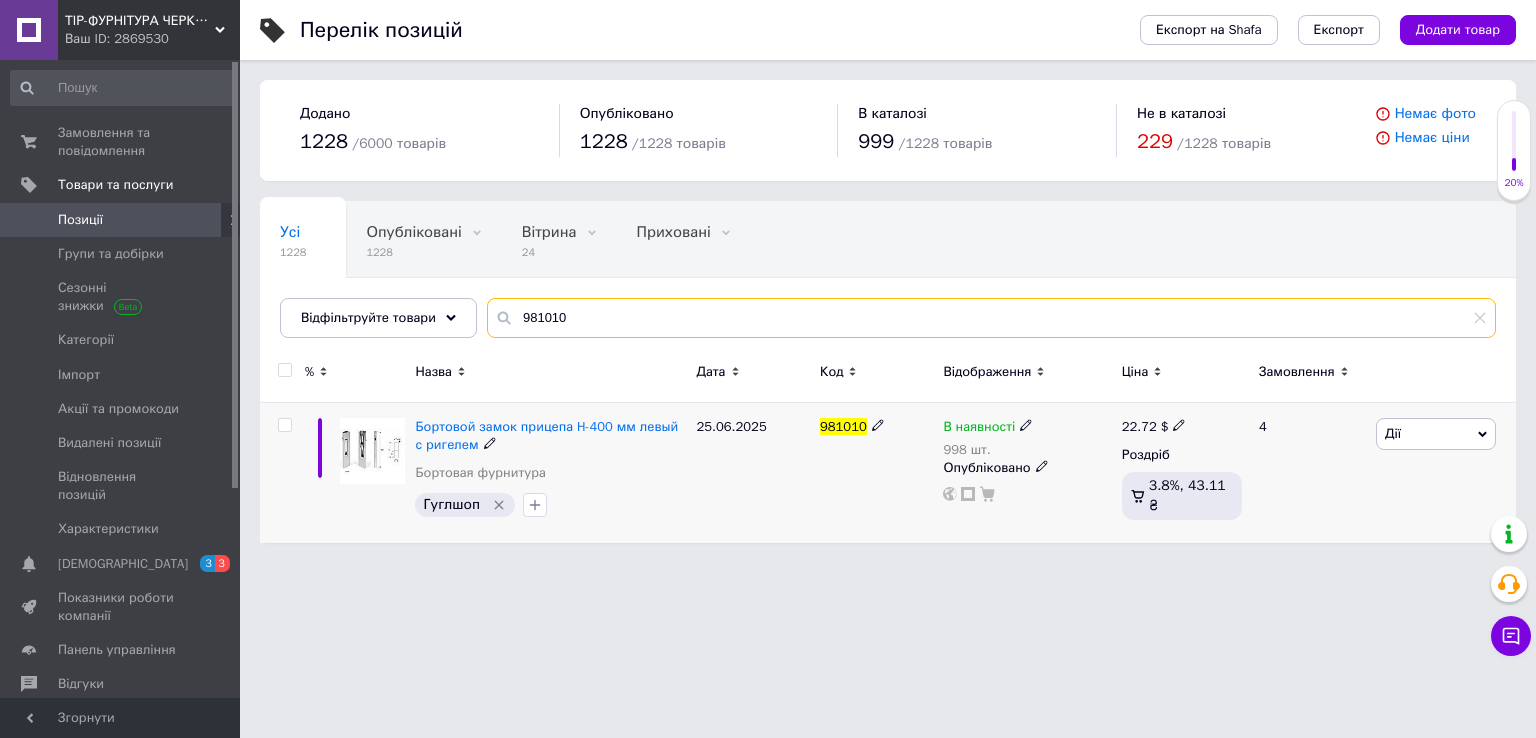 type on "981010" 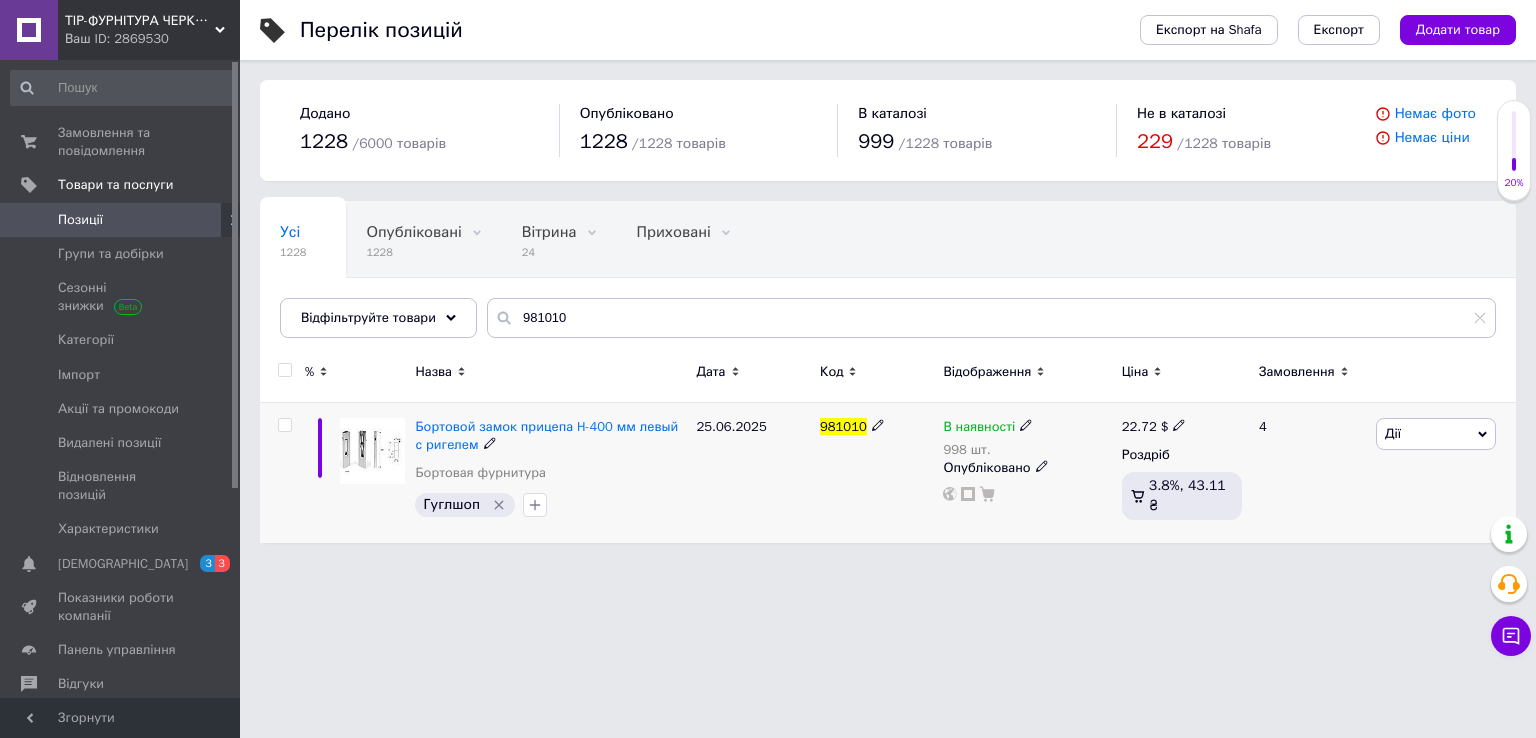click on "22.72" at bounding box center [1139, 426] 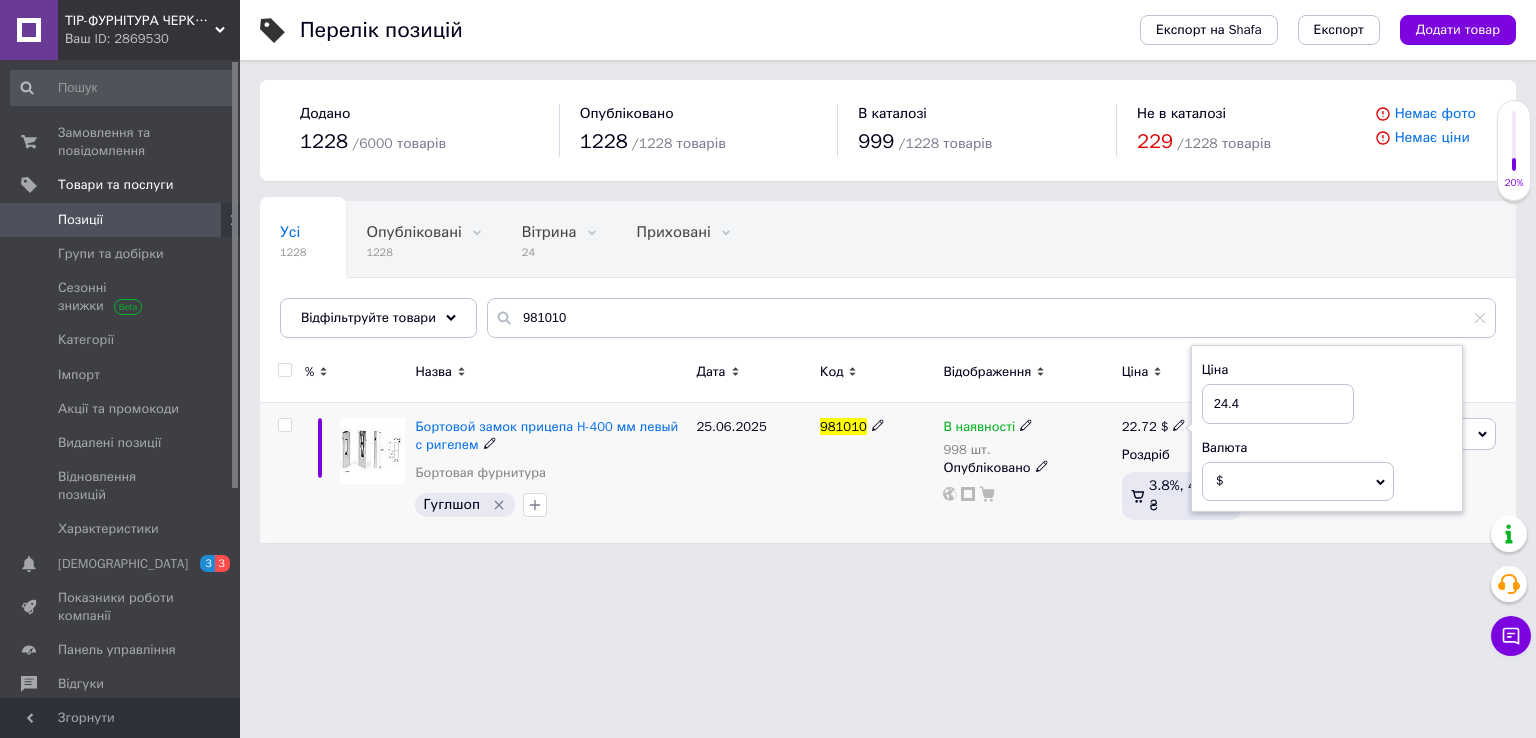 type on "24.42" 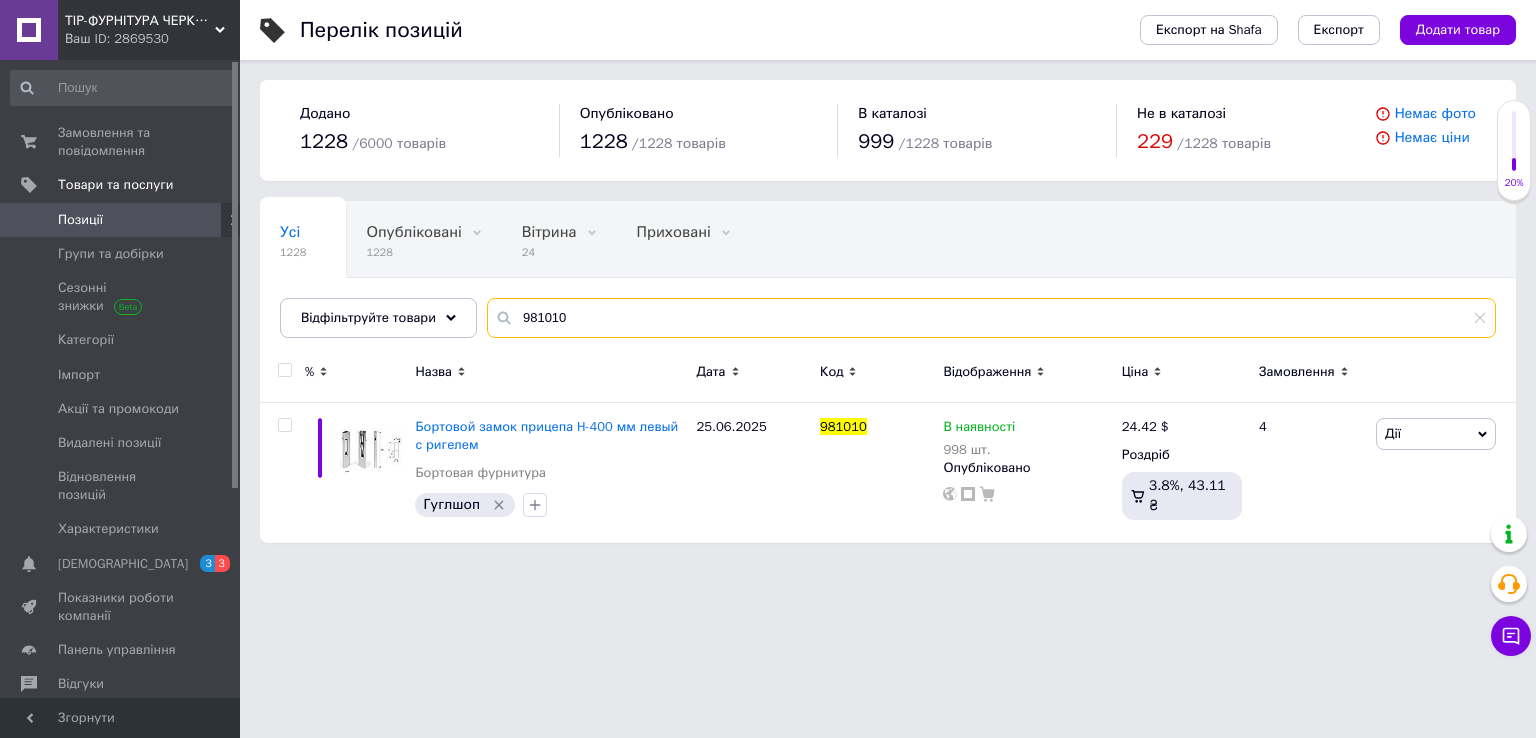 drag, startPoint x: 592, startPoint y: 317, endPoint x: 414, endPoint y: 353, distance: 181.60396 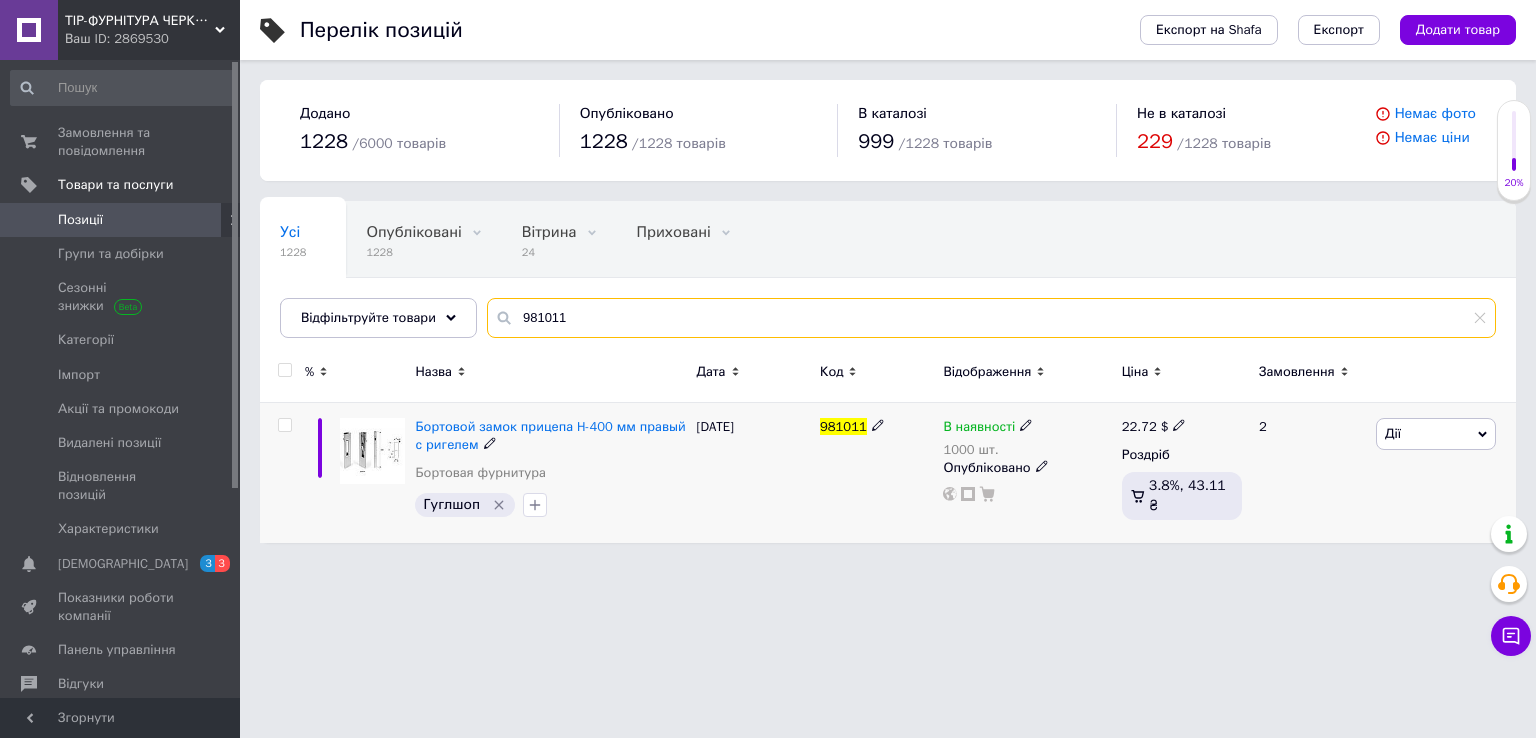type on "981011" 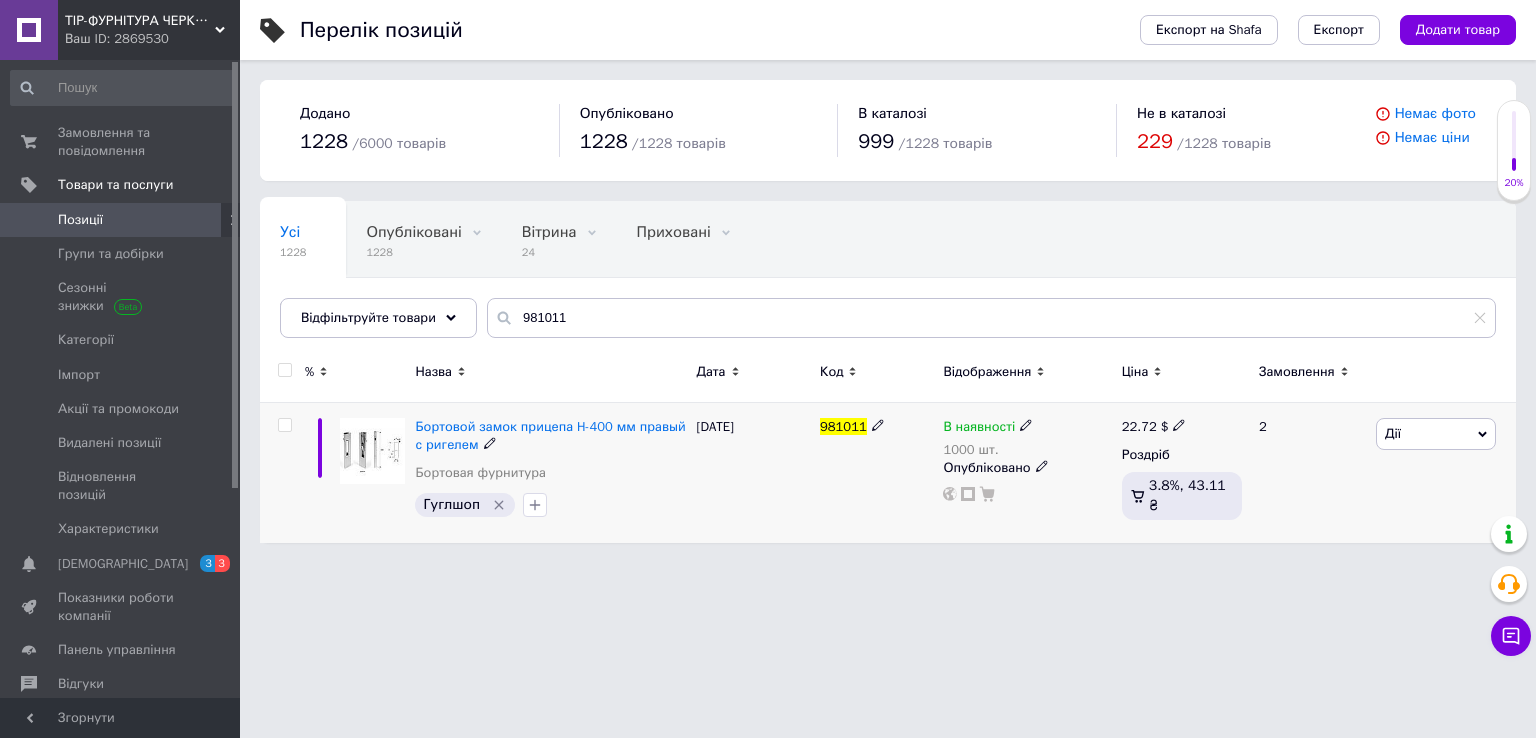 click on "22.72" at bounding box center (1139, 426) 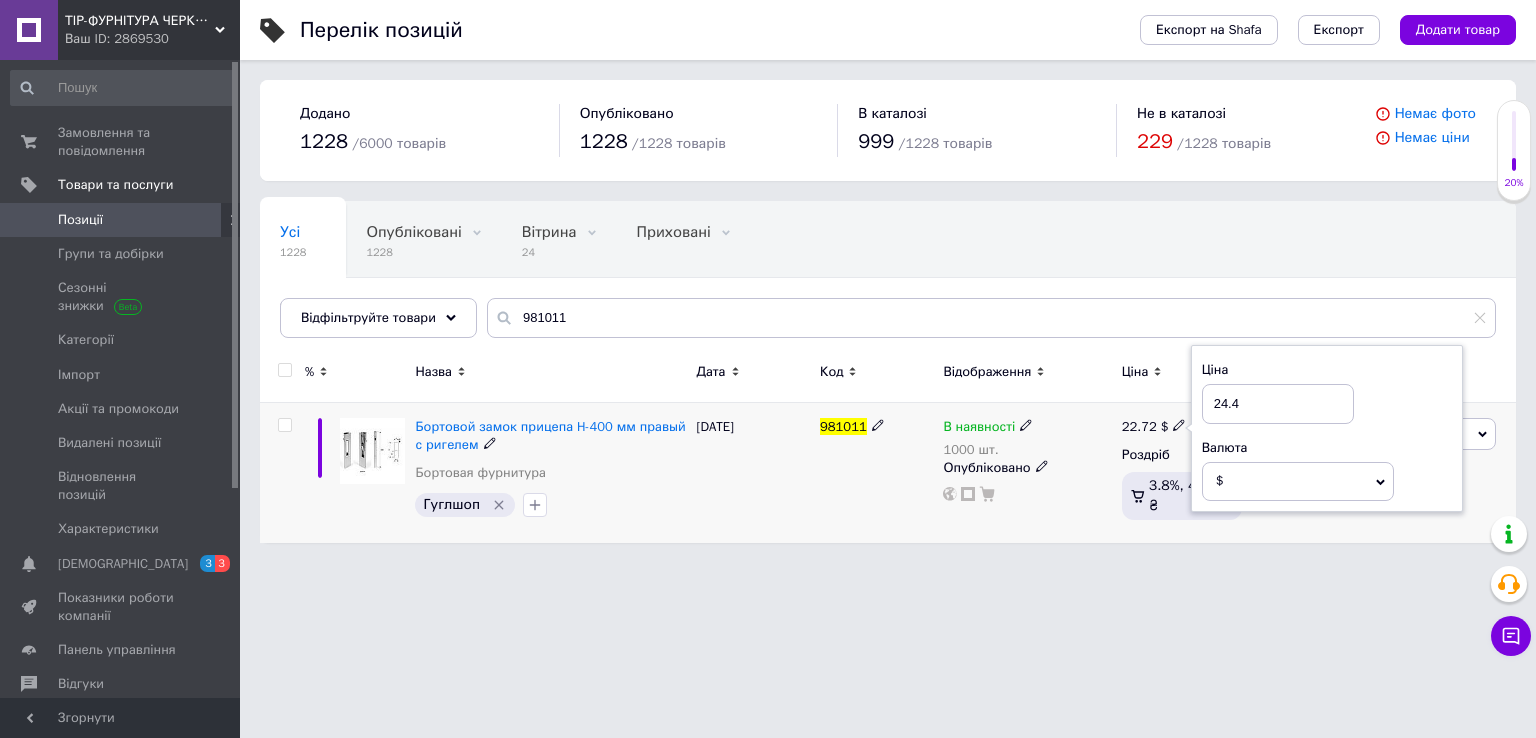 type on "24.42" 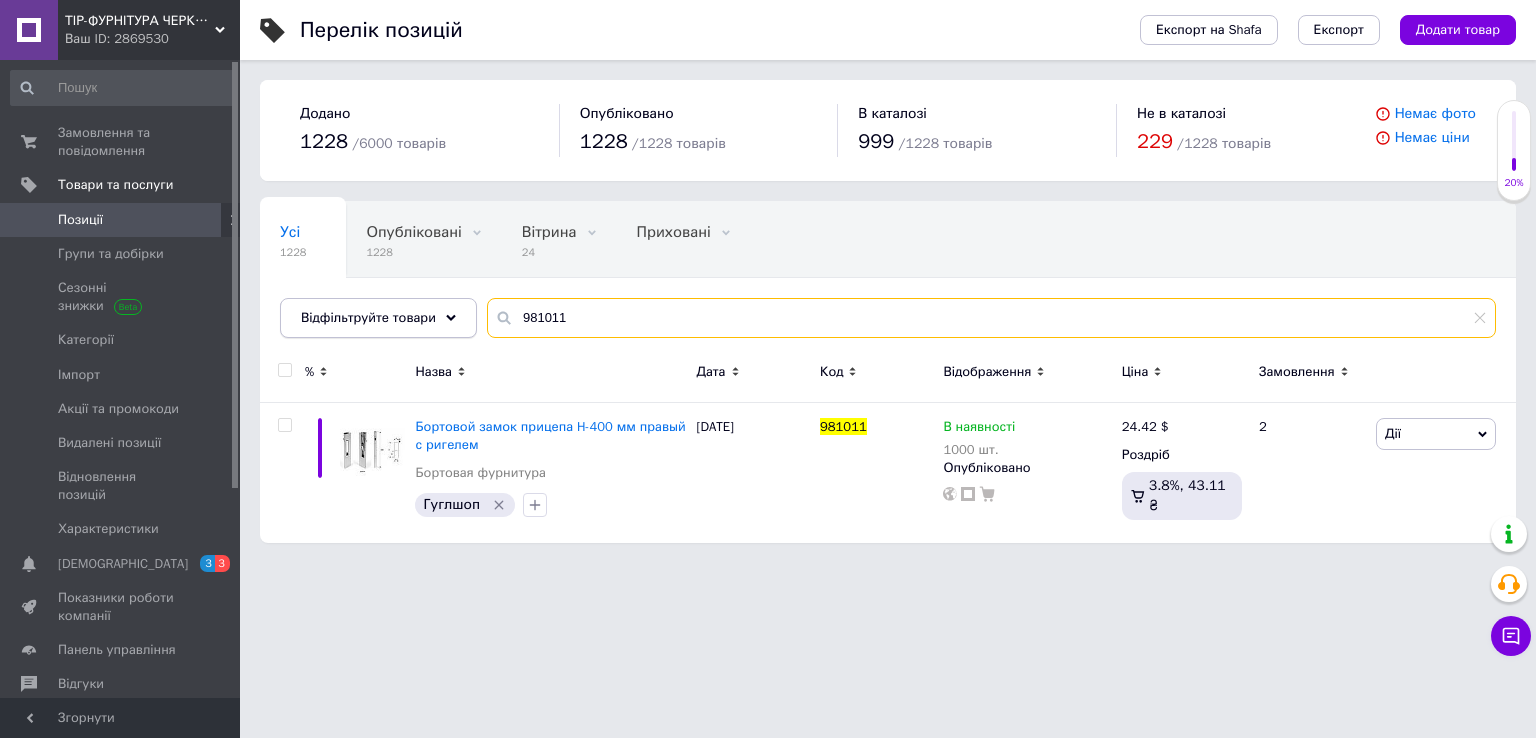 drag, startPoint x: 575, startPoint y: 307, endPoint x: 350, endPoint y: 331, distance: 226.27638 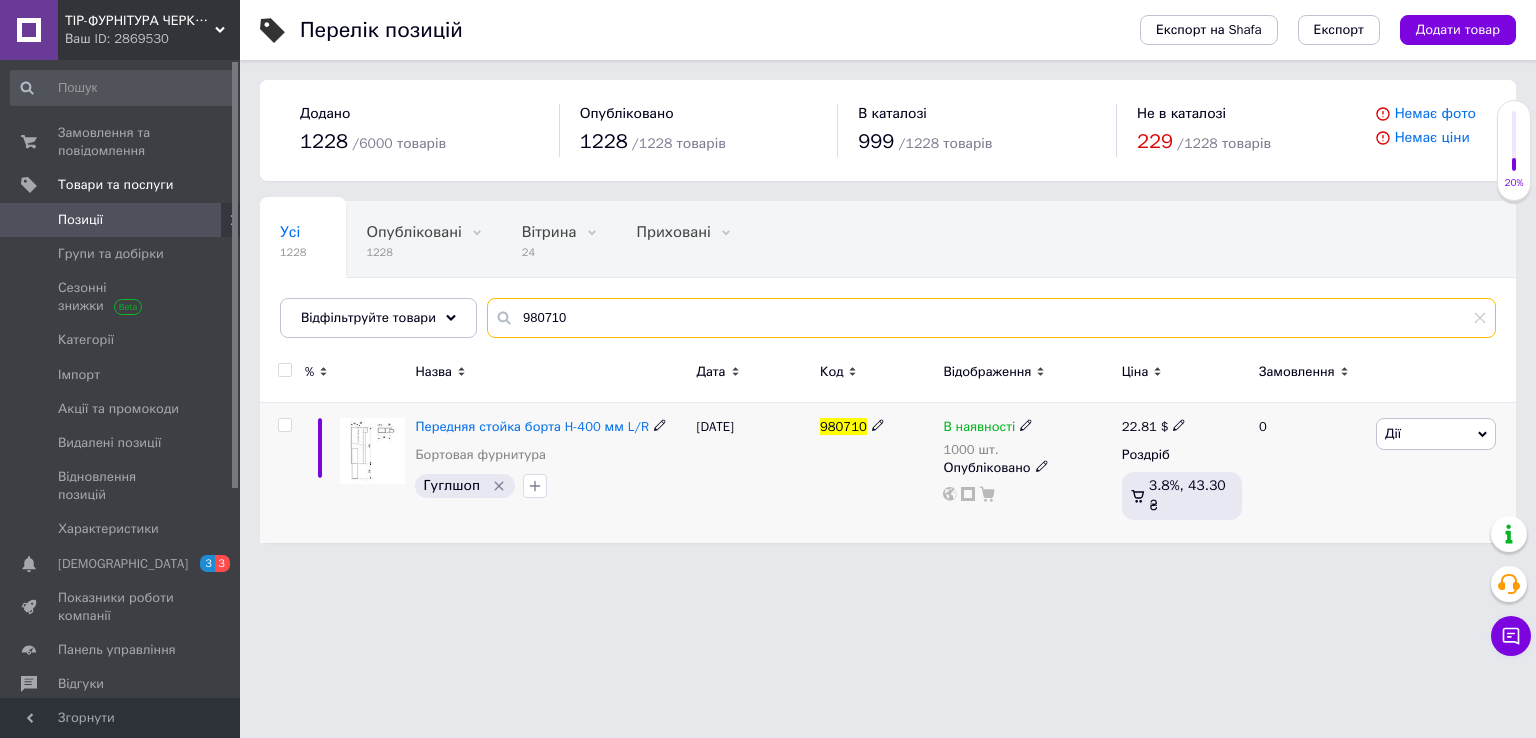 type on "980710" 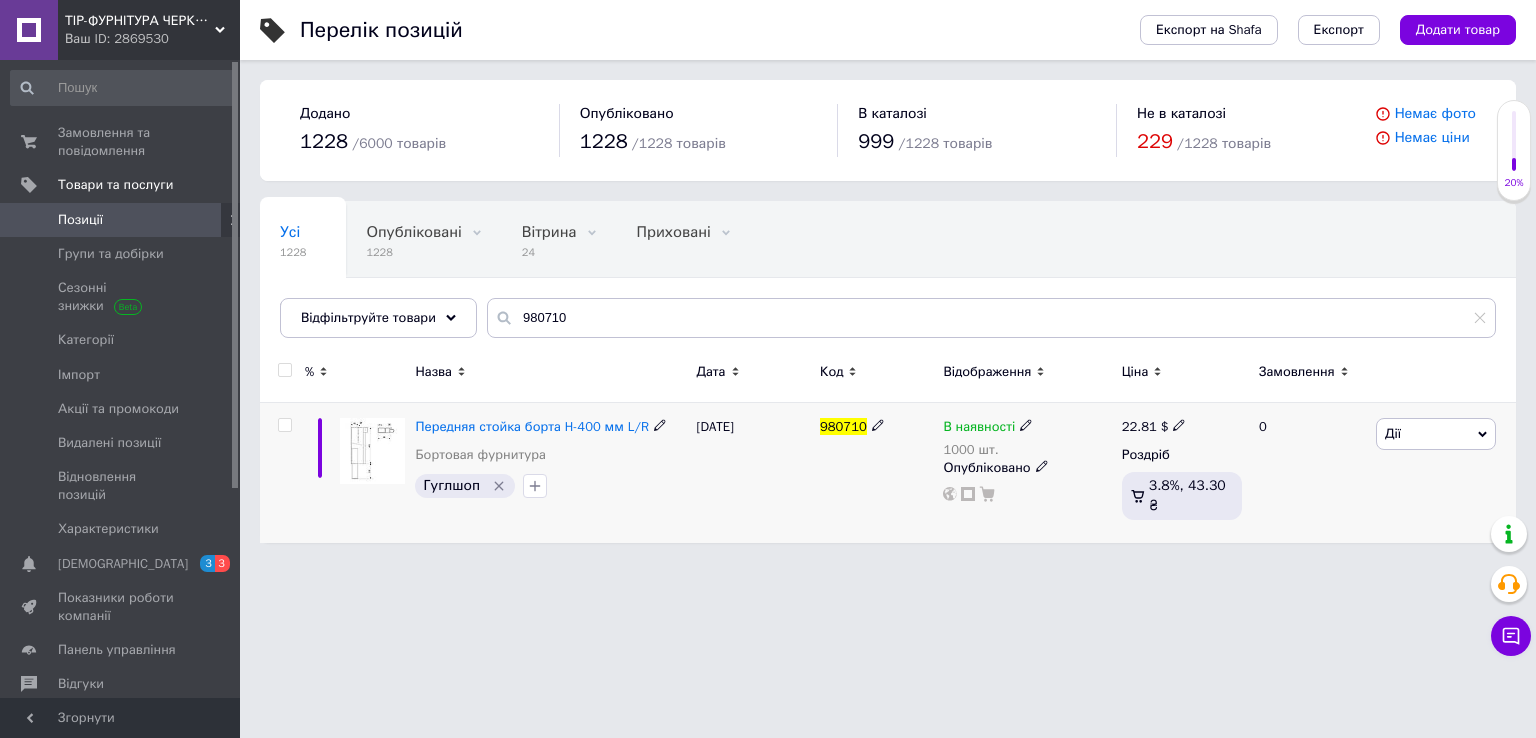 click on "22.81" at bounding box center [1139, 426] 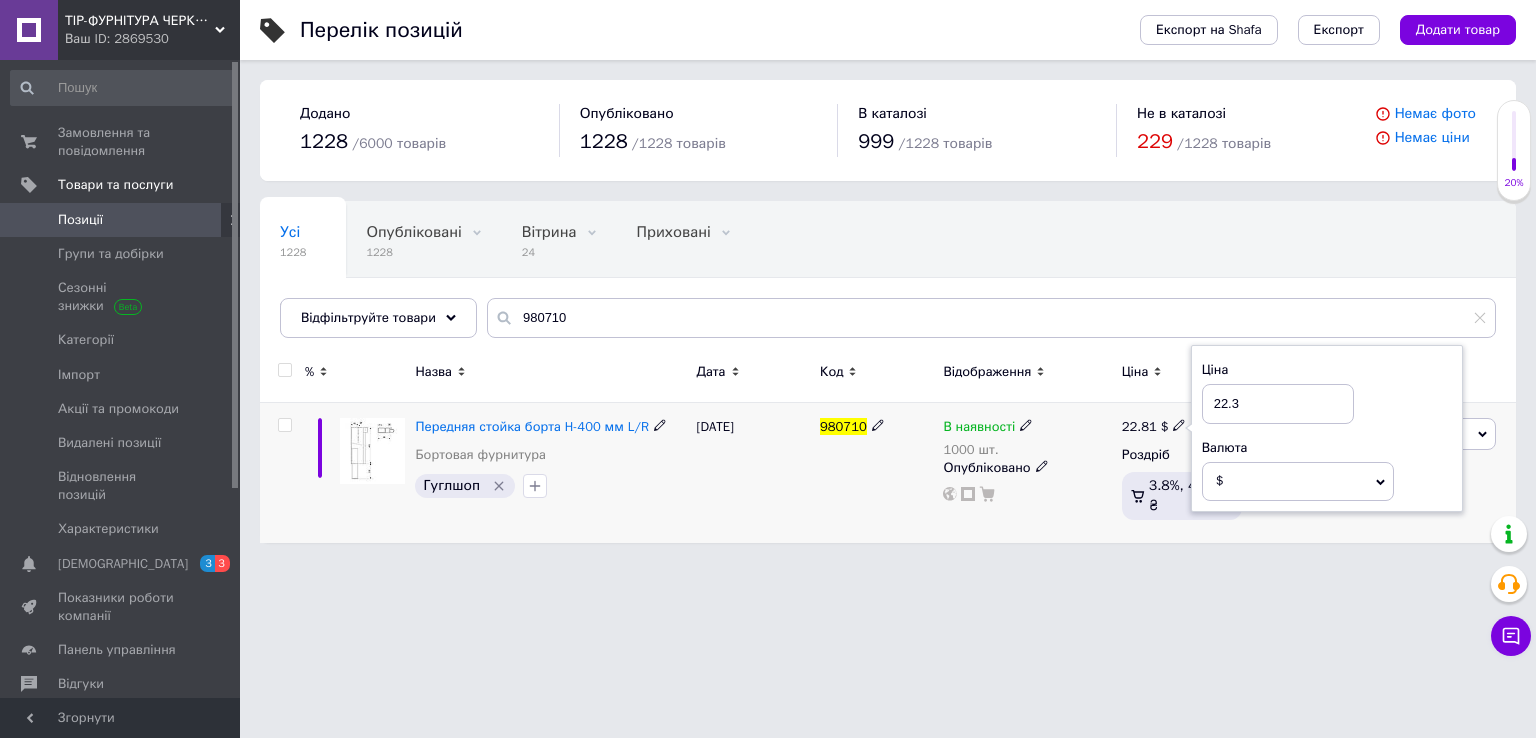 type on "22.31" 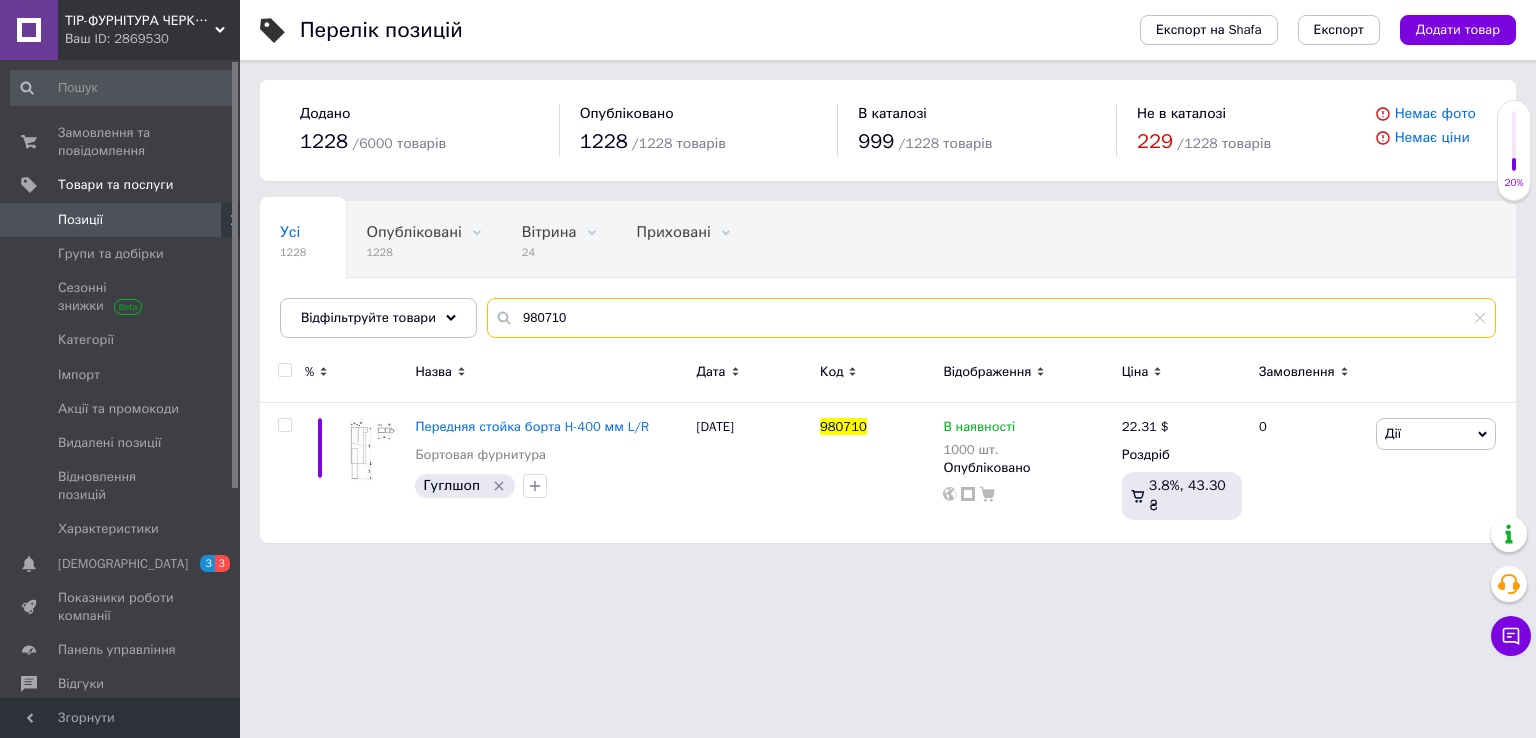 drag, startPoint x: 606, startPoint y: 315, endPoint x: 348, endPoint y: 346, distance: 259.85574 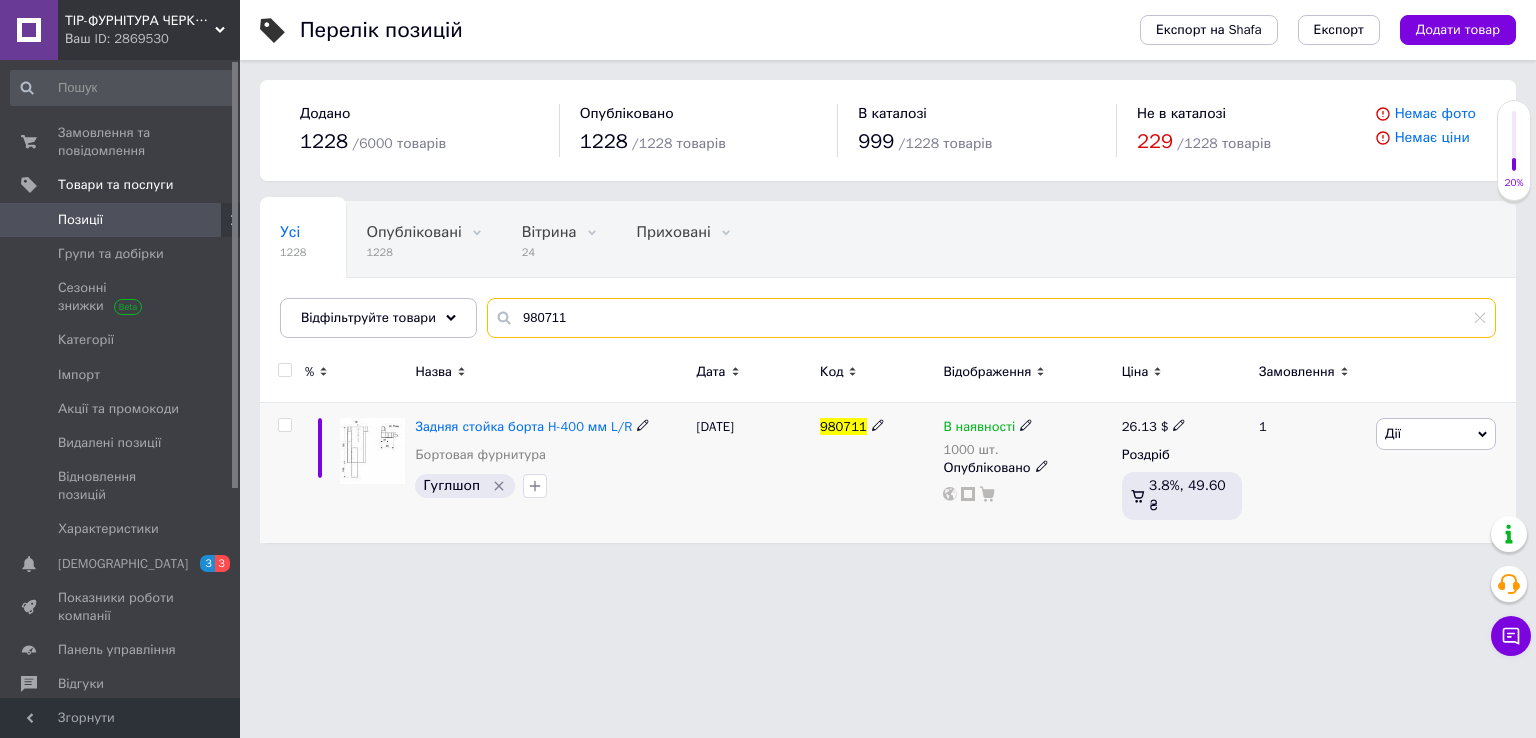 type on "980711" 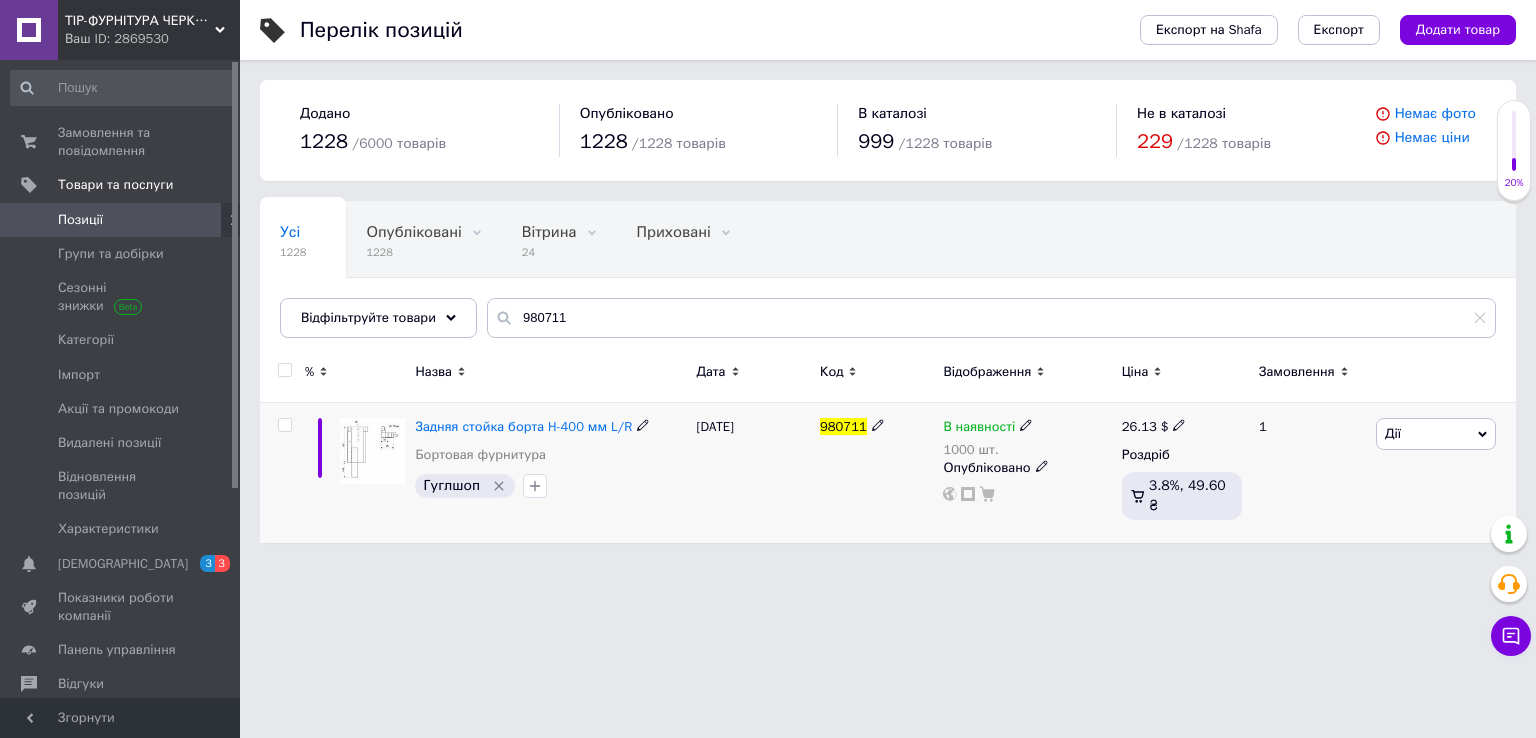click on "26.13" at bounding box center (1139, 426) 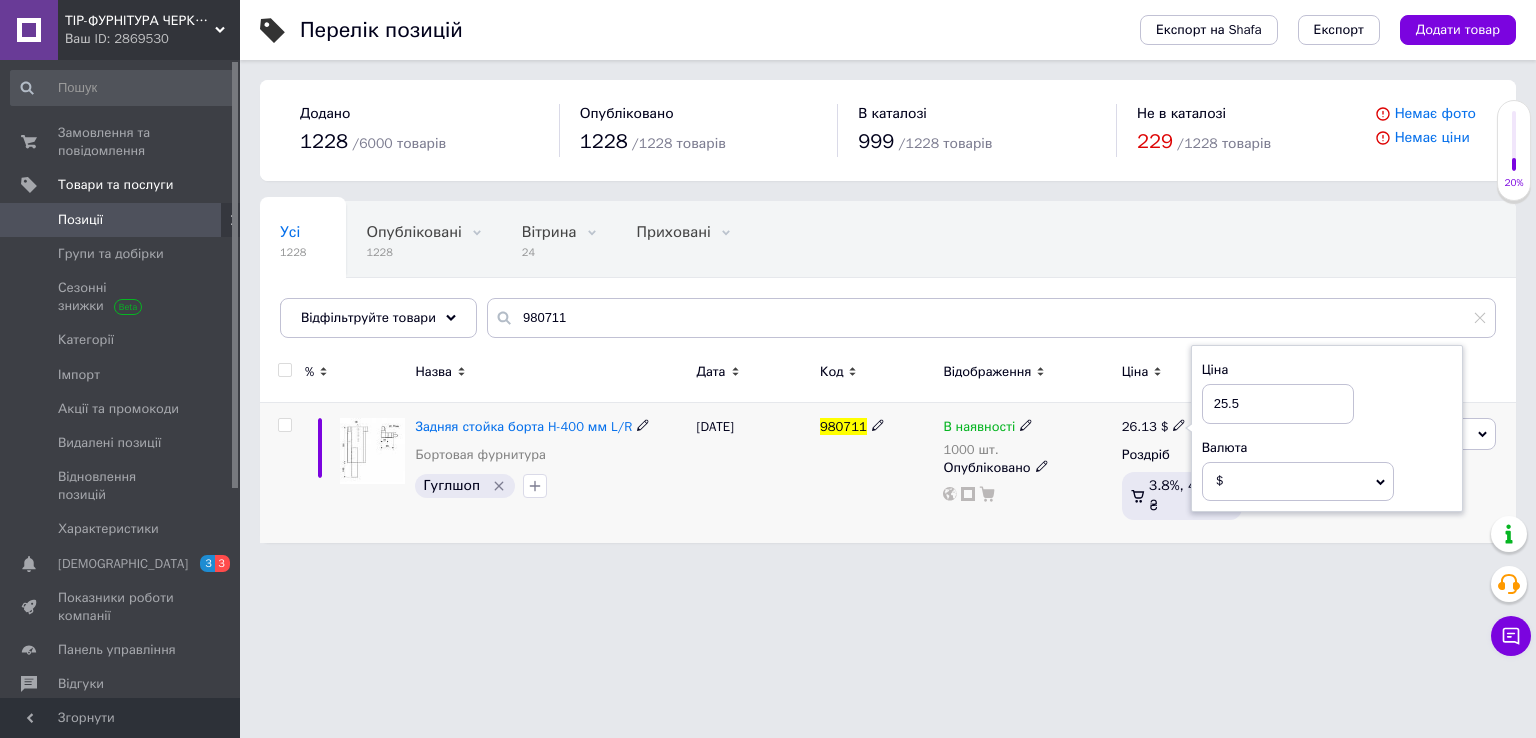 type on "25.56" 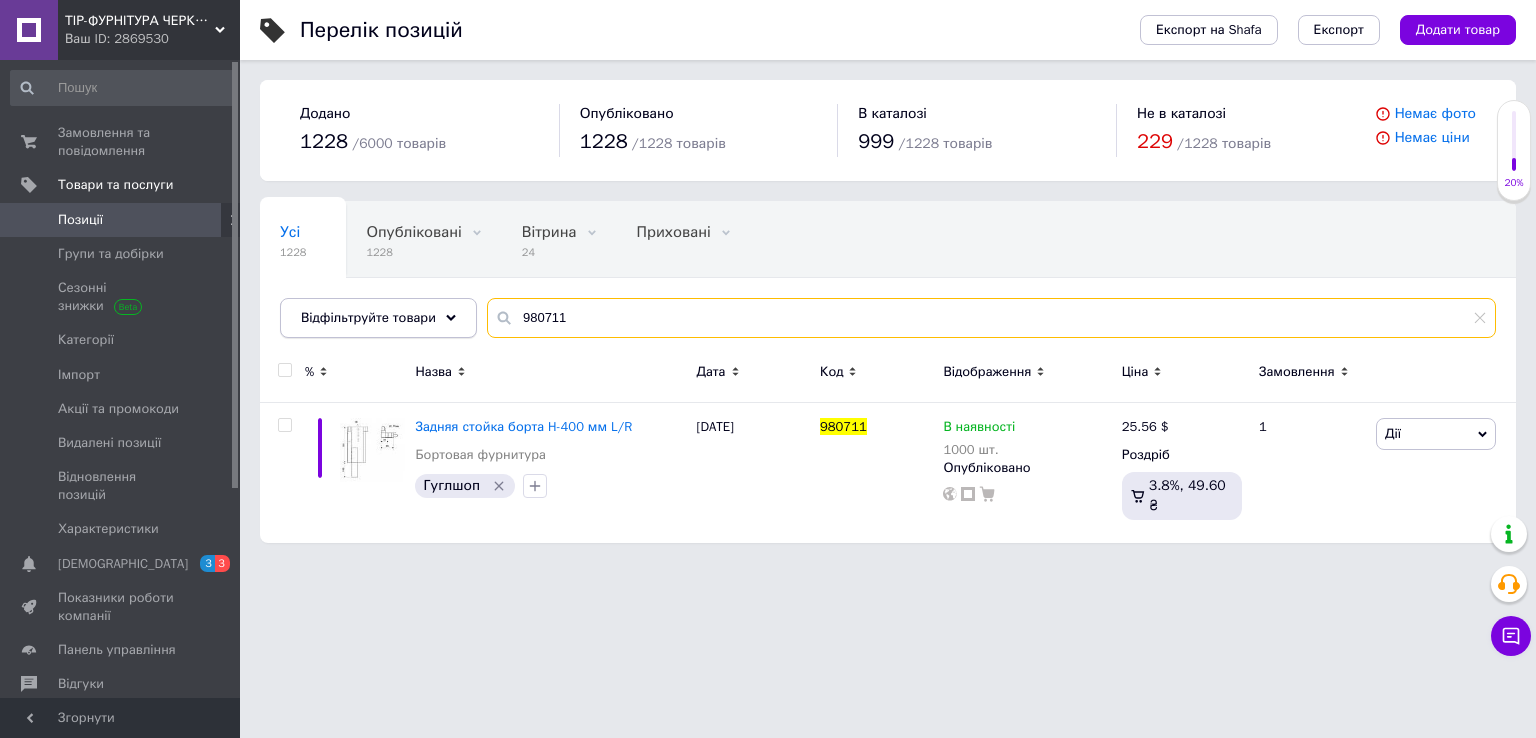 drag, startPoint x: 609, startPoint y: 312, endPoint x: 413, endPoint y: 324, distance: 196.367 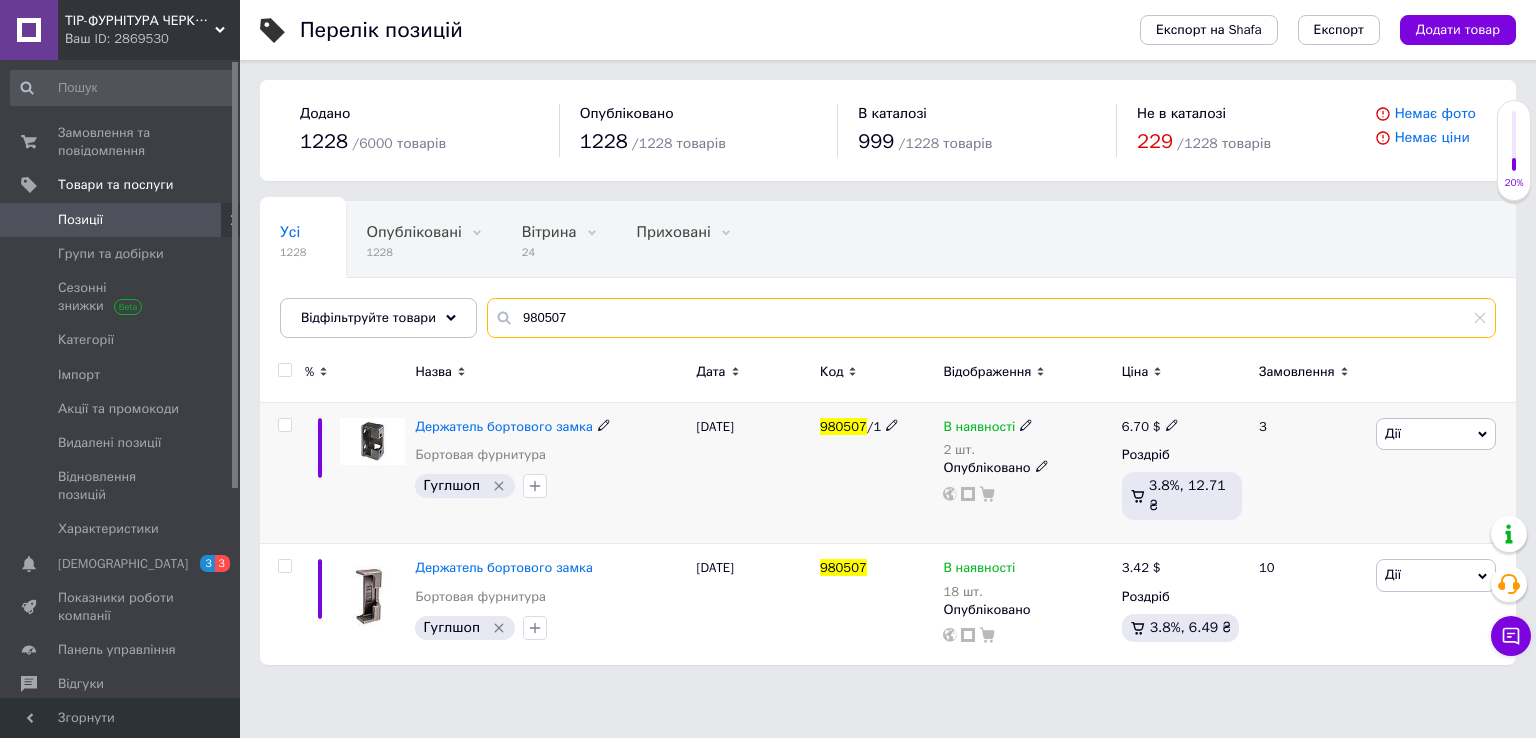 type on "980507" 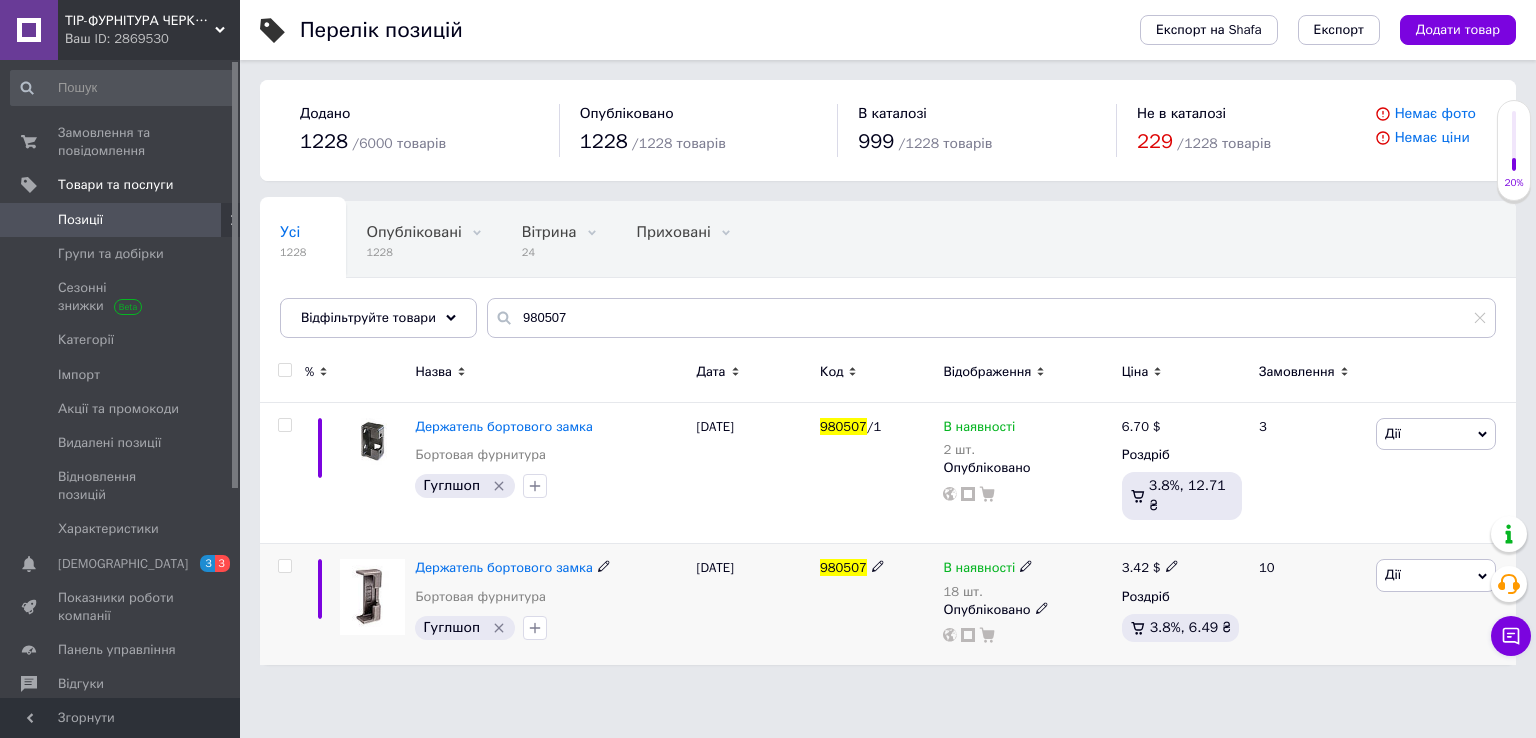 click on "3.42" at bounding box center [1135, 567] 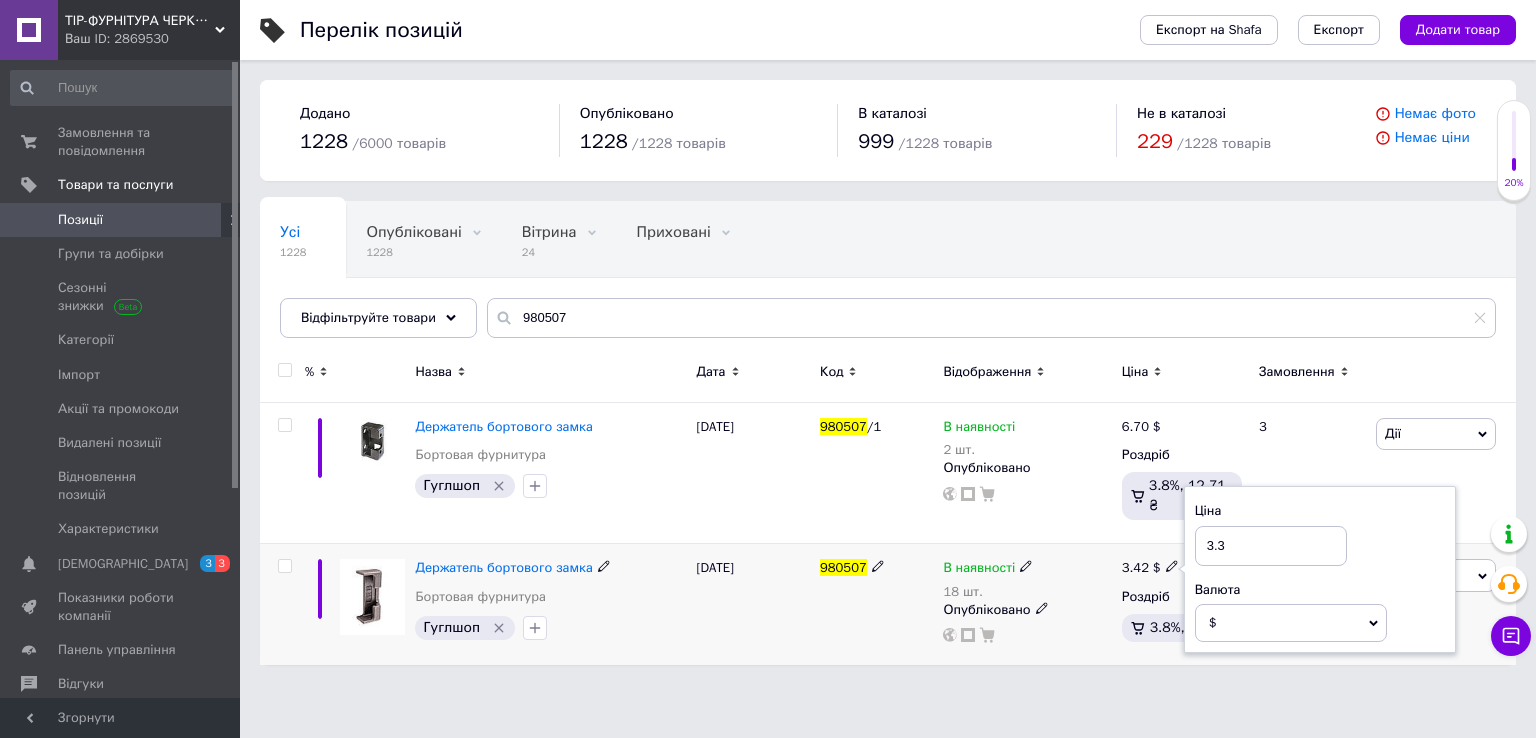 type on "3.34" 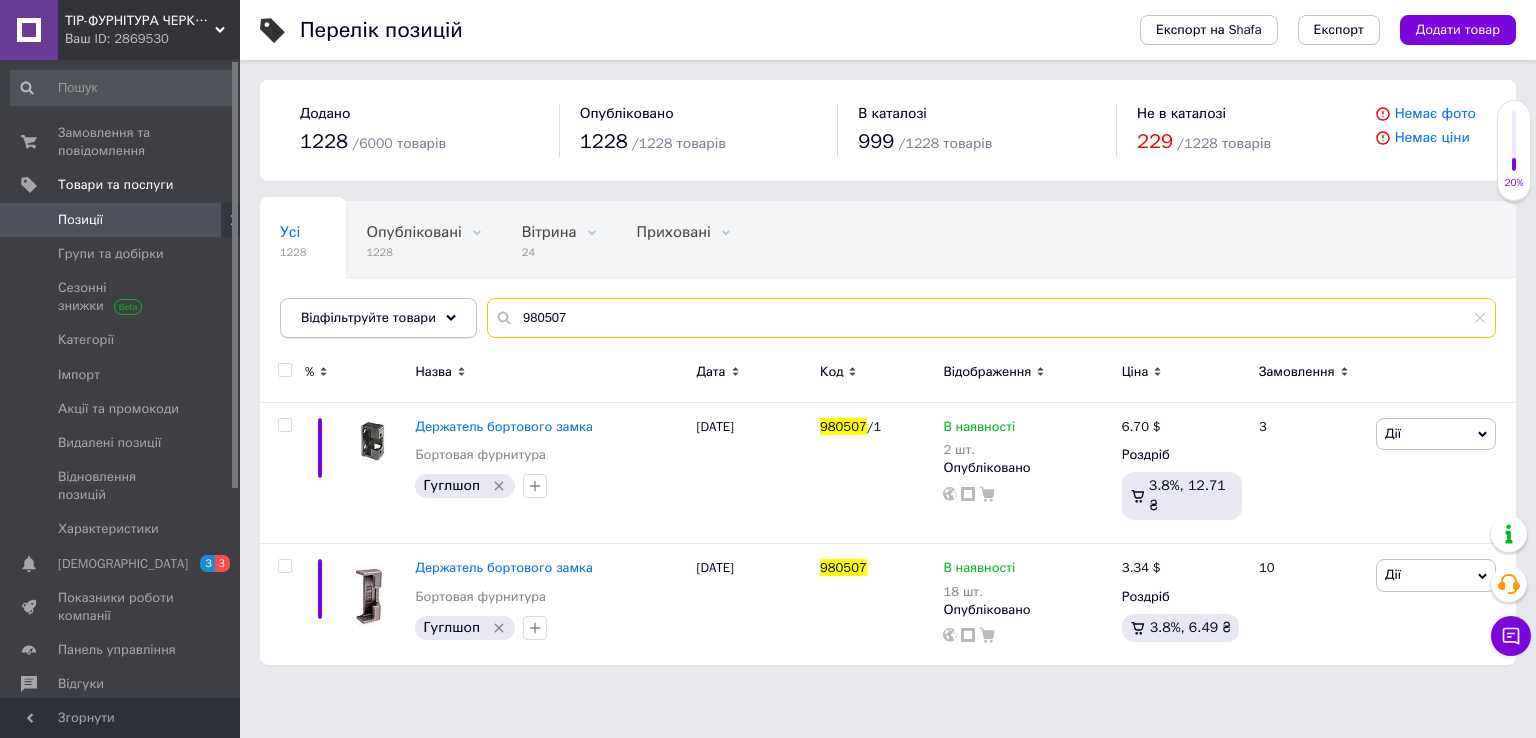 drag, startPoint x: 564, startPoint y: 317, endPoint x: 402, endPoint y: 325, distance: 162.19742 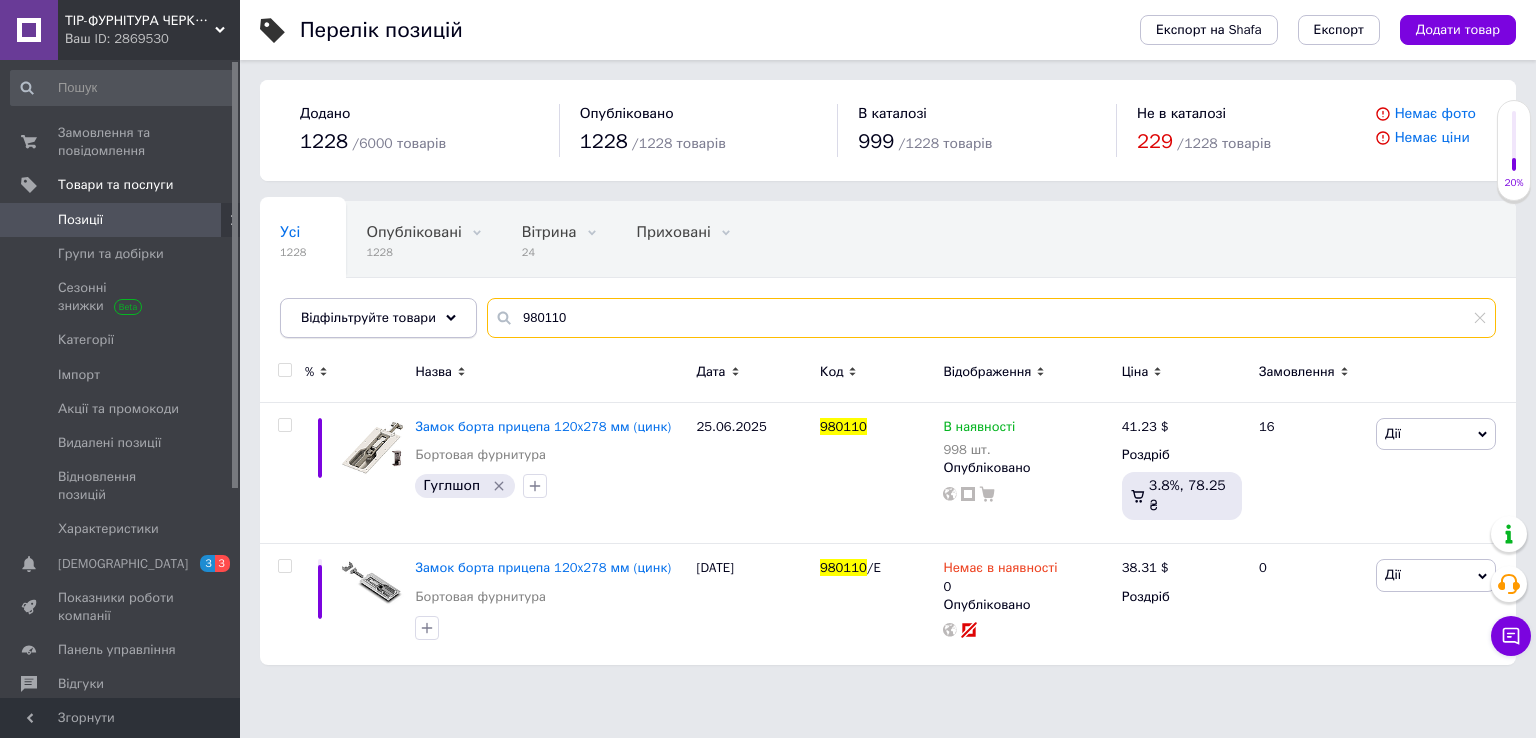 drag, startPoint x: 620, startPoint y: 312, endPoint x: 346, endPoint y: 318, distance: 274.06567 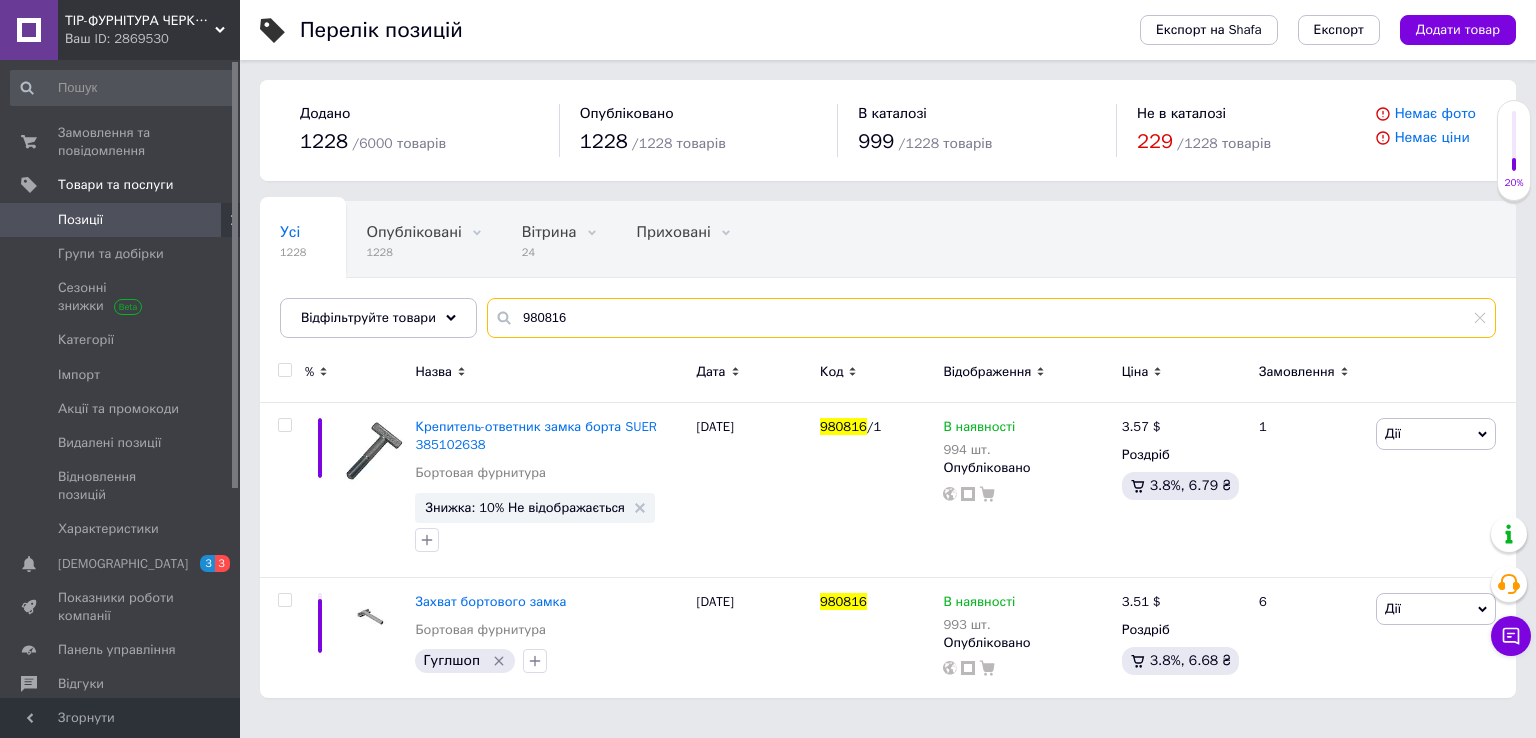 type on "980816" 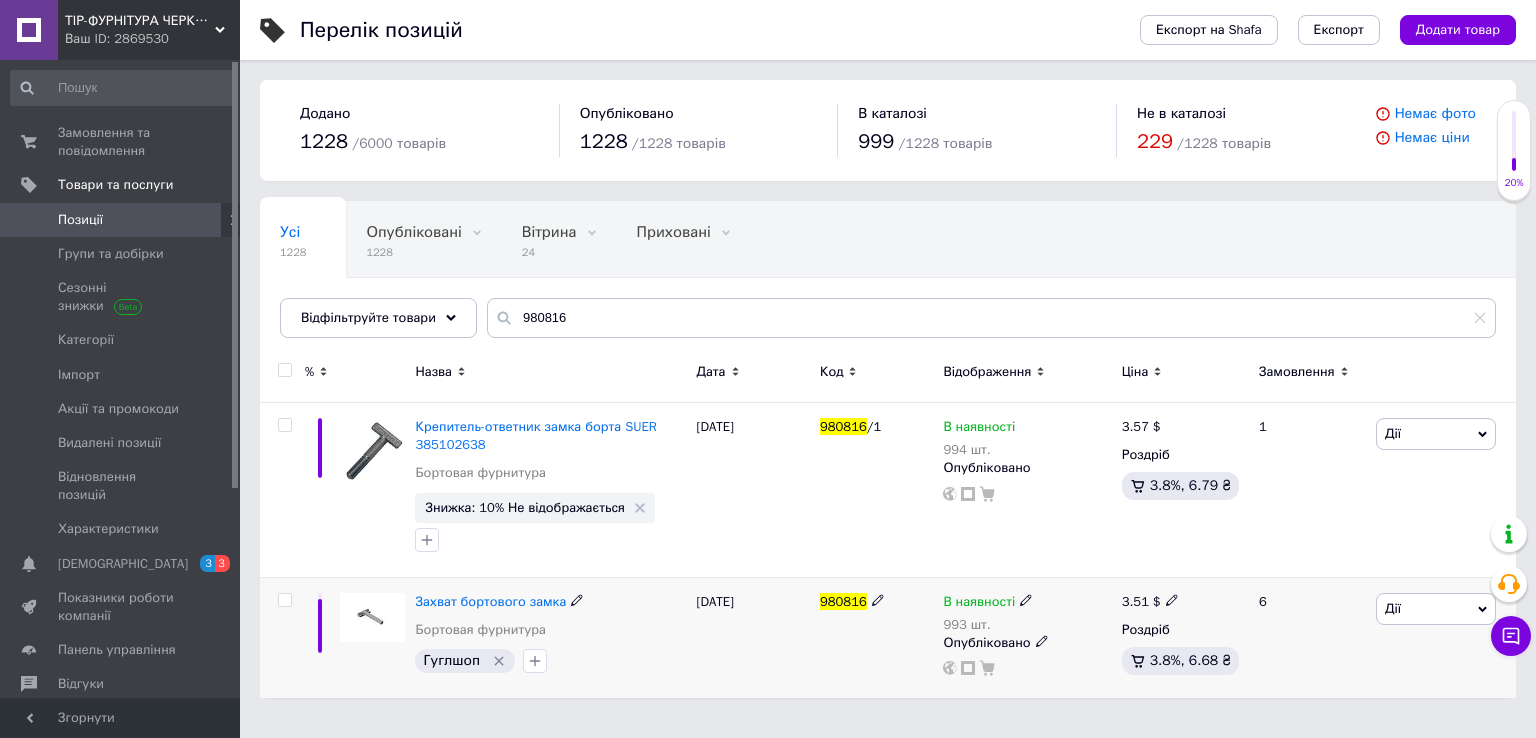 click on "3.51" at bounding box center (1135, 601) 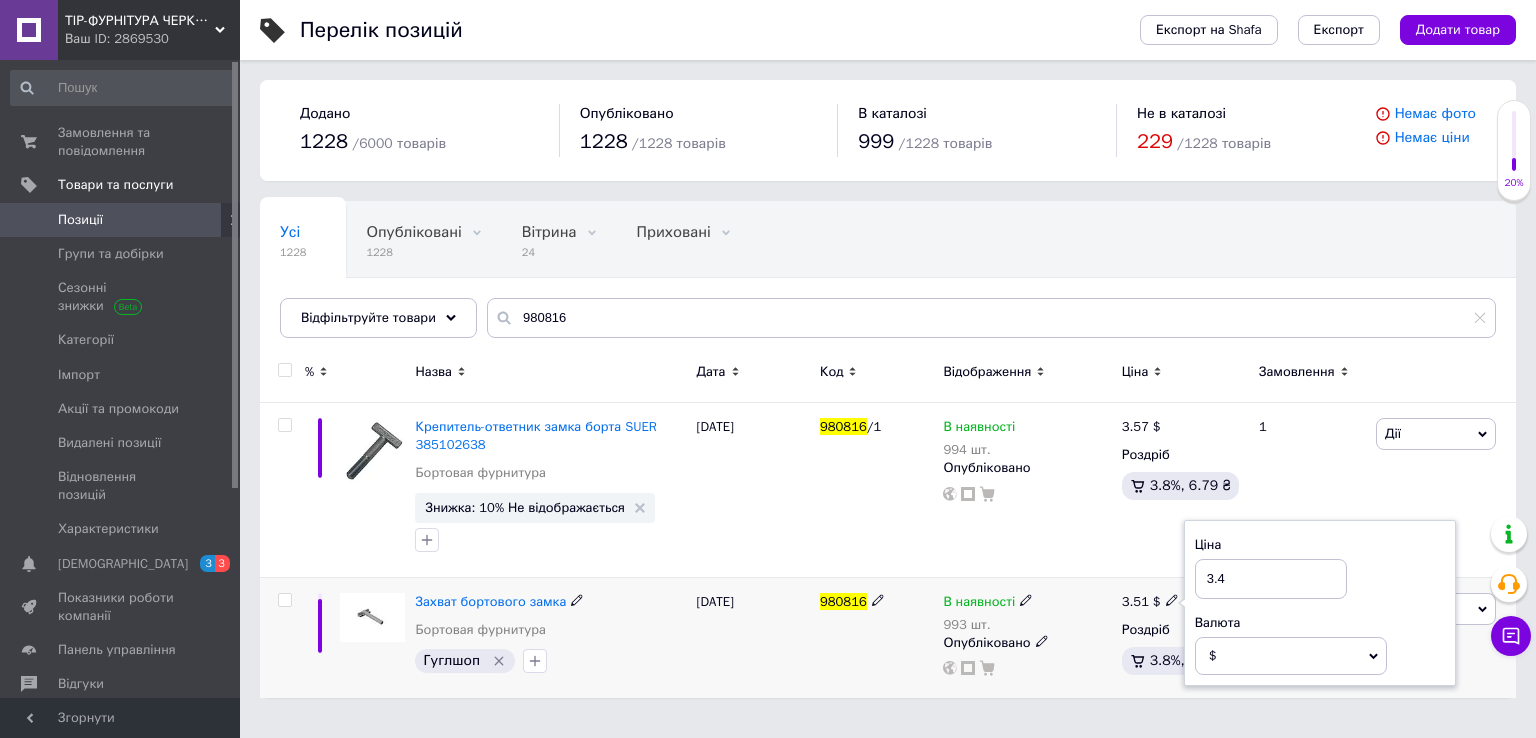 type on "3.43" 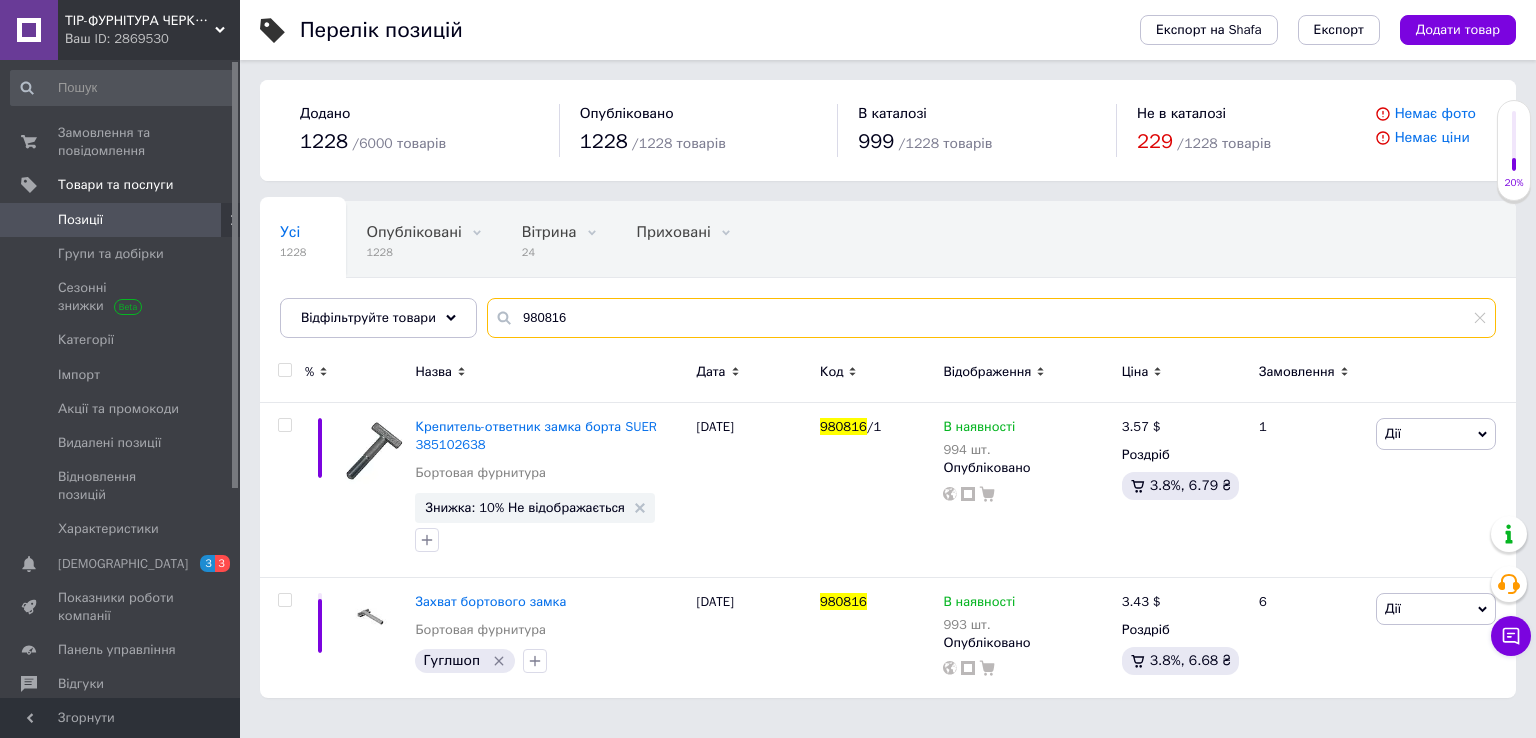 drag, startPoint x: 629, startPoint y: 301, endPoint x: 315, endPoint y: 371, distance: 321.70795 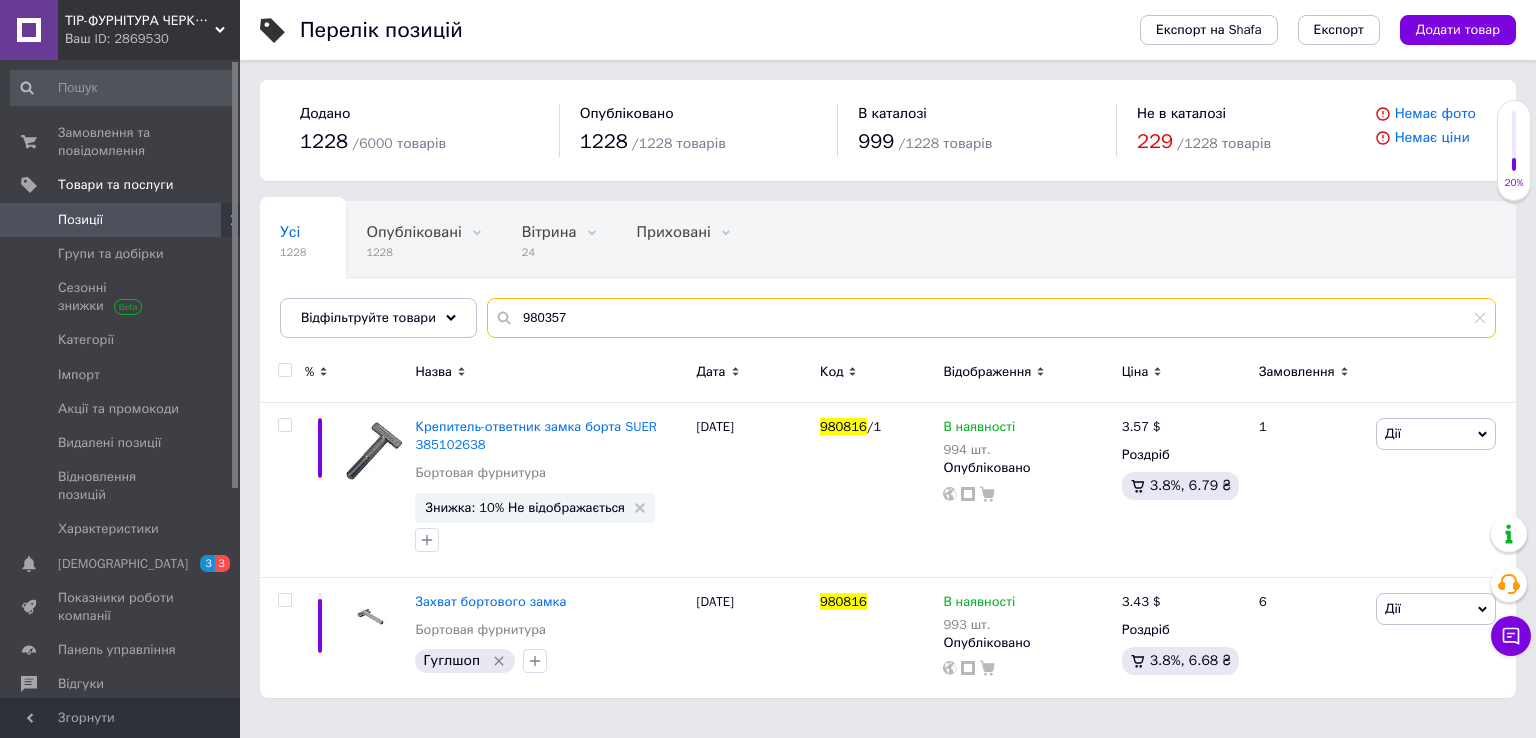 type on "980357" 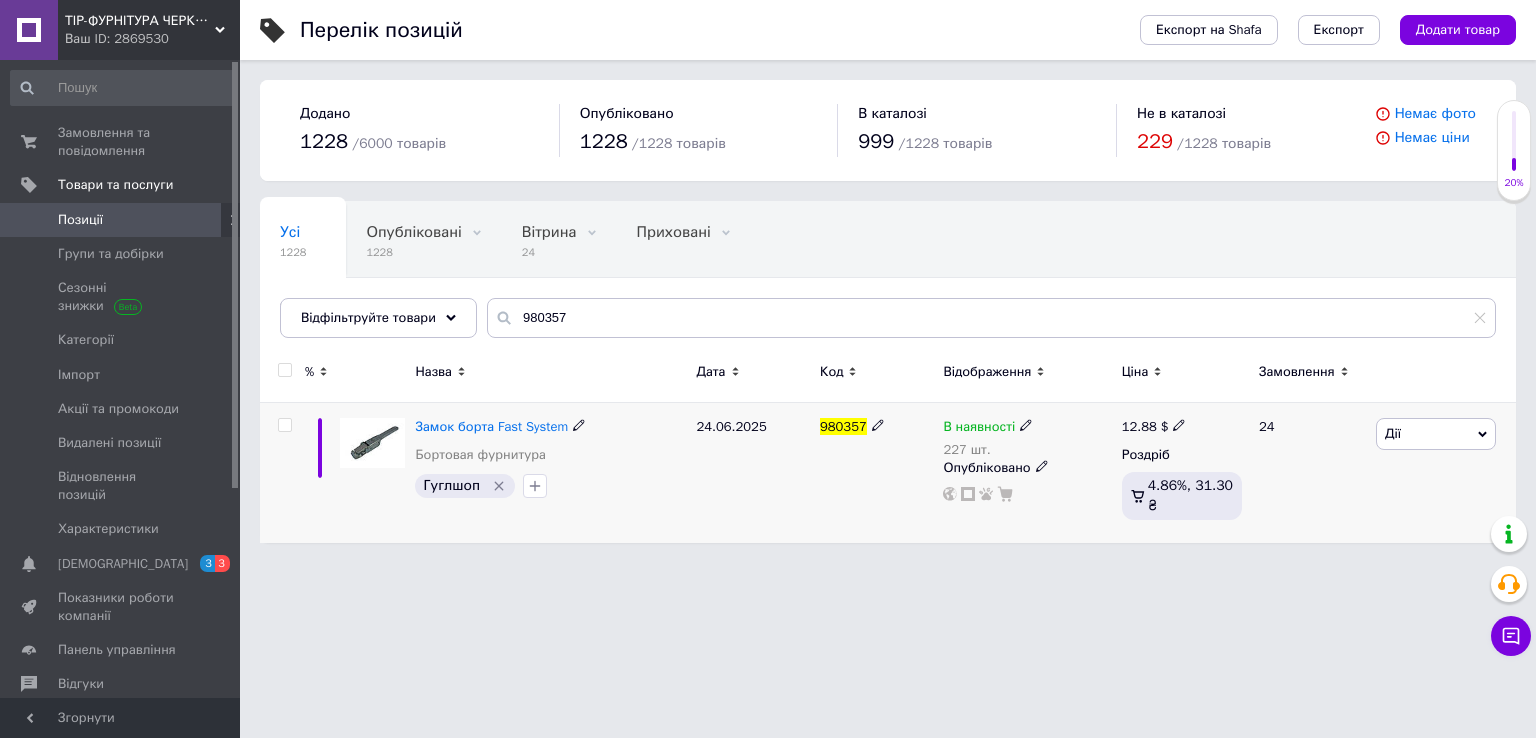 click on "12.88   $" at bounding box center (1154, 427) 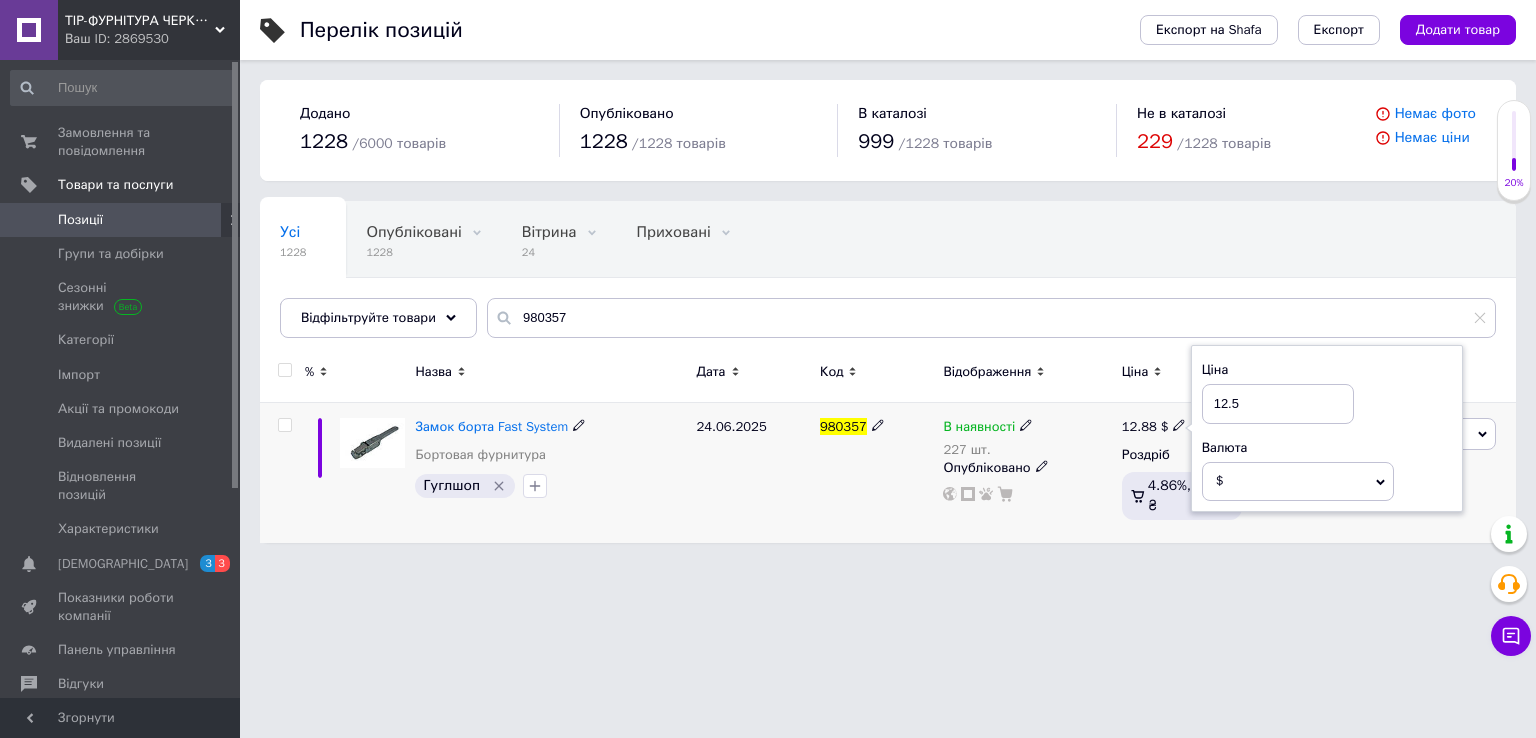 type on "12.59" 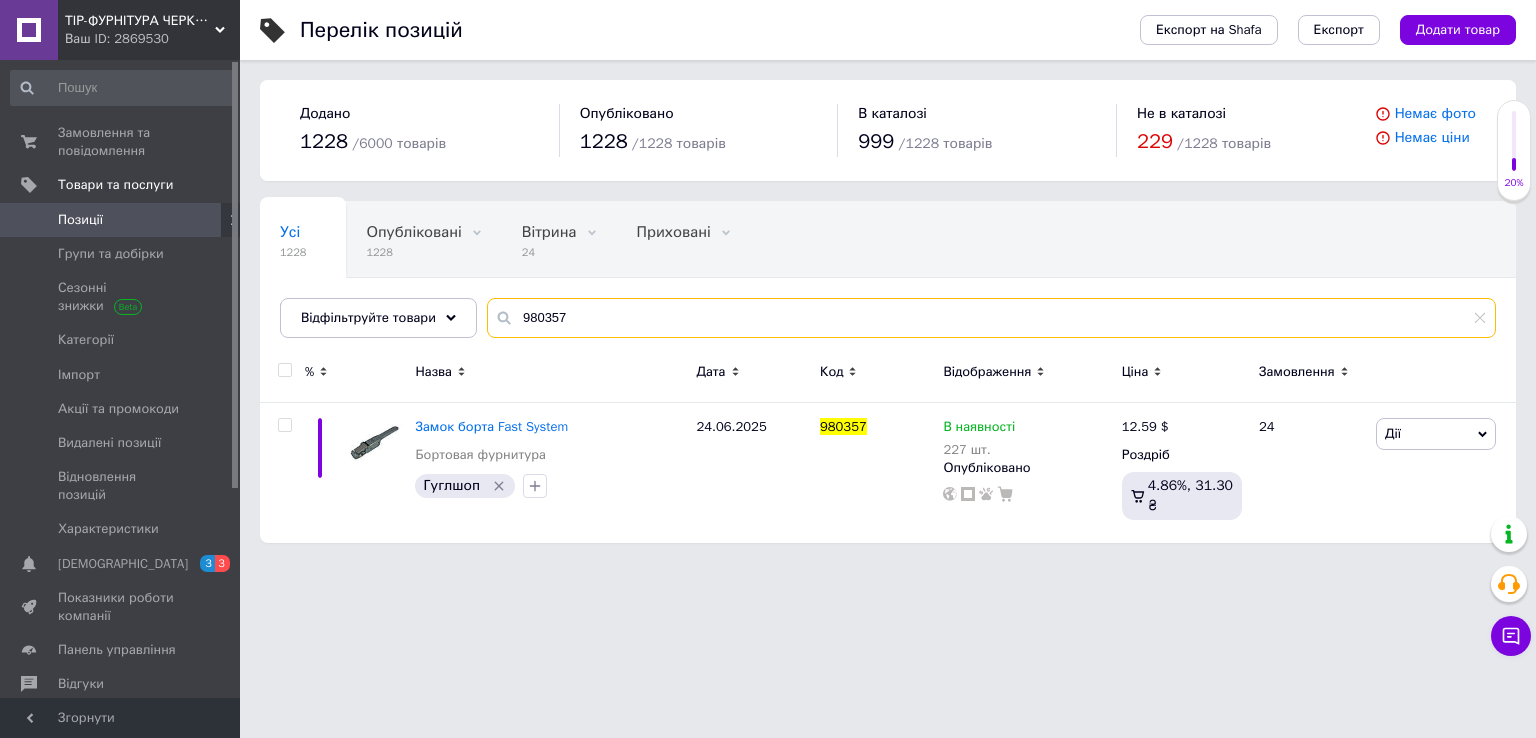 drag, startPoint x: 609, startPoint y: 325, endPoint x: 404, endPoint y: 348, distance: 206.28621 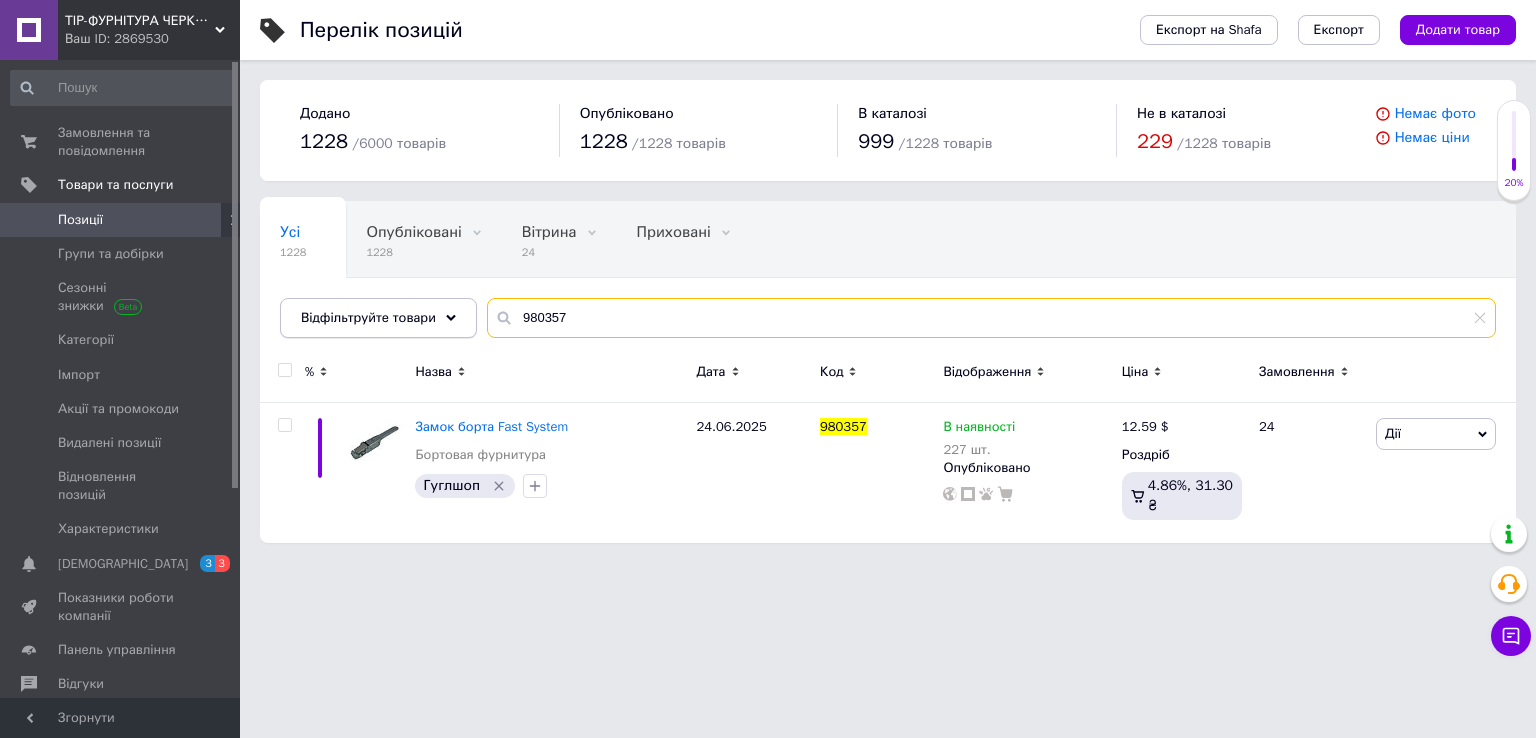 paste on "589/L" 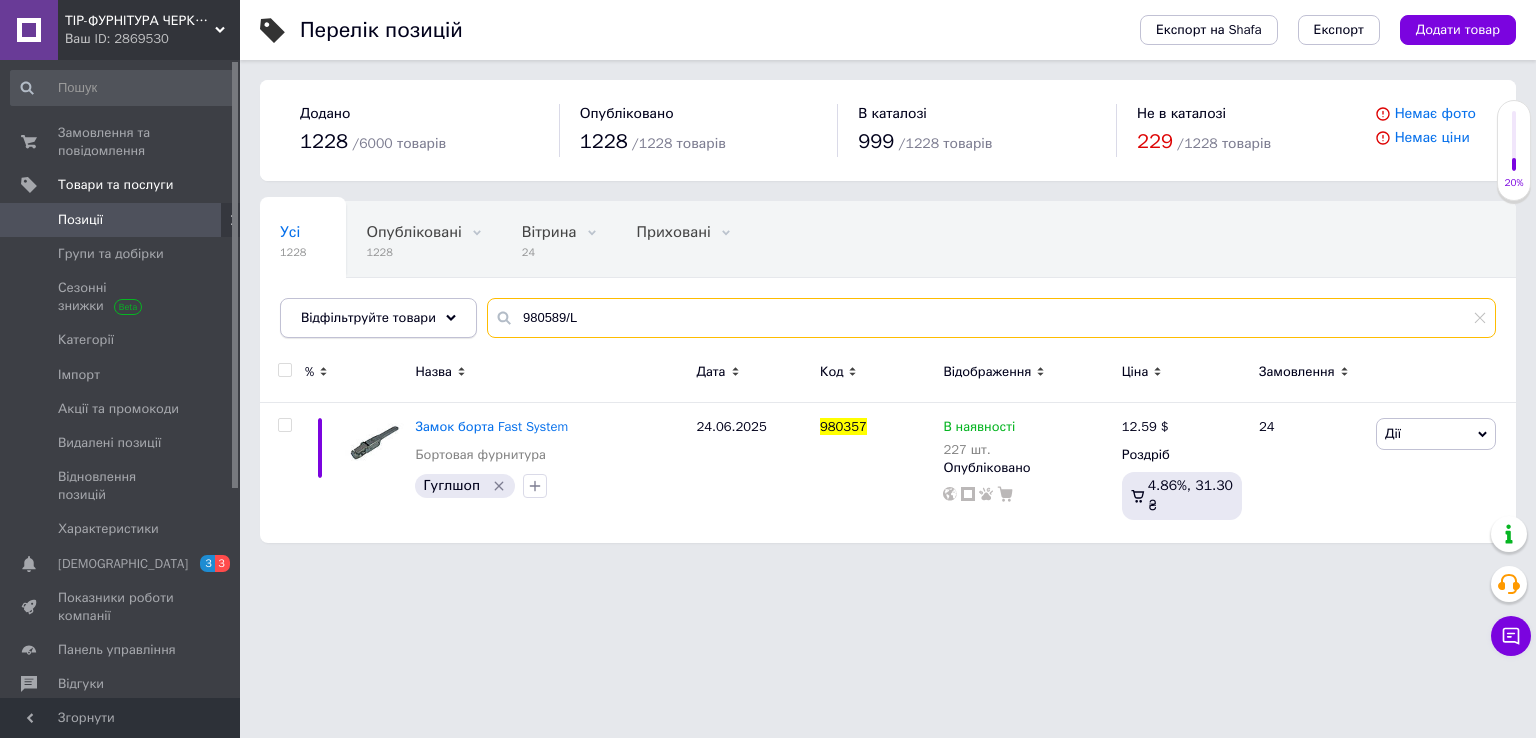 type on "980589/L" 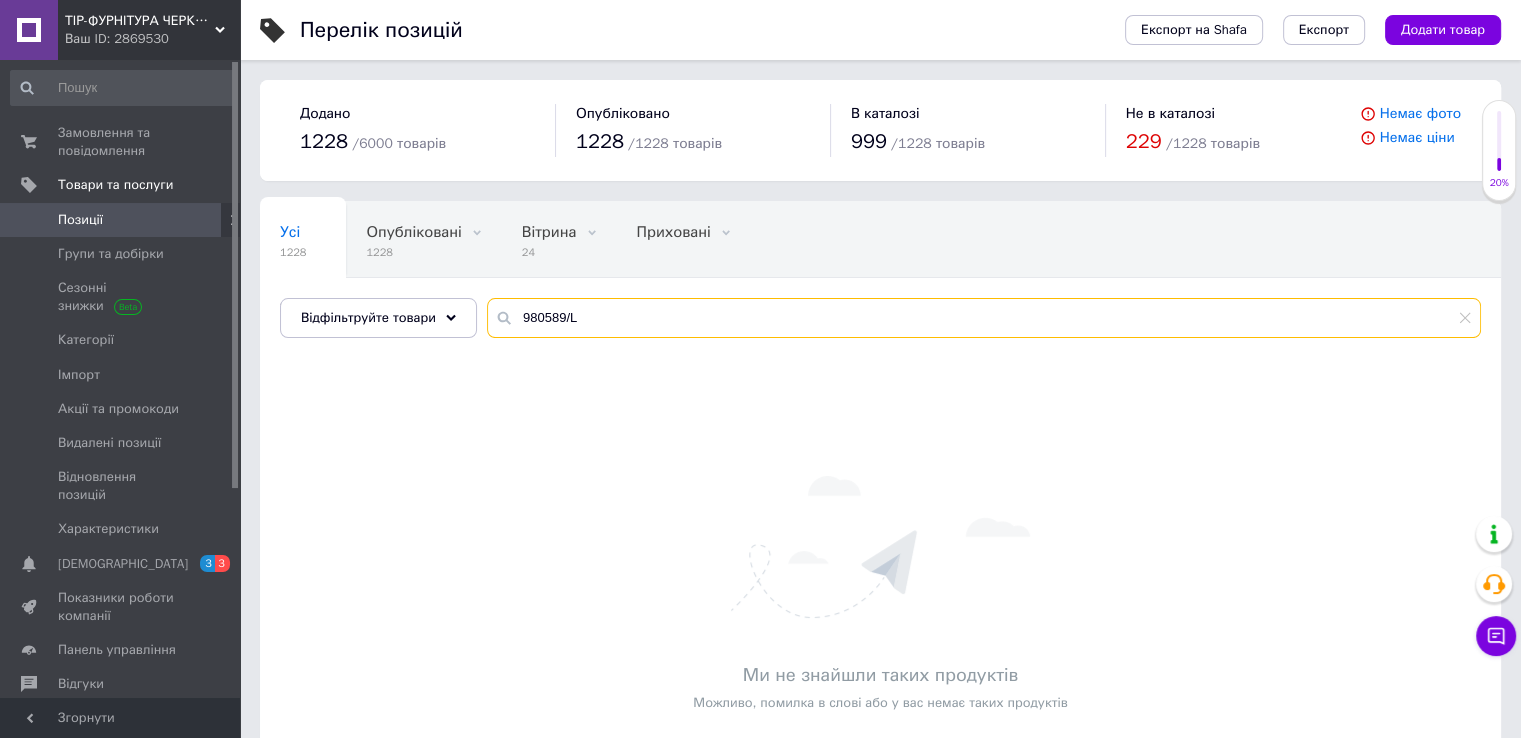 drag, startPoint x: 632, startPoint y: 323, endPoint x: 481, endPoint y: 350, distance: 153.39491 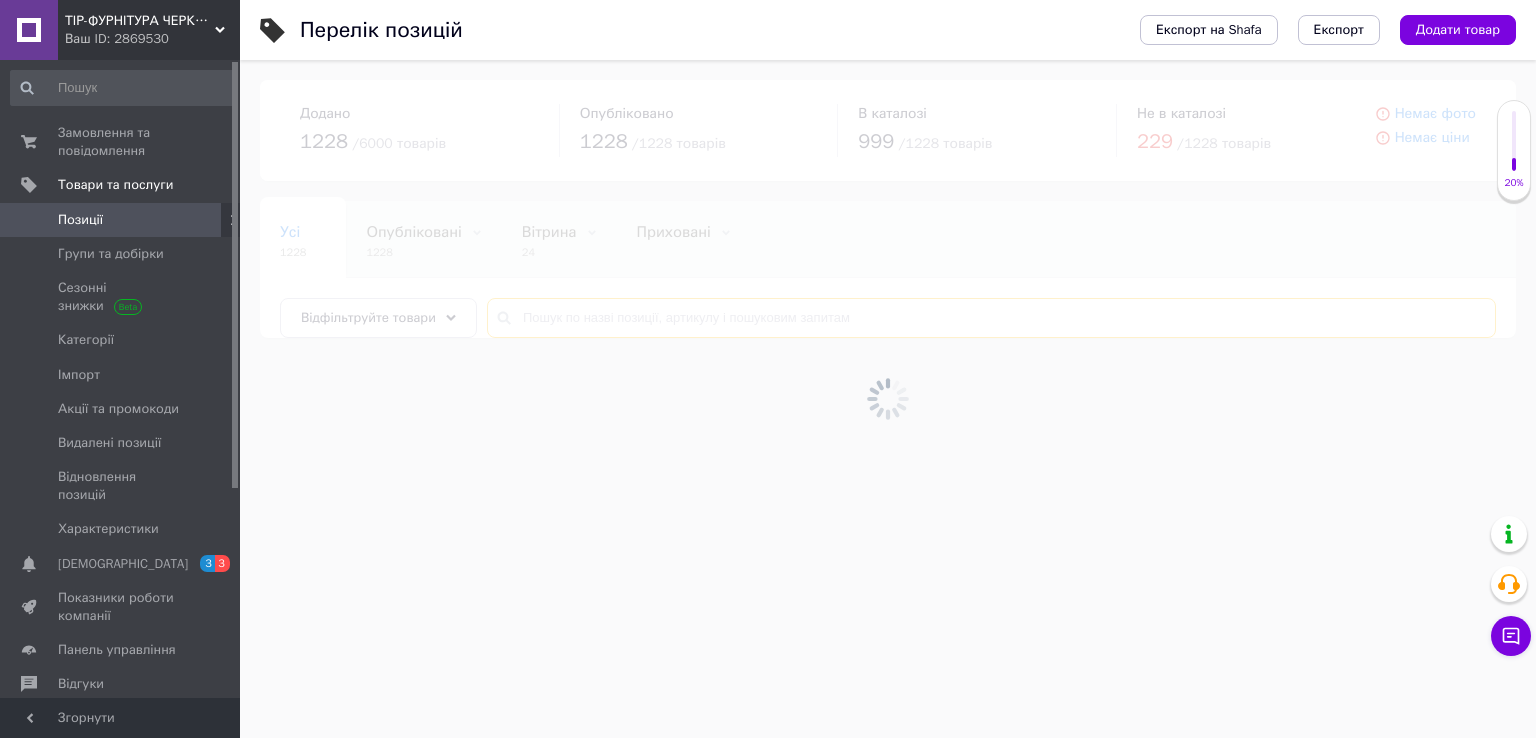 type 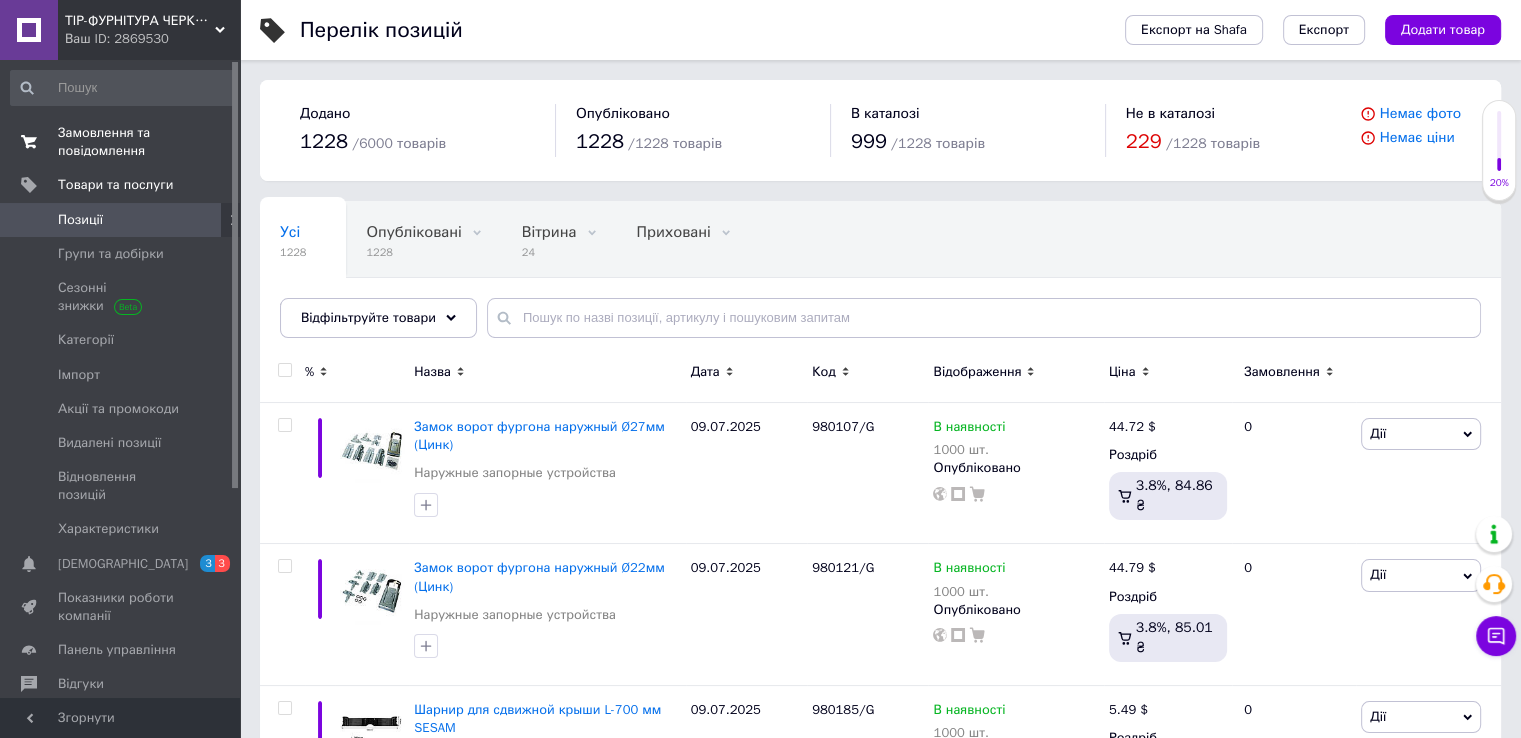 click on "Замовлення та повідомлення" at bounding box center (121, 142) 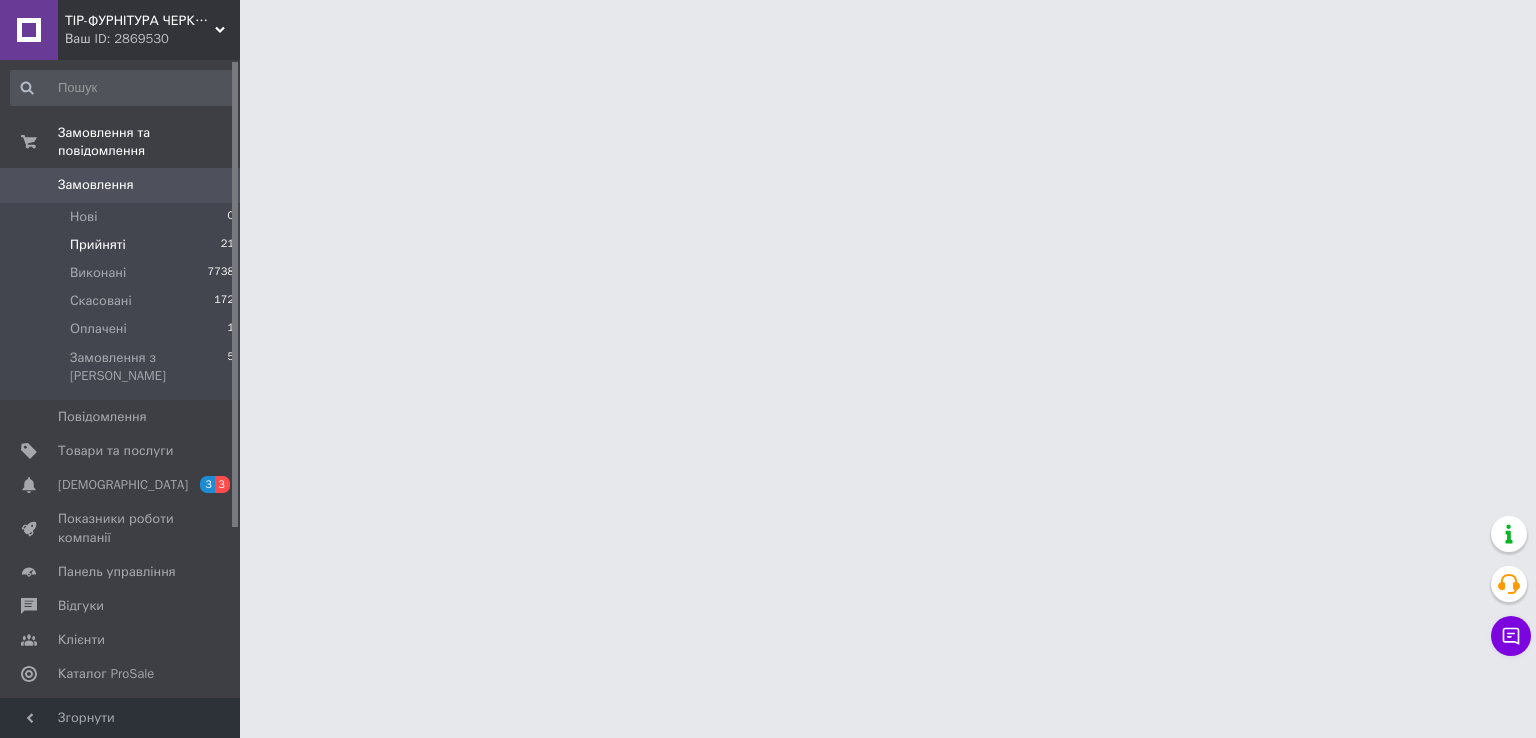 click on "Прийняті" at bounding box center [98, 245] 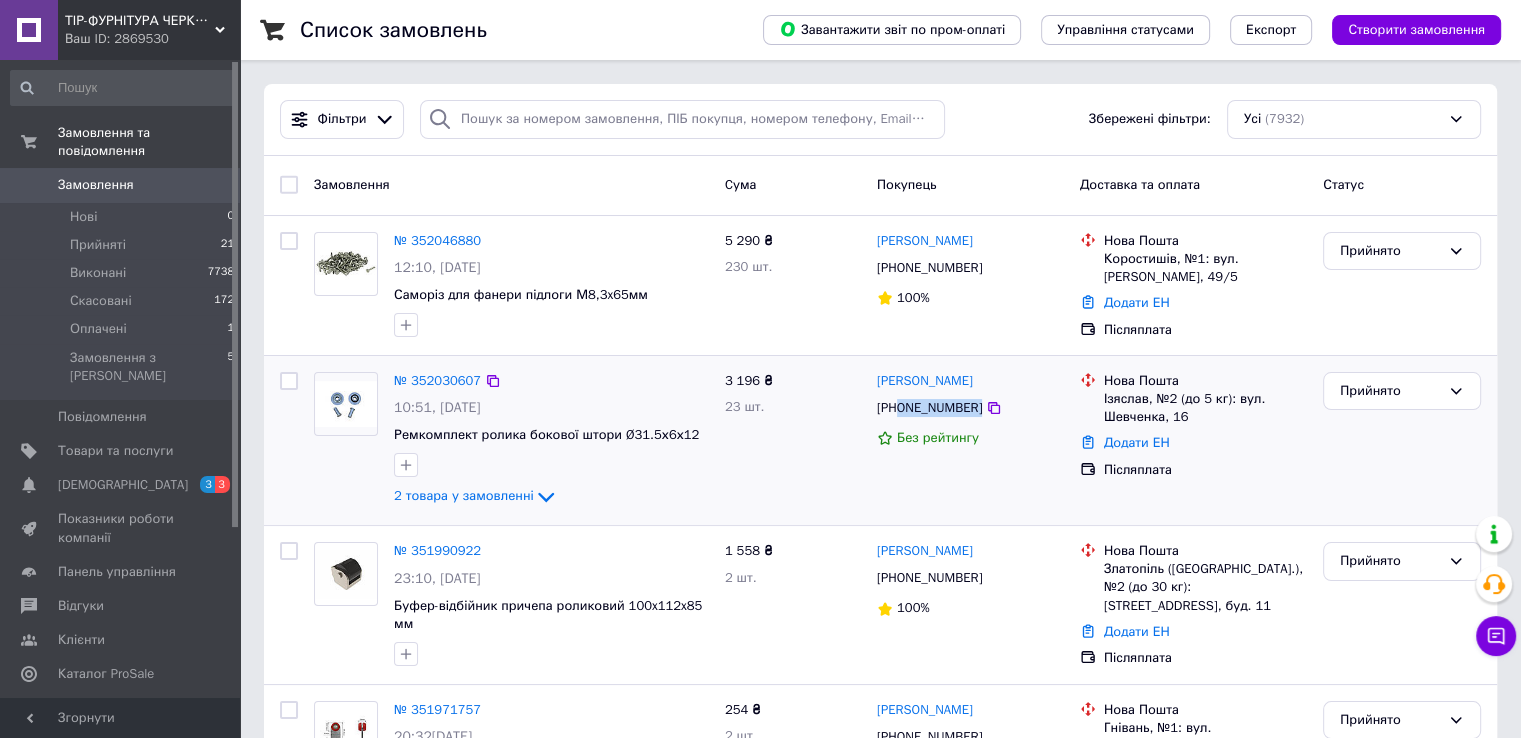 drag, startPoint x: 900, startPoint y: 413, endPoint x: 999, endPoint y: 413, distance: 99 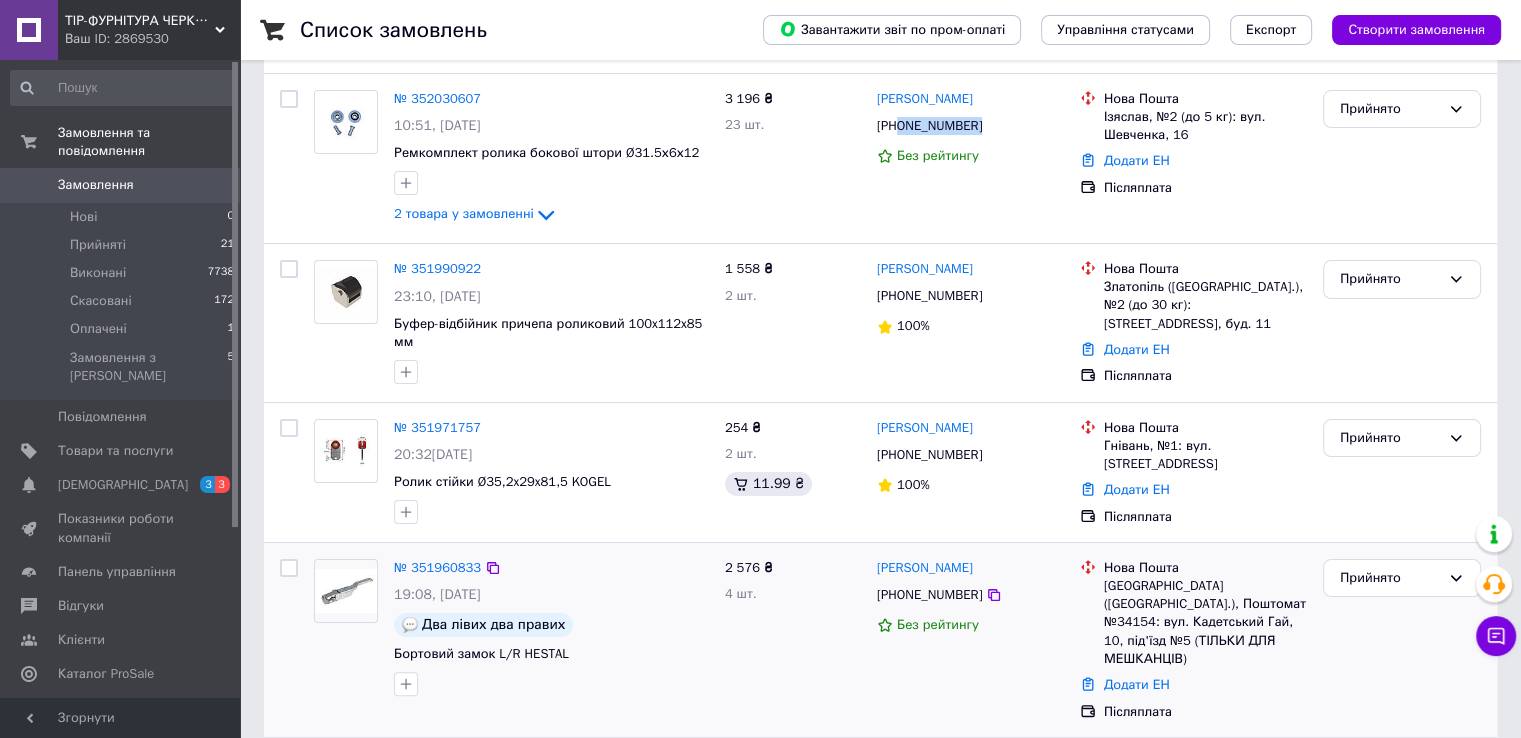 scroll, scrollTop: 400, scrollLeft: 0, axis: vertical 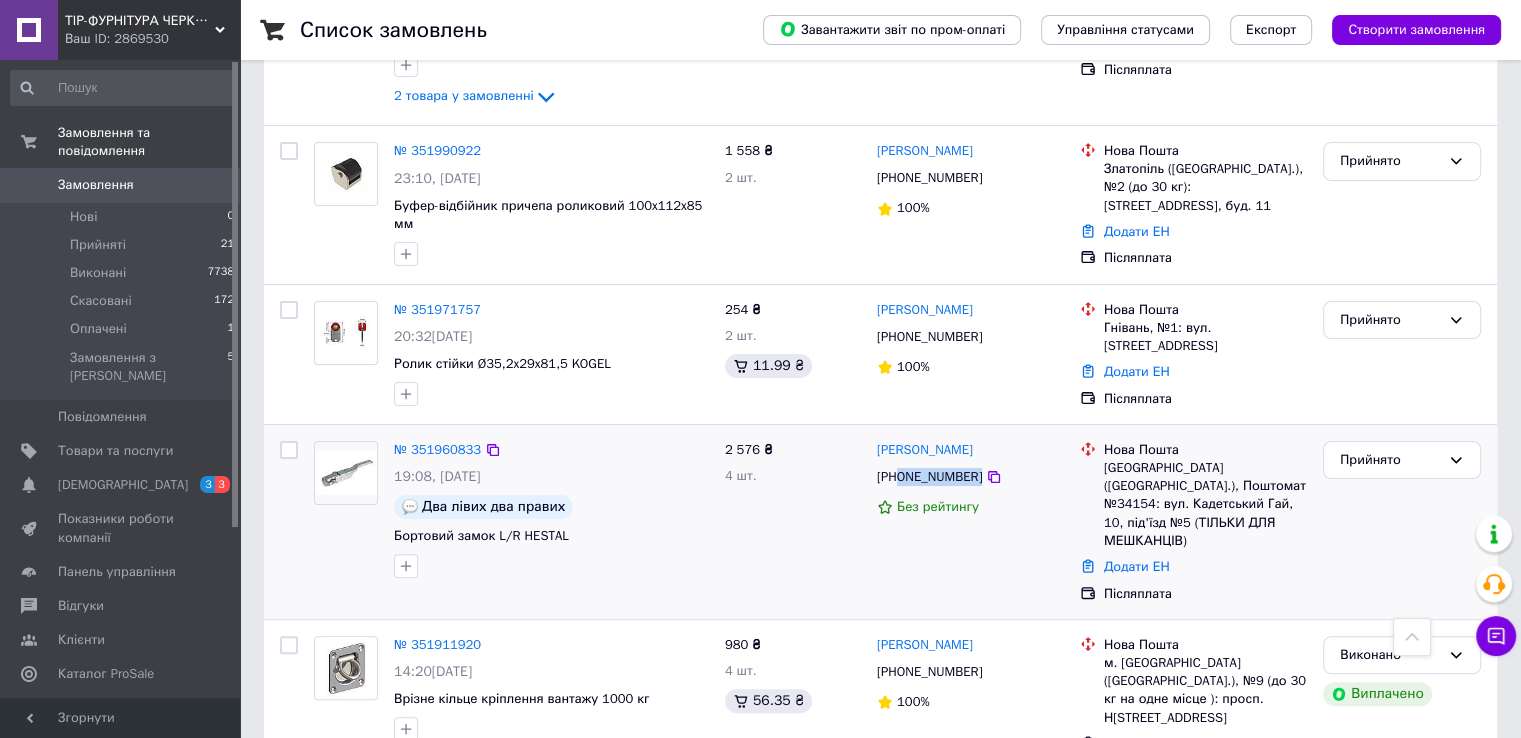 drag, startPoint x: 897, startPoint y: 473, endPoint x: 999, endPoint y: 481, distance: 102.31325 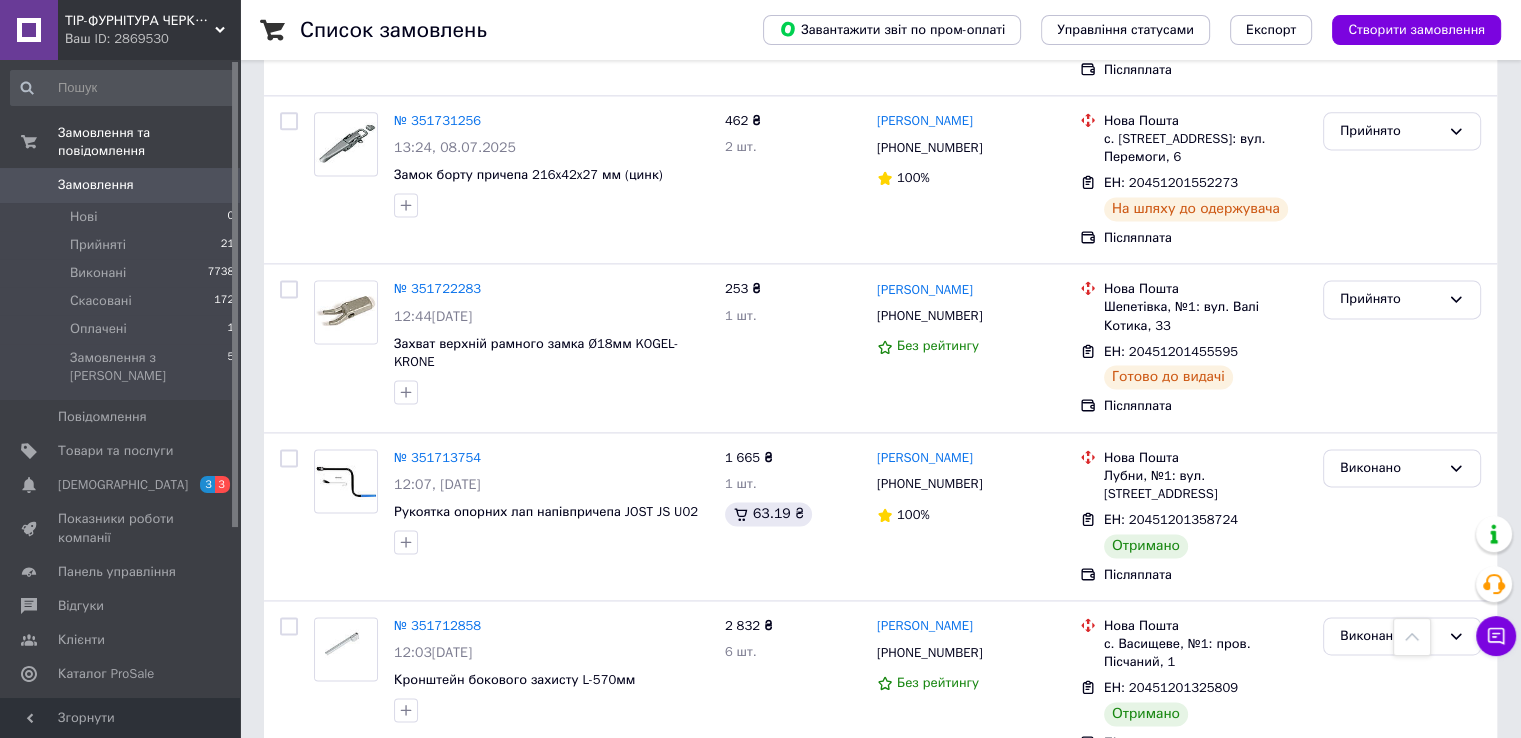 scroll, scrollTop: 3600, scrollLeft: 0, axis: vertical 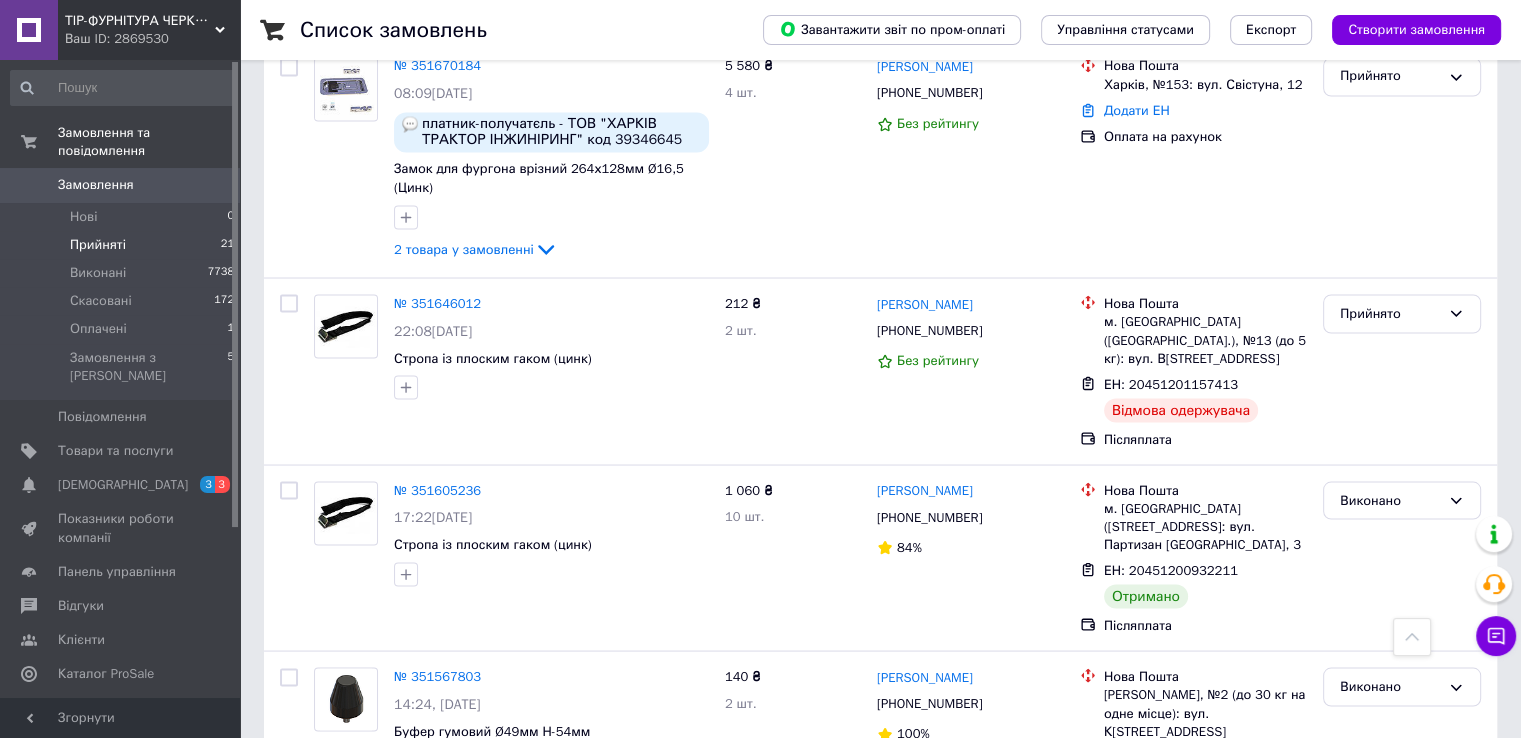 click on "Прийняті" at bounding box center [98, 245] 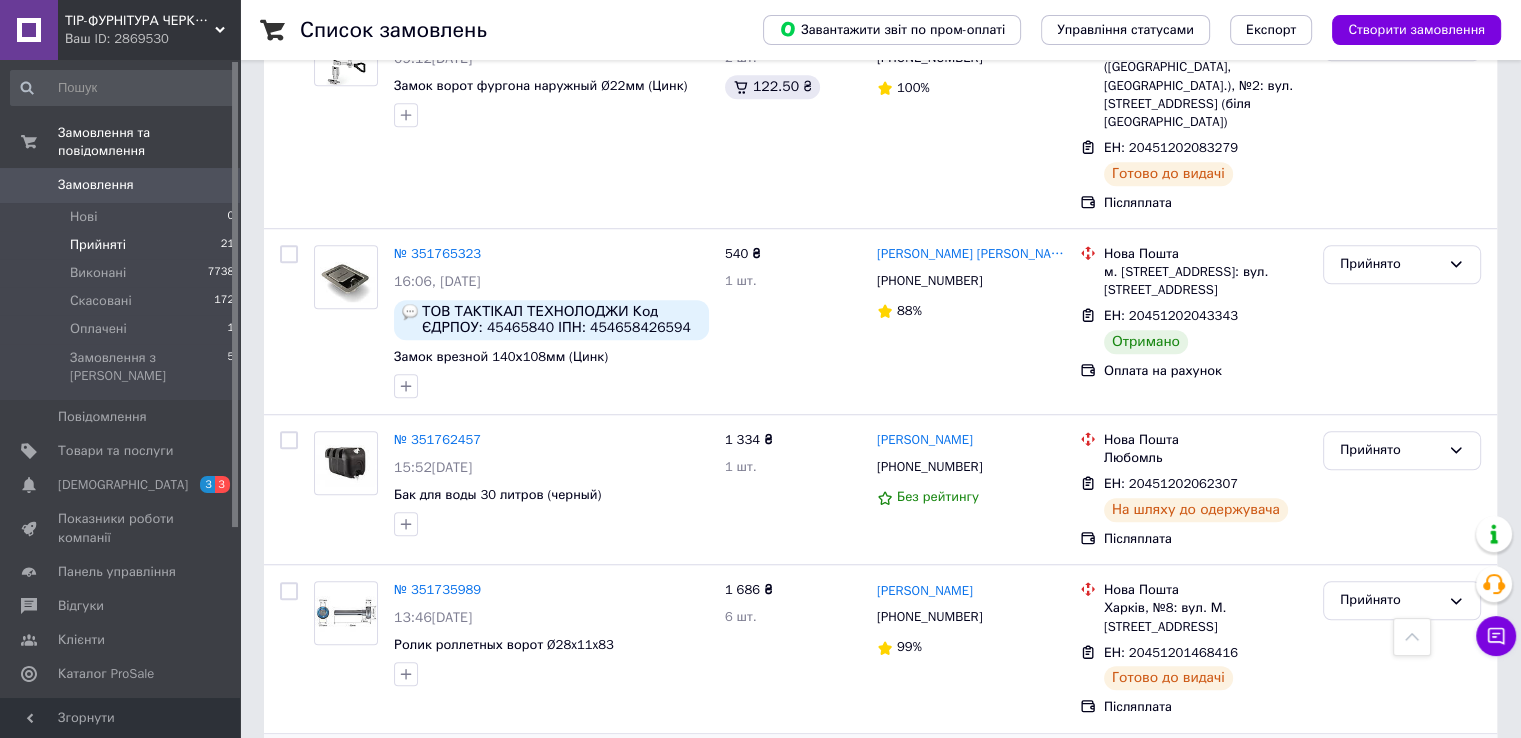 scroll, scrollTop: 1279, scrollLeft: 0, axis: vertical 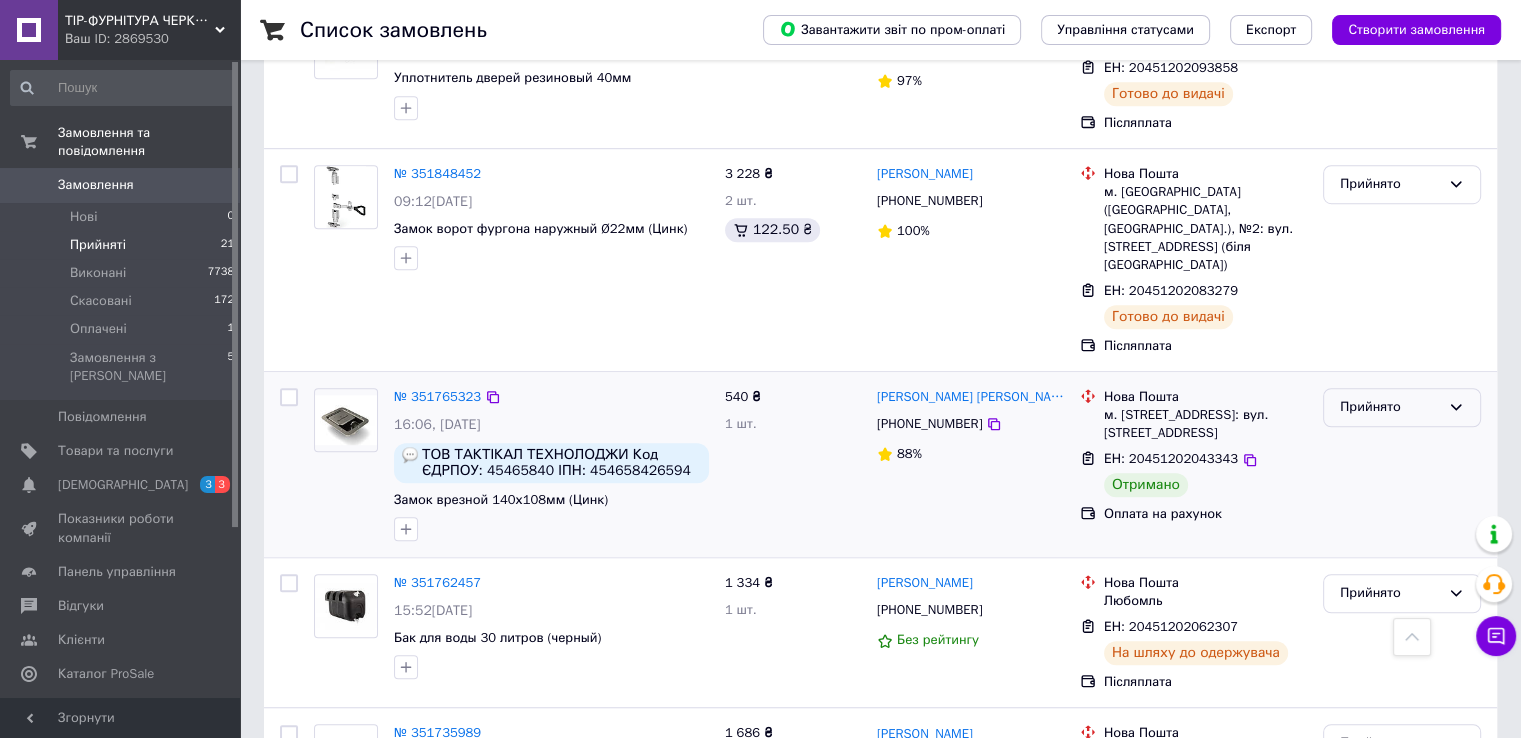 click on "Прийнято" at bounding box center (1390, 407) 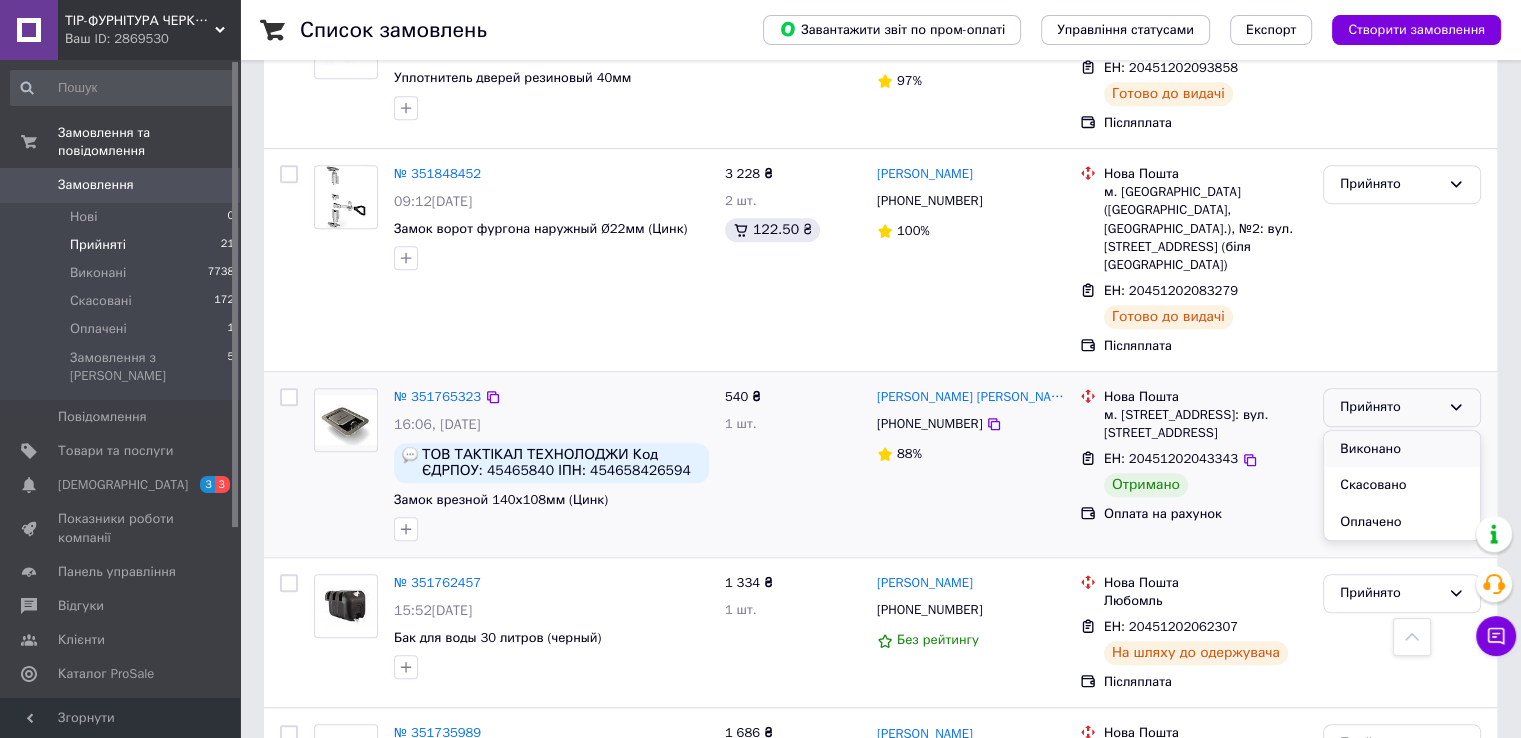 click on "Виконано" at bounding box center [1402, 449] 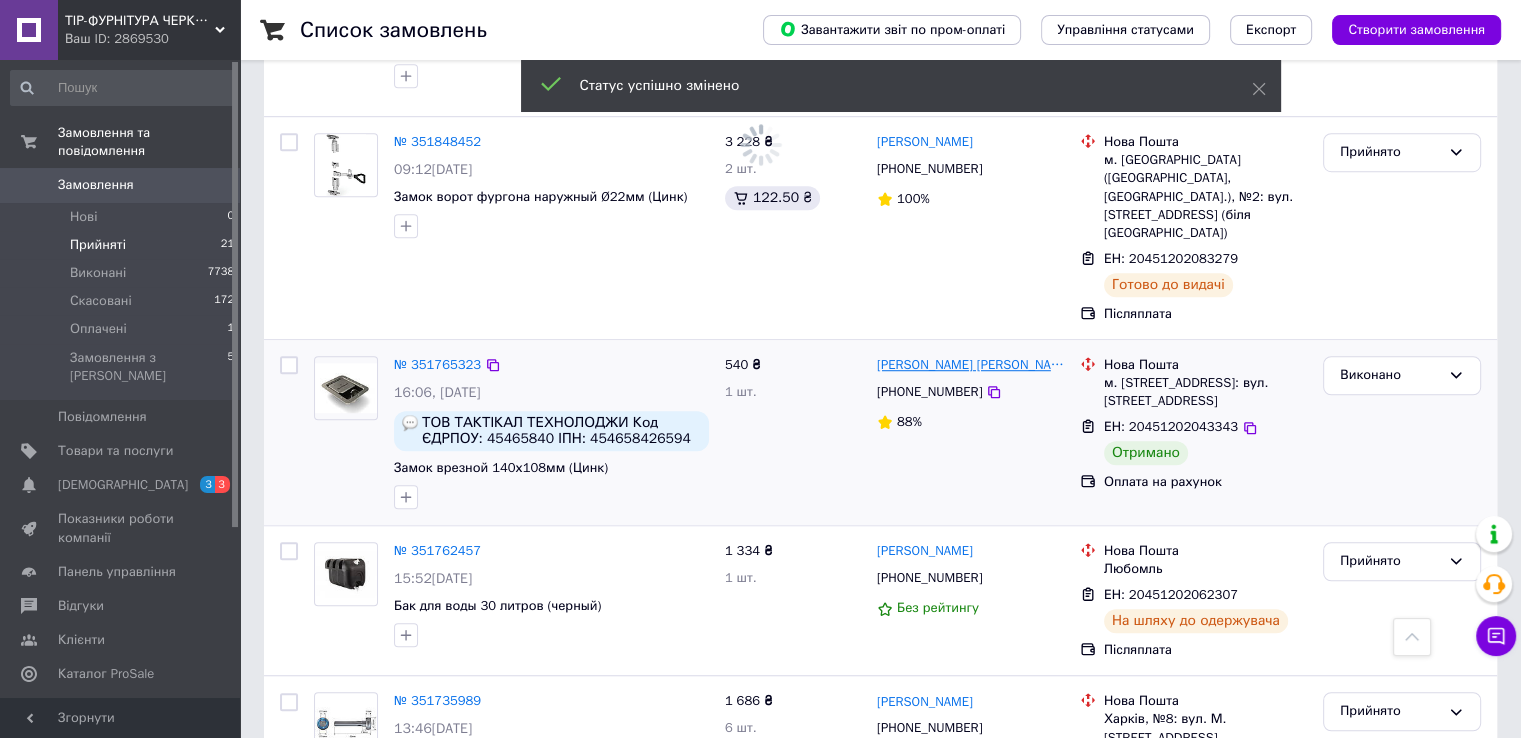 scroll, scrollTop: 1579, scrollLeft: 0, axis: vertical 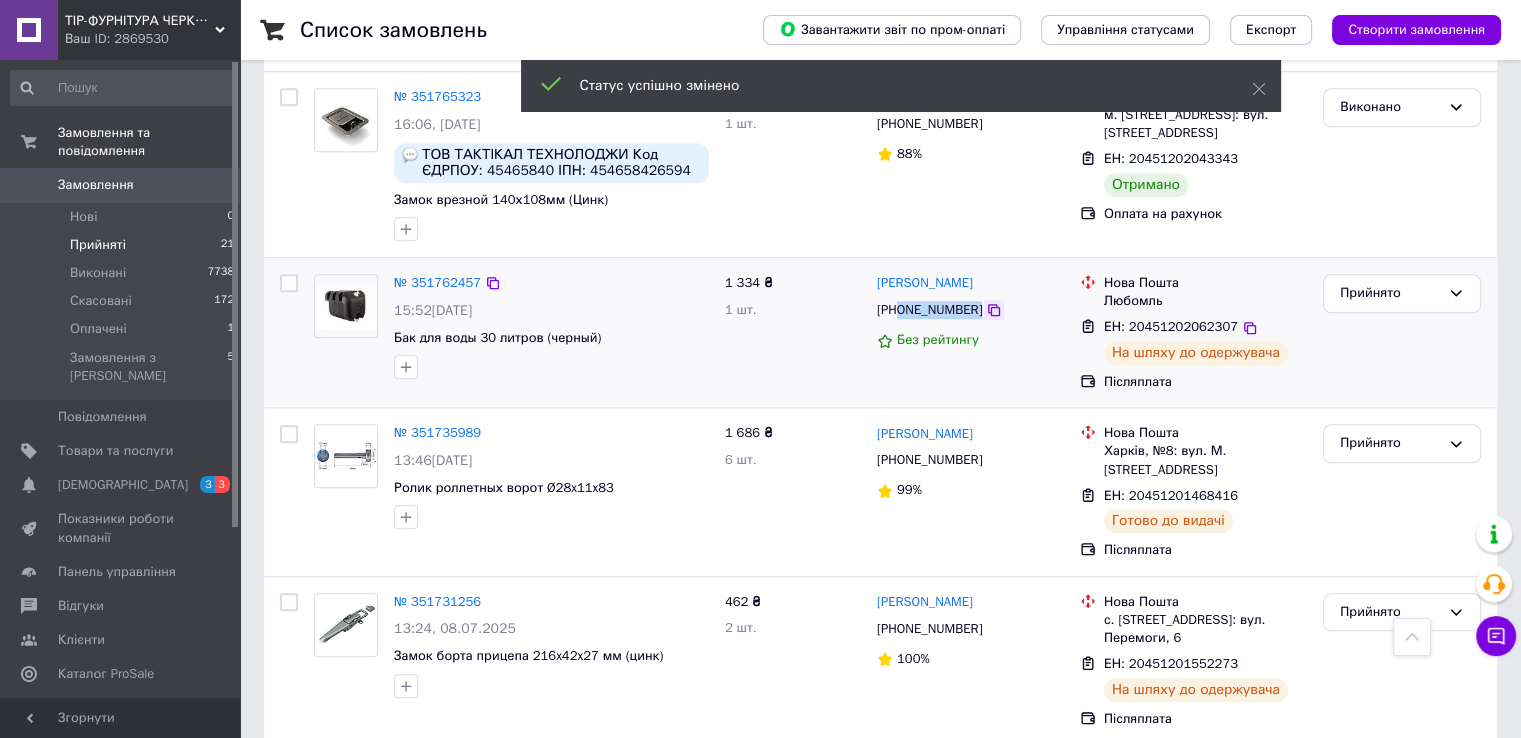 drag, startPoint x: 965, startPoint y: 269, endPoint x: 983, endPoint y: 267, distance: 18.110771 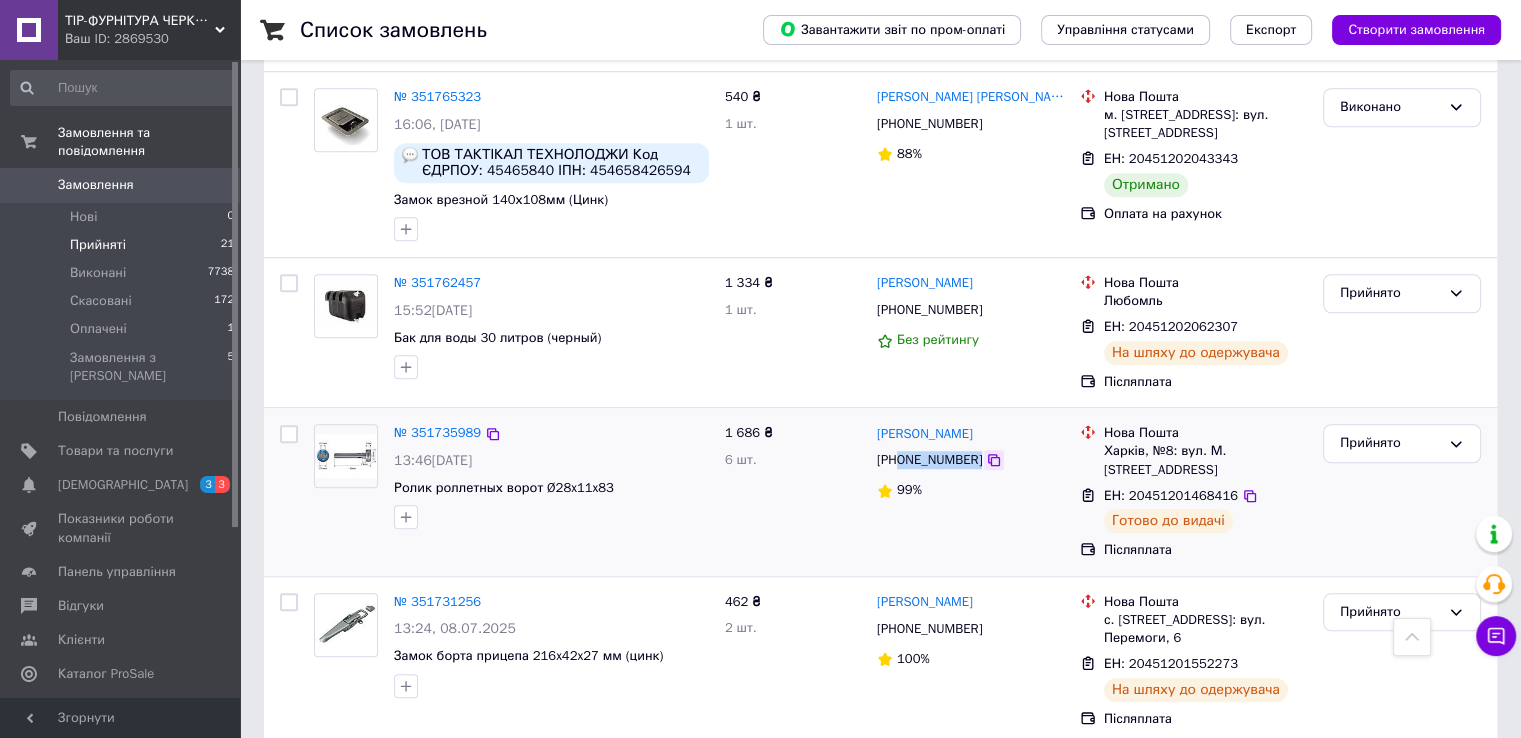 drag, startPoint x: 900, startPoint y: 421, endPoint x: 976, endPoint y: 417, distance: 76.105194 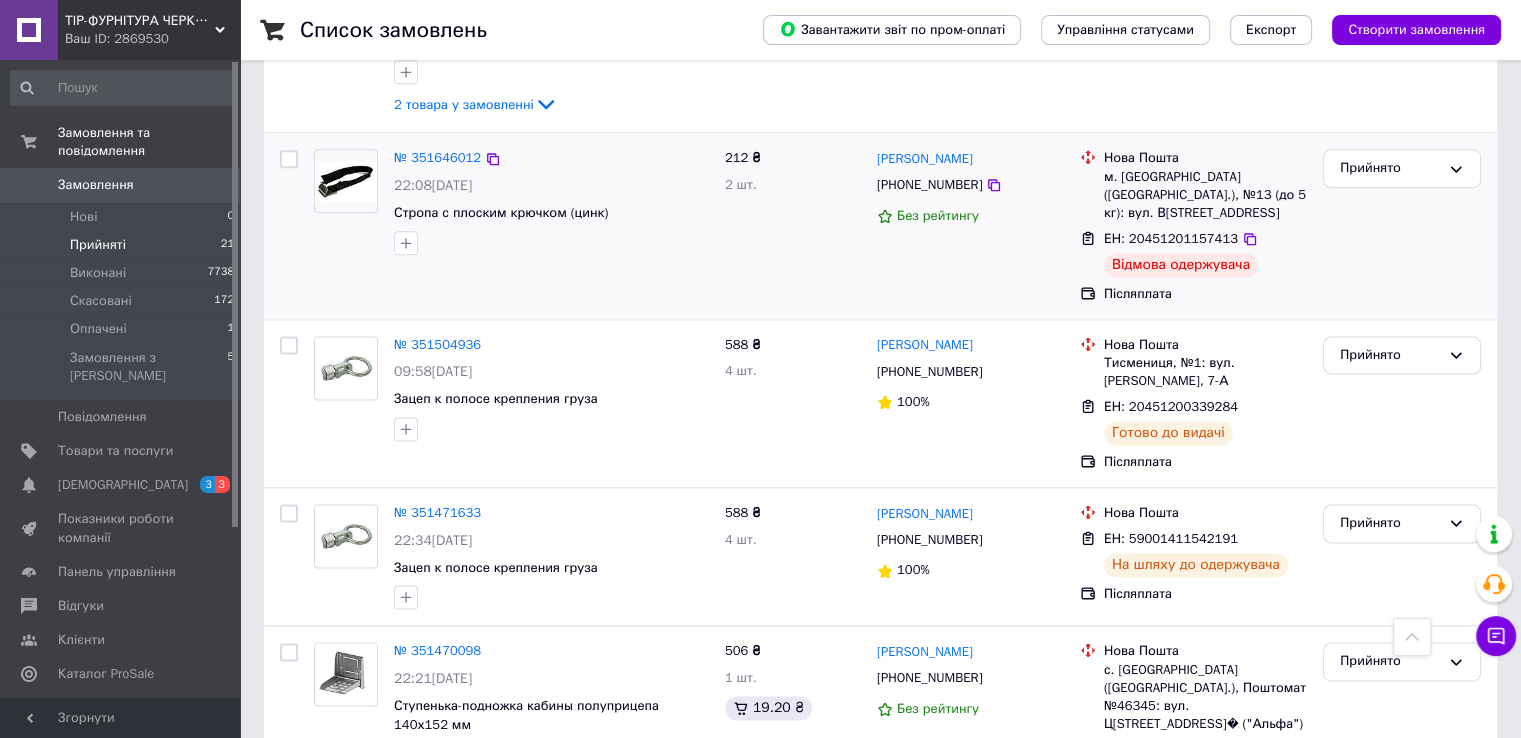 scroll, scrollTop: 2579, scrollLeft: 0, axis: vertical 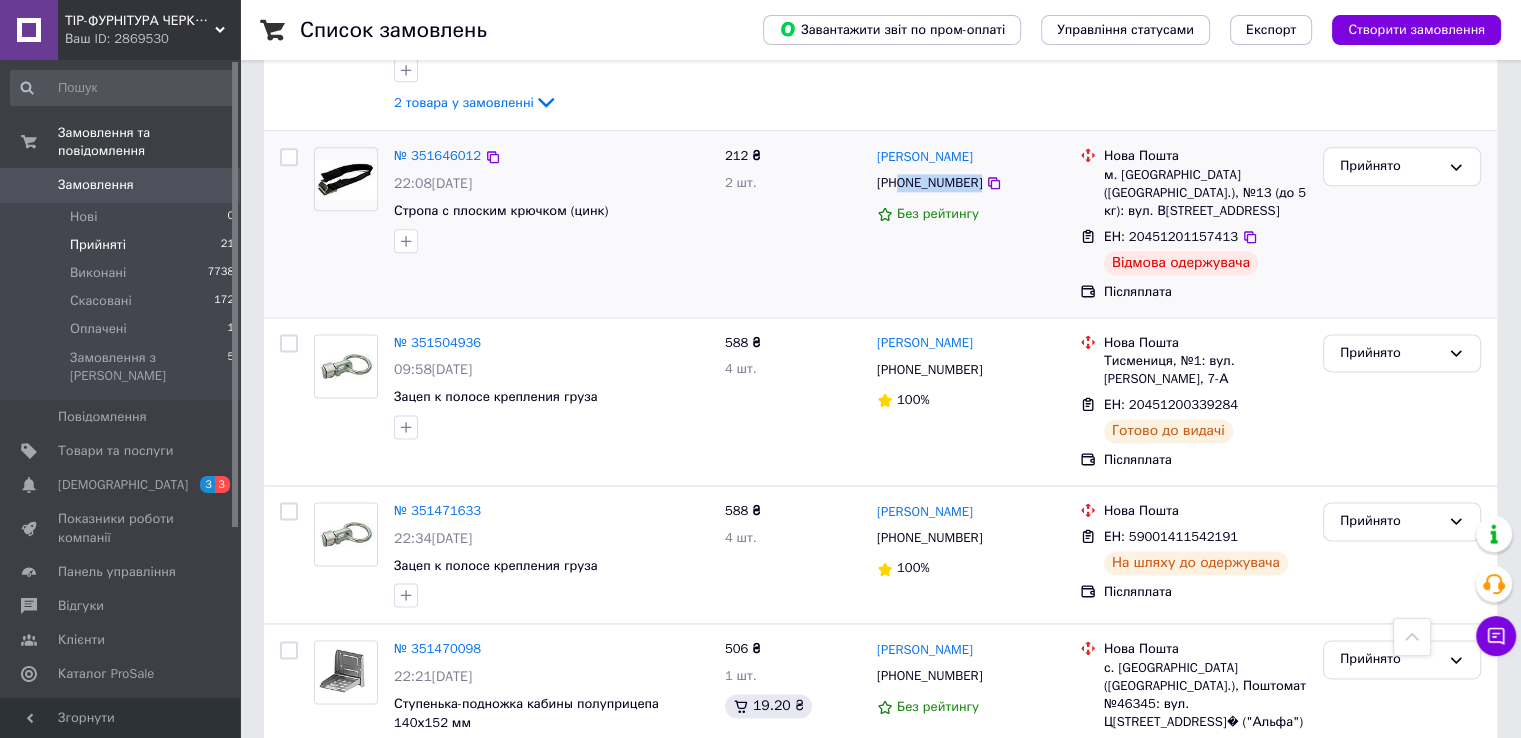 drag, startPoint x: 896, startPoint y: 125, endPoint x: 1012, endPoint y: 129, distance: 116.06895 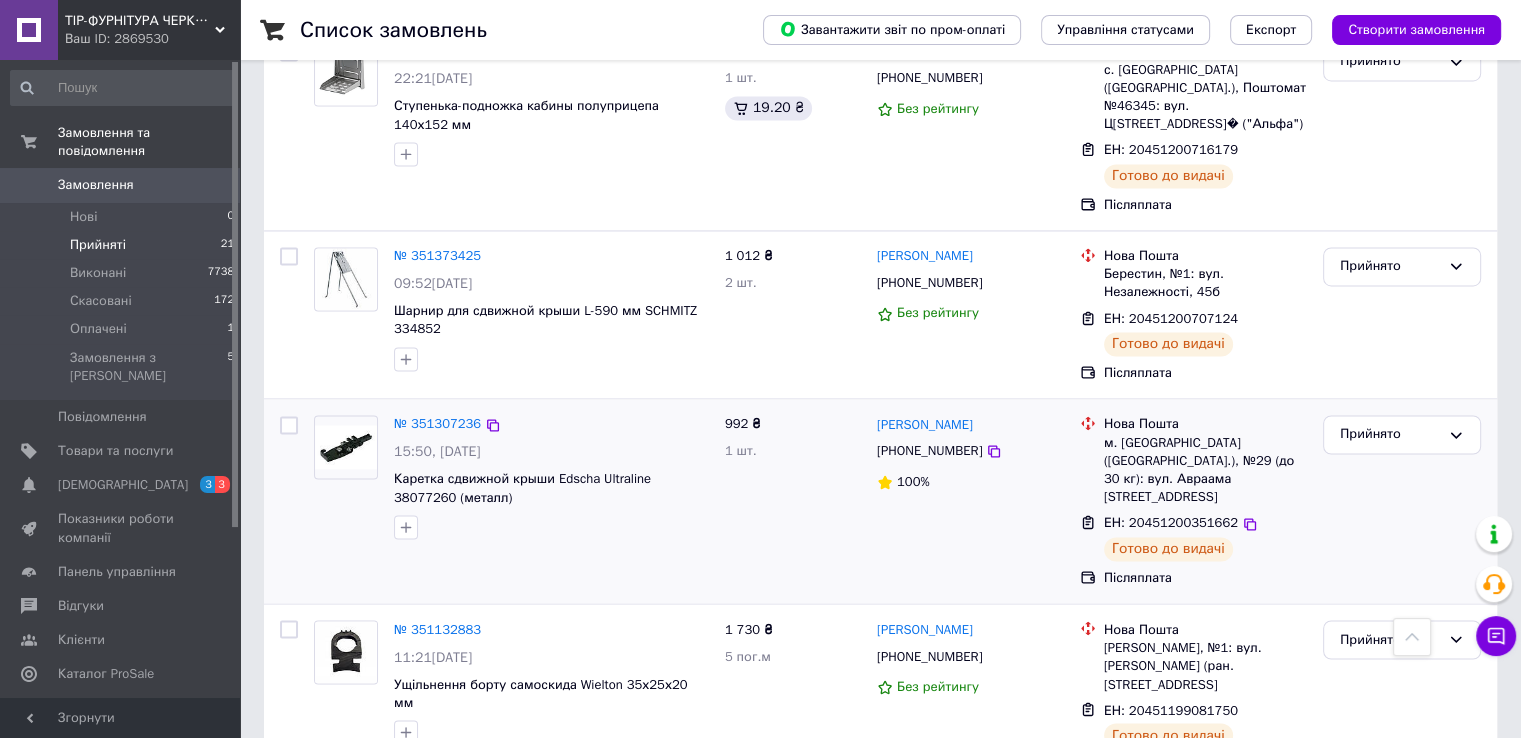 scroll, scrollTop: 3179, scrollLeft: 0, axis: vertical 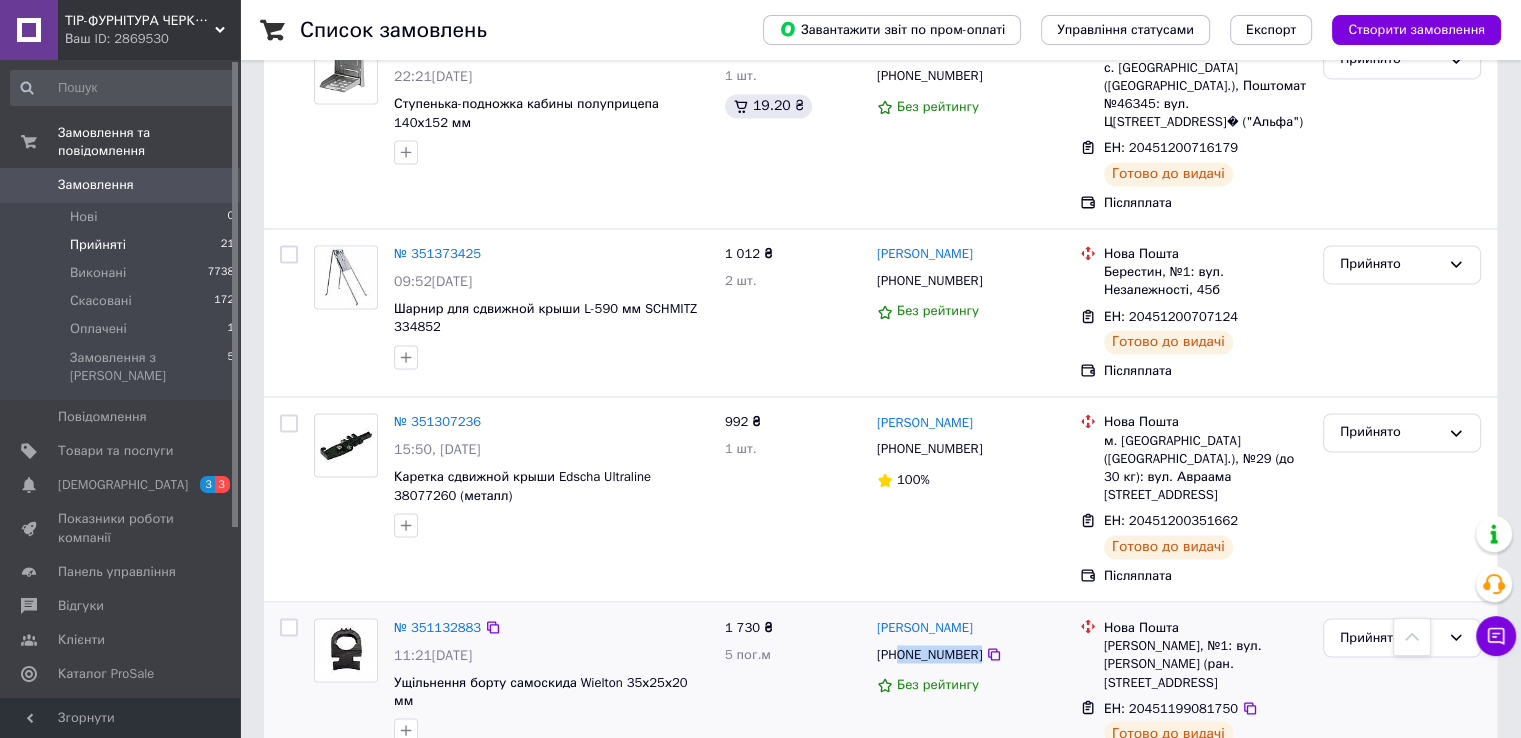 drag, startPoint x: 900, startPoint y: 522, endPoint x: 1004, endPoint y: 515, distance: 104.23531 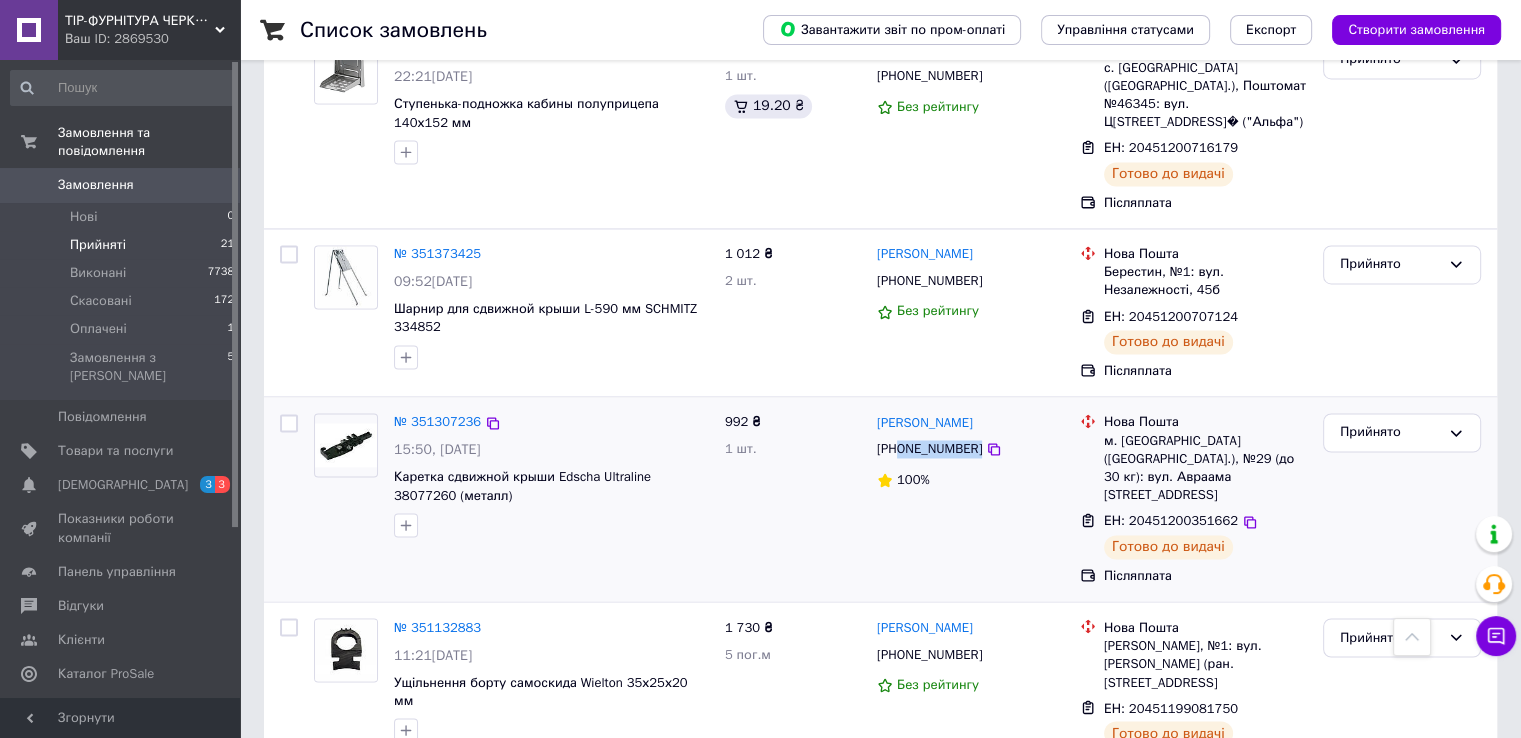 drag, startPoint x: 900, startPoint y: 357, endPoint x: 1020, endPoint y: 347, distance: 120.41595 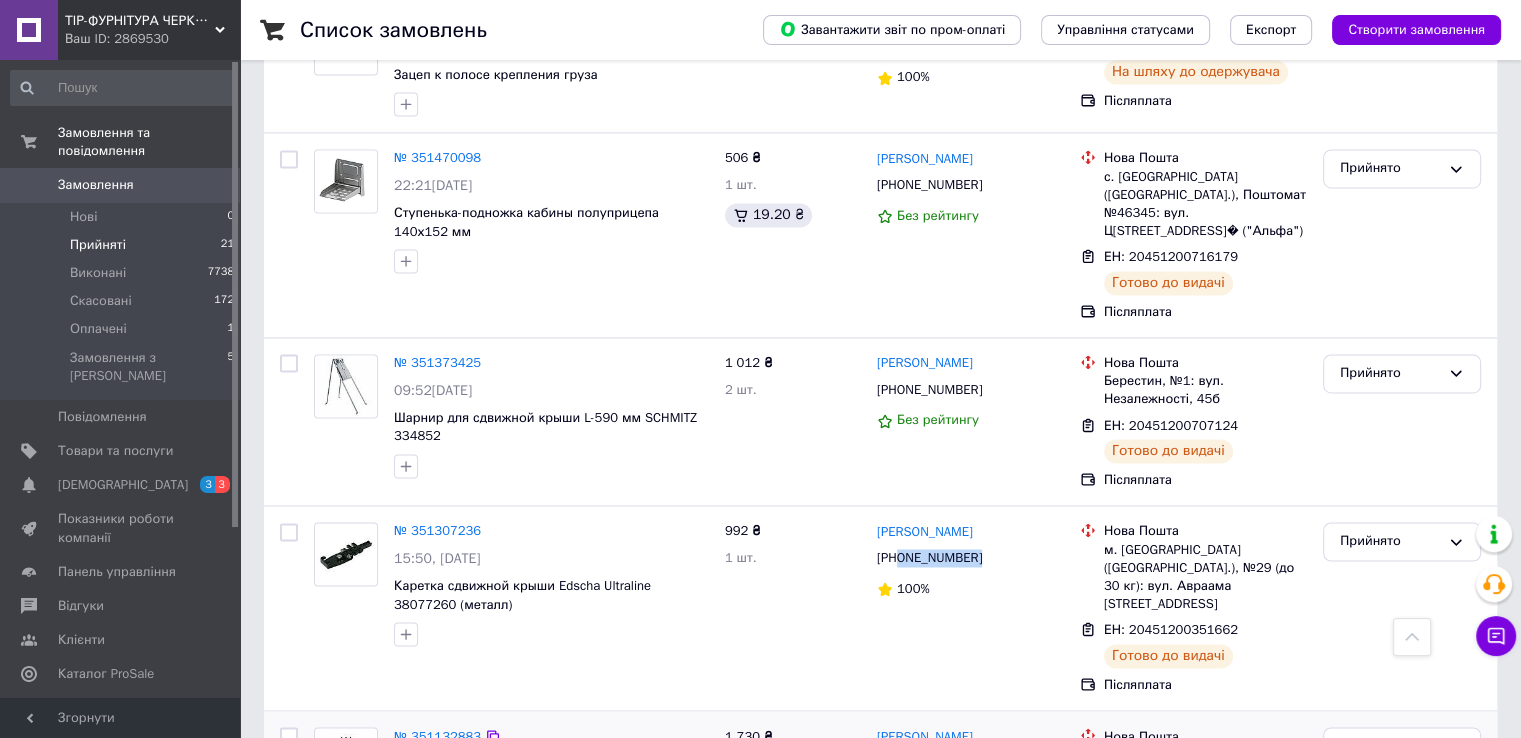 scroll, scrollTop: 3179, scrollLeft: 0, axis: vertical 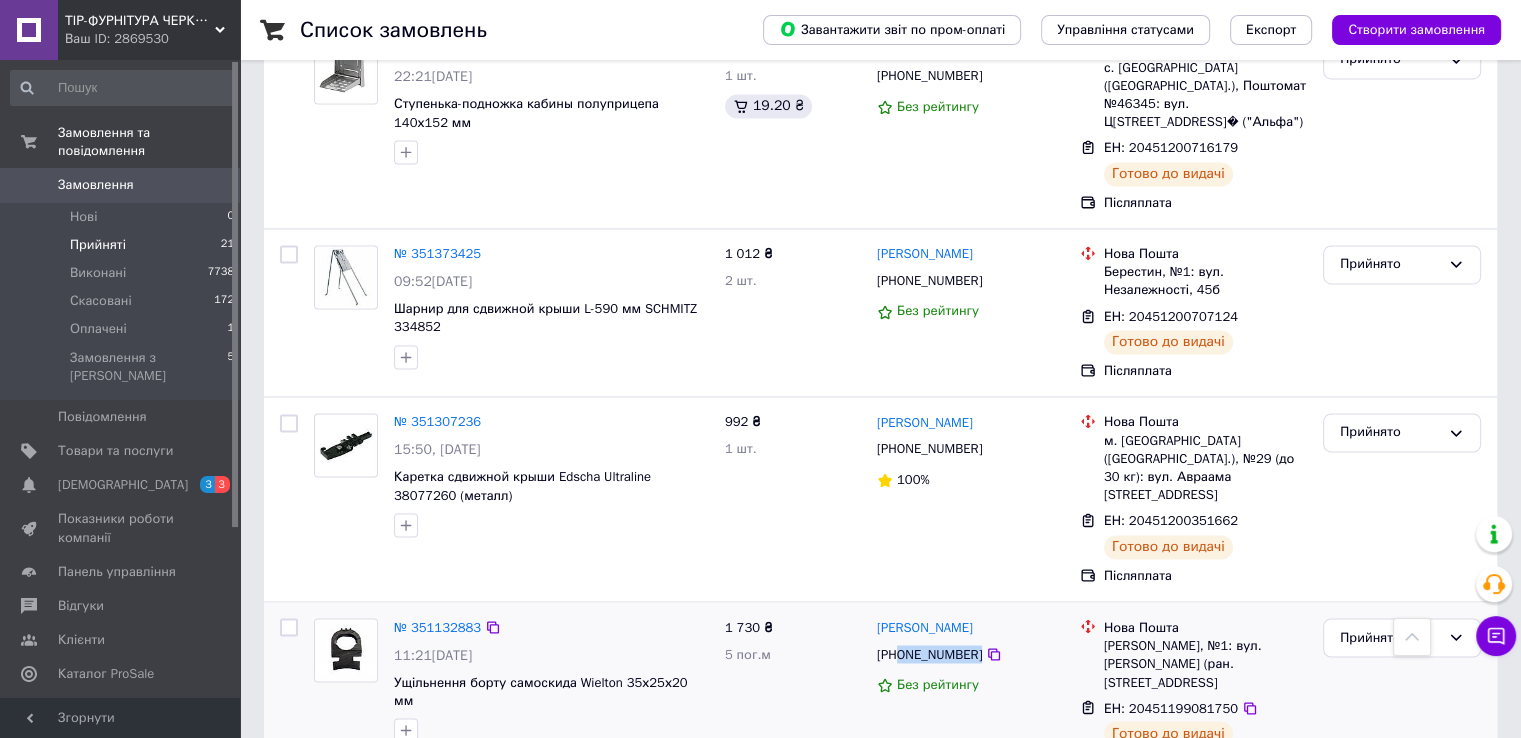 drag, startPoint x: 898, startPoint y: 521, endPoint x: 996, endPoint y: 525, distance: 98.0816 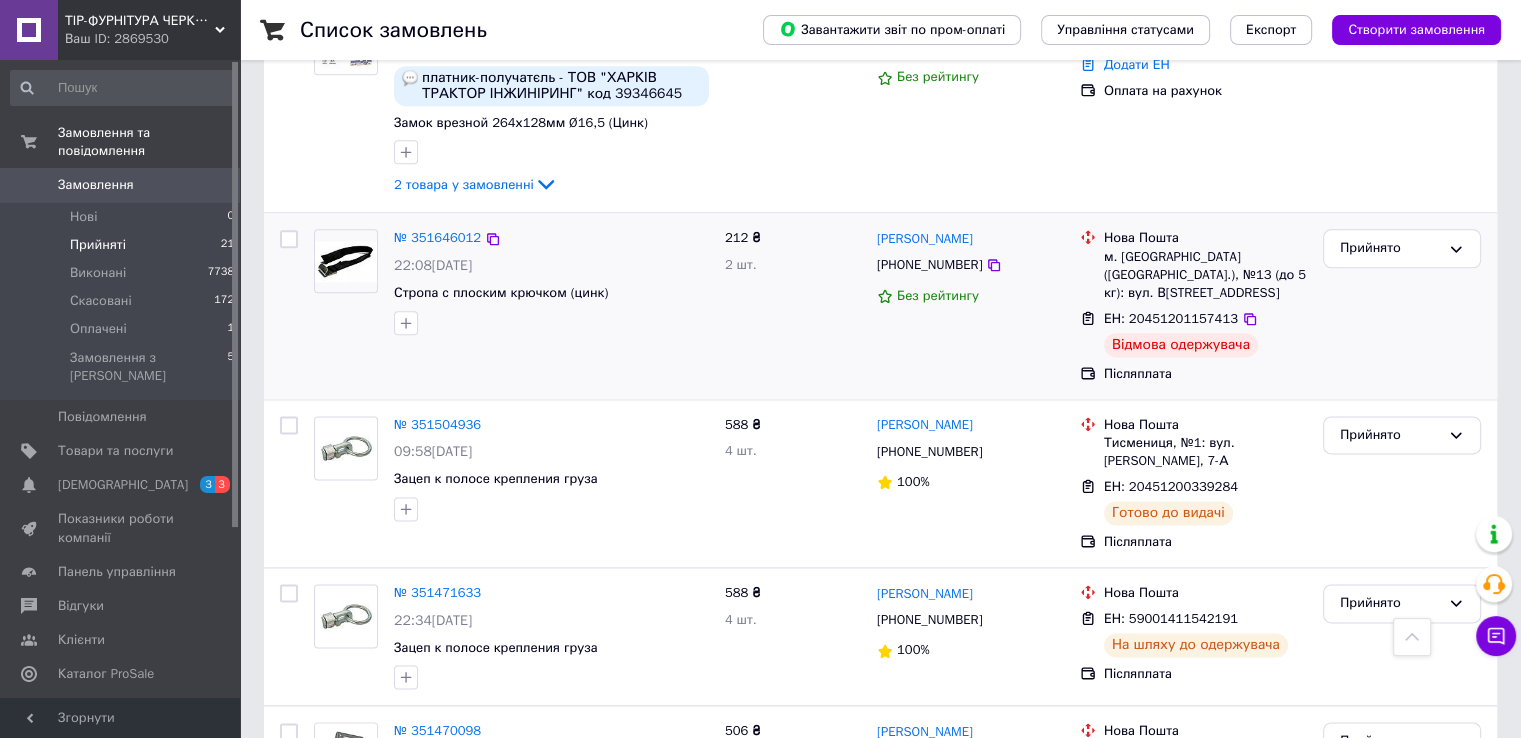 scroll, scrollTop: 2379, scrollLeft: 0, axis: vertical 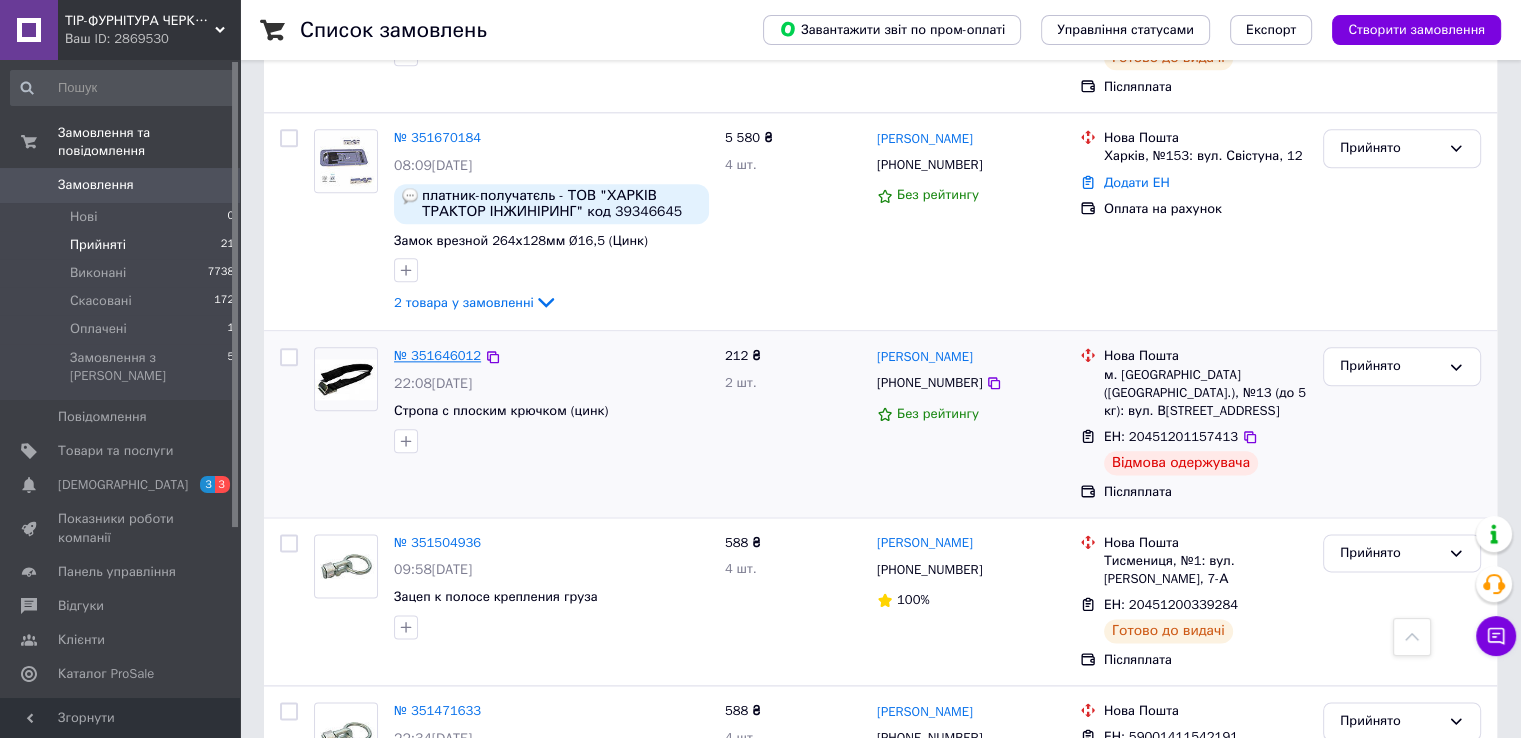 click on "№ 351646012" at bounding box center [437, 355] 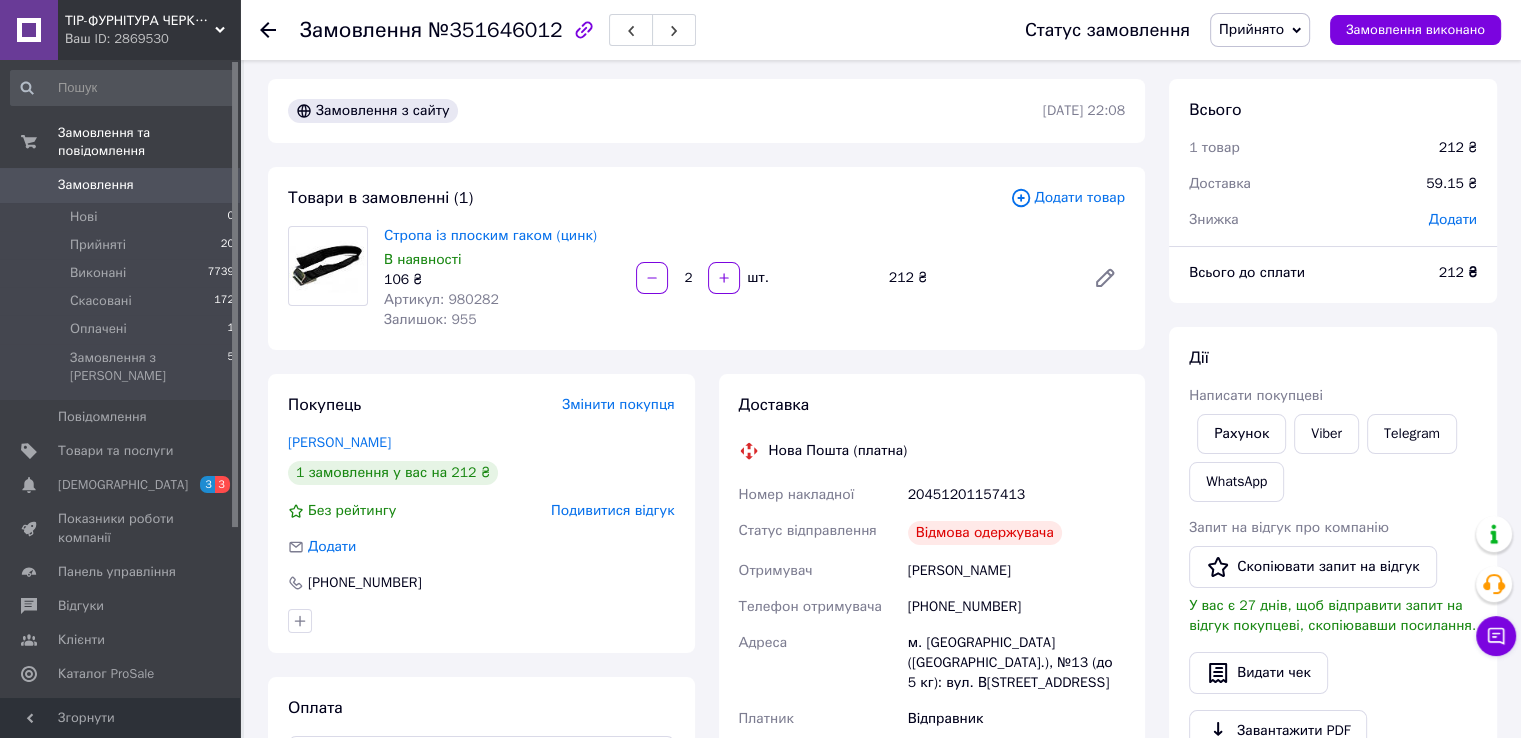 scroll, scrollTop: 0, scrollLeft: 0, axis: both 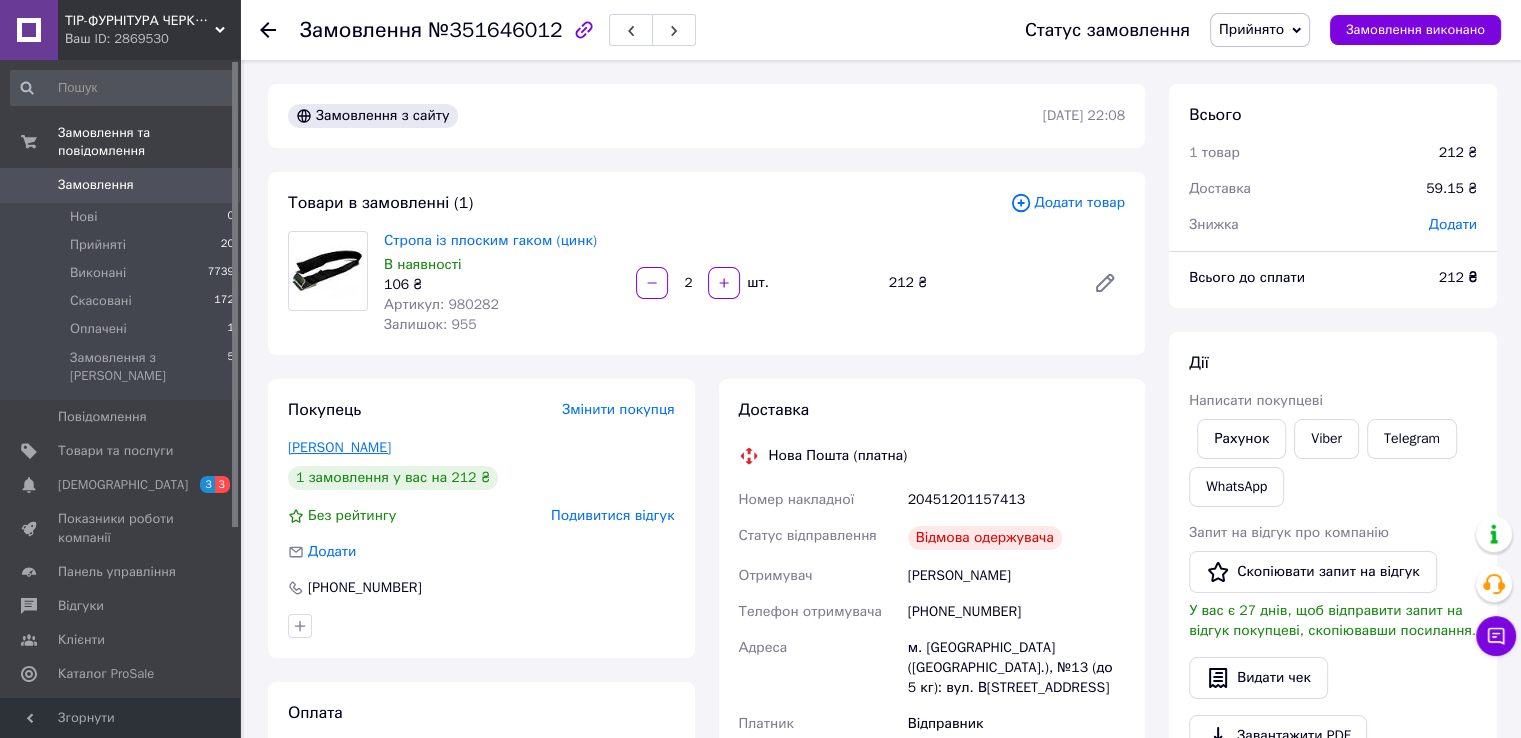 click on "[PERSON_NAME]" at bounding box center [339, 447] 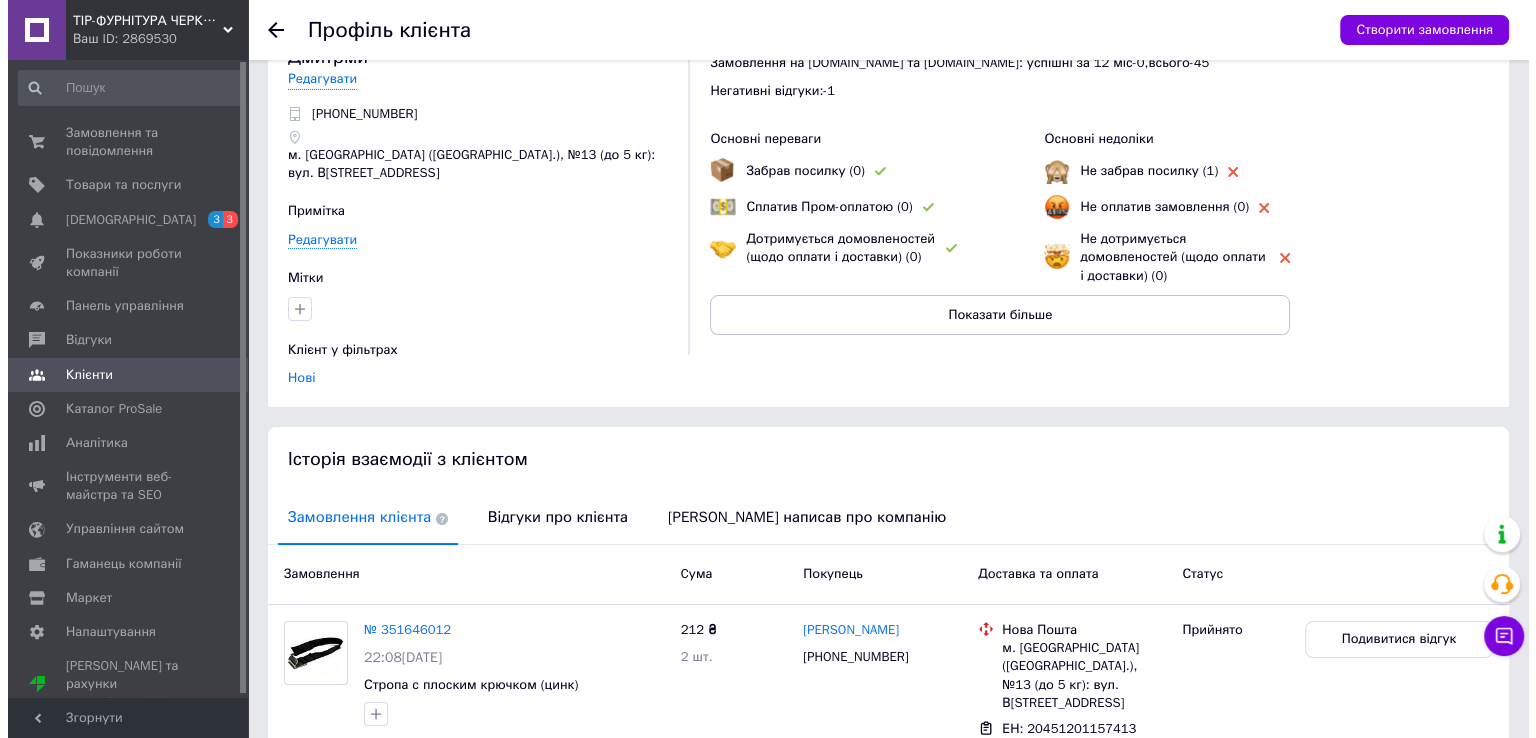scroll, scrollTop: 187, scrollLeft: 0, axis: vertical 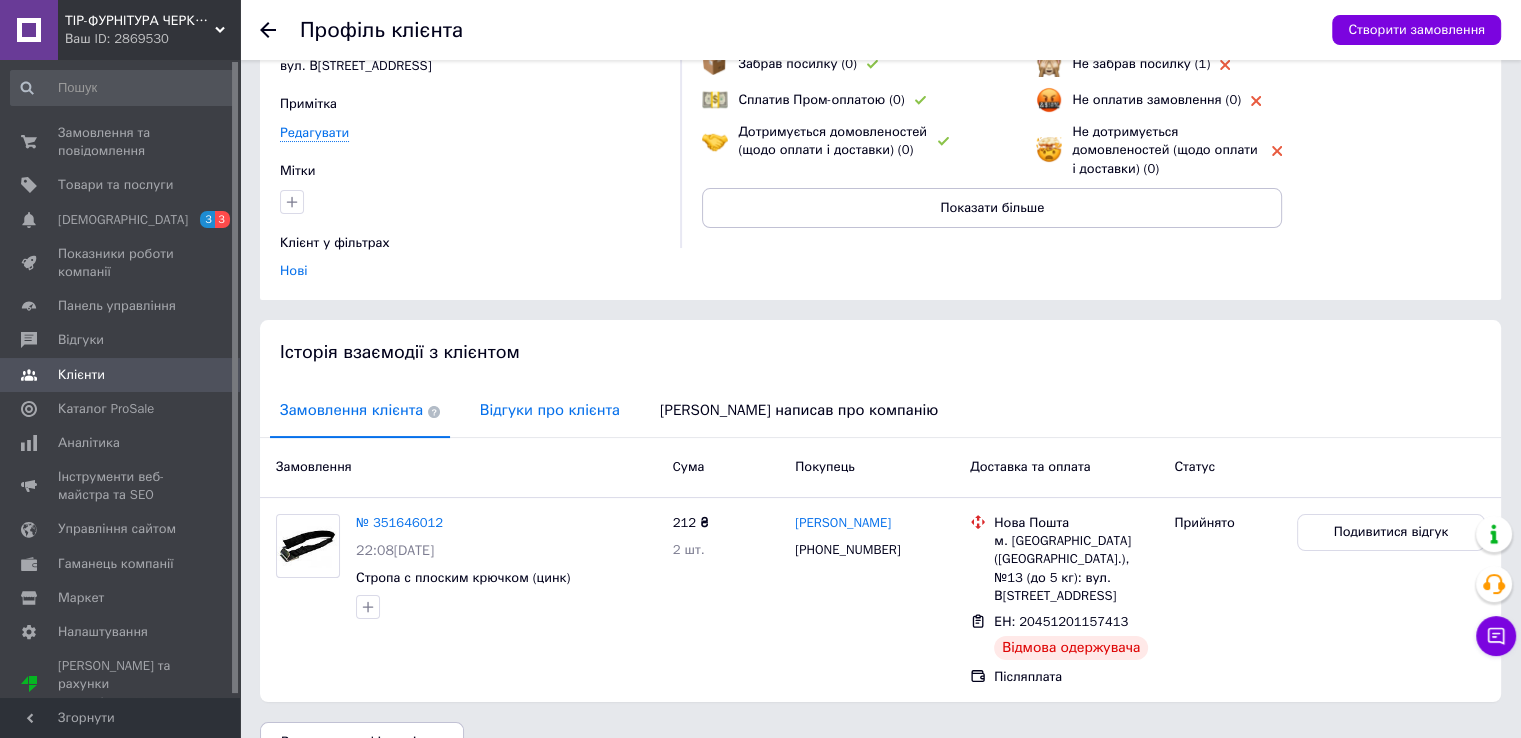 click on "Відгуки про клієнта" at bounding box center [550, 410] 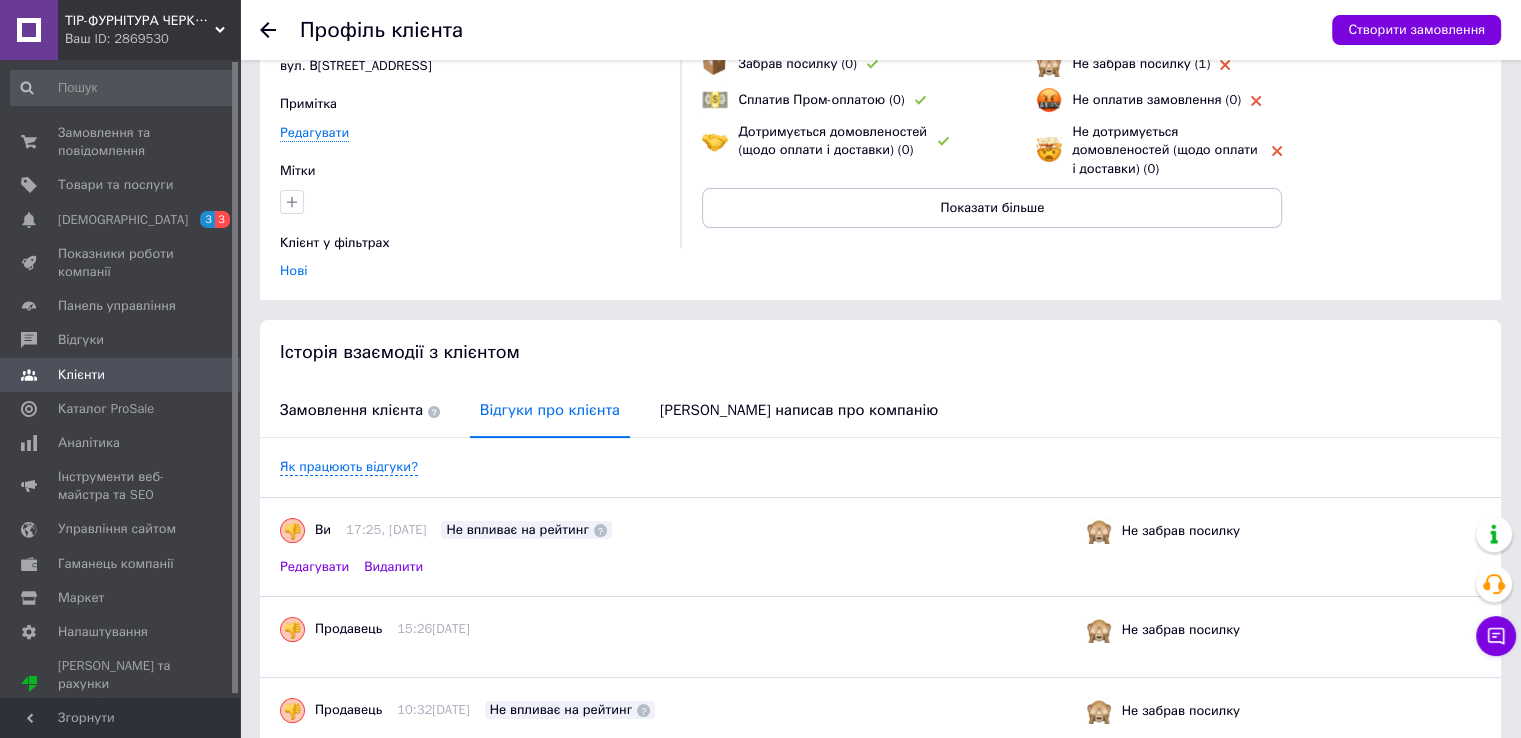 click on "Редагувати" at bounding box center (314, 567) 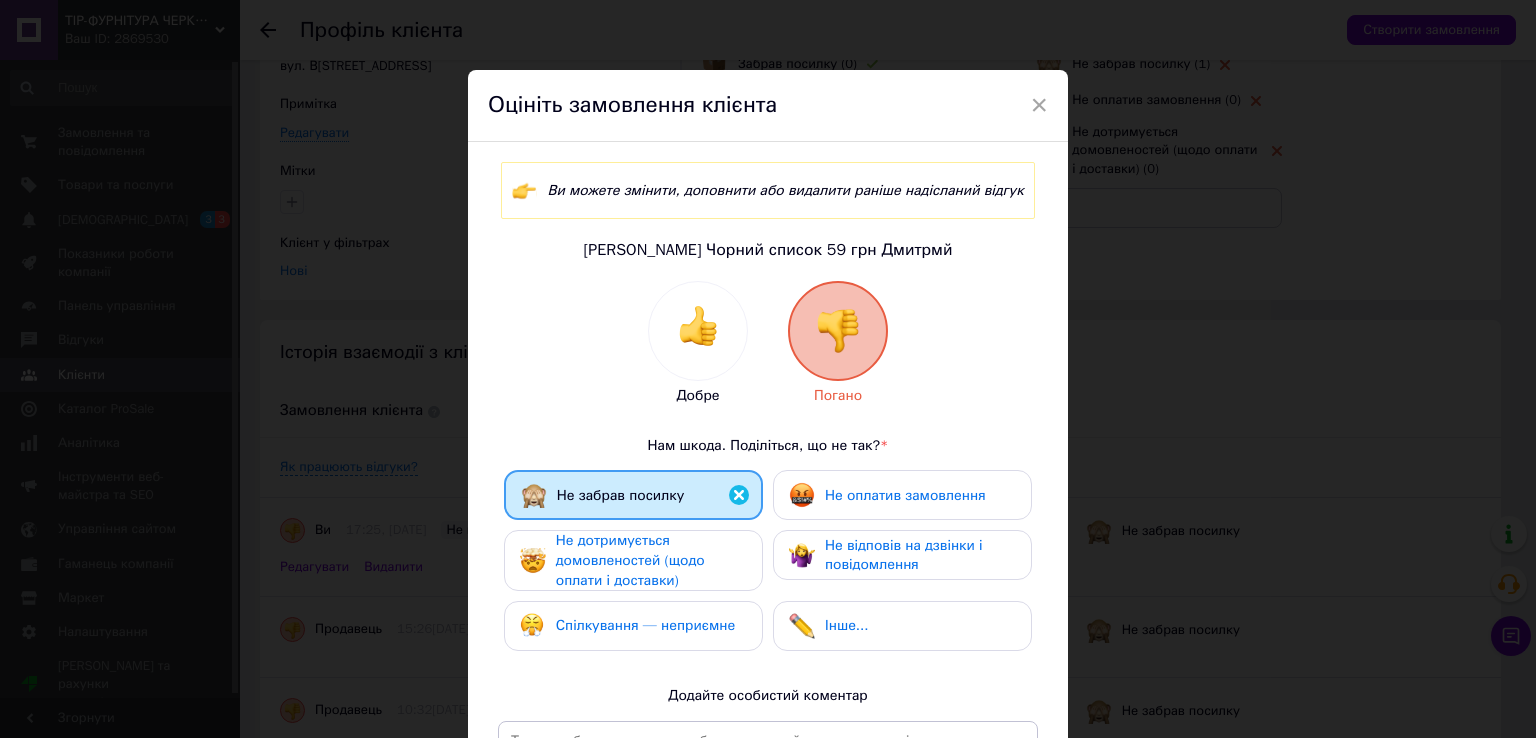 click on "Не оплатив замовлення" at bounding box center (905, 495) 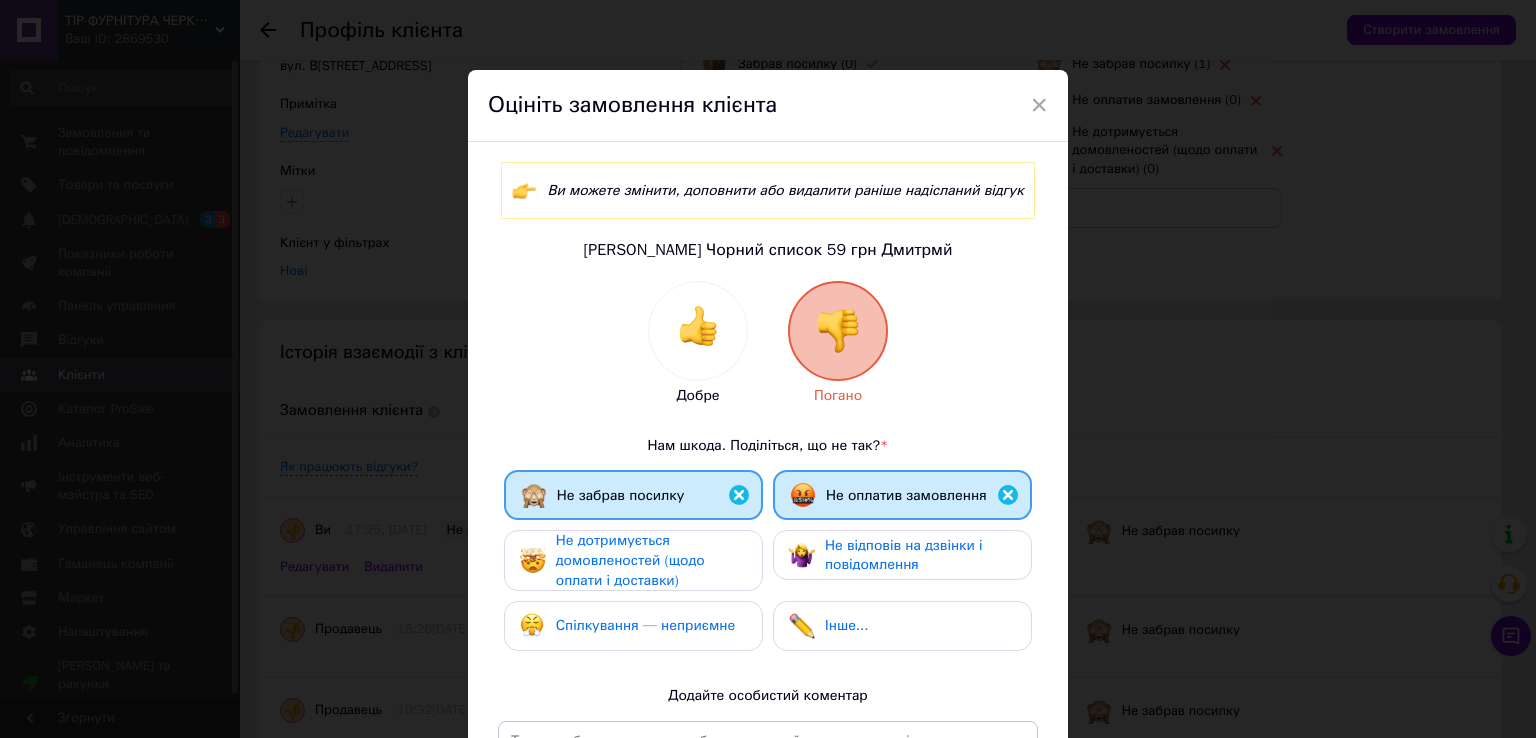 click on "Не дотримується домовленостей (щодо оплати і доставки)" at bounding box center [630, 560] 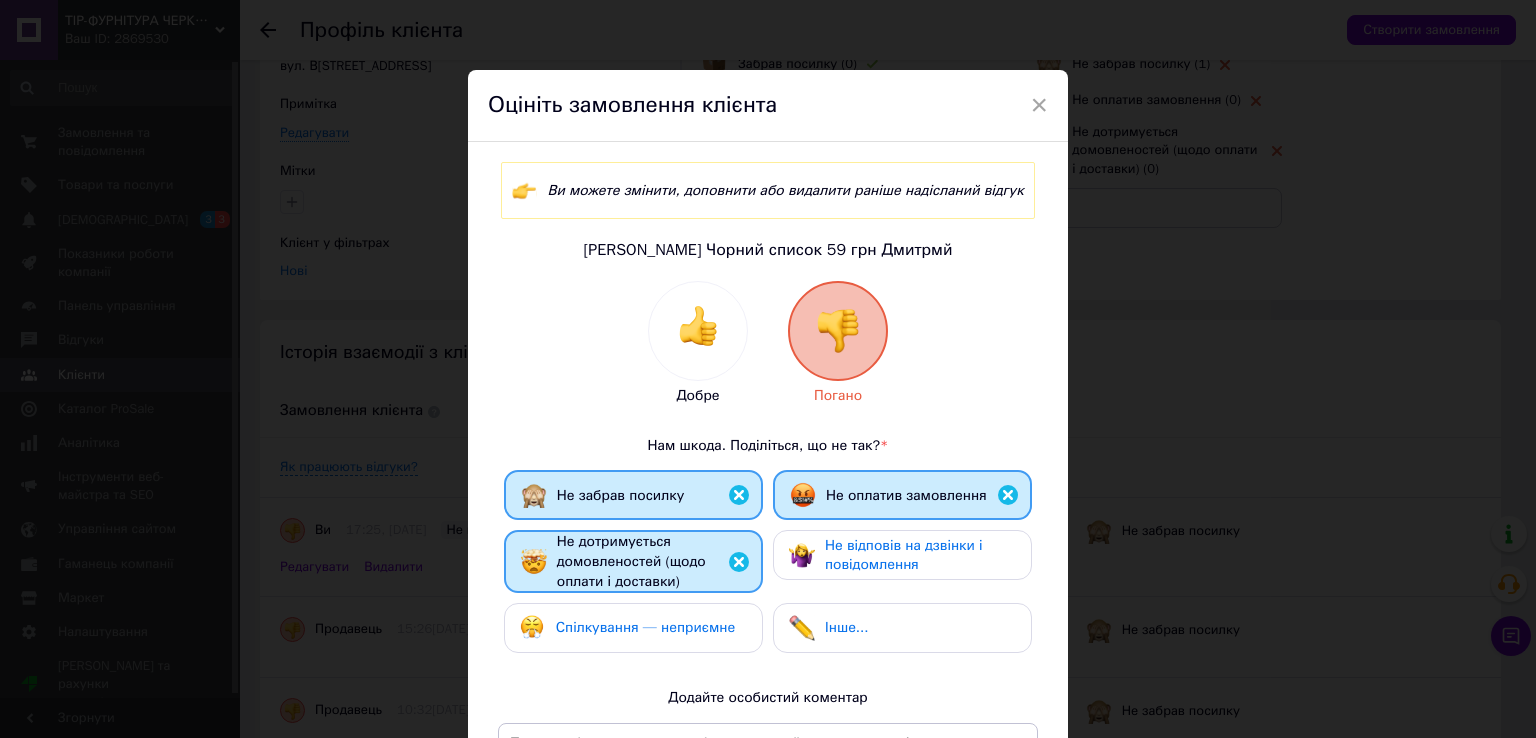 click on "Не відповів на дзвінки і повідомлення" at bounding box center [904, 555] 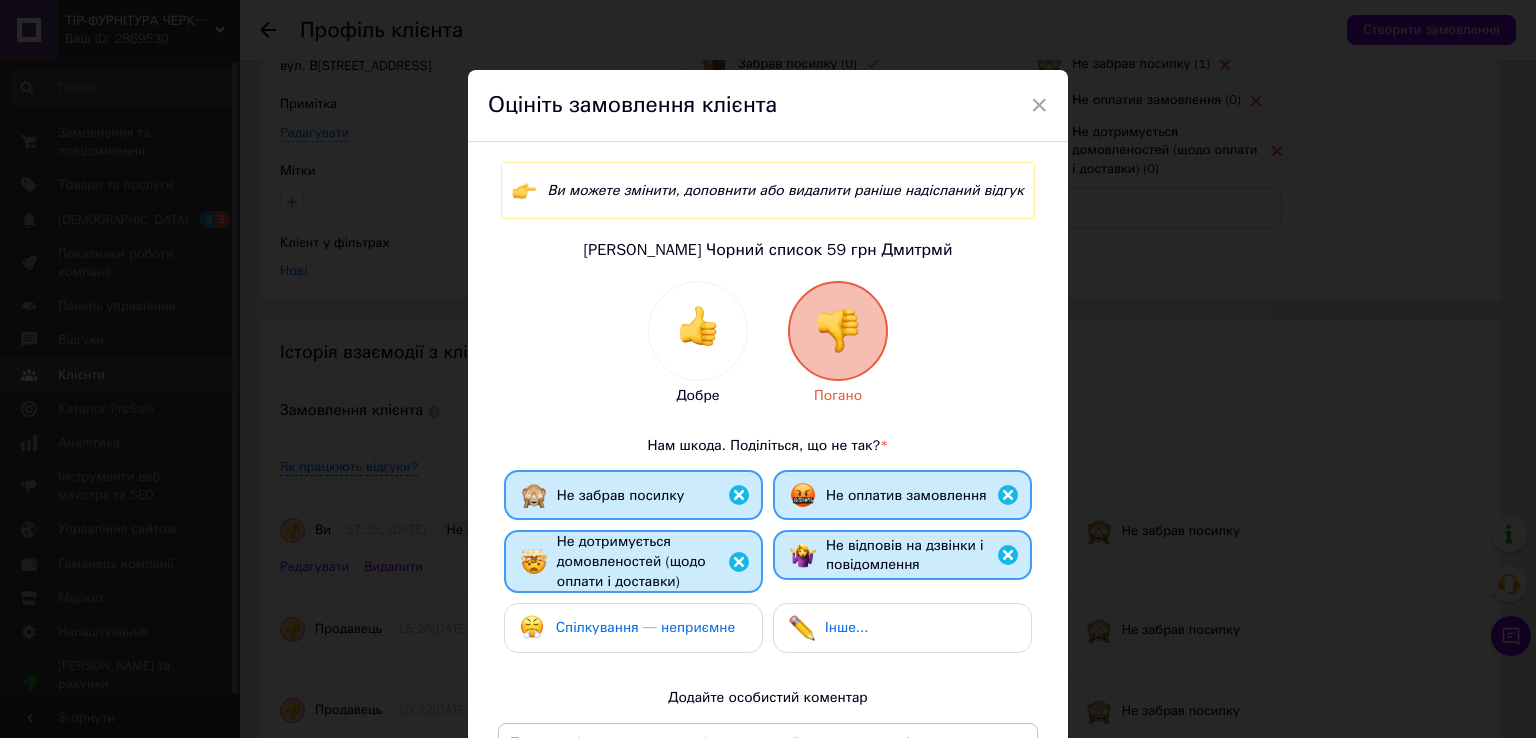 click on "Спілкування — неприємне" at bounding box center [645, 627] 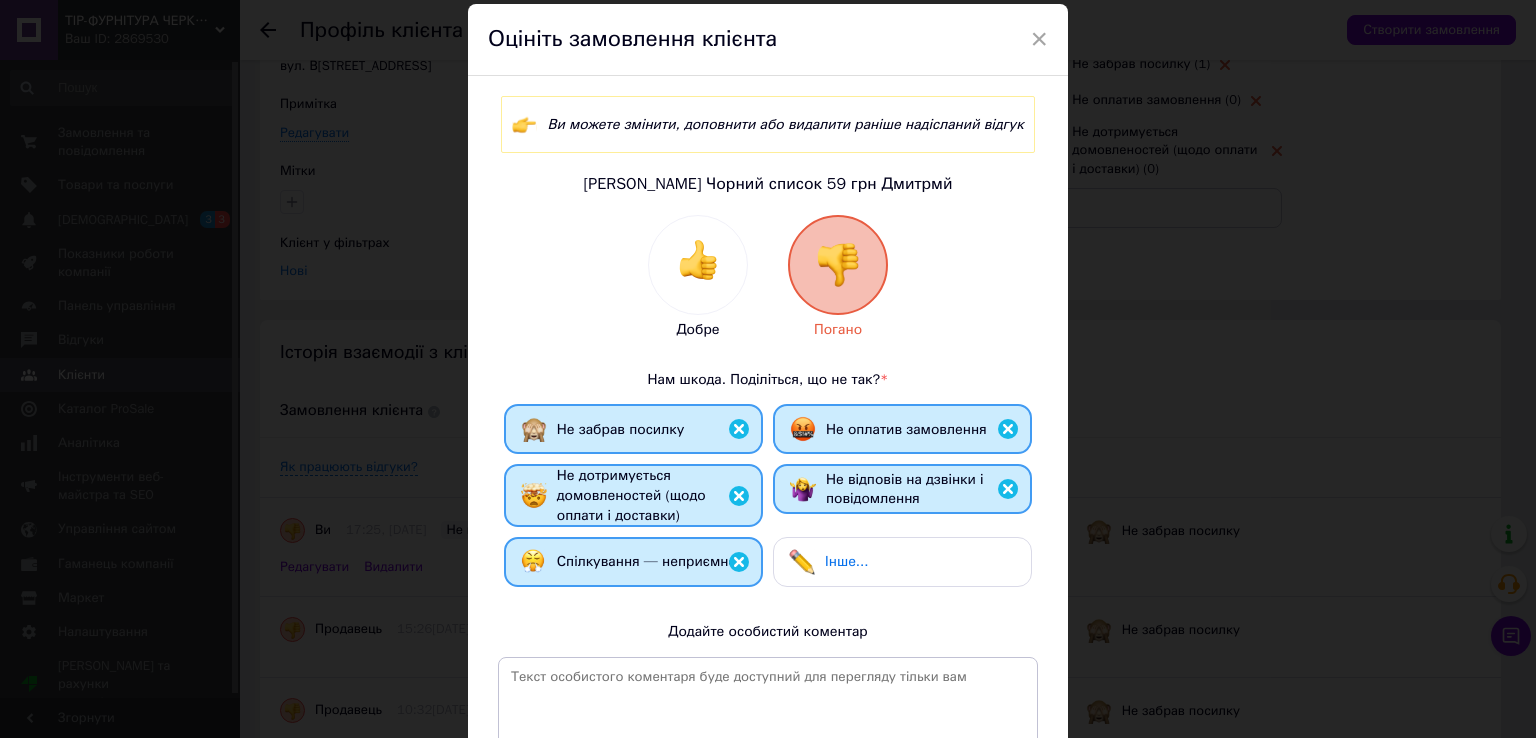 scroll, scrollTop: 100, scrollLeft: 0, axis: vertical 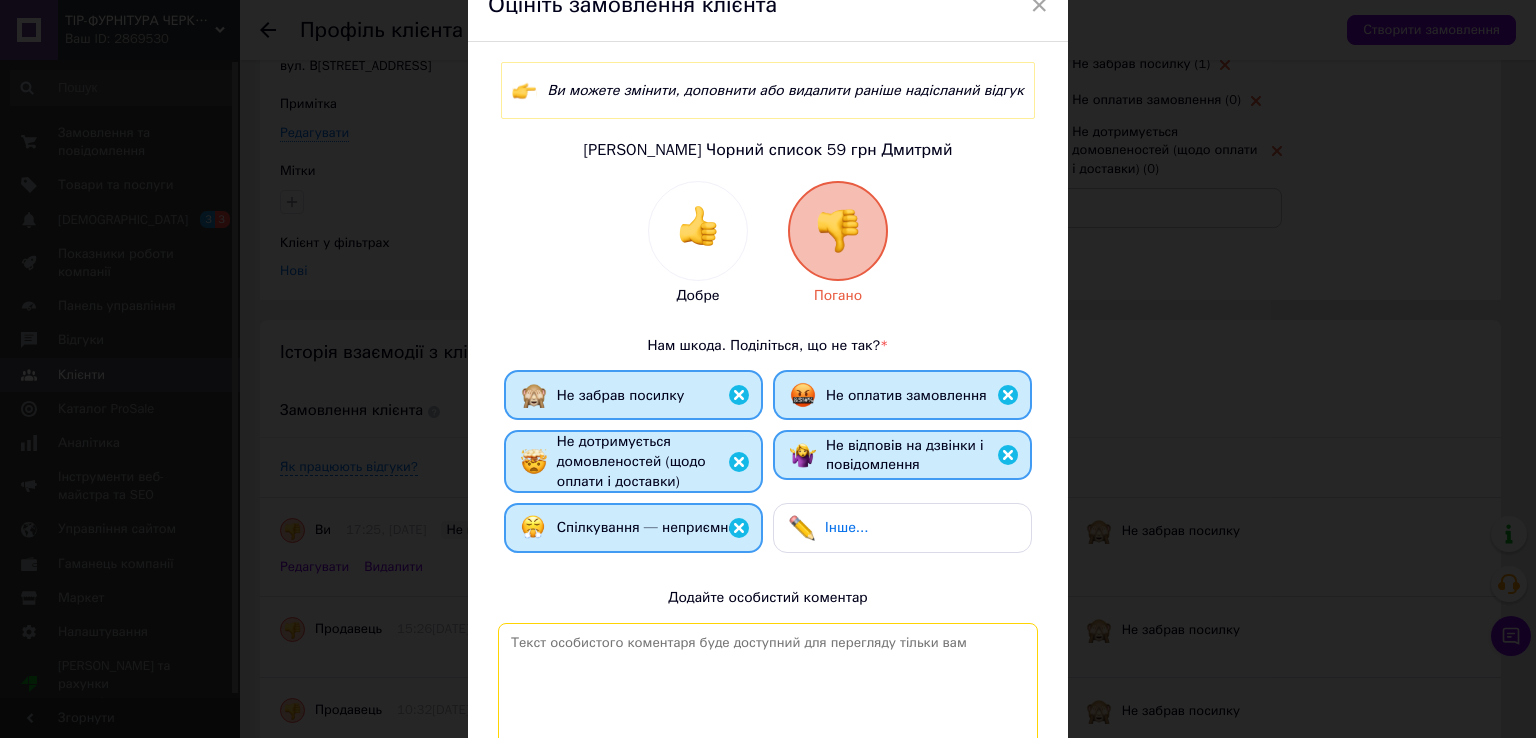 click at bounding box center [768, 706] 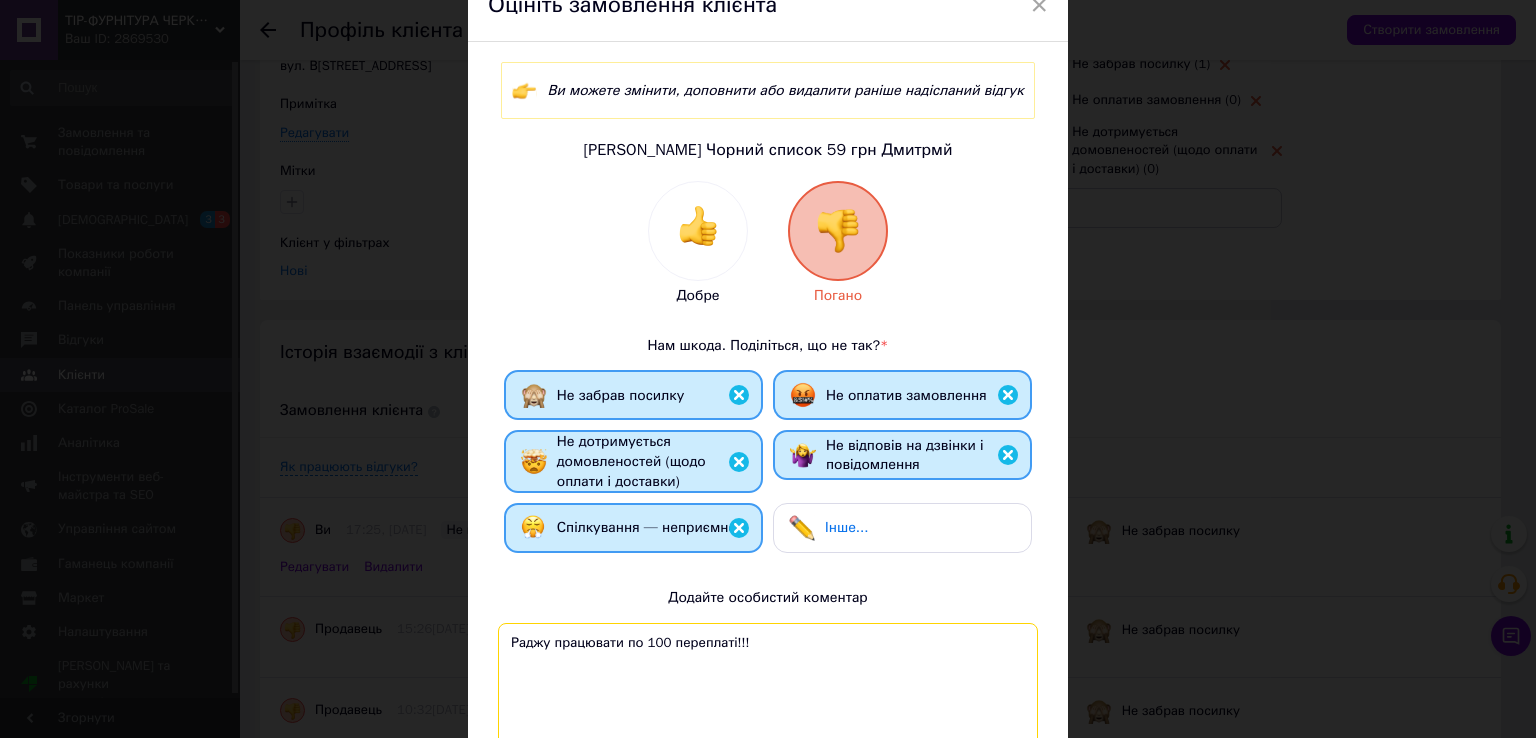 click on "Раджу працювати по 100 переплаті!!!" at bounding box center (768, 706) 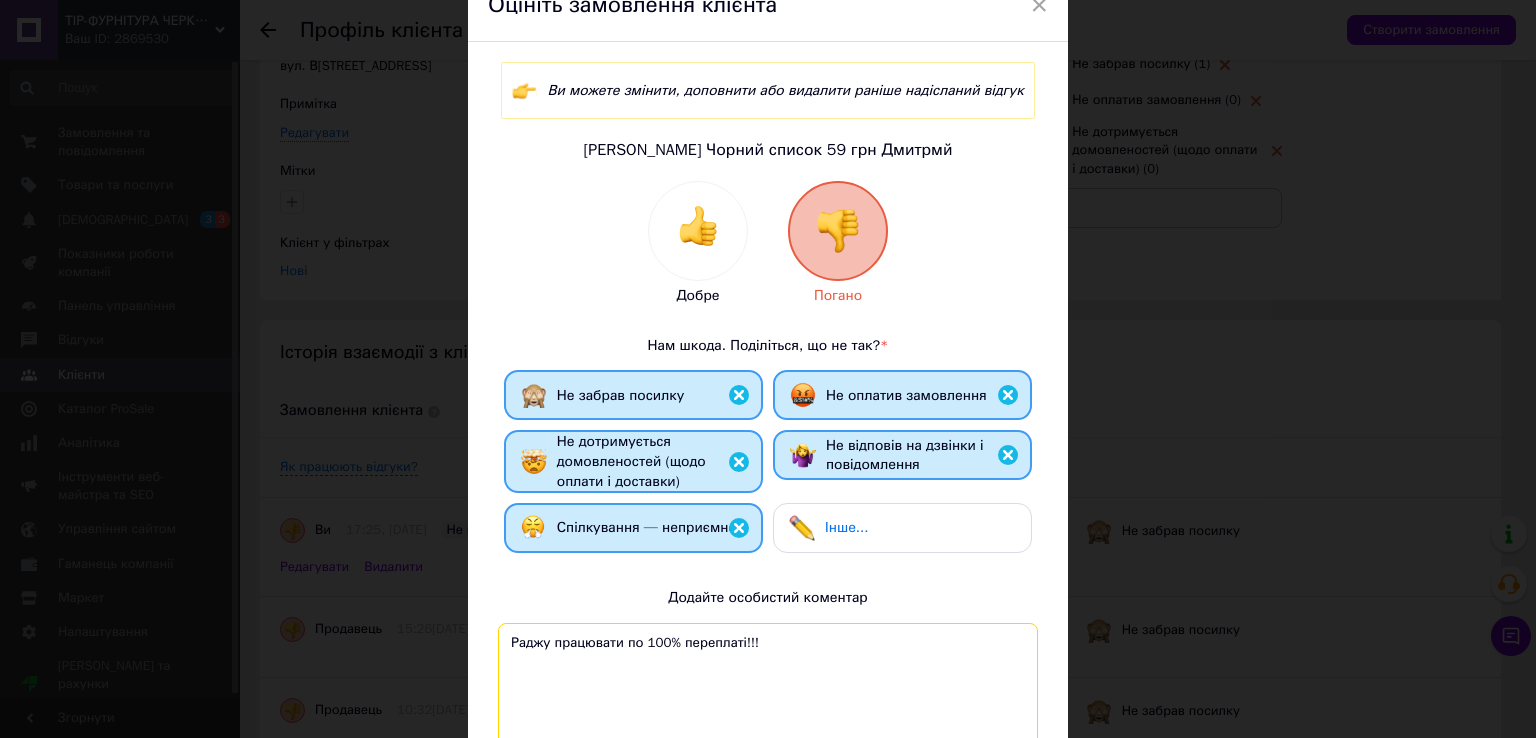 click on "Раджу працювати по 100% переплаті!!!" at bounding box center [768, 706] 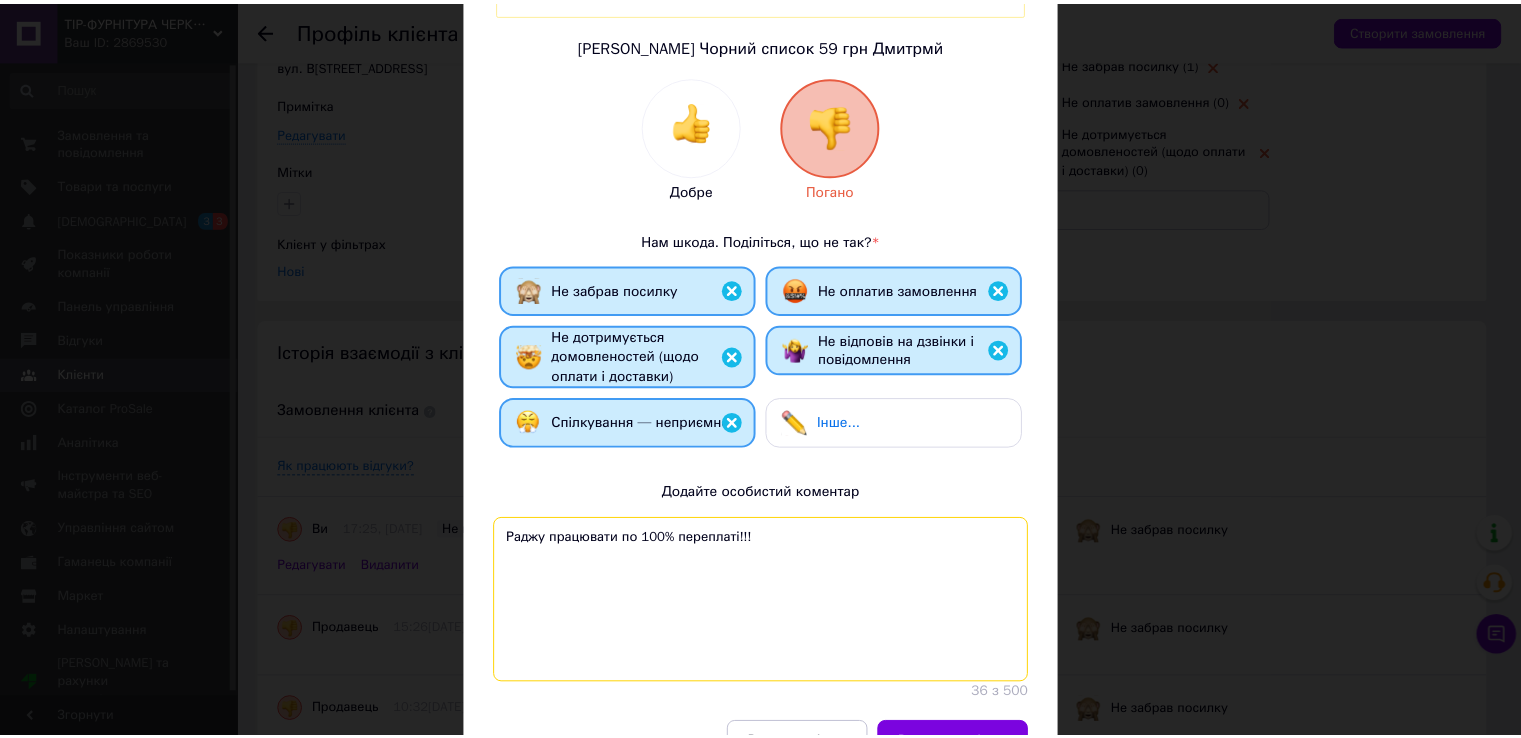 scroll, scrollTop: 316, scrollLeft: 0, axis: vertical 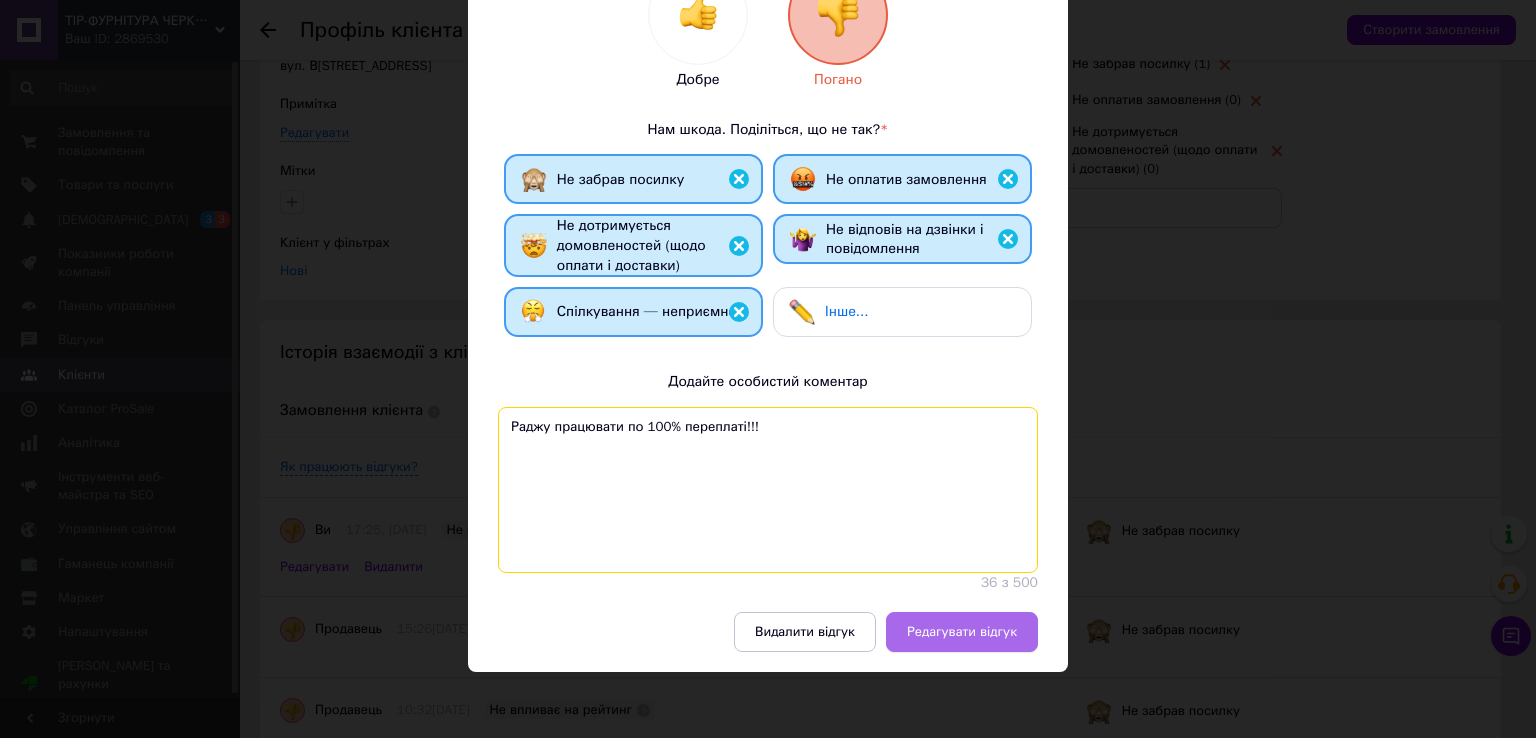type on "Раджу працювати по 100% переплаті!!!" 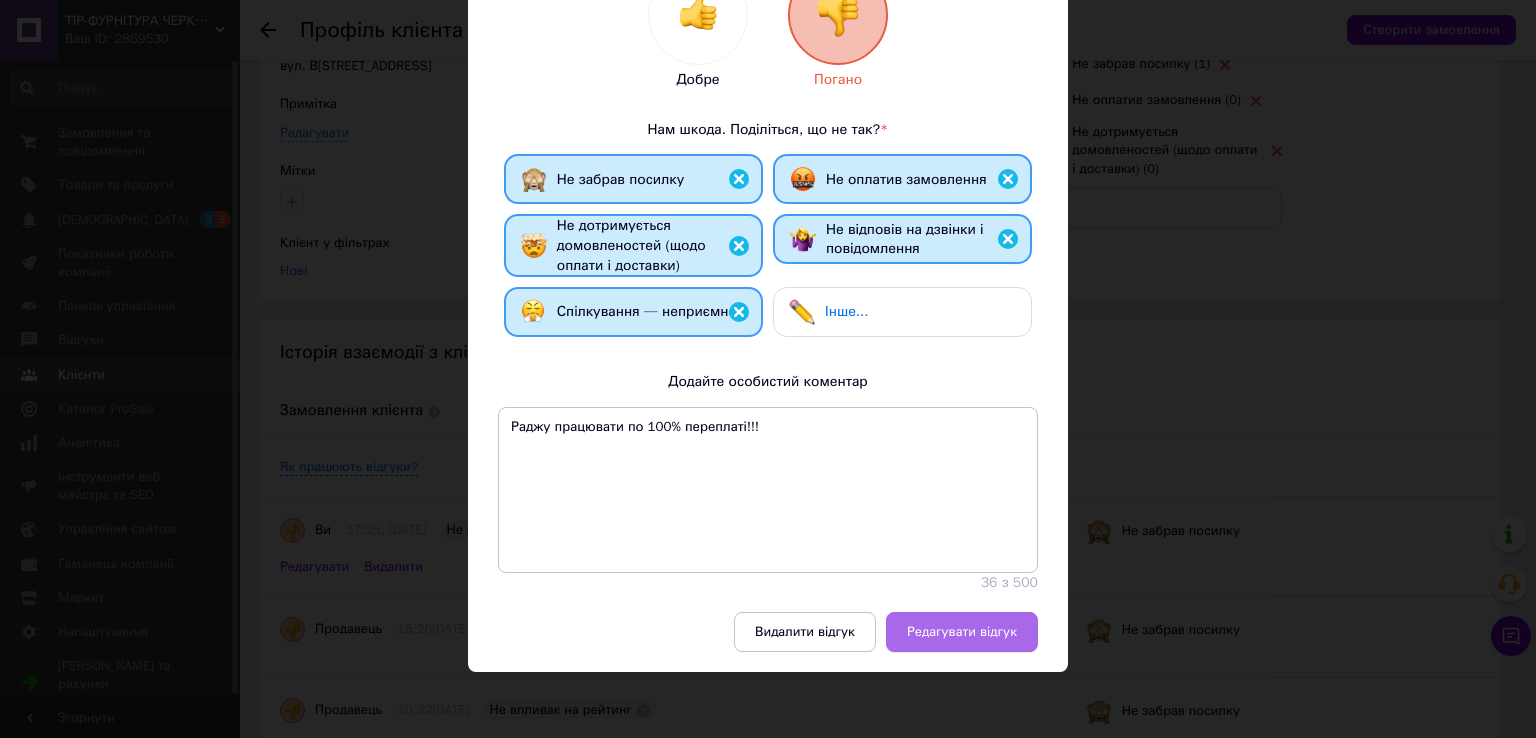 click on "Редагувати відгук" at bounding box center [962, 632] 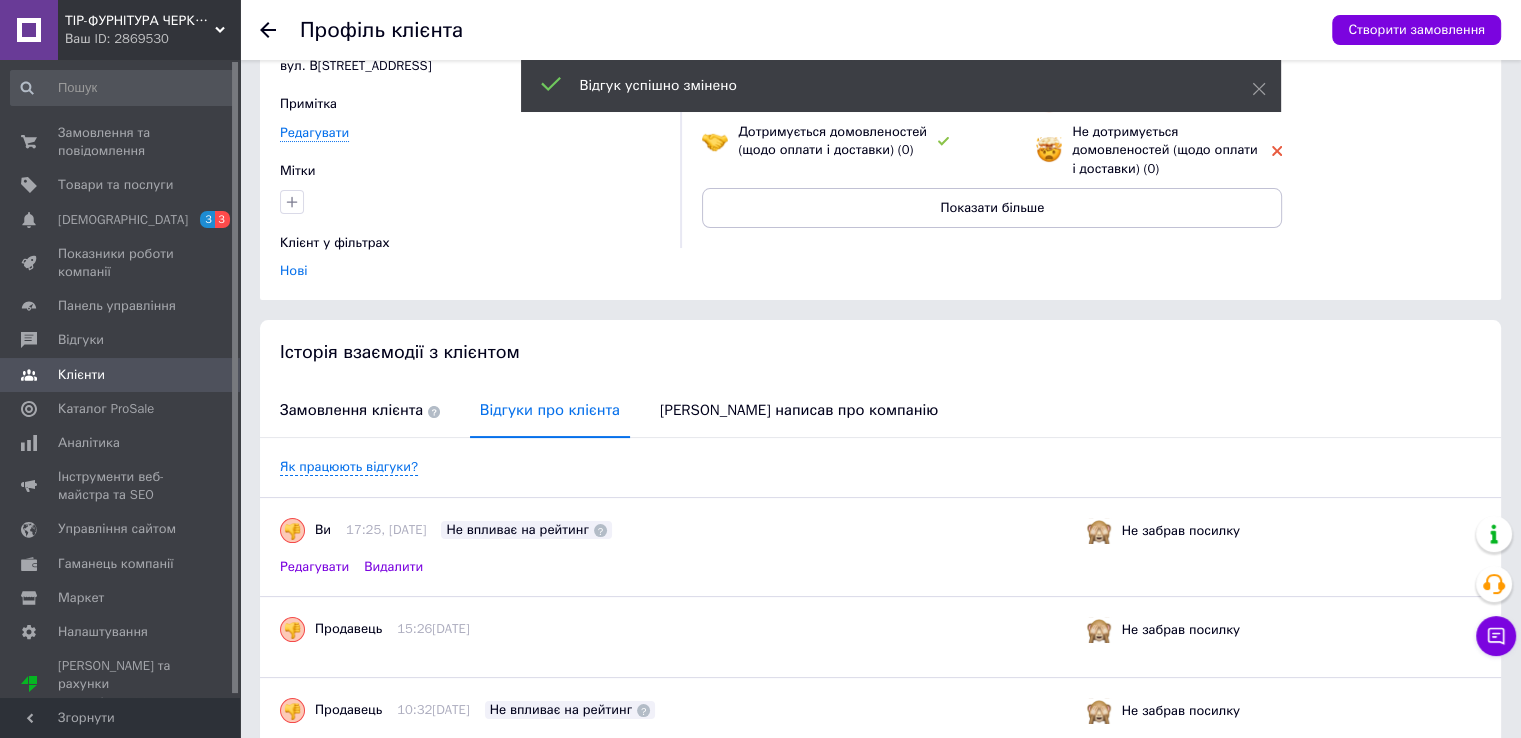 drag, startPoint x: 570, startPoint y: 544, endPoint x: 547, endPoint y: 518, distance: 34.713108 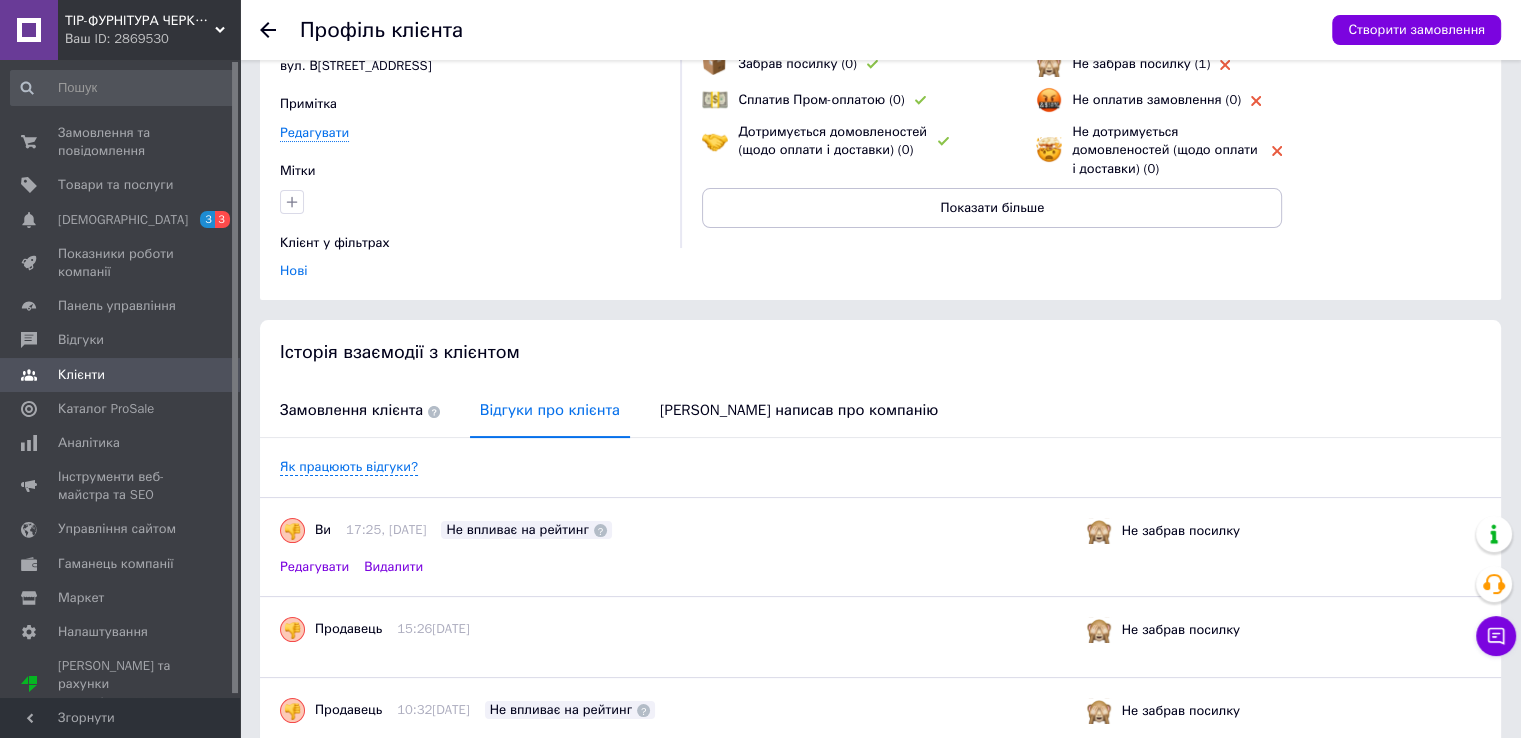click on "Редагувати" at bounding box center (314, 567) 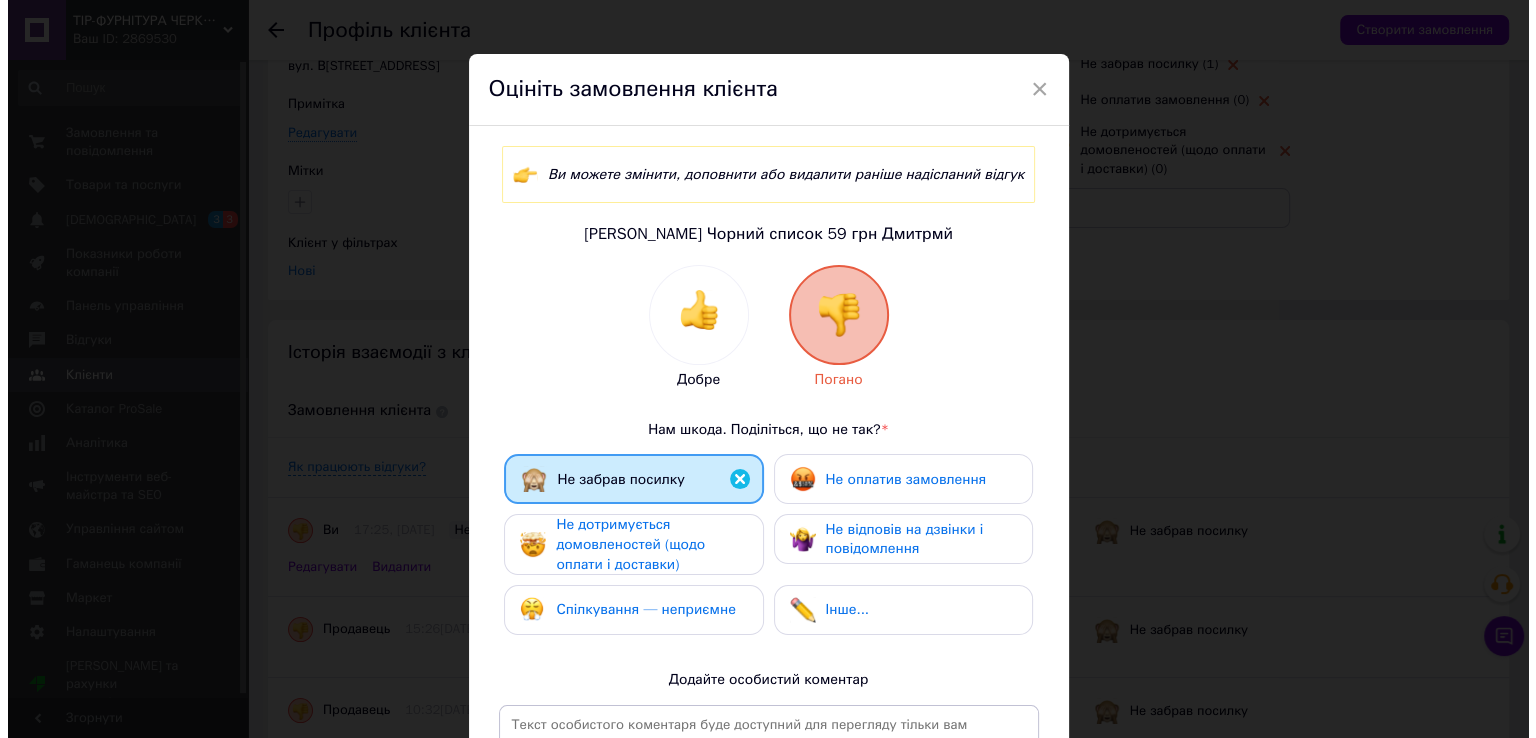scroll, scrollTop: 14, scrollLeft: 0, axis: vertical 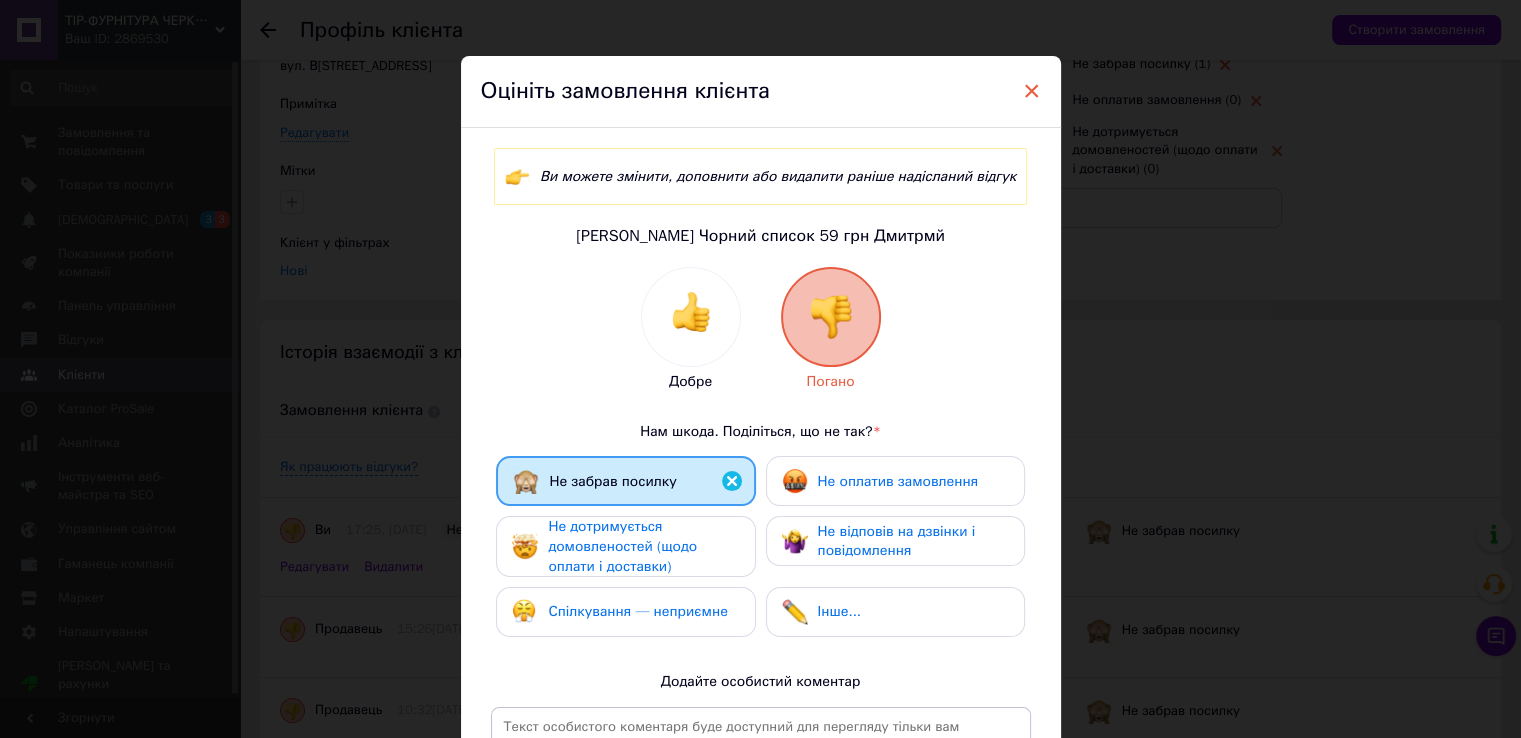 click on "×" at bounding box center (1032, 91) 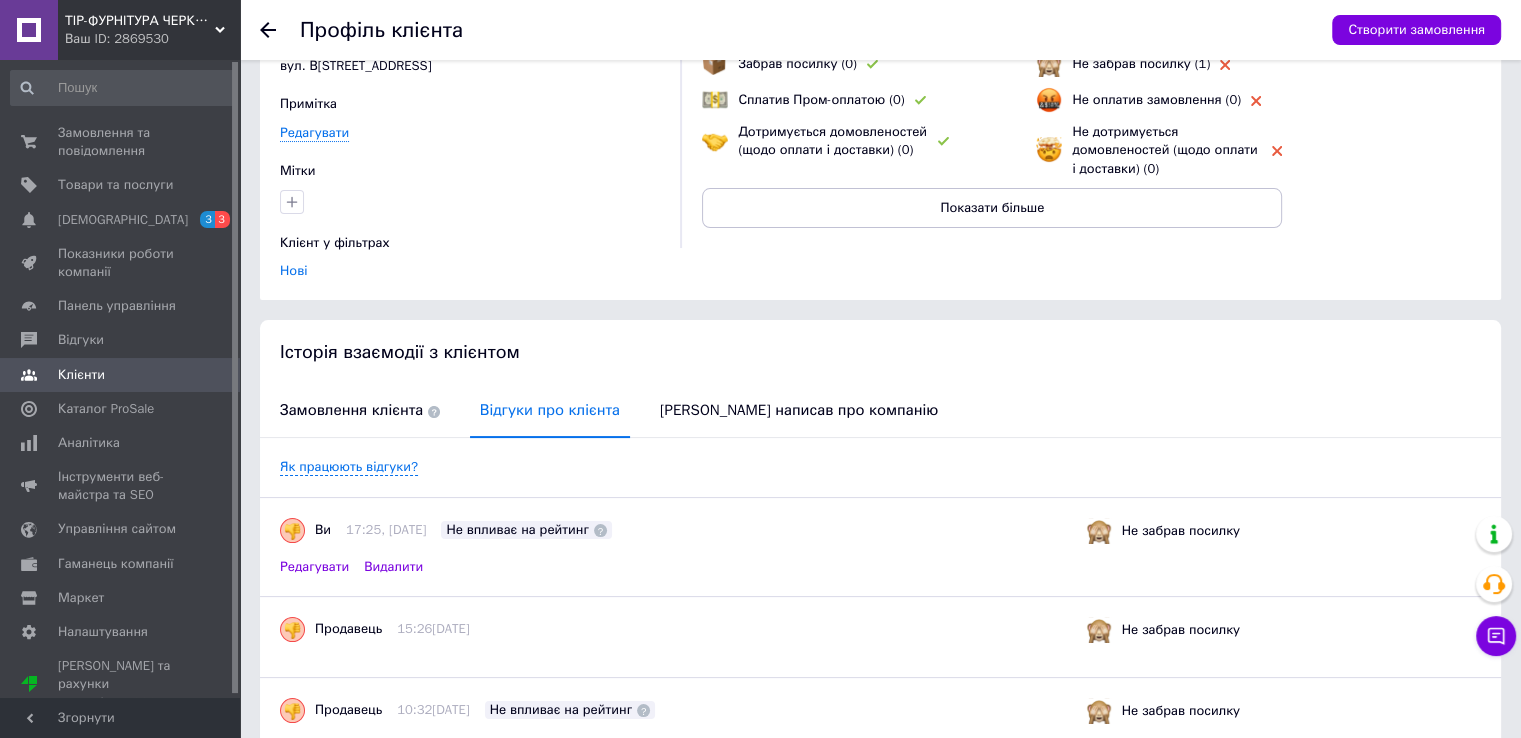 click on "Редагувати" at bounding box center [314, 567] 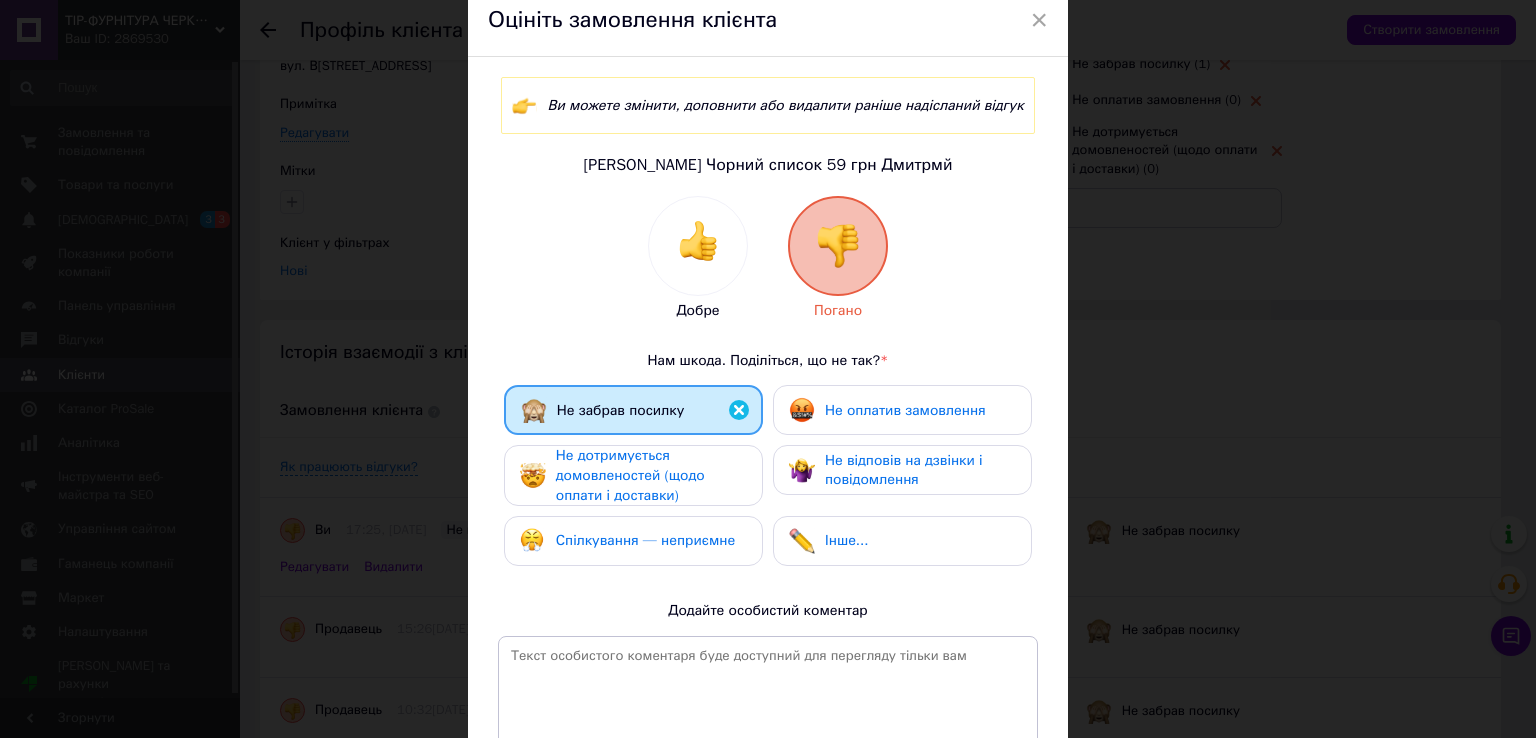 scroll, scrollTop: 0, scrollLeft: 0, axis: both 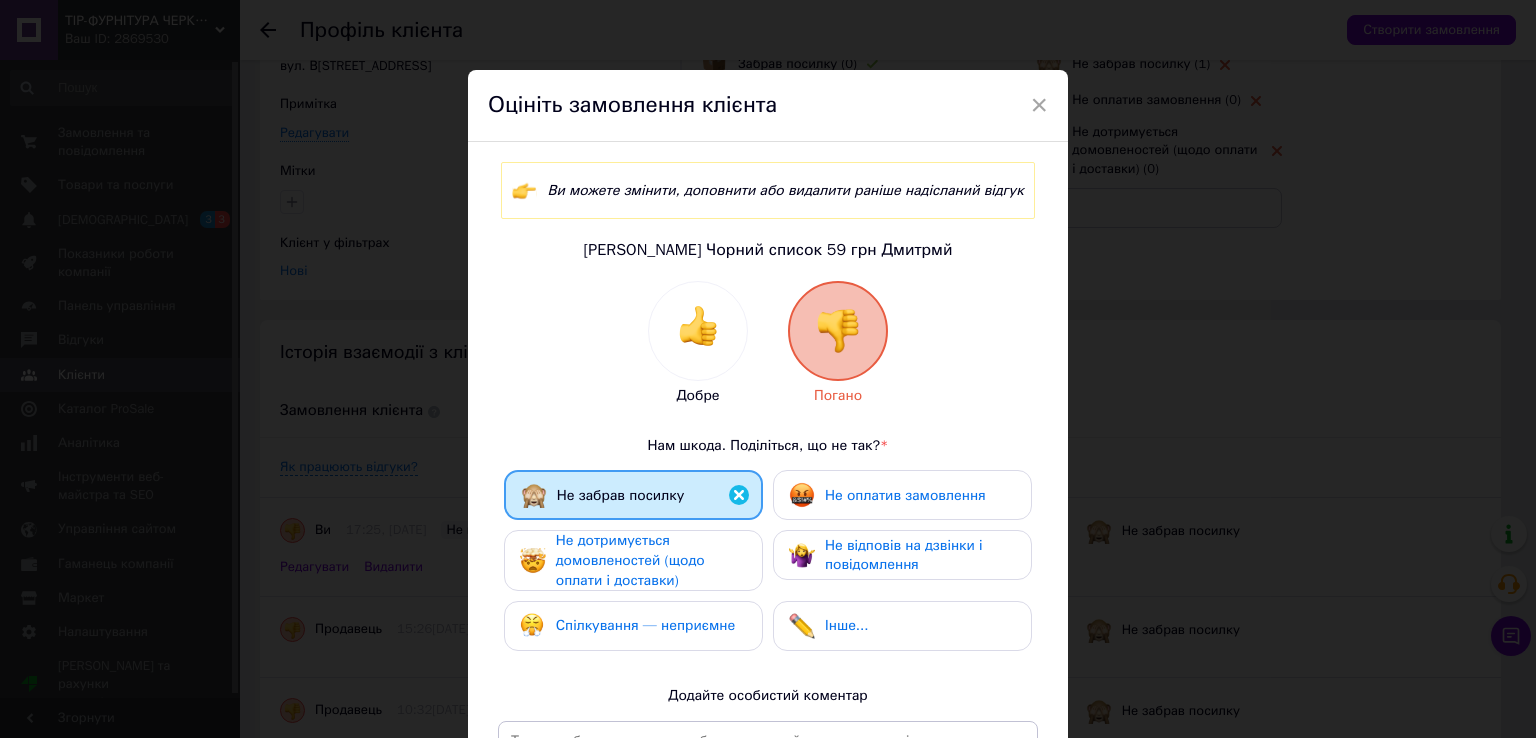 click on "Не оплатив замовлення" at bounding box center (905, 495) 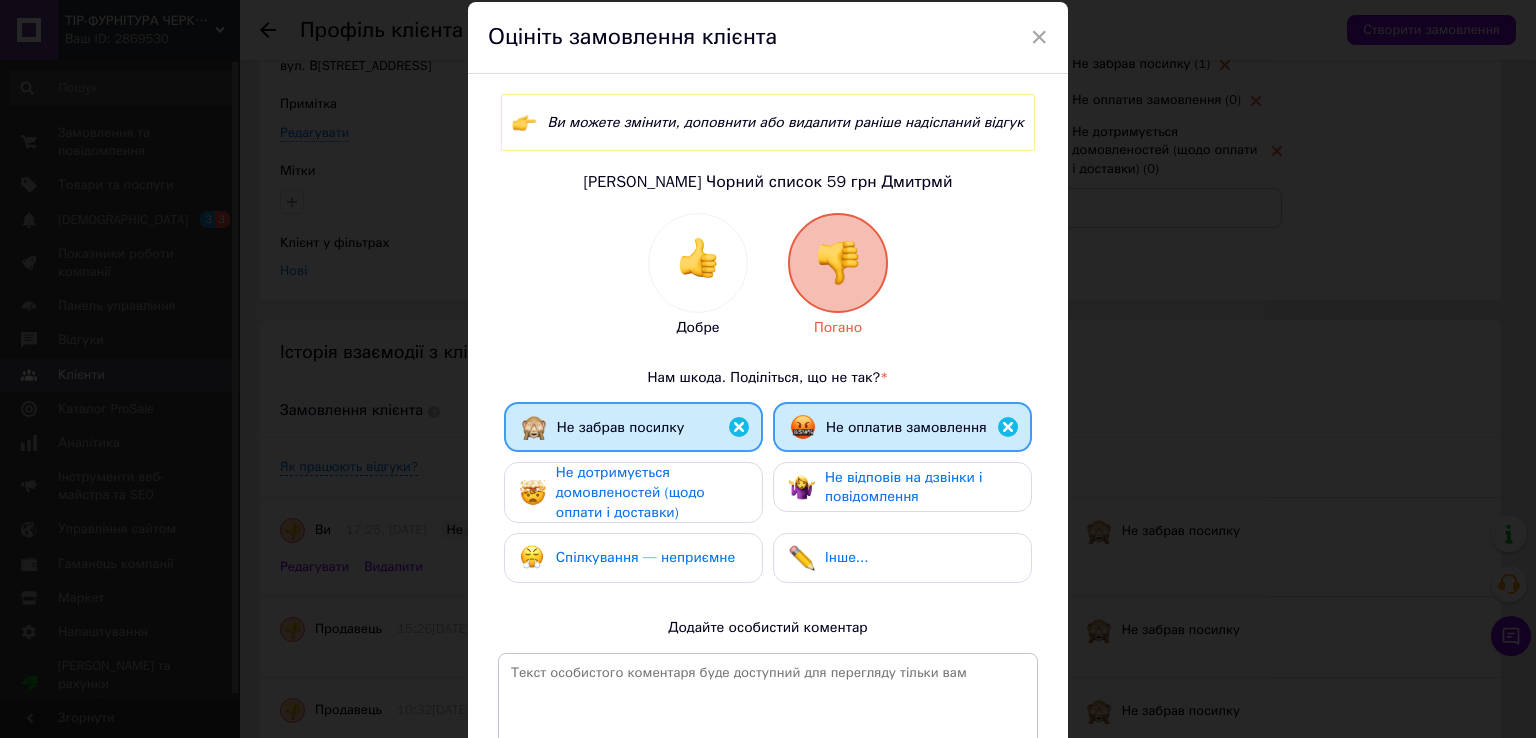 scroll, scrollTop: 100, scrollLeft: 0, axis: vertical 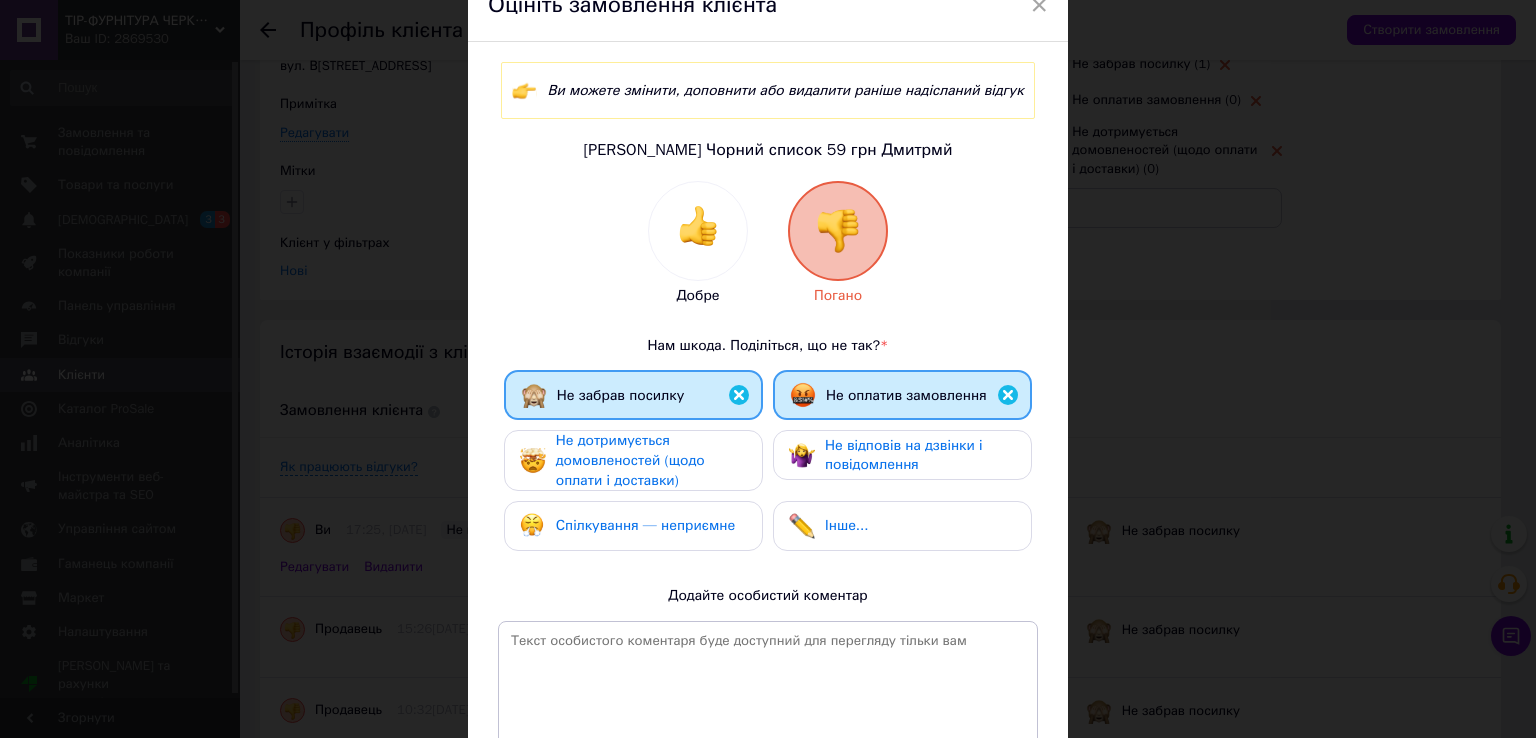 click on "Не дотримується домовленостей (щодо оплати і доставки)" at bounding box center [630, 460] 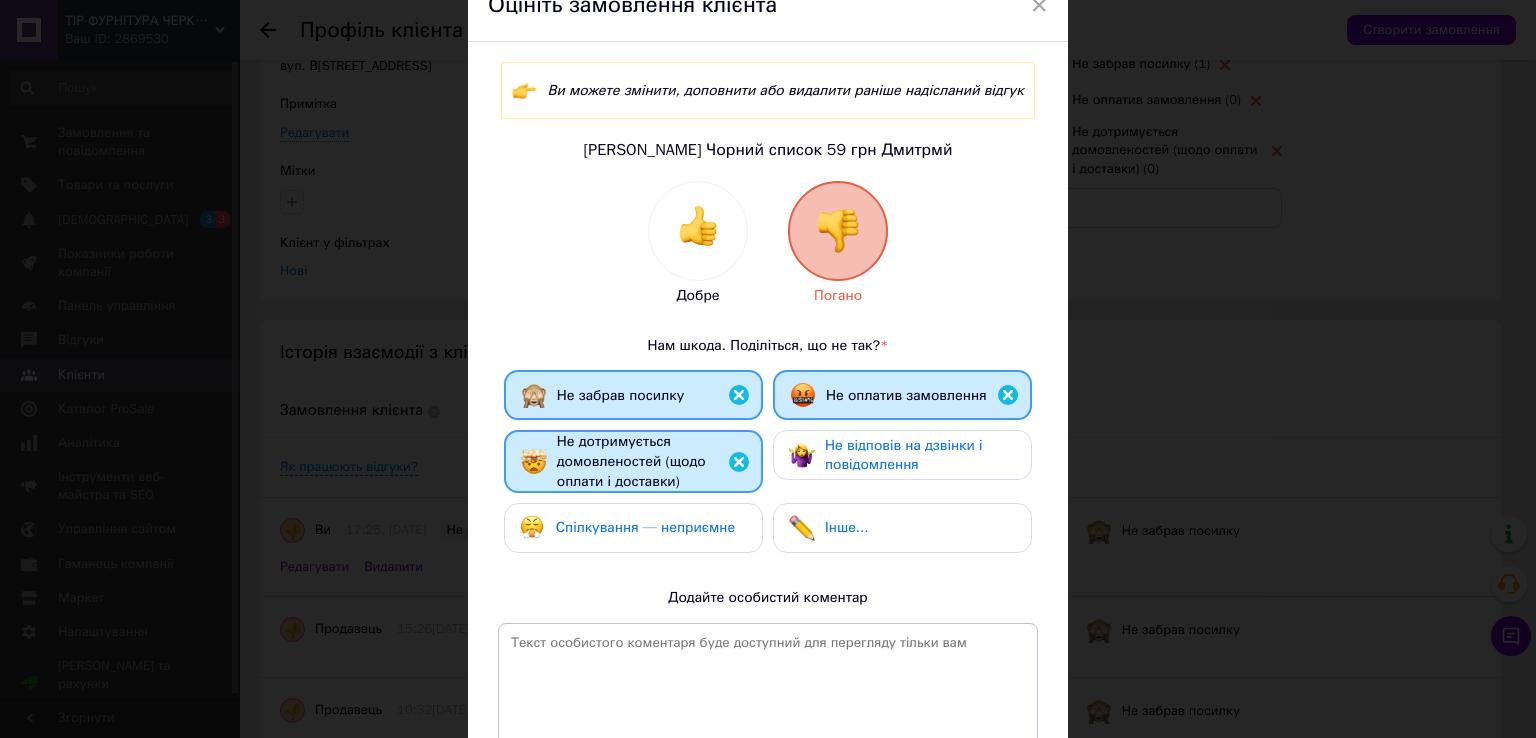 drag, startPoint x: 852, startPoint y: 459, endPoint x: 796, endPoint y: 485, distance: 61.741398 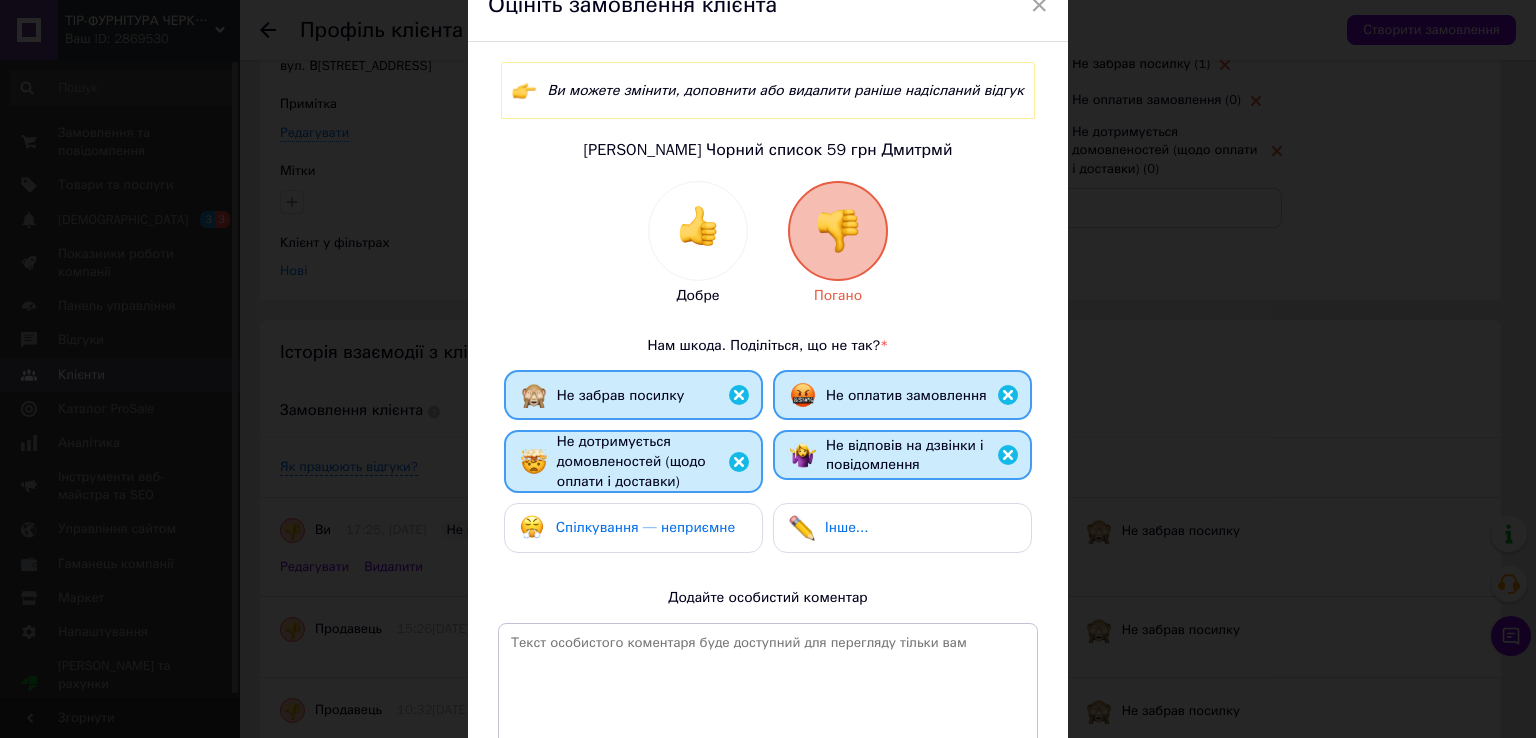 click on "Спілкування — неприємне" at bounding box center [645, 527] 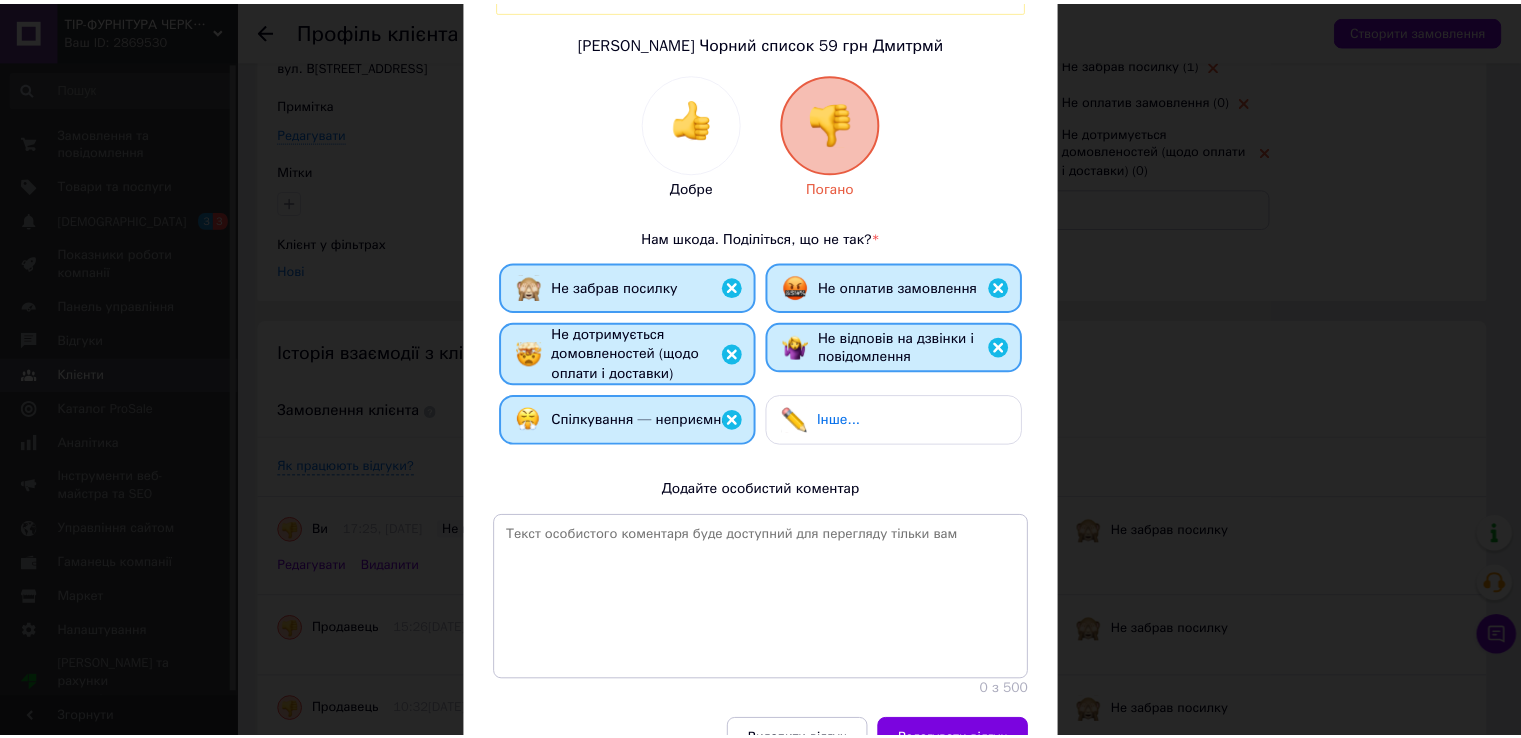 scroll, scrollTop: 316, scrollLeft: 0, axis: vertical 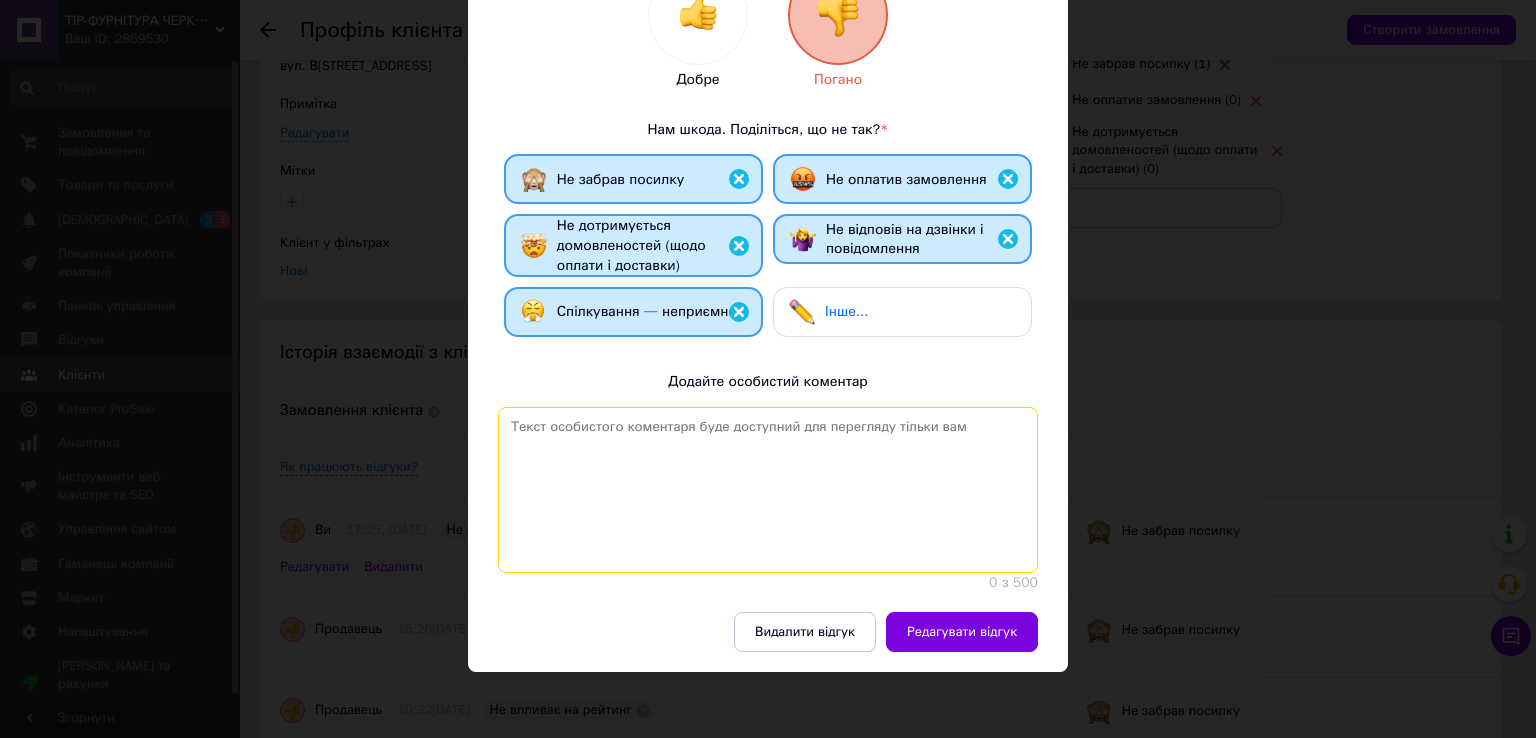 click at bounding box center (768, 490) 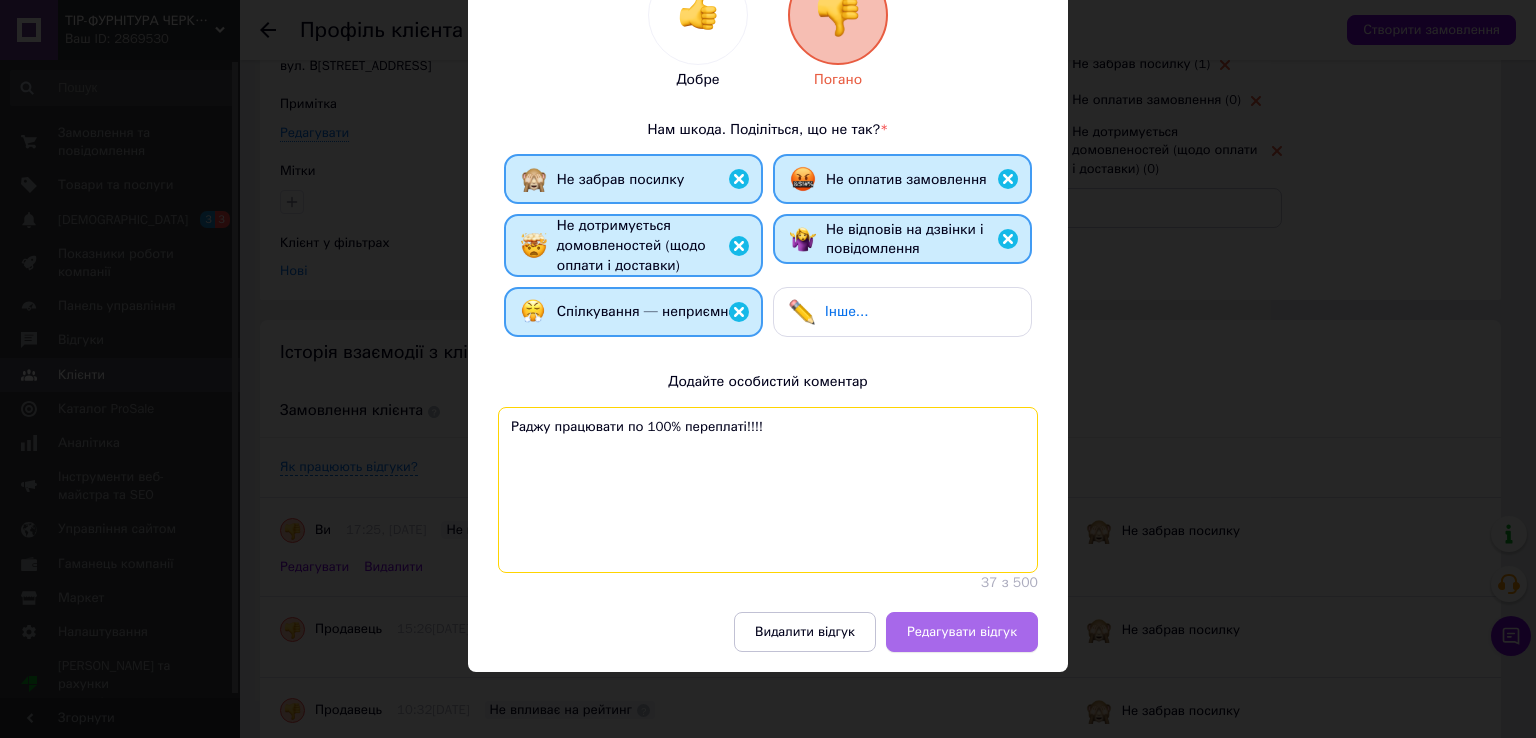 type on "Раджу працювати по 100% переплаті!!!!" 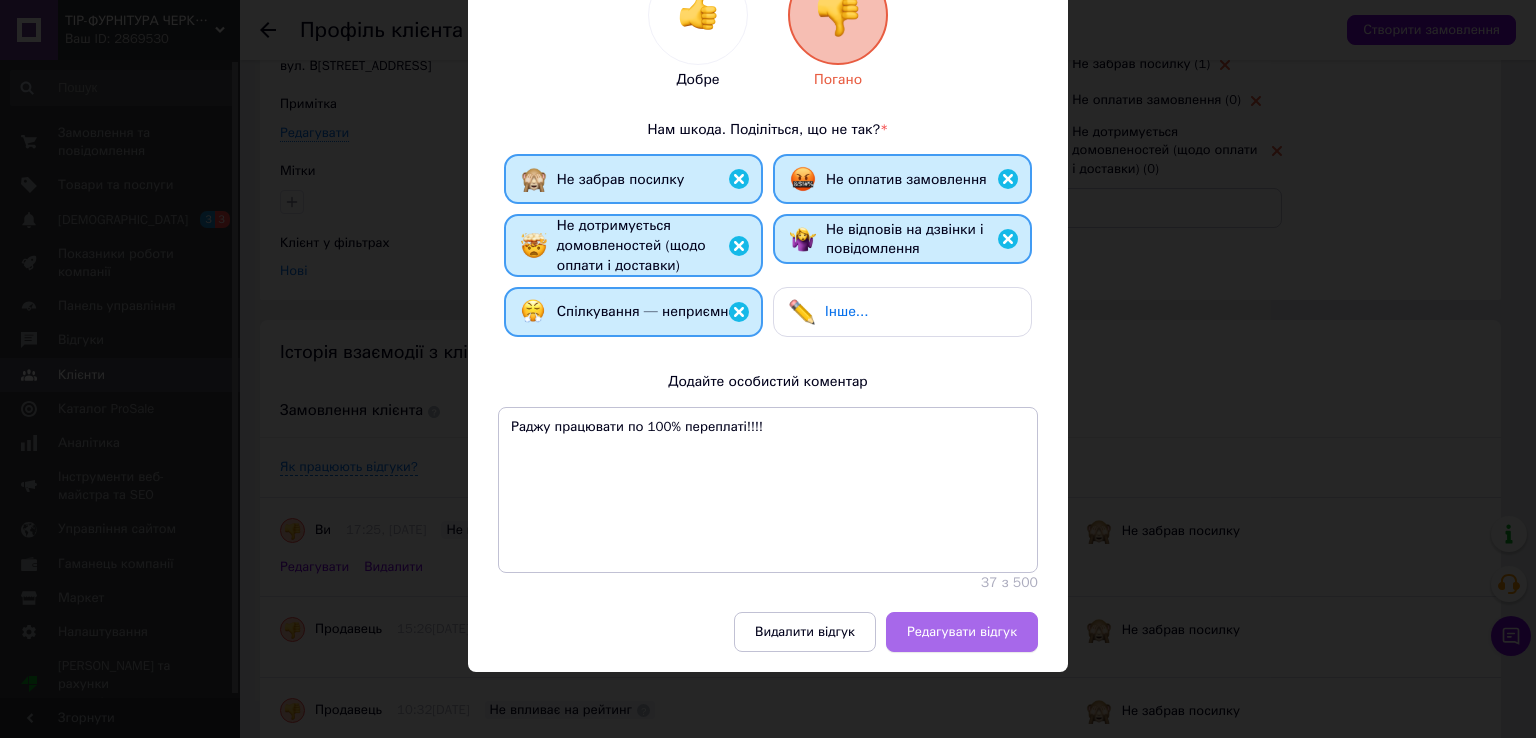click on "Редагувати відгук" at bounding box center [962, 632] 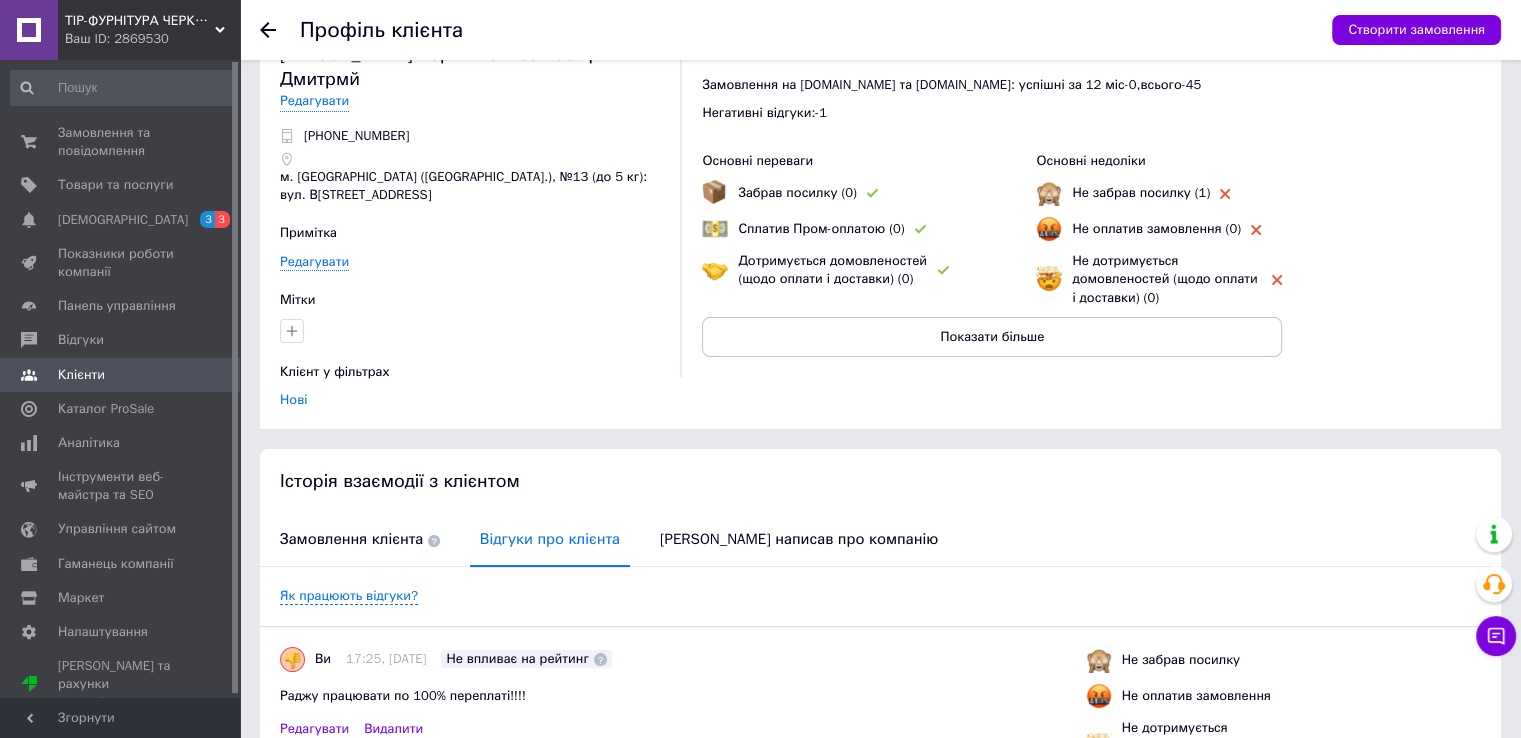 scroll, scrollTop: 0, scrollLeft: 0, axis: both 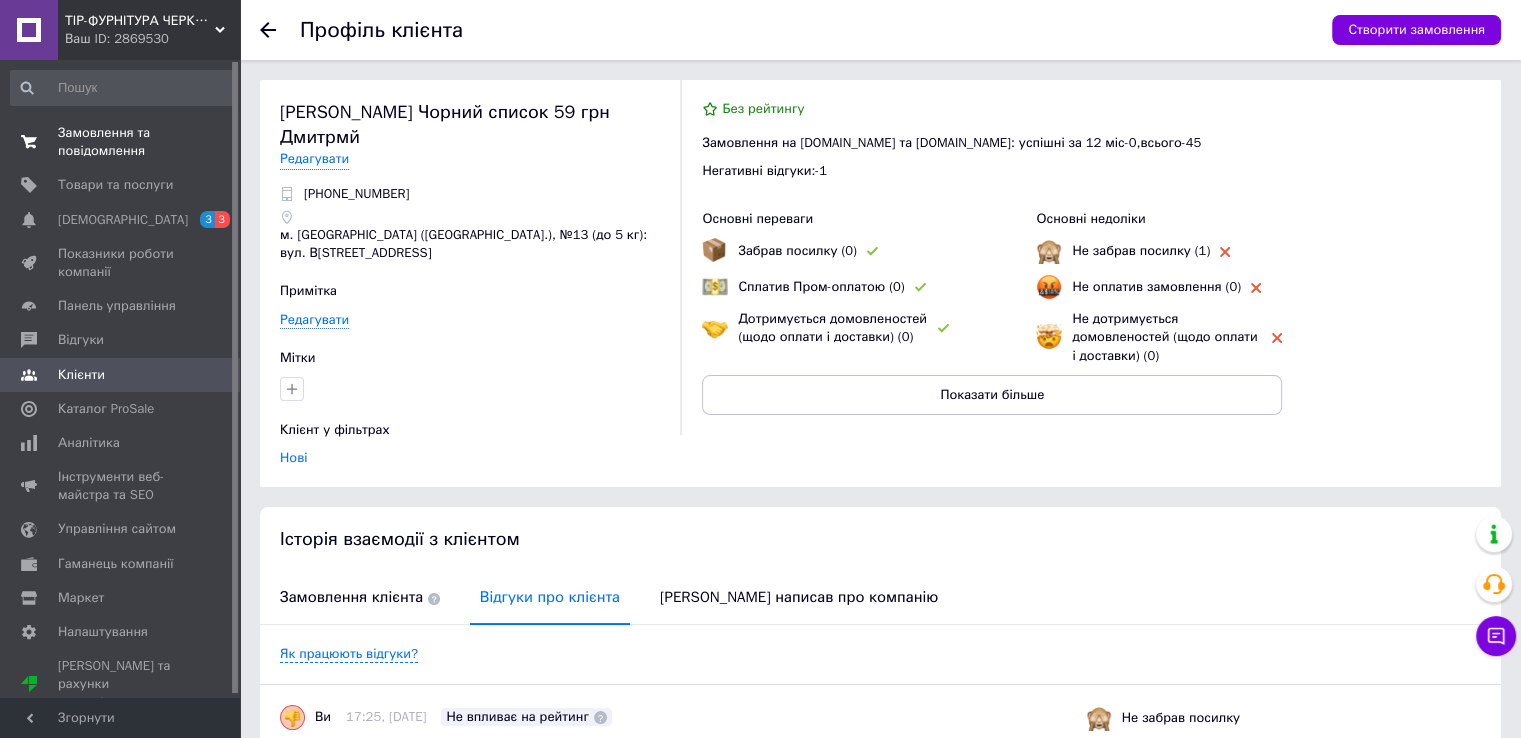 click on "Замовлення та повідомлення" at bounding box center [121, 142] 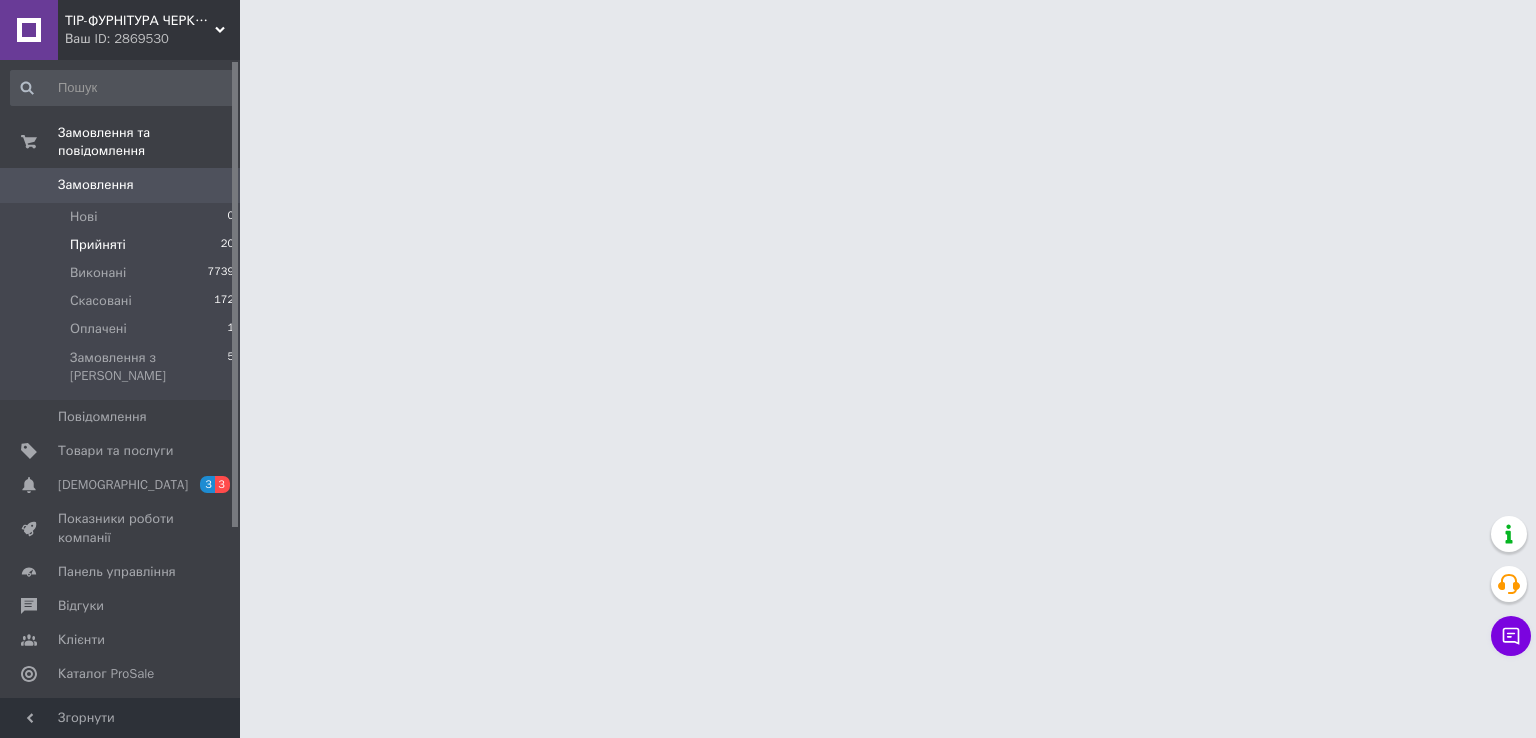 click on "Прийняті" at bounding box center (98, 245) 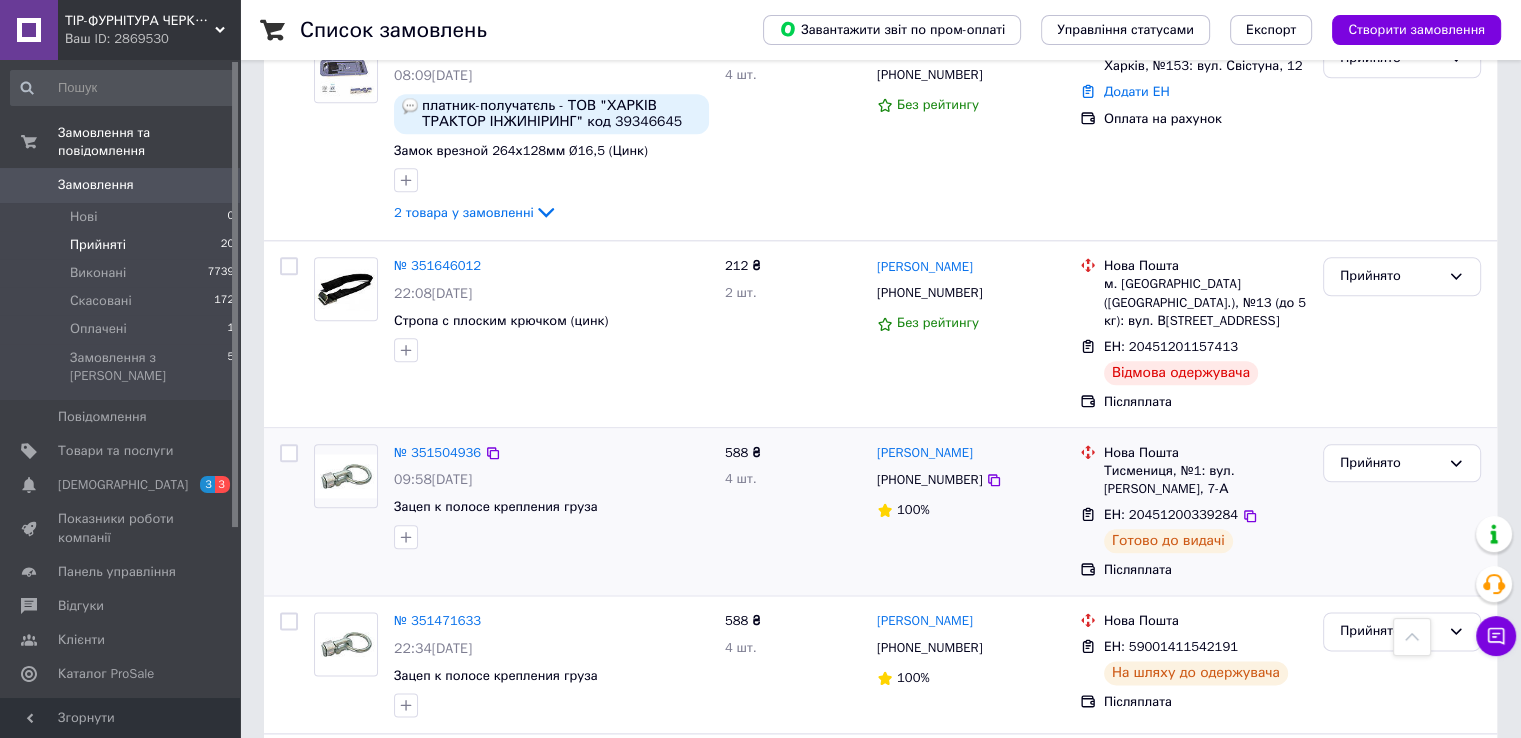 scroll, scrollTop: 2232, scrollLeft: 0, axis: vertical 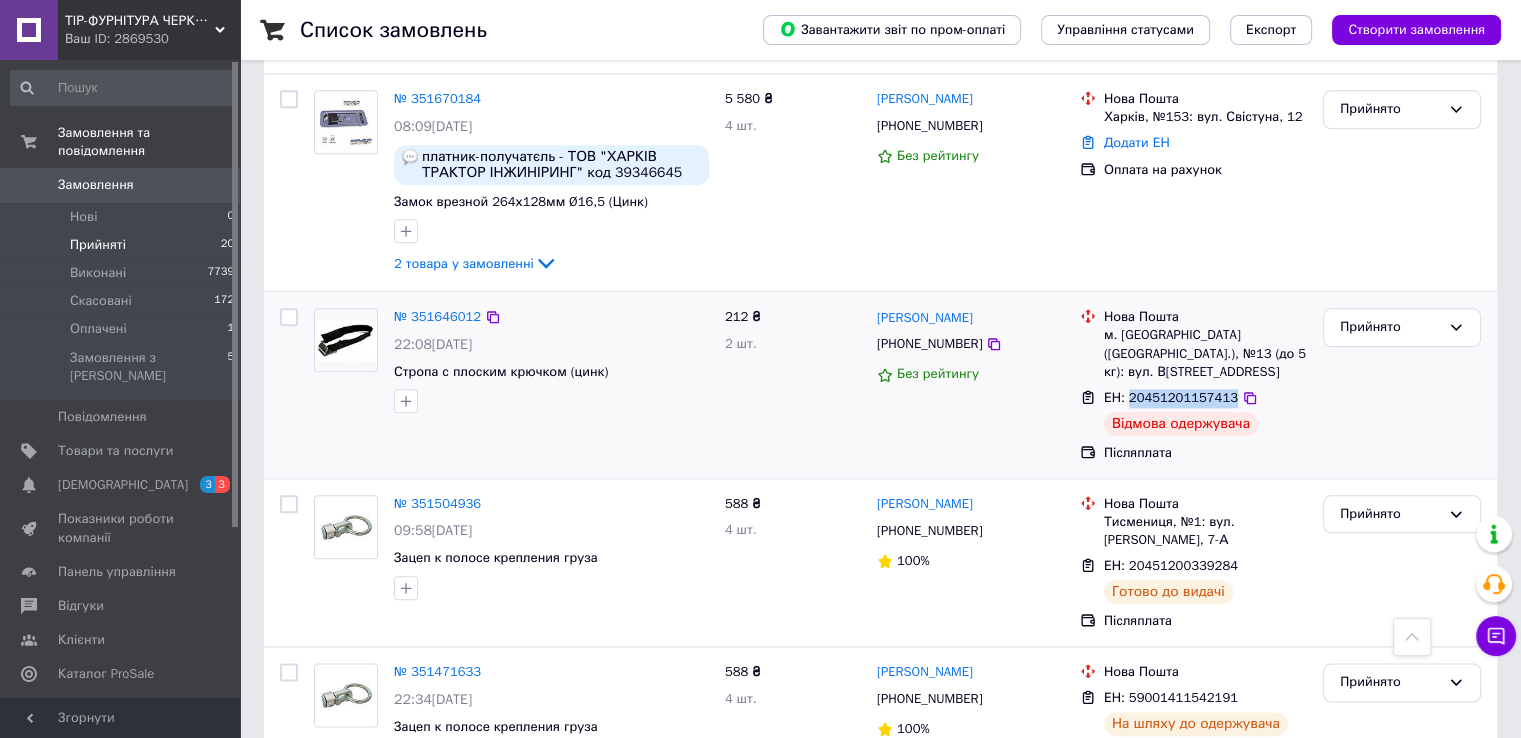 drag, startPoint x: 1127, startPoint y: 335, endPoint x: 1224, endPoint y: 331, distance: 97.082436 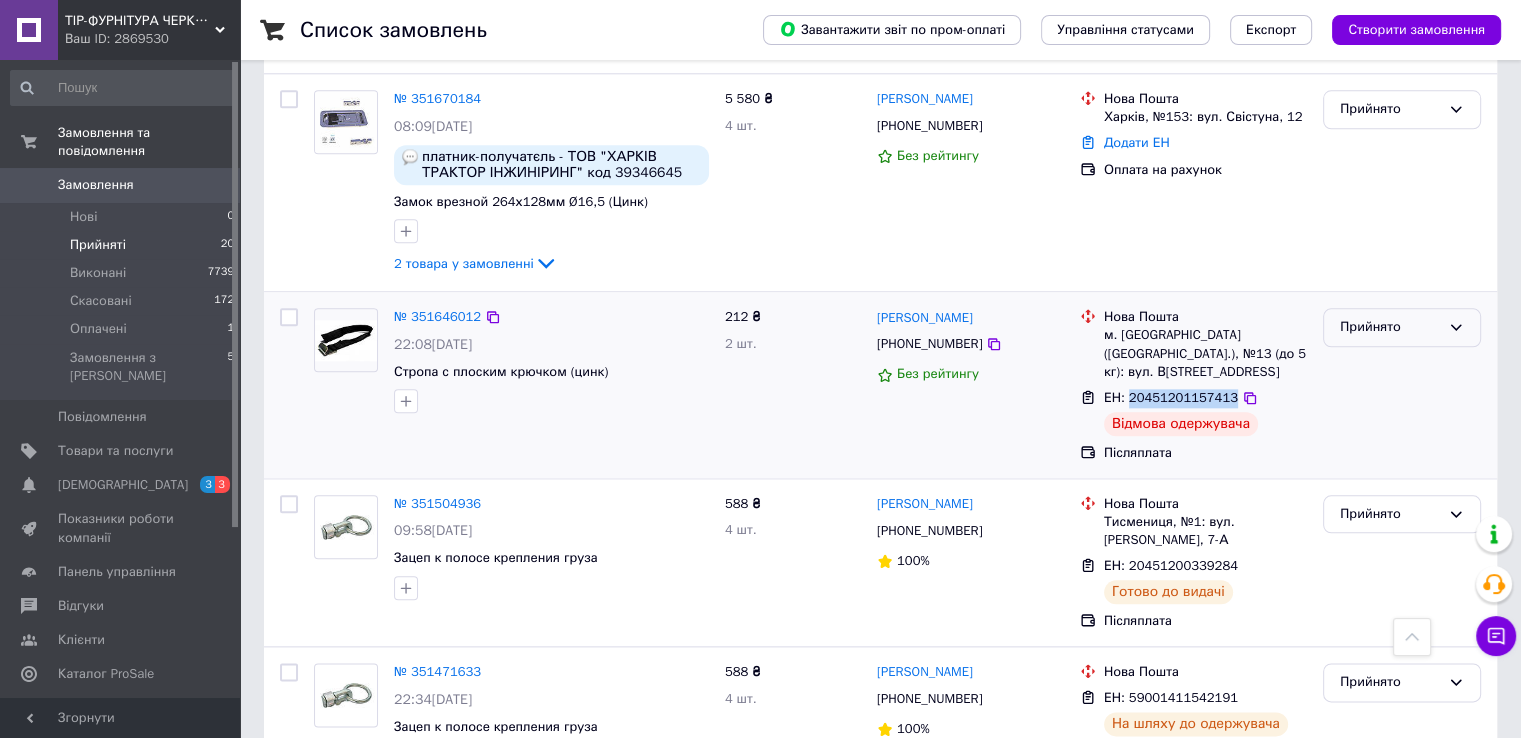 click on "Прийнято" at bounding box center (1390, 327) 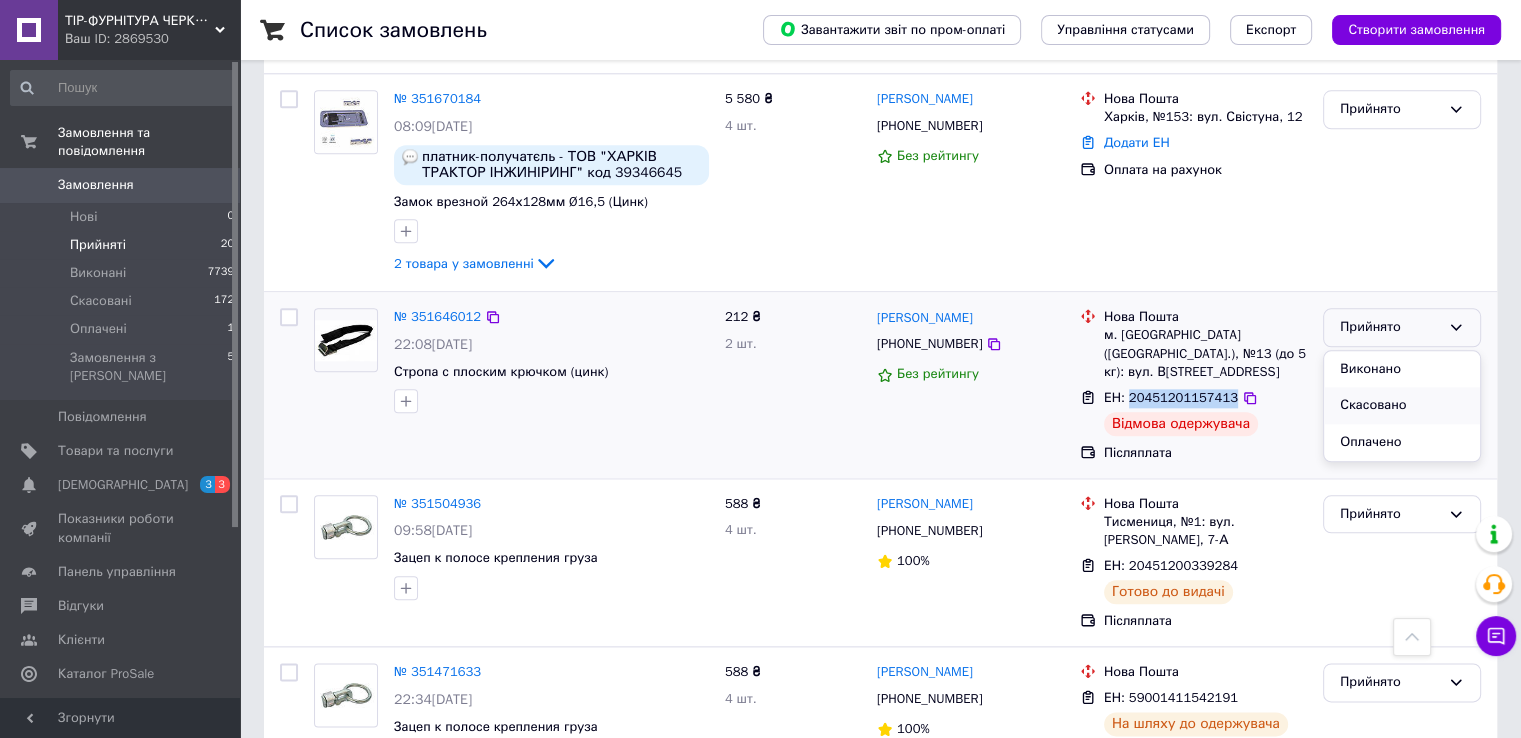 click on "Скасовано" at bounding box center (1402, 405) 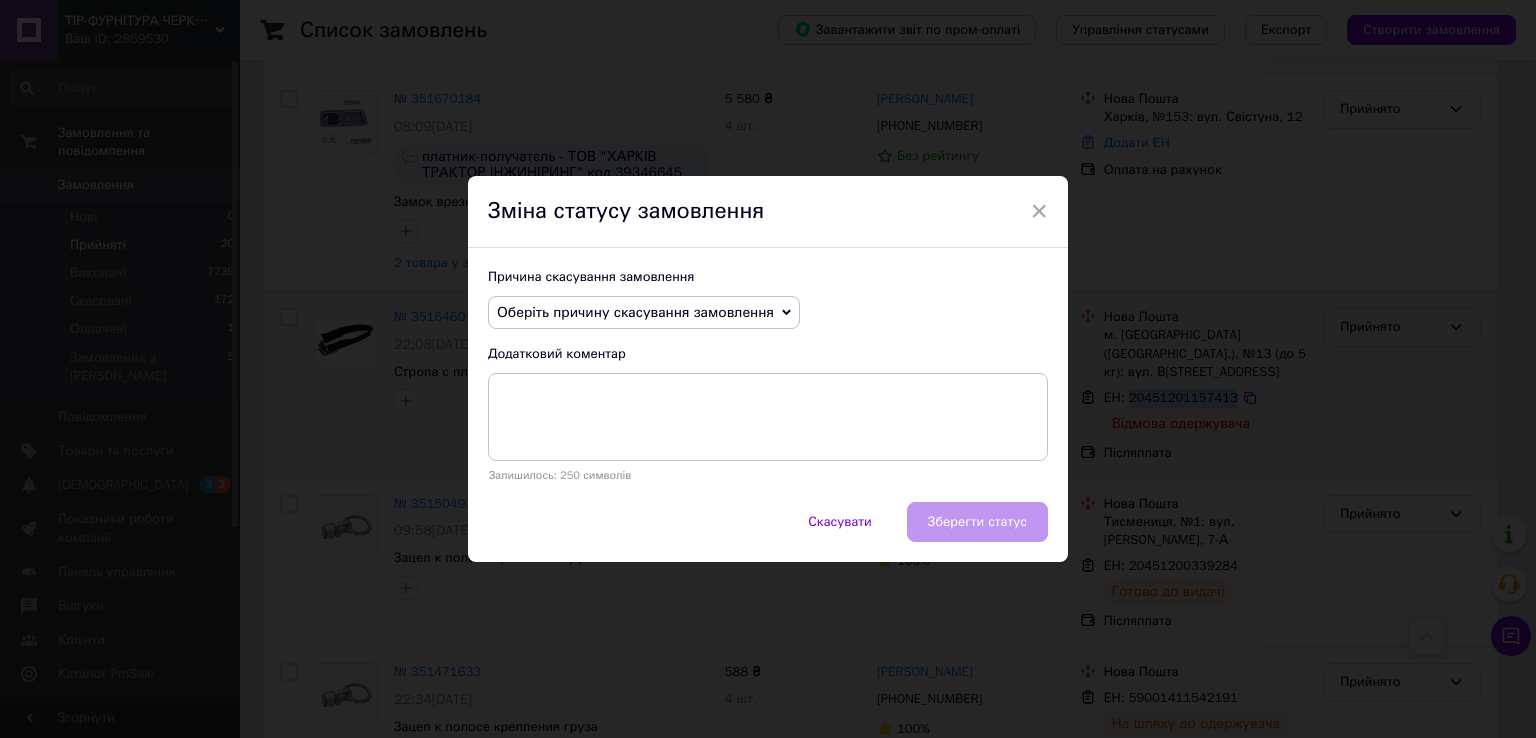 click on "Оберіть причину скасування замовлення" at bounding box center (635, 312) 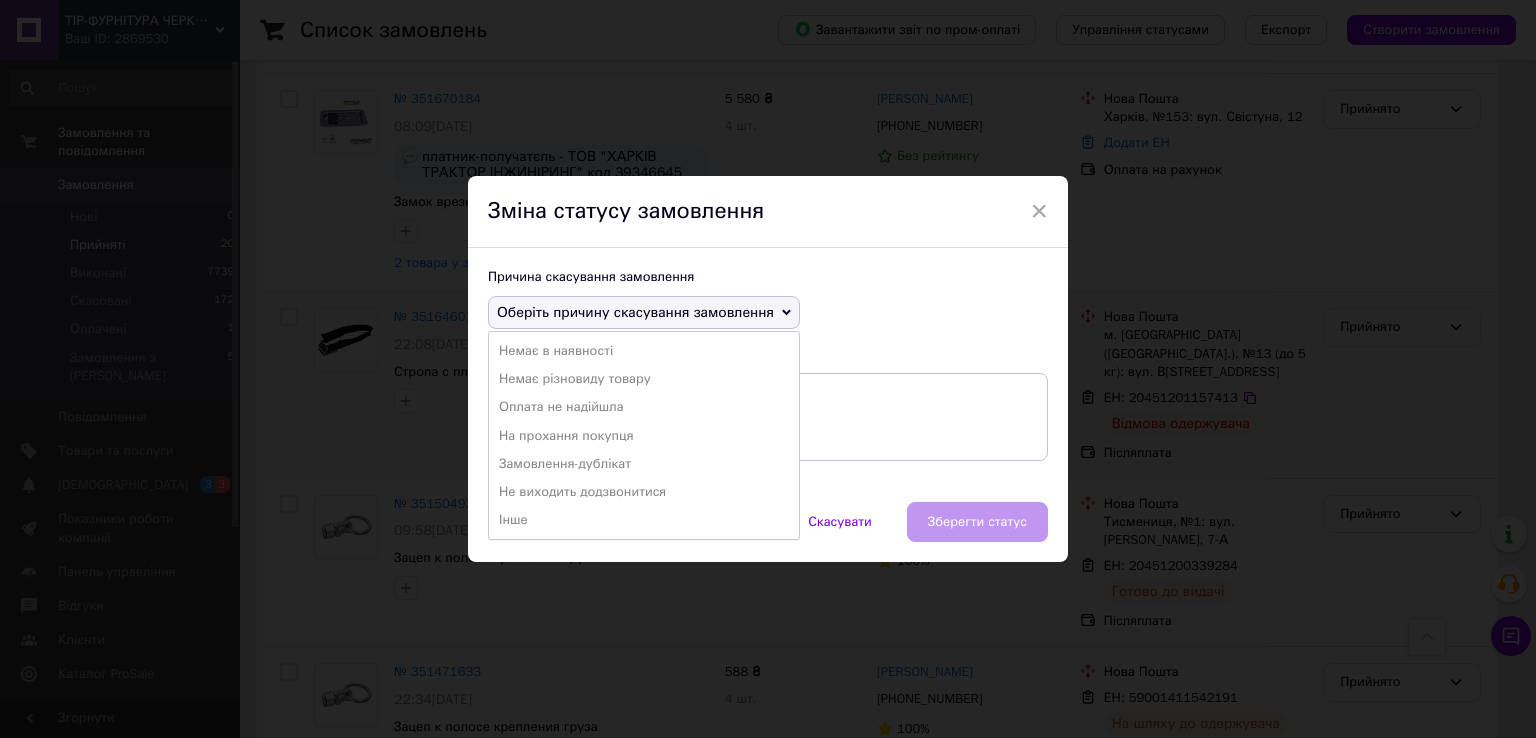 click on "Інше" at bounding box center (644, 520) 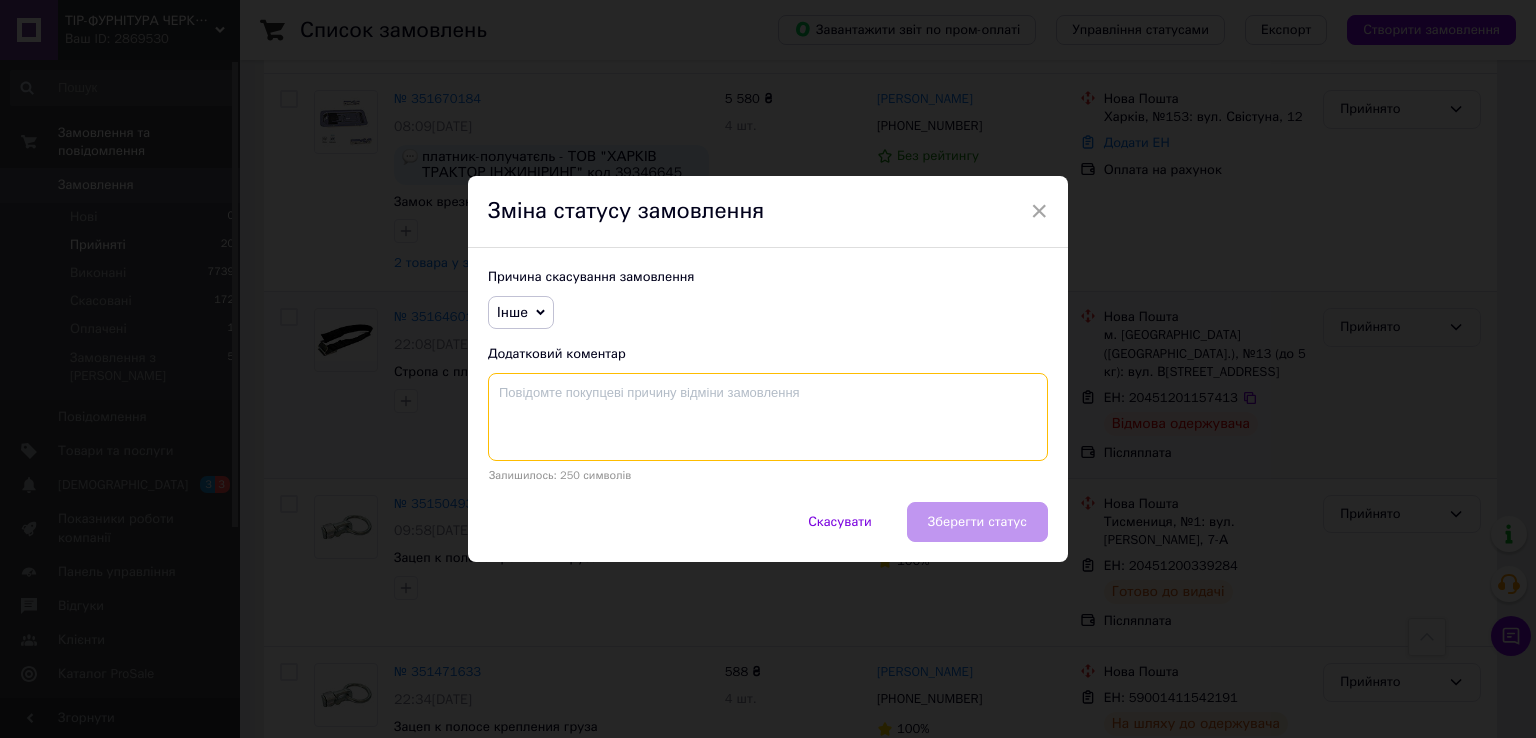 click at bounding box center [768, 417] 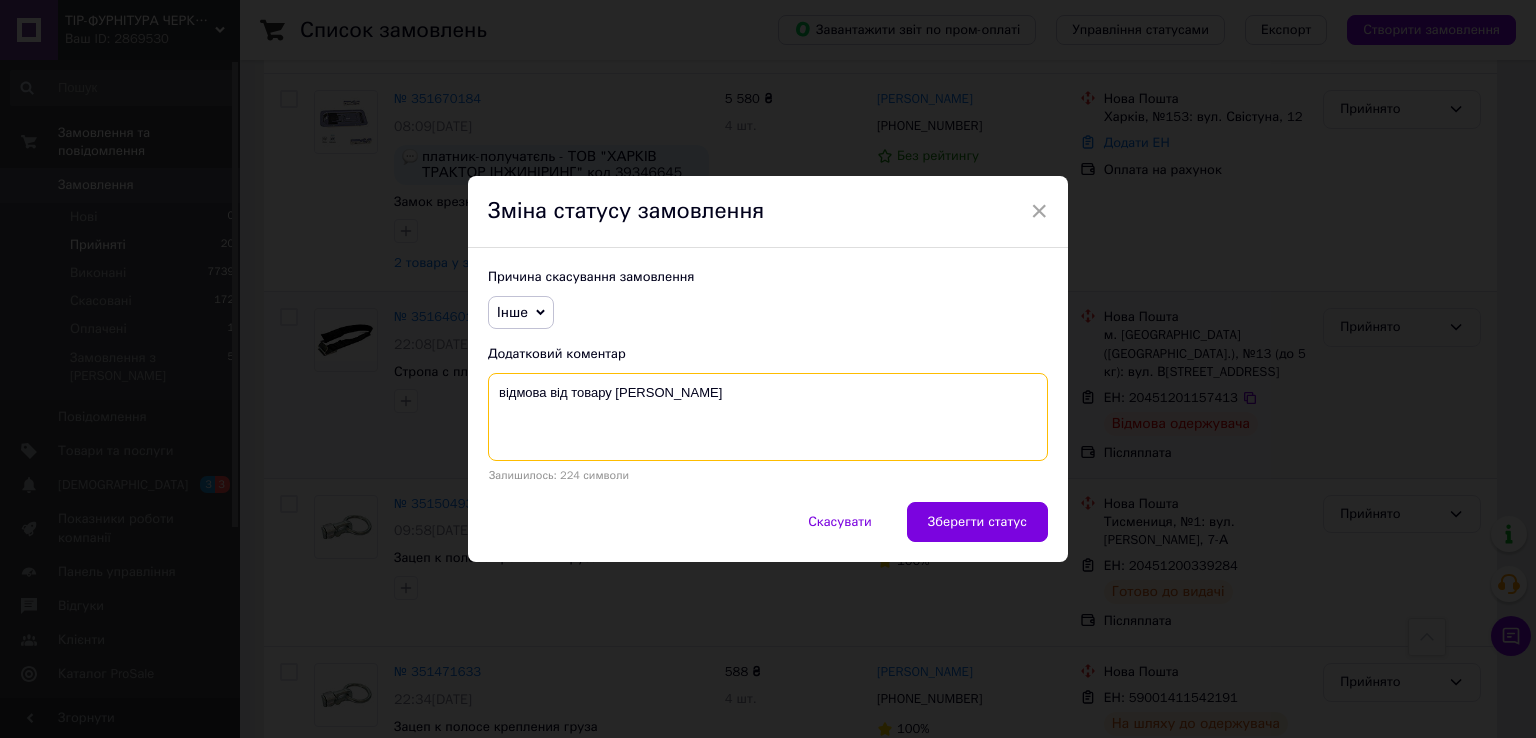 paste on "20451201157413" 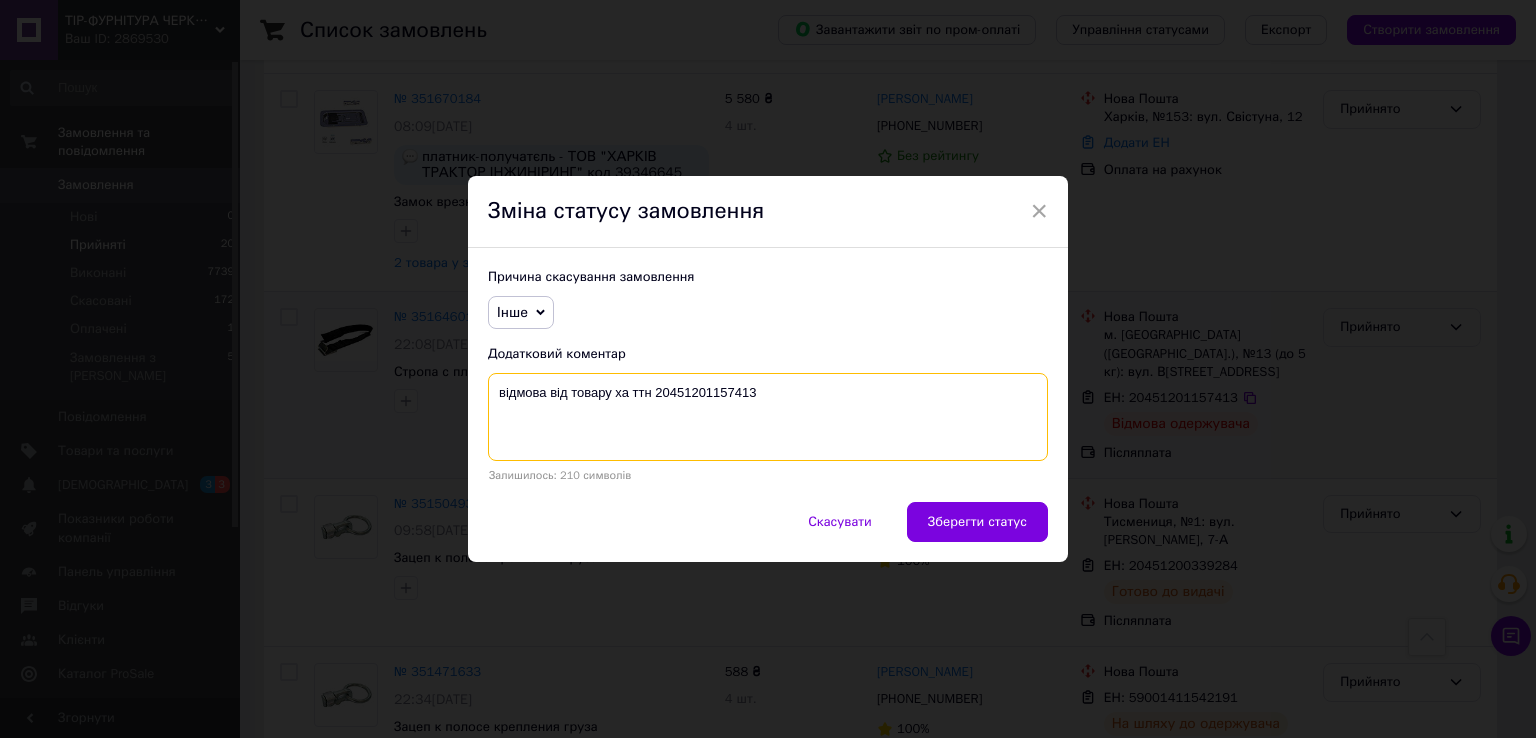 click on "відмова від товару ха ттн 20451201157413" at bounding box center (768, 417) 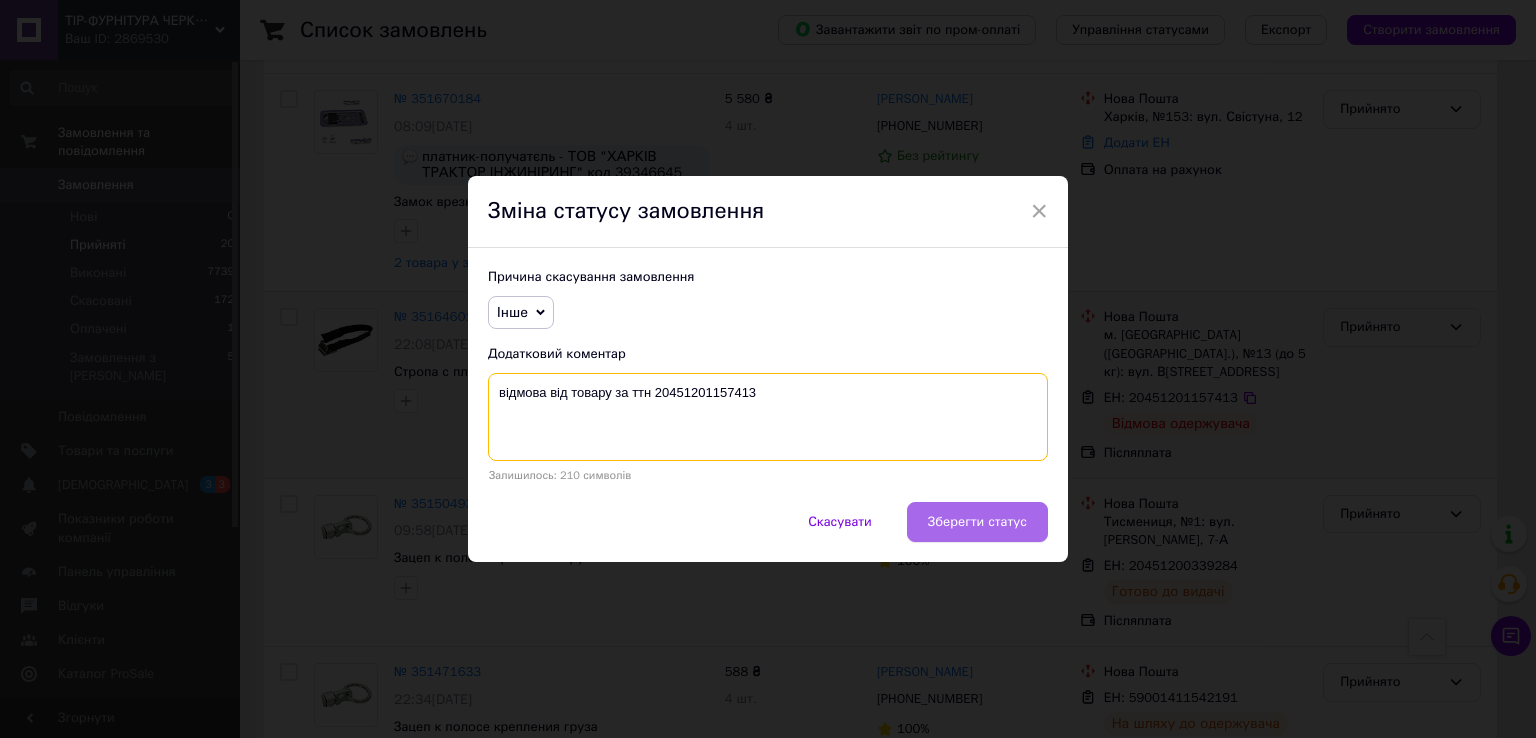 type on "відмова від товару за ттн 20451201157413" 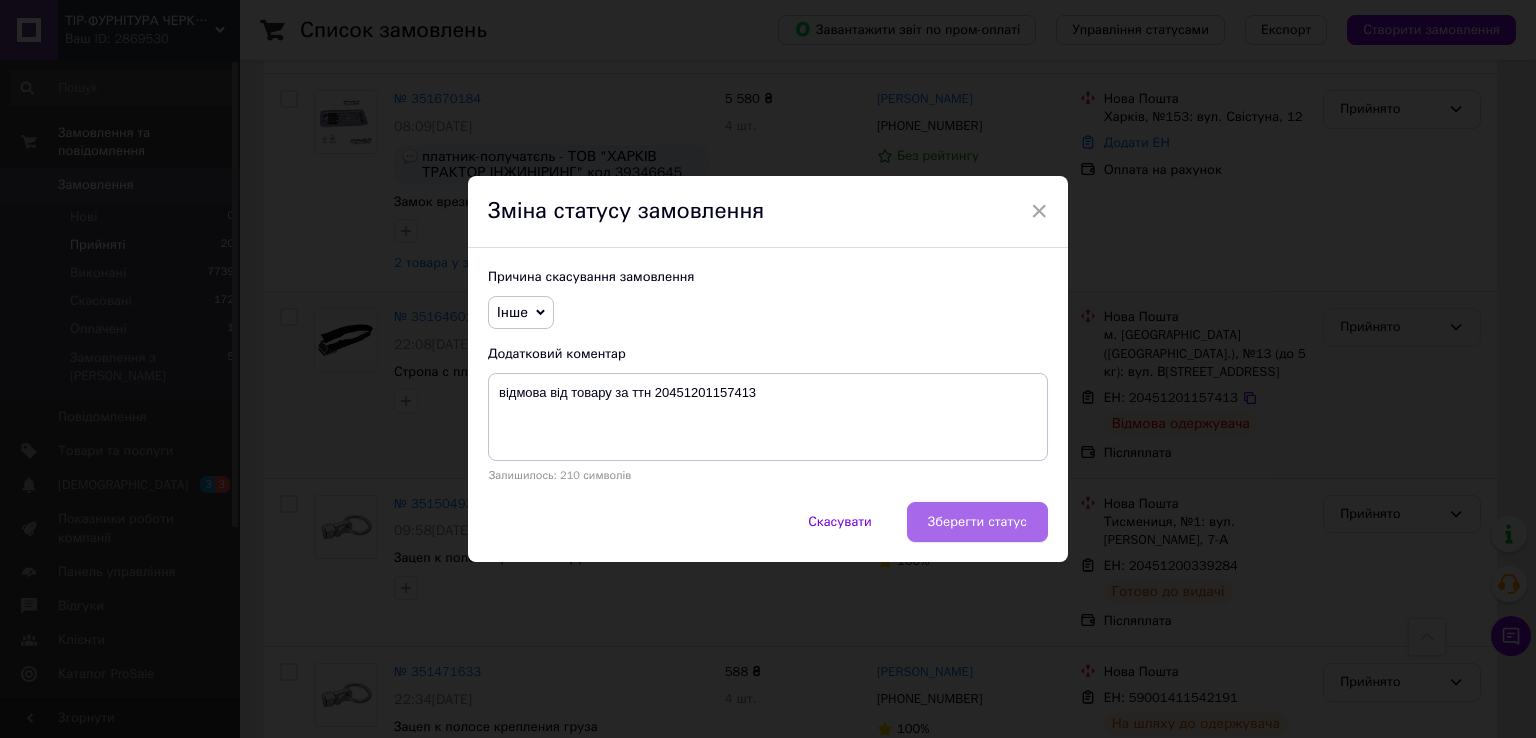 click on "Зберегти статус" at bounding box center [977, 522] 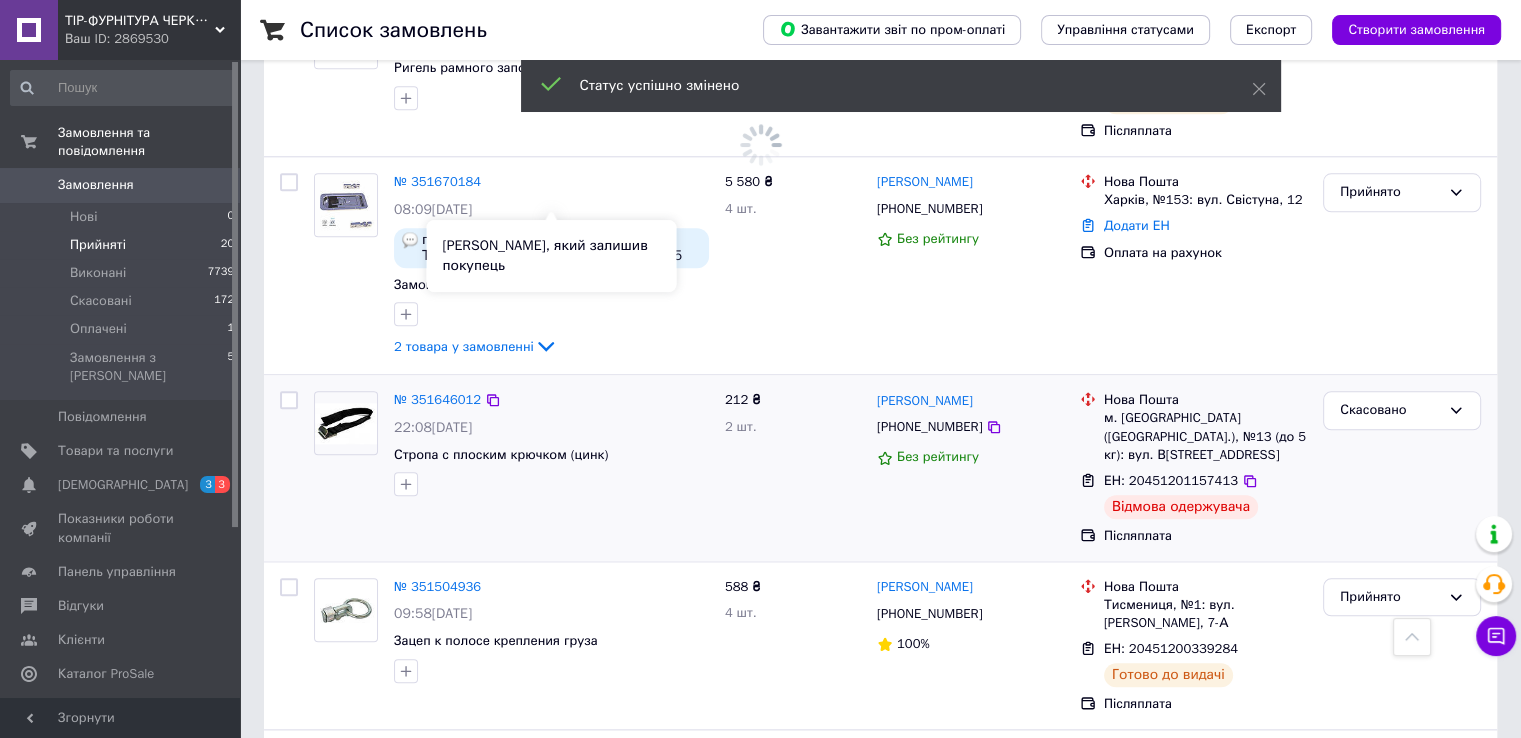 scroll, scrollTop: 1832, scrollLeft: 0, axis: vertical 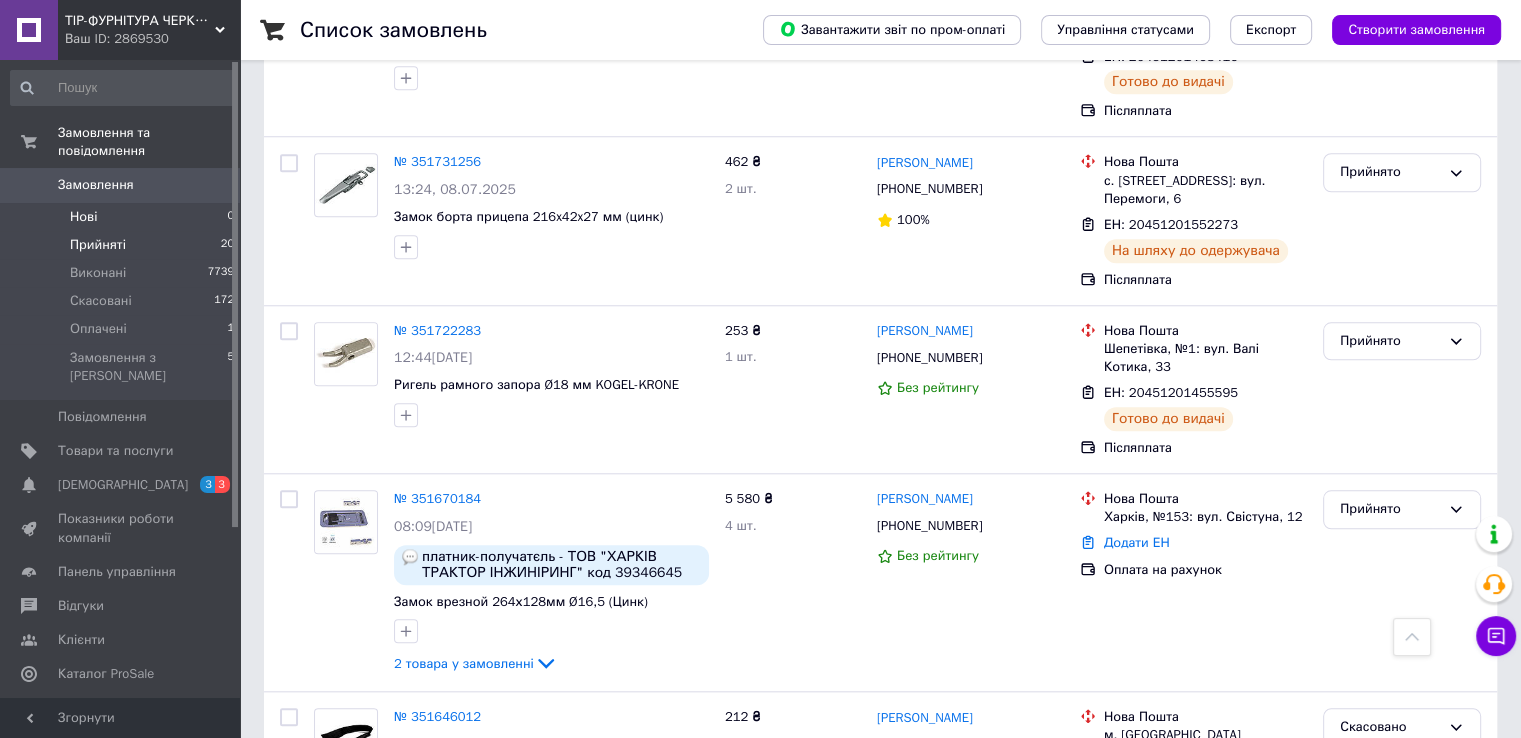click on "Нові" at bounding box center (83, 217) 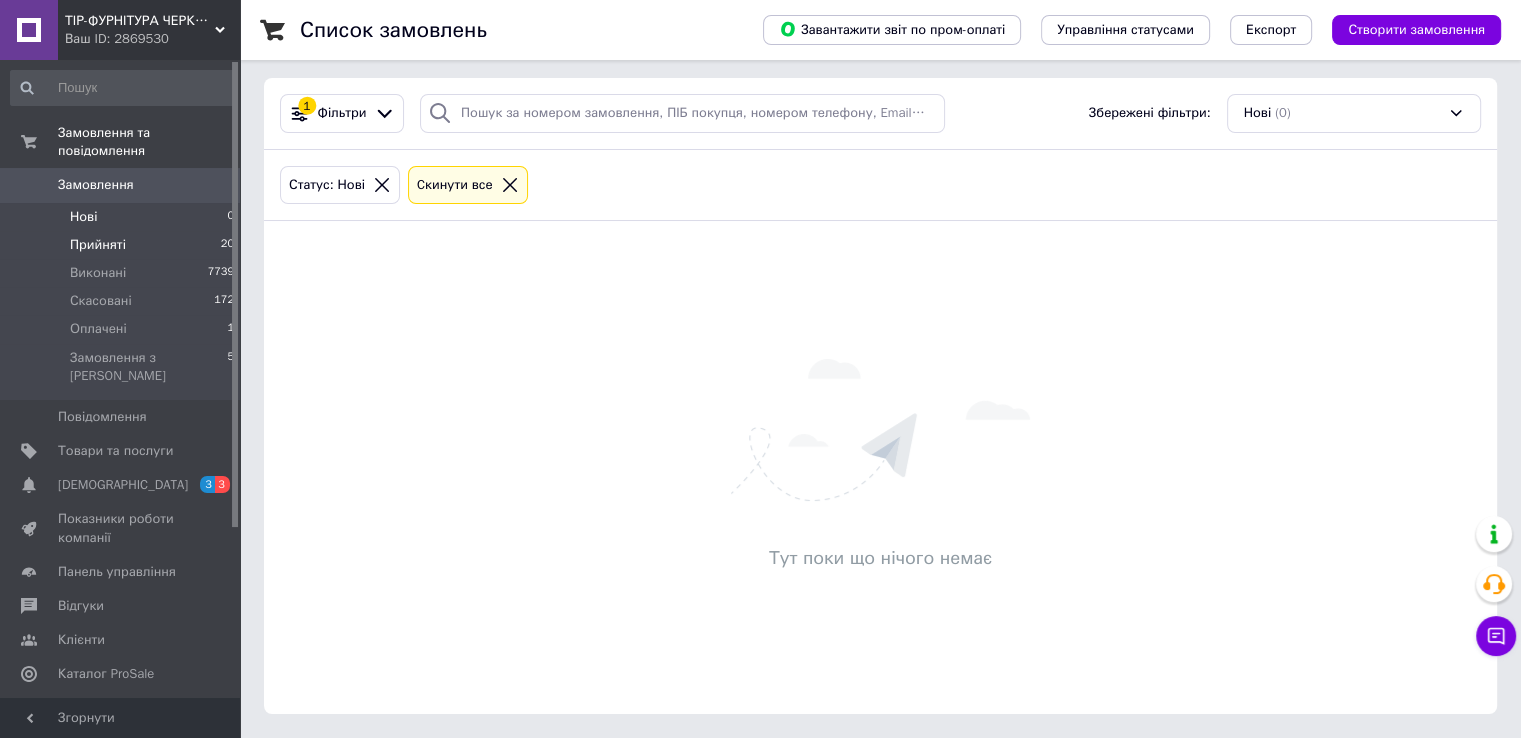 scroll, scrollTop: 0, scrollLeft: 0, axis: both 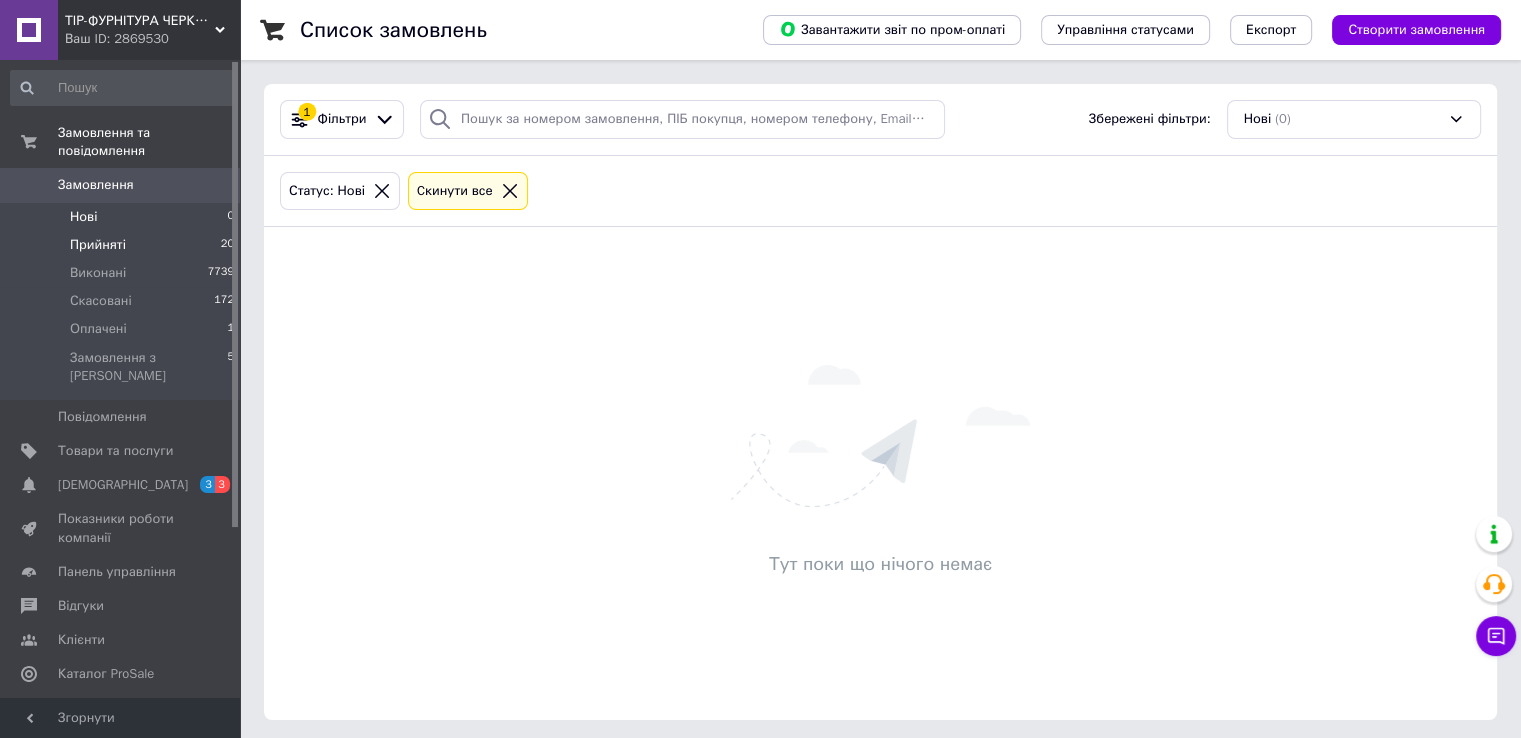 click on "Прийняті" at bounding box center [98, 245] 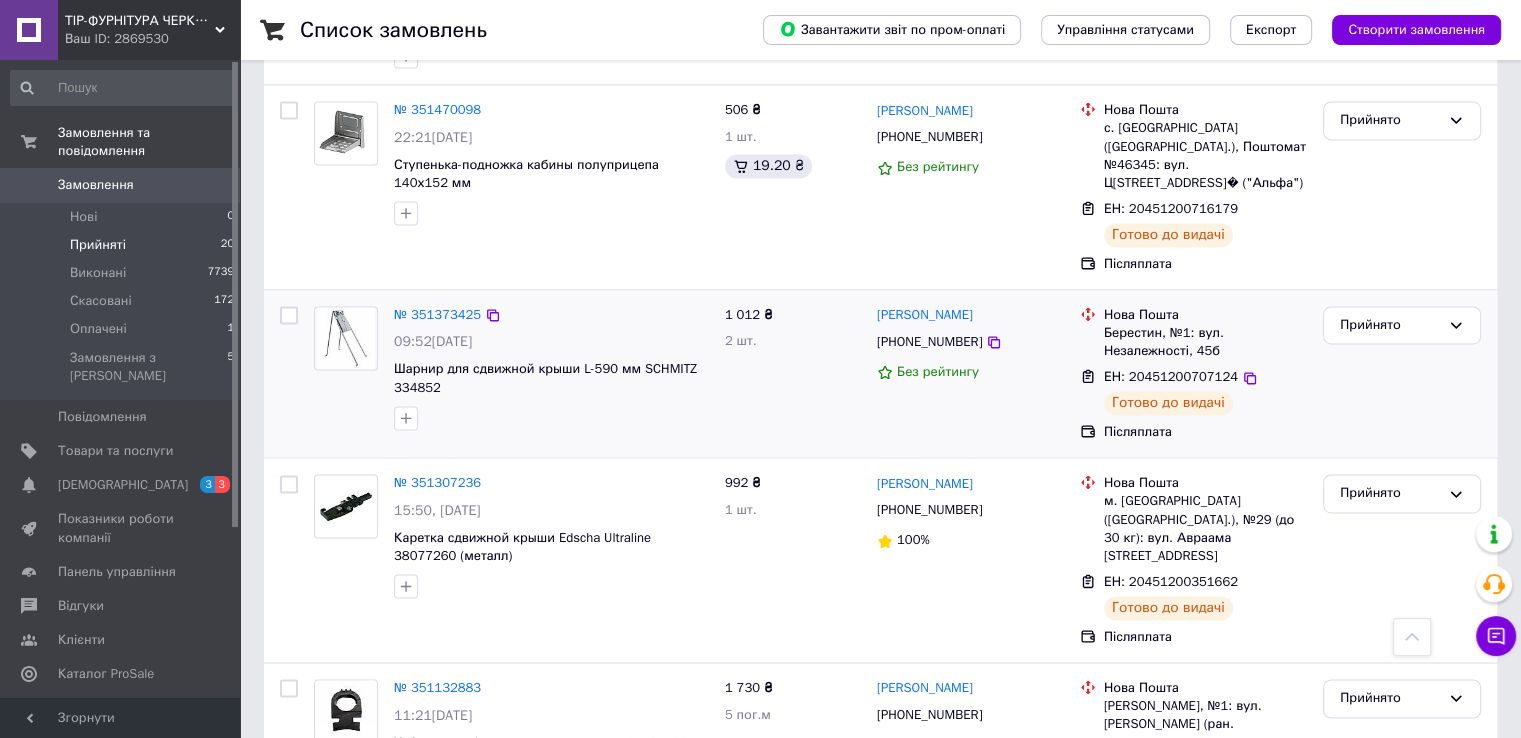 scroll, scrollTop: 2832, scrollLeft: 0, axis: vertical 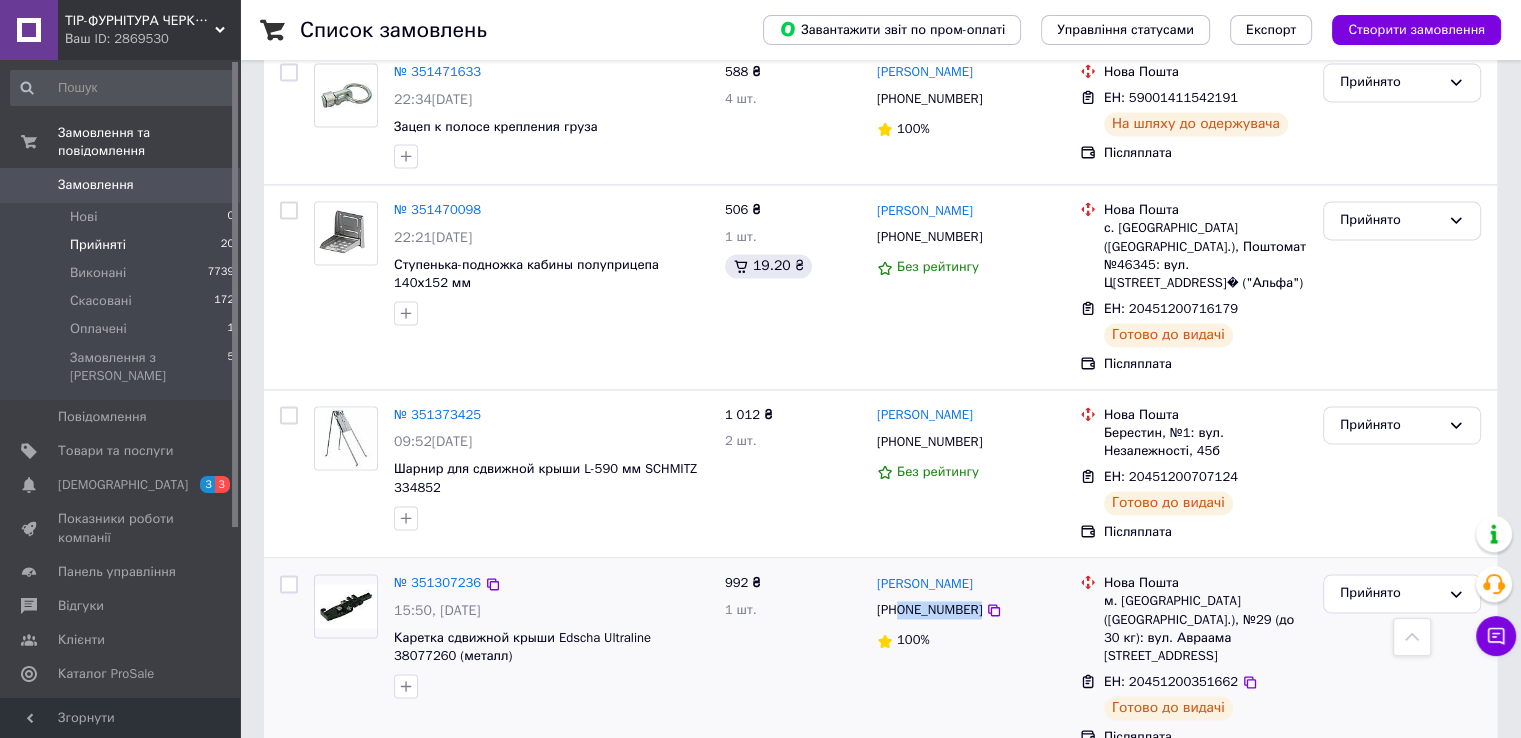 drag, startPoint x: 899, startPoint y: 514, endPoint x: 993, endPoint y: 501, distance: 94.89468 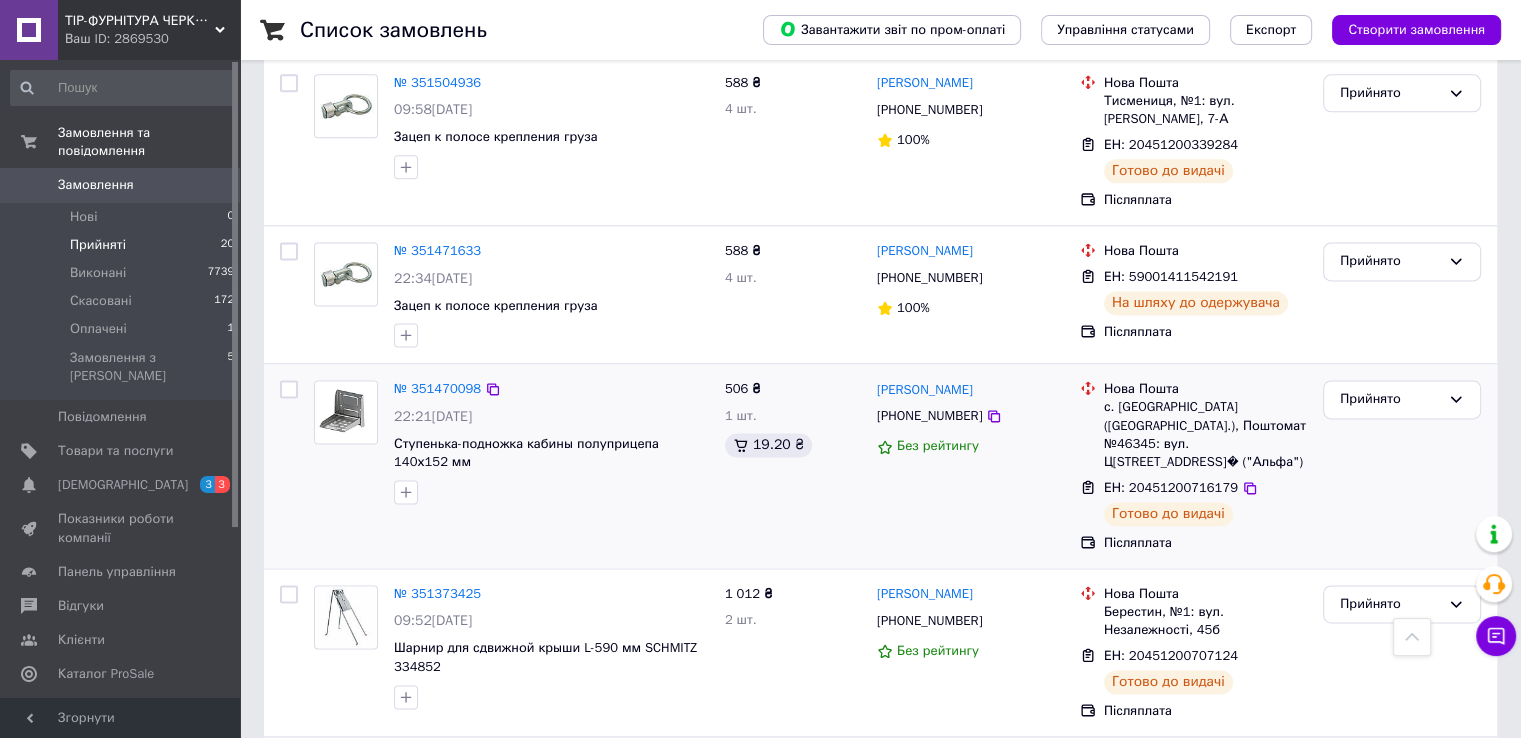 scroll, scrollTop: 2632, scrollLeft: 0, axis: vertical 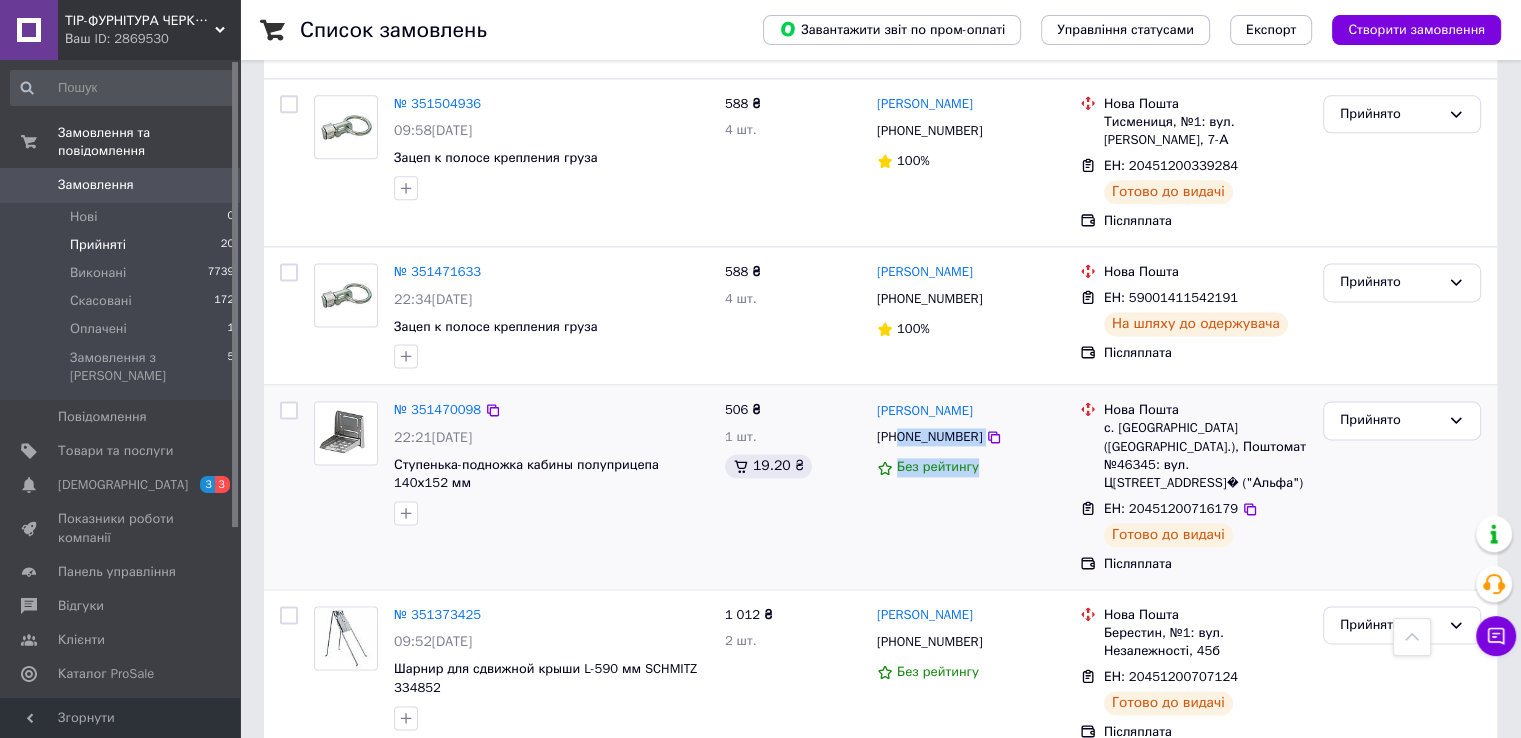 drag, startPoint x: 899, startPoint y: 361, endPoint x: 1023, endPoint y: 371, distance: 124.40257 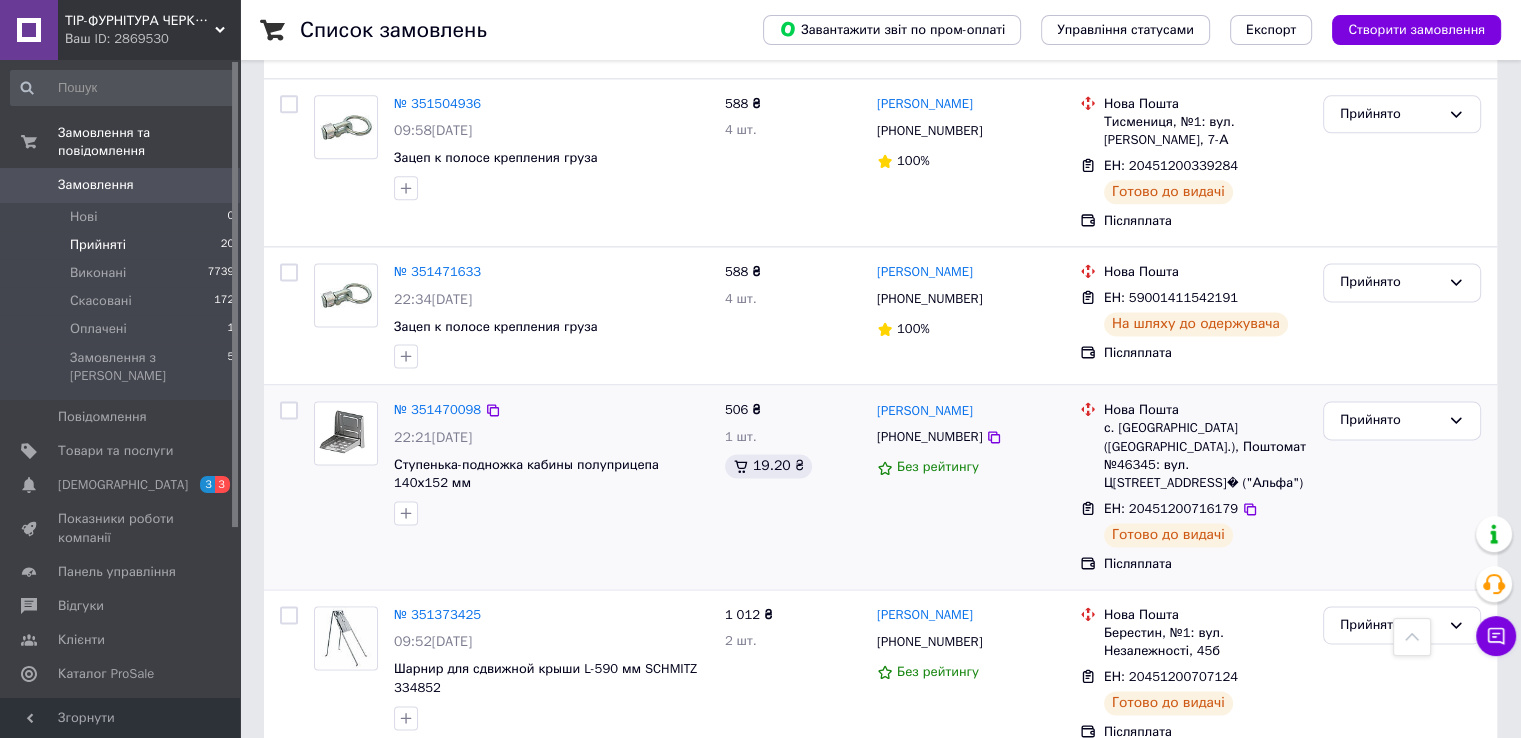 click on "[PERSON_NAME]" at bounding box center [970, 410] 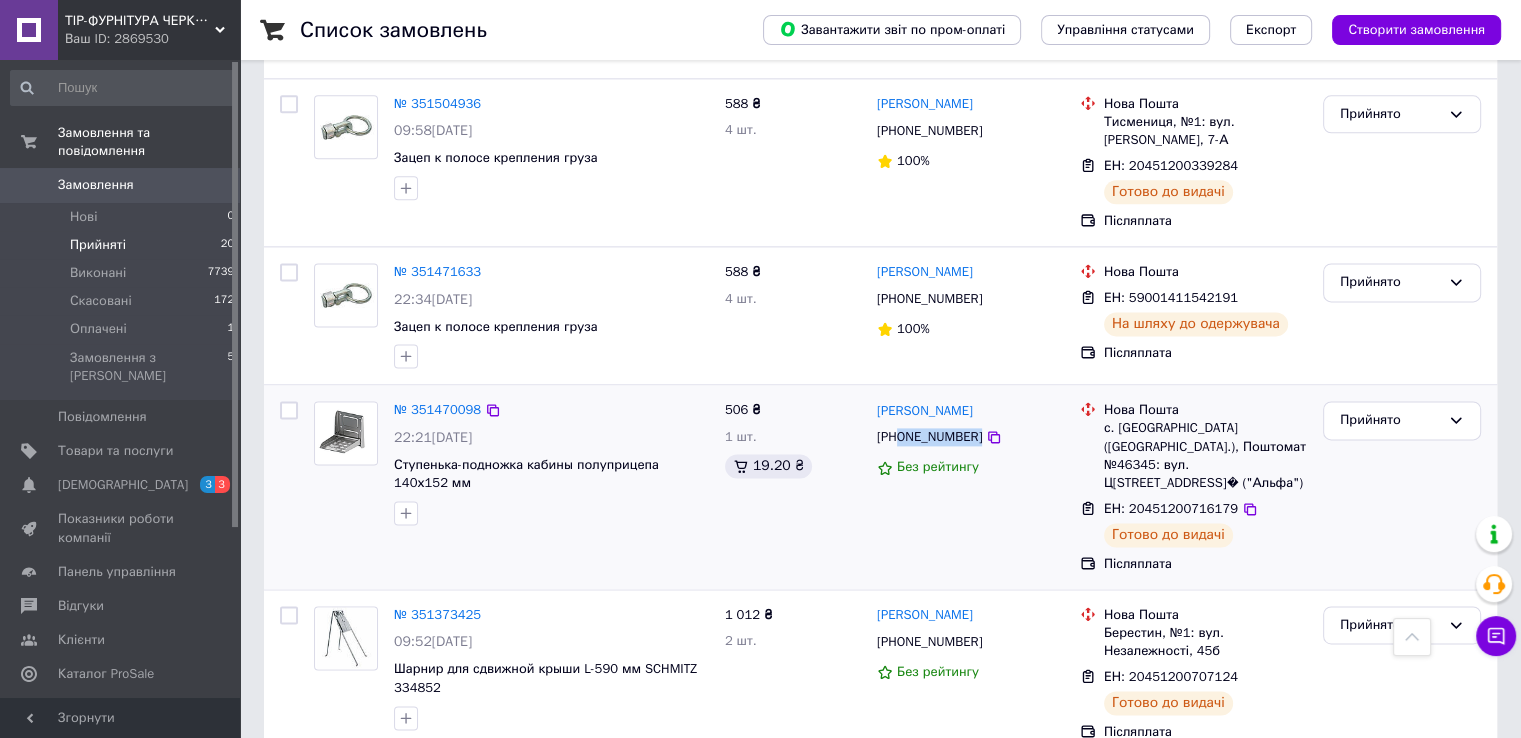 drag, startPoint x: 902, startPoint y: 358, endPoint x: 1017, endPoint y: 361, distance: 115.03912 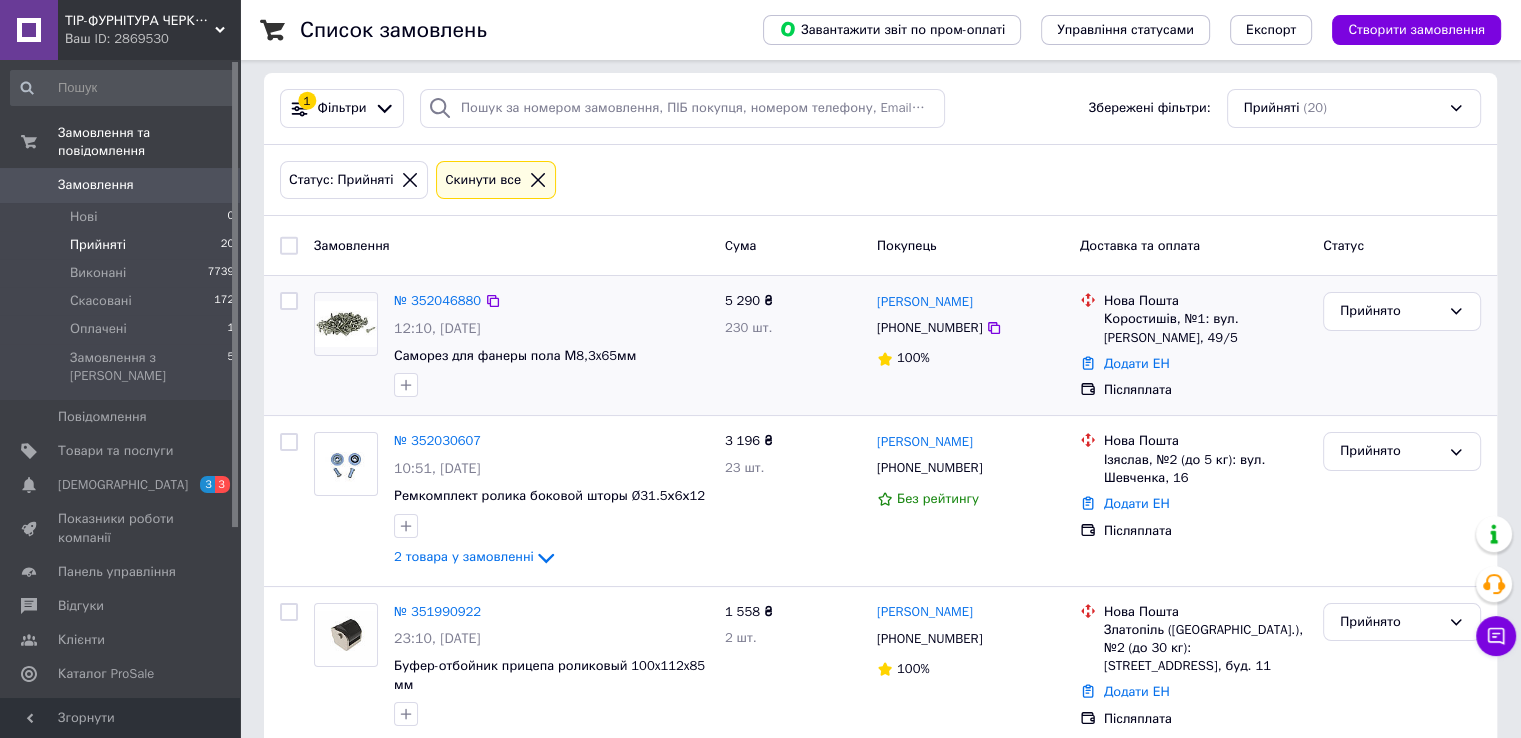 scroll, scrollTop: 0, scrollLeft: 0, axis: both 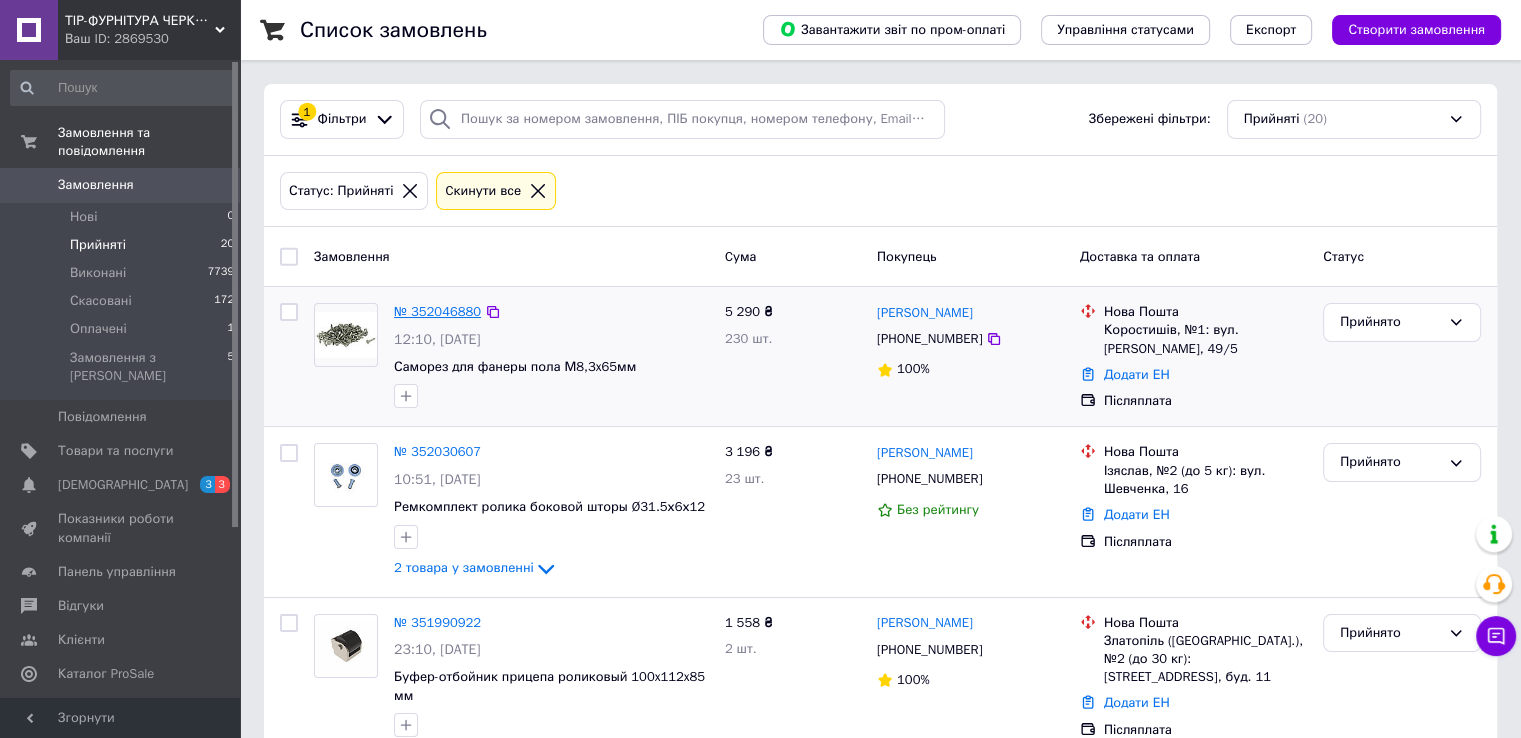 click on "№ 352046880" at bounding box center [437, 311] 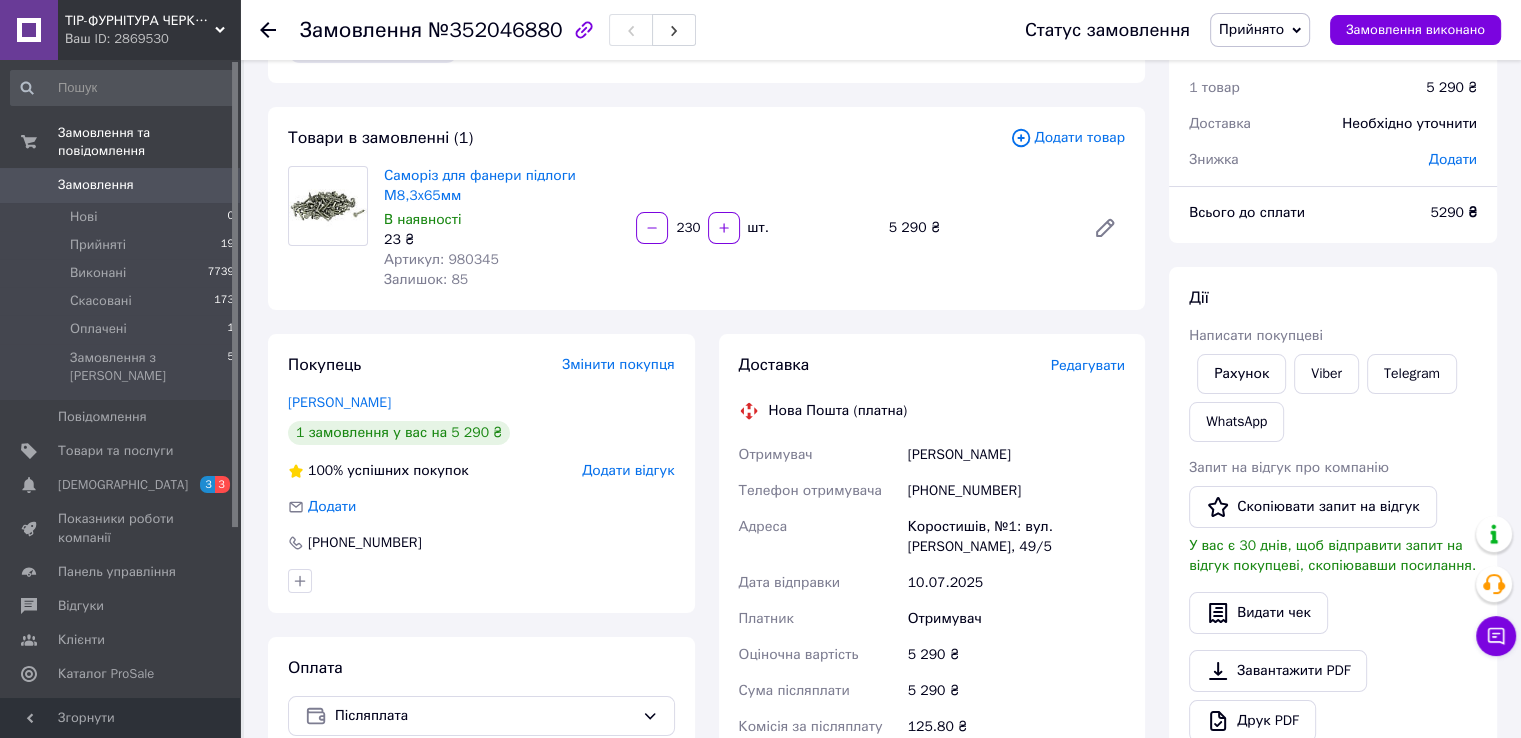 scroll, scrollTop: 100, scrollLeft: 0, axis: vertical 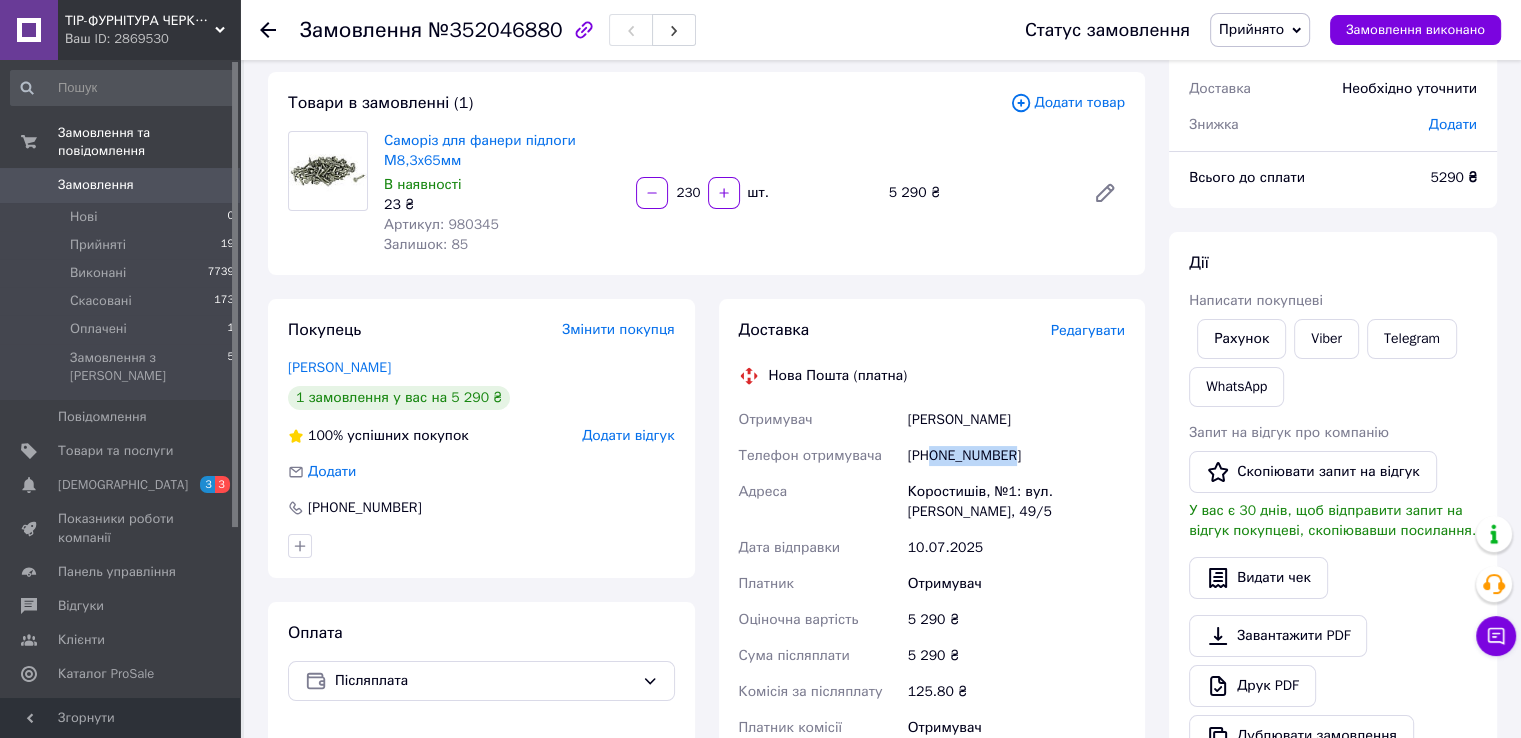 drag, startPoint x: 932, startPoint y: 456, endPoint x: 1088, endPoint y: 457, distance: 156.0032 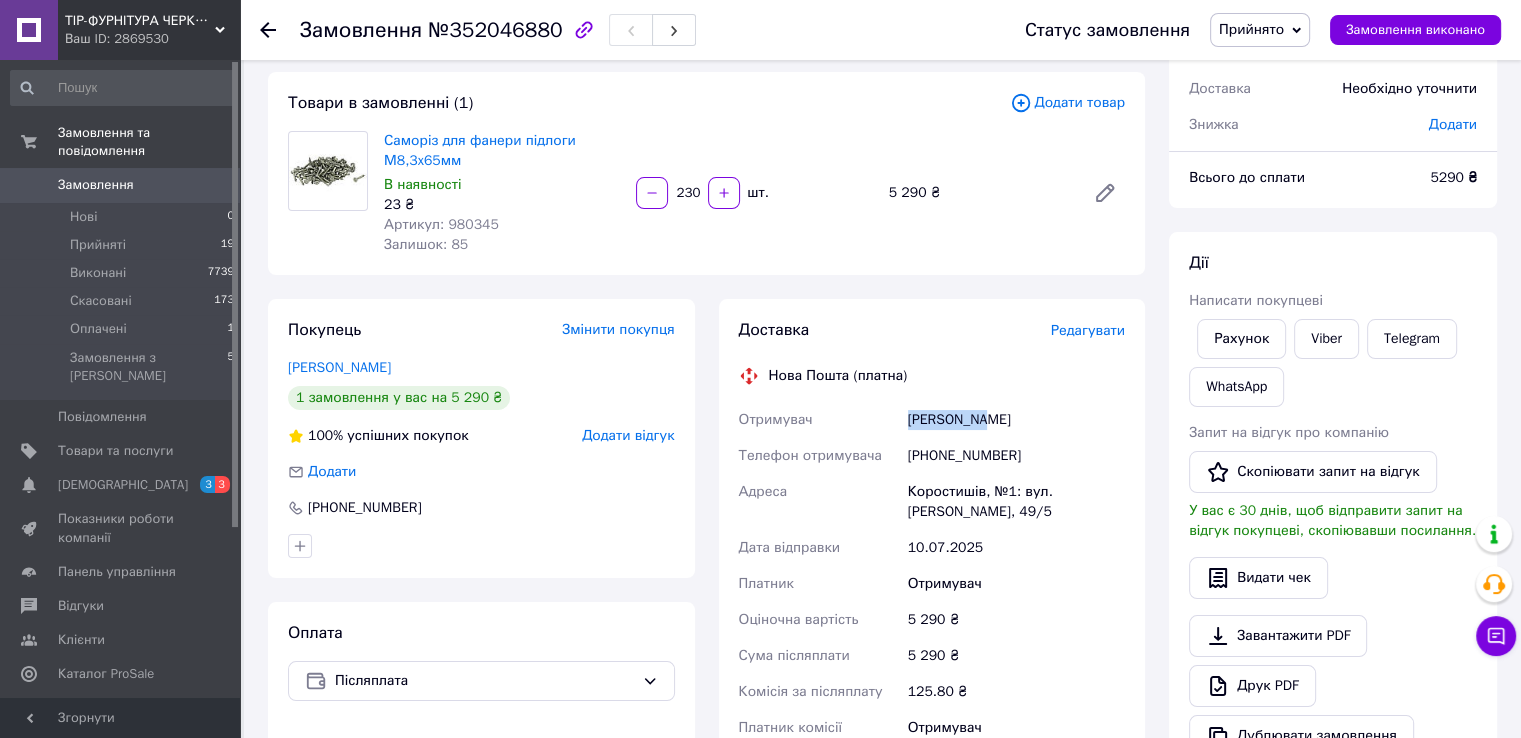 drag, startPoint x: 936, startPoint y: 421, endPoint x: 981, endPoint y: 420, distance: 45.01111 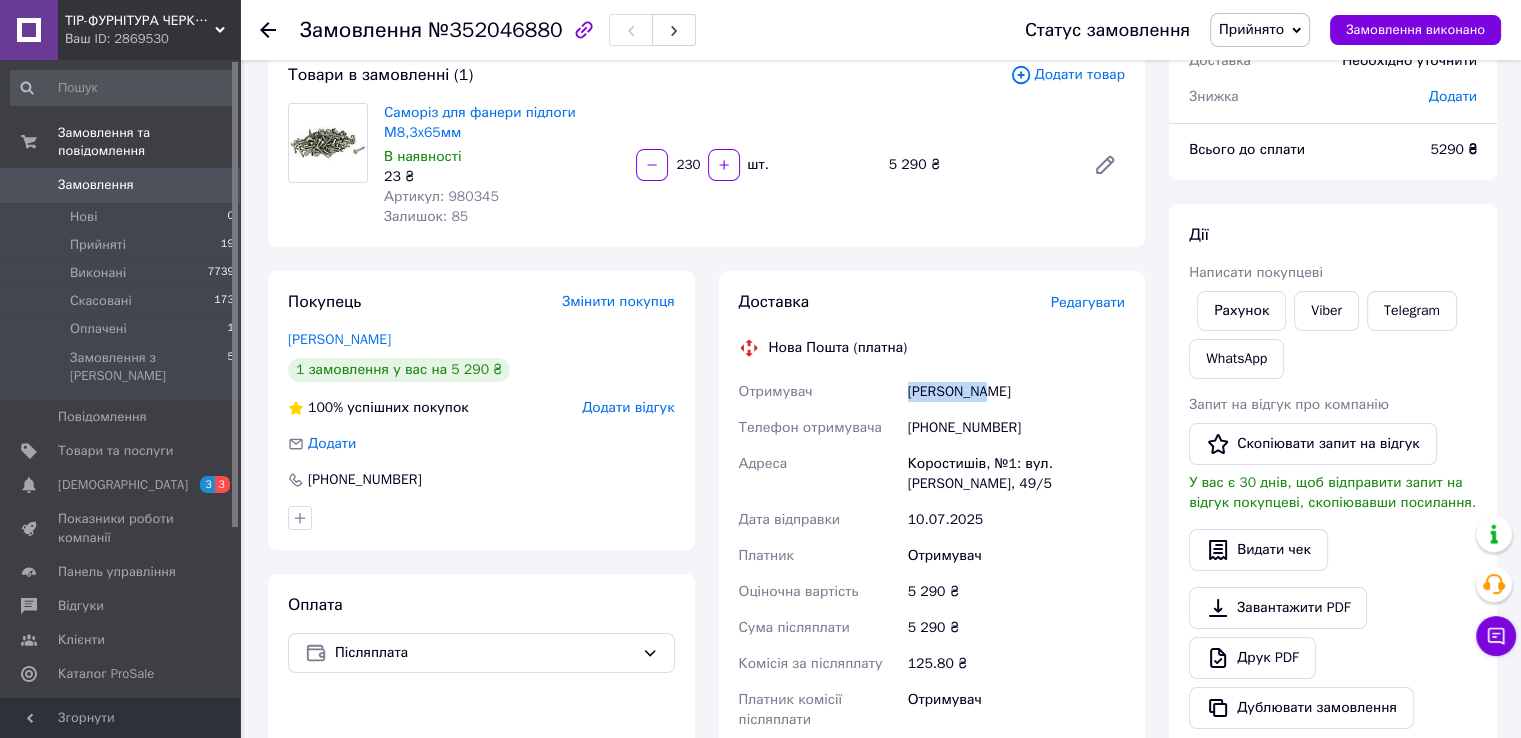 scroll, scrollTop: 600, scrollLeft: 0, axis: vertical 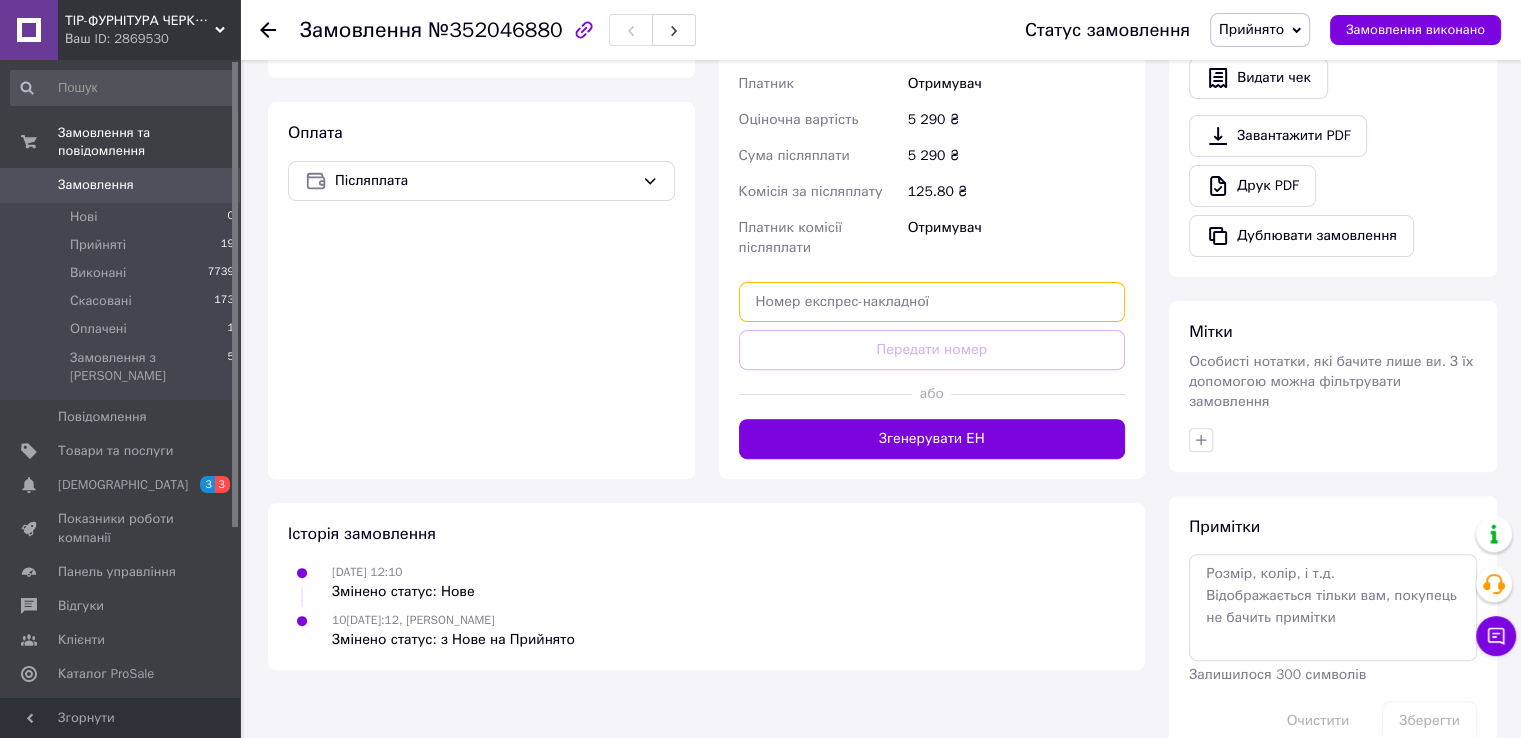 click at bounding box center [932, 302] 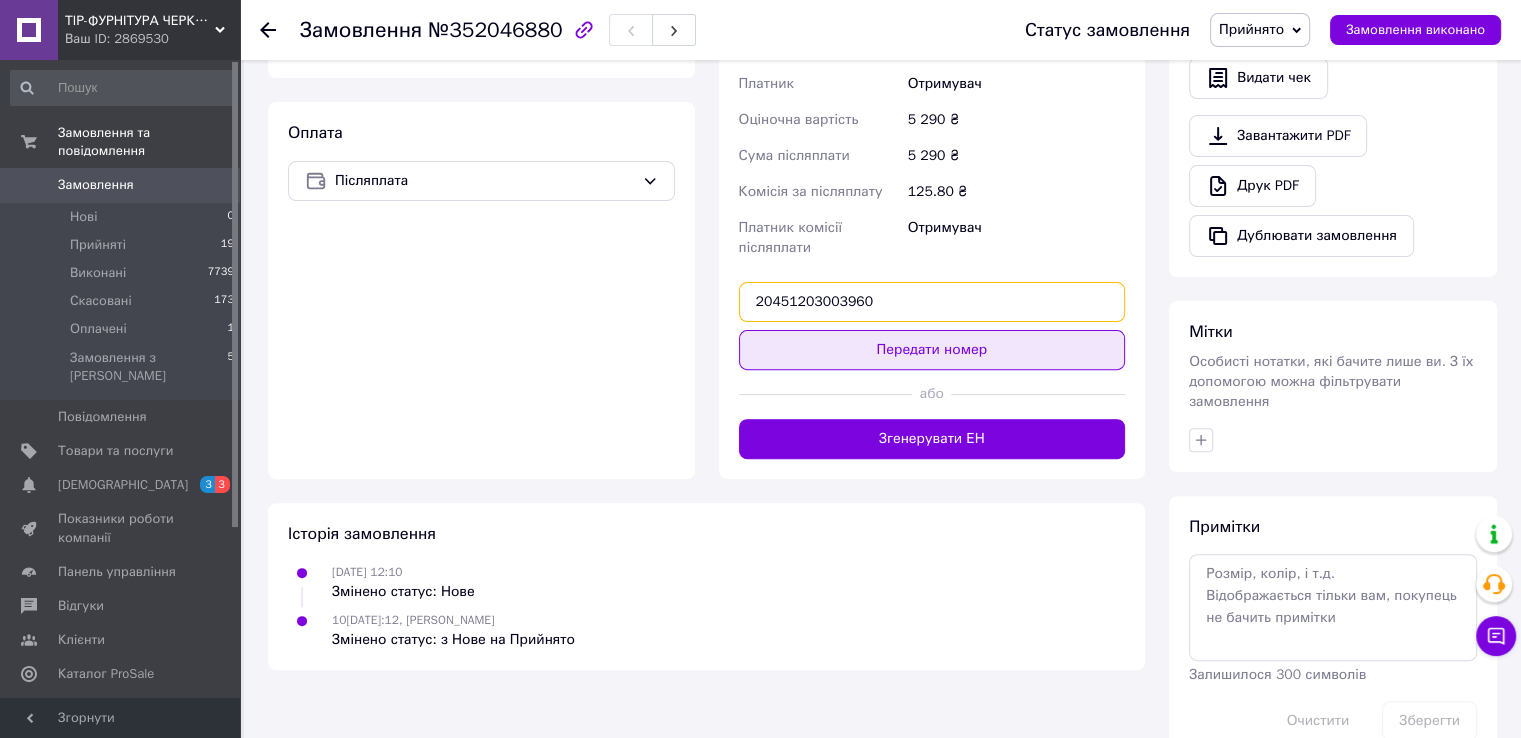 type on "20451203003960" 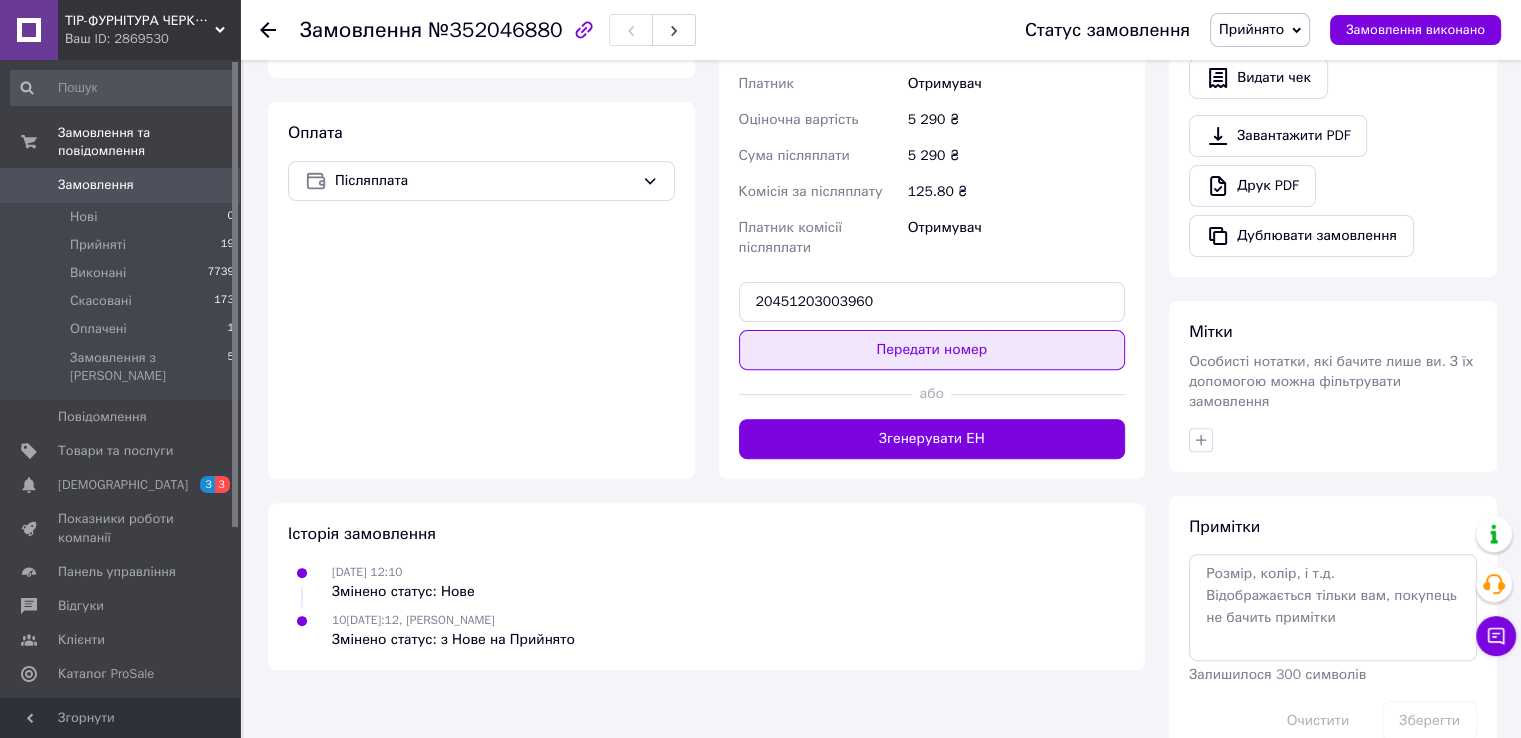 click on "Передати номер" at bounding box center [932, 350] 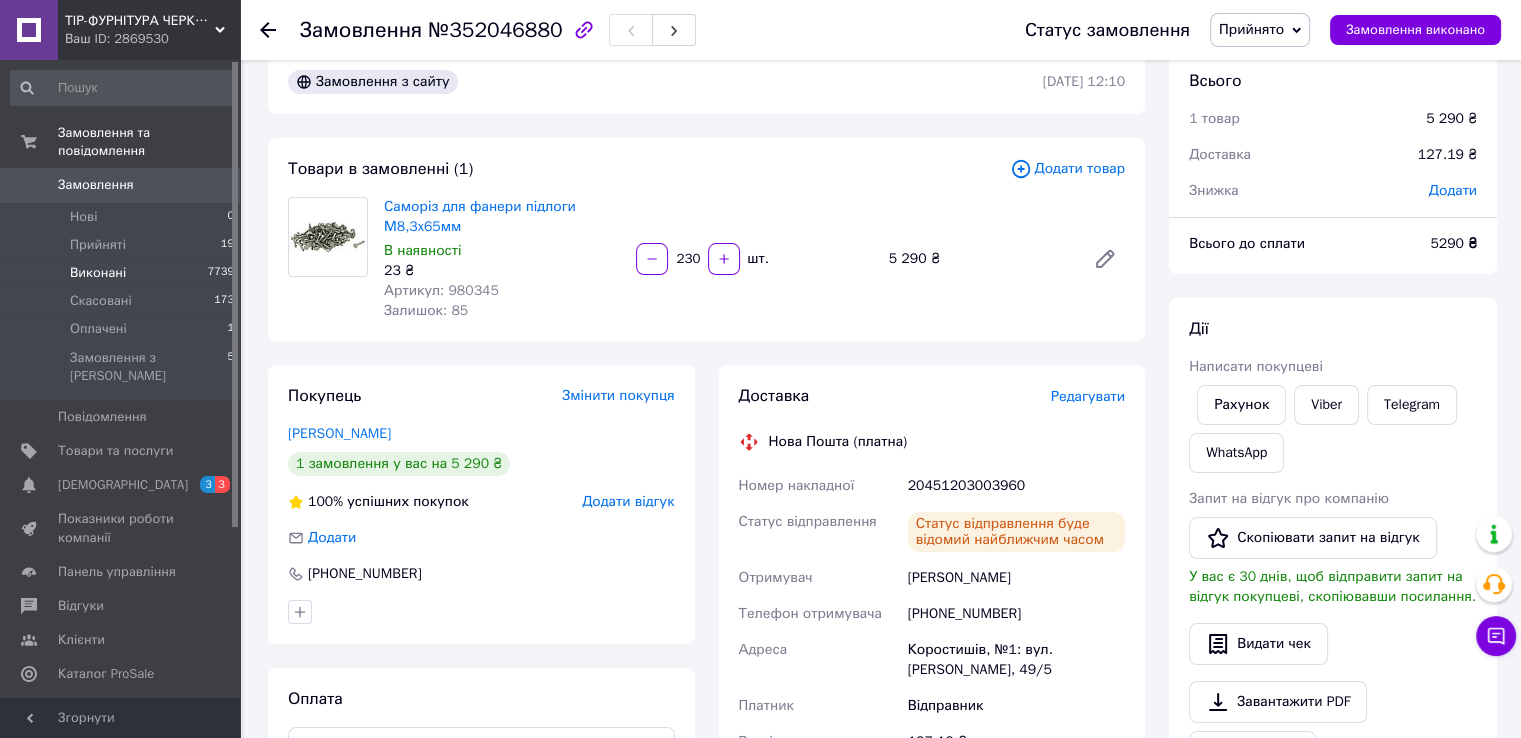 scroll, scrollTop: 0, scrollLeft: 0, axis: both 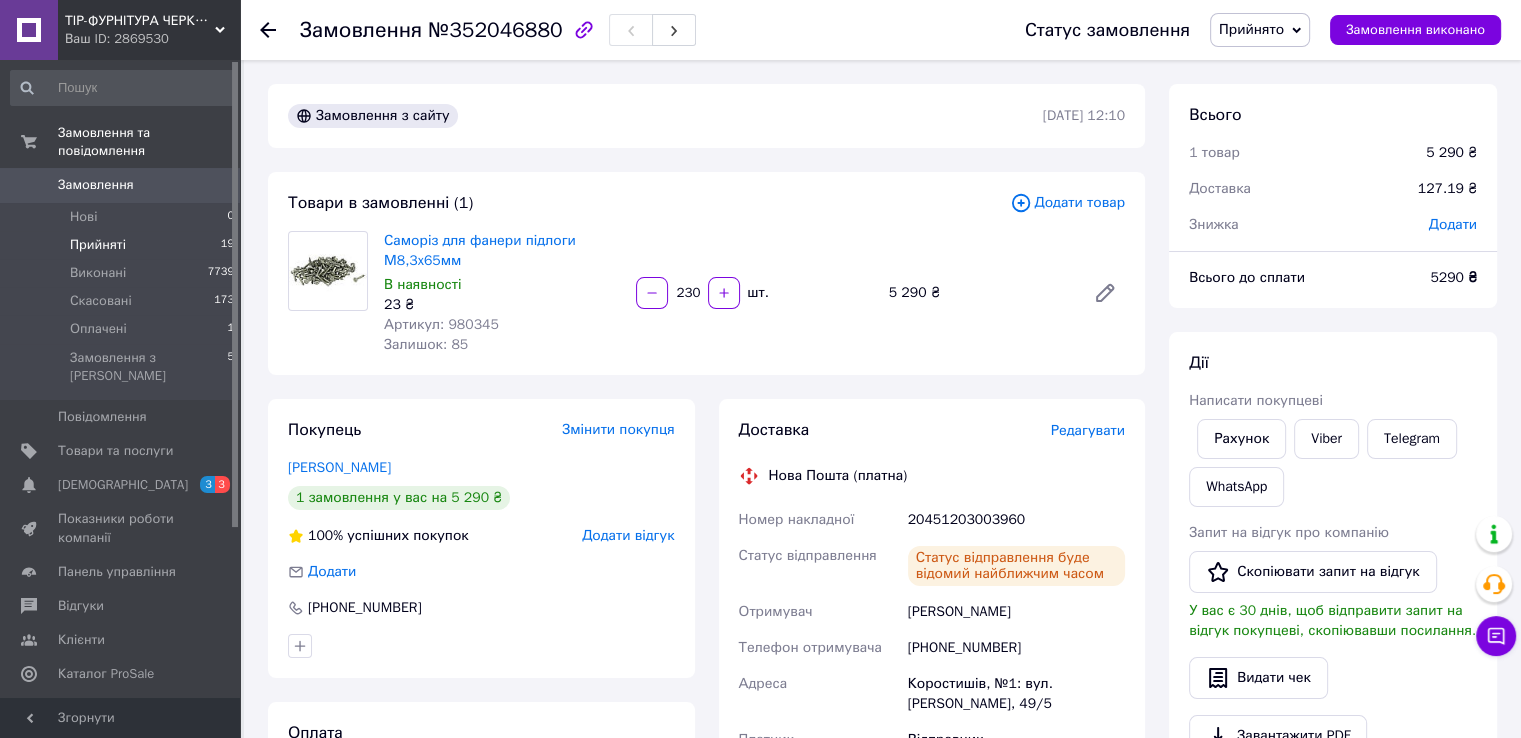 click on "Прийняті" at bounding box center [98, 245] 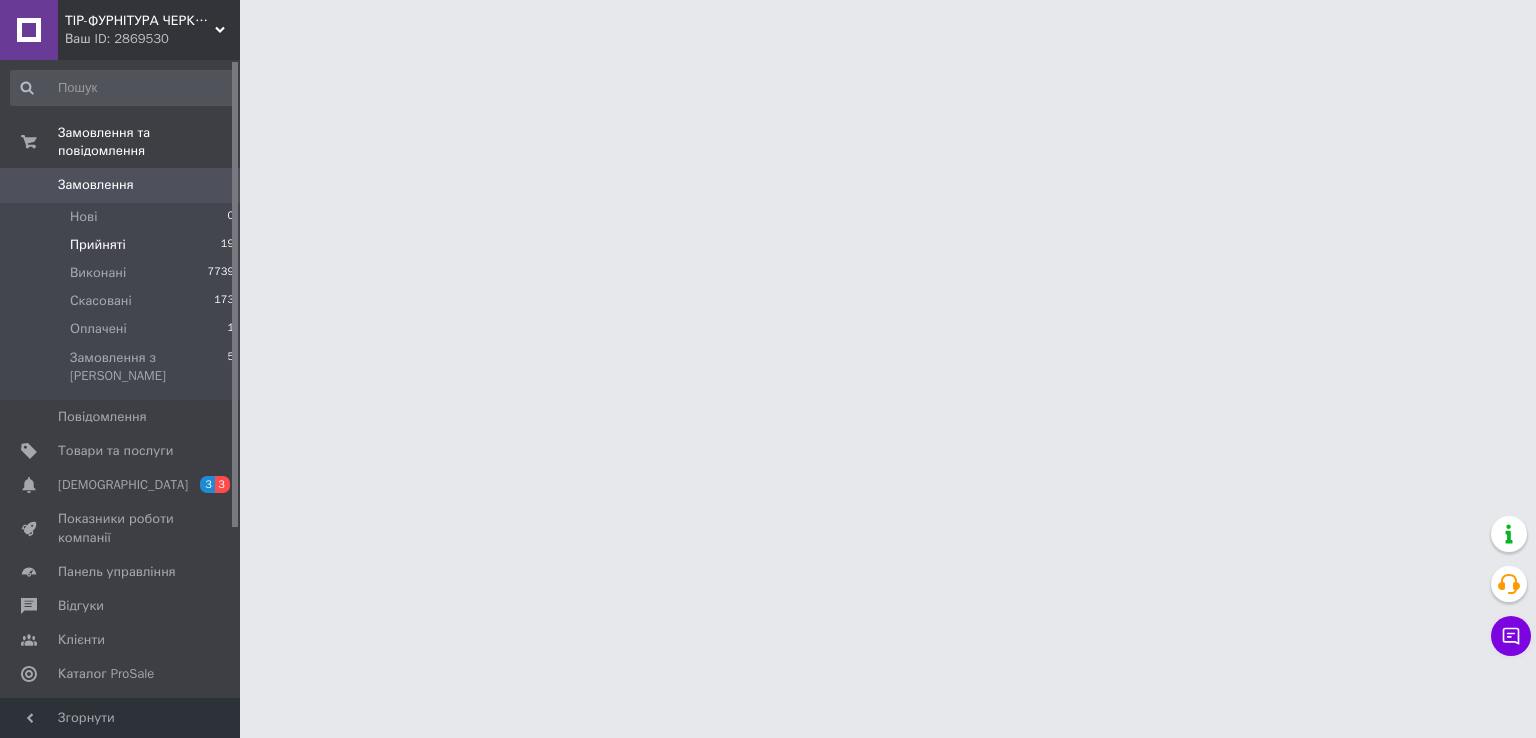 click on "Прийняті" at bounding box center (98, 245) 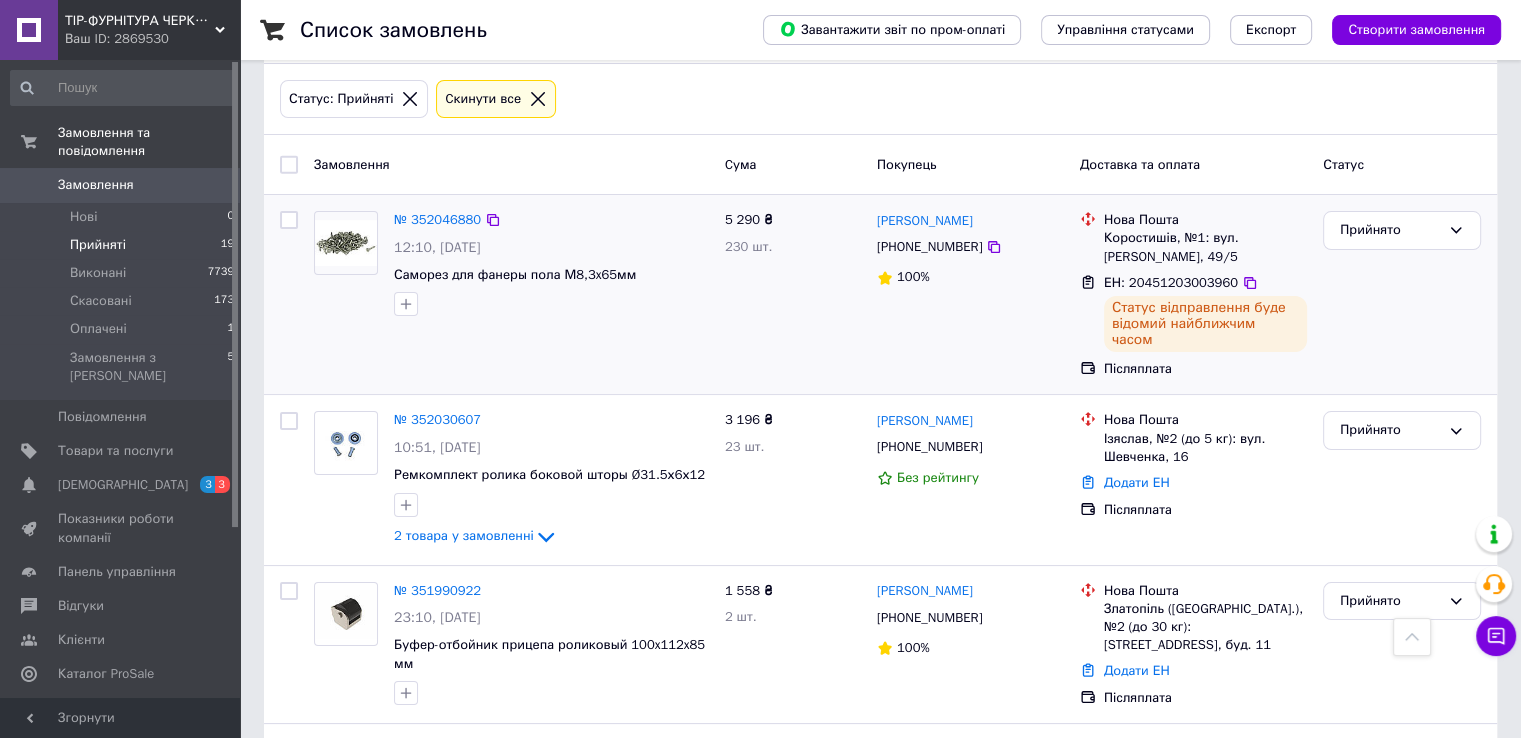 scroll, scrollTop: 90, scrollLeft: 0, axis: vertical 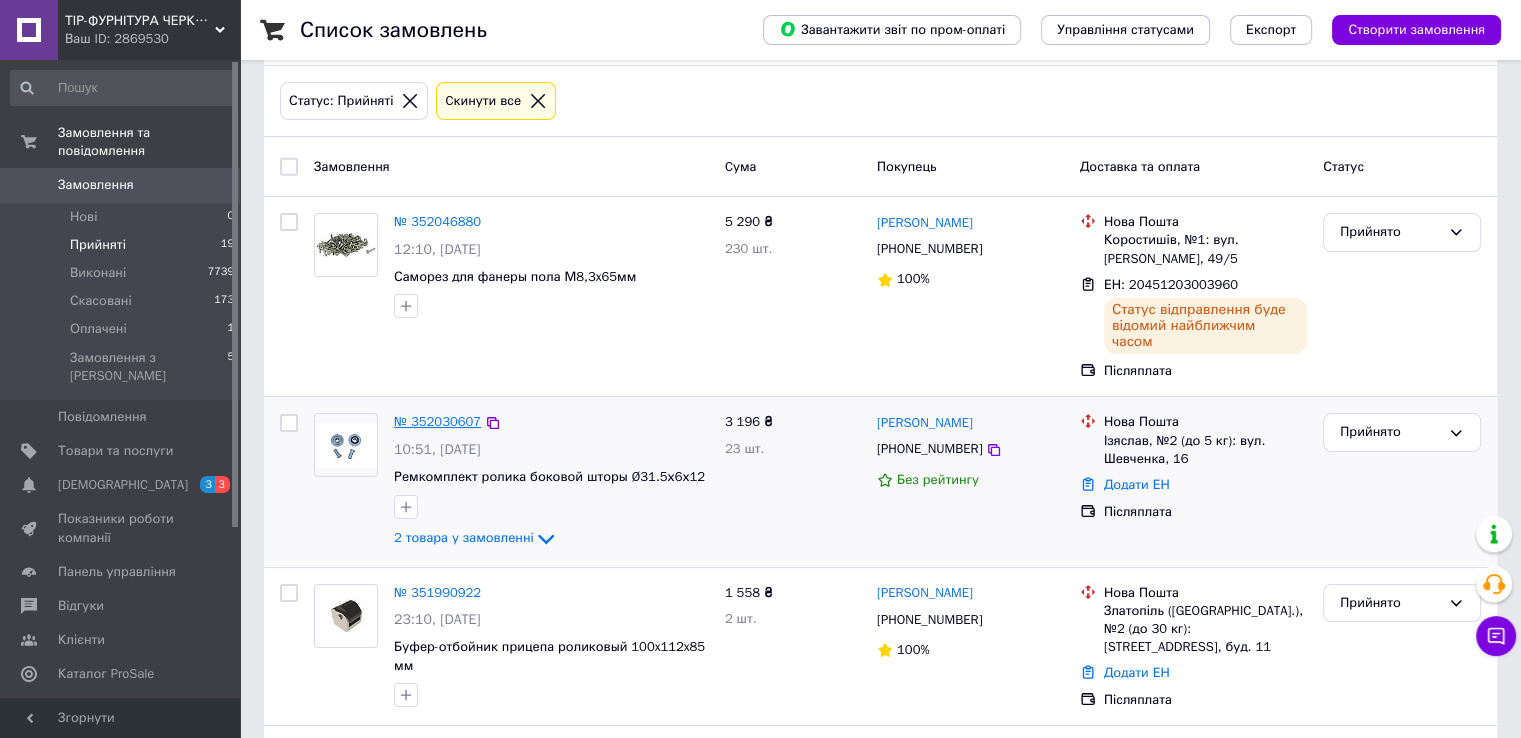click on "№ 352030607" at bounding box center (437, 421) 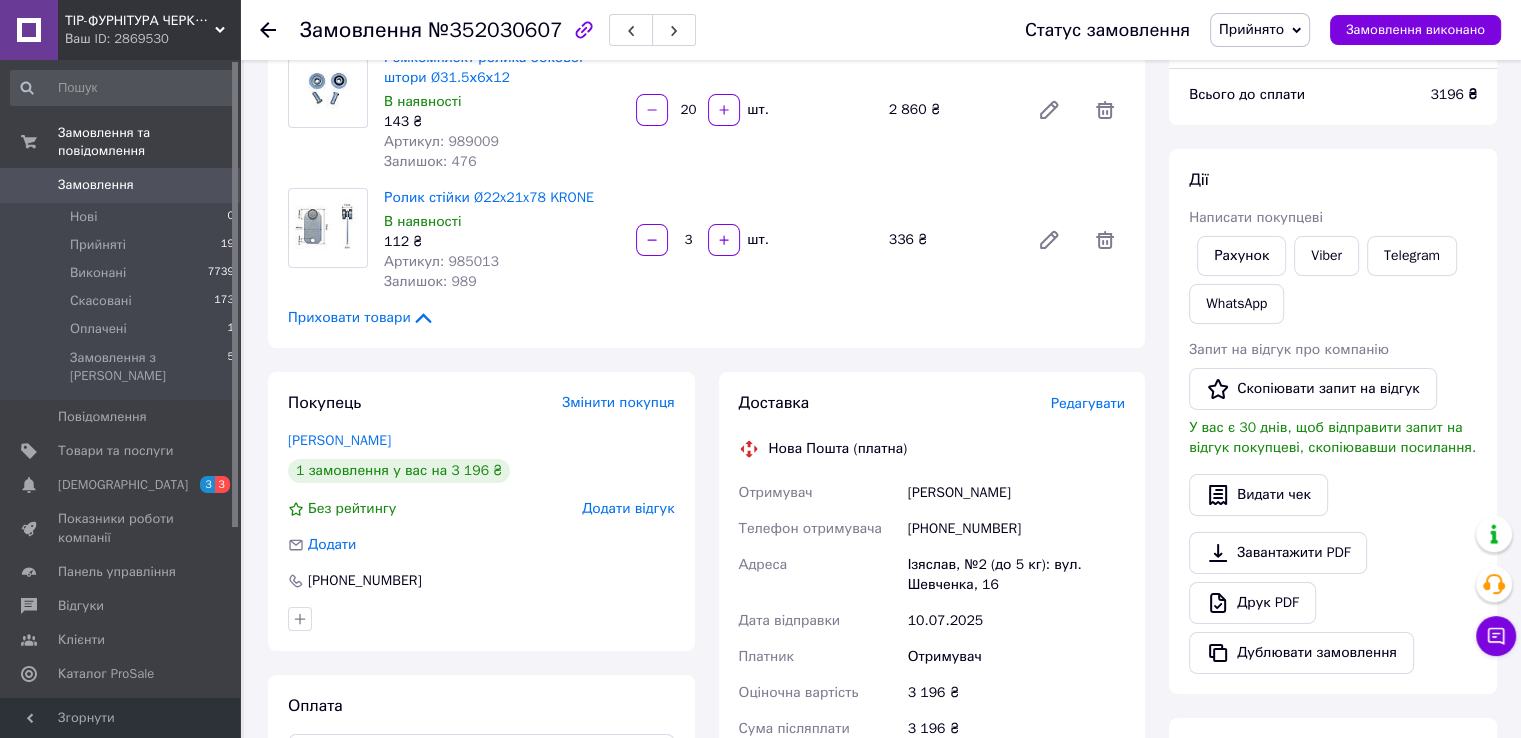 scroll, scrollTop: 300, scrollLeft: 0, axis: vertical 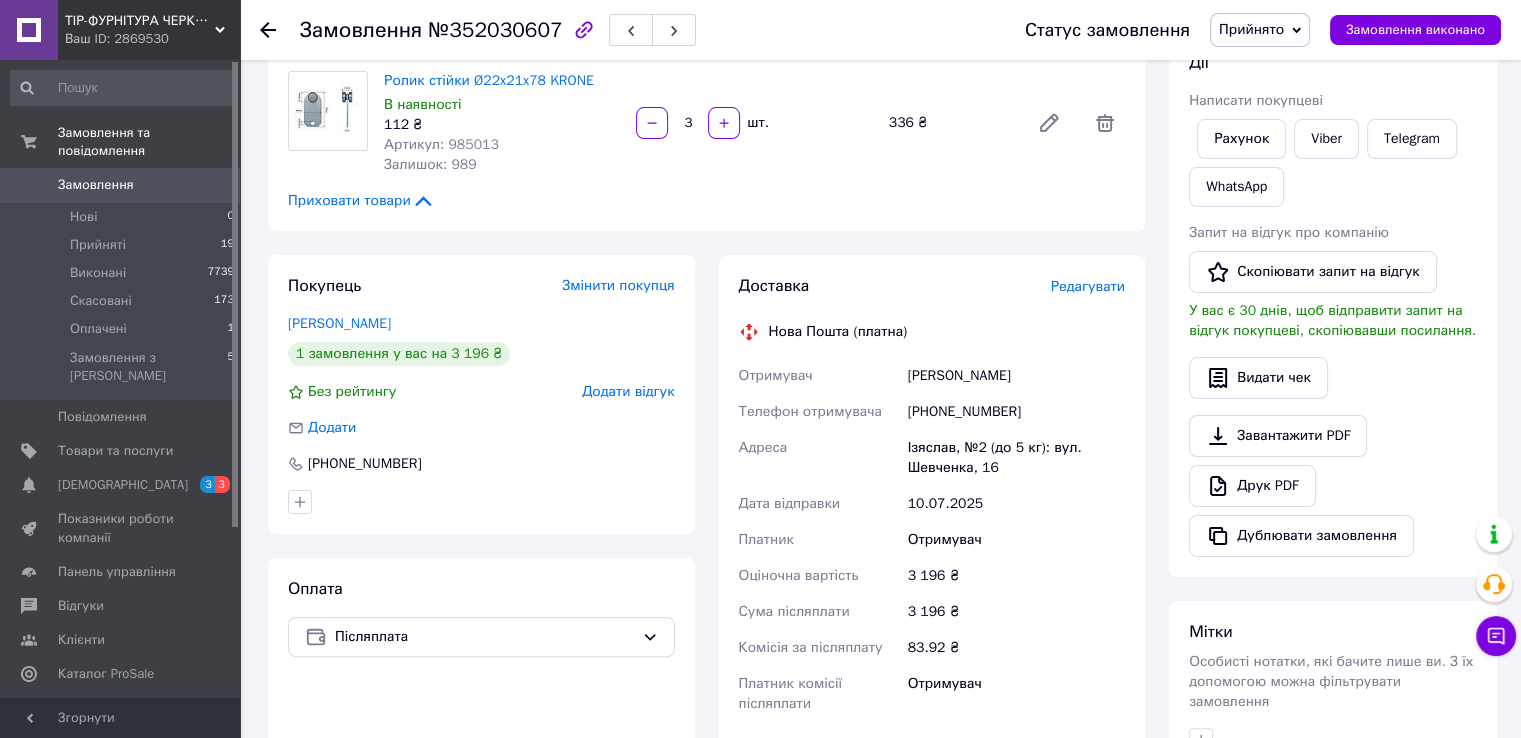 click on "[PHONE_NUMBER]" at bounding box center [1016, 412] 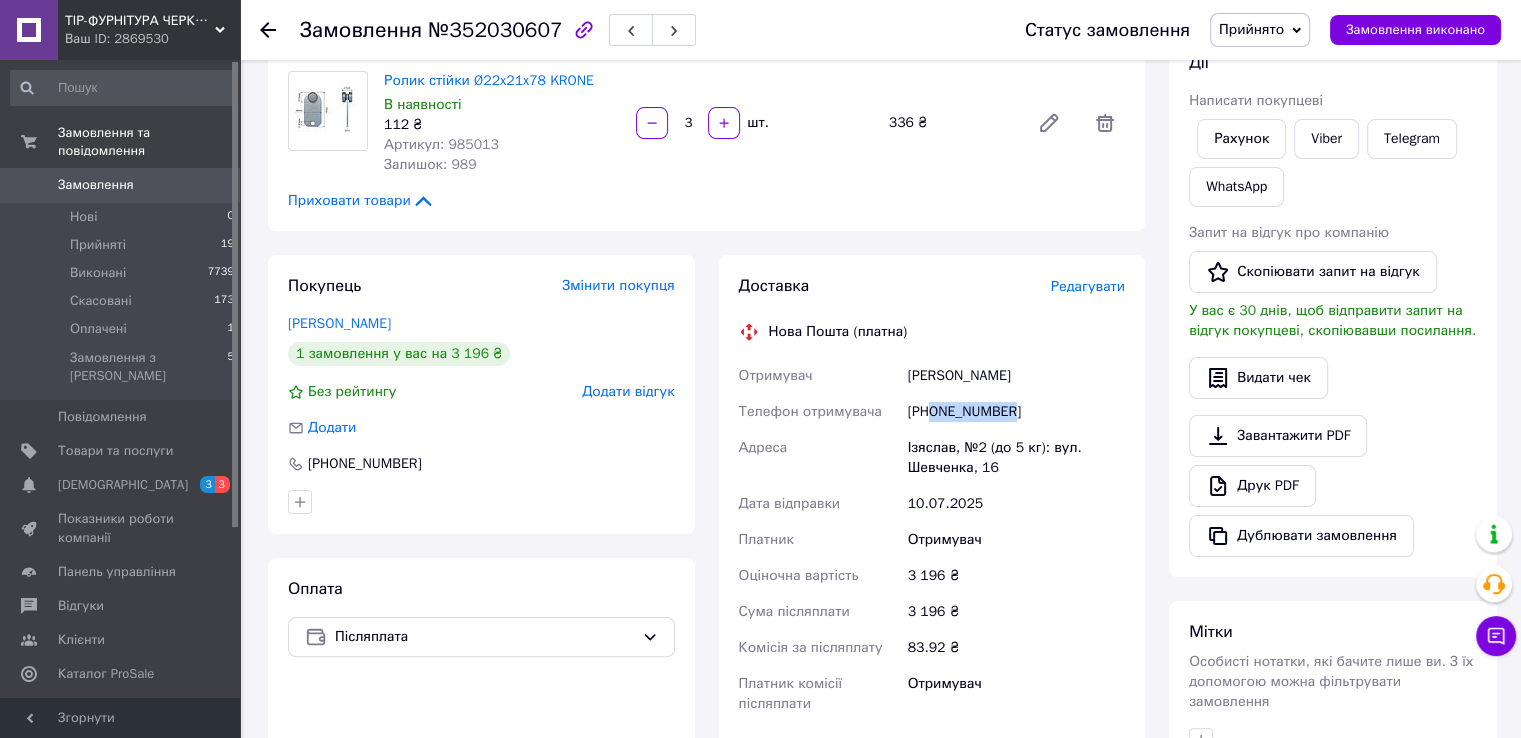 drag, startPoint x: 932, startPoint y: 413, endPoint x: 1060, endPoint y: 415, distance: 128.01562 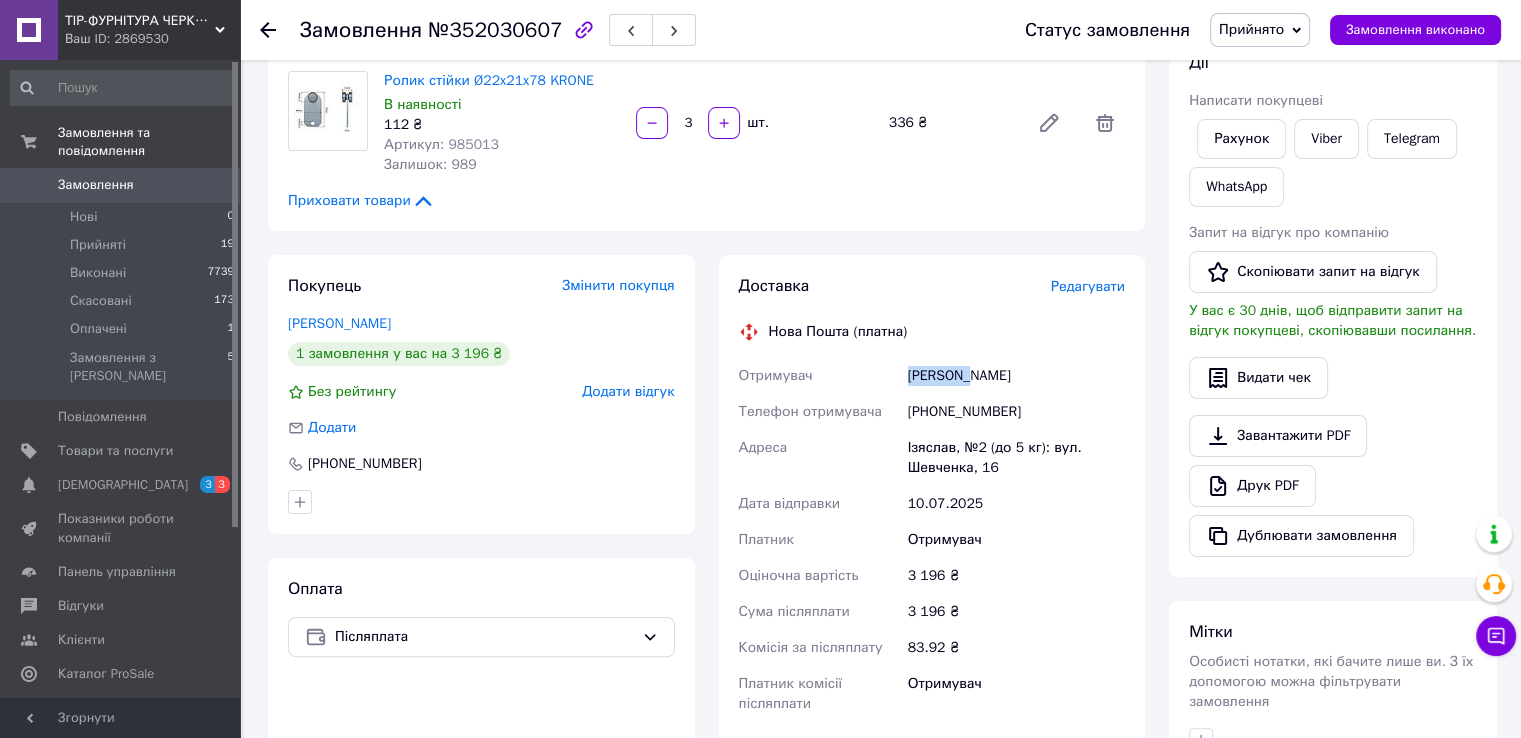 drag, startPoint x: 908, startPoint y: 373, endPoint x: 968, endPoint y: 382, distance: 60.671246 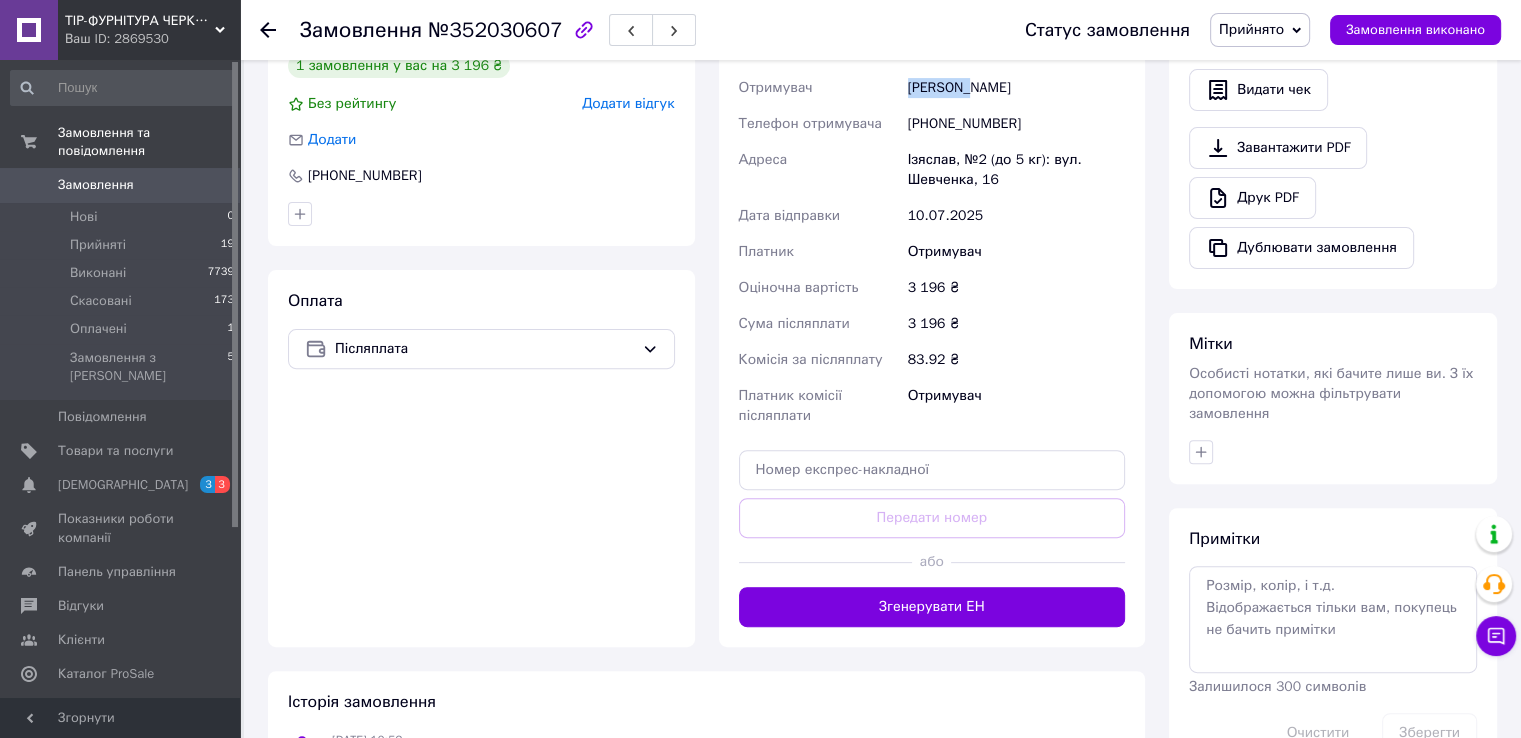 scroll, scrollTop: 600, scrollLeft: 0, axis: vertical 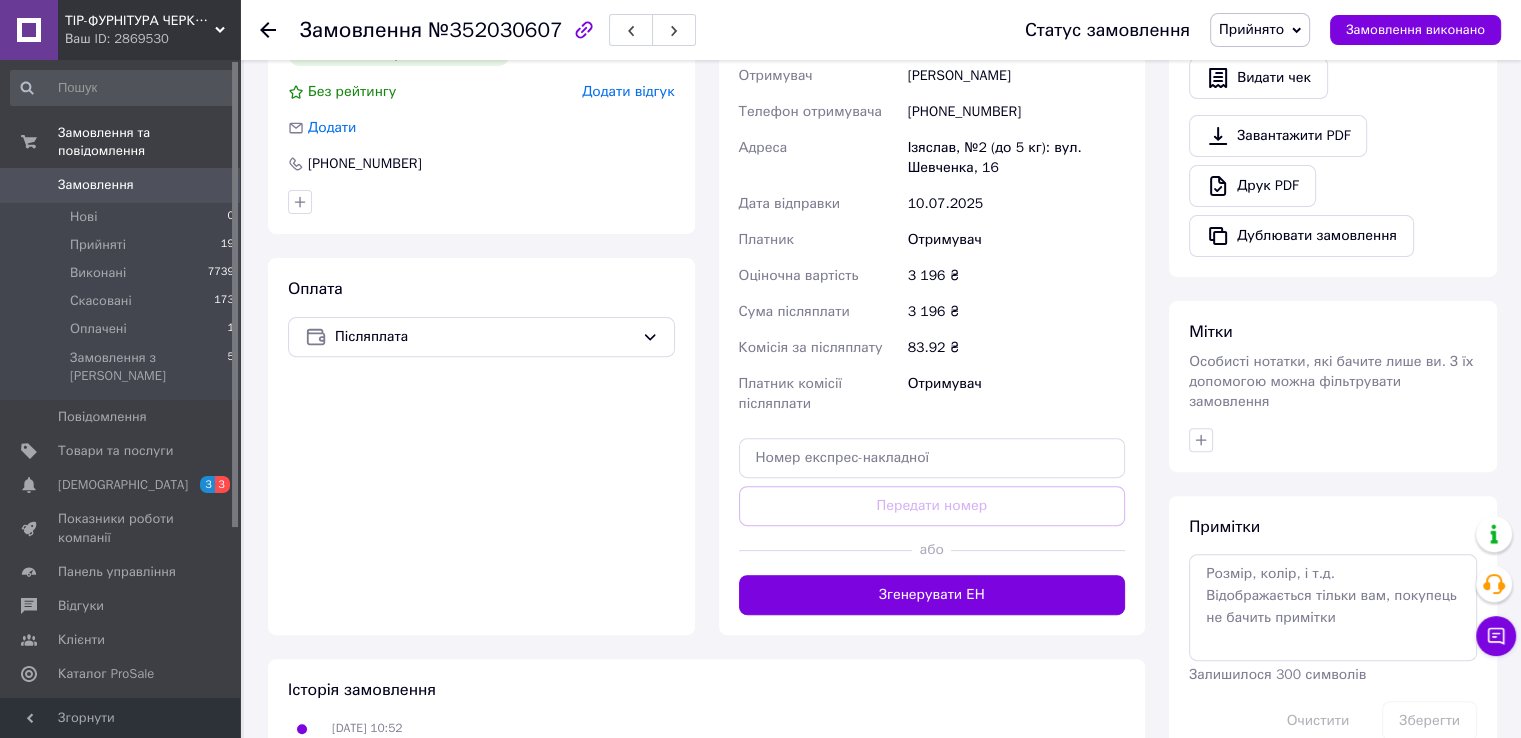 click on "Доставка Редагувати Нова Пошта (платна) Отримувач [PERSON_NAME] Телефон отримувача [PHONE_NUMBER] [PERSON_NAME], №2 (до 5 кг): вул. [PERSON_NAME], 16 Дата відправки 10[DATE]�атник Отримувач Оціночна вартість 3 196 ₴ Сума післяплати 3 196 ₴ Комісія за післяплату 83.92 ₴ Платник комісії післяплати Отримувач Передати номер або Згенерувати ЕН" at bounding box center [932, 295] 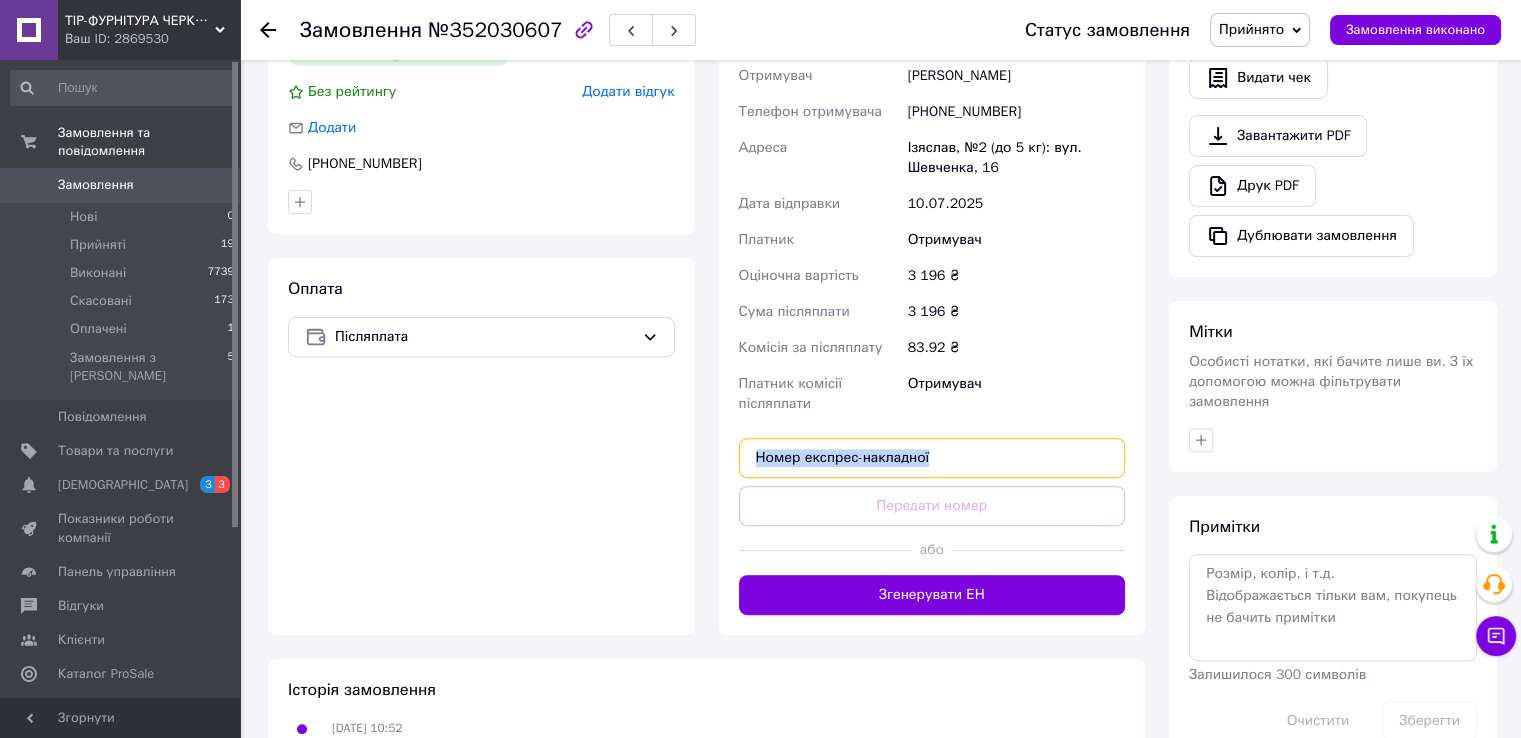 click at bounding box center [932, 458] 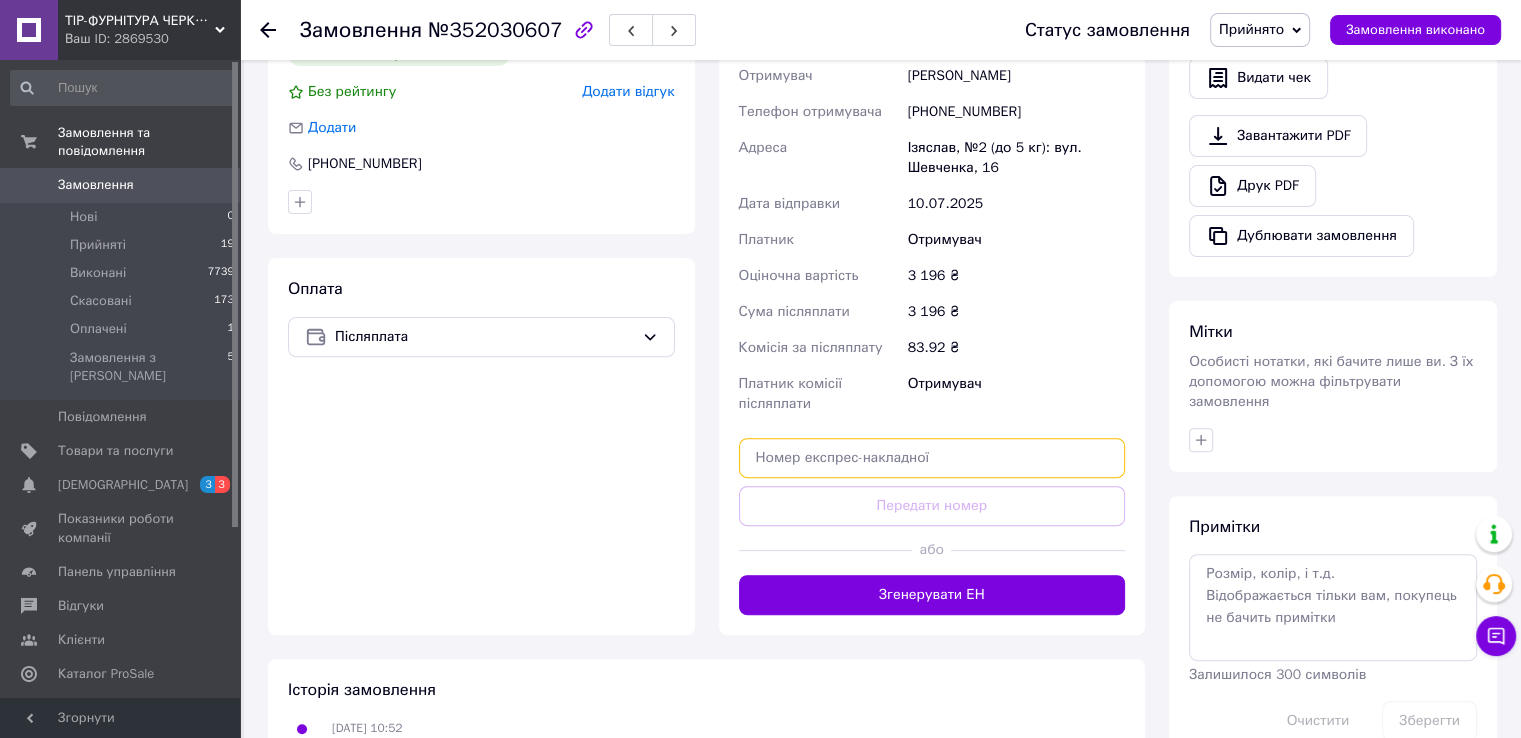 paste on "20451203008243" 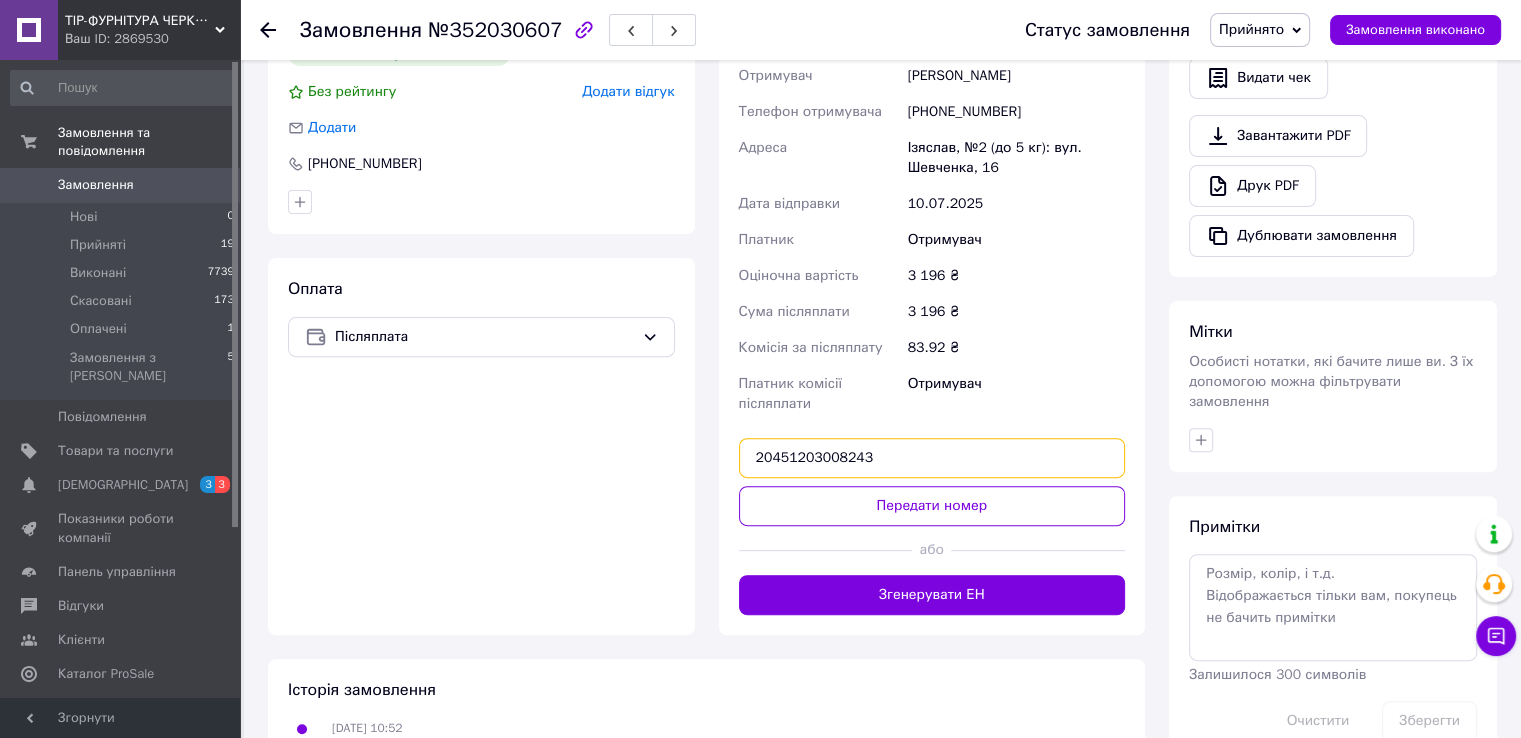 type on "20451203008243" 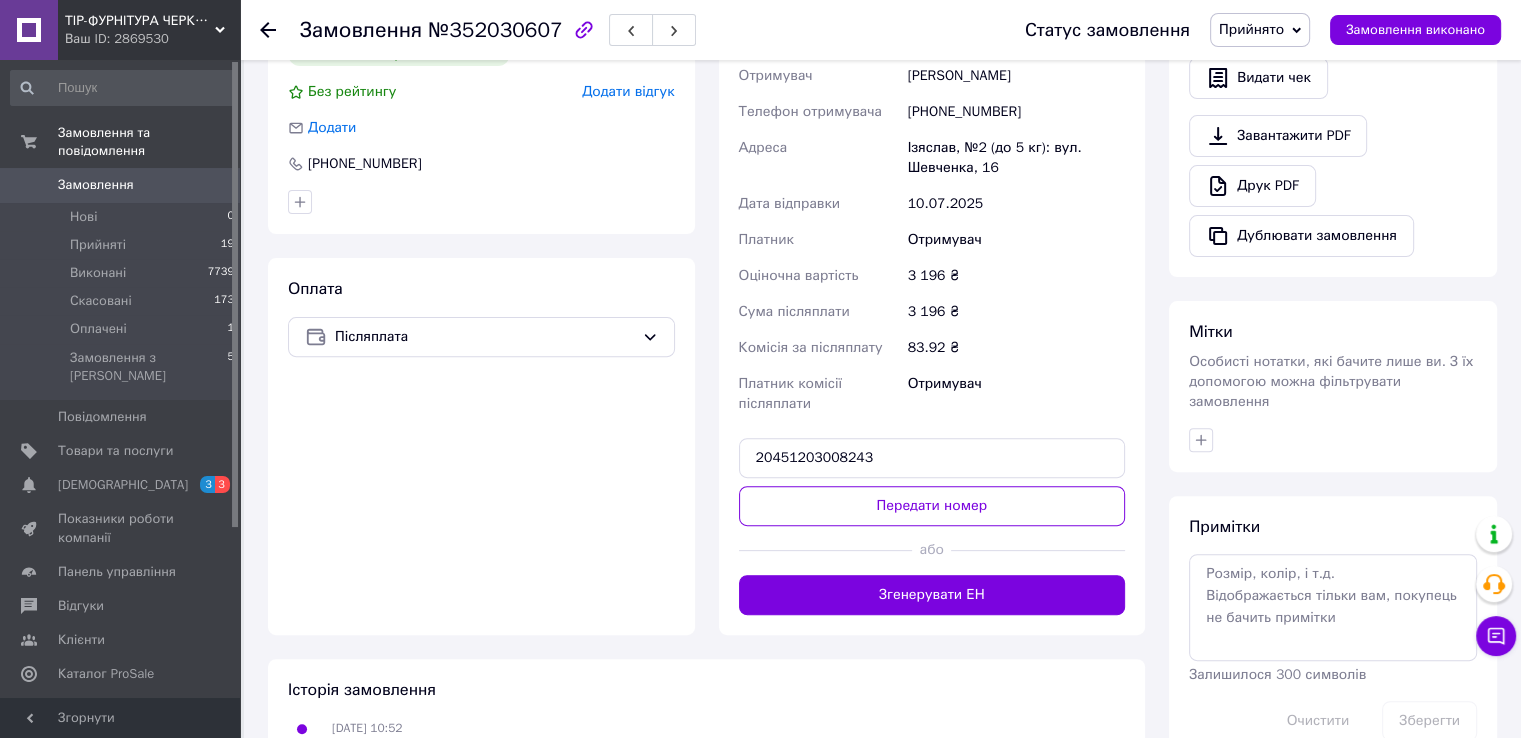 click on "Передати номер" at bounding box center (932, 506) 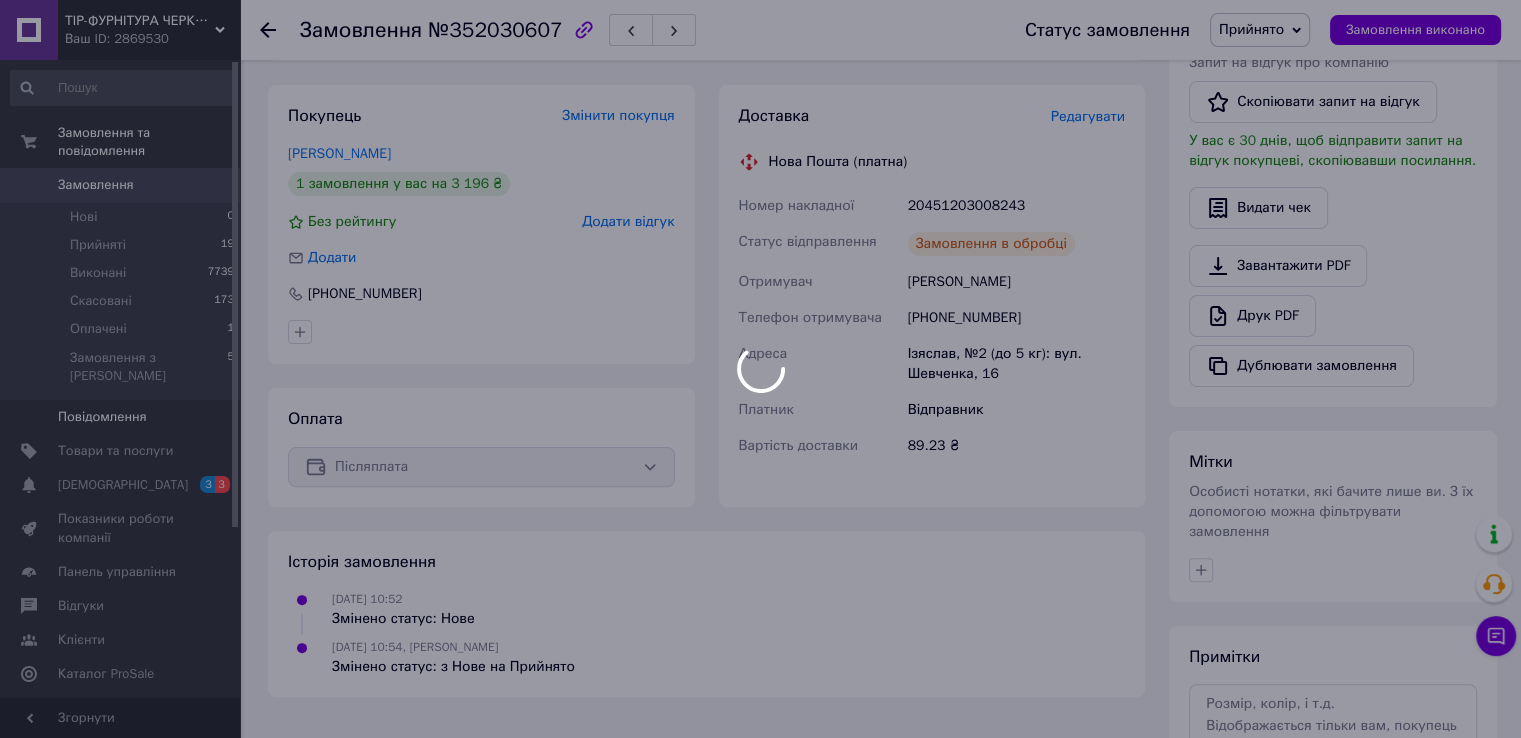 scroll, scrollTop: 400, scrollLeft: 0, axis: vertical 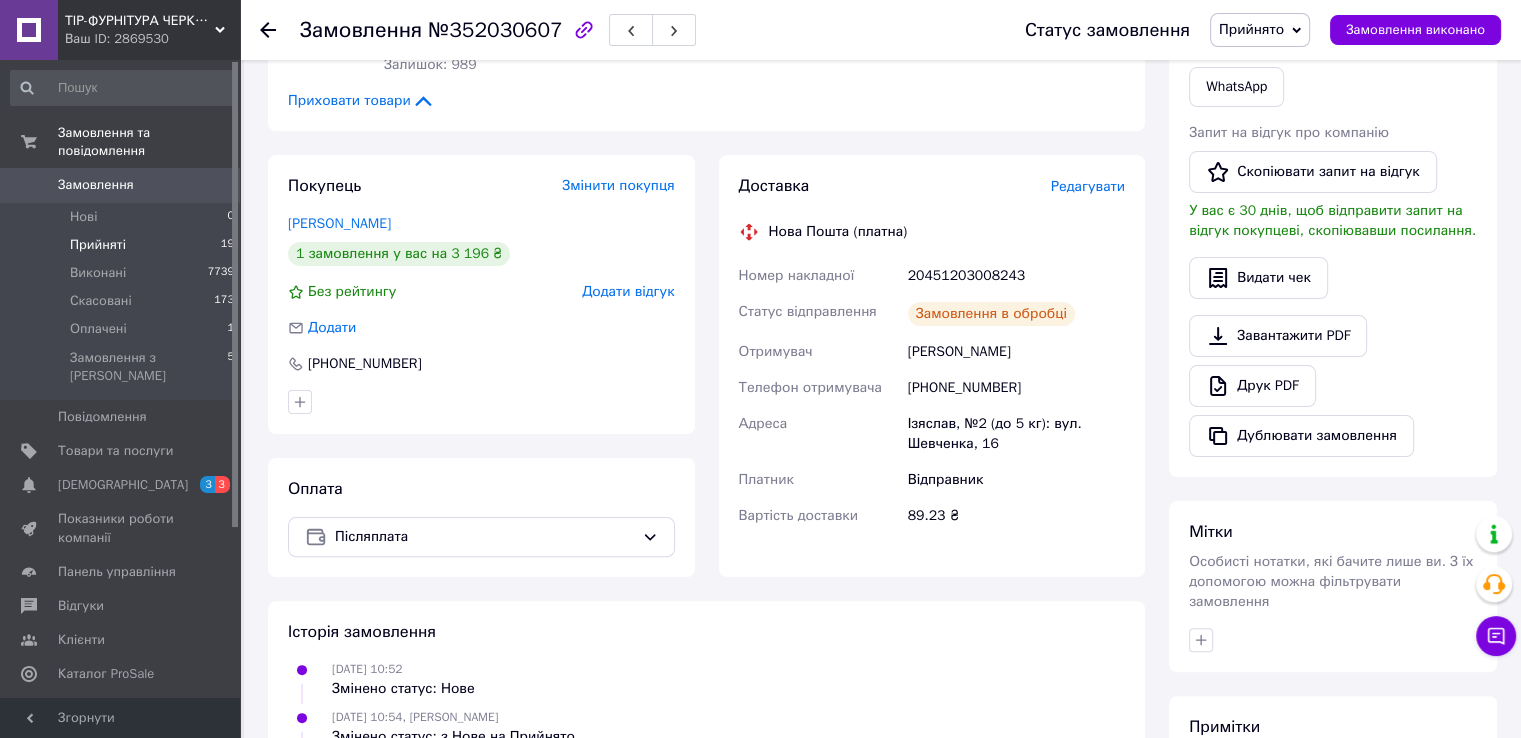 click on "Прийняті 19" at bounding box center (123, 245) 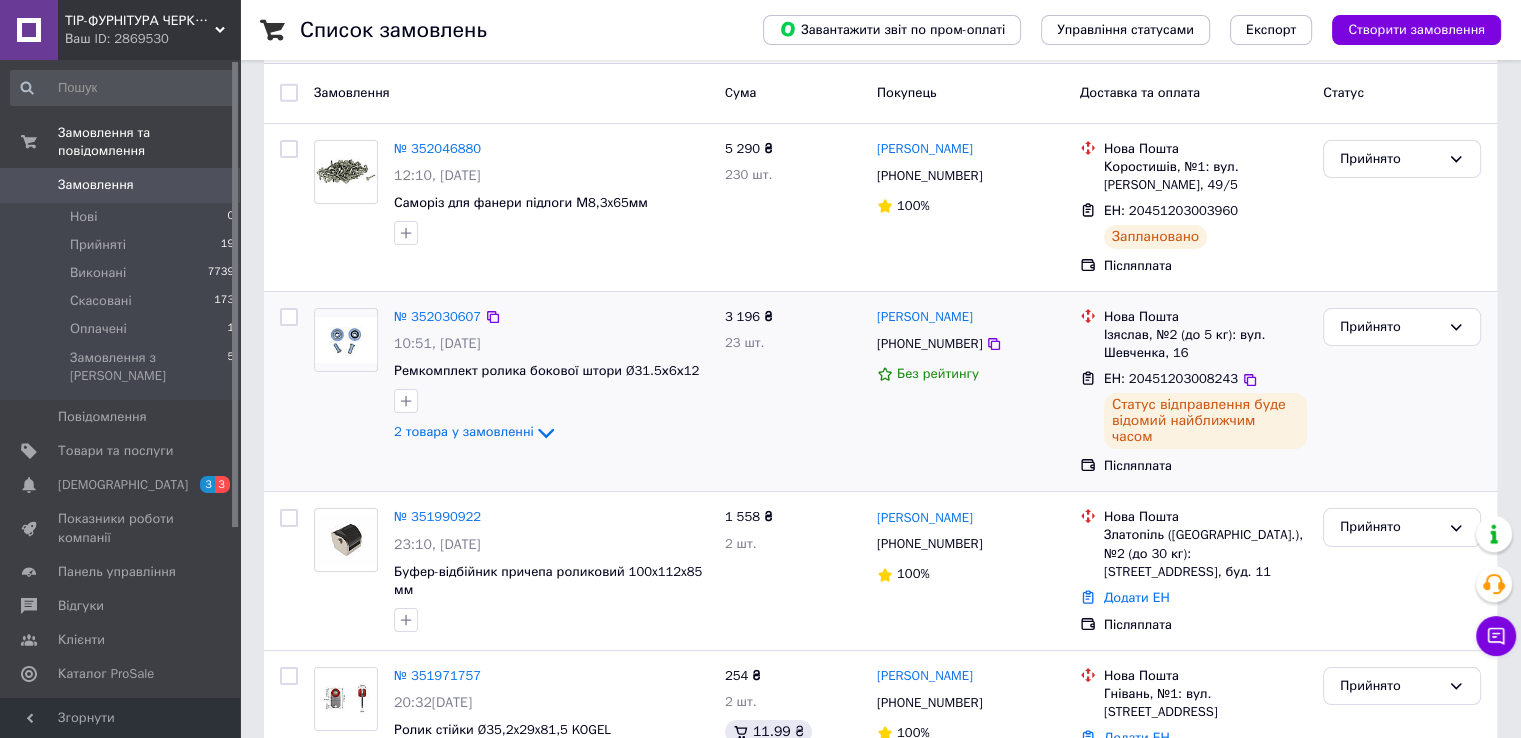 scroll, scrollTop: 200, scrollLeft: 0, axis: vertical 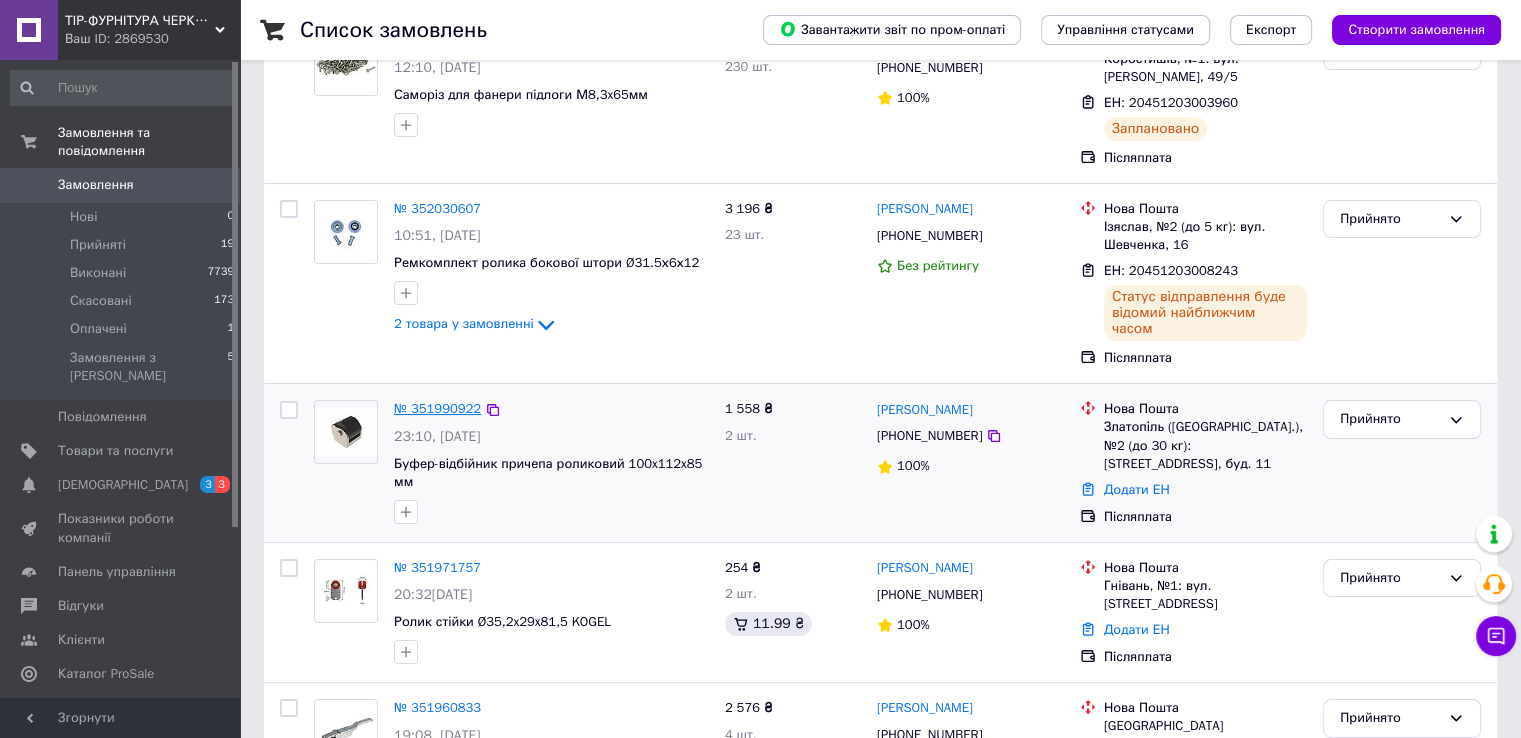click on "№ 351990922" at bounding box center (437, 408) 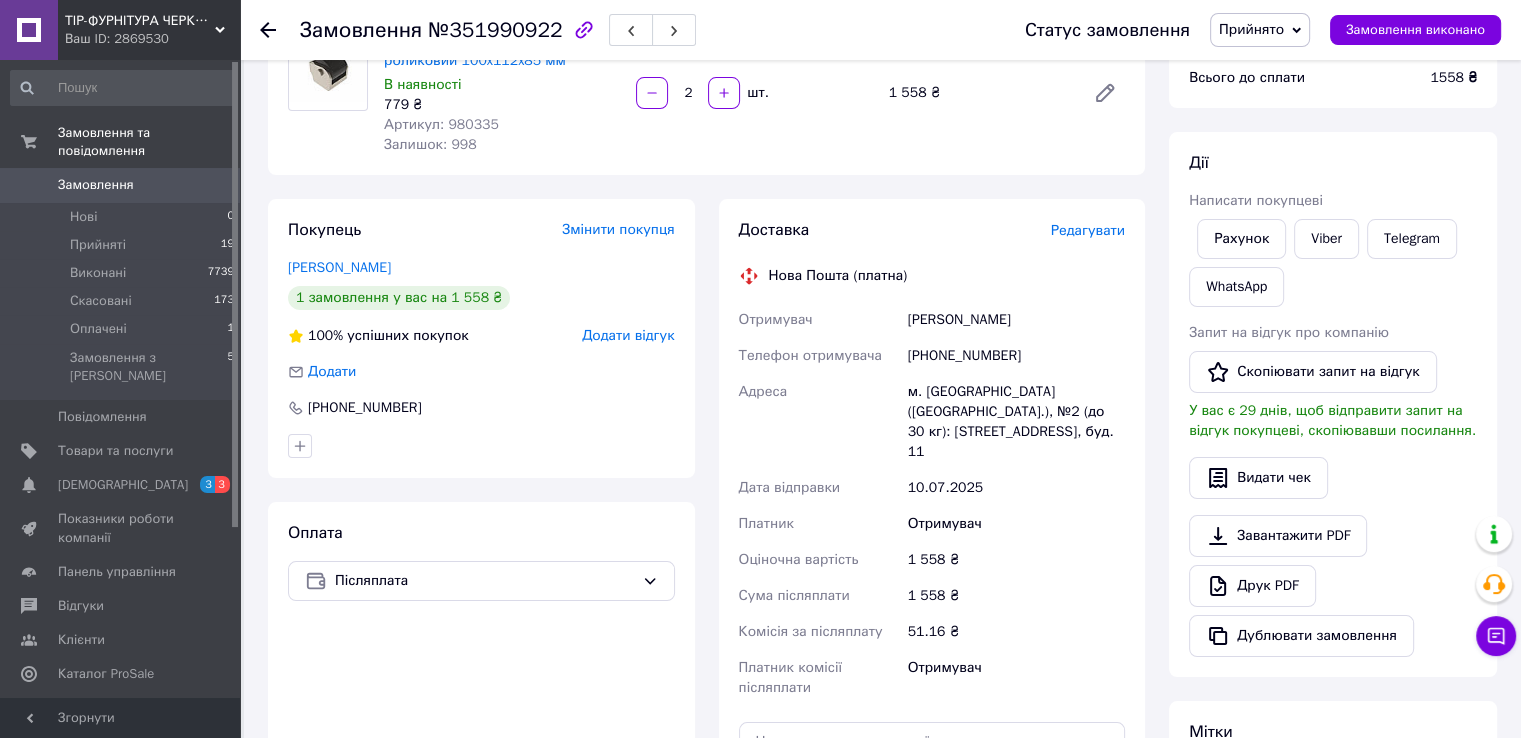 scroll, scrollTop: 0, scrollLeft: 0, axis: both 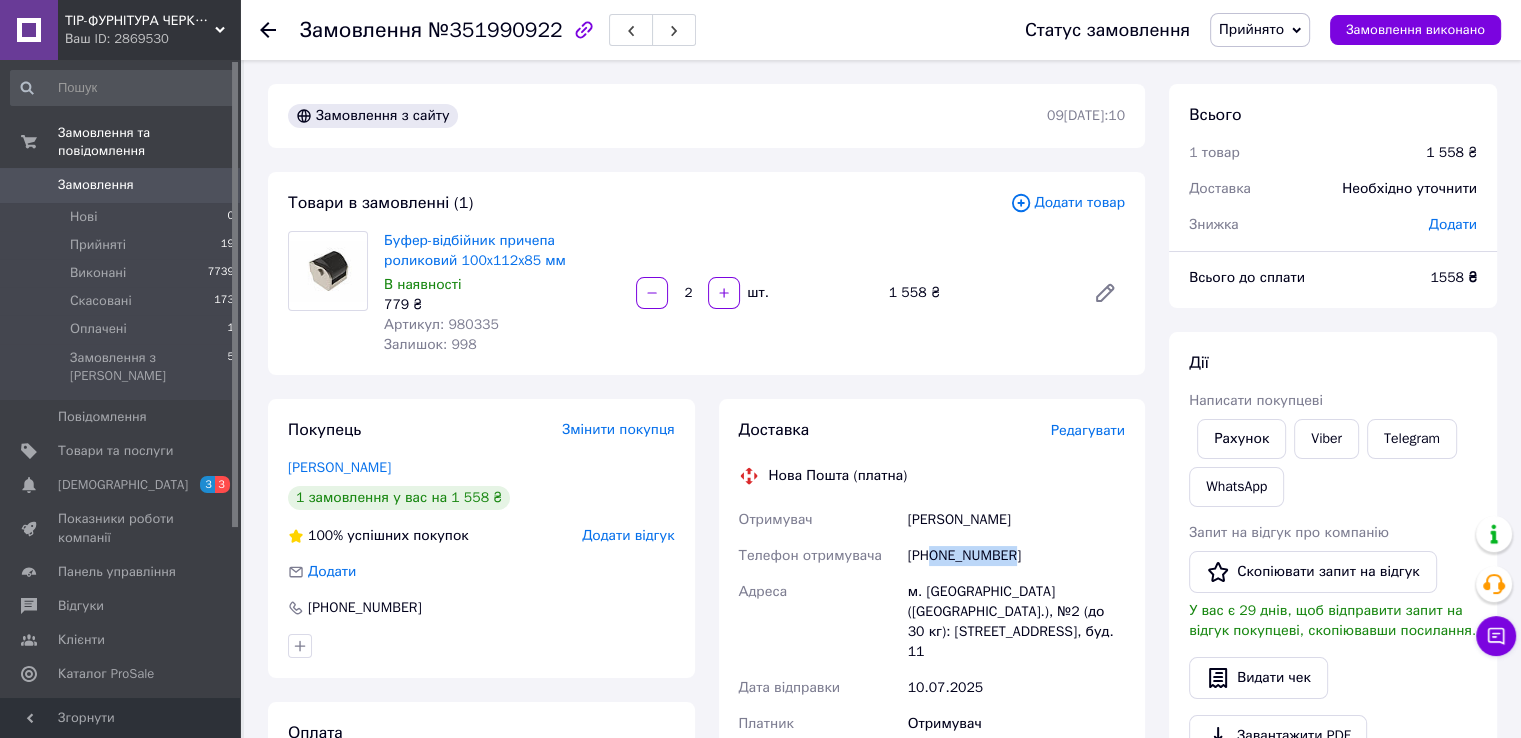 drag, startPoint x: 932, startPoint y: 557, endPoint x: 1044, endPoint y: 558, distance: 112.00446 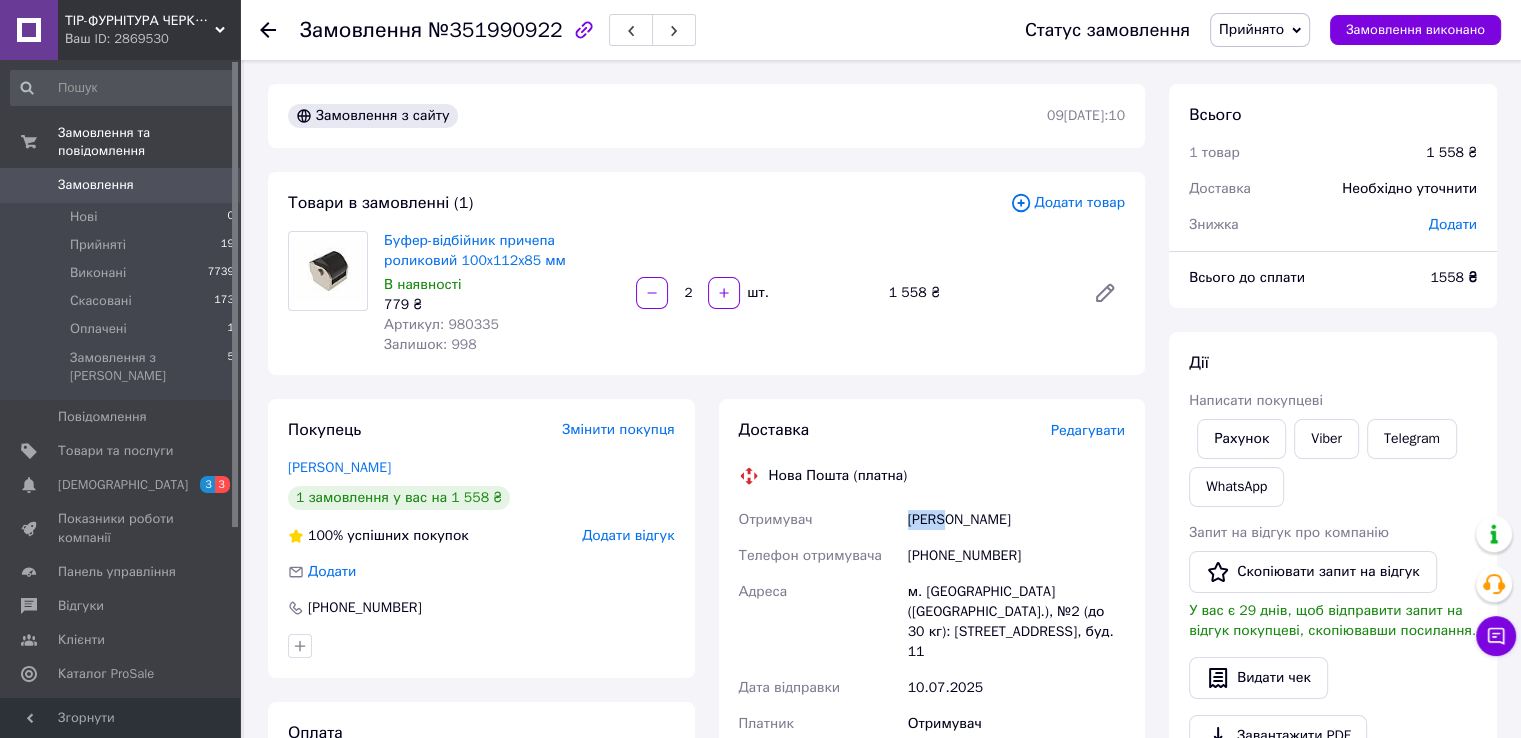 drag, startPoint x: 911, startPoint y: 523, endPoint x: 945, endPoint y: 521, distance: 34.058773 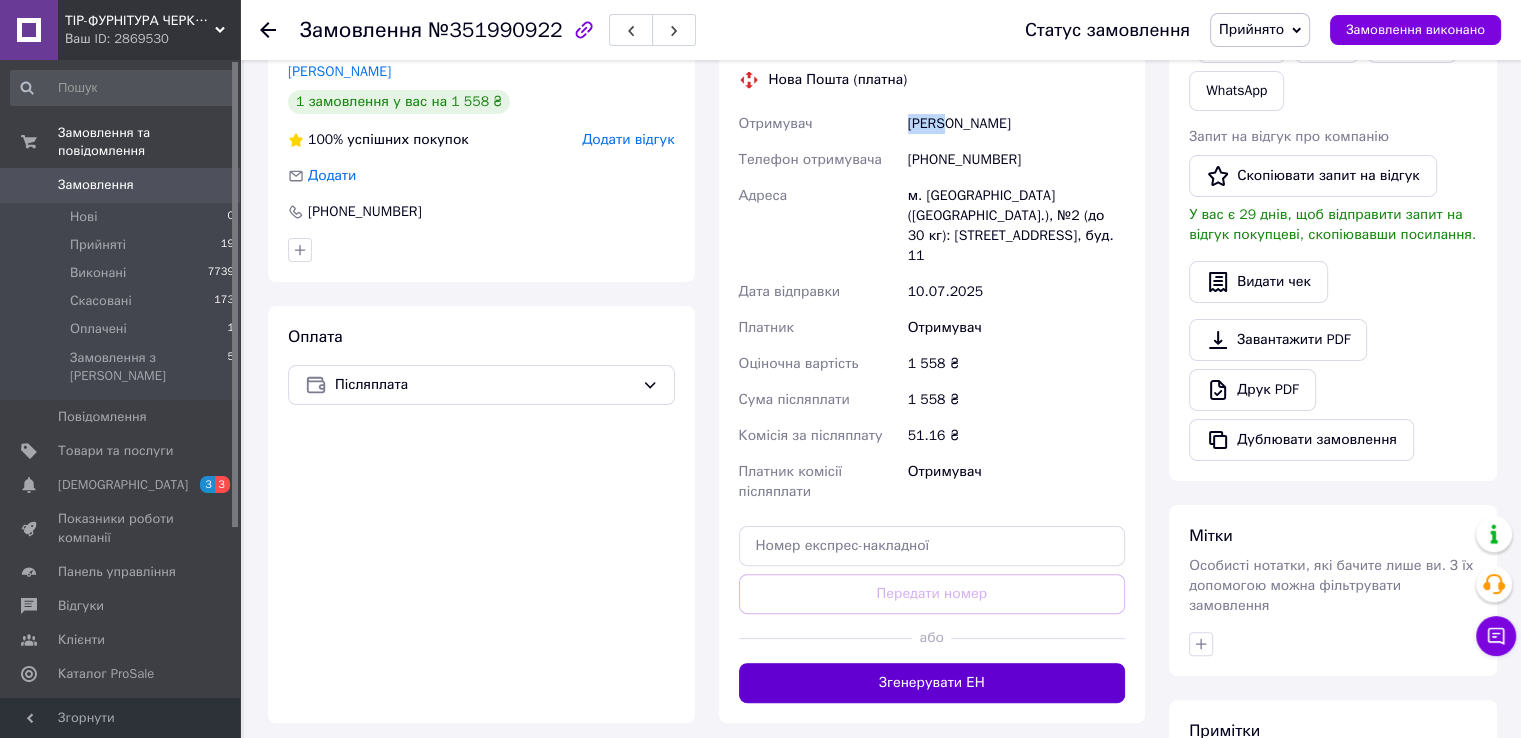 scroll, scrollTop: 600, scrollLeft: 0, axis: vertical 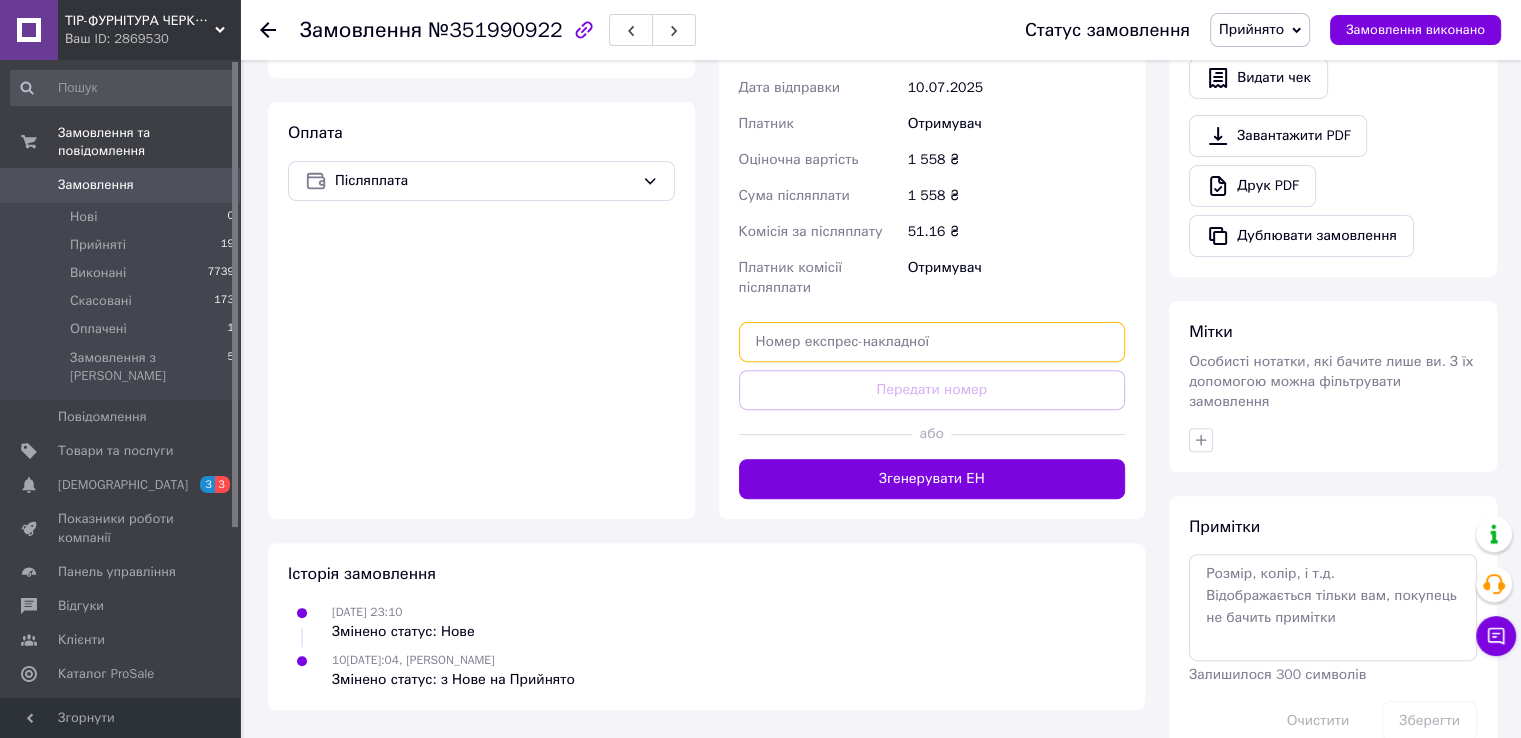 click at bounding box center [932, 342] 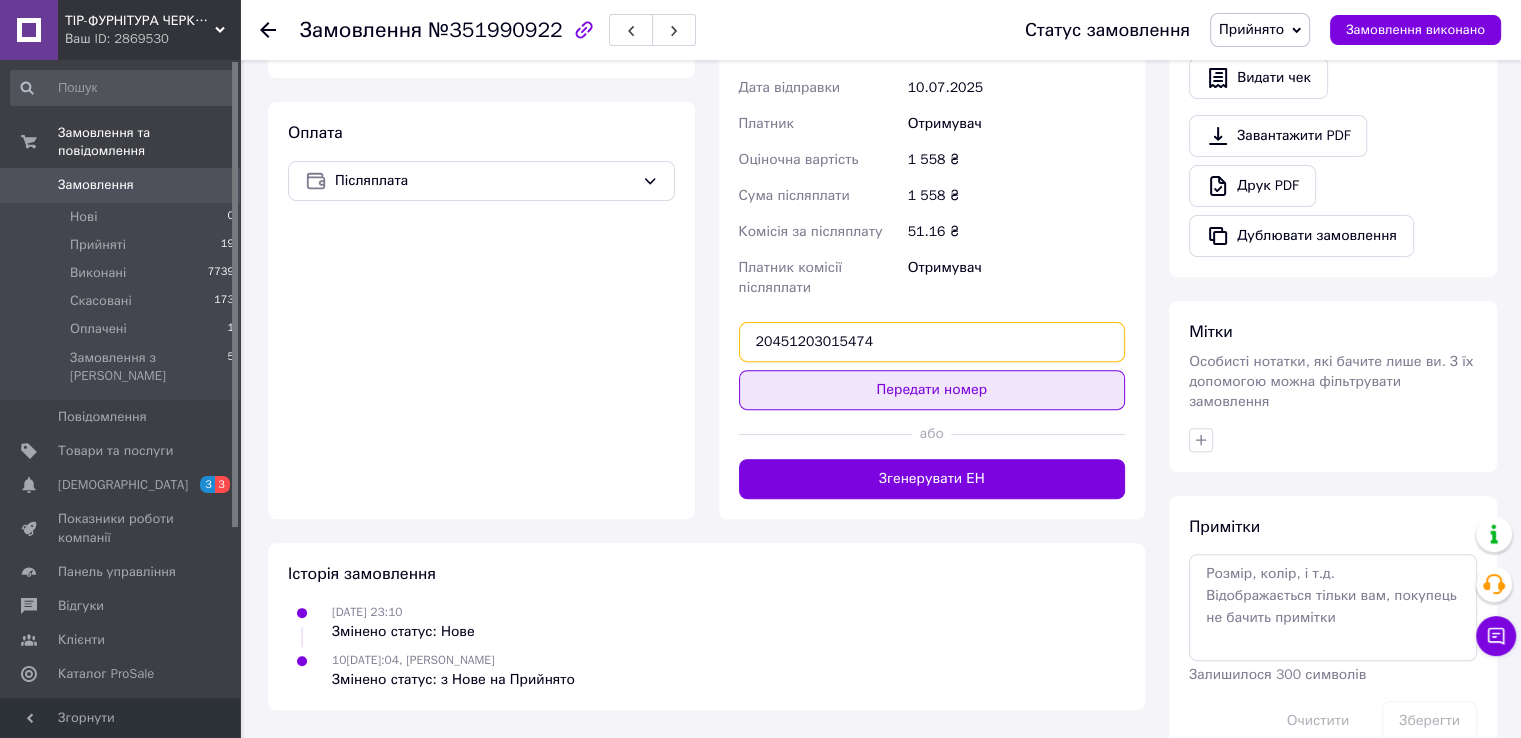 type on "20451203015474" 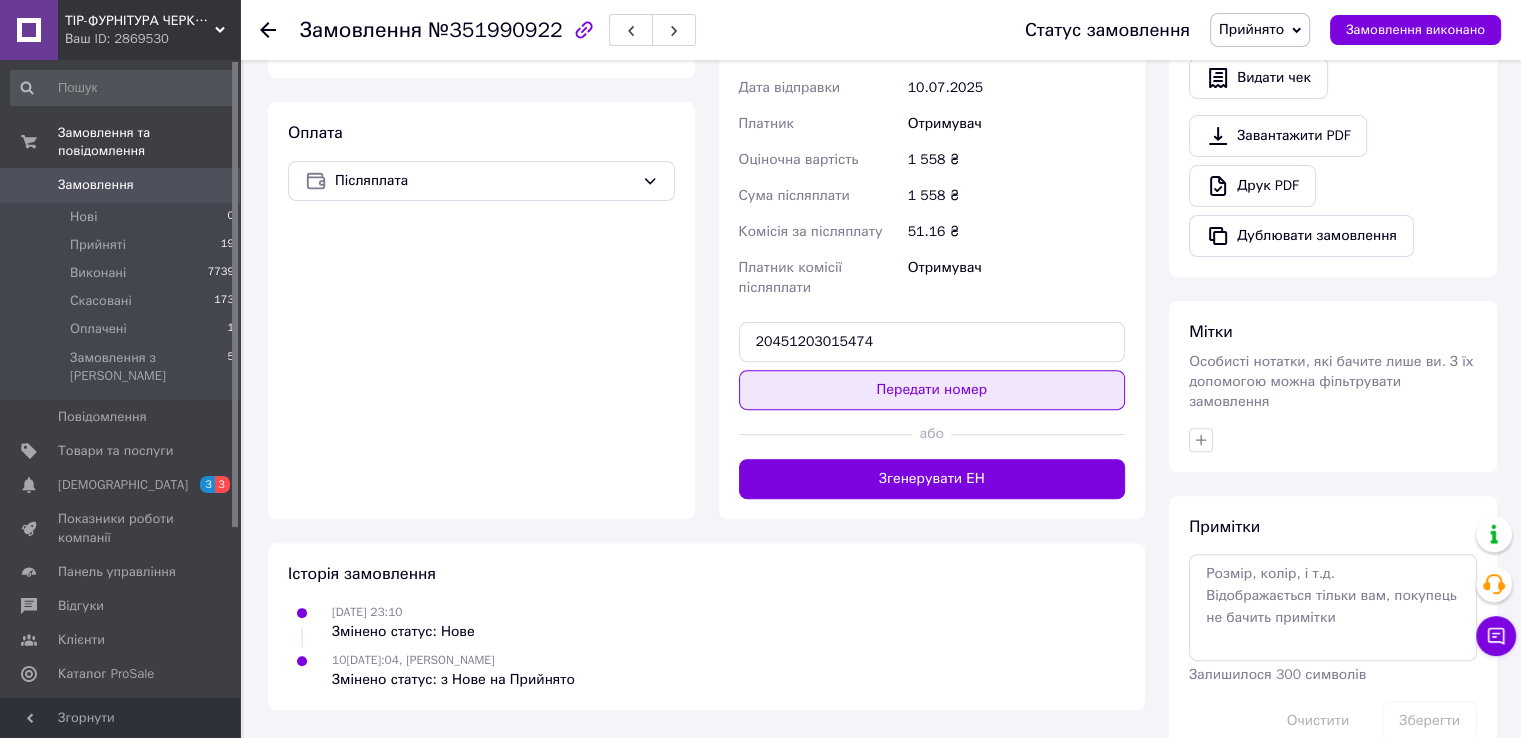click on "Передати номер" at bounding box center (932, 390) 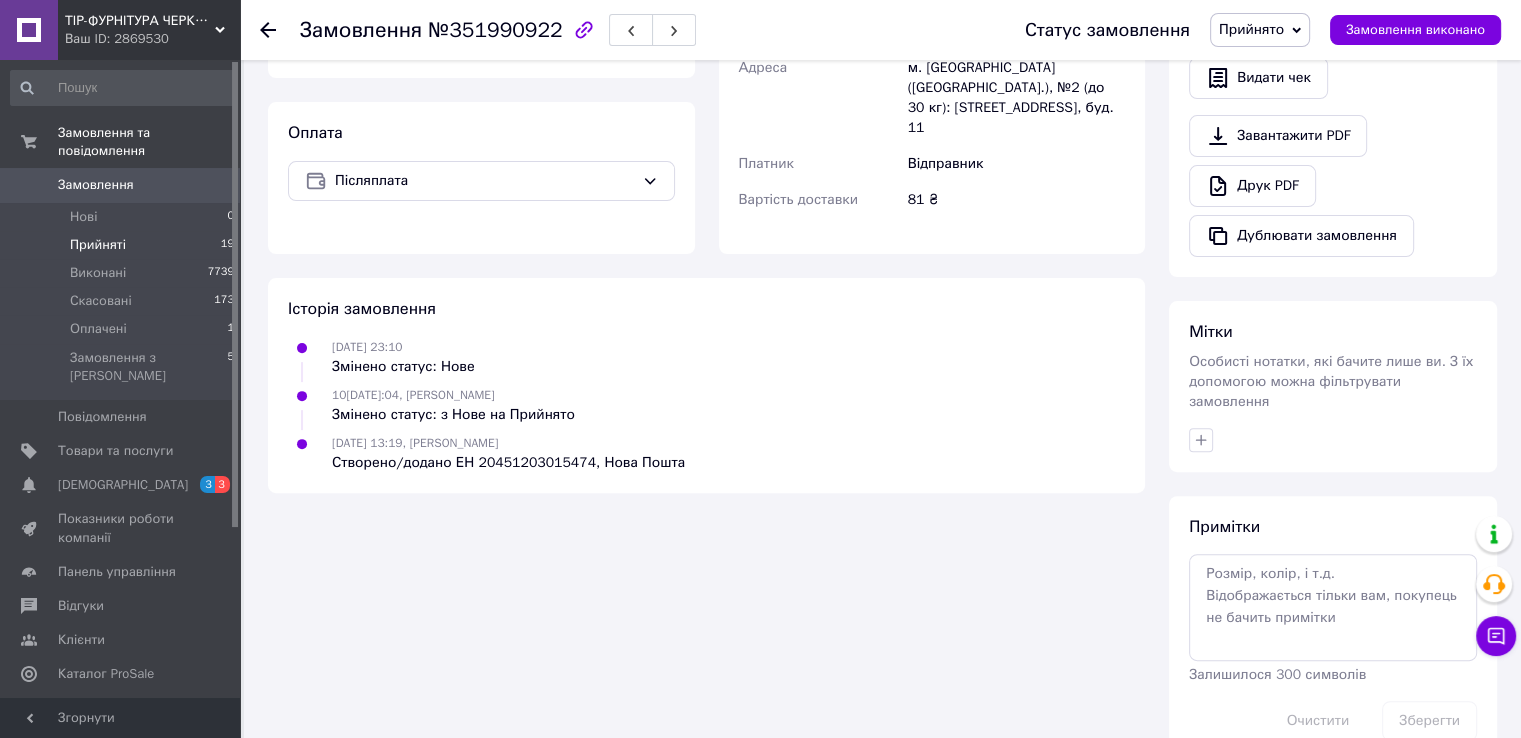 click on "Прийняті" at bounding box center (98, 245) 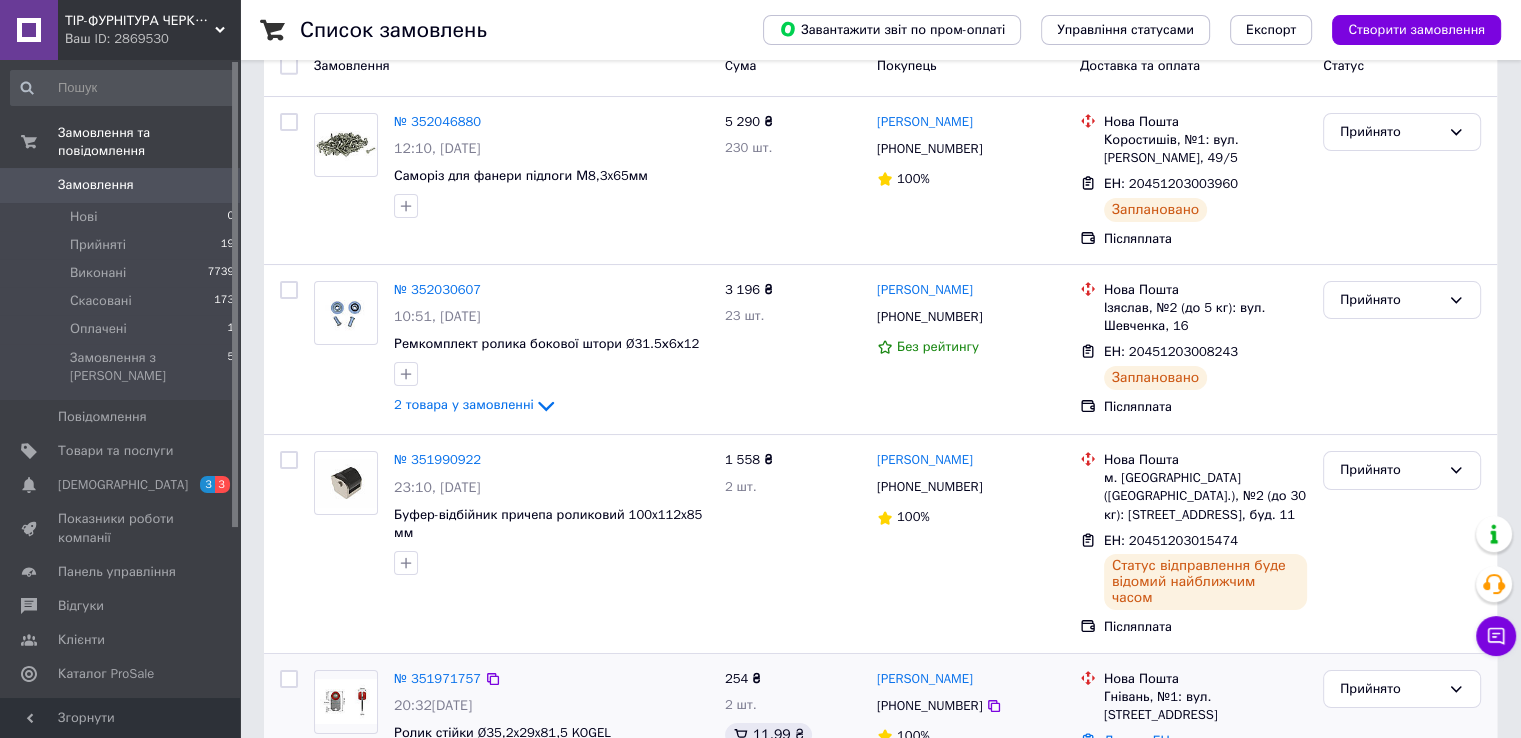 scroll, scrollTop: 400, scrollLeft: 0, axis: vertical 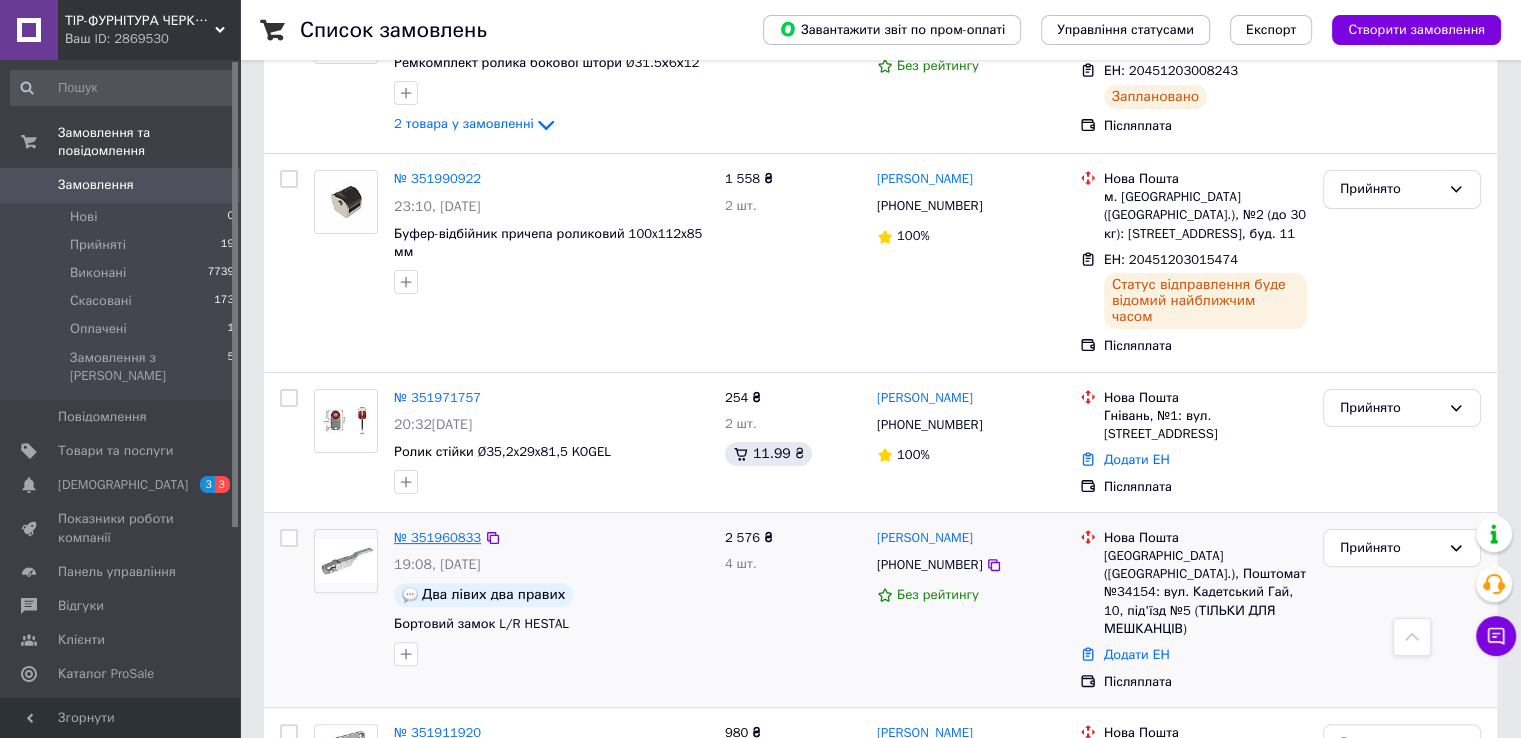 click on "№ 351960833" at bounding box center [437, 537] 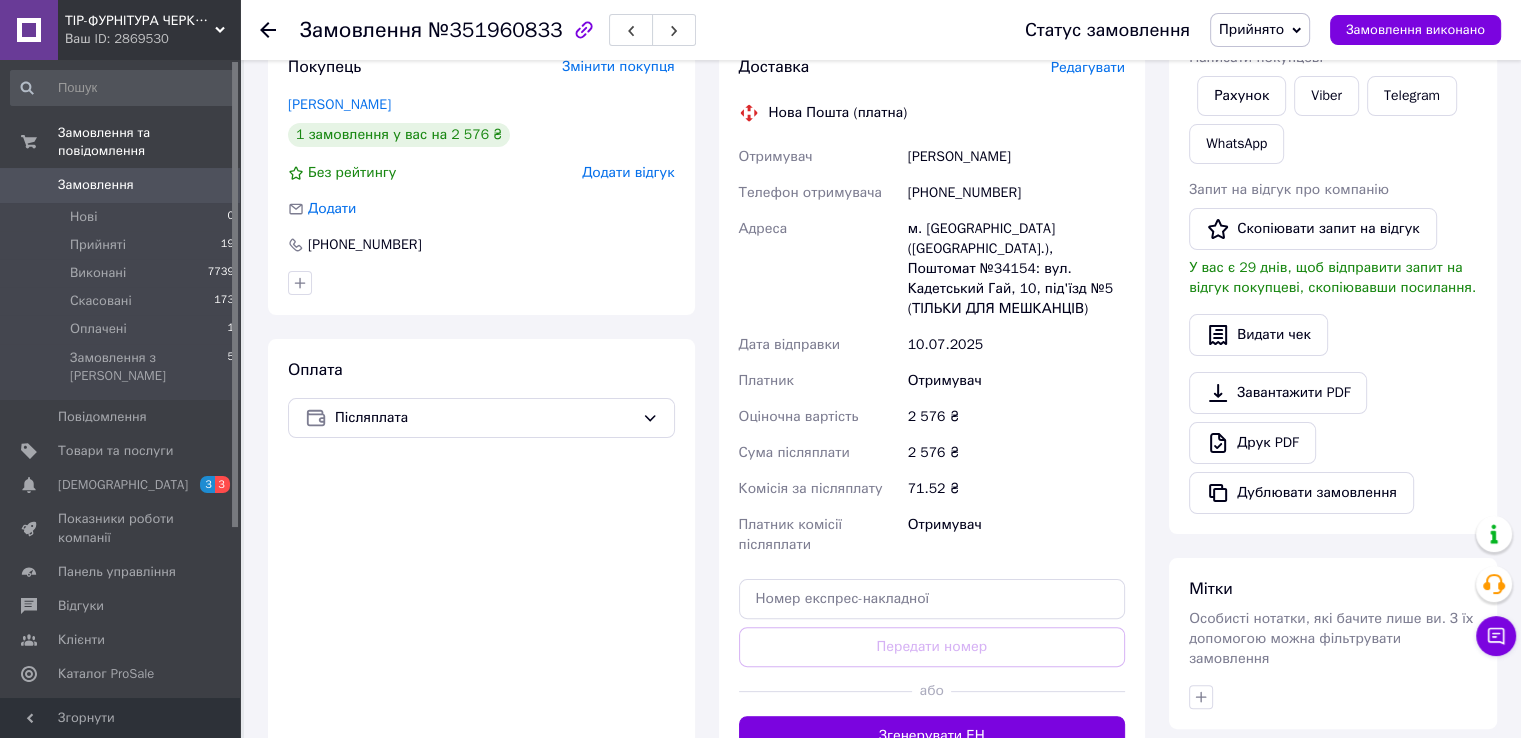 scroll, scrollTop: 300, scrollLeft: 0, axis: vertical 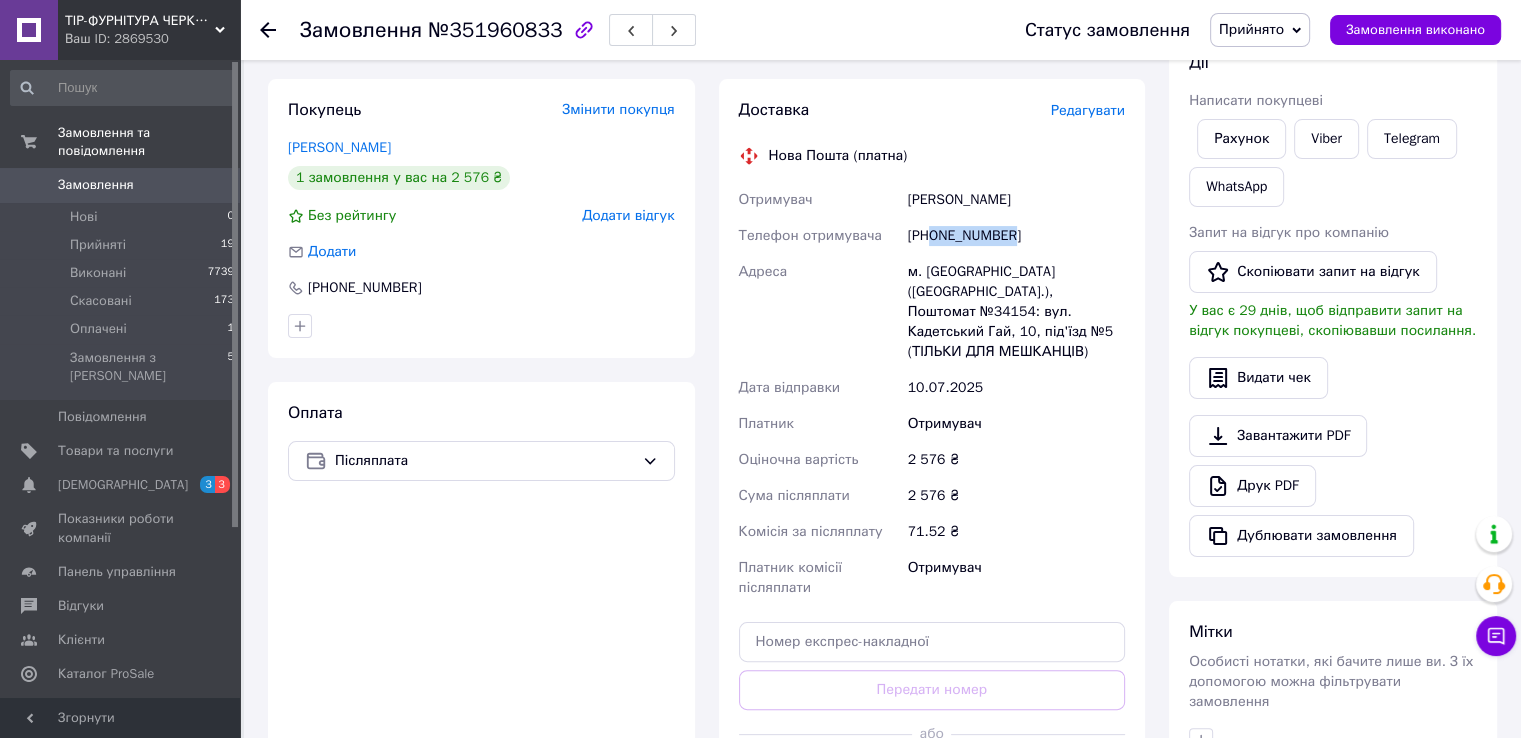 drag, startPoint x: 931, startPoint y: 241, endPoint x: 1042, endPoint y: 240, distance: 111.0045 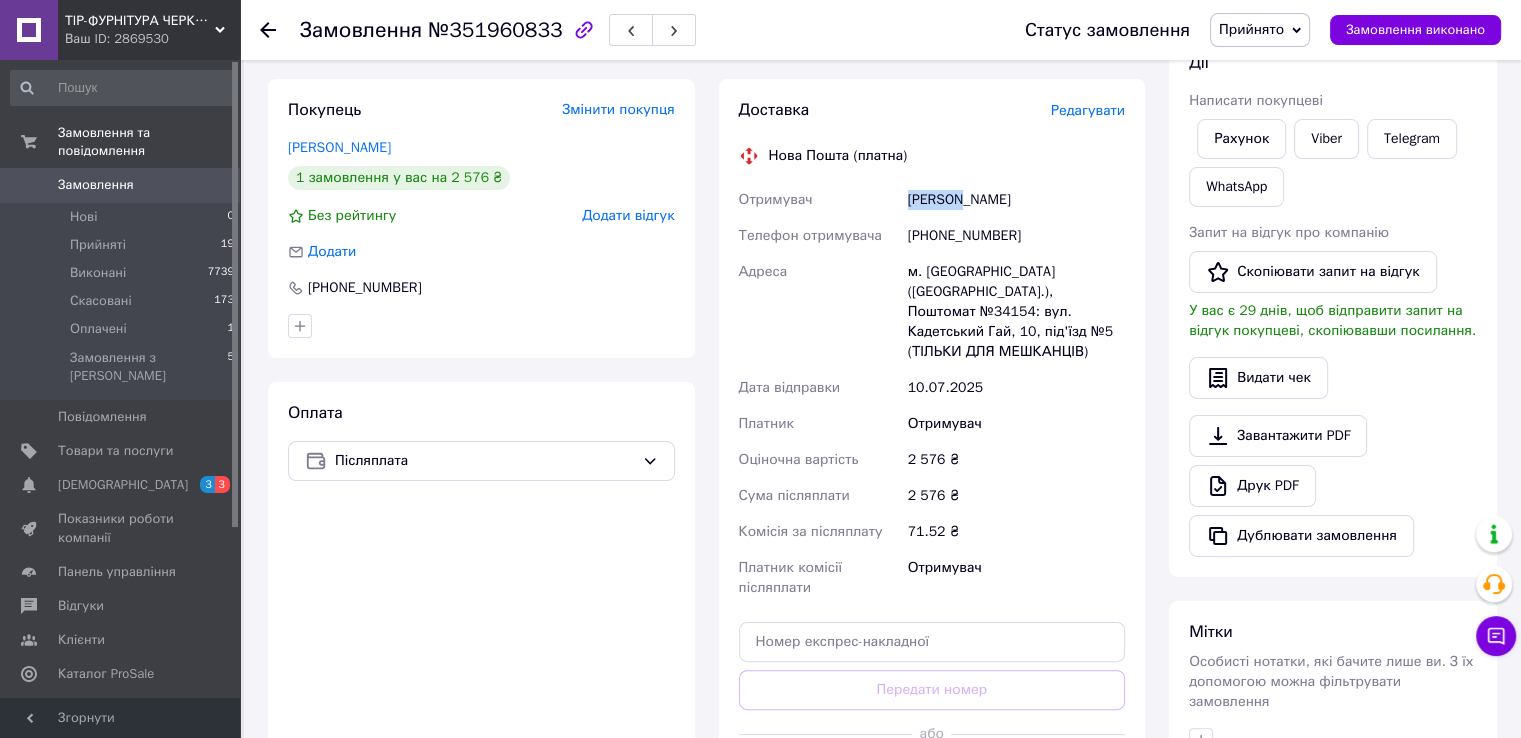 drag, startPoint x: 905, startPoint y: 197, endPoint x: 957, endPoint y: 196, distance: 52.009613 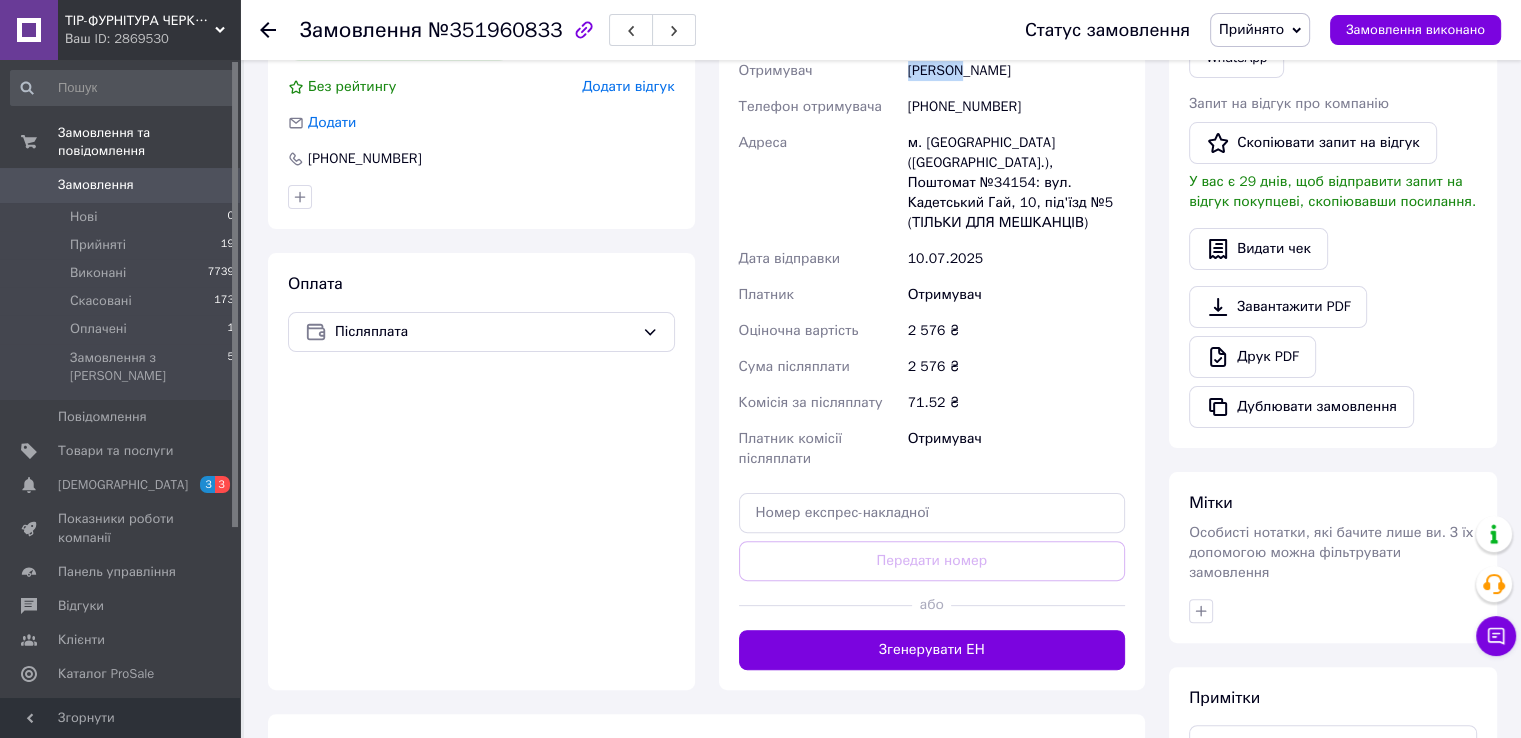 scroll, scrollTop: 600, scrollLeft: 0, axis: vertical 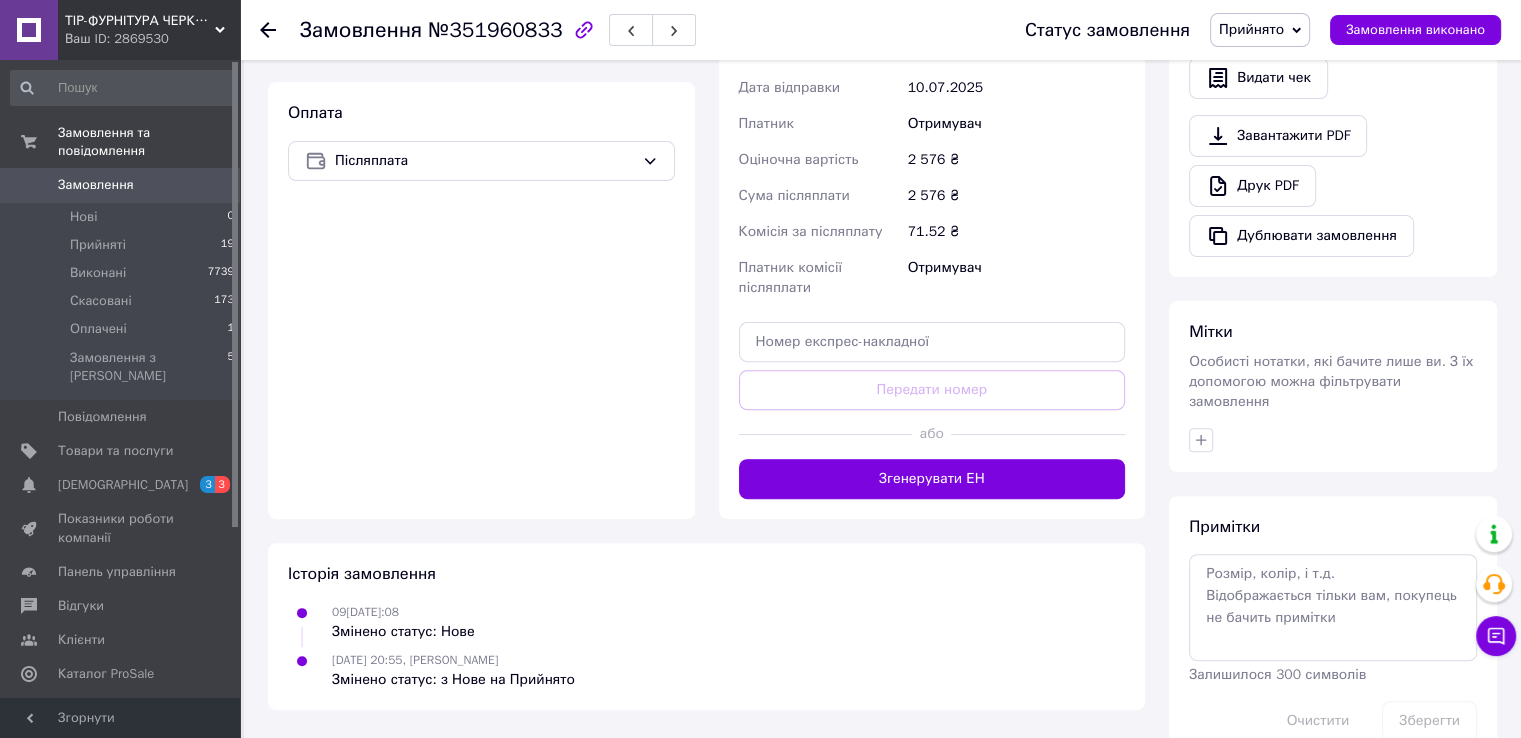 drag, startPoint x: 885, startPoint y: 372, endPoint x: 886, endPoint y: 352, distance: 20.024984 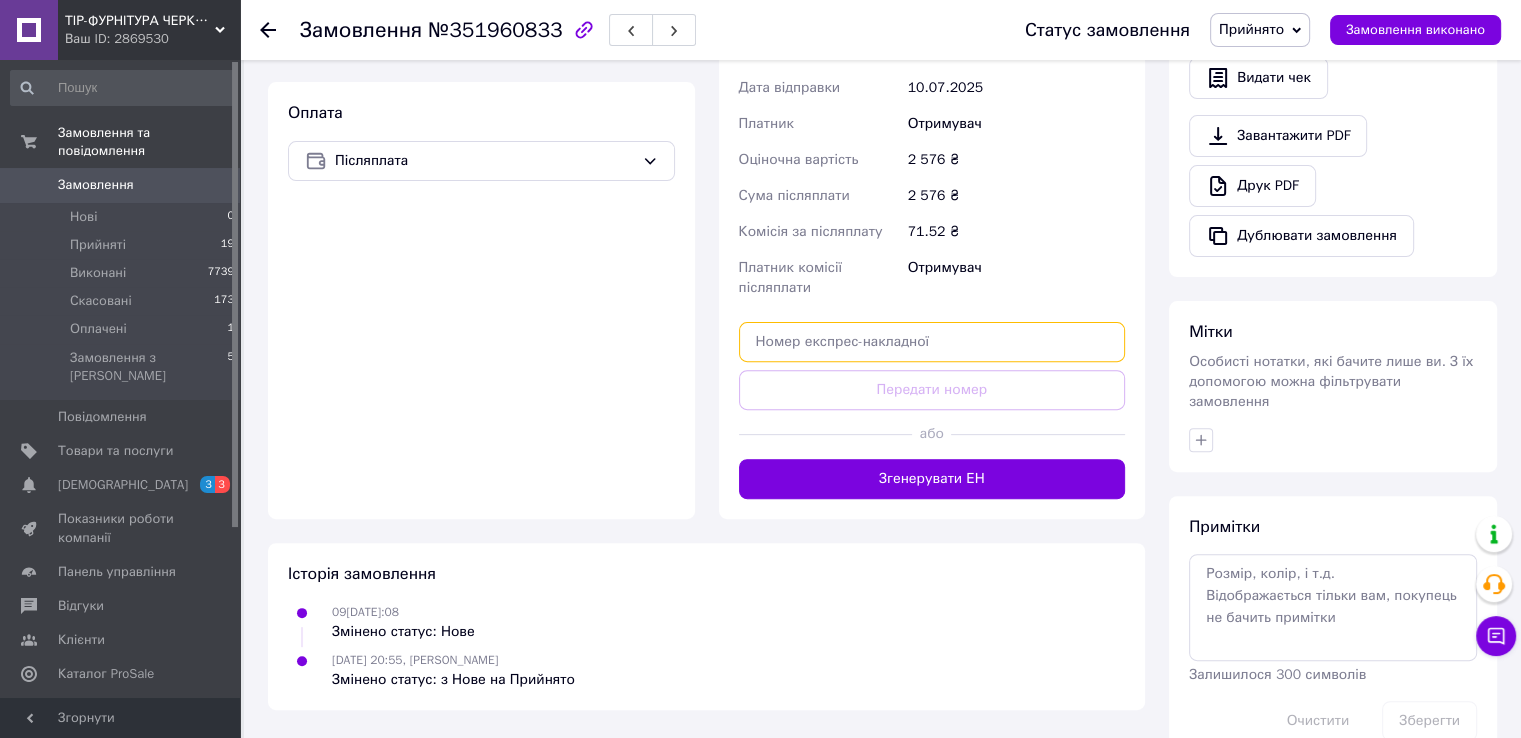 click at bounding box center [932, 342] 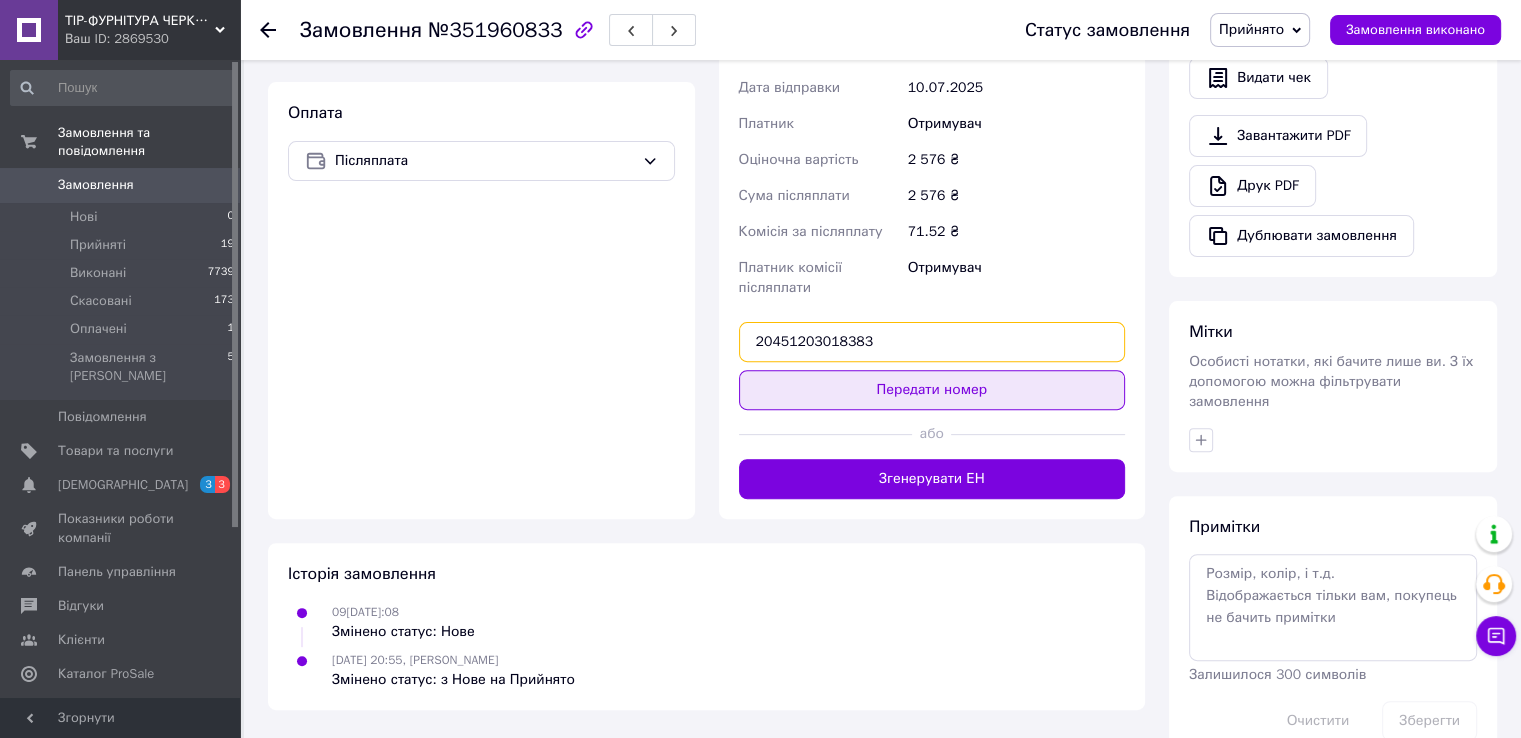 type on "20451203018383" 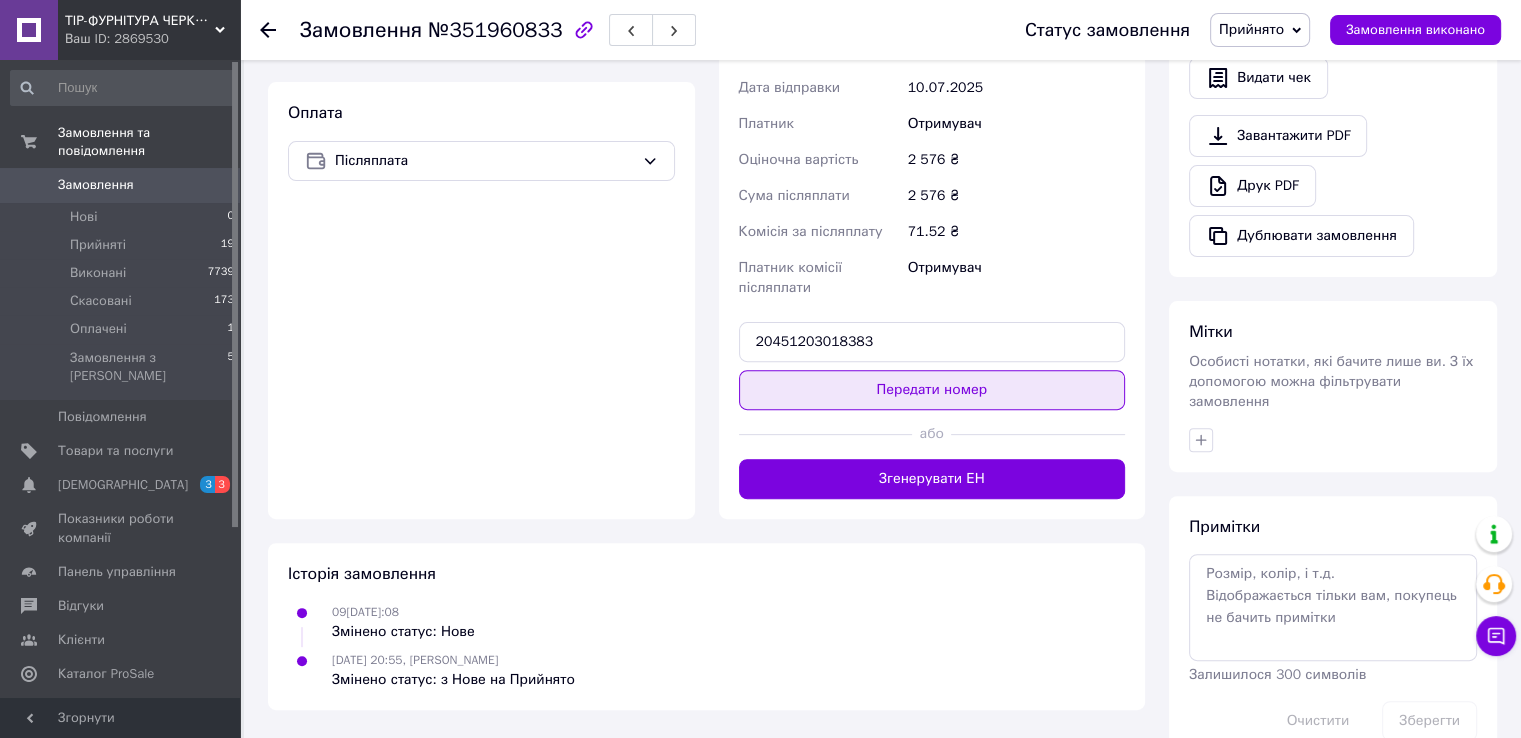 click on "Передати номер" at bounding box center (932, 390) 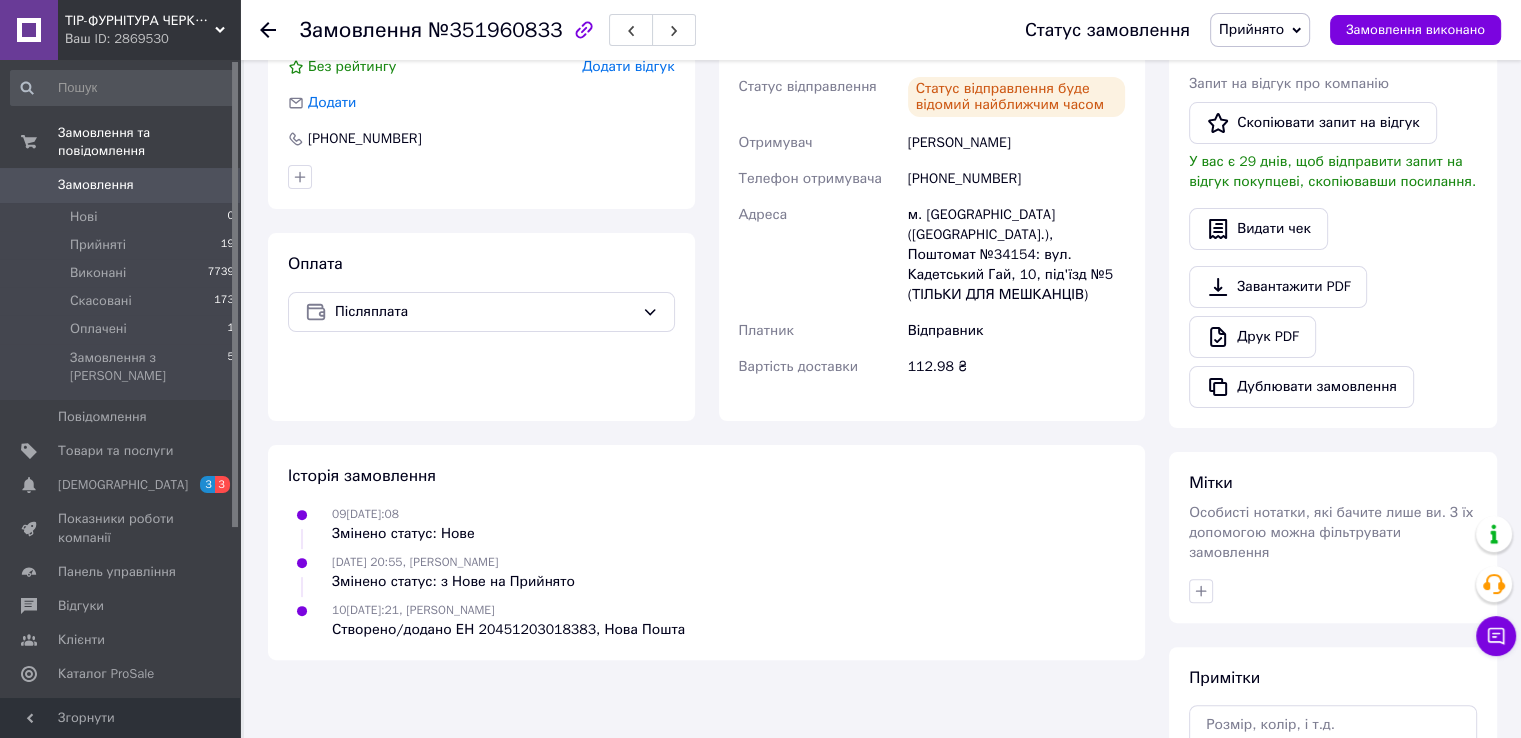 scroll, scrollTop: 200, scrollLeft: 0, axis: vertical 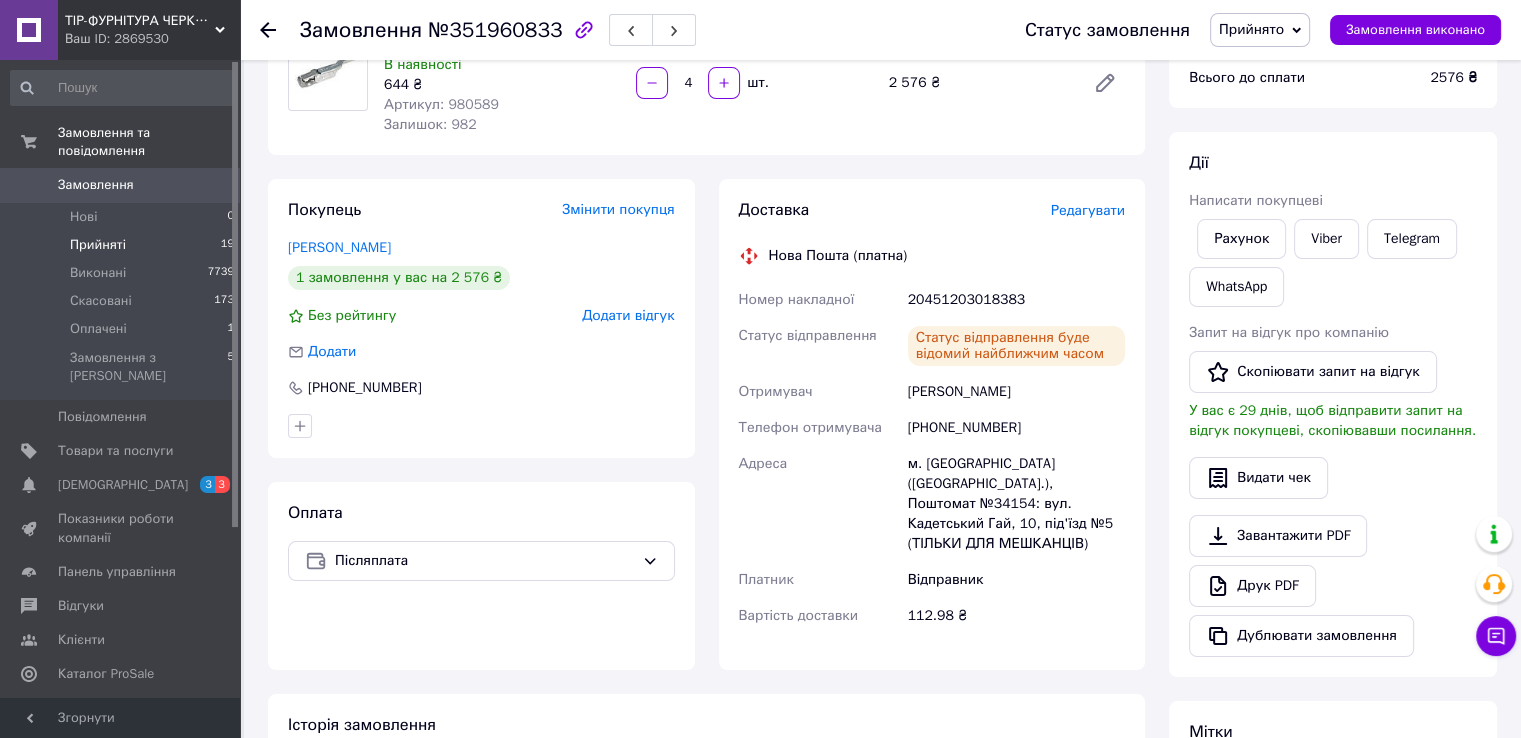 click on "Прийняті" at bounding box center [98, 245] 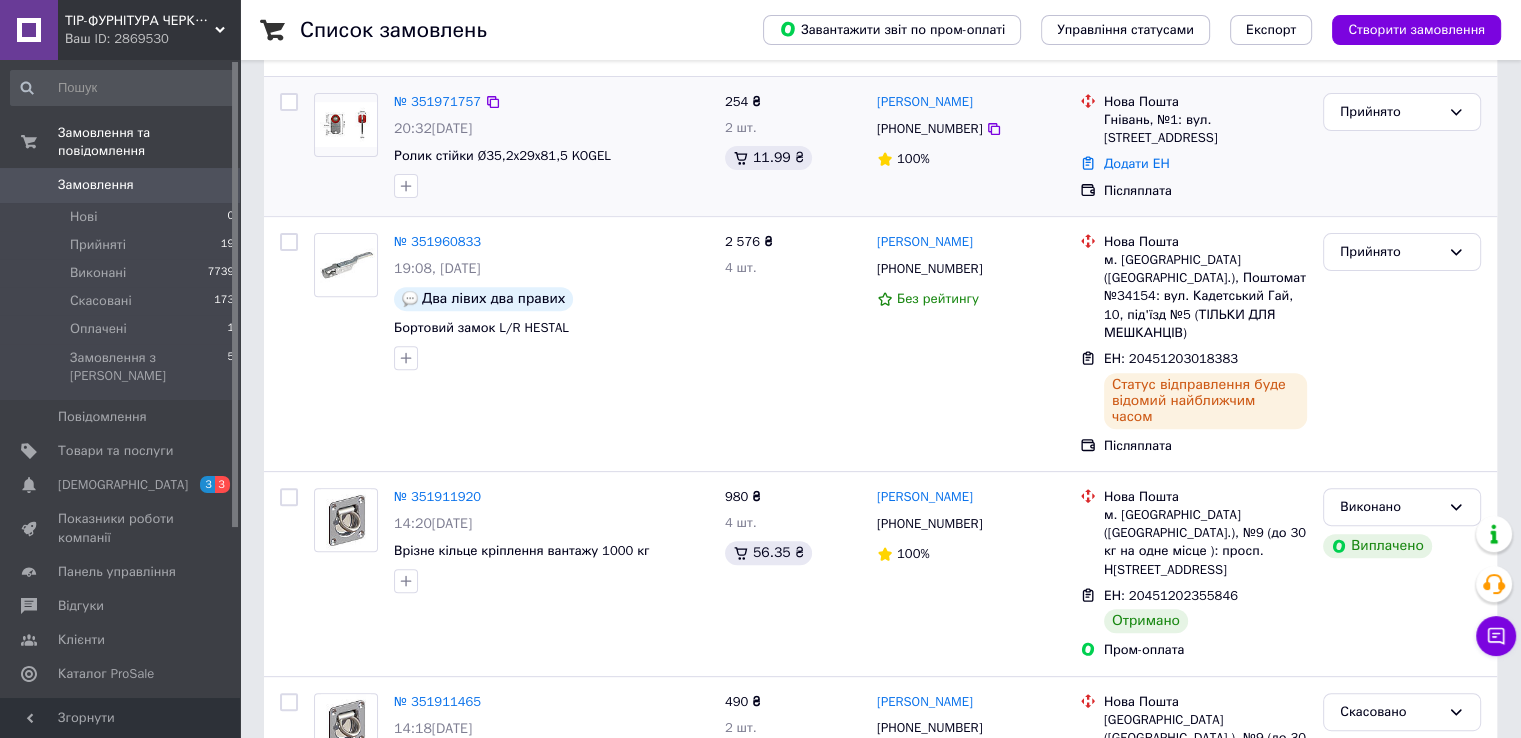 scroll, scrollTop: 700, scrollLeft: 0, axis: vertical 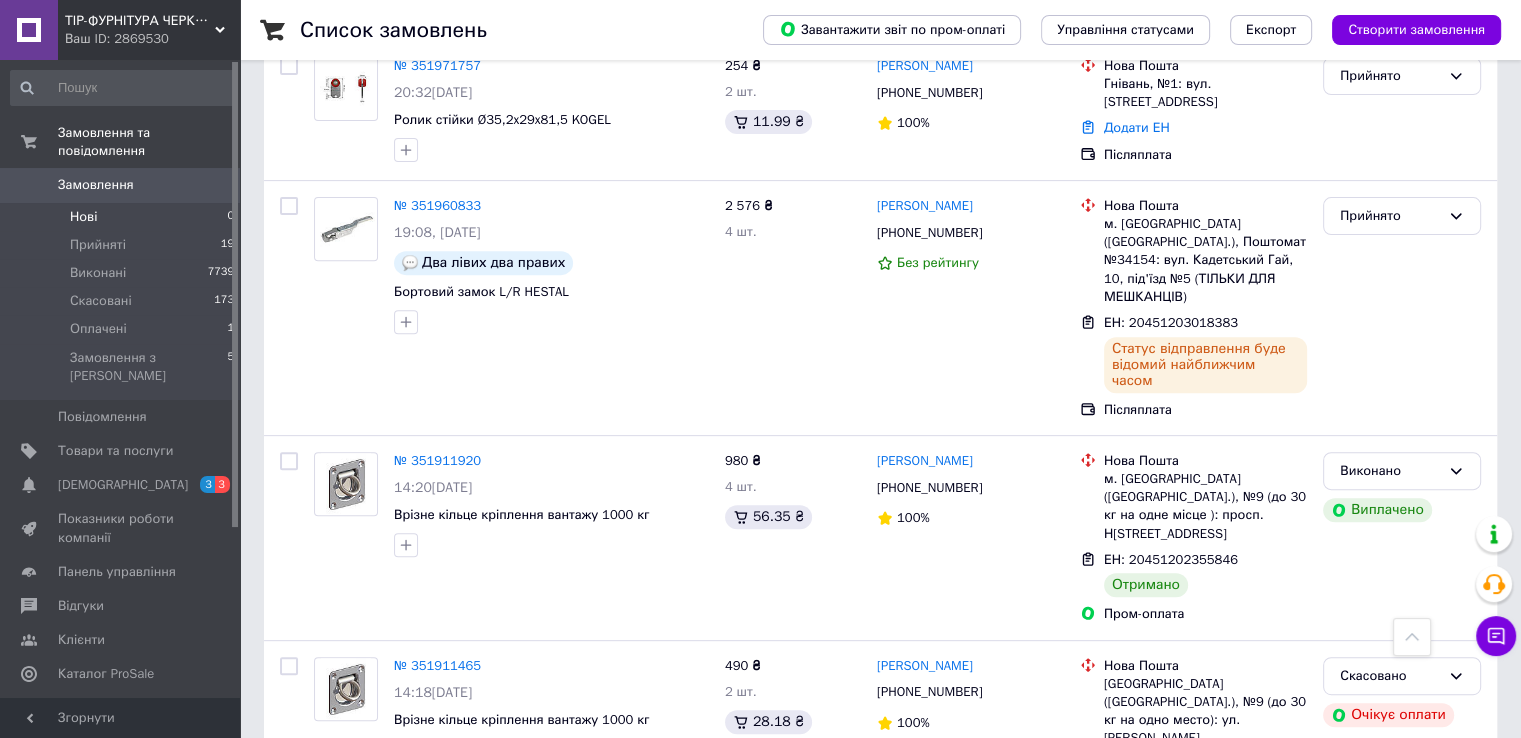 click on "Нові 0" at bounding box center (123, 217) 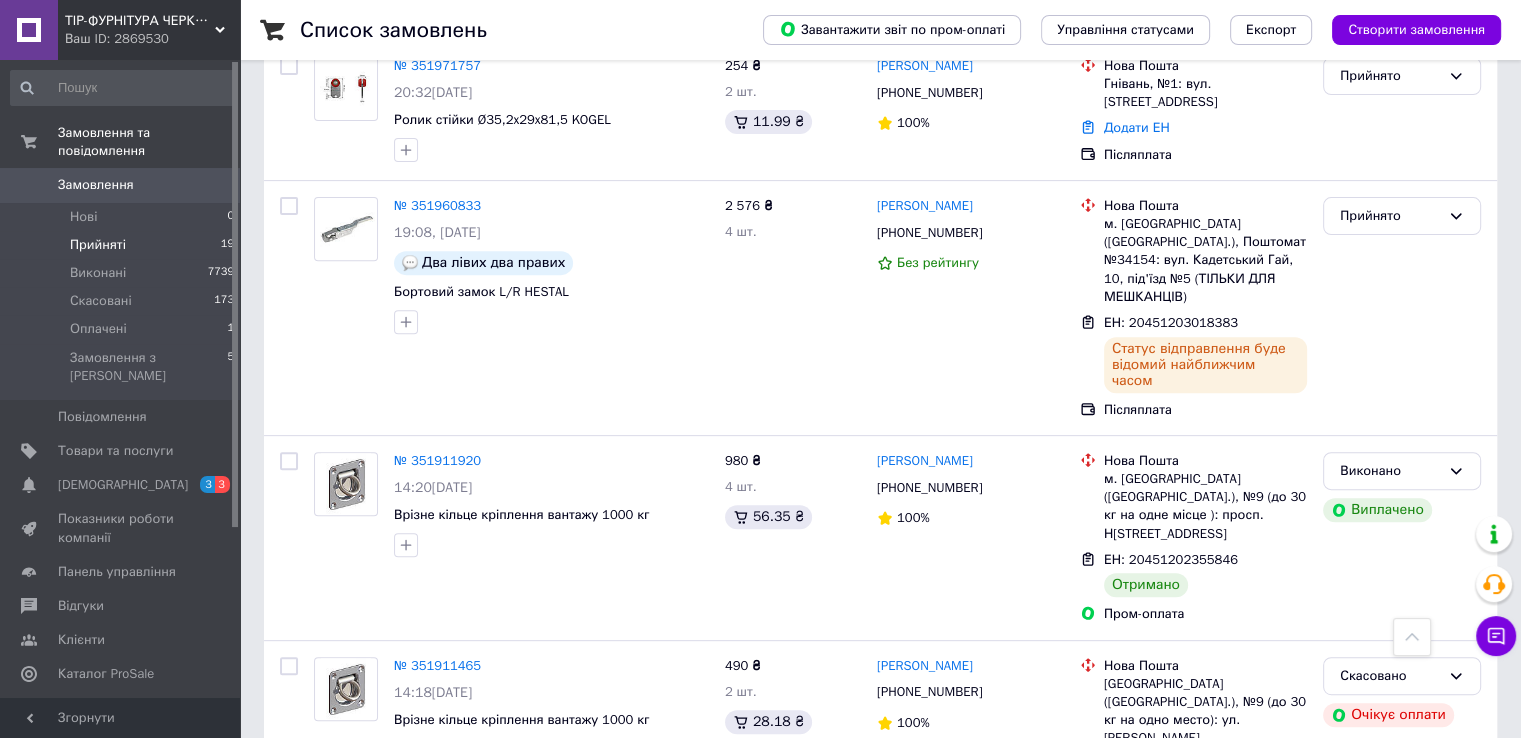 click on "Прийняті" at bounding box center (98, 245) 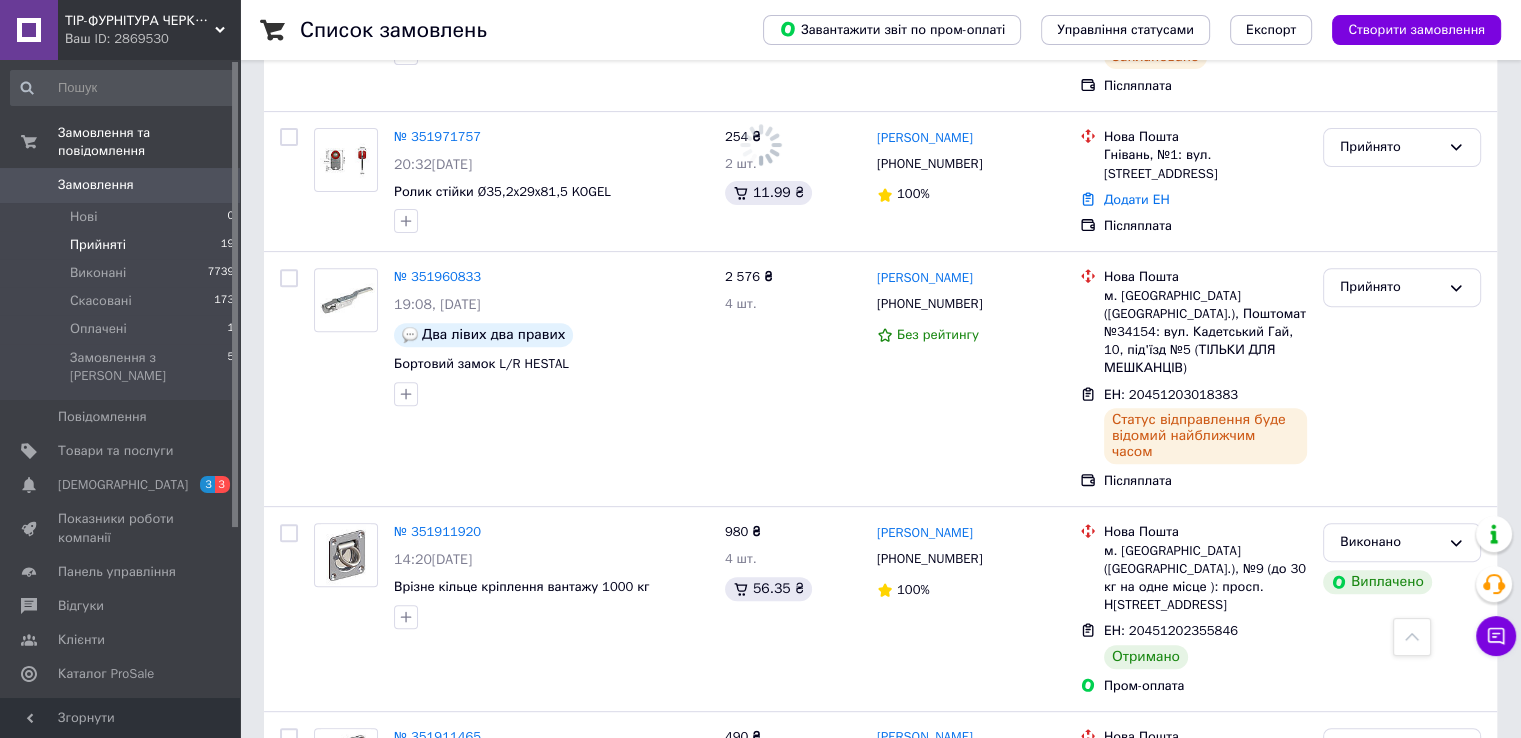 scroll, scrollTop: 0, scrollLeft: 0, axis: both 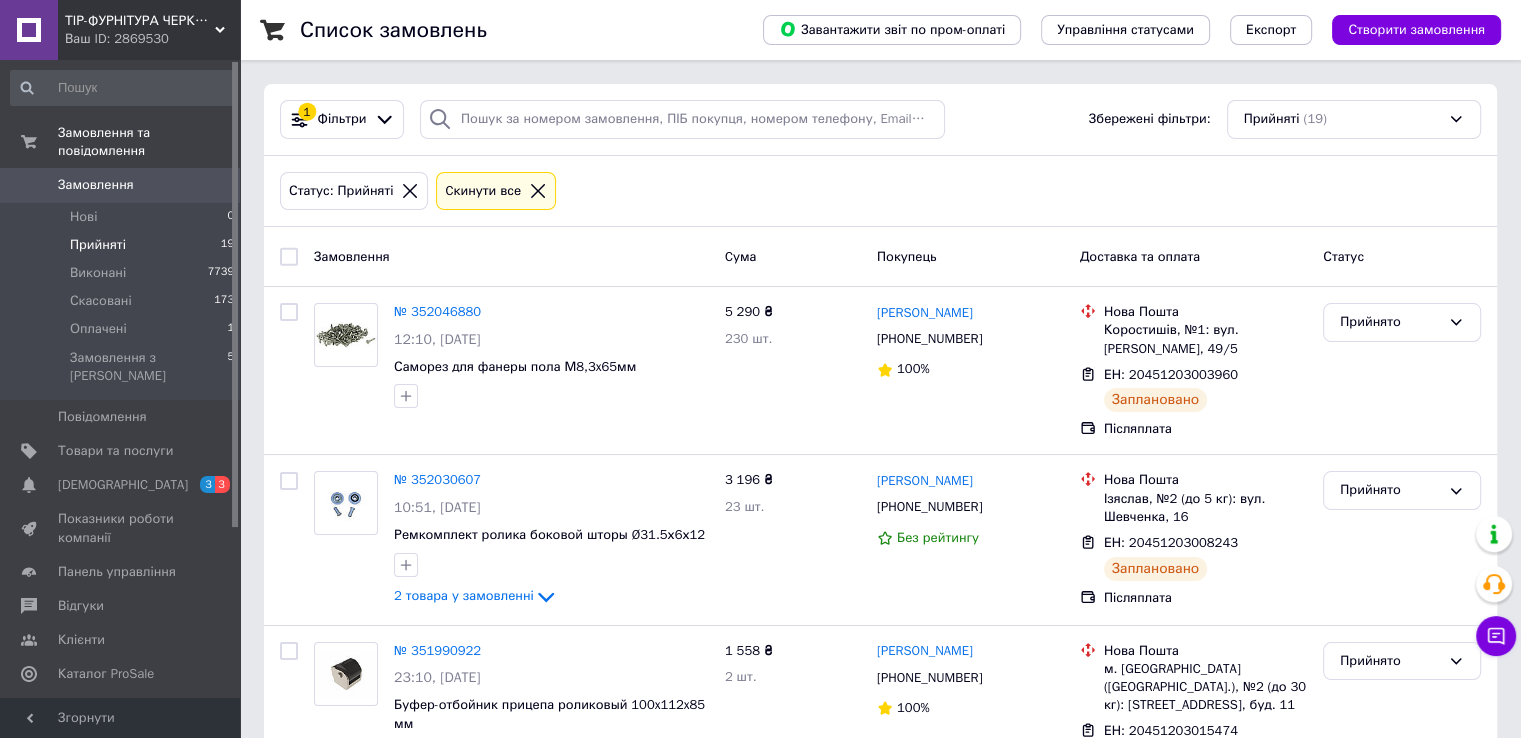 click on "Прийняті" at bounding box center (98, 245) 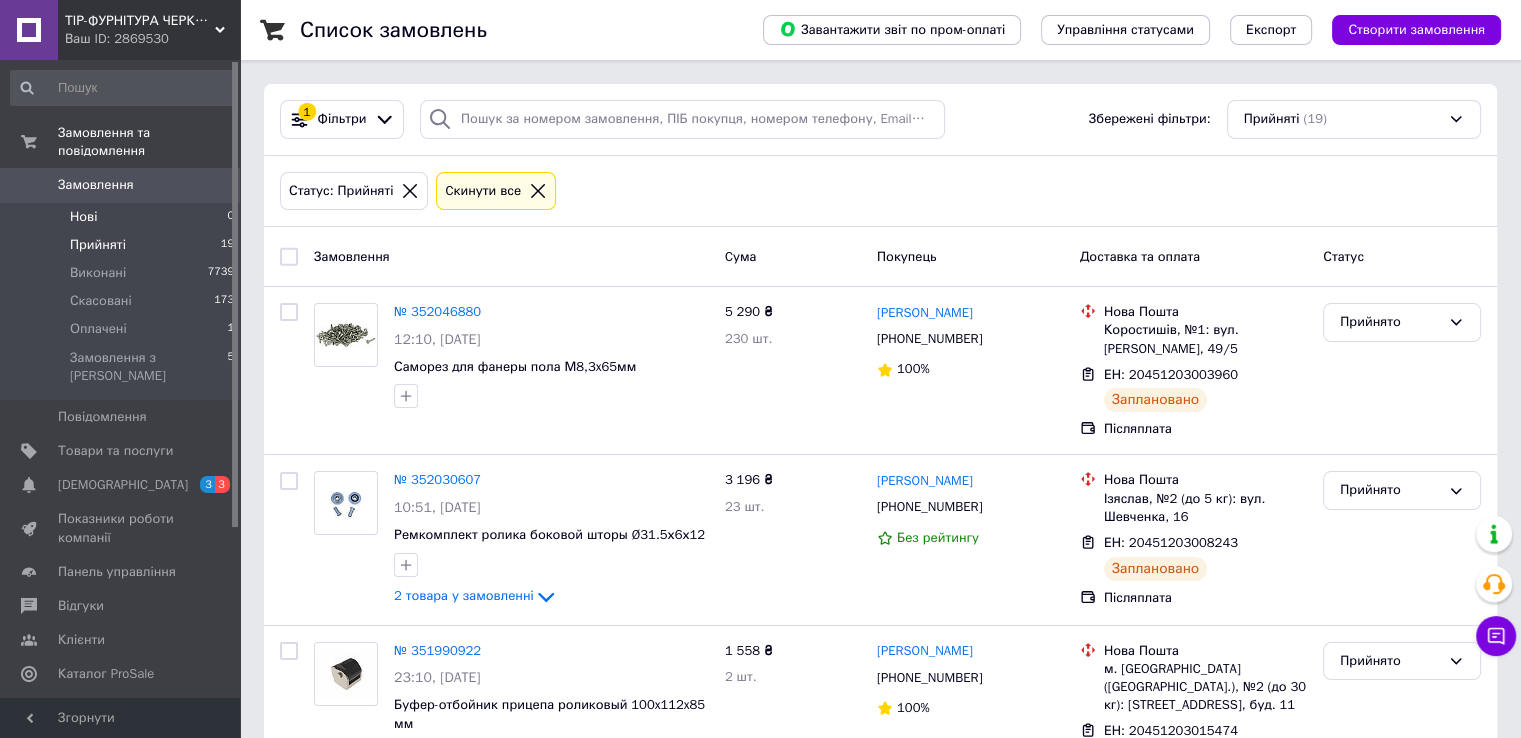 click on "Нові" at bounding box center (83, 217) 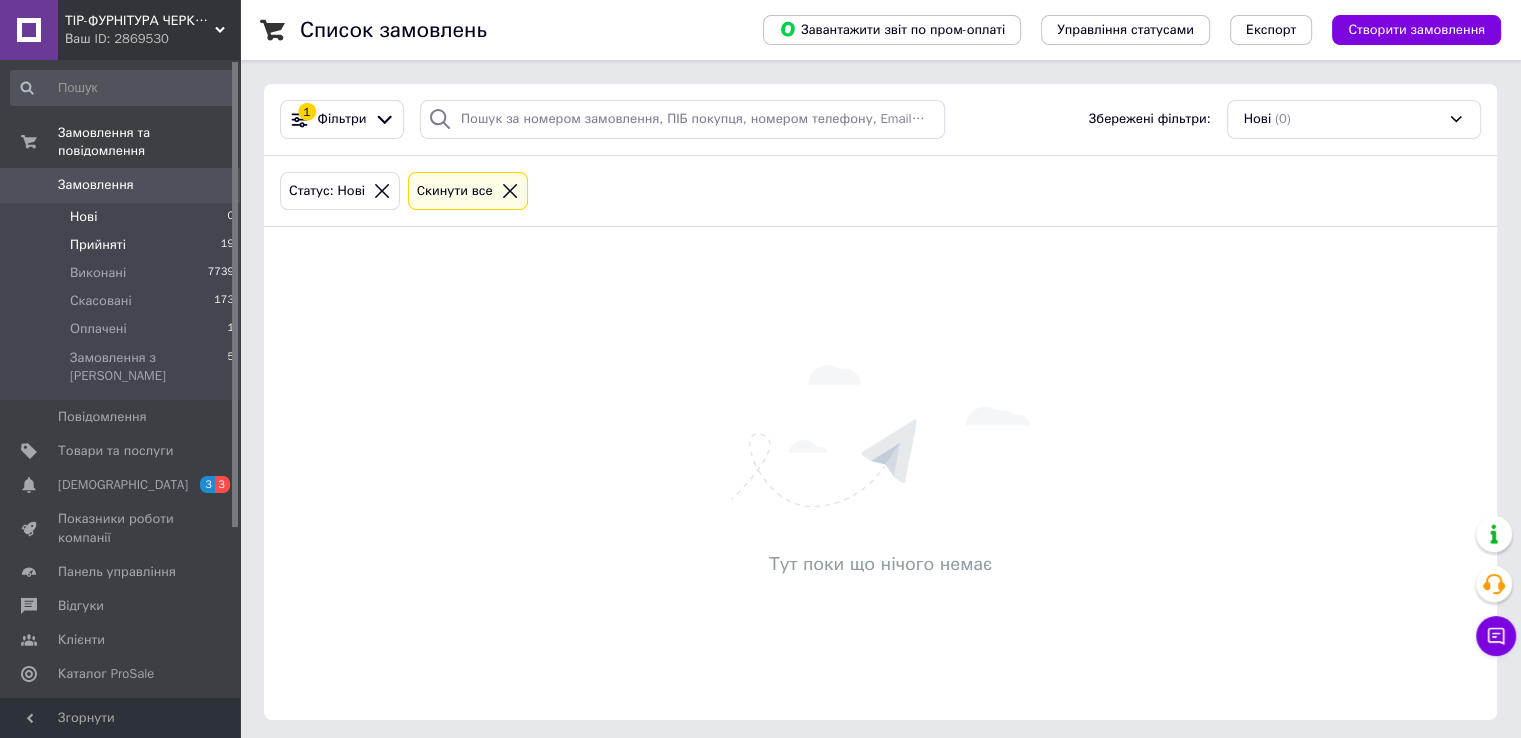 click on "Прийняті" at bounding box center (98, 245) 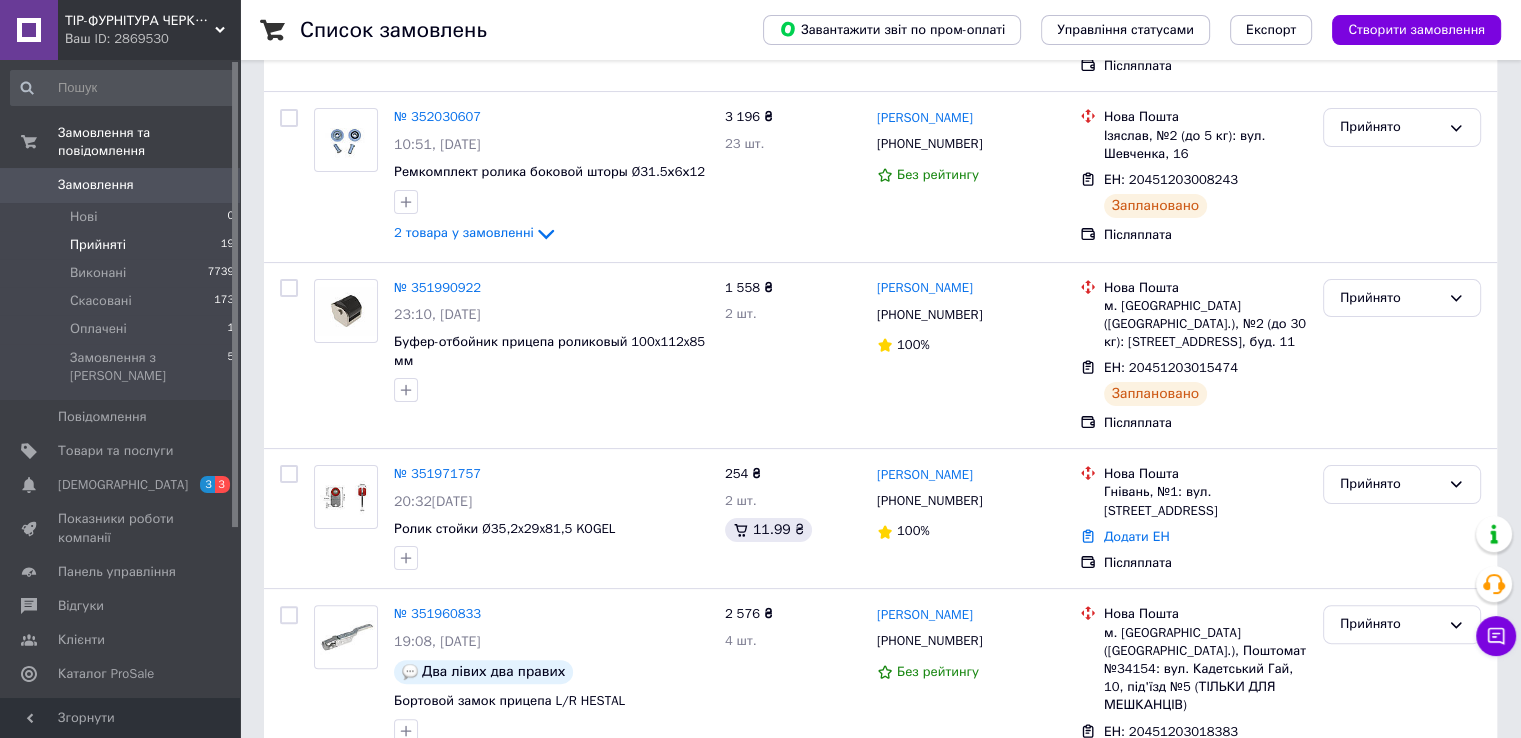 scroll, scrollTop: 400, scrollLeft: 0, axis: vertical 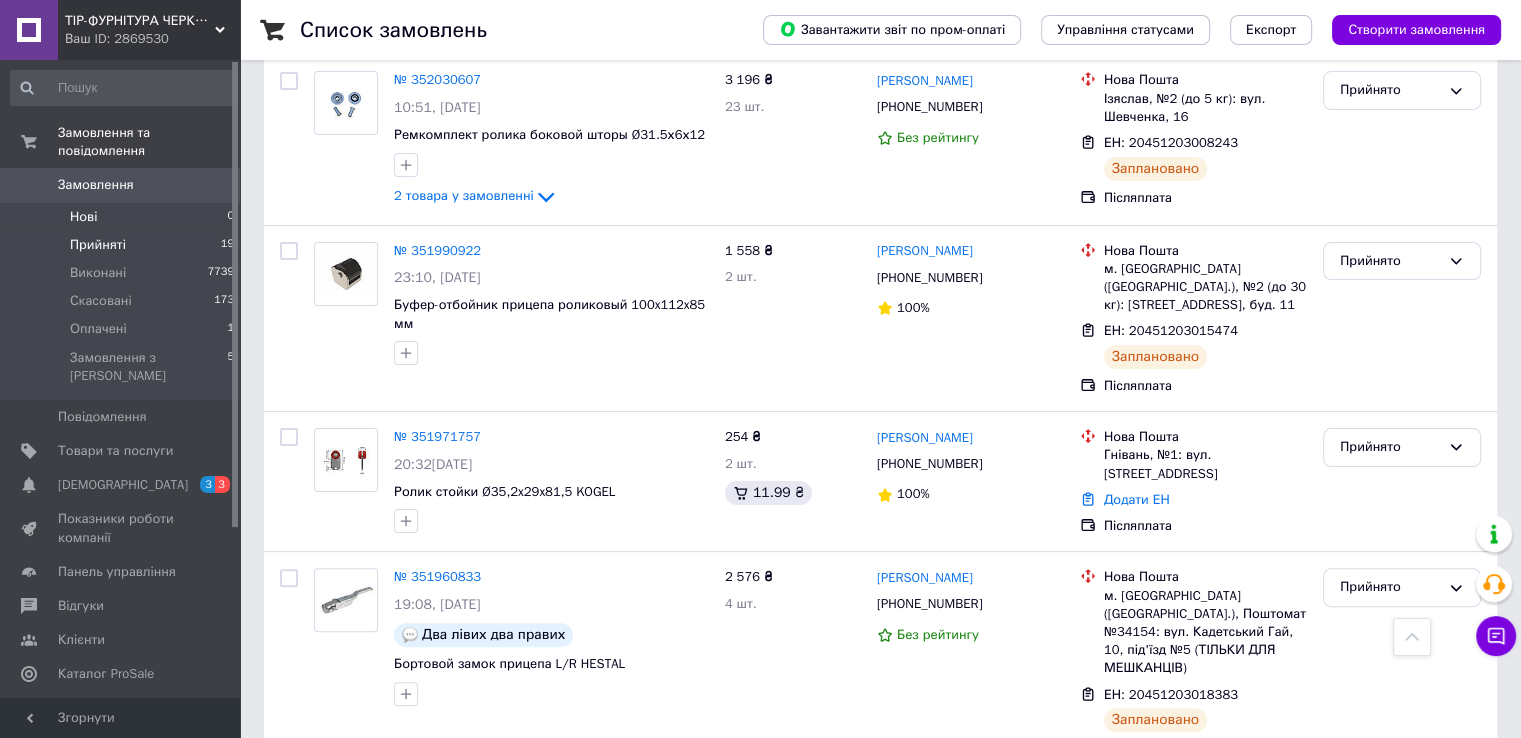click on "Нові" at bounding box center (83, 217) 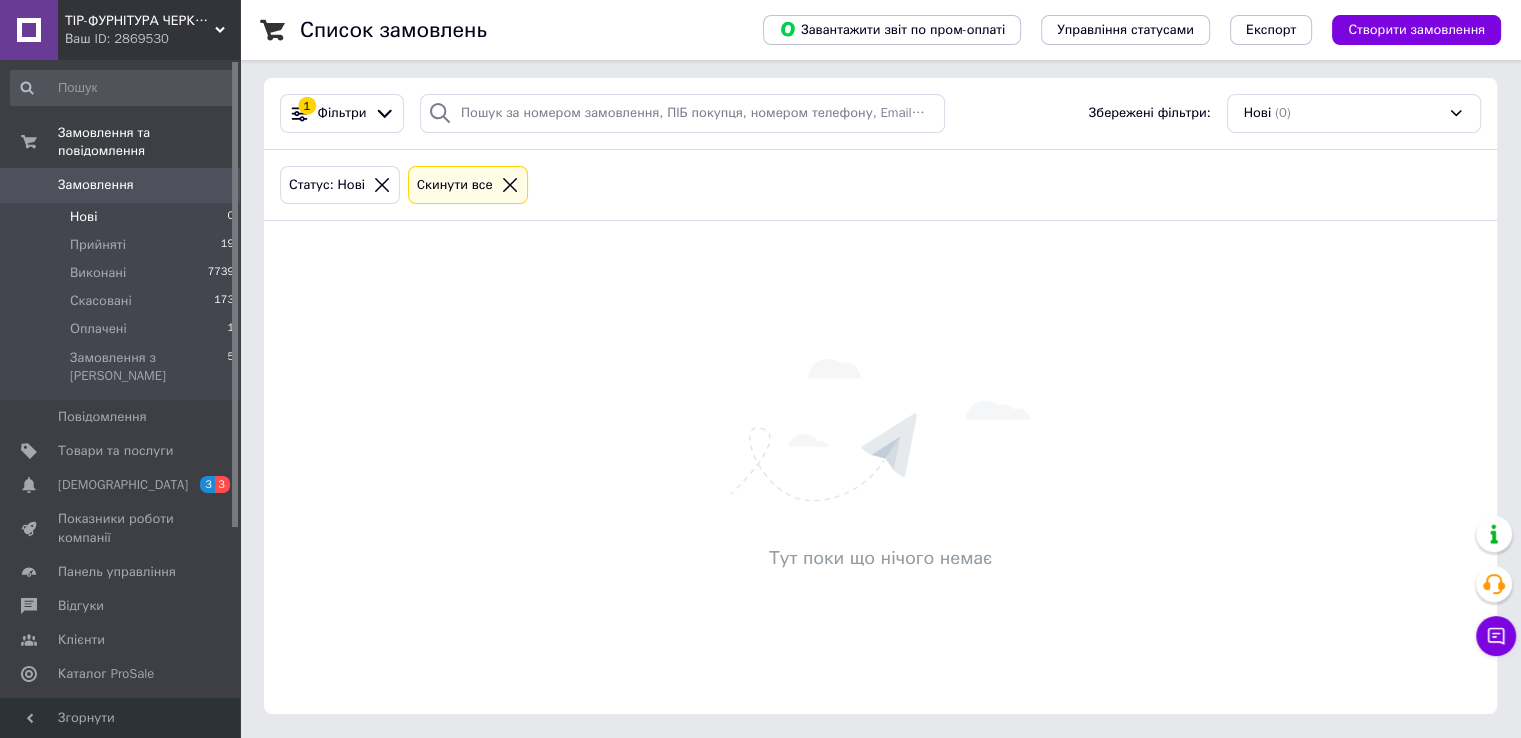 scroll, scrollTop: 0, scrollLeft: 0, axis: both 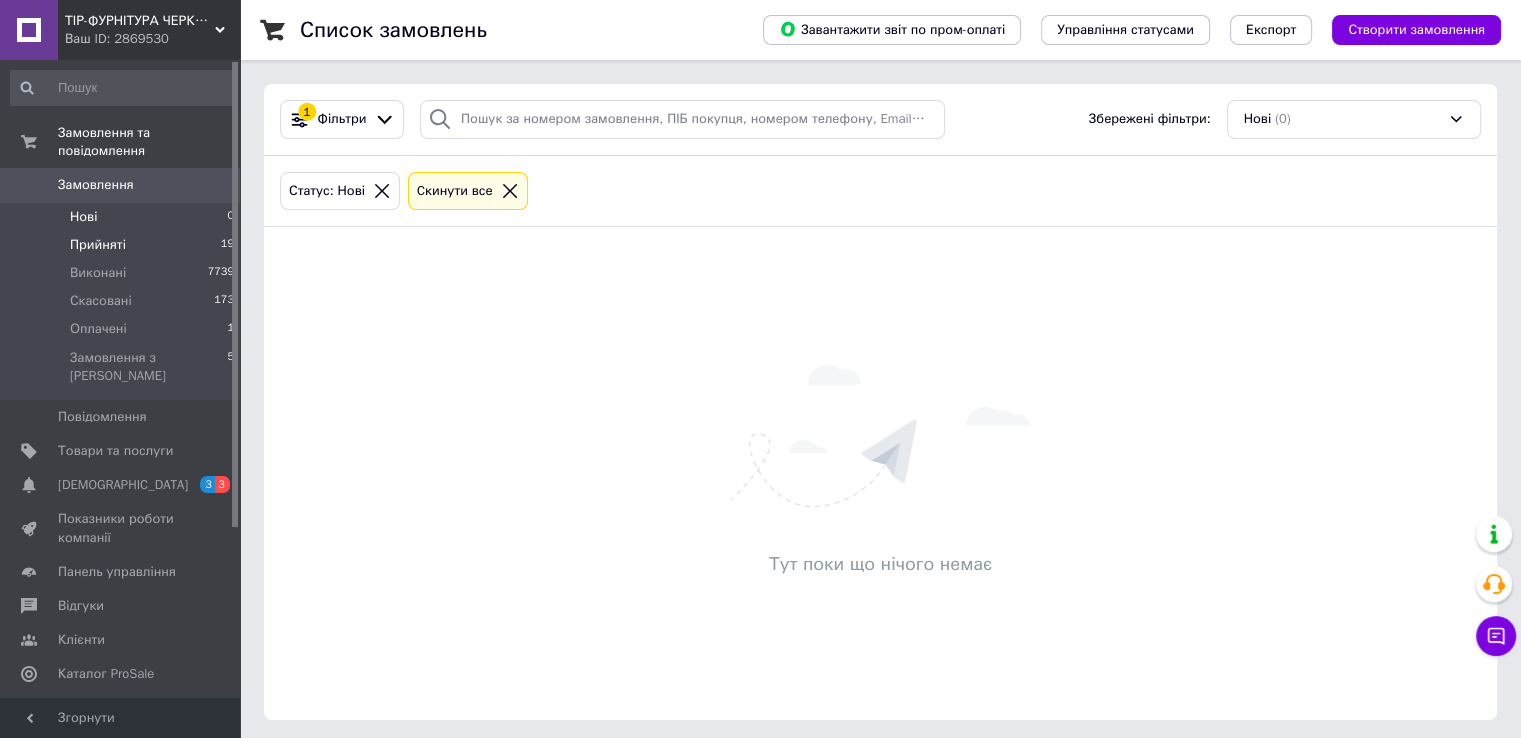 click on "Прийняті 19" at bounding box center (123, 245) 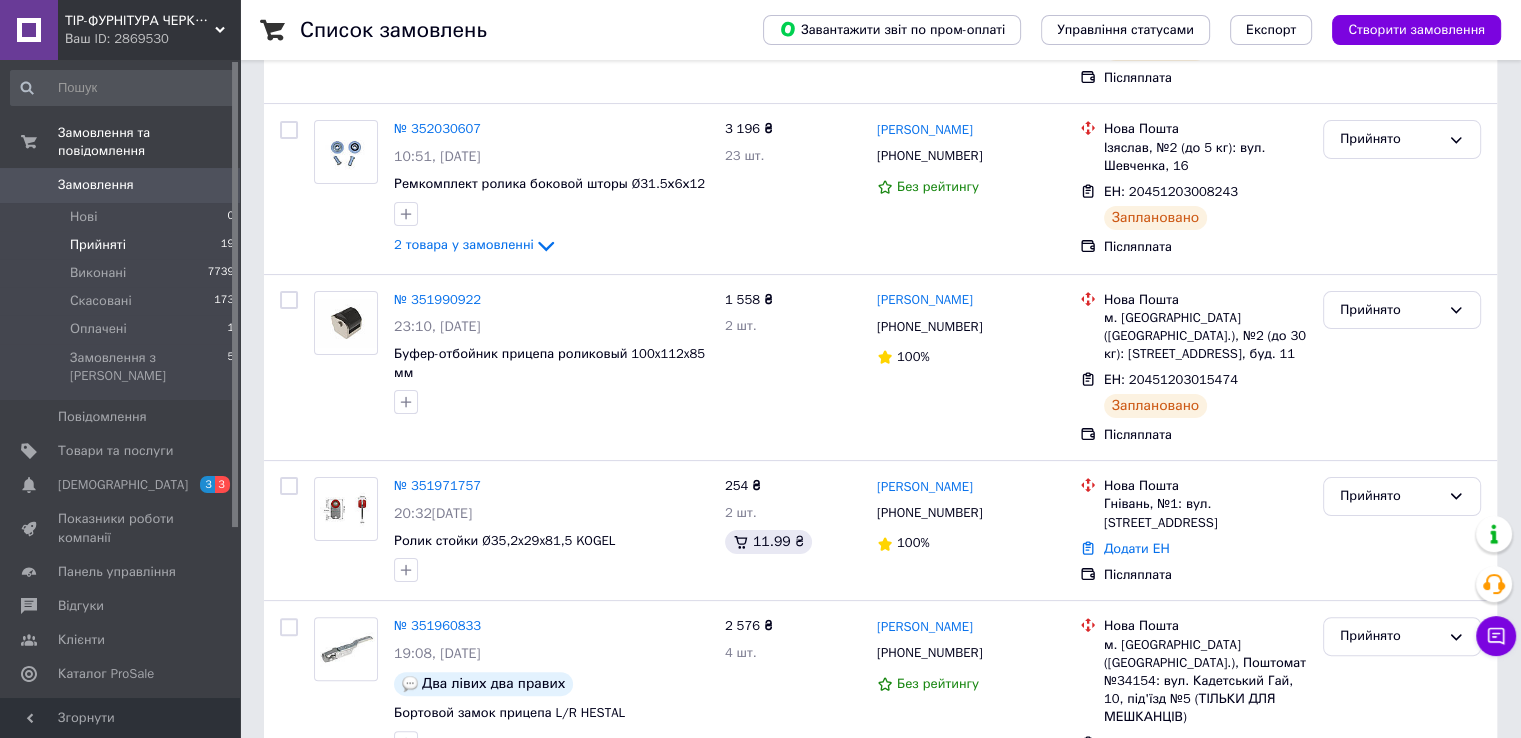 scroll, scrollTop: 430, scrollLeft: 0, axis: vertical 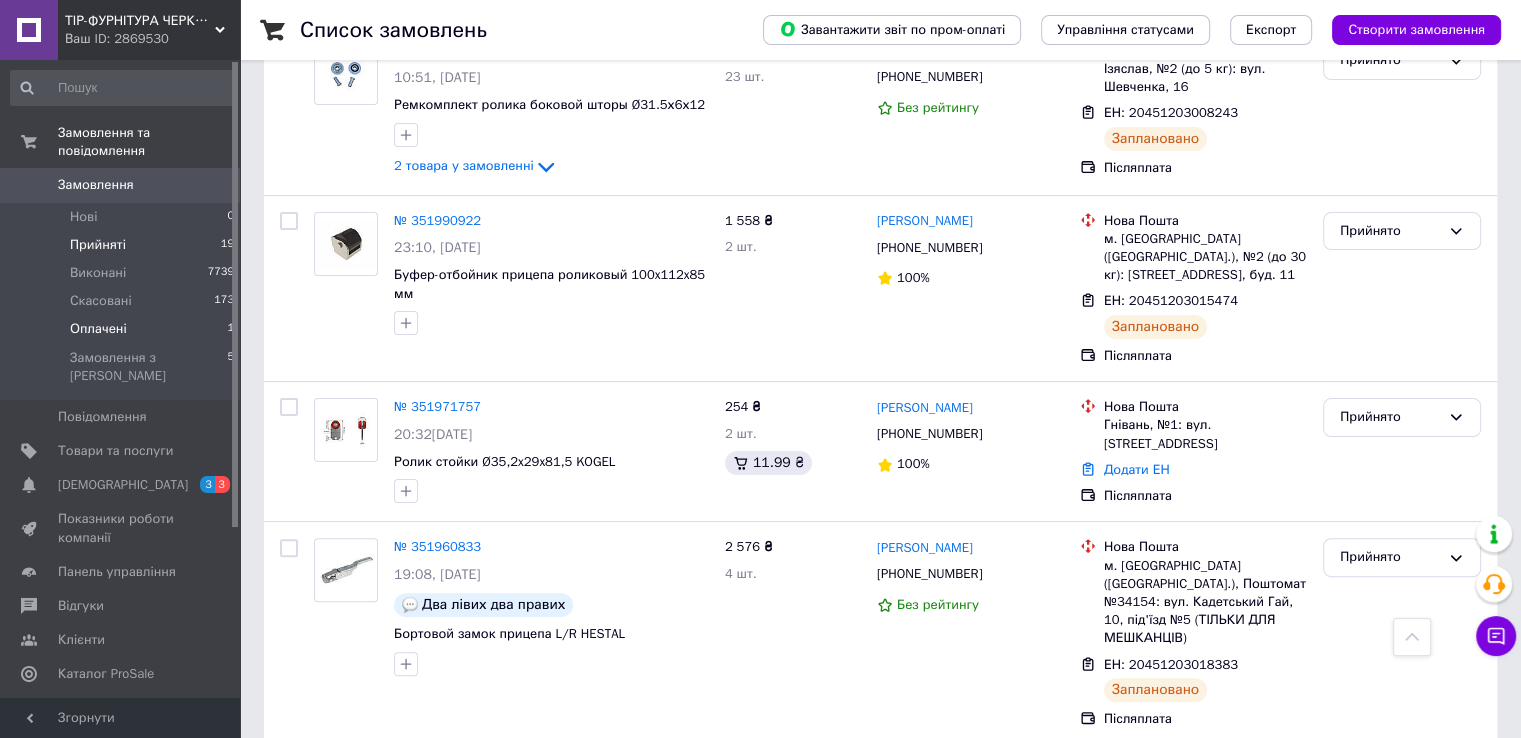 click on "Оплачені 1" at bounding box center (123, 329) 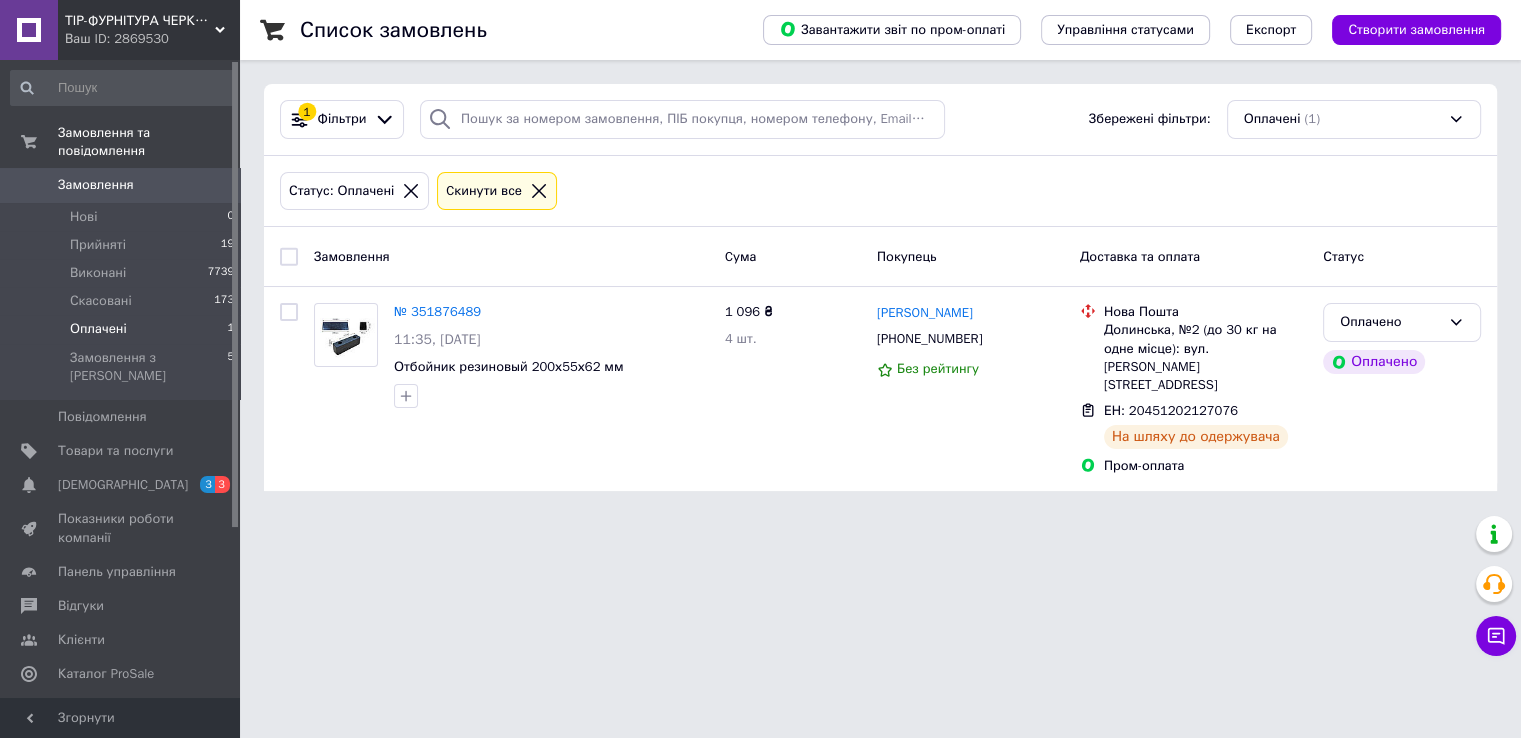 scroll, scrollTop: 0, scrollLeft: 0, axis: both 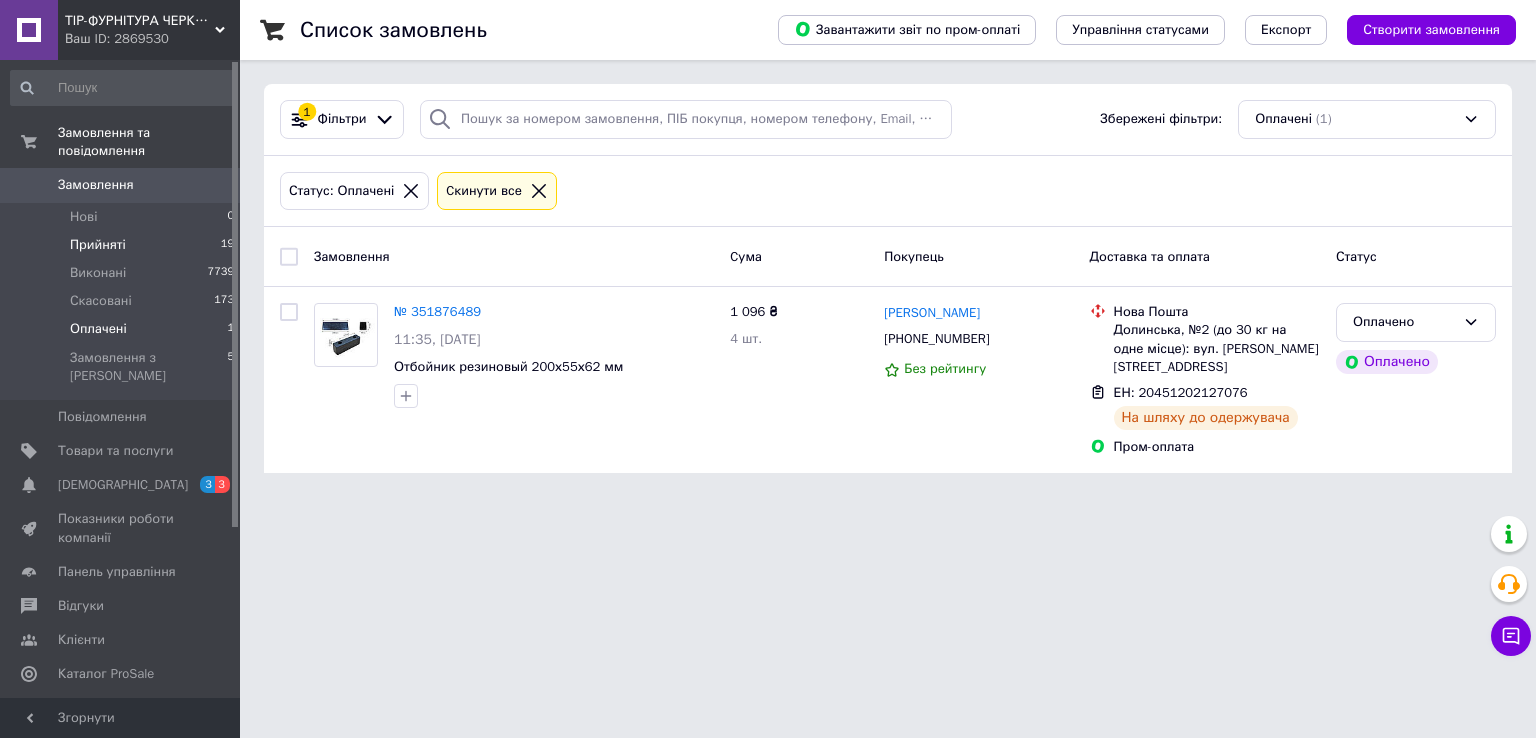 click on "Прийняті" at bounding box center (98, 245) 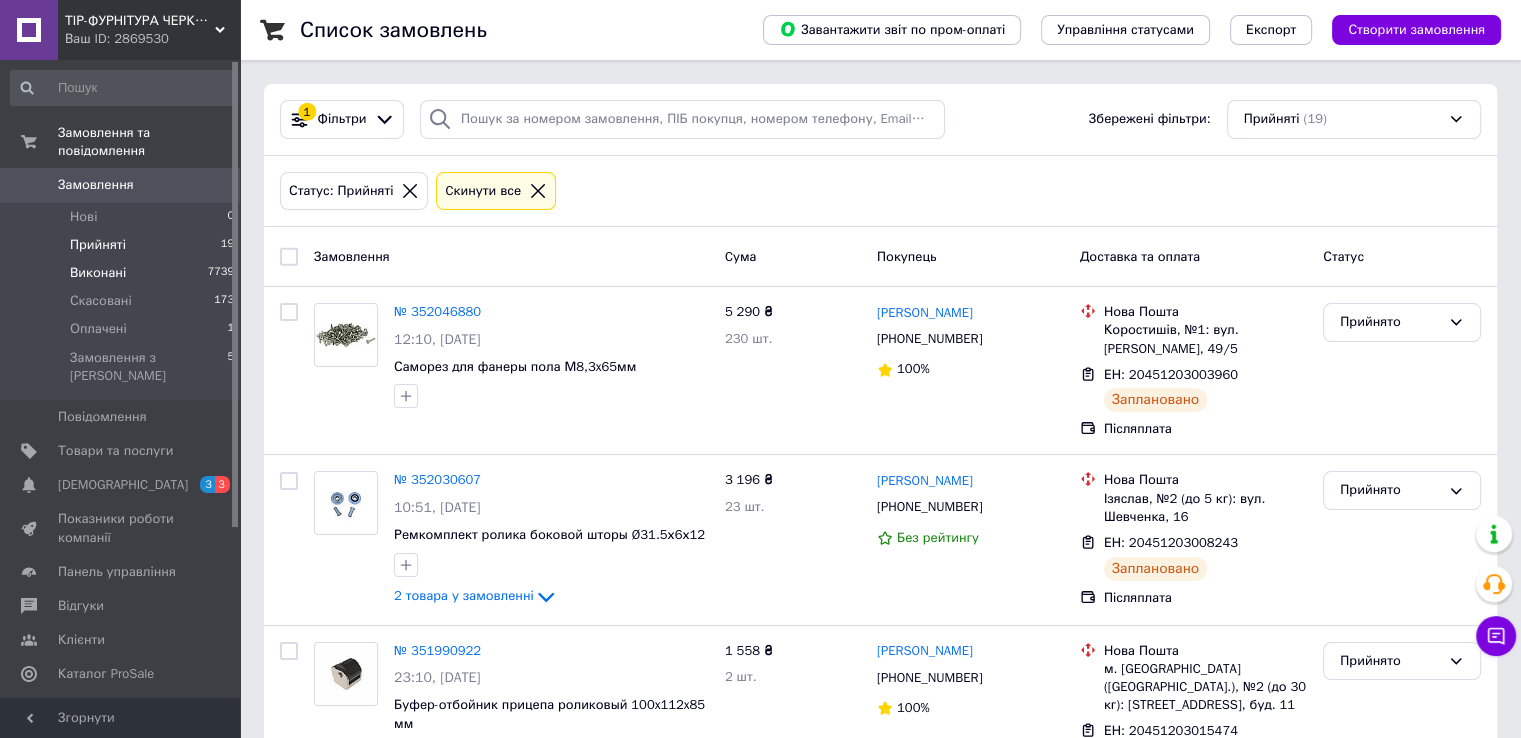 click on "Виконані" at bounding box center (98, 273) 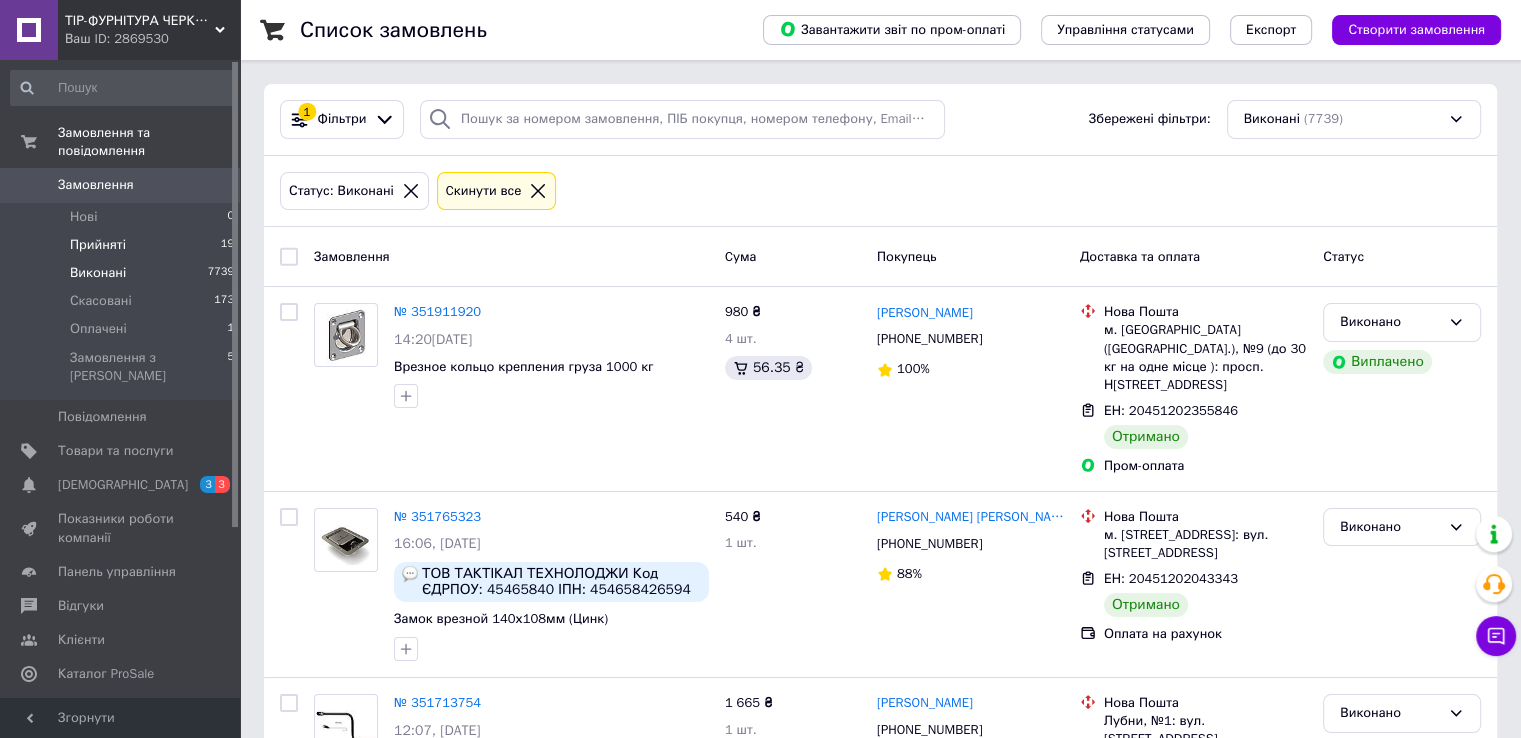 click on "Прийняті" at bounding box center (98, 245) 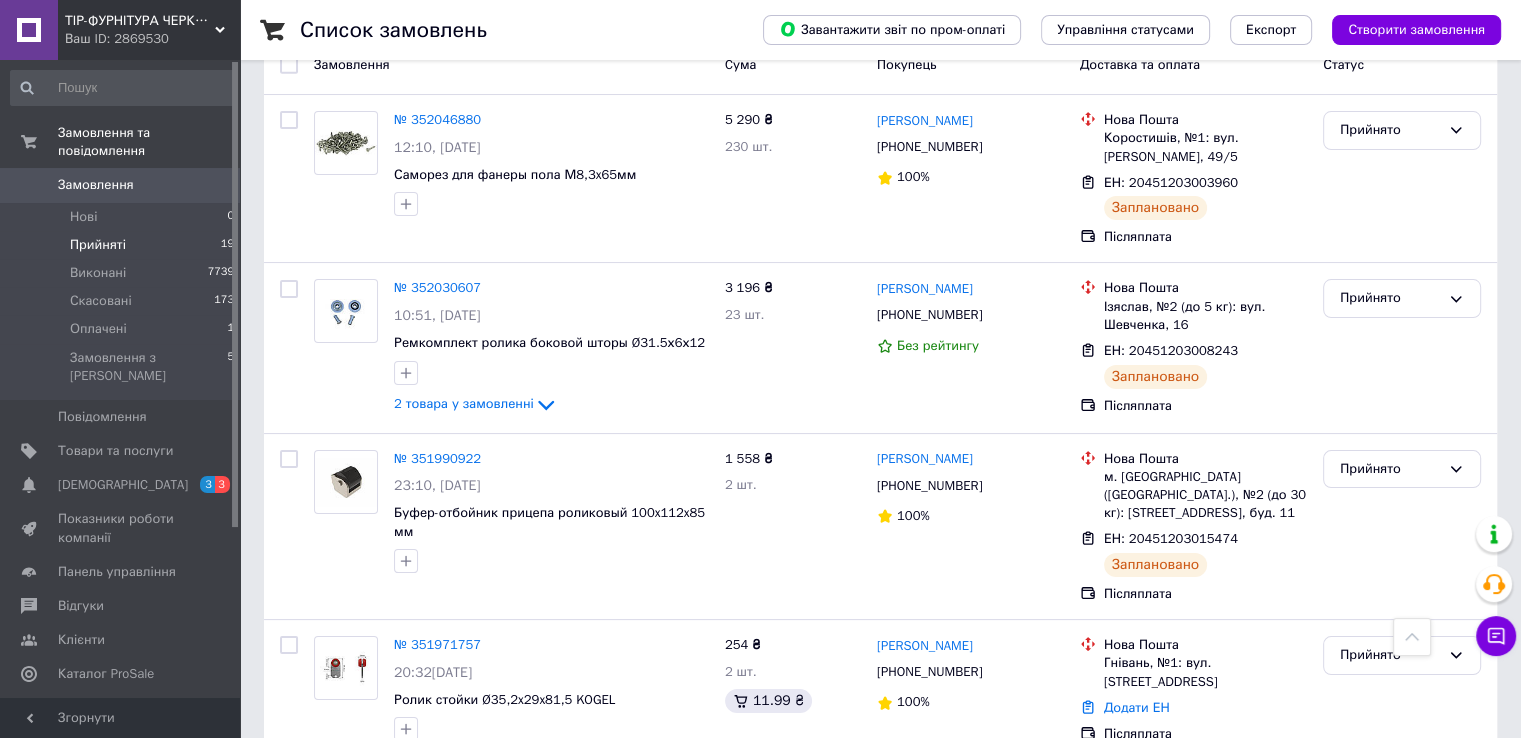 scroll, scrollTop: 0, scrollLeft: 0, axis: both 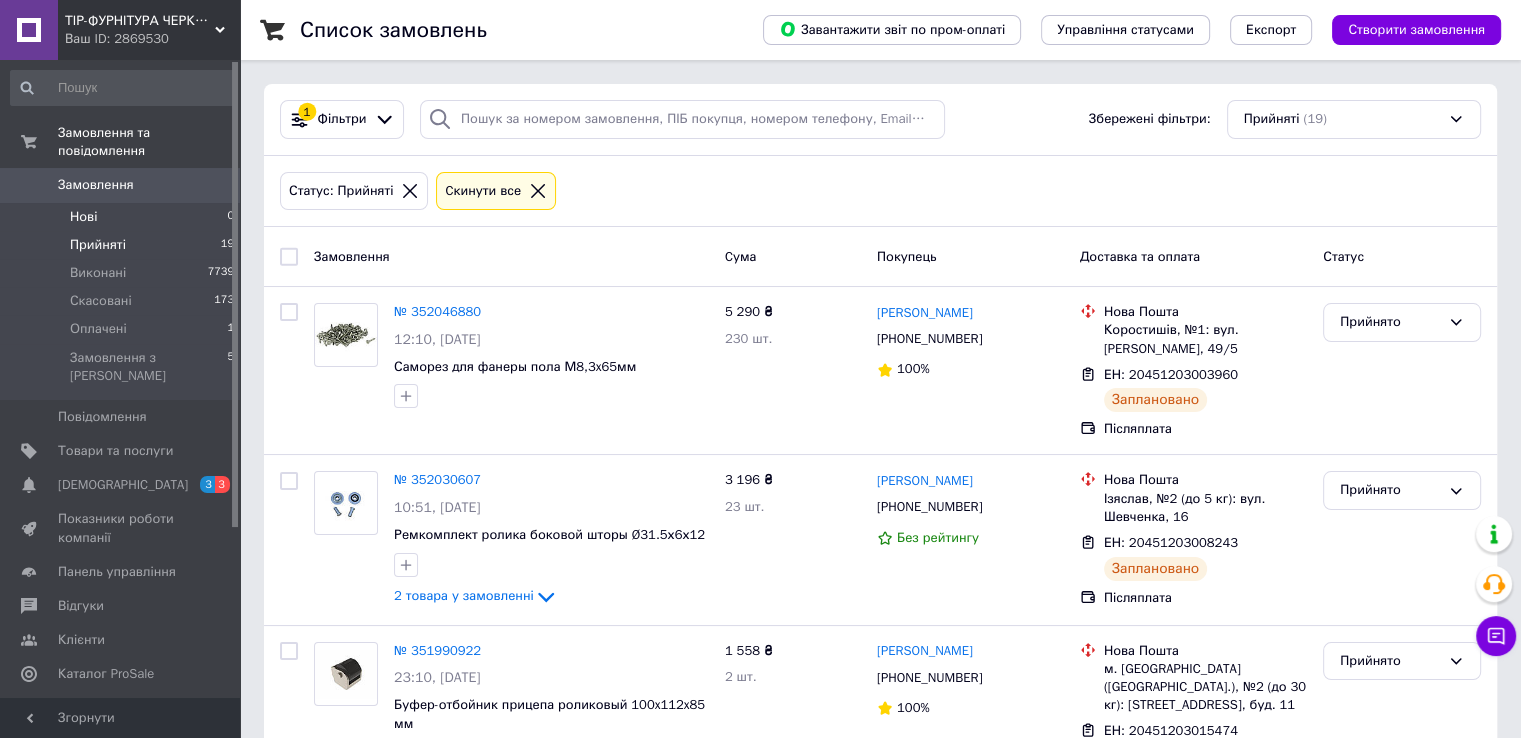 click on "Нові" at bounding box center (83, 217) 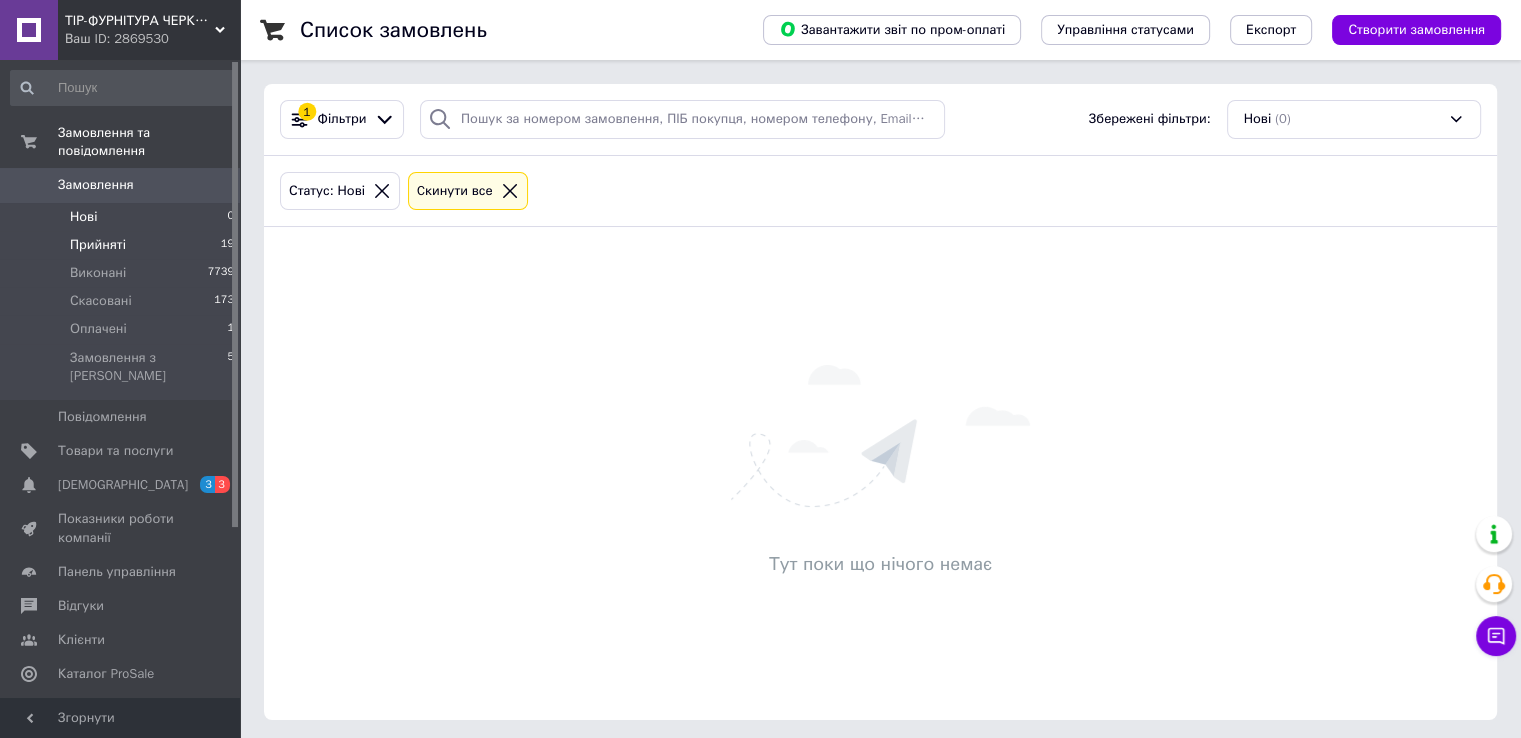 click on "Прийняті" at bounding box center (98, 245) 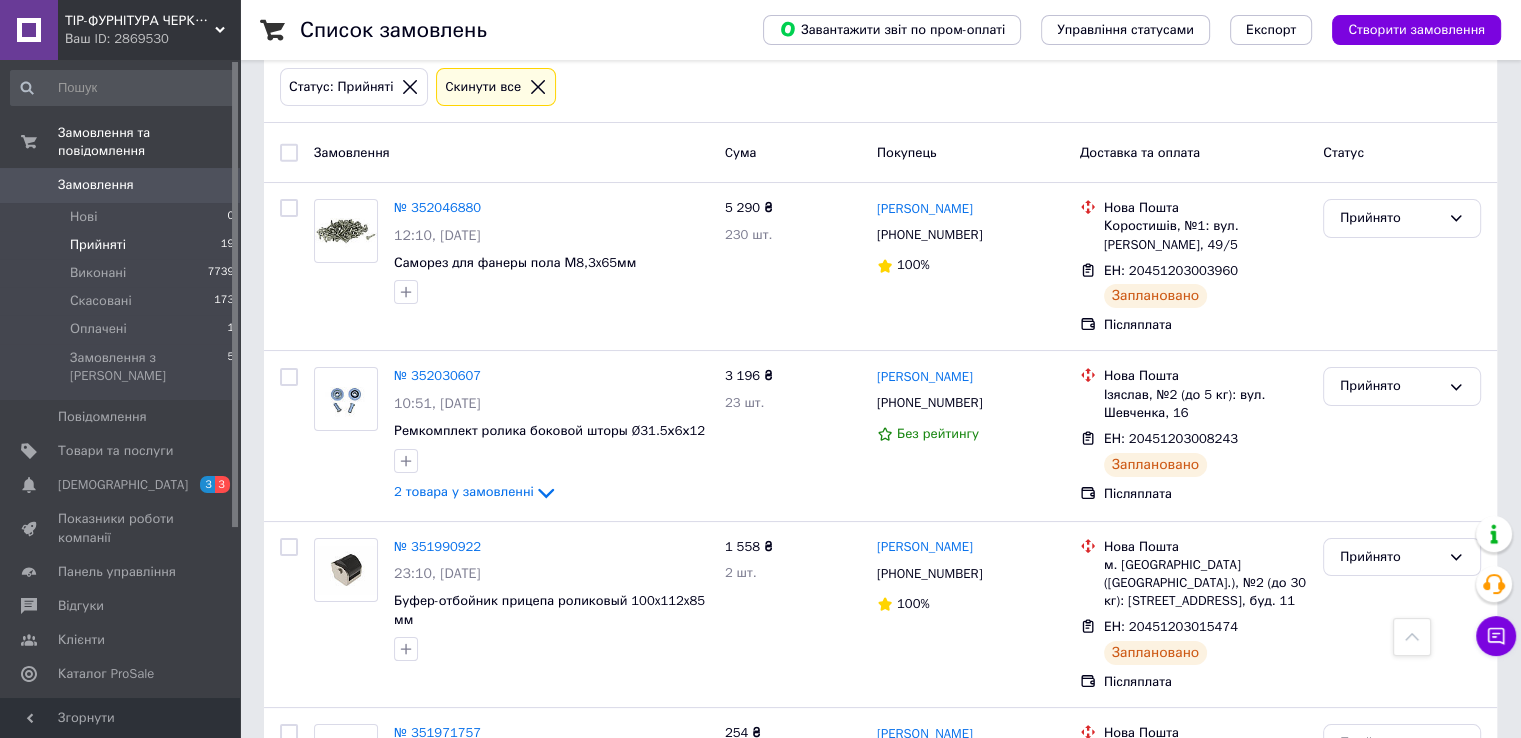 scroll, scrollTop: 0, scrollLeft: 0, axis: both 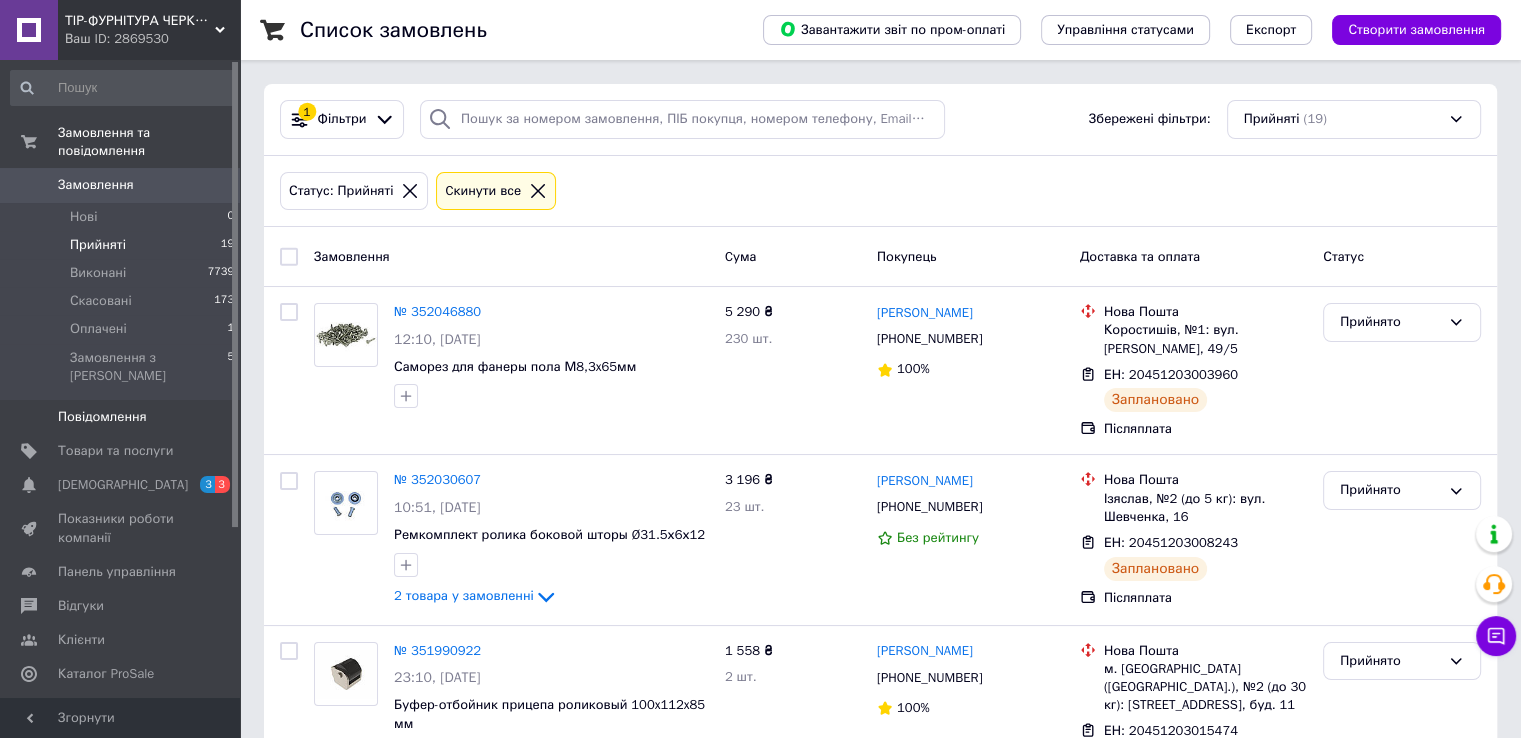 click on "Повідомлення" at bounding box center [102, 417] 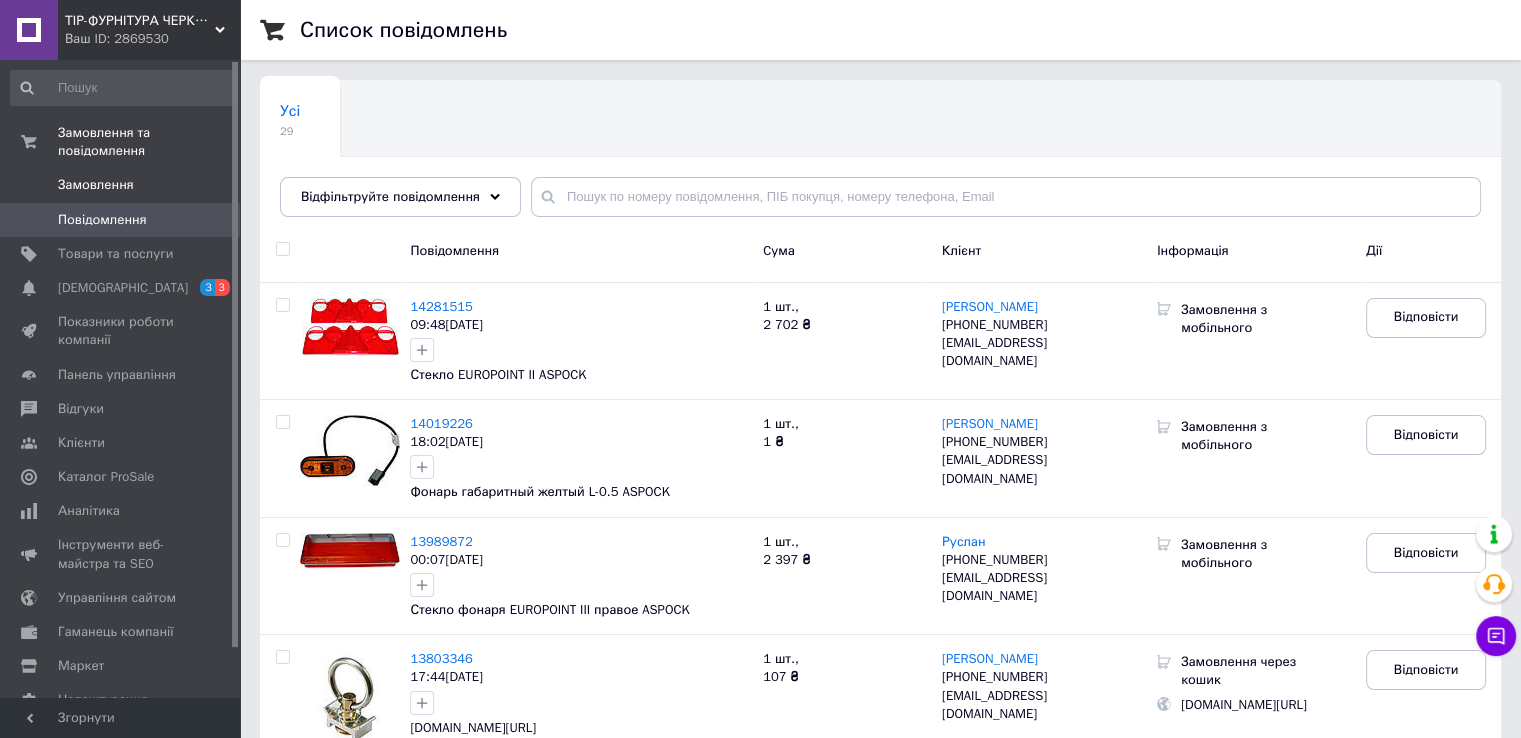 click on "Замовлення" at bounding box center (96, 185) 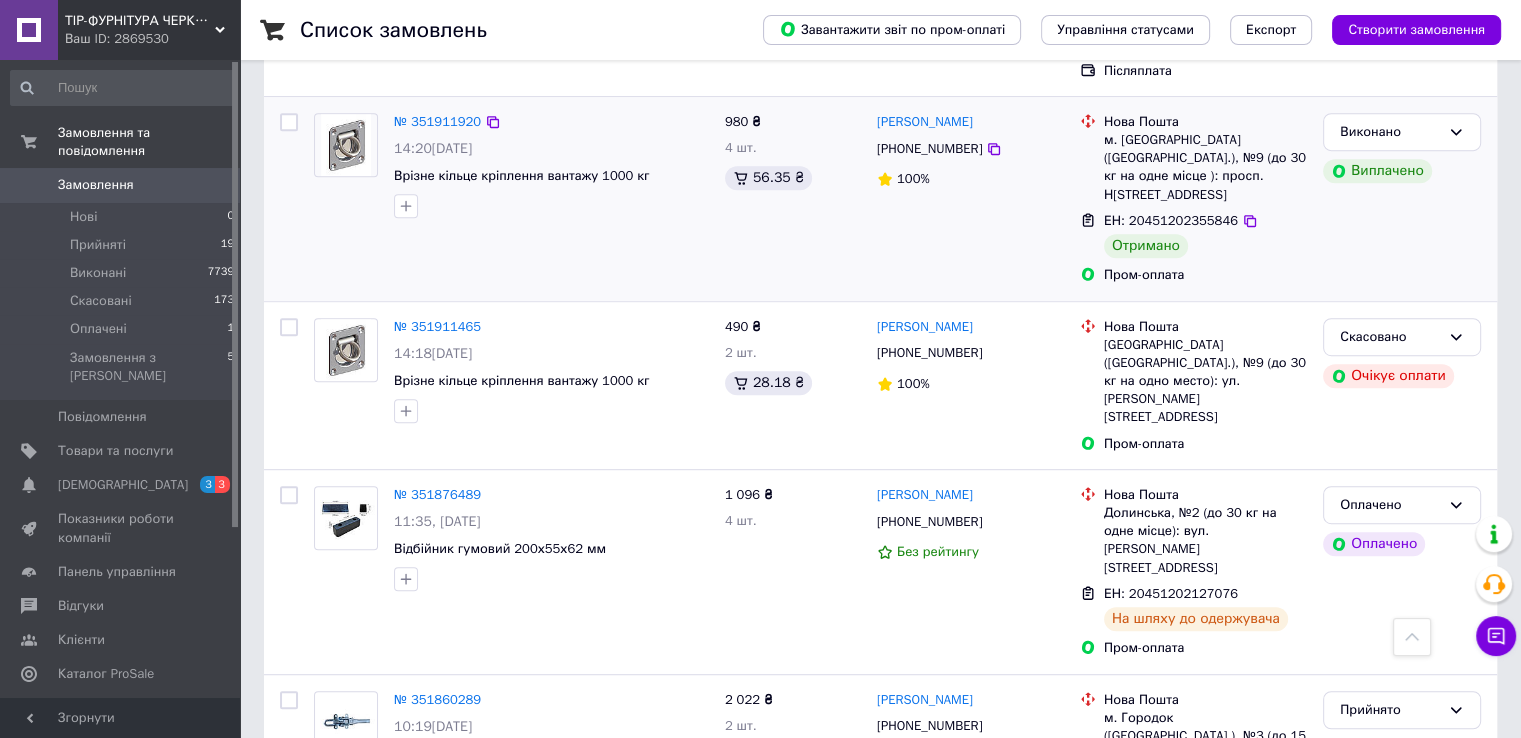 scroll, scrollTop: 900, scrollLeft: 0, axis: vertical 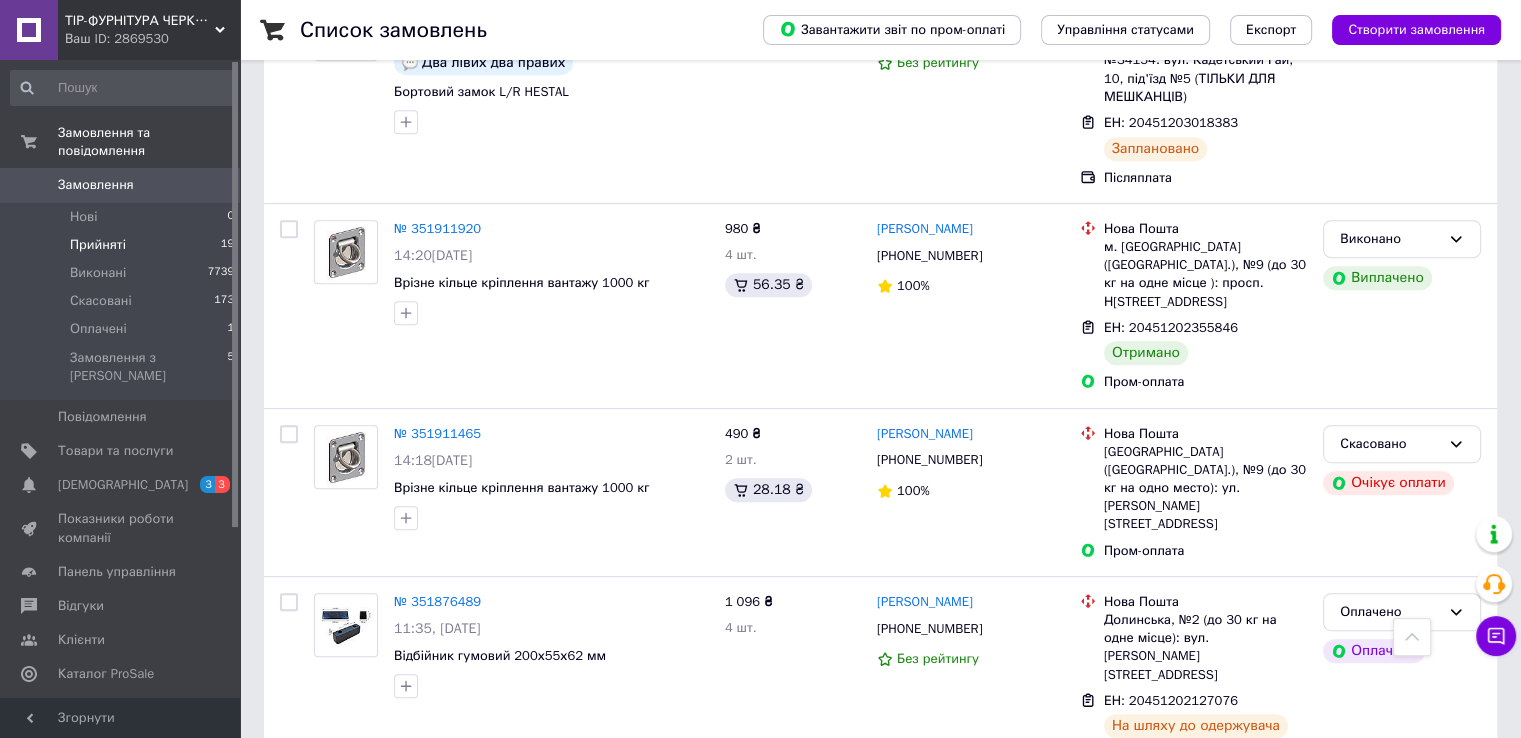 click on "Прийняті" at bounding box center [98, 245] 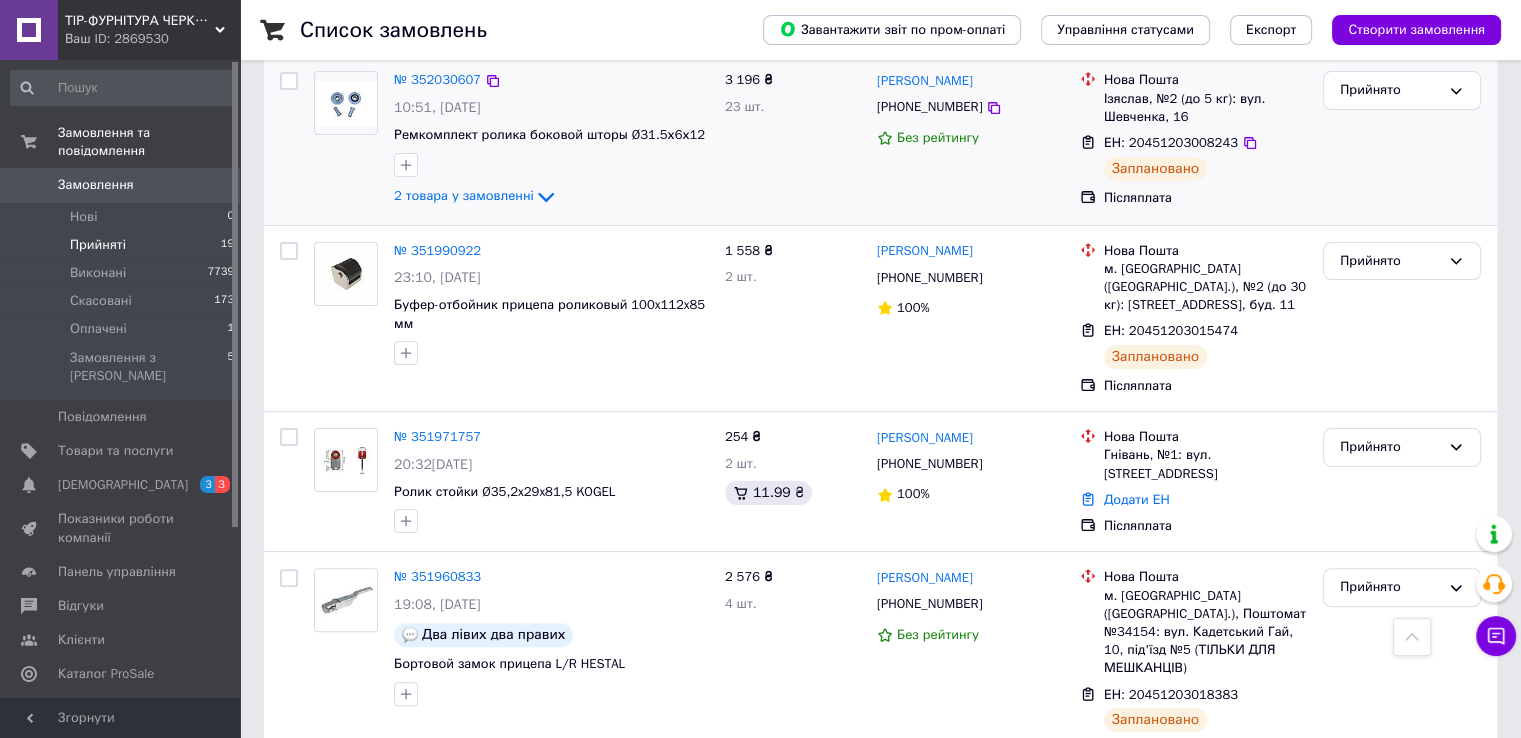scroll, scrollTop: 700, scrollLeft: 0, axis: vertical 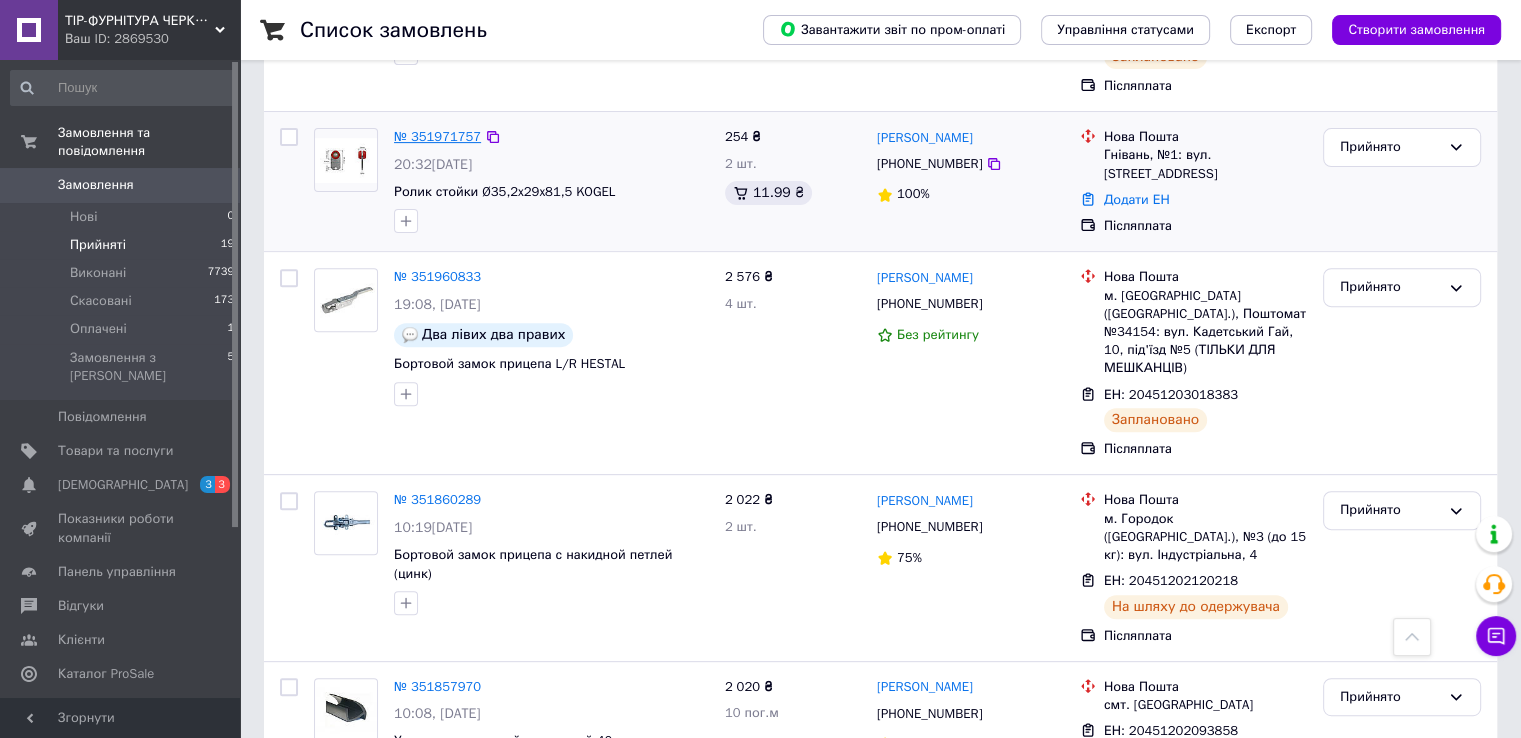 click on "№ 351971757" at bounding box center [437, 136] 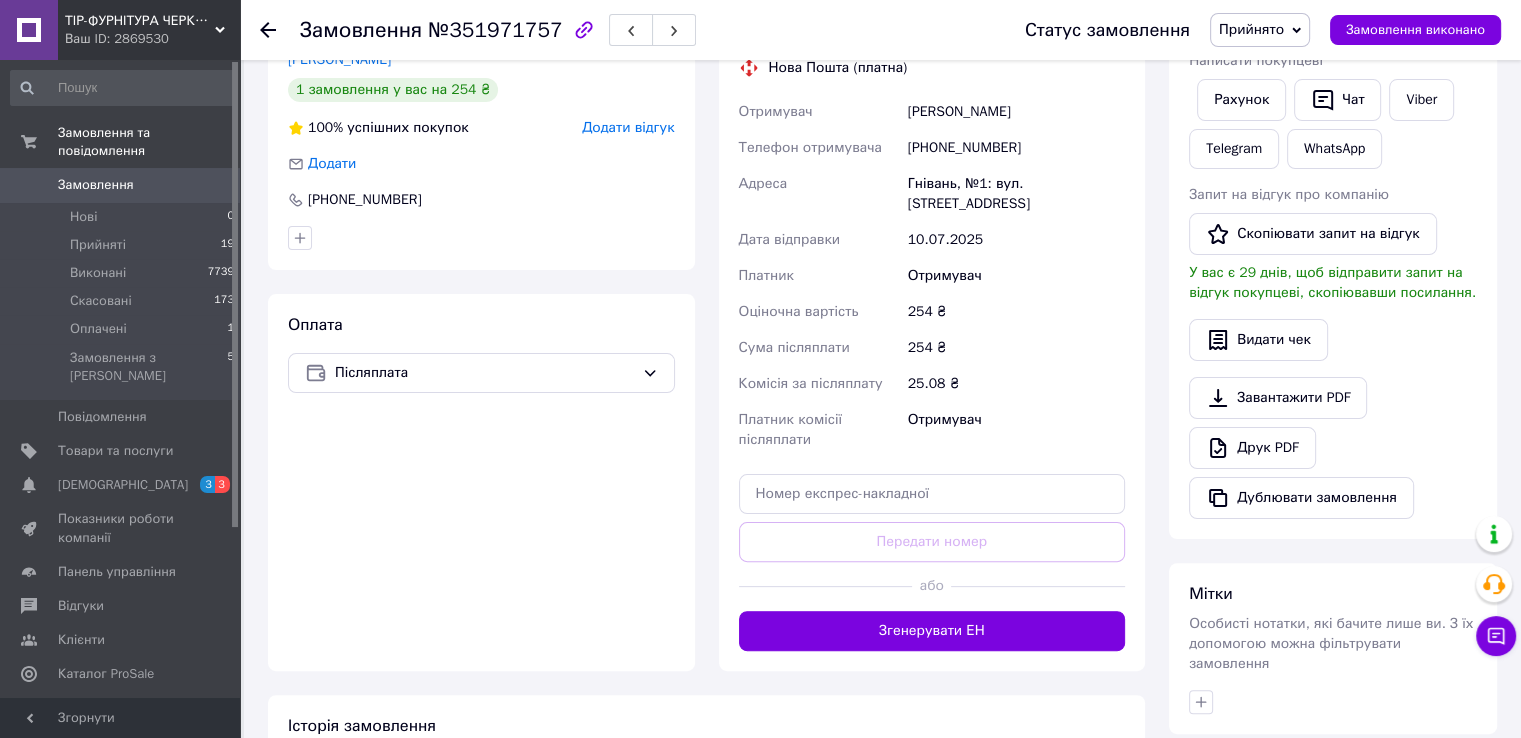 scroll, scrollTop: 694, scrollLeft: 0, axis: vertical 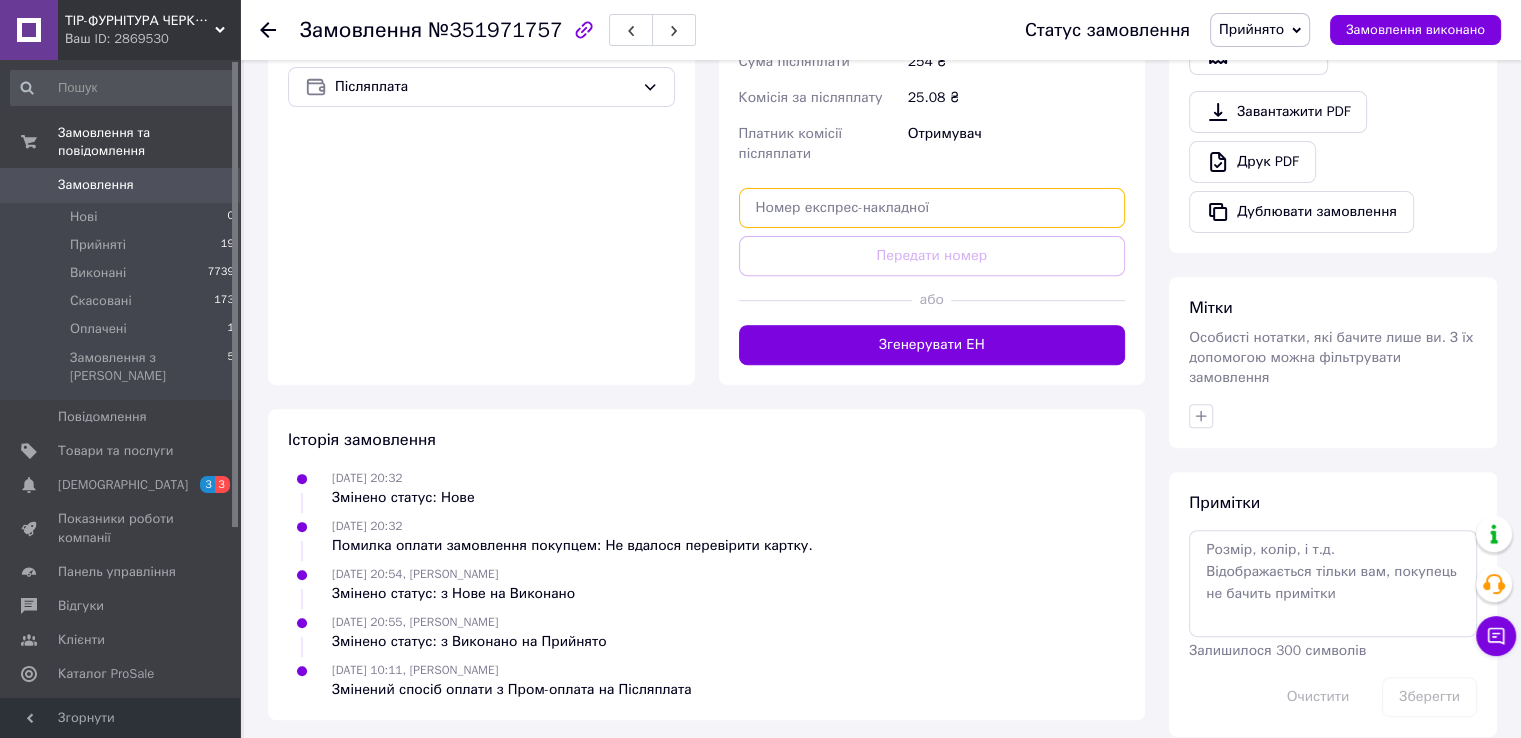click at bounding box center (932, 208) 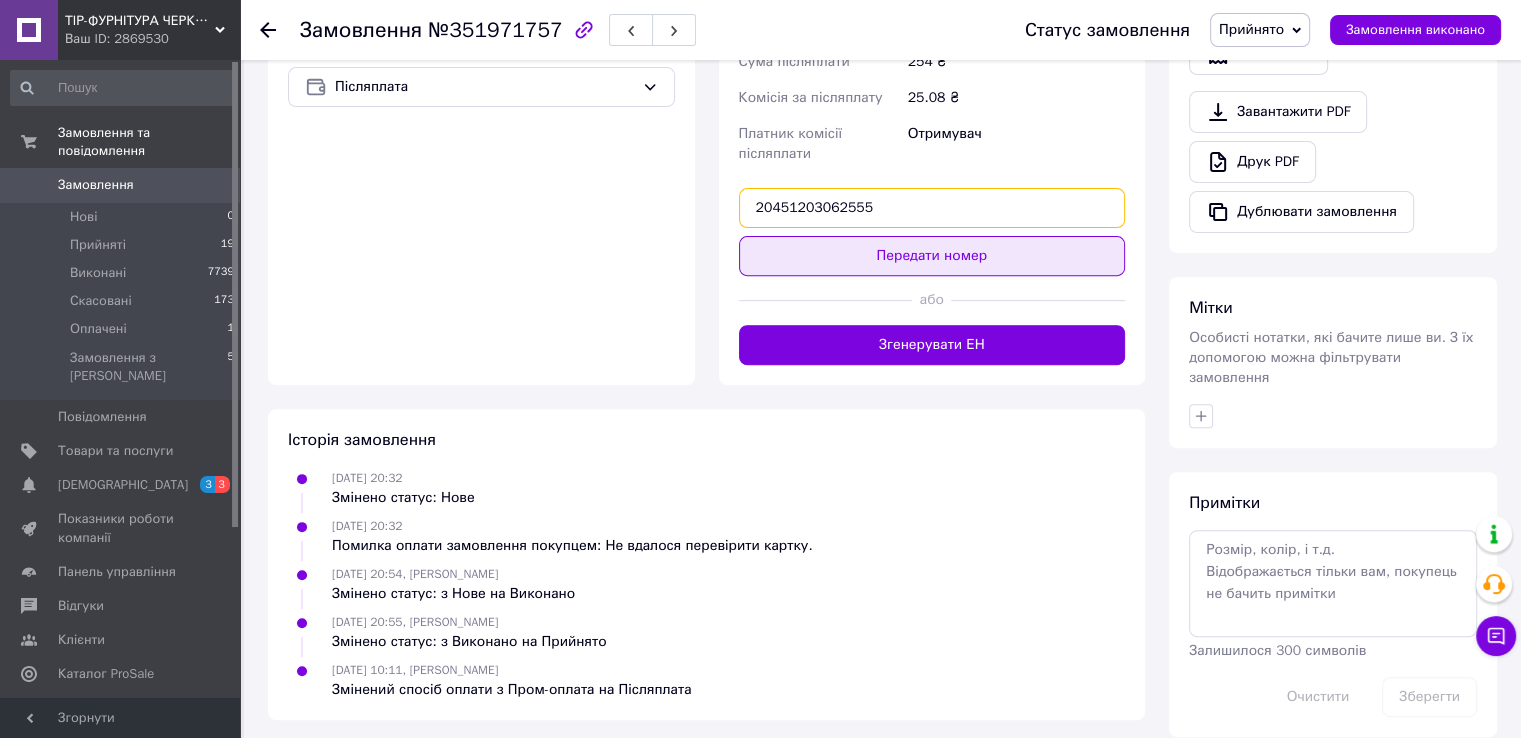 type on "20451203062555" 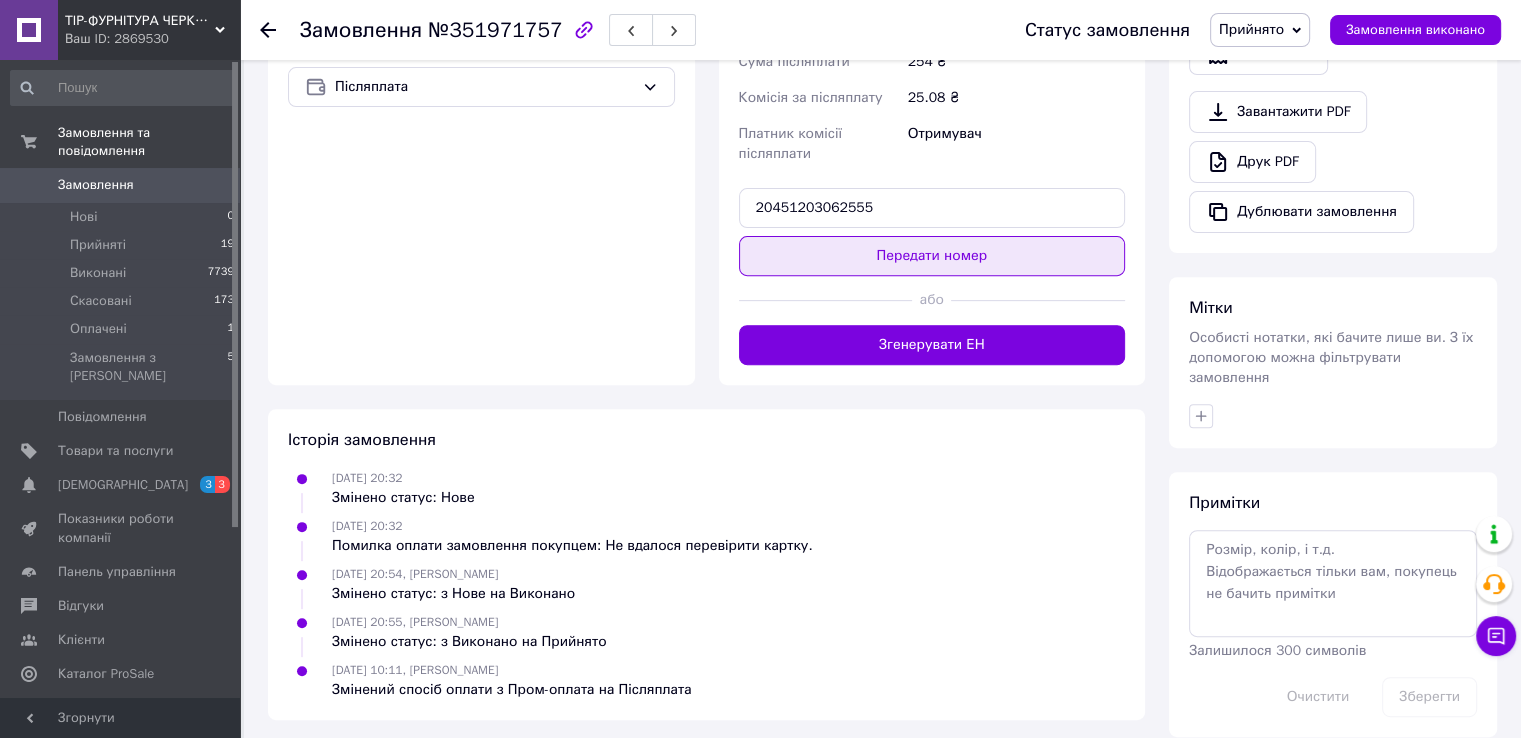 click on "Передати номер" at bounding box center (932, 256) 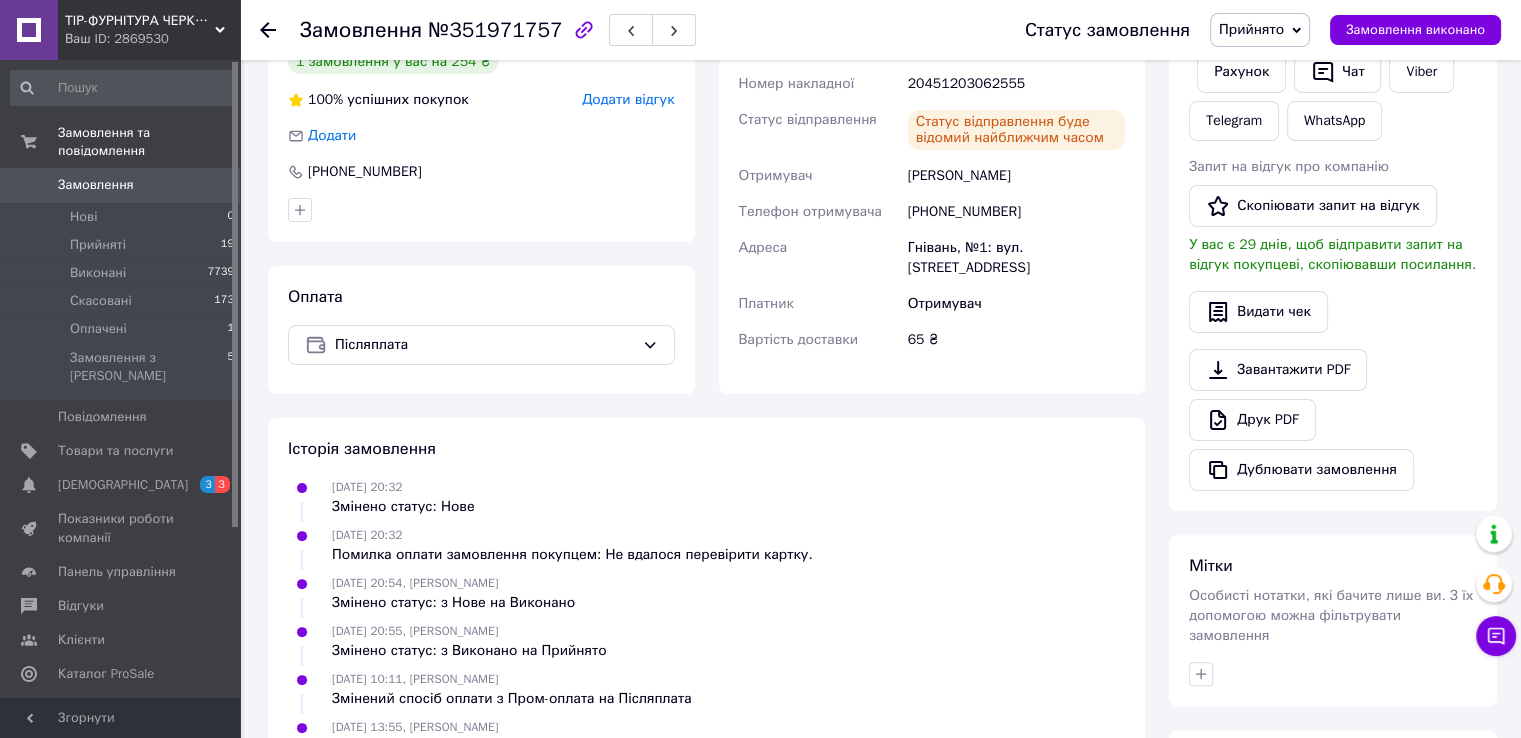 scroll, scrollTop: 194, scrollLeft: 0, axis: vertical 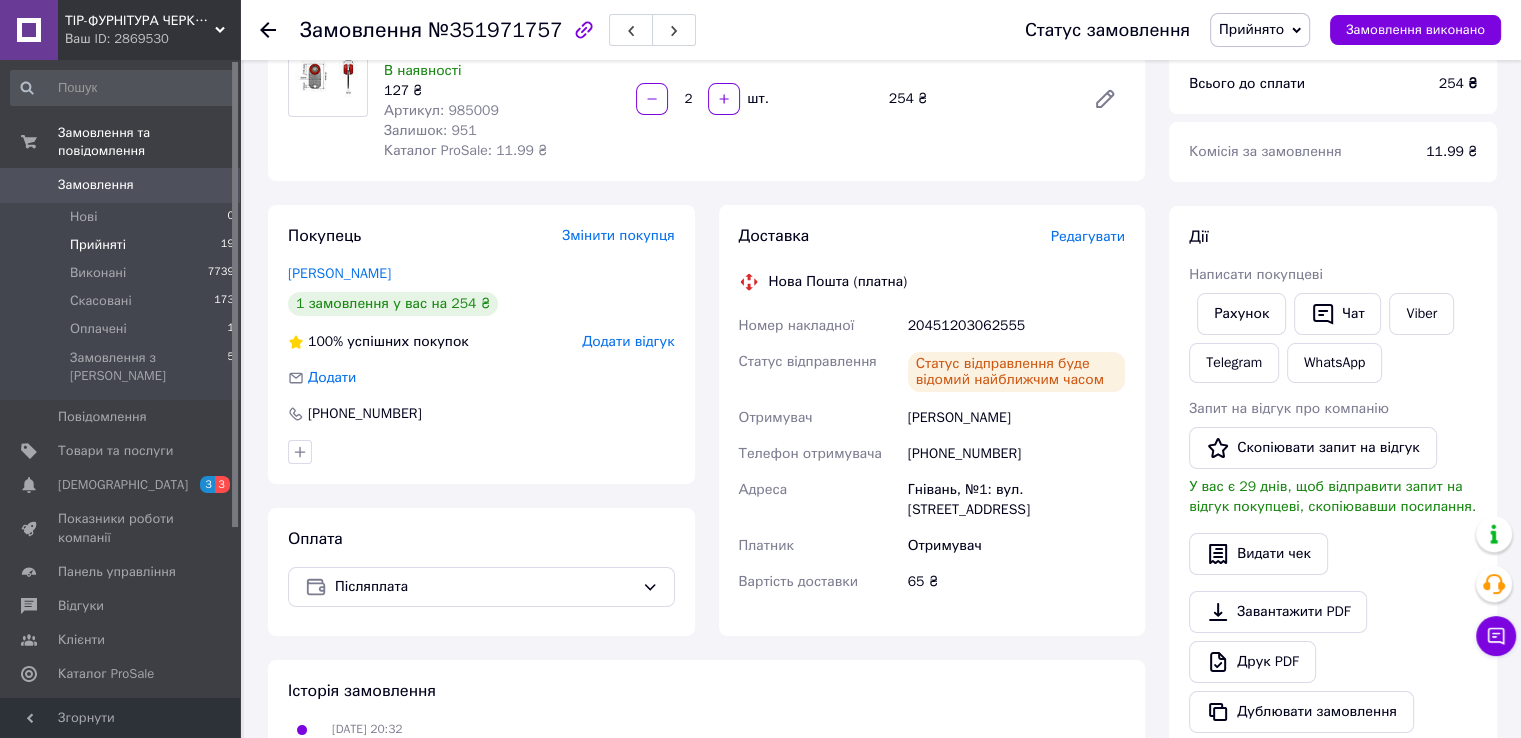 click on "Прийняті" at bounding box center [98, 245] 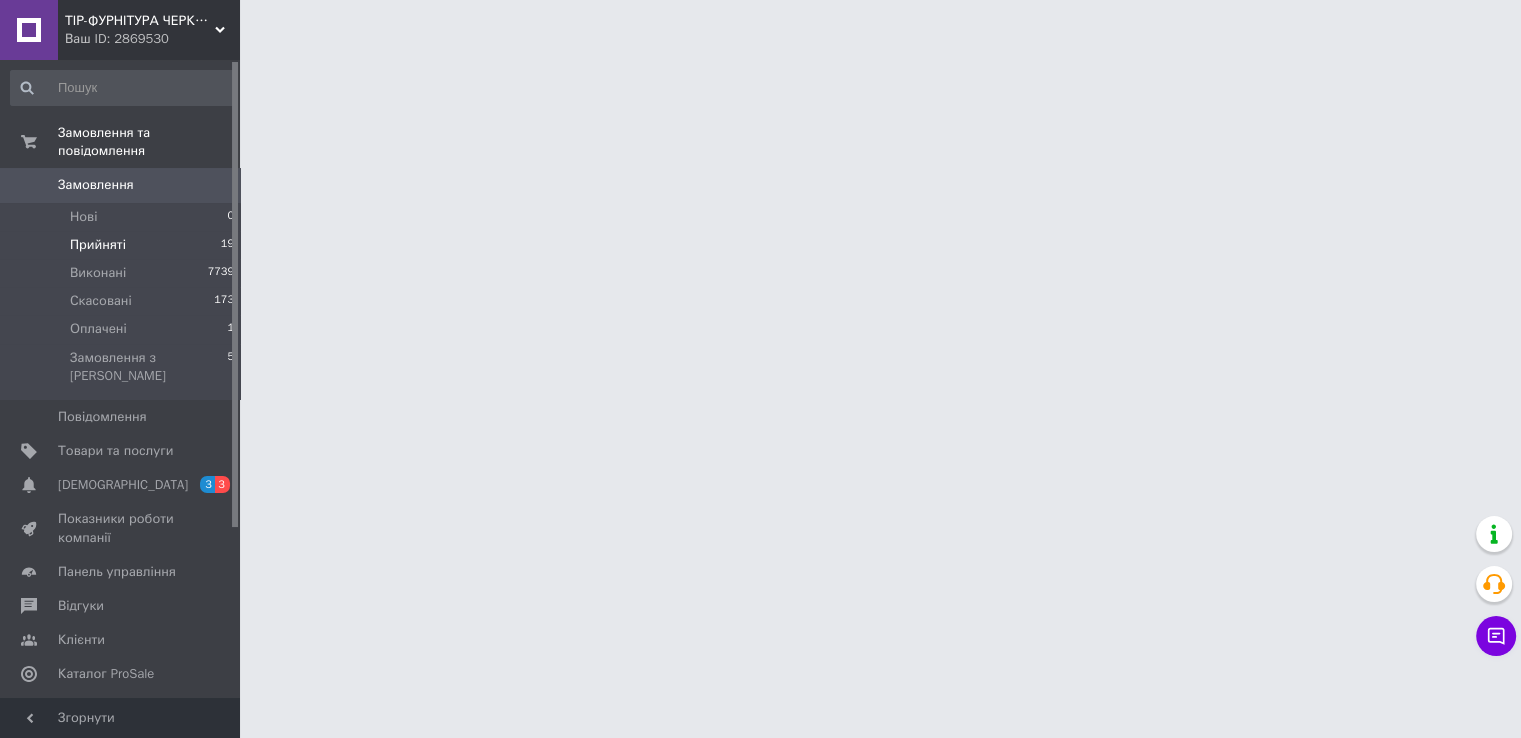 scroll, scrollTop: 0, scrollLeft: 0, axis: both 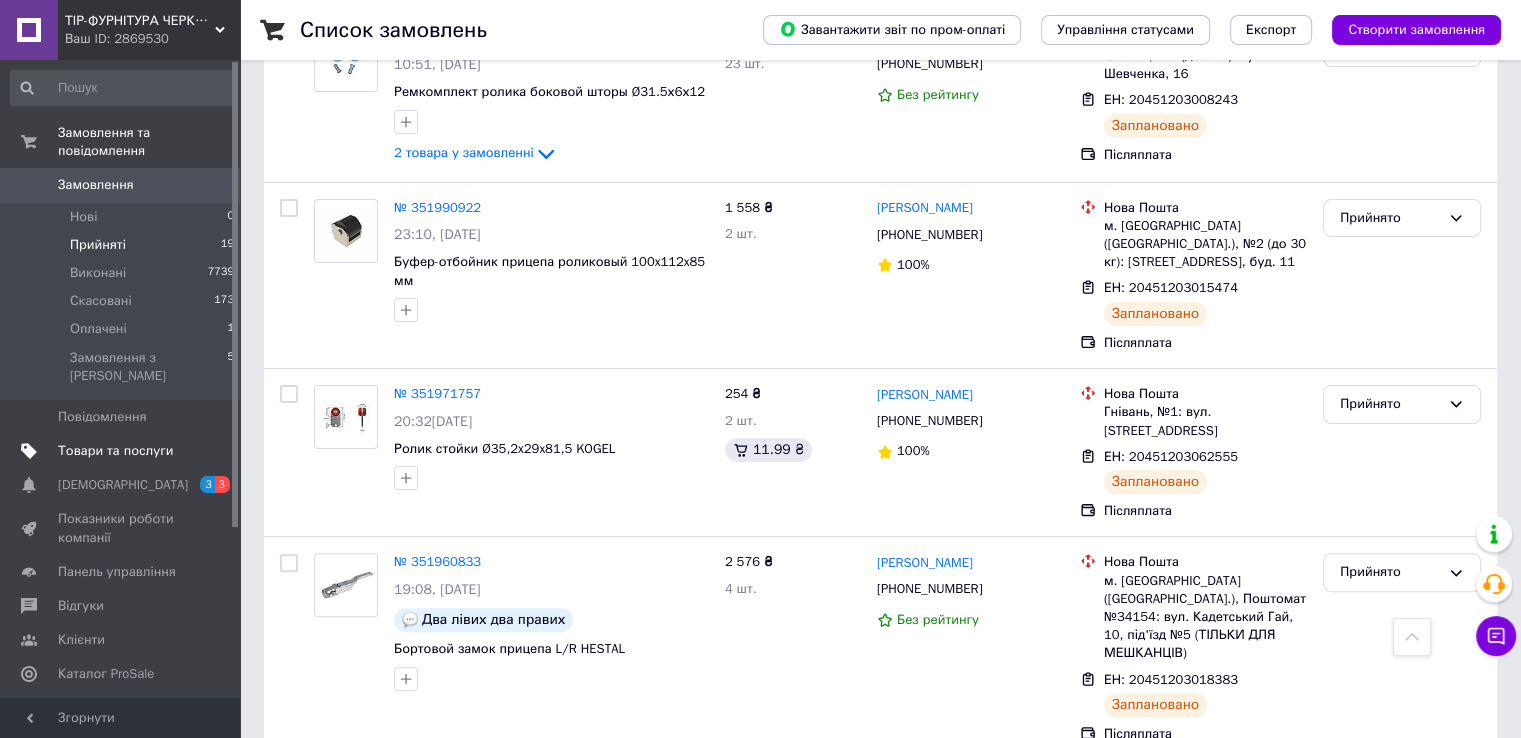 click on "Товари та послуги" at bounding box center [115, 451] 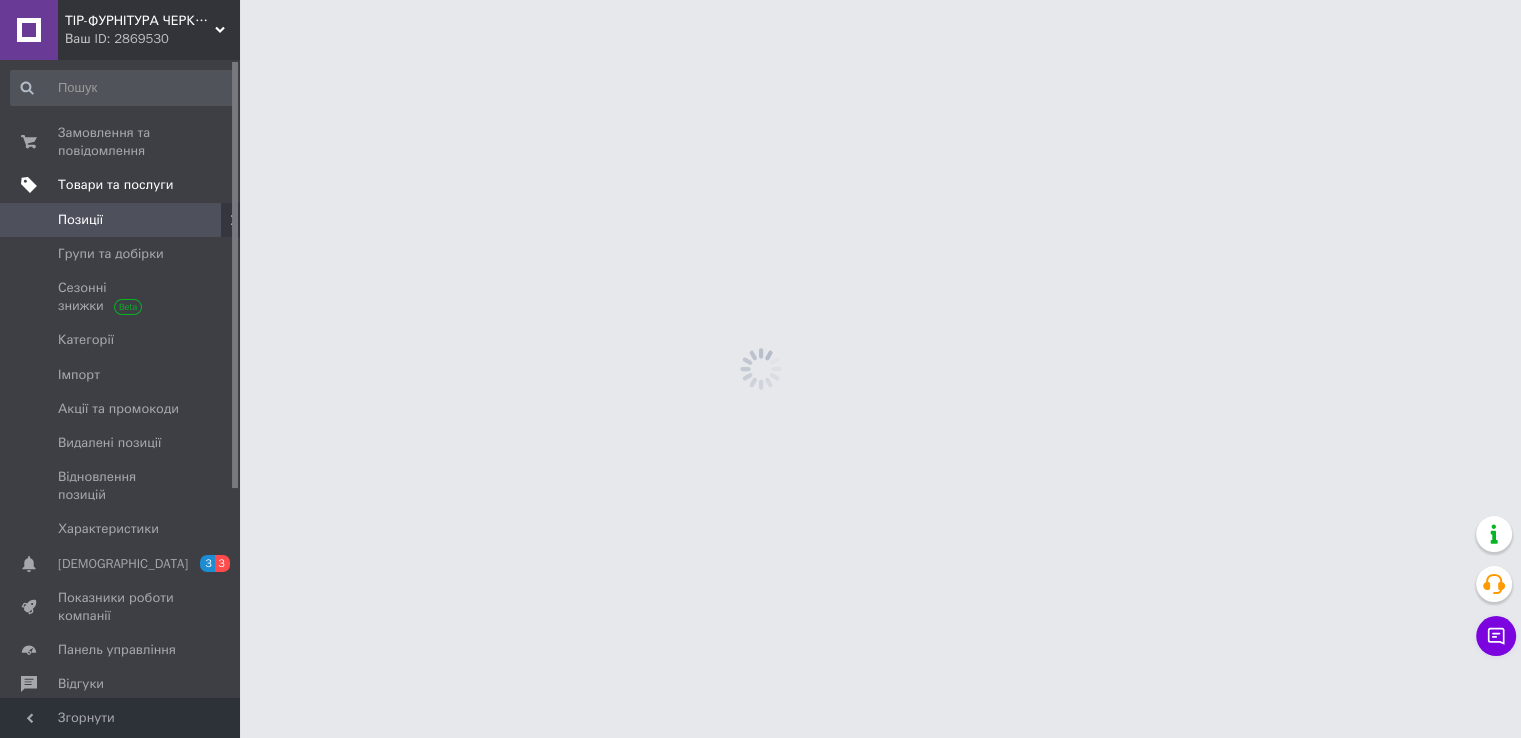 scroll, scrollTop: 0, scrollLeft: 0, axis: both 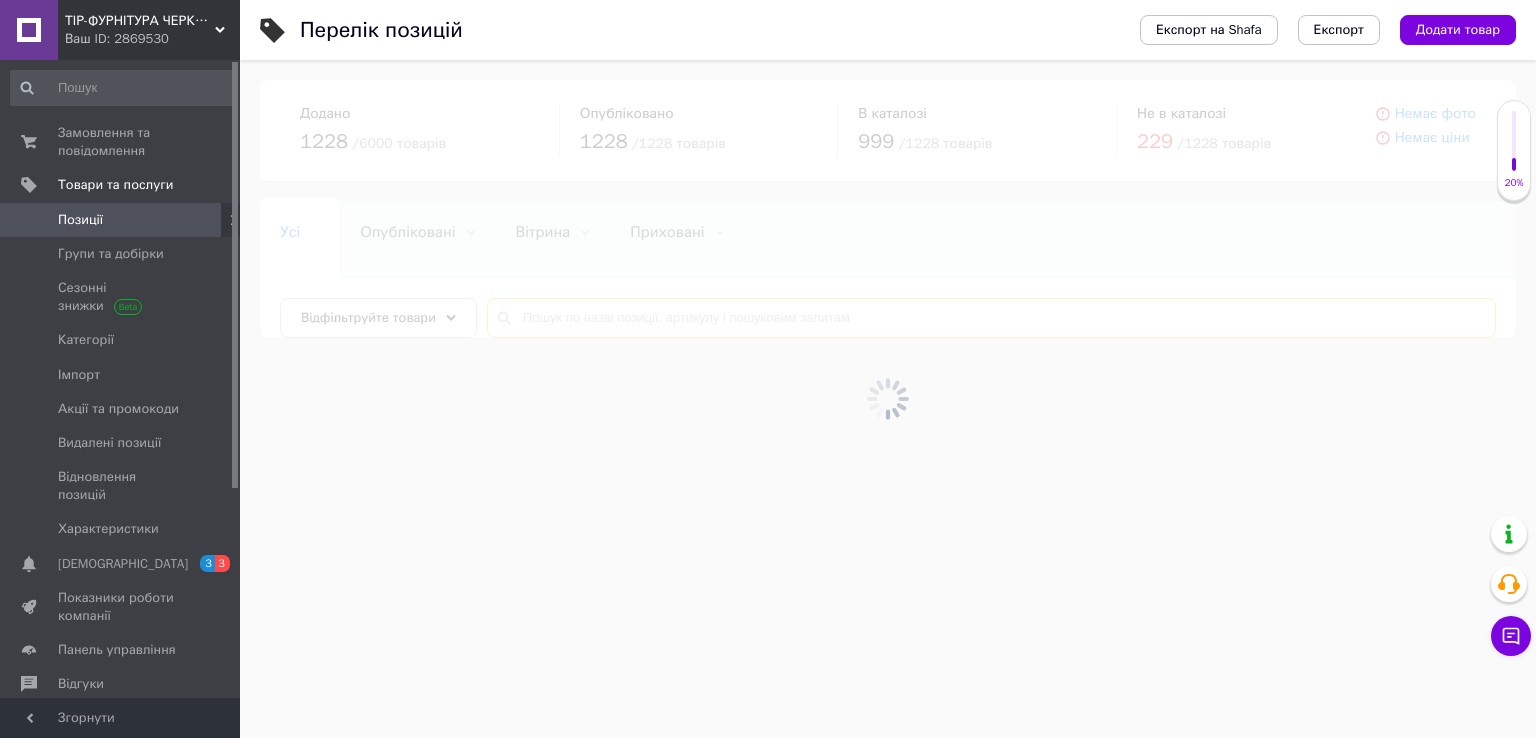 click at bounding box center (991, 318) 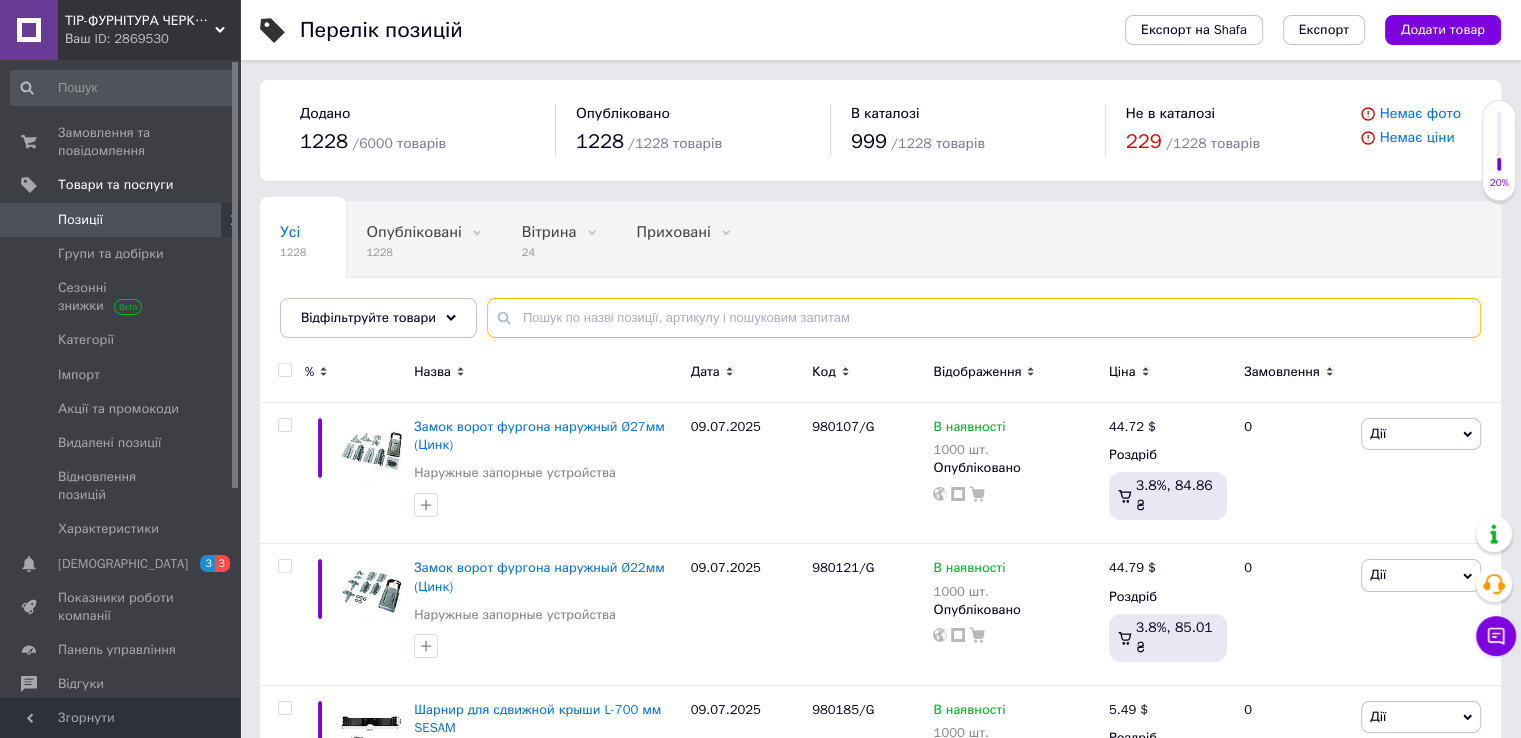 paste on "980589/L" 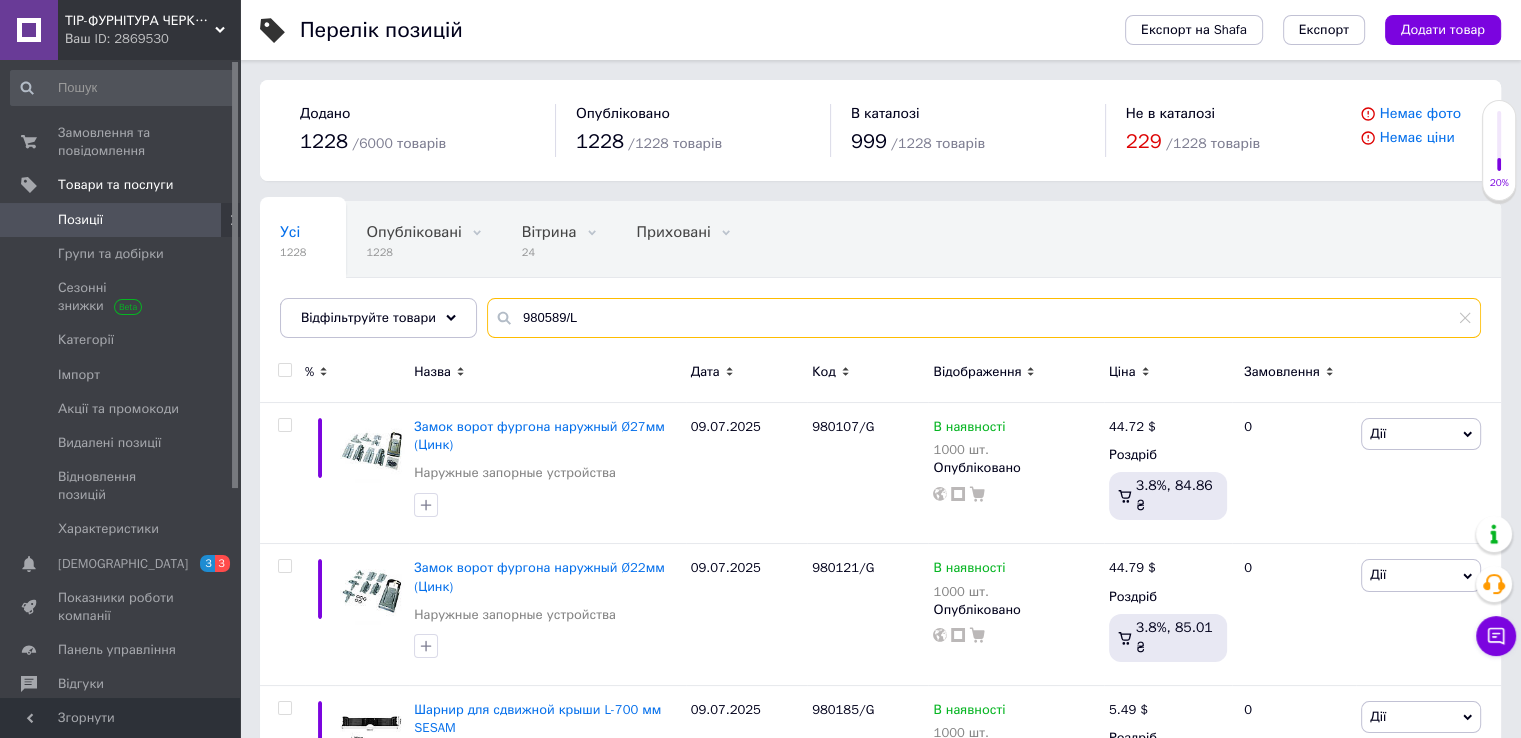click on "980589/L" at bounding box center (984, 318) 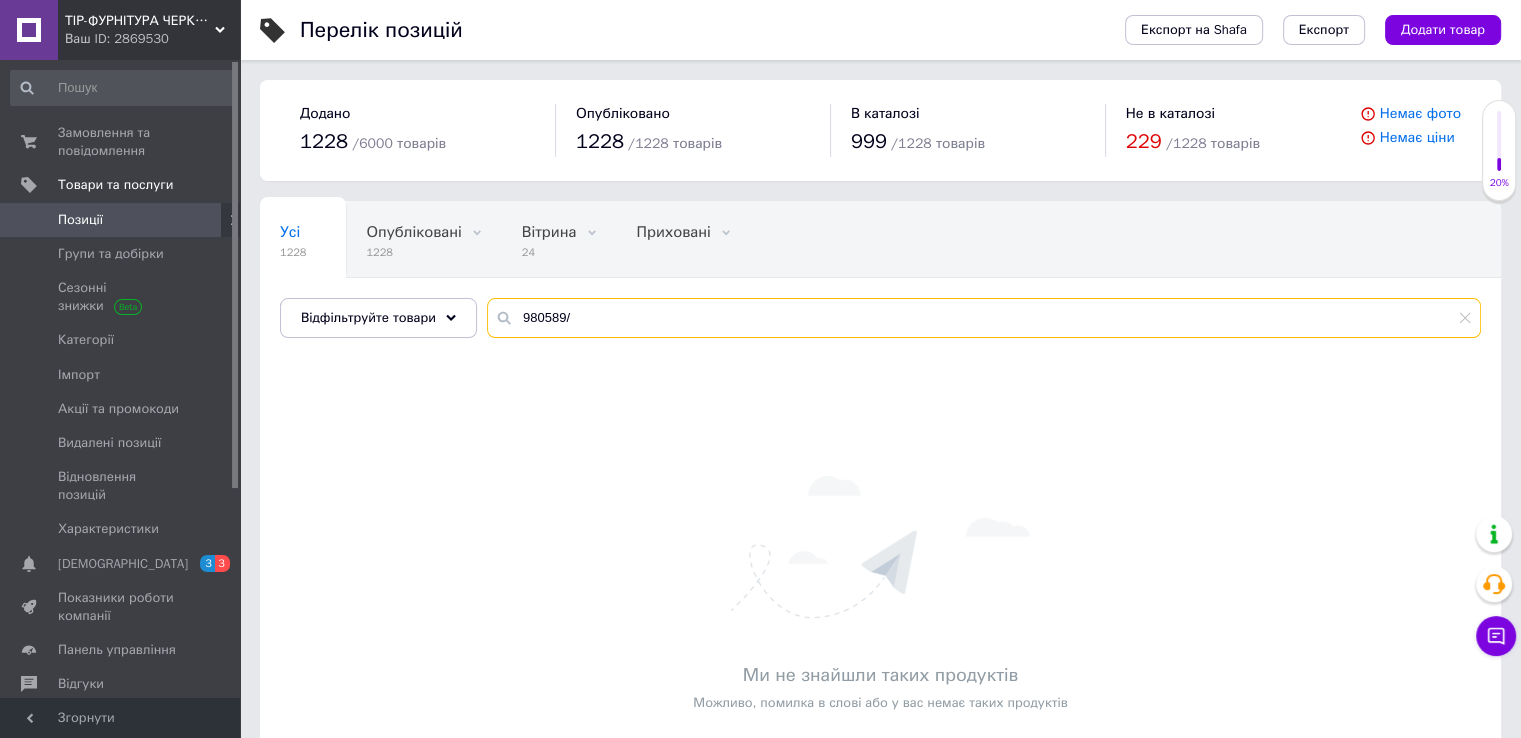 type on "980589/" 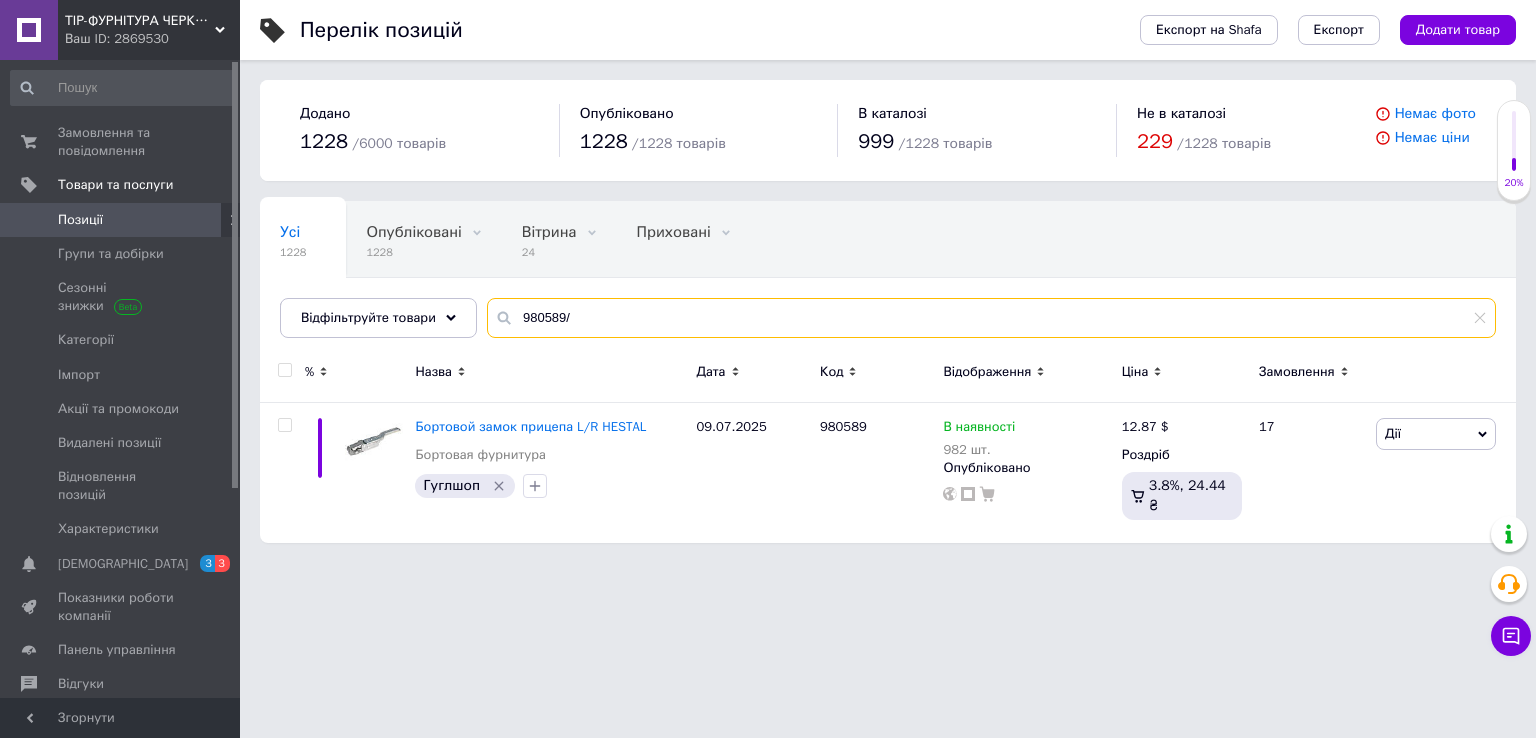click on "980589/" at bounding box center (991, 318) 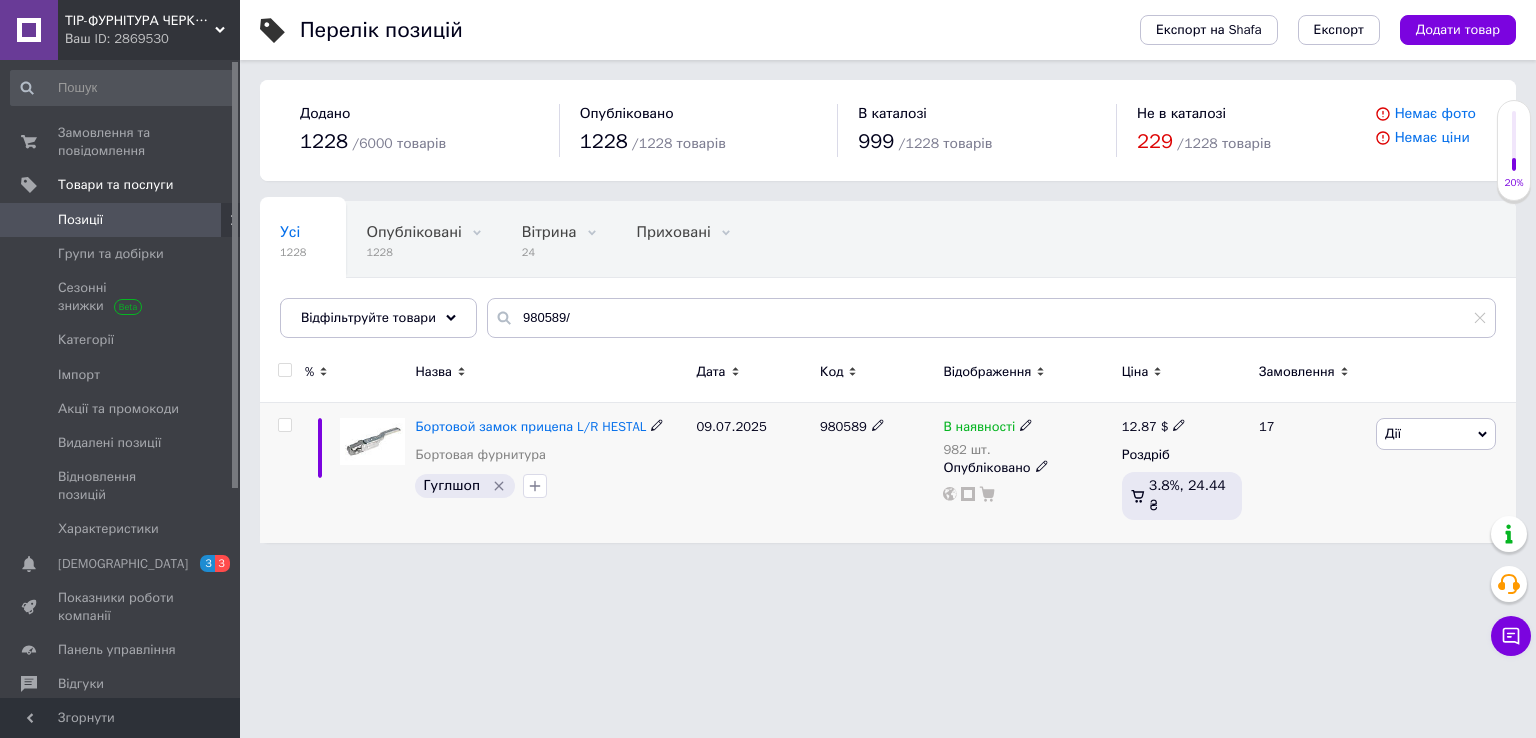 click on "12.87   $" at bounding box center (1154, 427) 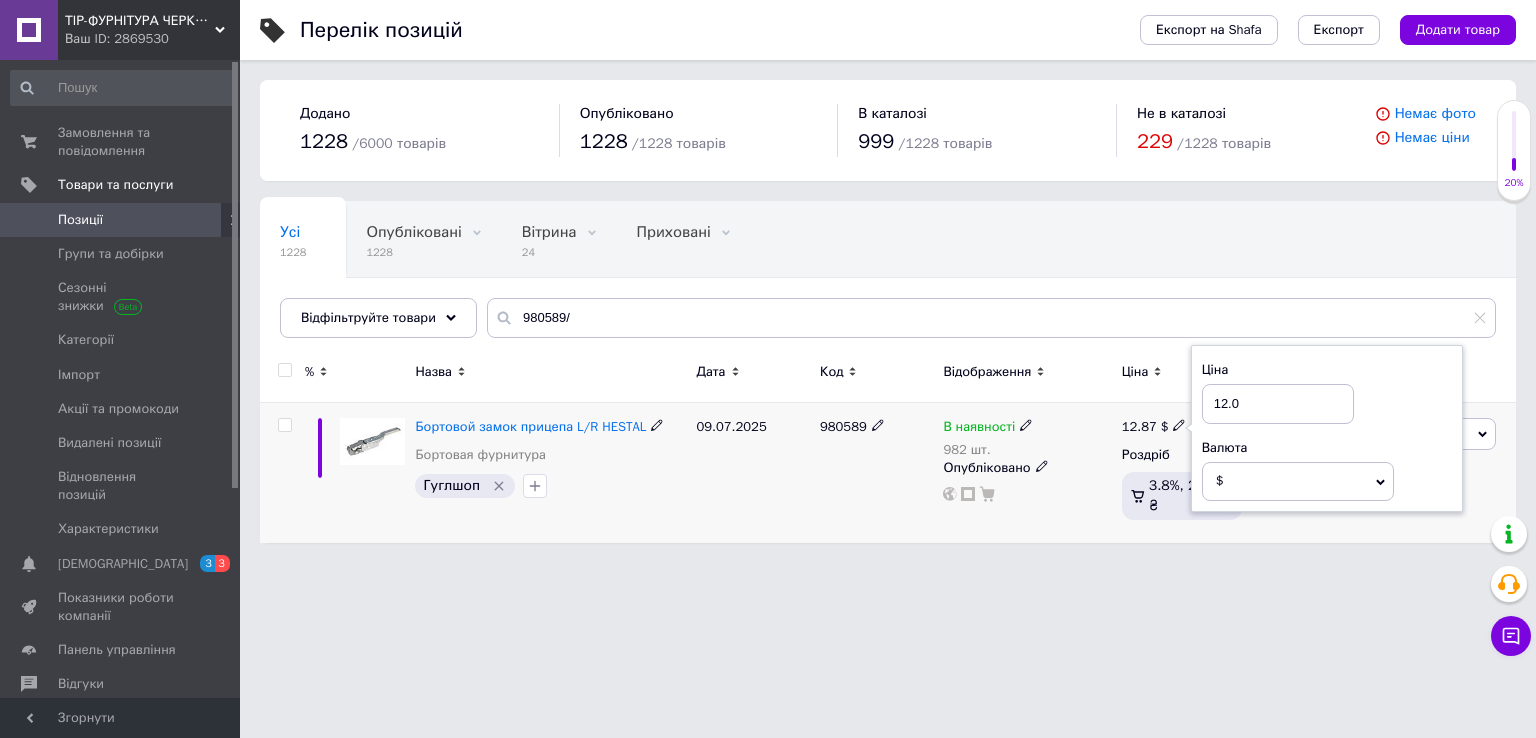 type on "12.09" 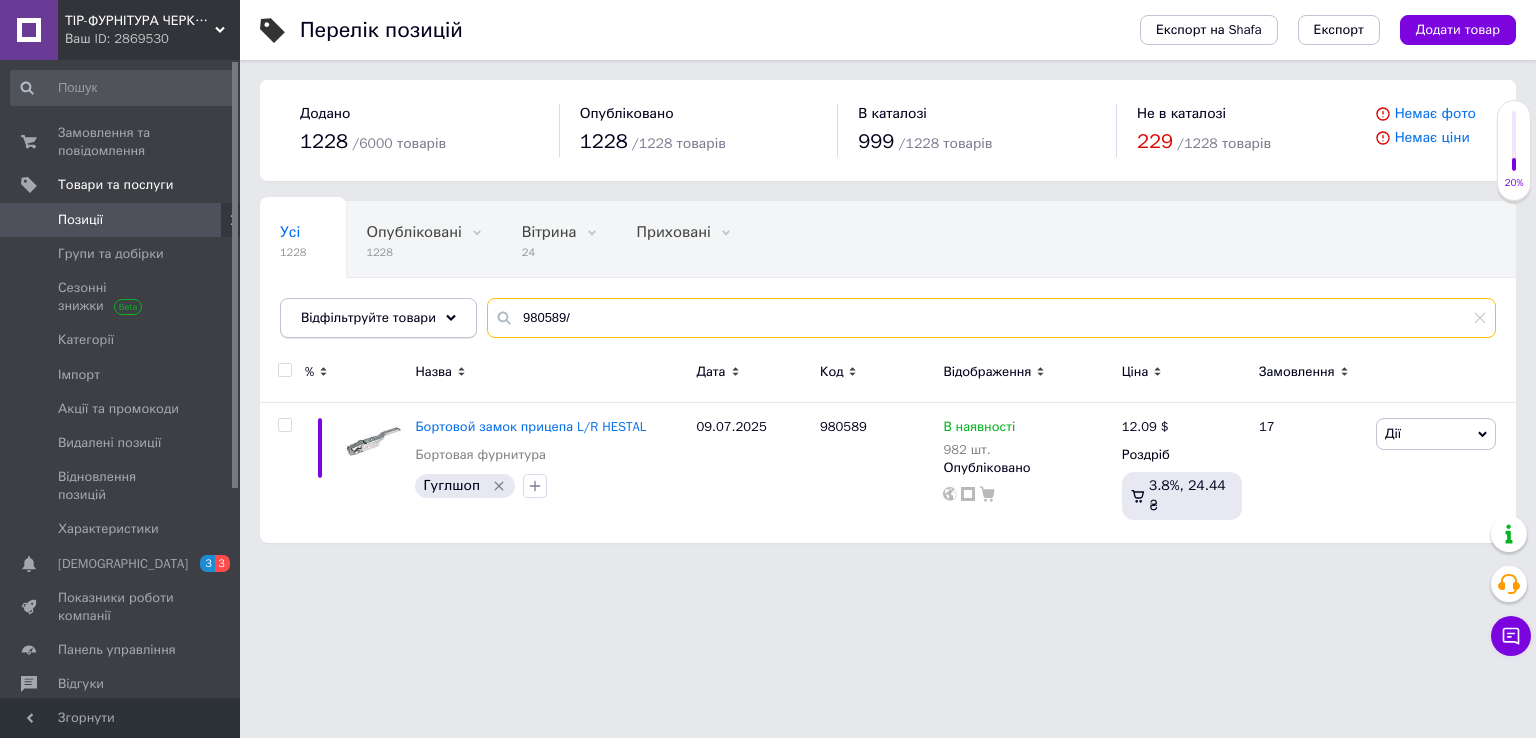 drag, startPoint x: 592, startPoint y: 314, endPoint x: 448, endPoint y: 322, distance: 144.22205 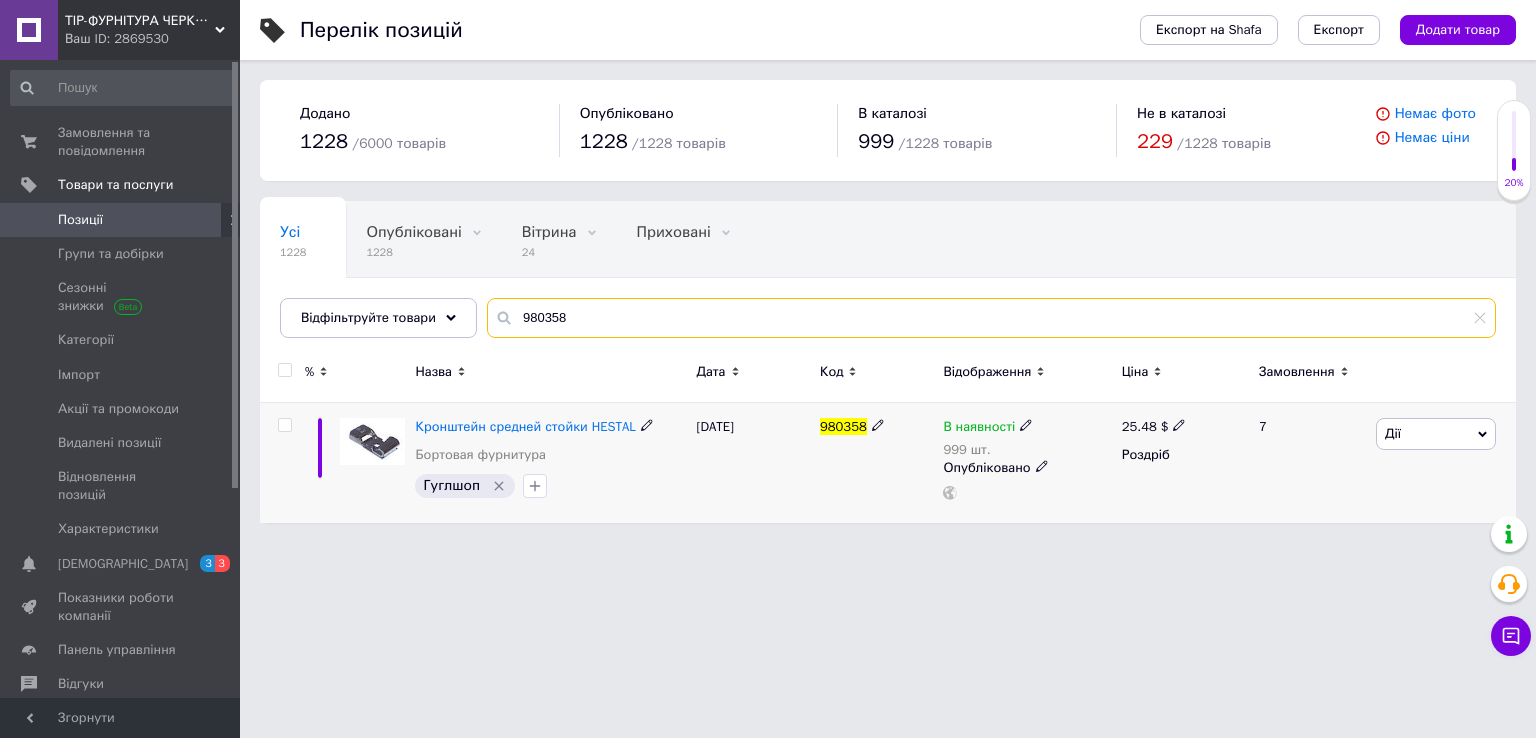 type on "980358" 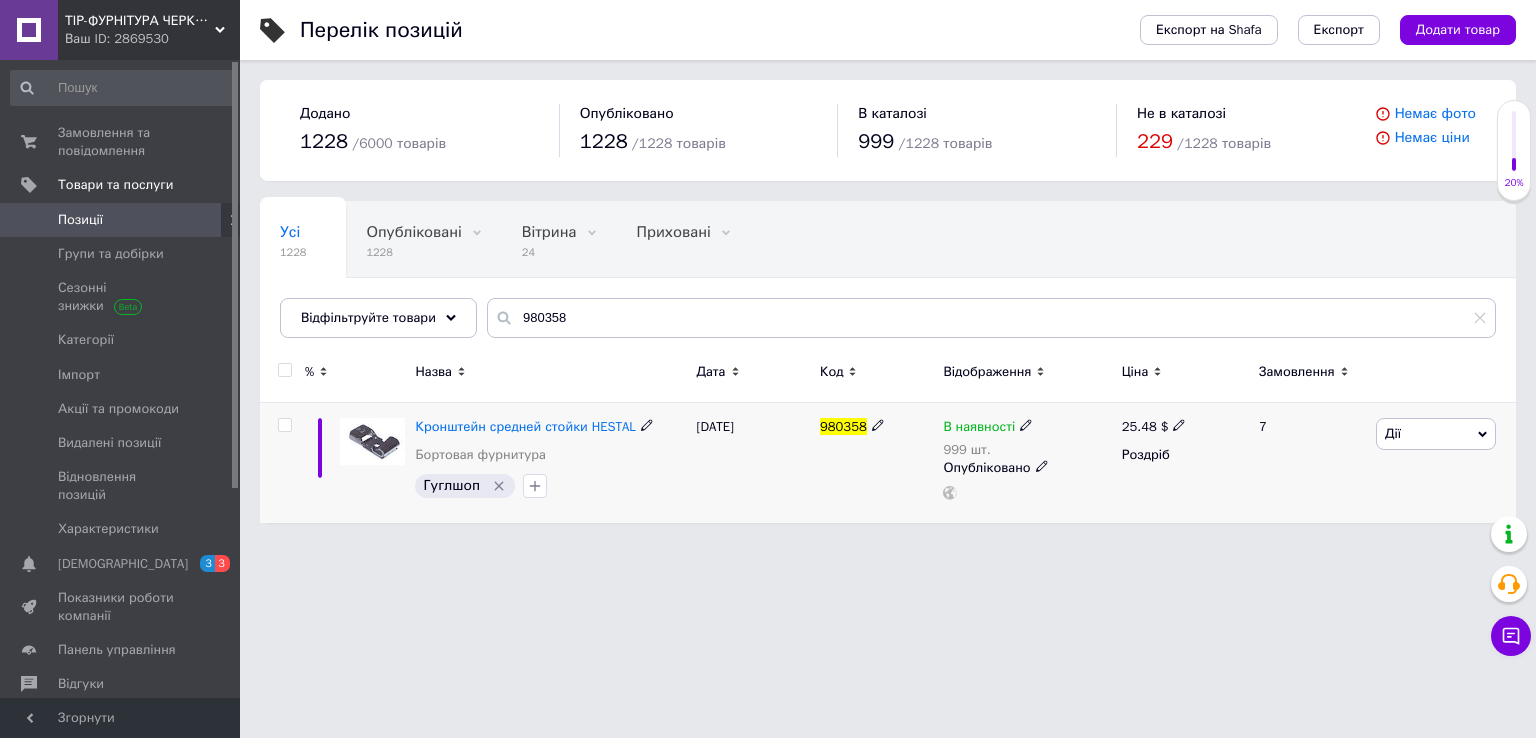 click on "25.48" at bounding box center [1139, 426] 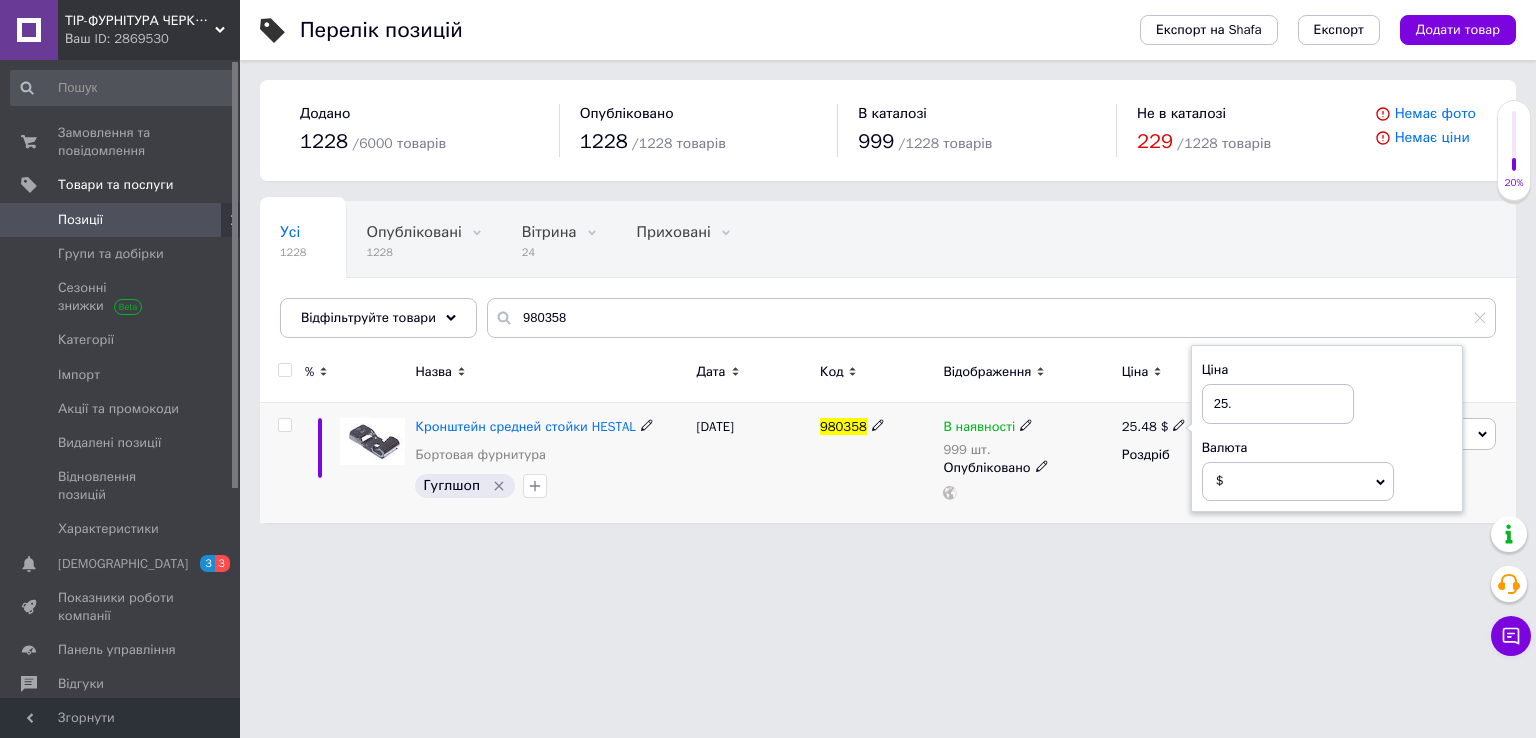 type on "25.8" 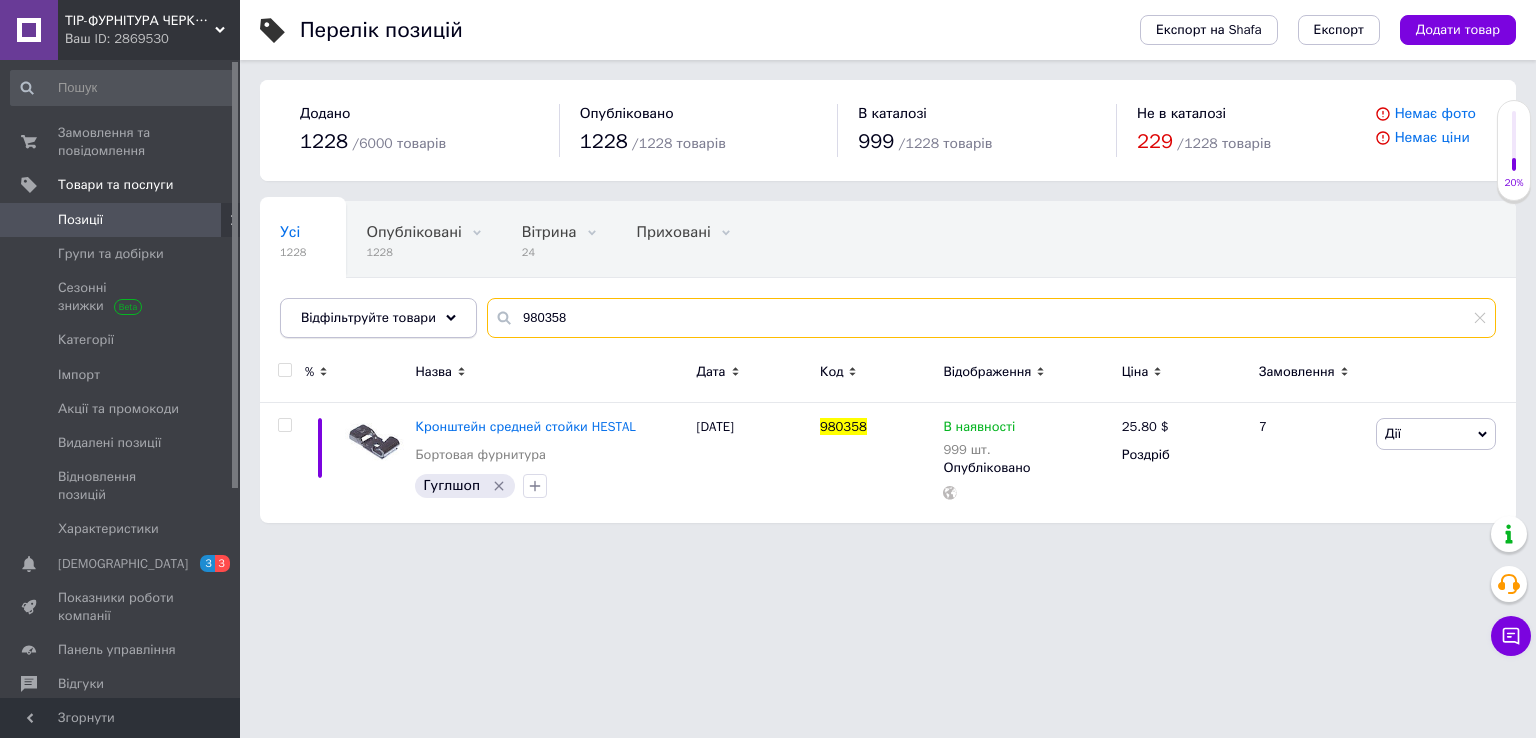 drag, startPoint x: 568, startPoint y: 321, endPoint x: 375, endPoint y: 331, distance: 193.2589 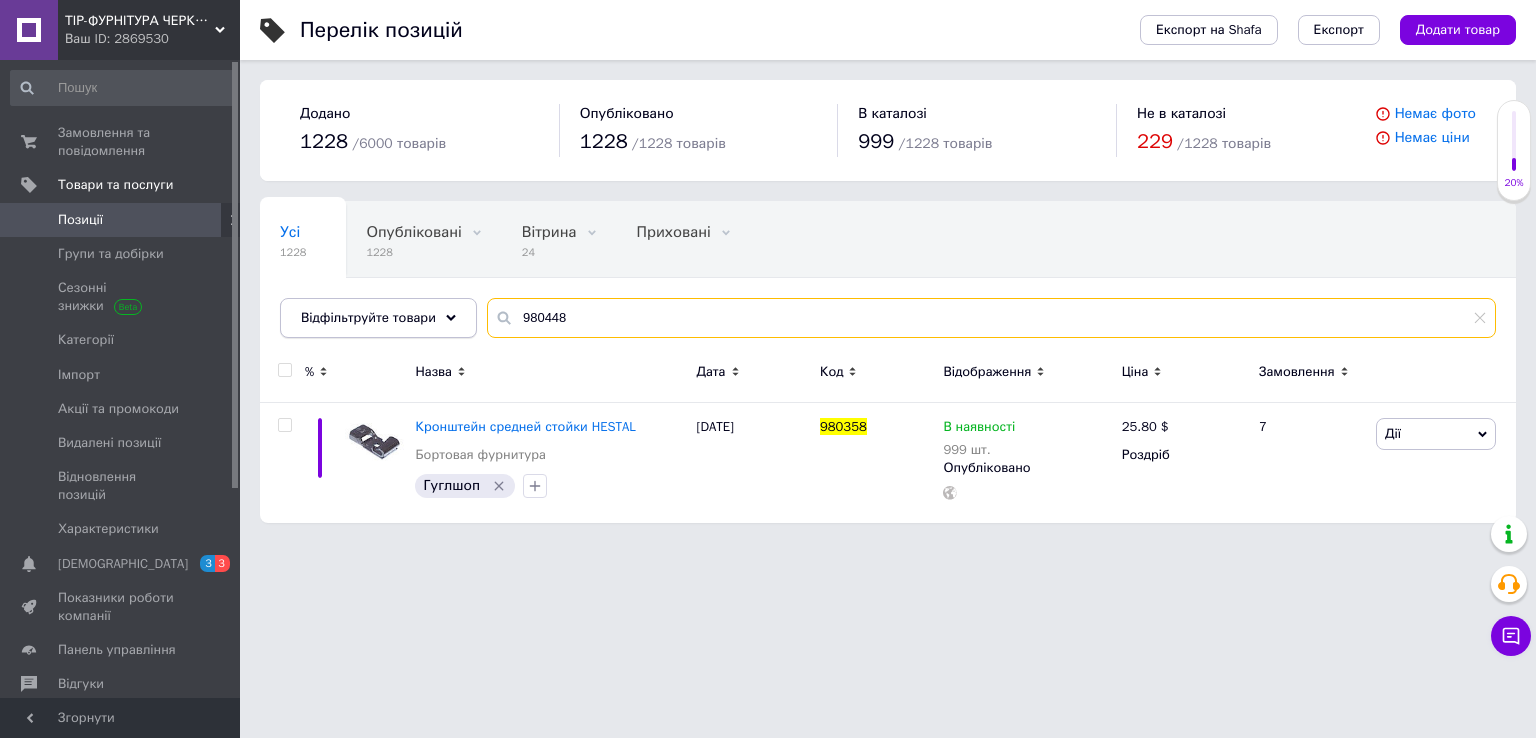type on "980448" 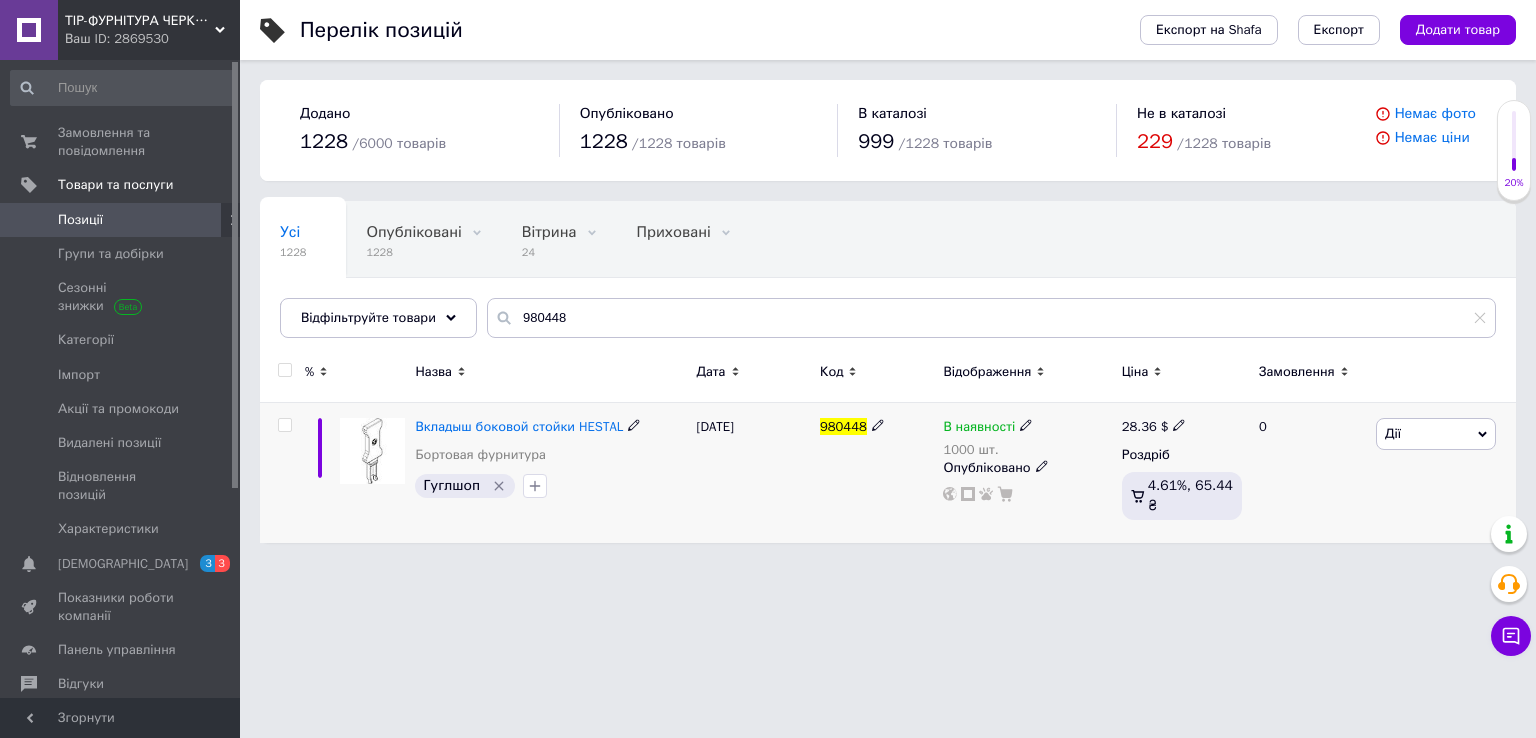 click on "28.36" at bounding box center (1139, 426) 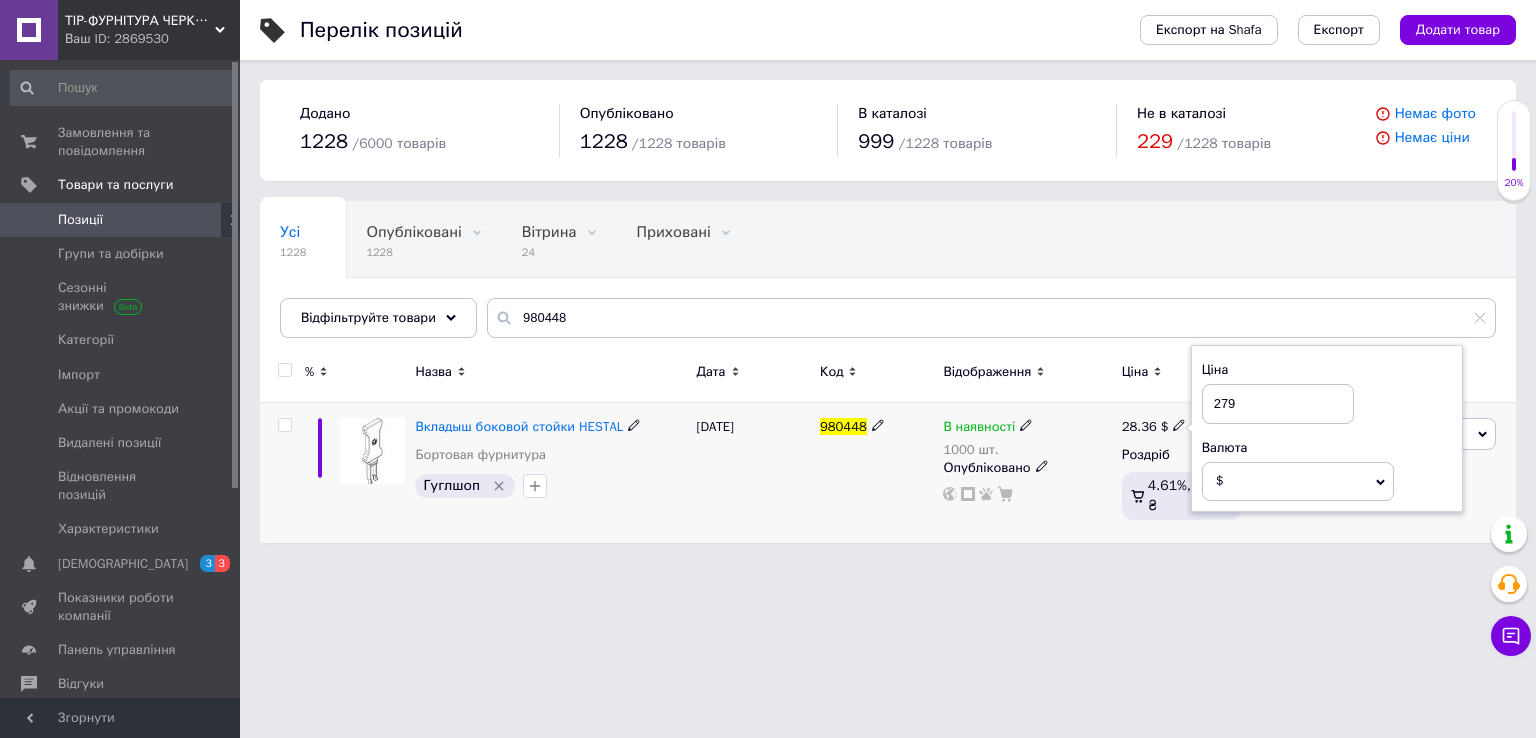 type on "2798" 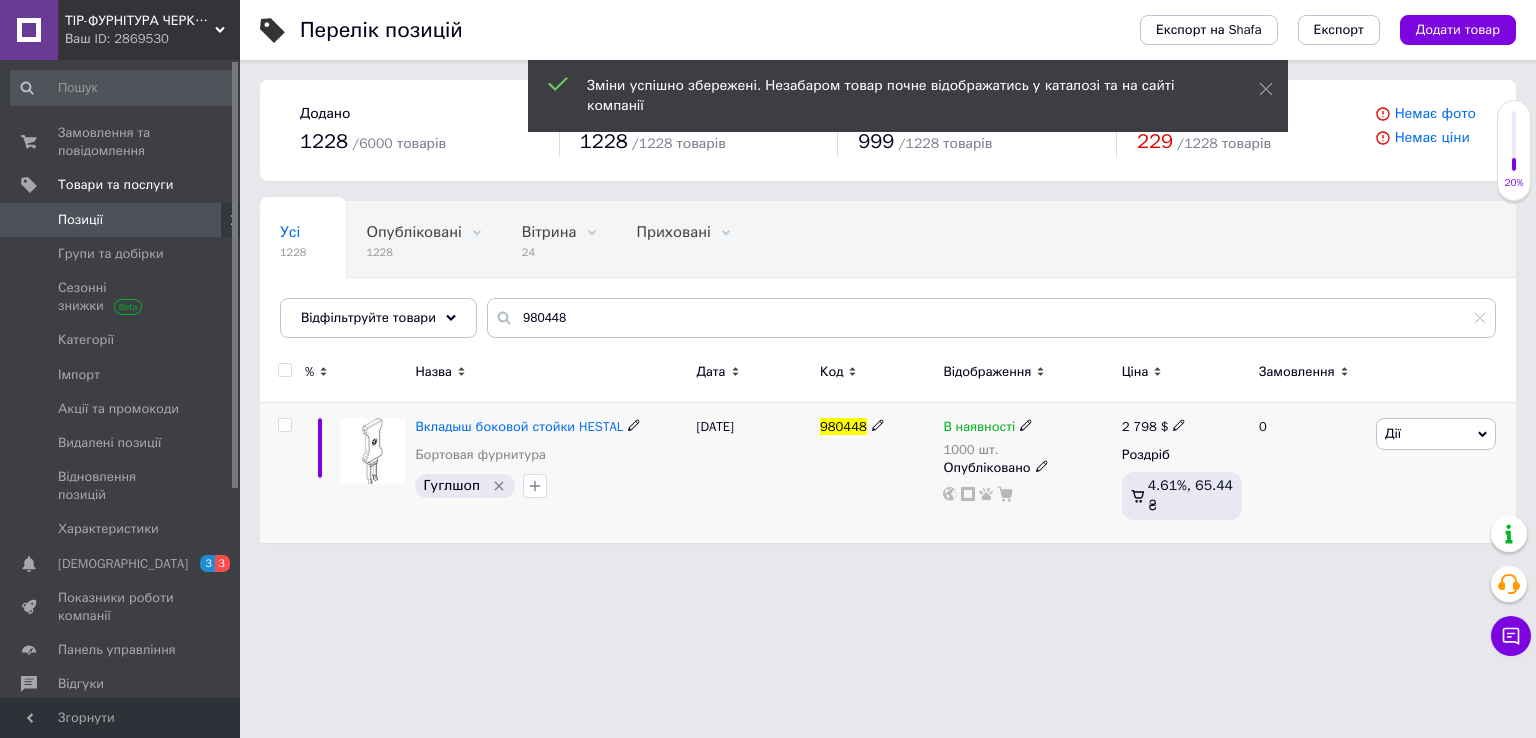 click on "2 798" at bounding box center [1139, 426] 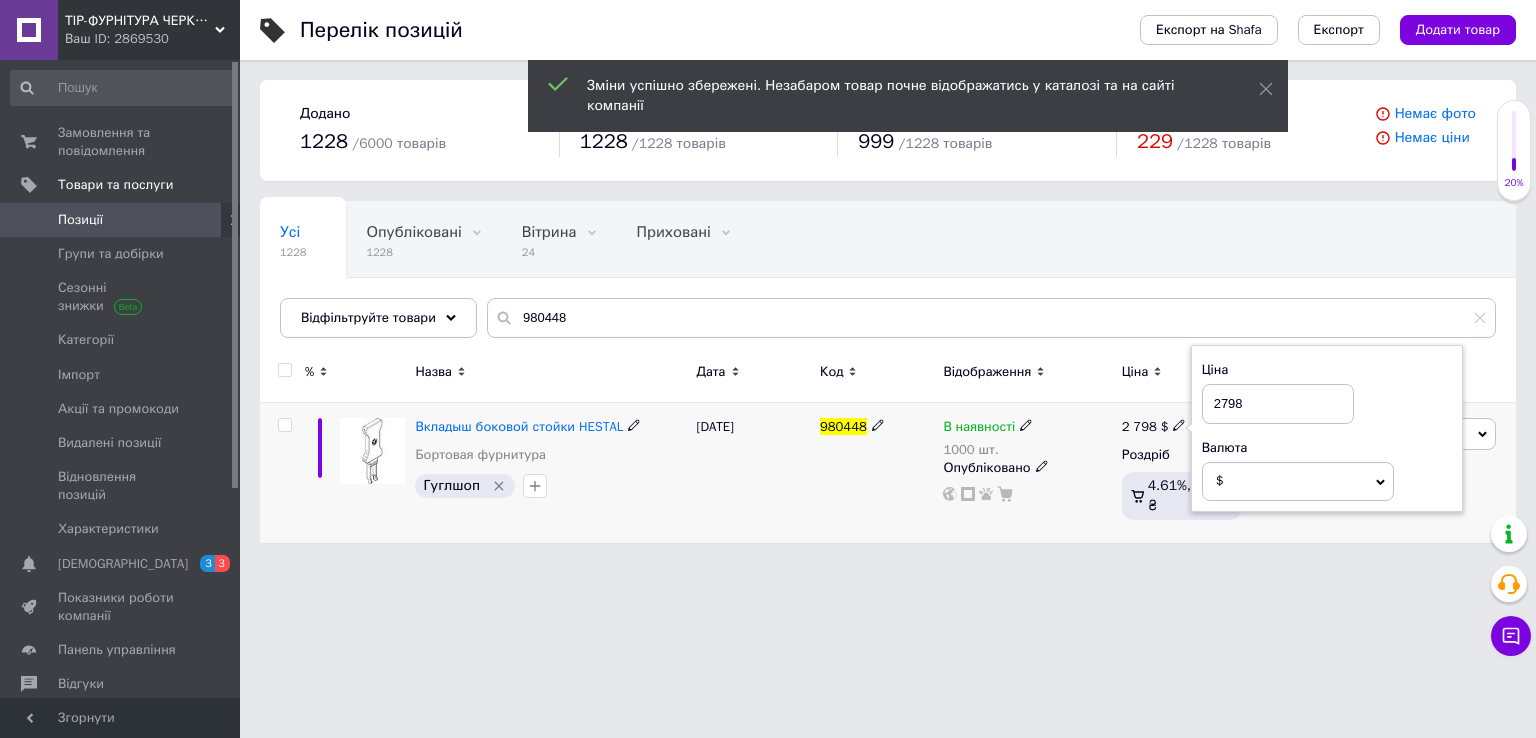 click on "2798" at bounding box center (1278, 404) 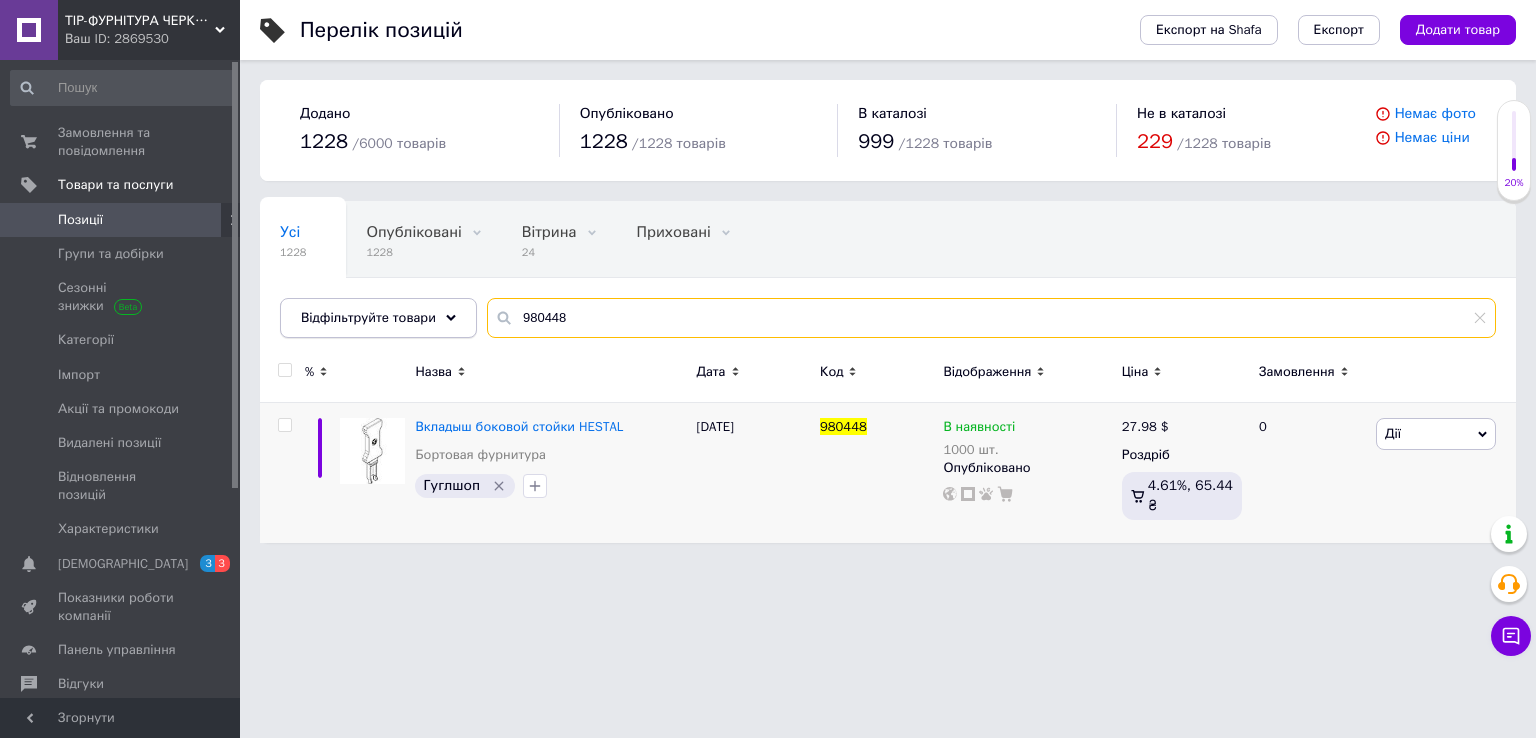 drag, startPoint x: 594, startPoint y: 326, endPoint x: 296, endPoint y: 334, distance: 298.10736 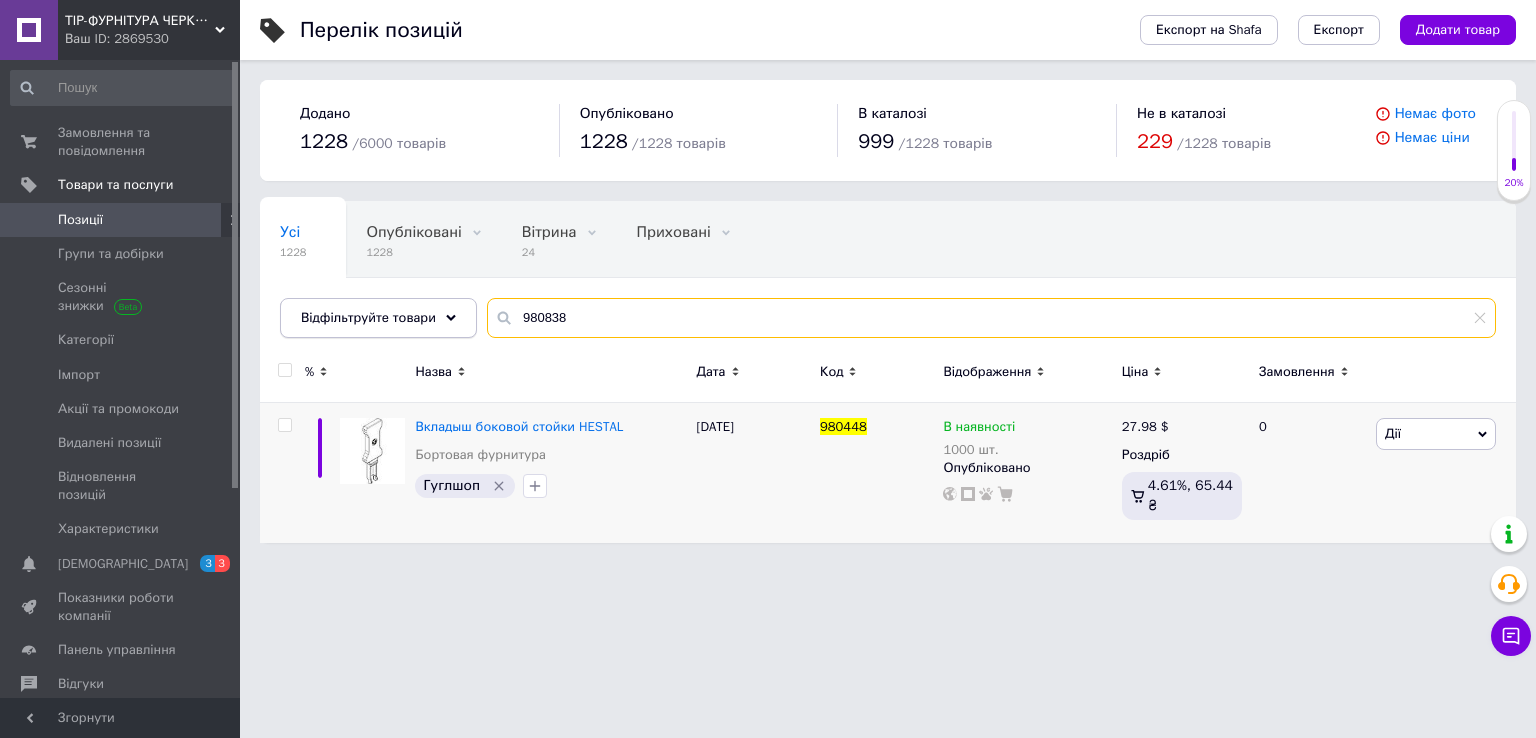 type on "980838" 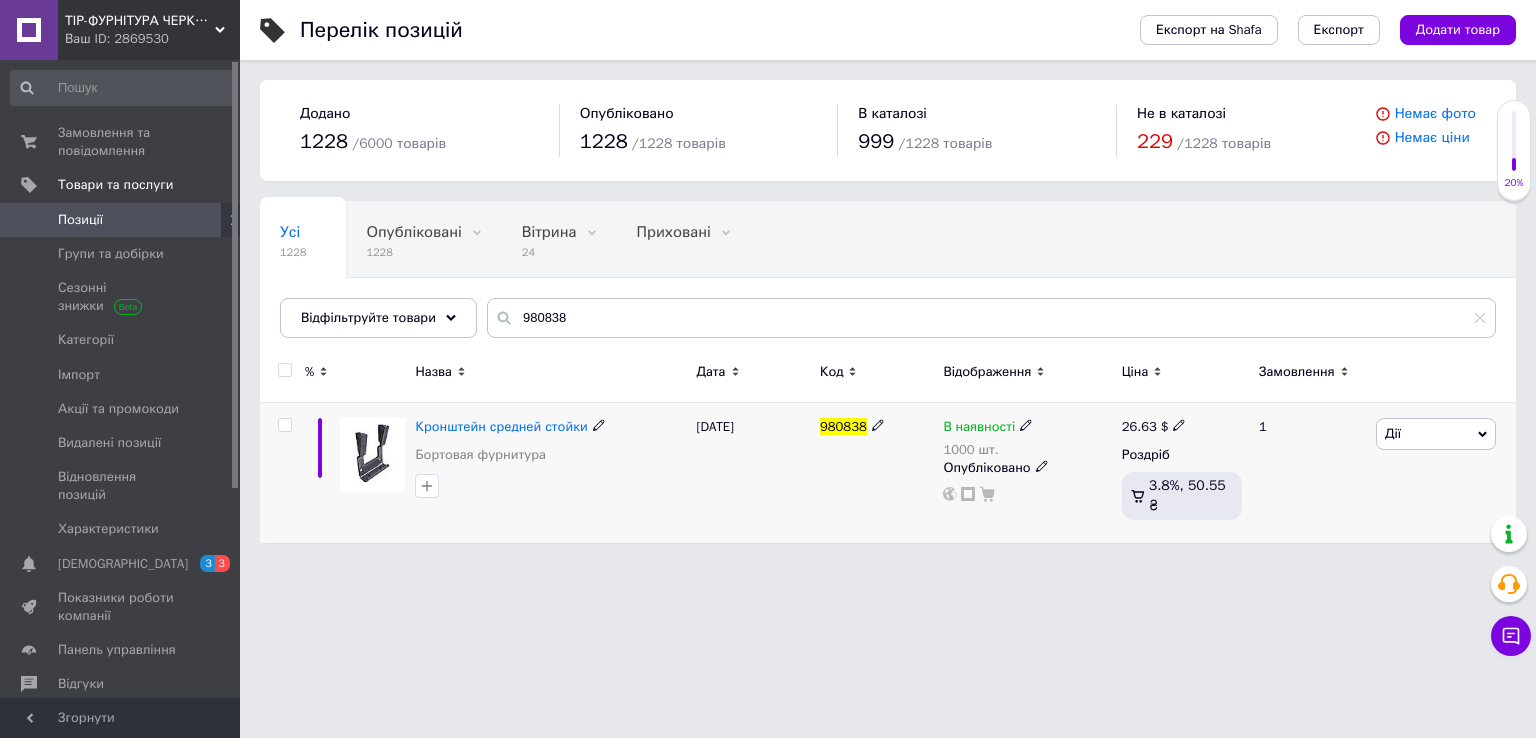 click on "26.63" at bounding box center (1139, 426) 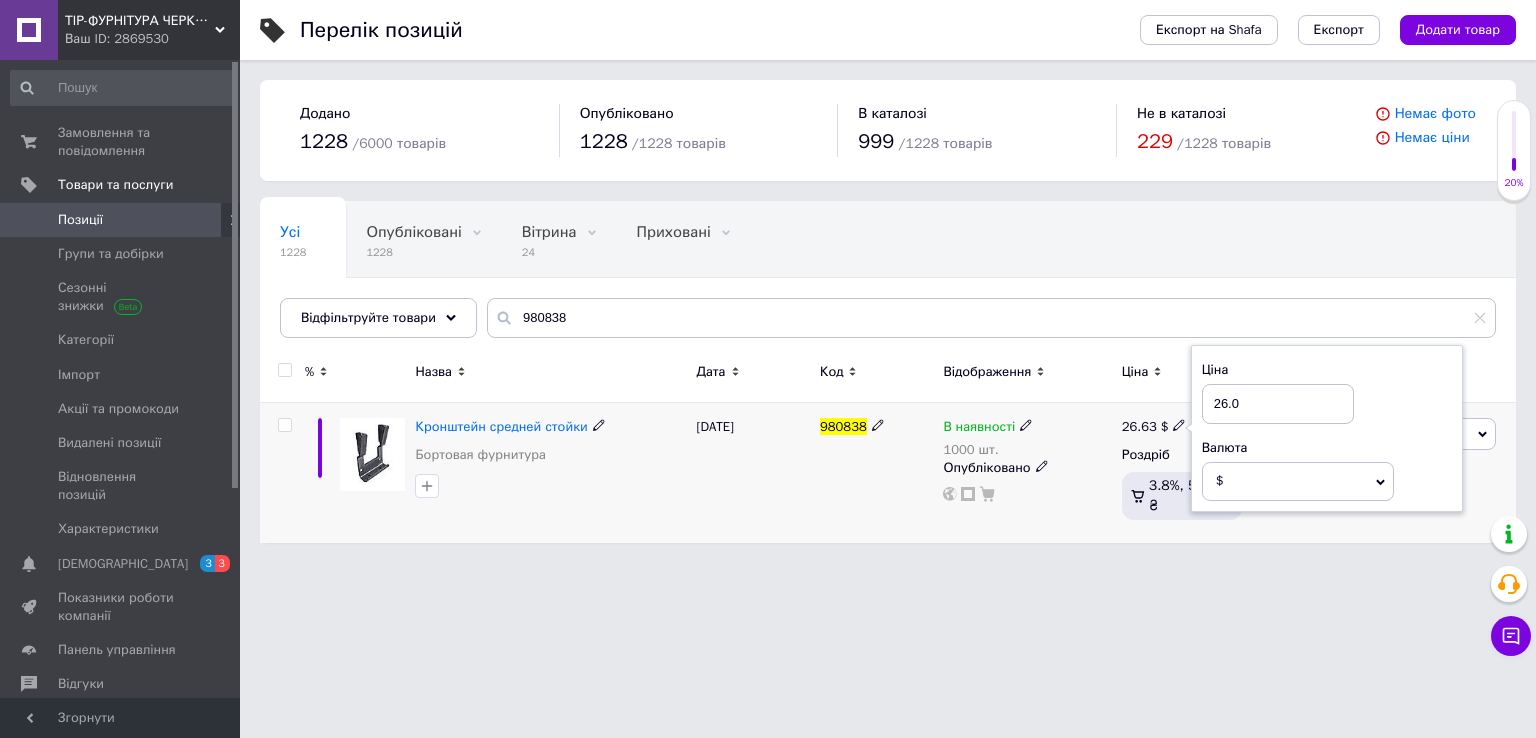 type on "26.04" 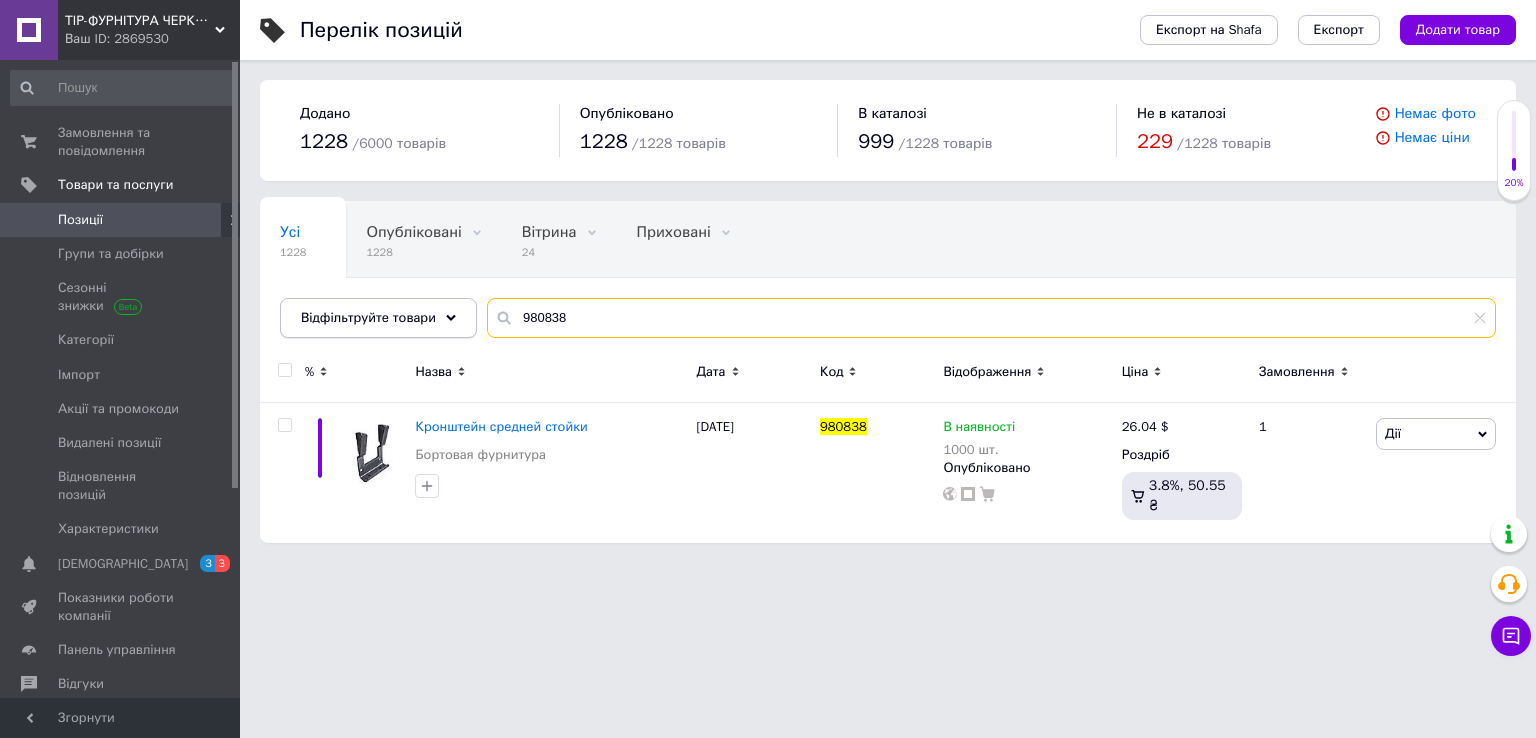 click on "Відфільтруйте товари 980838" at bounding box center (888, 318) 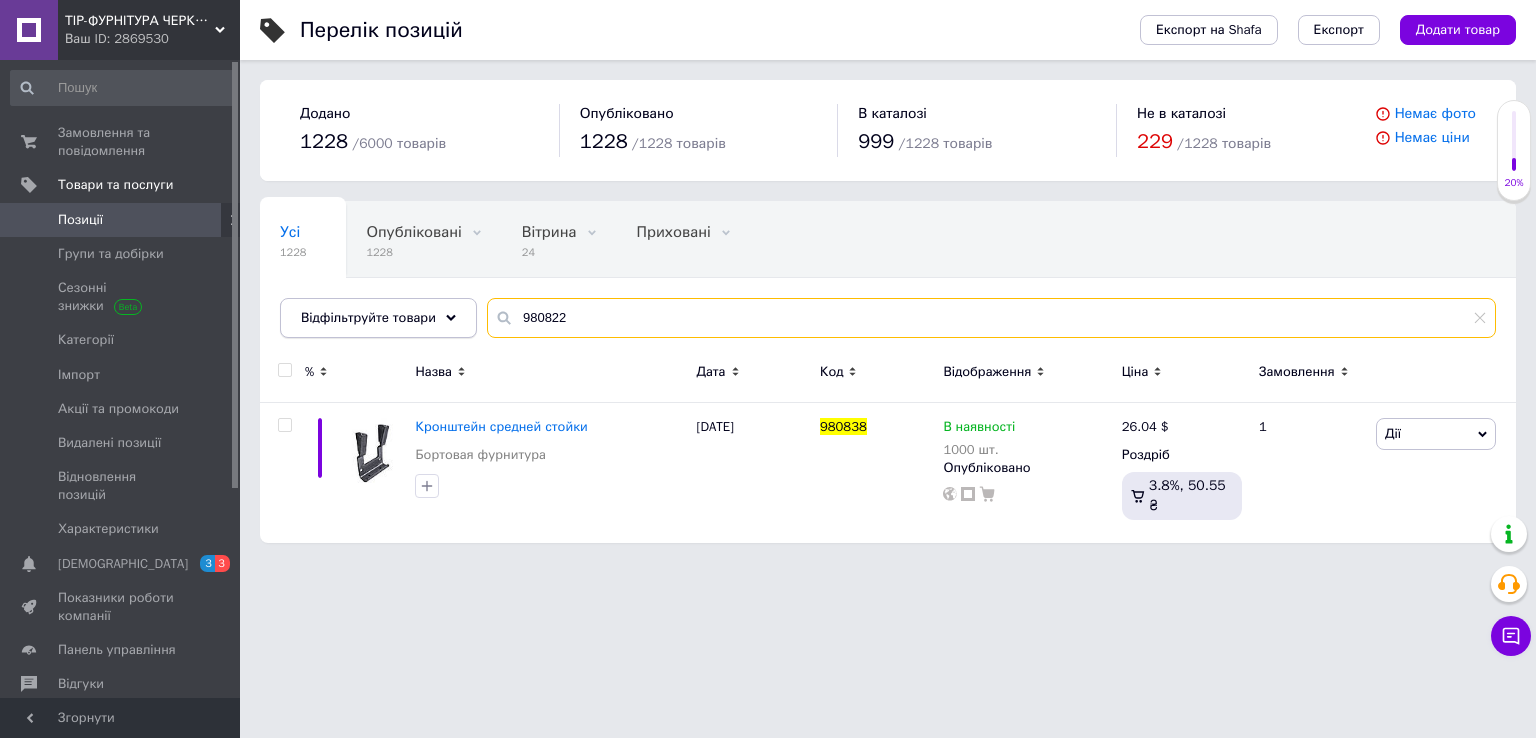 type on "980822" 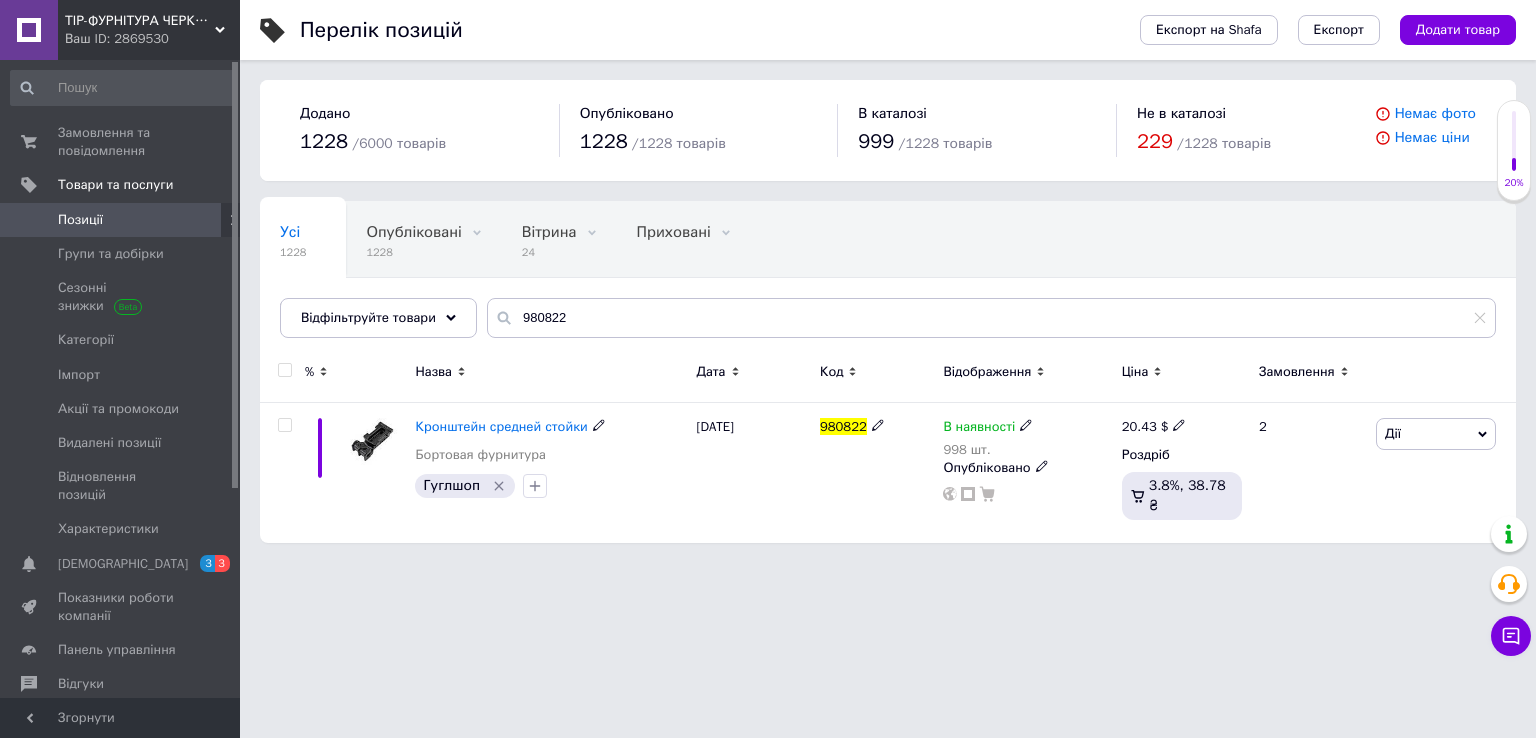 click on "20.43" at bounding box center (1139, 426) 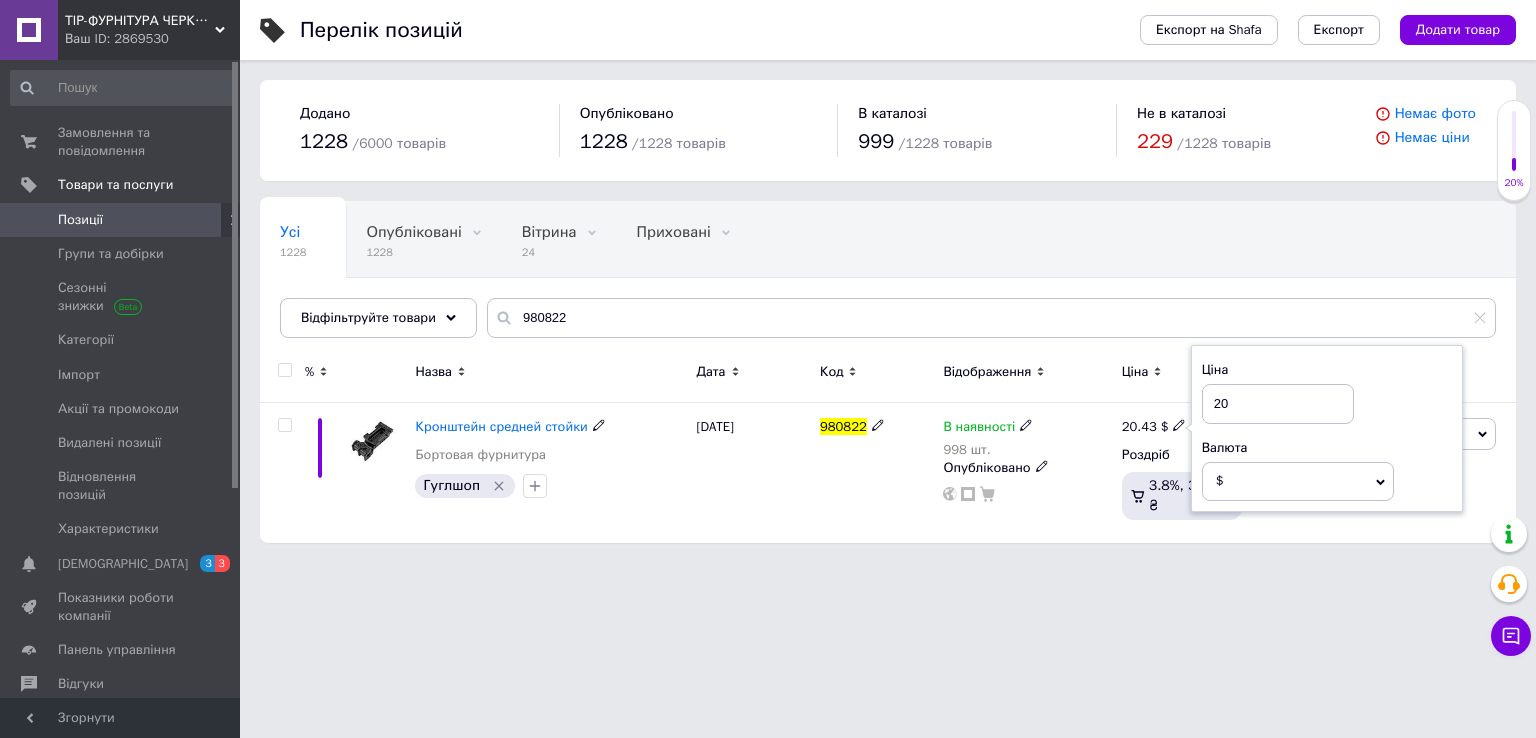 type on "2" 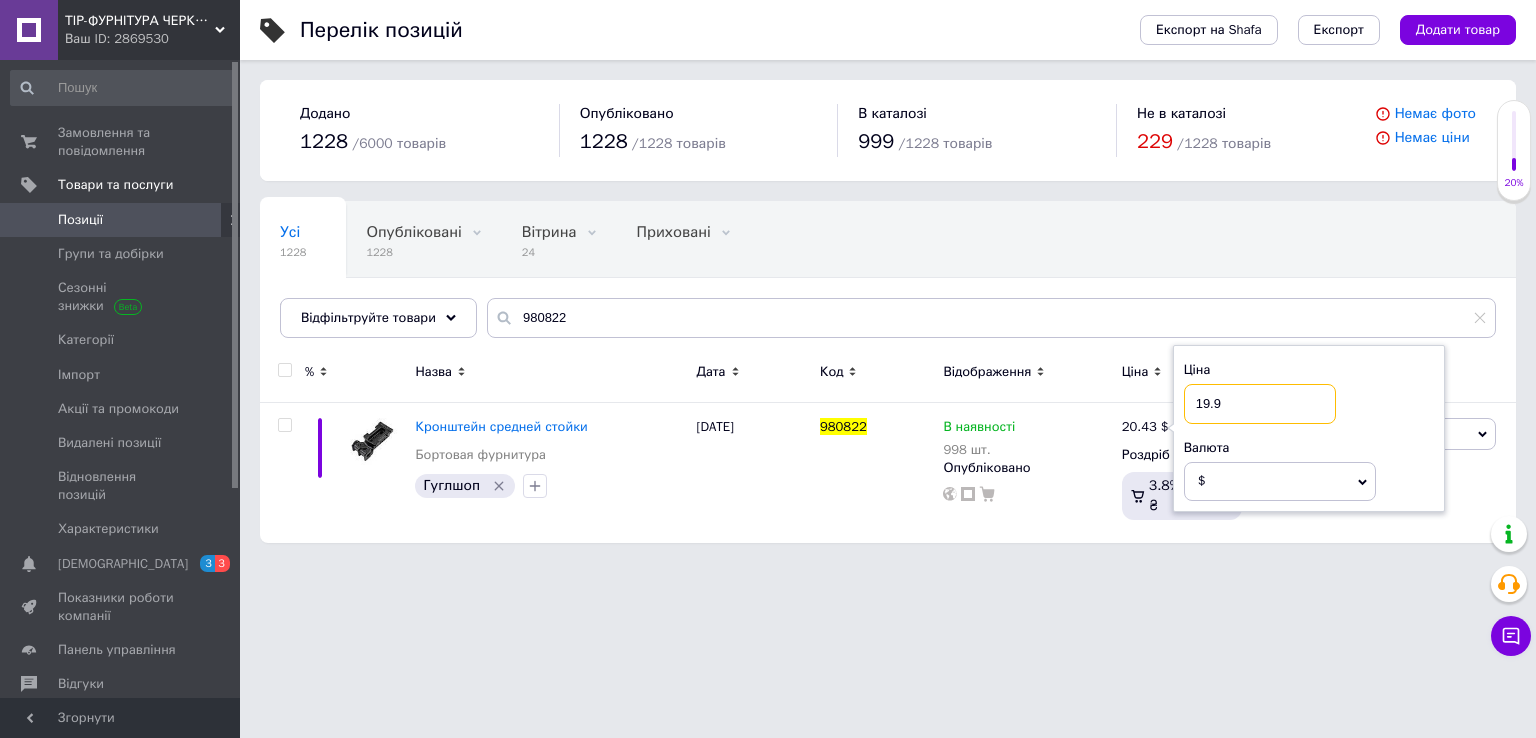 type on "19.98" 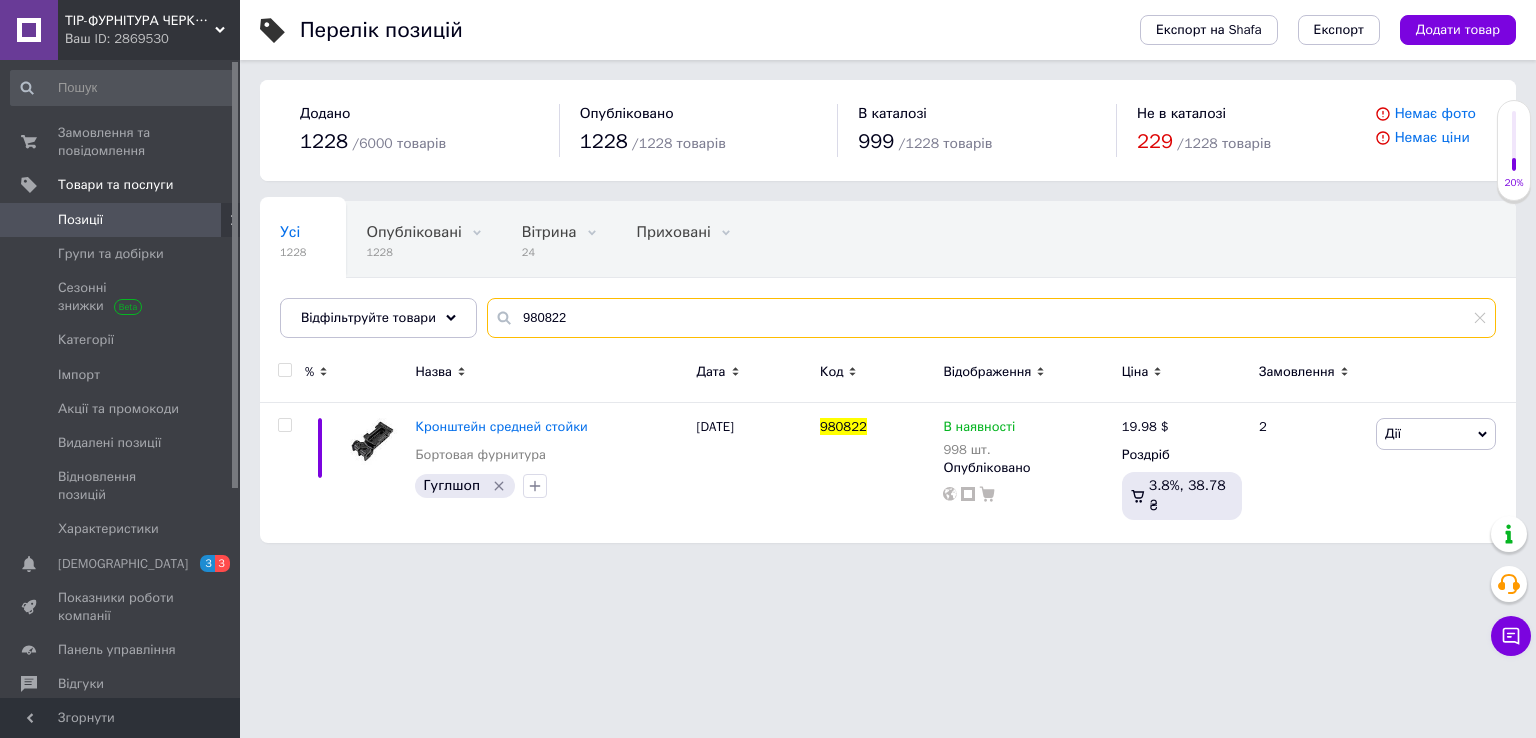 drag, startPoint x: 634, startPoint y: 305, endPoint x: 390, endPoint y: 348, distance: 247.75996 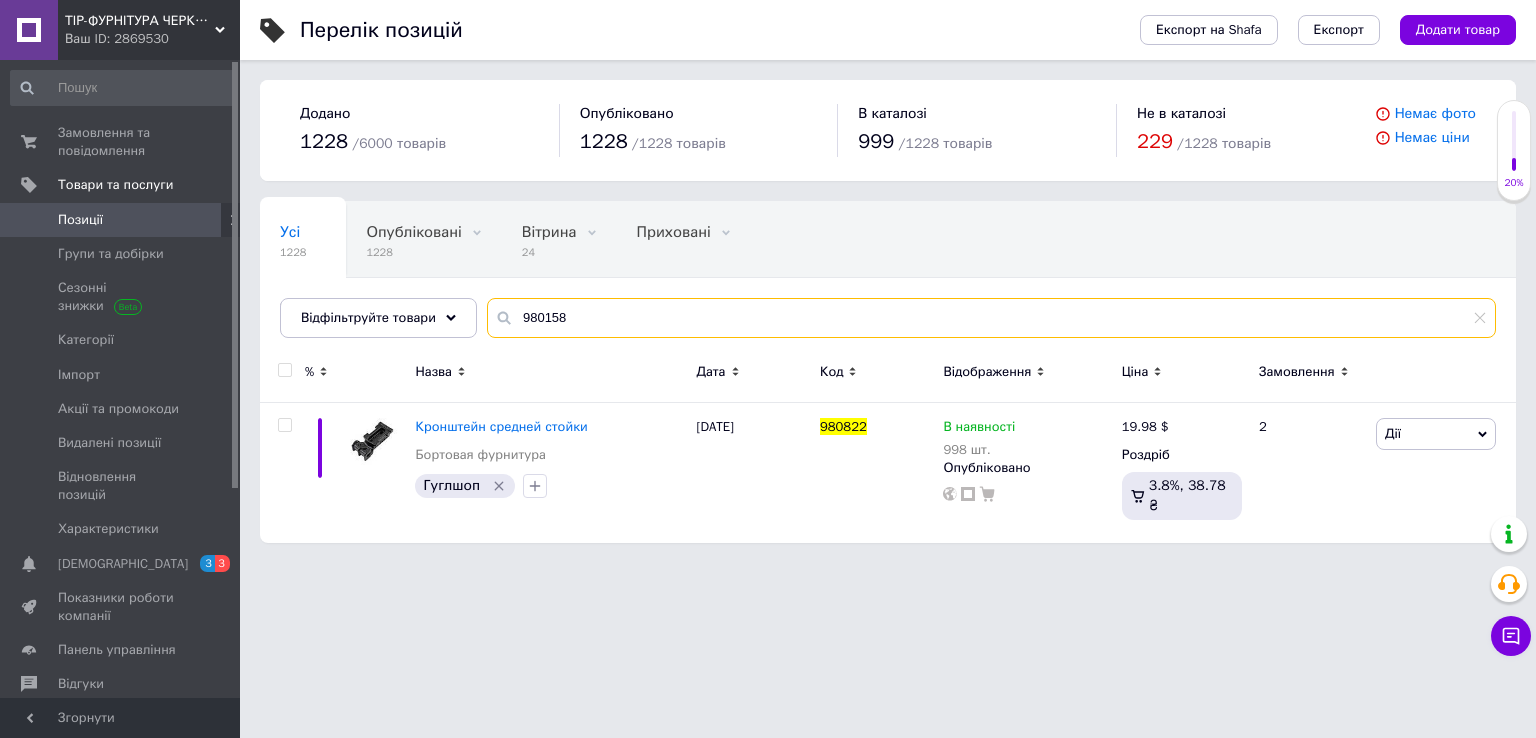 type on "980158" 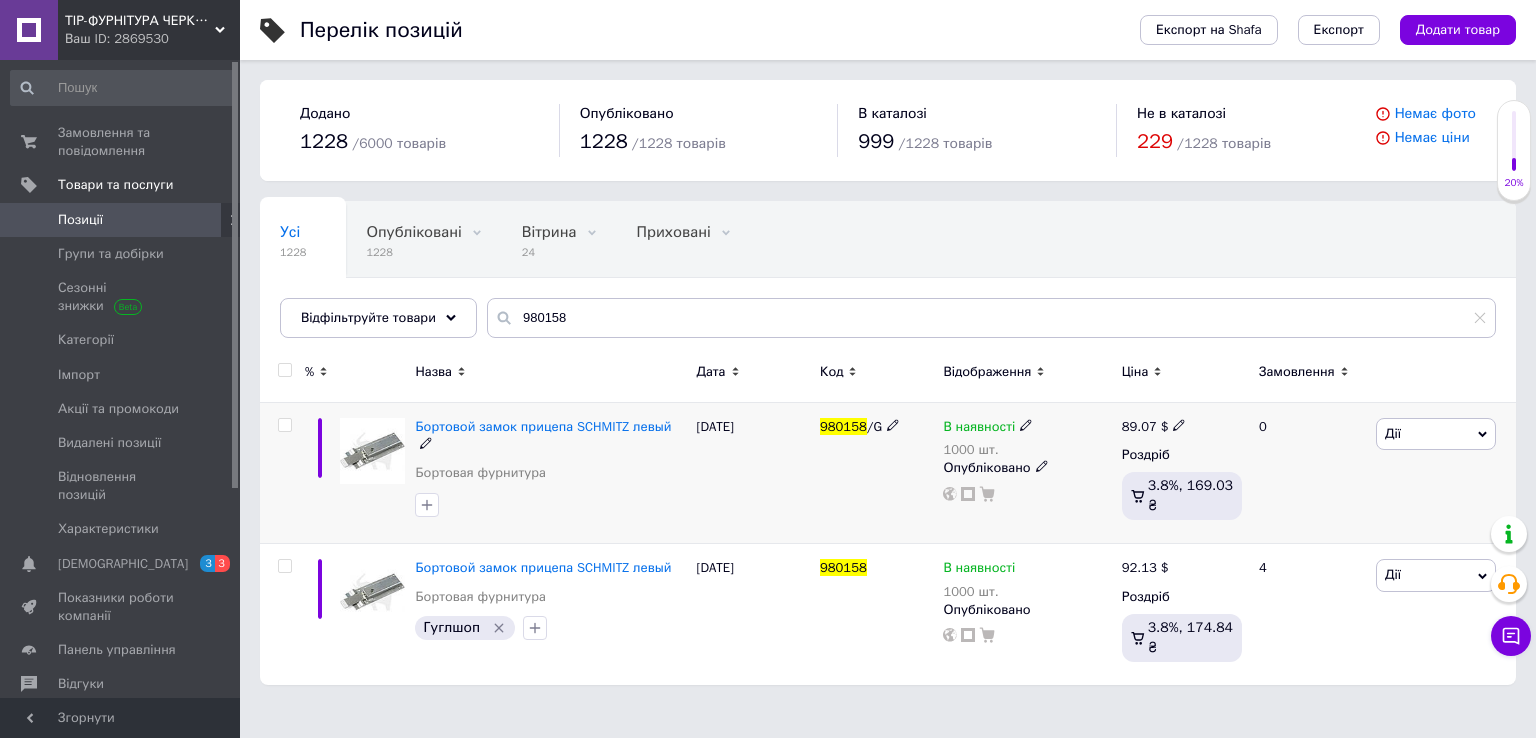 click on "89.07" at bounding box center (1139, 426) 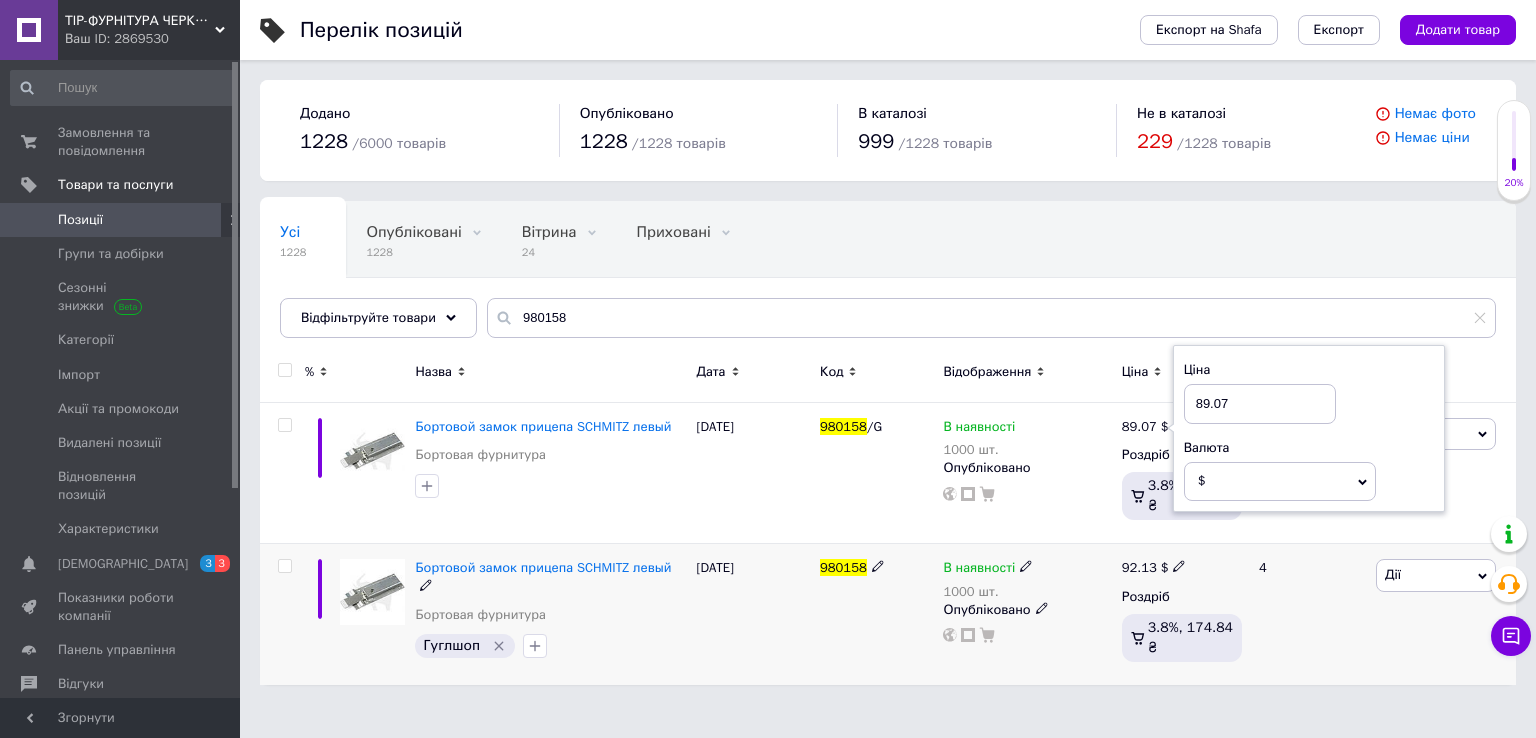 click on "92.13   $ Роздріб 3.8%, 174.84 ₴" at bounding box center [1182, 614] 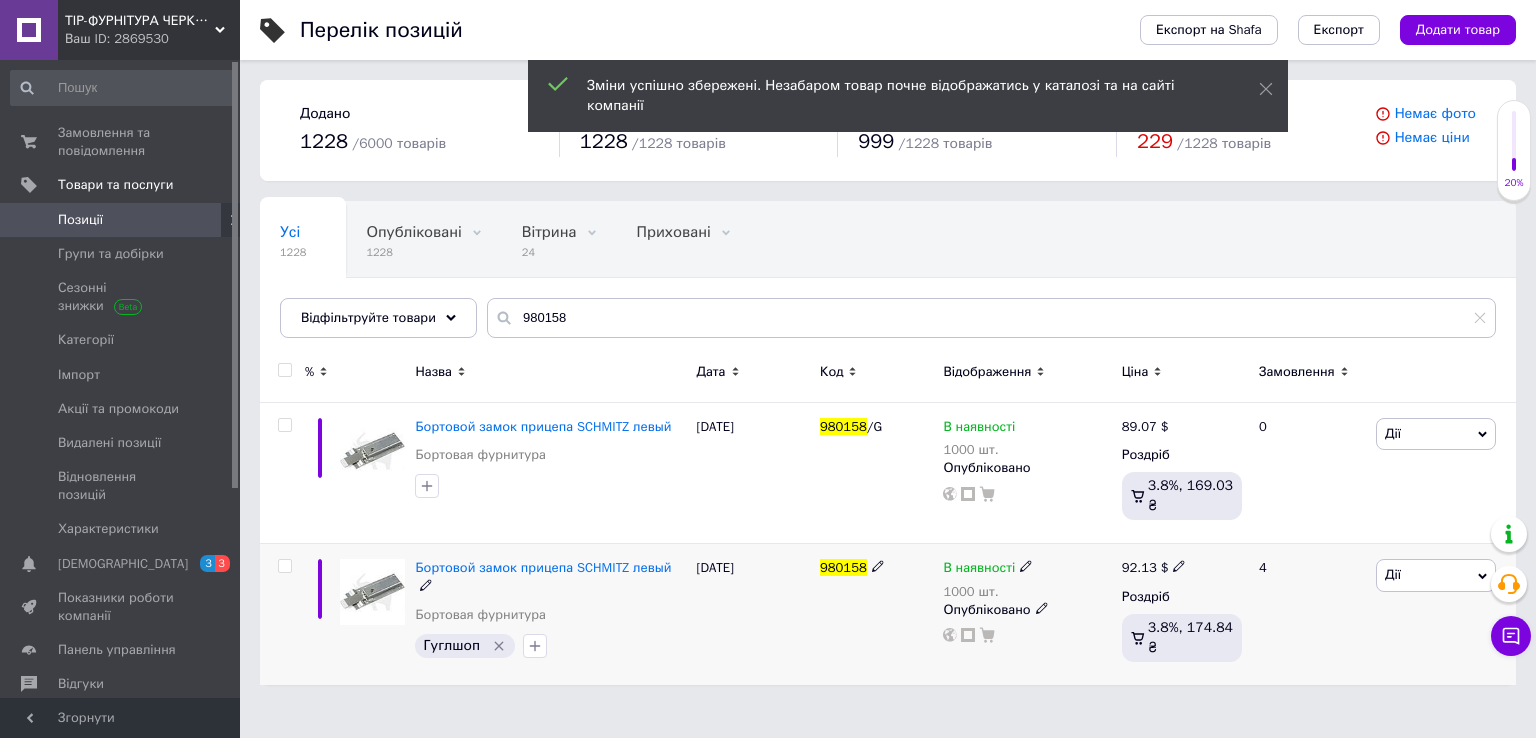 click on "92.13" at bounding box center [1139, 567] 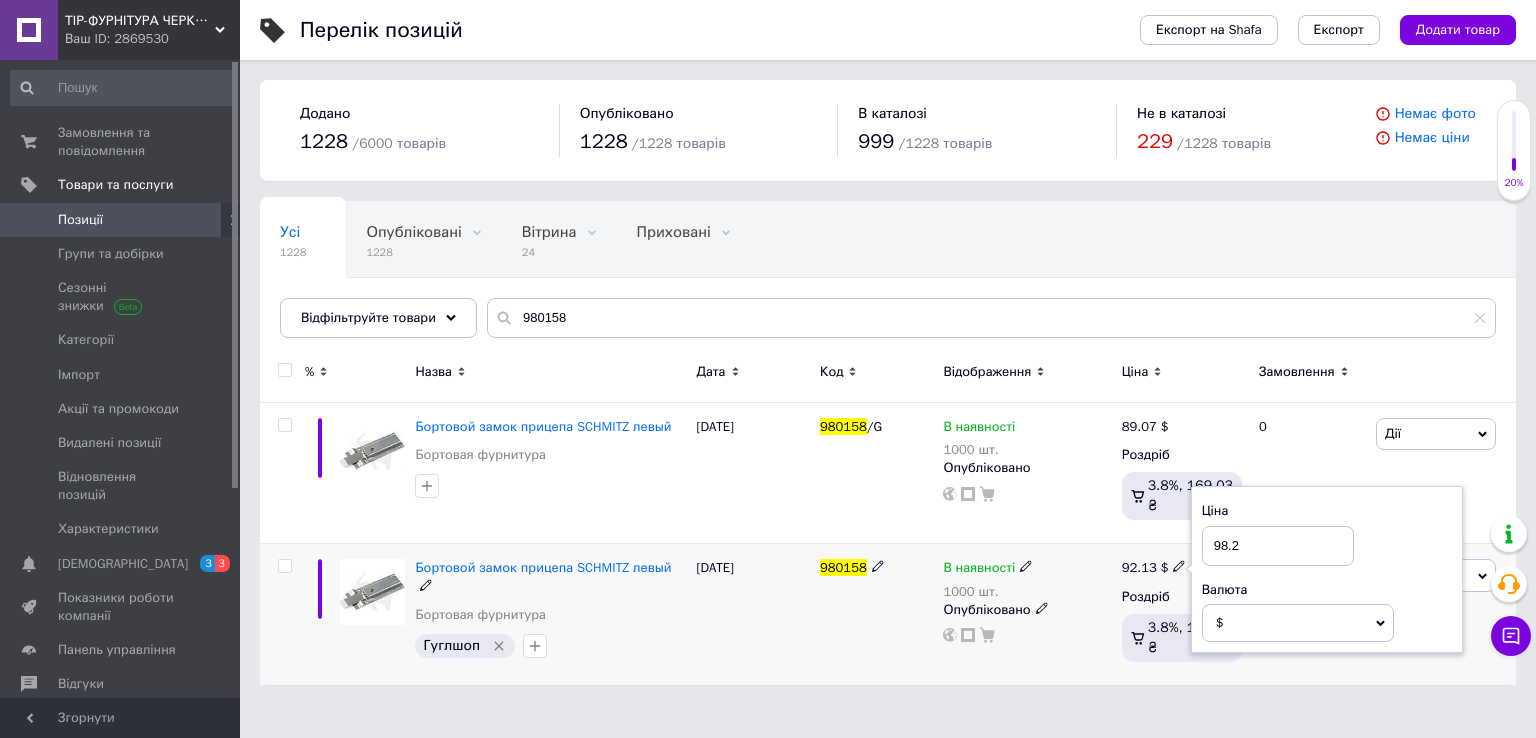 type on "98.25" 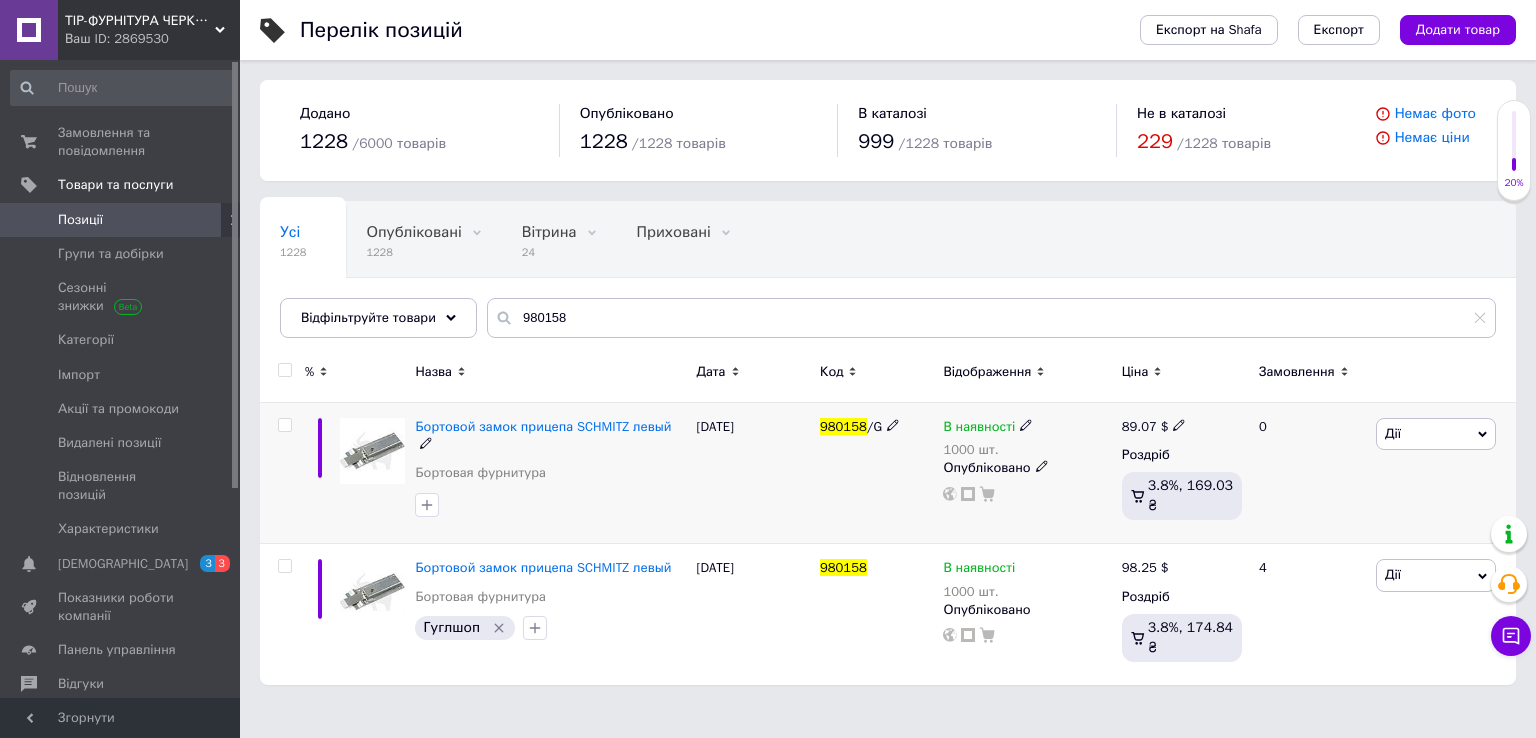 click on "89.07   $" at bounding box center (1154, 427) 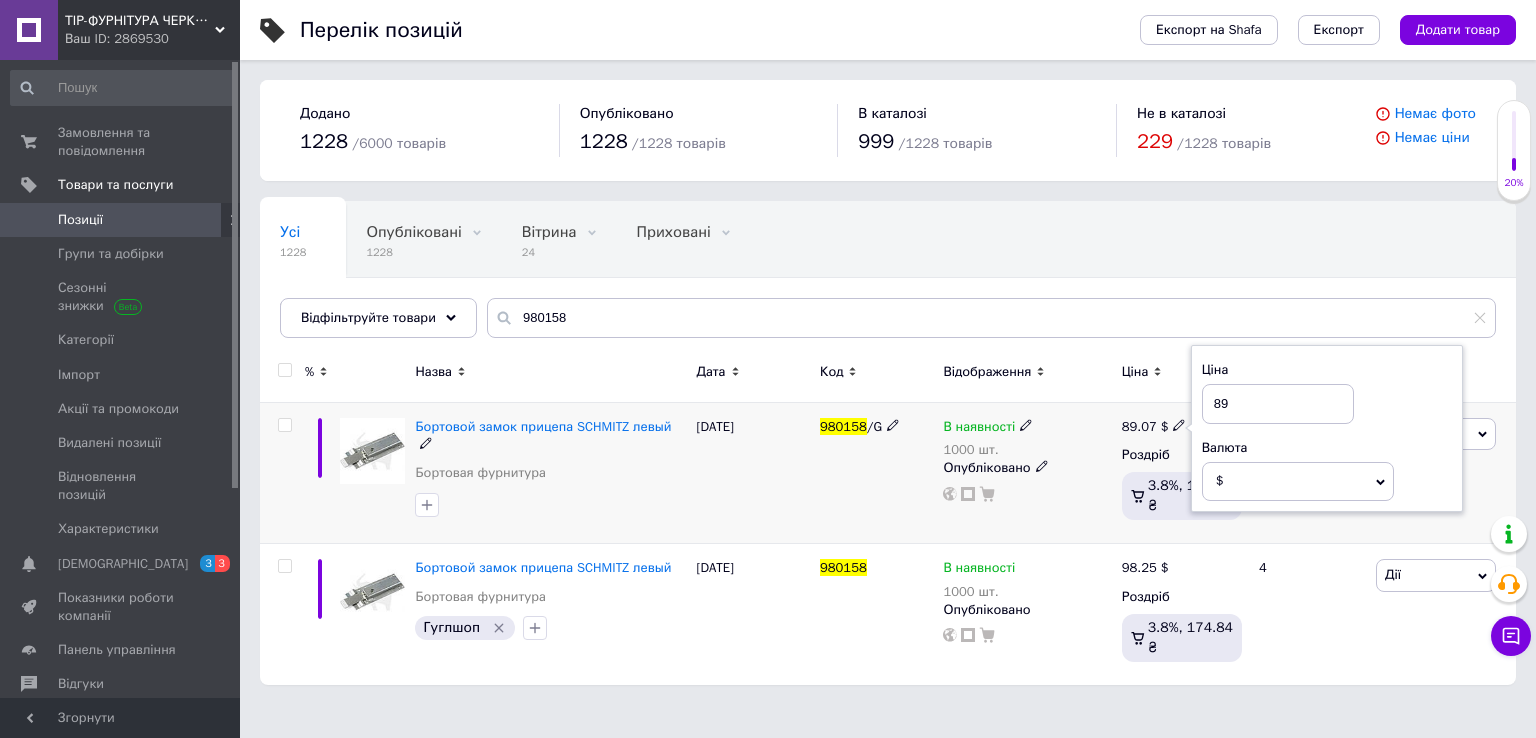 type on "8" 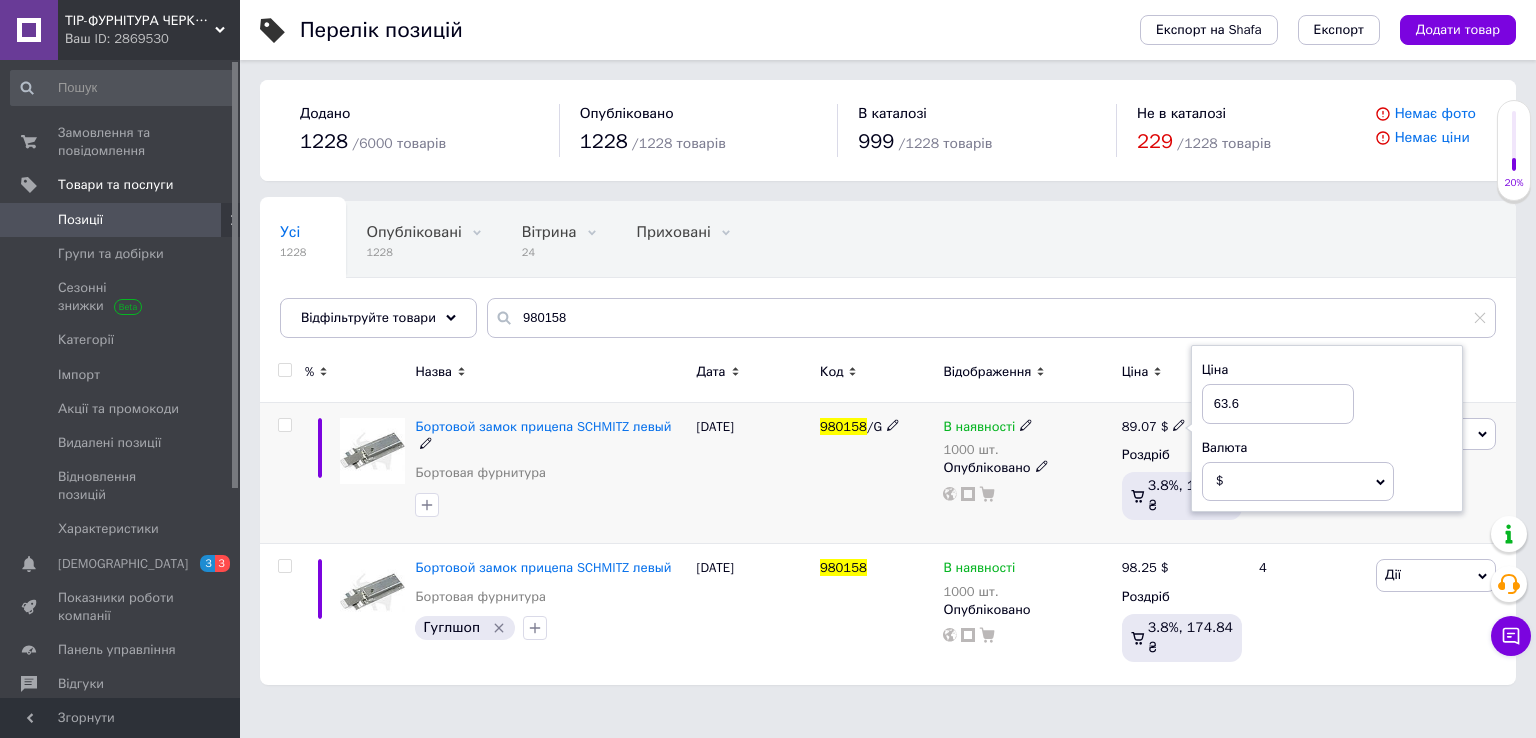 type on "63.67" 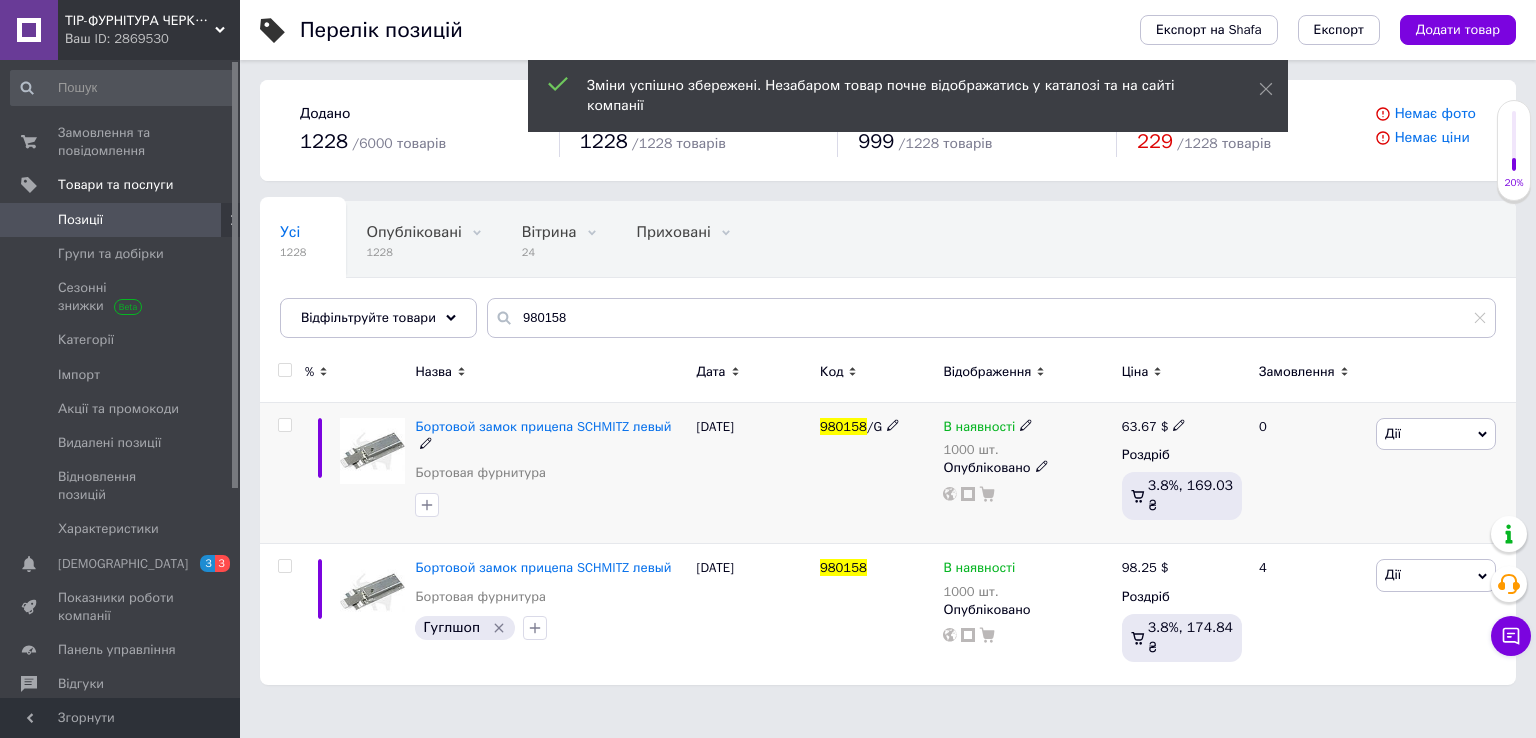 click on "63.67" at bounding box center (1139, 426) 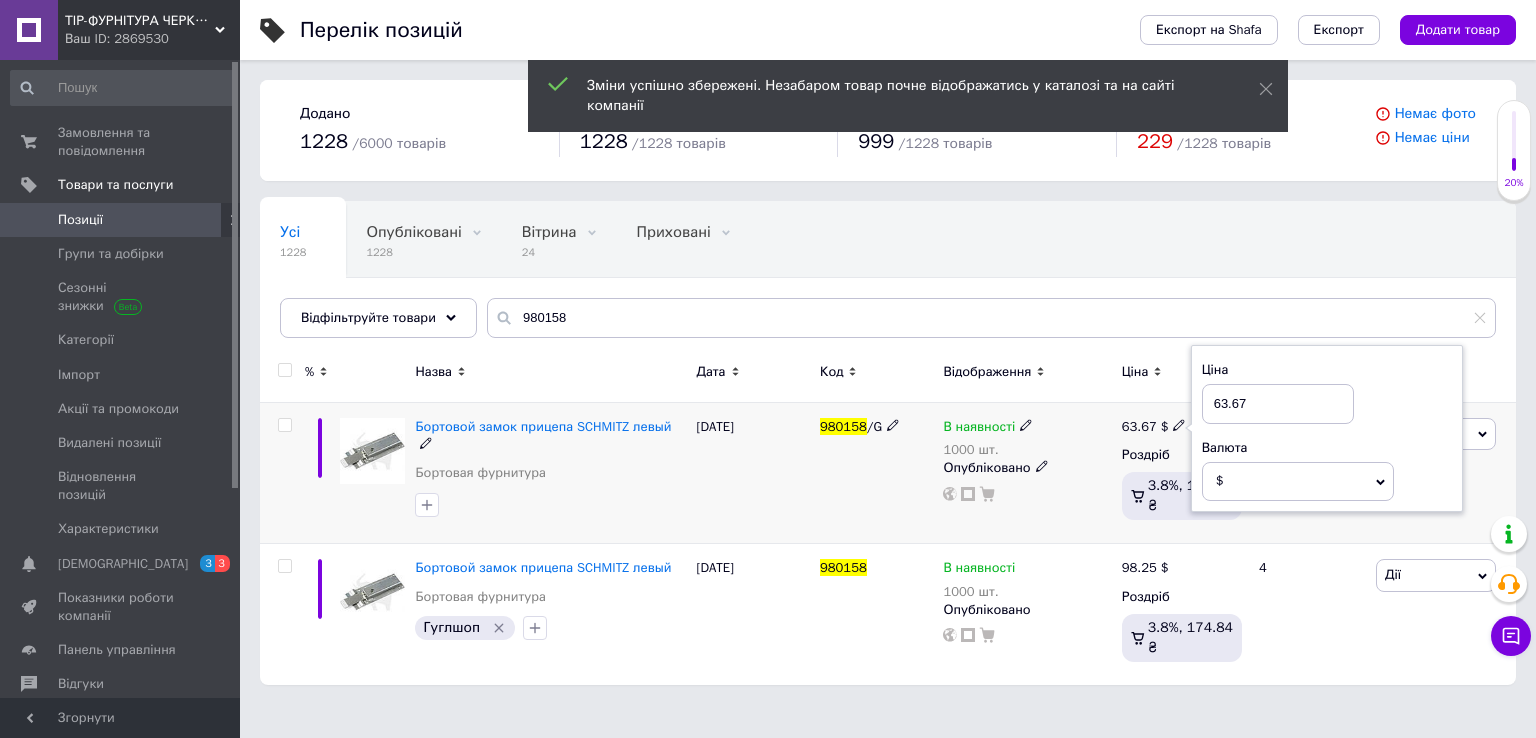 click on "63.67" at bounding box center (1278, 404) 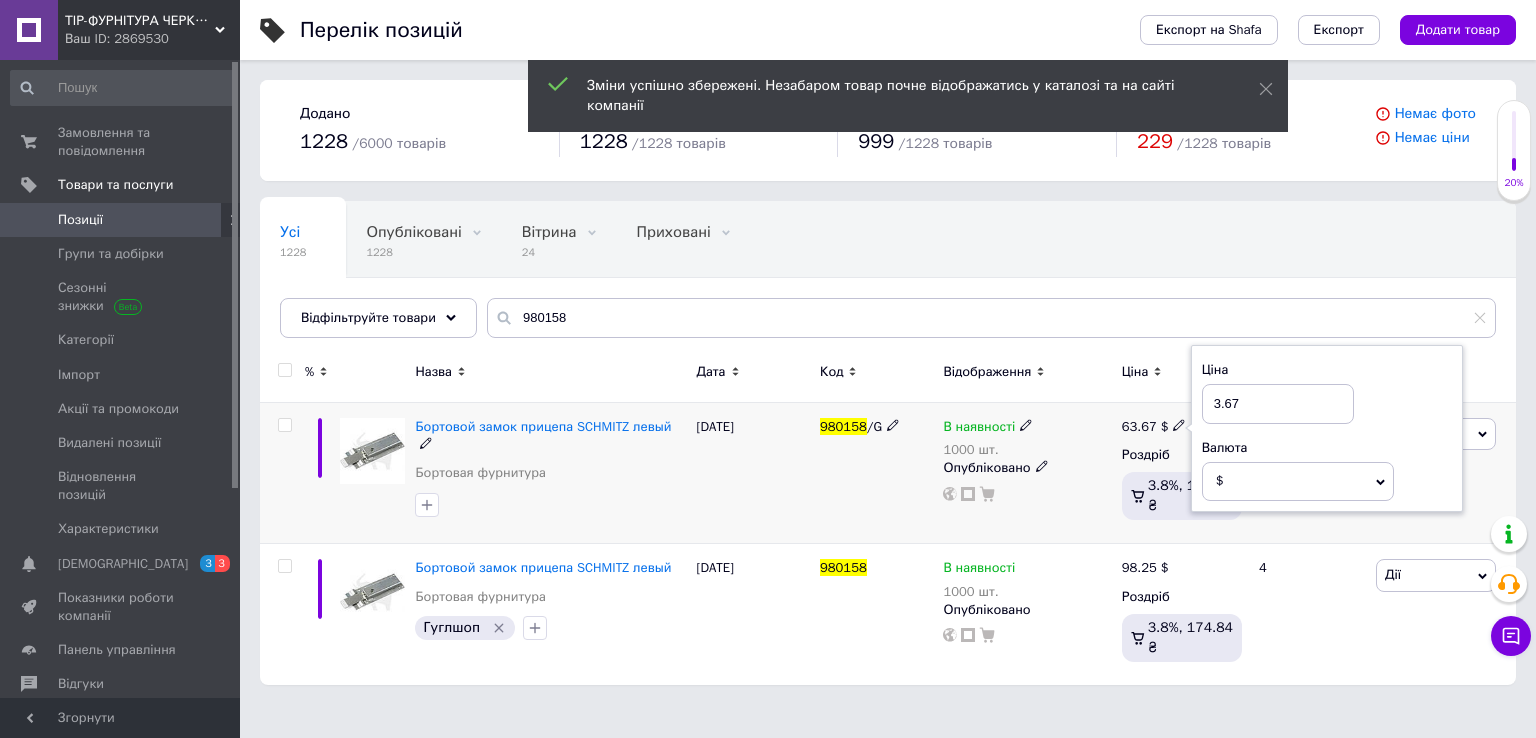 type on "93.67" 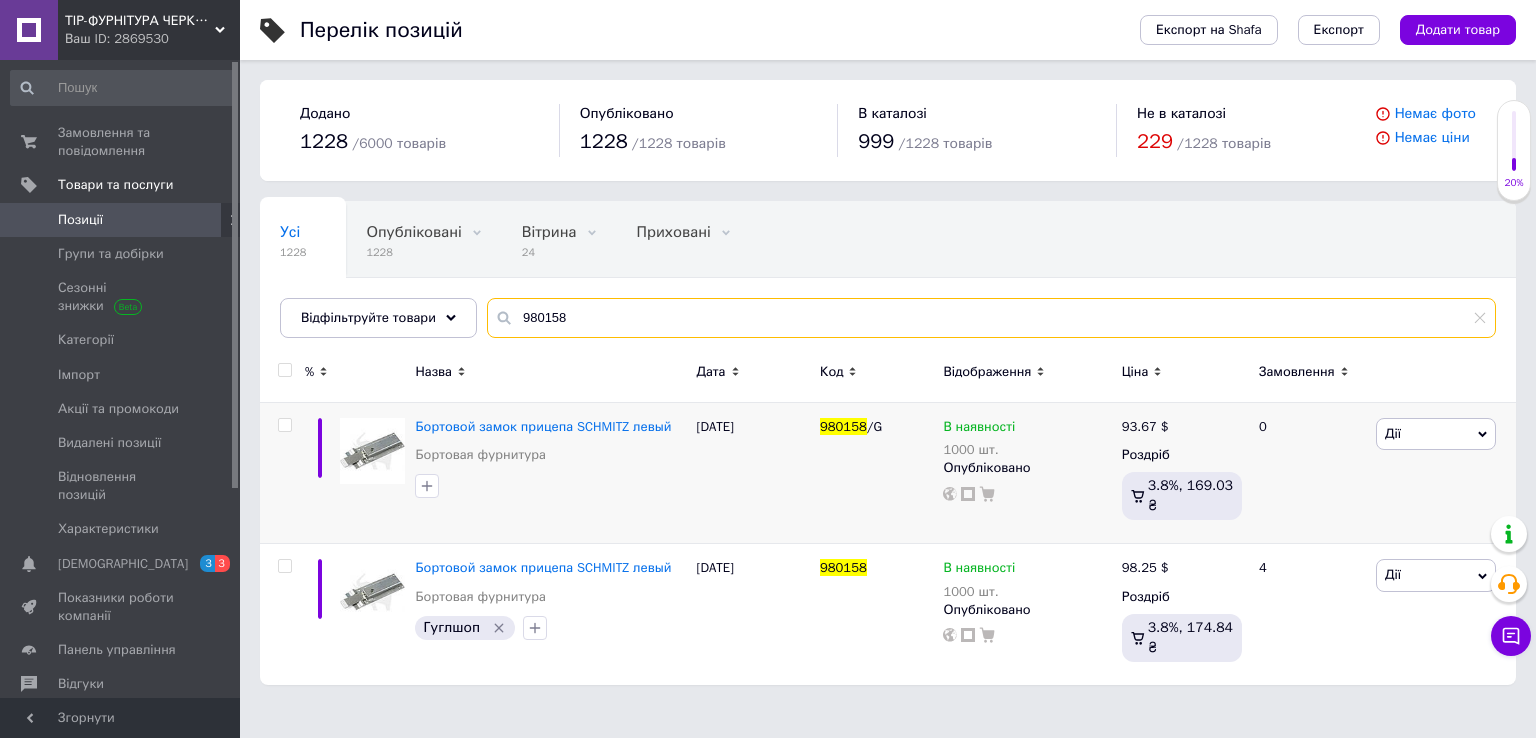 drag, startPoint x: 674, startPoint y: 306, endPoint x: 348, endPoint y: 353, distance: 329.3706 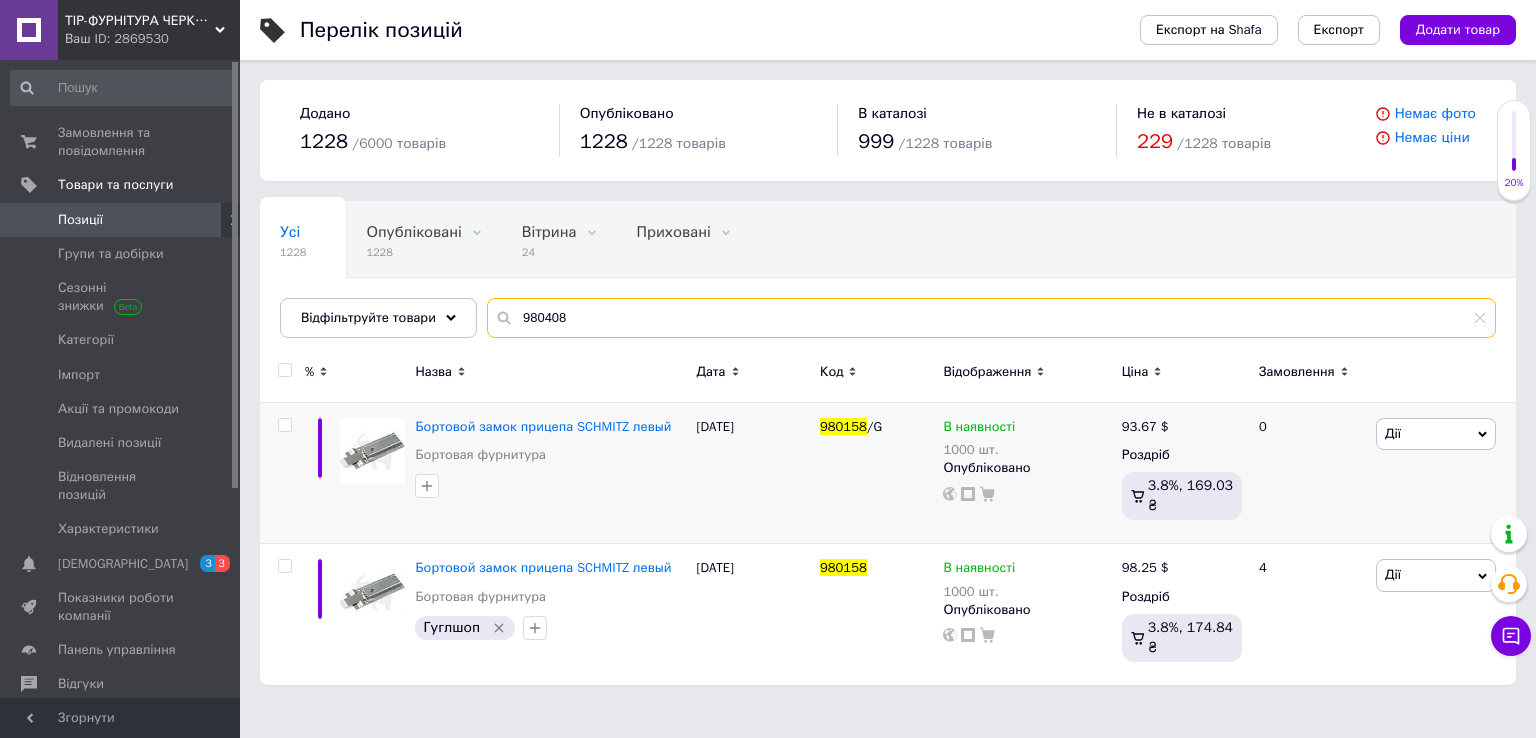 type on "980408" 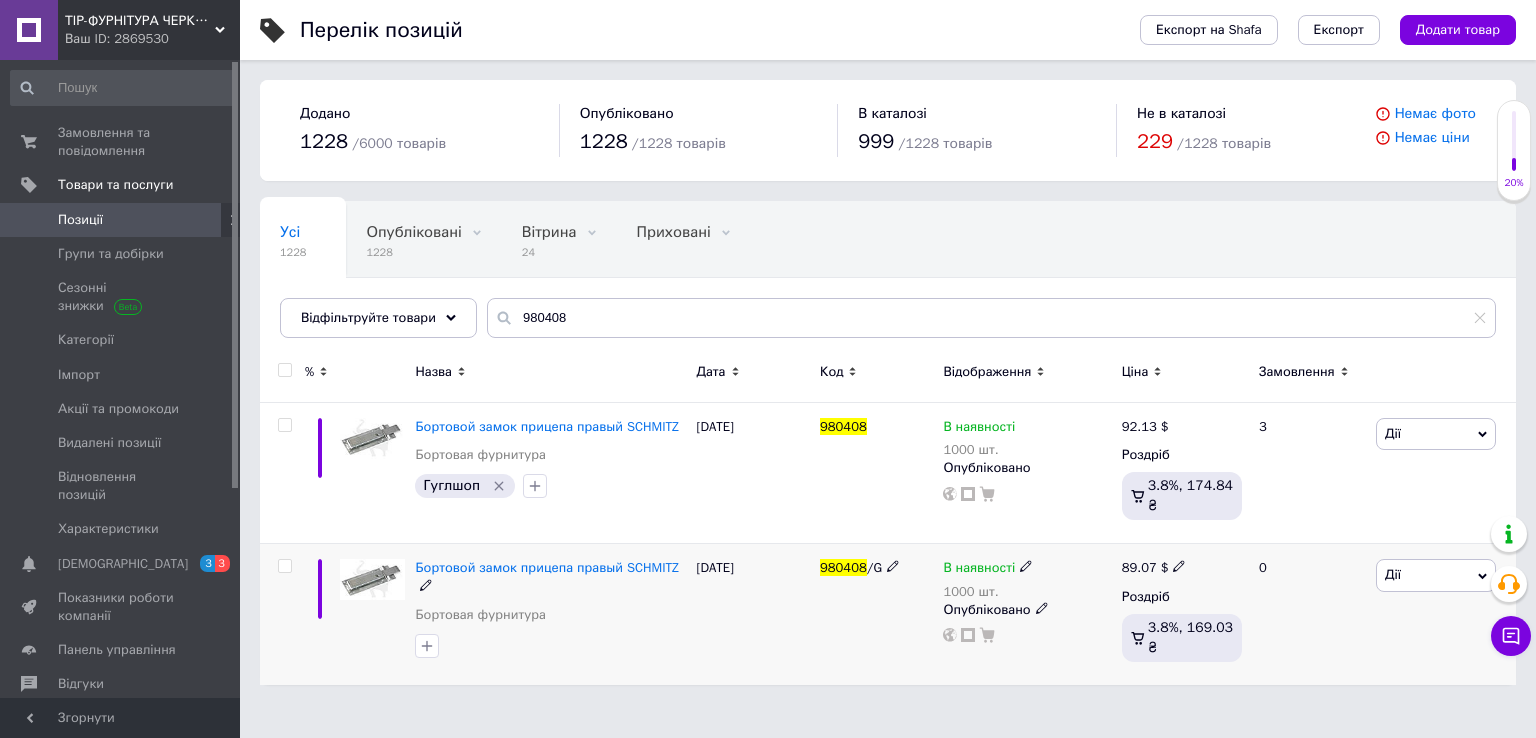click on "89.07   $ Роздріб 3.8%, 169.03 ₴" at bounding box center (1182, 614) 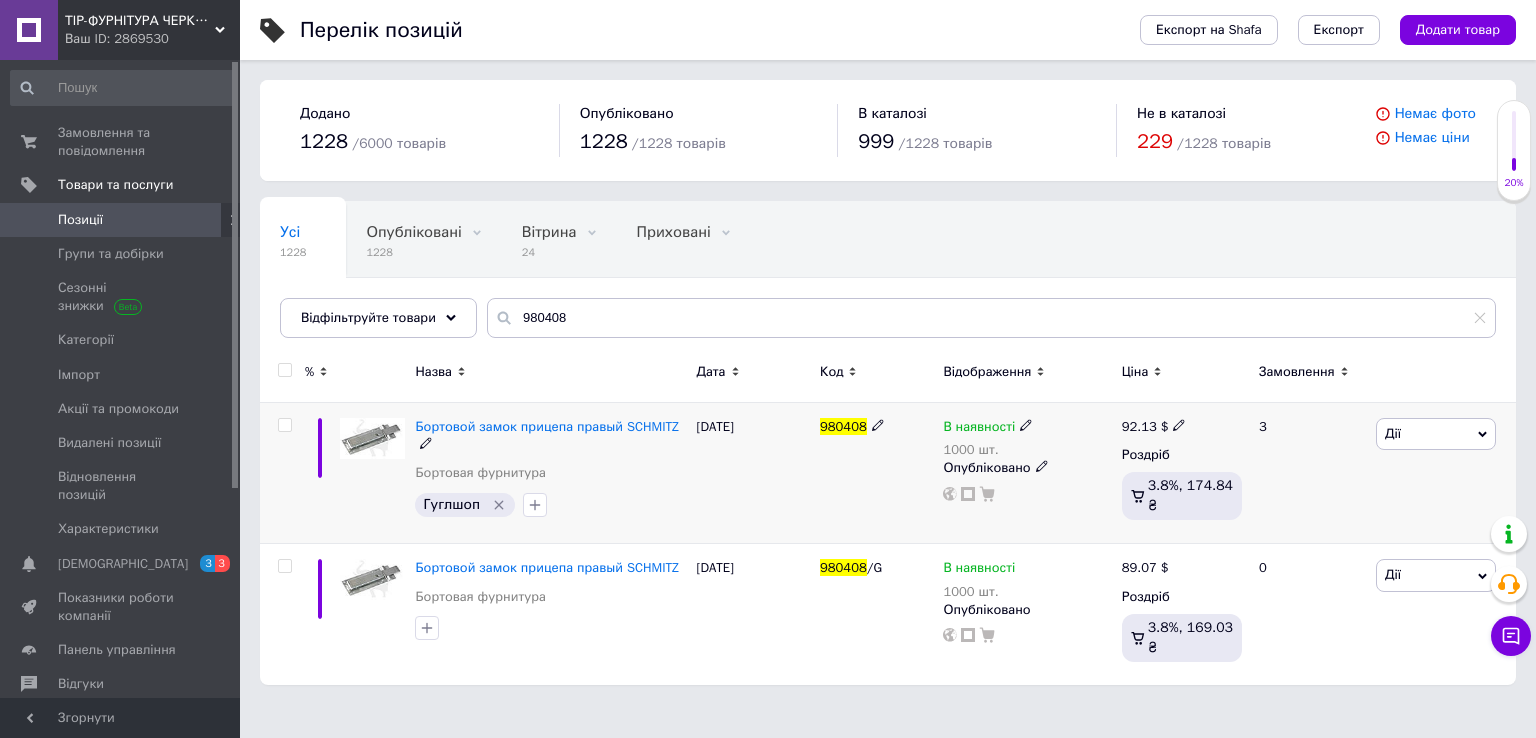 click on "92.13   $ Роздріб 3.8%, 174.84 ₴" at bounding box center [1182, 473] 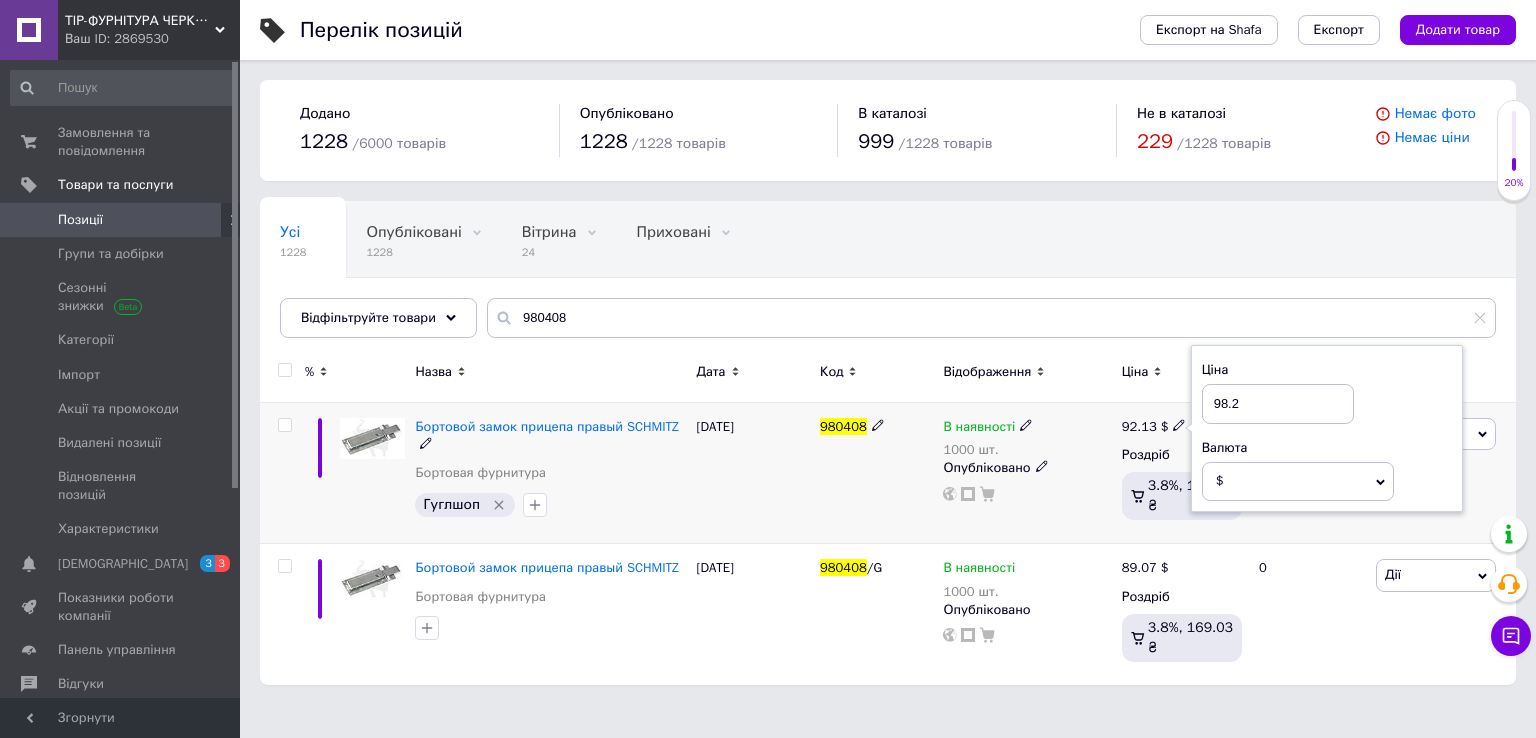 type on "98.25" 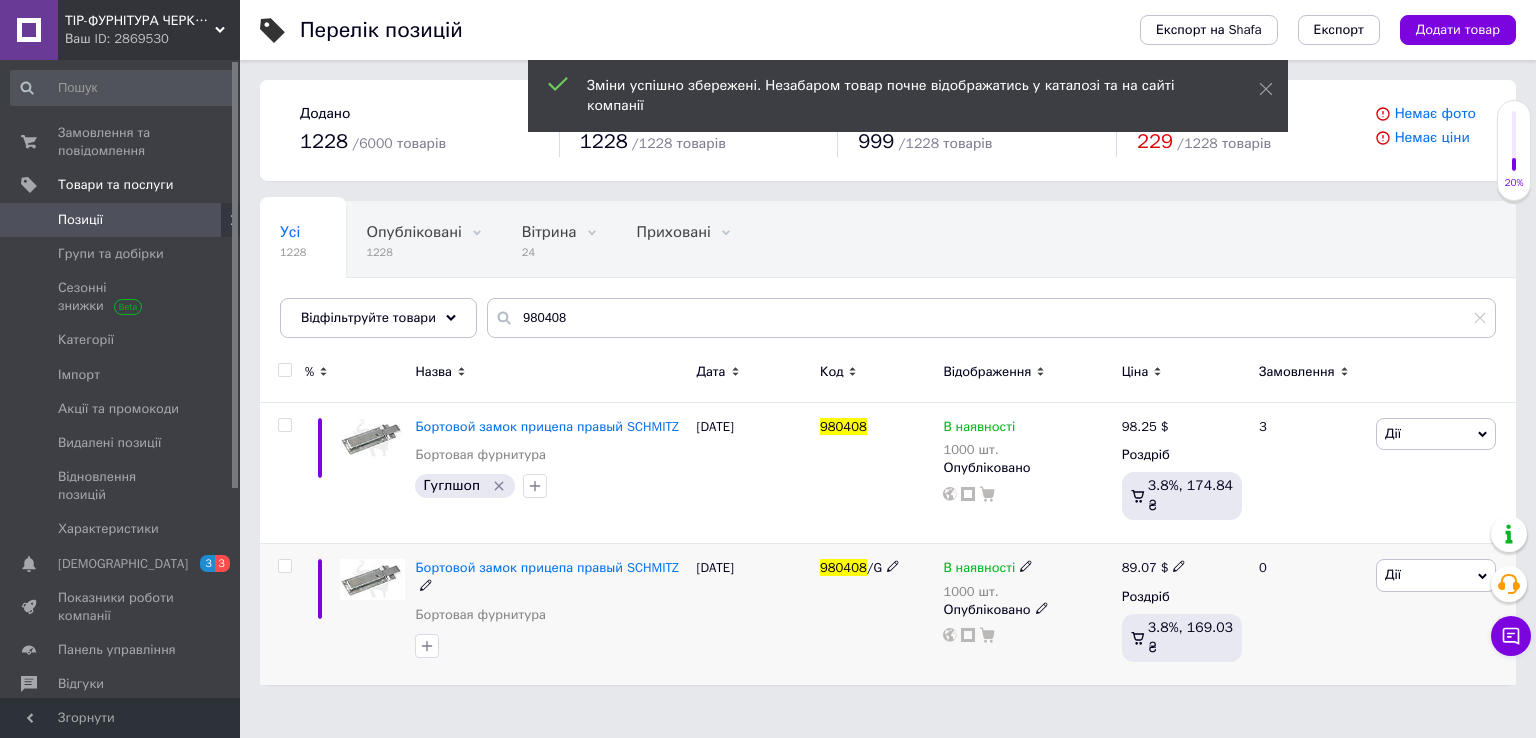 click on "89.07   $" at bounding box center (1154, 568) 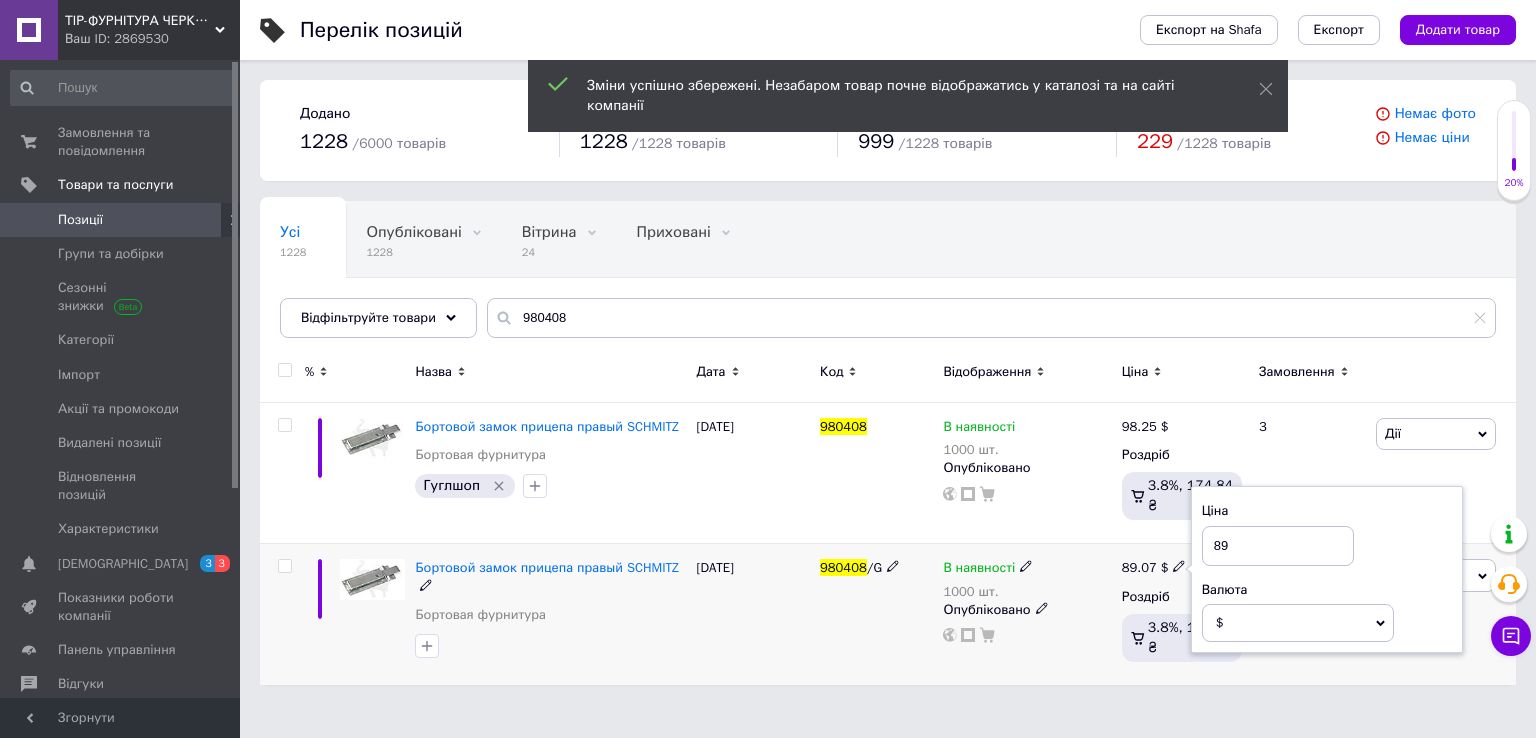 type on "8" 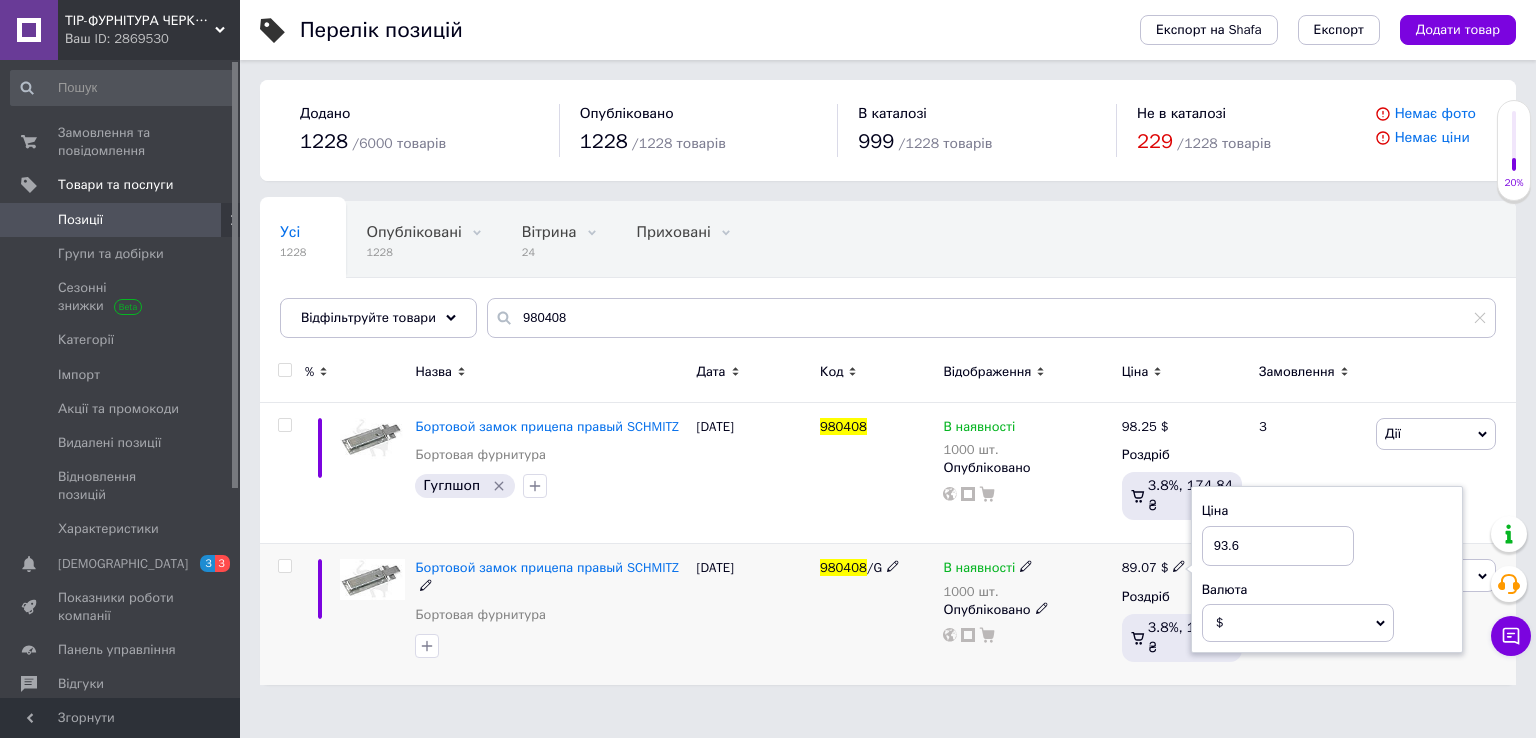 type on "93.67" 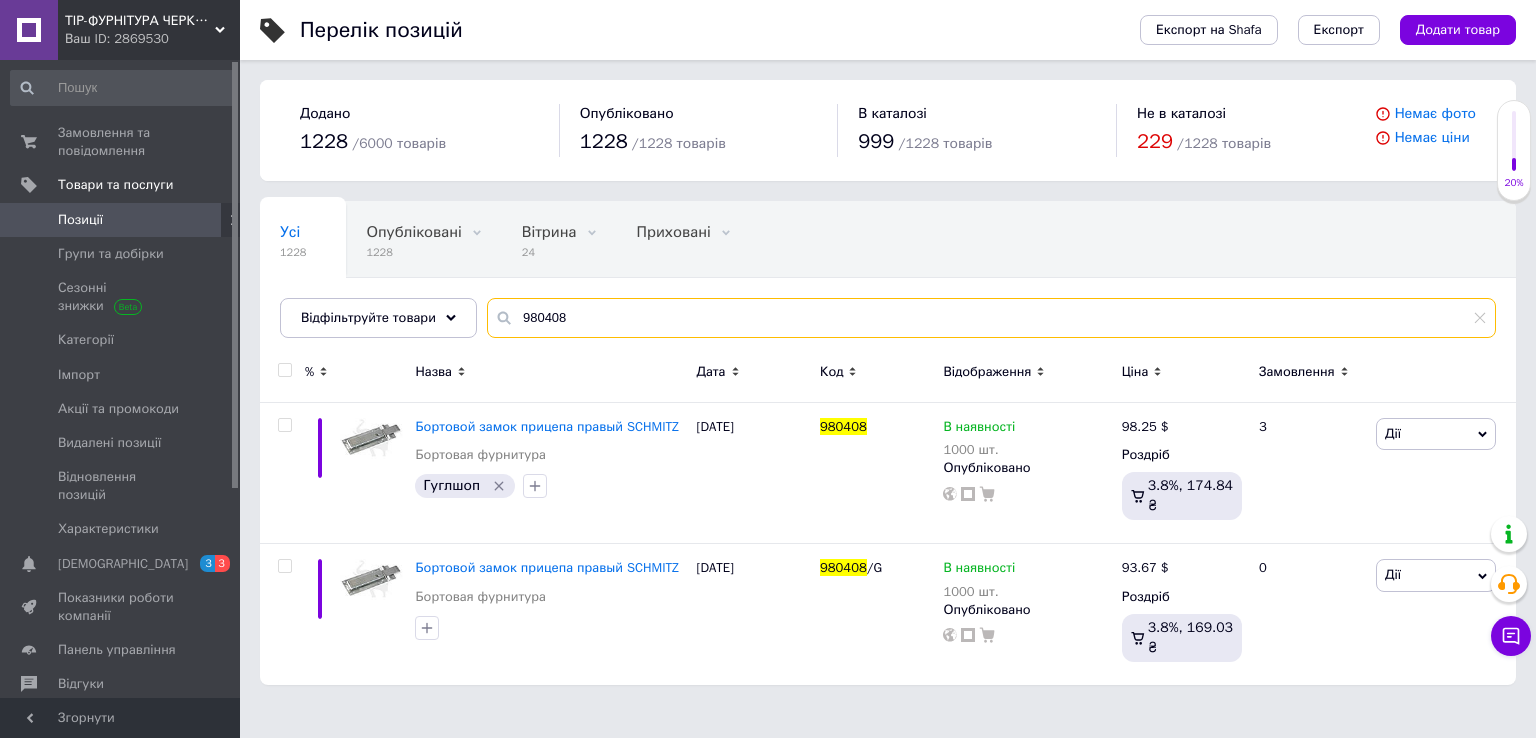 drag, startPoint x: 644, startPoint y: 297, endPoint x: 288, endPoint y: 341, distance: 358.7088 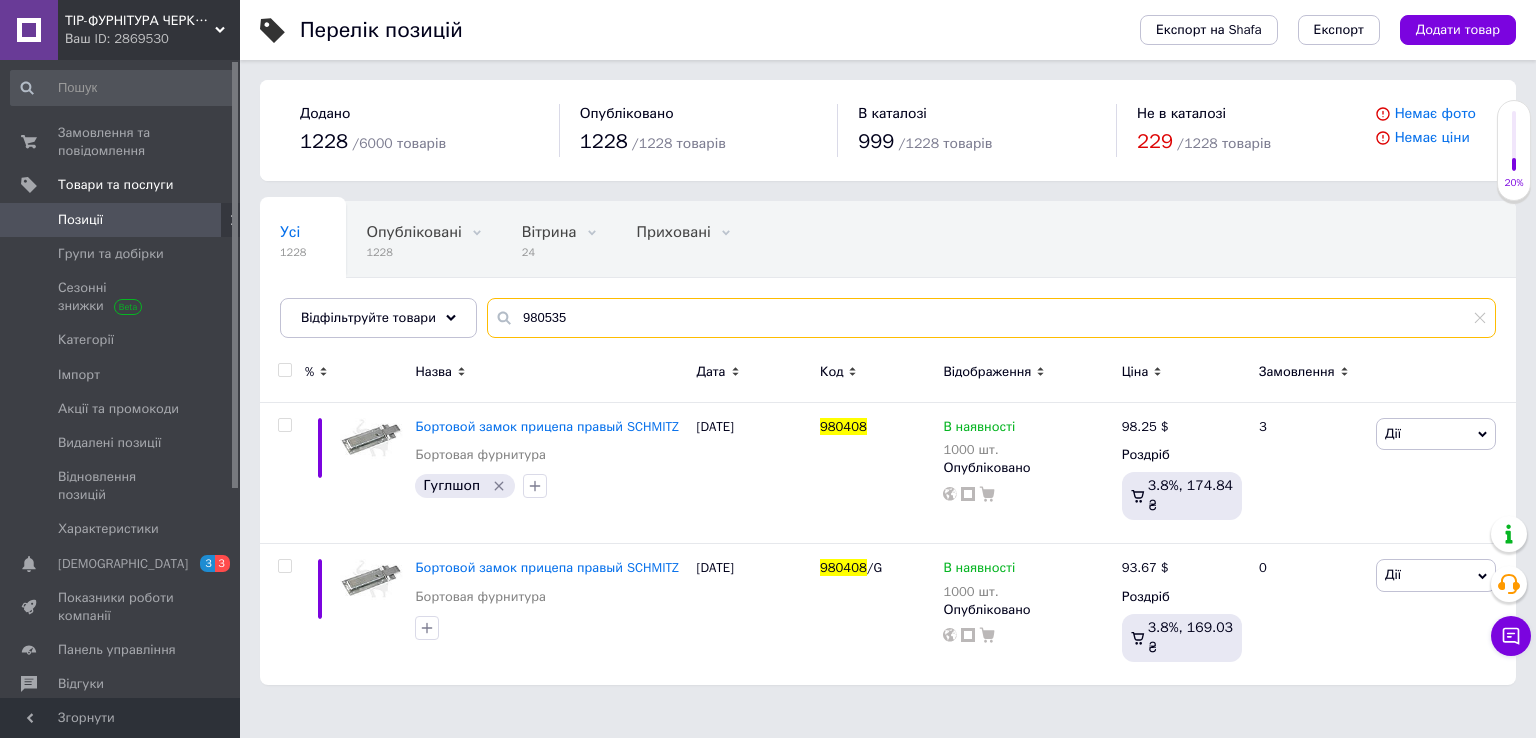 type on "980535" 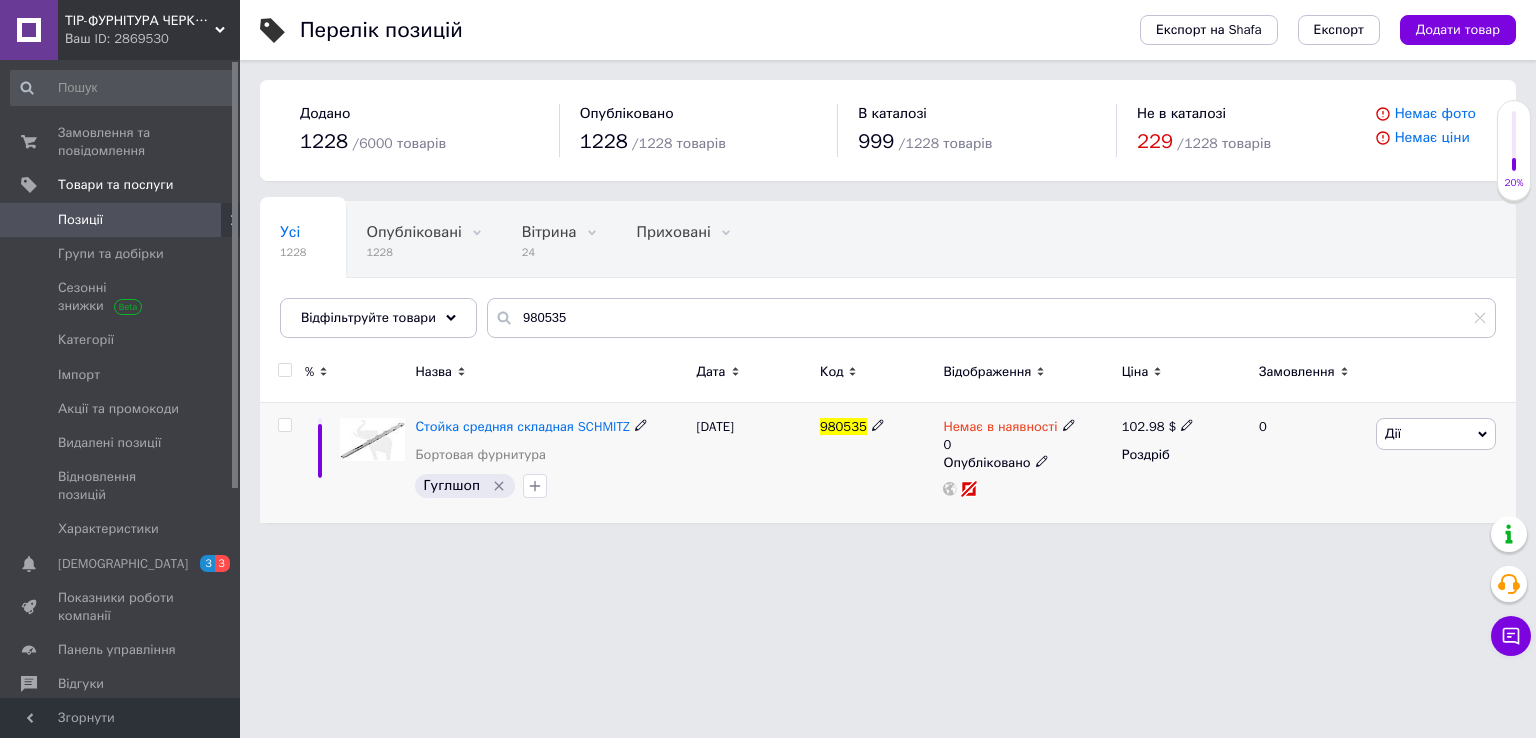 click on "102.98" at bounding box center [1143, 426] 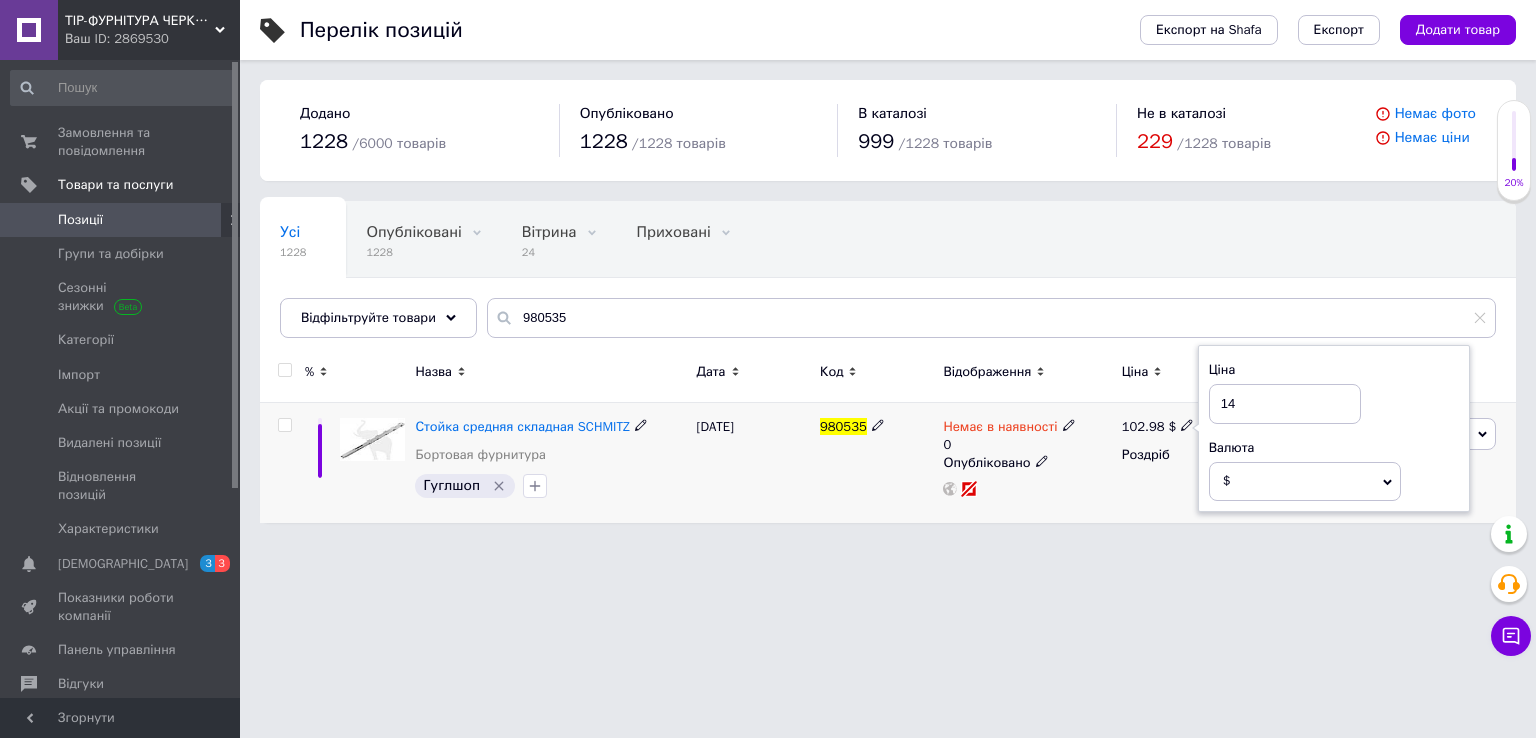 type on "140" 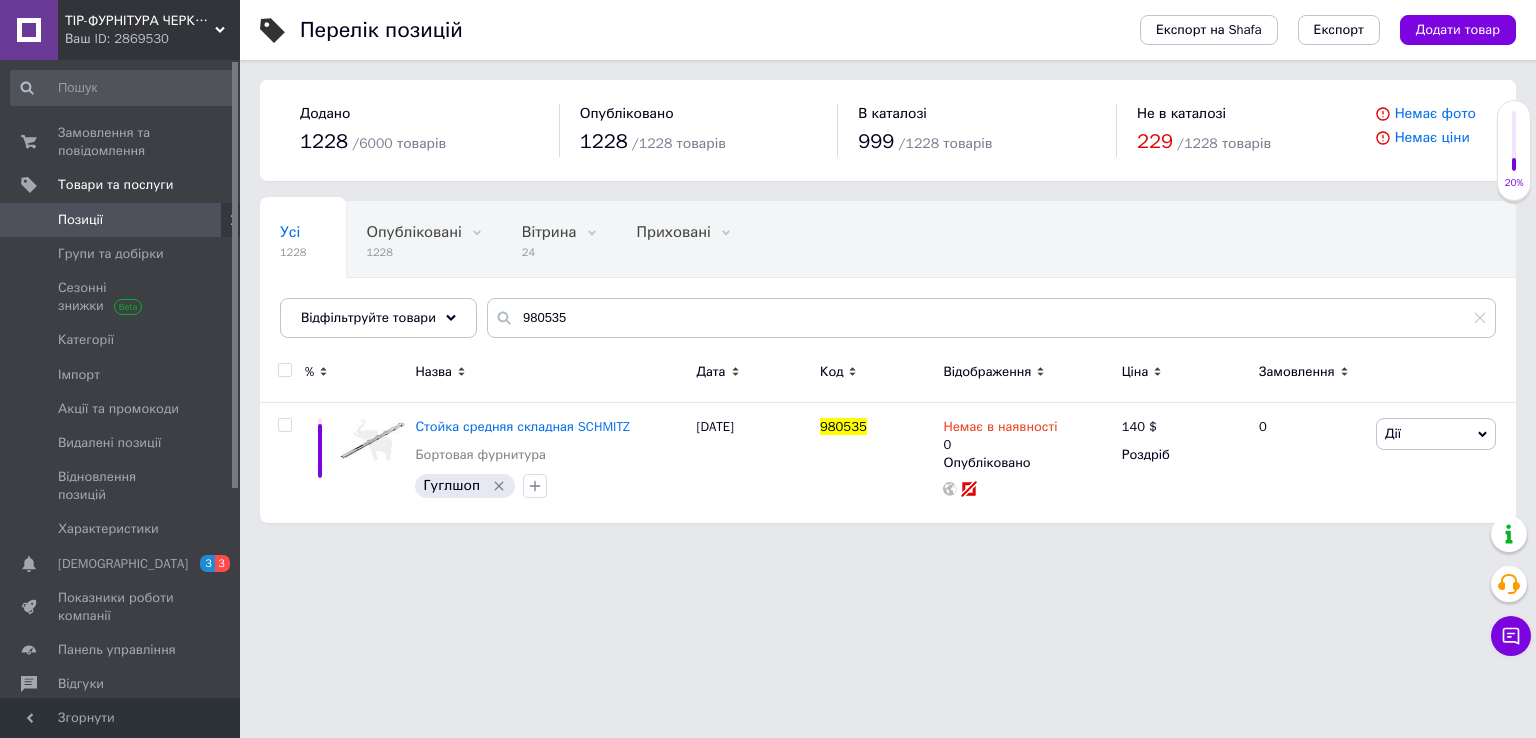 drag, startPoint x: 665, startPoint y: 286, endPoint x: 317, endPoint y: 359, distance: 355.5742 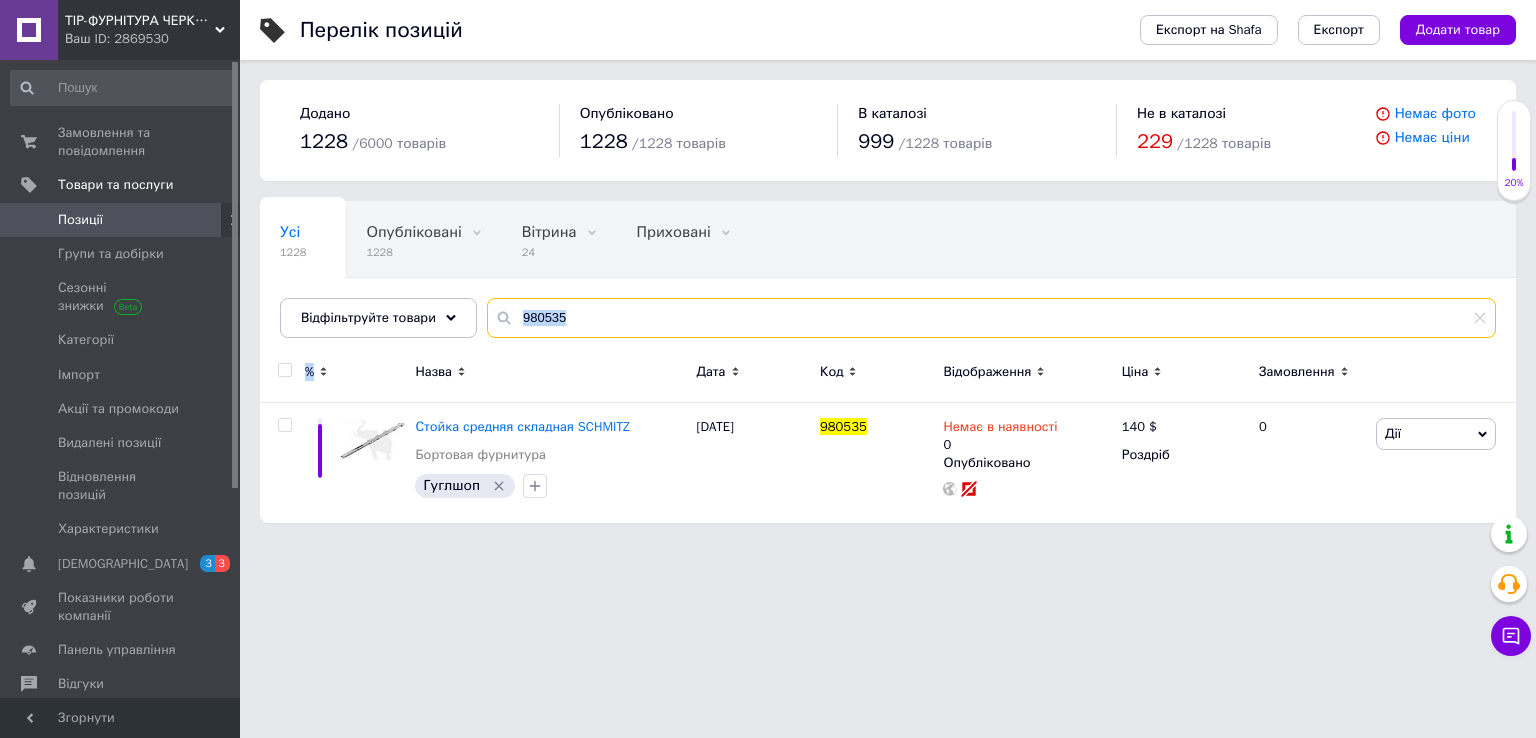 click on "980535" at bounding box center [991, 318] 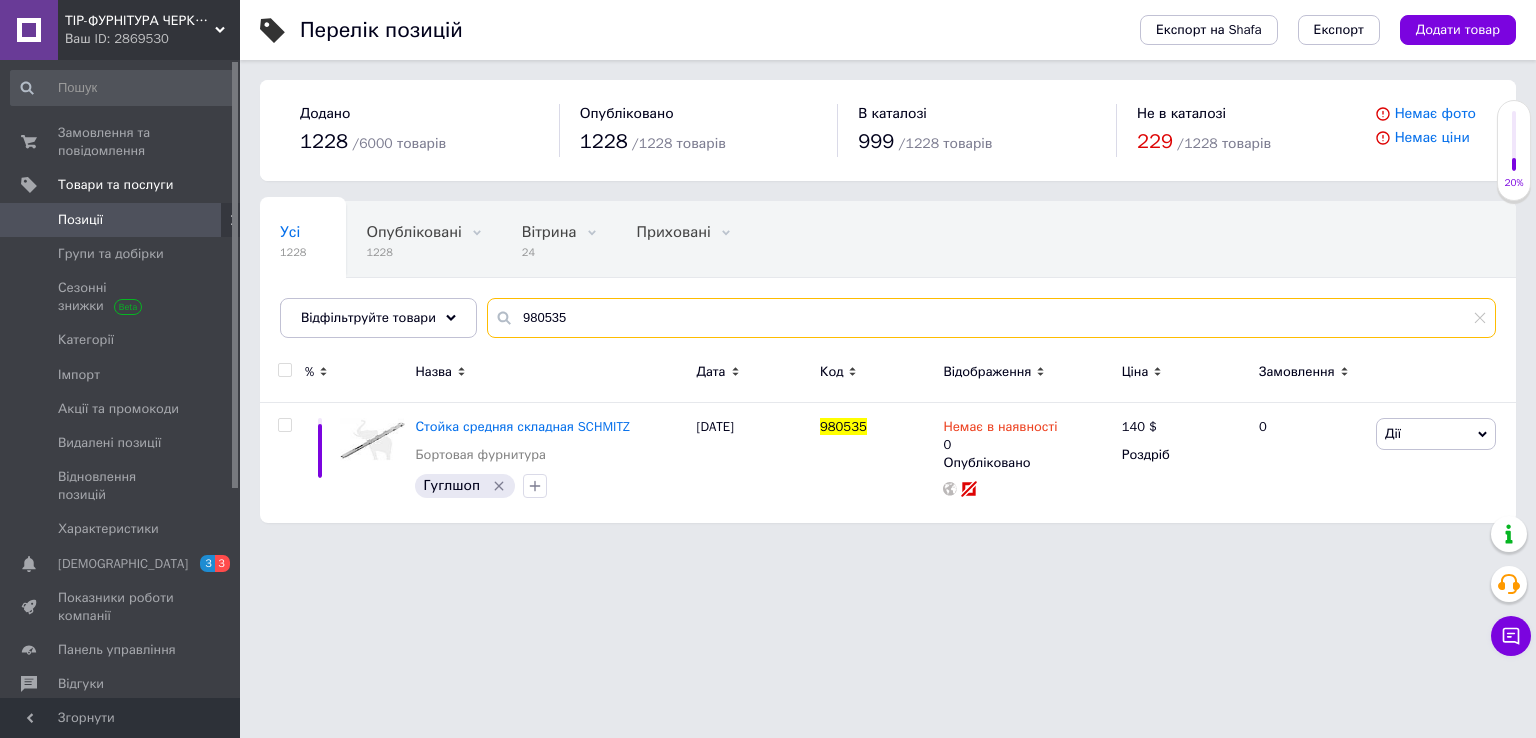 click on "980535" at bounding box center [991, 318] 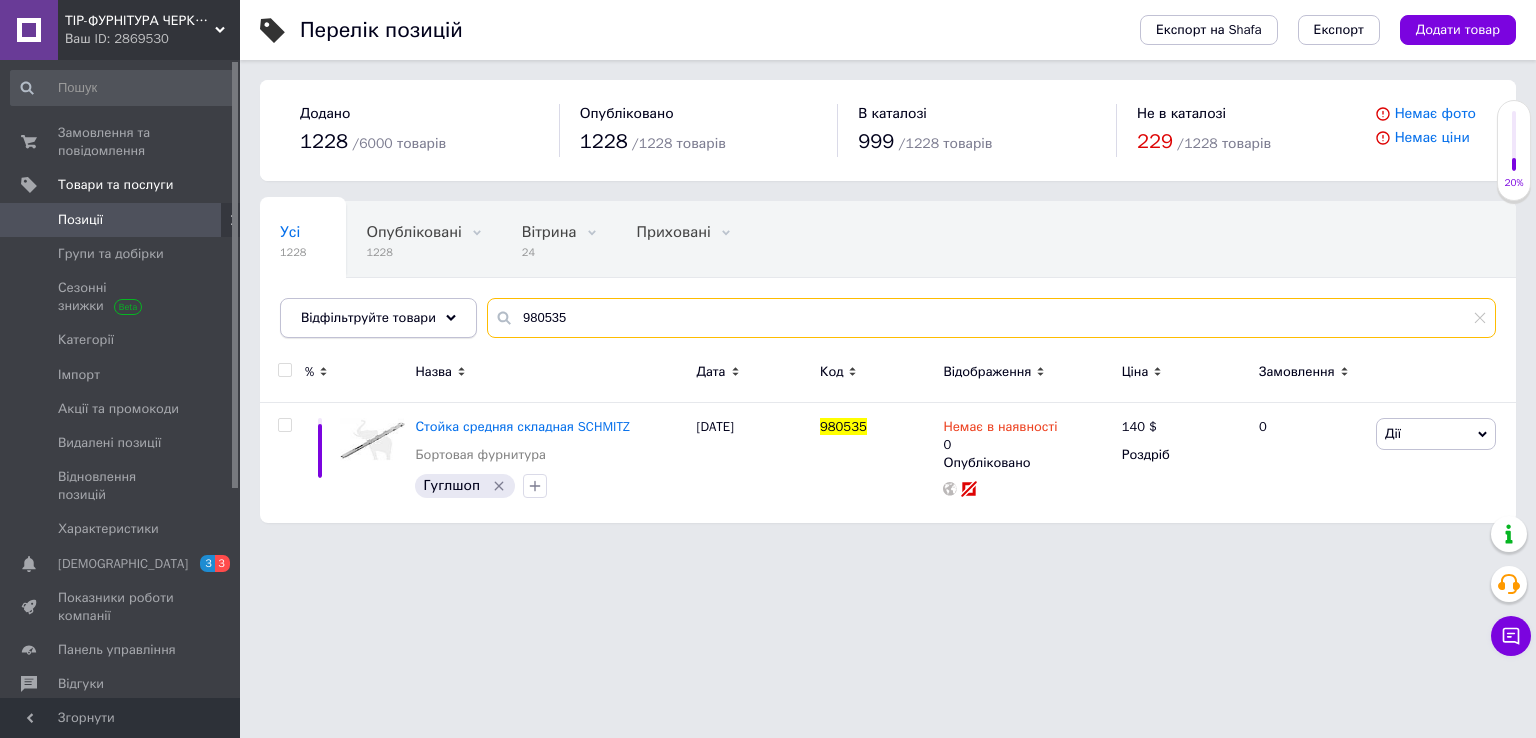 drag, startPoint x: 669, startPoint y: 305, endPoint x: 460, endPoint y: 323, distance: 209.77368 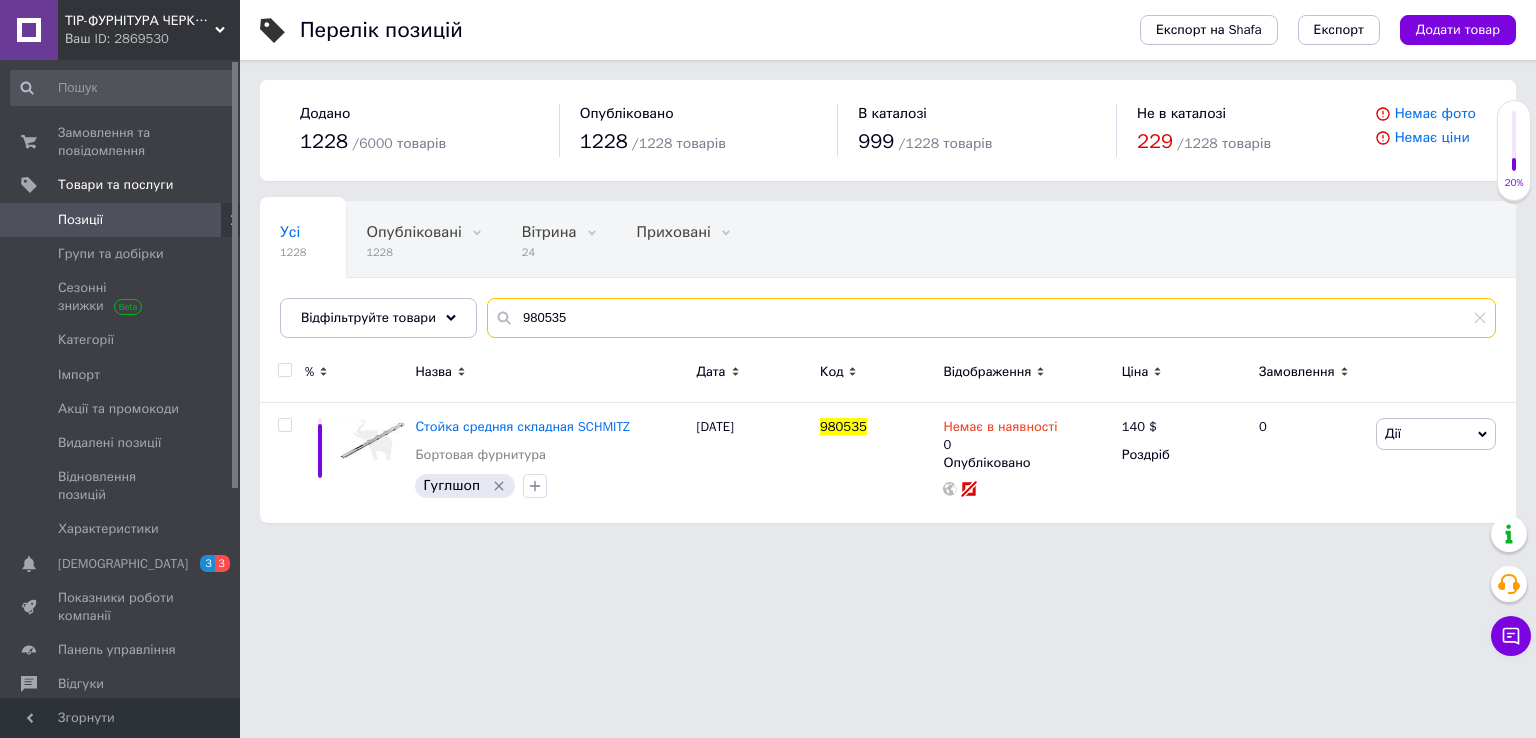 paste on "6" 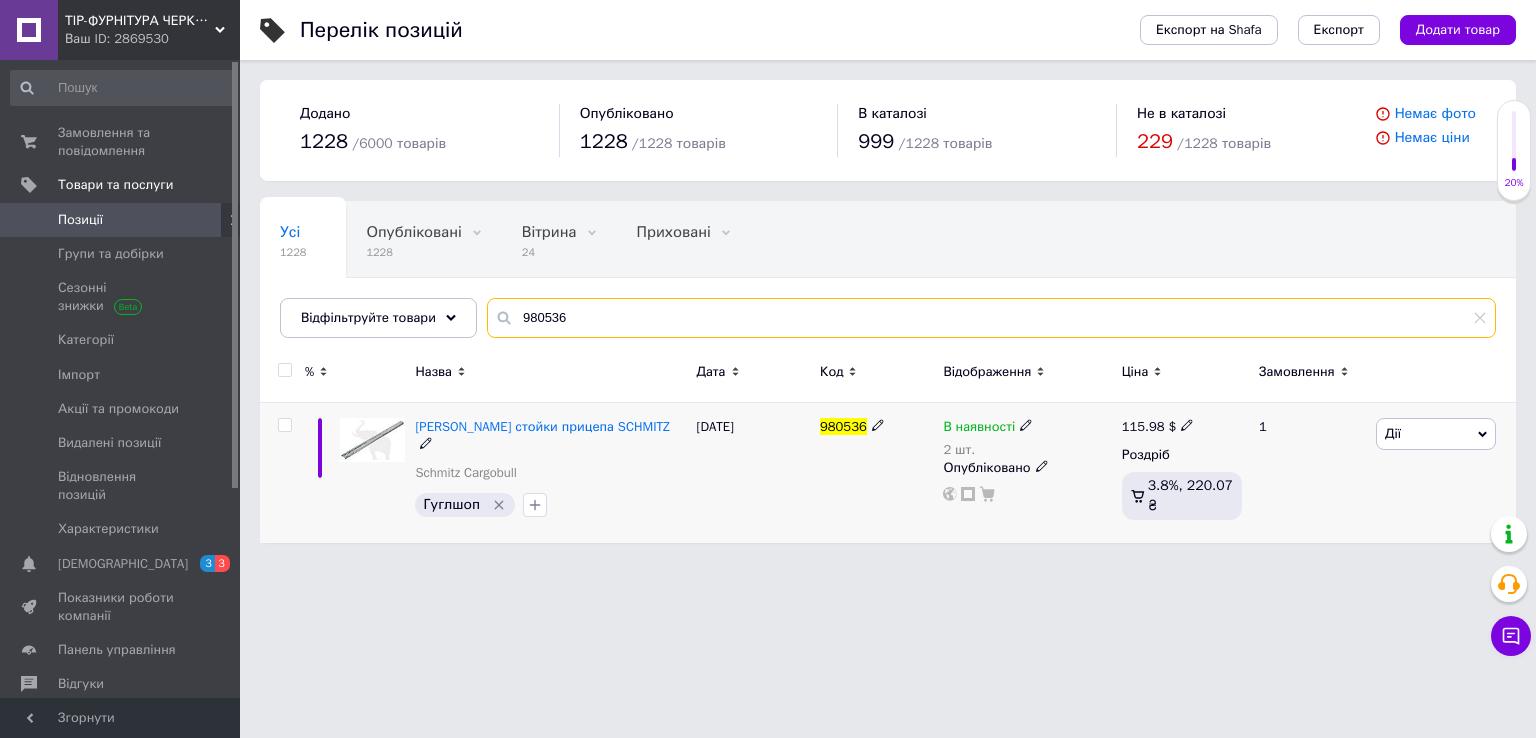 type on "980536" 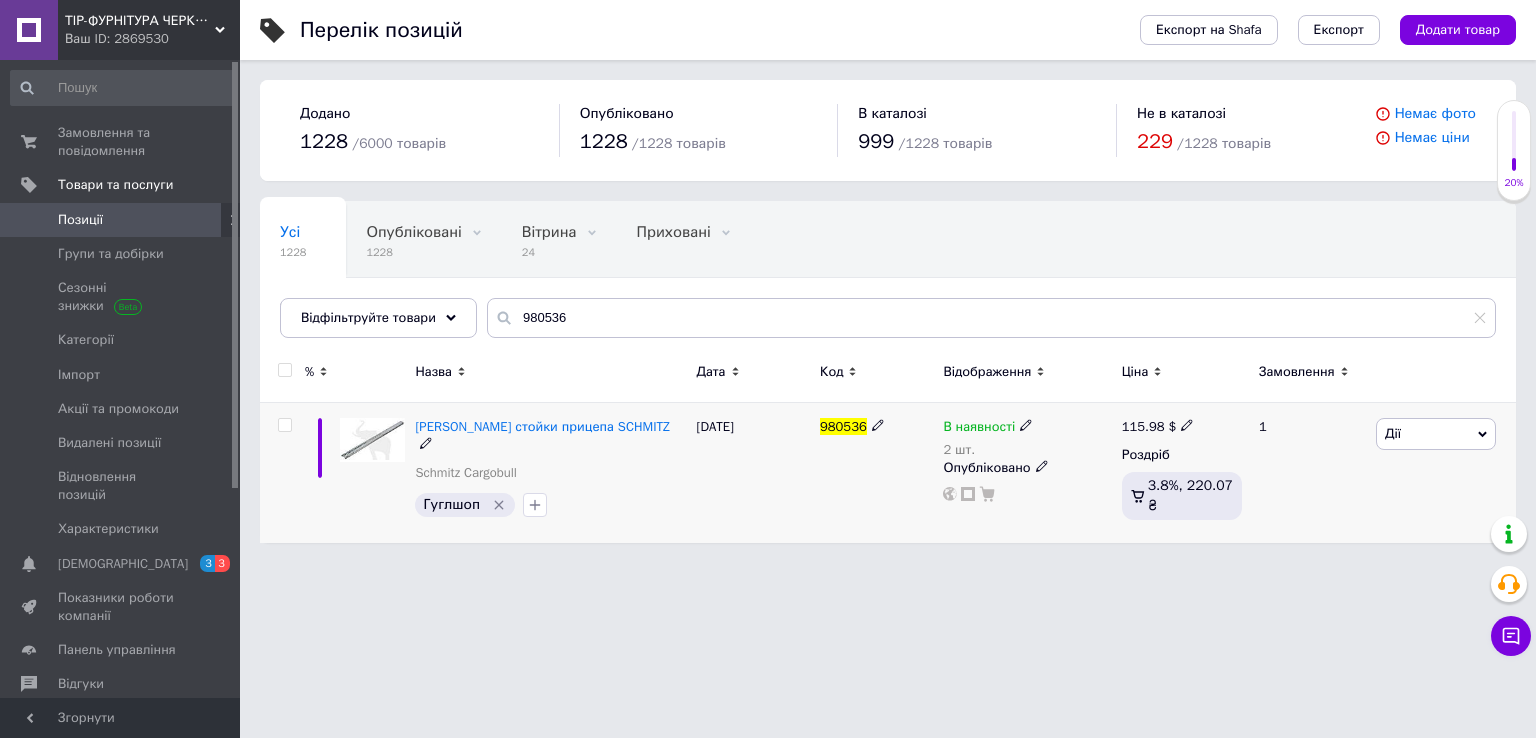 click on "115.98" at bounding box center [1143, 426] 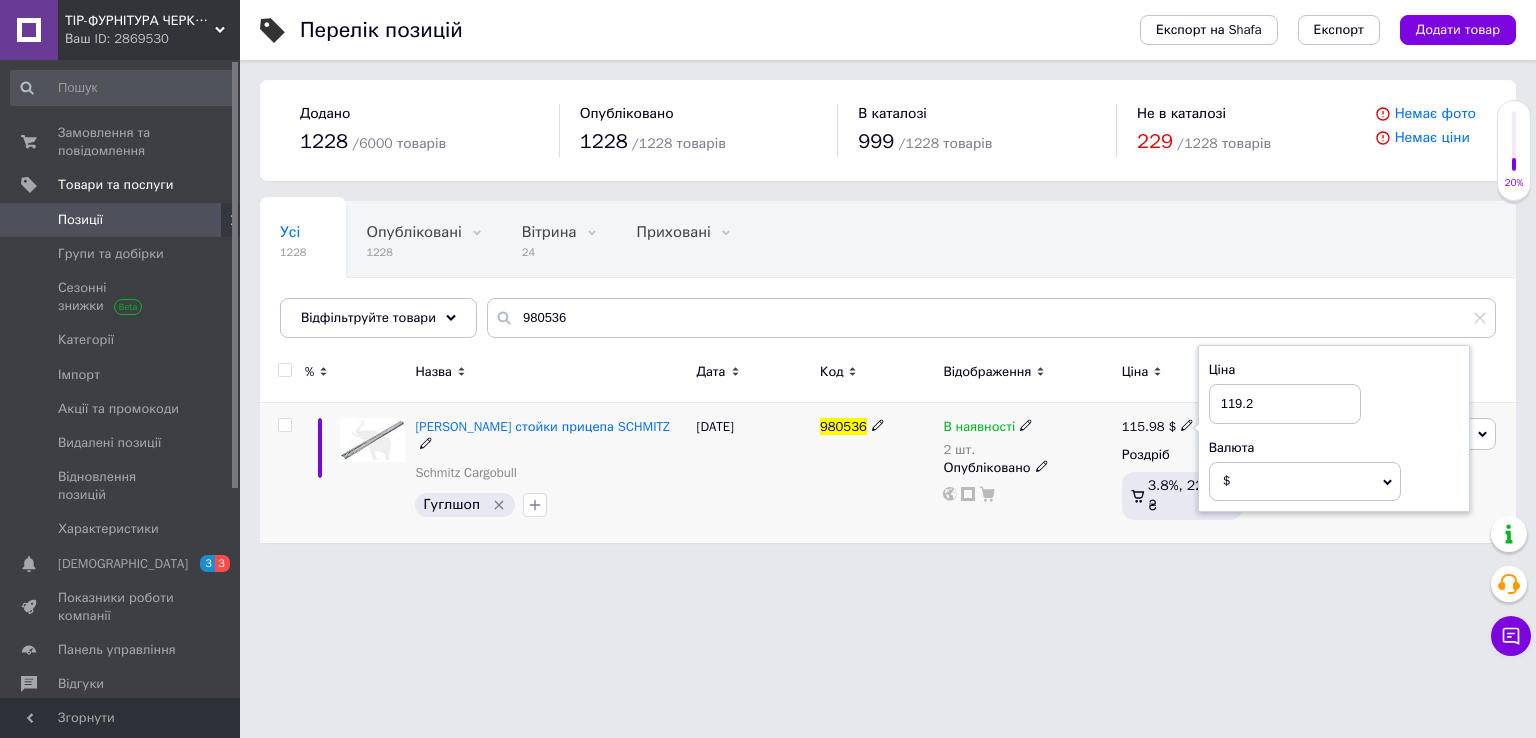 type on "119.23" 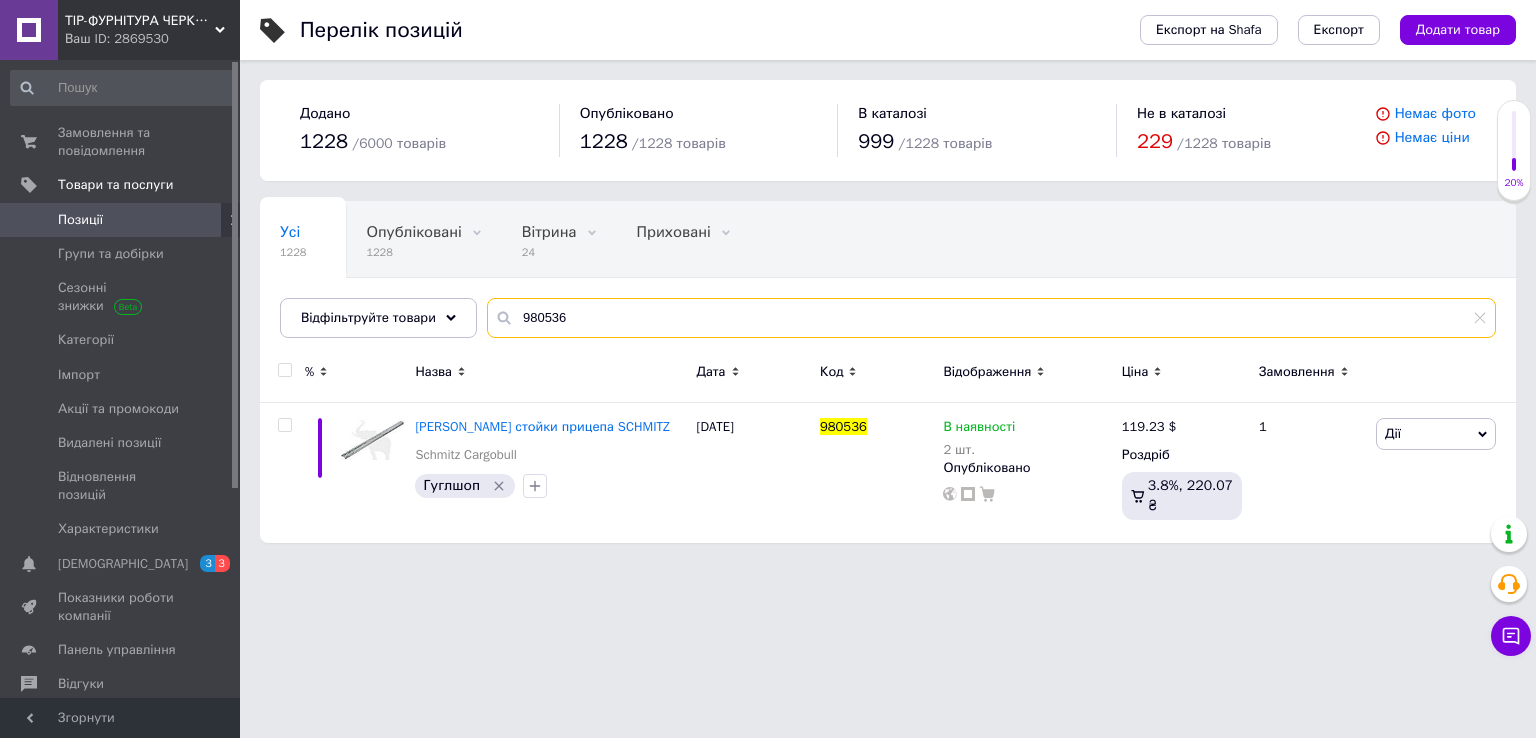 drag, startPoint x: 597, startPoint y: 305, endPoint x: 282, endPoint y: 350, distance: 318.19806 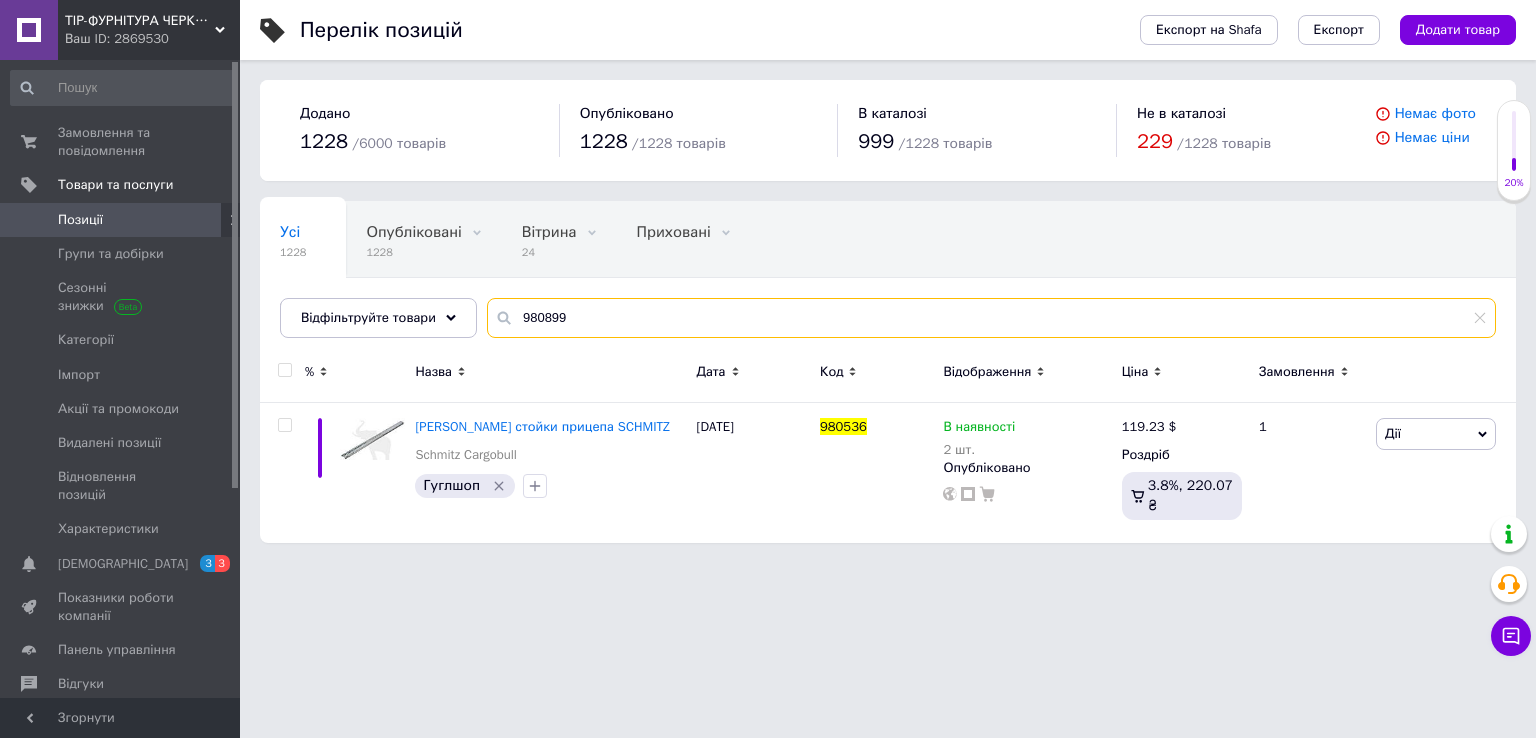type on "980899" 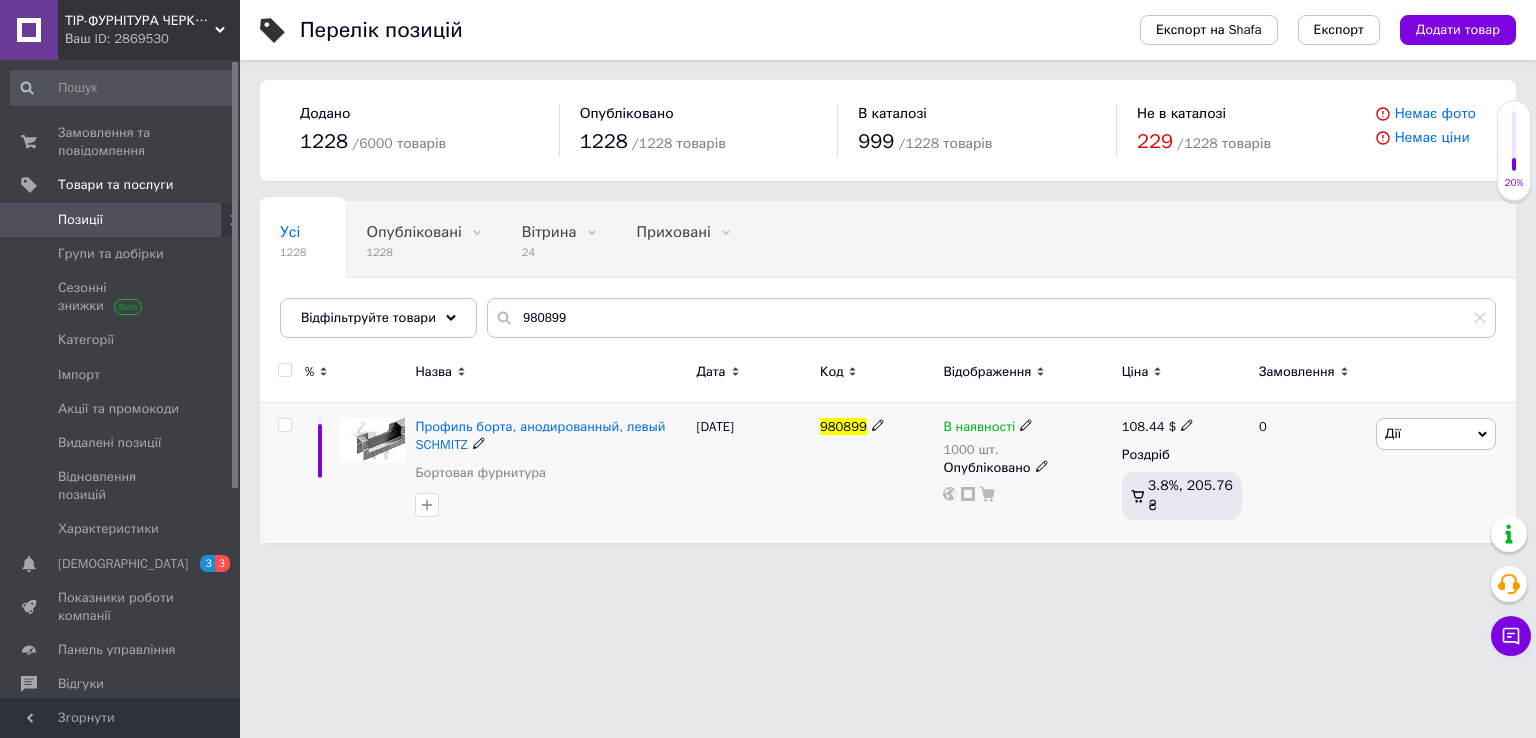 click on "108.44" at bounding box center (1143, 426) 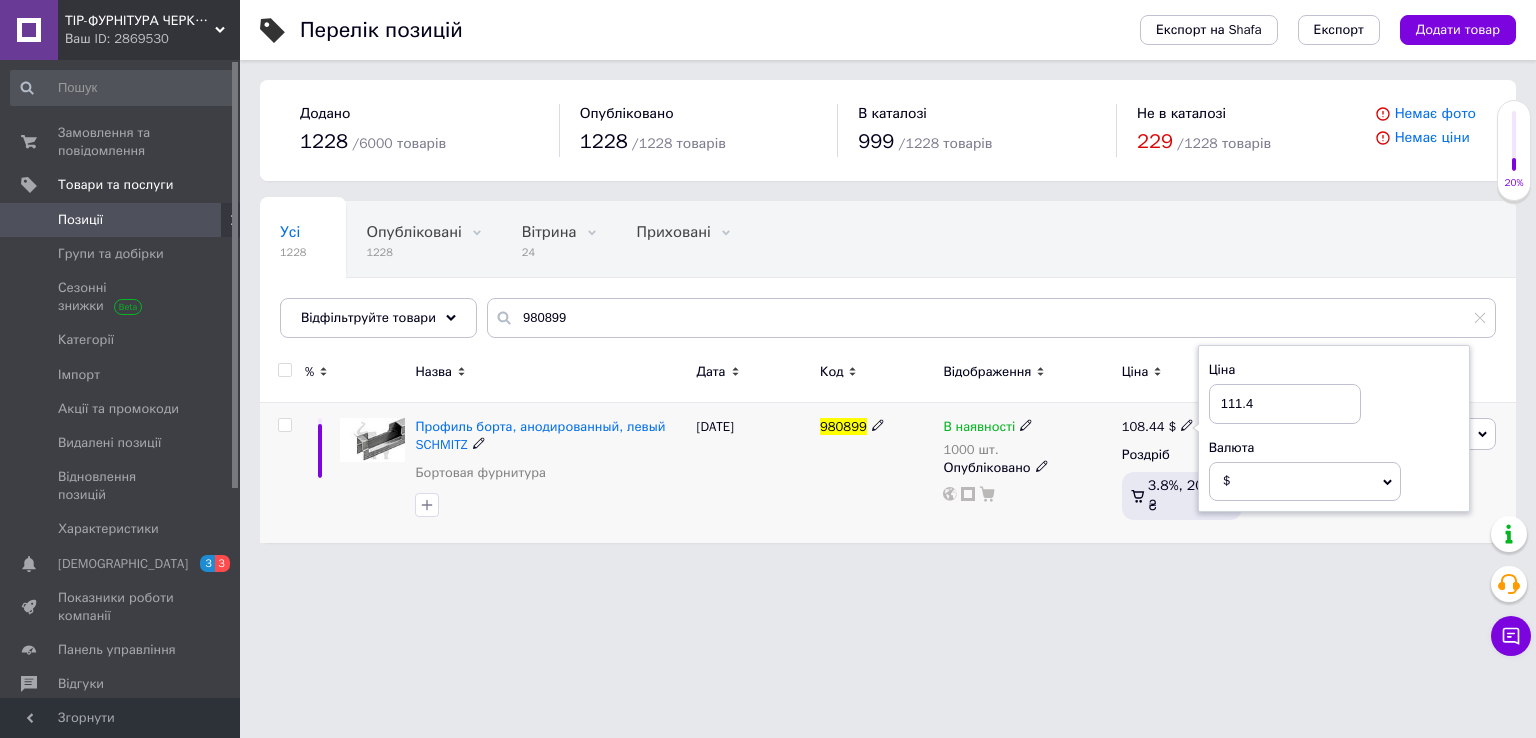 type on "111.49" 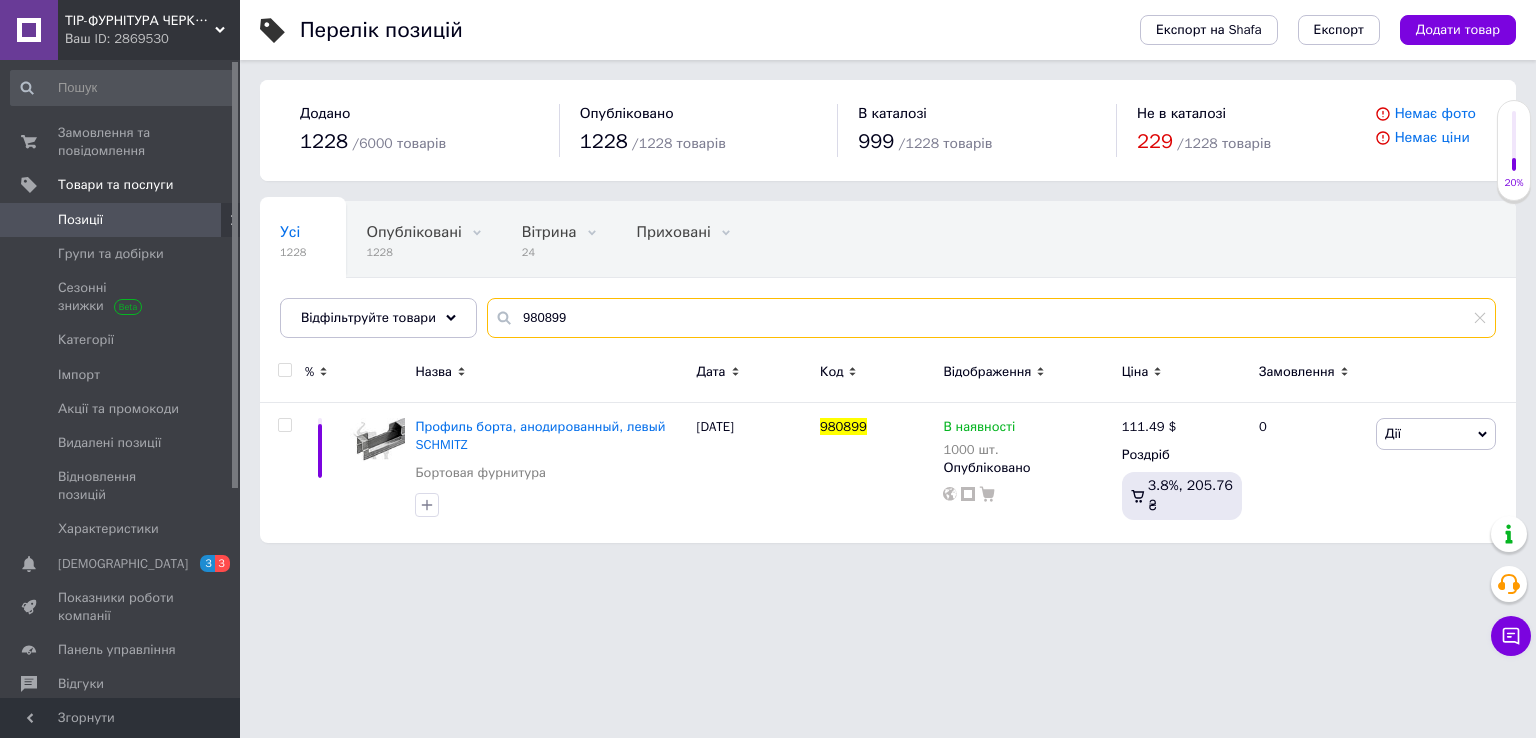drag, startPoint x: 600, startPoint y: 302, endPoint x: 307, endPoint y: 347, distance: 296.4355 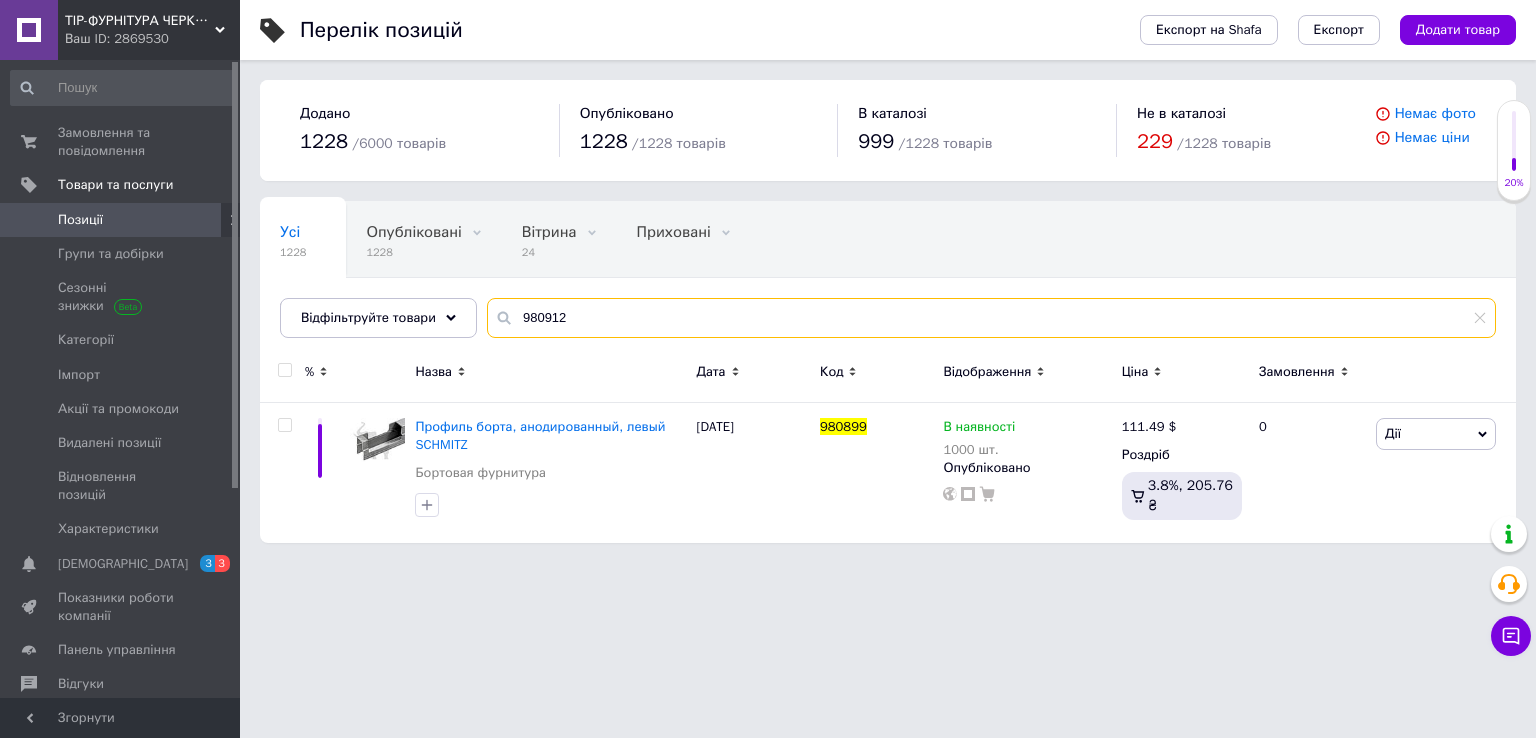 type on "980912" 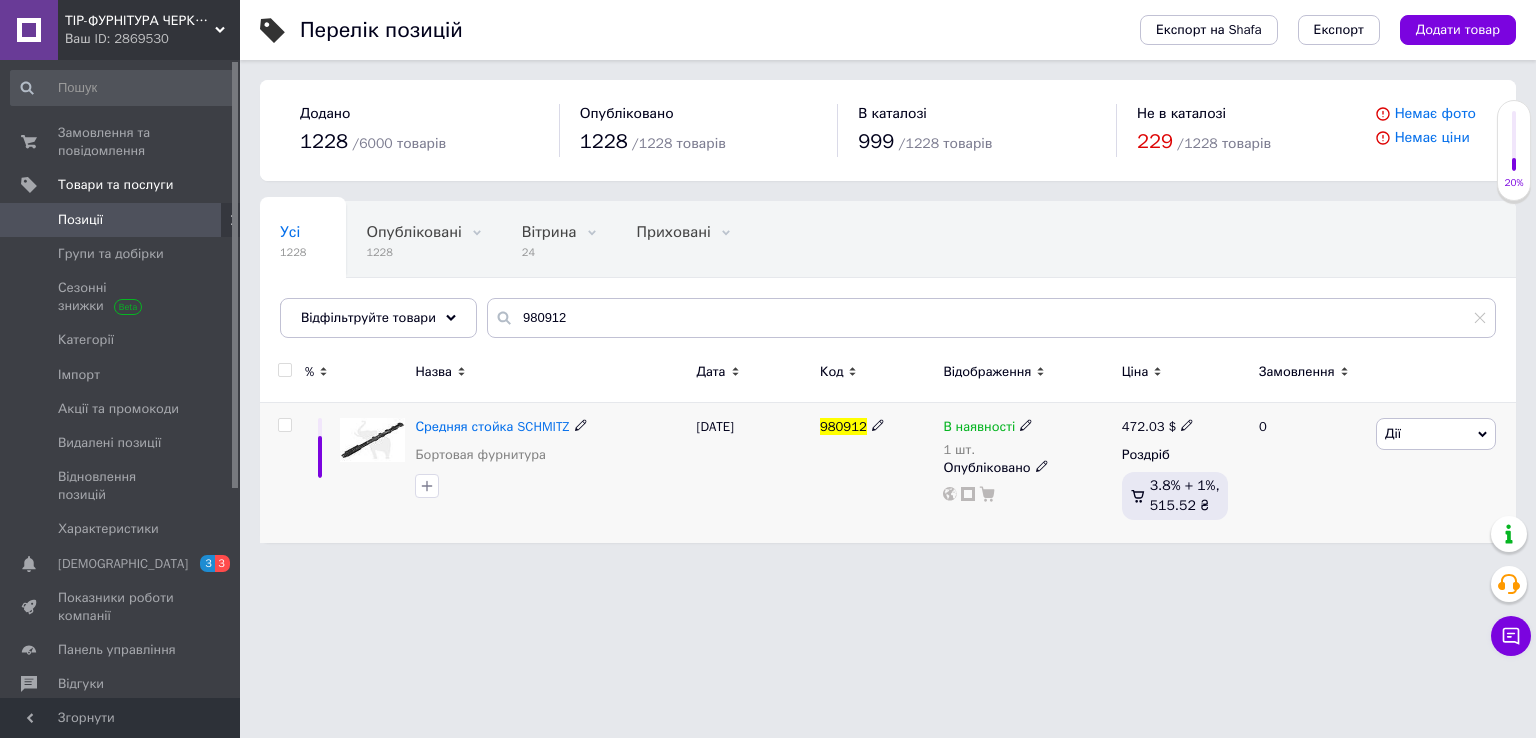 click on "472.03" at bounding box center [1143, 426] 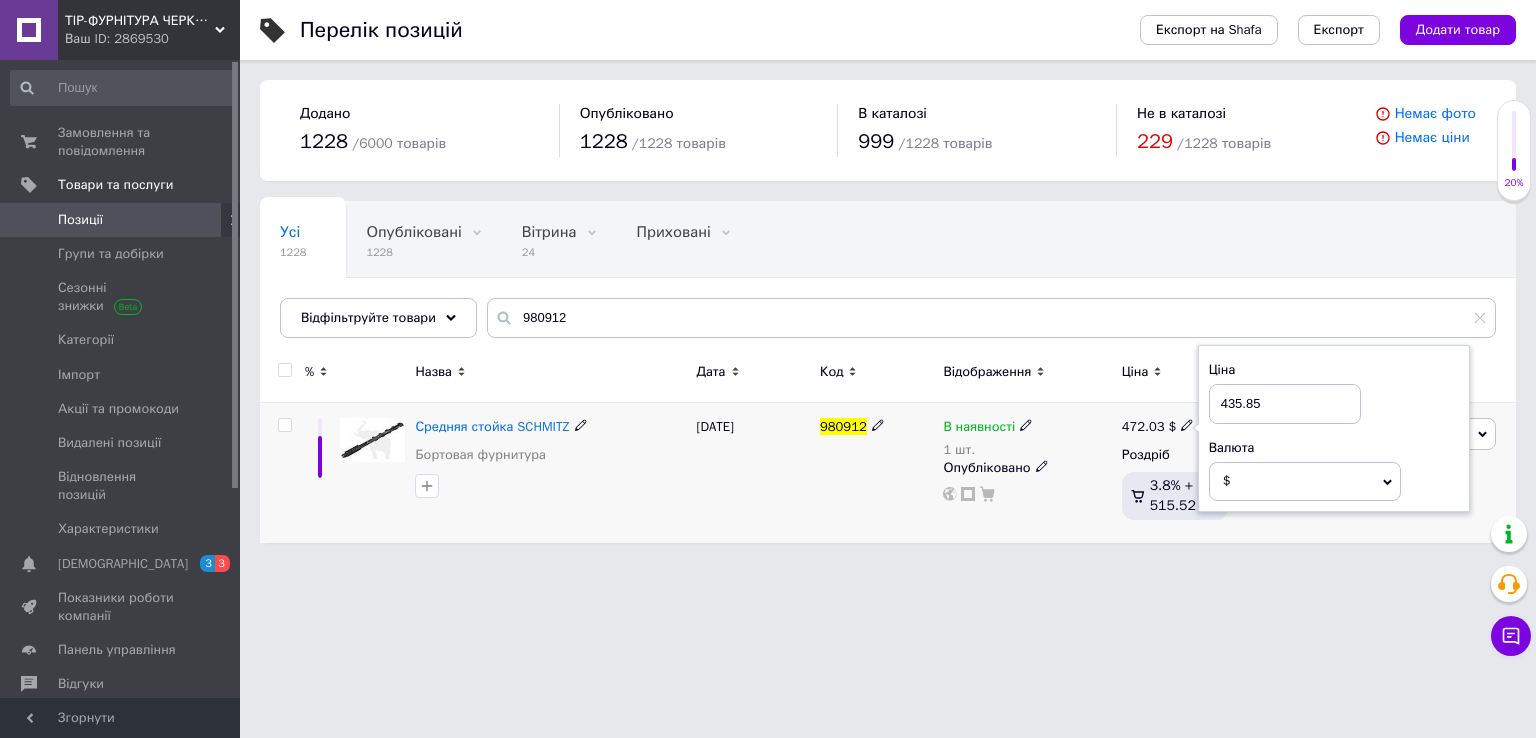 type on "435.85" 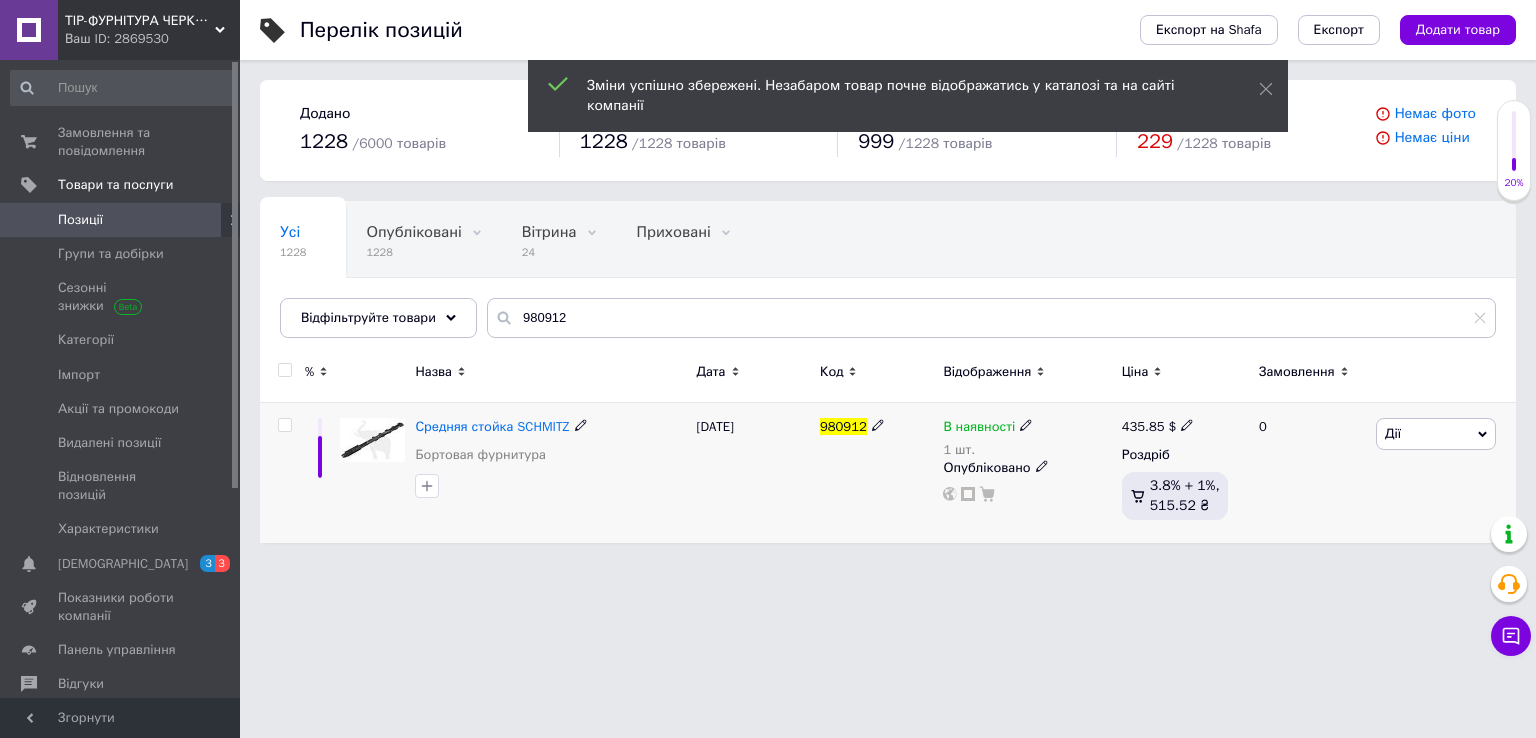 click on "435.85" at bounding box center [1143, 426] 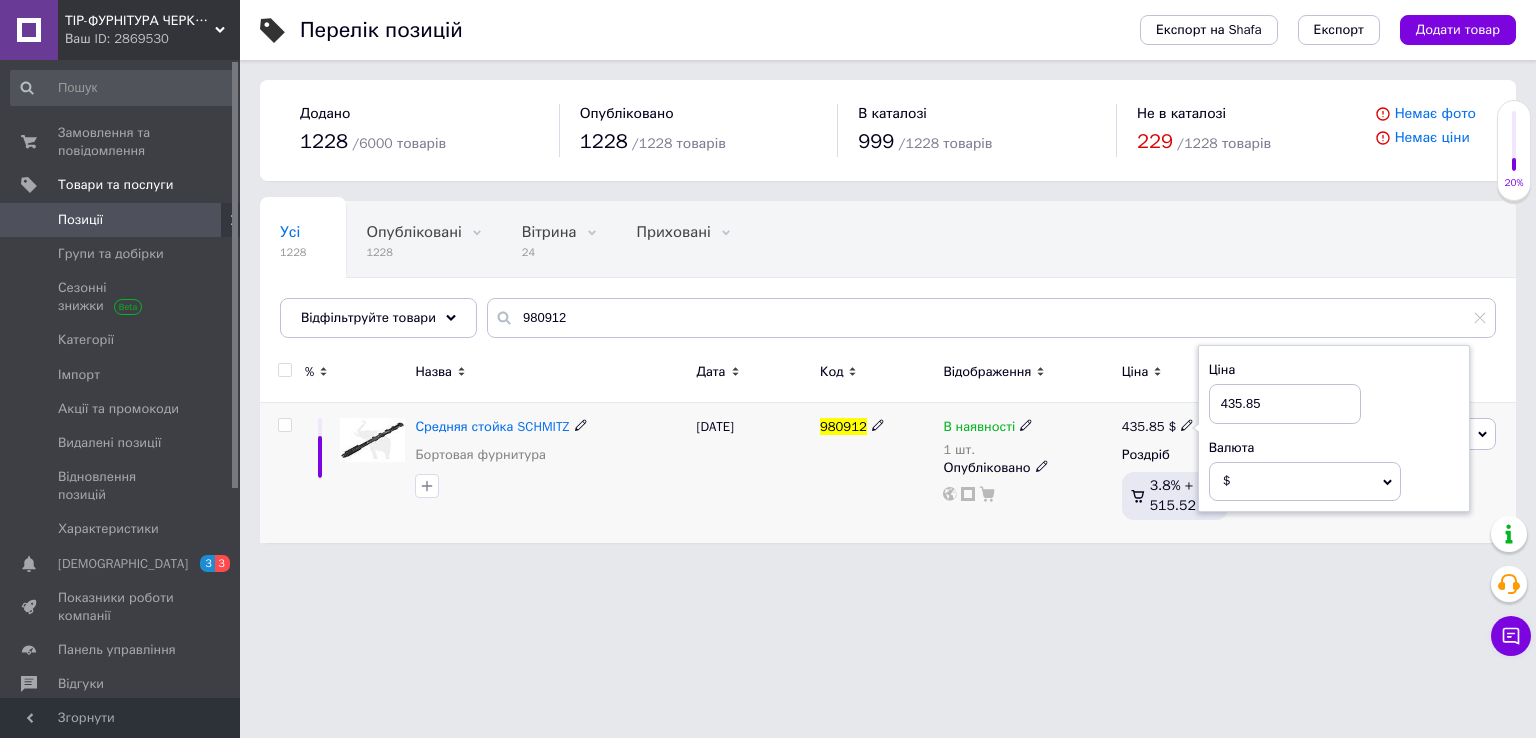 click on "435.85" at bounding box center (1285, 404) 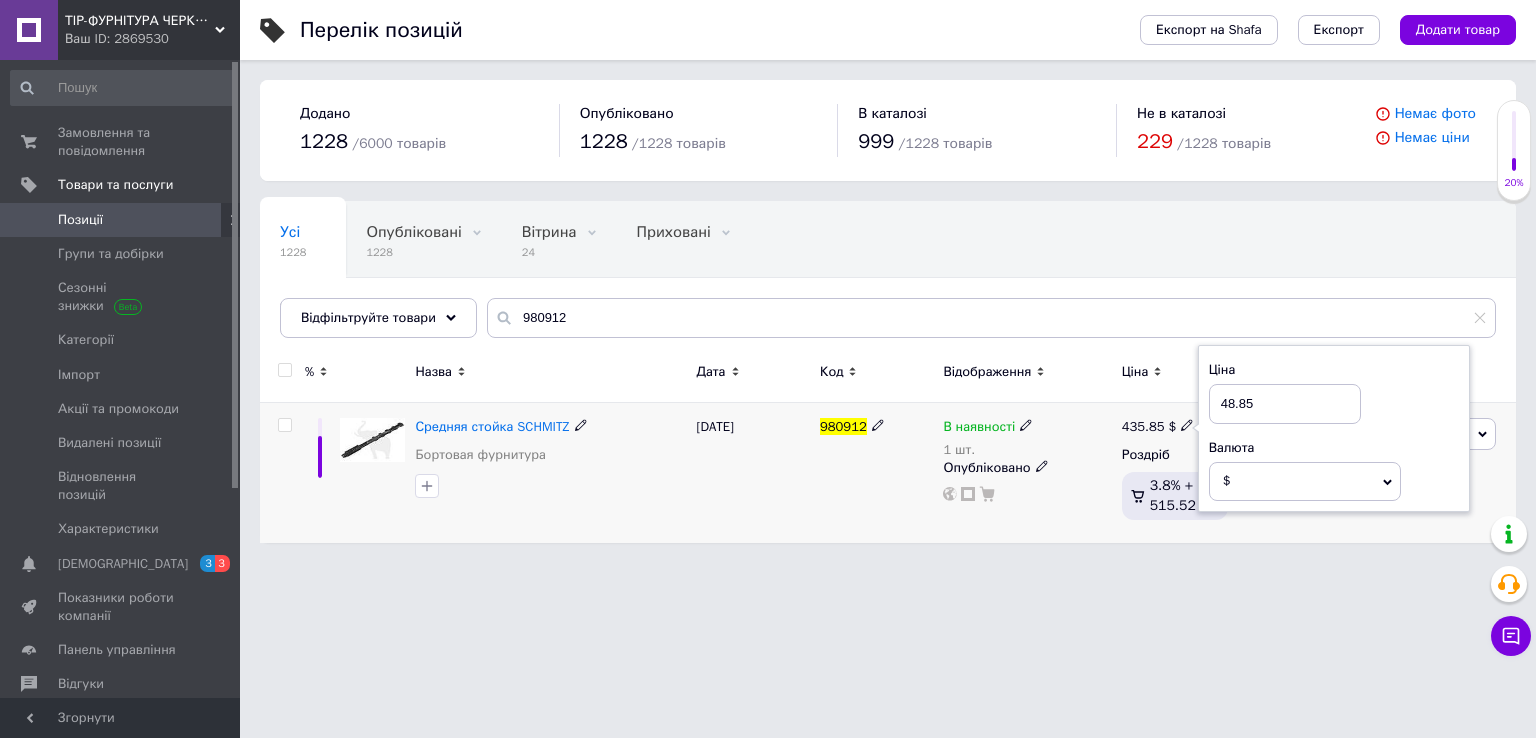 type on "485.85" 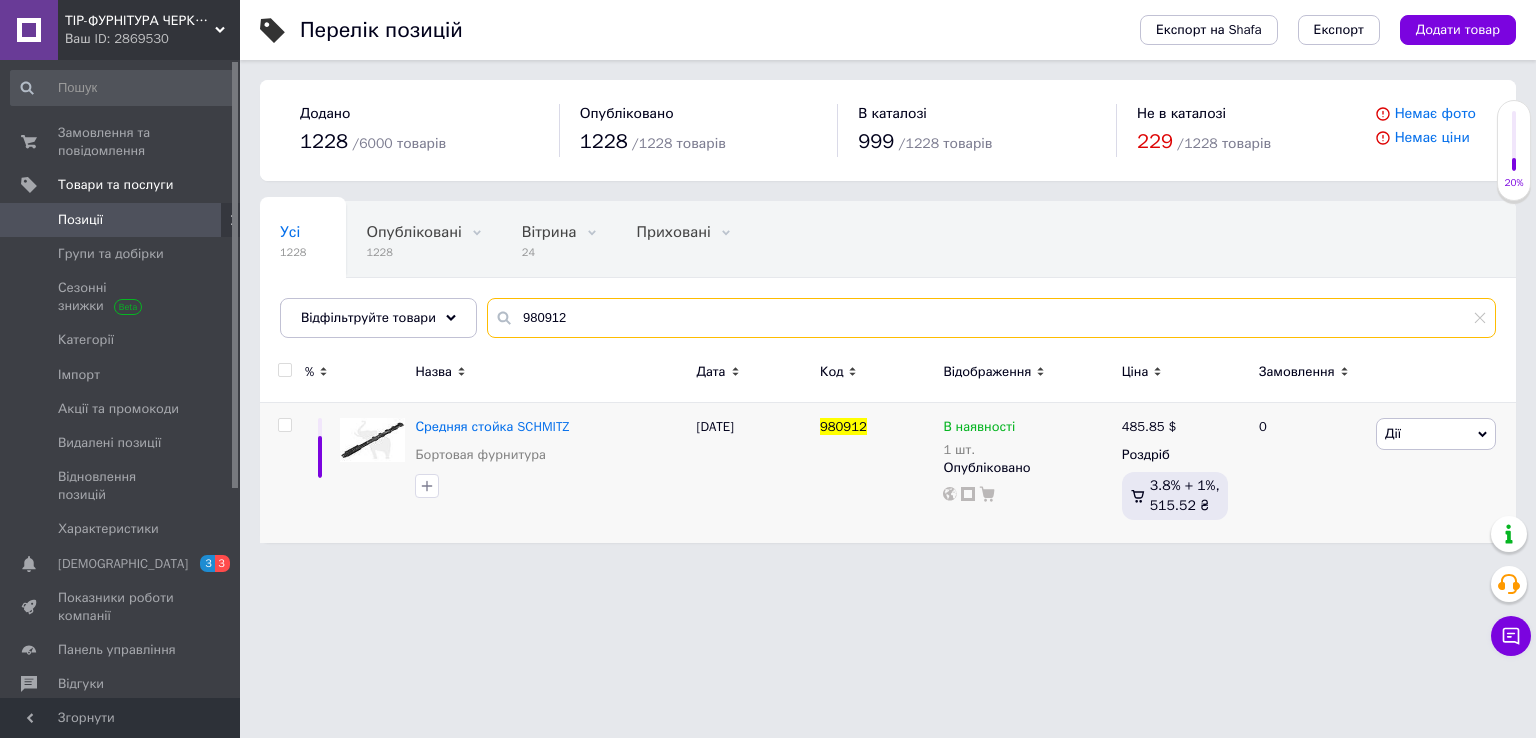 drag, startPoint x: 645, startPoint y: 316, endPoint x: 366, endPoint y: 354, distance: 281.57593 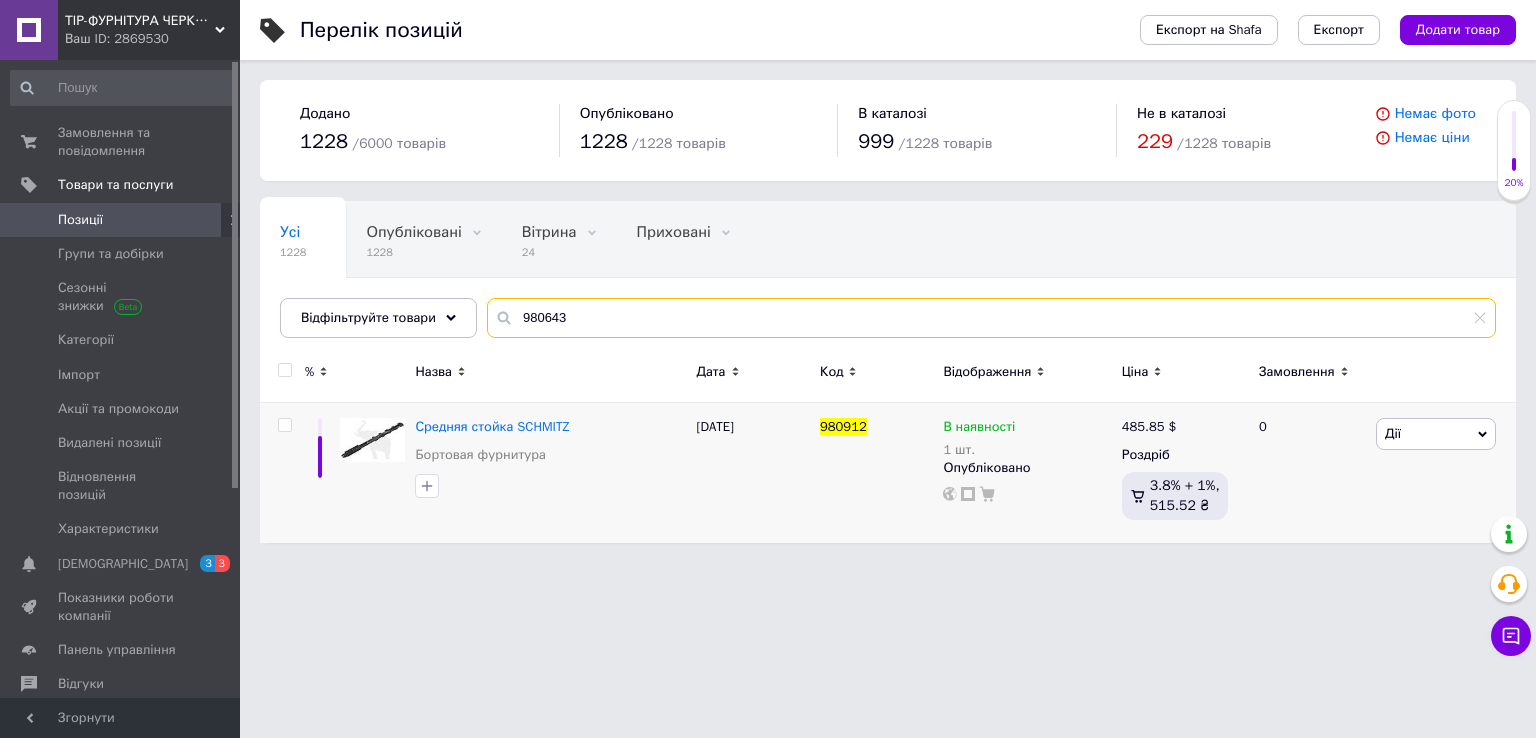 type on "980643" 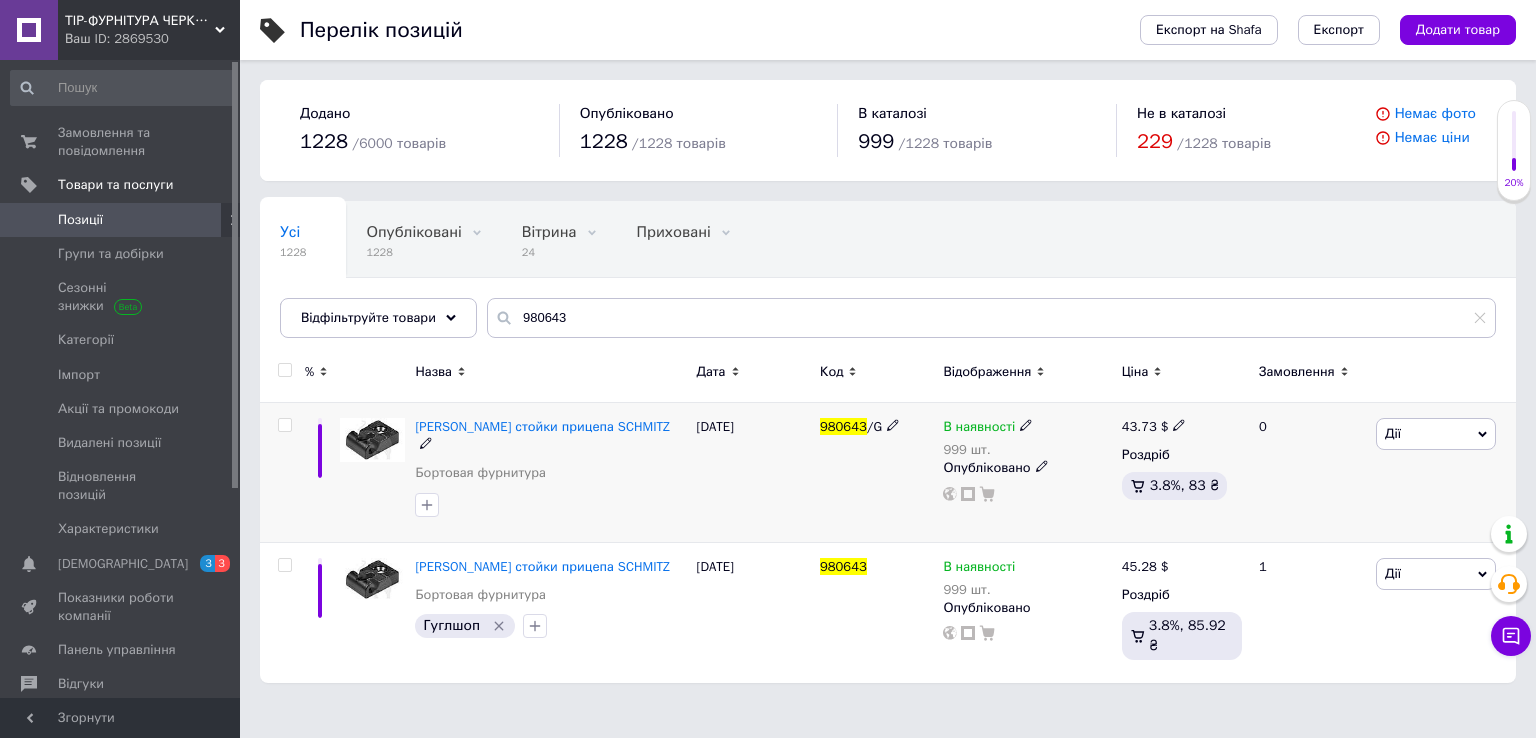 click on "43.73" at bounding box center [1139, 426] 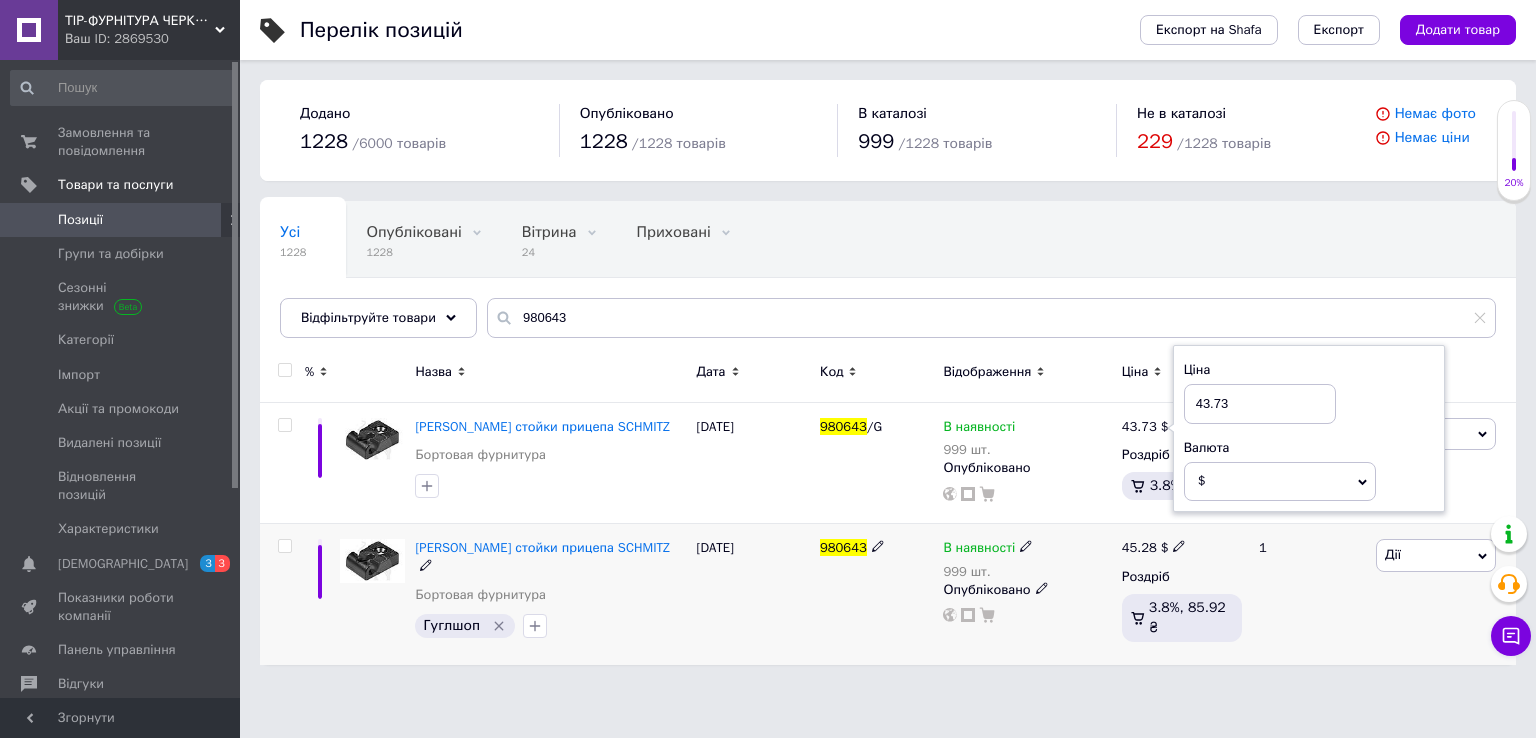 click on "45.28" at bounding box center [1139, 547] 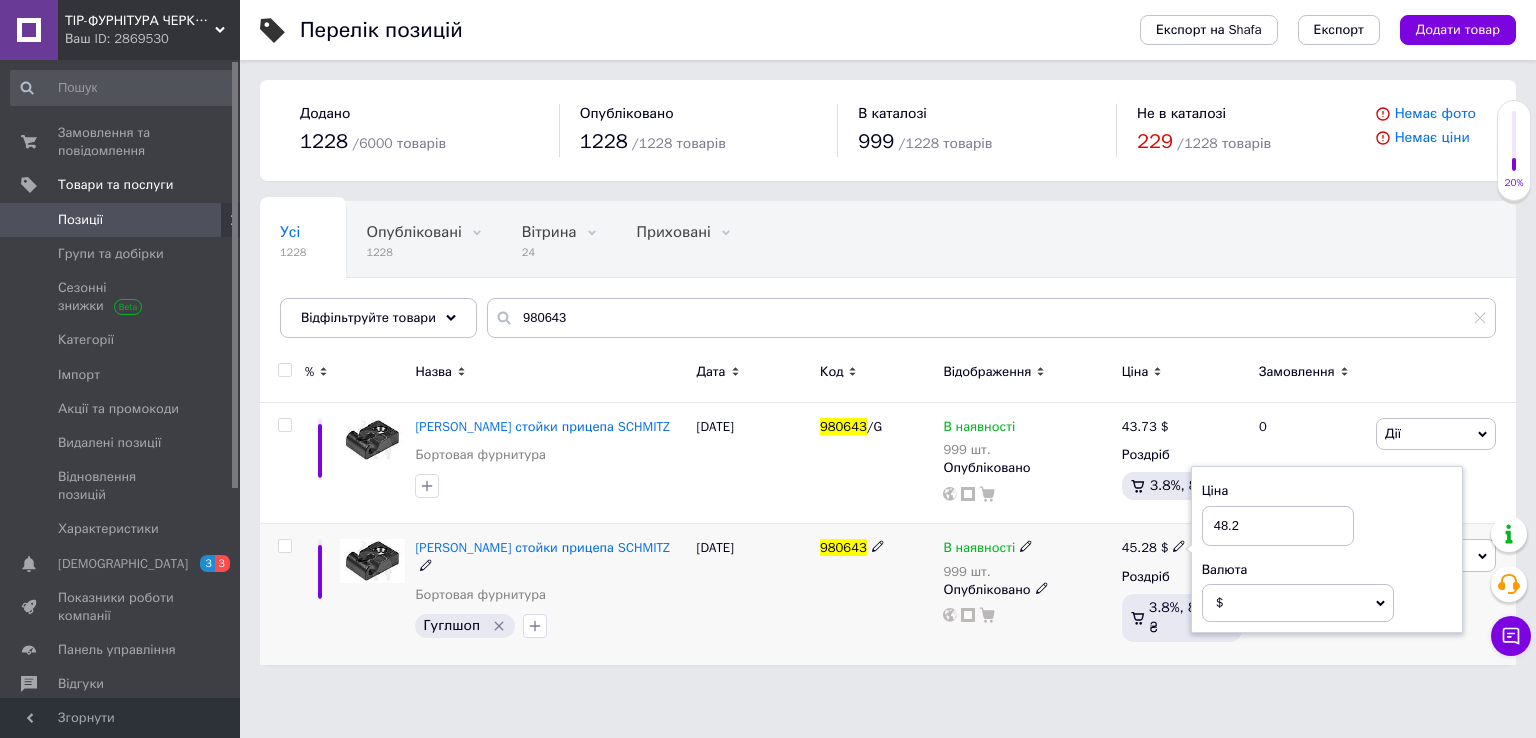 type on "48.25" 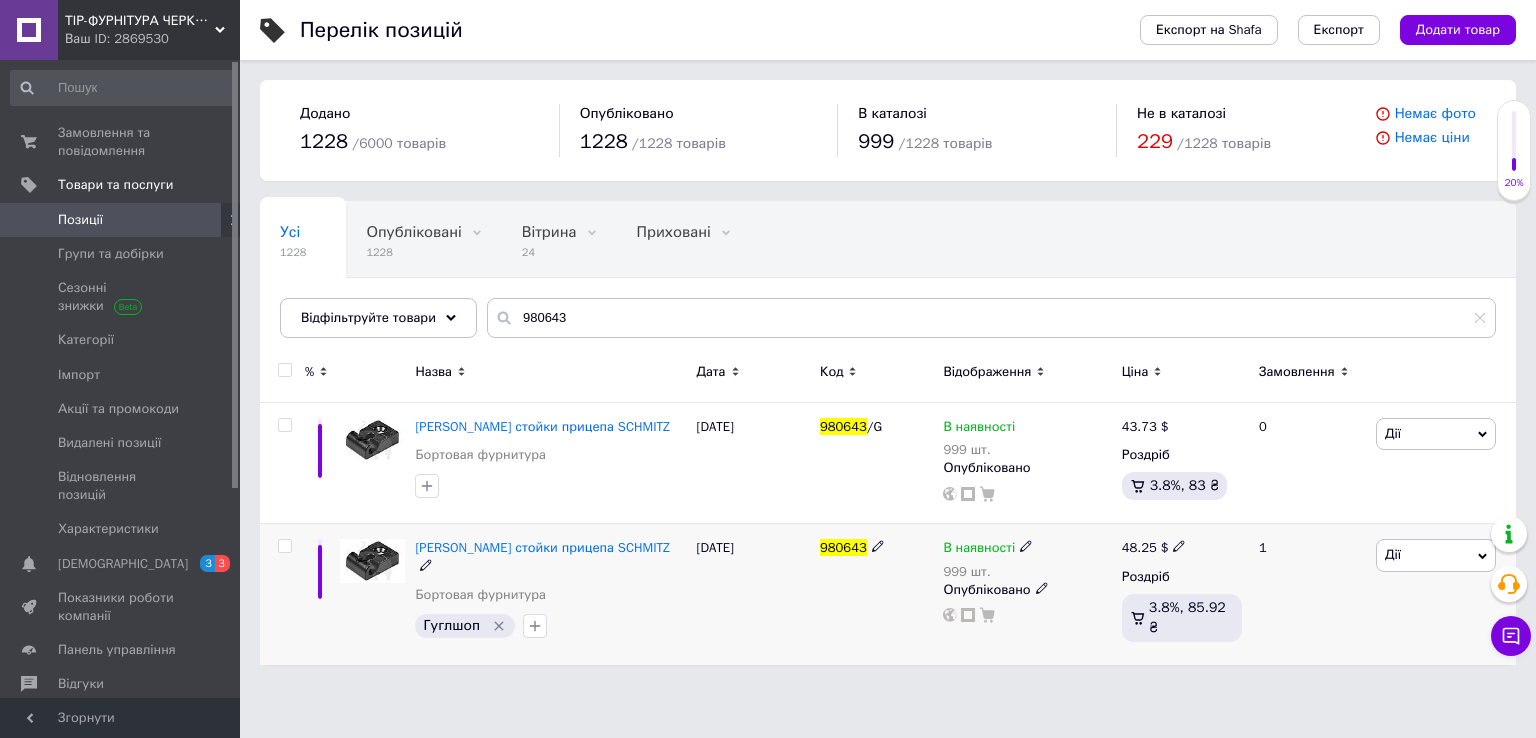 click on "48.25   $ Роздріб 3.8%, 85.92 ₴" at bounding box center (1182, 594) 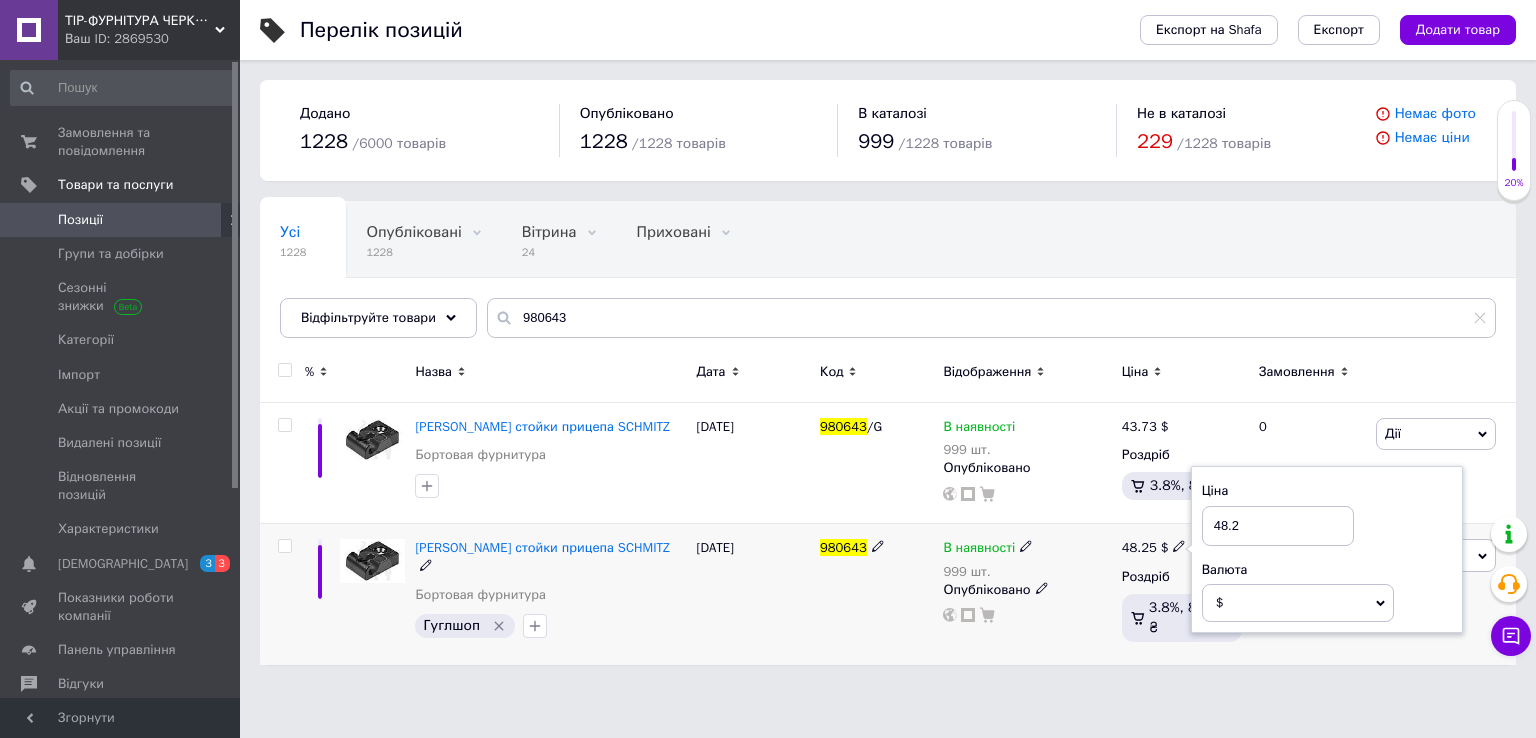 type on "48.22" 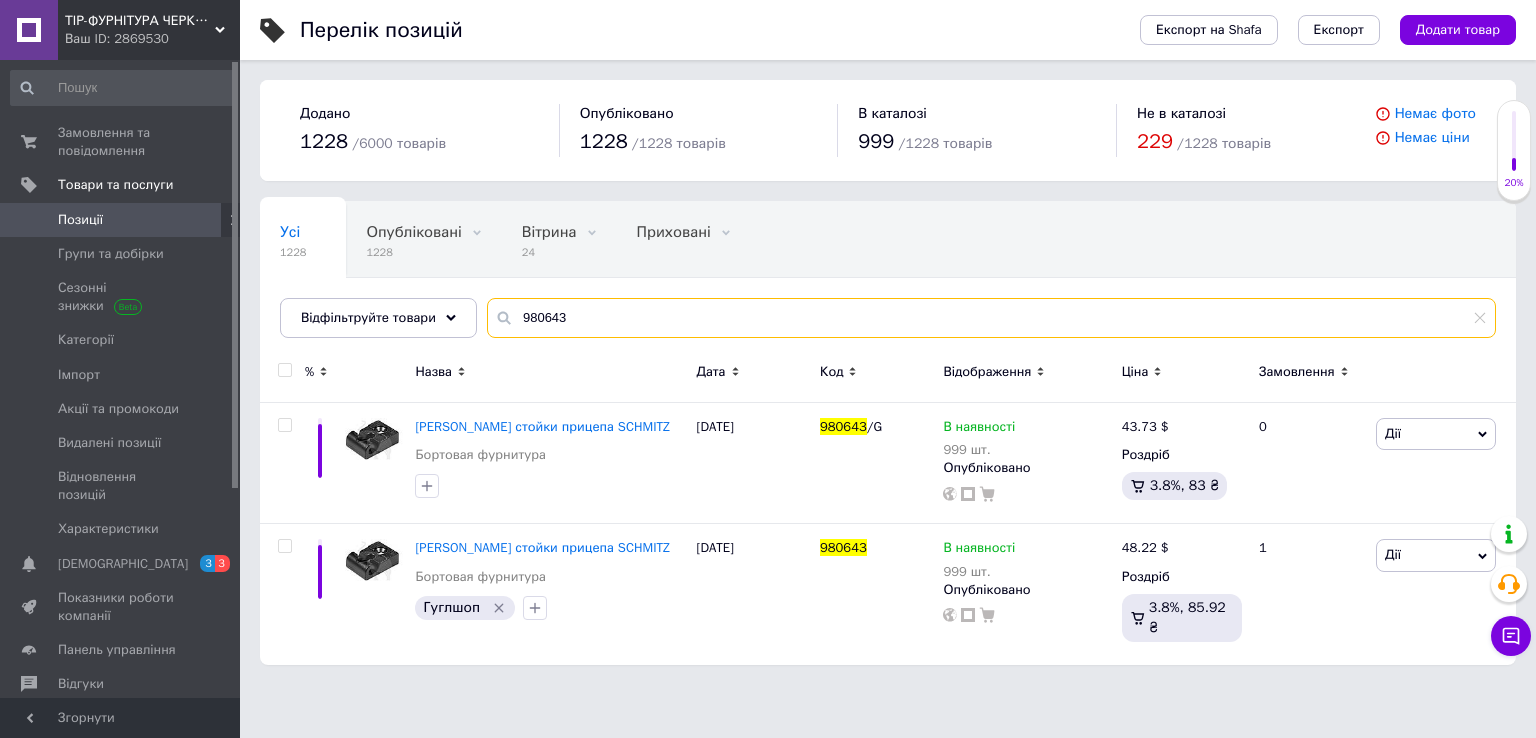 drag, startPoint x: 604, startPoint y: 317, endPoint x: 244, endPoint y: 341, distance: 360.7991 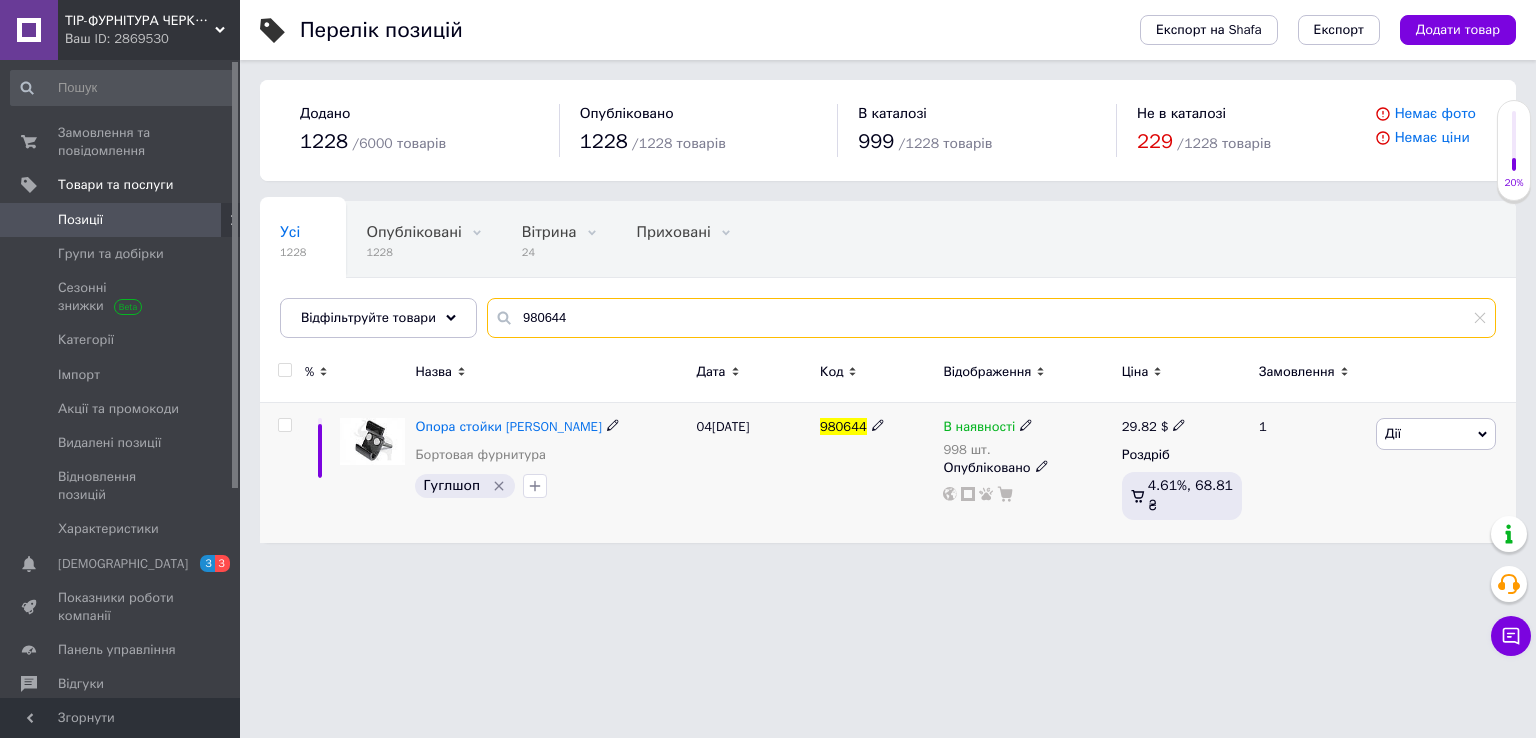 type on "980644" 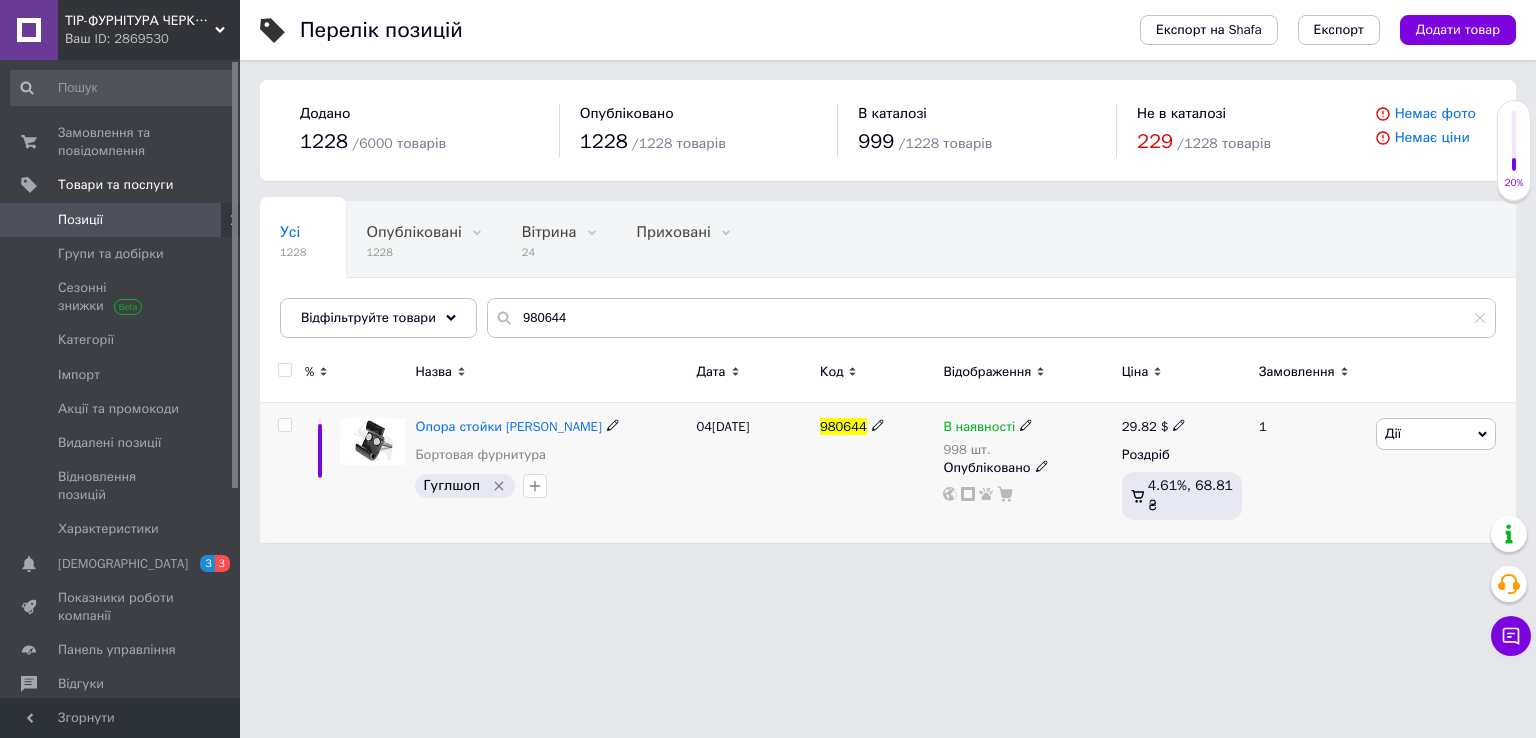 click on "29.82" at bounding box center (1139, 426) 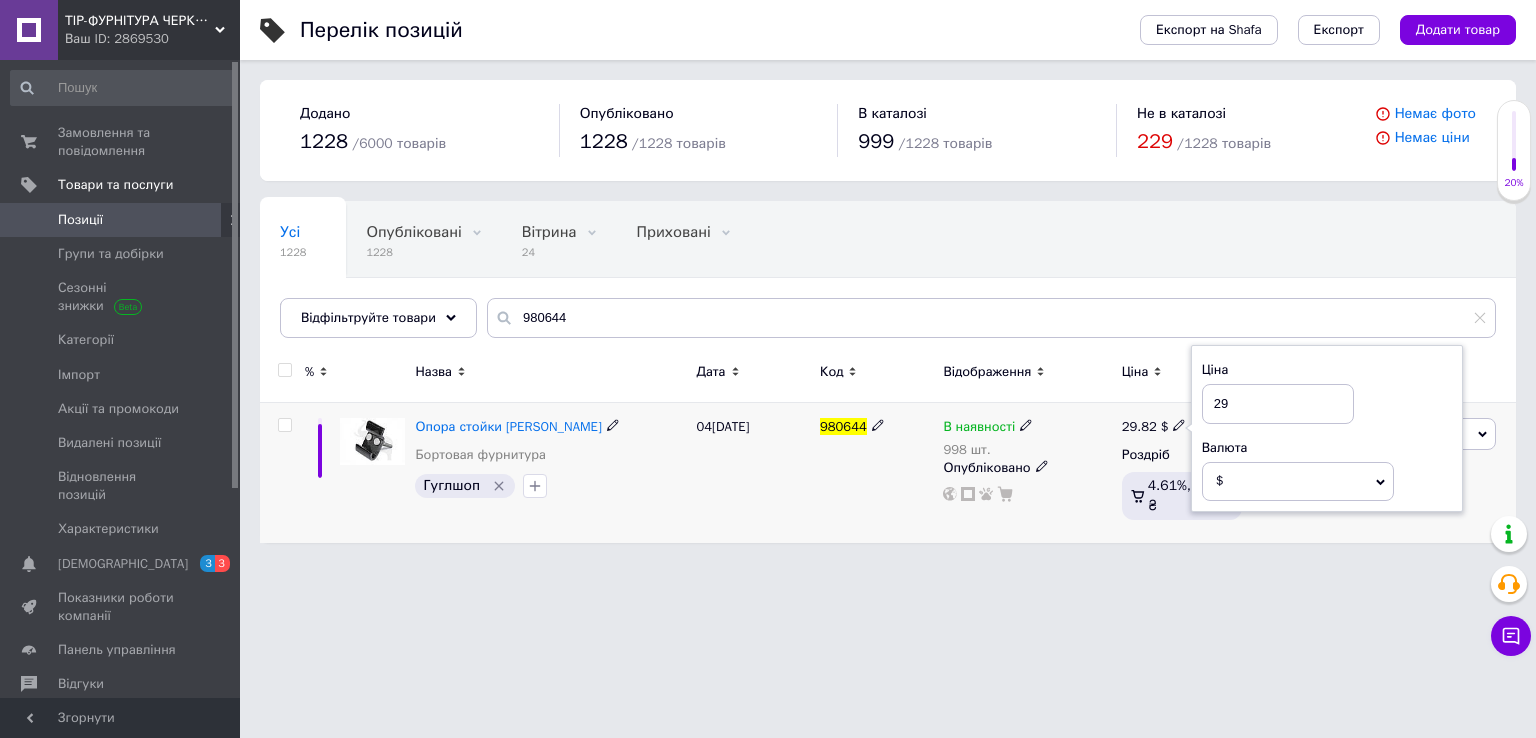 type on "2" 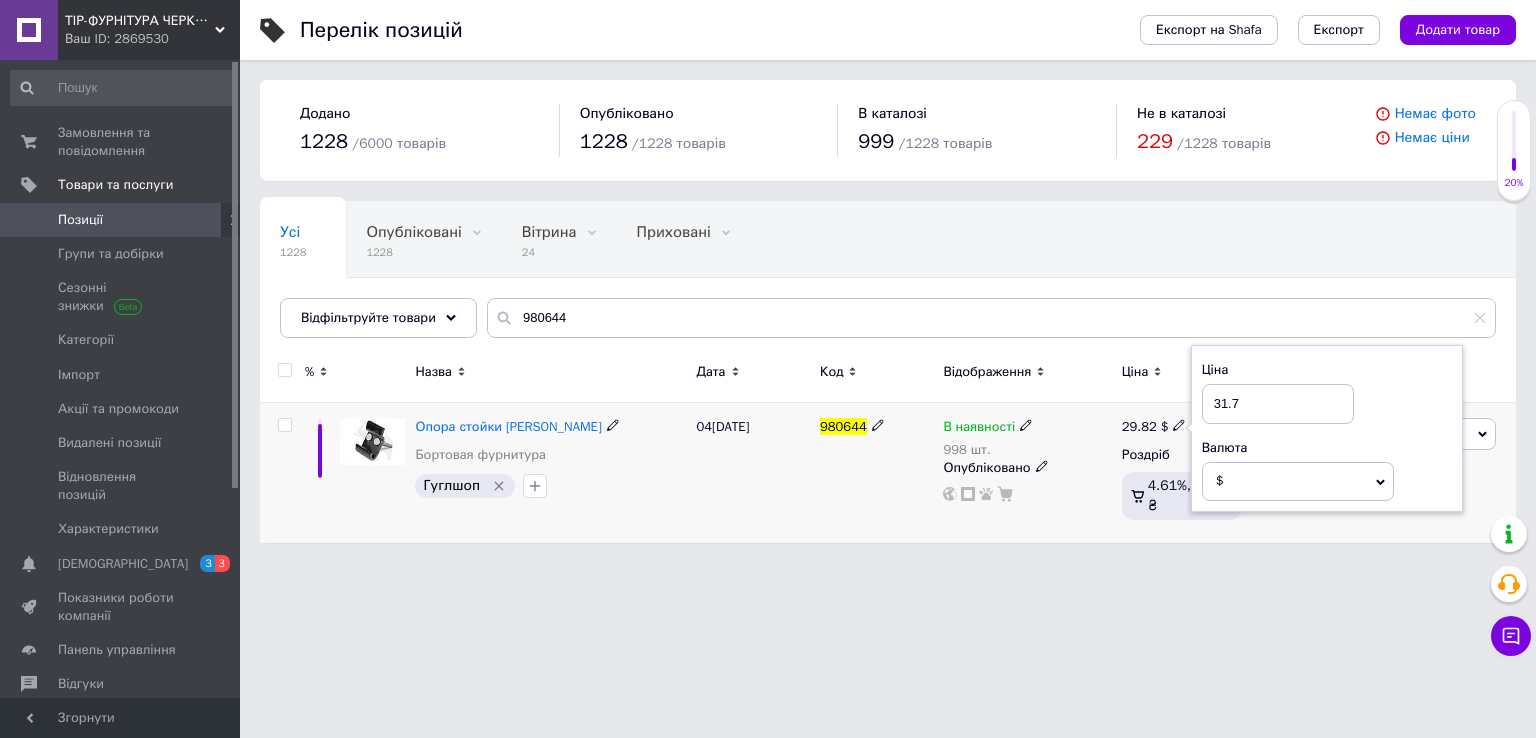type on "31.76" 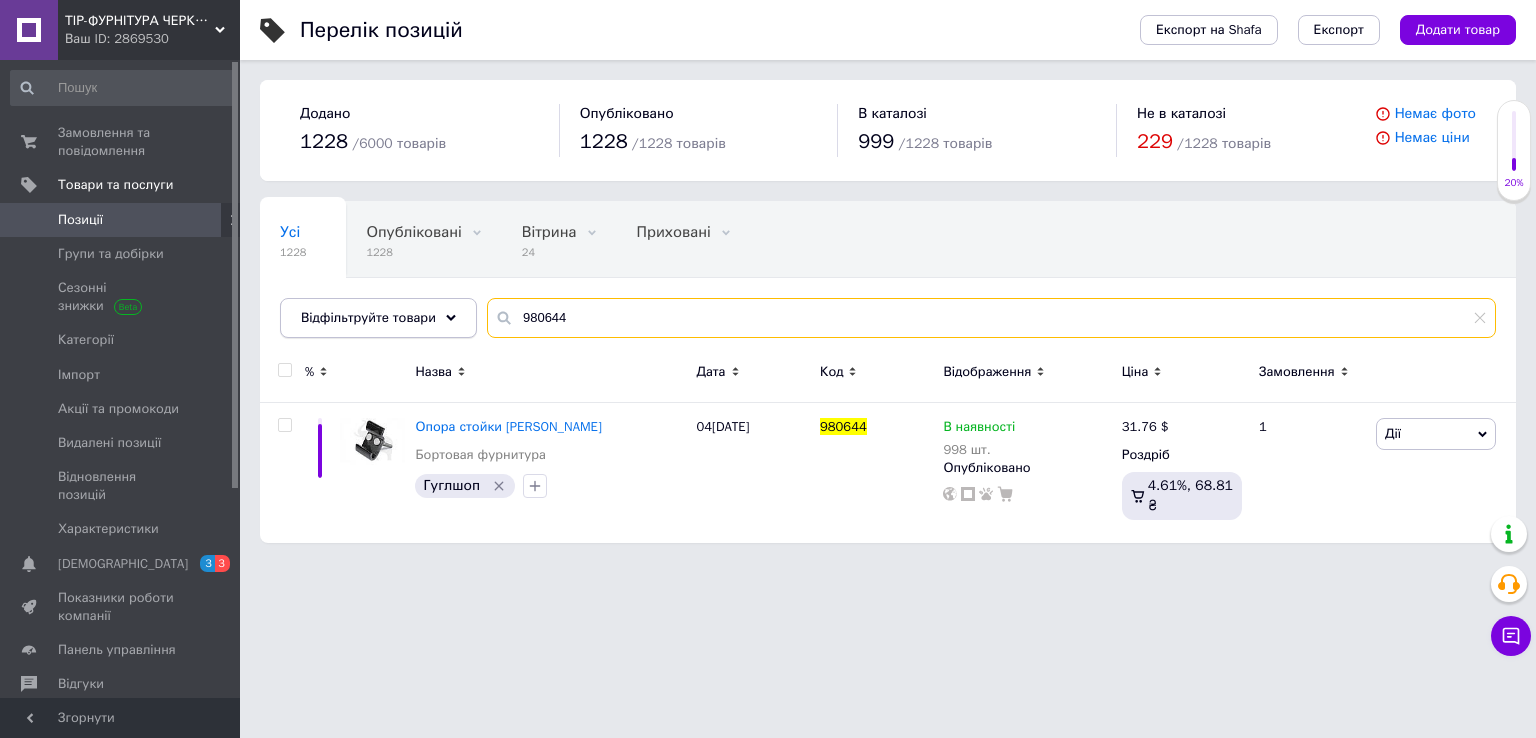 drag, startPoint x: 622, startPoint y: 311, endPoint x: 425, endPoint y: 315, distance: 197.0406 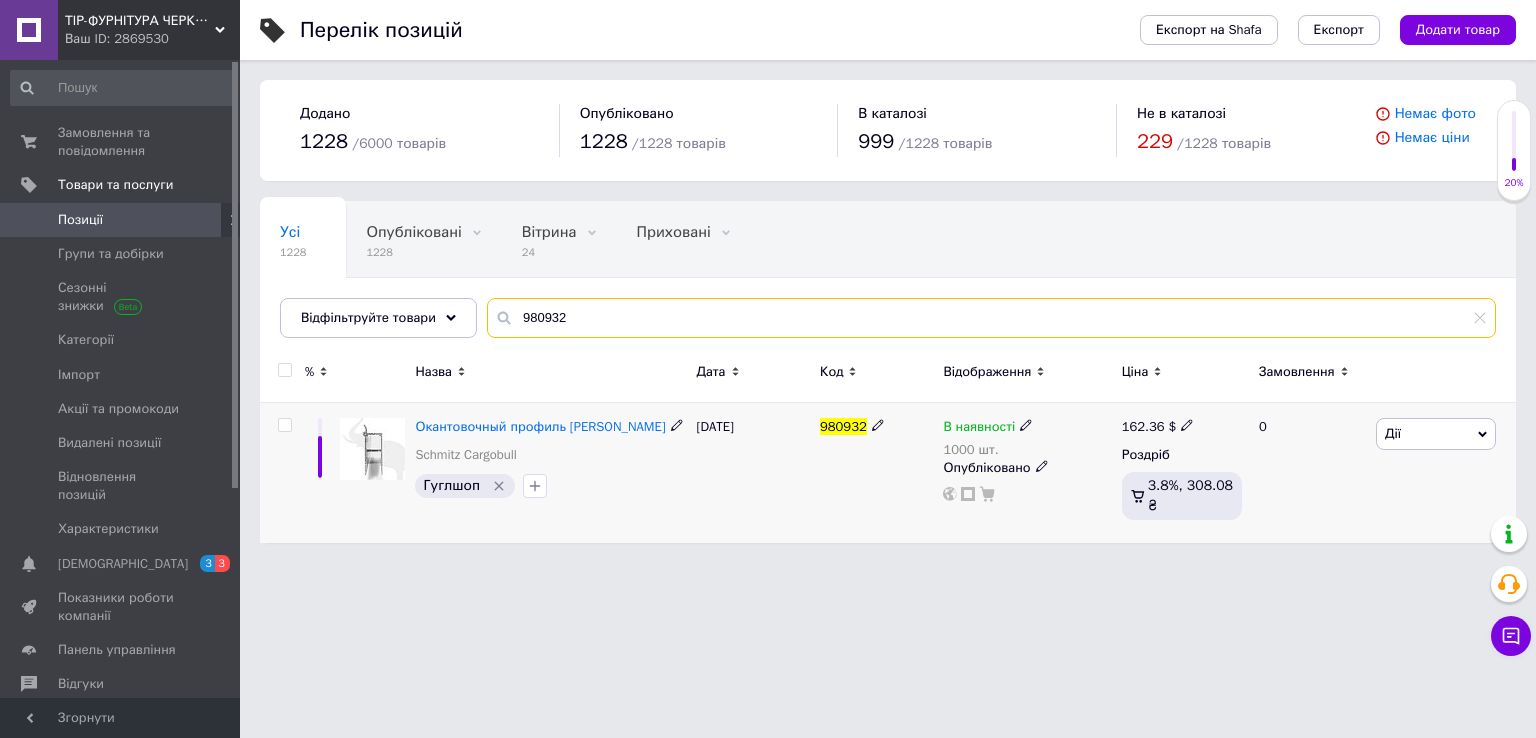 type on "980932" 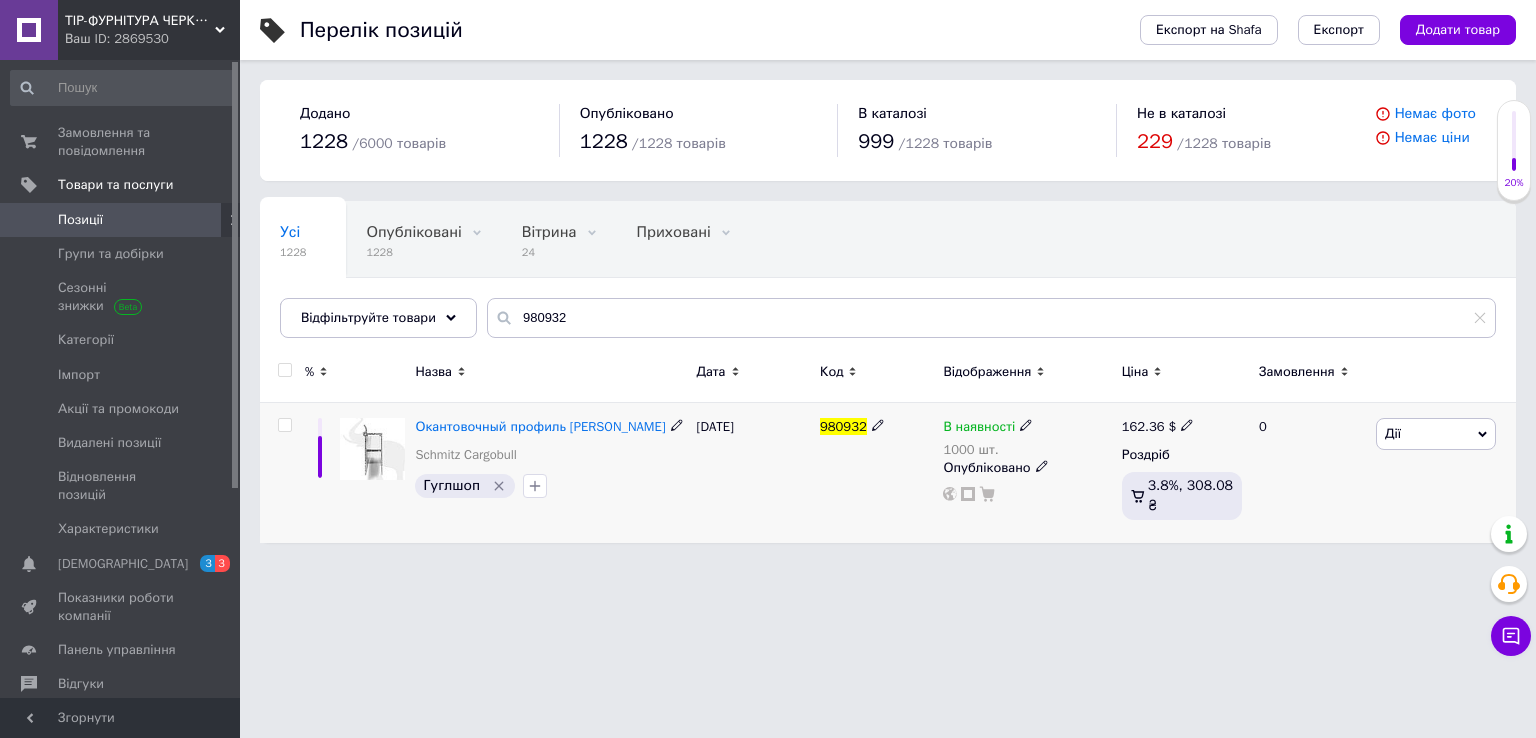 click on "162.36" at bounding box center [1143, 426] 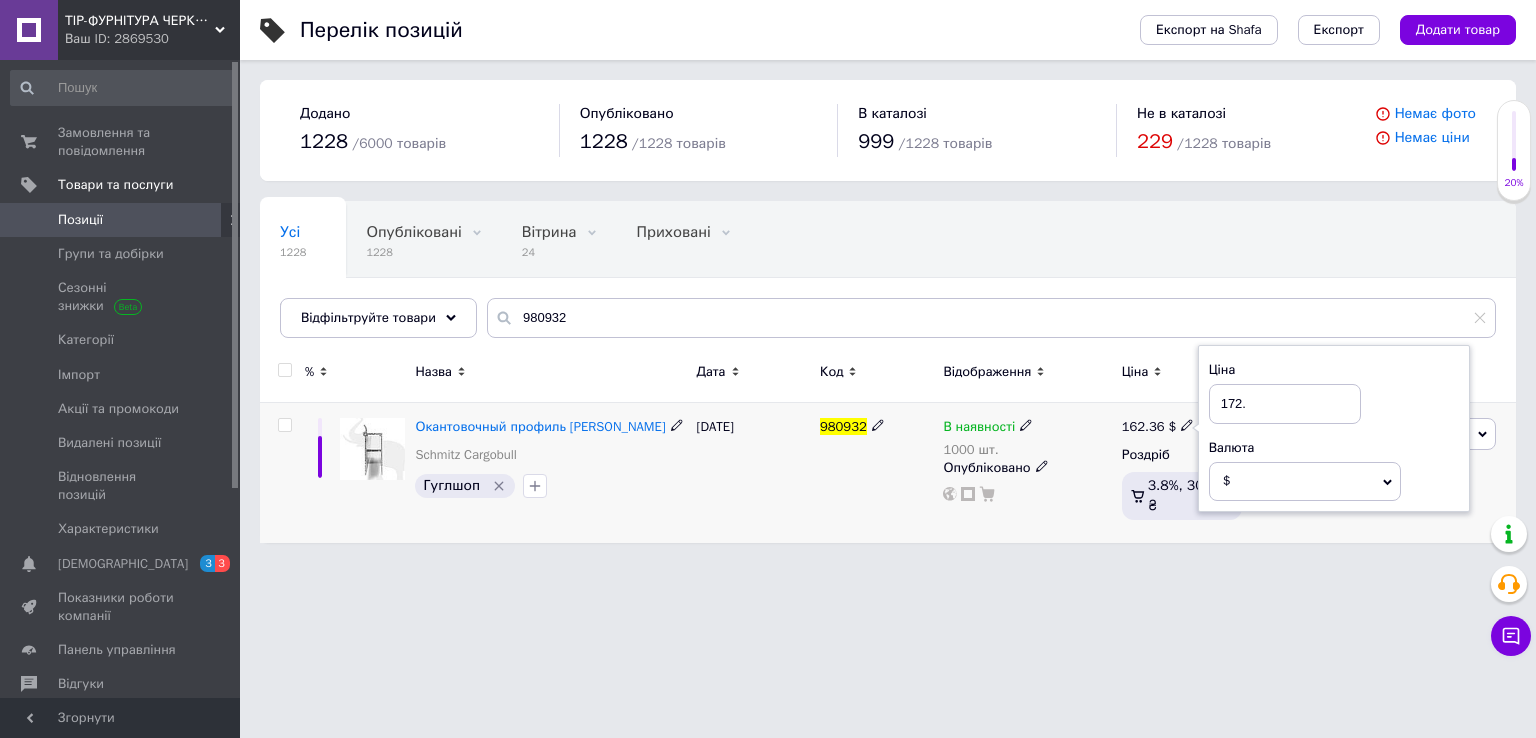 type on "172.9" 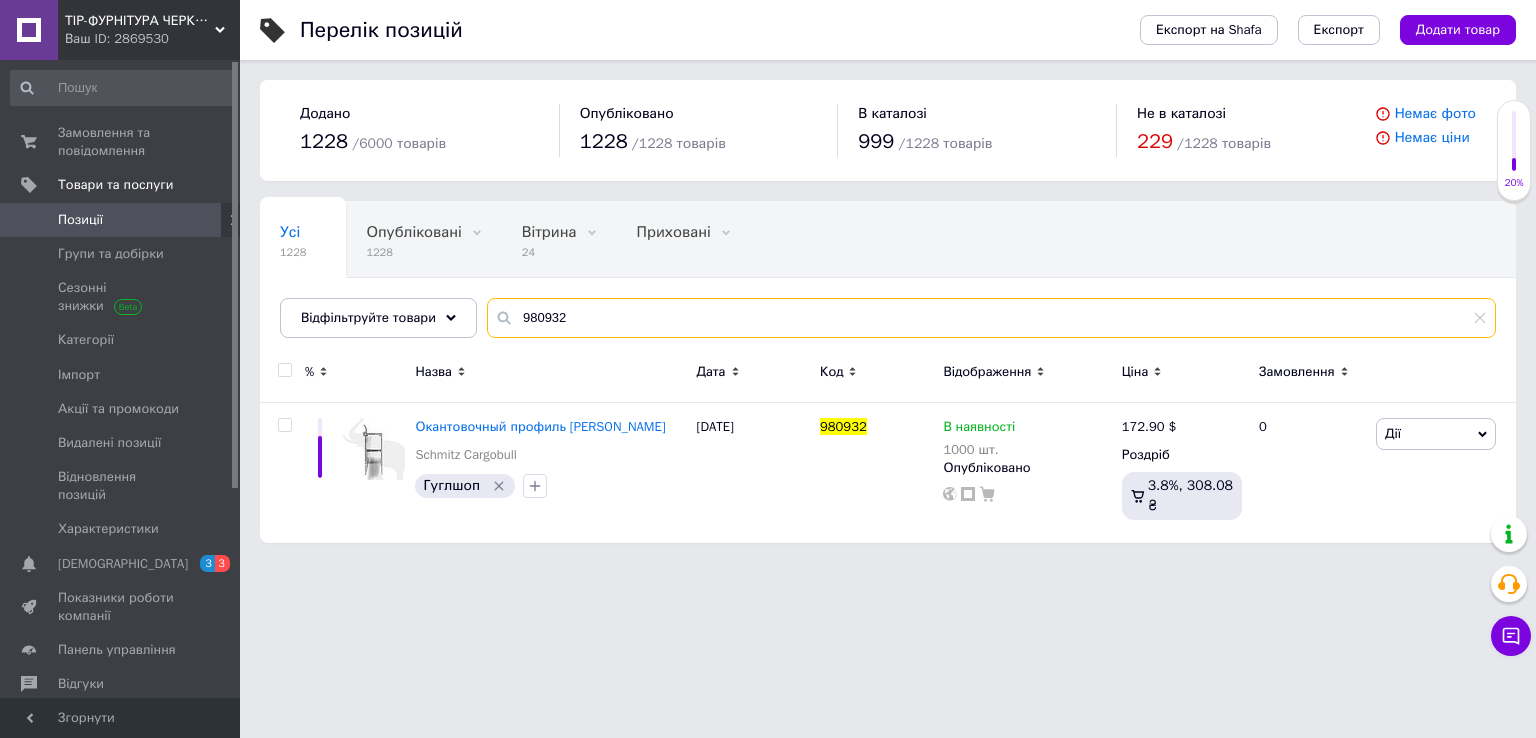 drag, startPoint x: 613, startPoint y: 310, endPoint x: 352, endPoint y: 347, distance: 263.60956 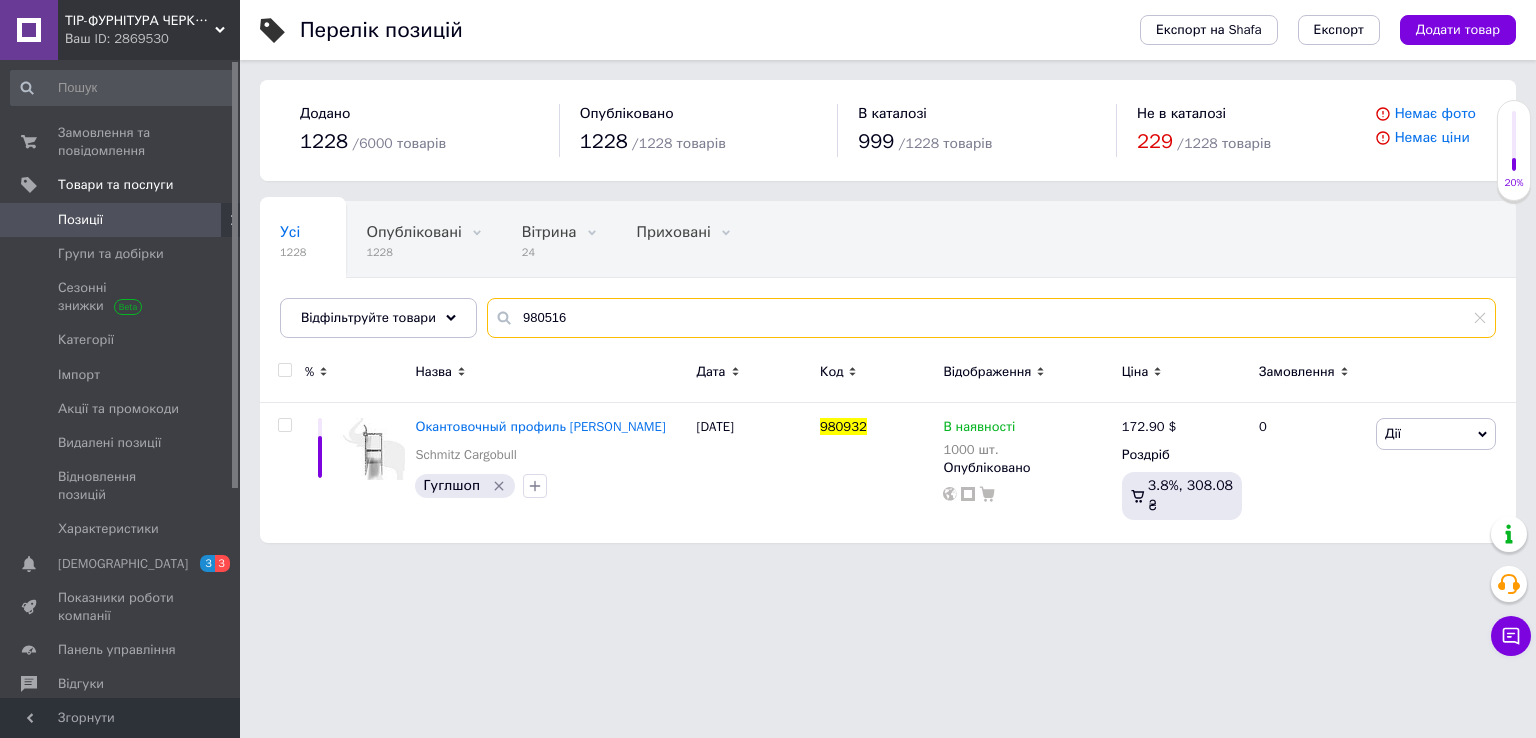 type on "980516" 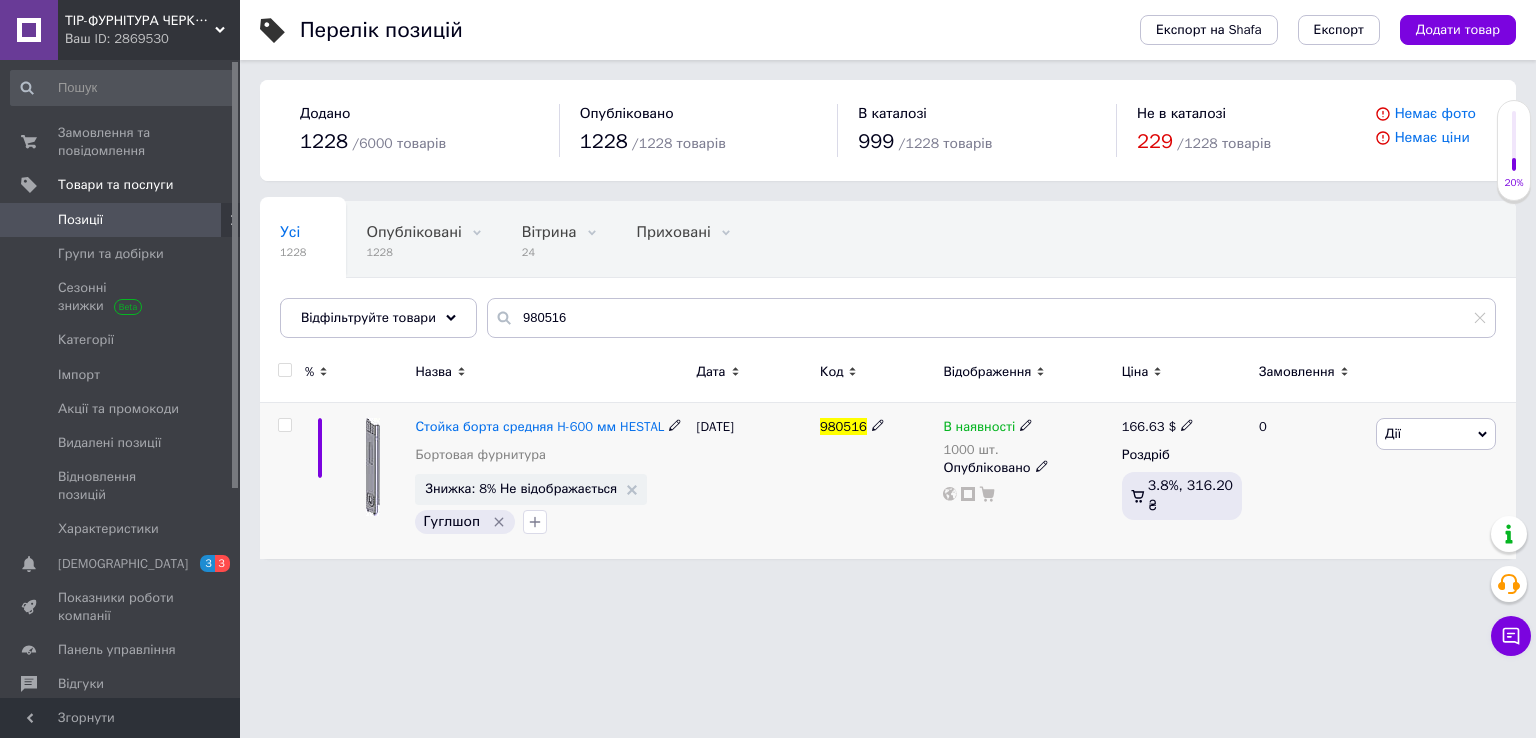 click on "166.63" at bounding box center [1143, 426] 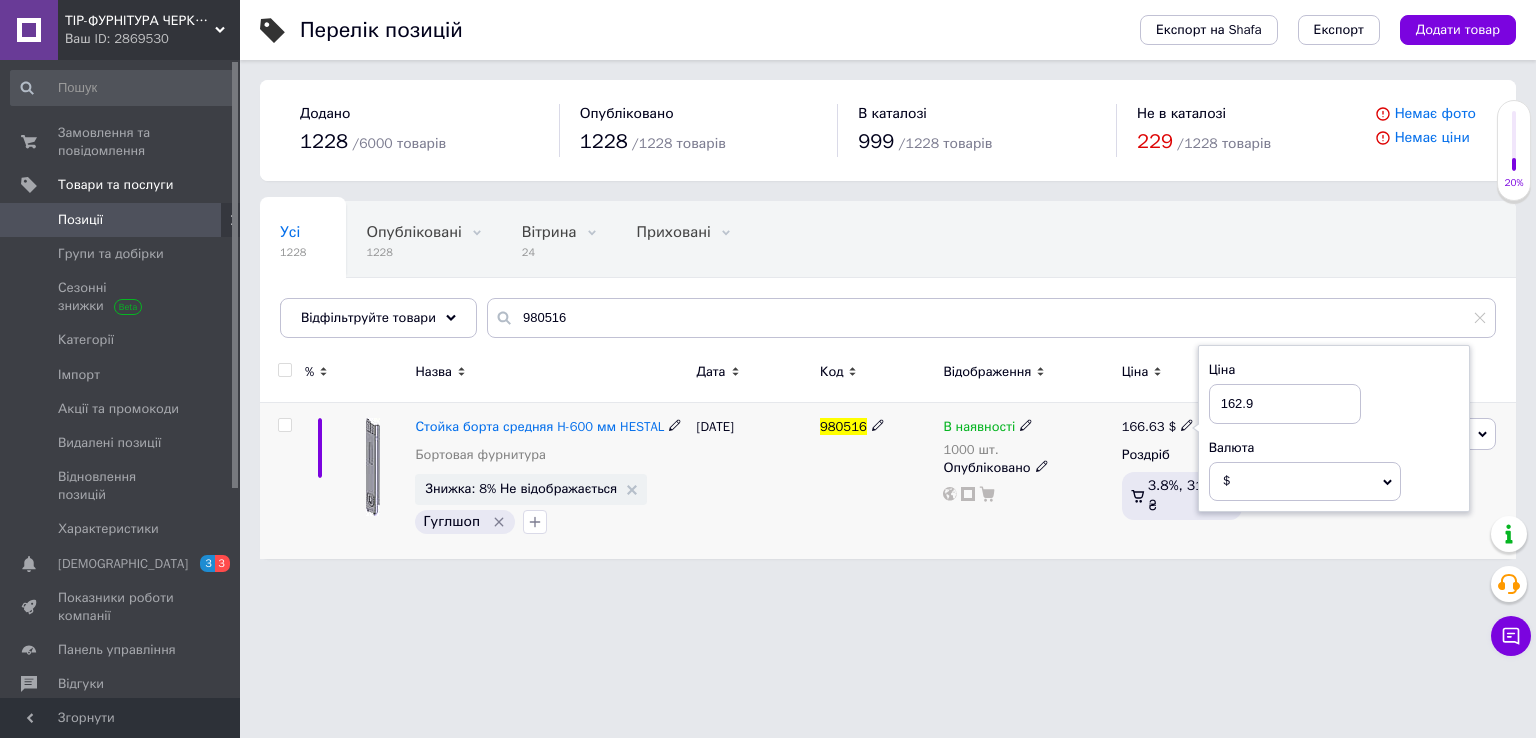 type on "162.97" 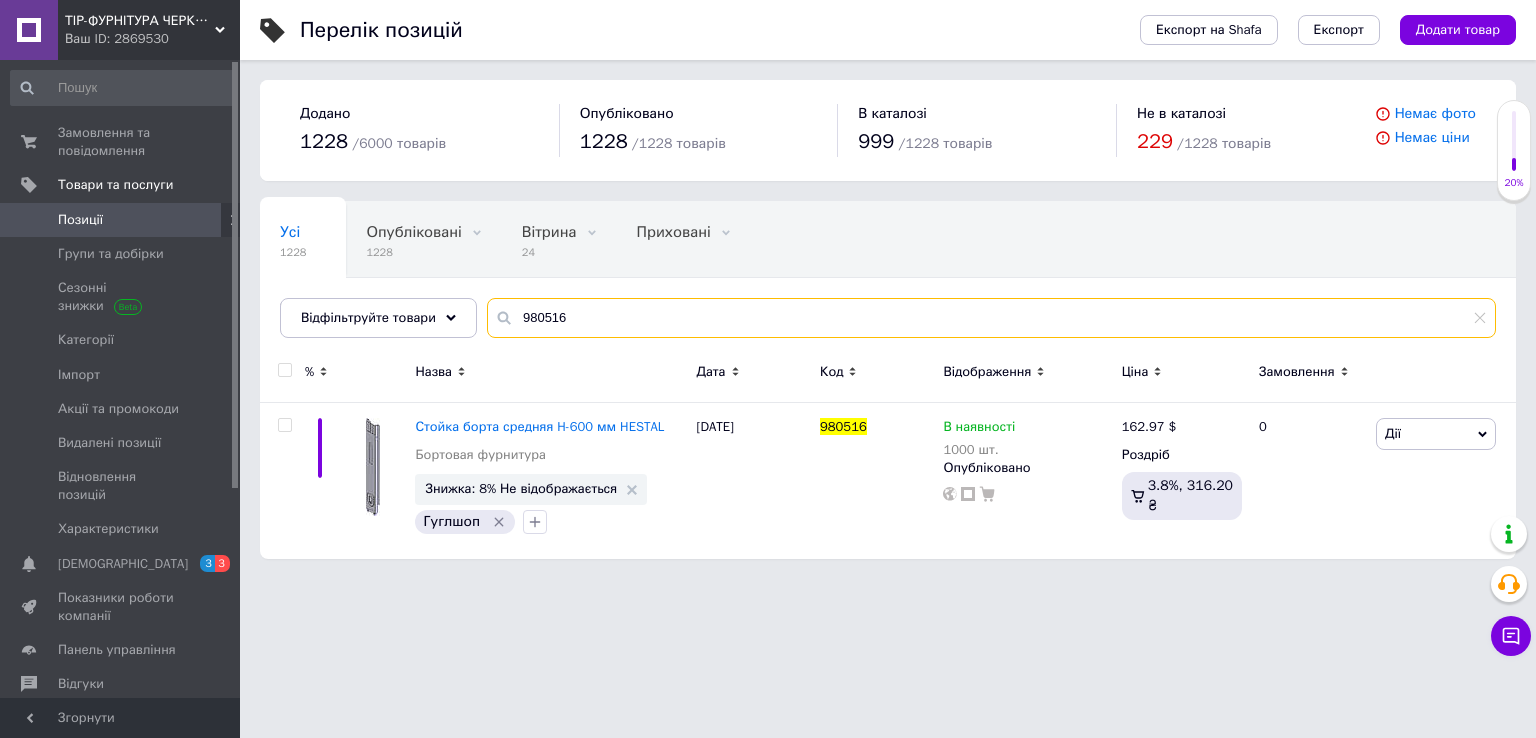 drag, startPoint x: 651, startPoint y: 321, endPoint x: 240, endPoint y: 345, distance: 411.70013 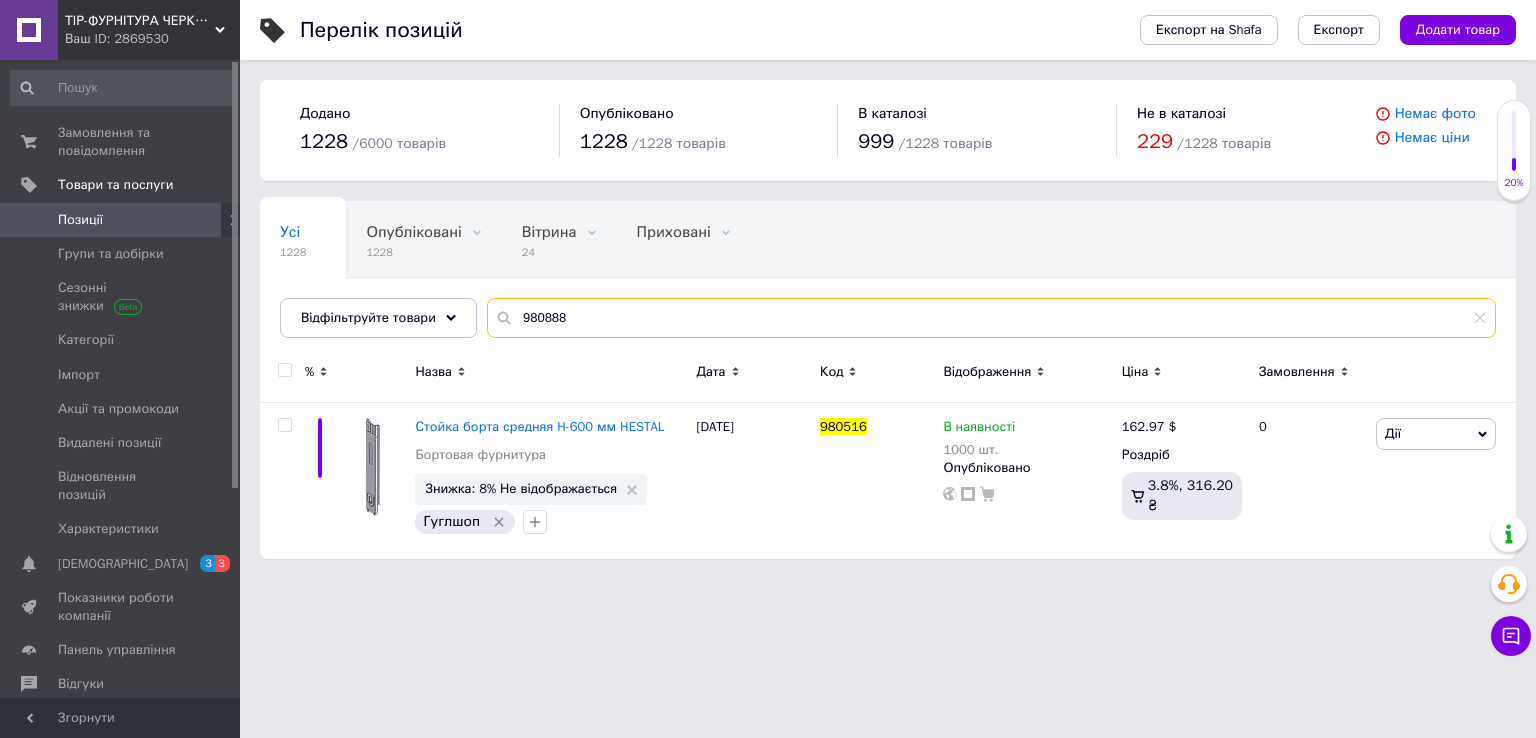 type on "980888" 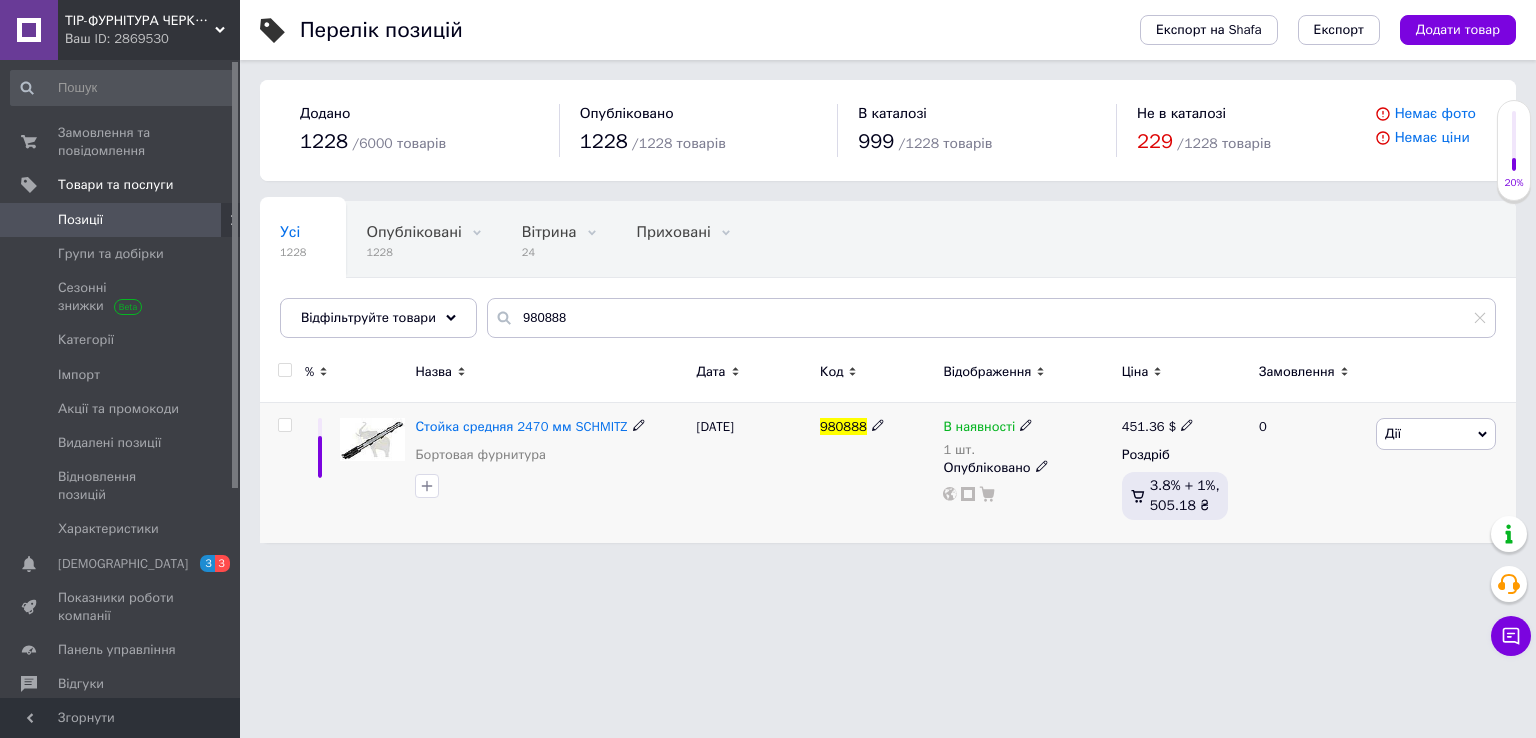 click on "451.36" at bounding box center [1143, 426] 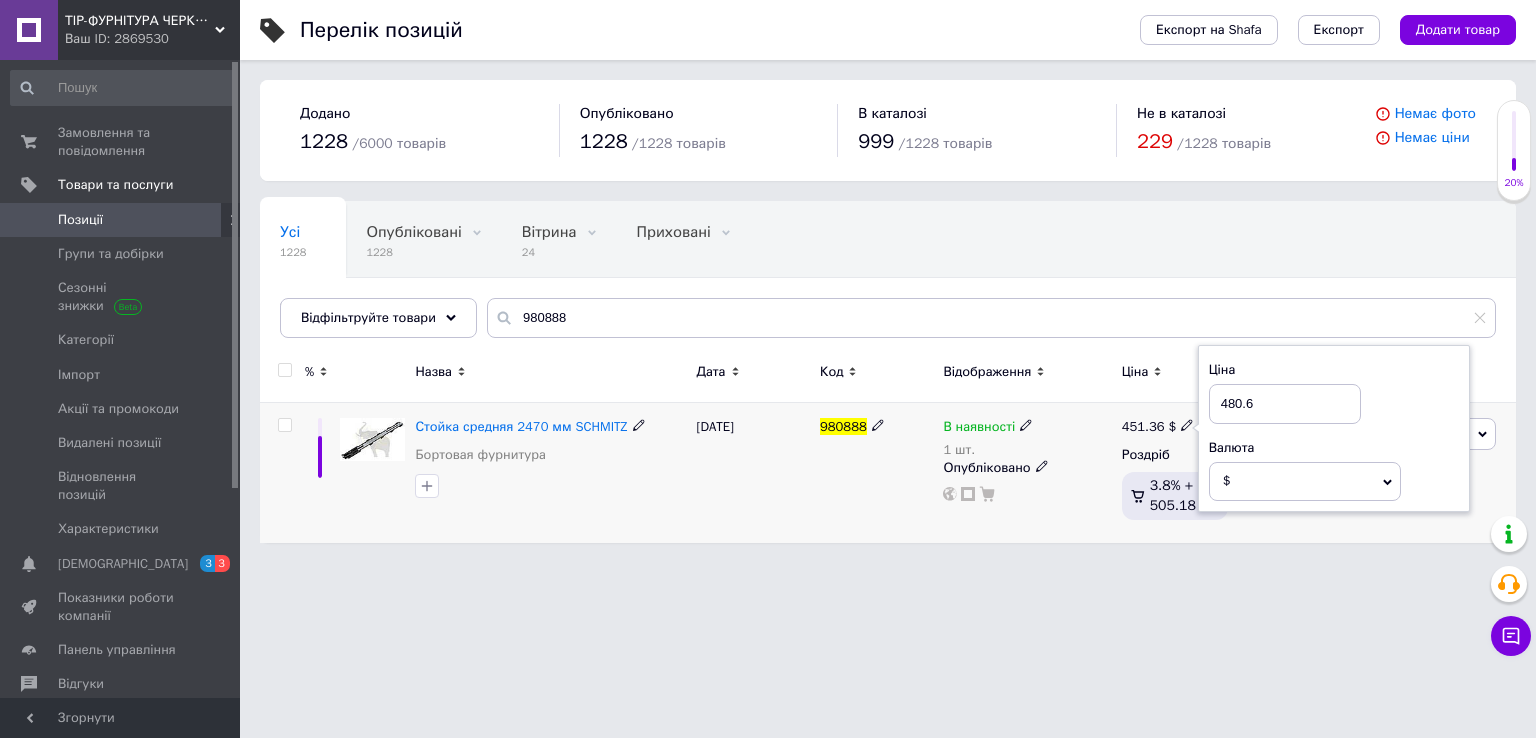 type on "480.68" 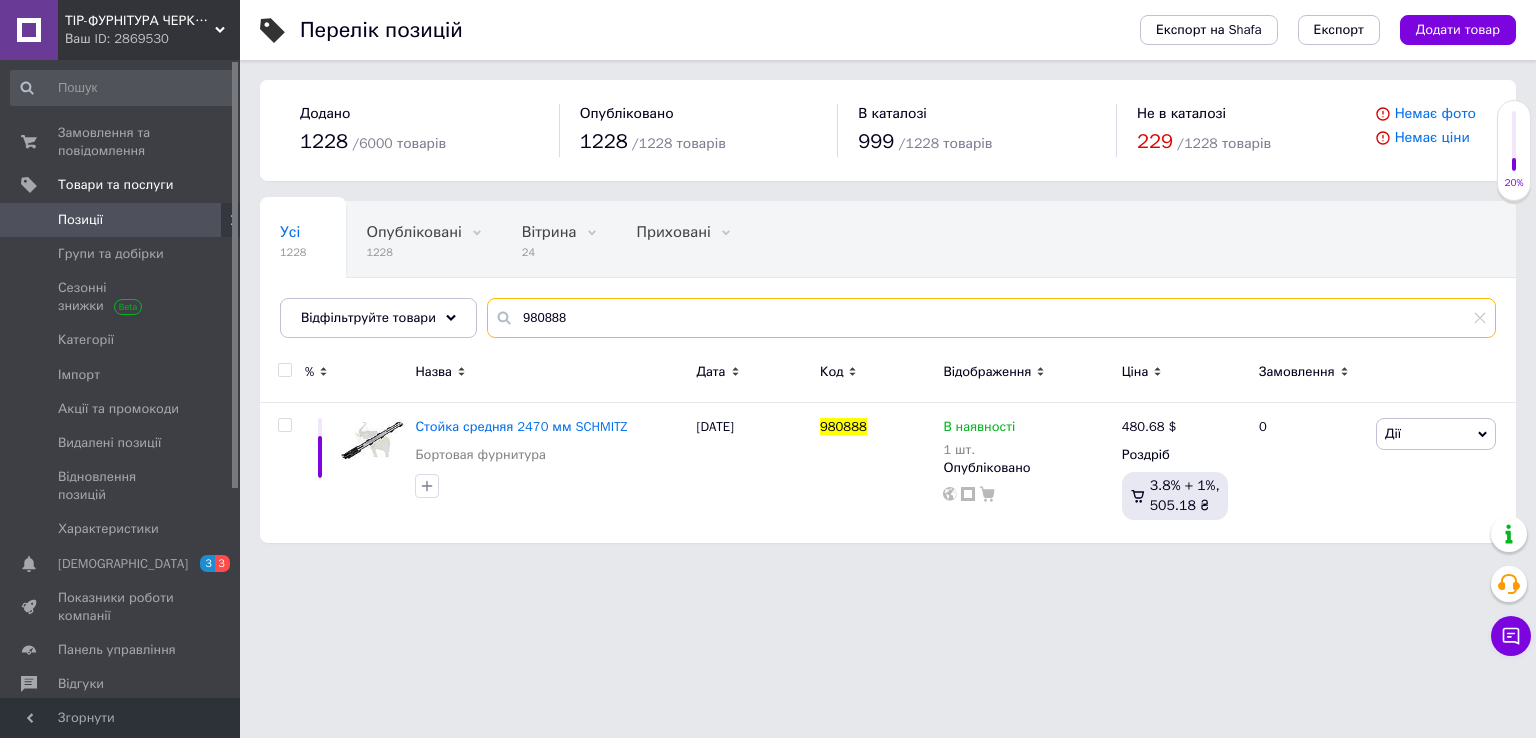 drag, startPoint x: 628, startPoint y: 306, endPoint x: 242, endPoint y: 375, distance: 392.1186 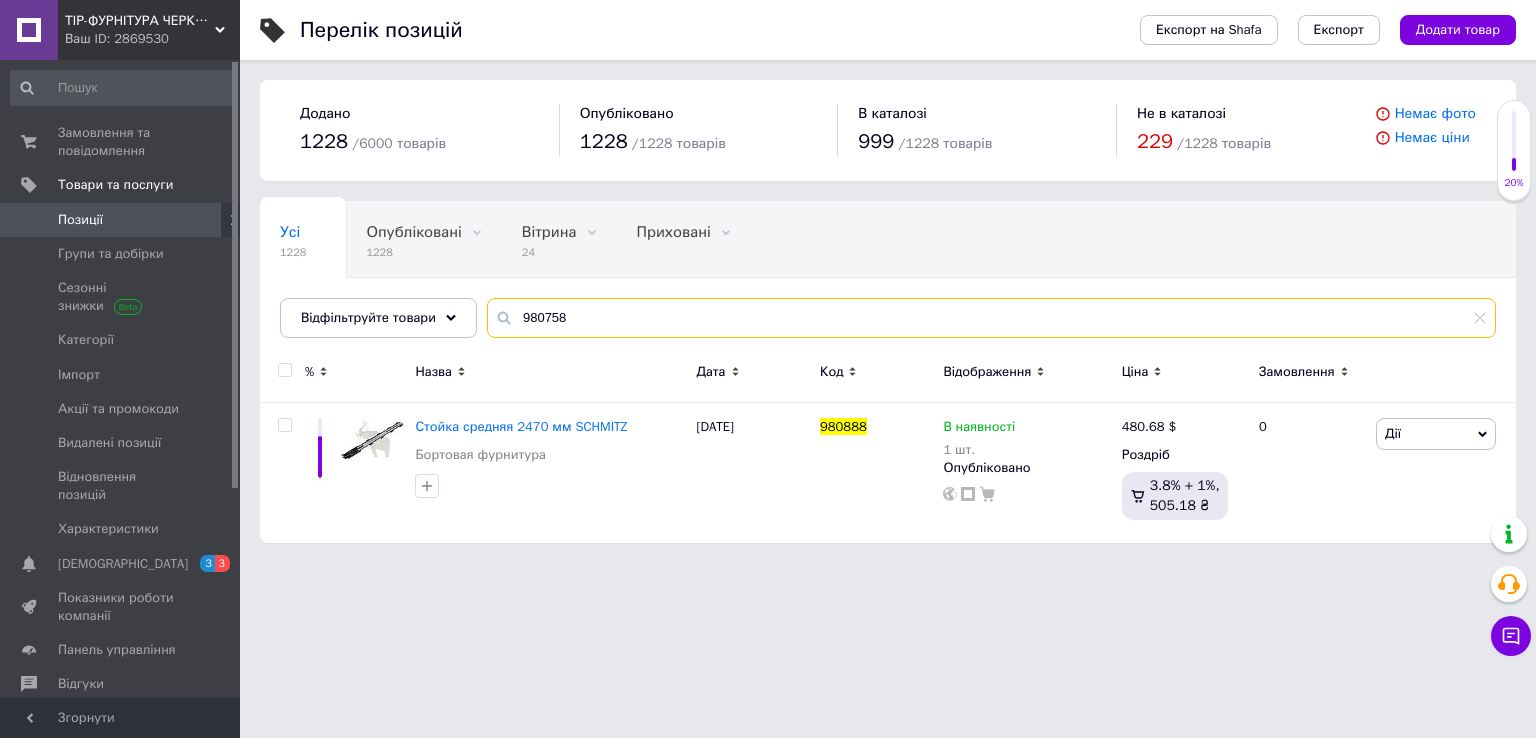 type on "980758" 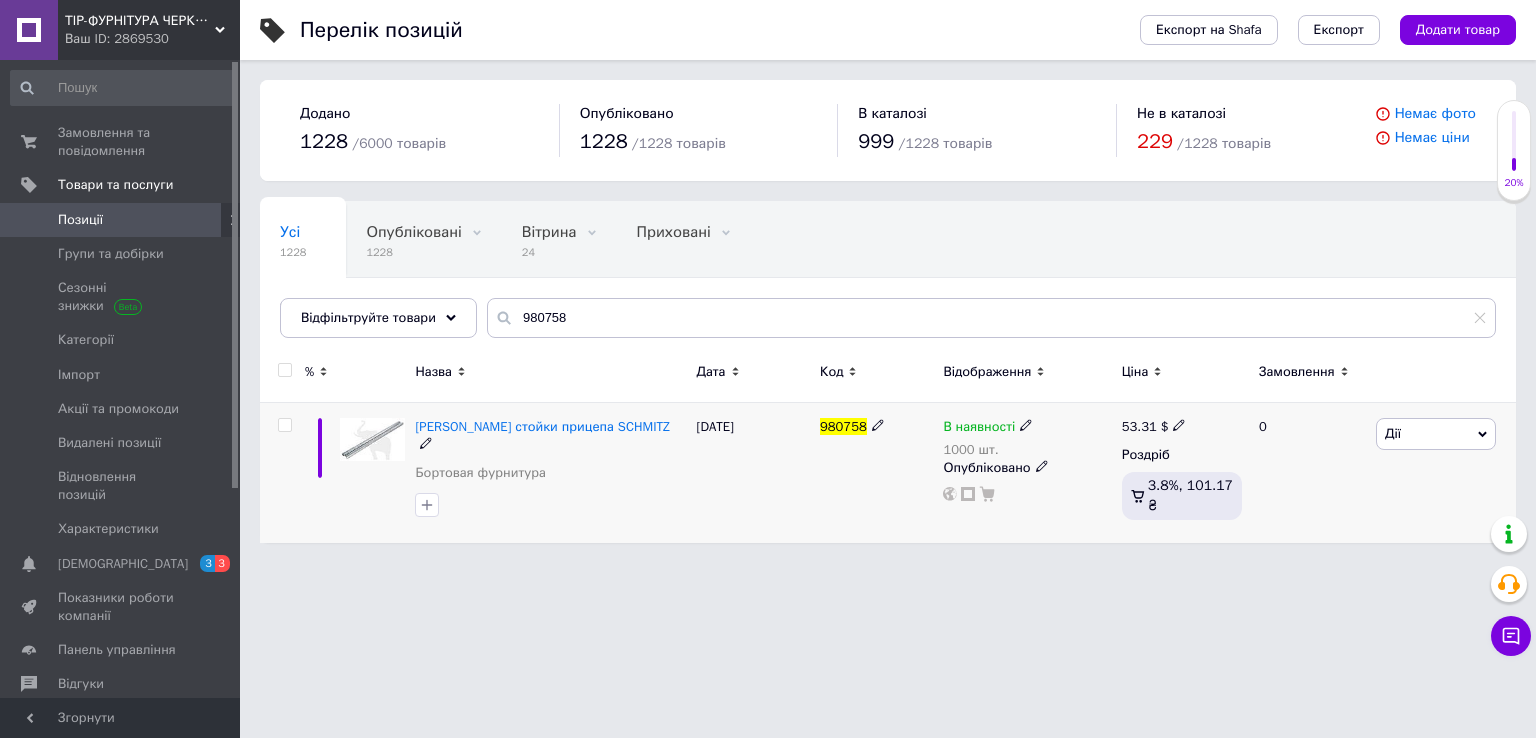 click on "53.31" at bounding box center [1139, 426] 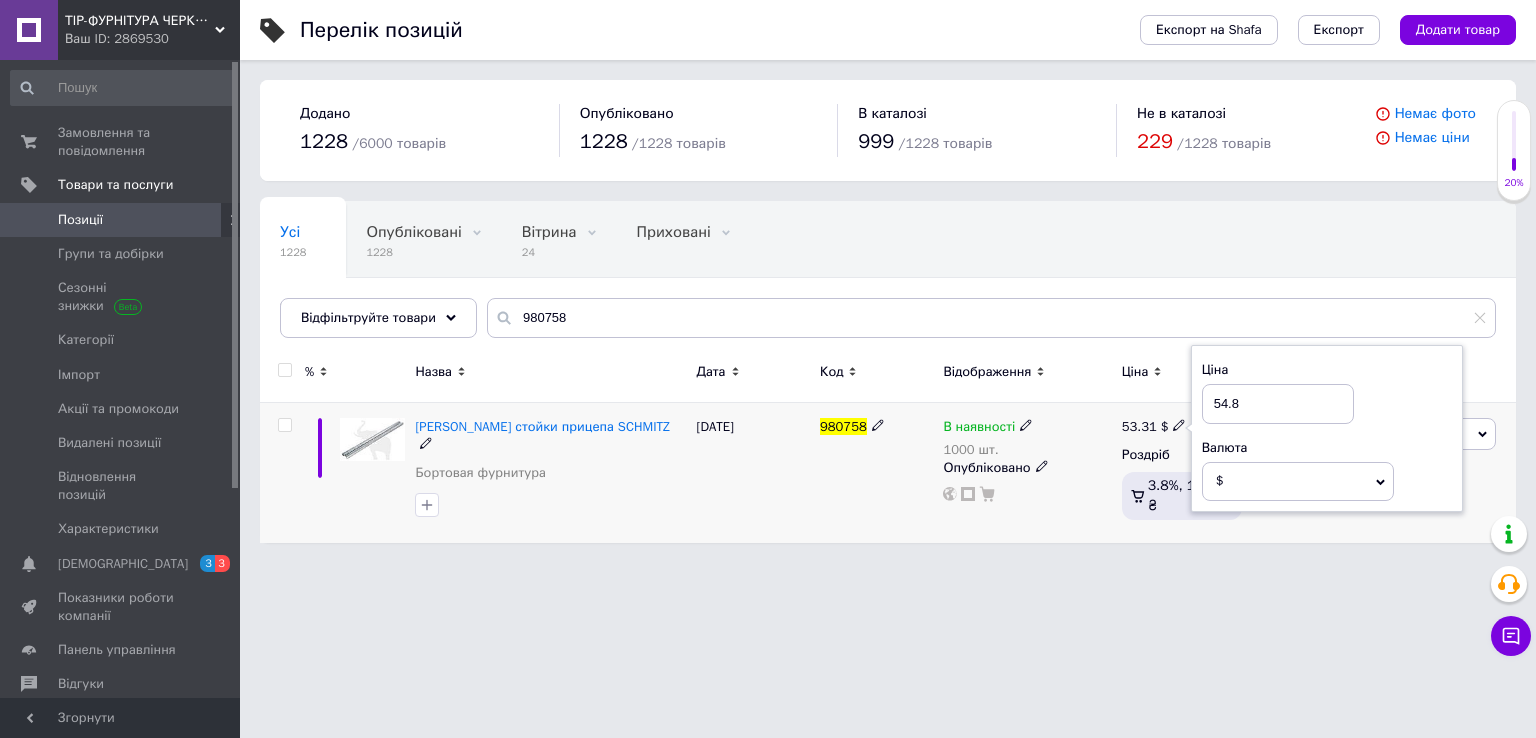 type on "54.81" 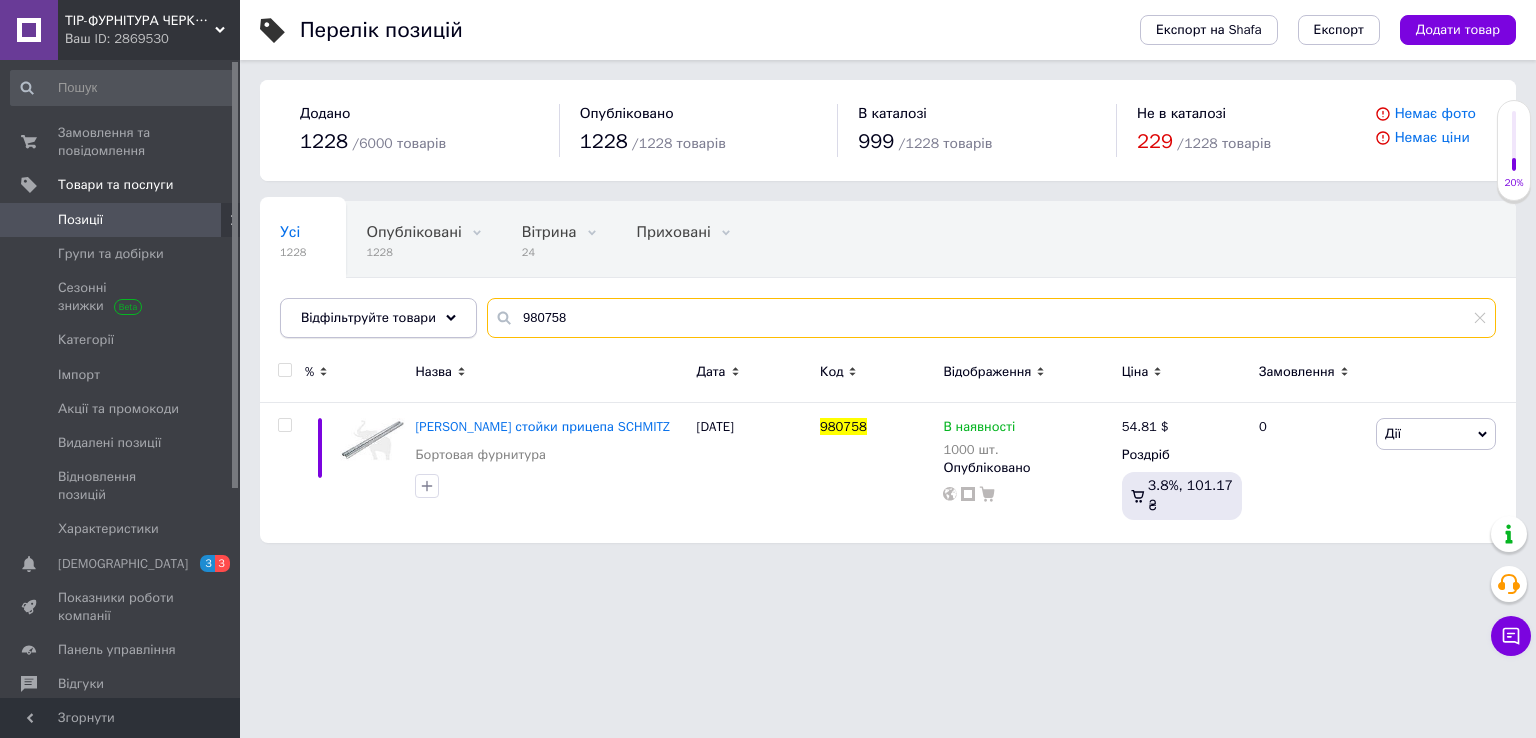 drag, startPoint x: 595, startPoint y: 317, endPoint x: 340, endPoint y: 334, distance: 255.56604 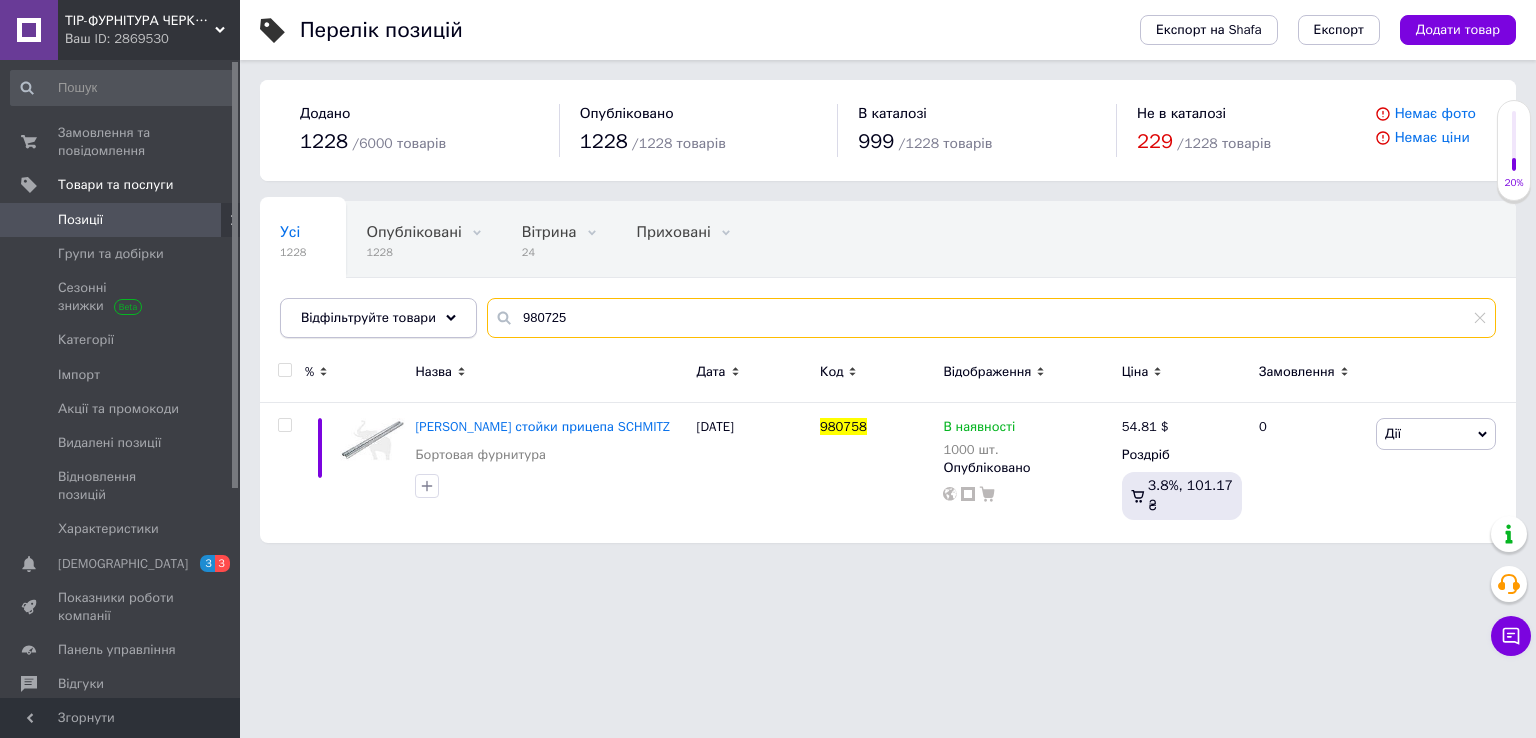 type on "980725" 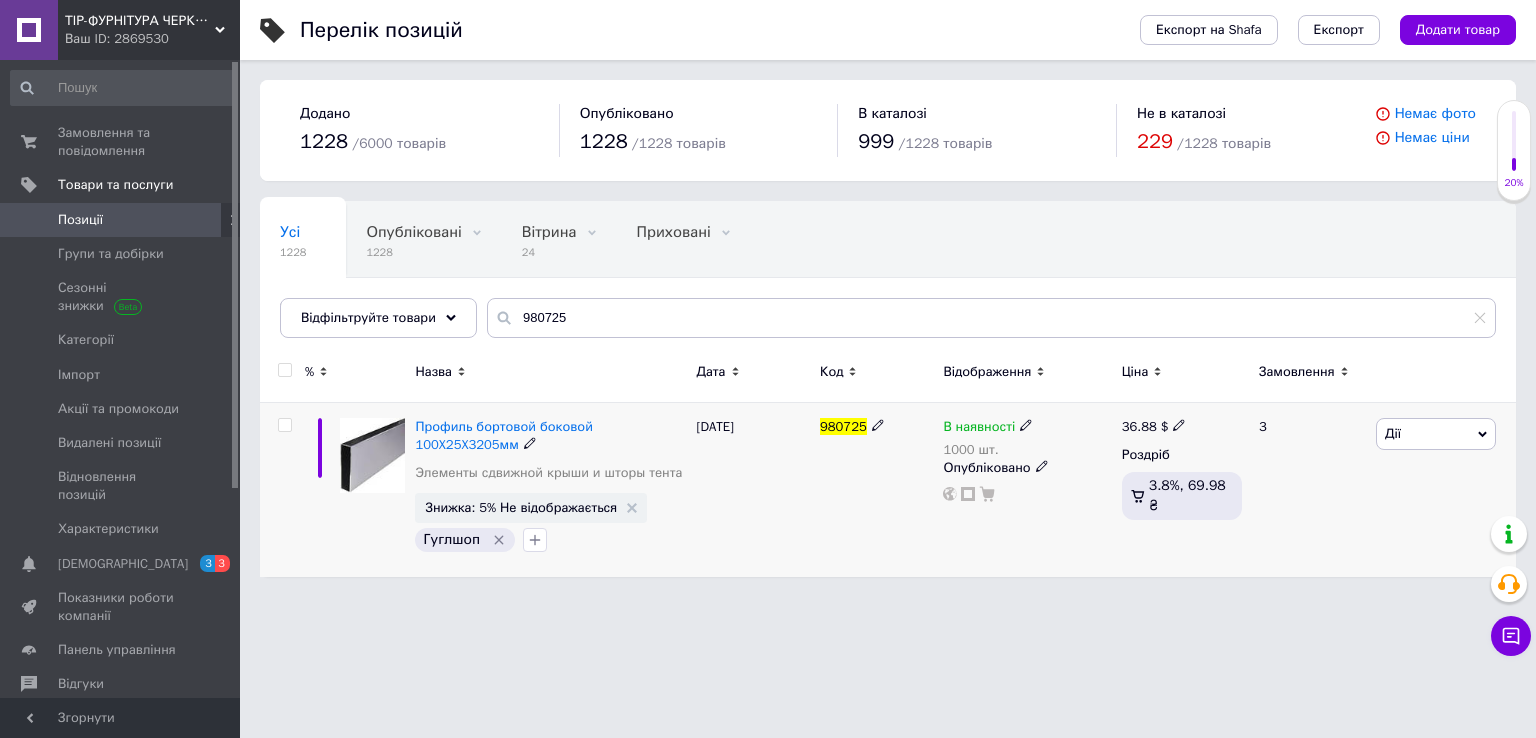 click on "36.88" at bounding box center (1139, 426) 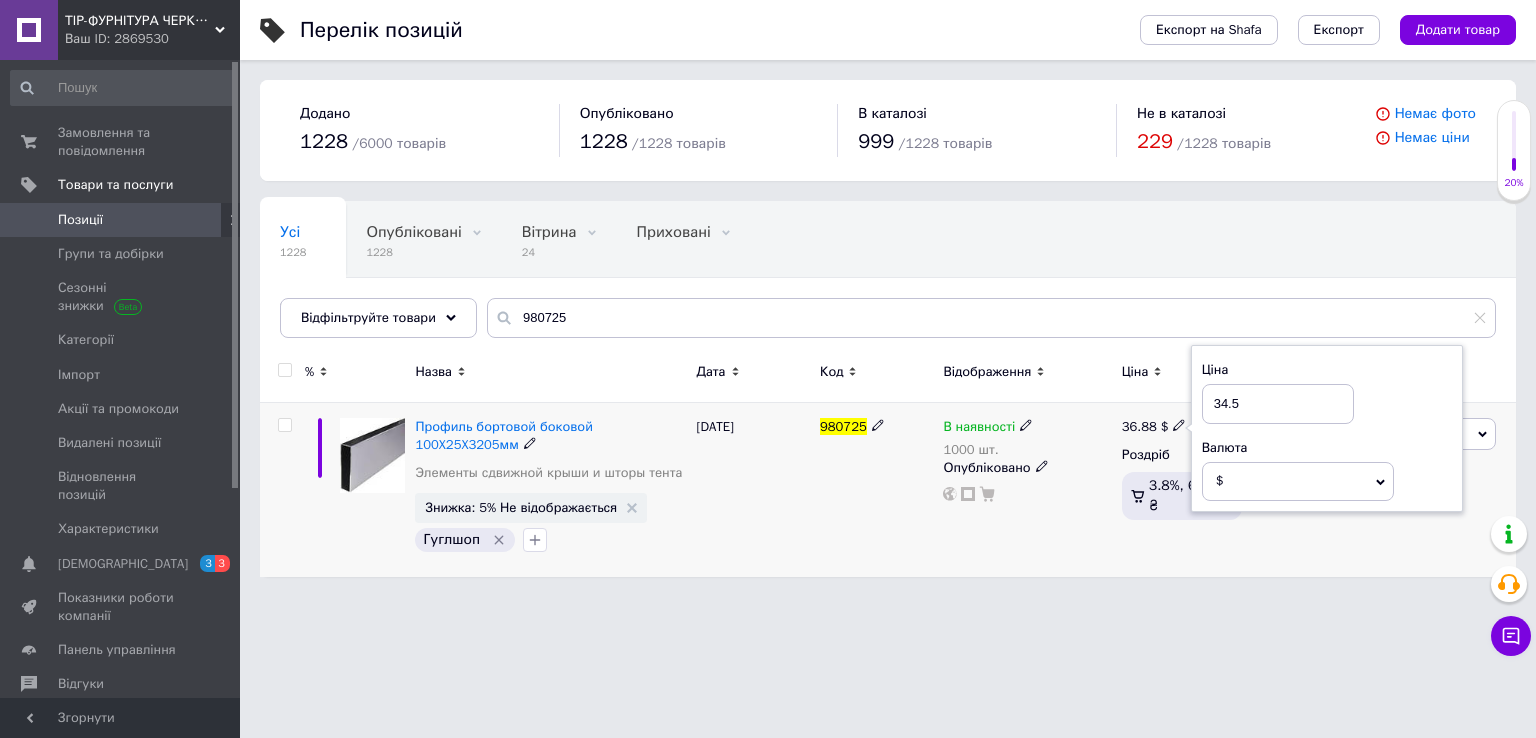 type on "34.59" 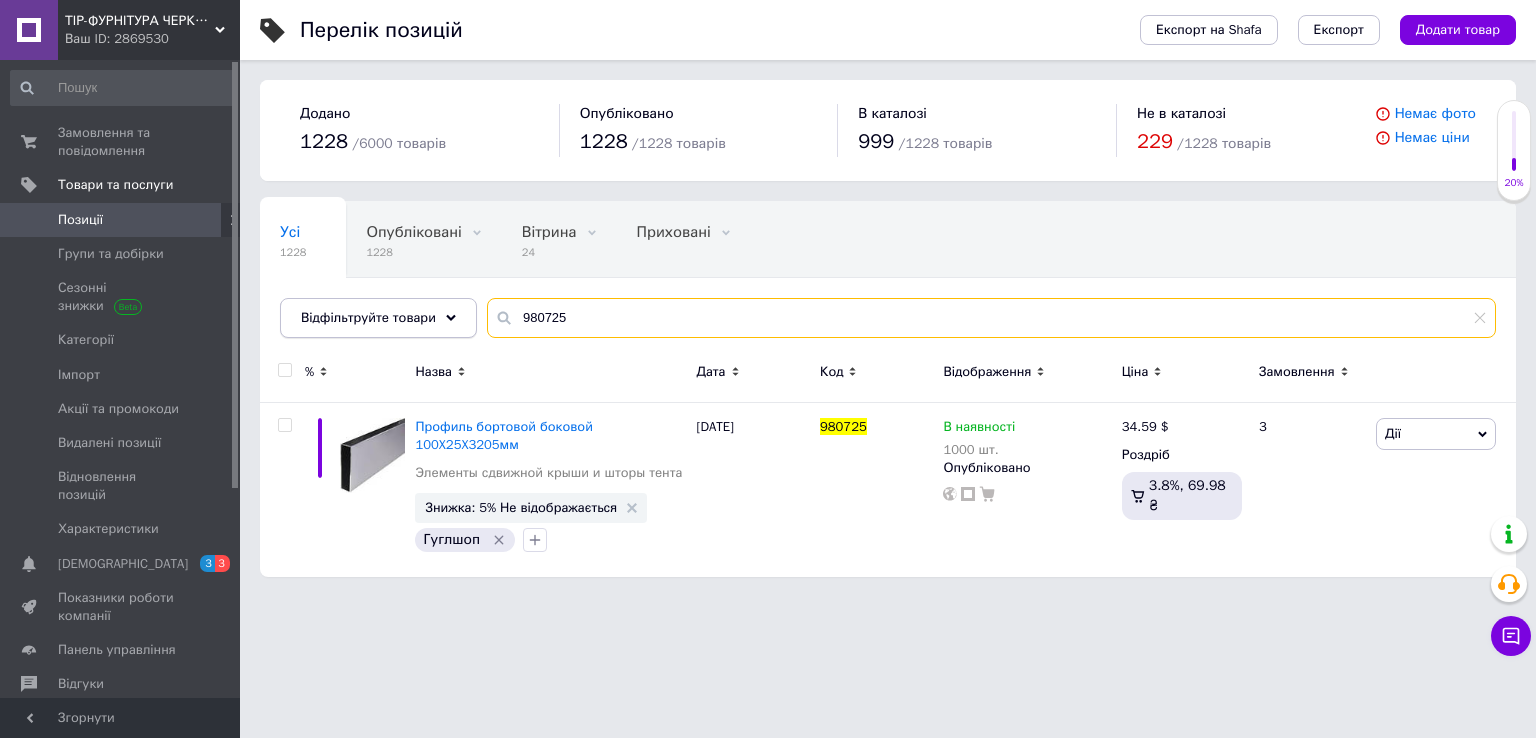 drag, startPoint x: 613, startPoint y: 305, endPoint x: 396, endPoint y: 330, distance: 218.43535 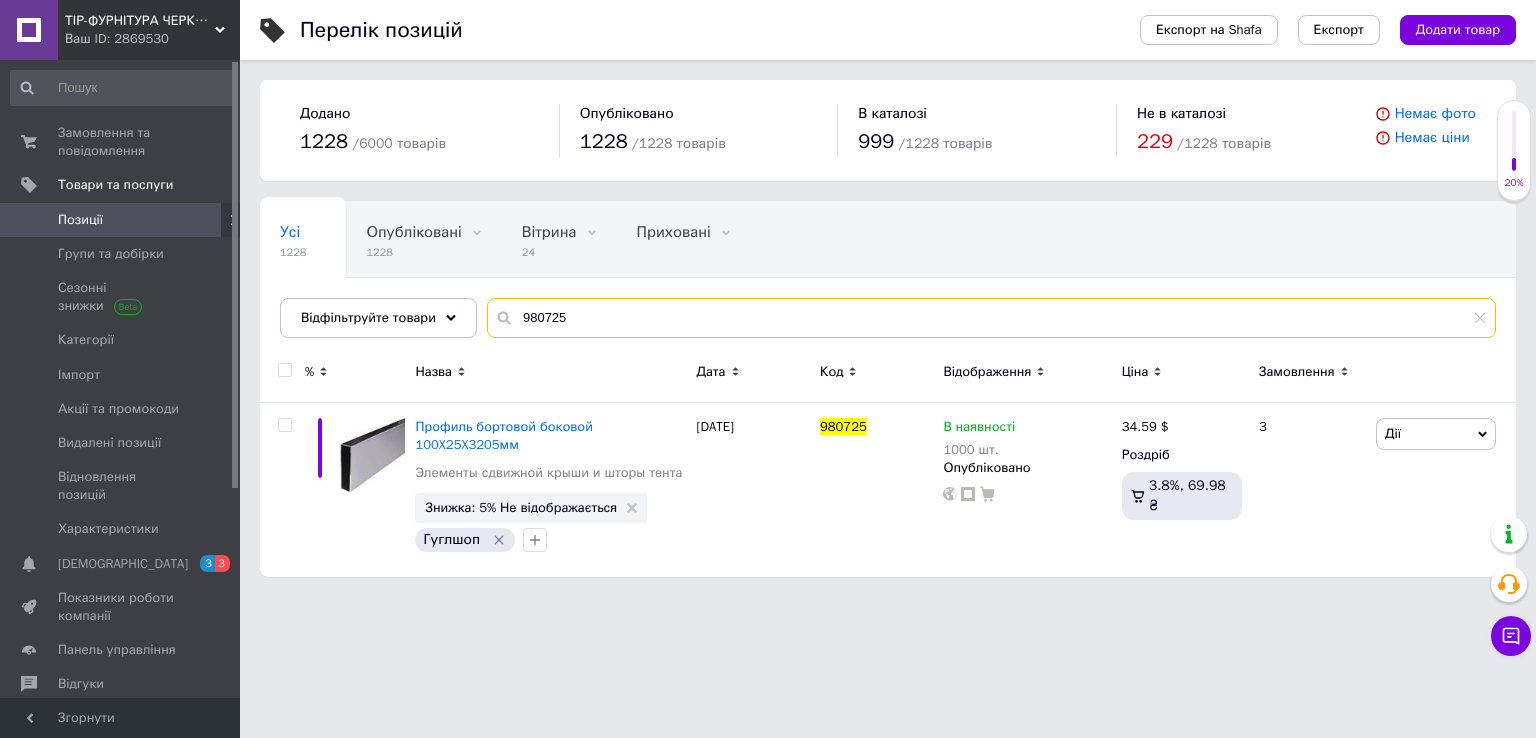 paste on "6" 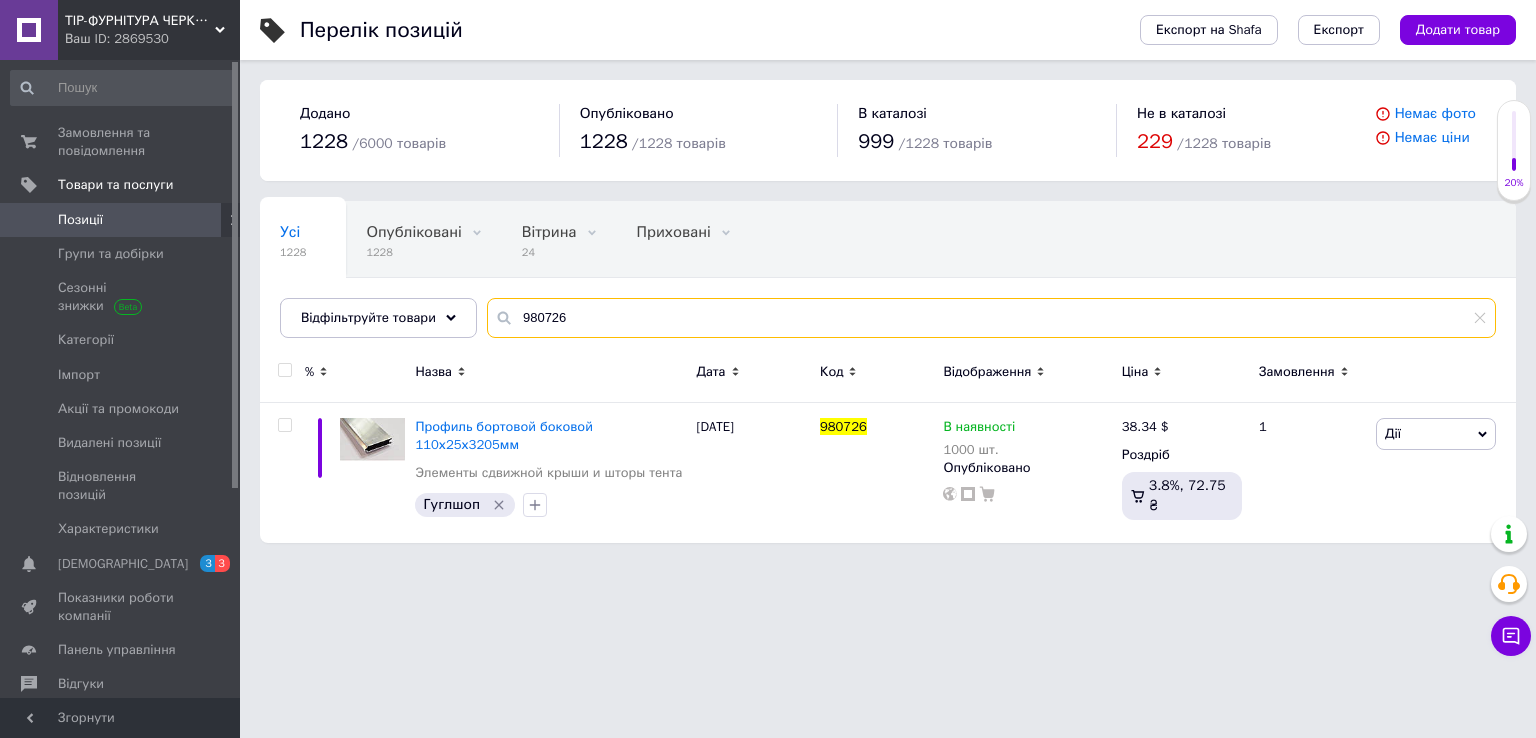 type on "980726" 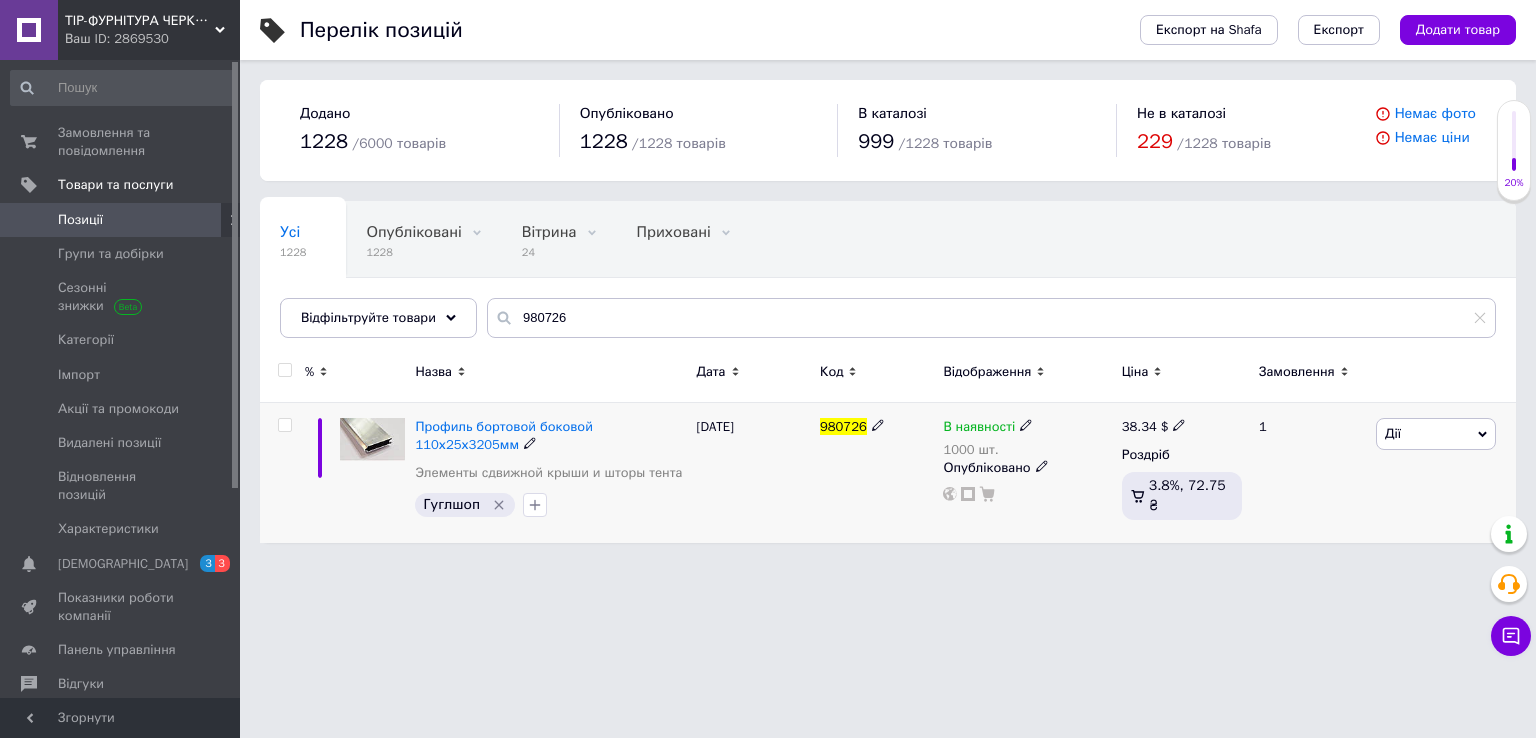 click on "38.34" at bounding box center [1139, 426] 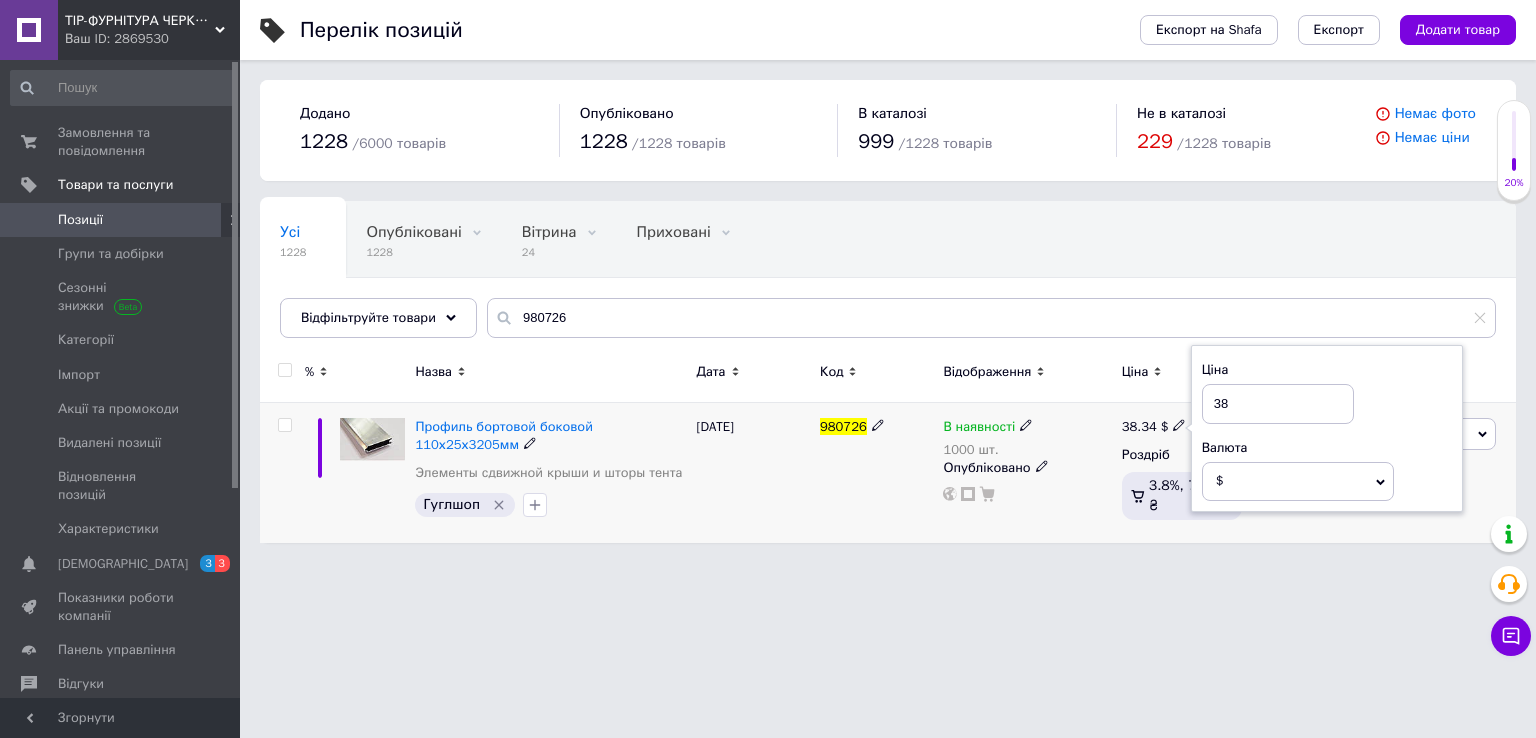 type on "3" 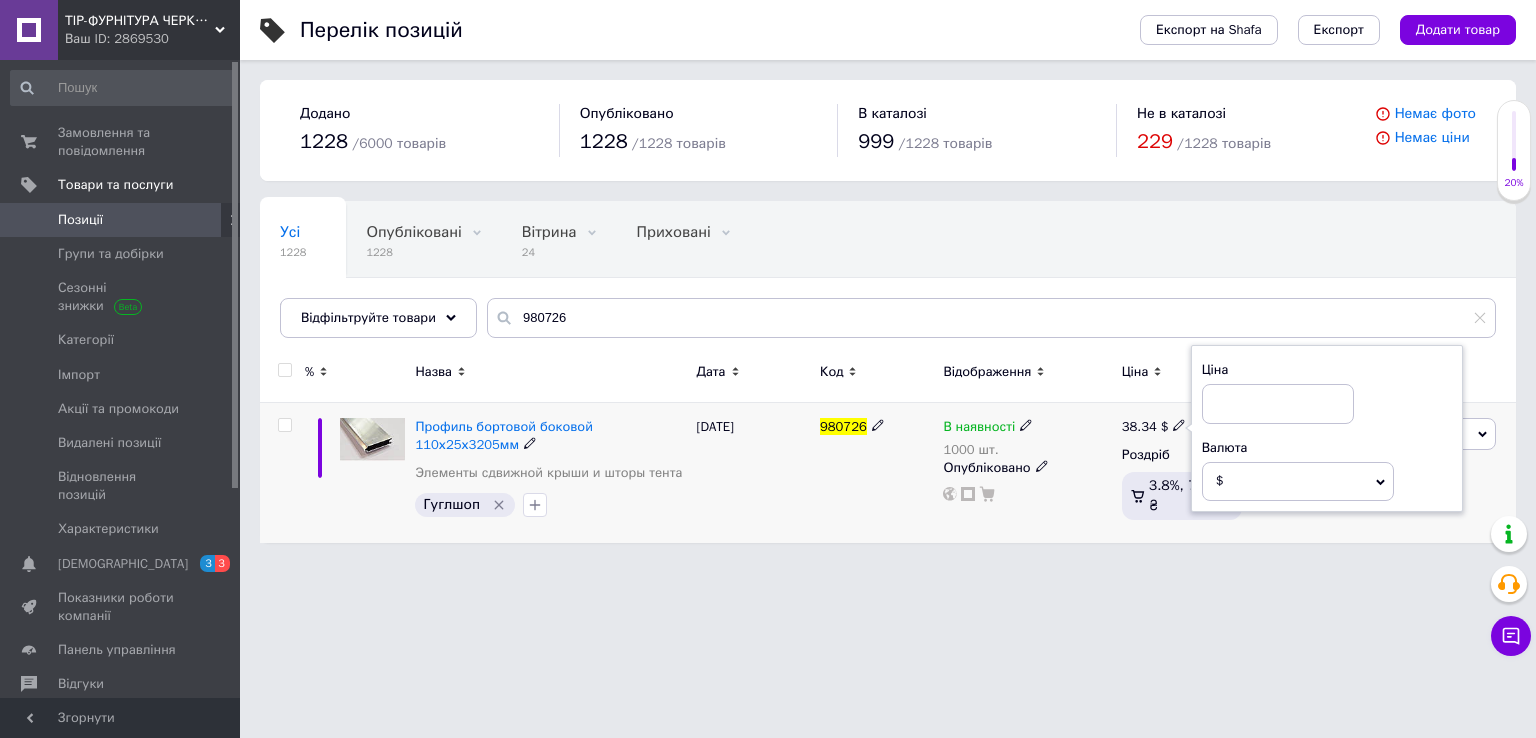 type on "2" 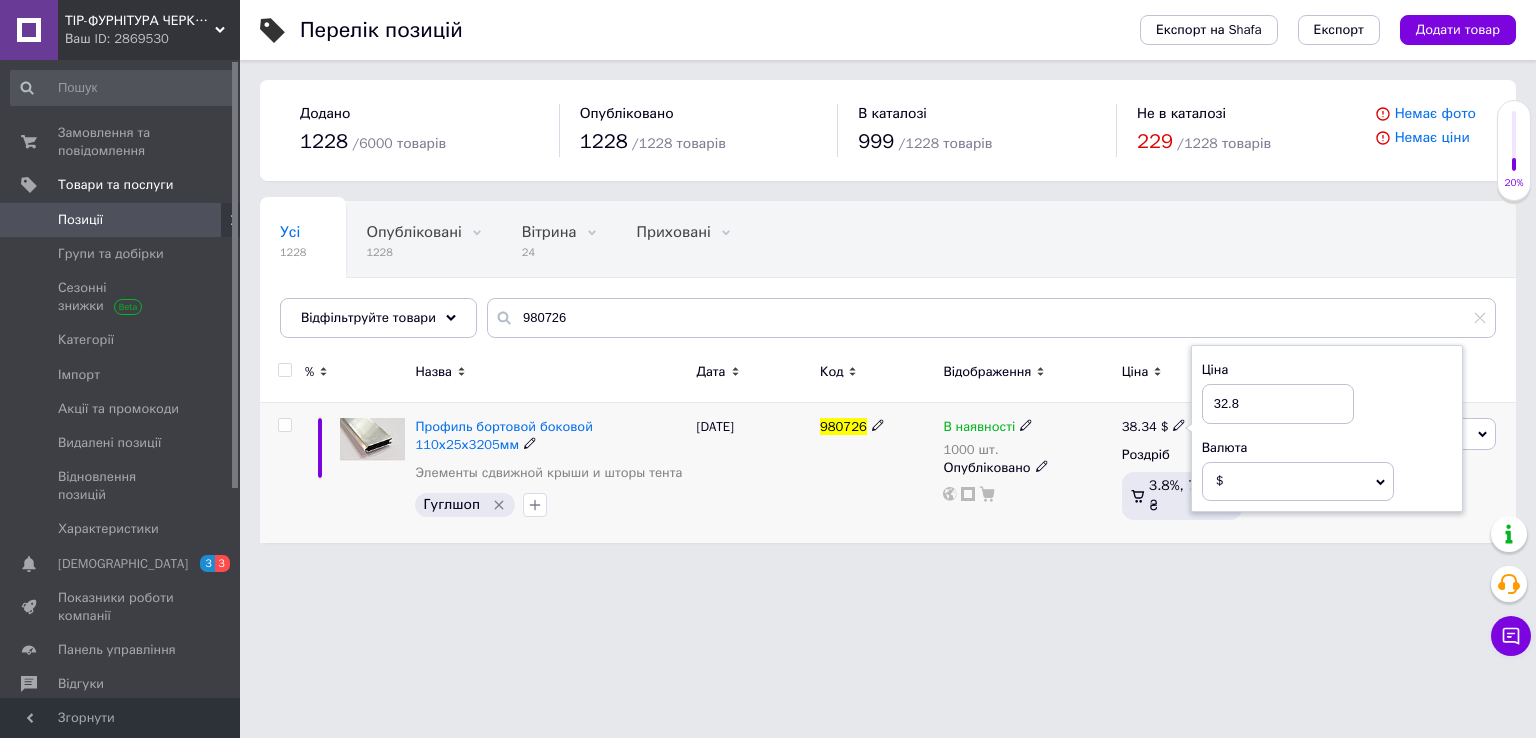 type on "32.84" 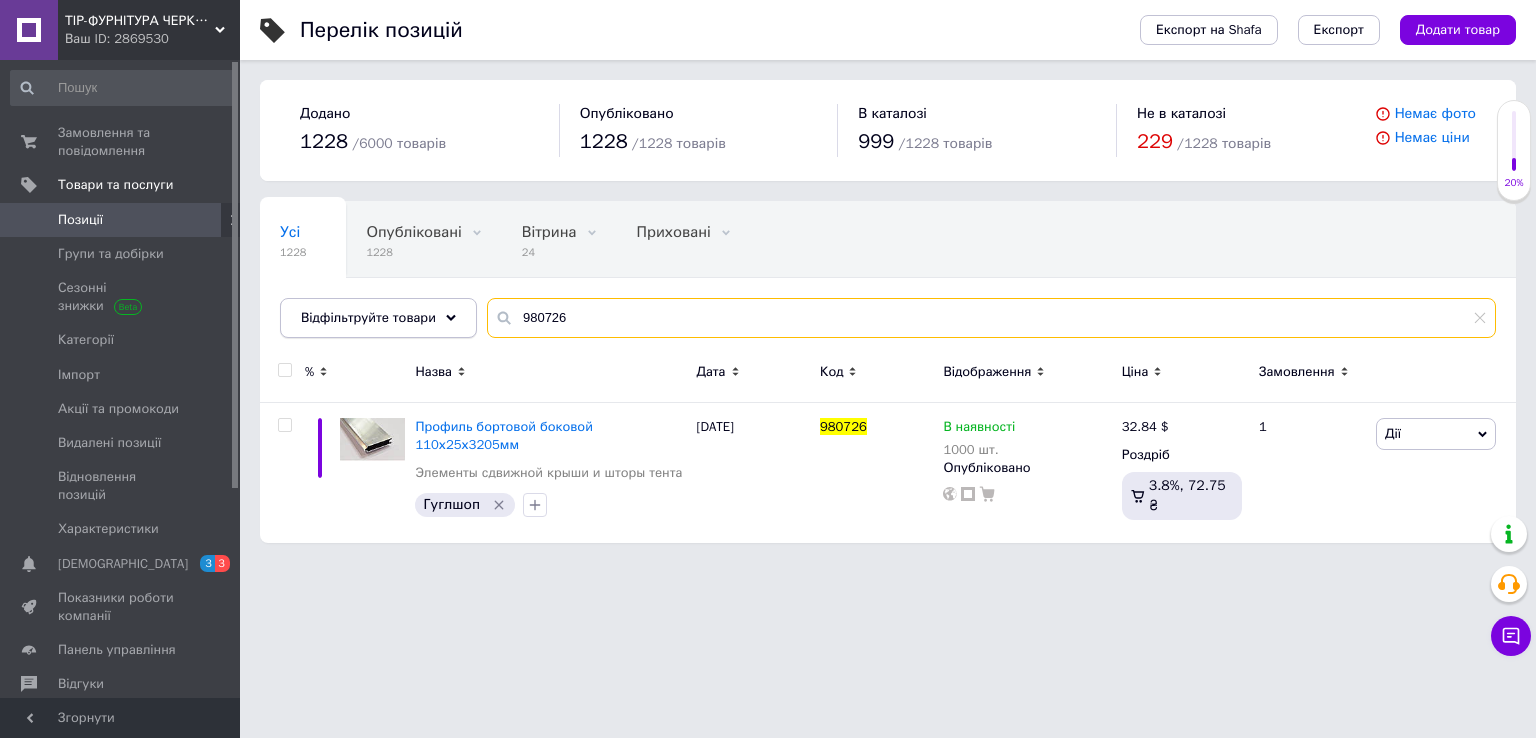 click on "Відфільтруйте товари 980726" at bounding box center [888, 318] 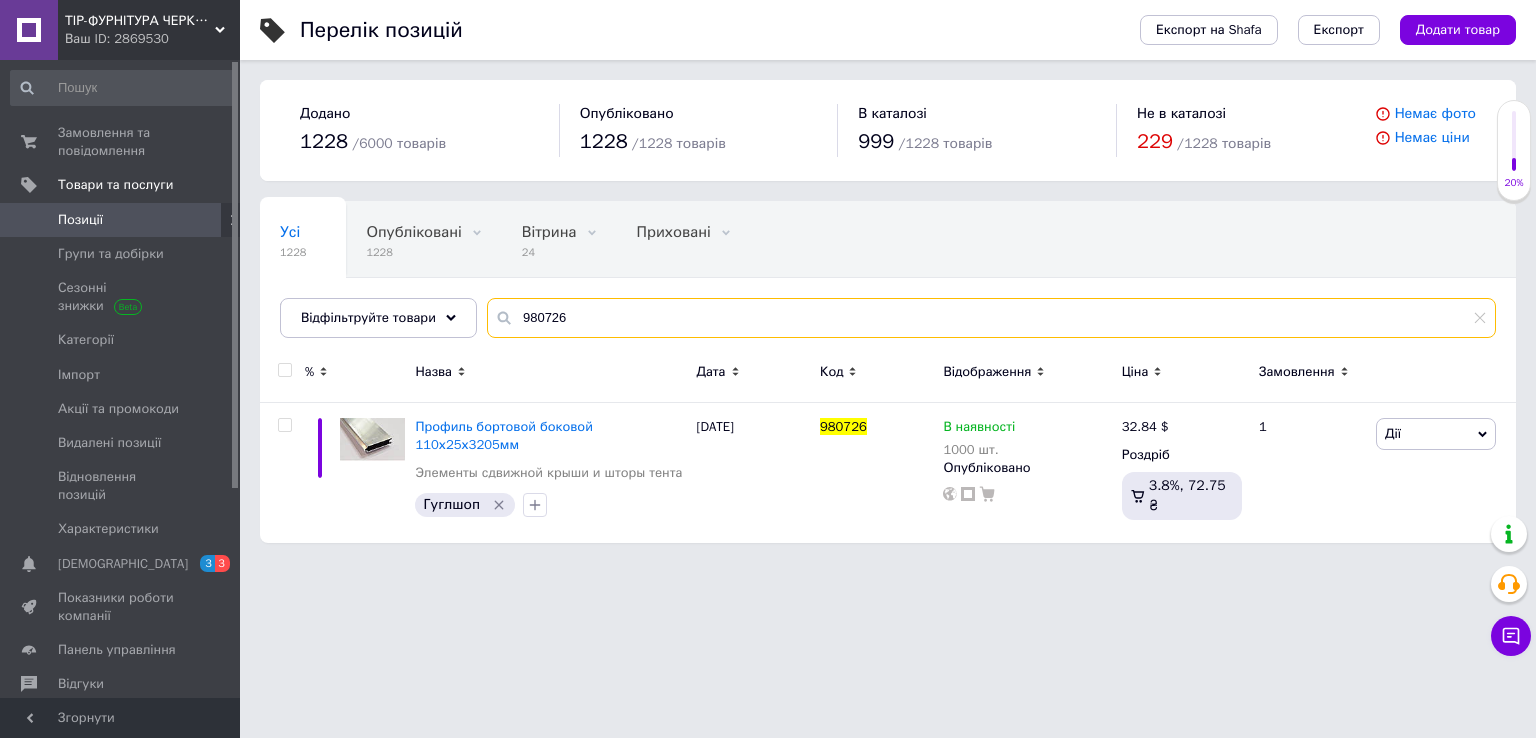 paste on "08" 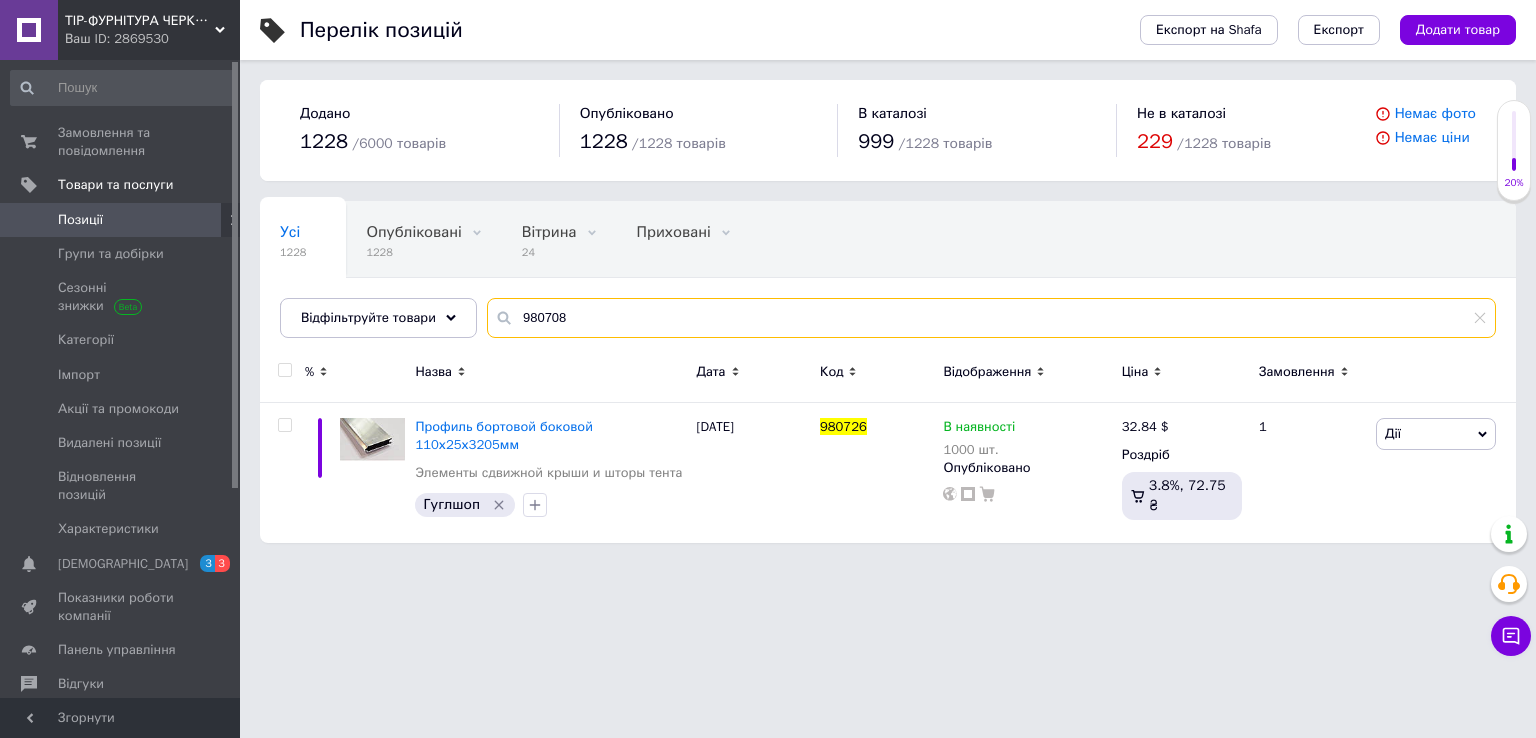 type on "980708" 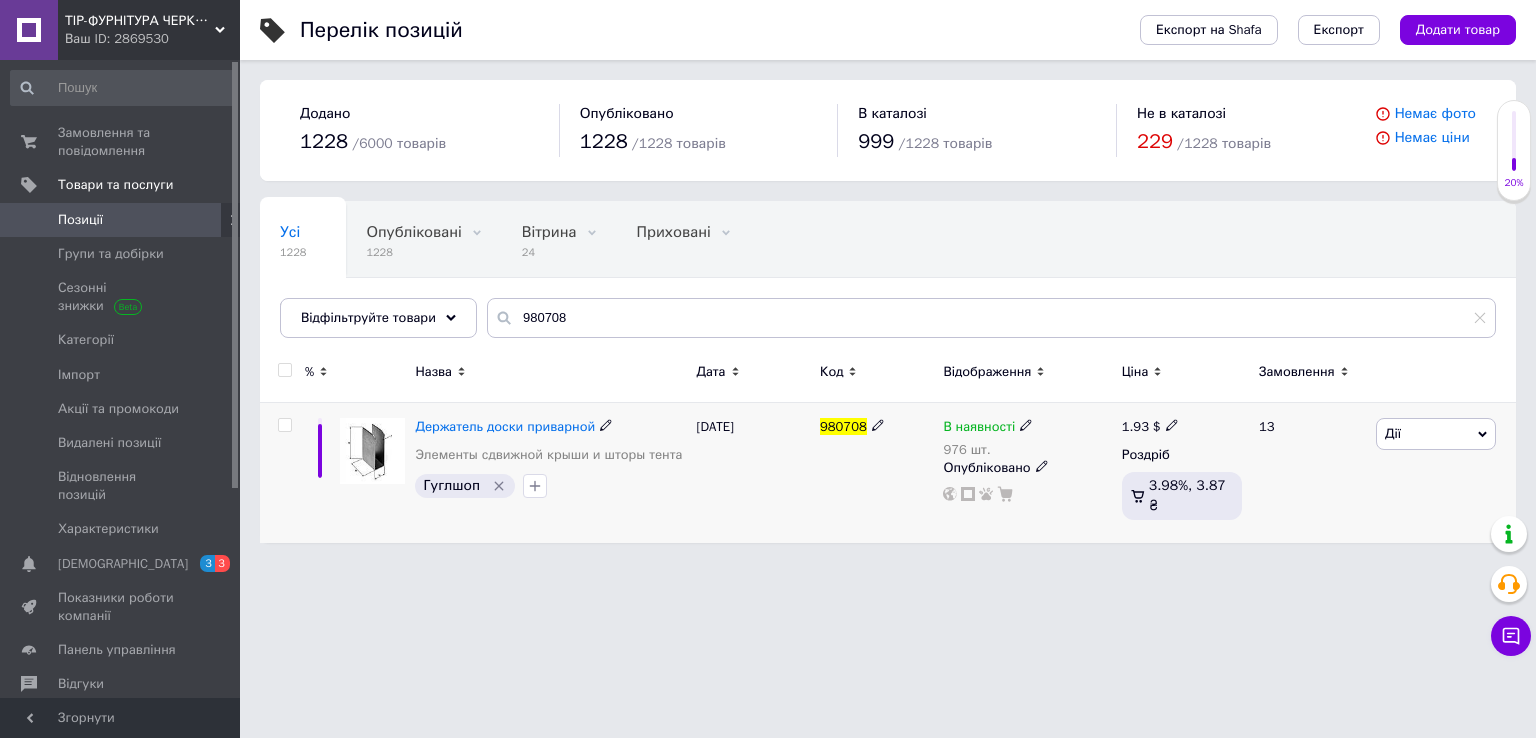 click on "1.93" at bounding box center (1135, 426) 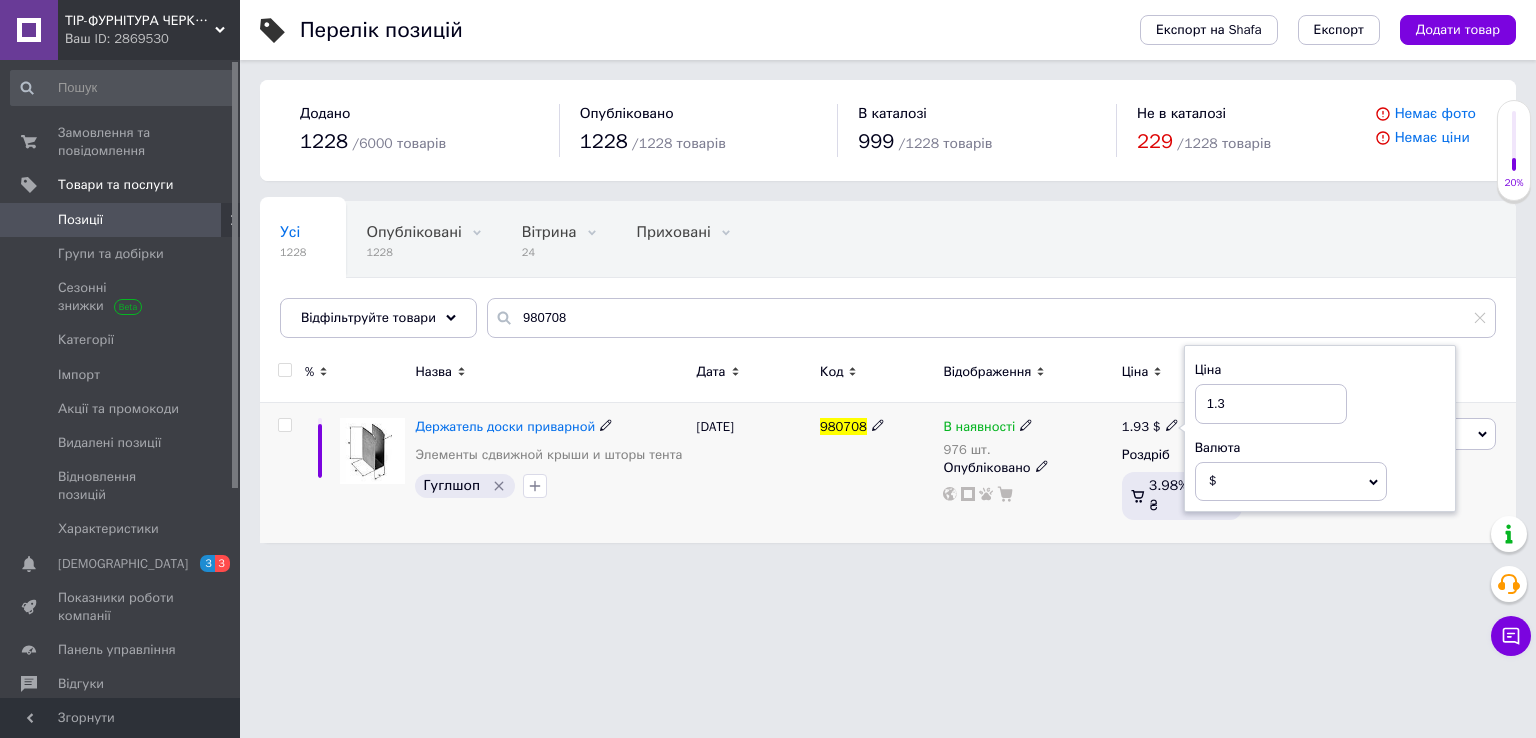 type on "1.38" 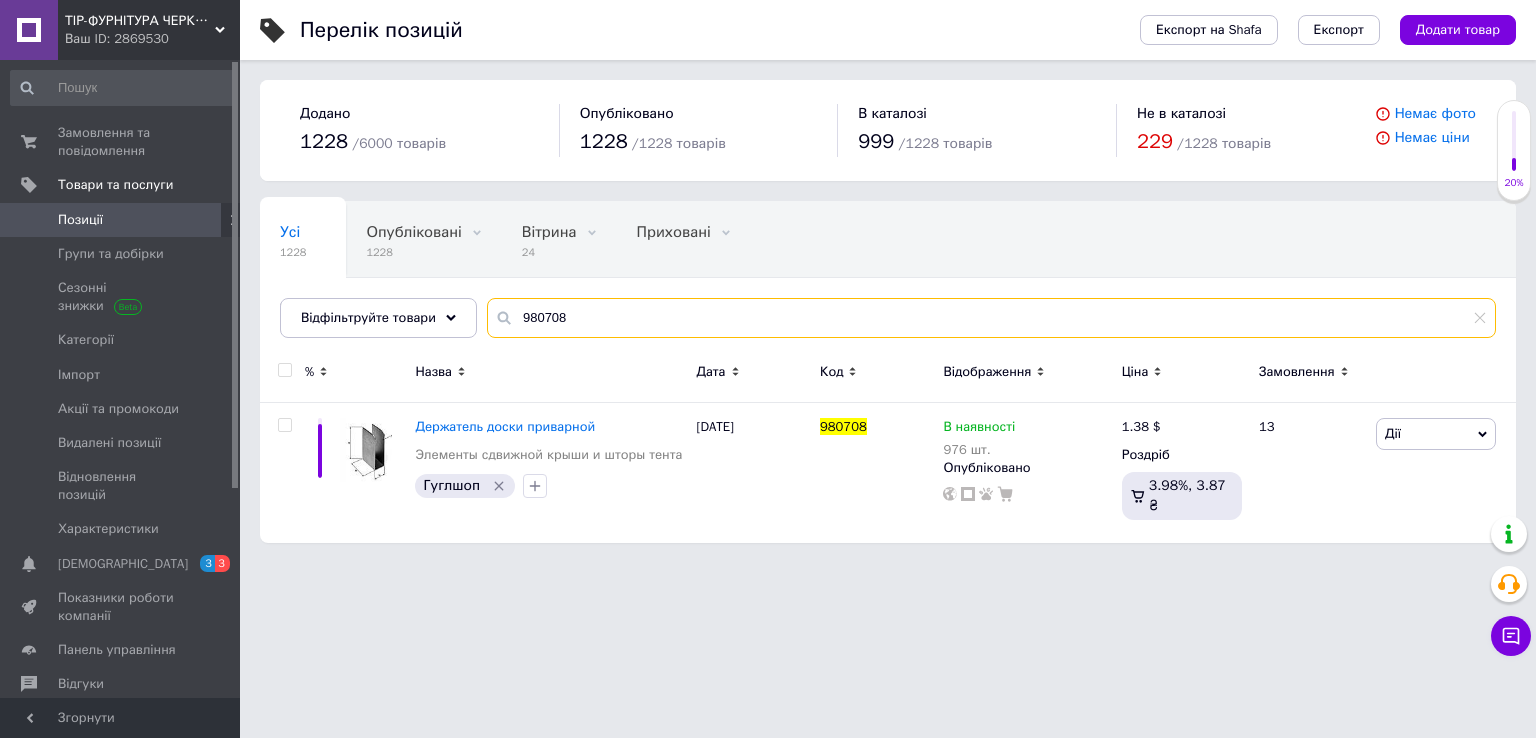 drag, startPoint x: 424, startPoint y: 347, endPoint x: 371, endPoint y: 361, distance: 54.81788 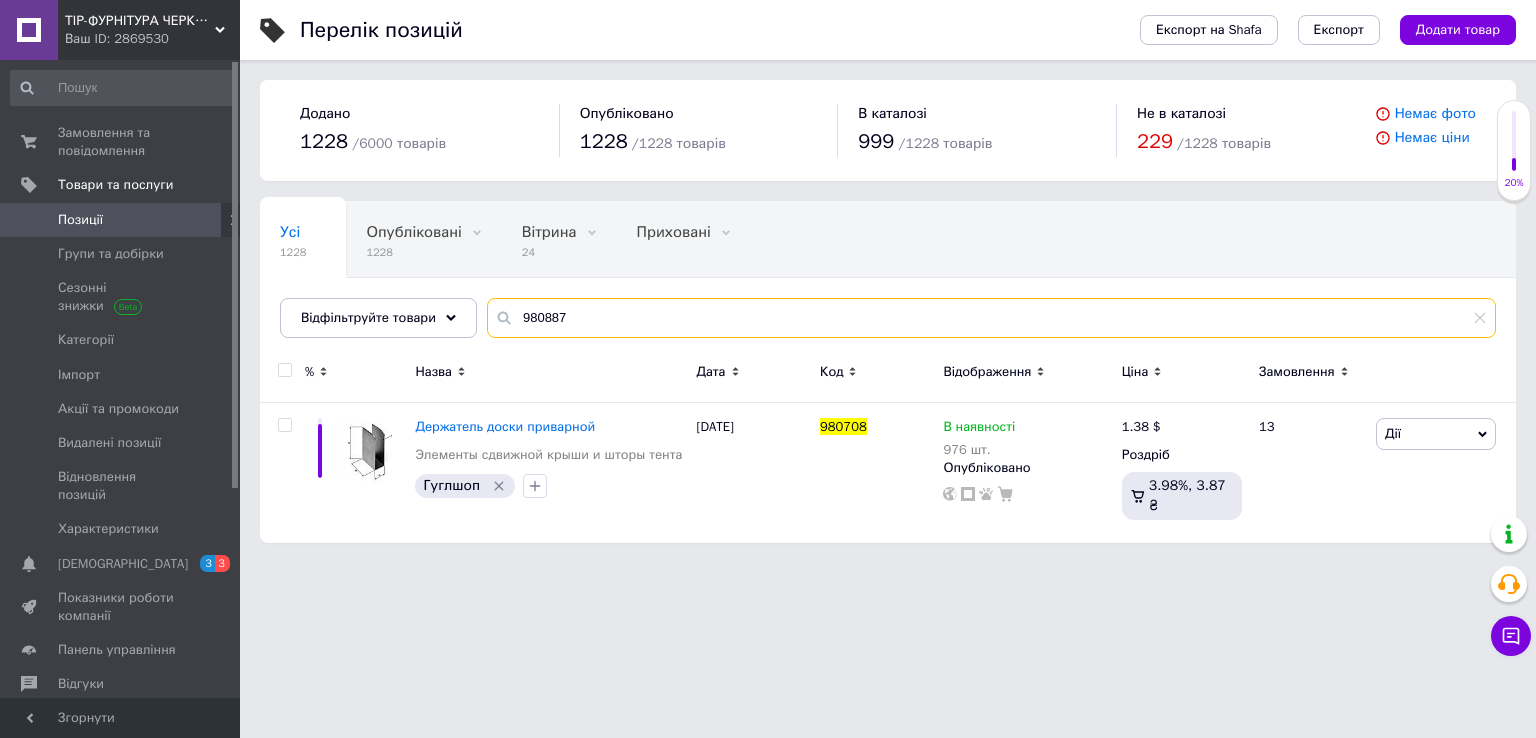 type on "980887" 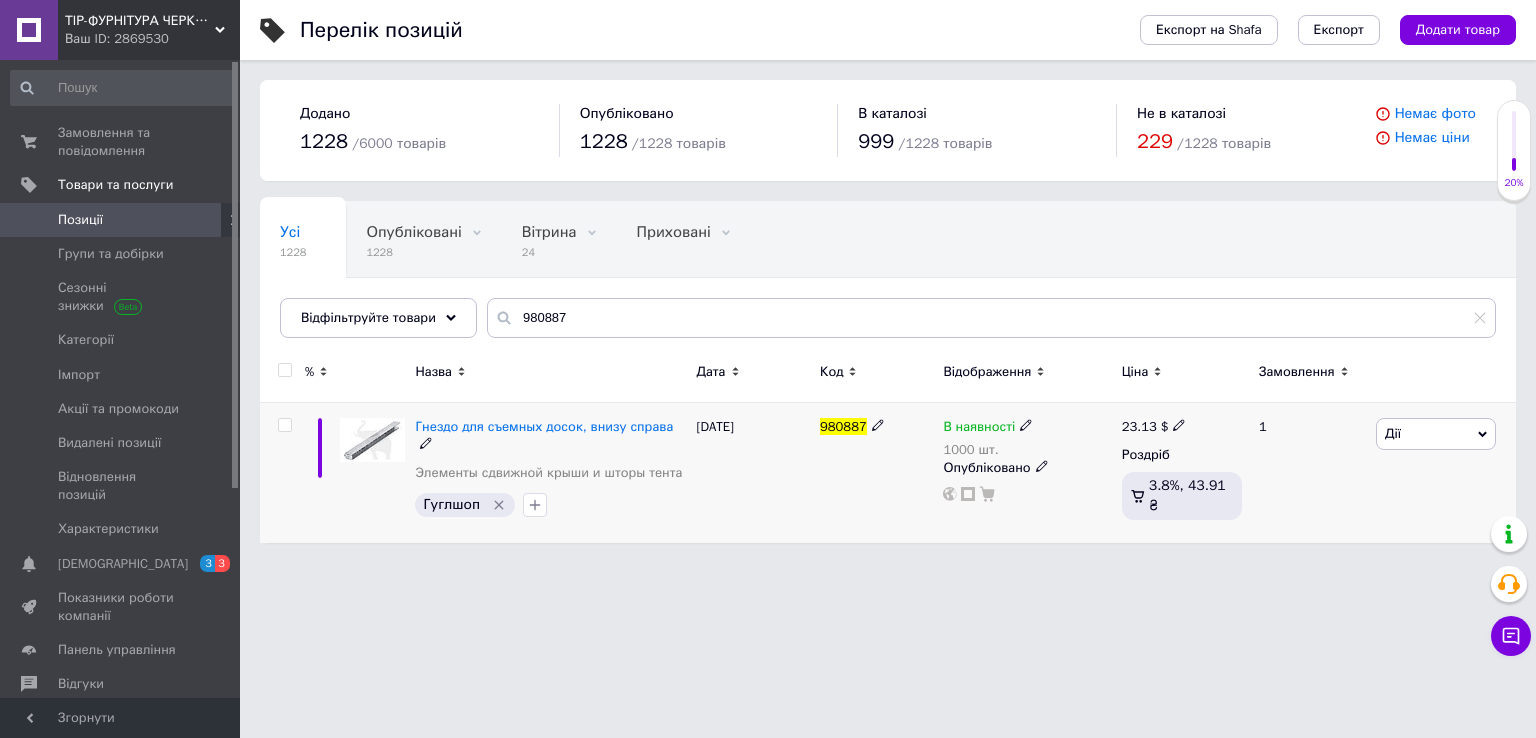 click on "23.13" at bounding box center (1139, 426) 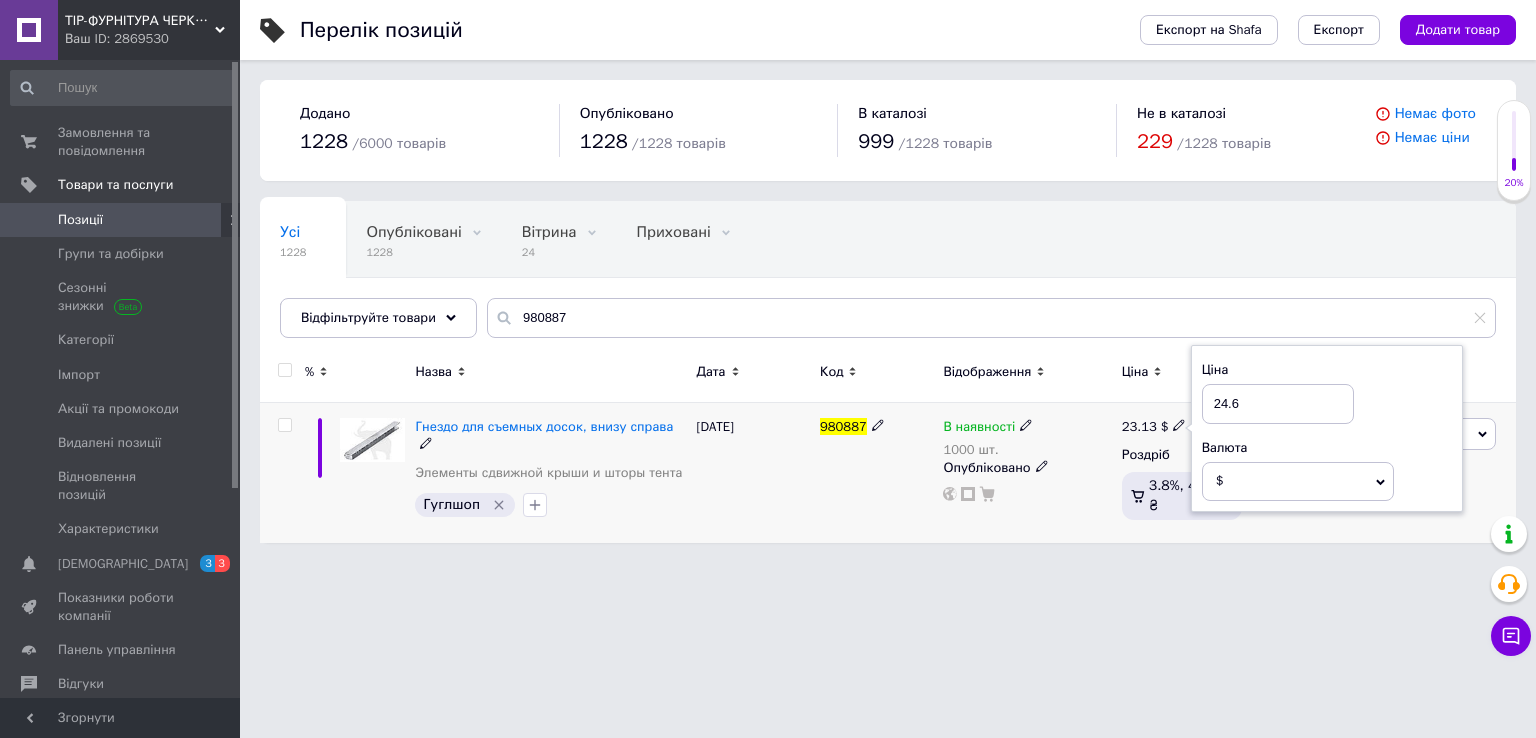 type on "24.64" 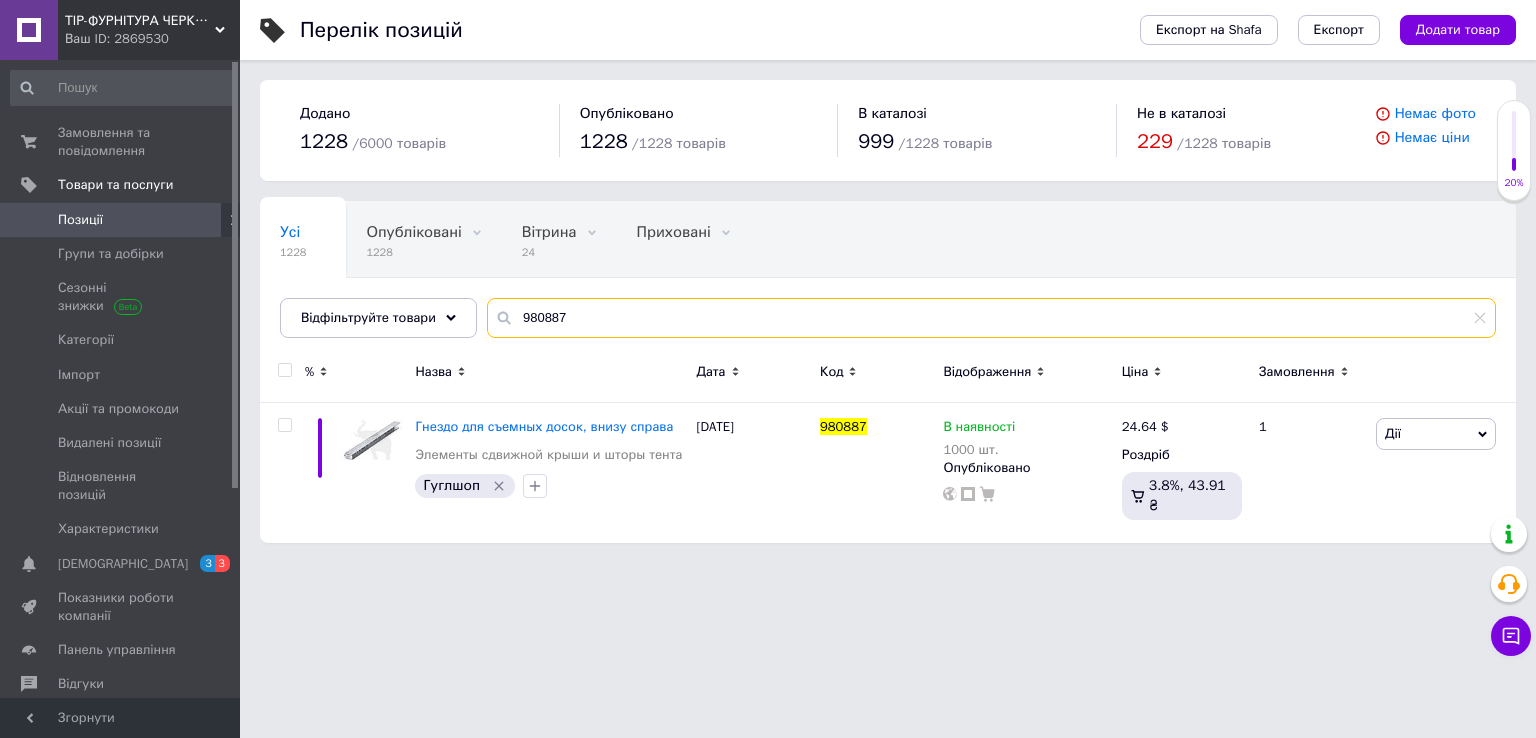 drag, startPoint x: 608, startPoint y: 313, endPoint x: 272, endPoint y: 358, distance: 339 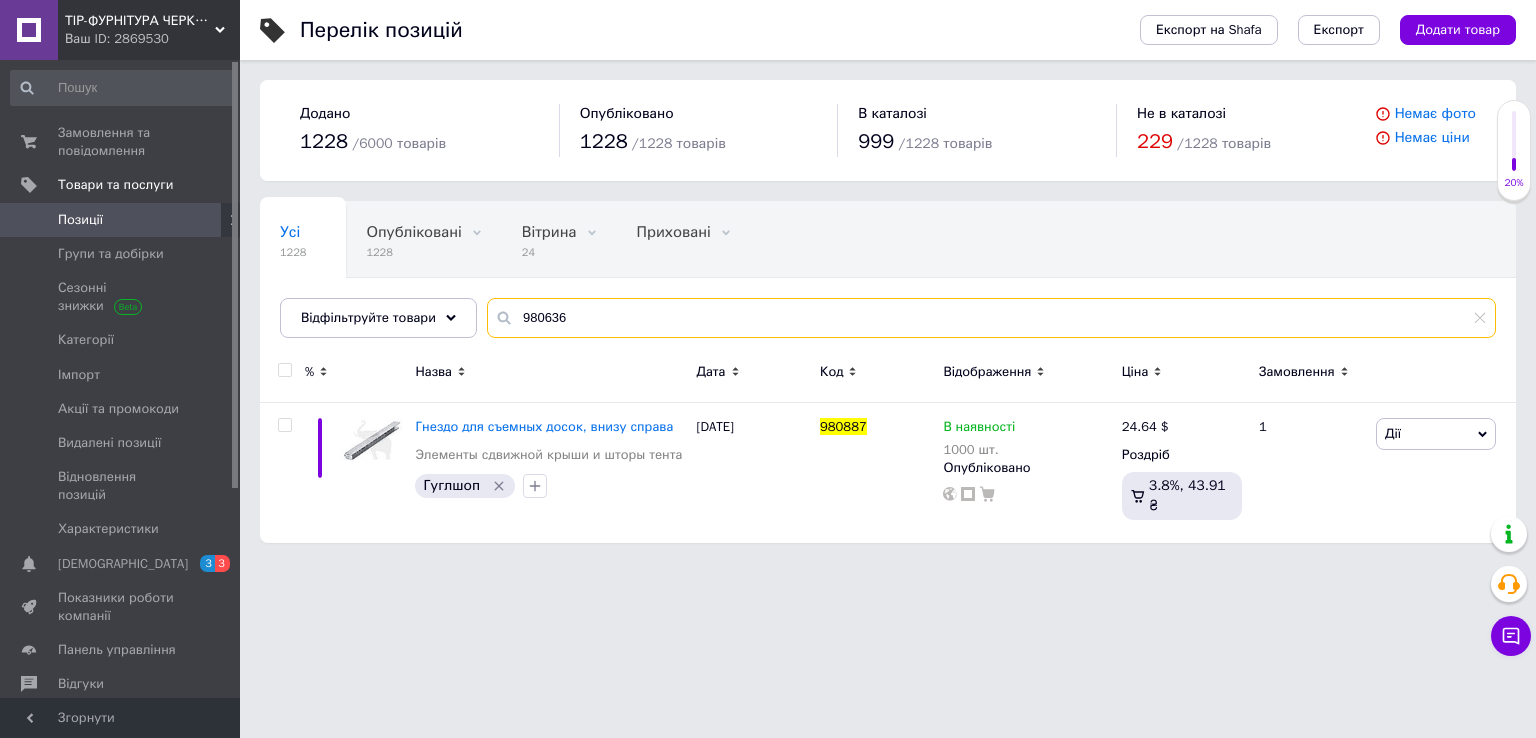 type on "980636" 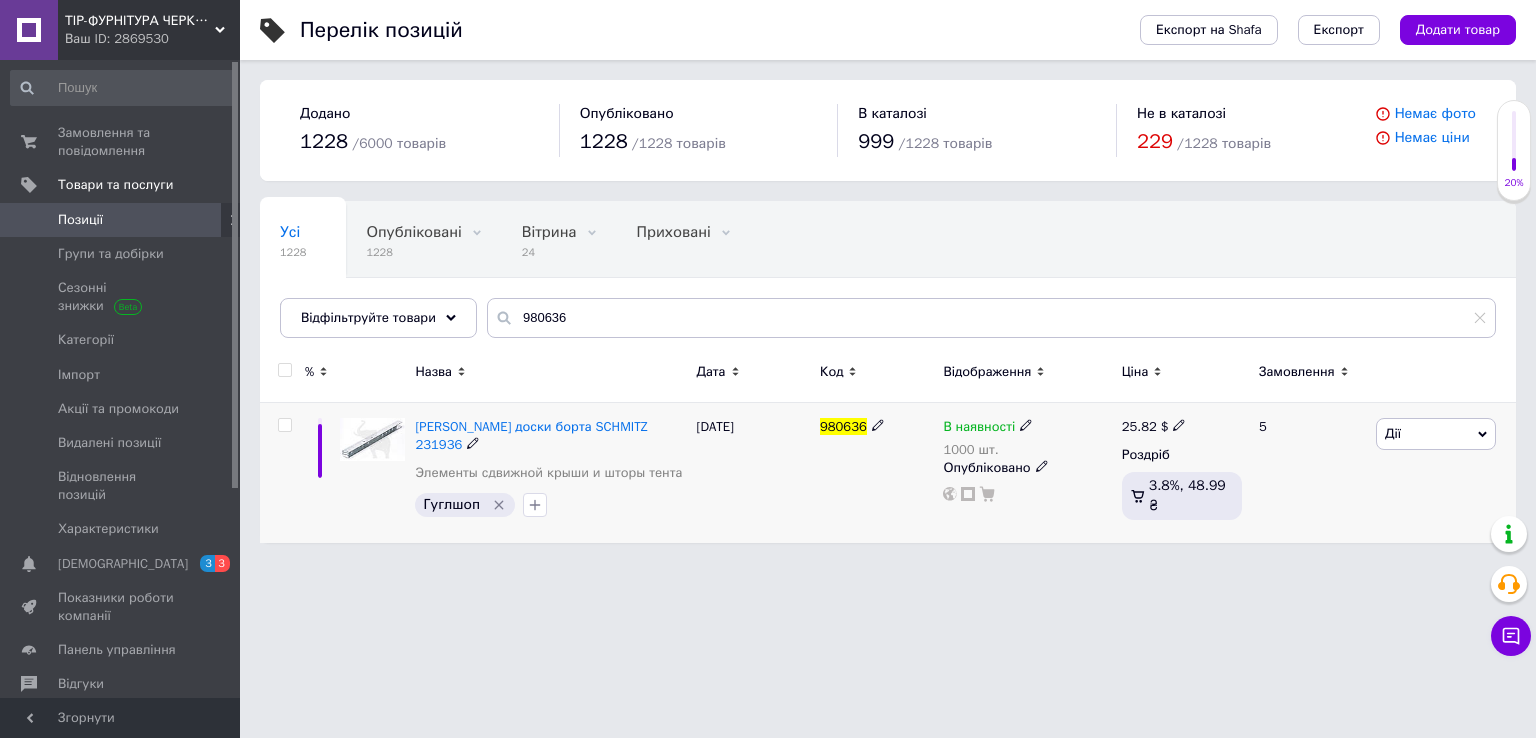 click on "25.82" at bounding box center [1139, 426] 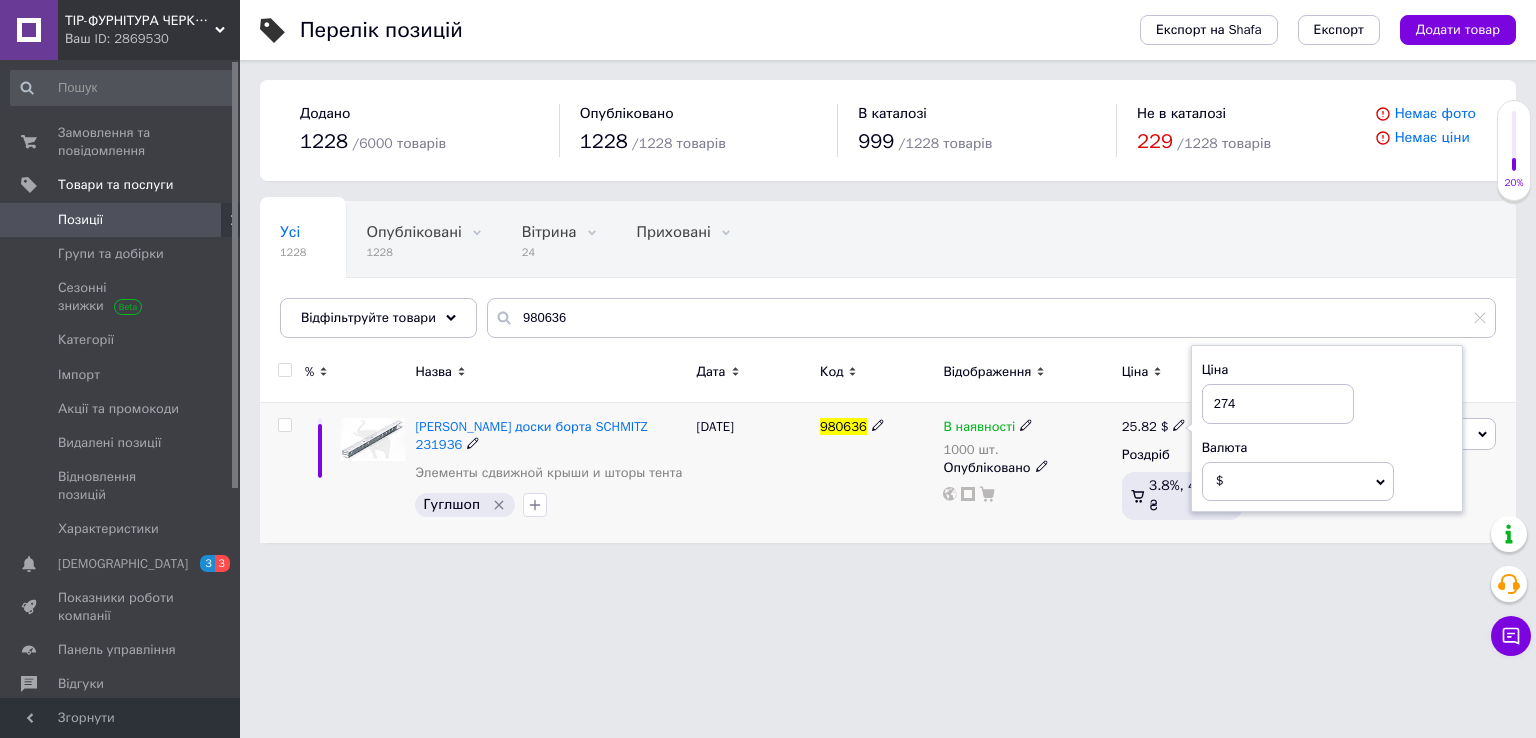 type on "2749" 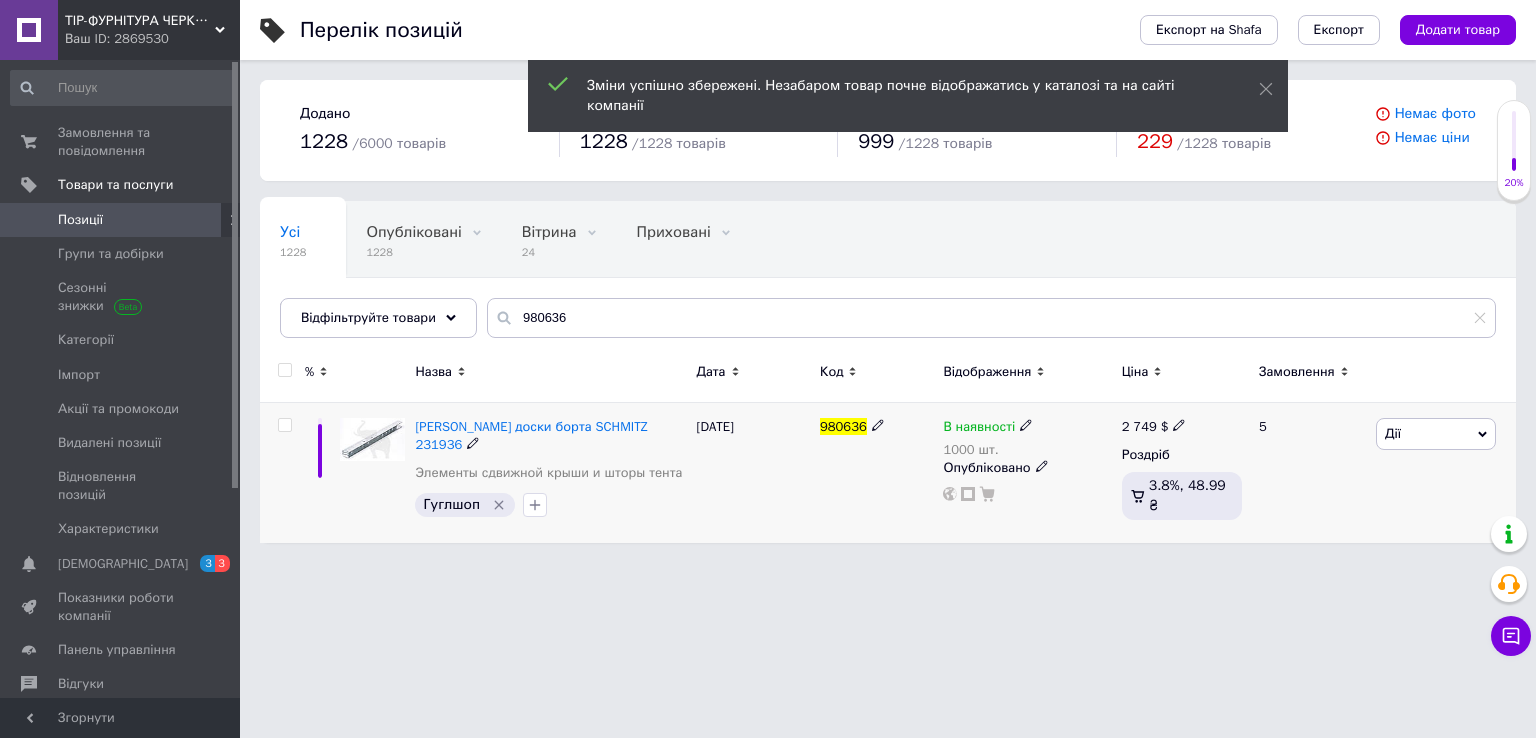click on "2 749" at bounding box center [1139, 426] 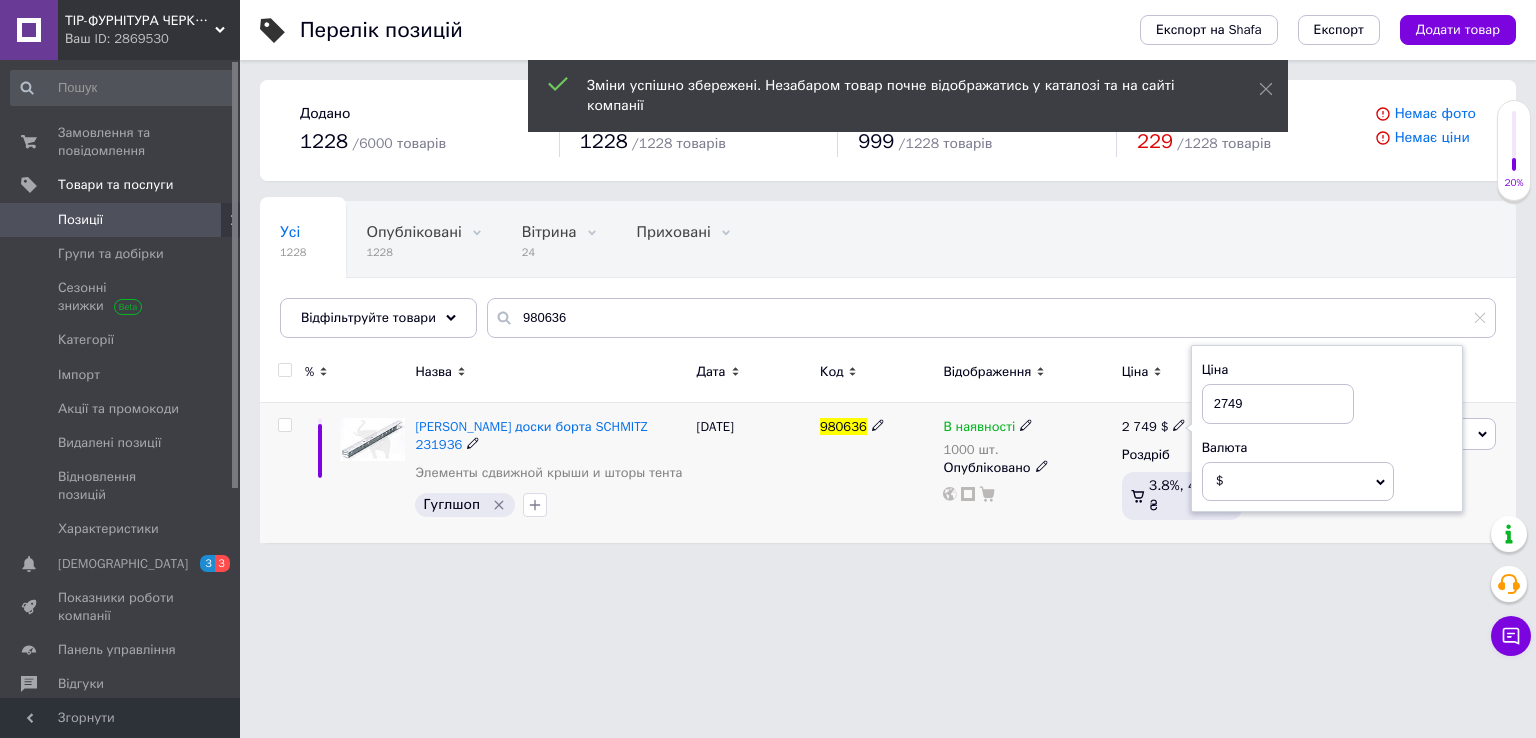 click on "2749" at bounding box center [1278, 404] 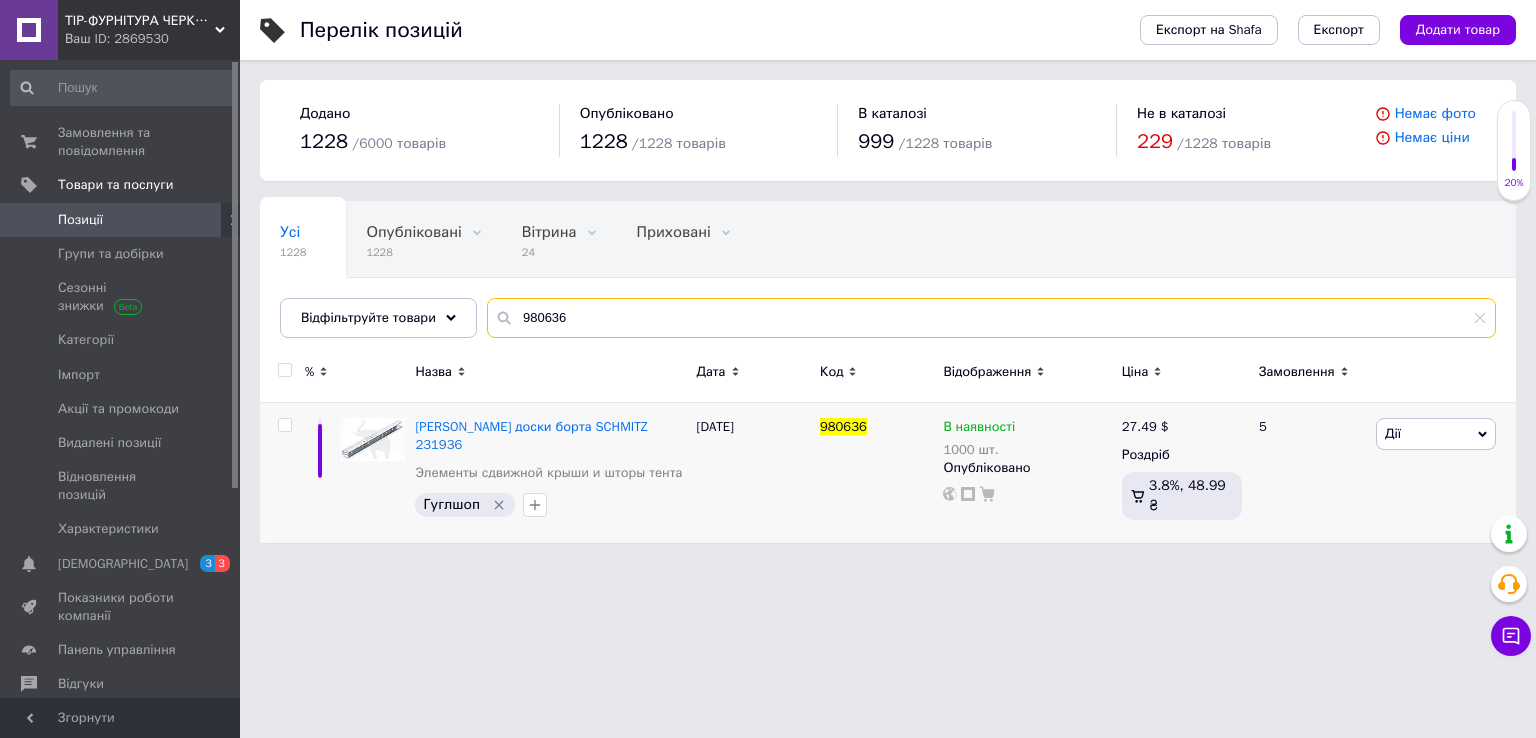 drag, startPoint x: 626, startPoint y: 312, endPoint x: 381, endPoint y: 361, distance: 249.85196 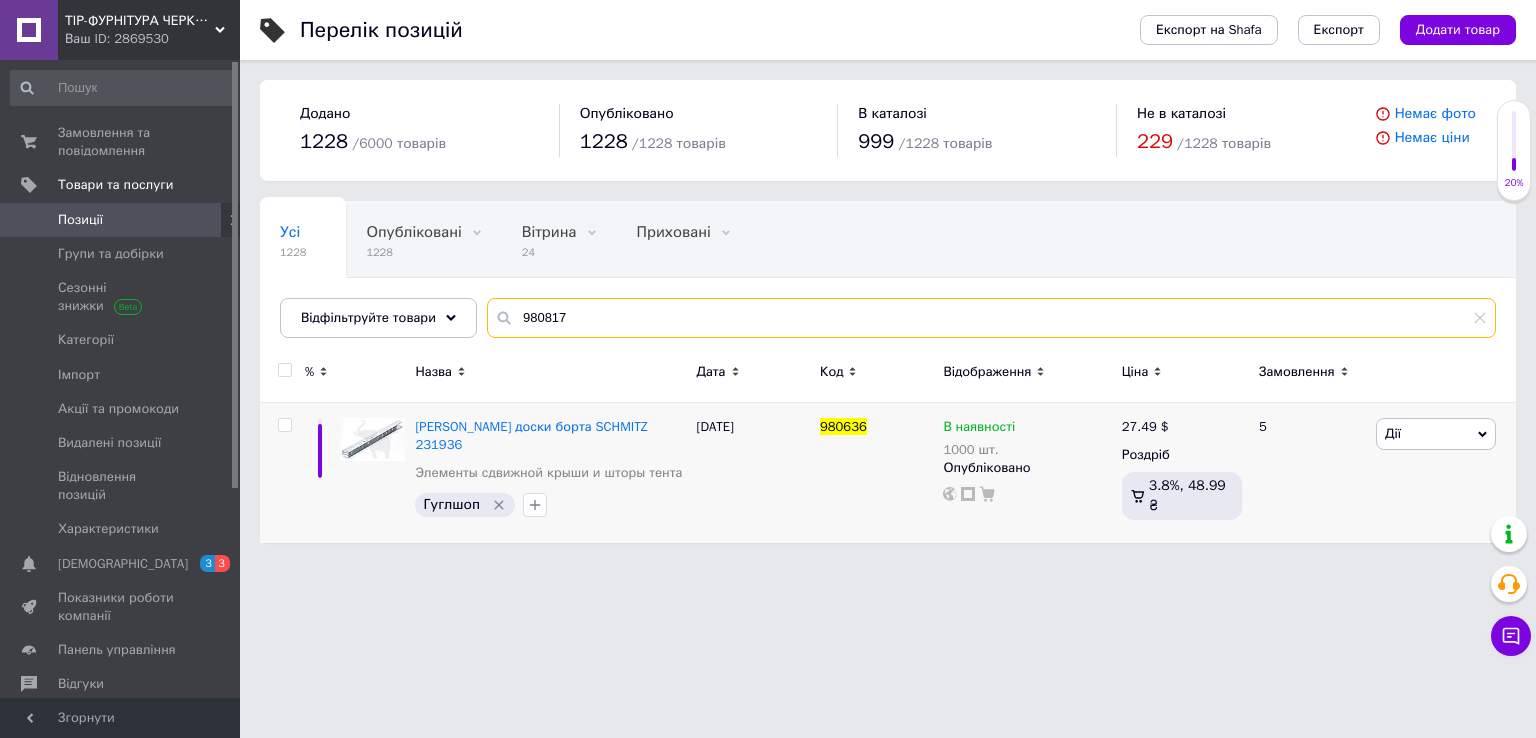 type on "980817" 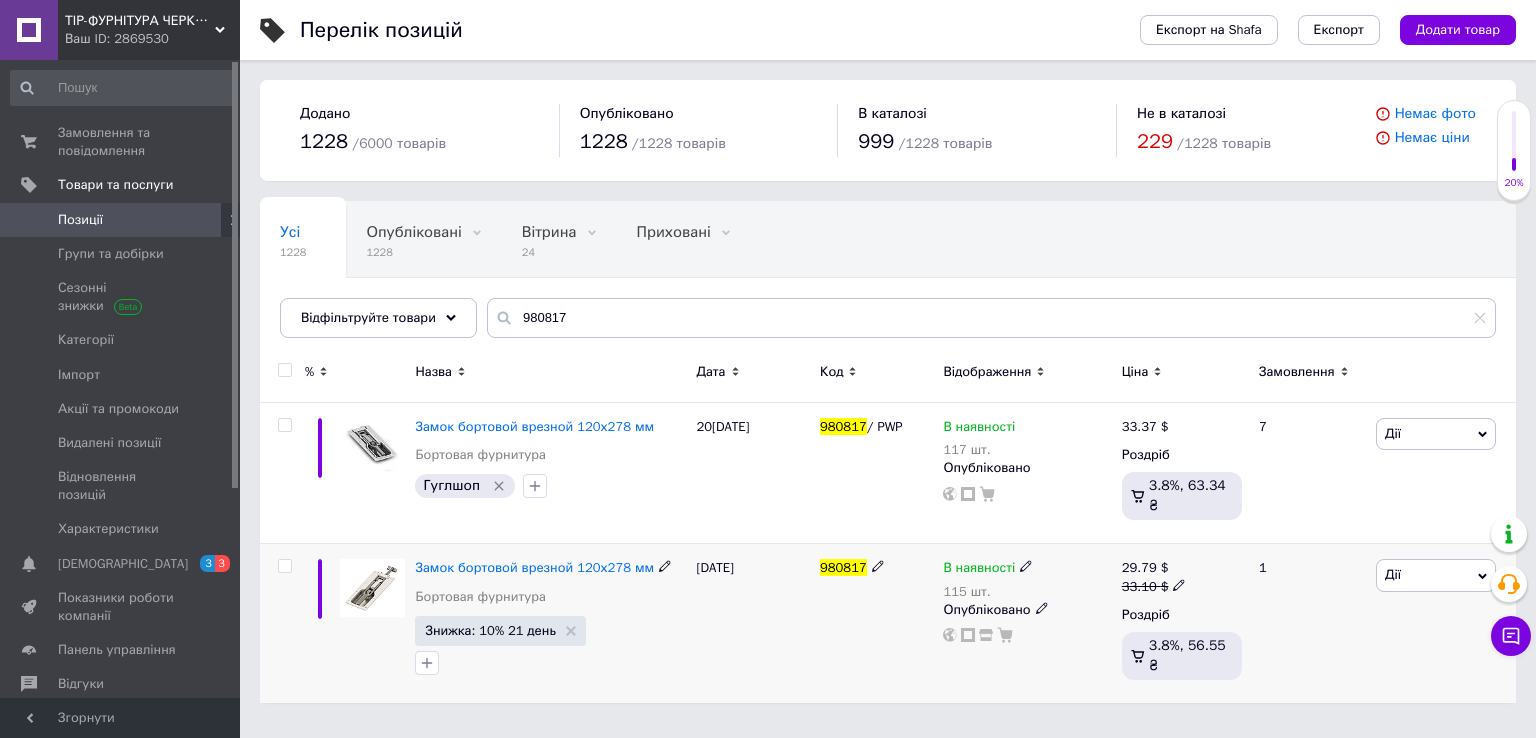 click on "29.79" at bounding box center (1139, 567) 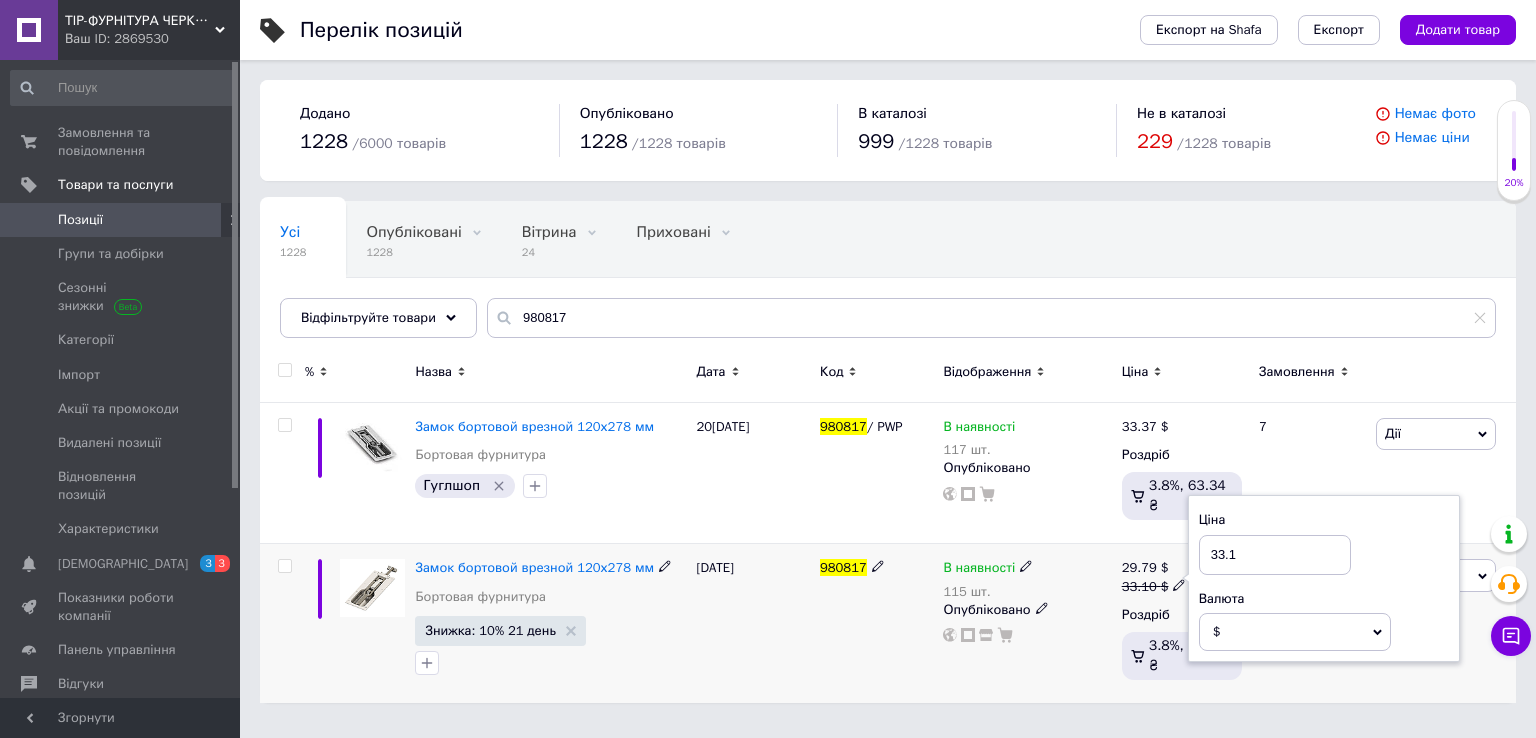 click on "33.1" at bounding box center (1275, 555) 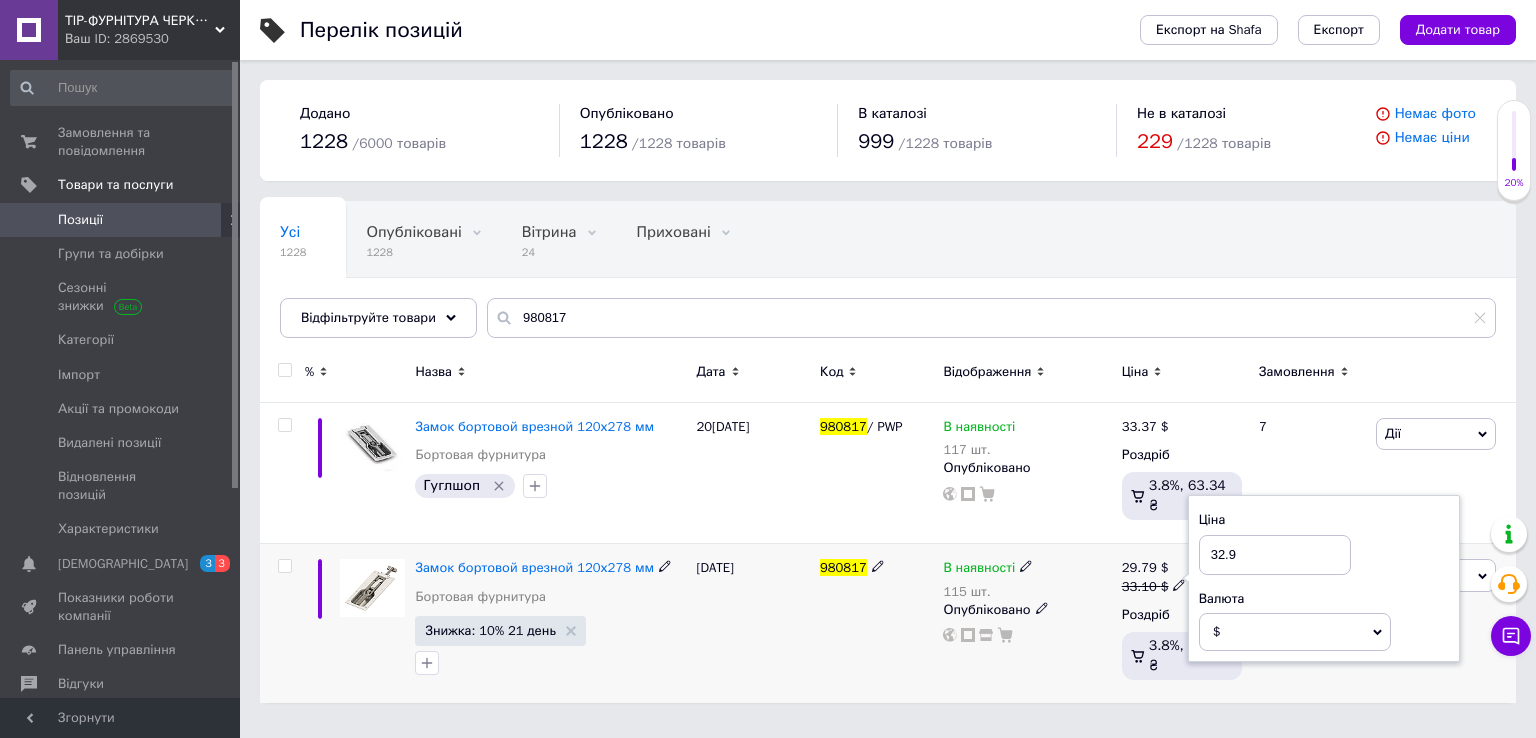 type on "32.97" 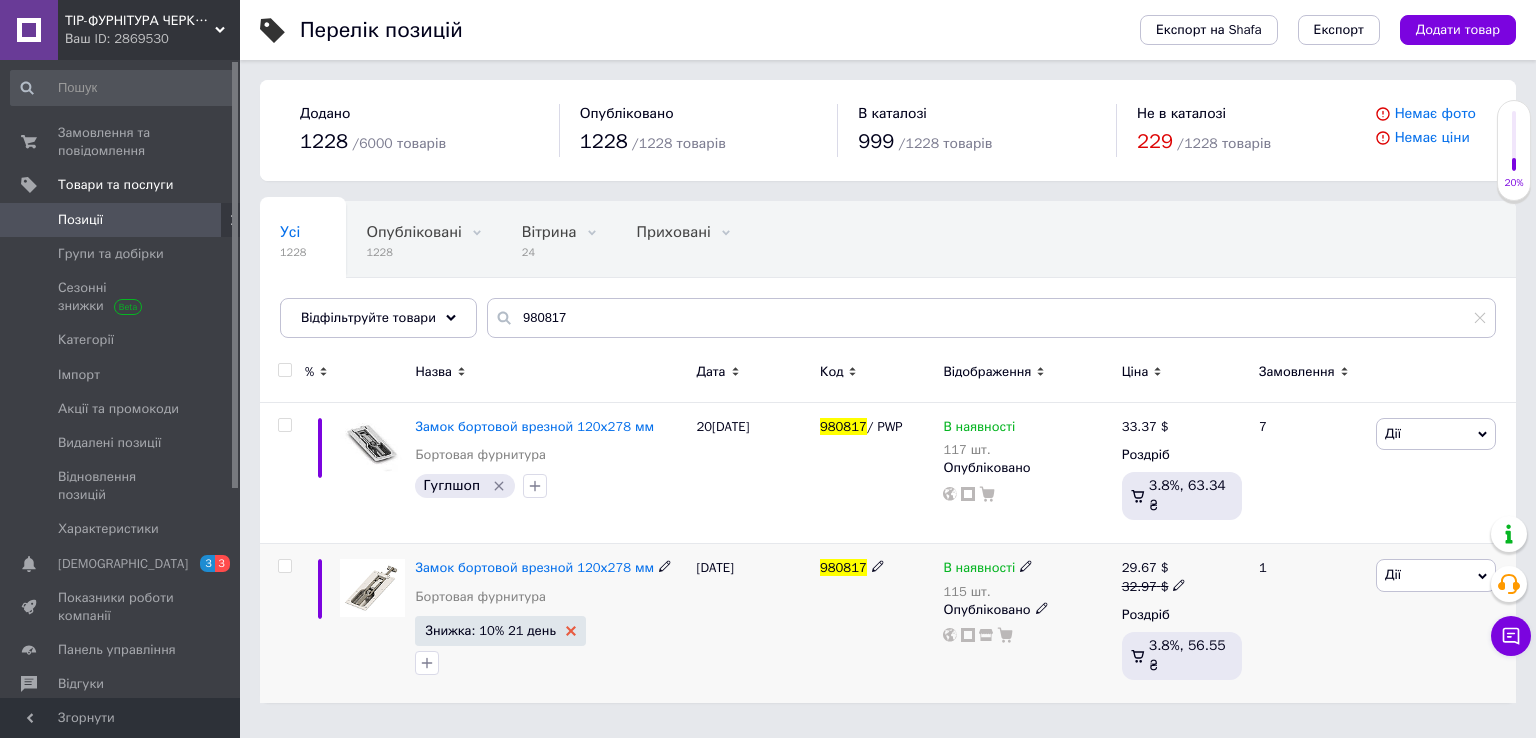 click 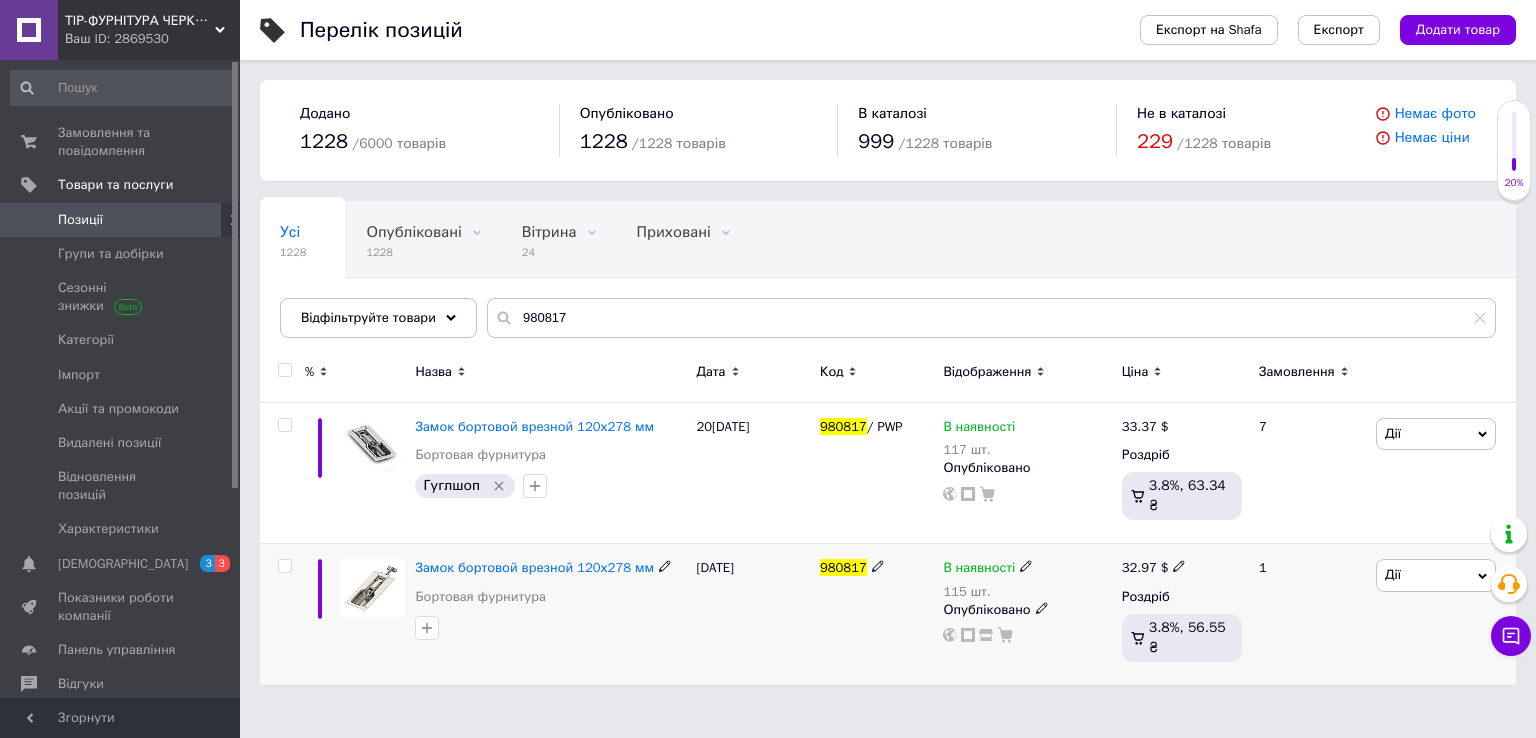 click on "Дії" at bounding box center [1436, 575] 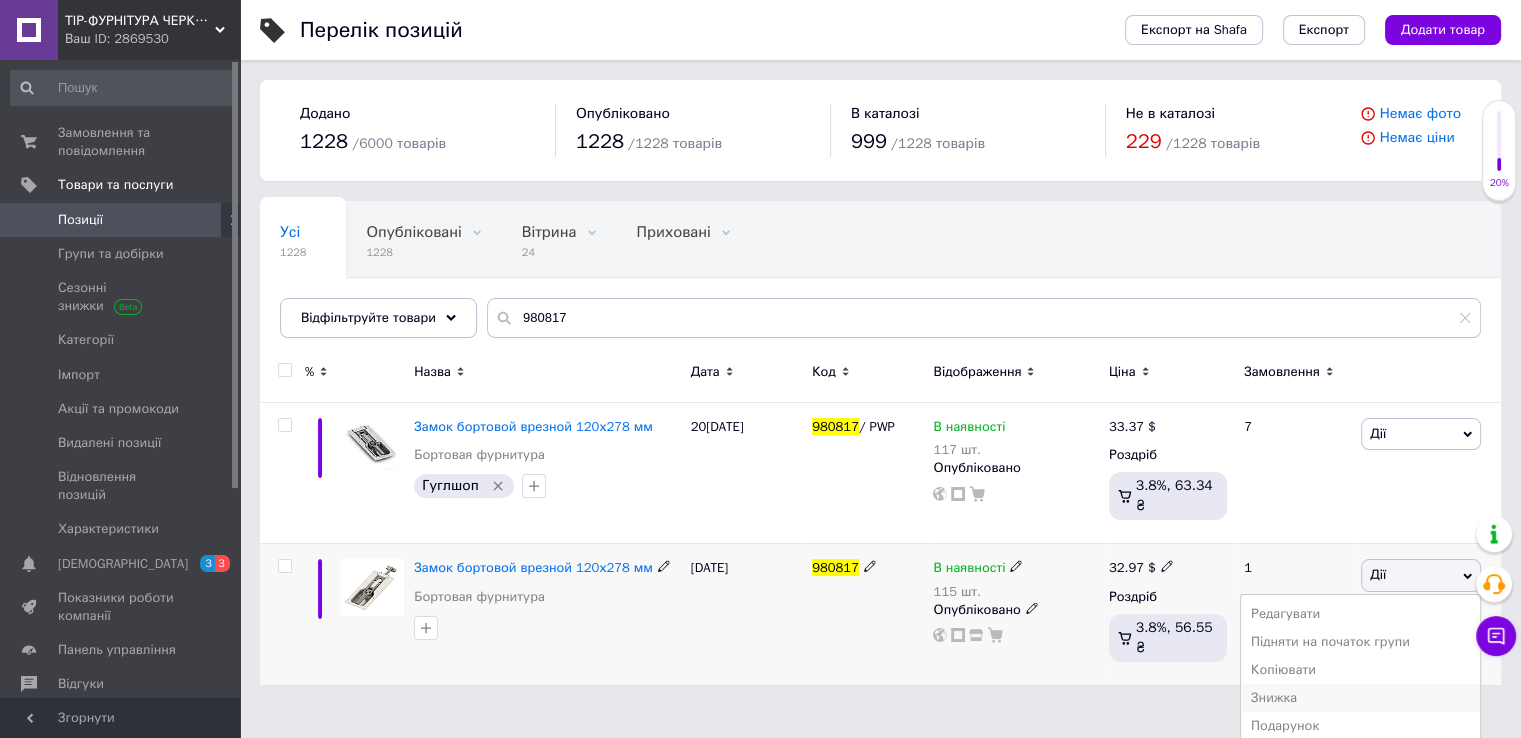 click on "Знижка" at bounding box center (1360, 698) 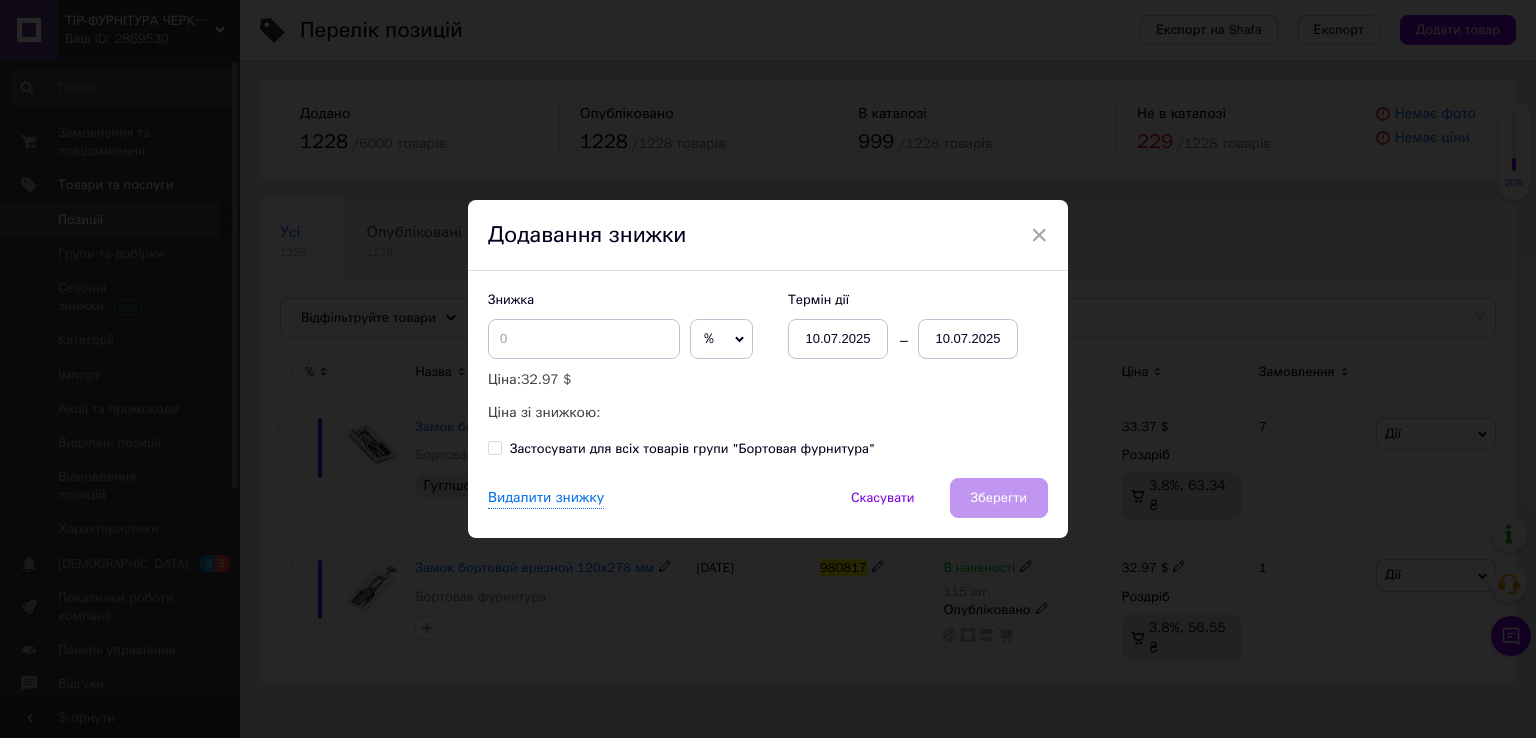 click on "10.07.2025" at bounding box center (968, 339) 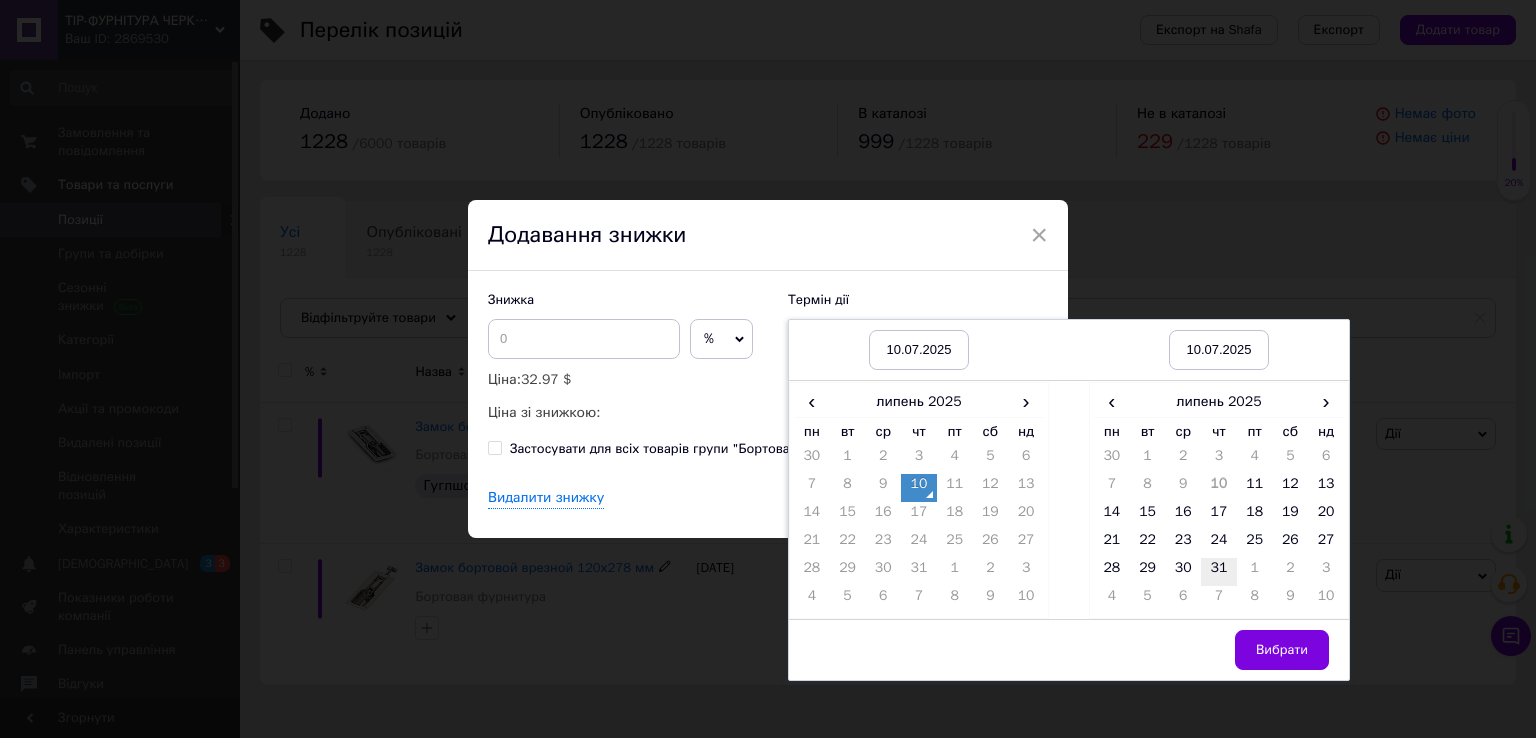 click on "31" at bounding box center [1219, 572] 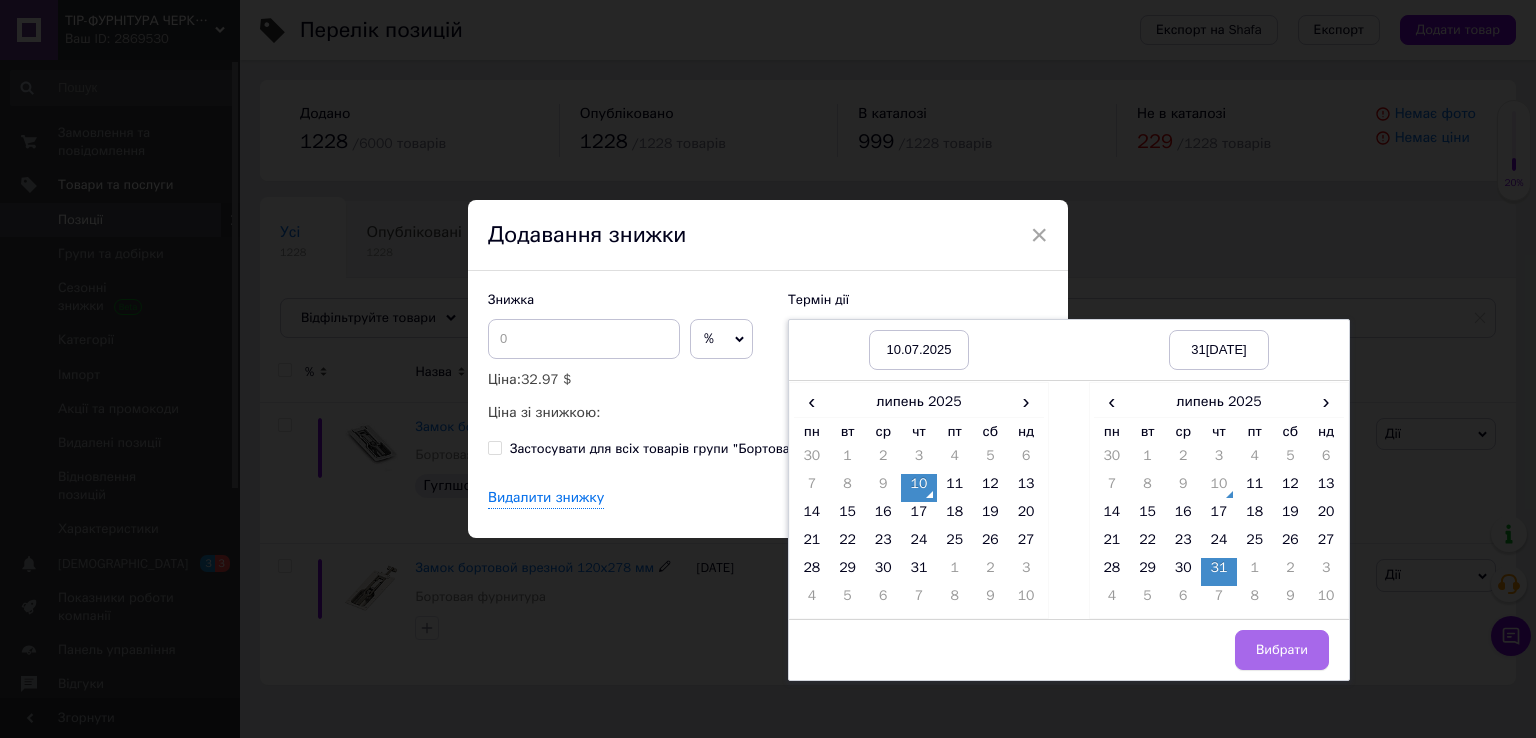 click on "Вибрати" at bounding box center [1282, 650] 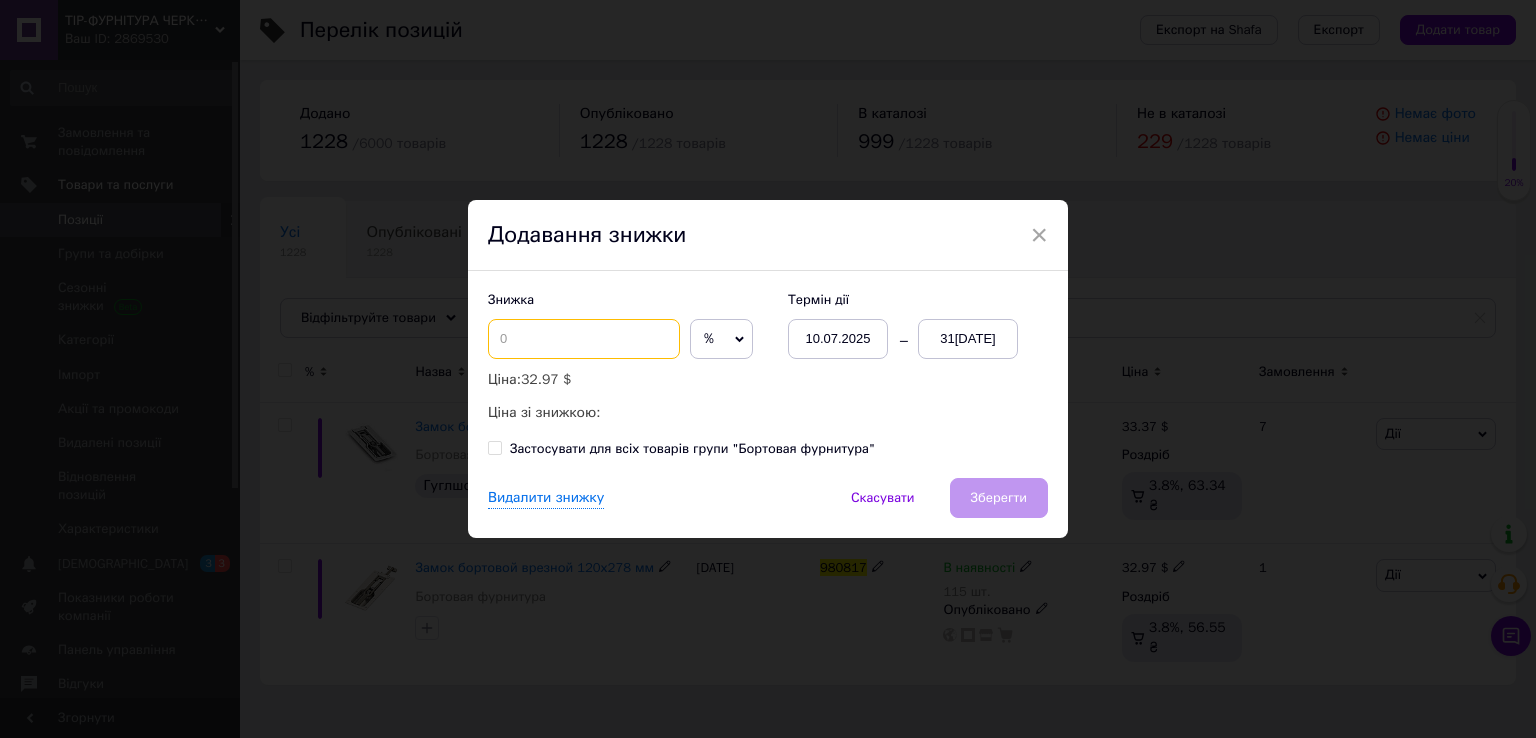 click at bounding box center [584, 339] 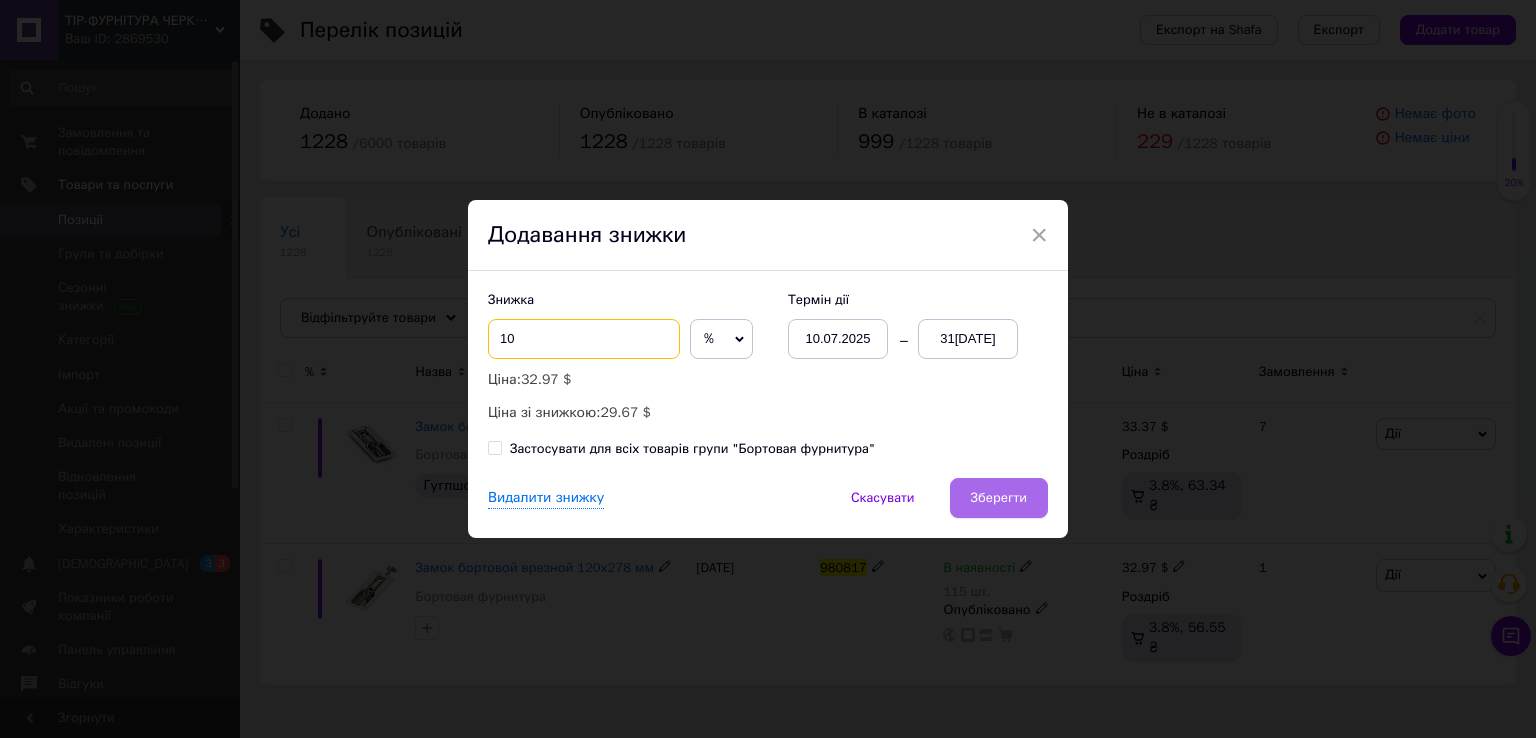 type on "10" 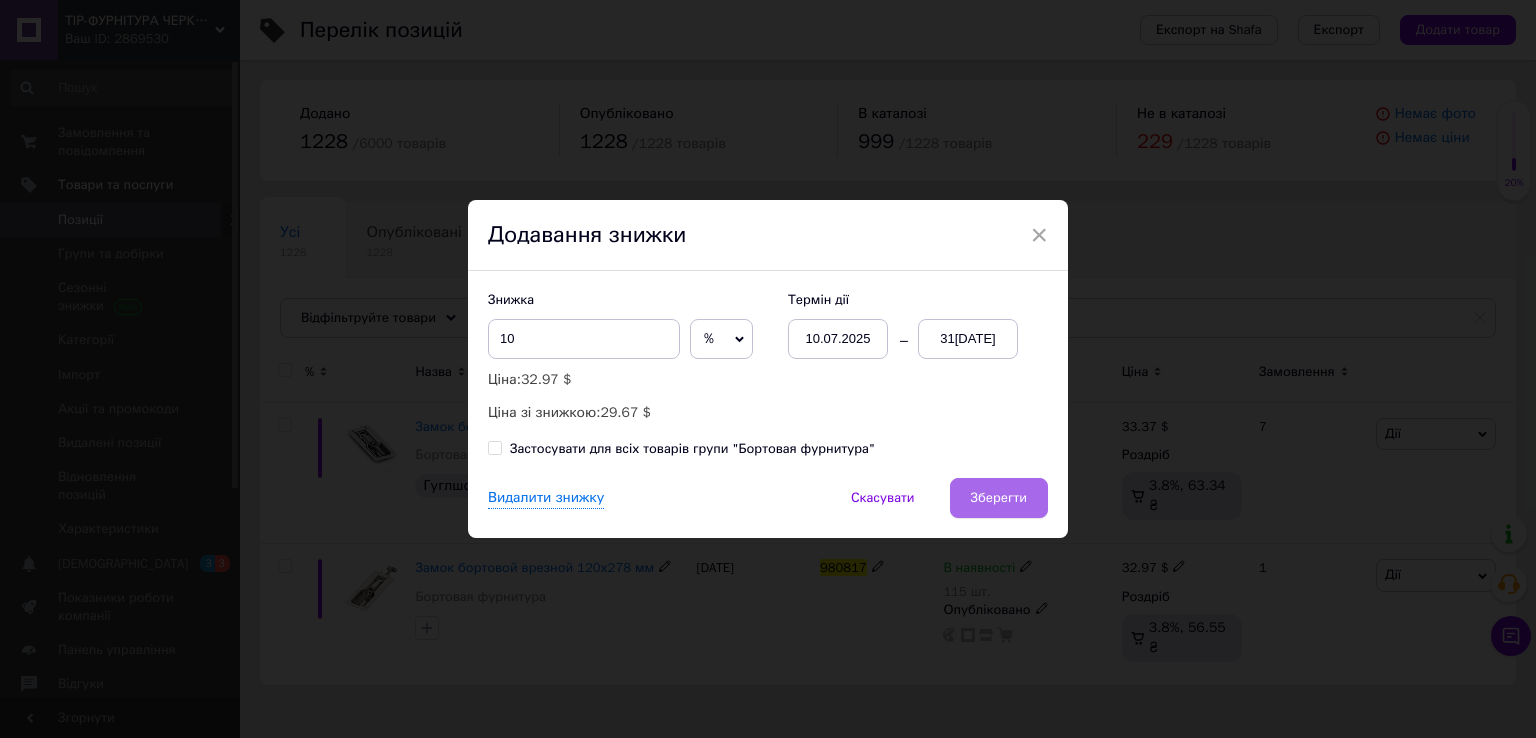click on "Зберегти" at bounding box center [999, 498] 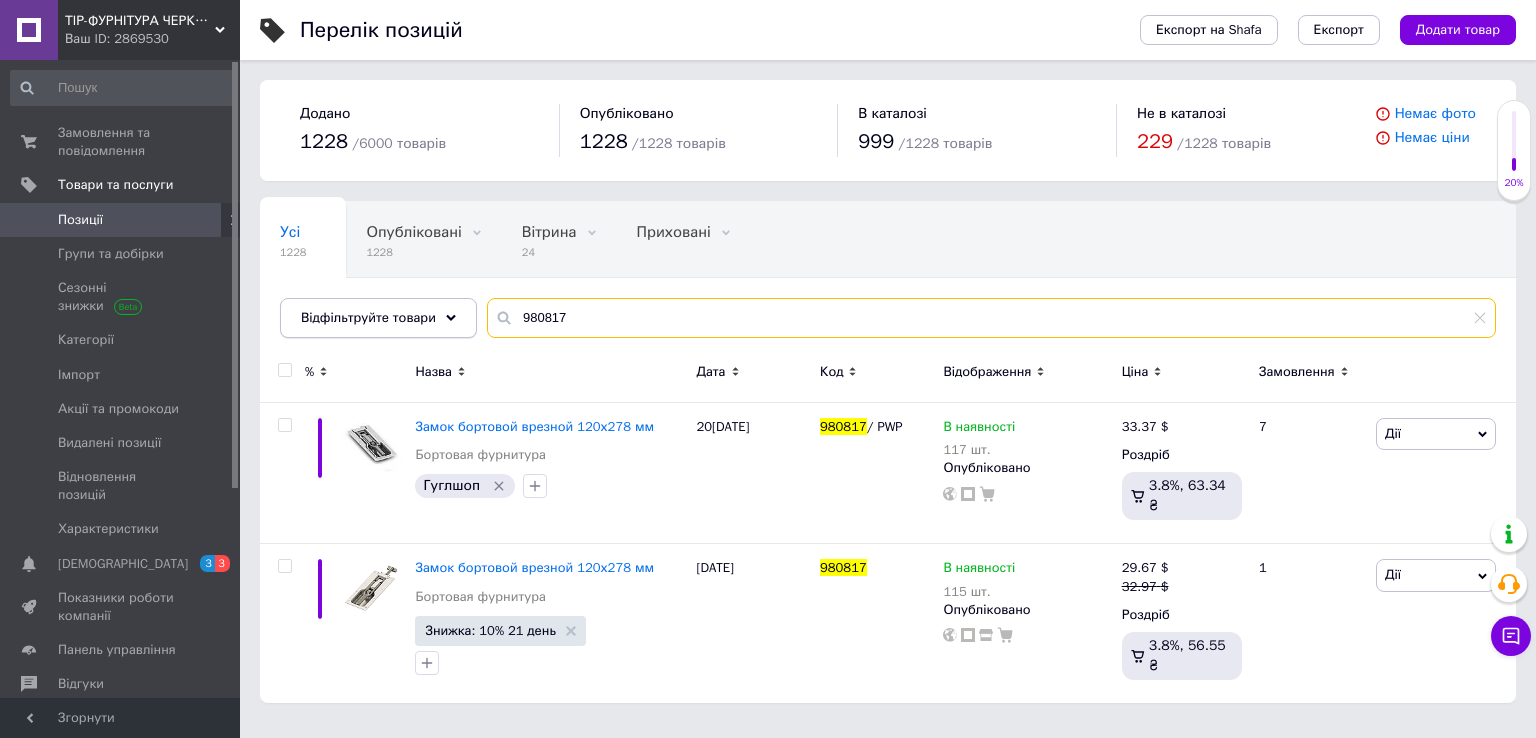 drag, startPoint x: 560, startPoint y: 318, endPoint x: 349, endPoint y: 329, distance: 211.28653 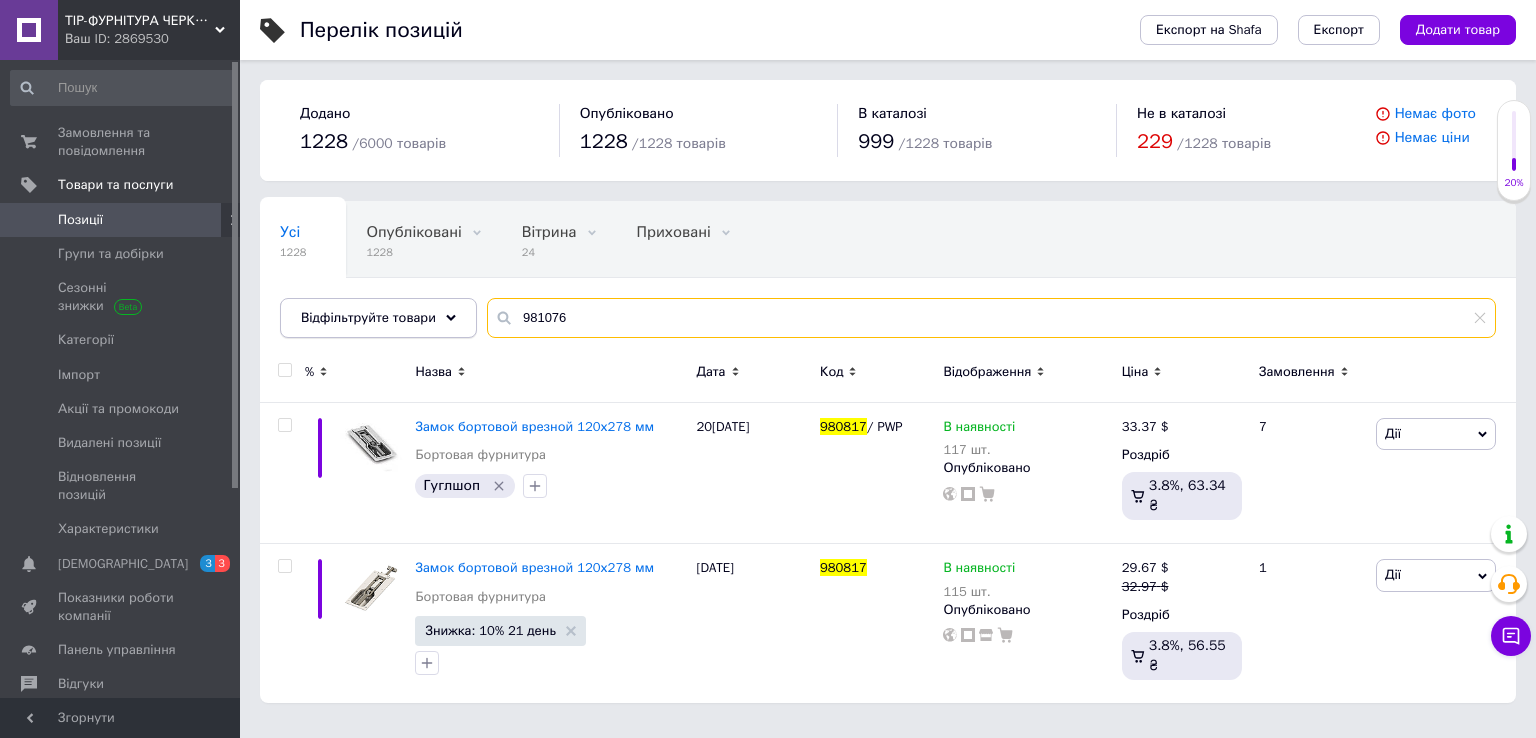 type on "981076" 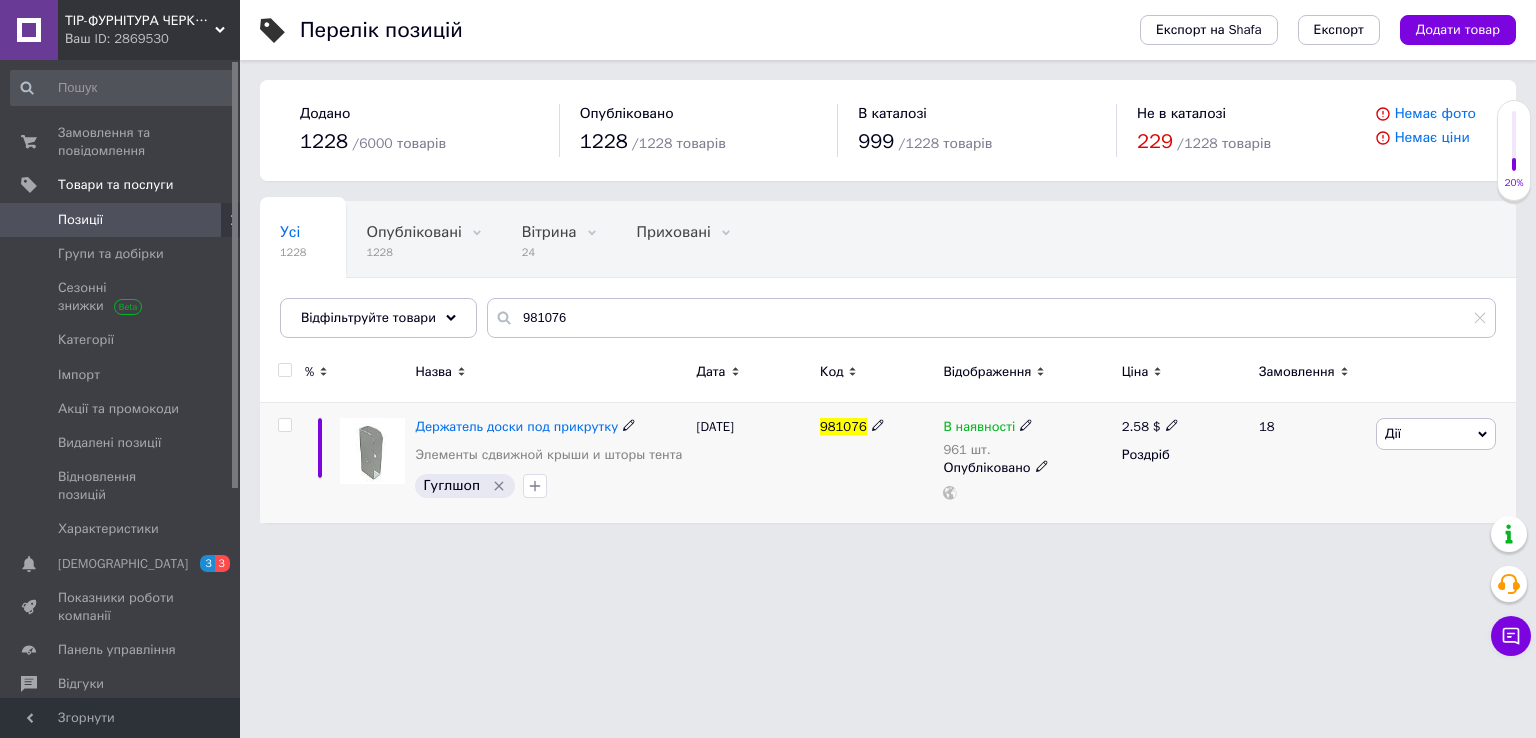 click on "2.58" at bounding box center (1135, 426) 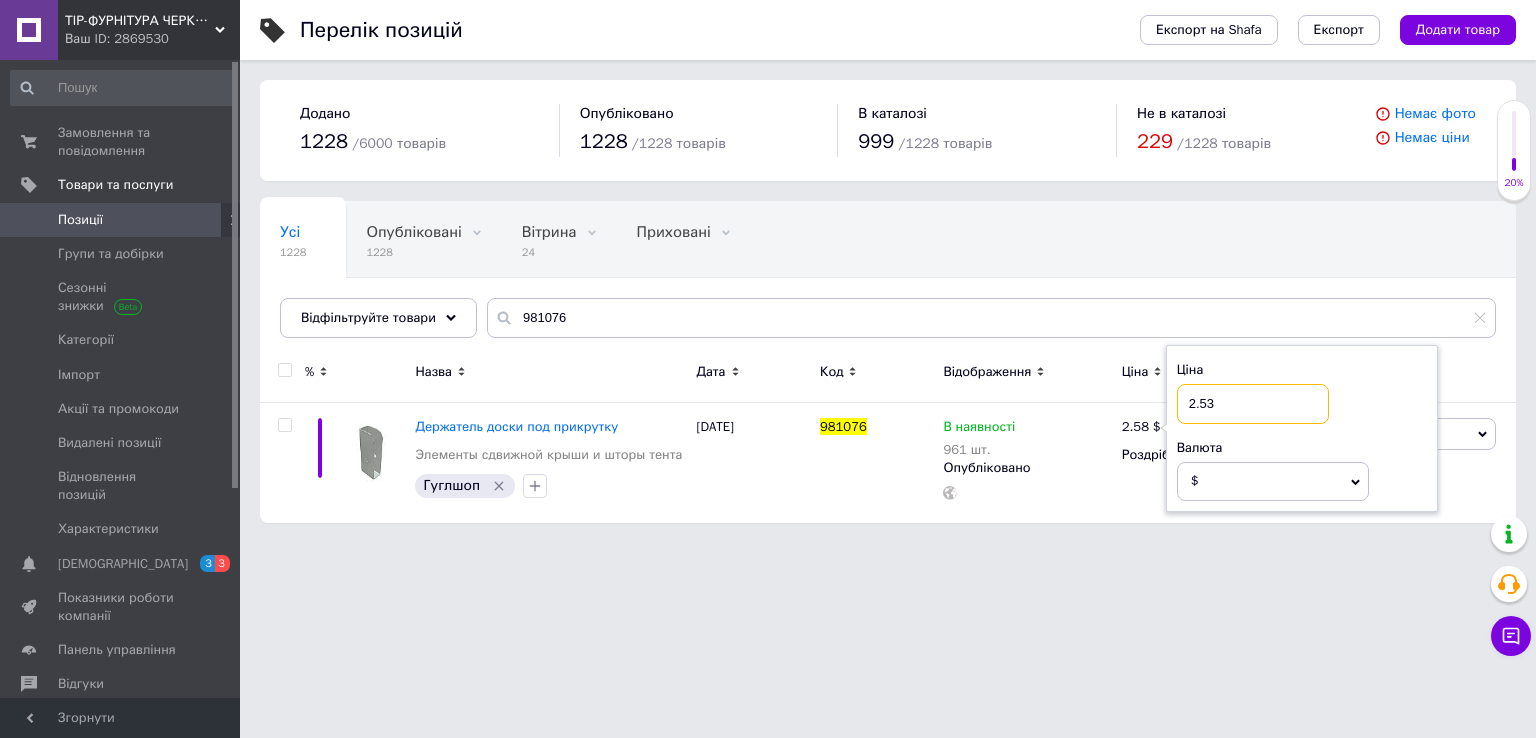 type on "2.53" 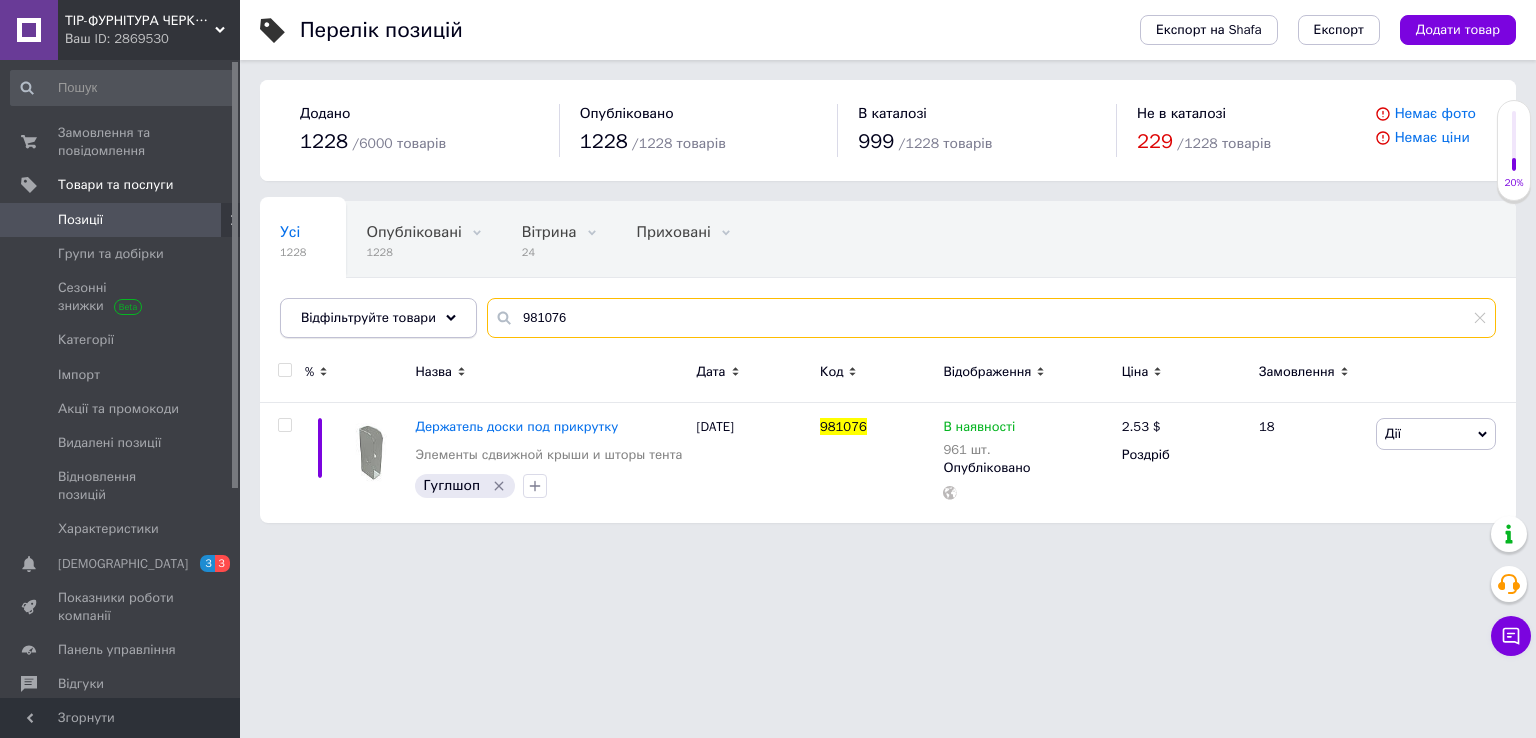 drag, startPoint x: 557, startPoint y: 315, endPoint x: 363, endPoint y: 329, distance: 194.5045 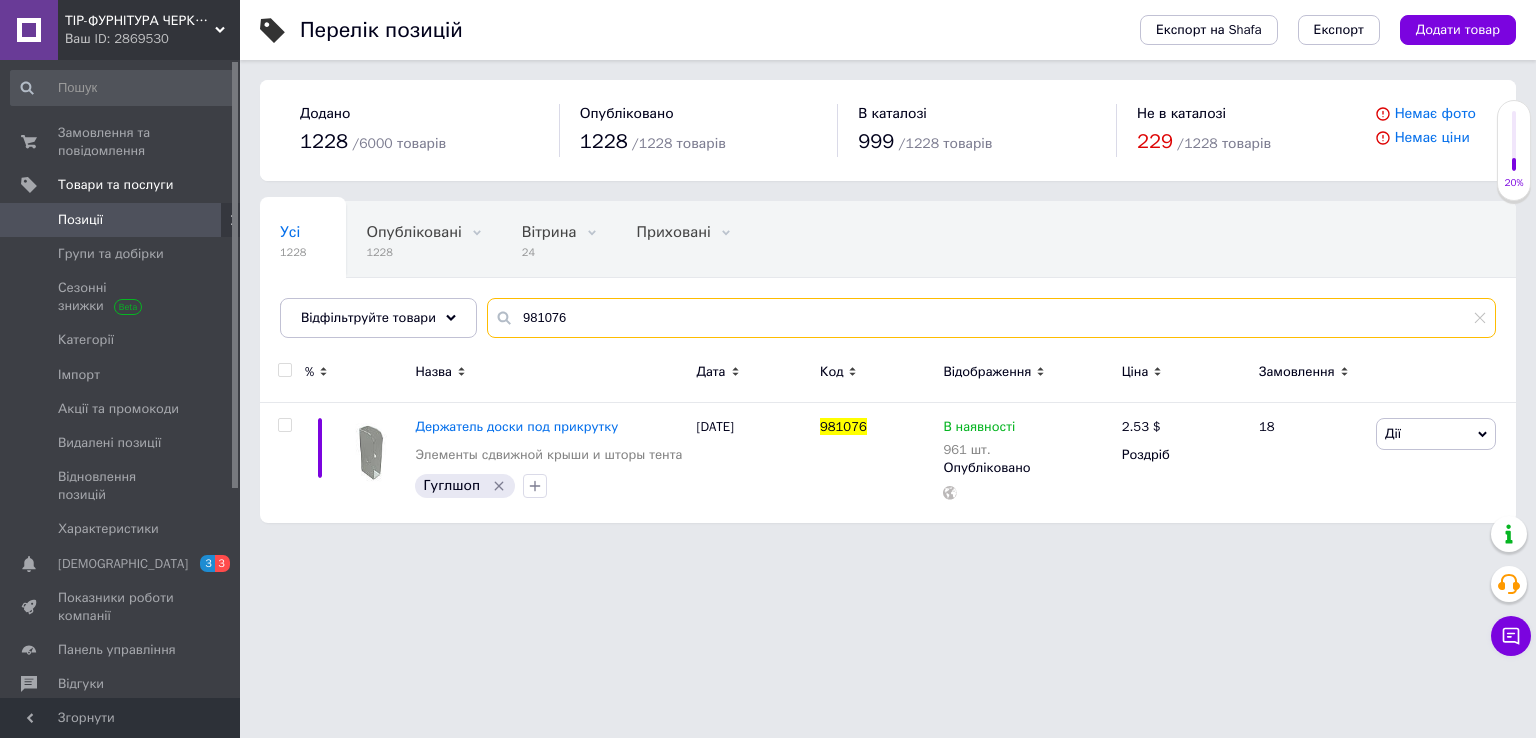 paste on "0589/R" 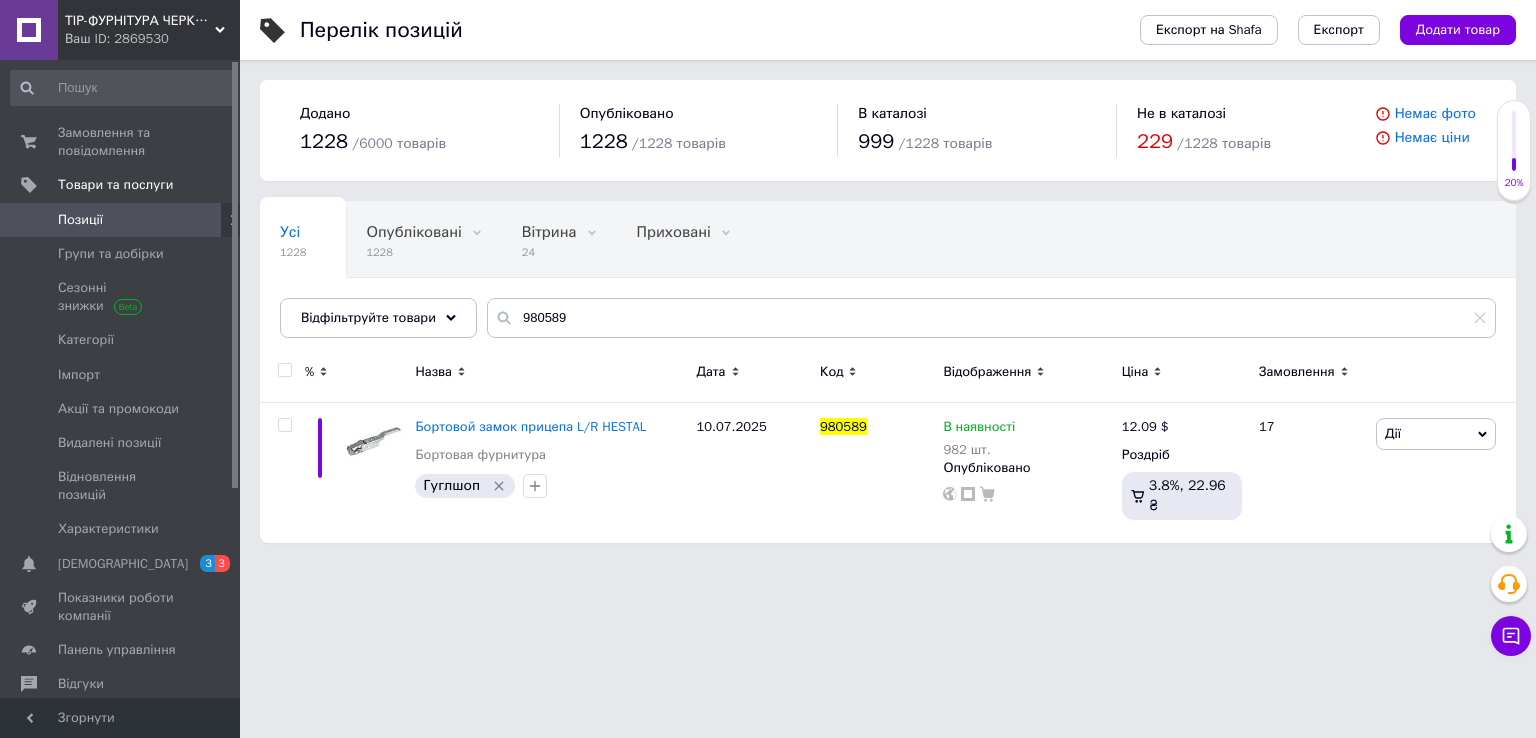 drag, startPoint x: 616, startPoint y: 345, endPoint x: 616, endPoint y: 330, distance: 15 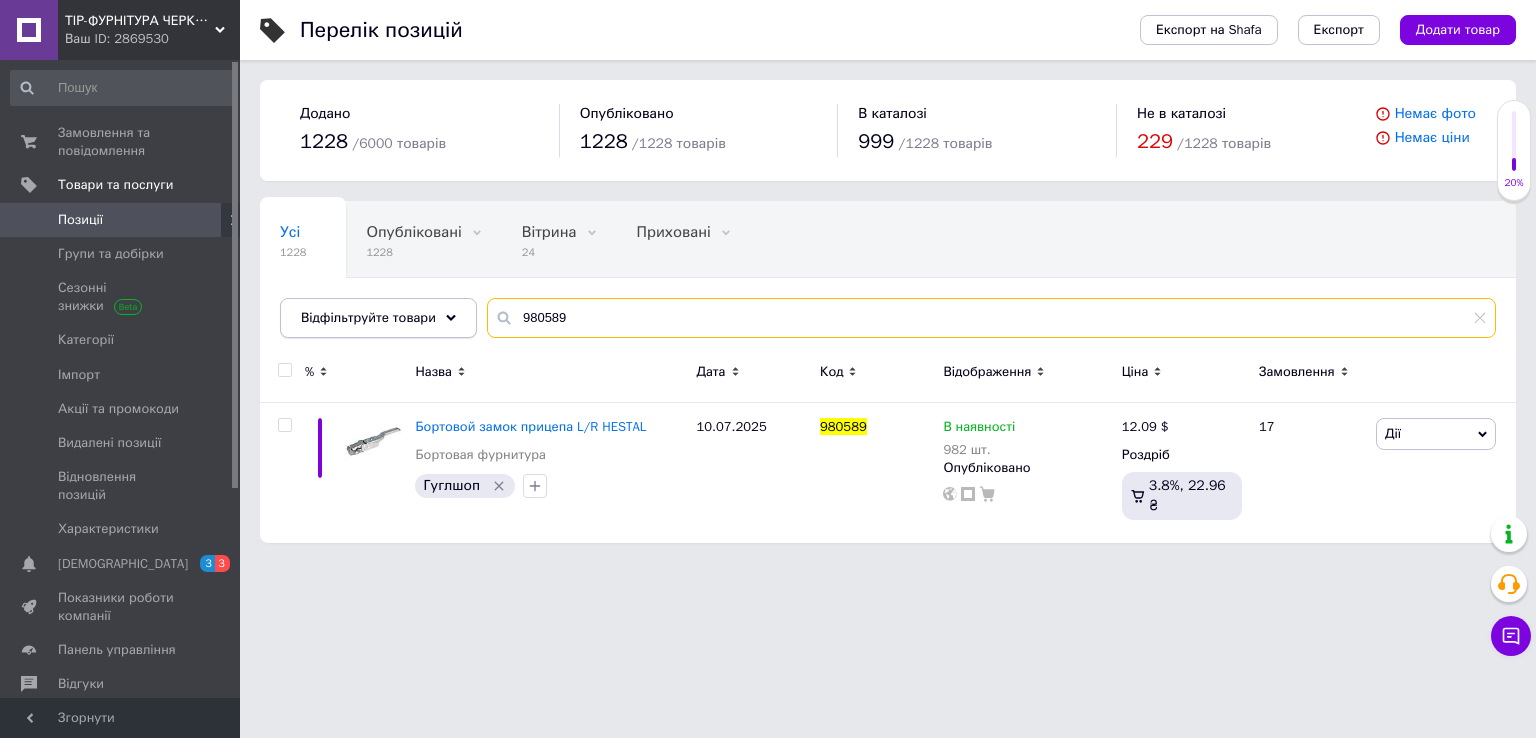 drag, startPoint x: 612, startPoint y: 316, endPoint x: 397, endPoint y: 326, distance: 215.23244 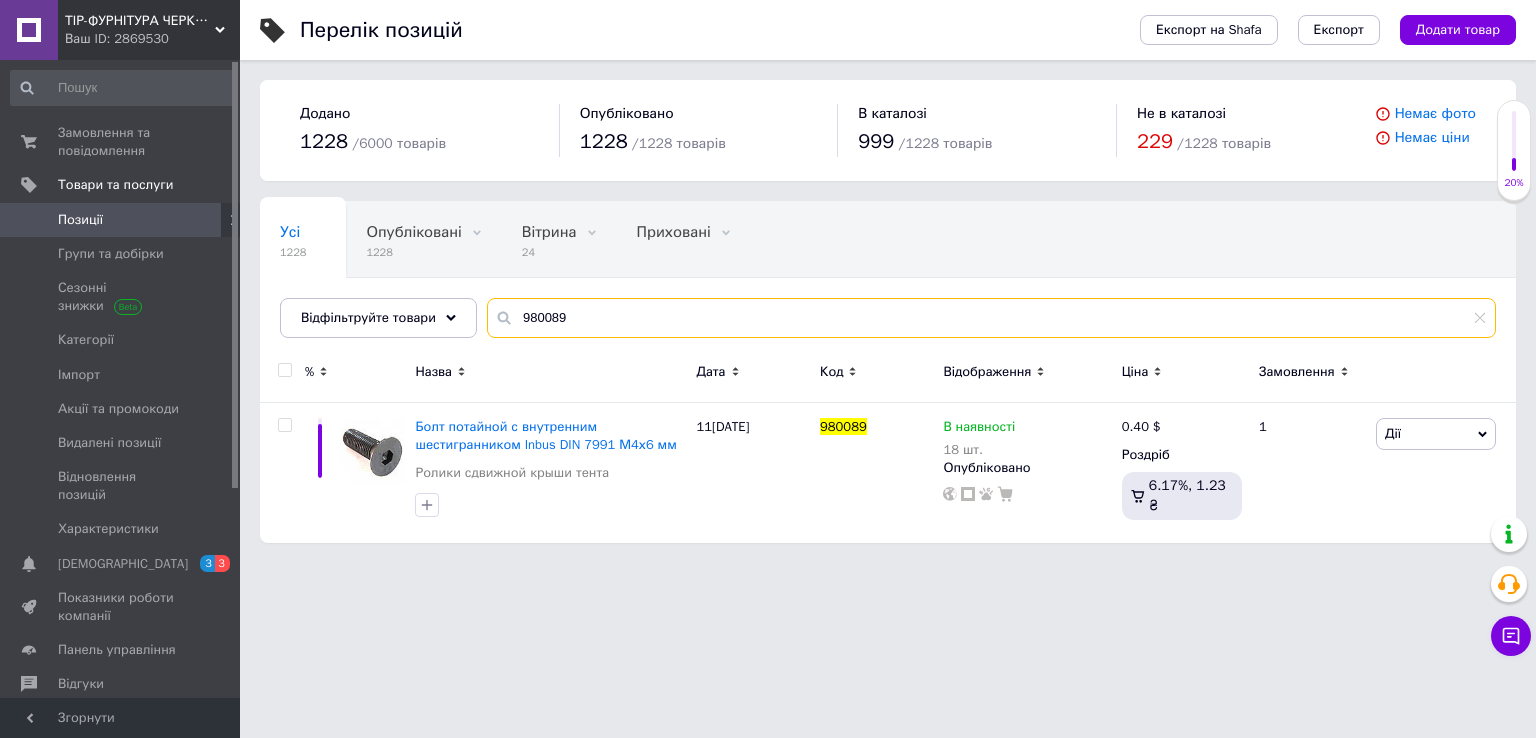 drag, startPoint x: 703, startPoint y: 328, endPoint x: 500, endPoint y: 326, distance: 203.00986 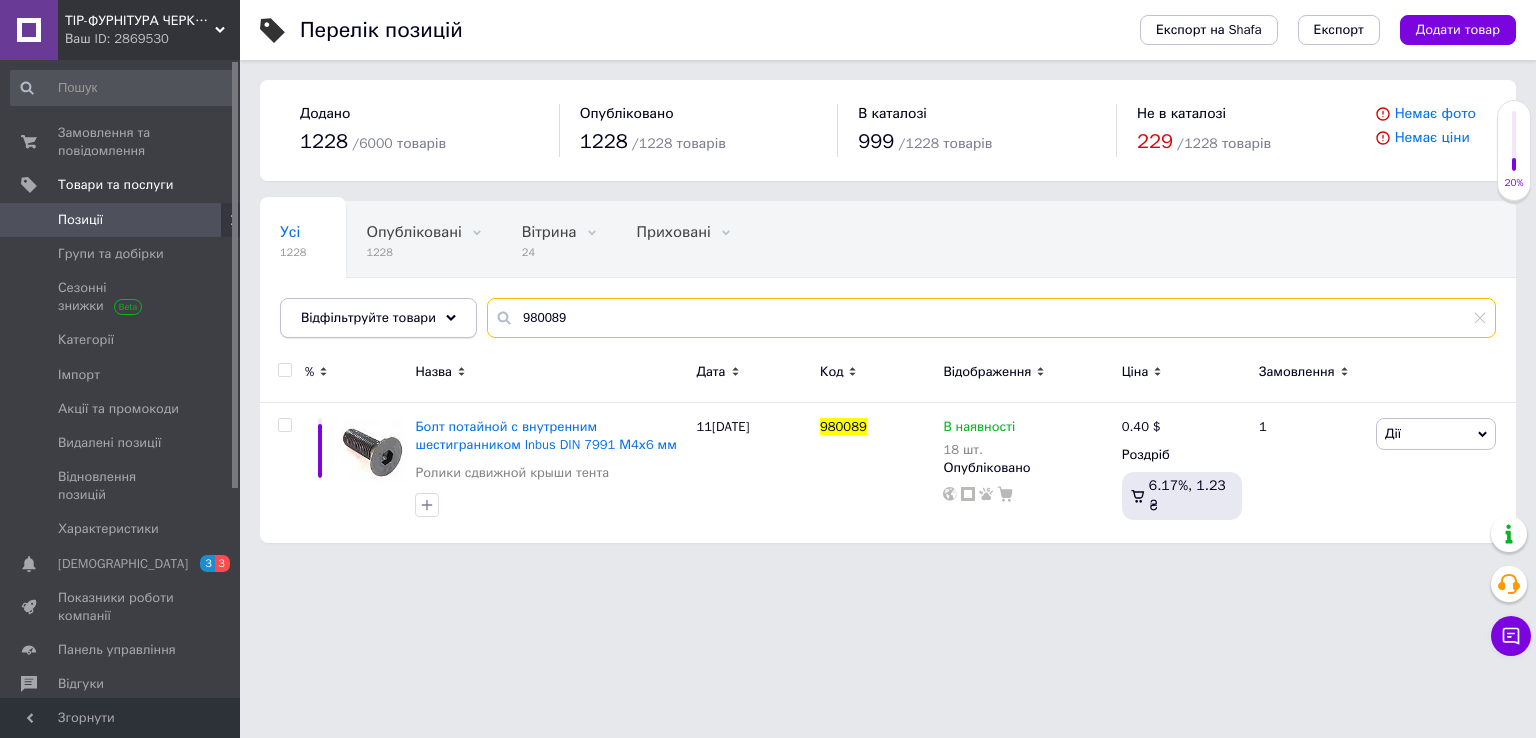 drag, startPoint x: 603, startPoint y: 321, endPoint x: 424, endPoint y: 325, distance: 179.0447 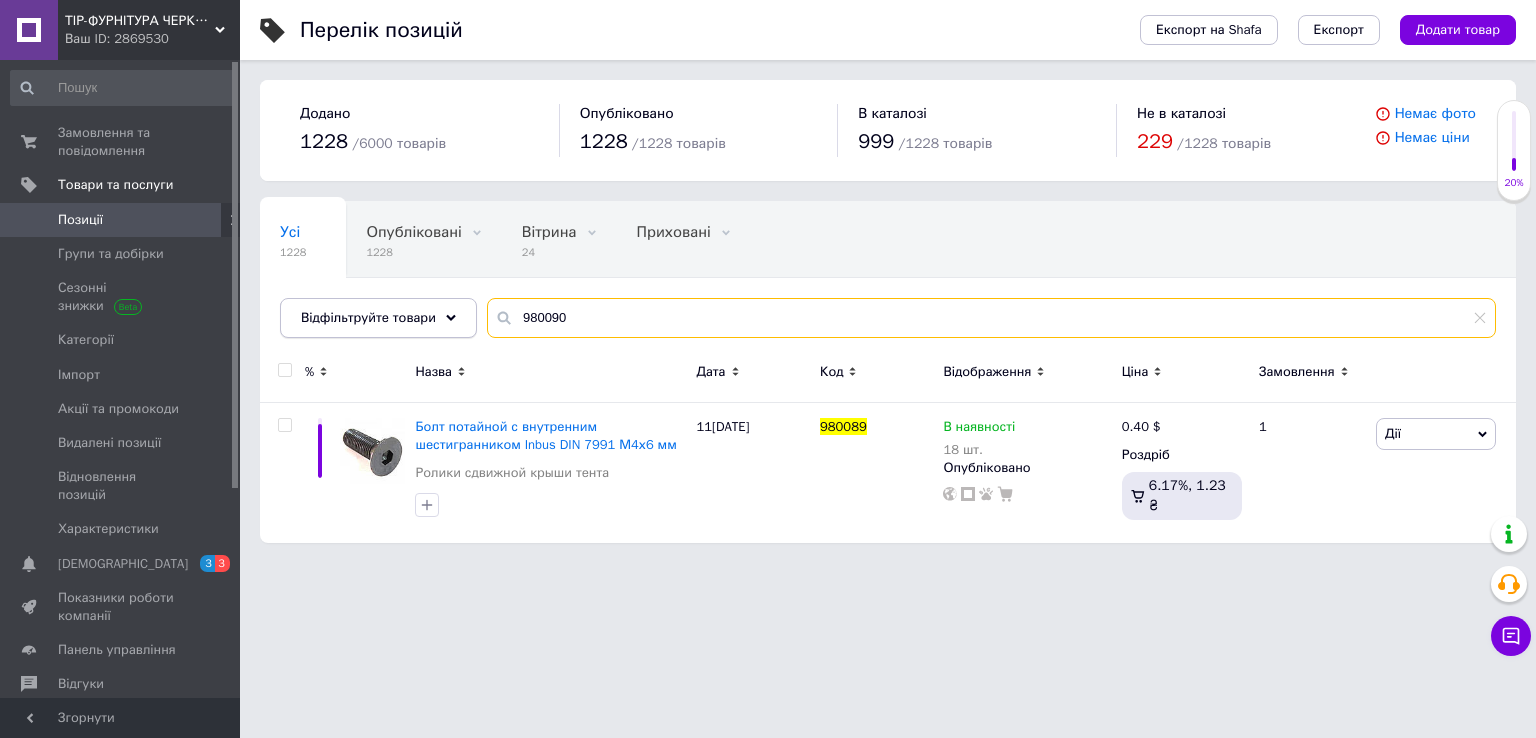 type on "980090" 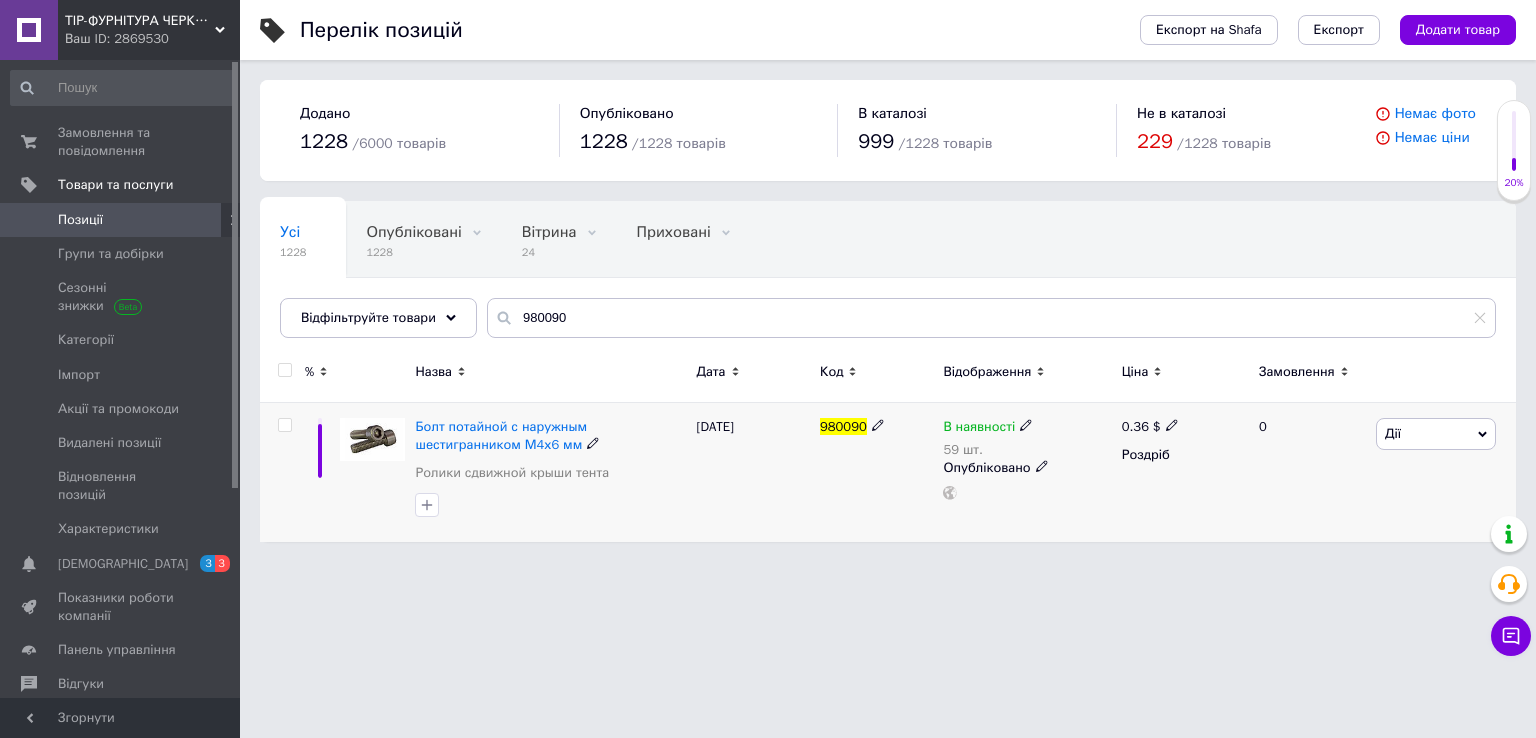 click on "0.36" at bounding box center [1135, 426] 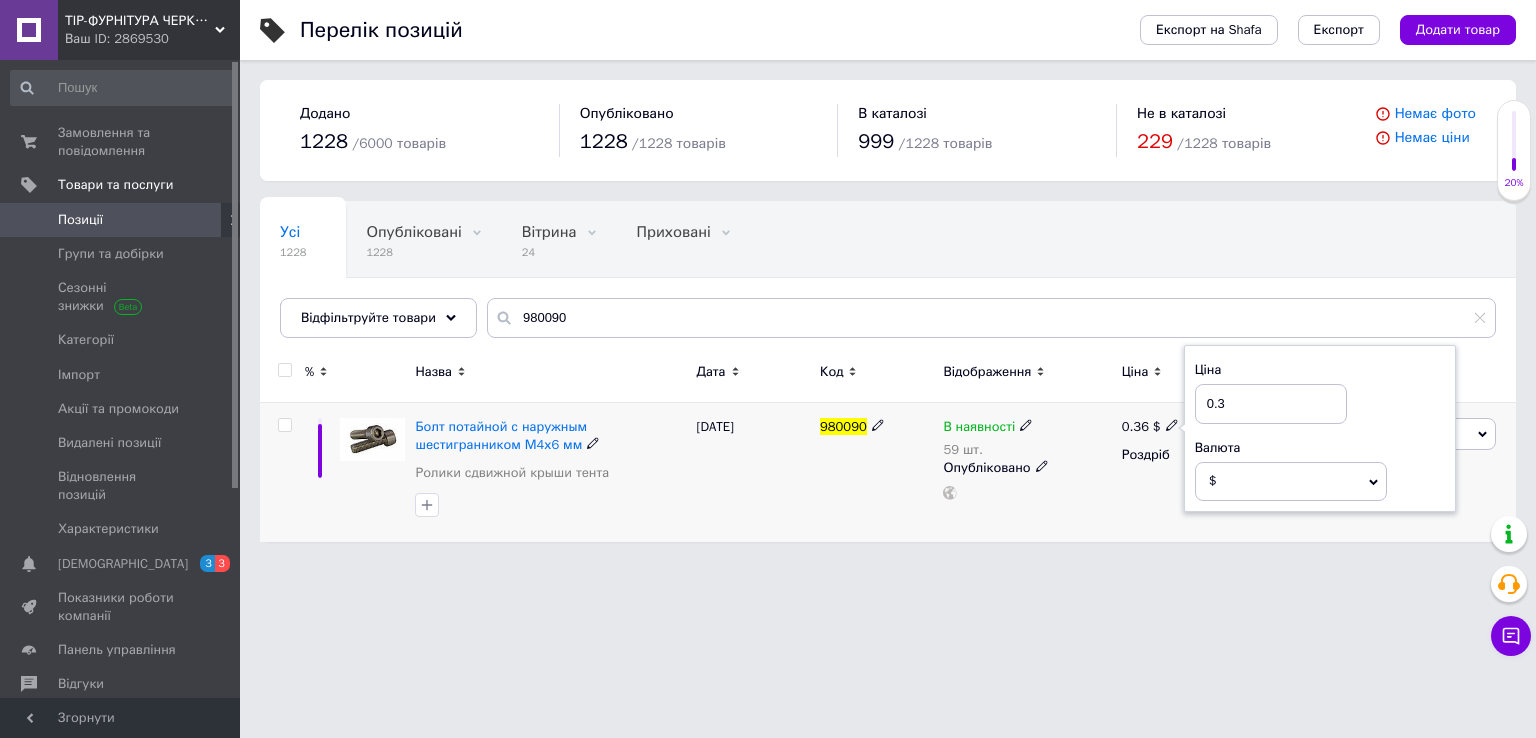 type on "0.35" 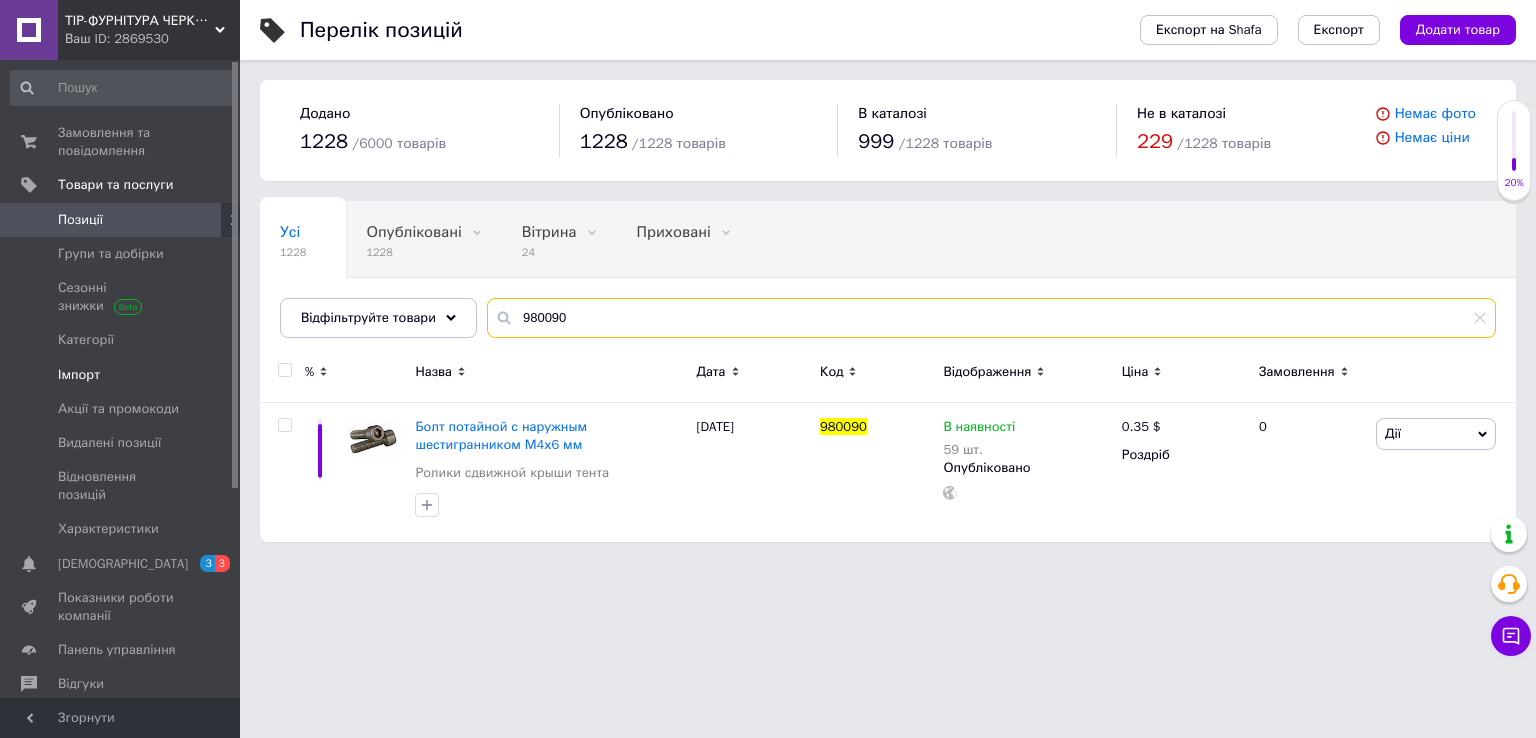 drag, startPoint x: 632, startPoint y: 300, endPoint x: 224, endPoint y: 363, distance: 412.83533 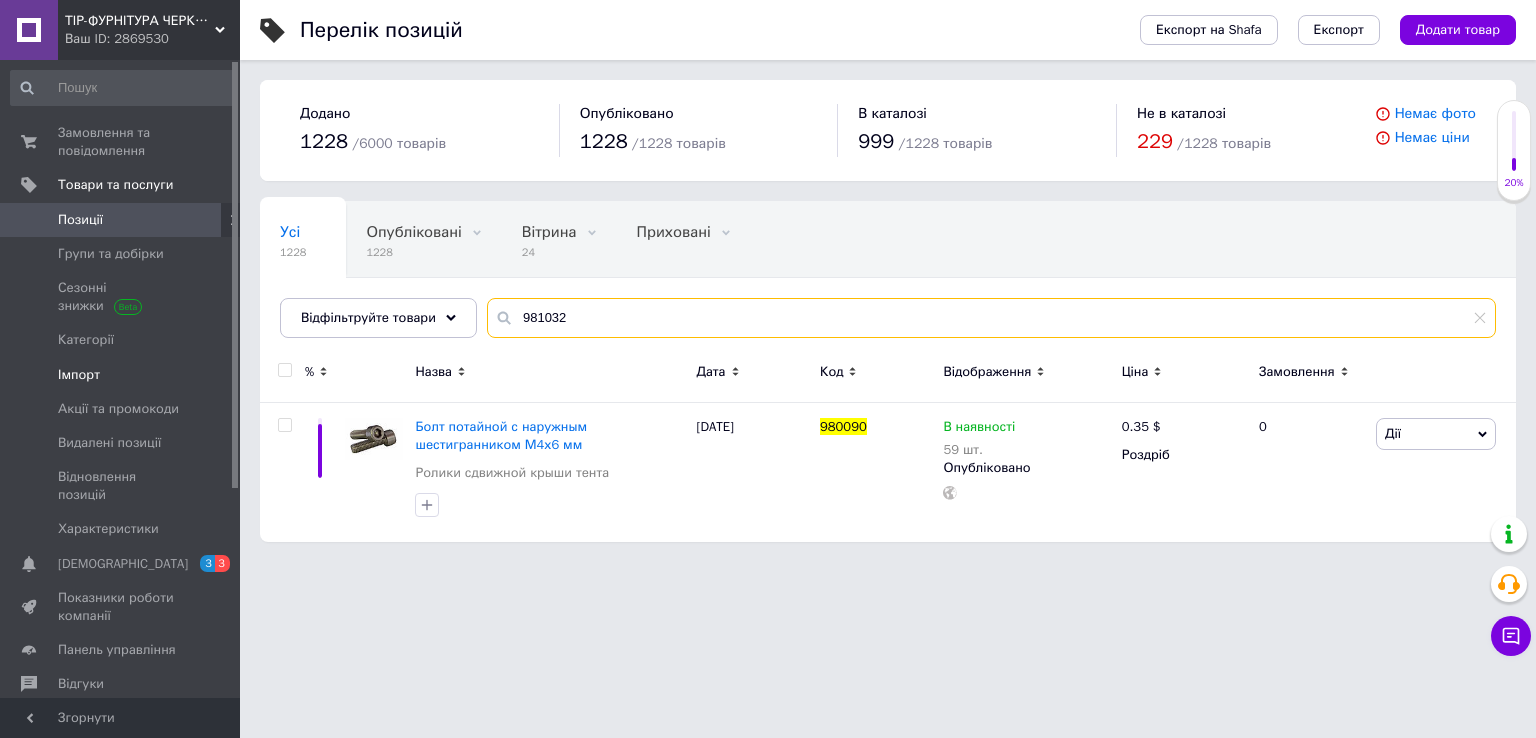 type on "981032" 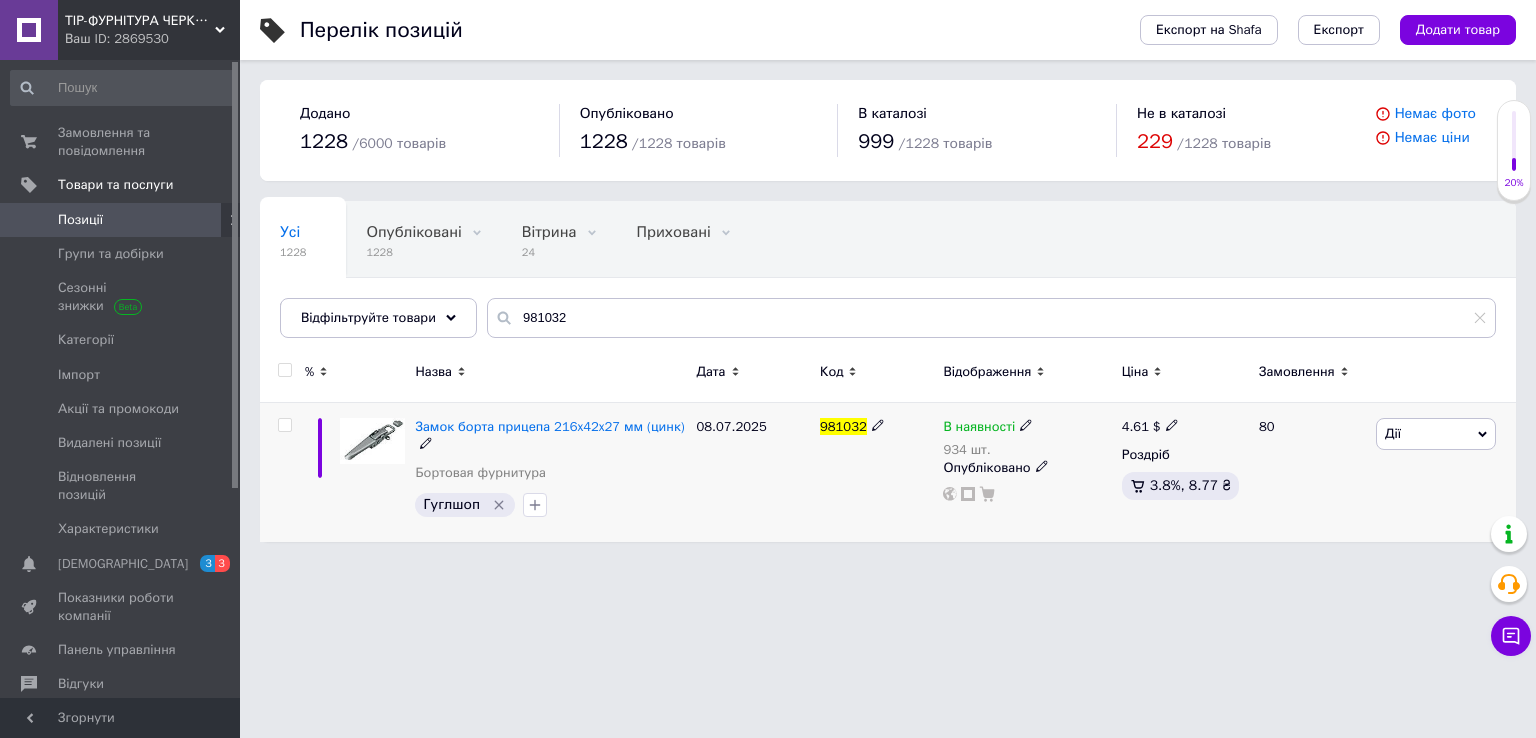 click on "4.61" at bounding box center (1135, 426) 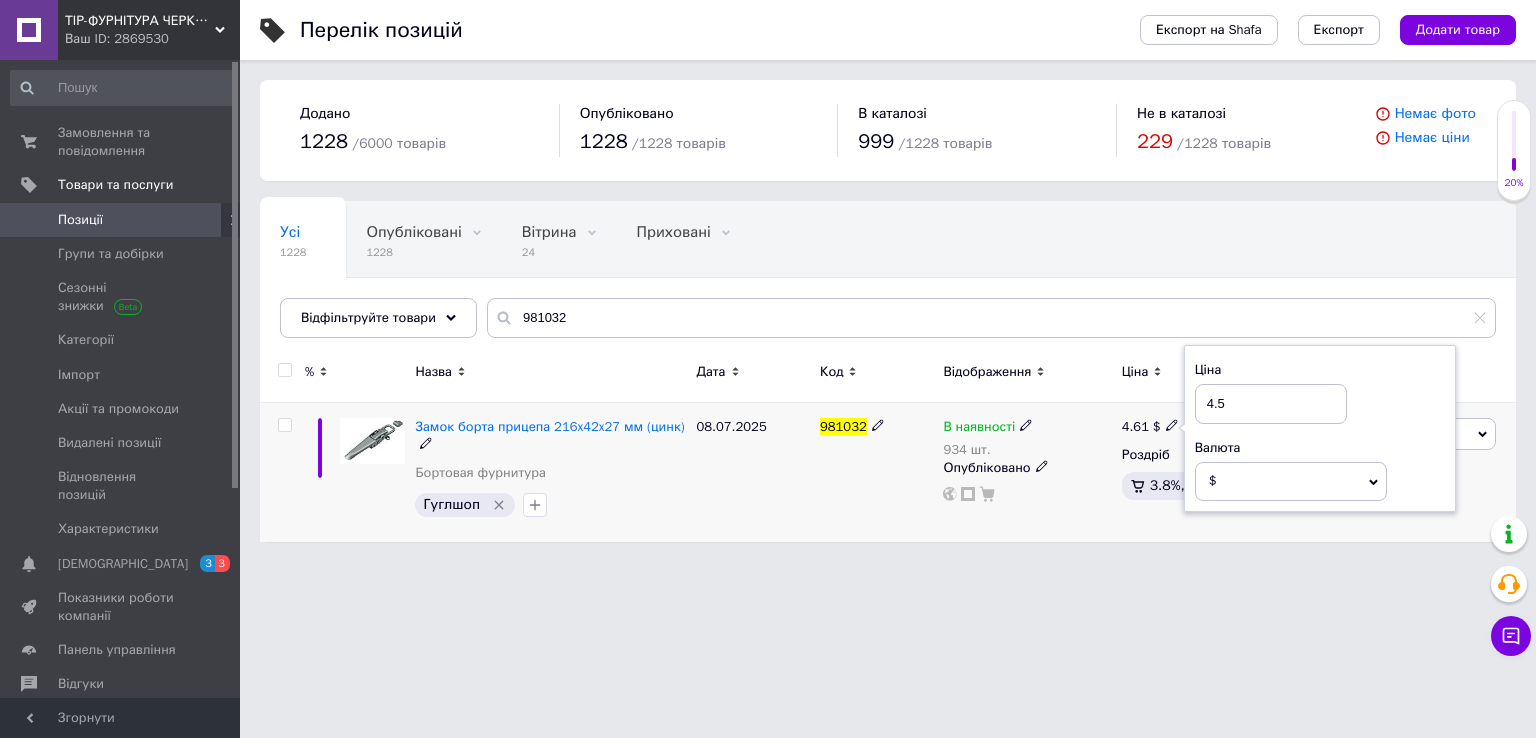 type on "4.51" 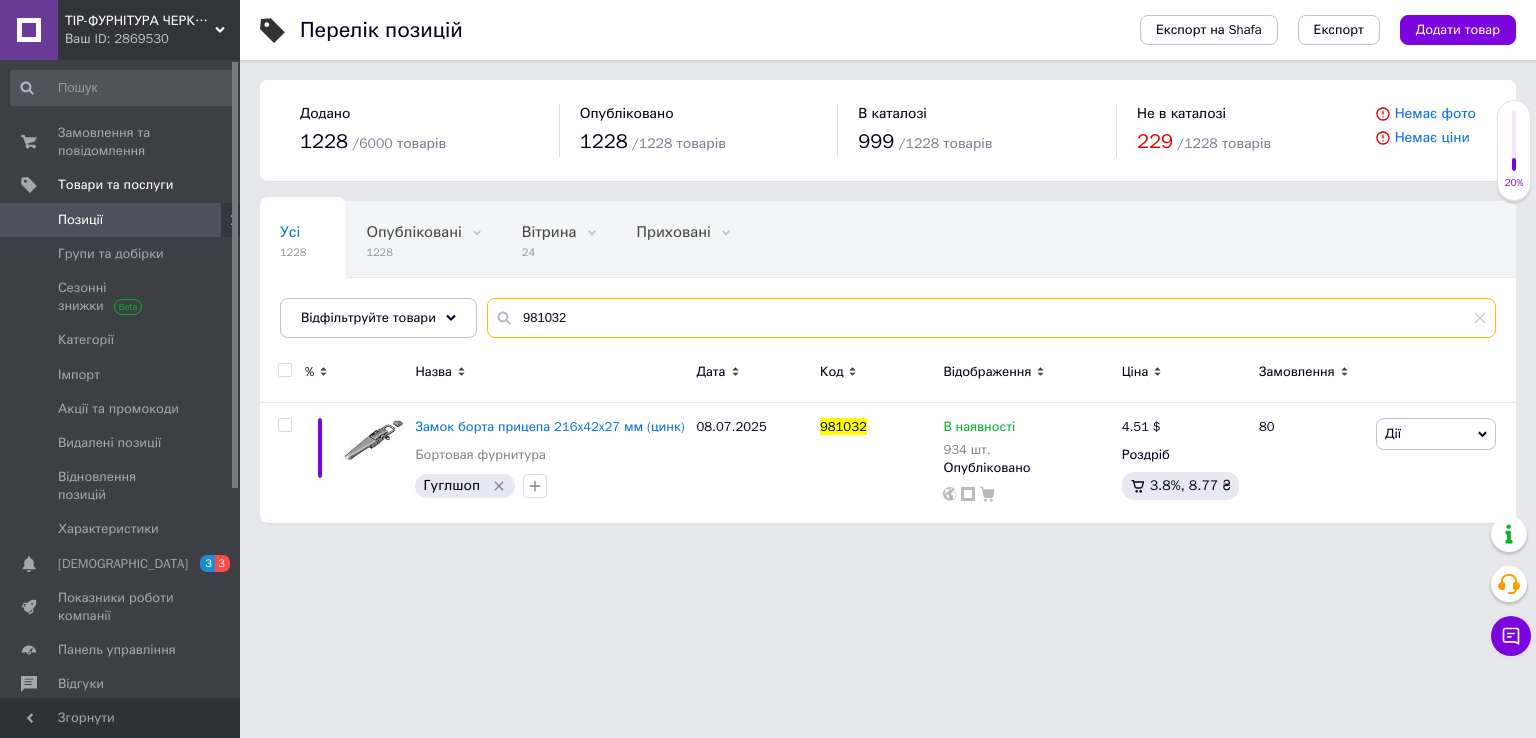 drag, startPoint x: 620, startPoint y: 310, endPoint x: 317, endPoint y: 354, distance: 306.17804 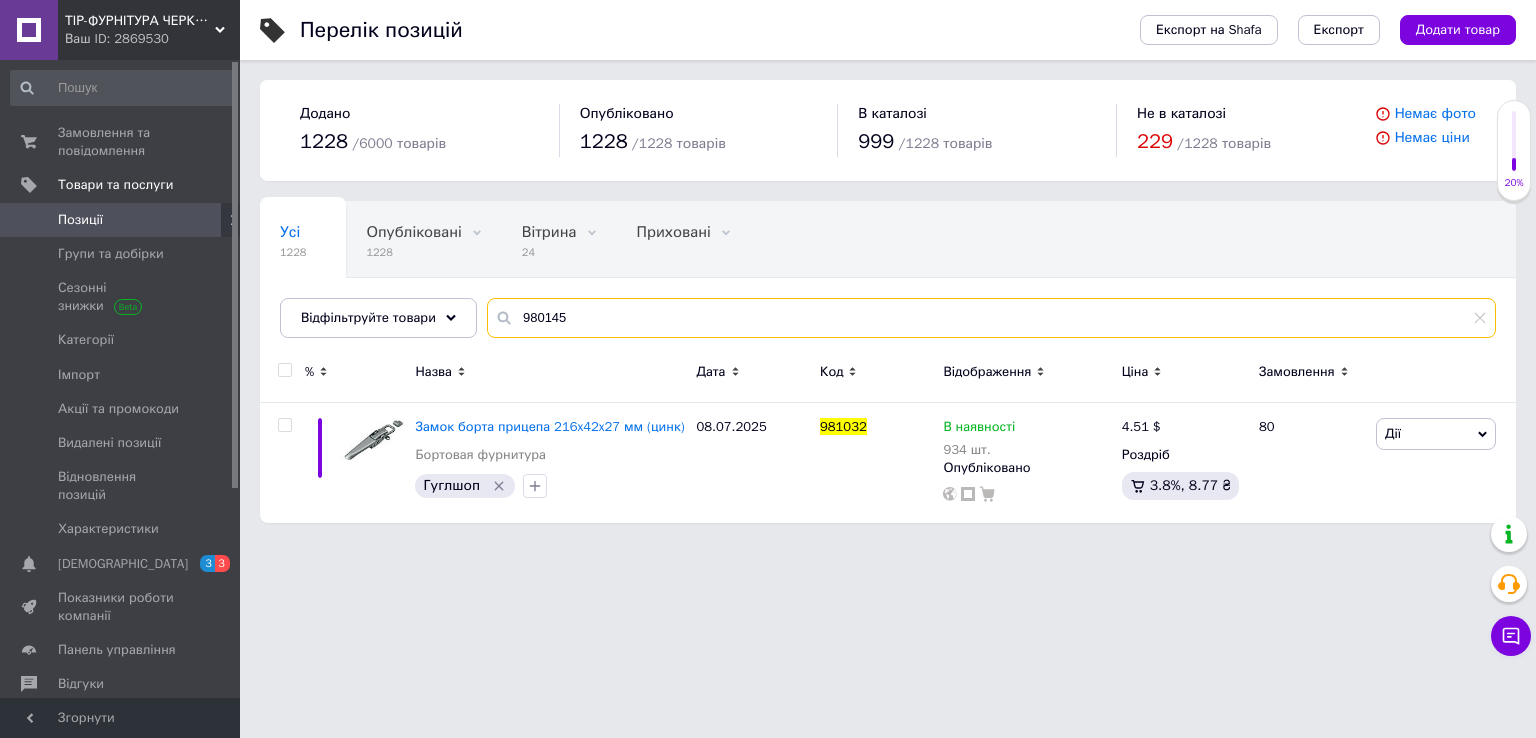 type on "980145" 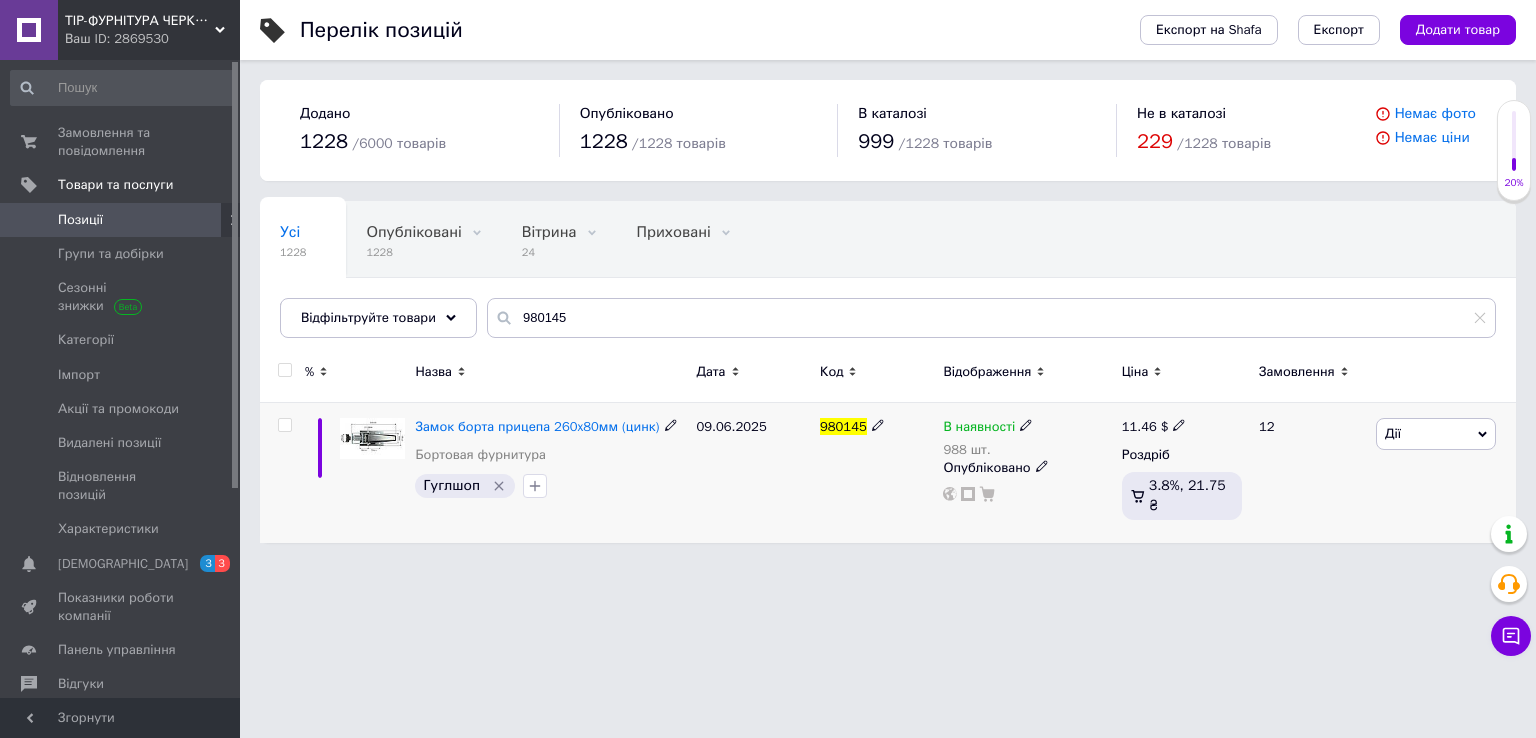 click on "11.46" at bounding box center (1139, 426) 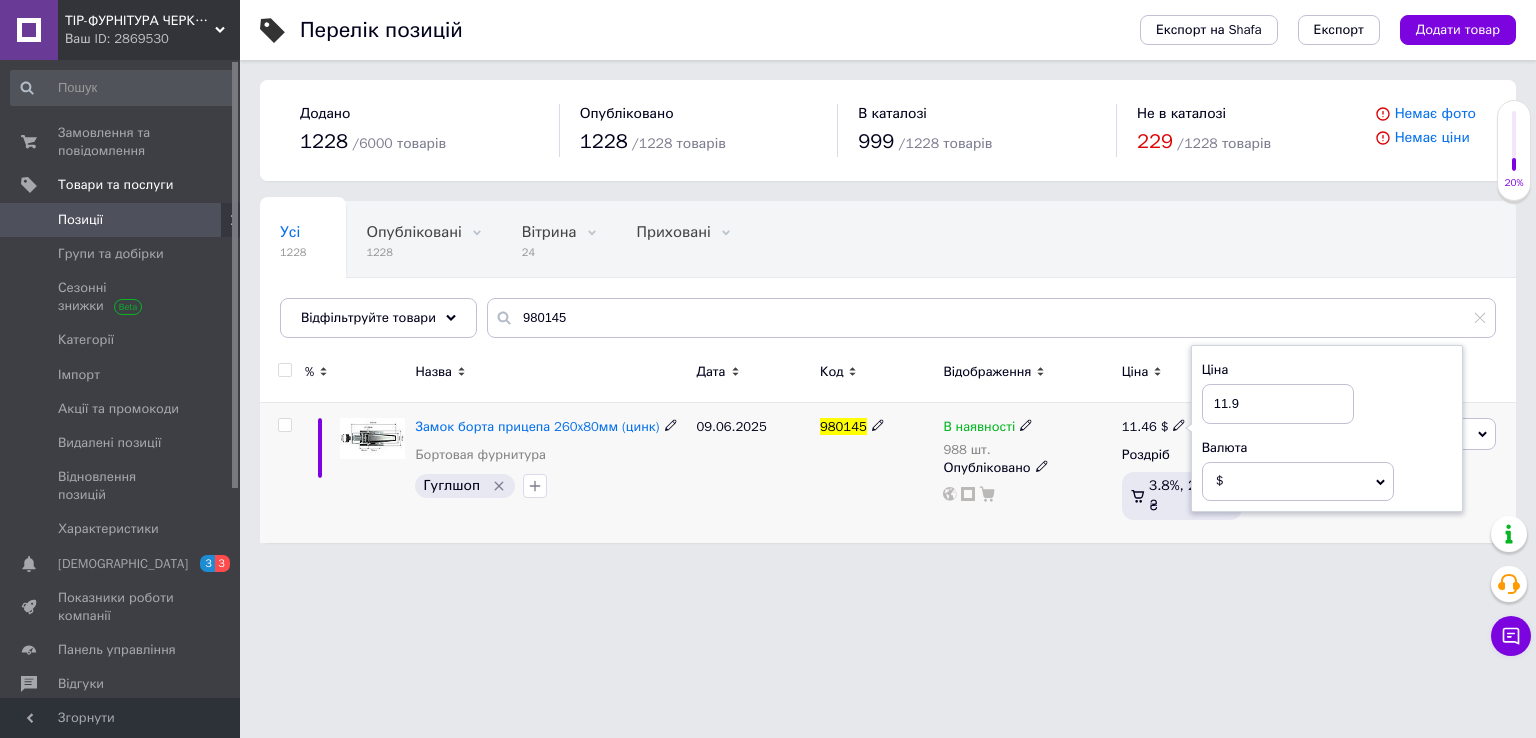 type on "11.98" 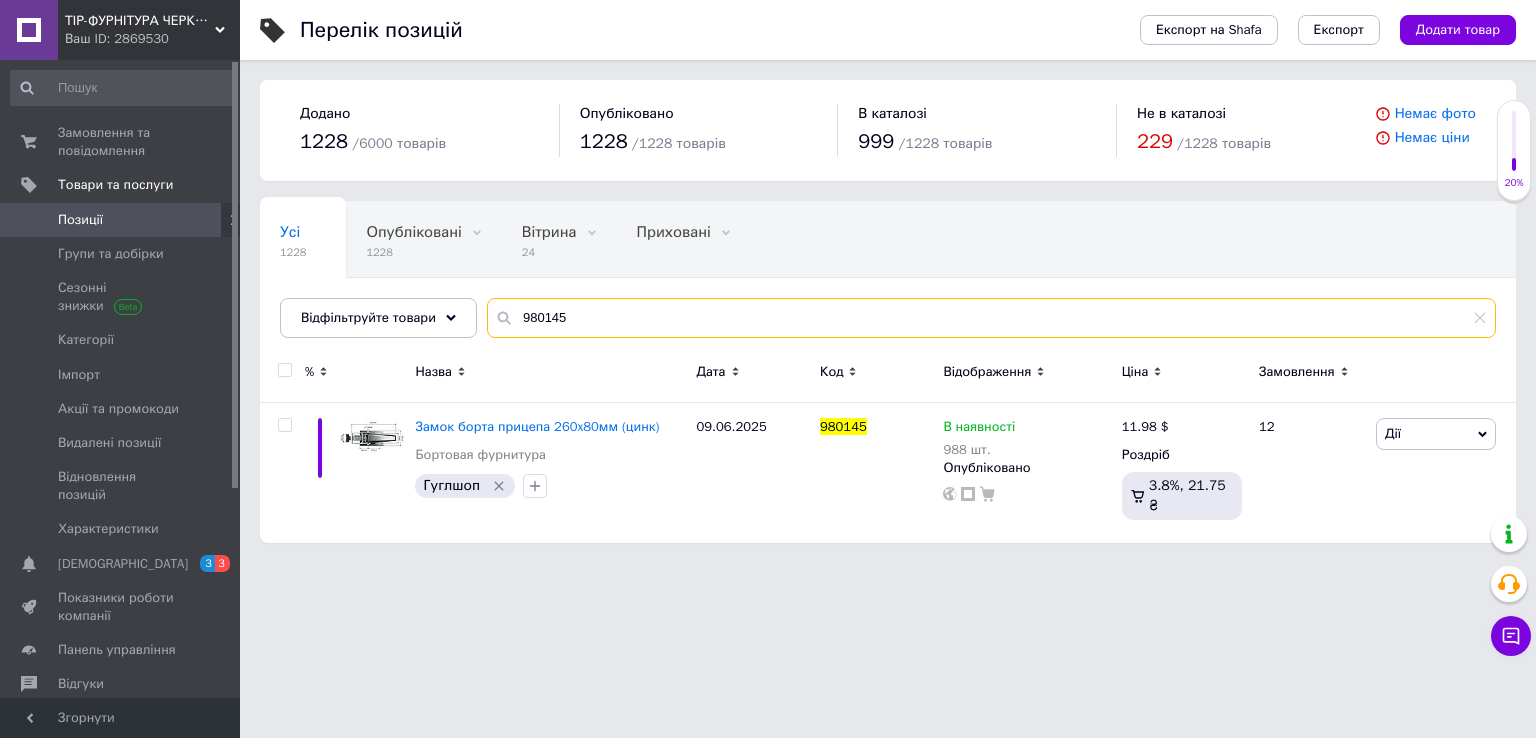 drag, startPoint x: 530, startPoint y: 326, endPoint x: 315, endPoint y: 370, distance: 219.45615 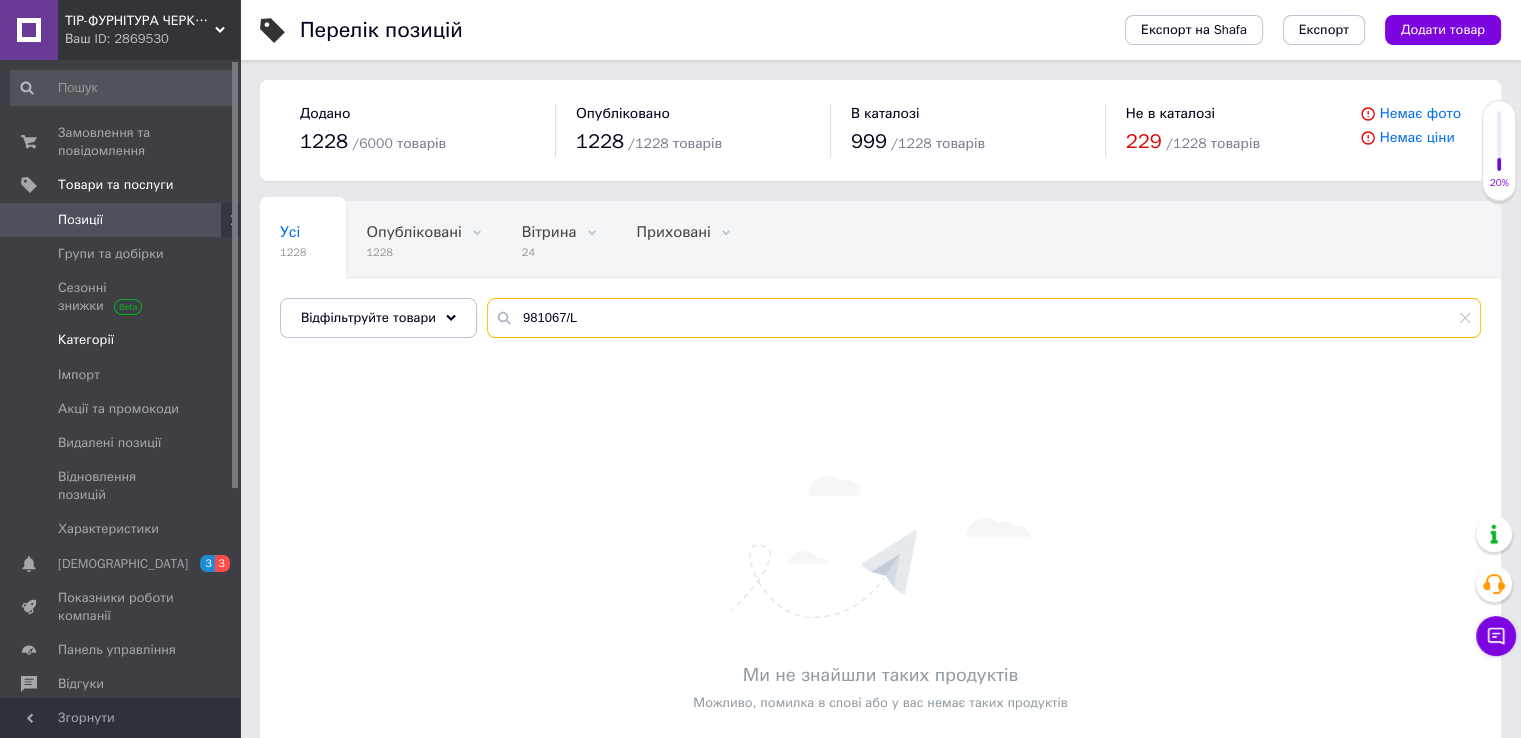 drag, startPoint x: 620, startPoint y: 317, endPoint x: 168, endPoint y: 335, distance: 452.35828 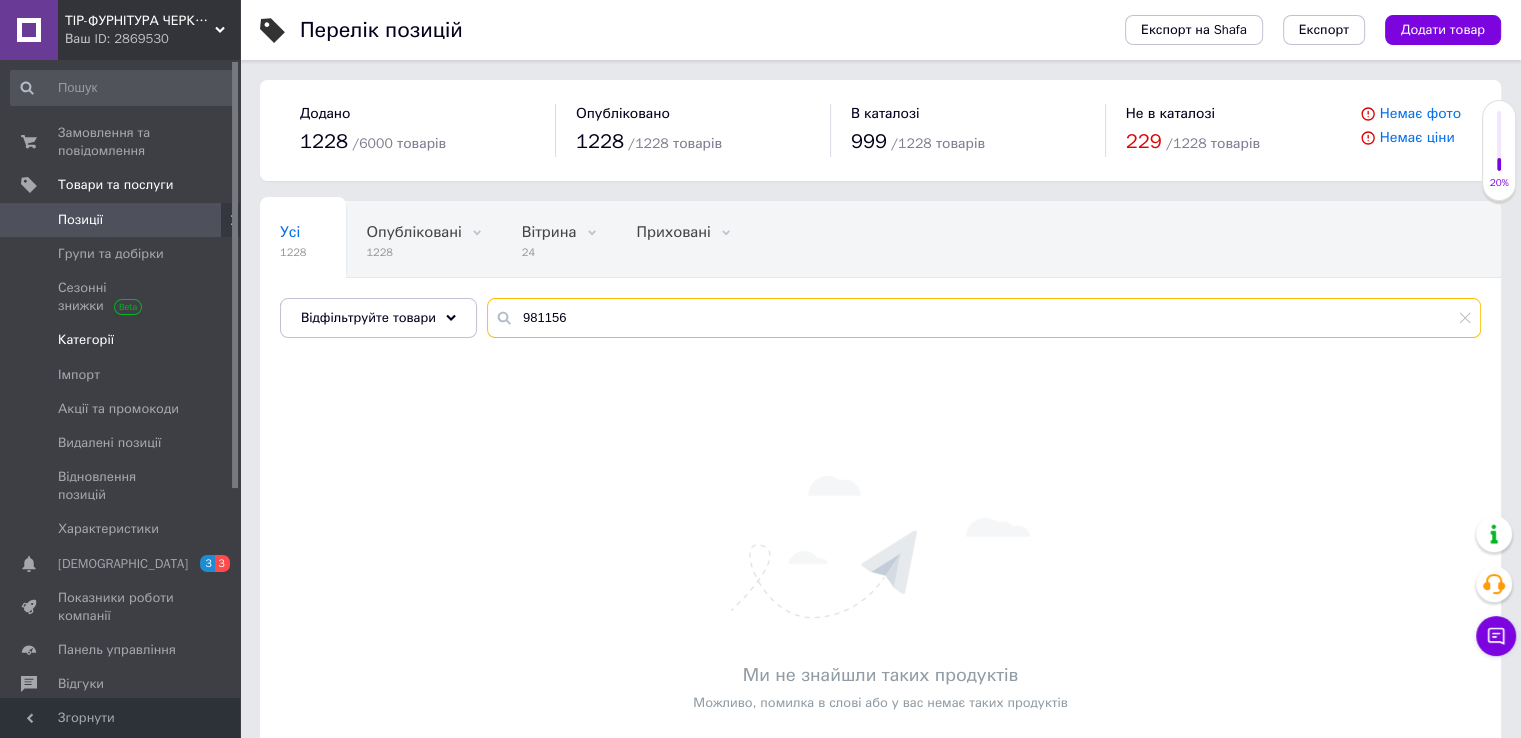 type on "981156" 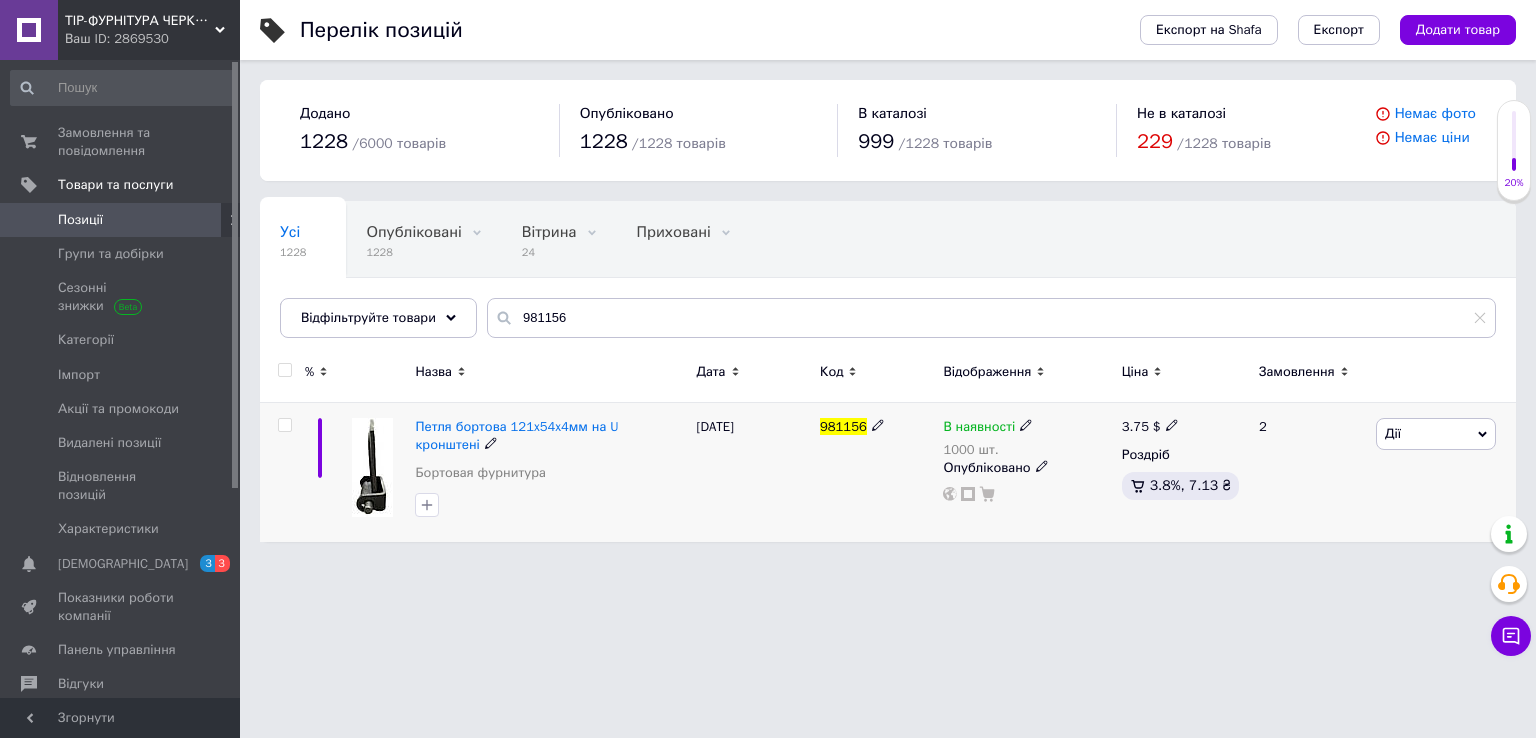 click on "3.75" at bounding box center (1135, 426) 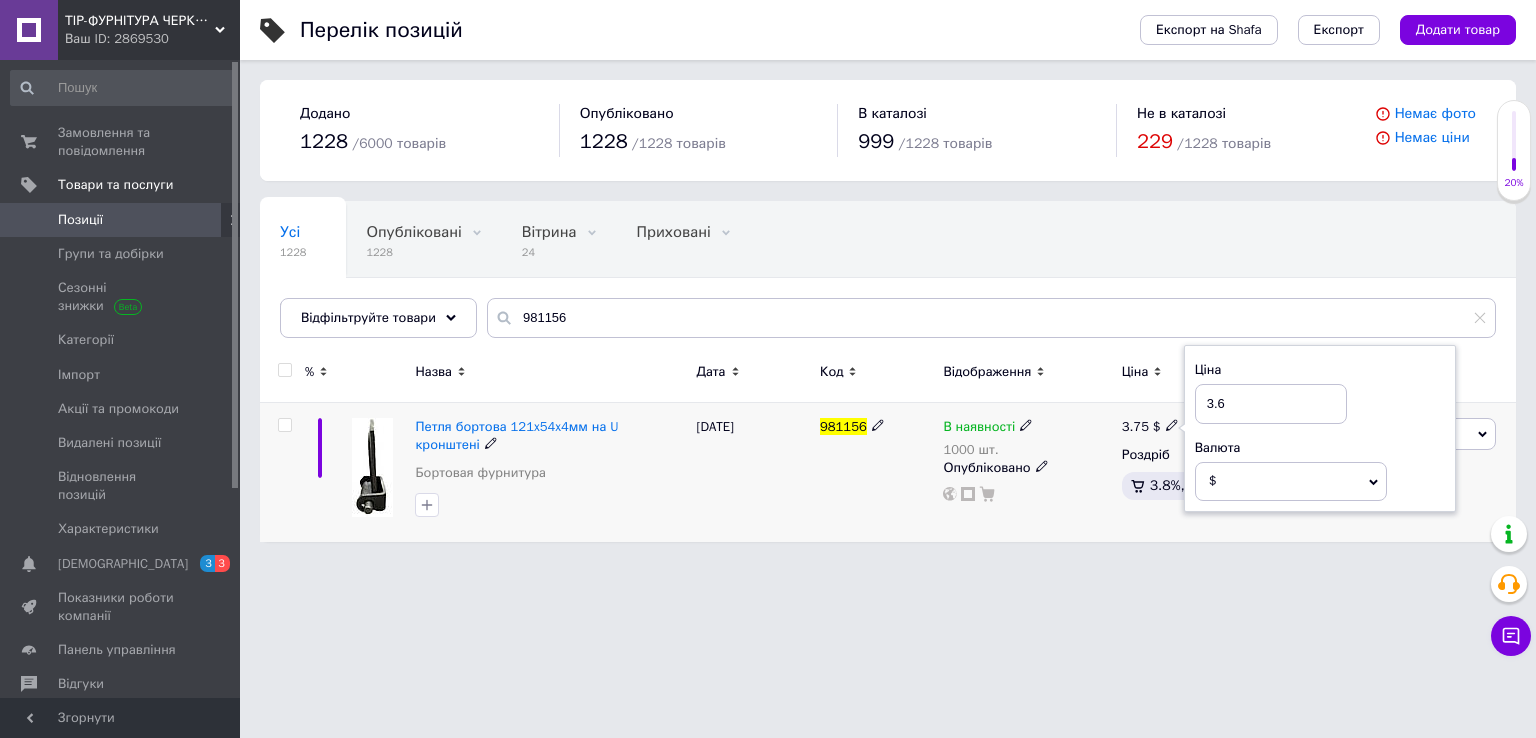 type on "3.67" 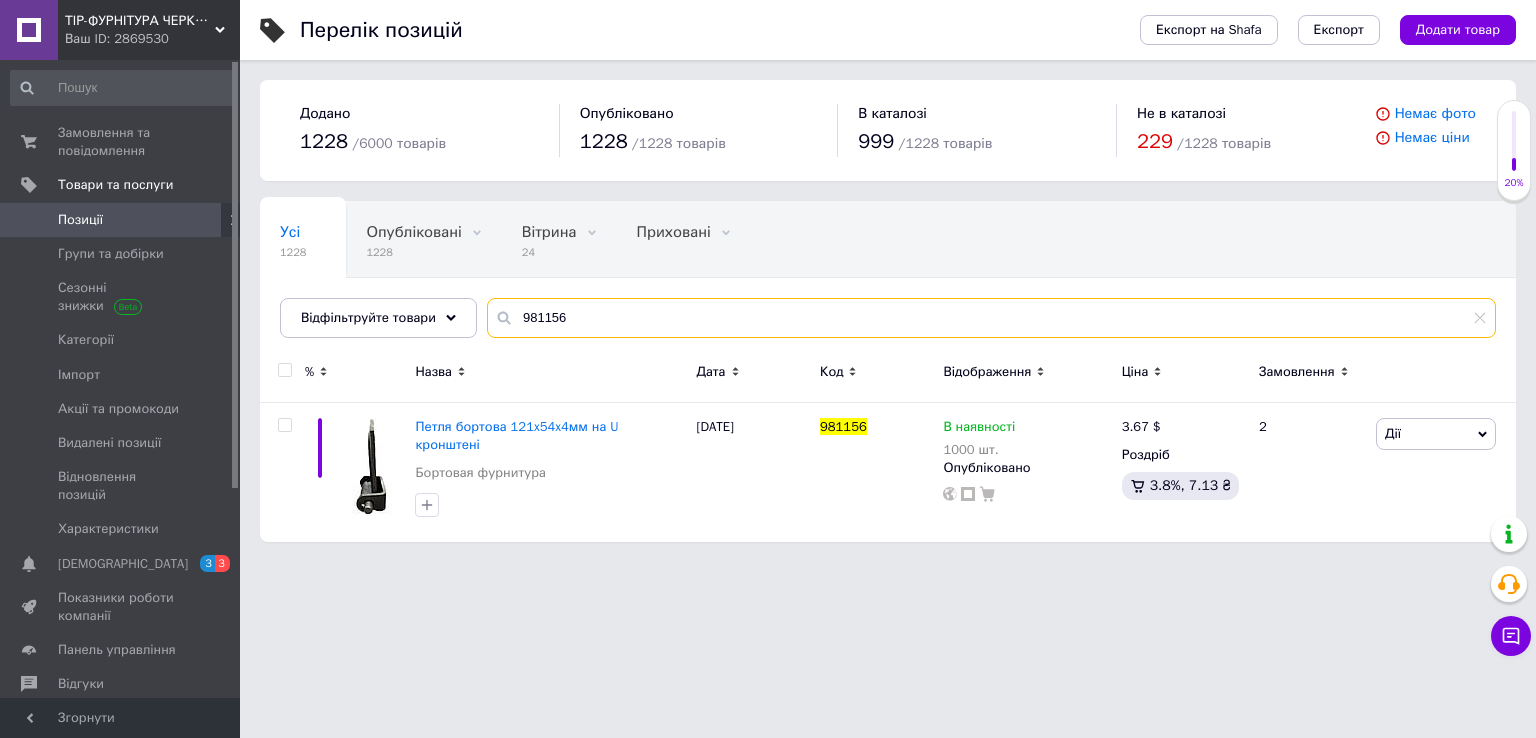 drag, startPoint x: 608, startPoint y: 320, endPoint x: 264, endPoint y: 365, distance: 346.93082 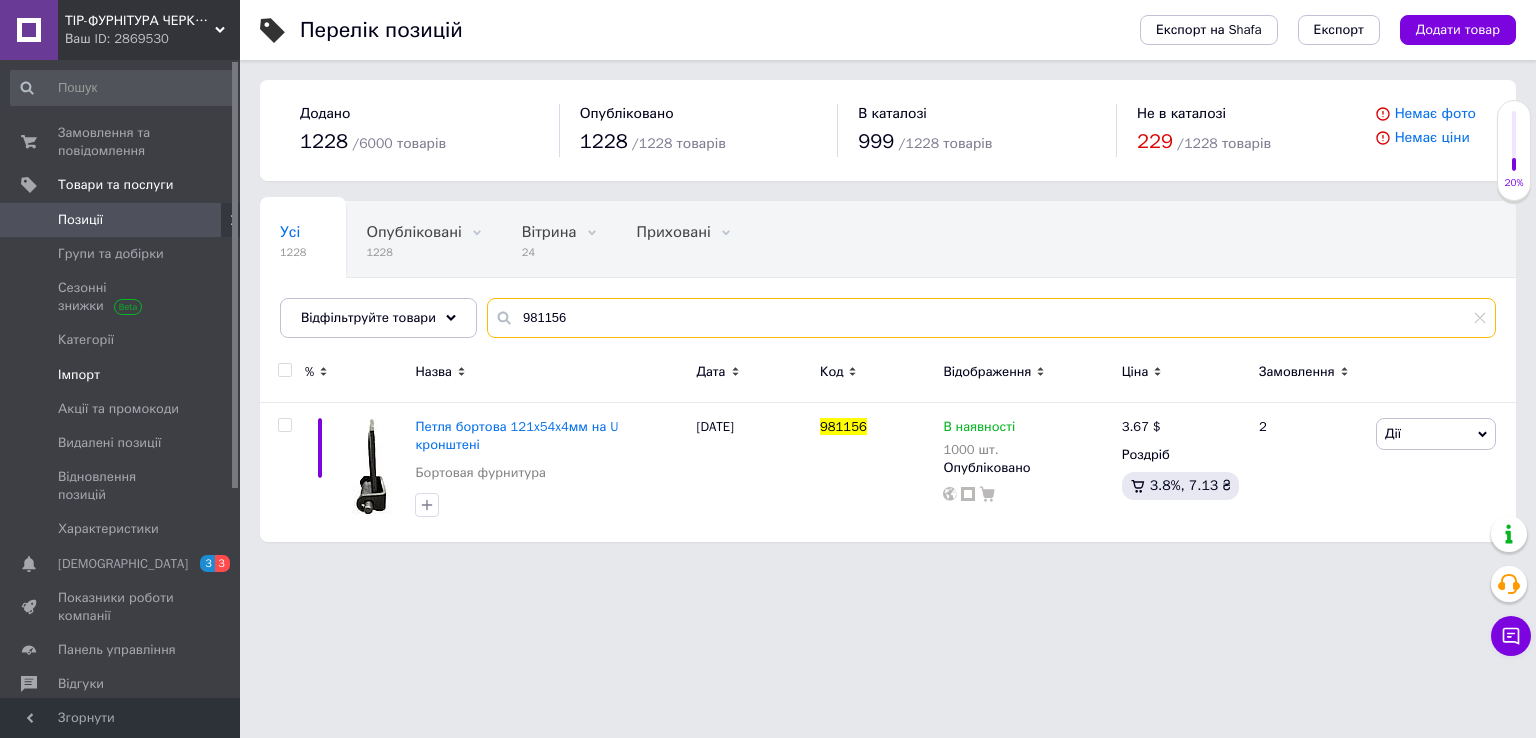 paste on "02" 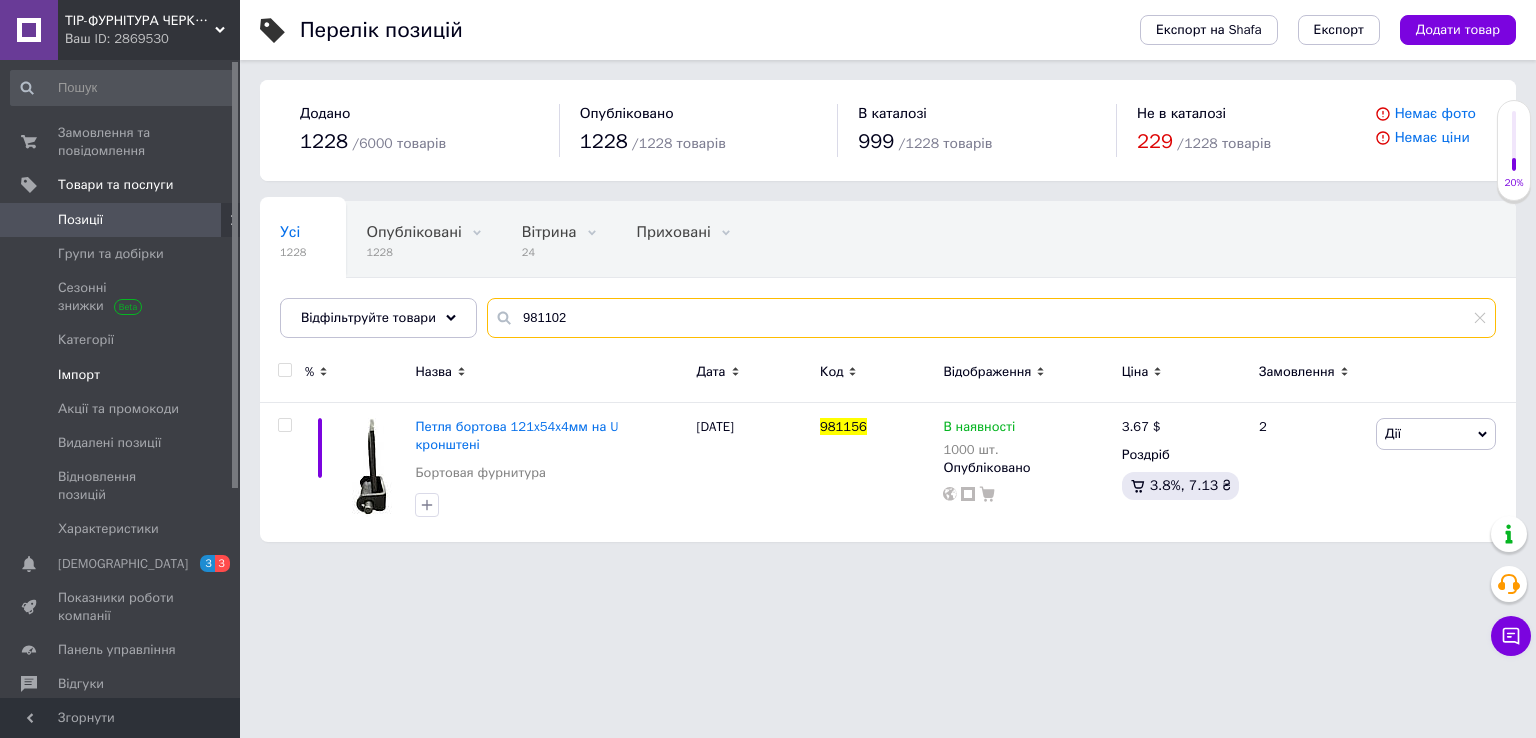 type on "981102" 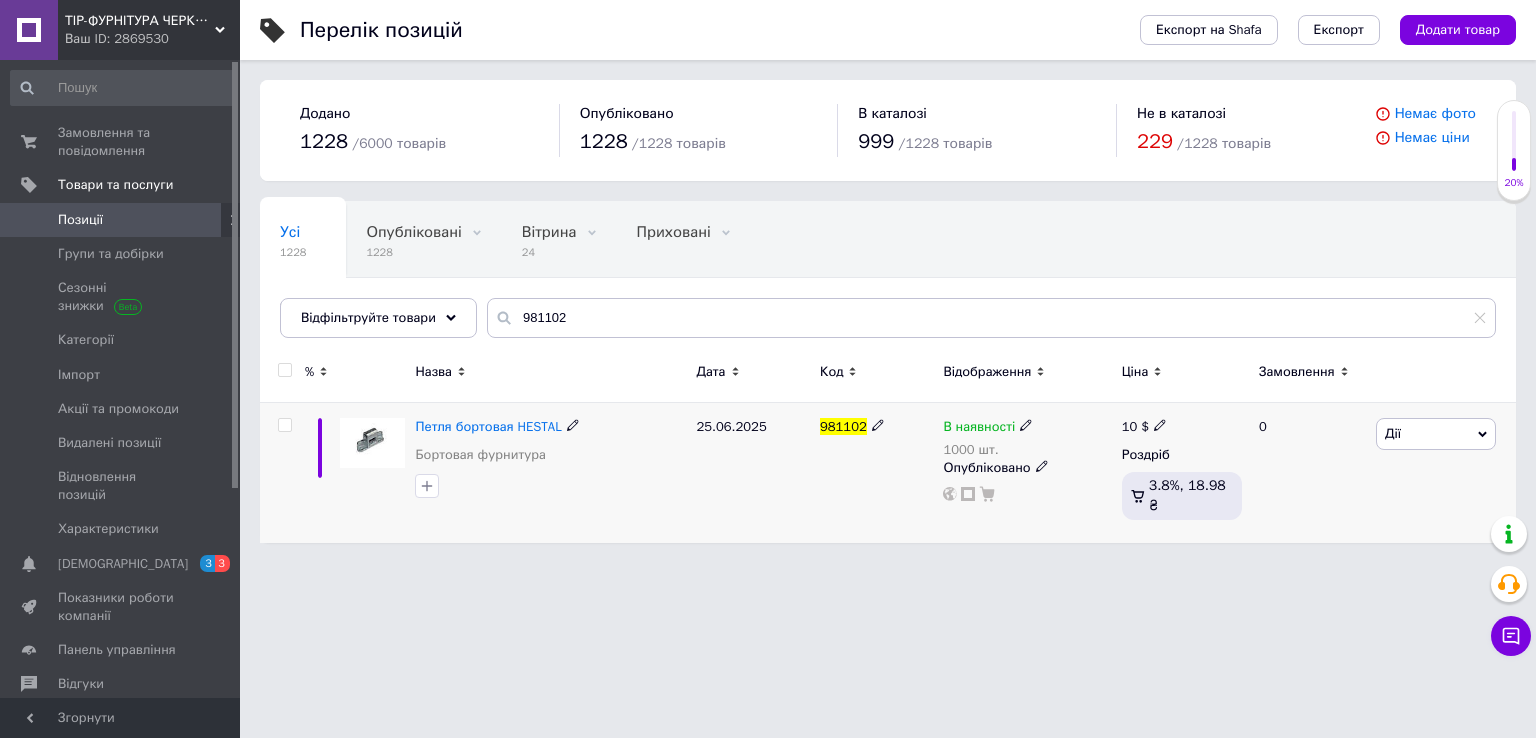 click on "10" at bounding box center [1130, 426] 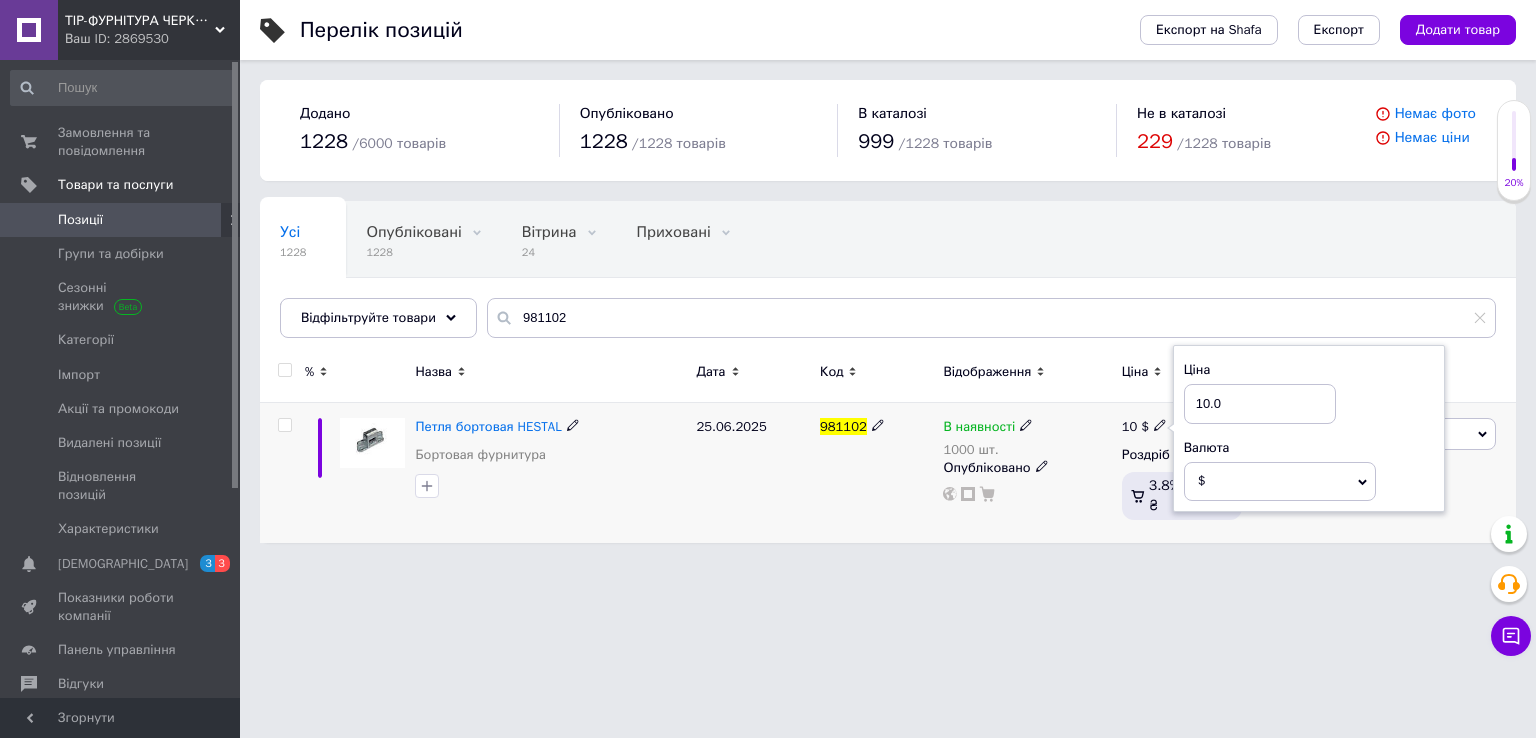type on "10.07" 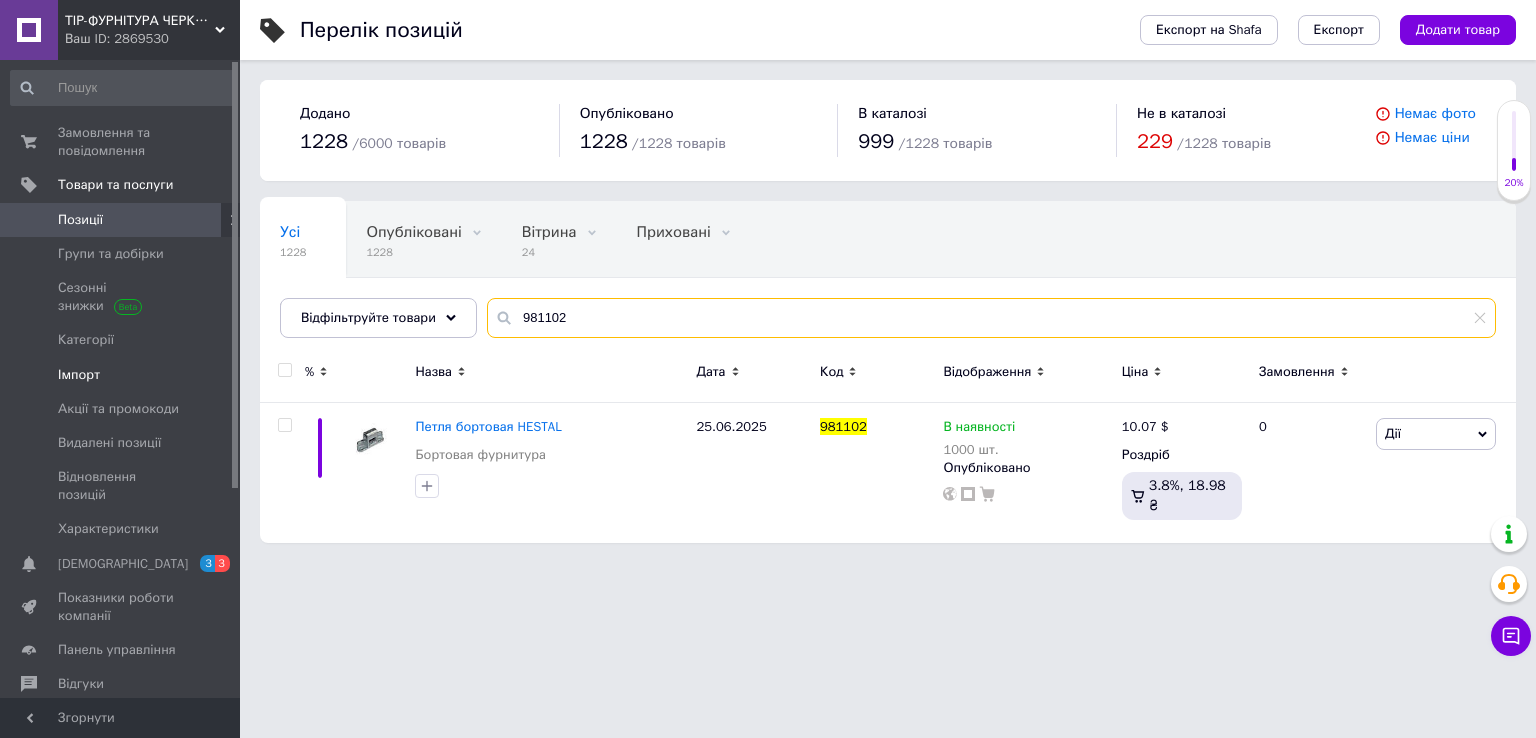 drag, startPoint x: 592, startPoint y: 329, endPoint x: 216, endPoint y: 365, distance: 377.71948 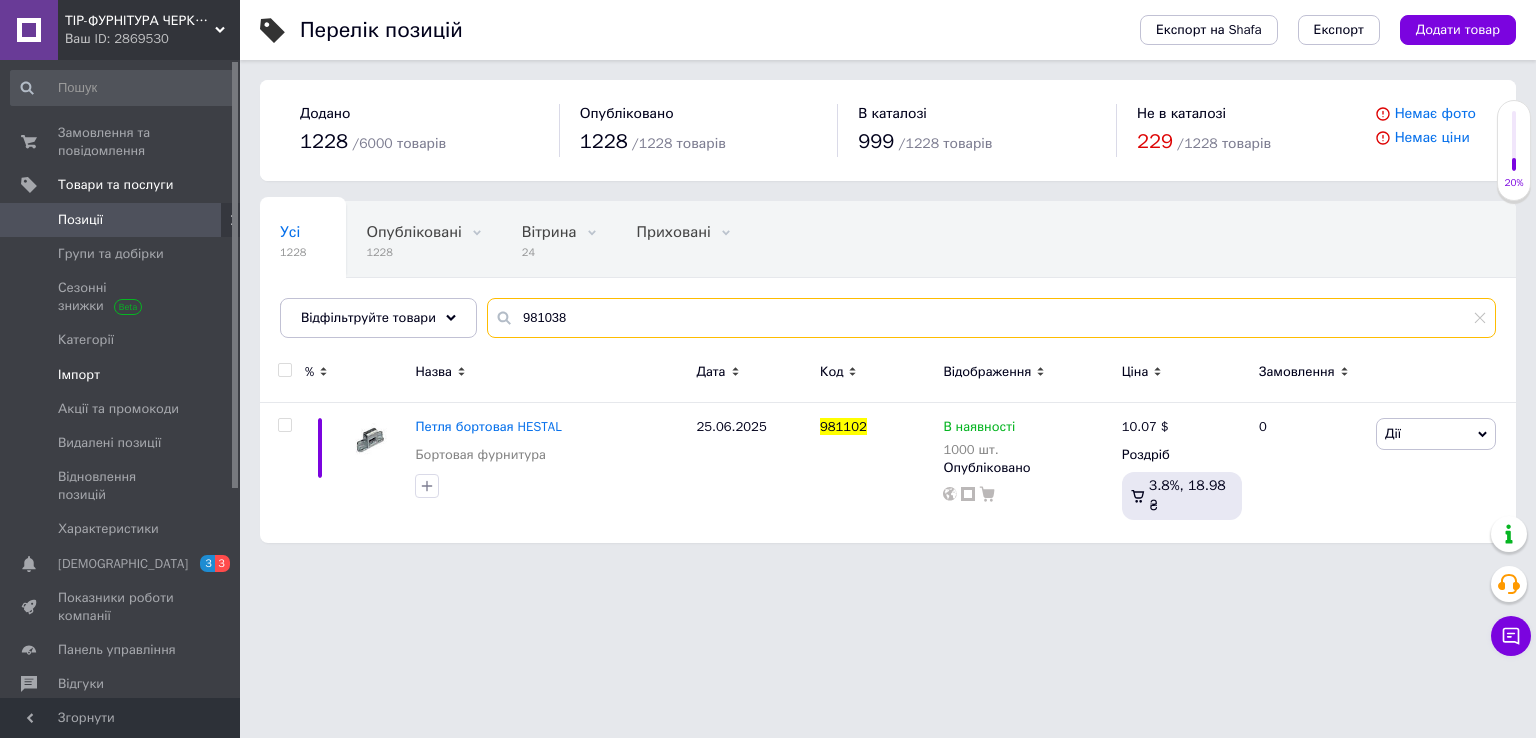 type on "981038" 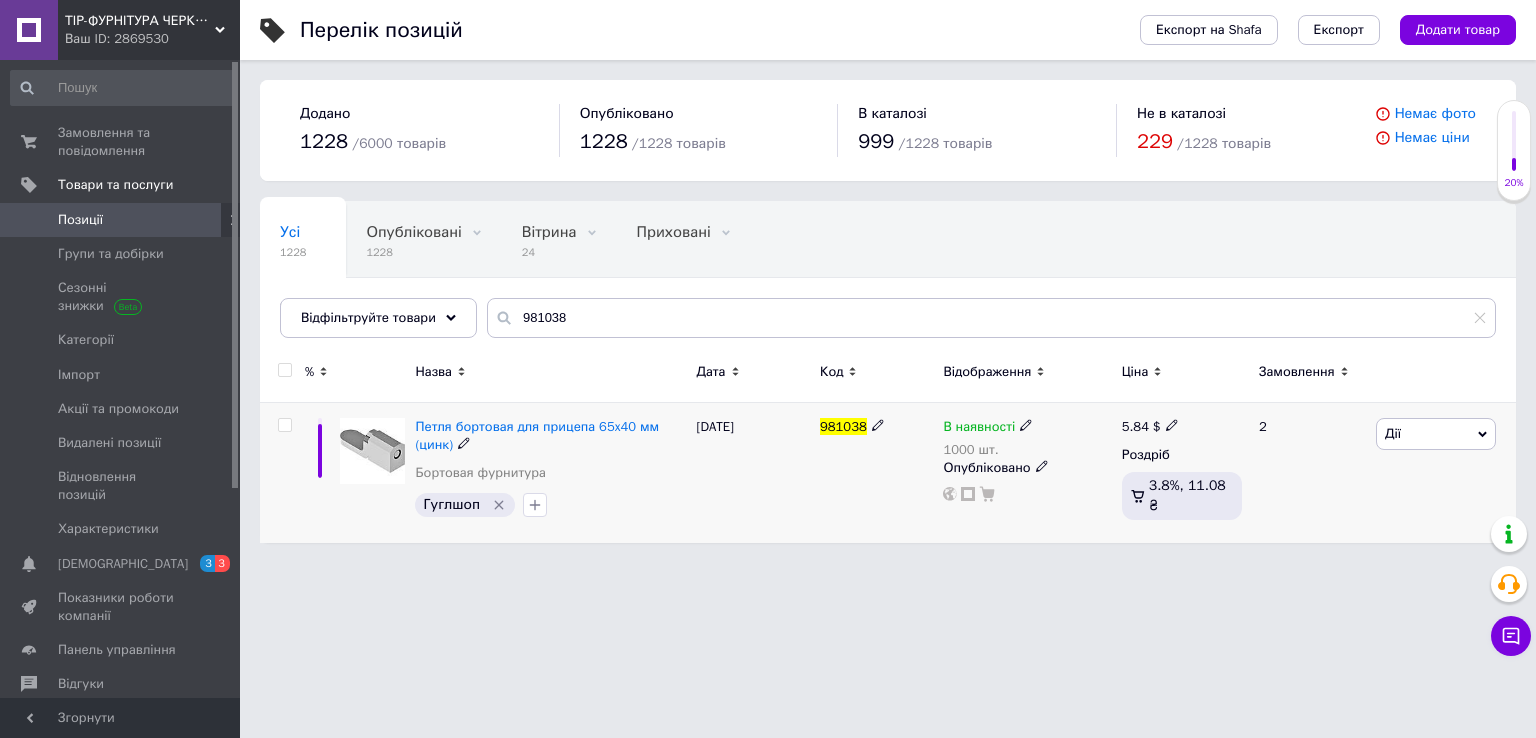 click on "5.84" at bounding box center (1135, 426) 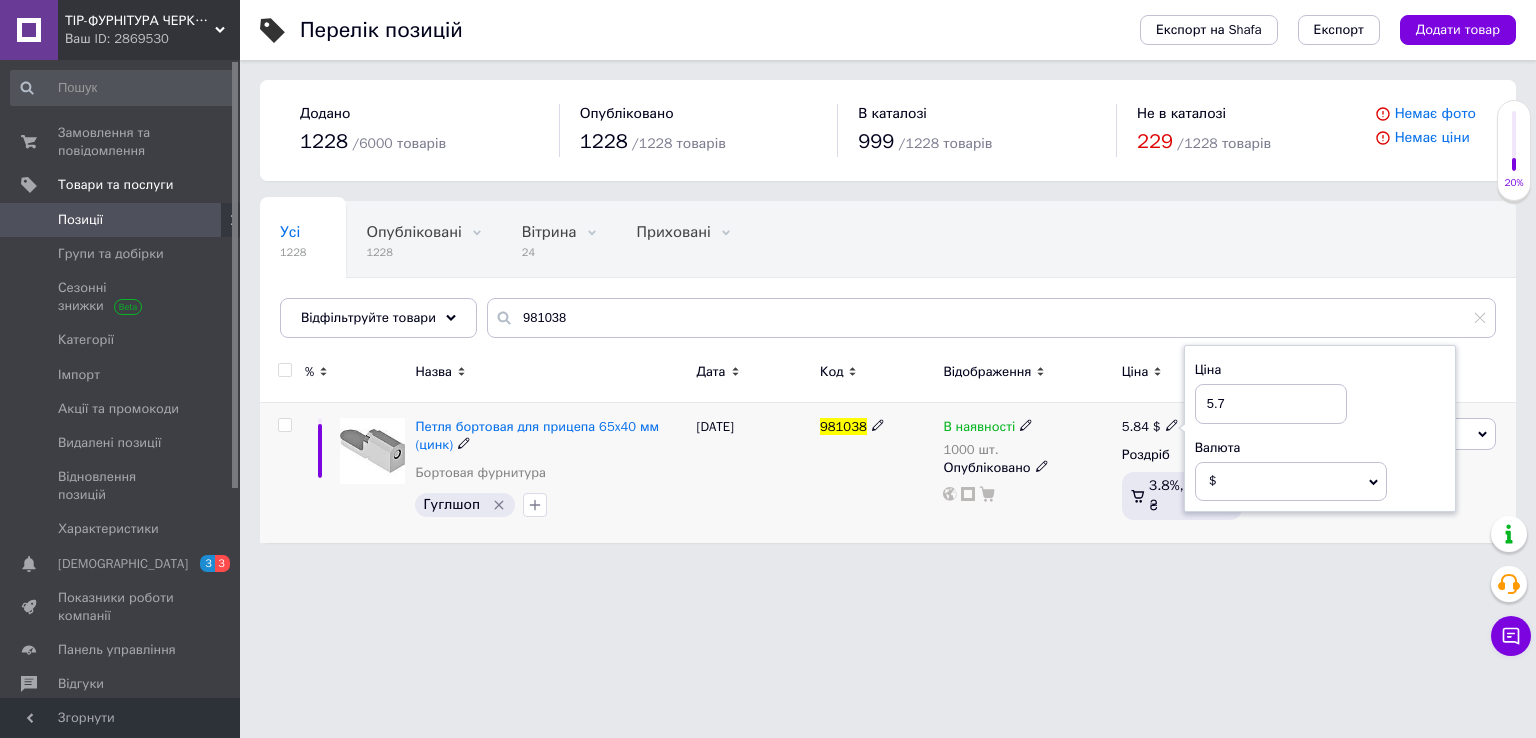 type on "5.71" 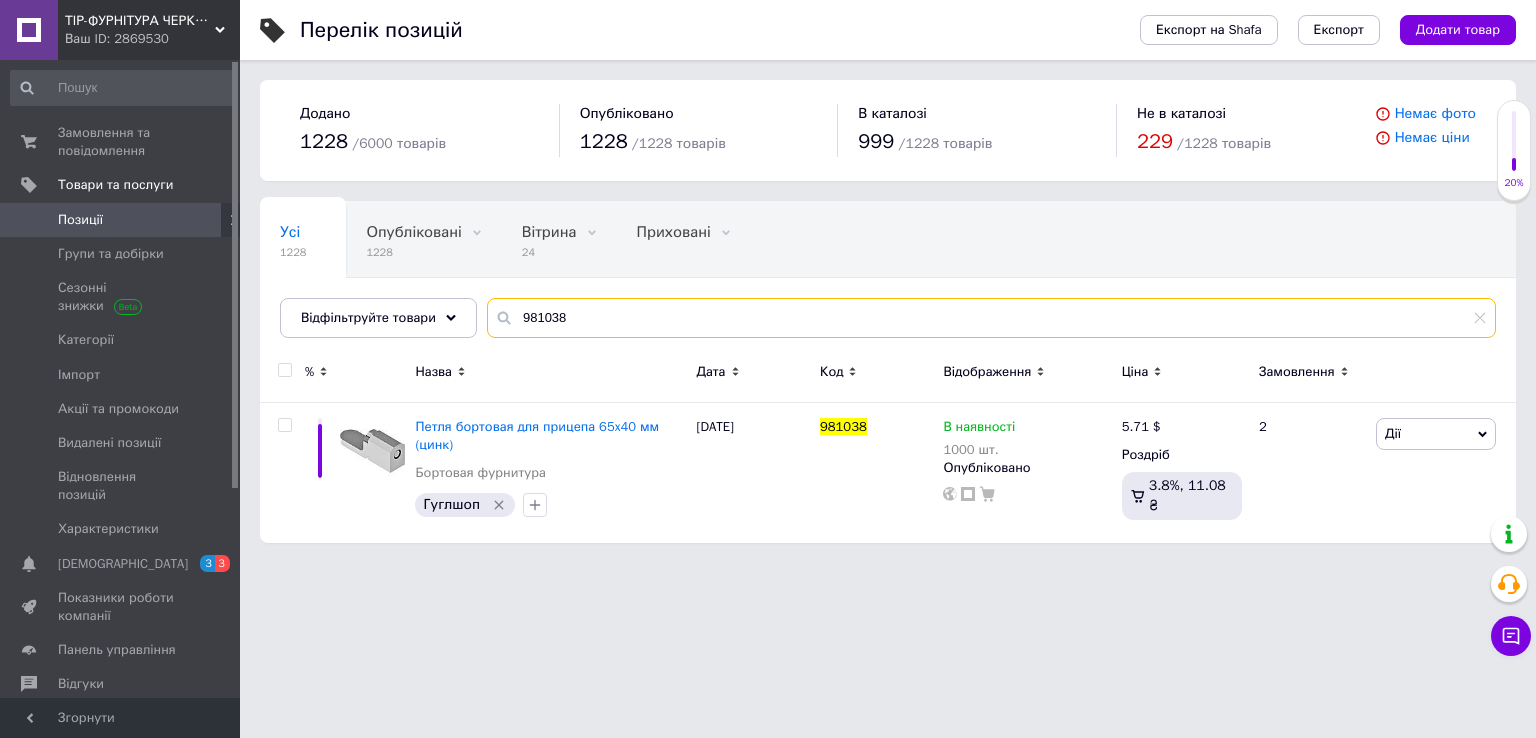 drag, startPoint x: 693, startPoint y: 318, endPoint x: 235, endPoint y: 357, distance: 459.65747 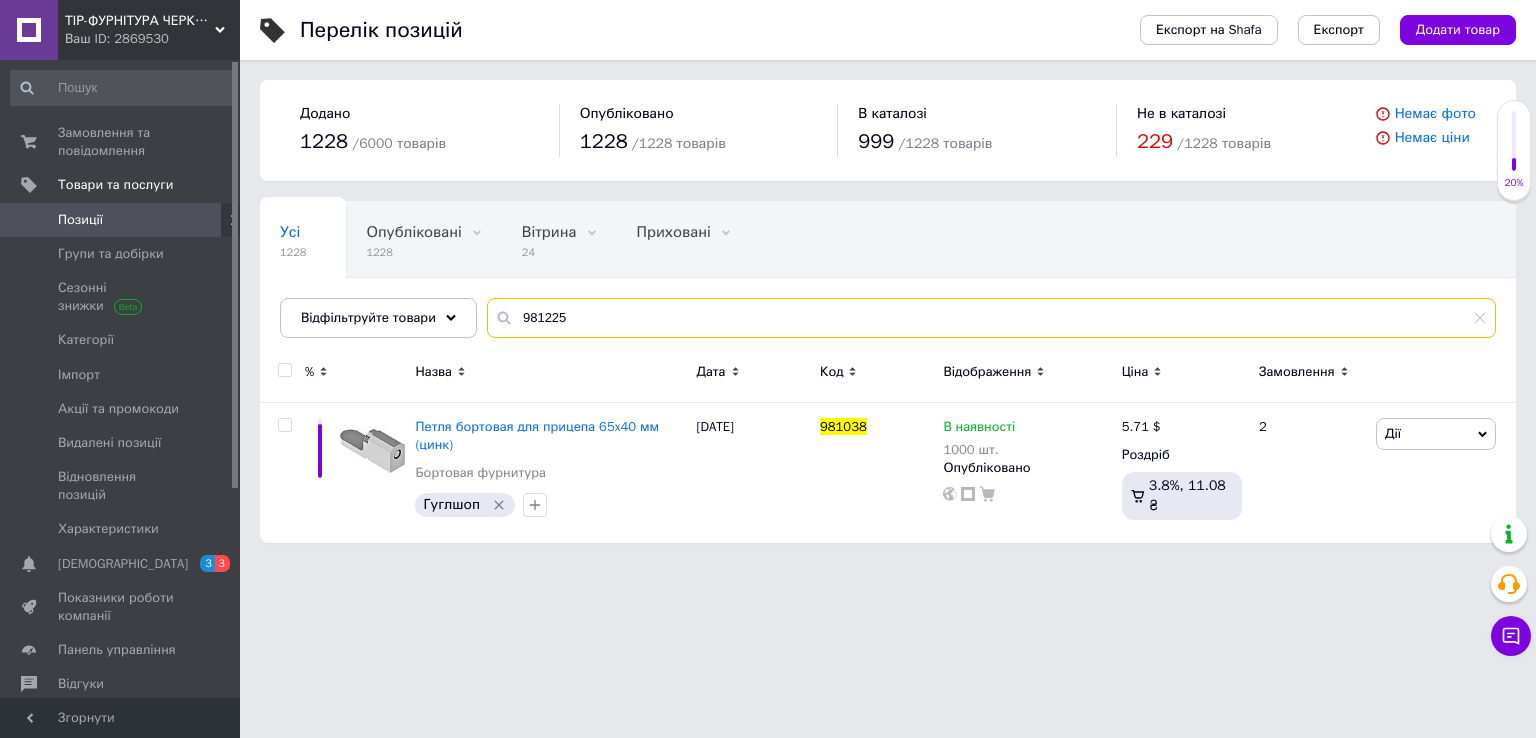 type on "981225" 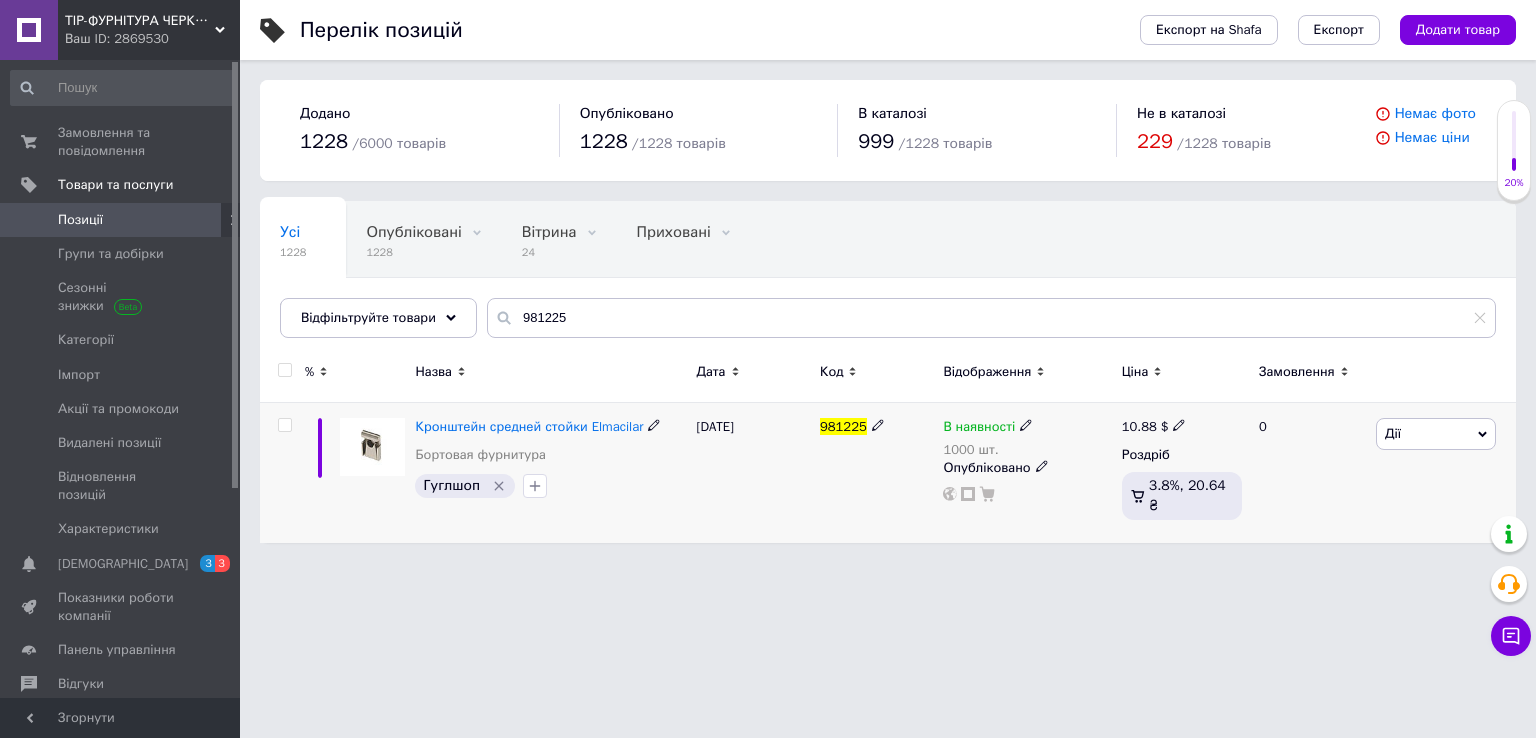 click on "10.88" at bounding box center (1139, 426) 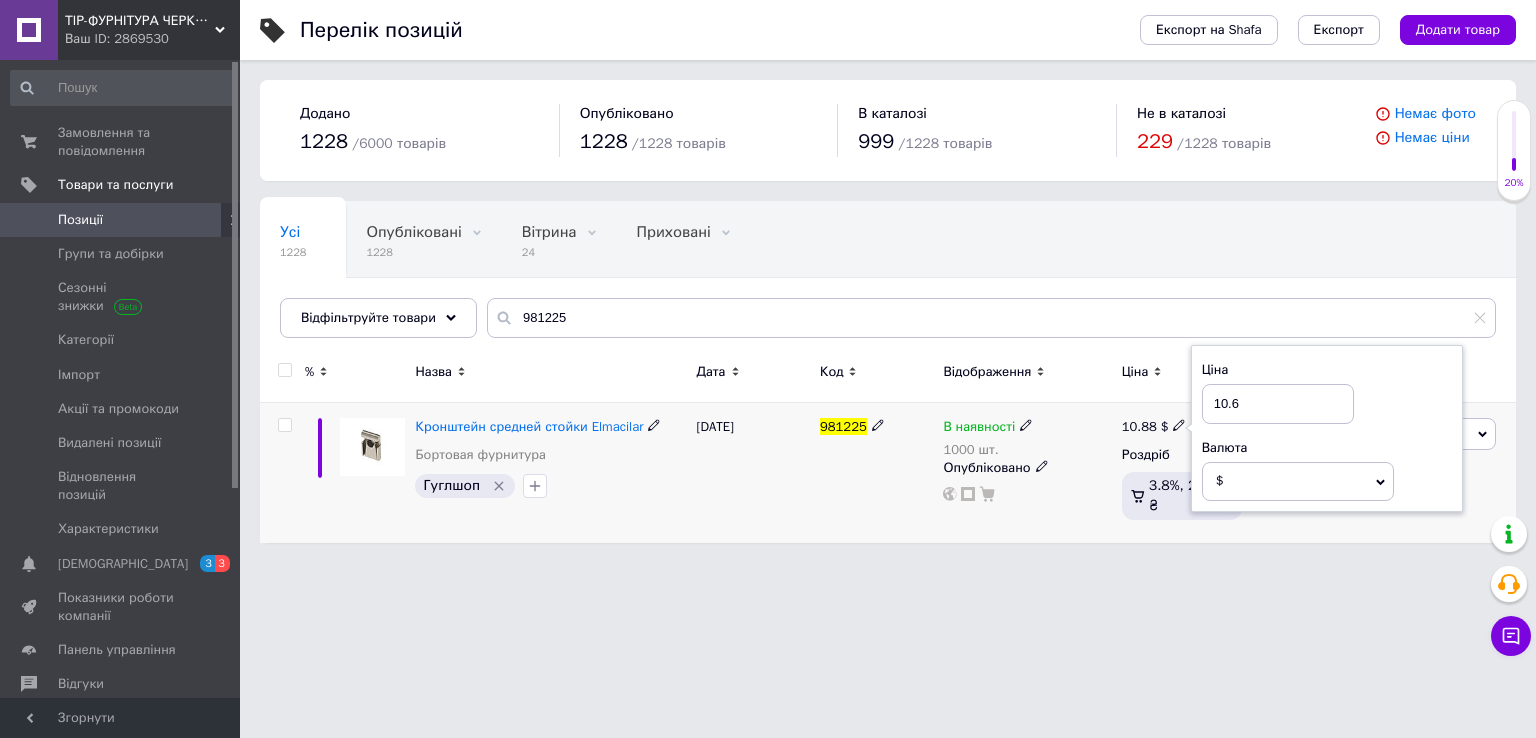 type on "10.64" 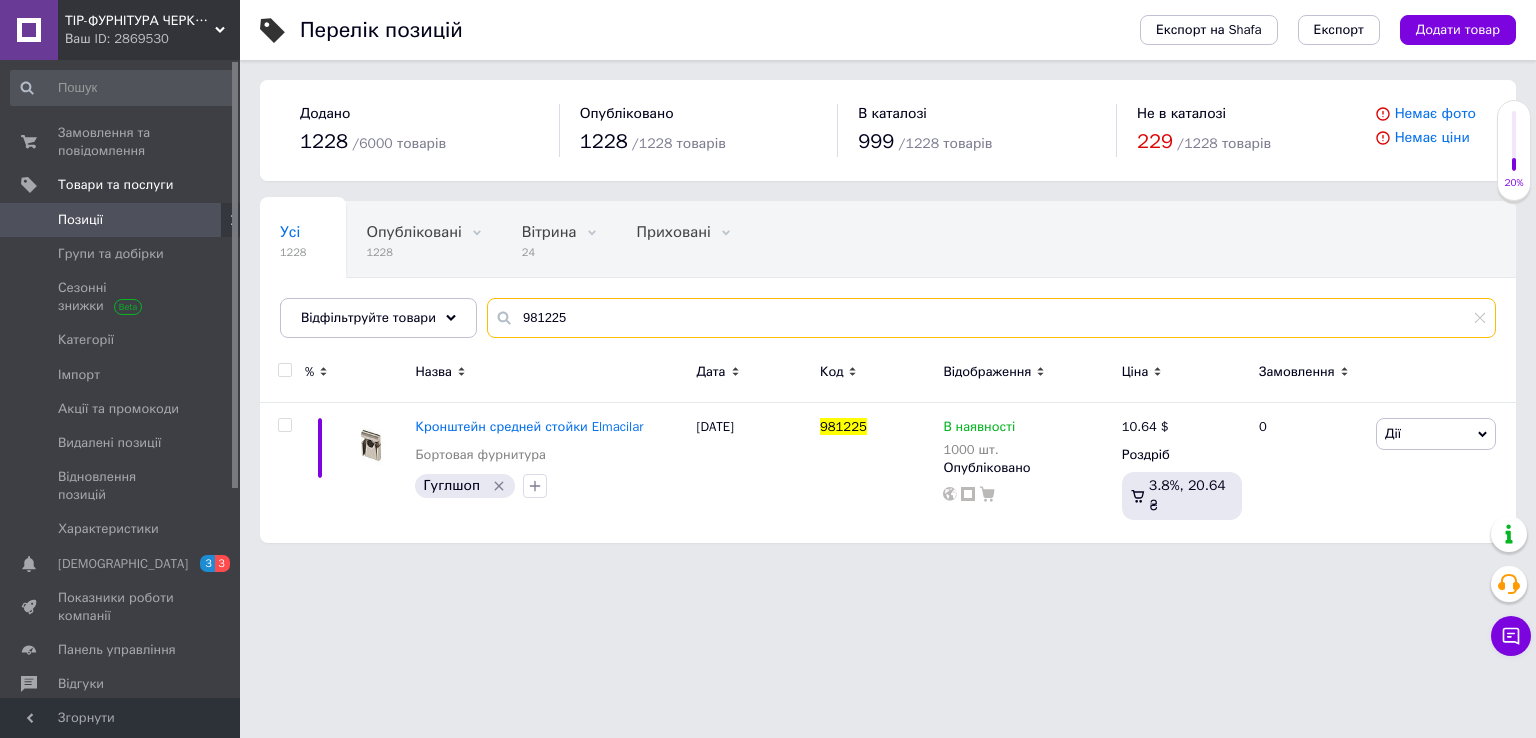 drag, startPoint x: 650, startPoint y: 307, endPoint x: 355, endPoint y: 373, distance: 302.2929 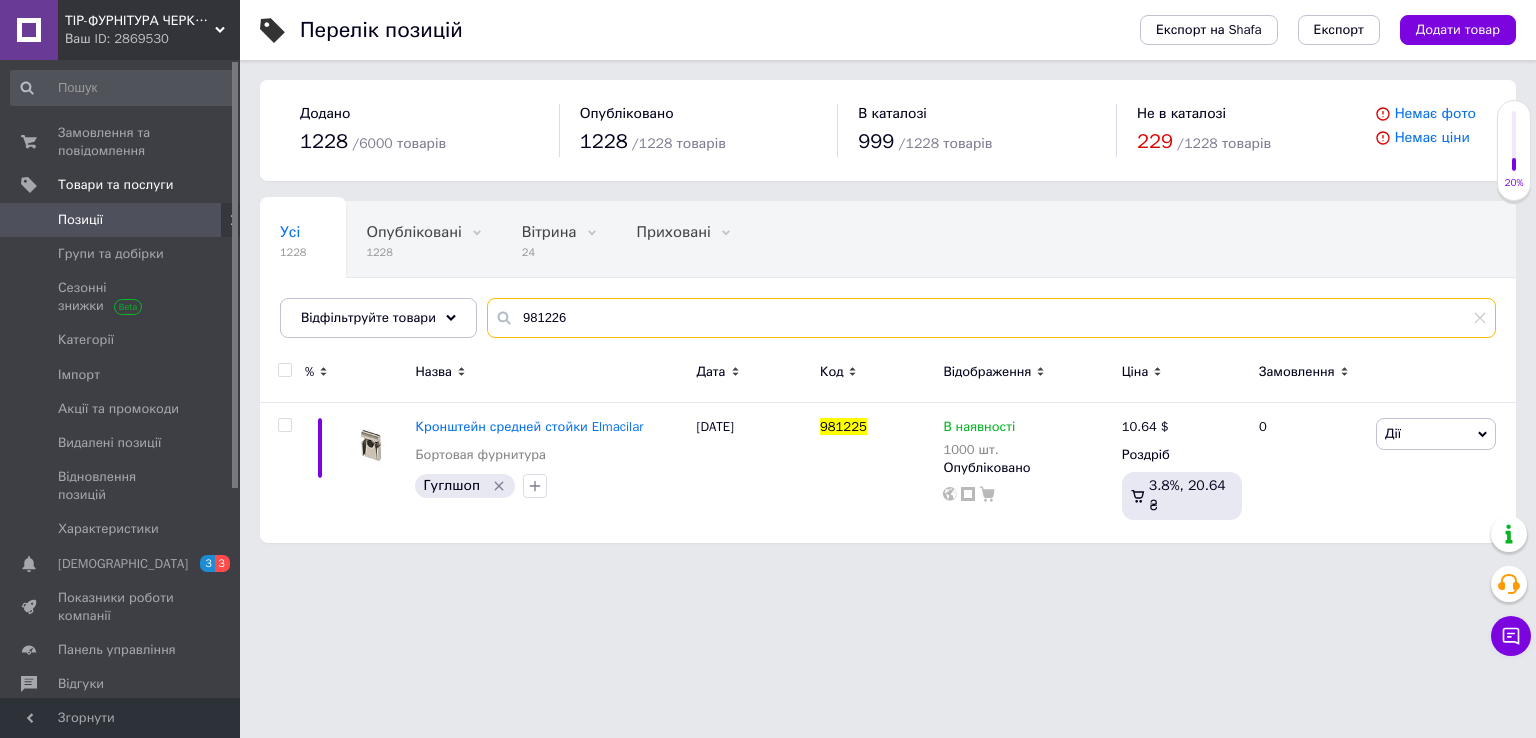 type on "981226" 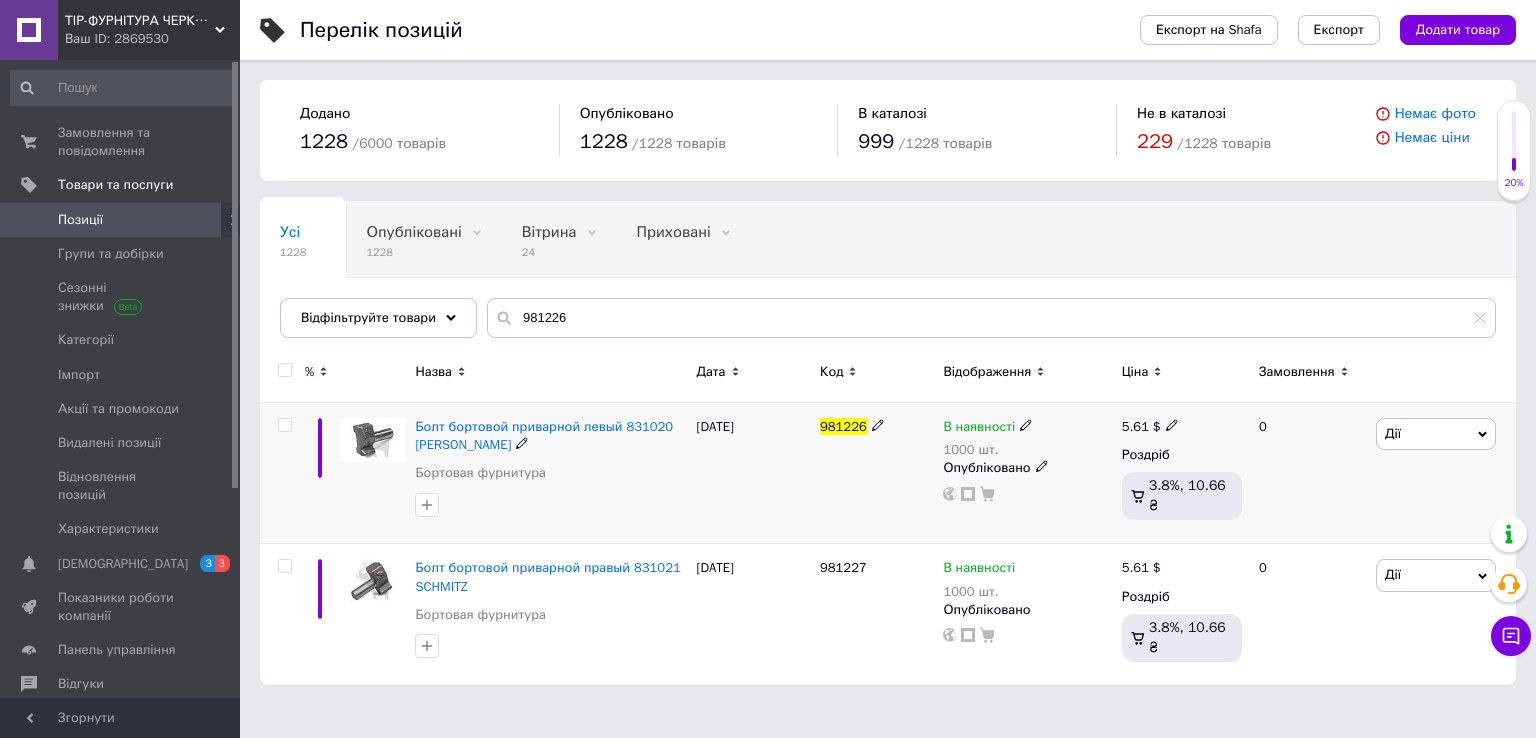click on "5.61" at bounding box center (1135, 426) 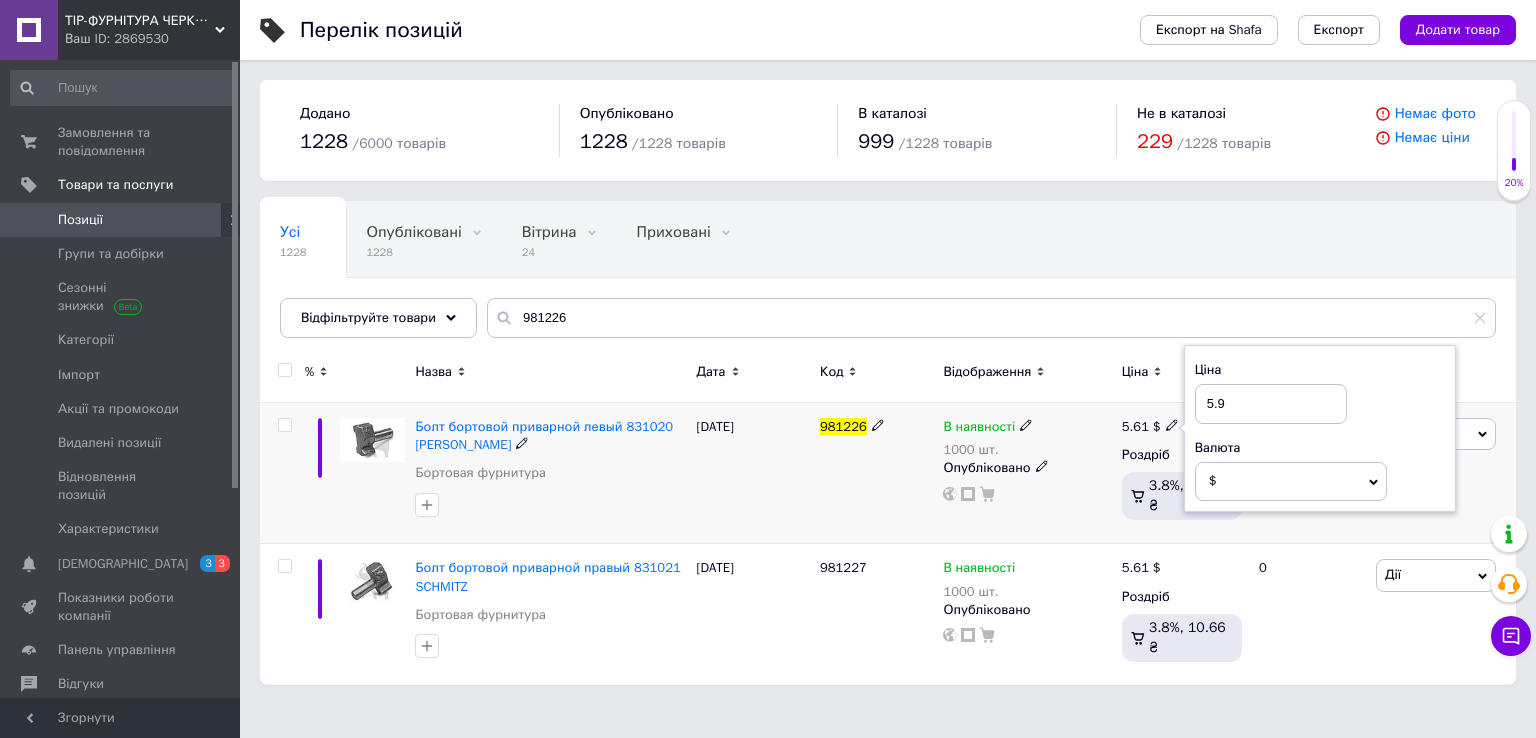 type on "5.97" 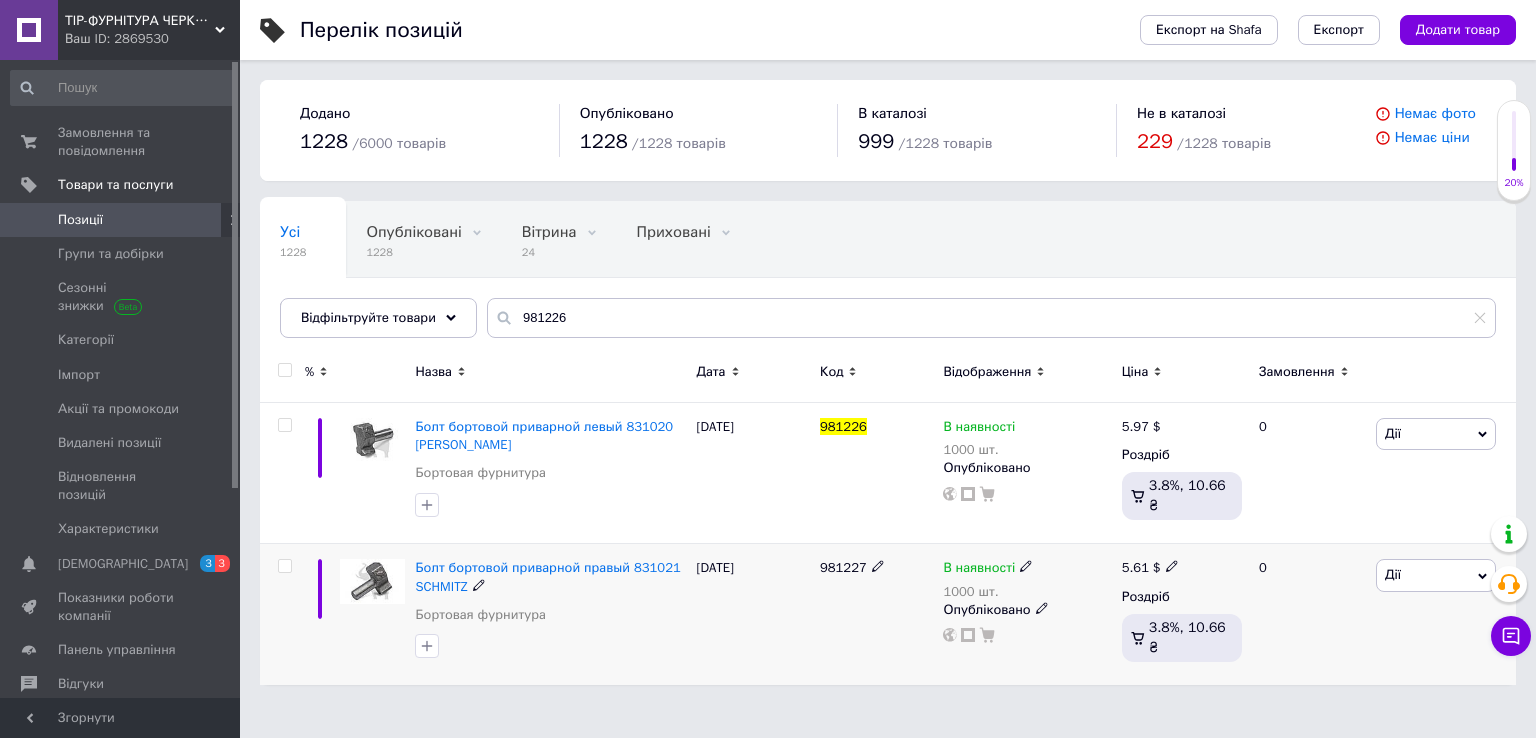 click on "5.61" at bounding box center [1135, 567] 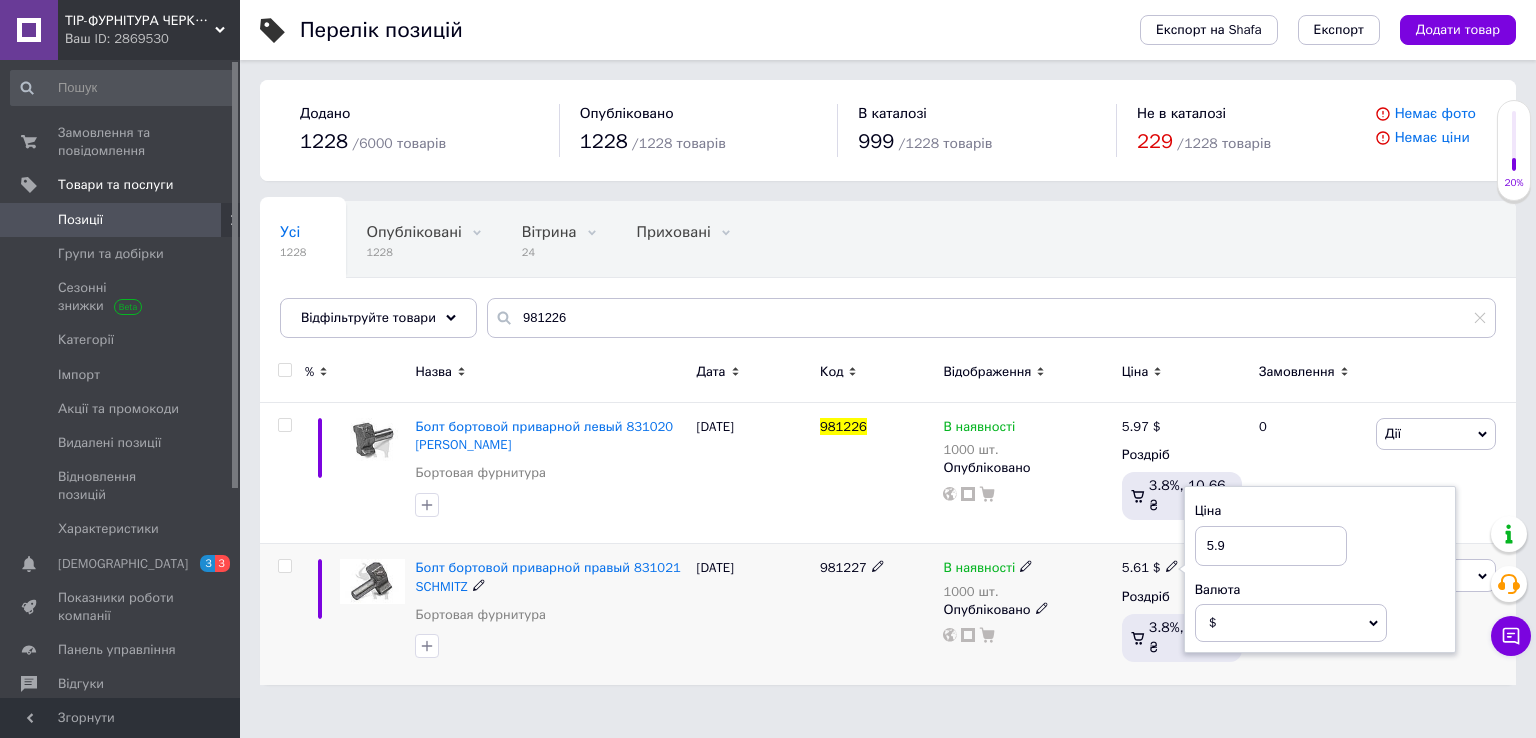 type on "5.97" 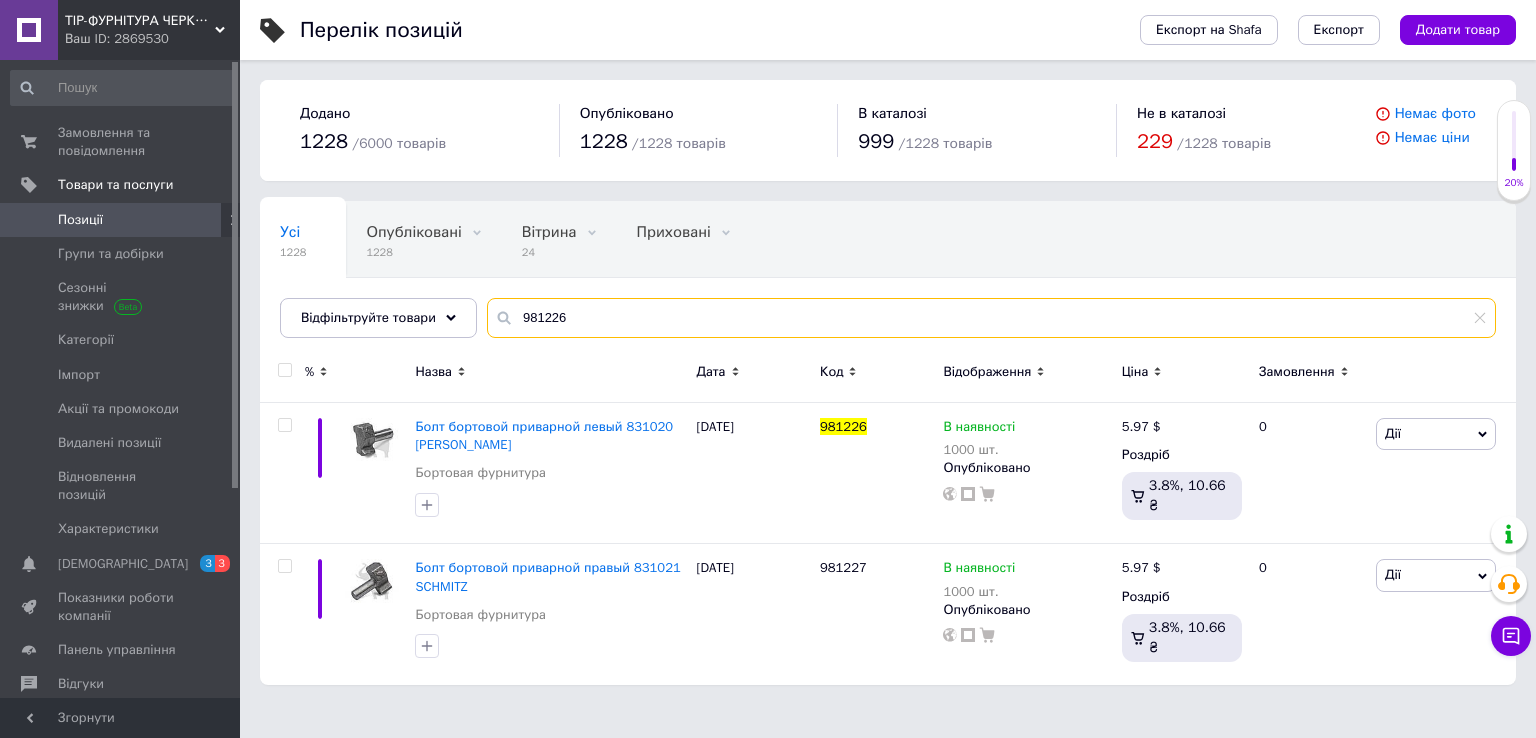 drag, startPoint x: 590, startPoint y: 332, endPoint x: 343, endPoint y: 356, distance: 248.16325 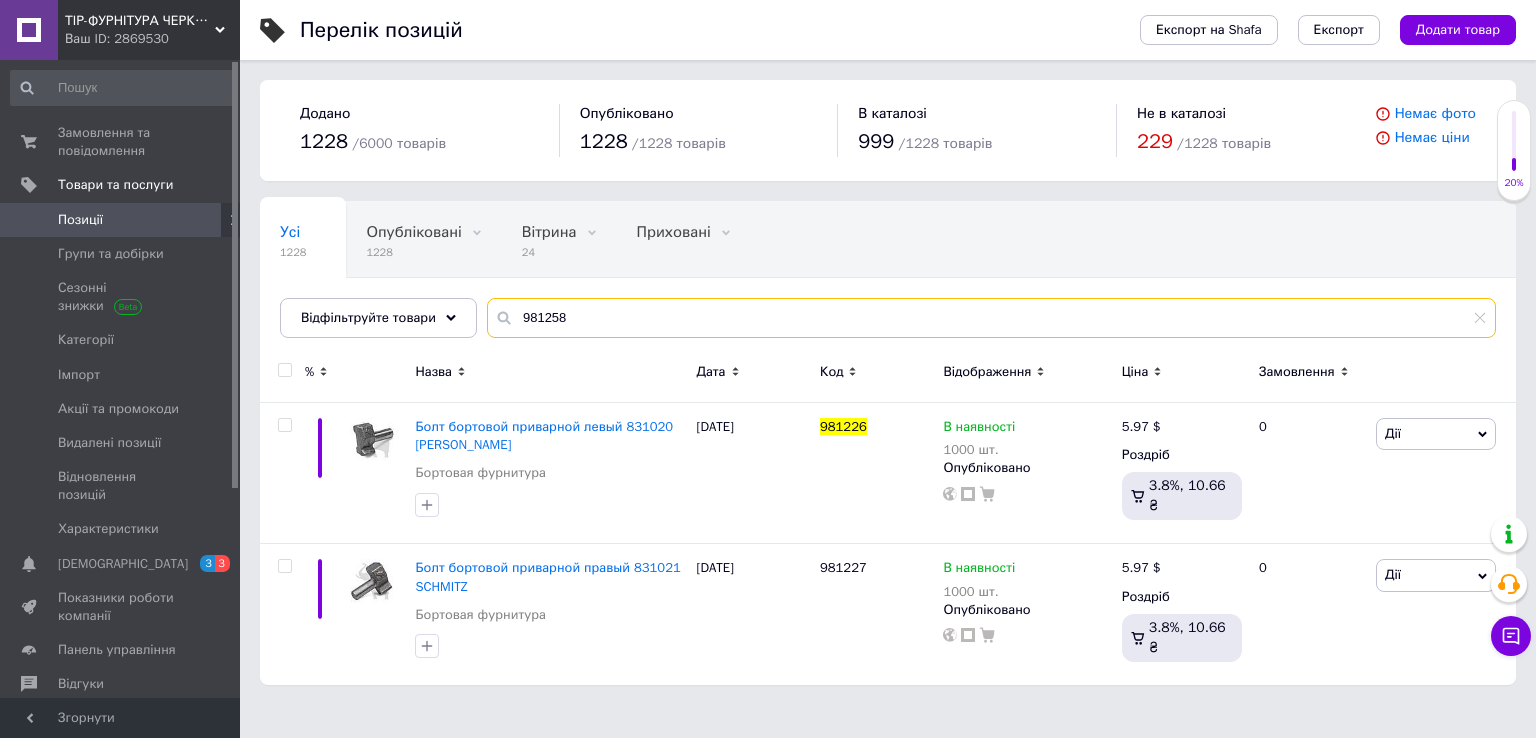 type on "981258" 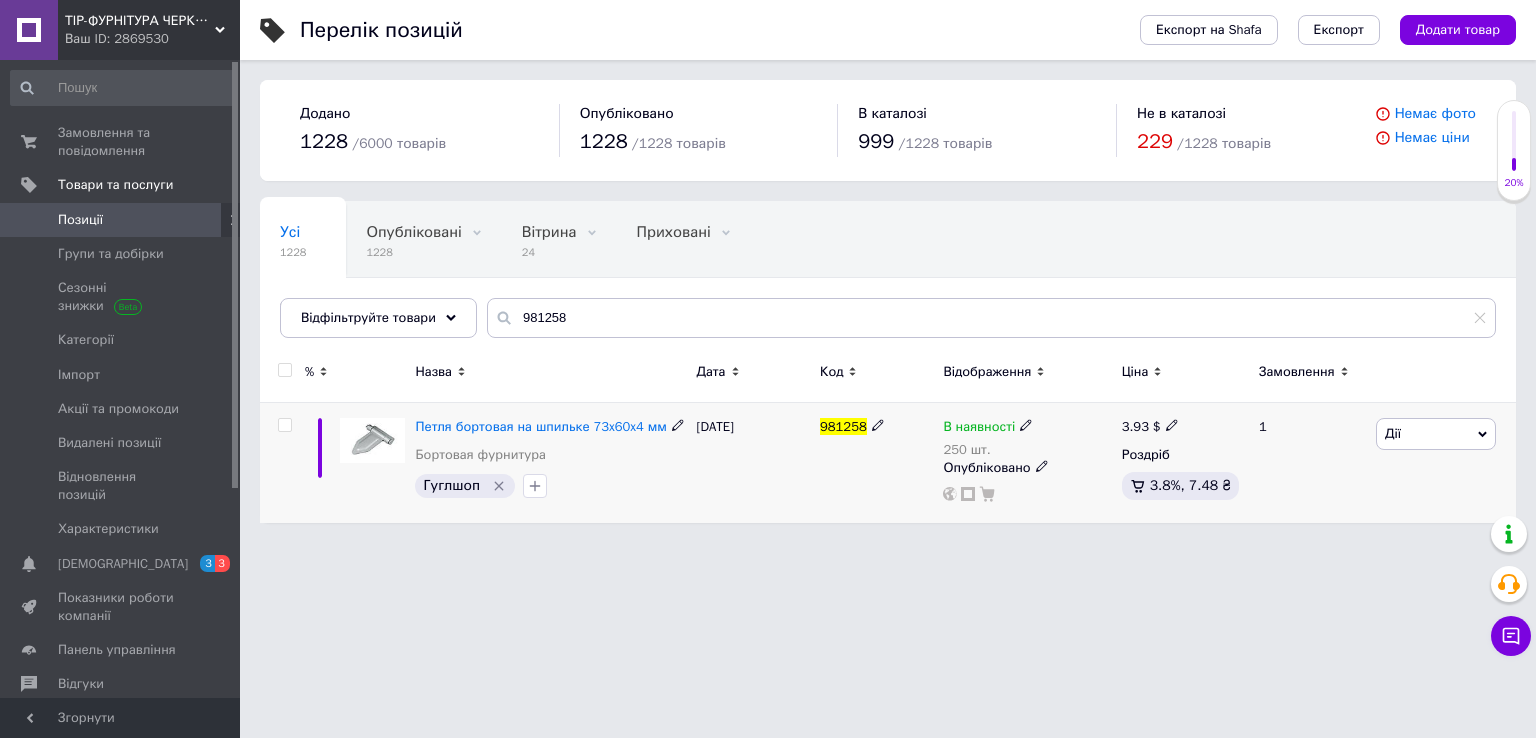 click on "3.93" at bounding box center (1135, 426) 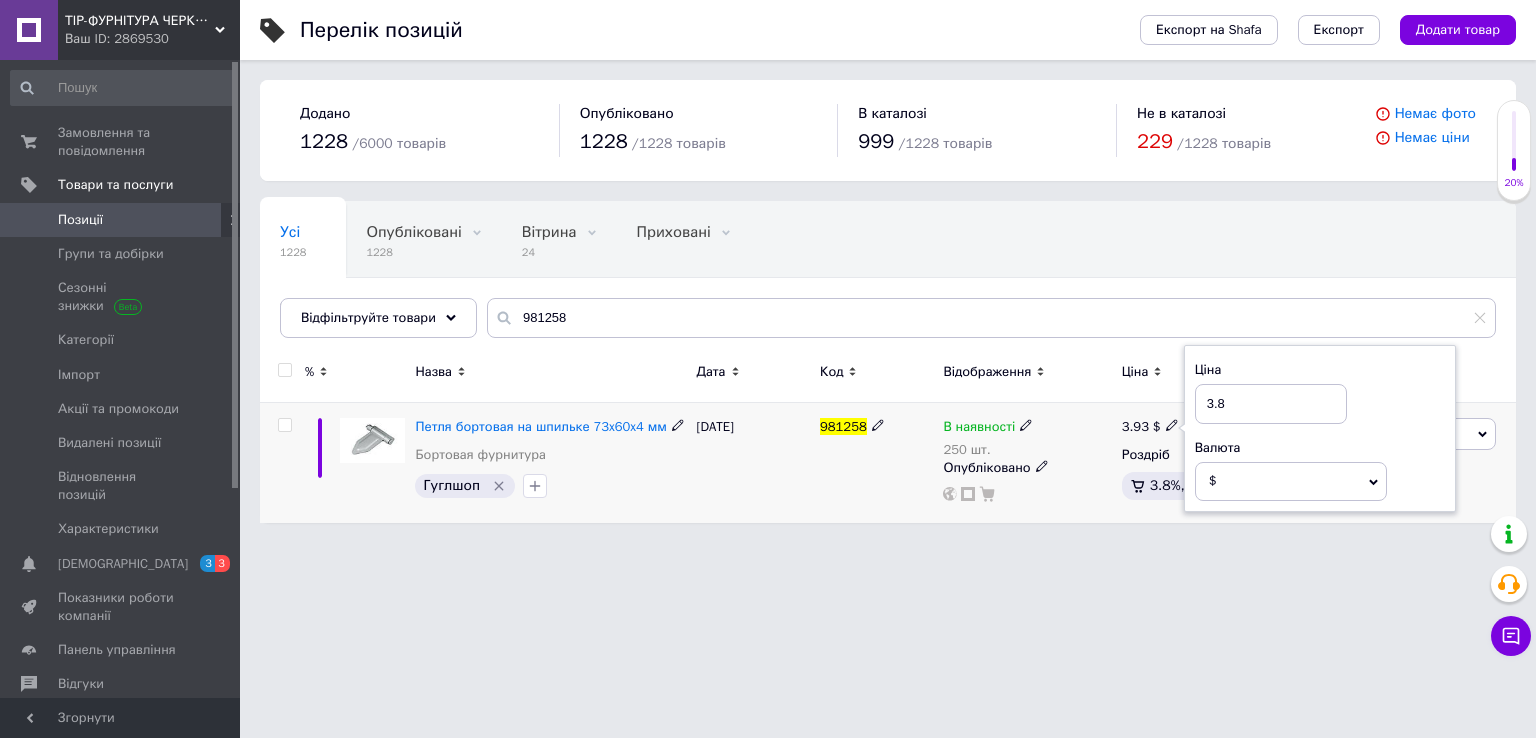 type on "3.85" 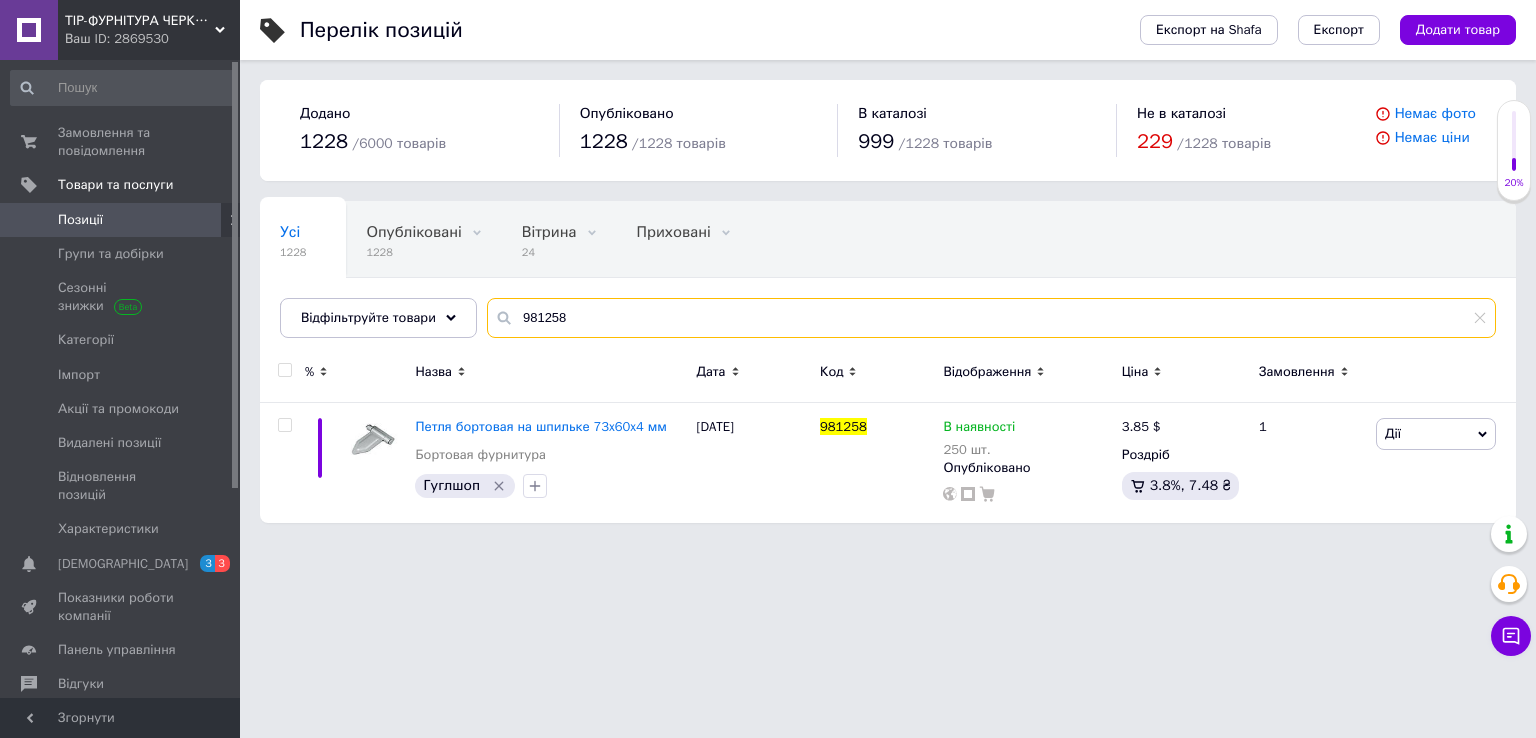 drag, startPoint x: 636, startPoint y: 307, endPoint x: 251, endPoint y: 344, distance: 386.77383 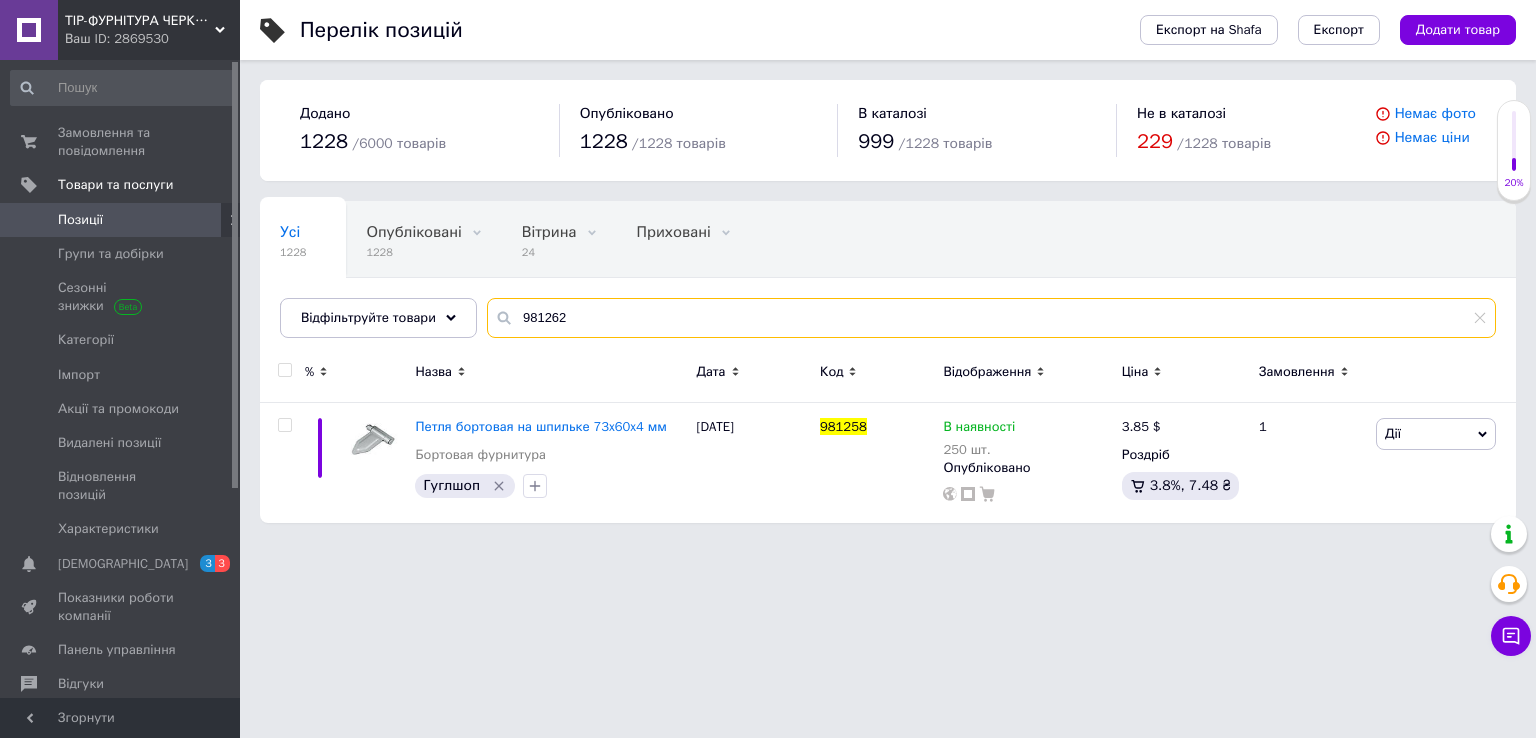 type on "981262" 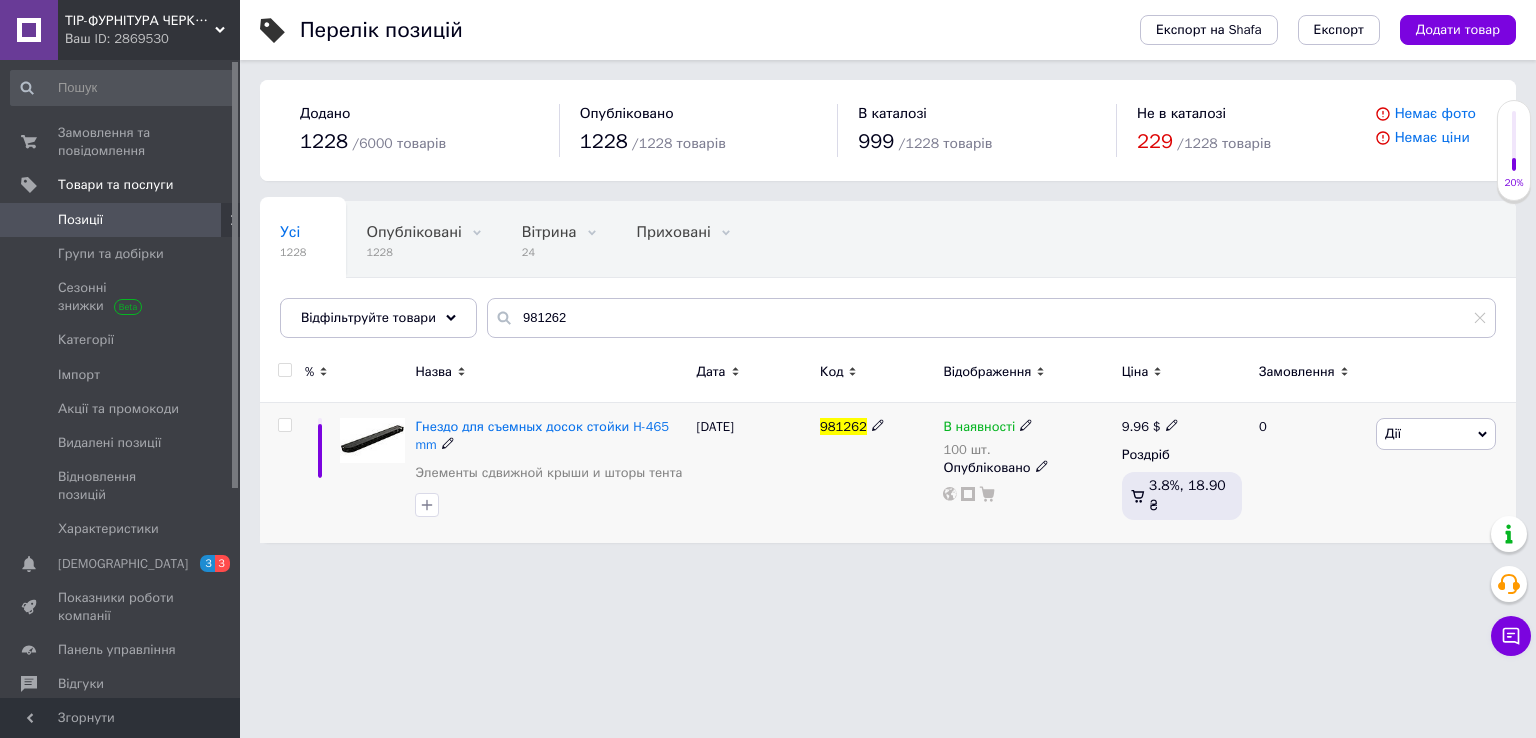 click on "9.96" at bounding box center [1135, 426] 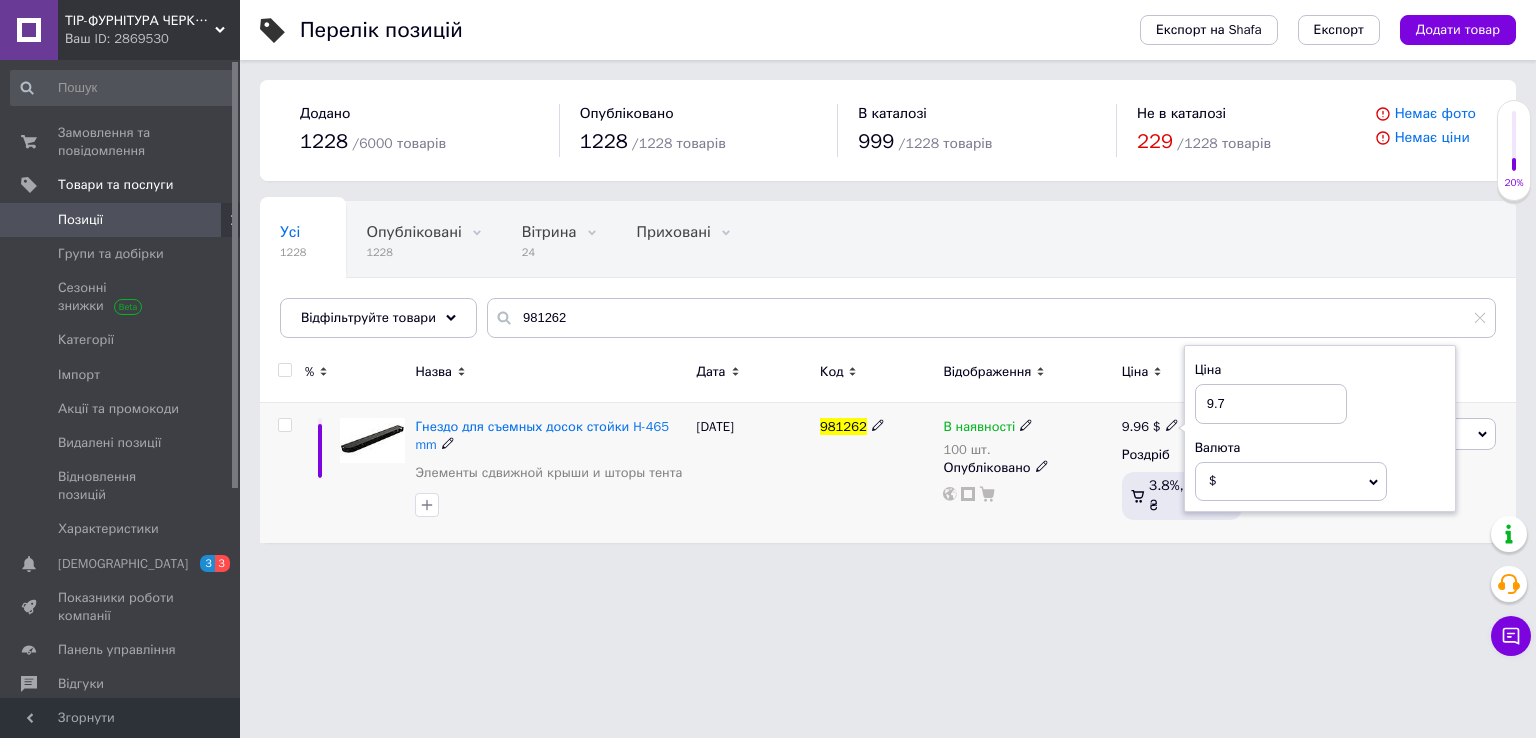 type on "9.74" 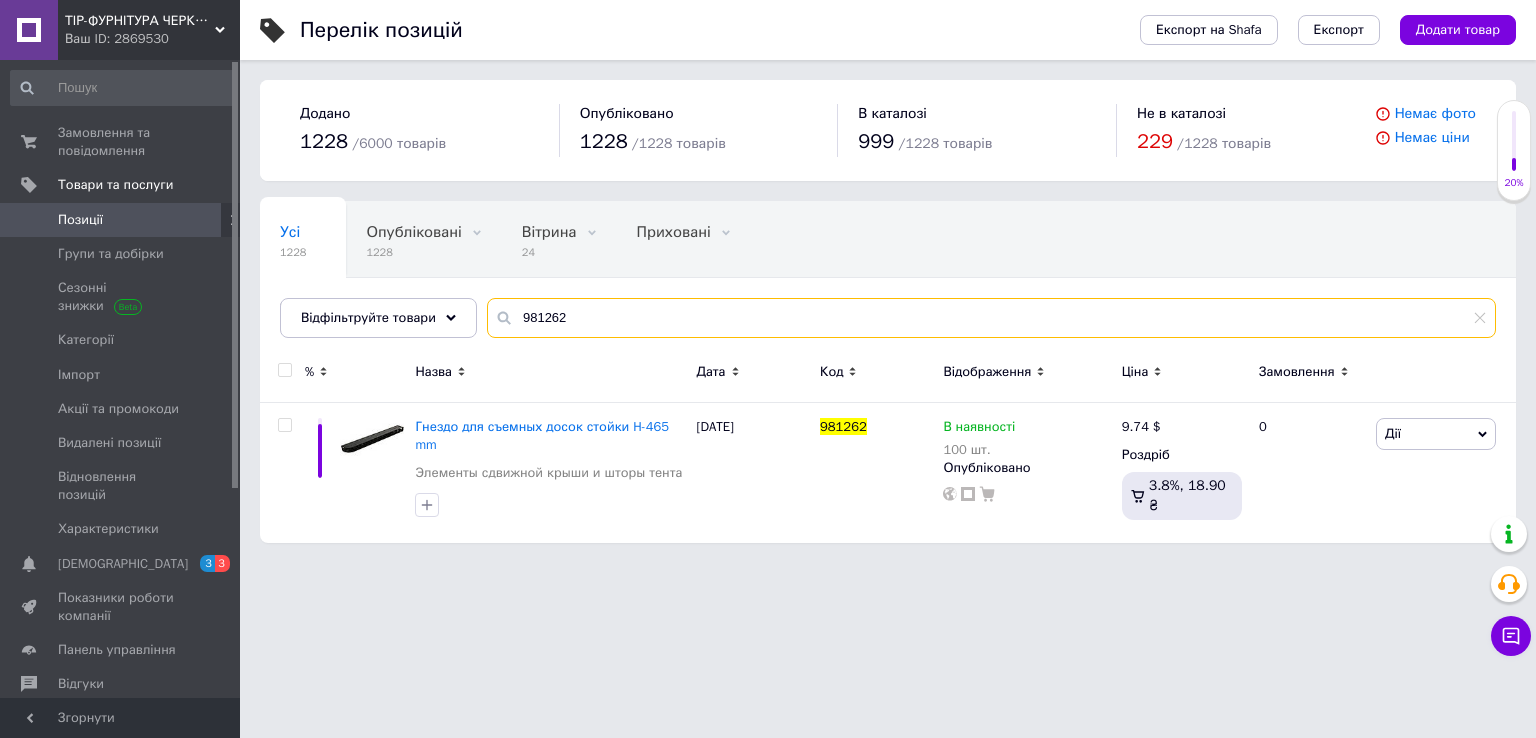 drag, startPoint x: 622, startPoint y: 322, endPoint x: 376, endPoint y: 345, distance: 247.07286 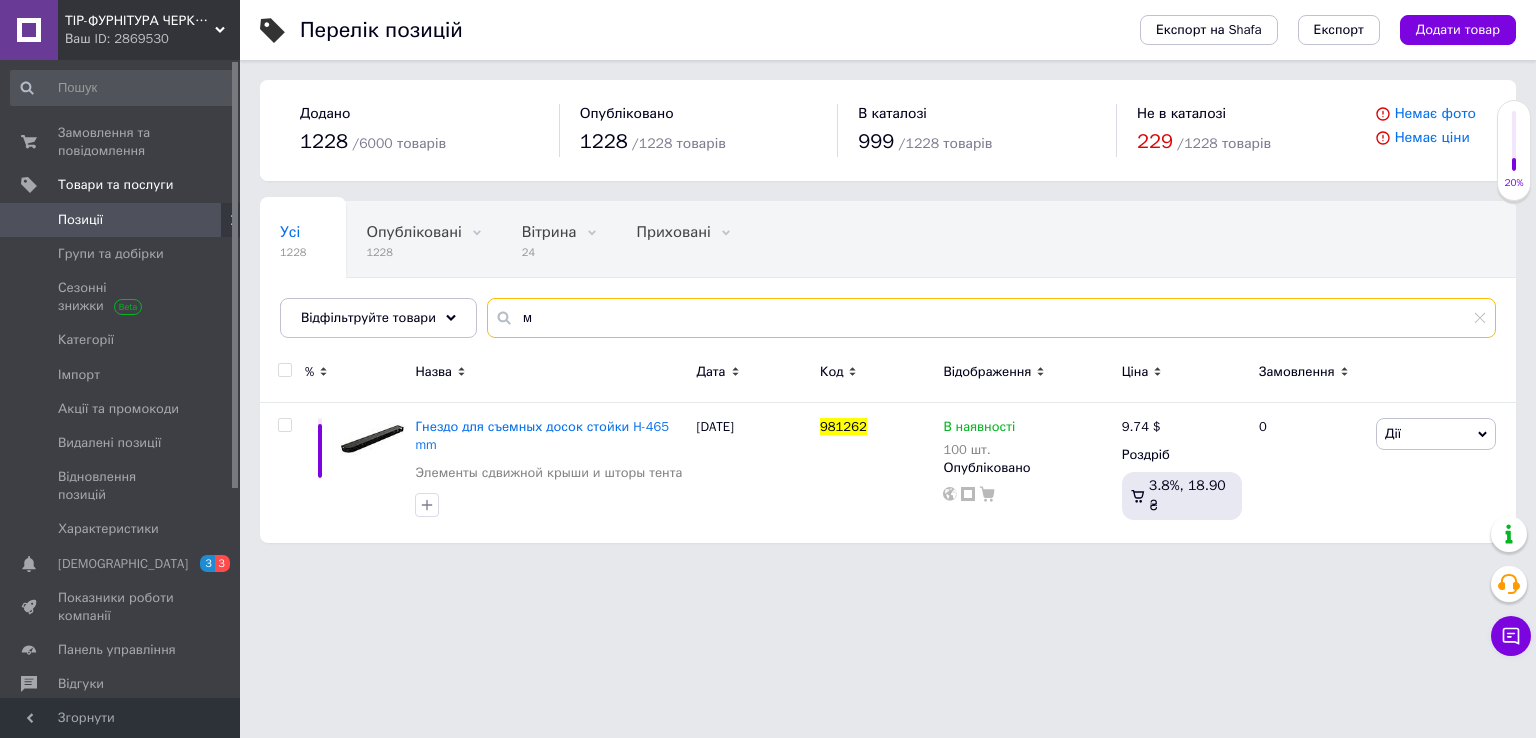 type on "м" 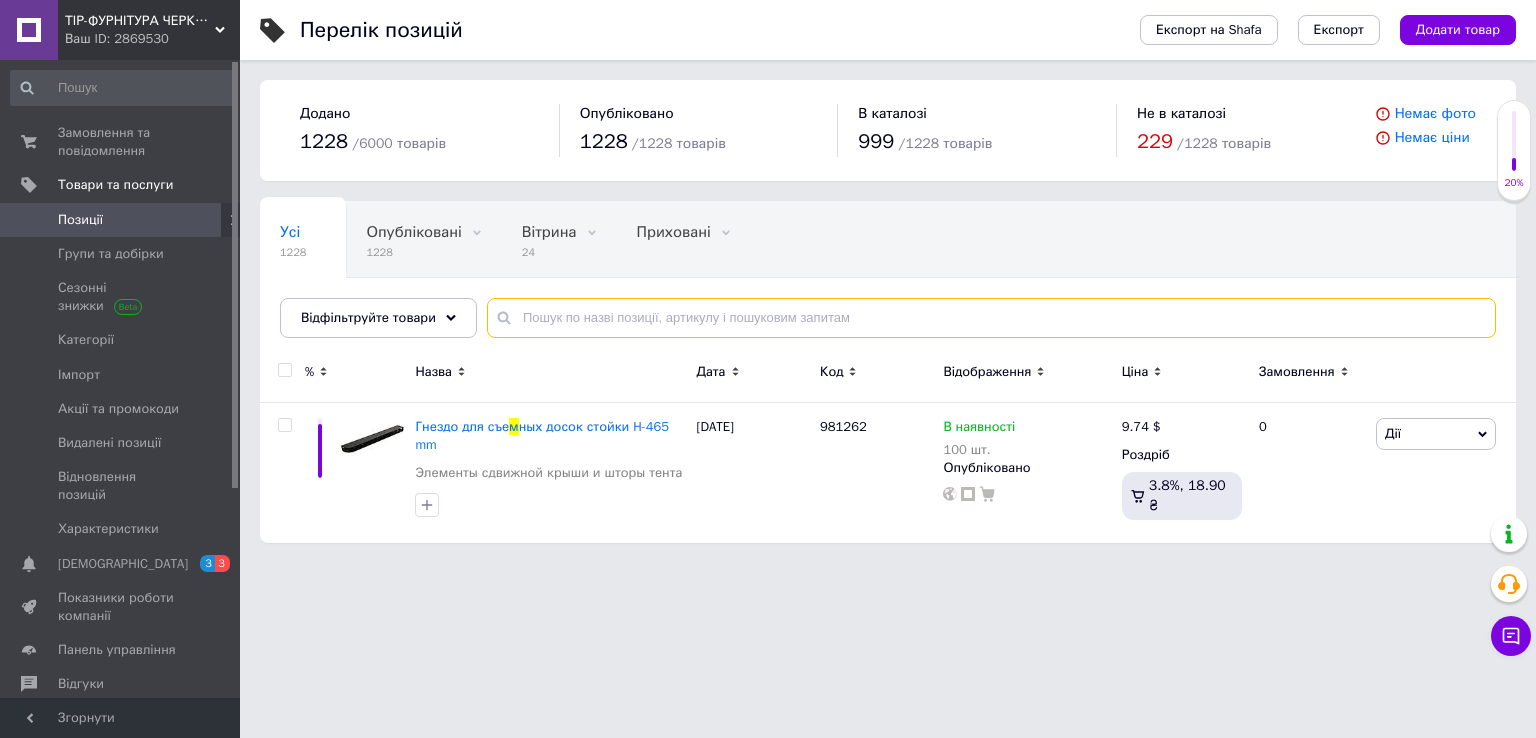 paste on "981263" 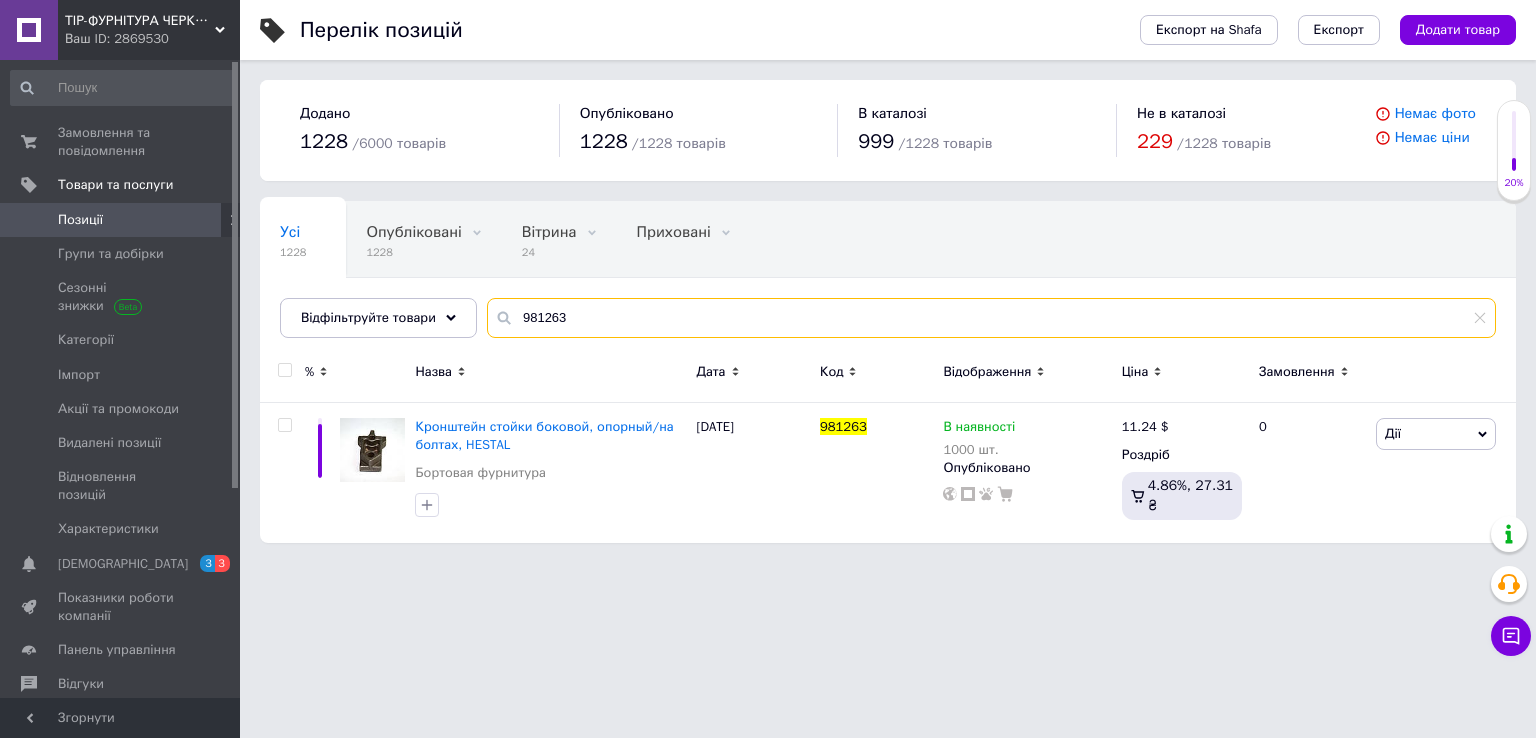 type on "981263" 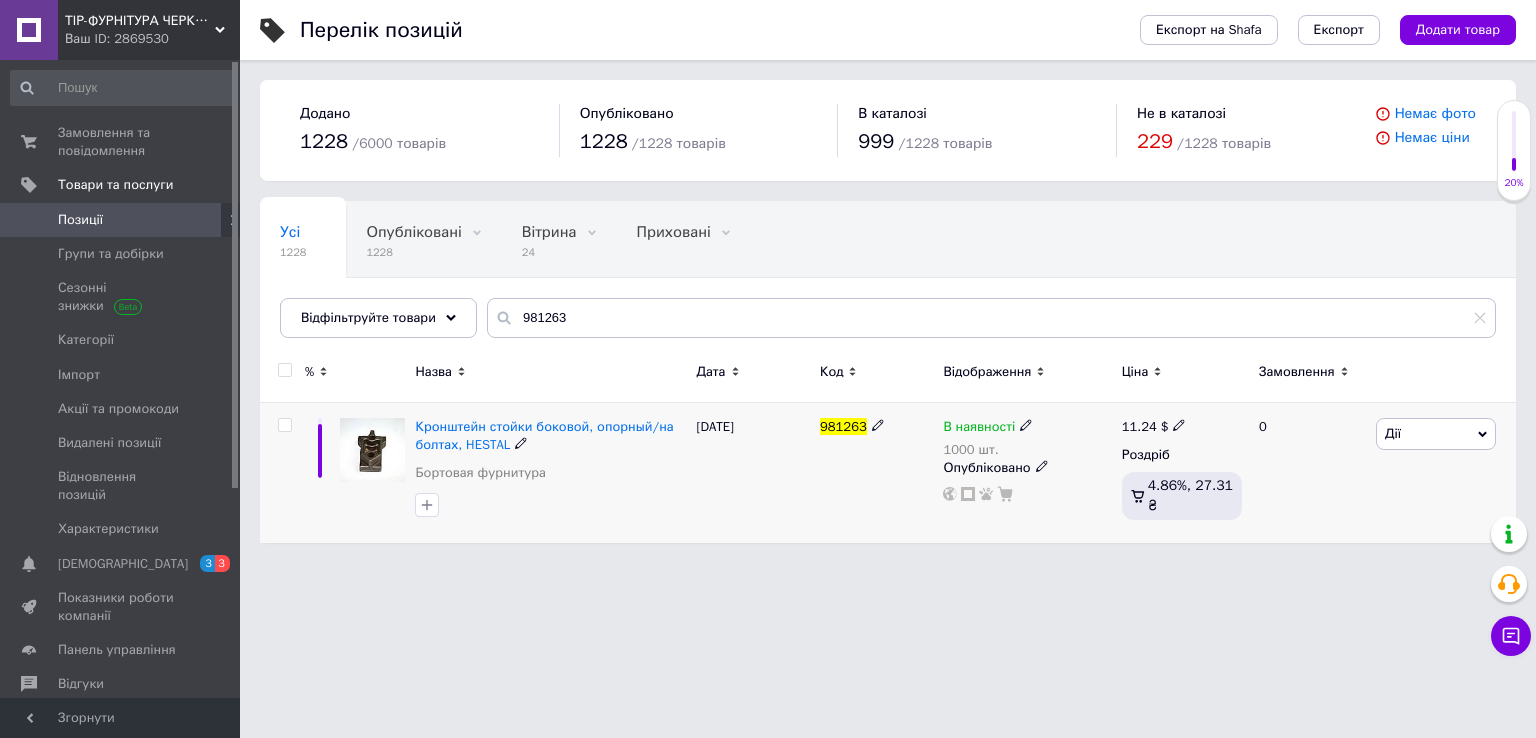 click on "11.24" at bounding box center [1139, 426] 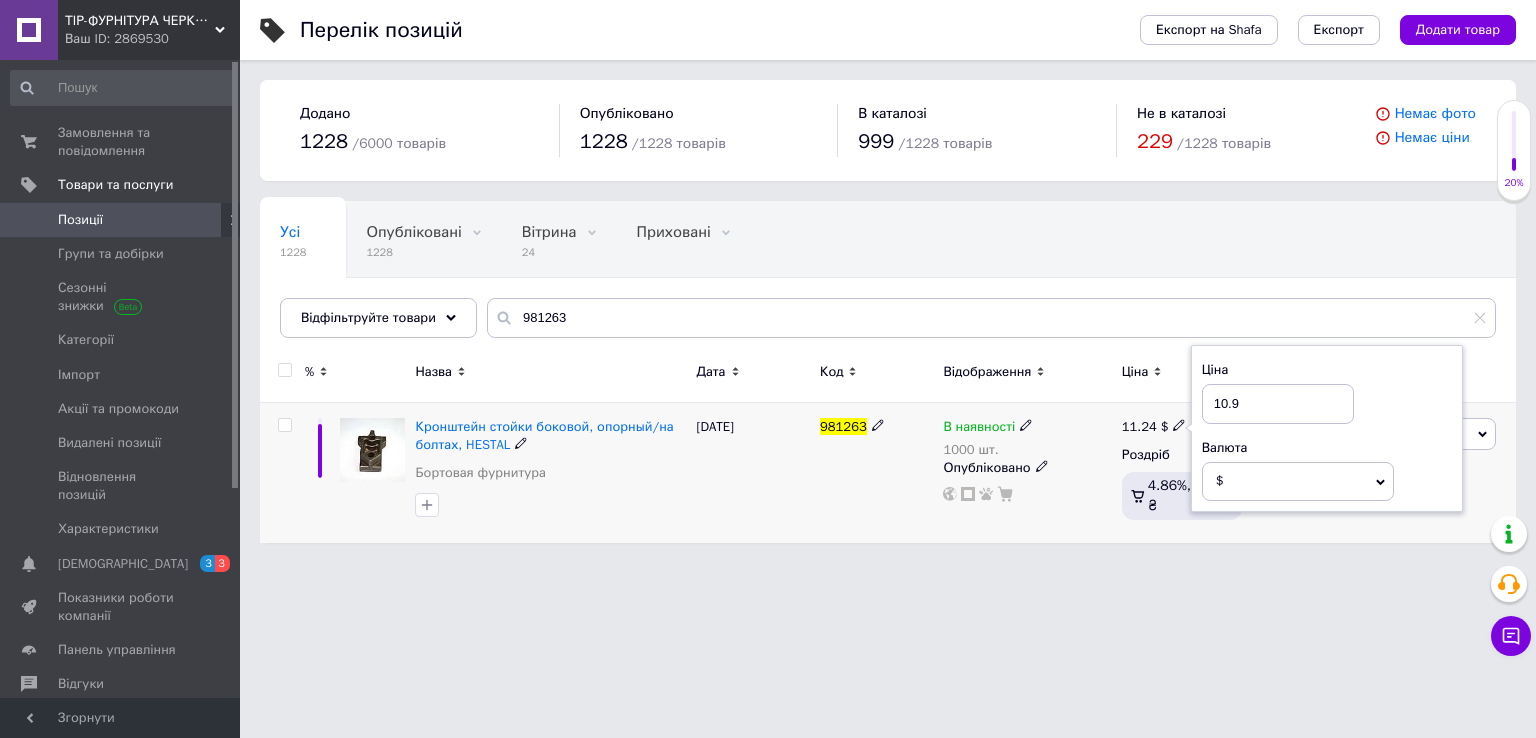 type on "10.99" 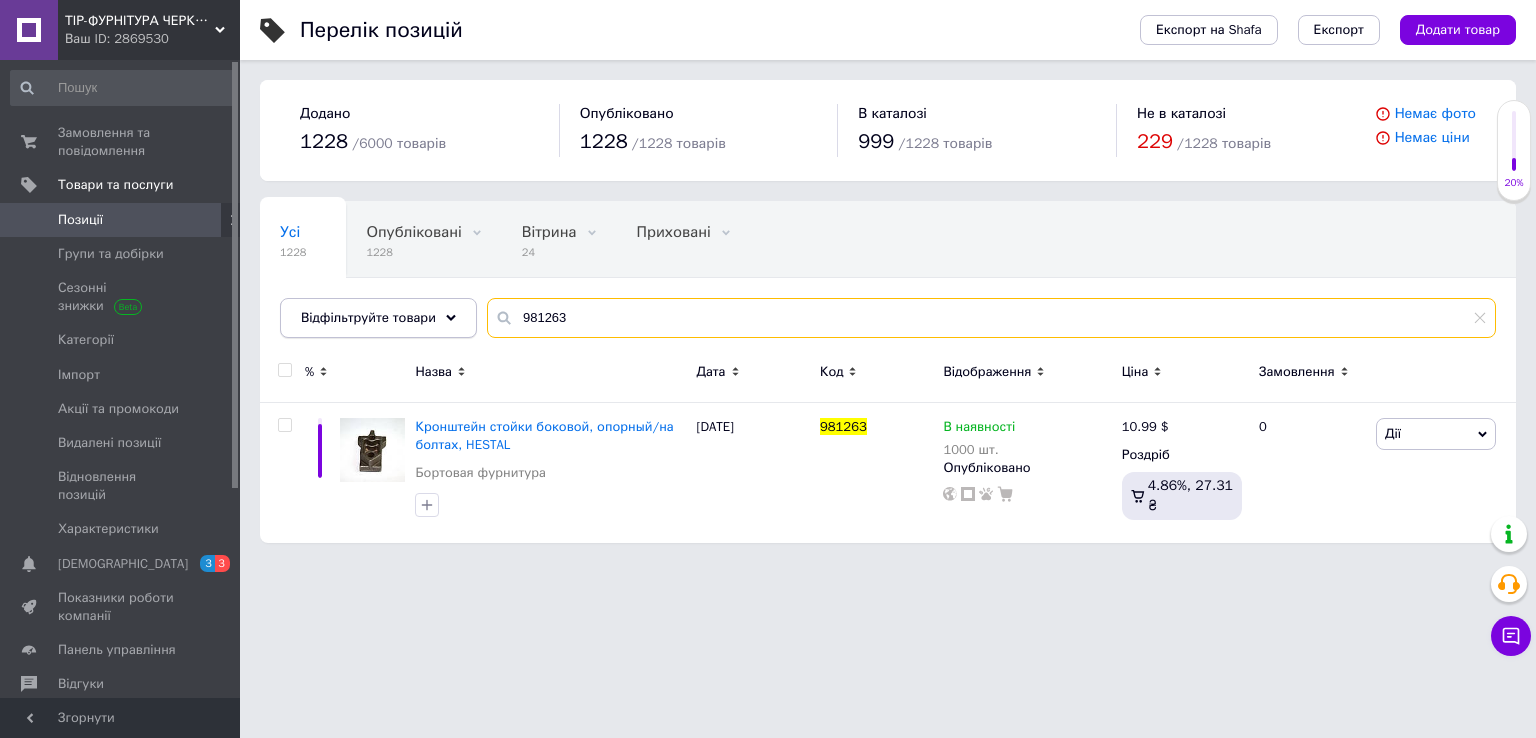 drag, startPoint x: 632, startPoint y: 317, endPoint x: 417, endPoint y: 333, distance: 215.59453 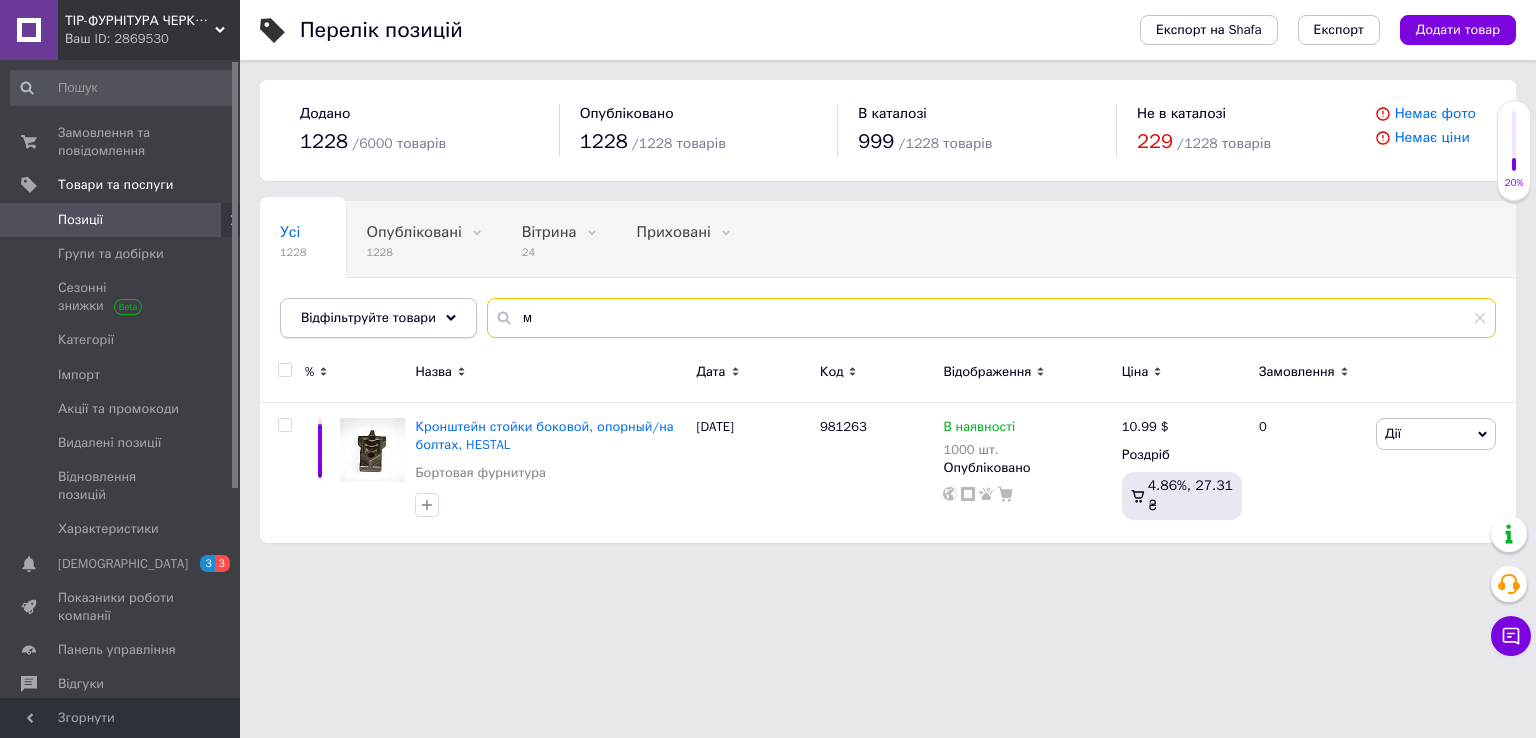 drag, startPoint x: 616, startPoint y: 314, endPoint x: 440, endPoint y: 315, distance: 176.00284 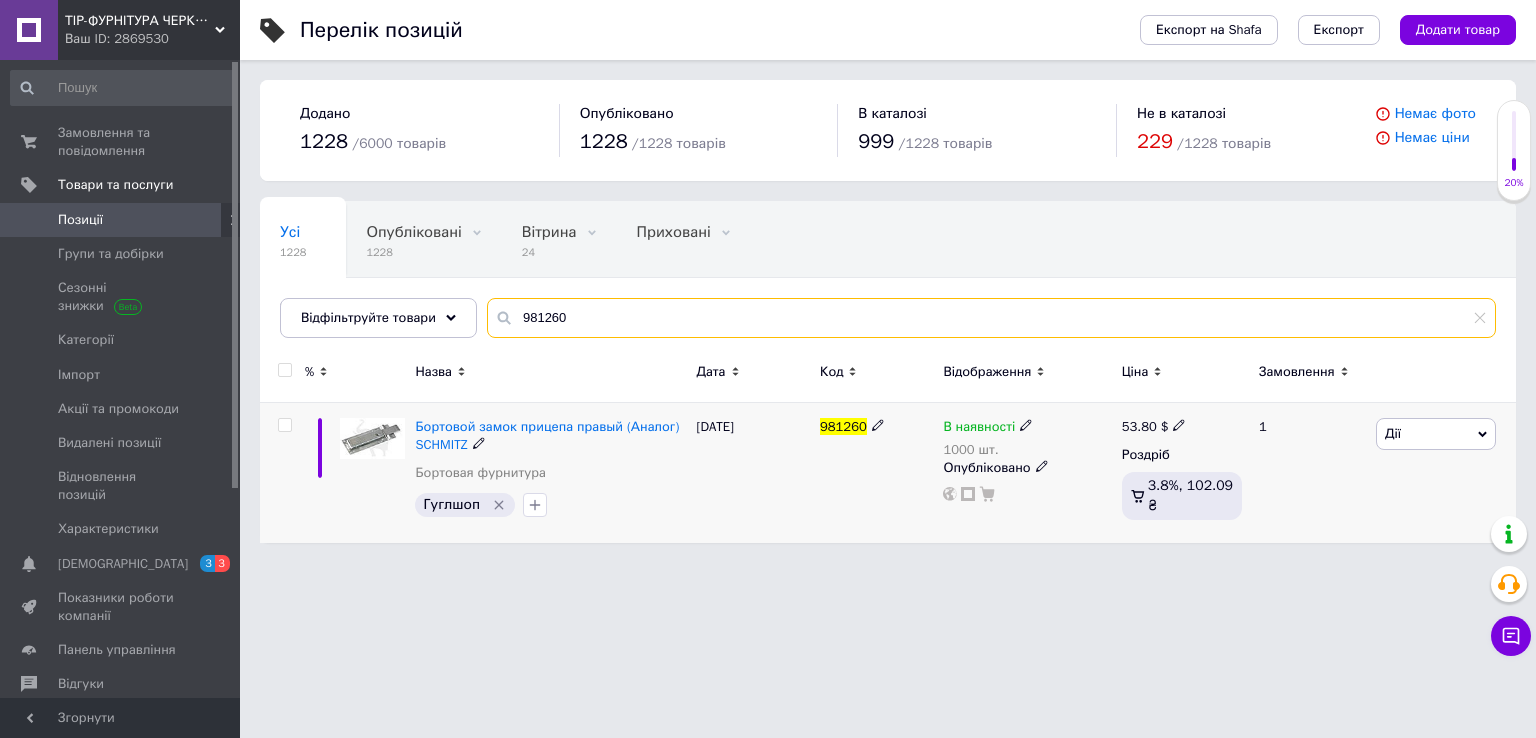 type on "981260" 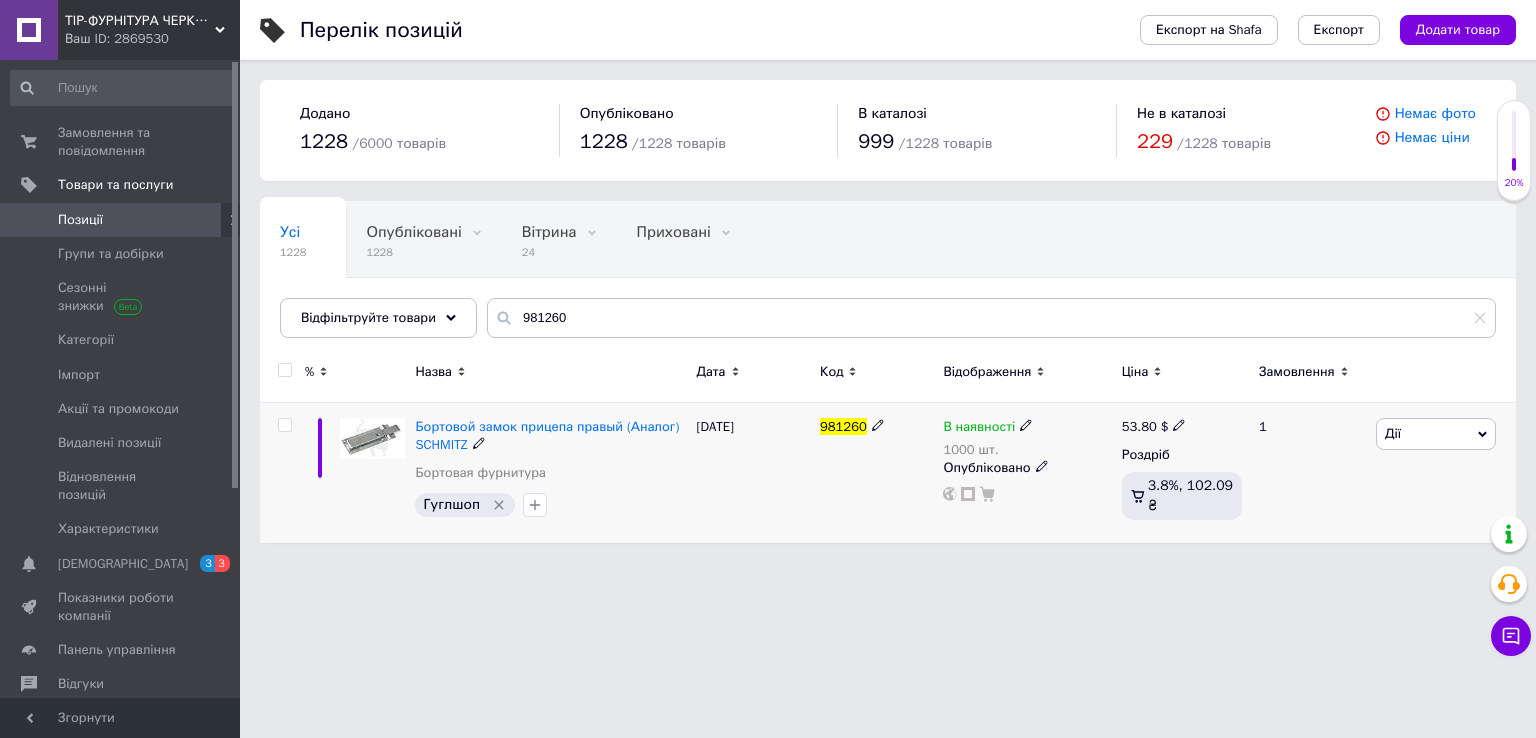 click on "53.80" at bounding box center [1139, 426] 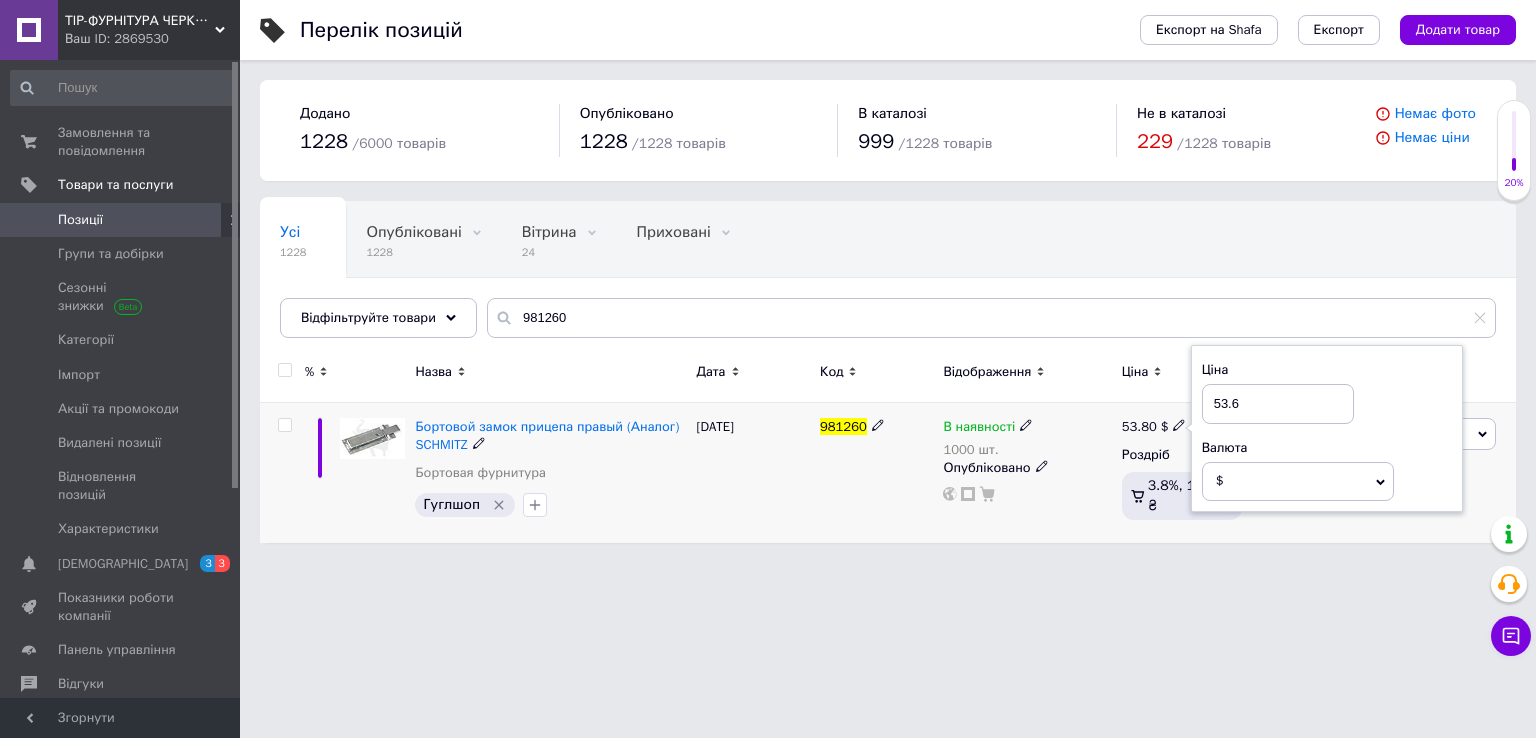 type 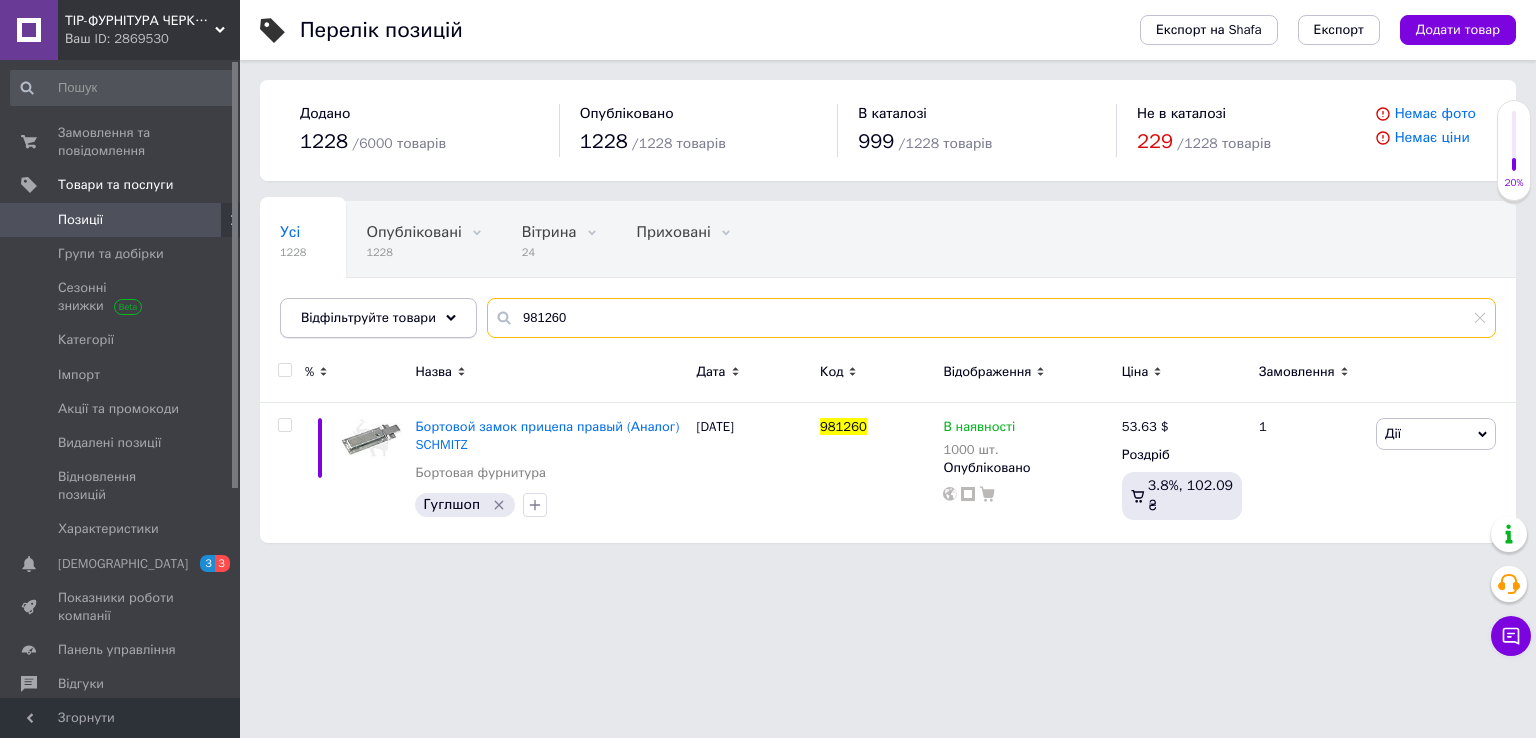 drag, startPoint x: 604, startPoint y: 309, endPoint x: 282, endPoint y: 323, distance: 322.3042 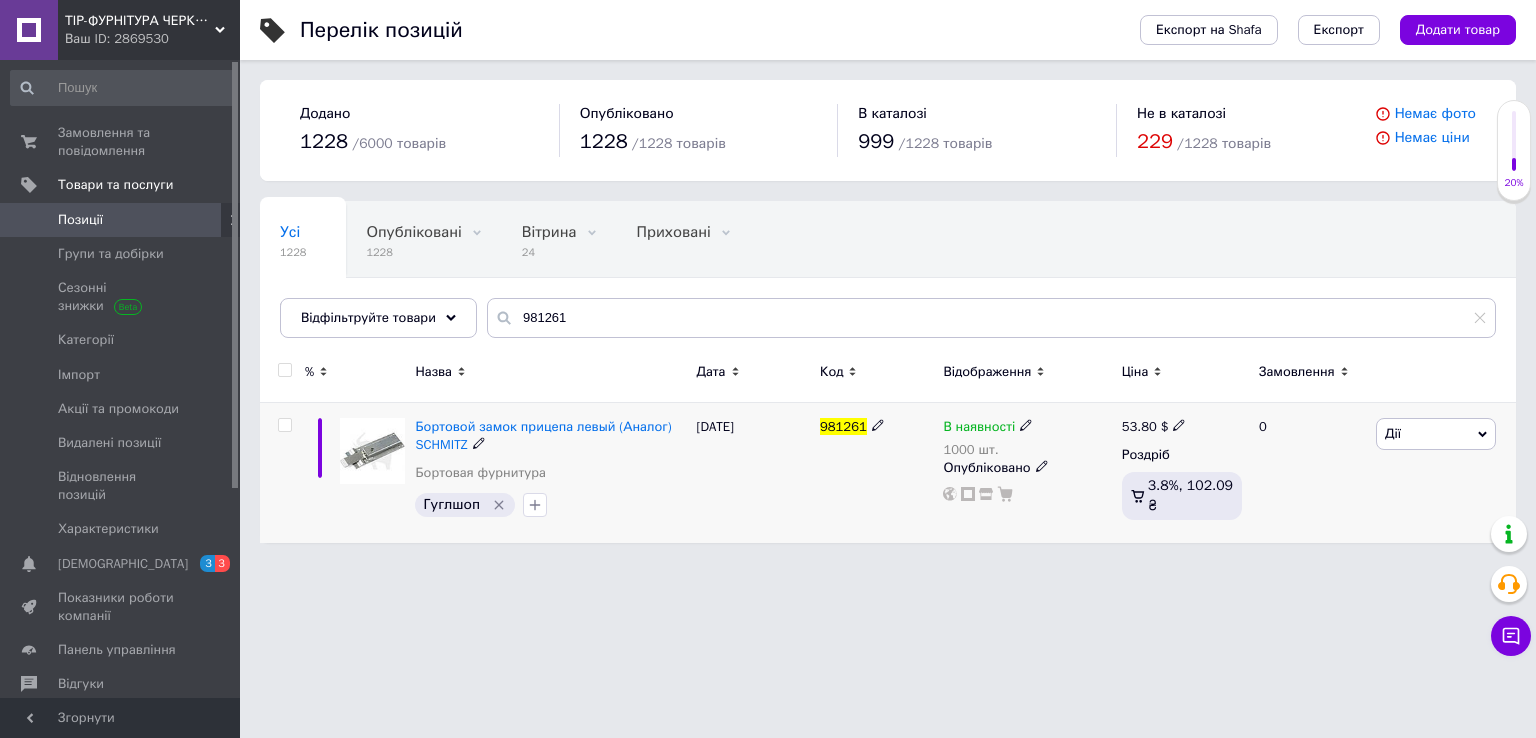 click on "53.80" at bounding box center (1139, 426) 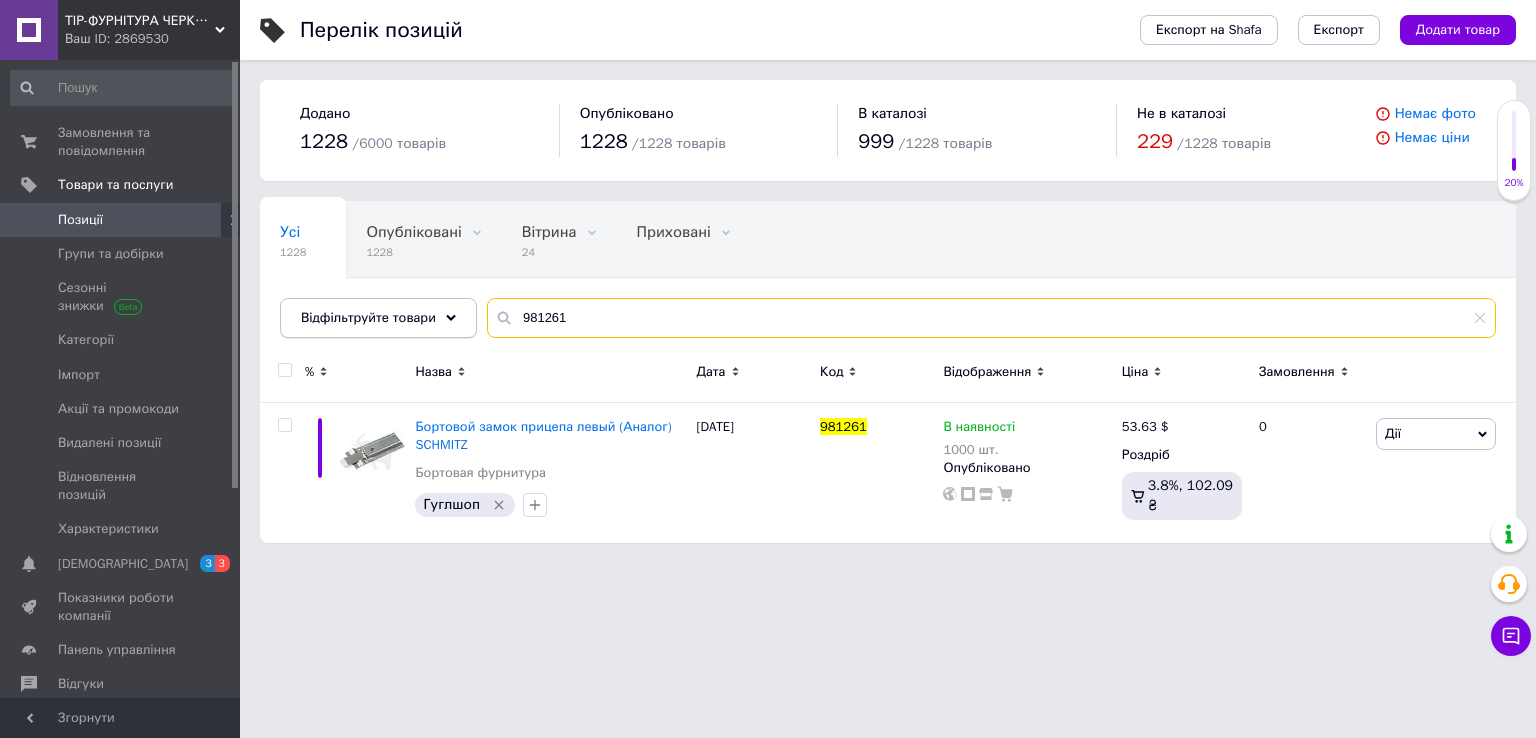 drag, startPoint x: 622, startPoint y: 311, endPoint x: 292, endPoint y: 335, distance: 330.87158 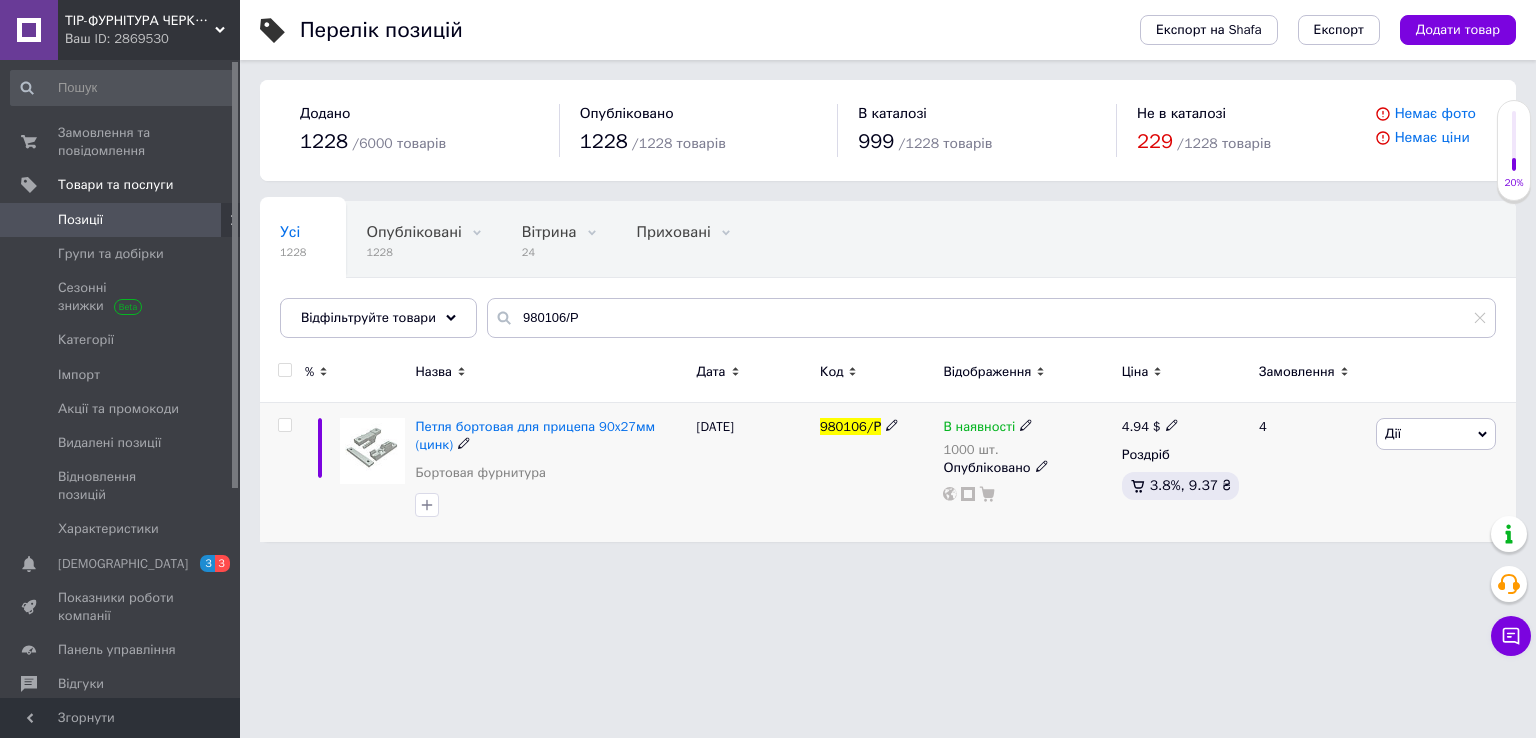 click on "4.94" at bounding box center [1135, 426] 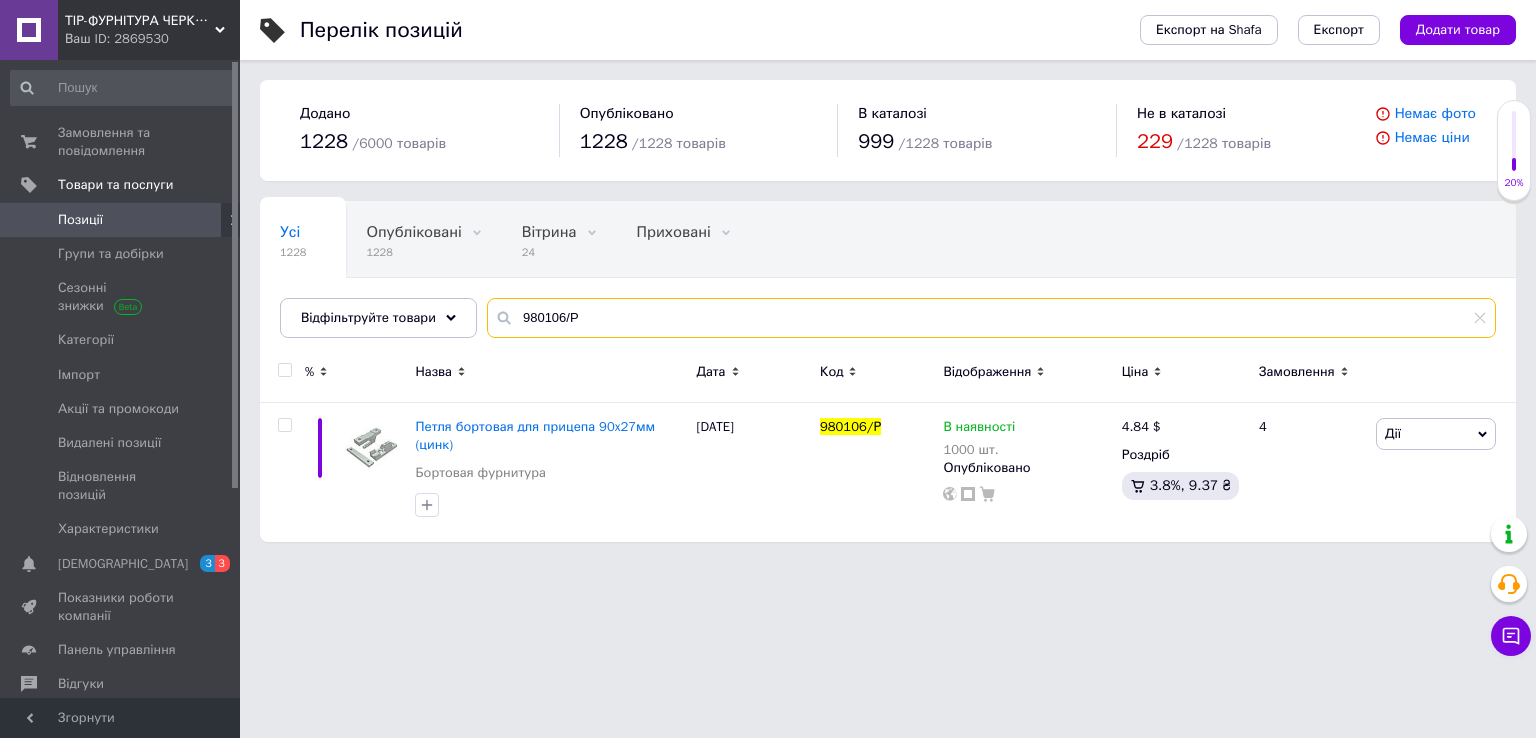 drag, startPoint x: 634, startPoint y: 313, endPoint x: 273, endPoint y: 349, distance: 362.7906 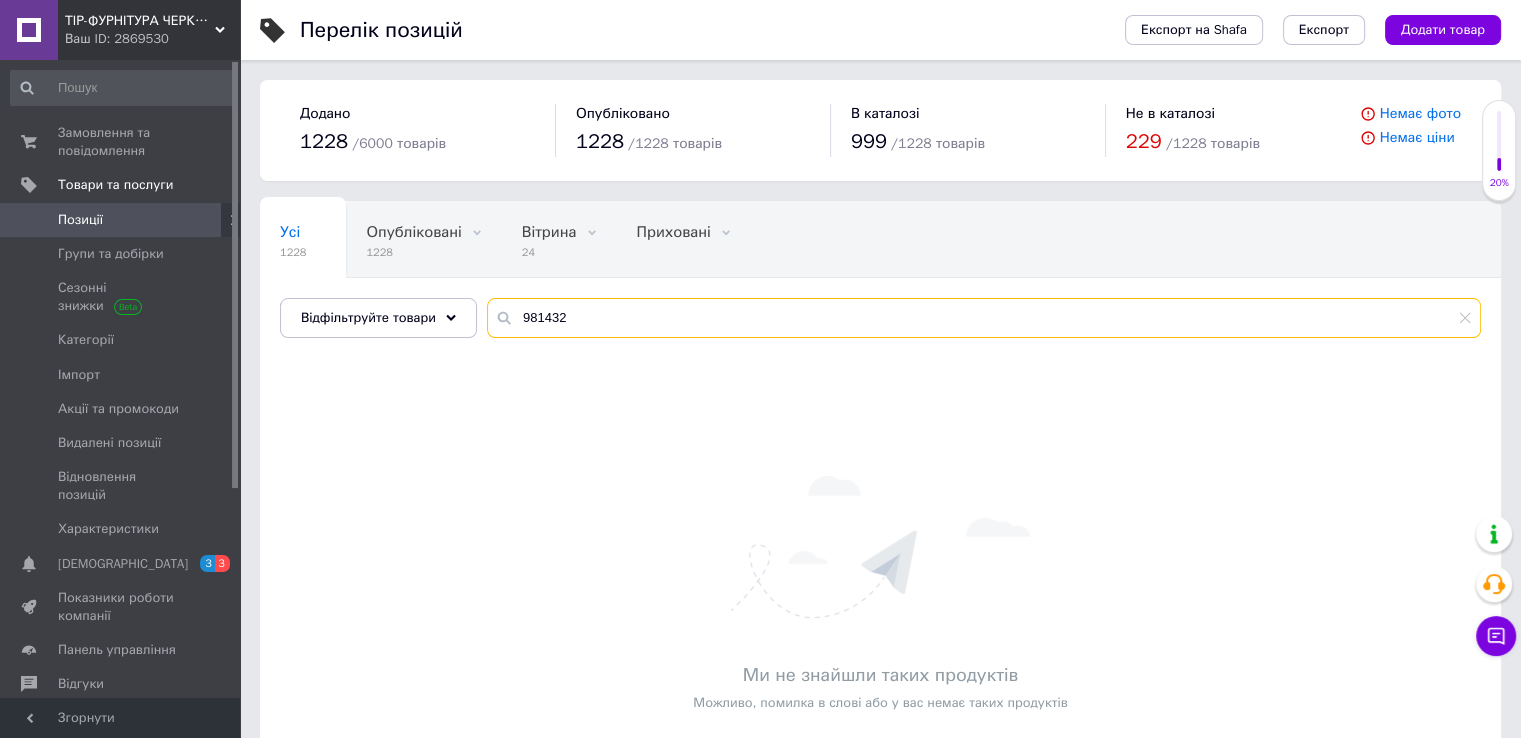 drag, startPoint x: 652, startPoint y: 314, endPoint x: 420, endPoint y: 339, distance: 233.3431 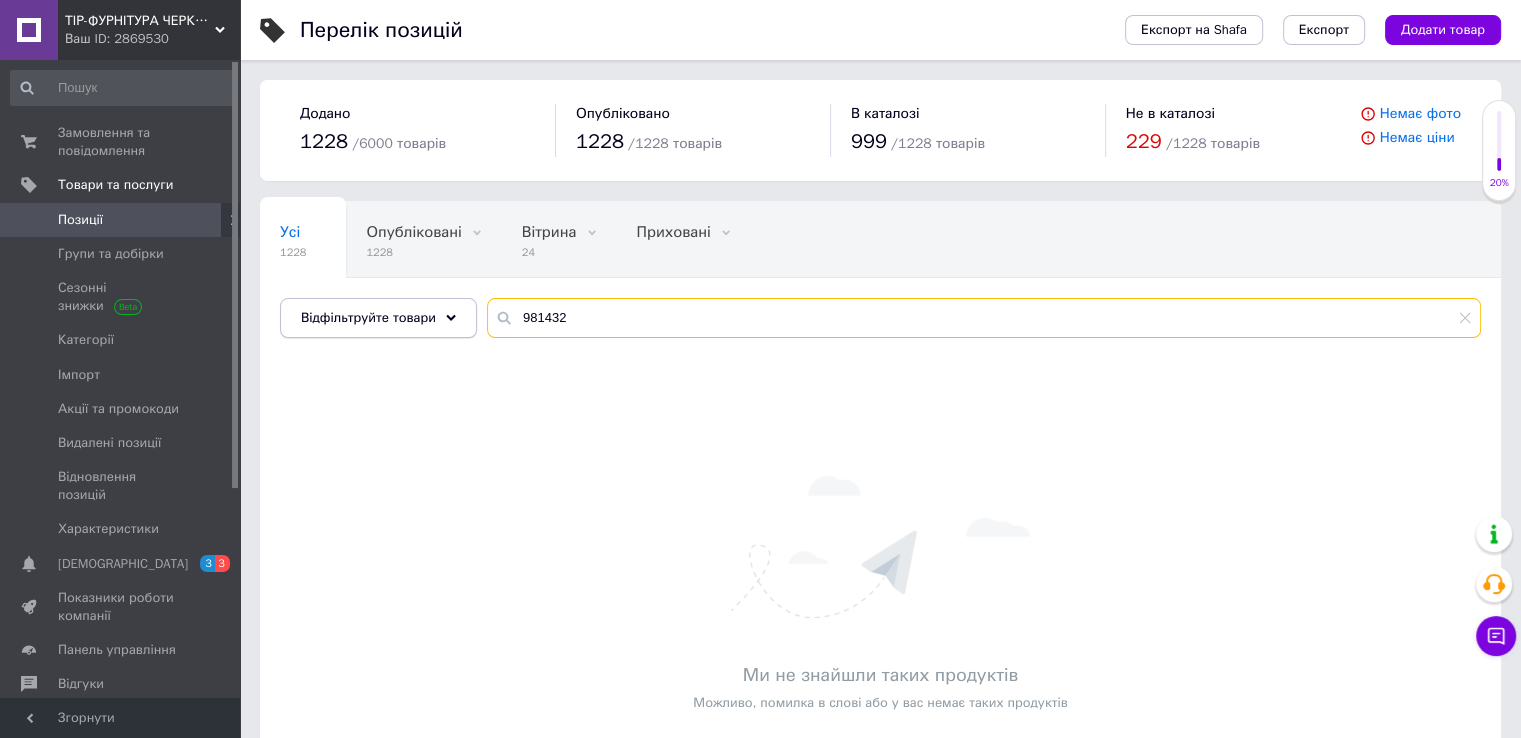 drag, startPoint x: 655, startPoint y: 314, endPoint x: 334, endPoint y: 322, distance: 321.09967 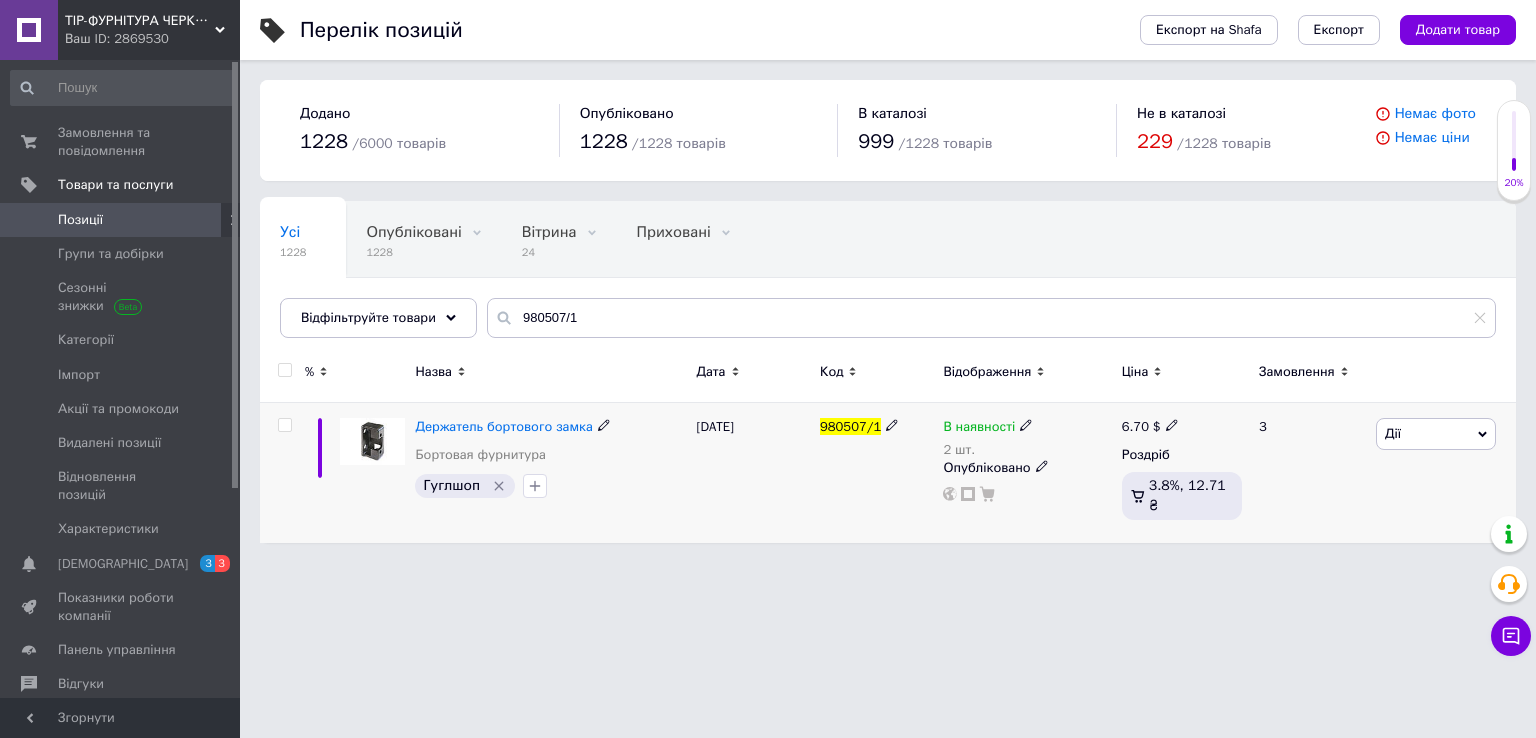 click on "6.70" at bounding box center (1135, 426) 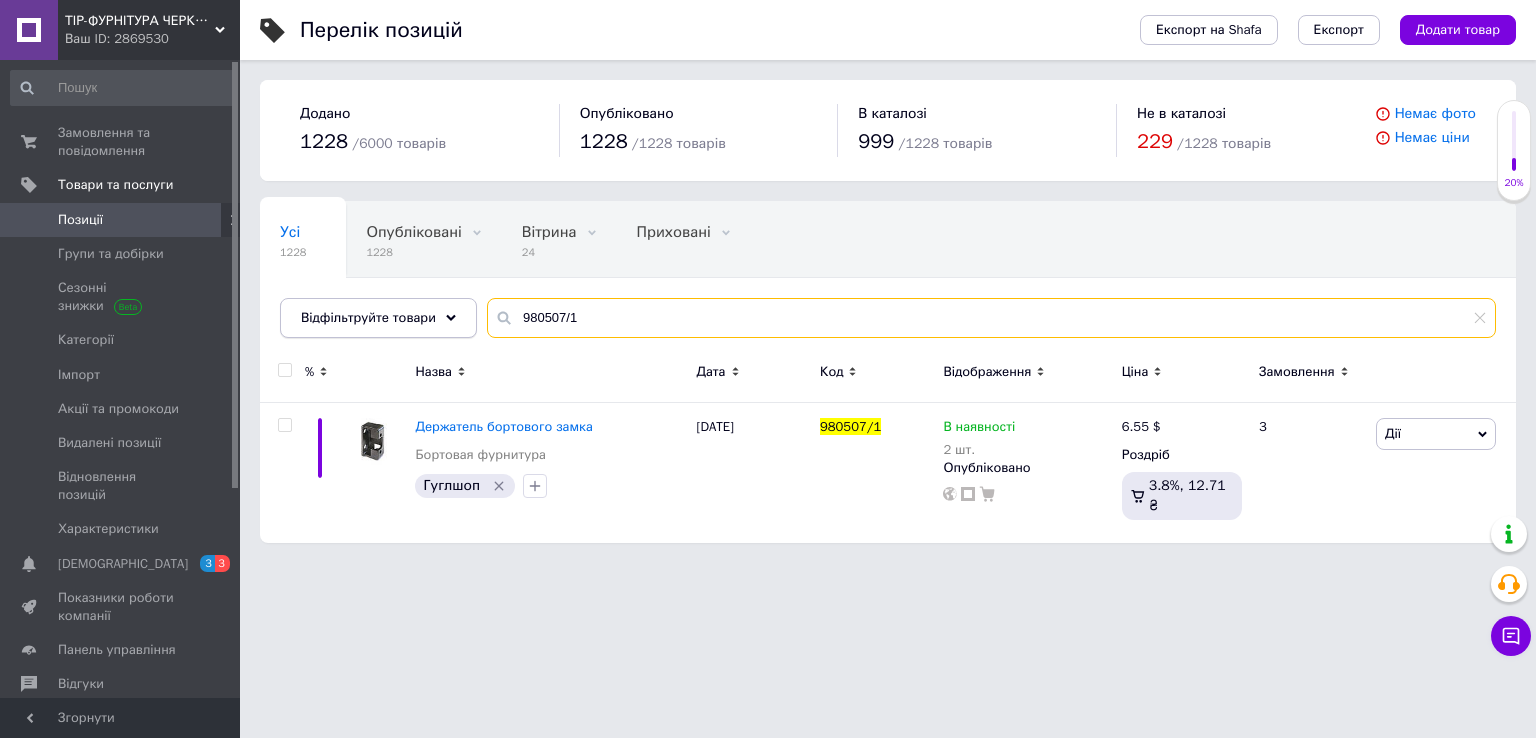 drag, startPoint x: 576, startPoint y: 323, endPoint x: 418, endPoint y: 325, distance: 158.01266 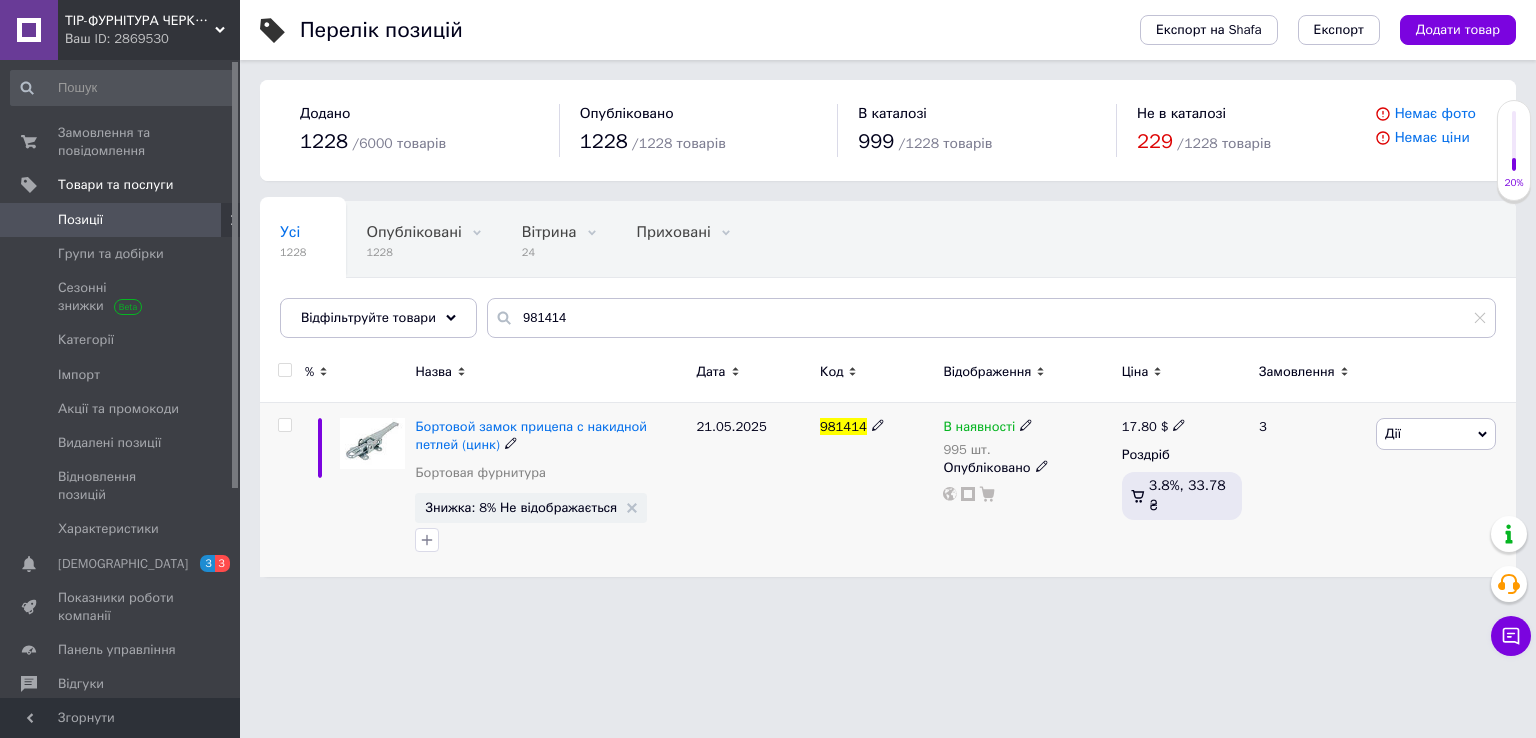 click on "17.80" at bounding box center [1139, 426] 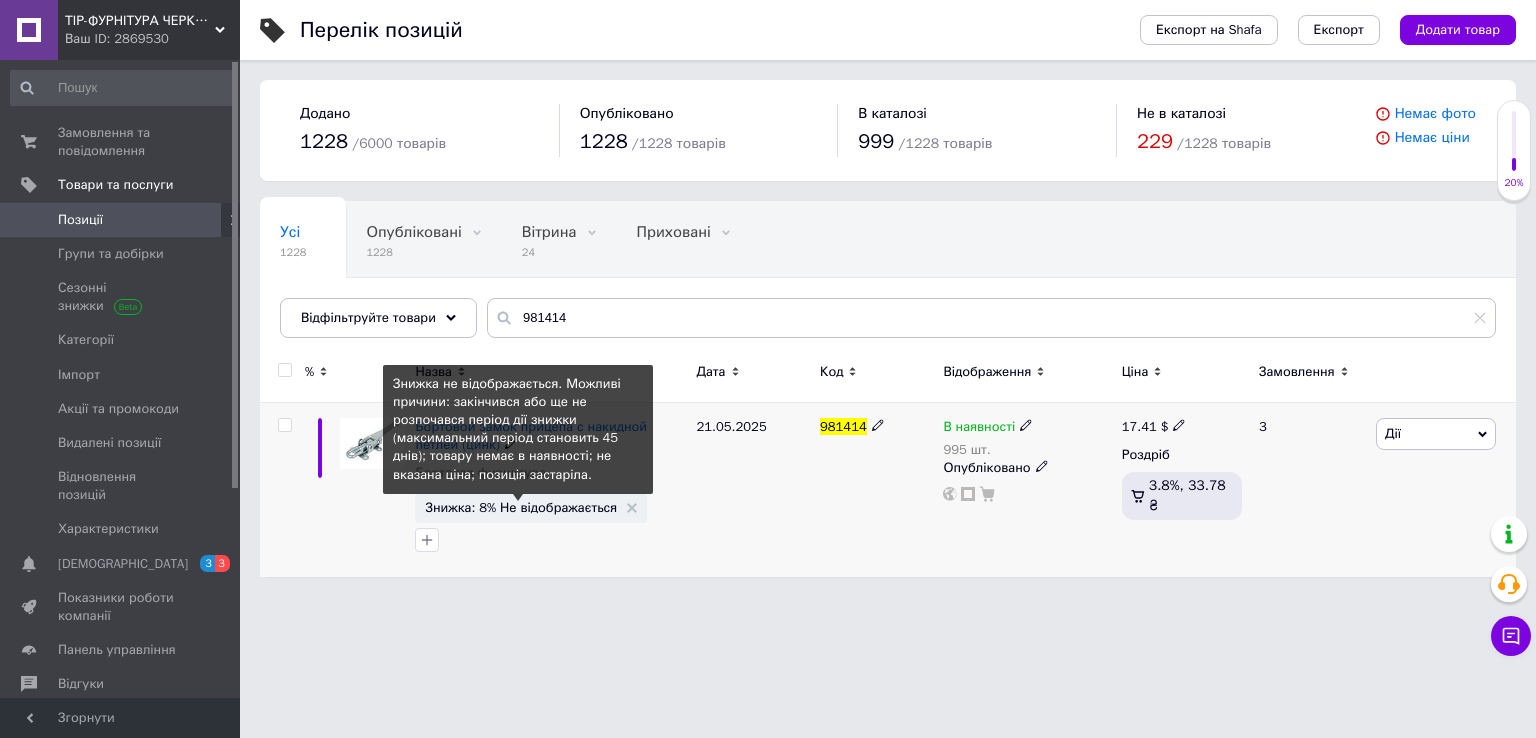 click on "Знижка: 8% Не відображається" at bounding box center [521, 507] 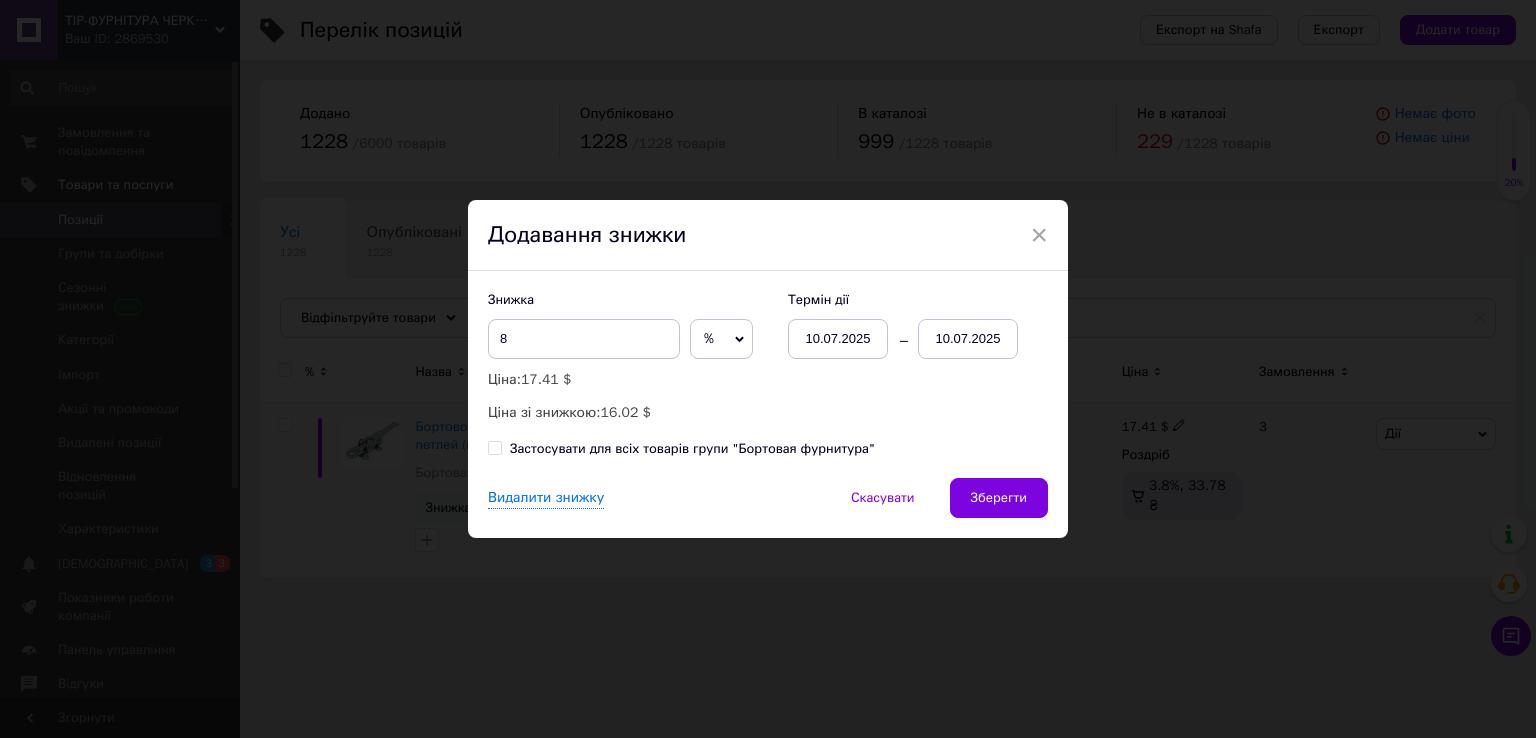 click on "10.07.2025" at bounding box center [968, 339] 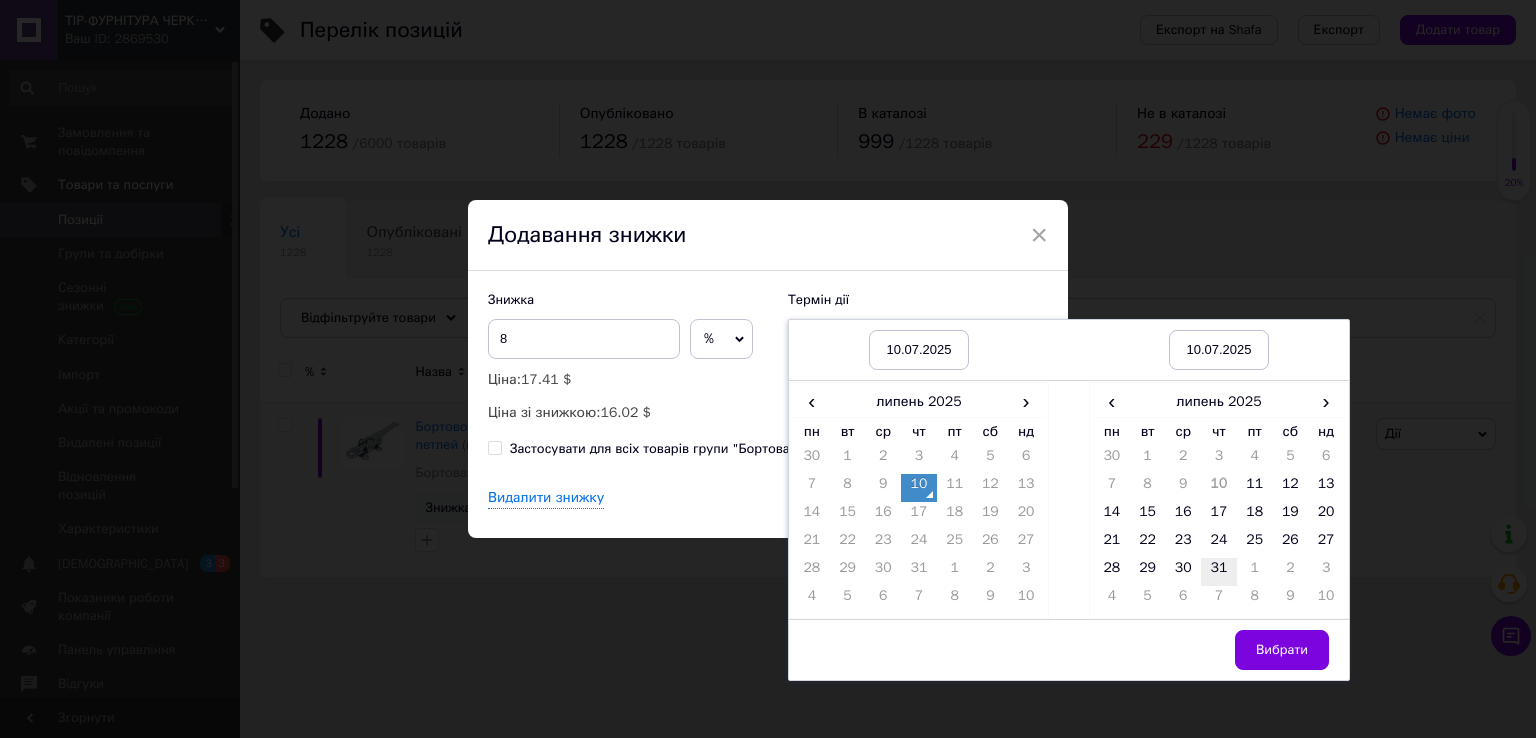 click on "31" at bounding box center (1219, 572) 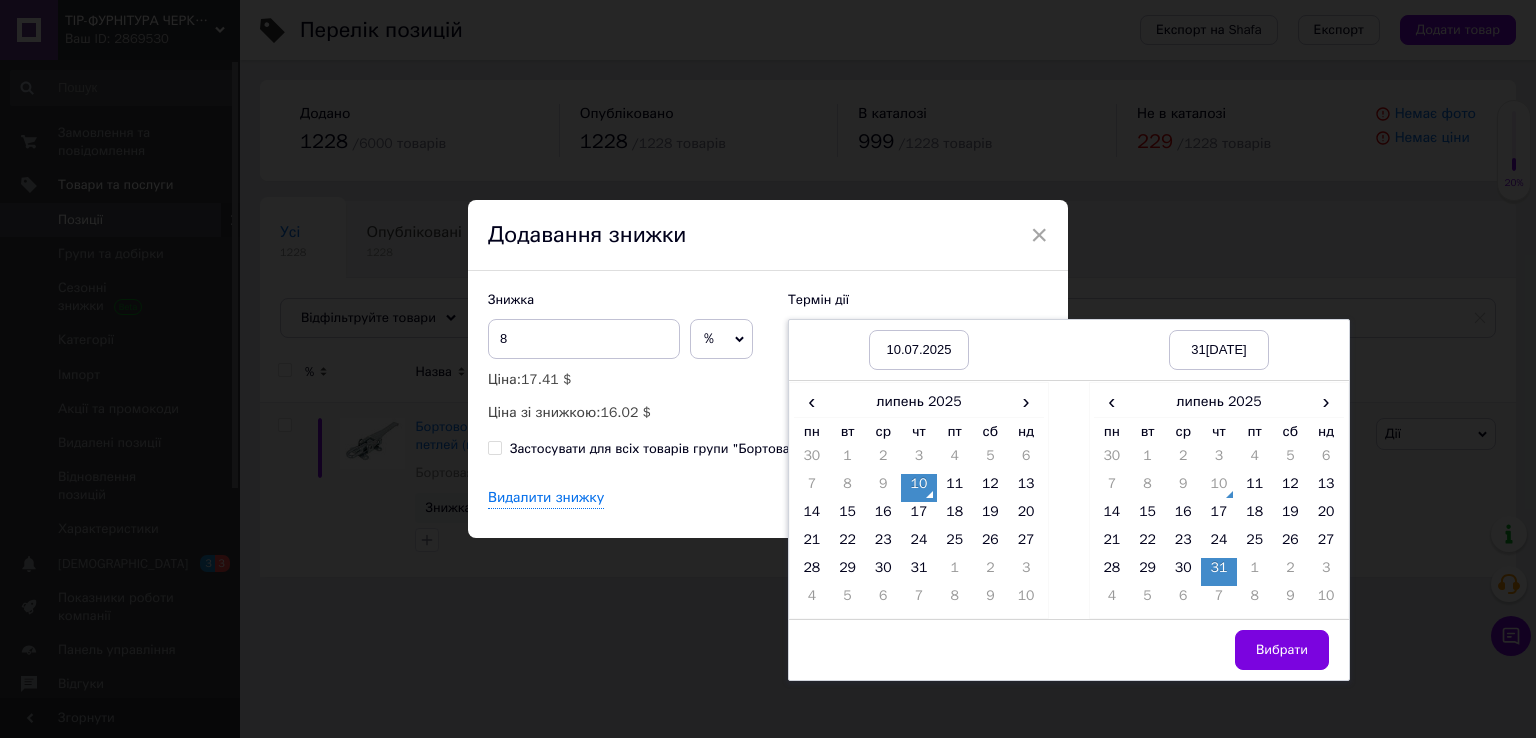 click on "Вибрати" at bounding box center [1282, 650] 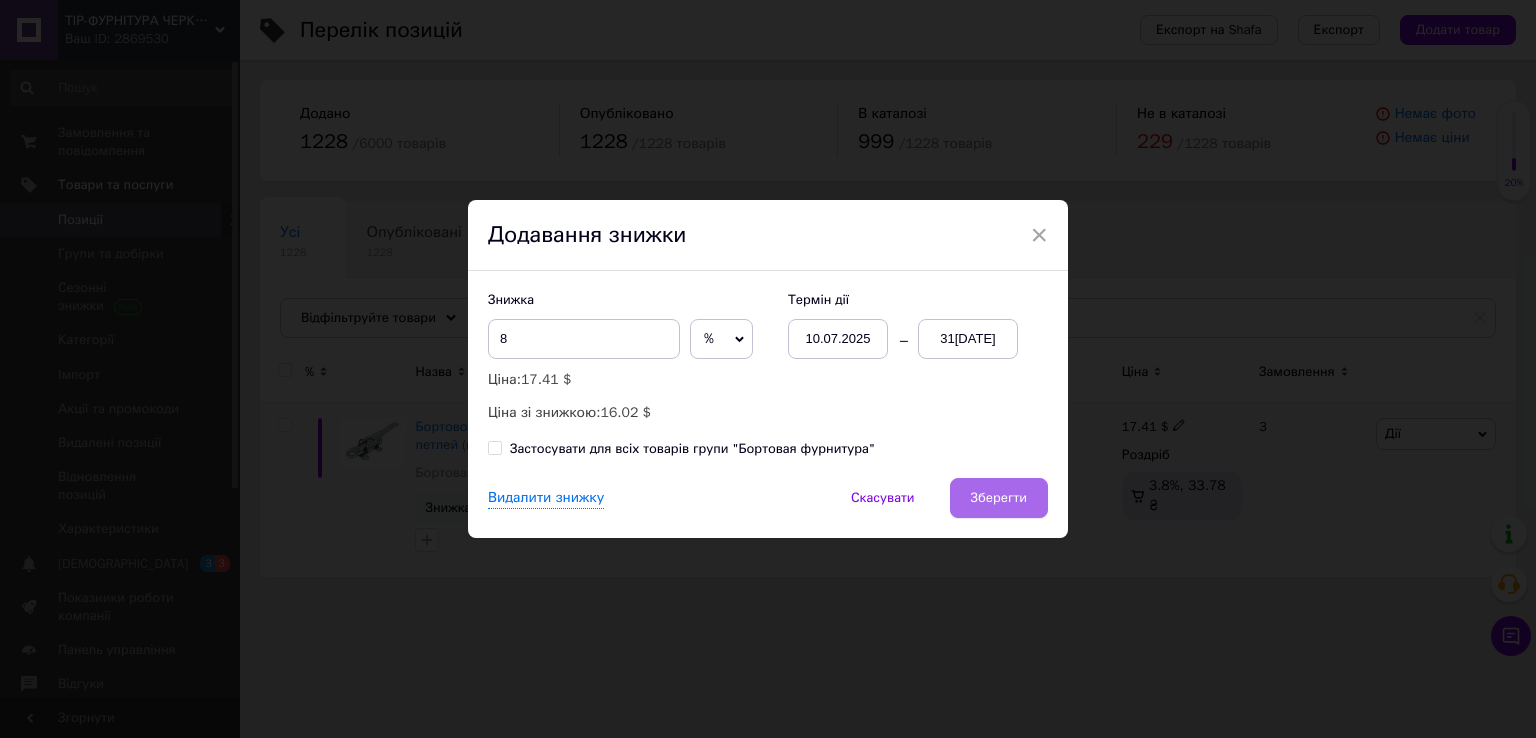 click on "Зберегти" at bounding box center (999, 498) 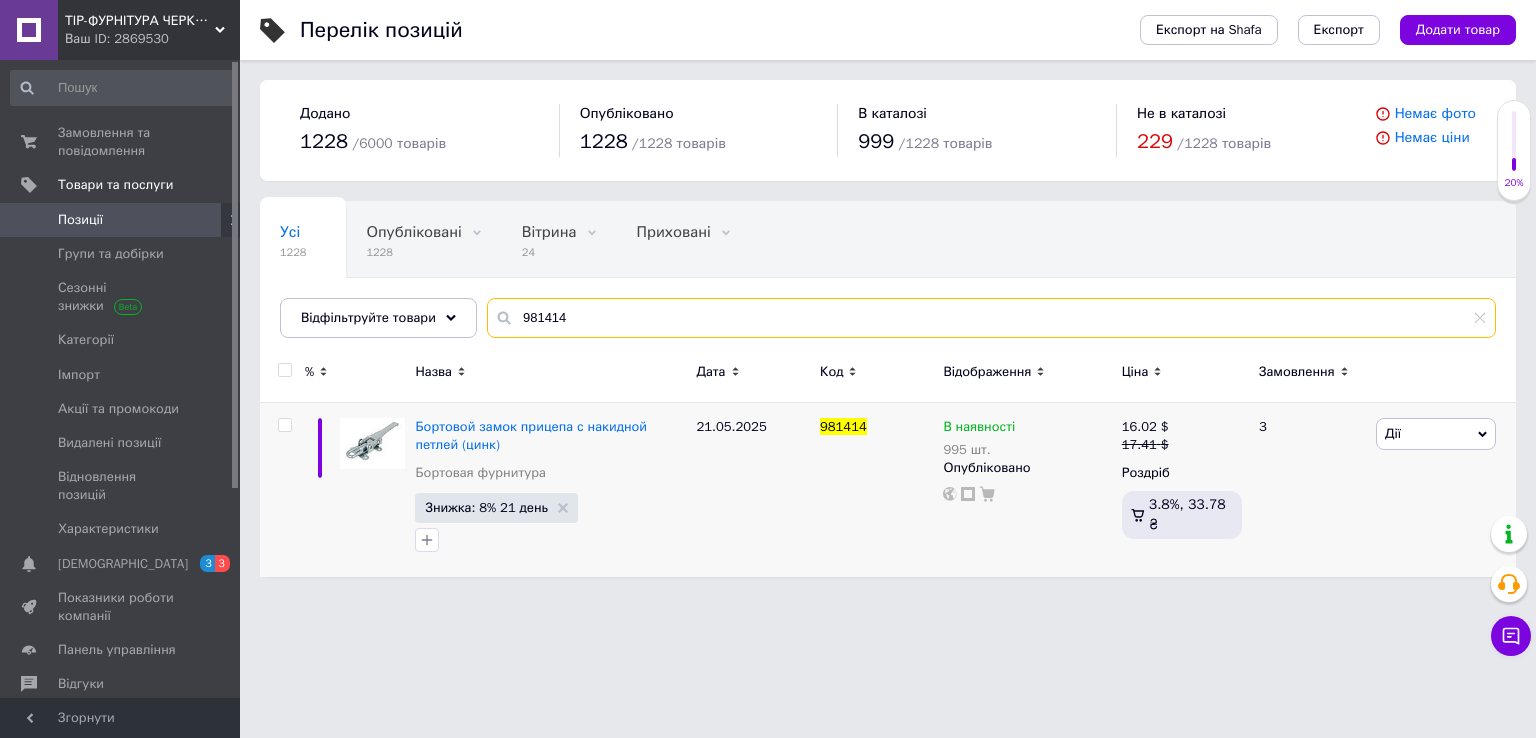 drag, startPoint x: 632, startPoint y: 319, endPoint x: 326, endPoint y: 338, distance: 306.5893 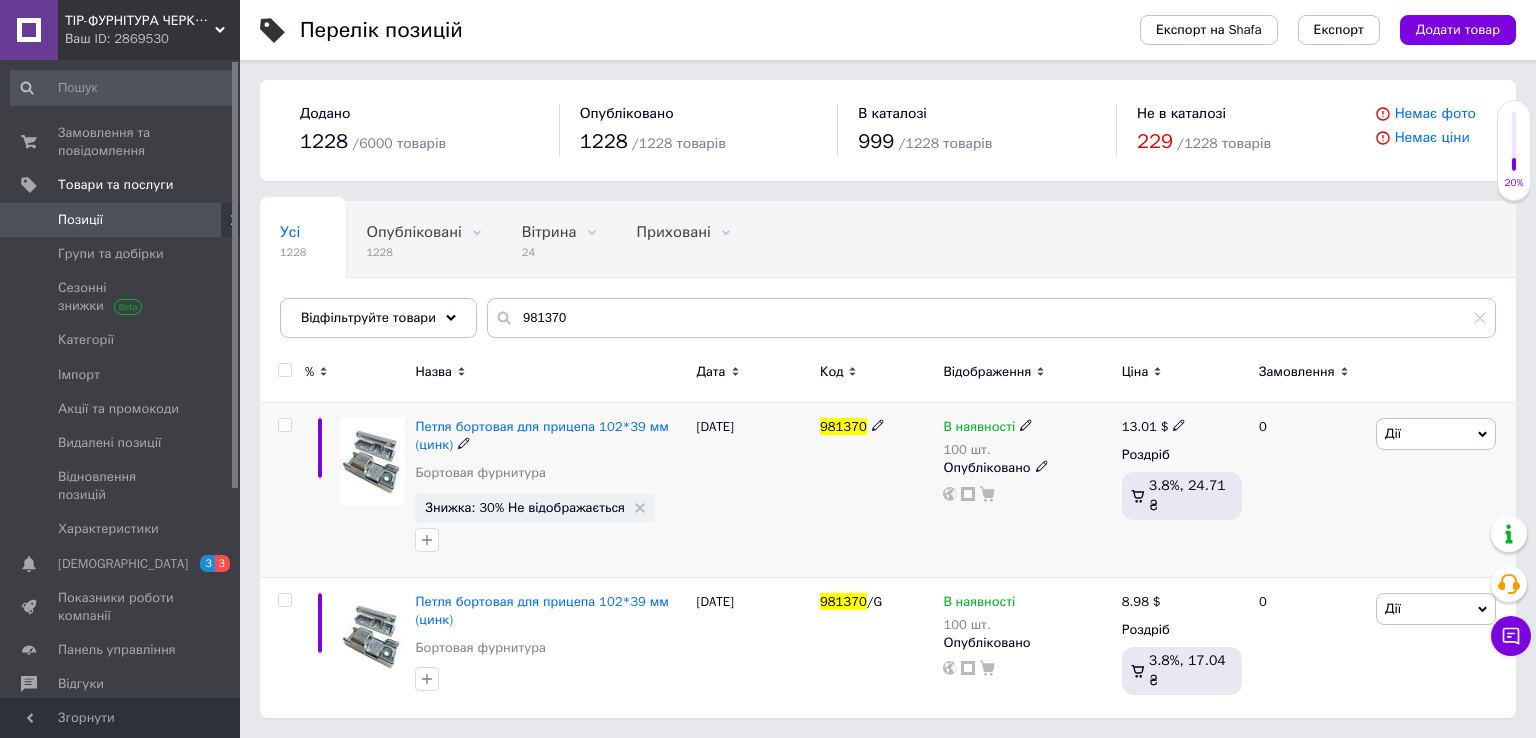 click on "13.01" at bounding box center (1139, 426) 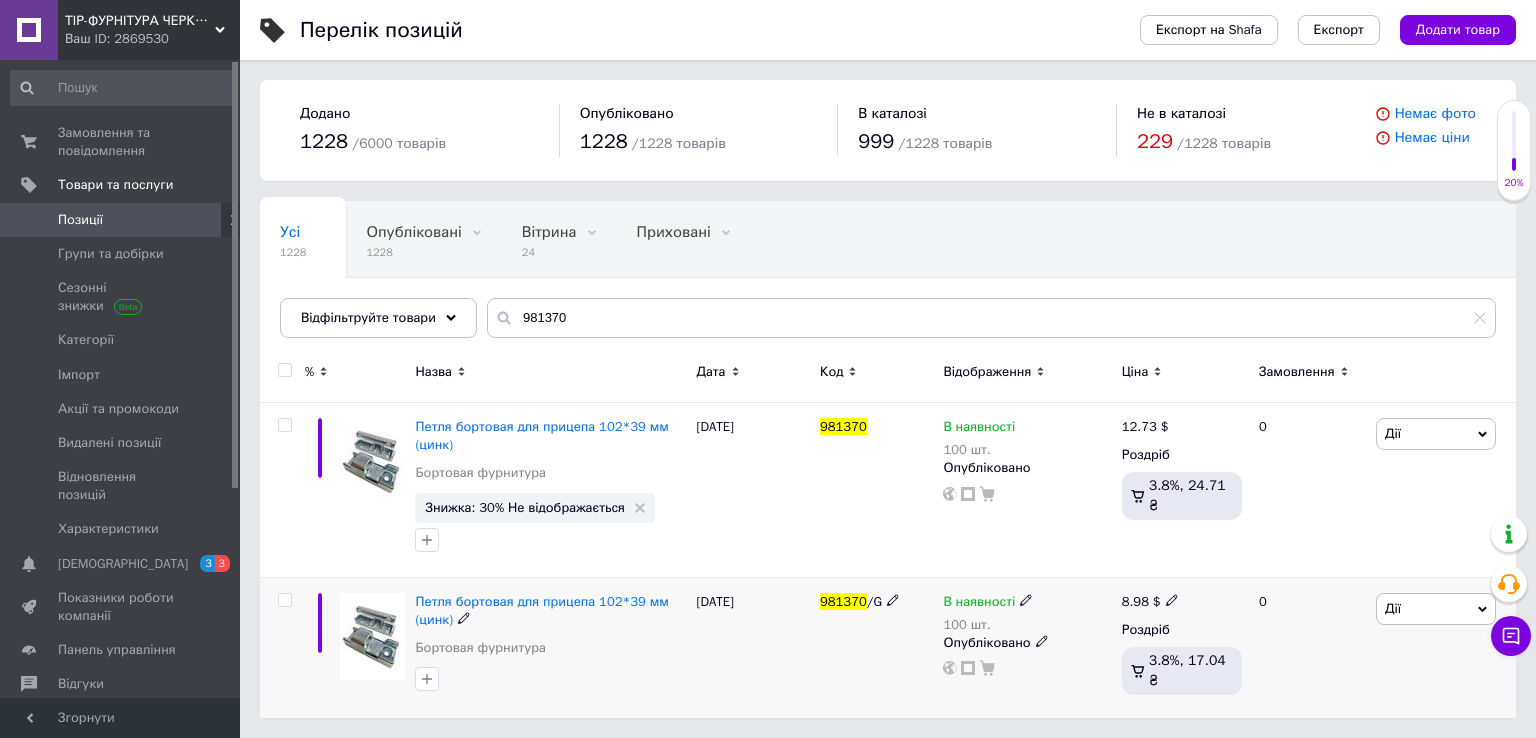 click on "8.98   $ Роздріб 3.8%, 17.04 ₴" at bounding box center [1182, 648] 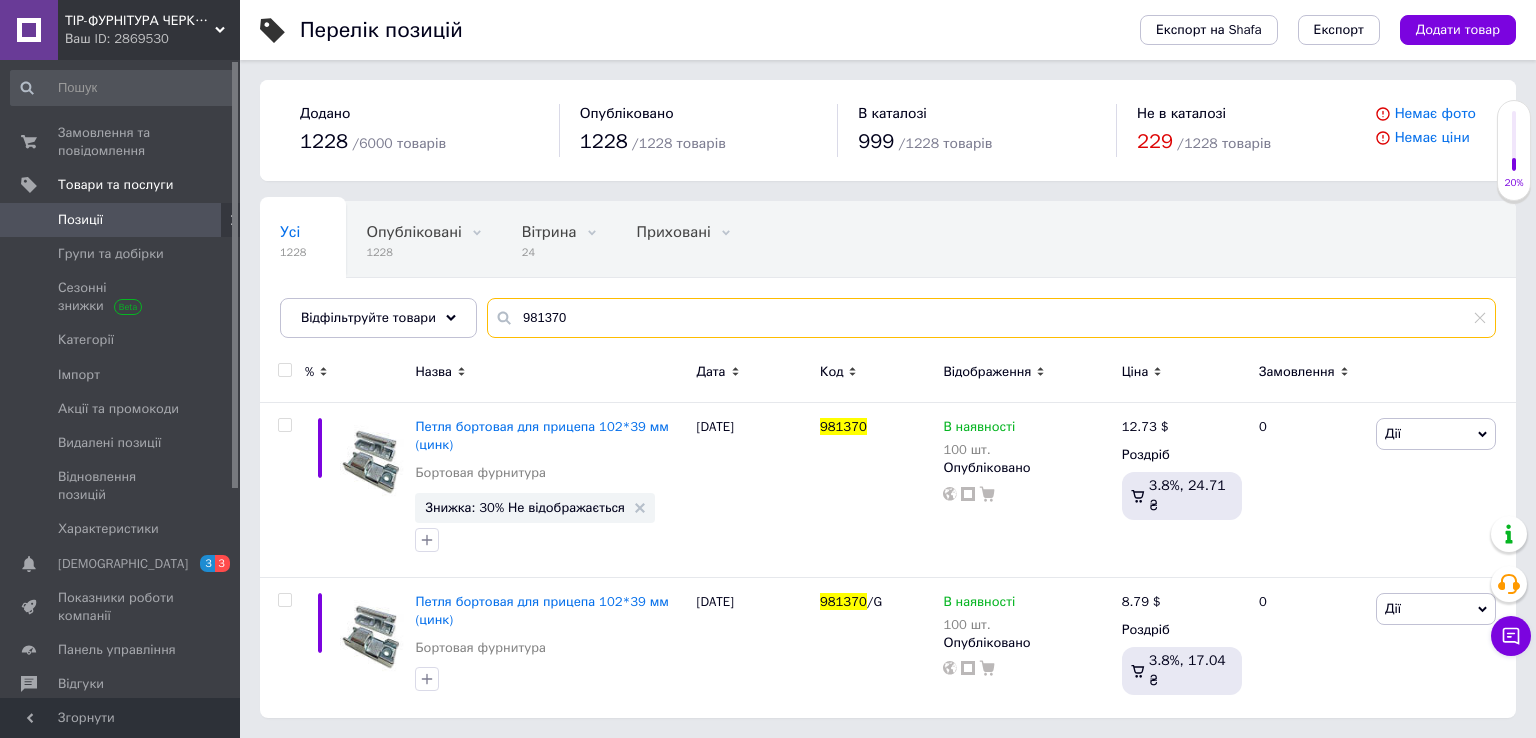 drag, startPoint x: 652, startPoint y: 313, endPoint x: 280, endPoint y: 369, distance: 376.19144 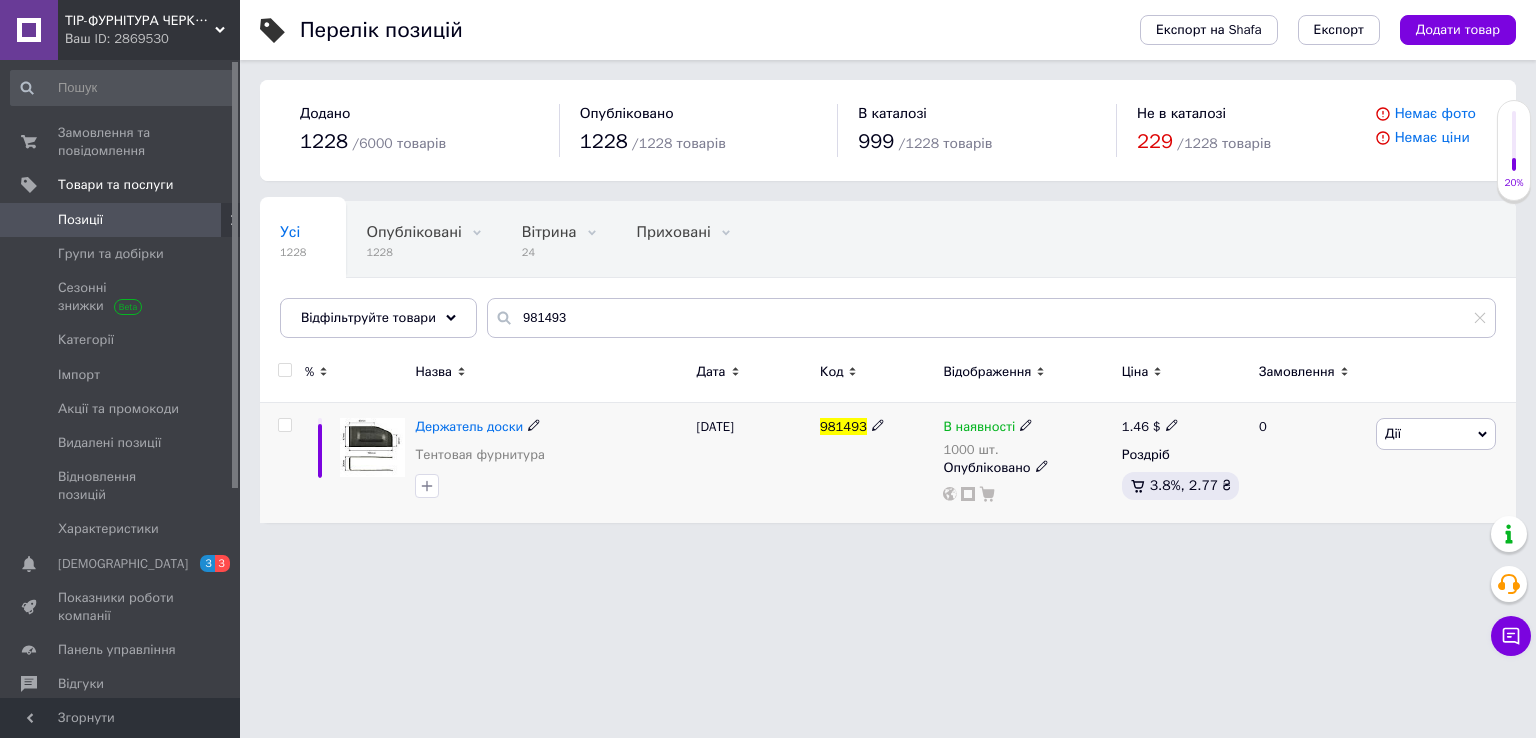 click on "1.46" at bounding box center (1135, 426) 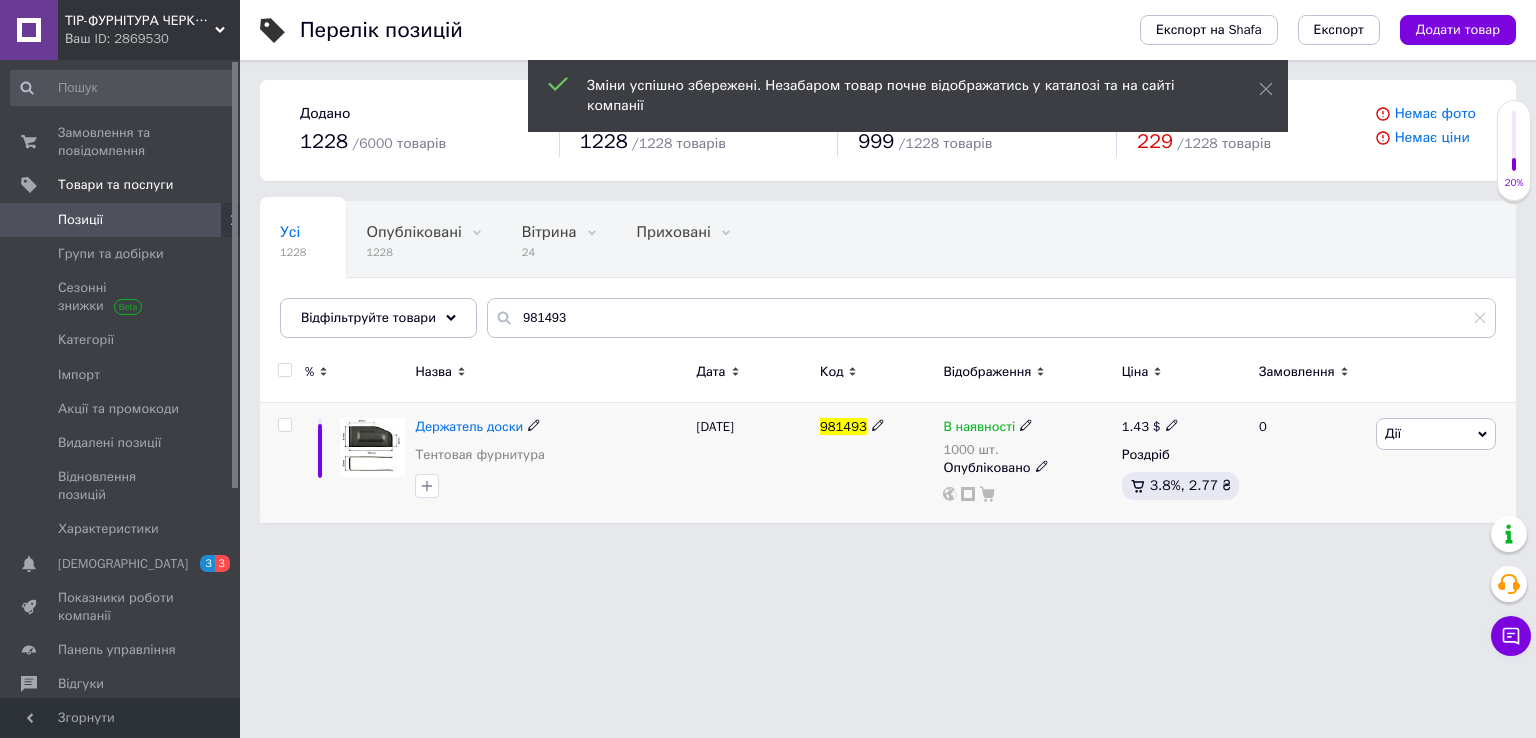 click on "Дії" at bounding box center [1436, 434] 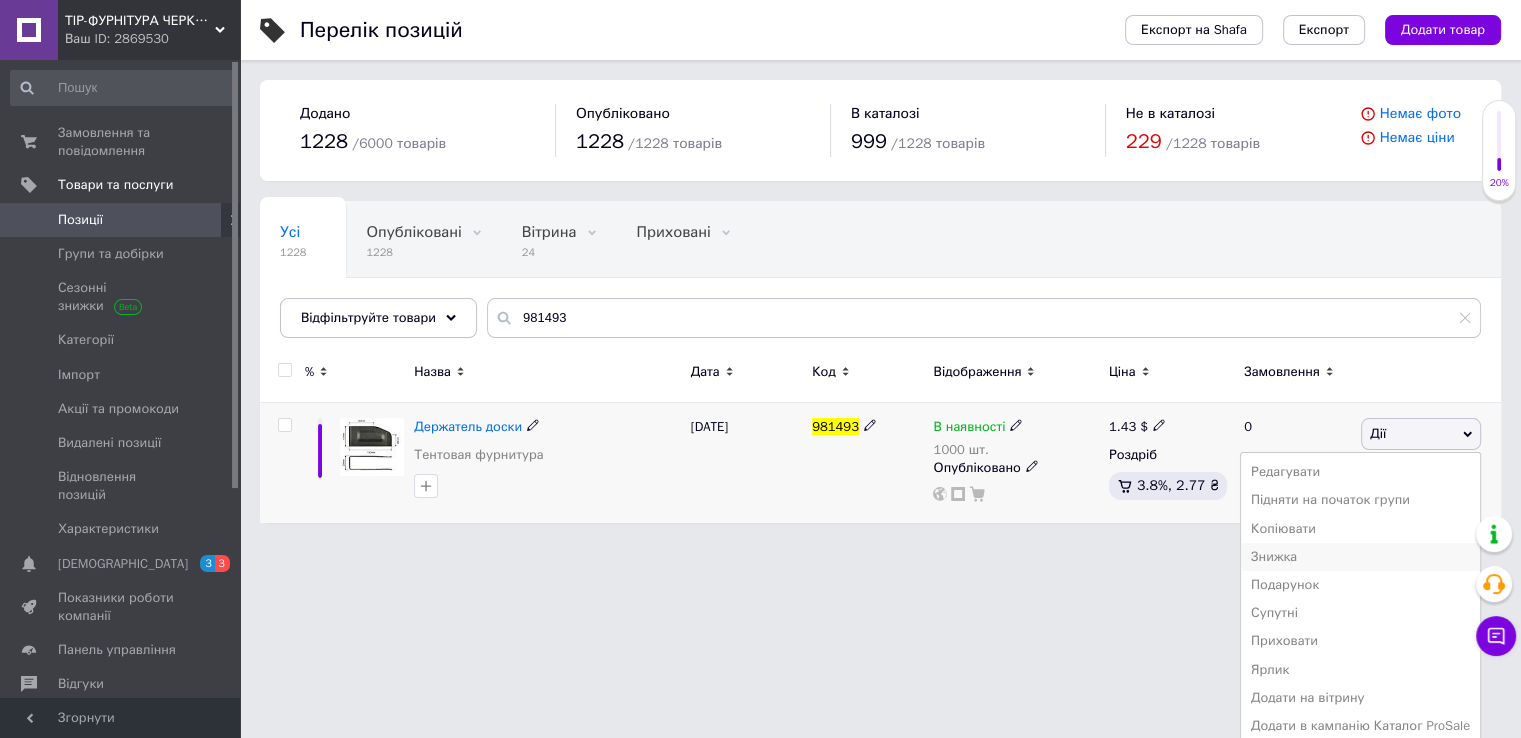 click on "Знижка" at bounding box center [1360, 557] 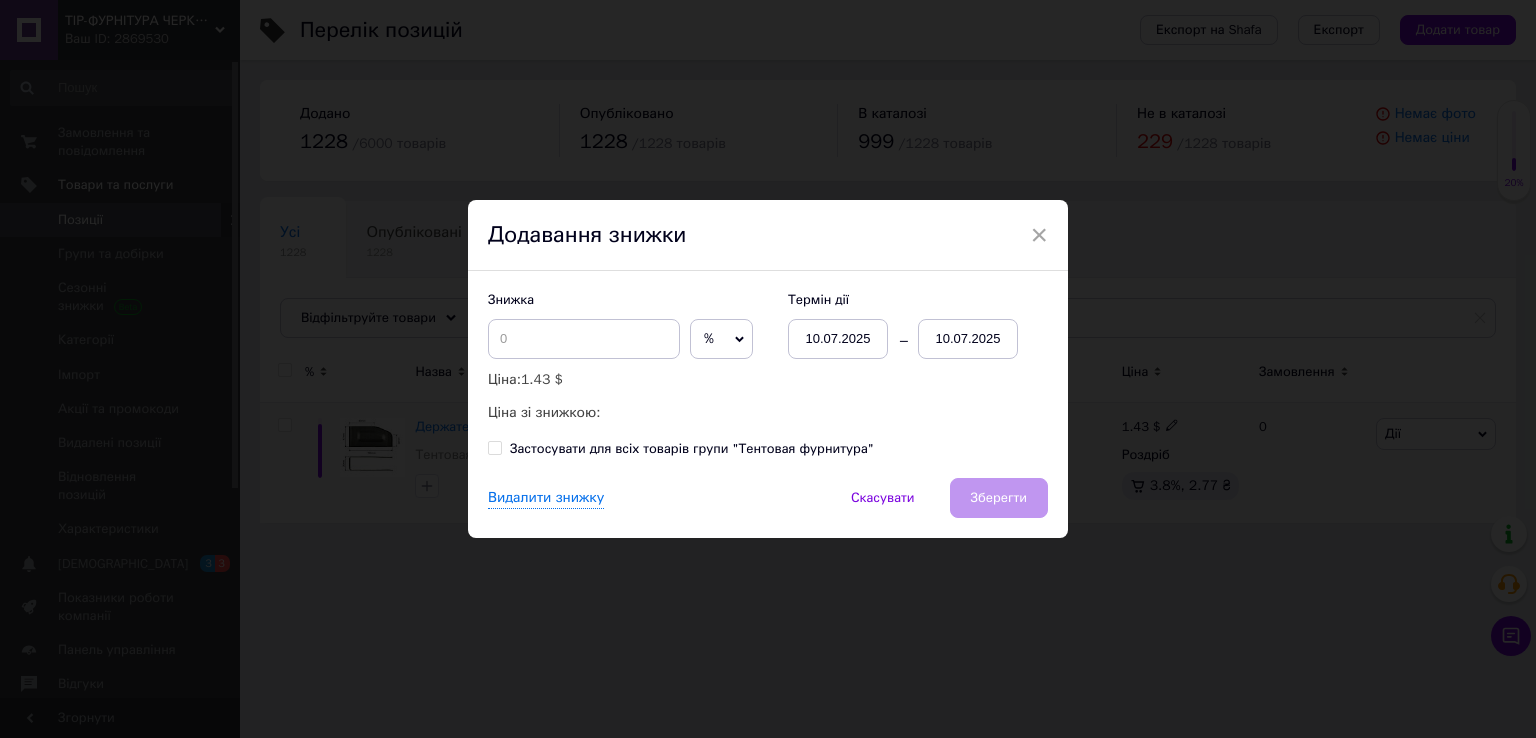 click on "10.07.2025" at bounding box center (968, 339) 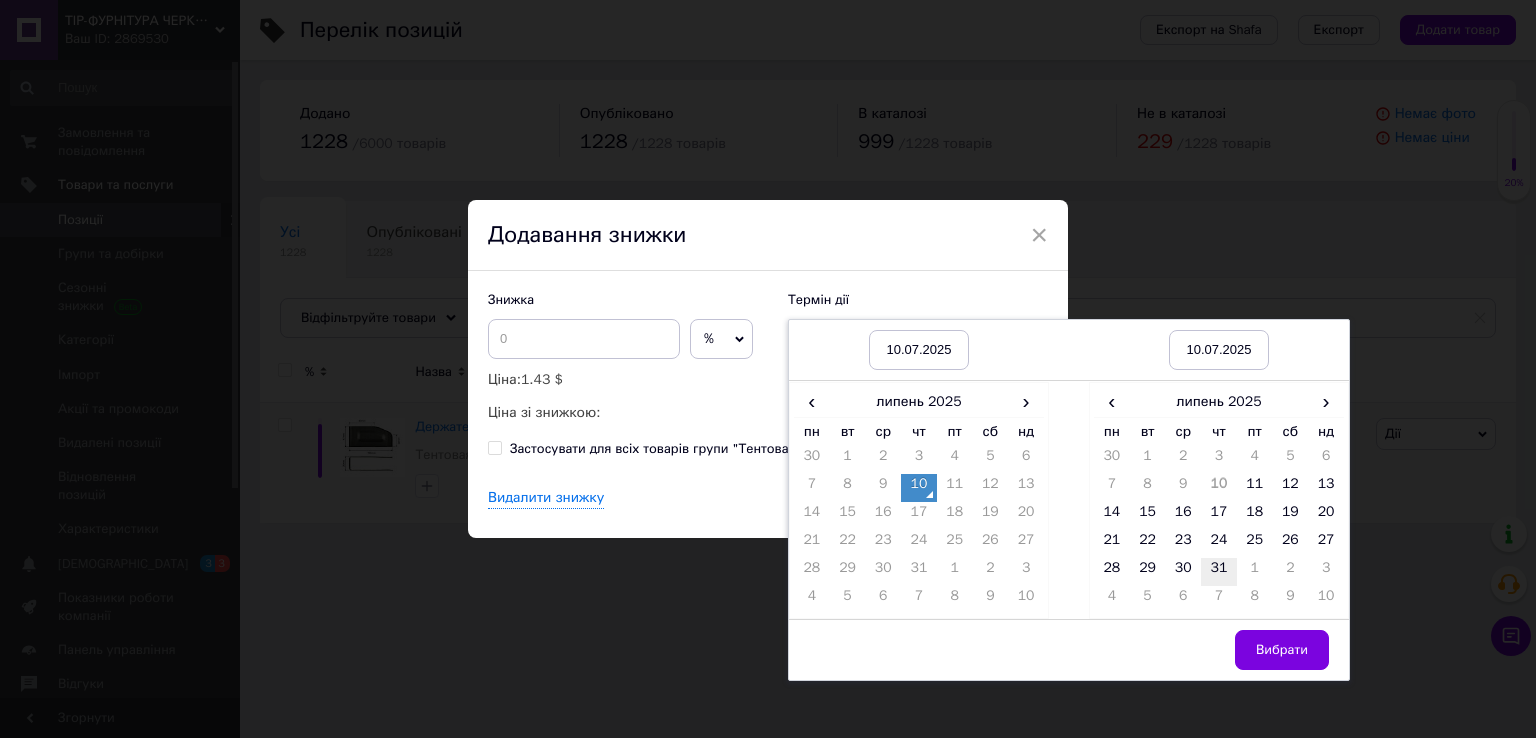 click on "31" at bounding box center (1219, 572) 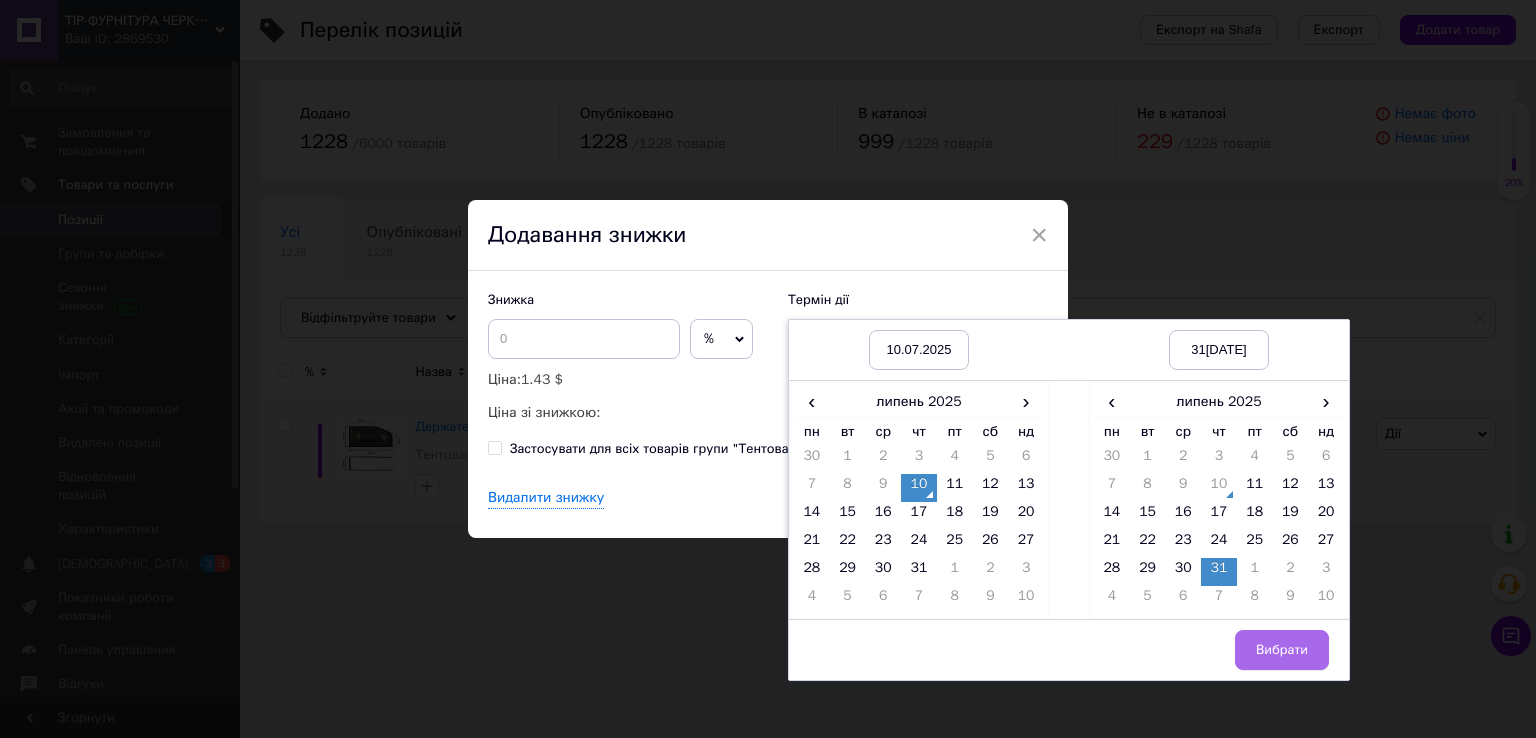 click on "Вибрати" at bounding box center [1282, 650] 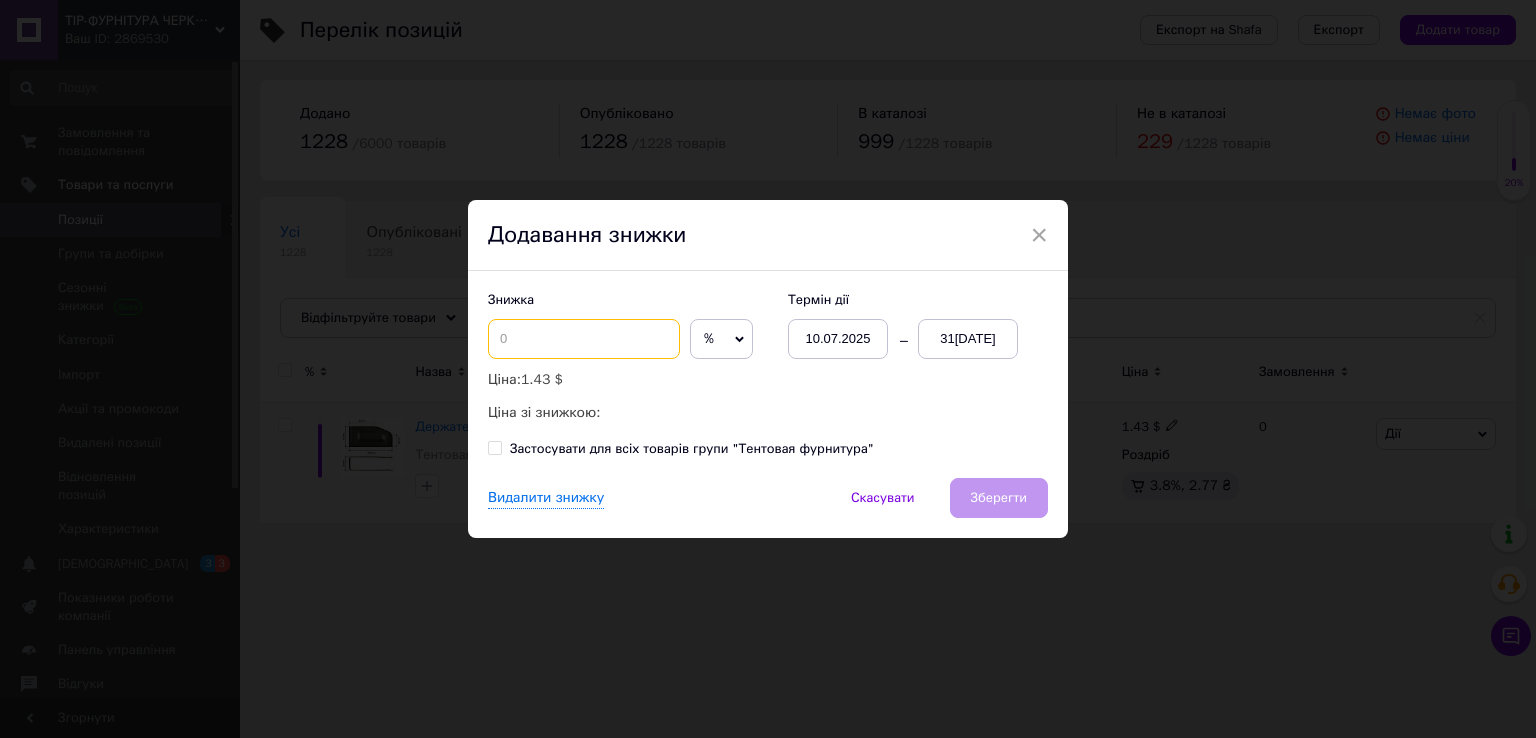 click at bounding box center (584, 339) 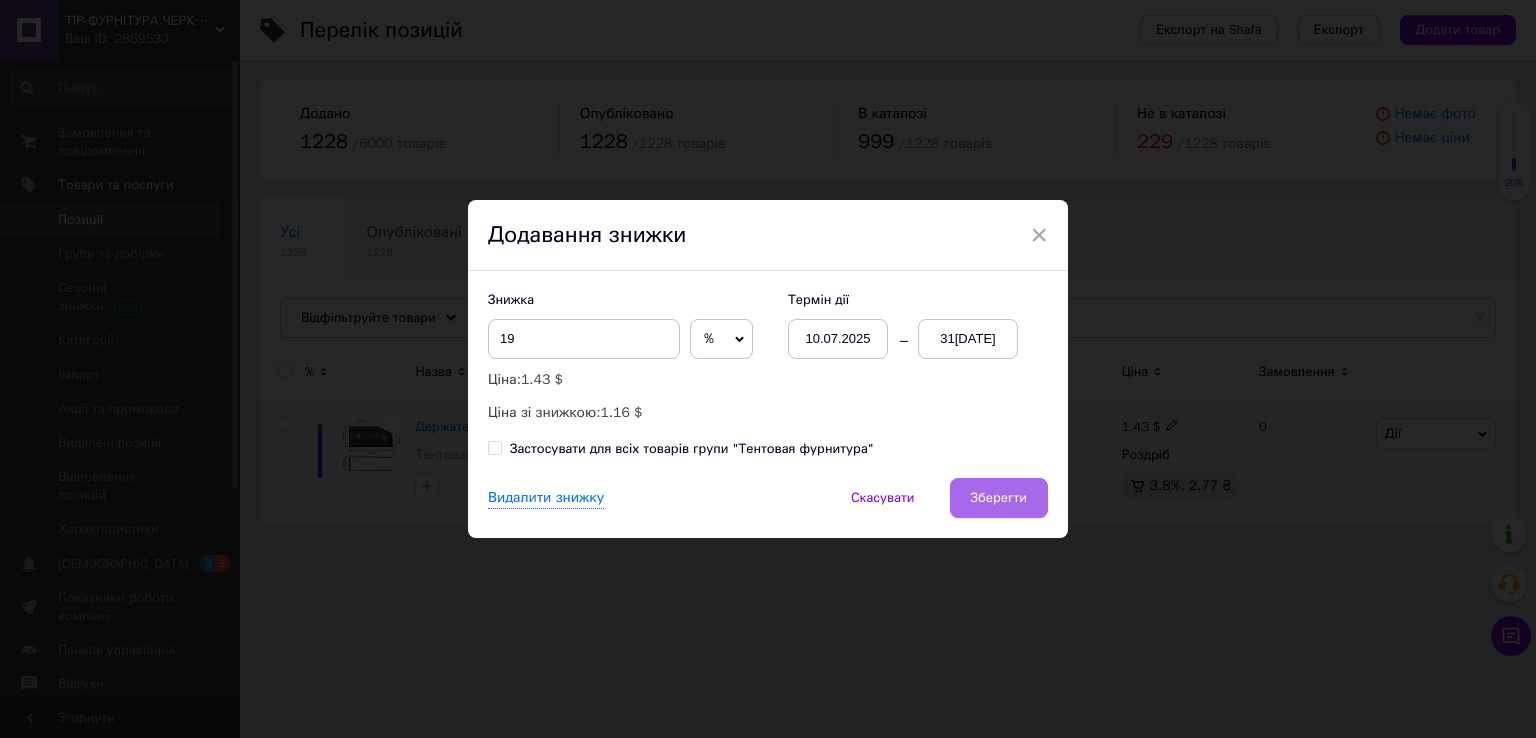 click on "Зберегти" at bounding box center (999, 498) 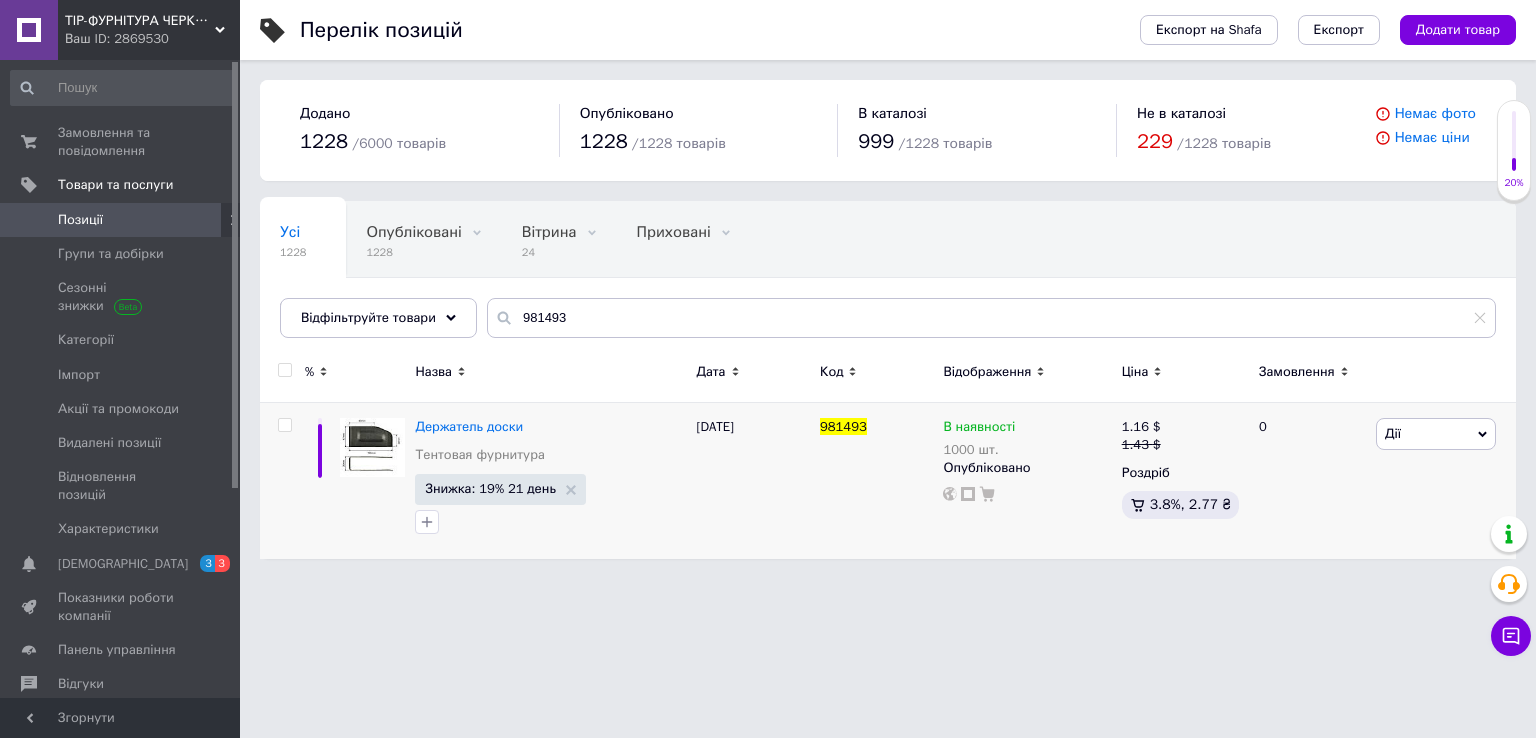 drag, startPoint x: 672, startPoint y: 285, endPoint x: 563, endPoint y: 309, distance: 111.61093 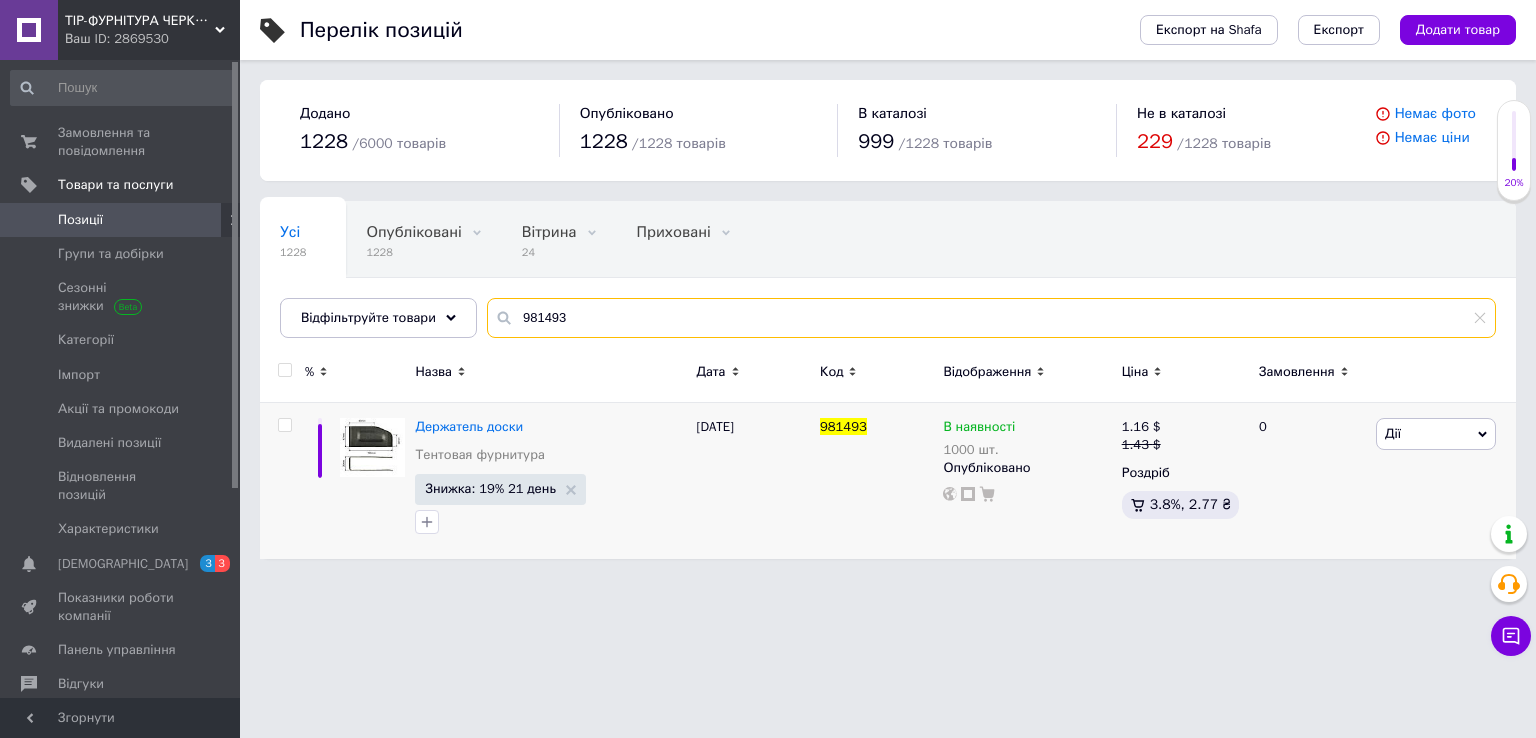 drag, startPoint x: 588, startPoint y: 321, endPoint x: 349, endPoint y: 349, distance: 240.63458 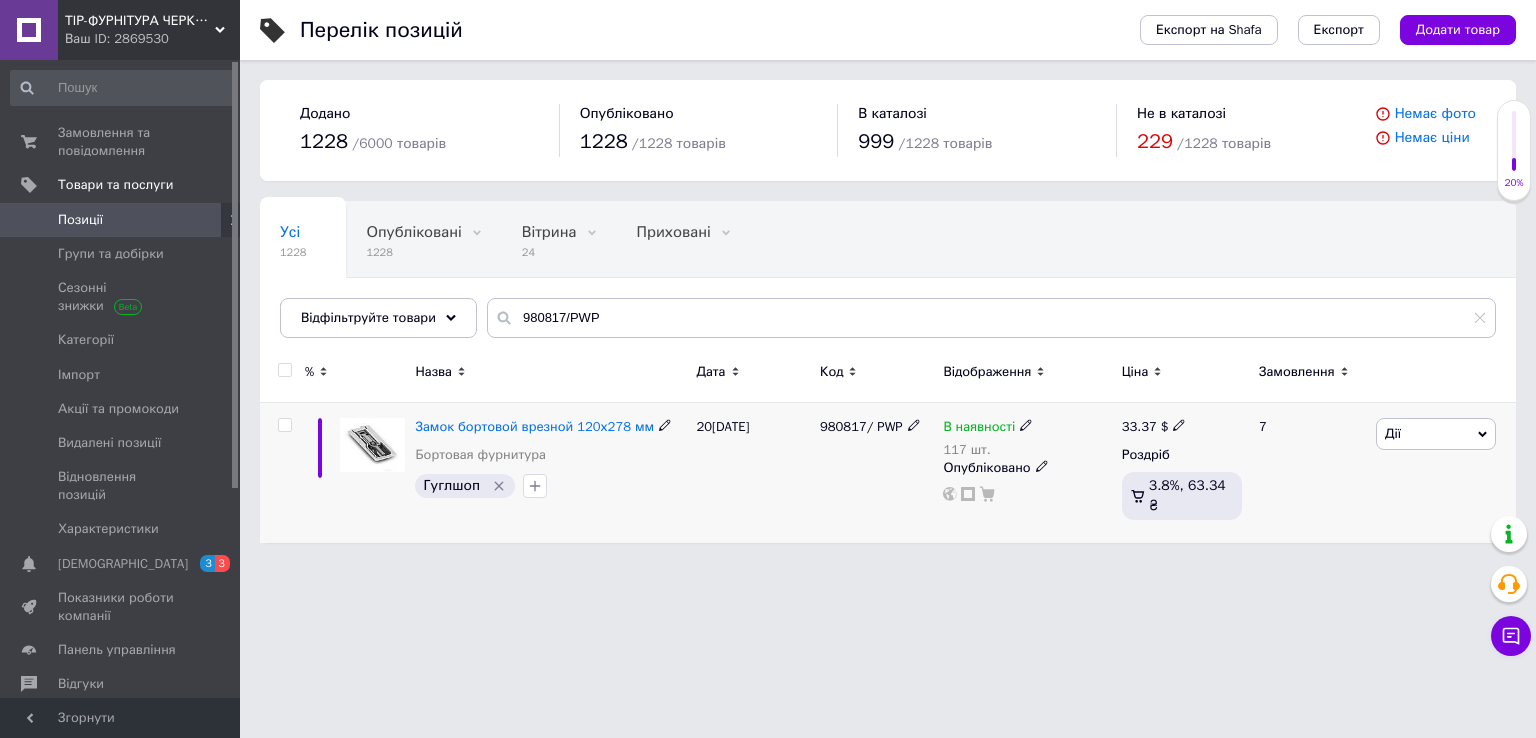 click on "33.37" at bounding box center (1139, 426) 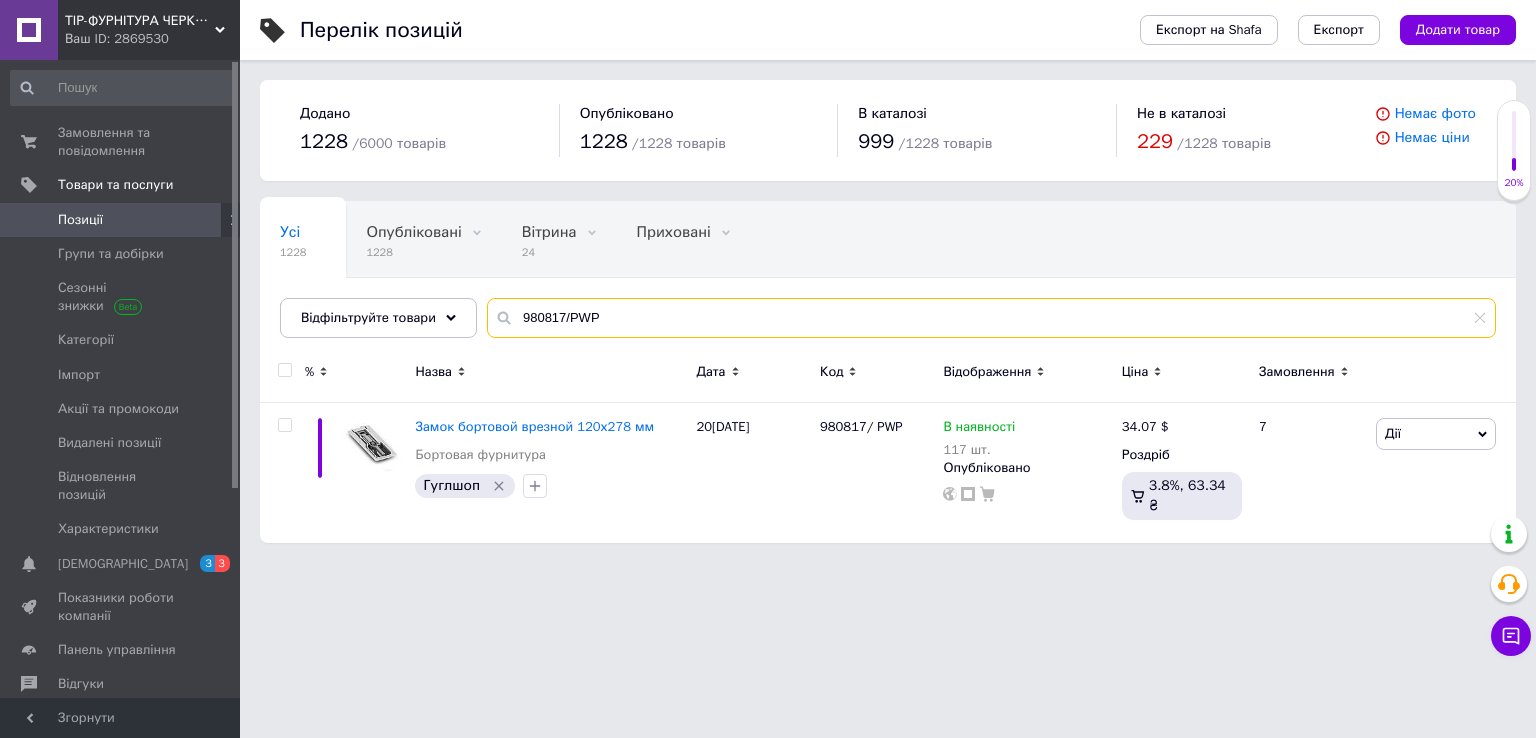 drag, startPoint x: 443, startPoint y: 343, endPoint x: 235, endPoint y: 352, distance: 208.19463 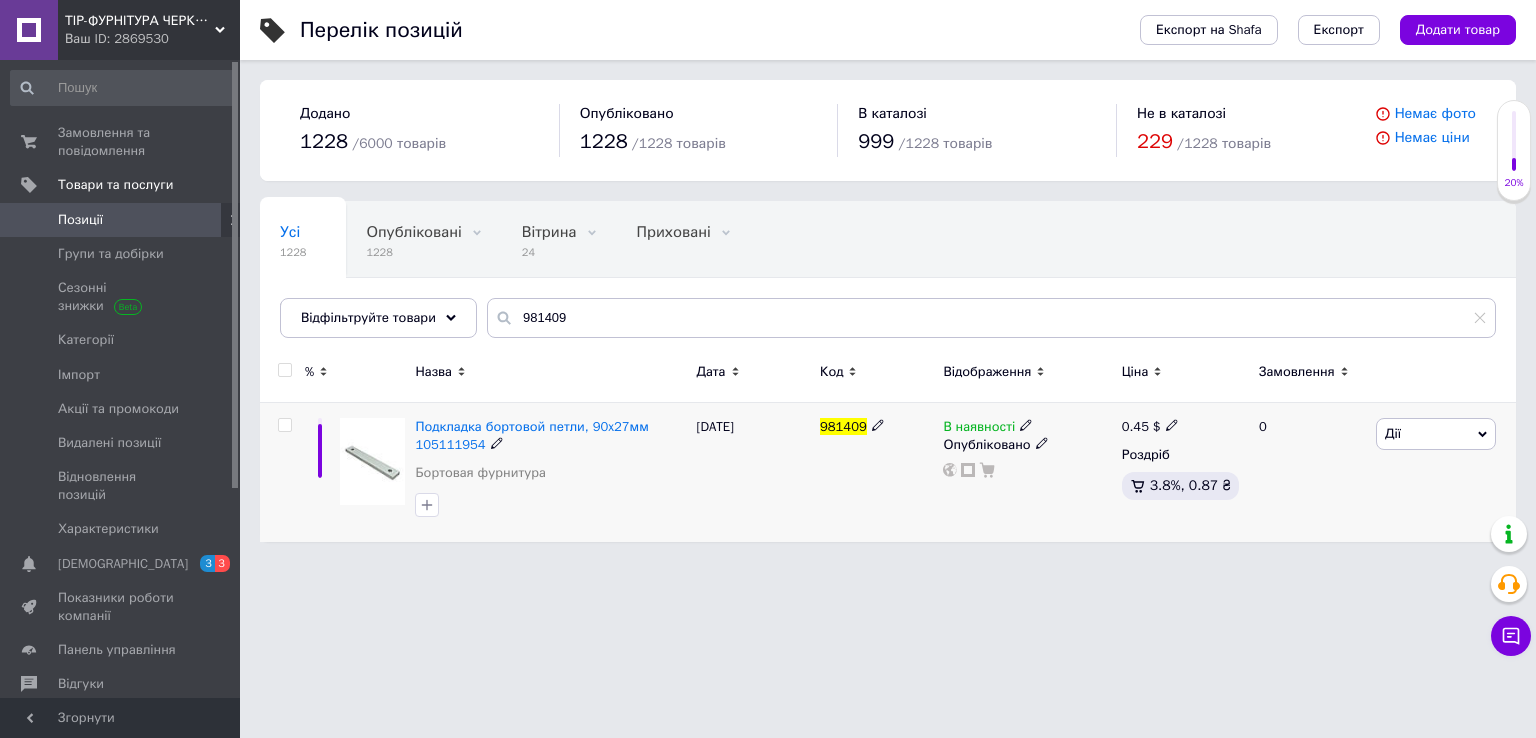 click on "0.45" at bounding box center (1135, 426) 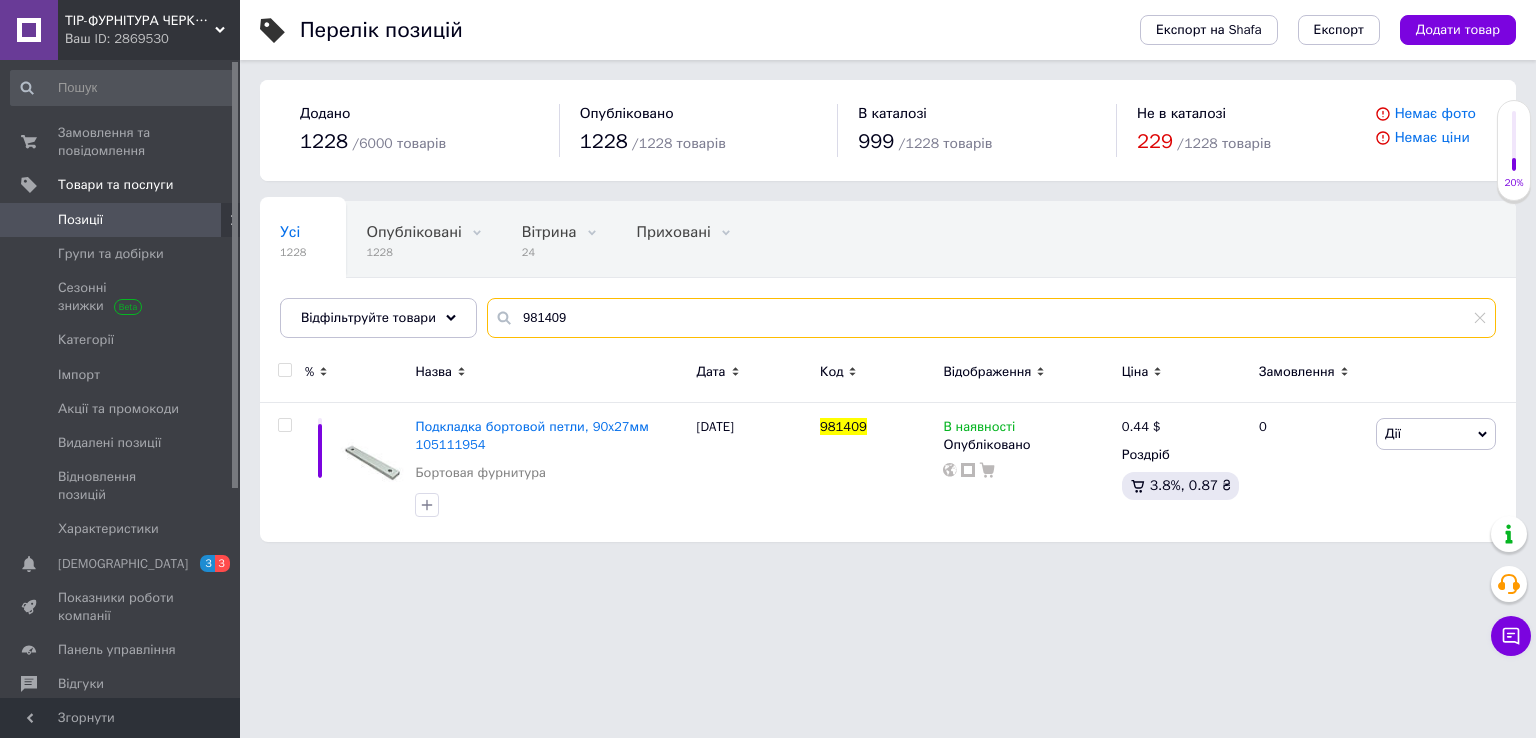 drag, startPoint x: 570, startPoint y: 329, endPoint x: 269, endPoint y: 361, distance: 302.69623 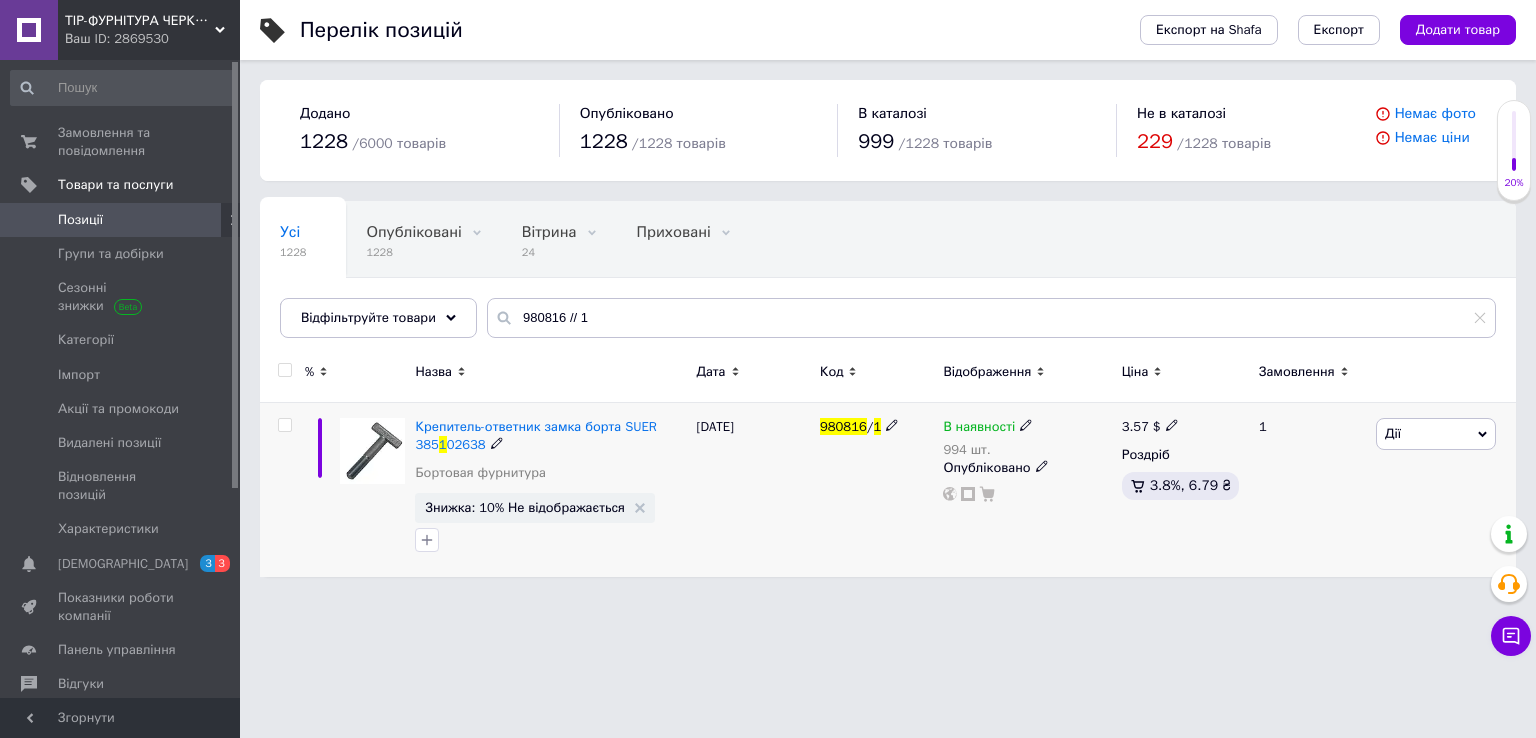 click on "3.57" at bounding box center [1135, 426] 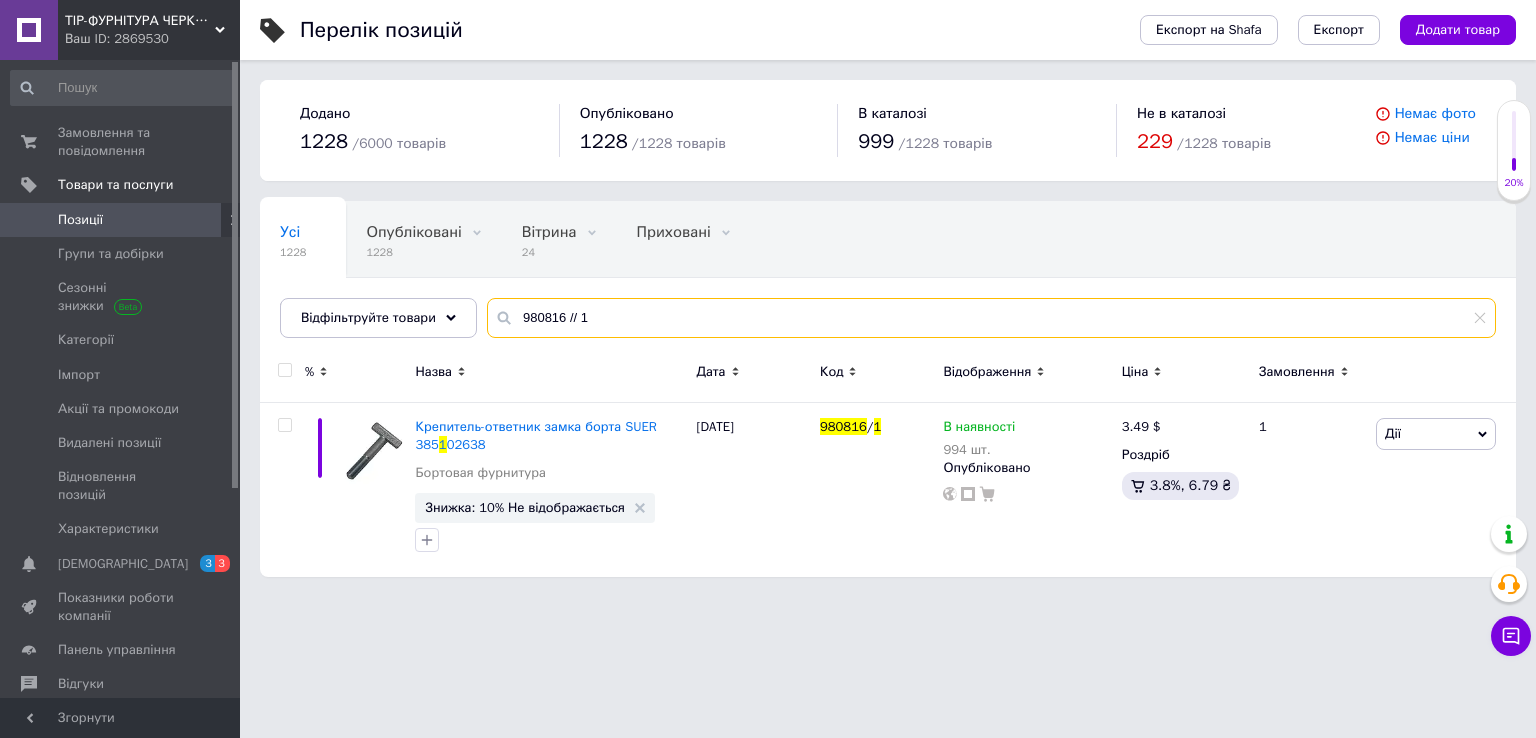 drag, startPoint x: 642, startPoint y: 299, endPoint x: 264, endPoint y: 369, distance: 384.42685 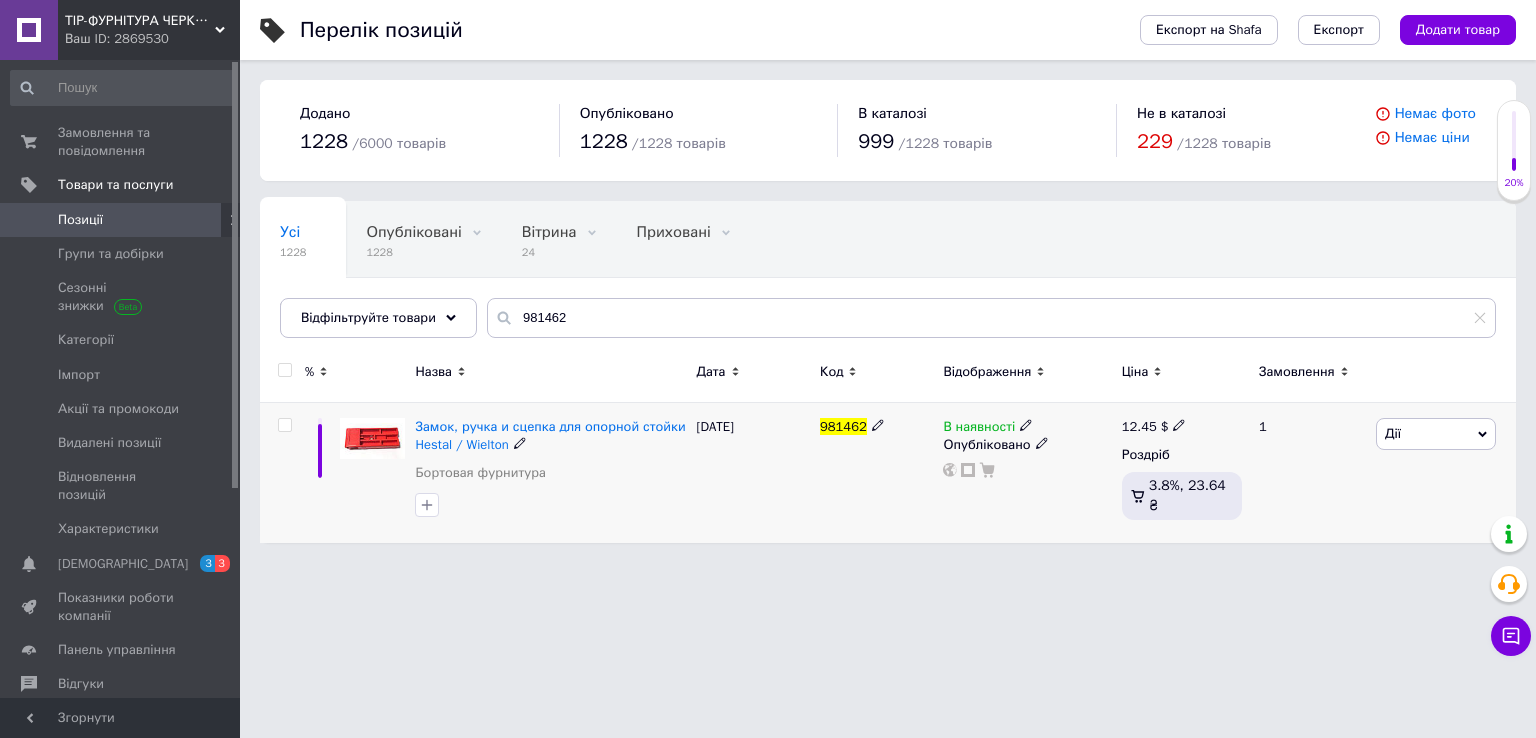 click on "12.45" at bounding box center [1139, 426] 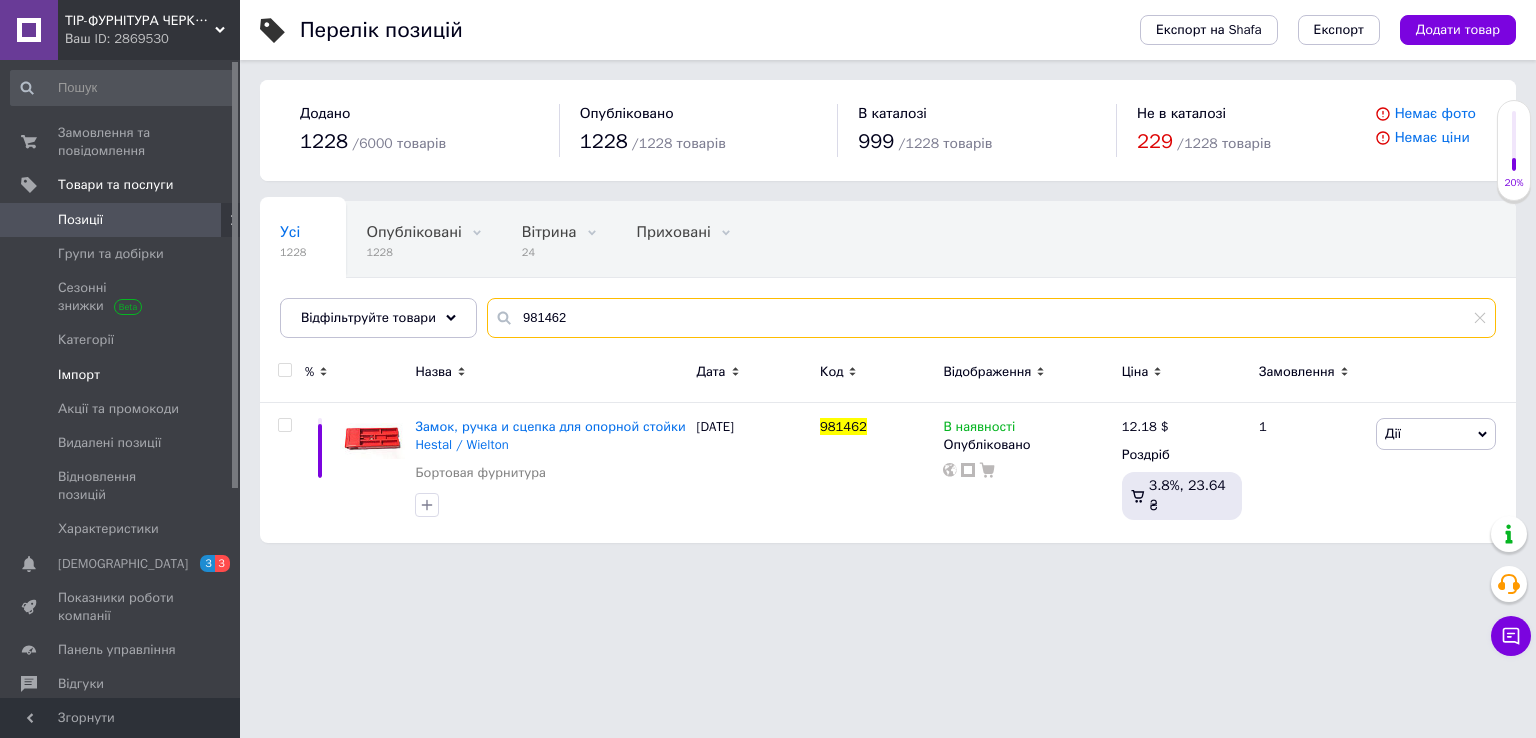 drag, startPoint x: 248, startPoint y: 353, endPoint x: 212, endPoint y: 357, distance: 36.221542 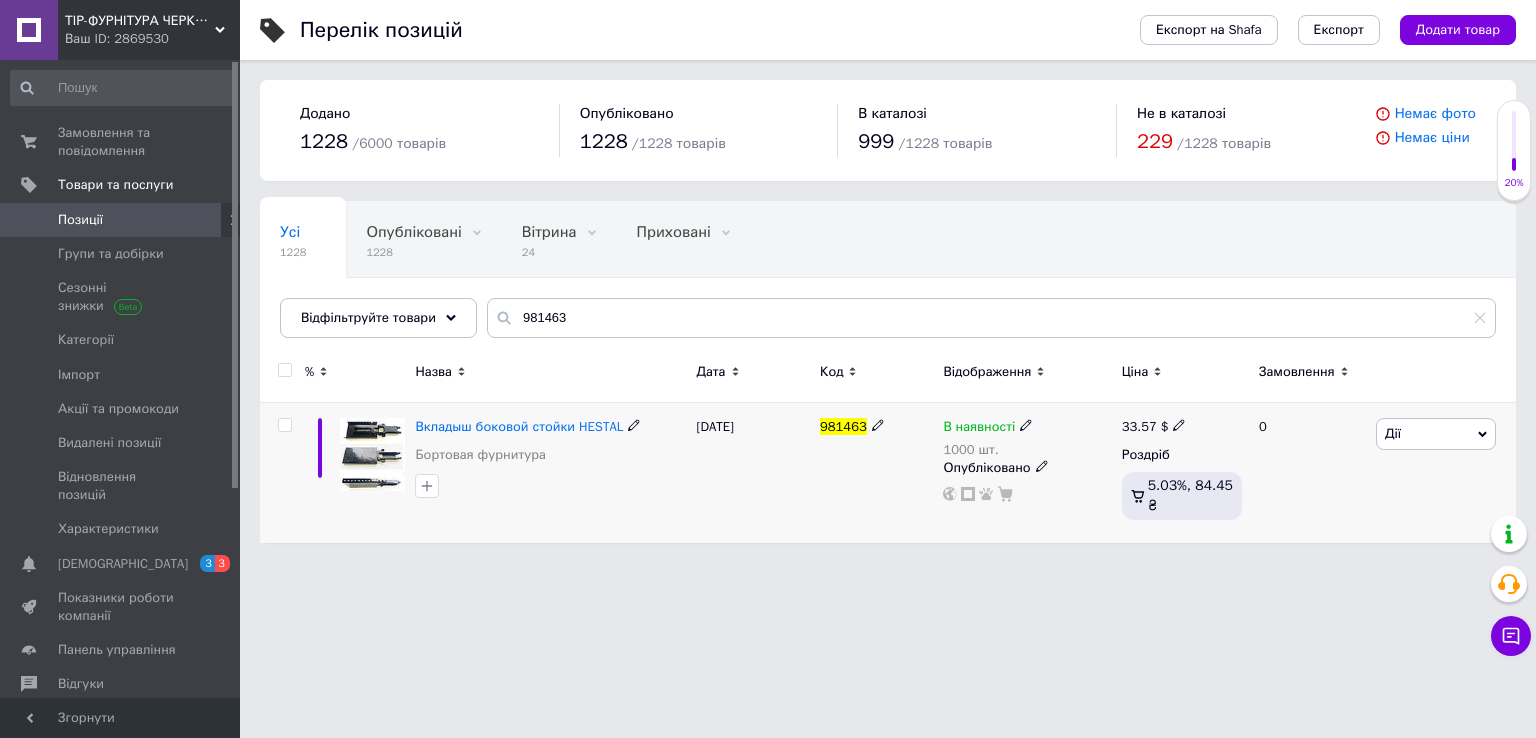 click on "33.57" at bounding box center [1139, 426] 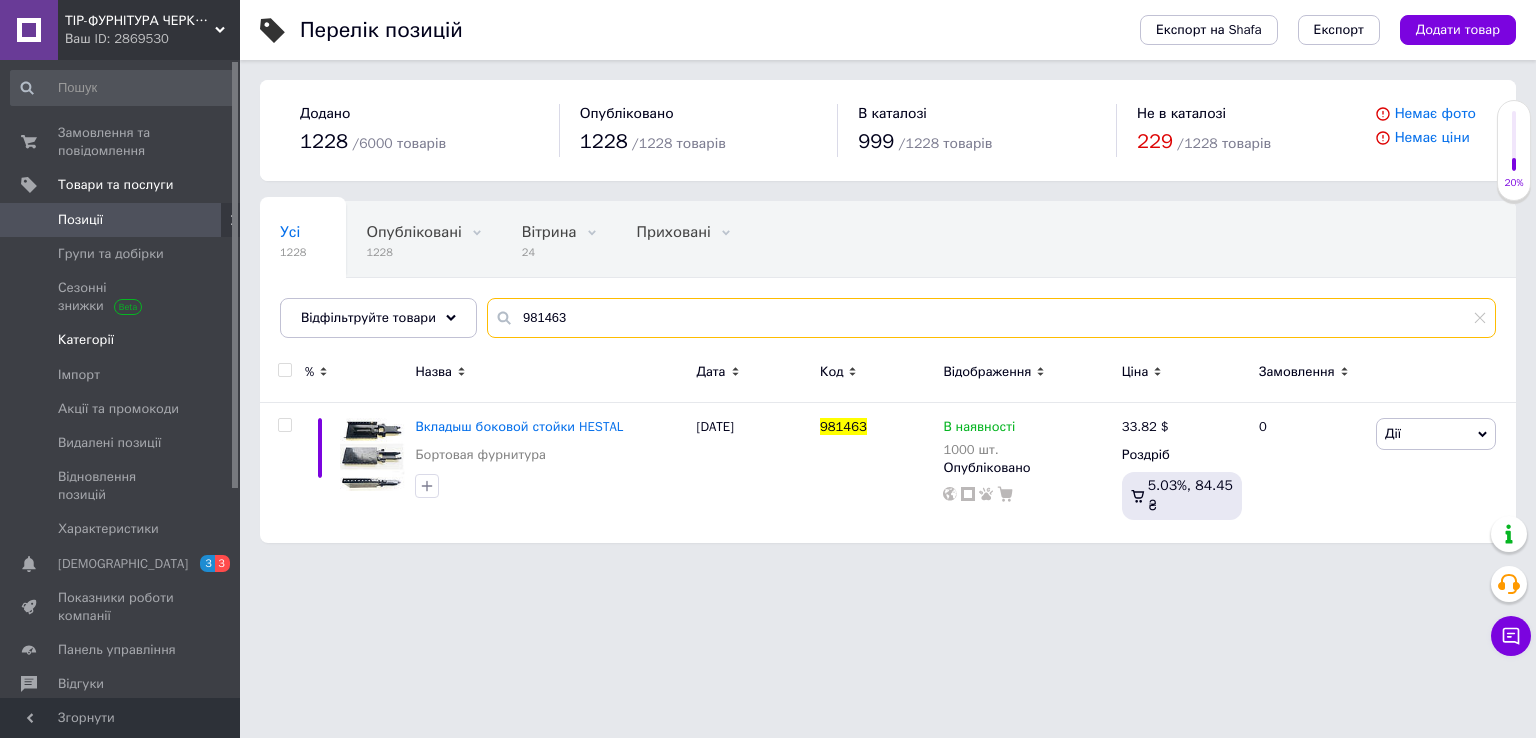 drag, startPoint x: 603, startPoint y: 317, endPoint x: 135, endPoint y: 317, distance: 468 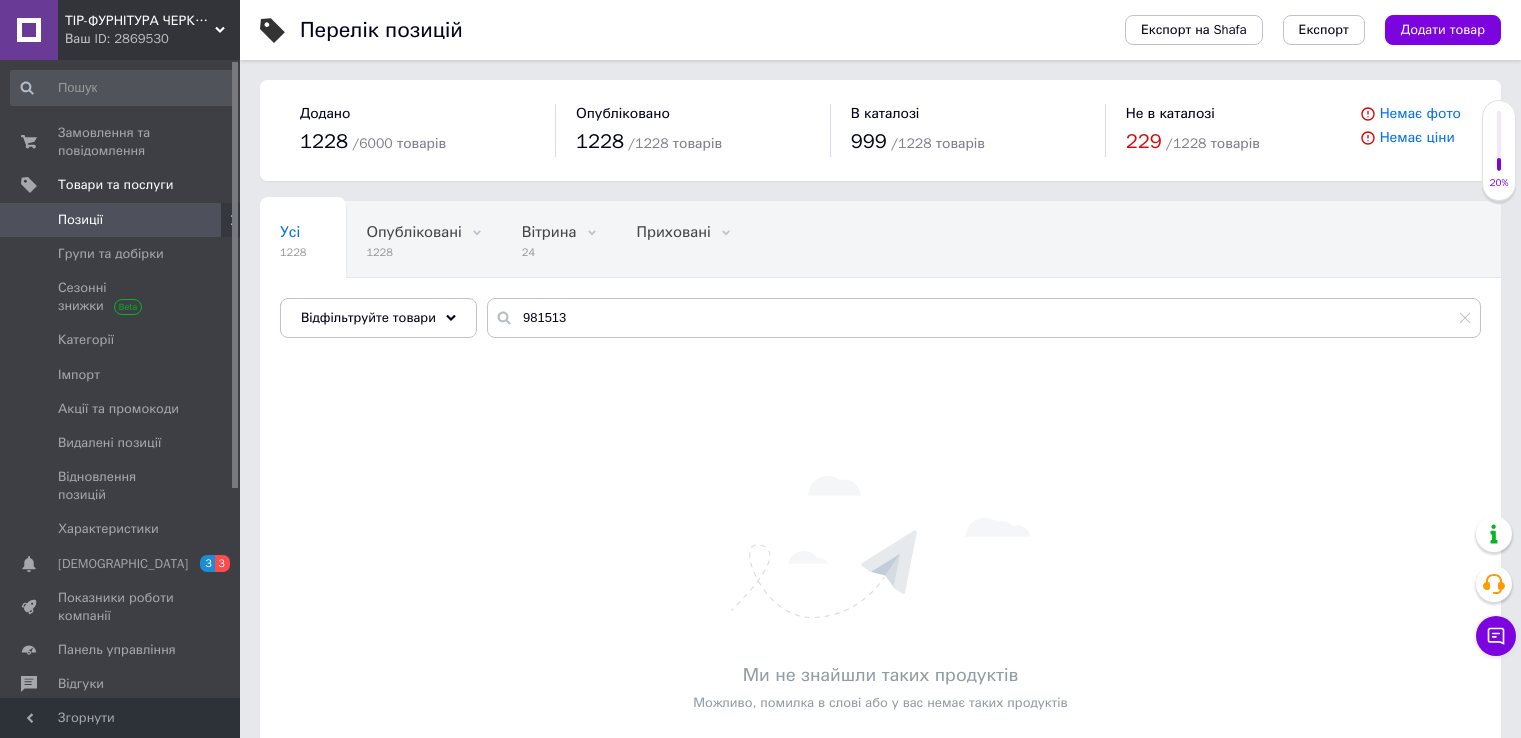 scroll, scrollTop: 0, scrollLeft: 0, axis: both 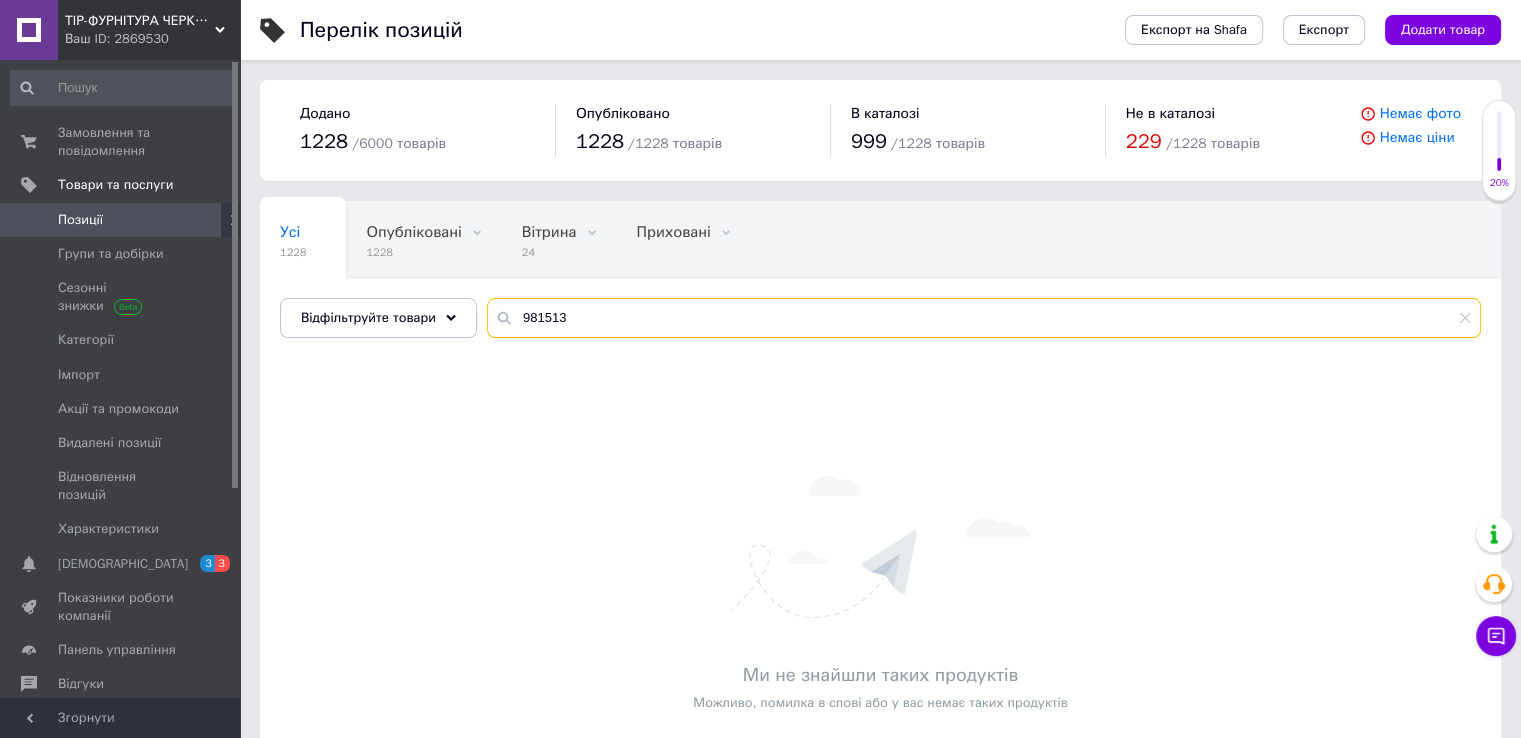 drag, startPoint x: 618, startPoint y: 319, endPoint x: 268, endPoint y: 357, distance: 352.05682 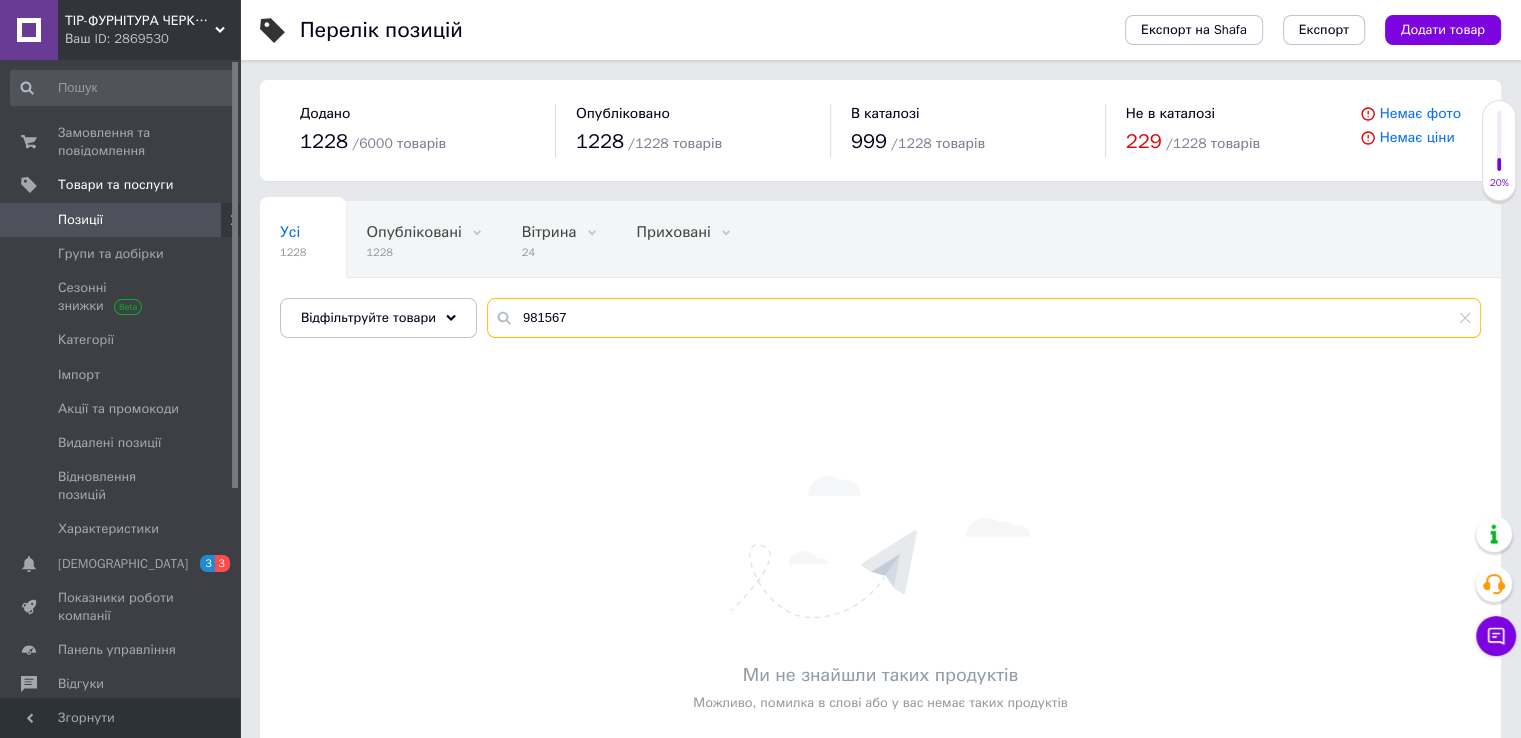 drag, startPoint x: 576, startPoint y: 312, endPoint x: 391, endPoint y: 337, distance: 186.68155 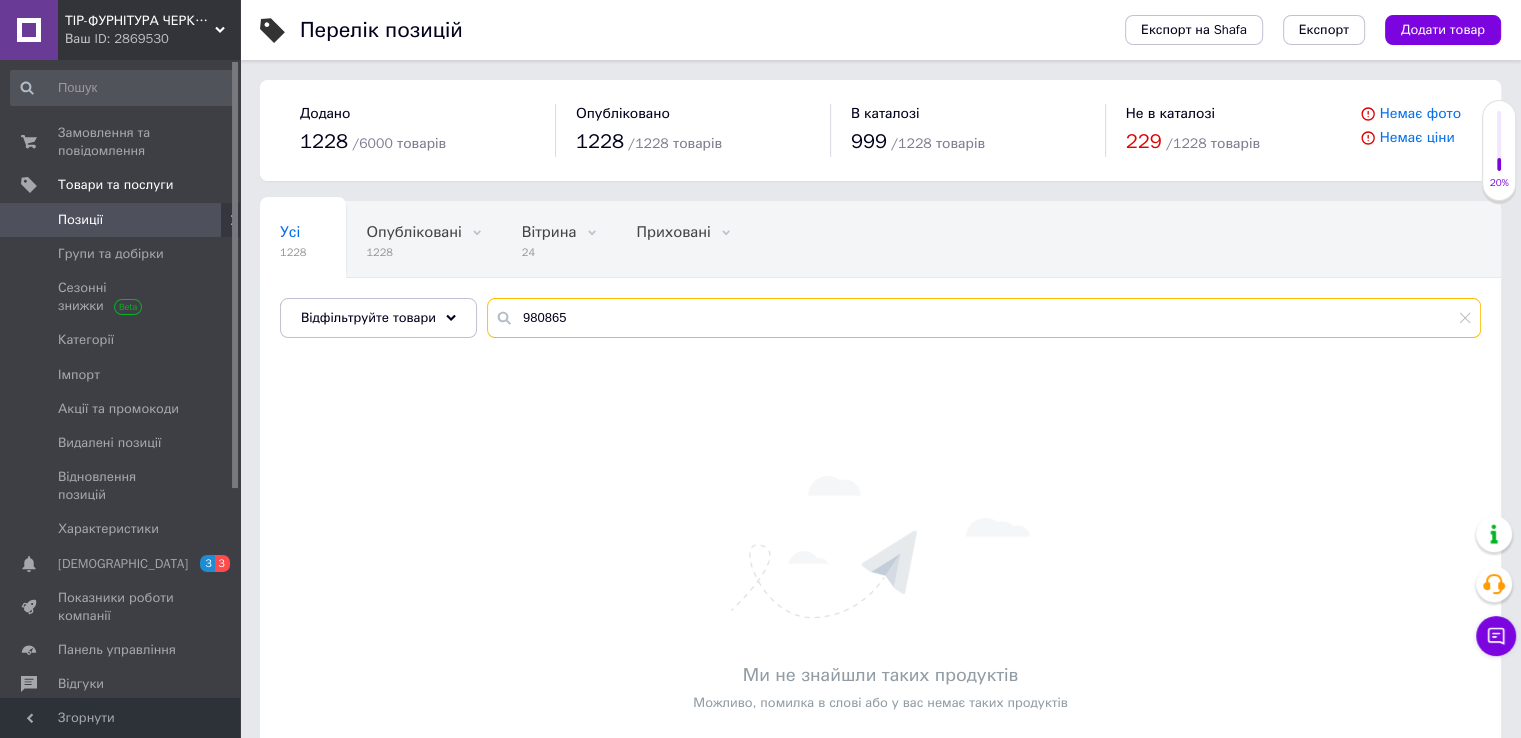 type on "980865" 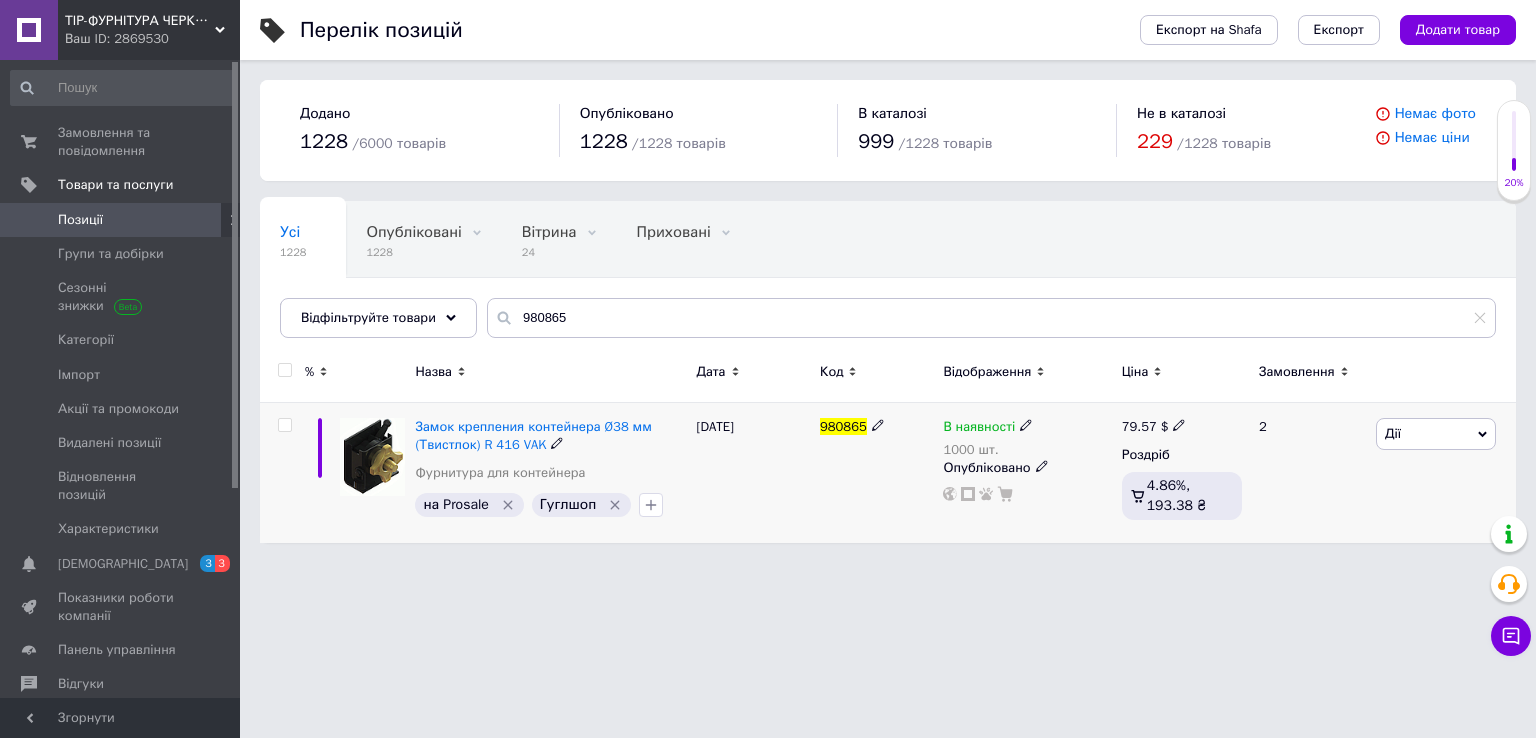 click on "79.57" at bounding box center (1139, 426) 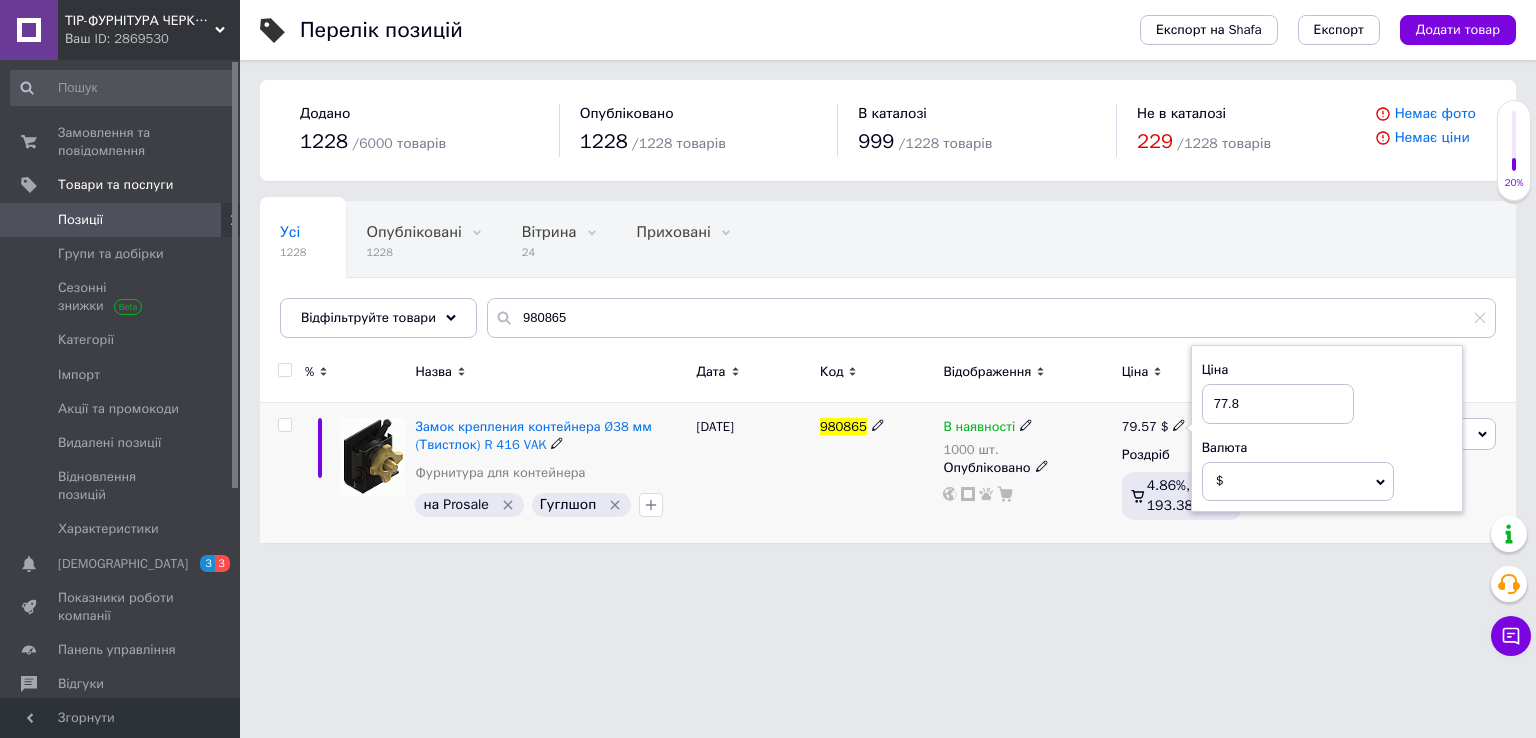 type on "77.82" 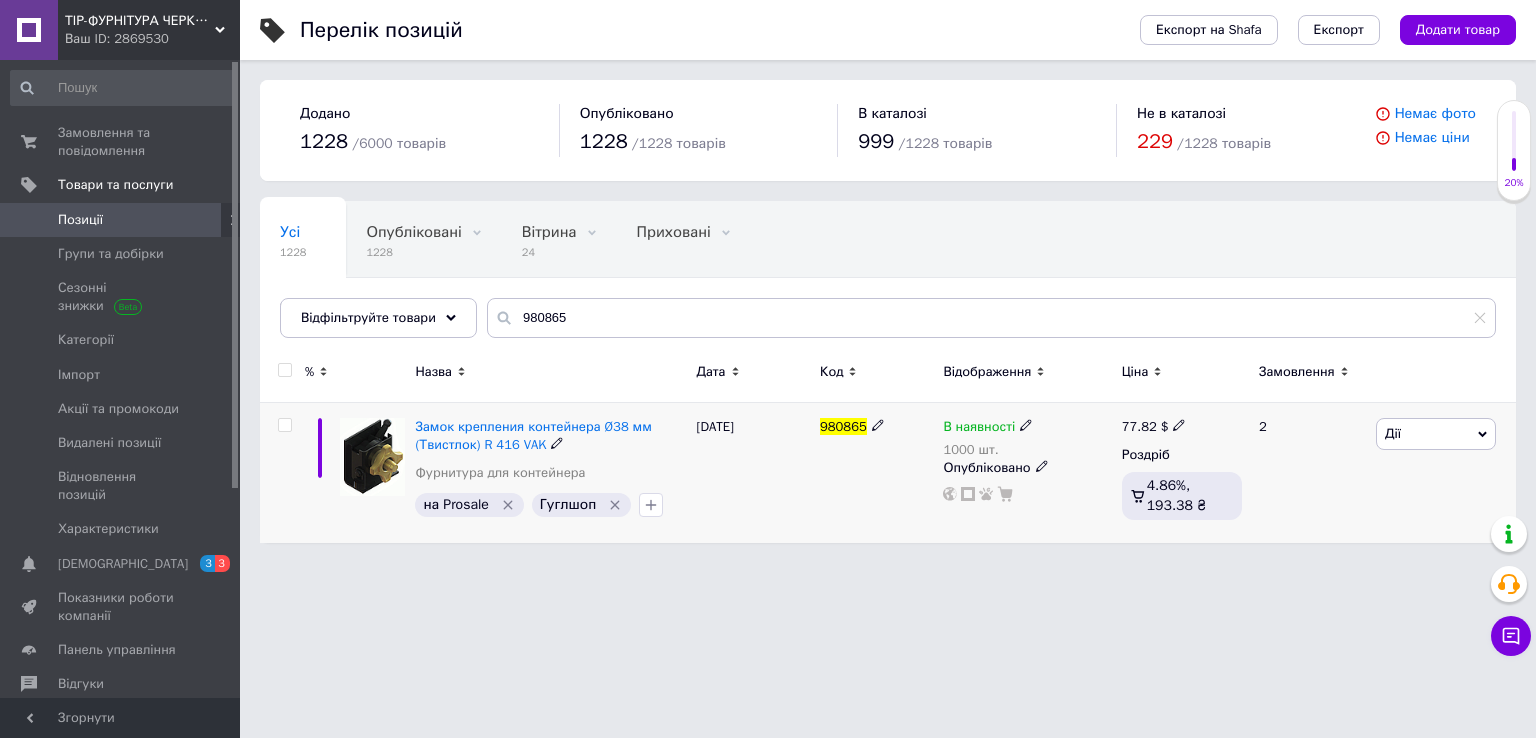 click on "Дії" at bounding box center (1436, 434) 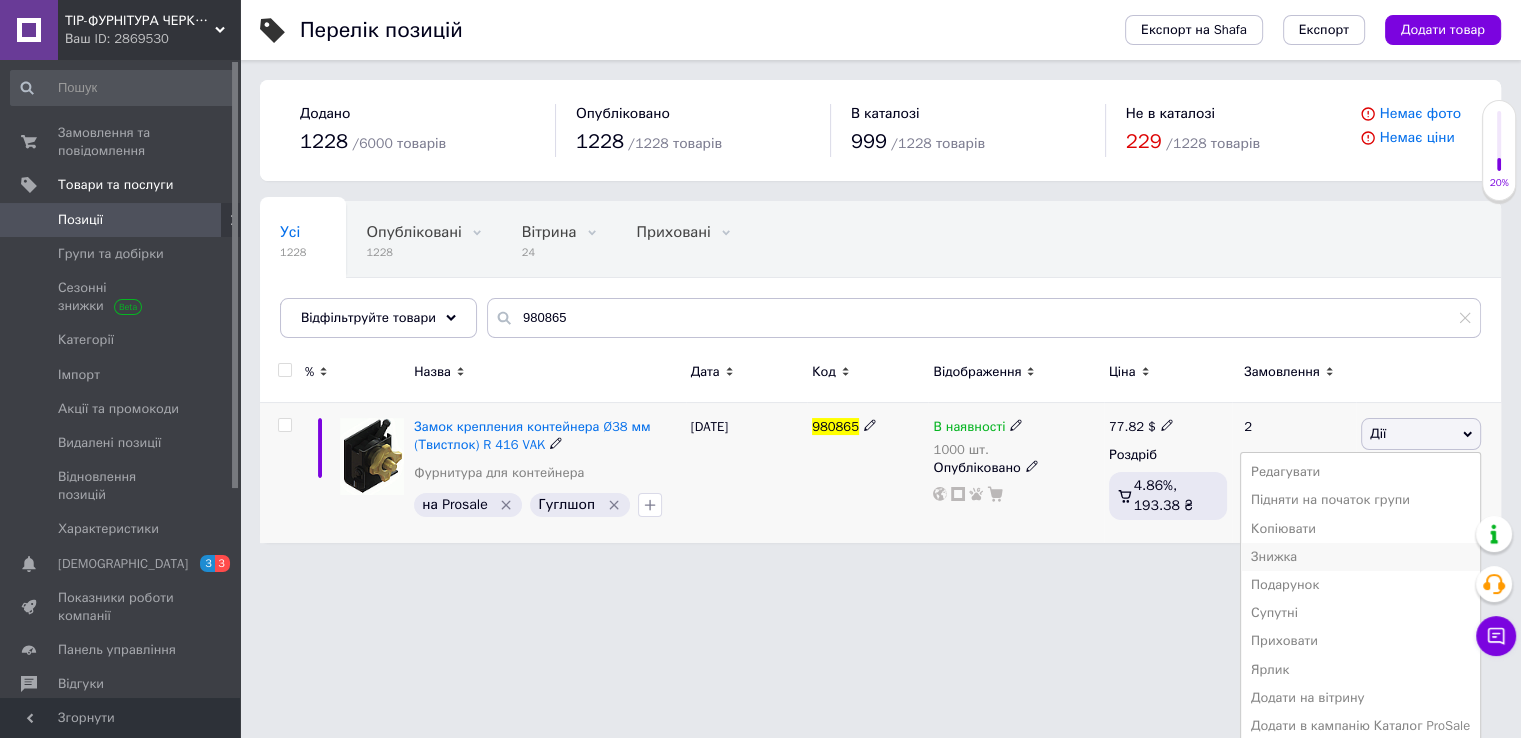 click on "Знижка" at bounding box center (1360, 557) 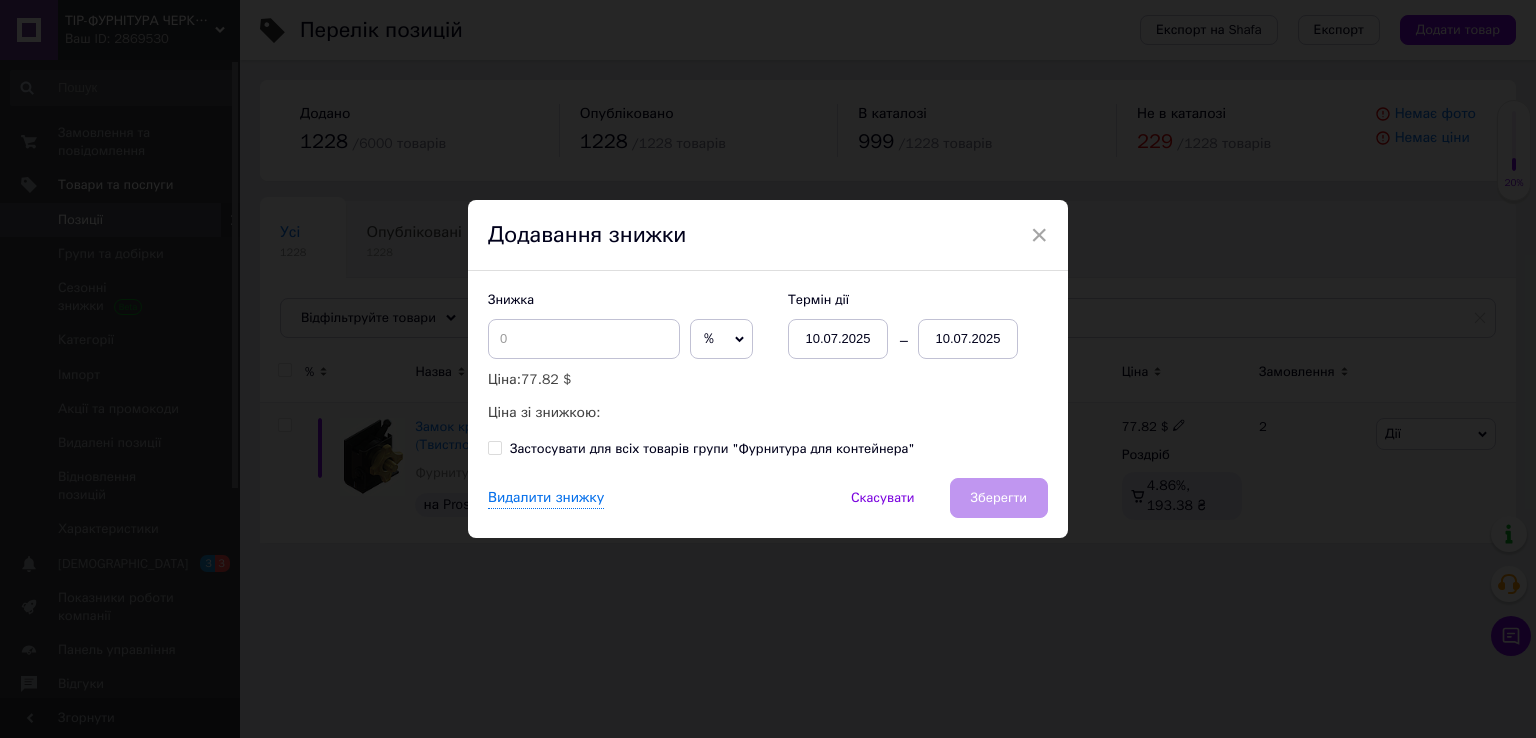 click on "10.07.2025" at bounding box center [968, 339] 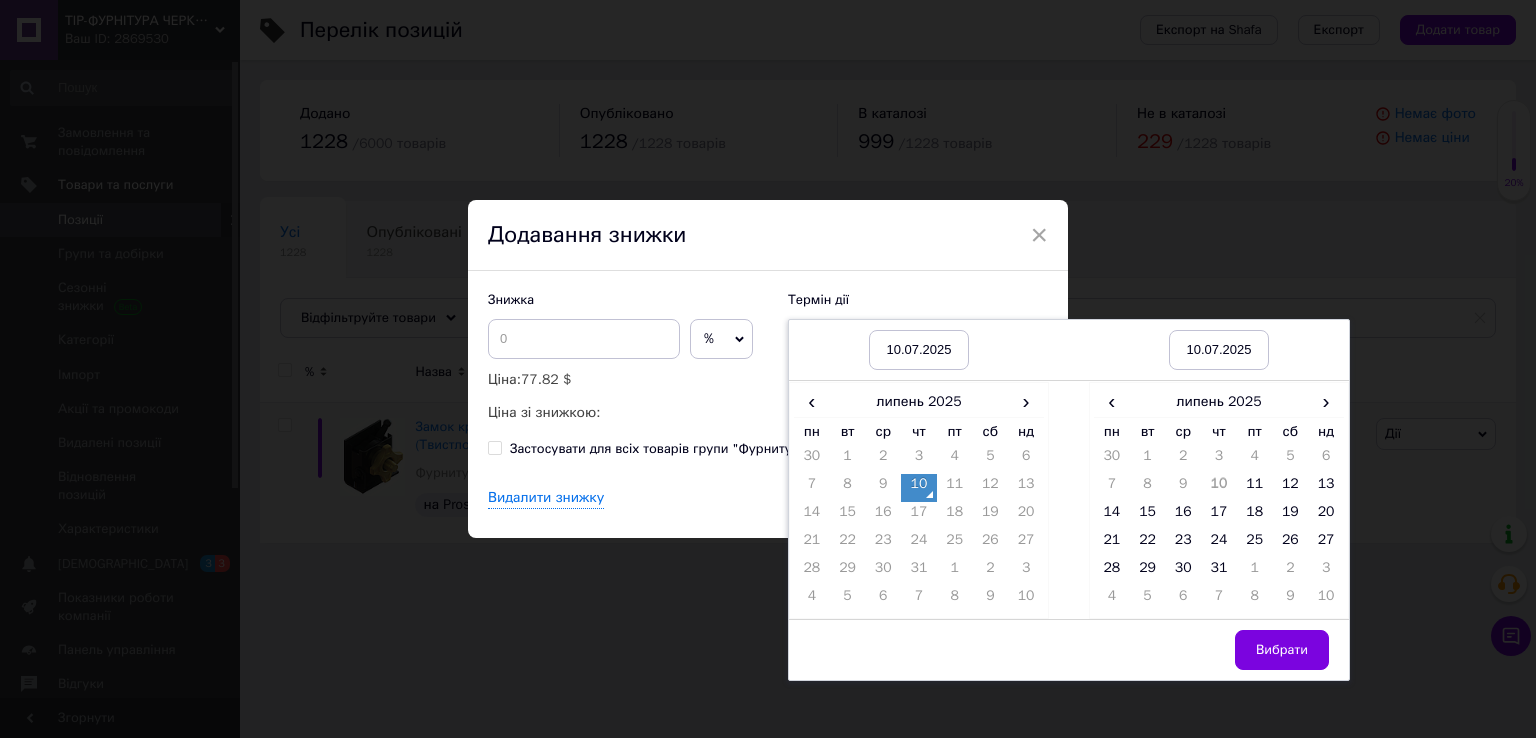 drag, startPoint x: 1206, startPoint y: 565, endPoint x: 1277, endPoint y: 621, distance: 90.426765 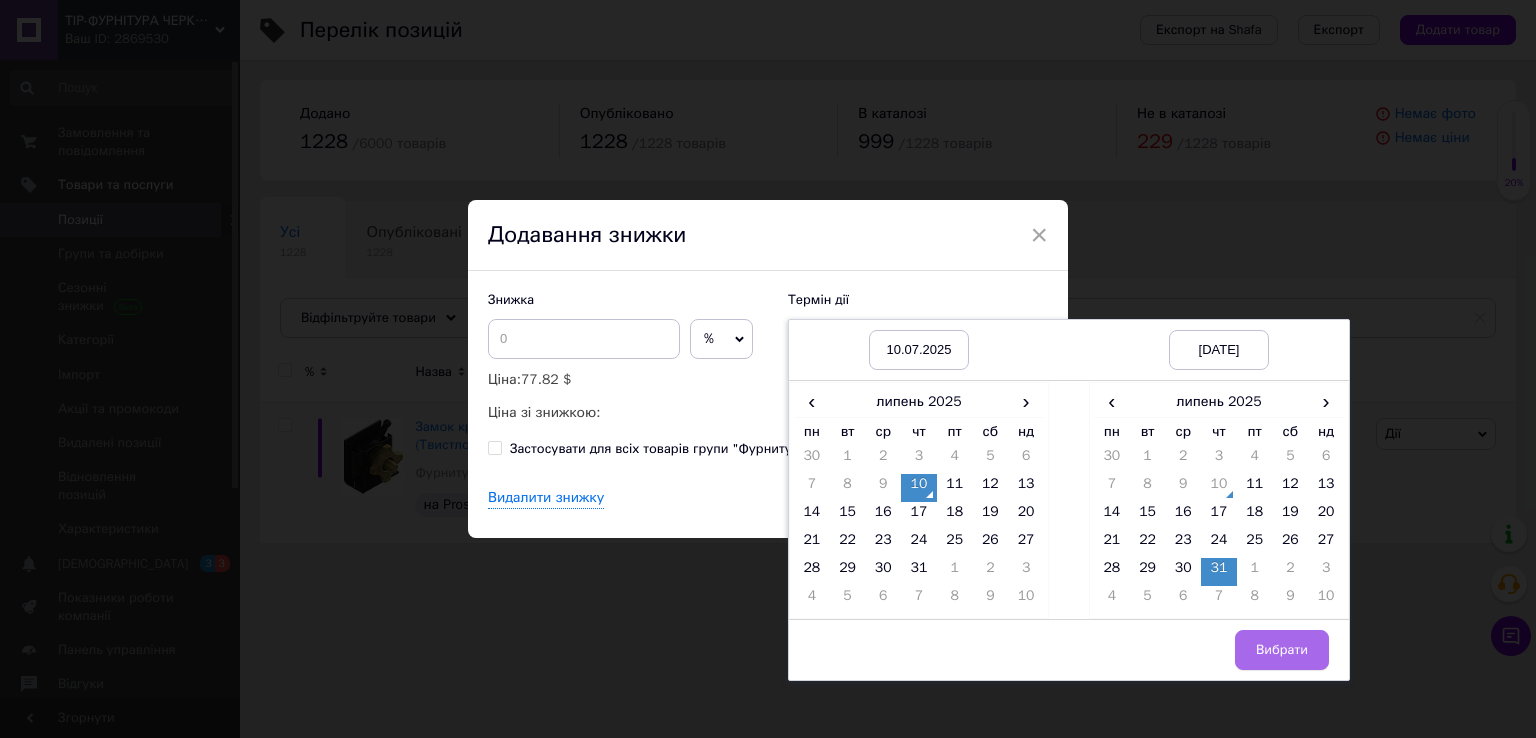 click on "Вибрати" at bounding box center [1282, 650] 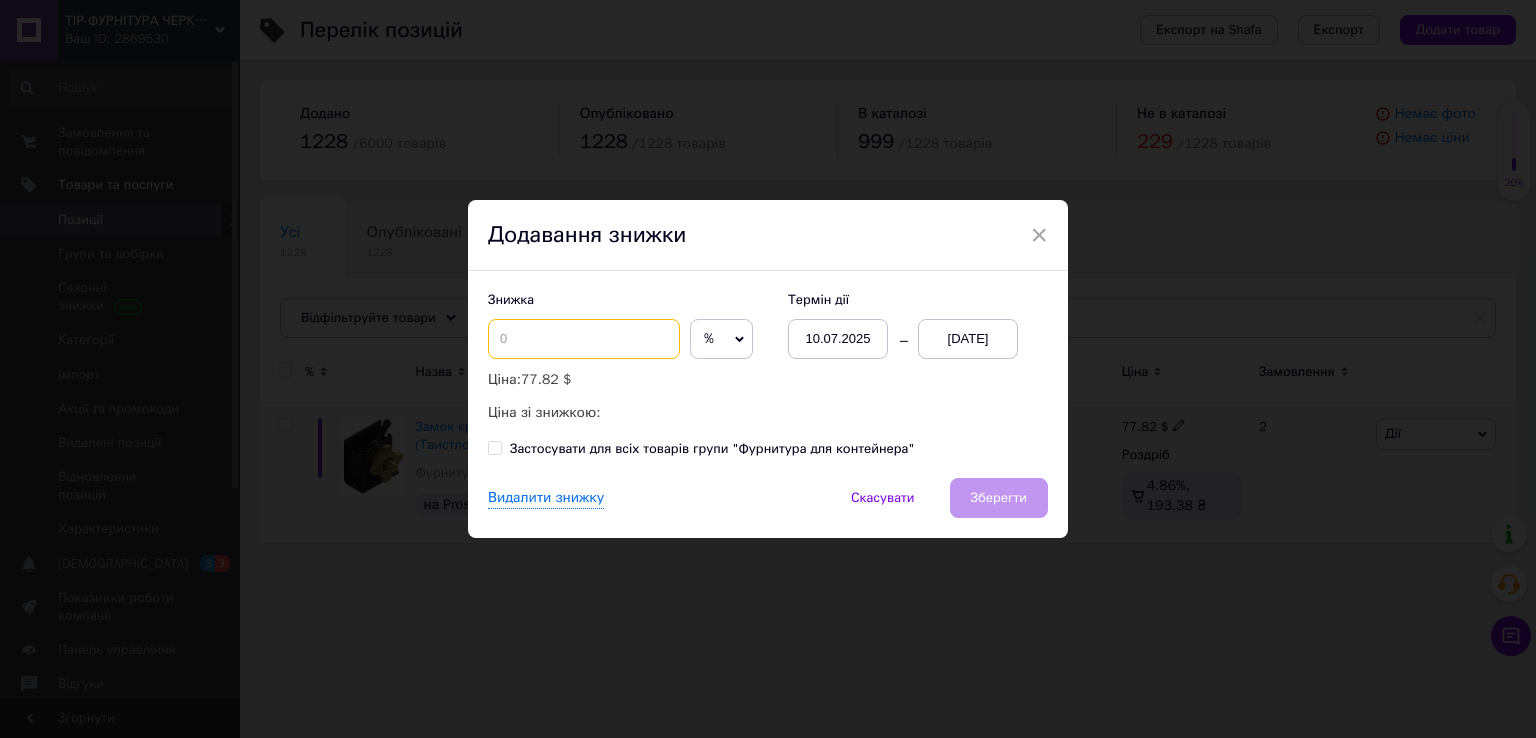 click at bounding box center [584, 339] 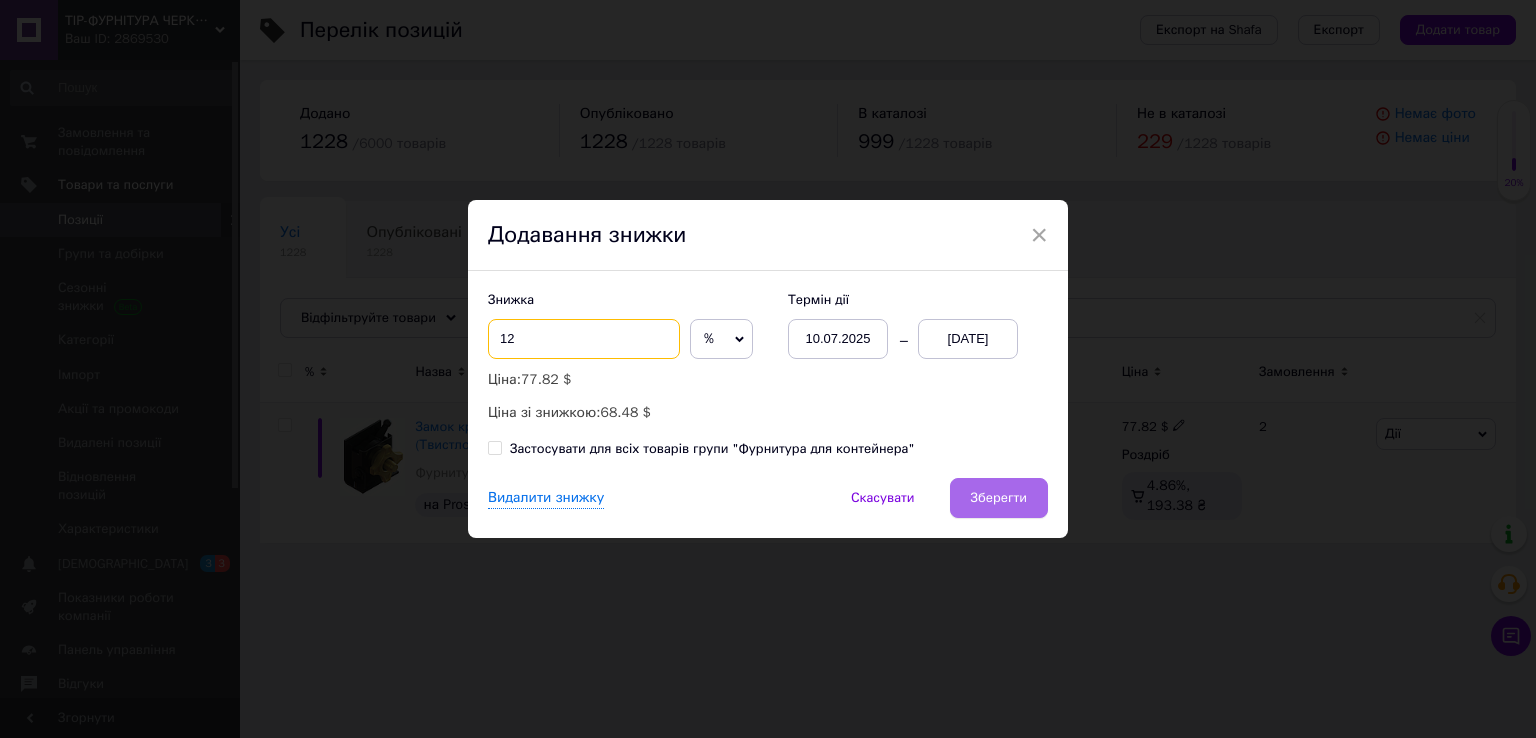 type on "12" 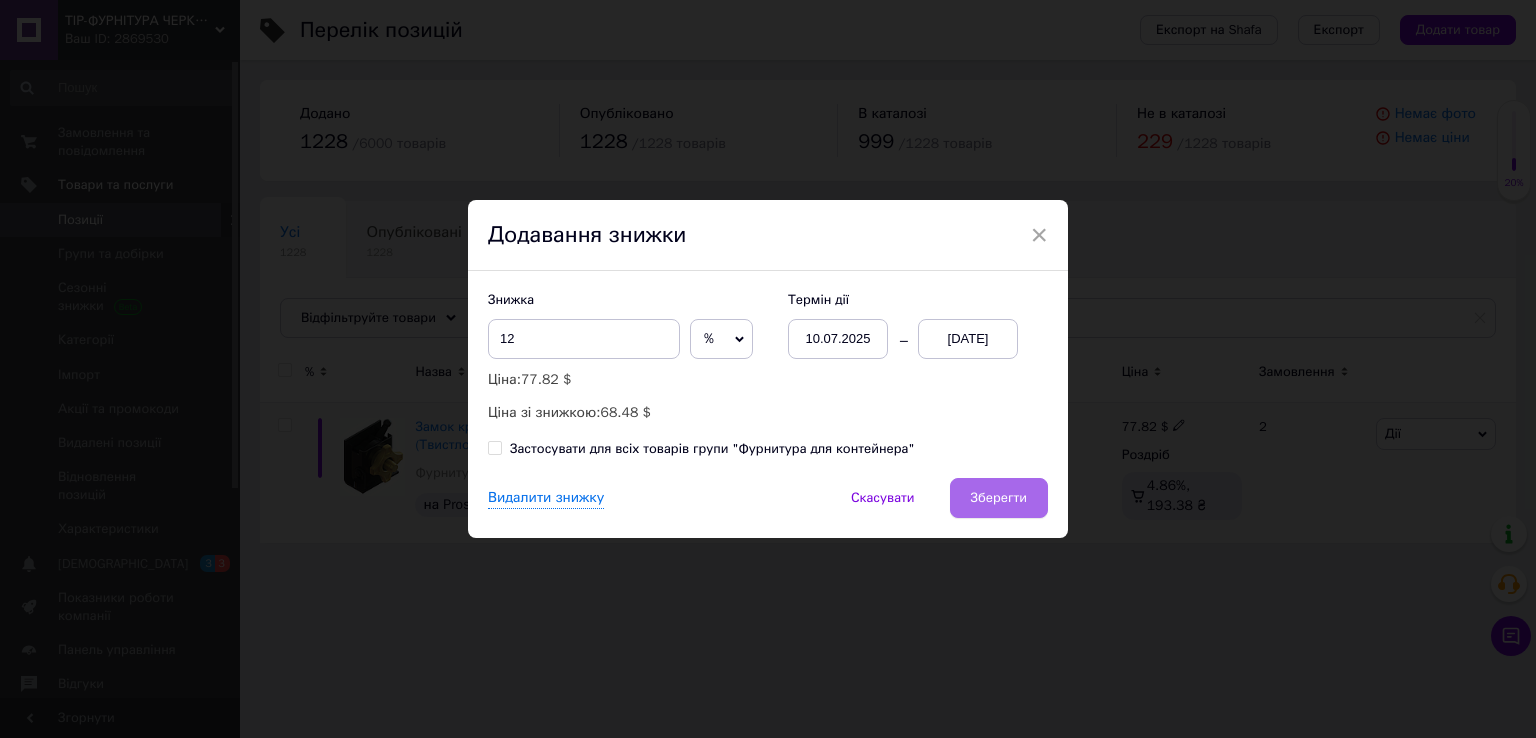 click on "Зберегти" at bounding box center (999, 498) 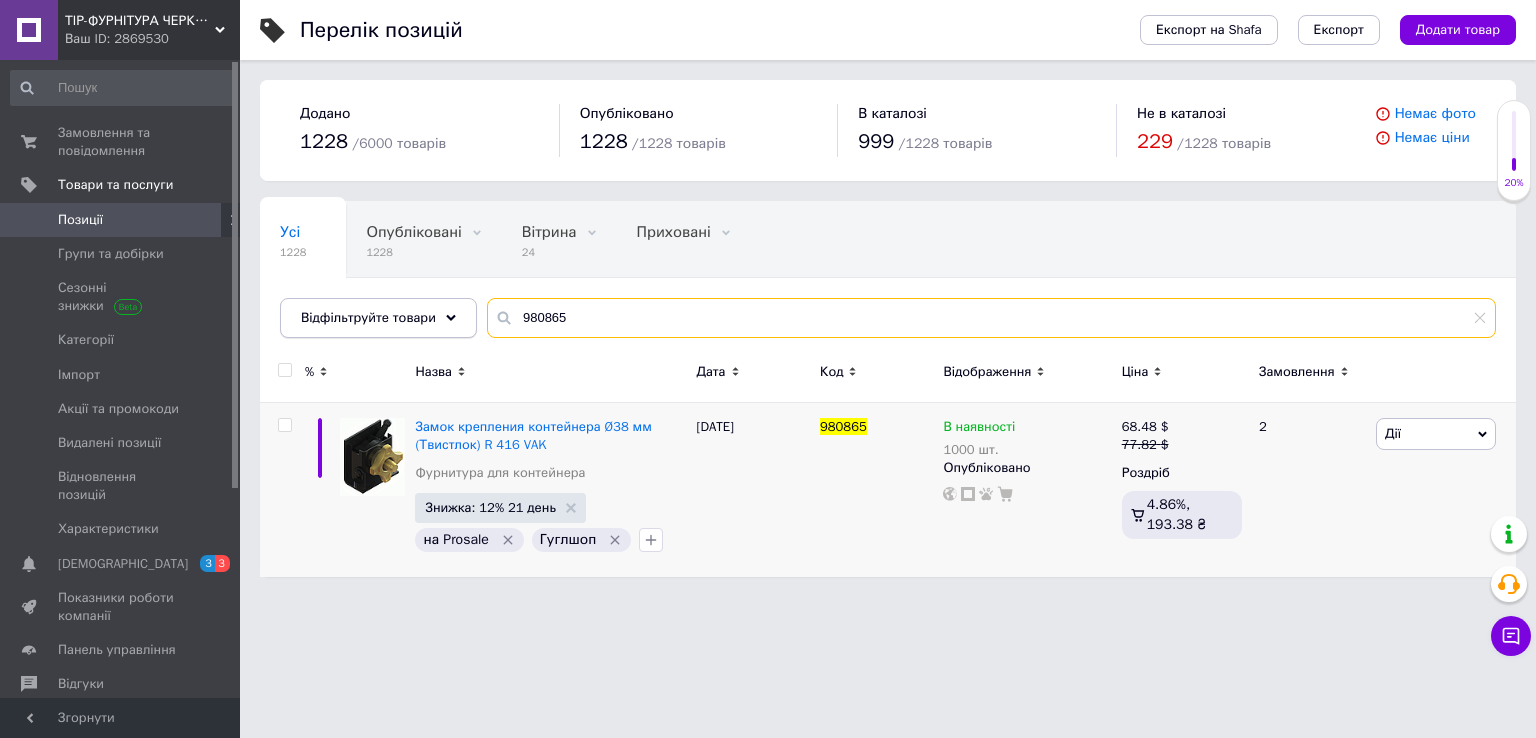 drag, startPoint x: 666, startPoint y: 320, endPoint x: 416, endPoint y: 323, distance: 250.018 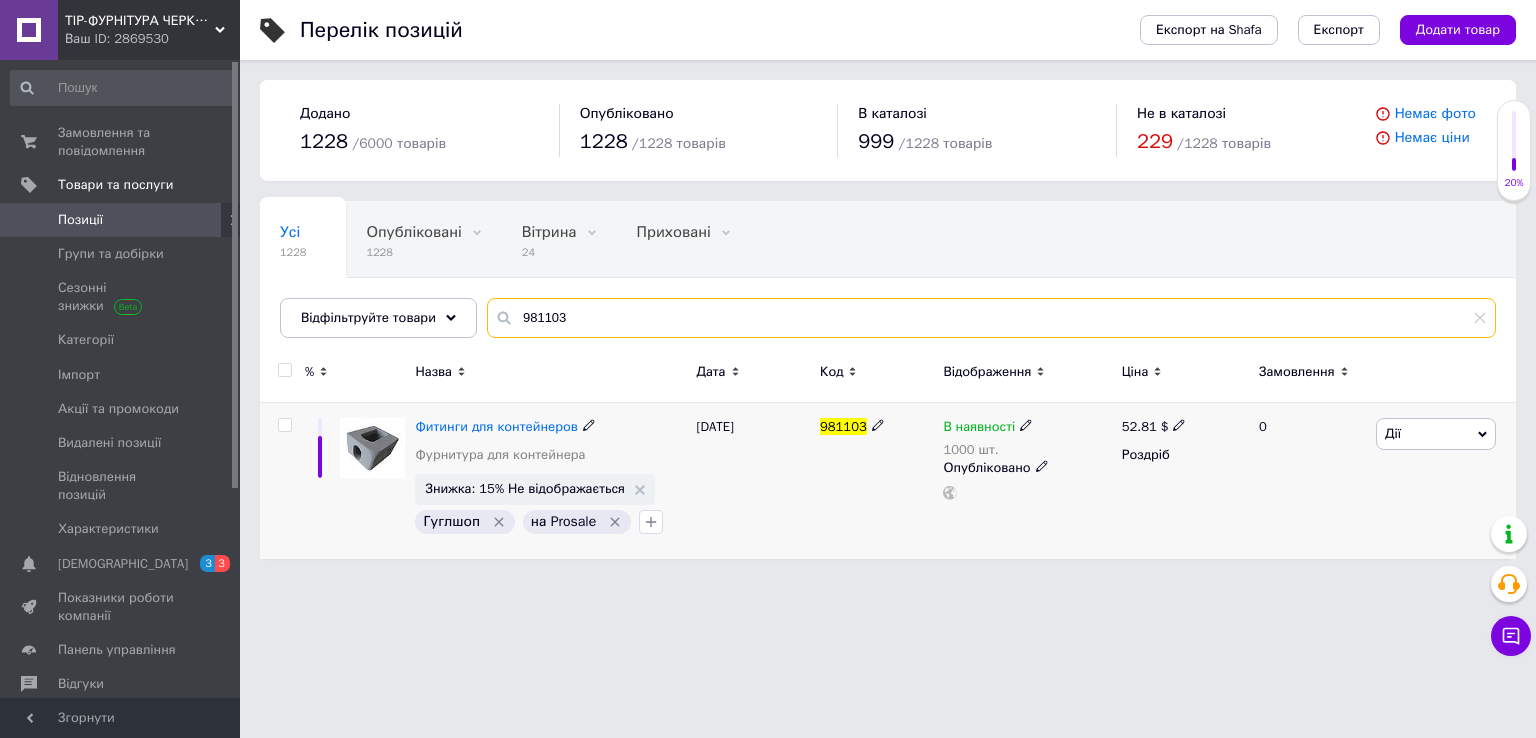 type on "981103" 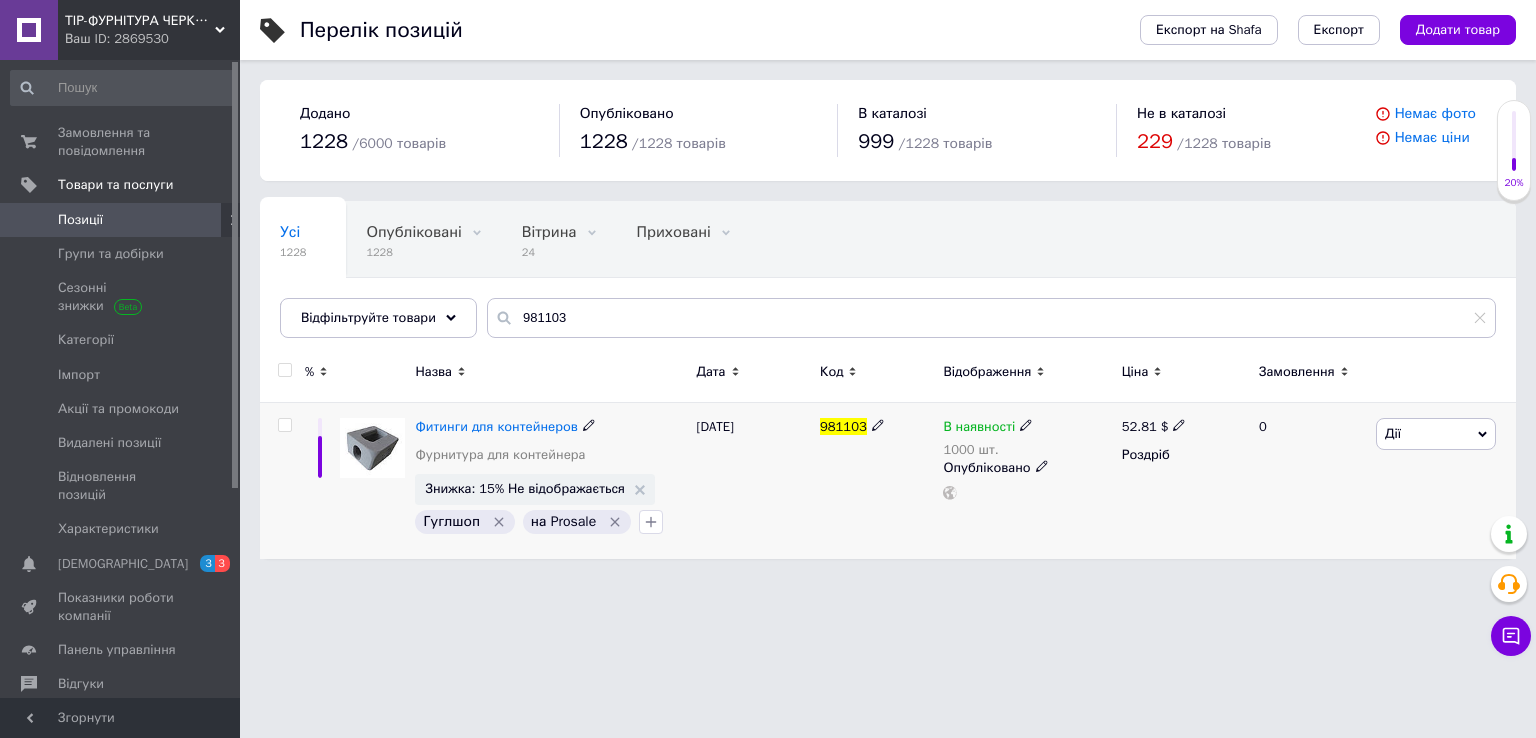 click on "52.81" at bounding box center (1139, 426) 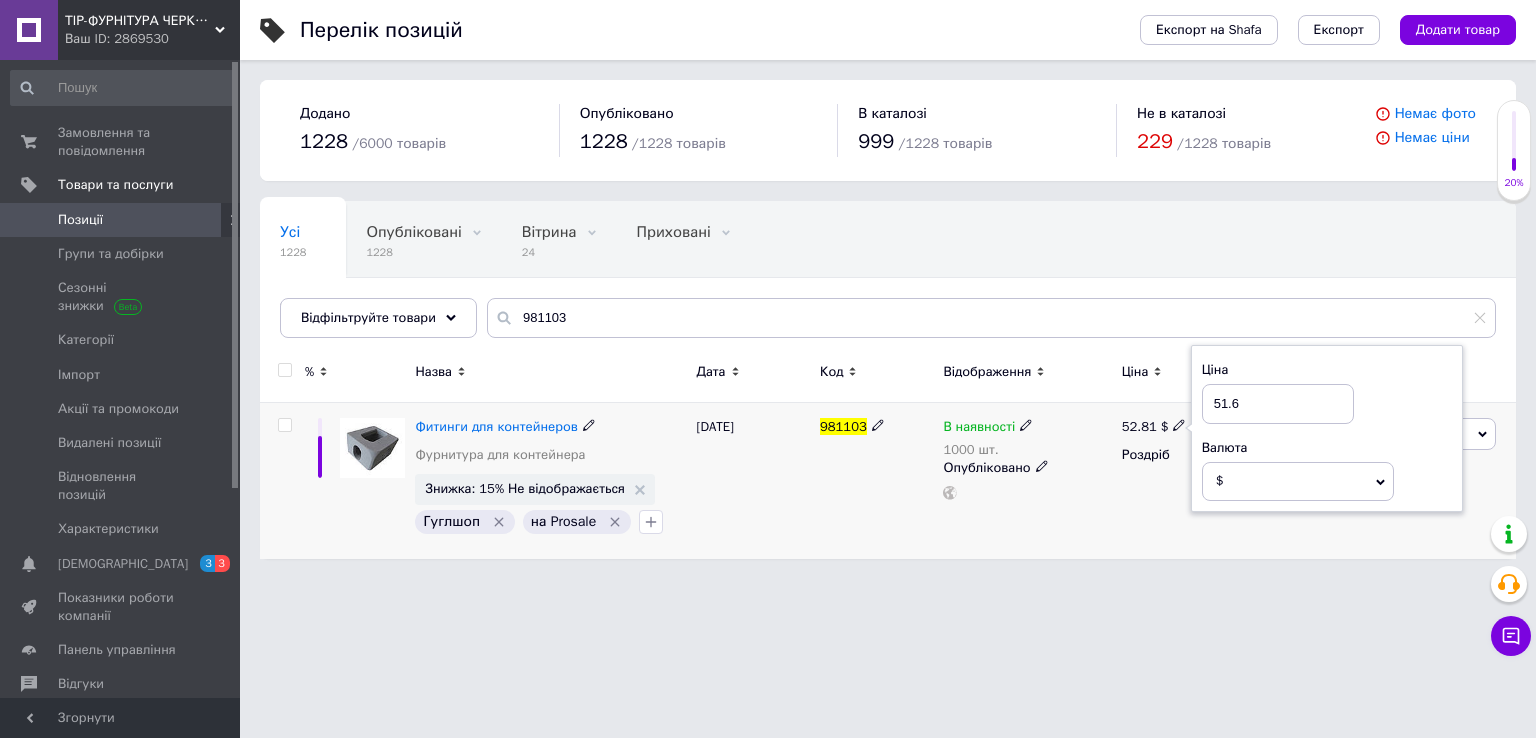 type on "51.65" 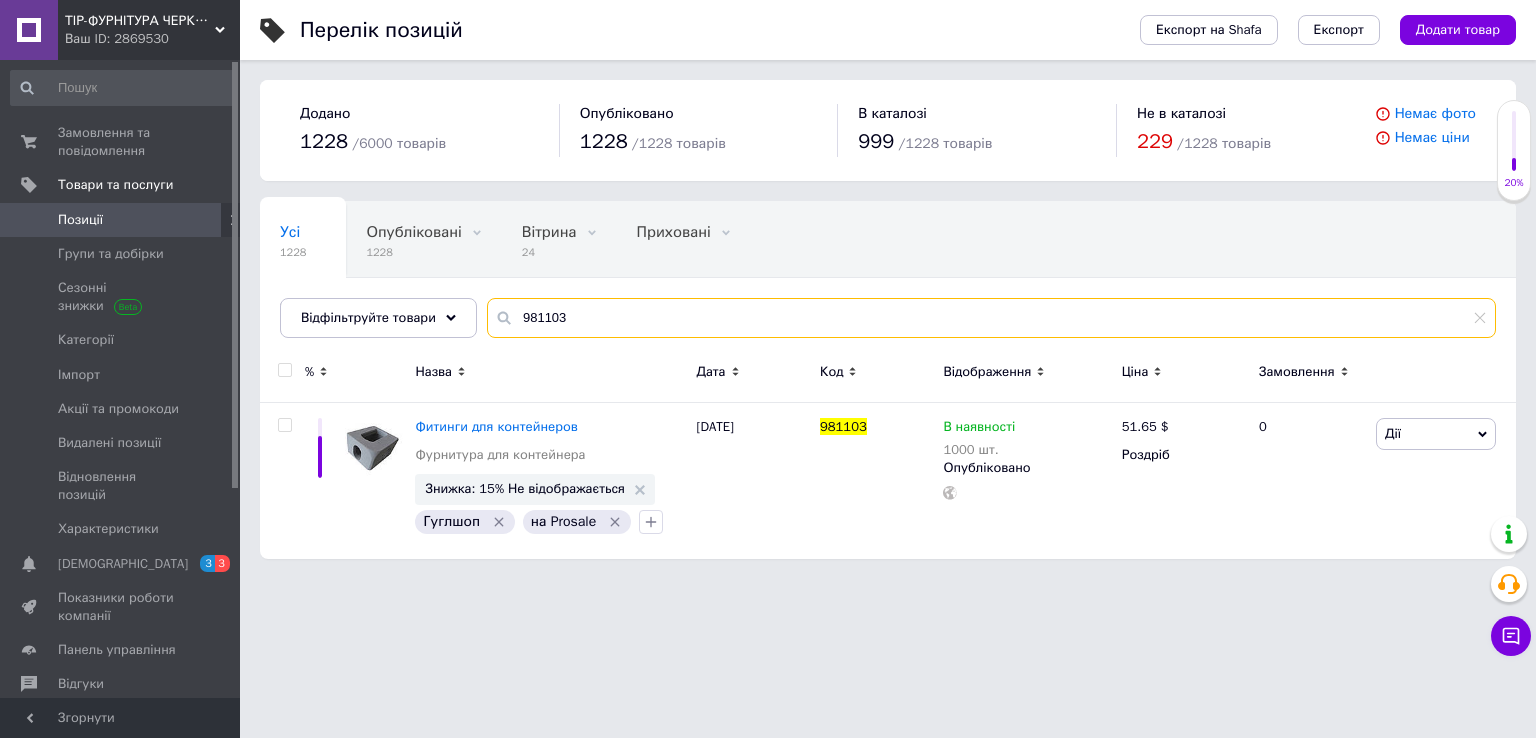 drag, startPoint x: 579, startPoint y: 329, endPoint x: 429, endPoint y: 352, distance: 151.75308 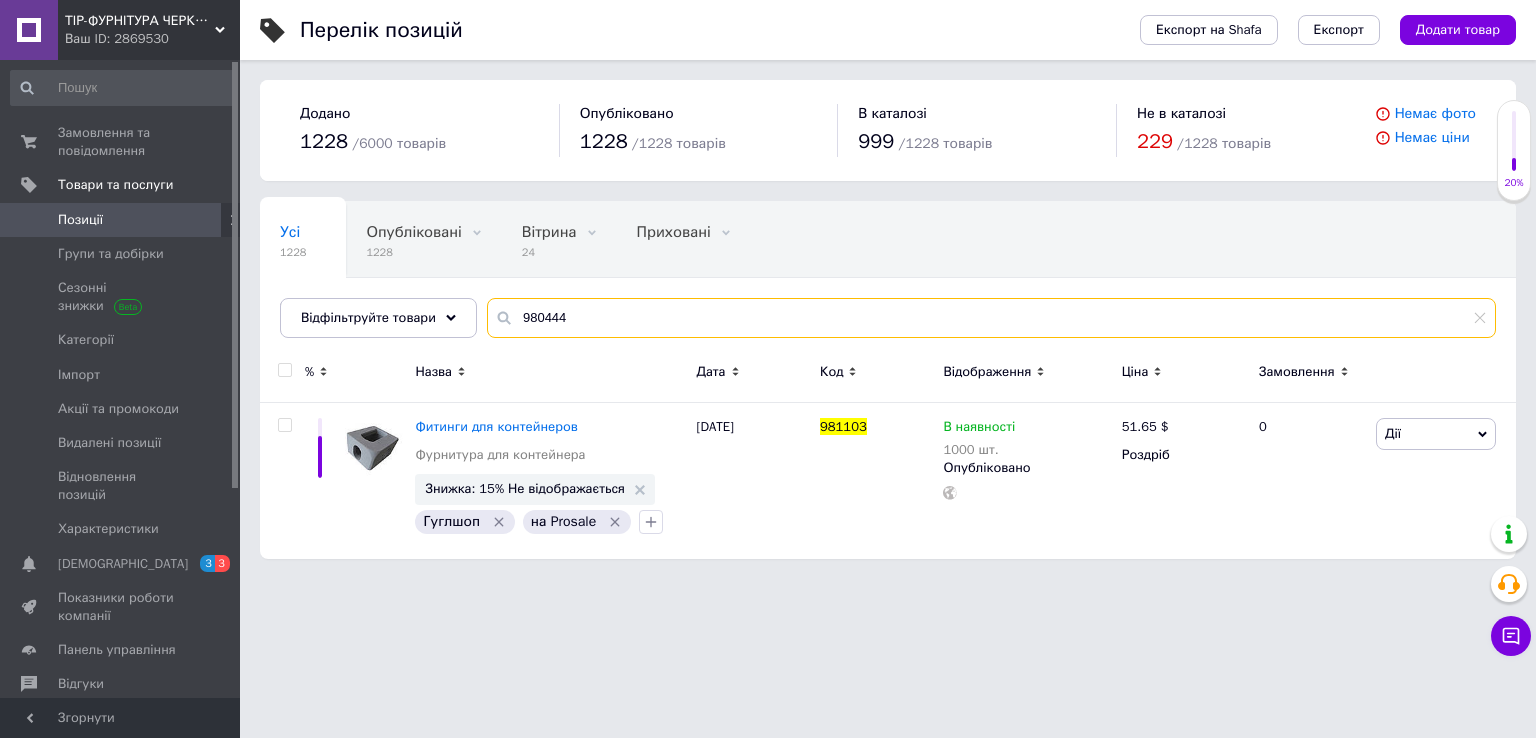 type on "980444" 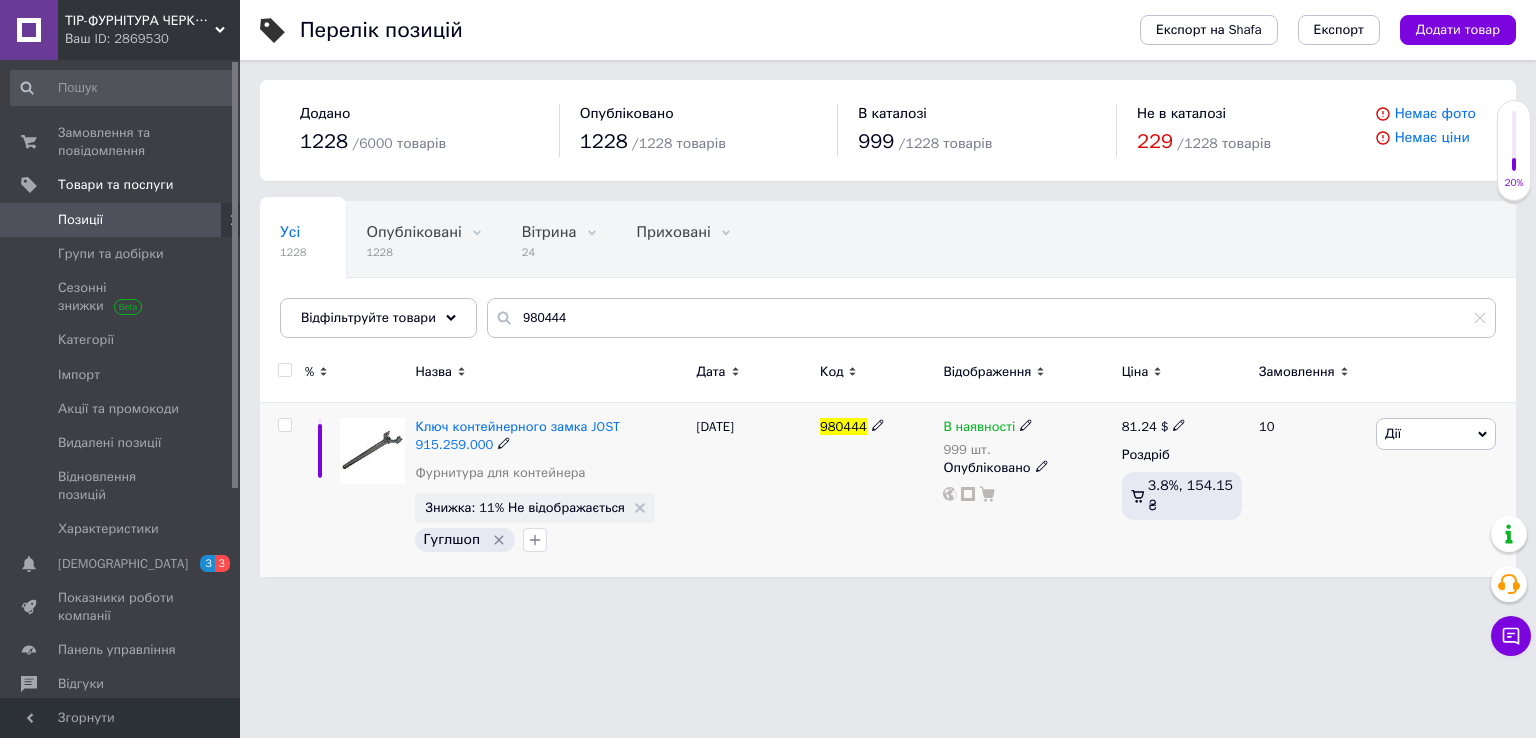 click on "81.24" at bounding box center (1139, 426) 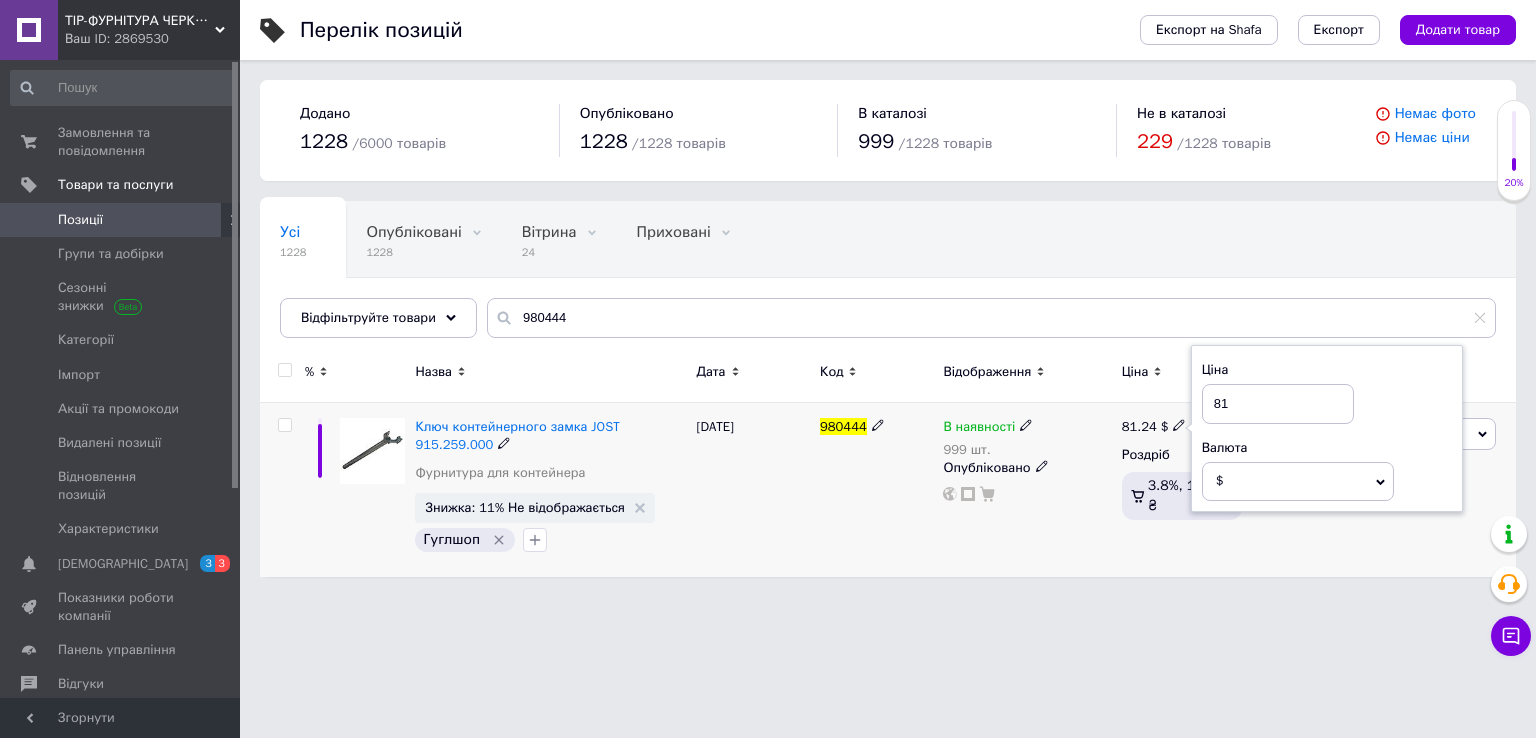 type on "8" 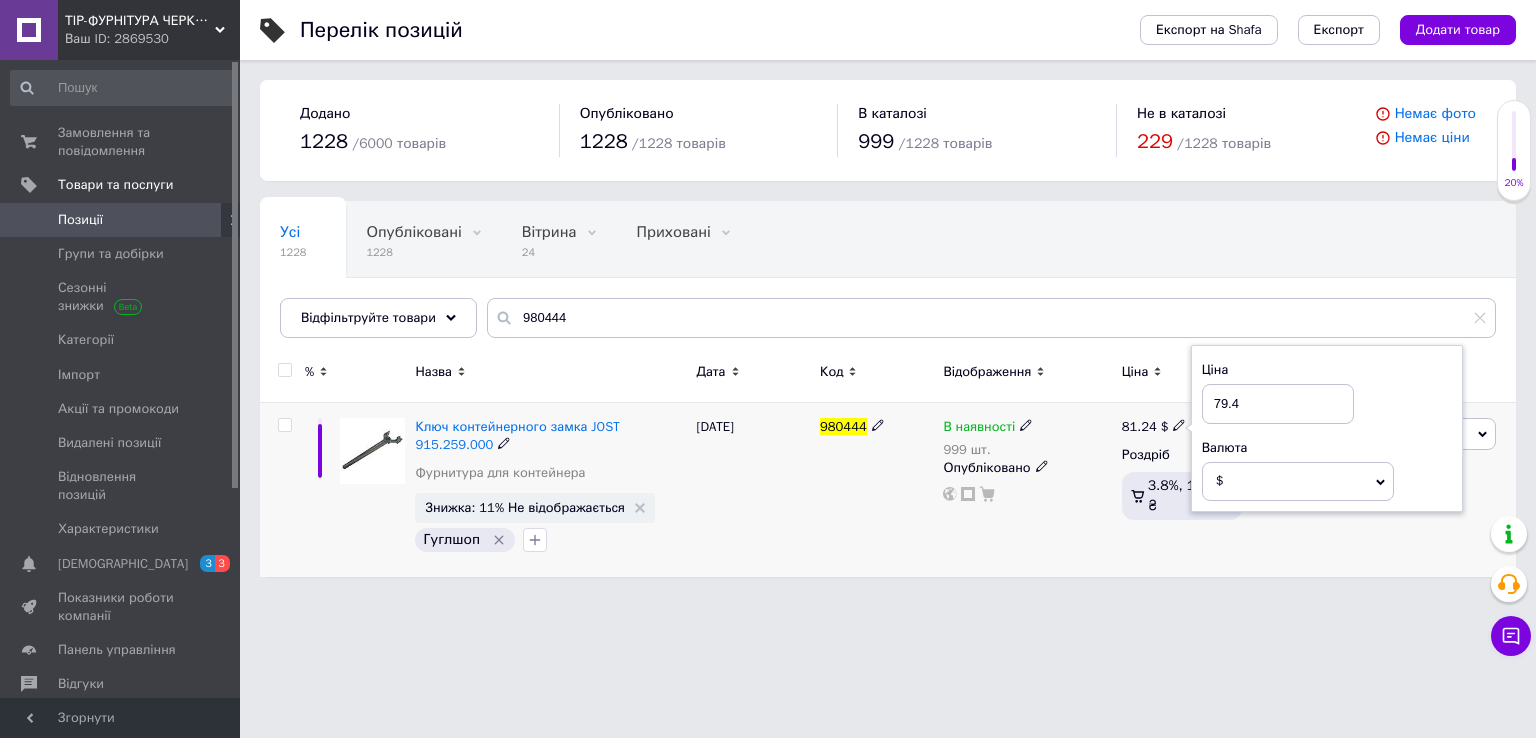 type on "79.45" 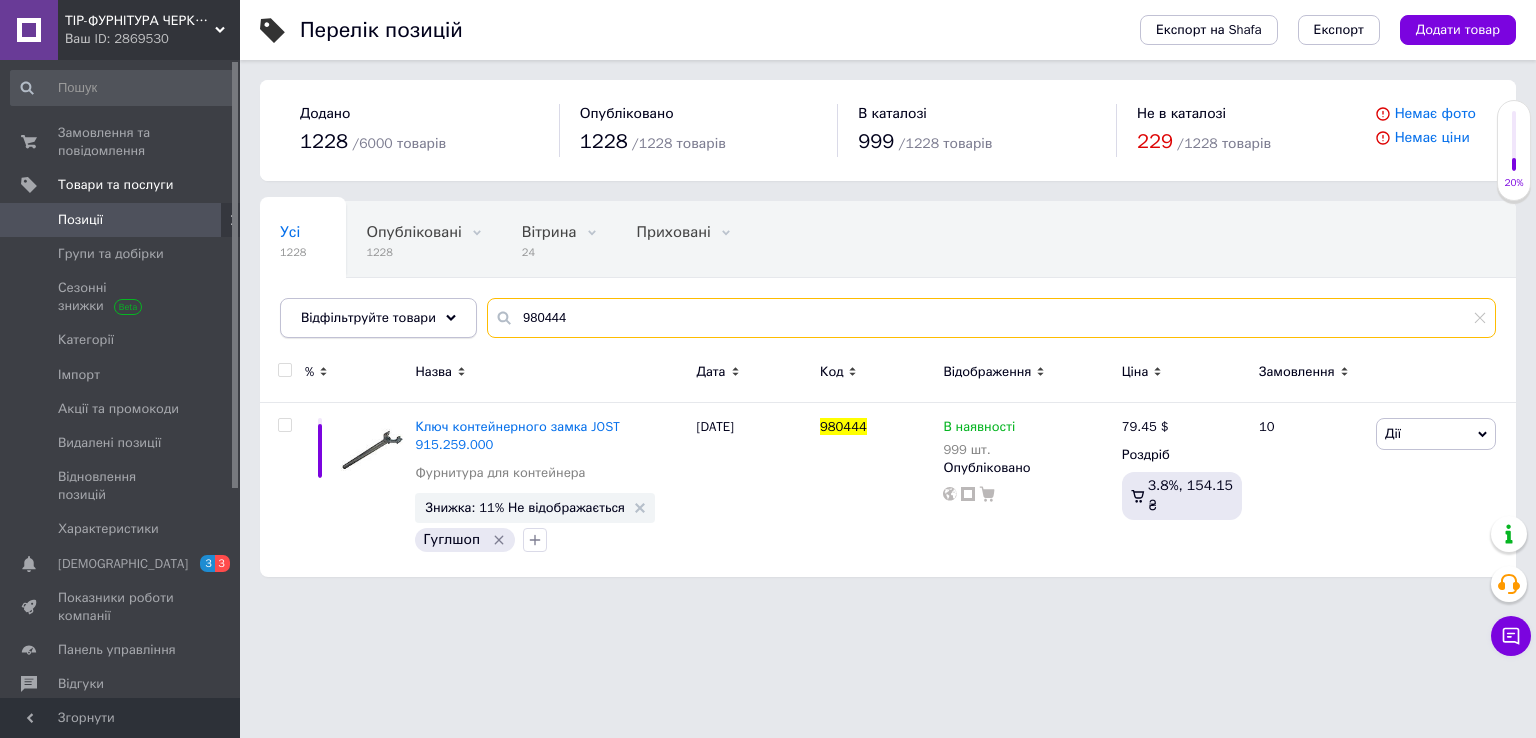 drag, startPoint x: 632, startPoint y: 317, endPoint x: 467, endPoint y: 329, distance: 165.43579 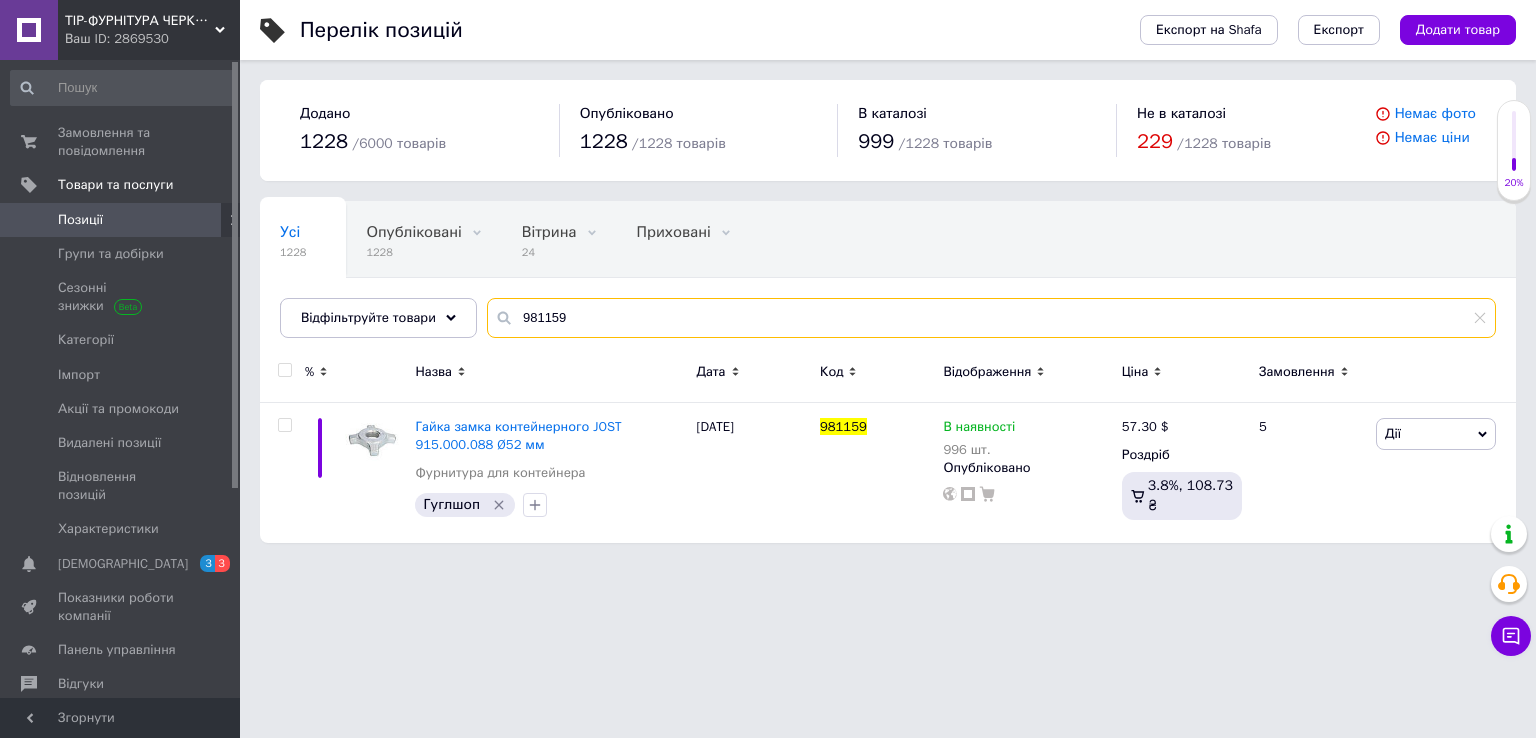 type on "981159" 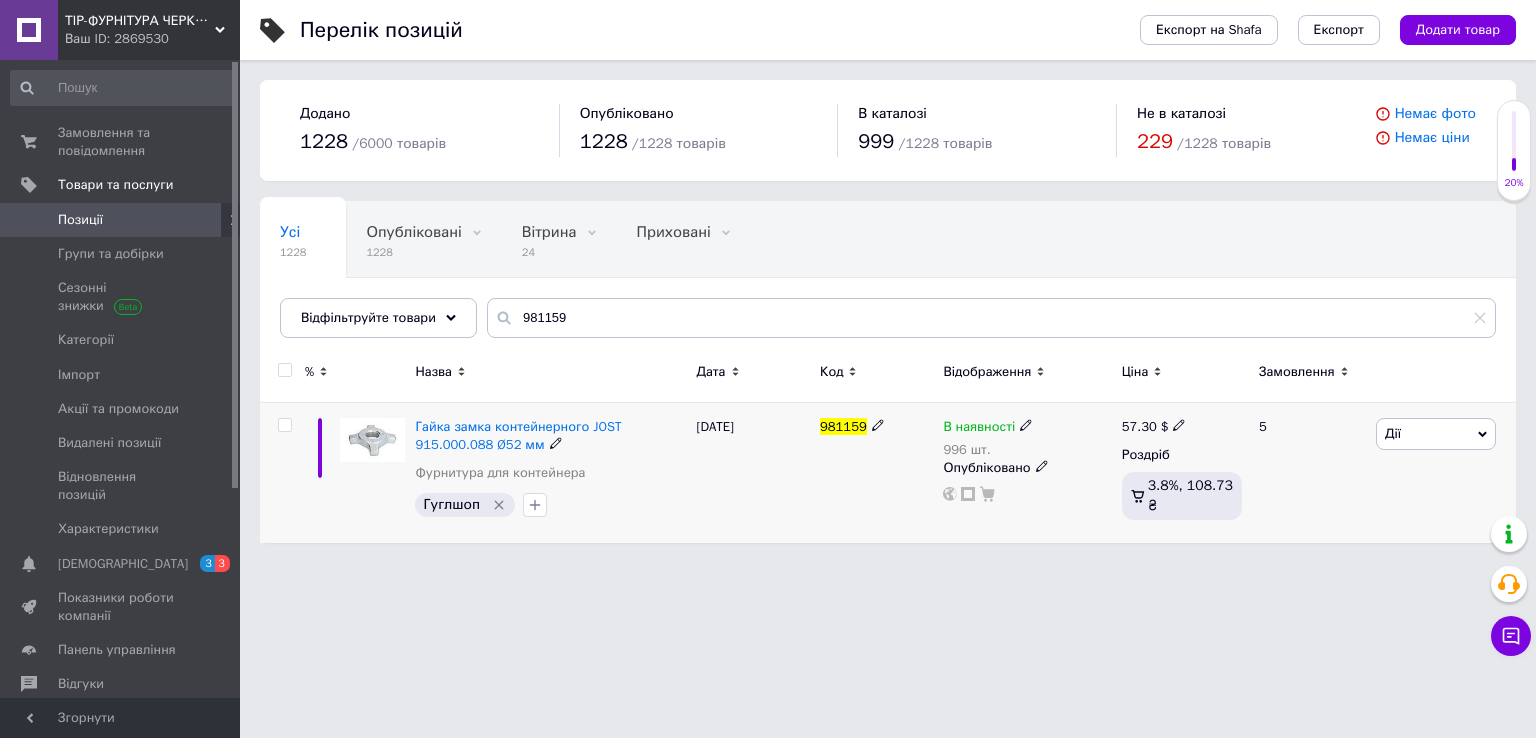 click on "57.30   $" at bounding box center (1154, 427) 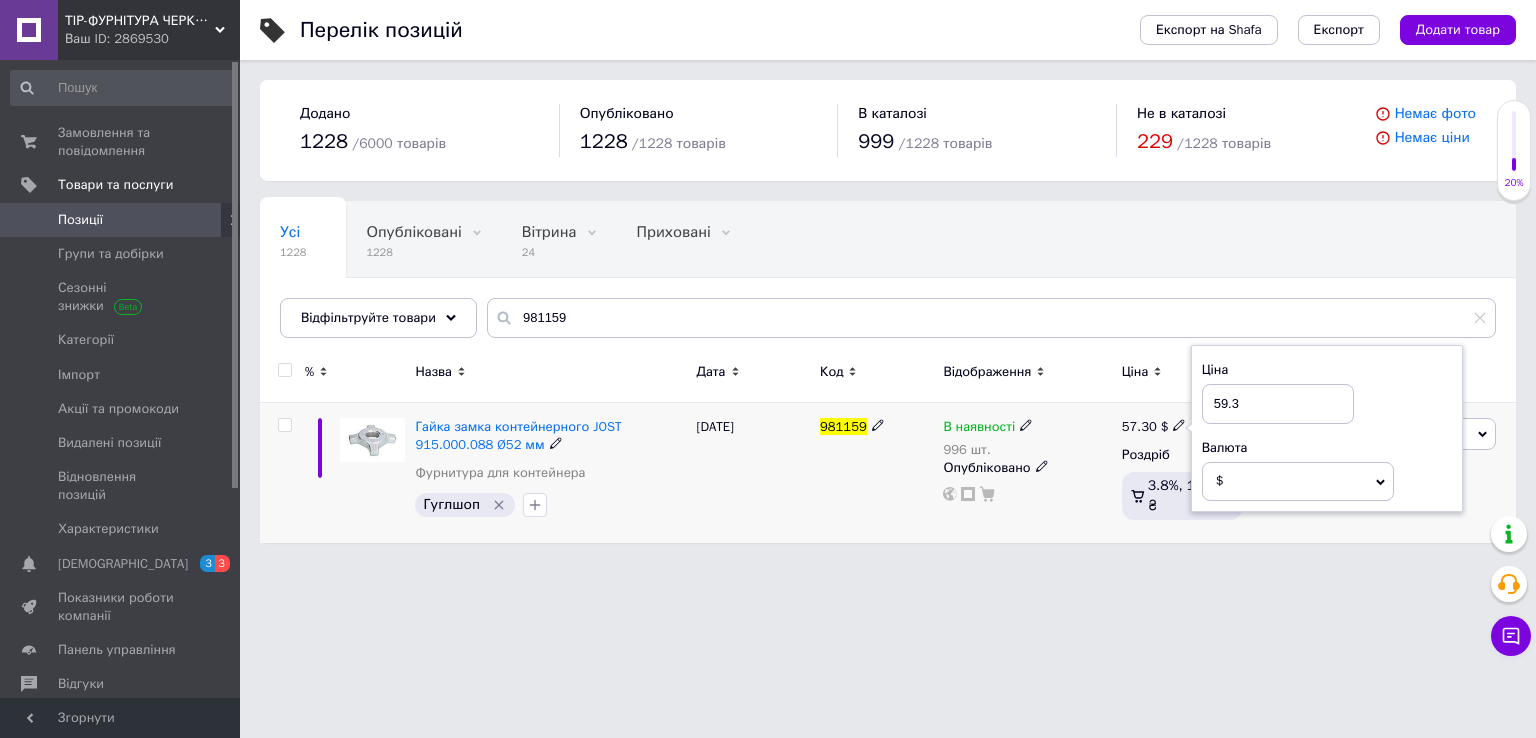 type on "59.34" 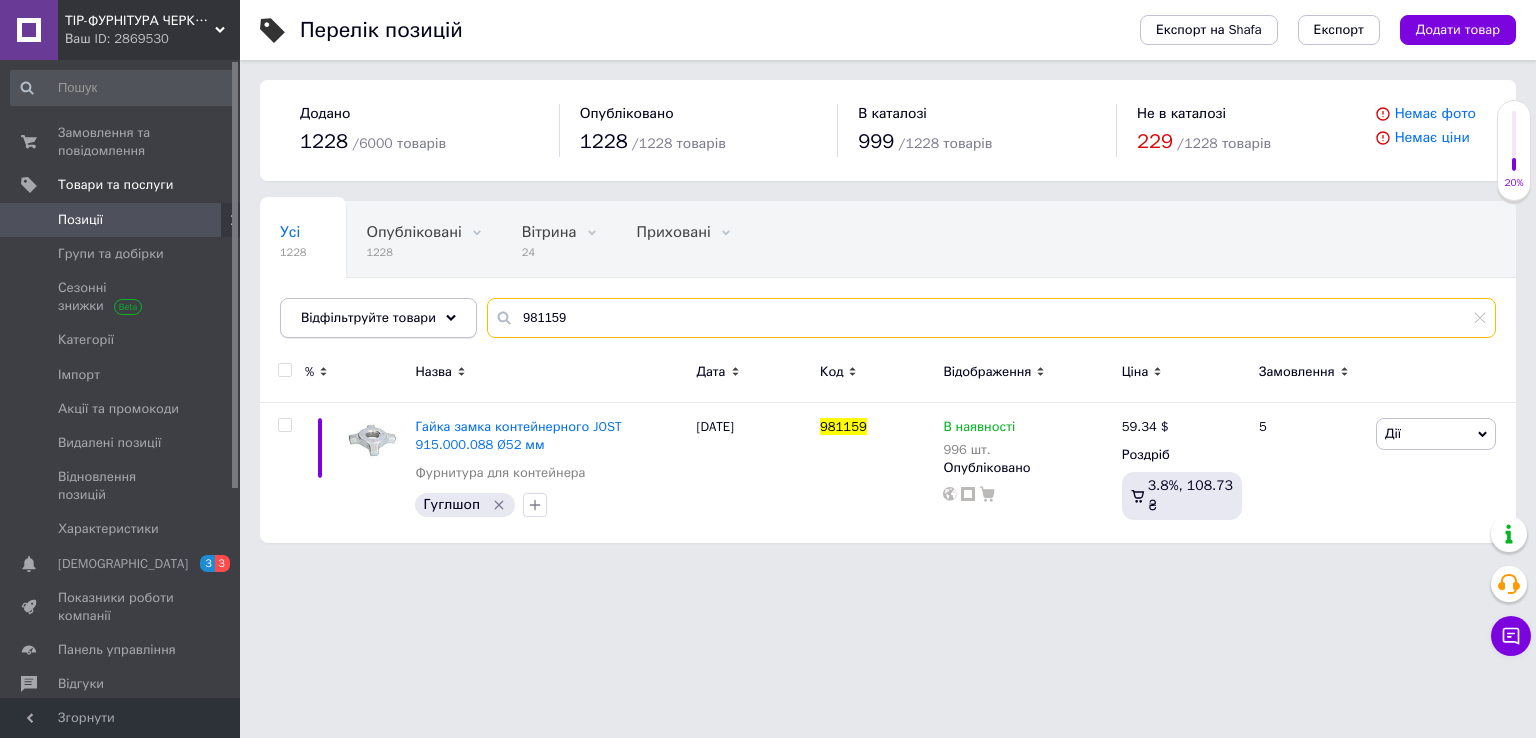 drag, startPoint x: 610, startPoint y: 314, endPoint x: 424, endPoint y: 328, distance: 186.52614 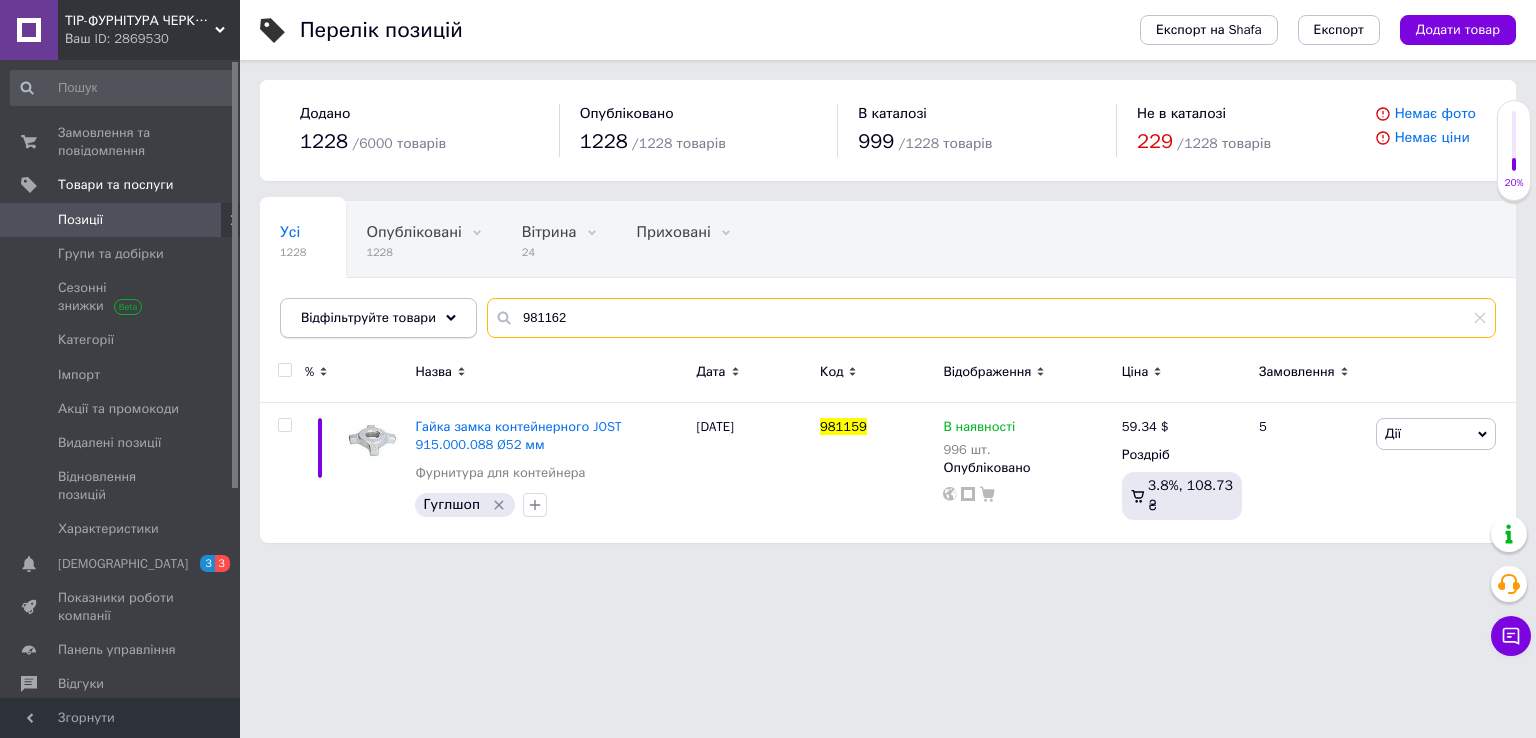 type on "981162" 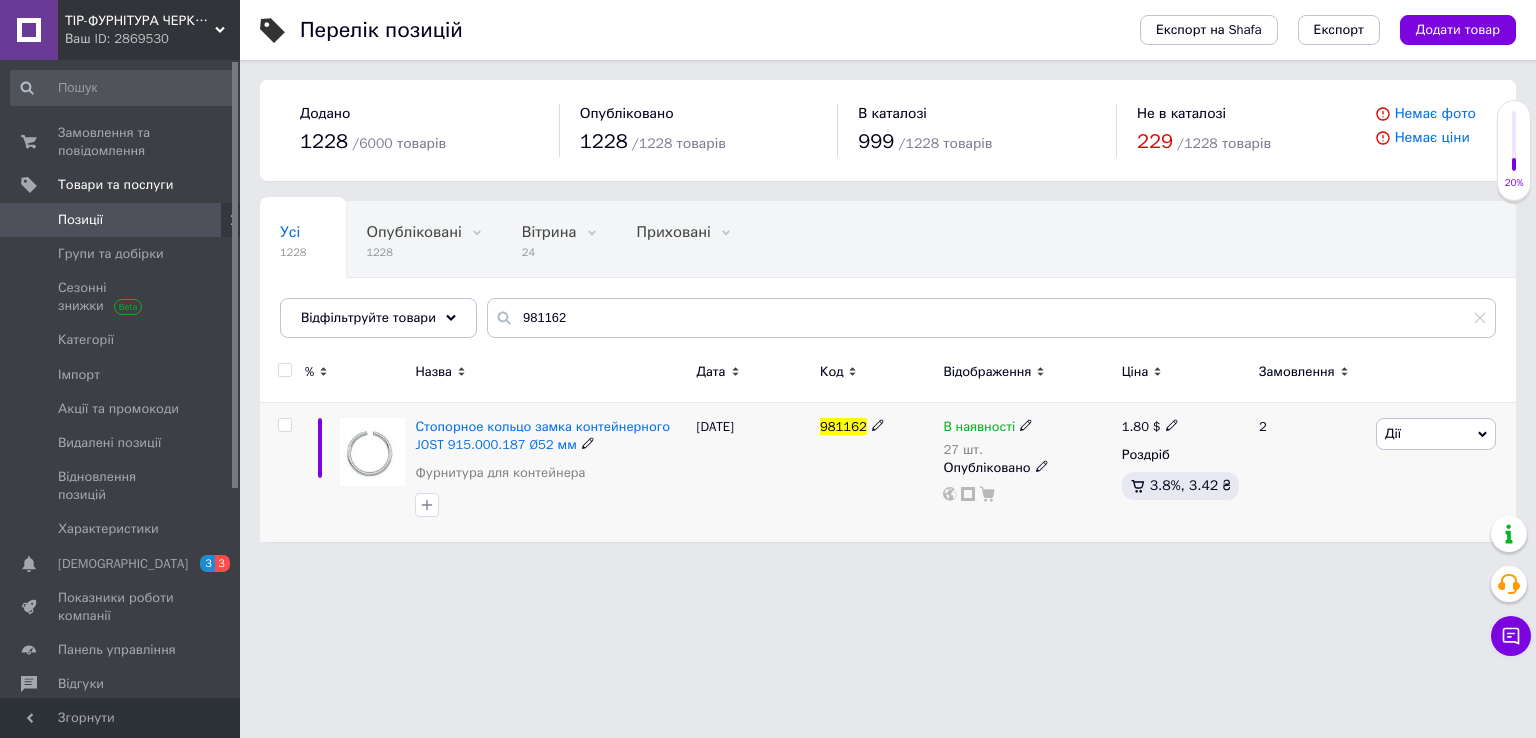 click on "1.80" at bounding box center [1135, 426] 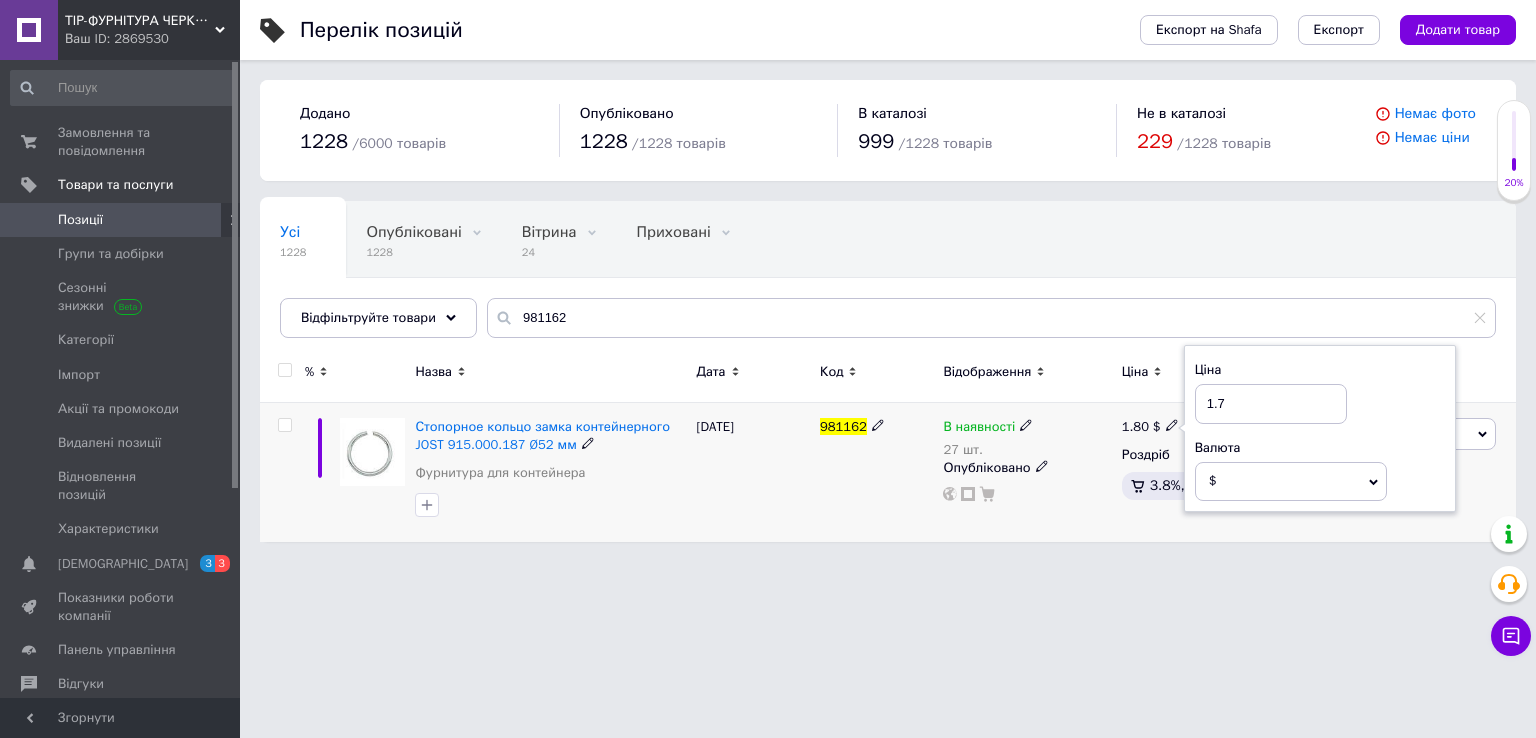 type on "1.76" 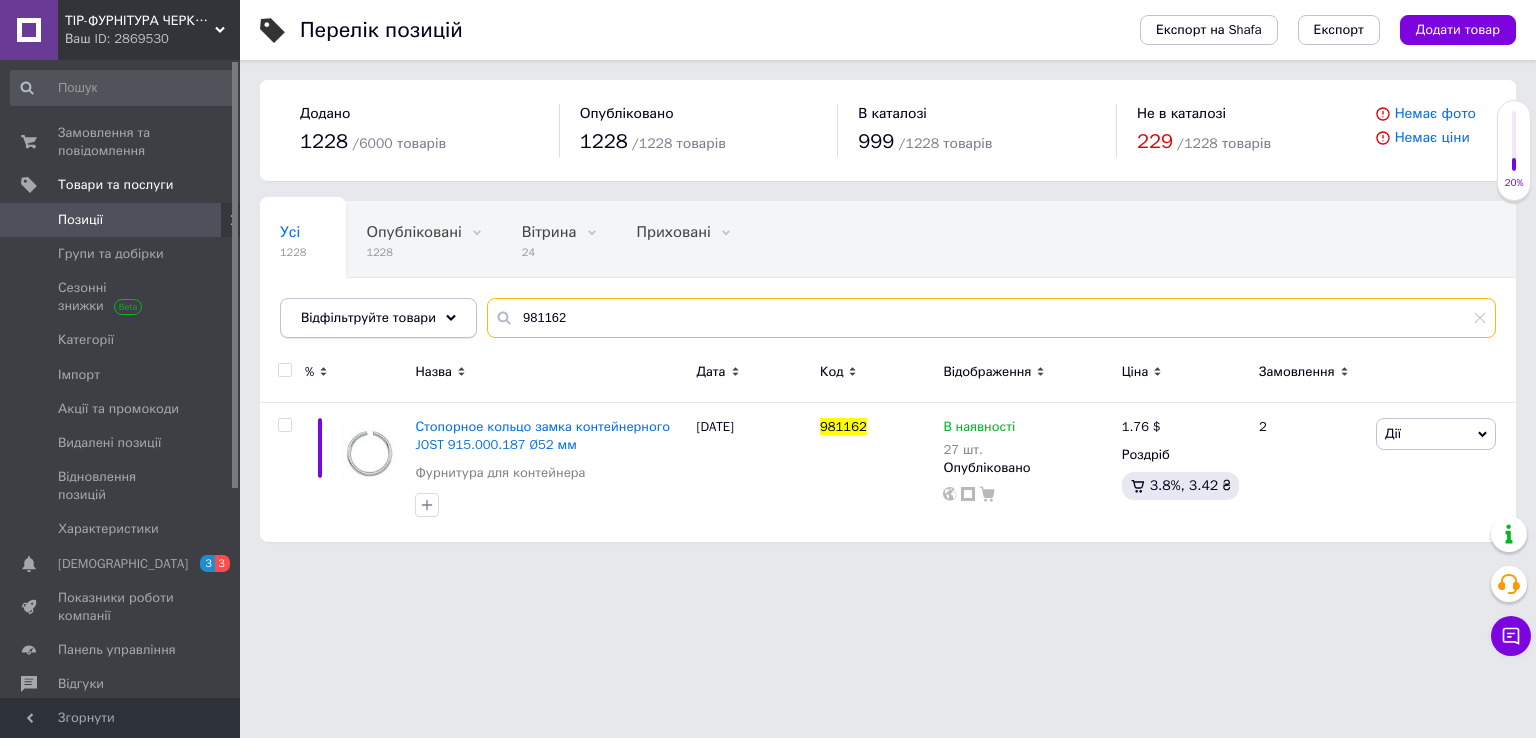 drag, startPoint x: 576, startPoint y: 320, endPoint x: 286, endPoint y: 333, distance: 290.29123 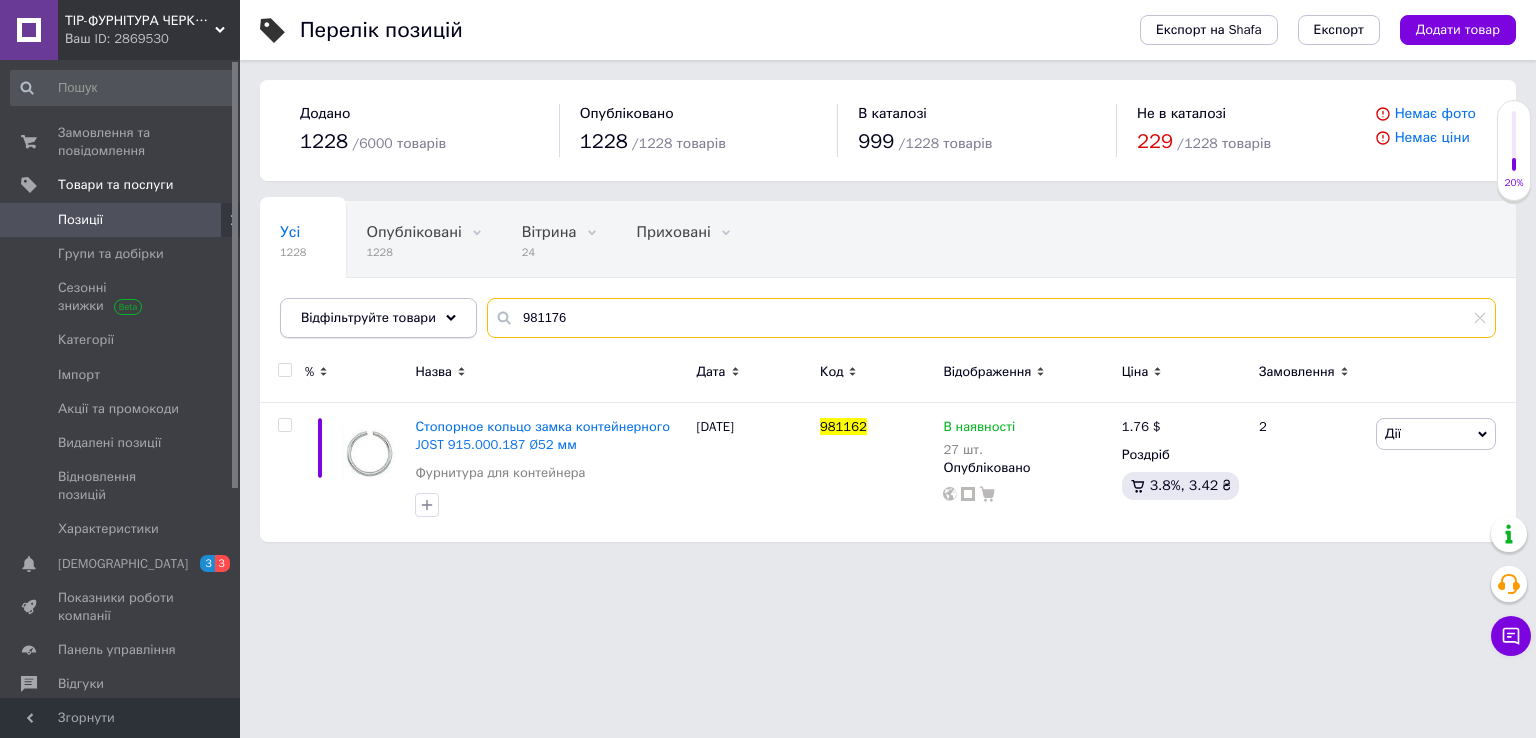 type on "981176" 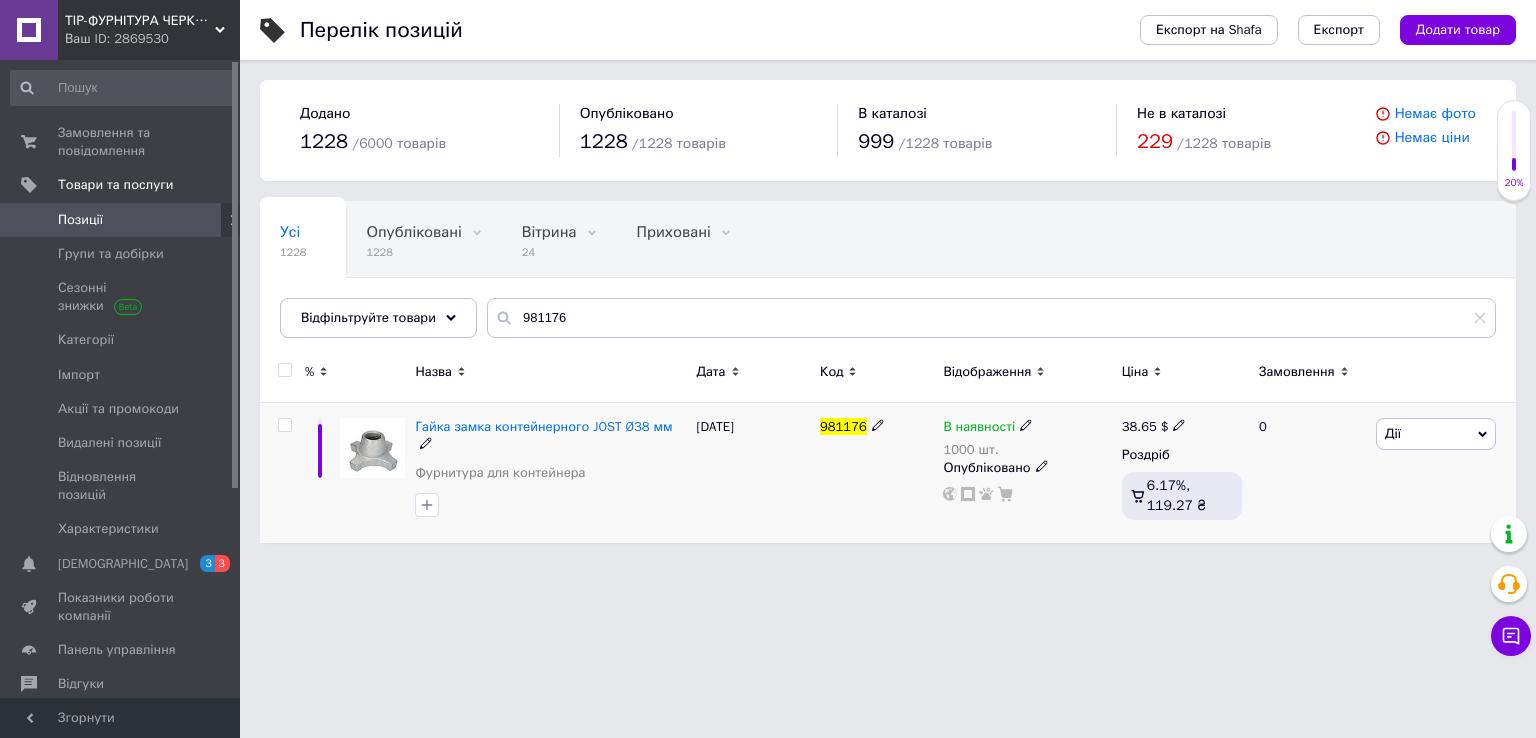 click on "38.65   $ Роздріб 6.17%, 119.27 ₴" at bounding box center [1182, 473] 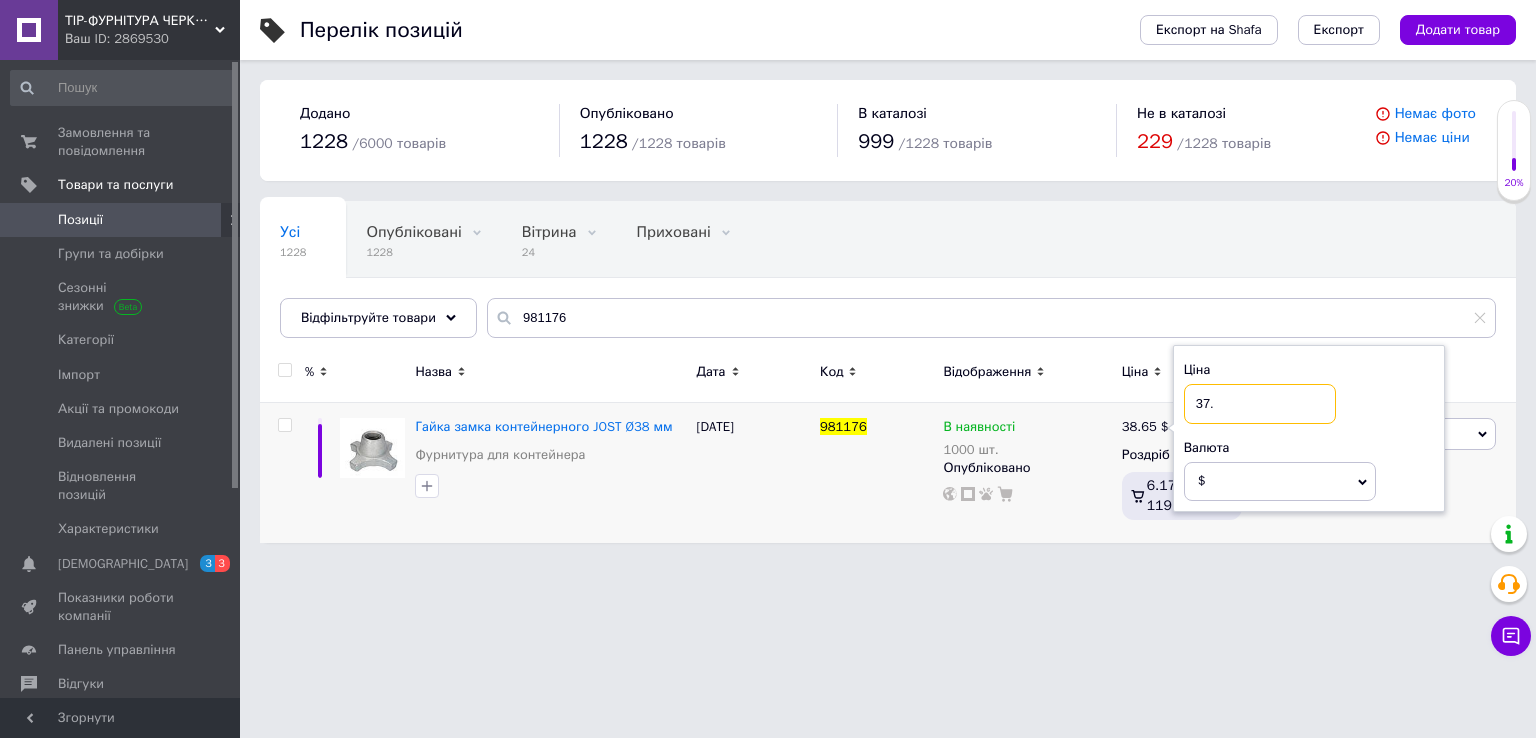 type on "37.8" 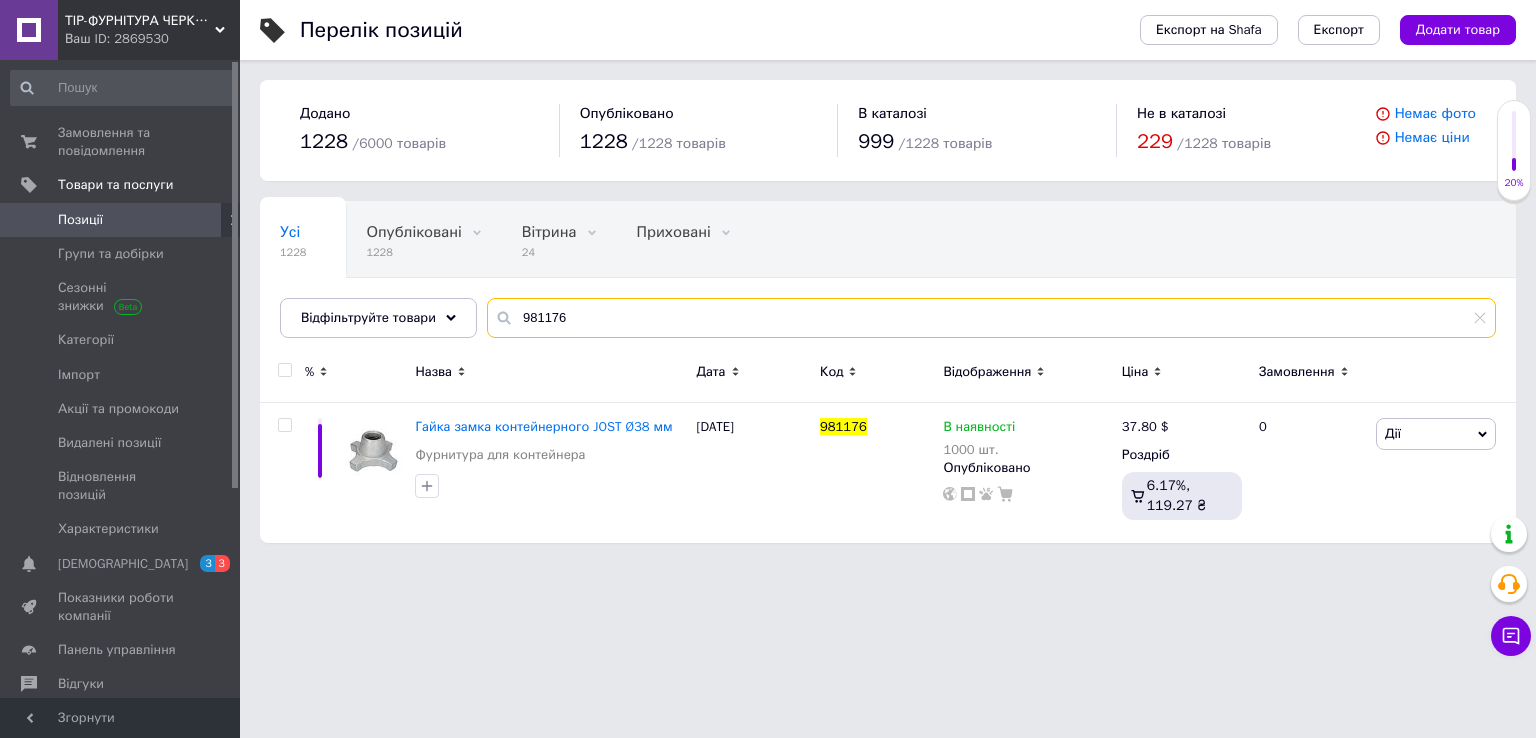 drag, startPoint x: 490, startPoint y: 328, endPoint x: 242, endPoint y: 345, distance: 248.58199 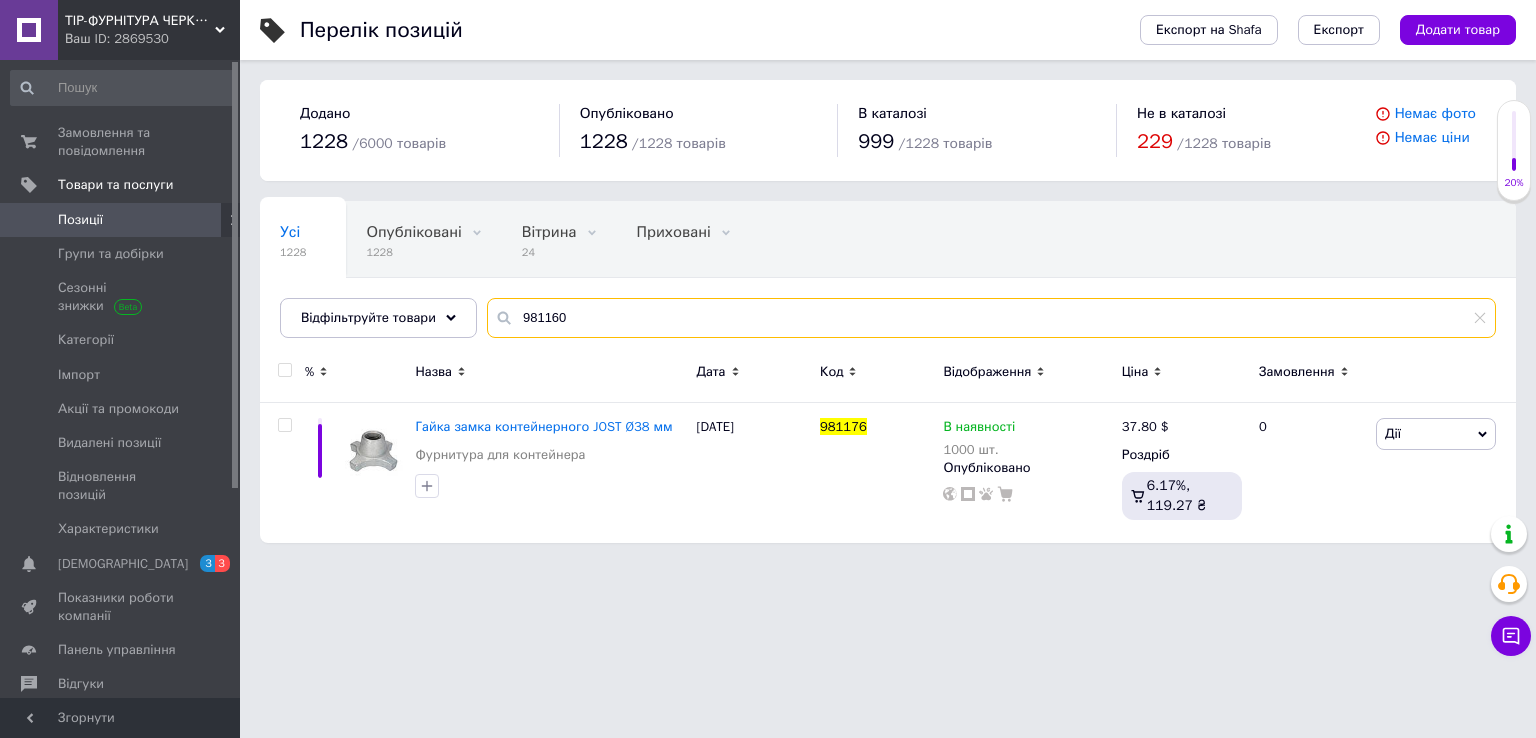 type on "981160" 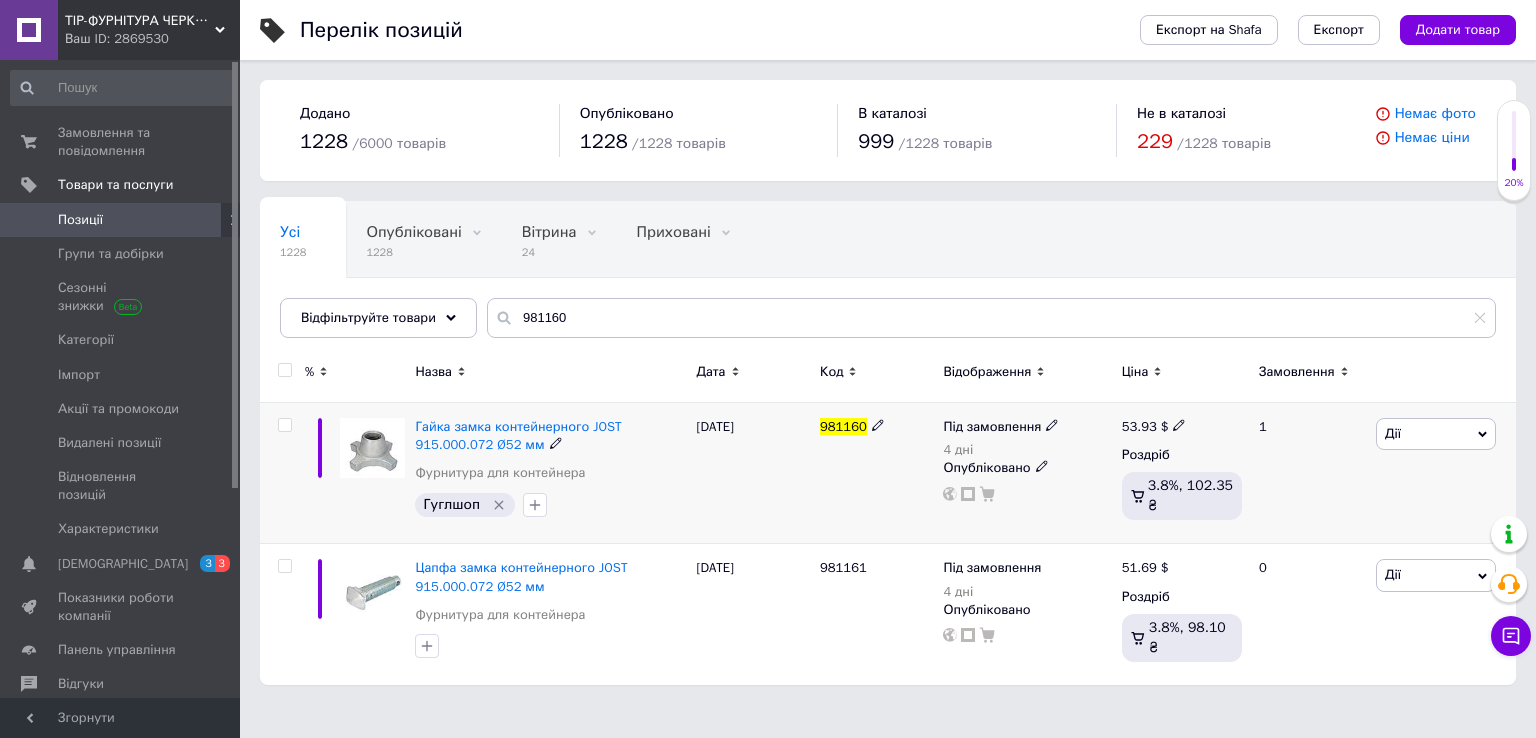 click on "53.93" at bounding box center (1139, 426) 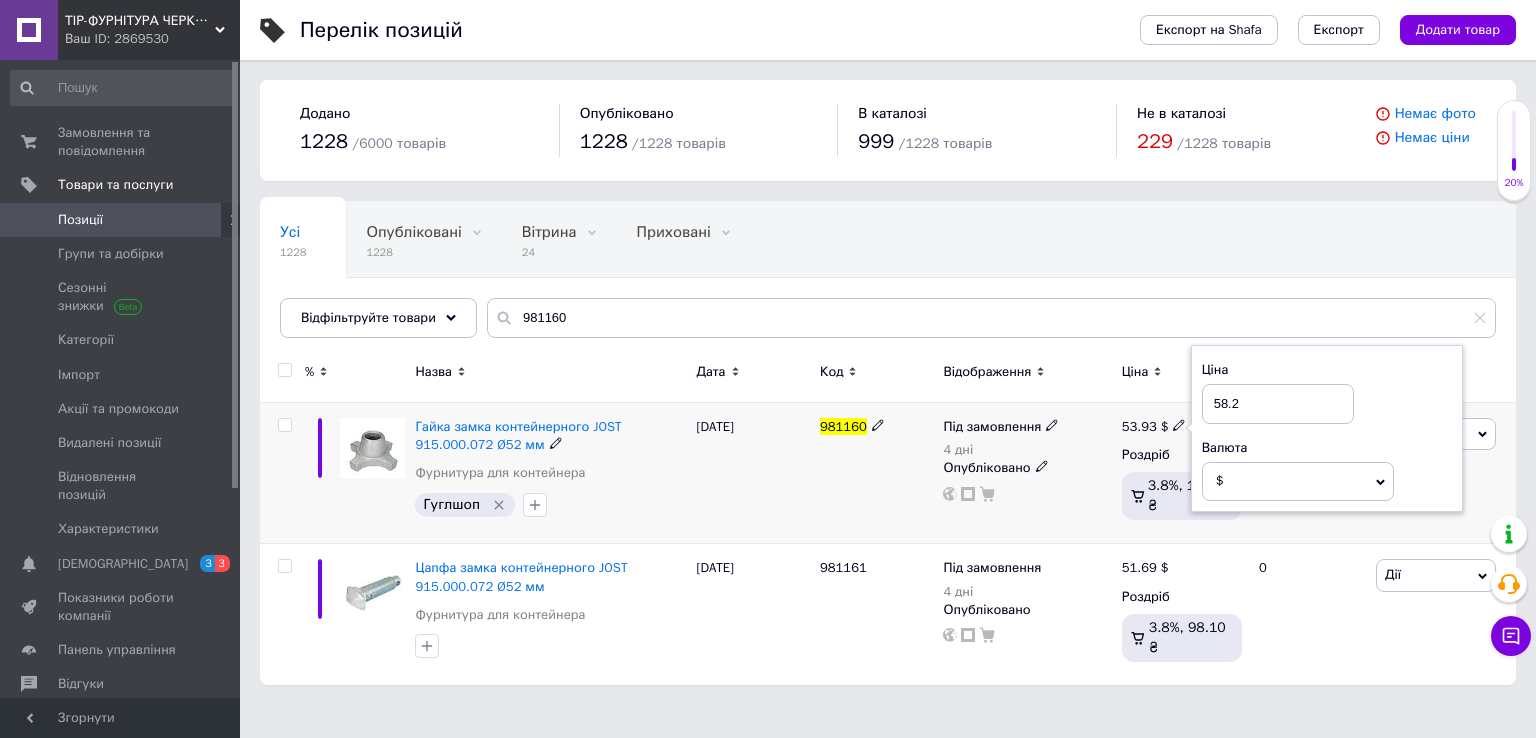type on "58.24" 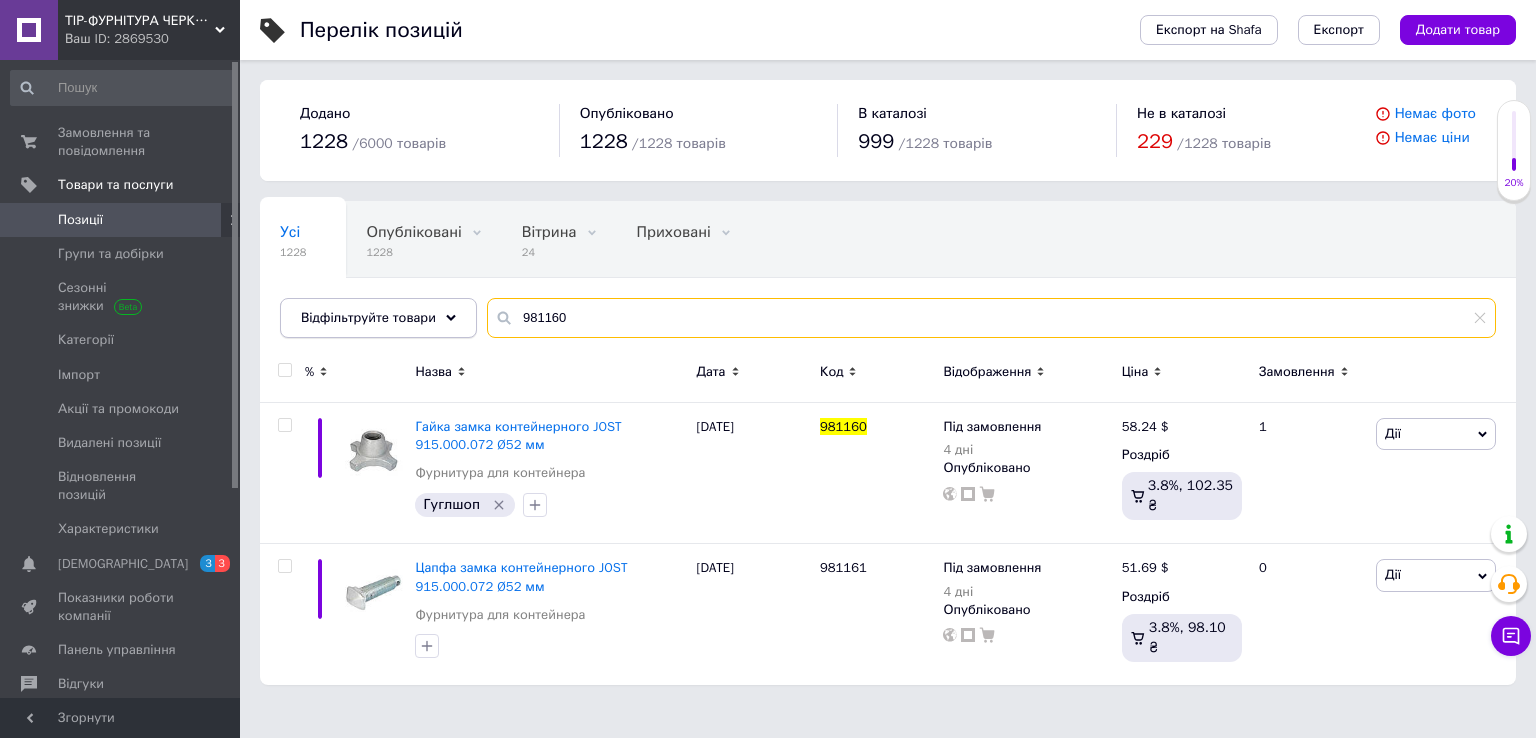 drag, startPoint x: 464, startPoint y: 317, endPoint x: 366, endPoint y: 325, distance: 98.32599 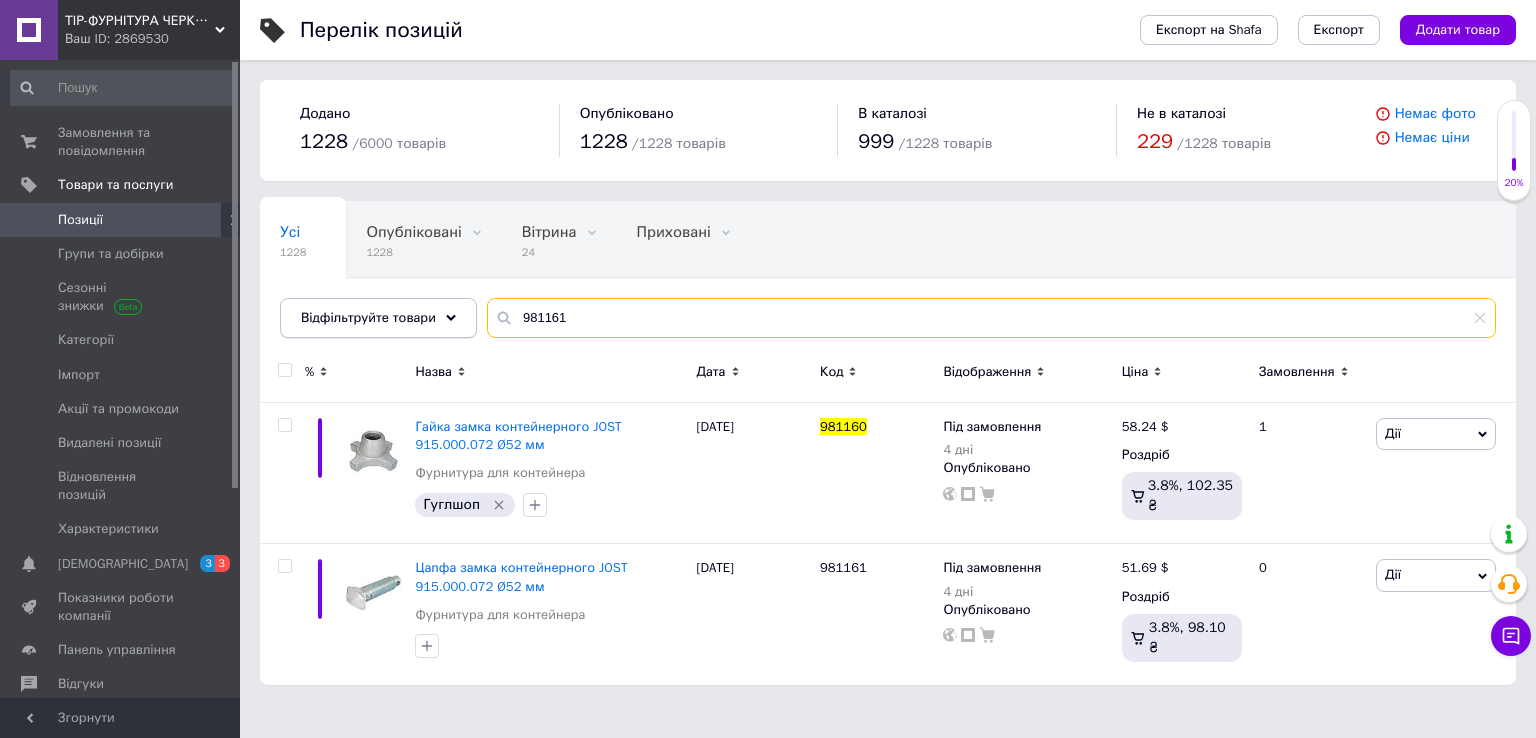 type on "981161" 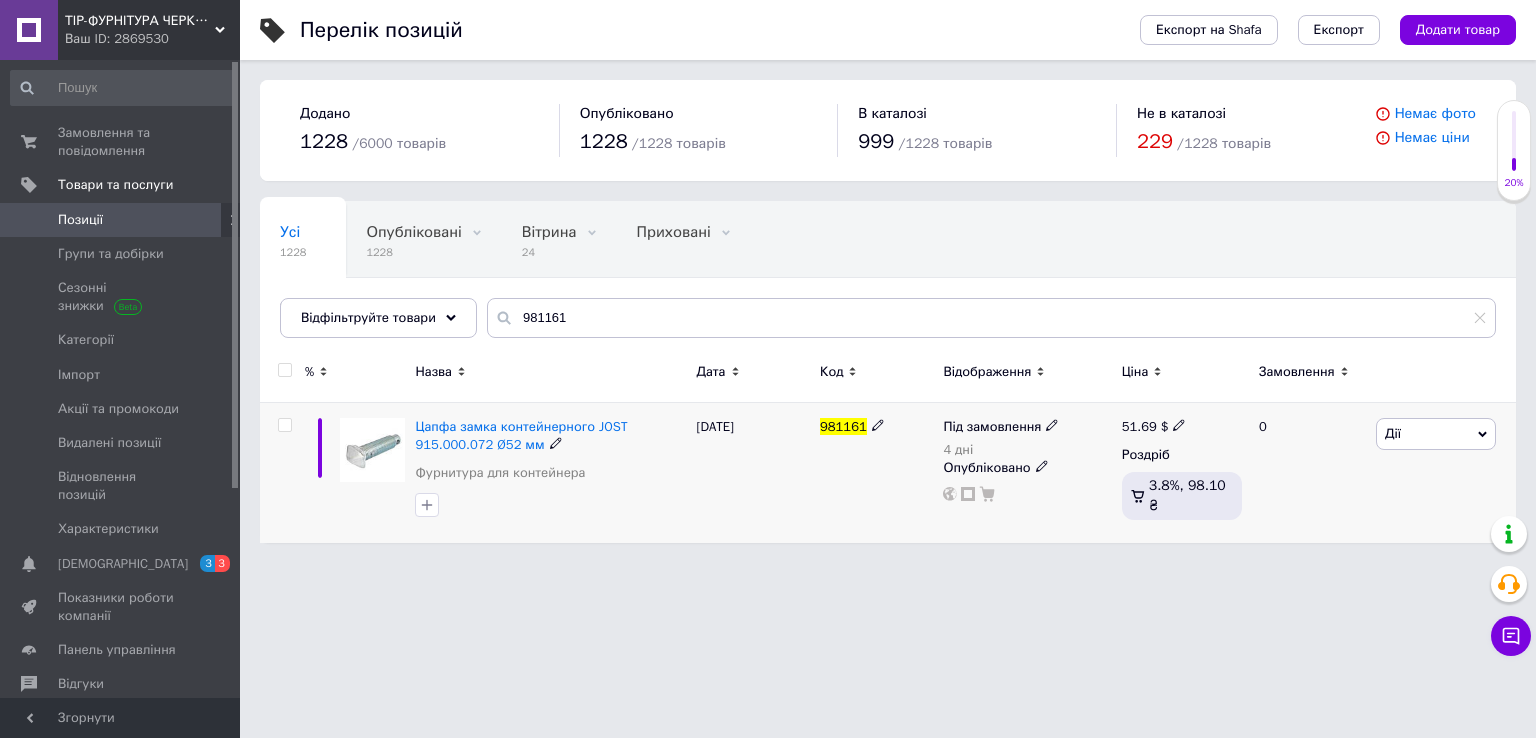 click on "51.69" at bounding box center (1139, 426) 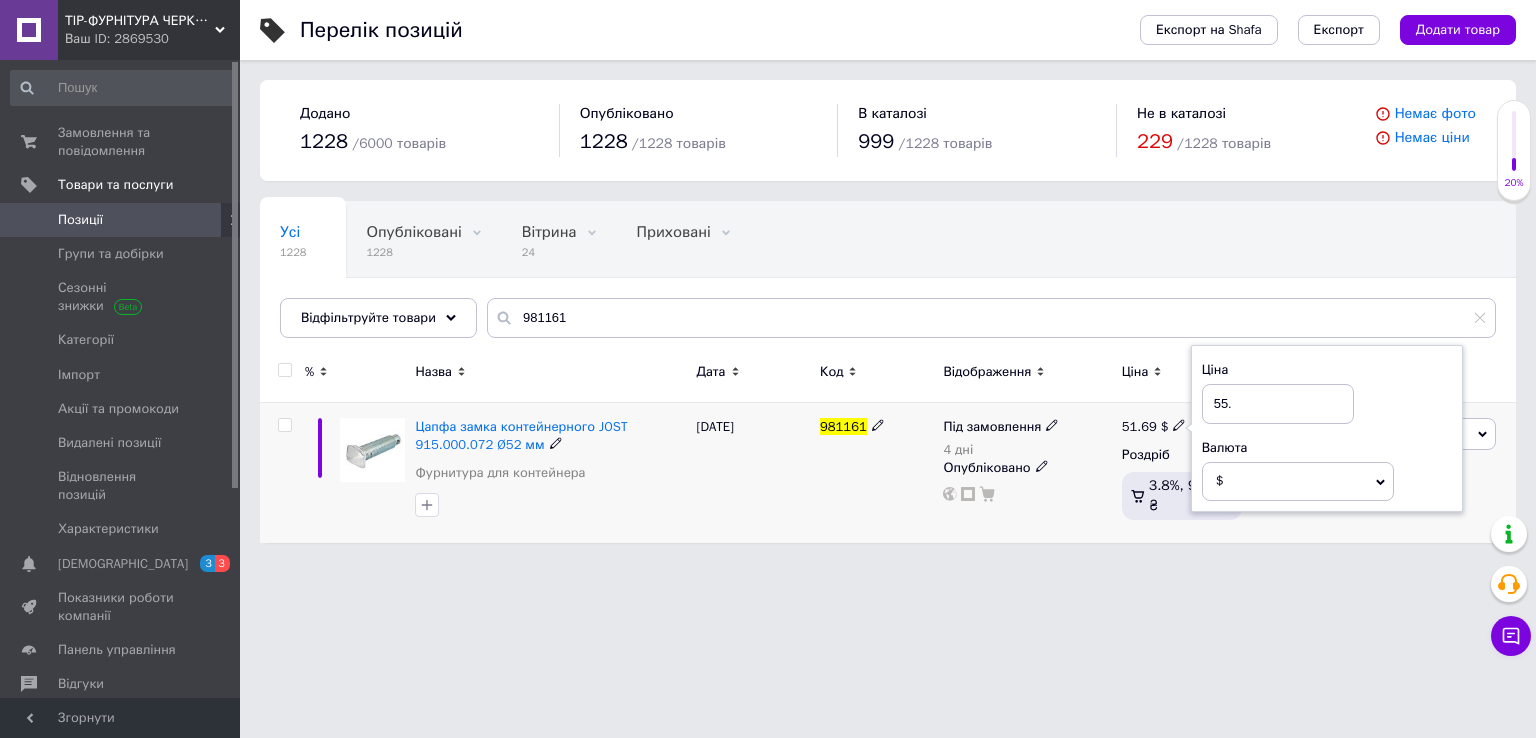 type on "55.5" 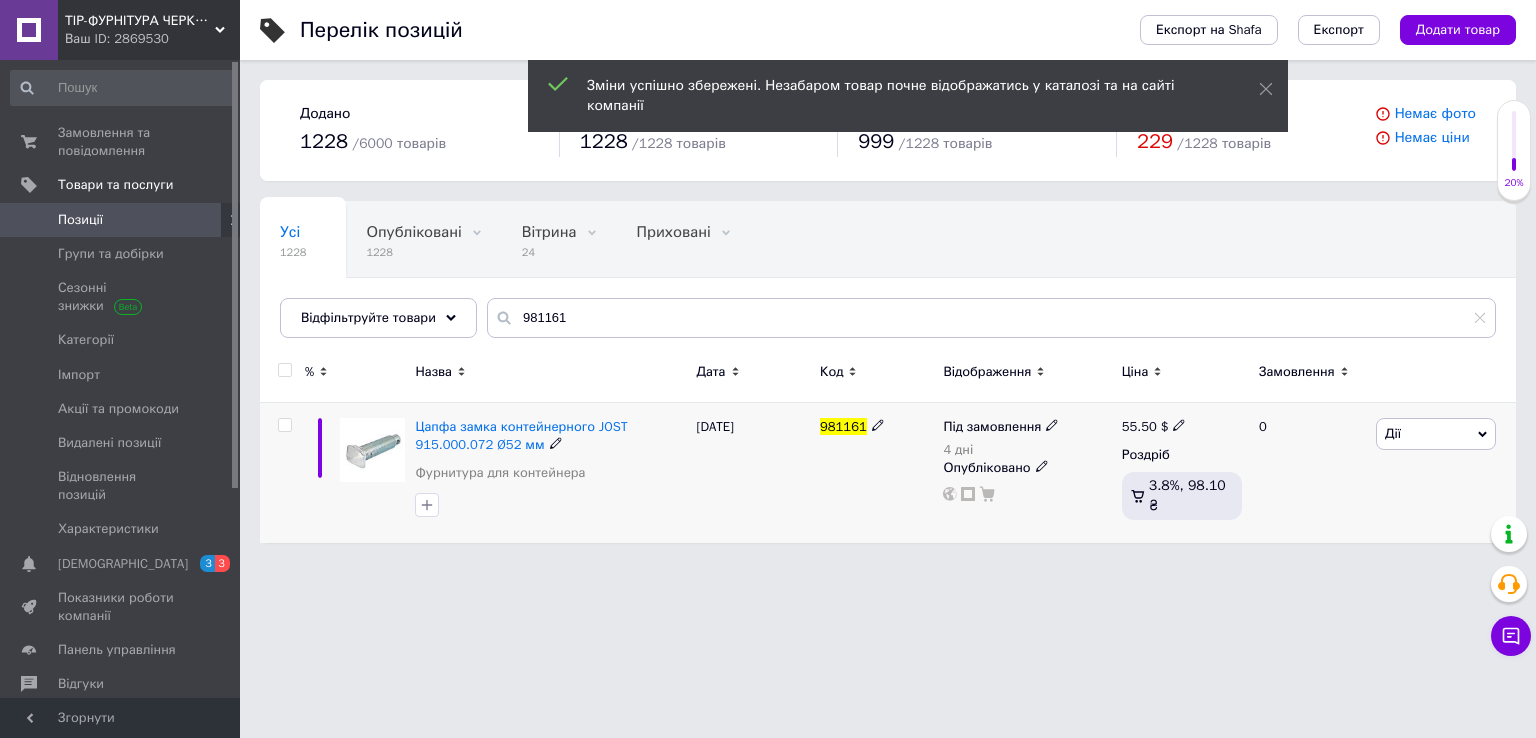 click on "55.50" at bounding box center (1139, 426) 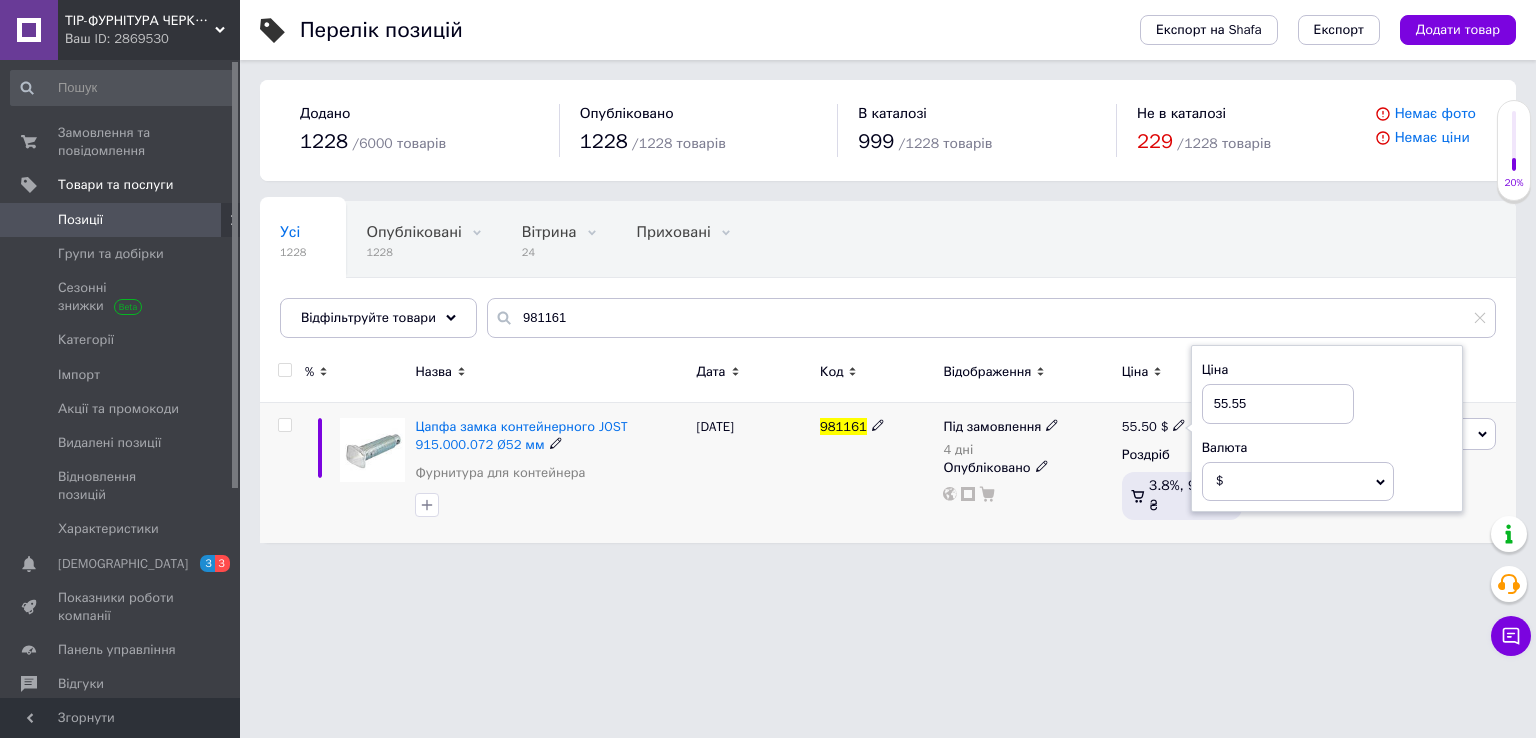 type on "55.55" 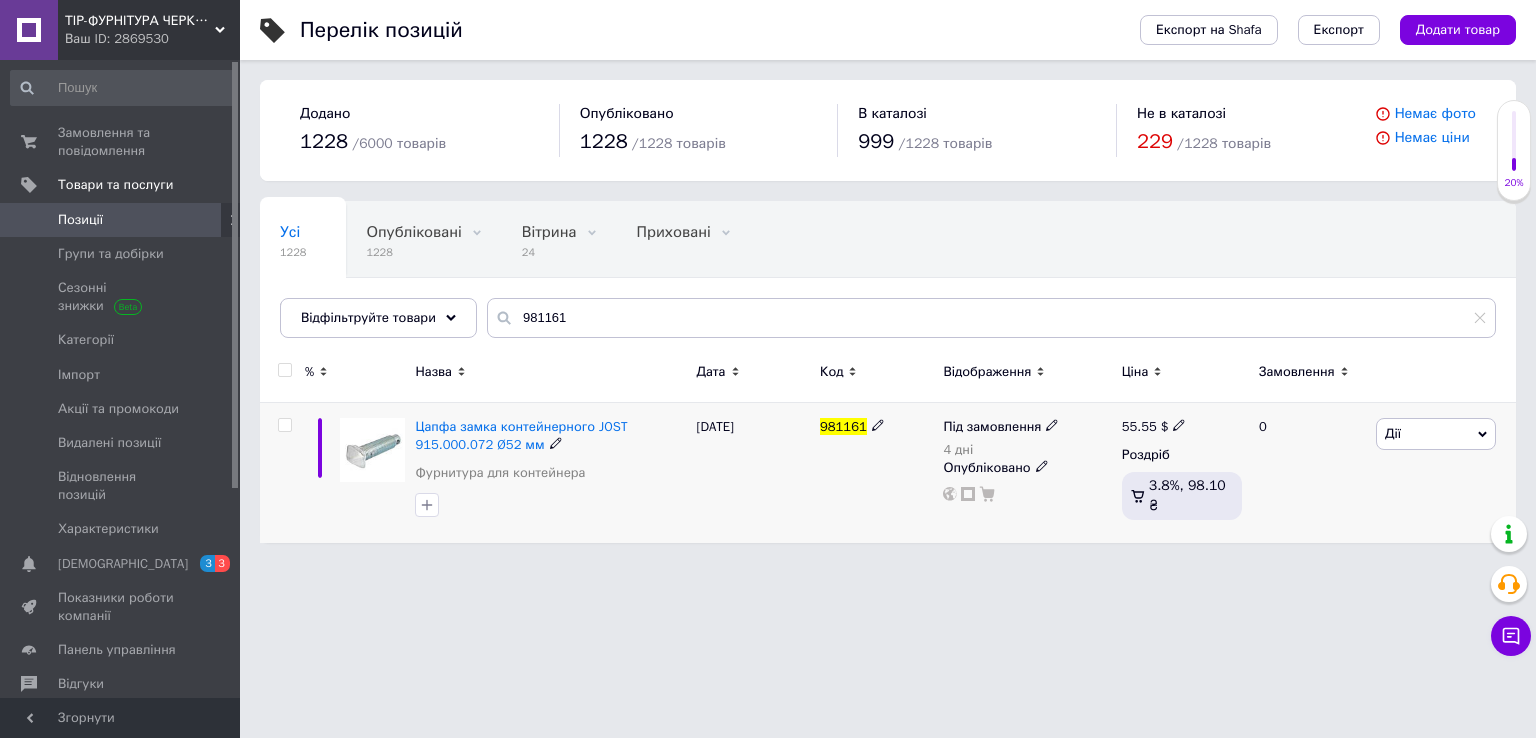 click on "55.55" at bounding box center [1139, 426] 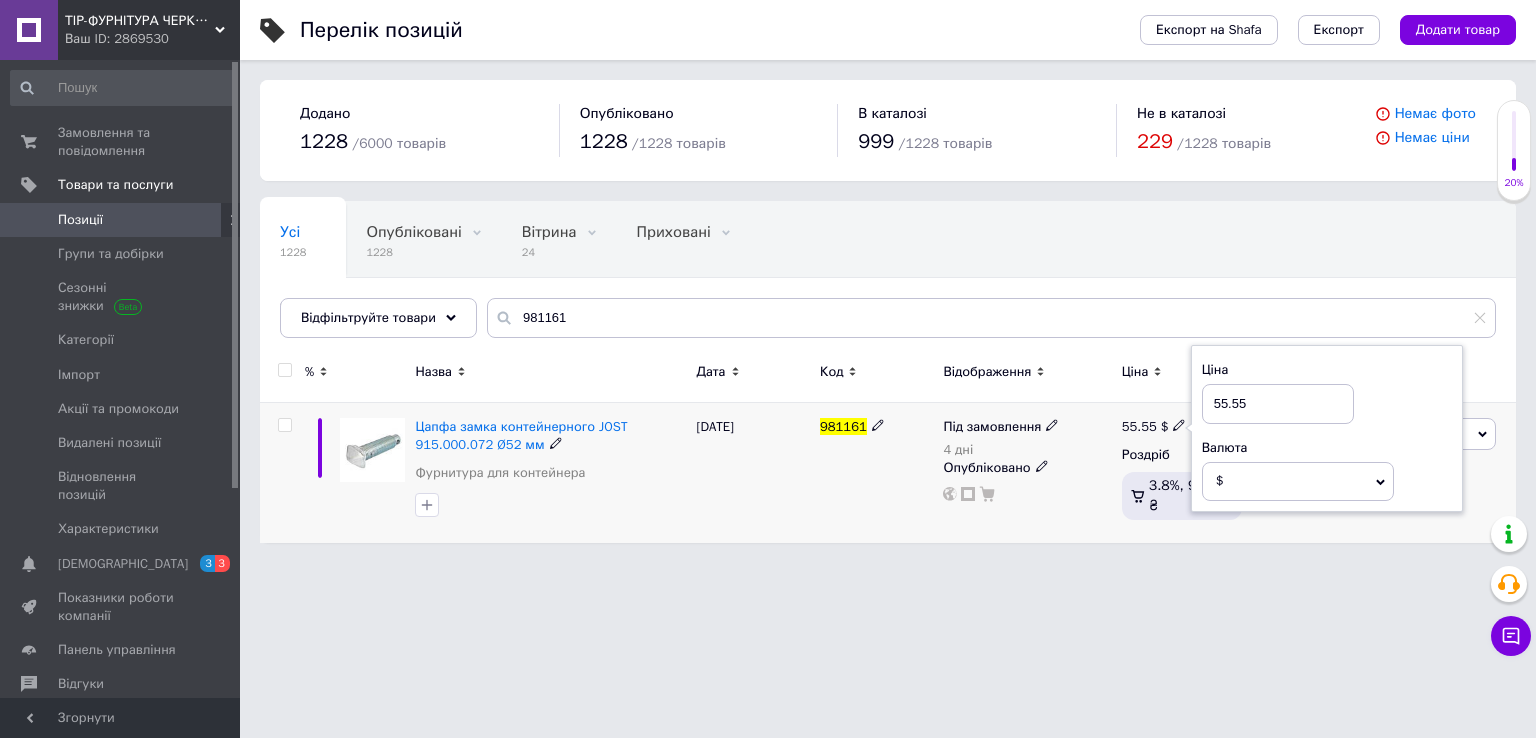 click on "55.55" at bounding box center (1278, 404) 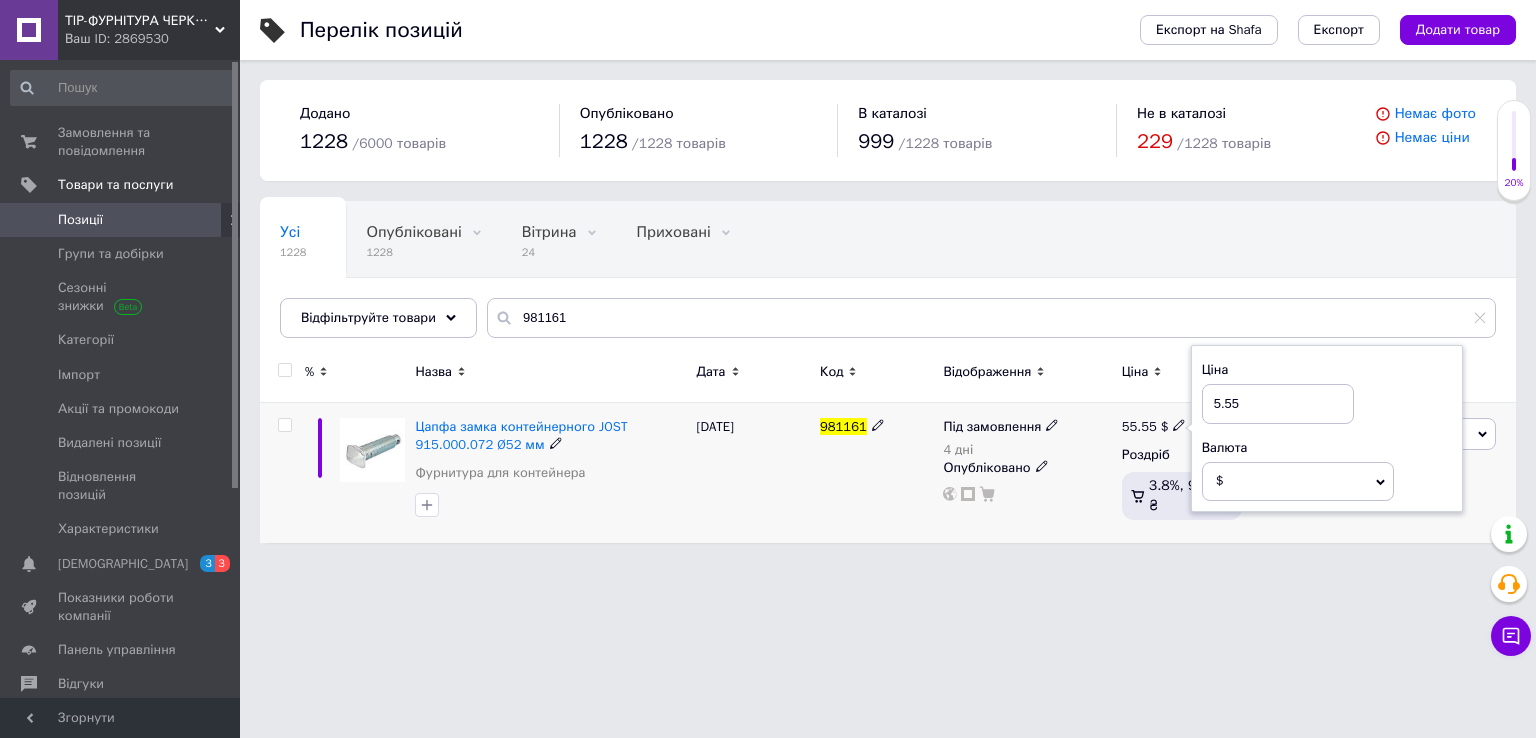 type on "50.55" 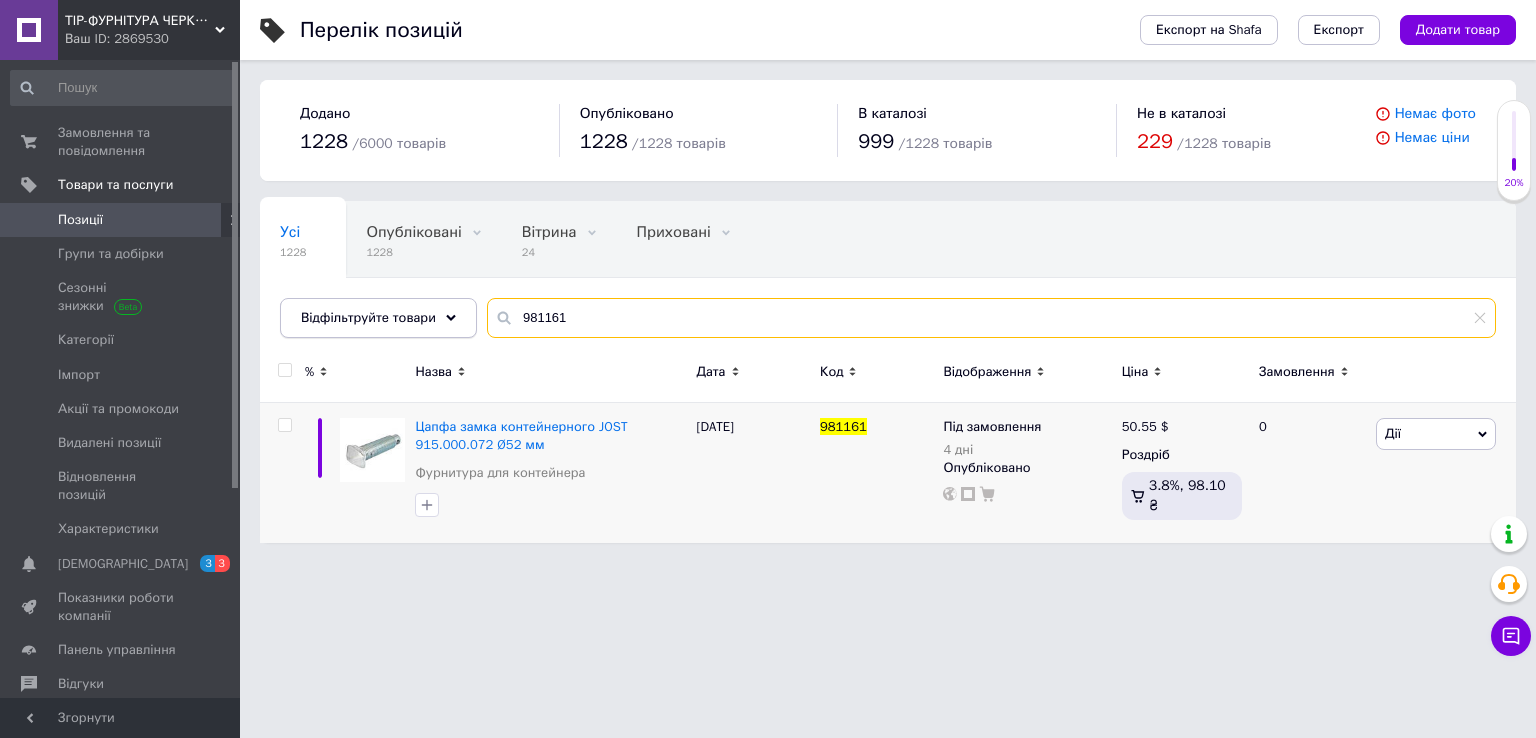 drag, startPoint x: 658, startPoint y: 309, endPoint x: 352, endPoint y: 325, distance: 306.41803 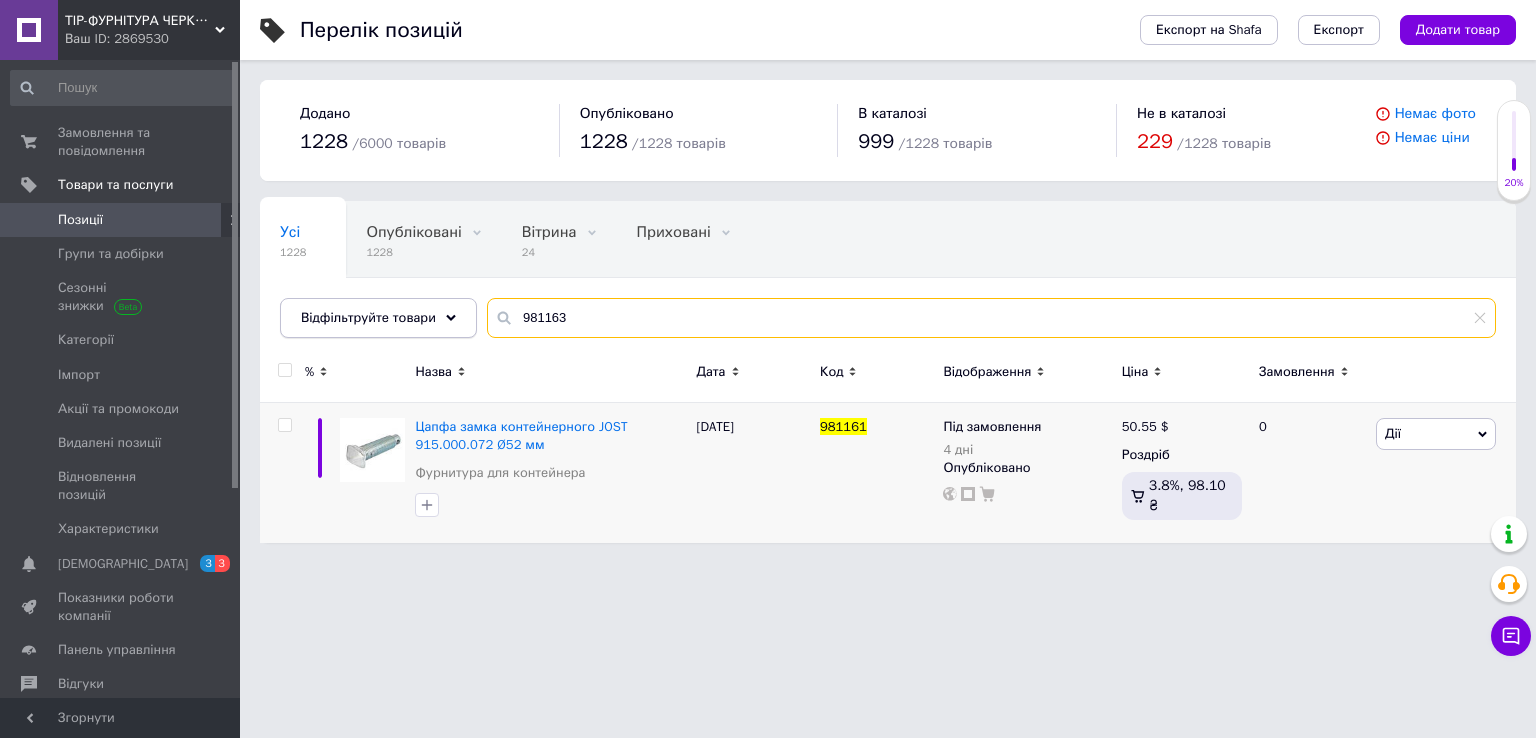 type on "981163" 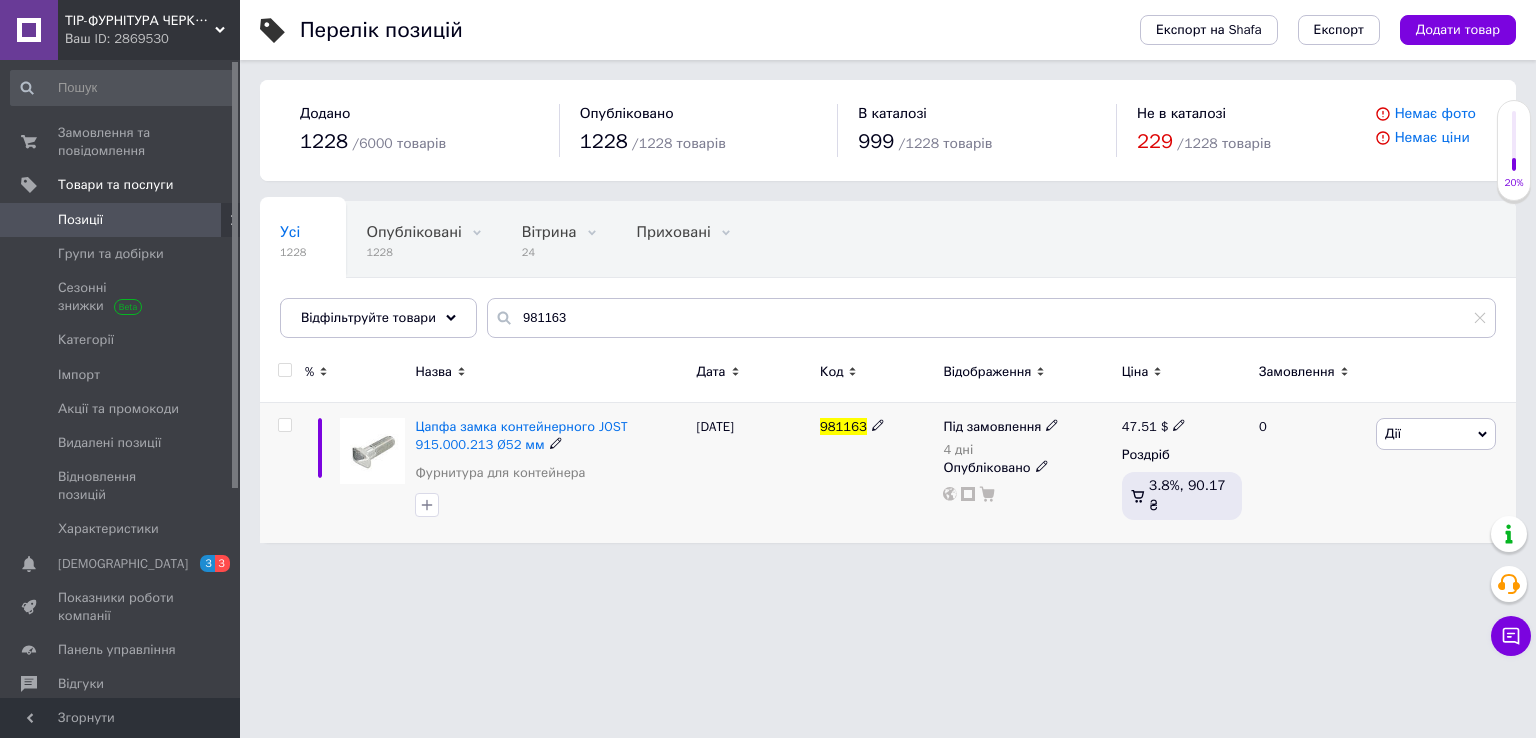 click on "47.51" at bounding box center (1139, 426) 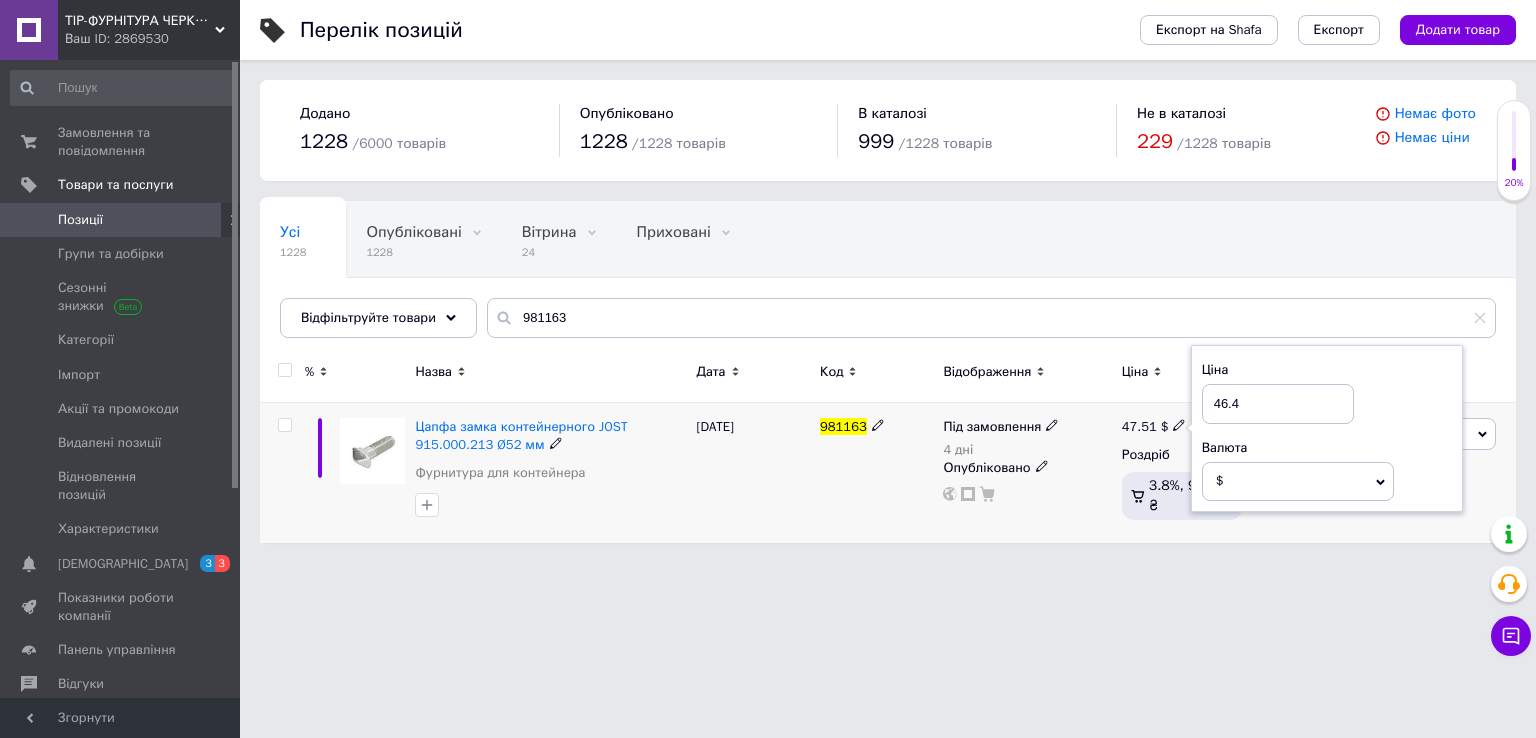 type on "46.46" 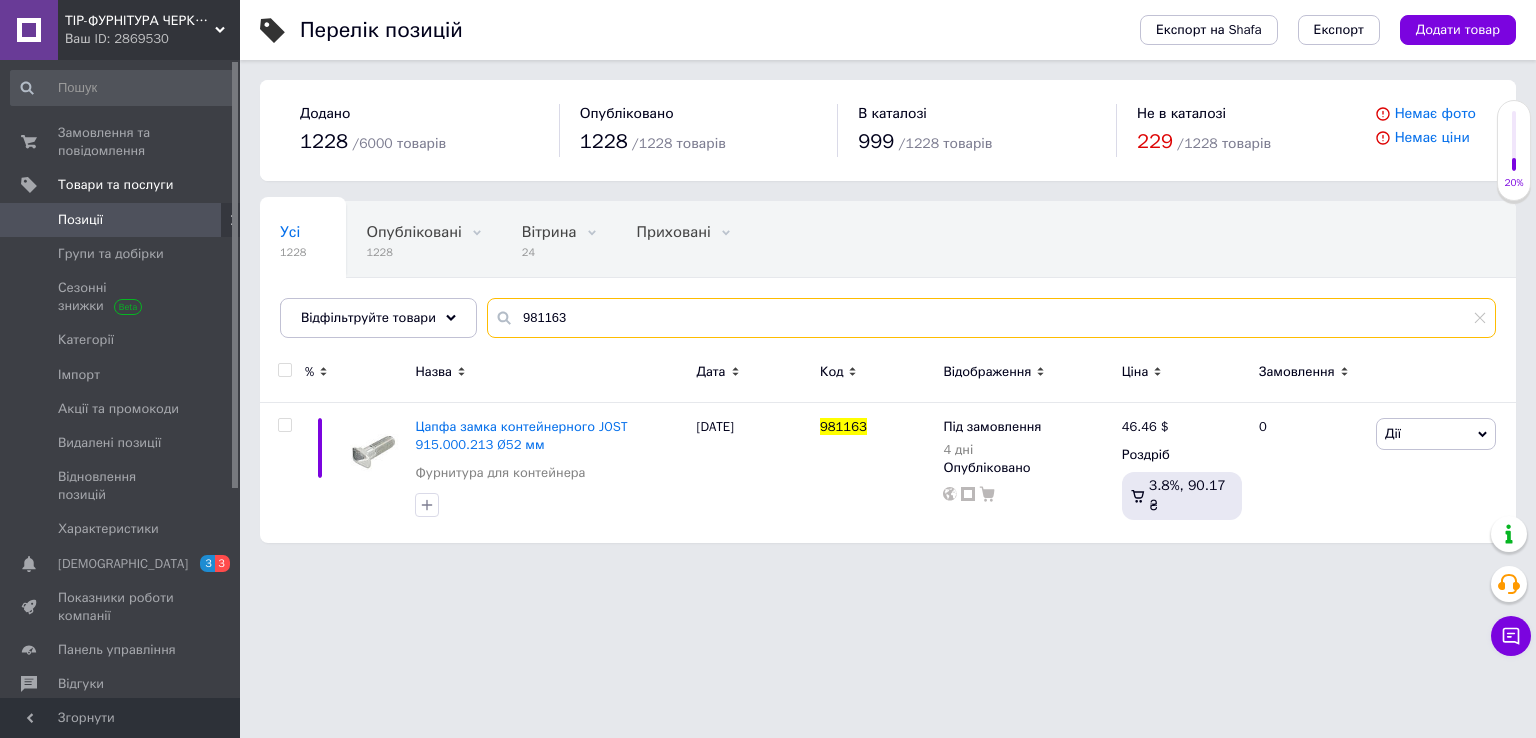 drag, startPoint x: 438, startPoint y: 343, endPoint x: 352, endPoint y: 363, distance: 88.29496 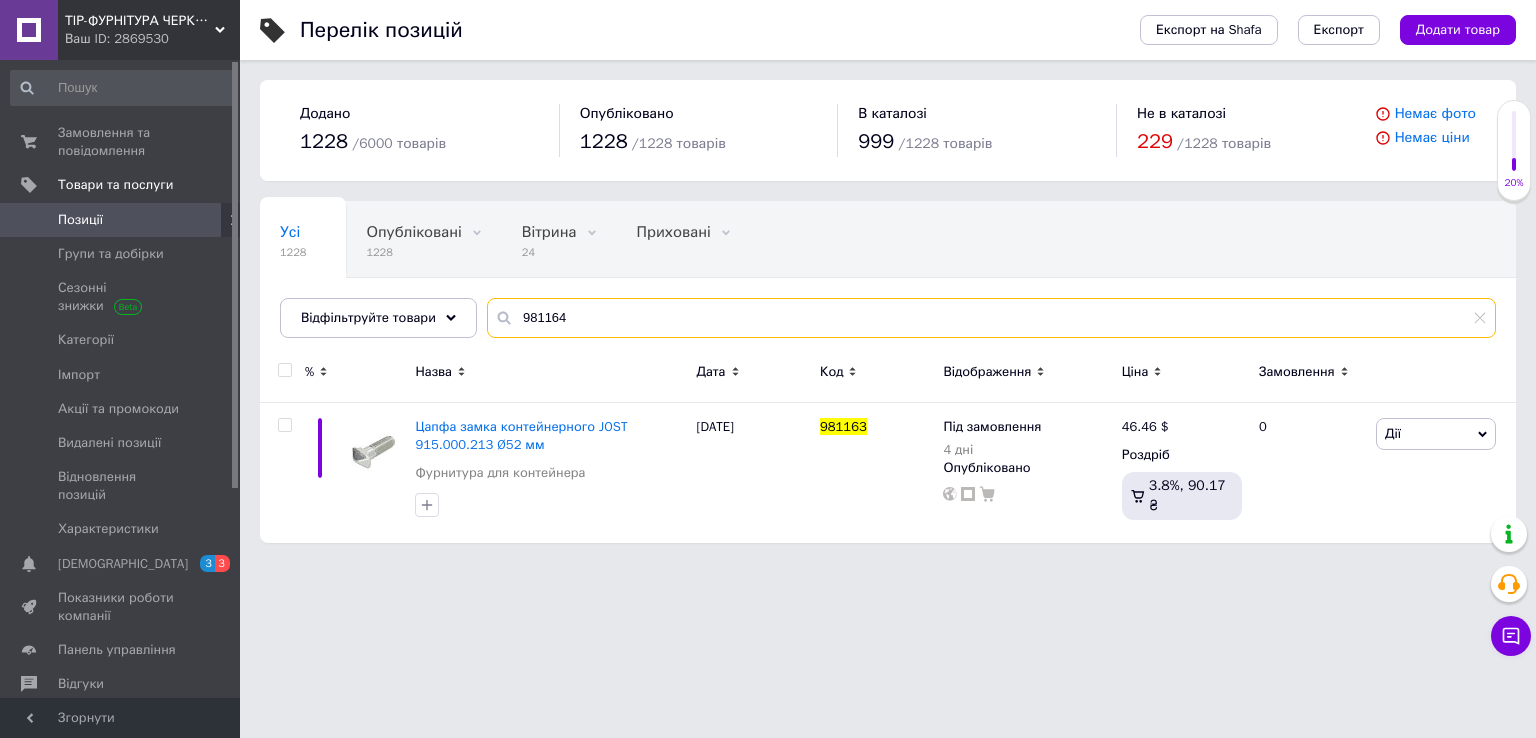 type on "981164" 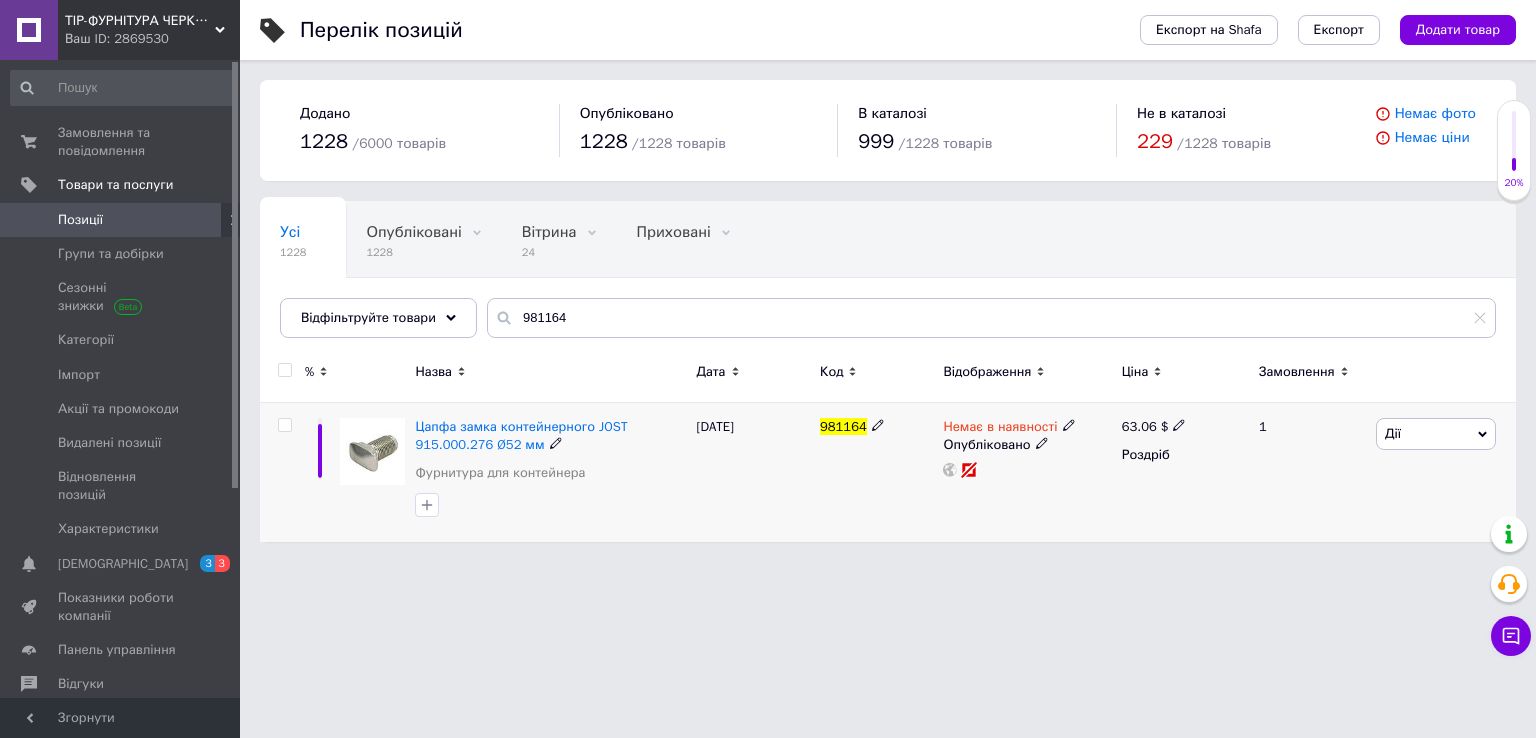 click on "63.06" at bounding box center [1139, 426] 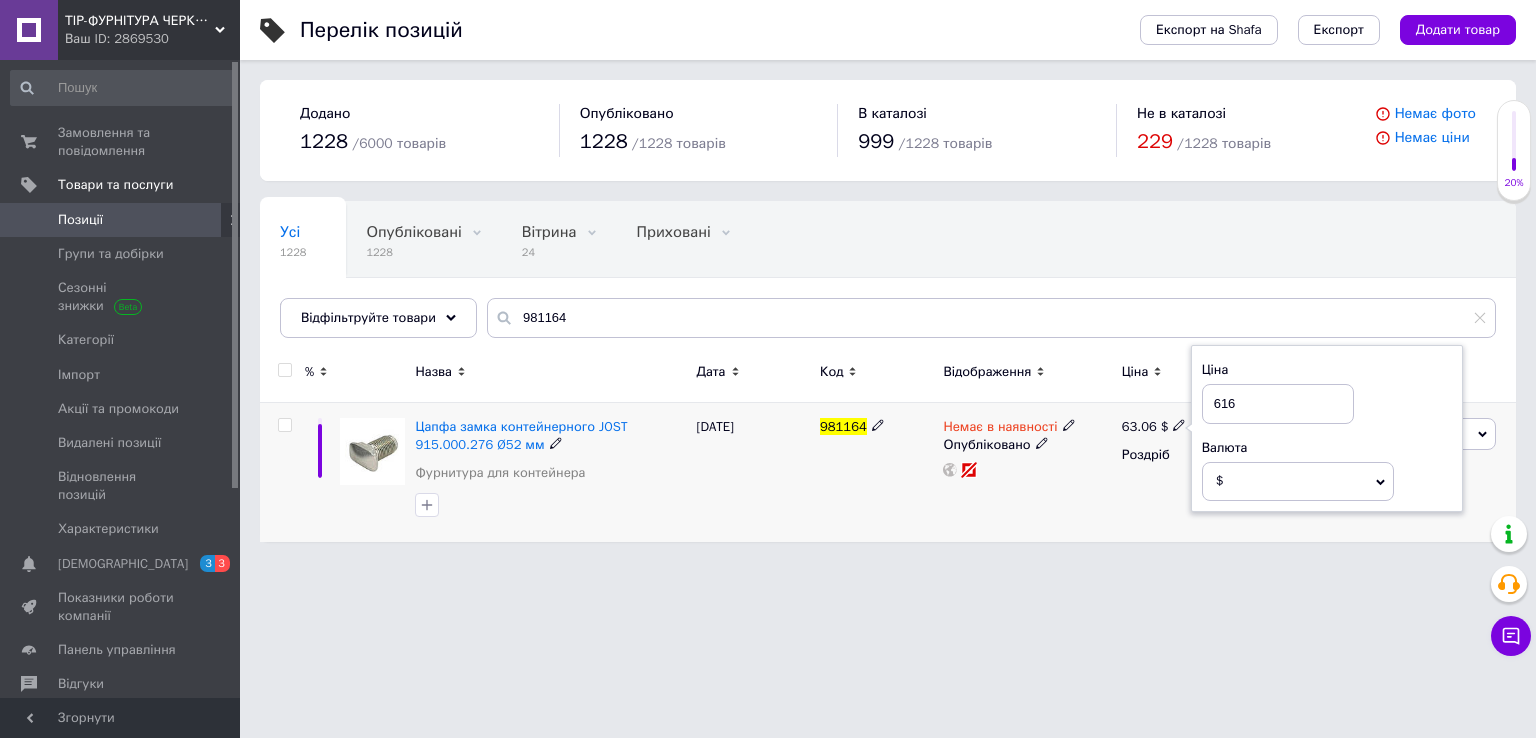 type on "6167" 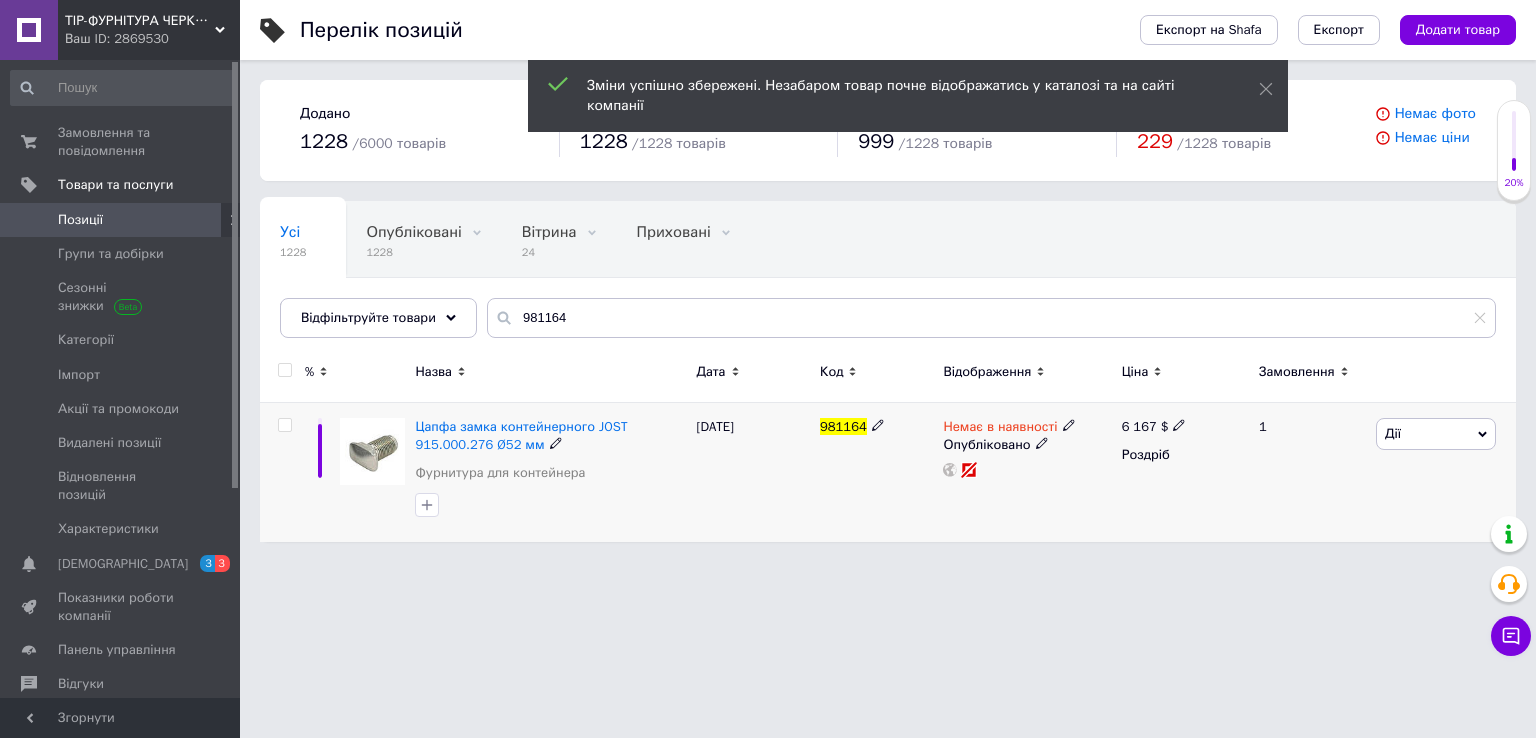click on "6 167" at bounding box center [1139, 426] 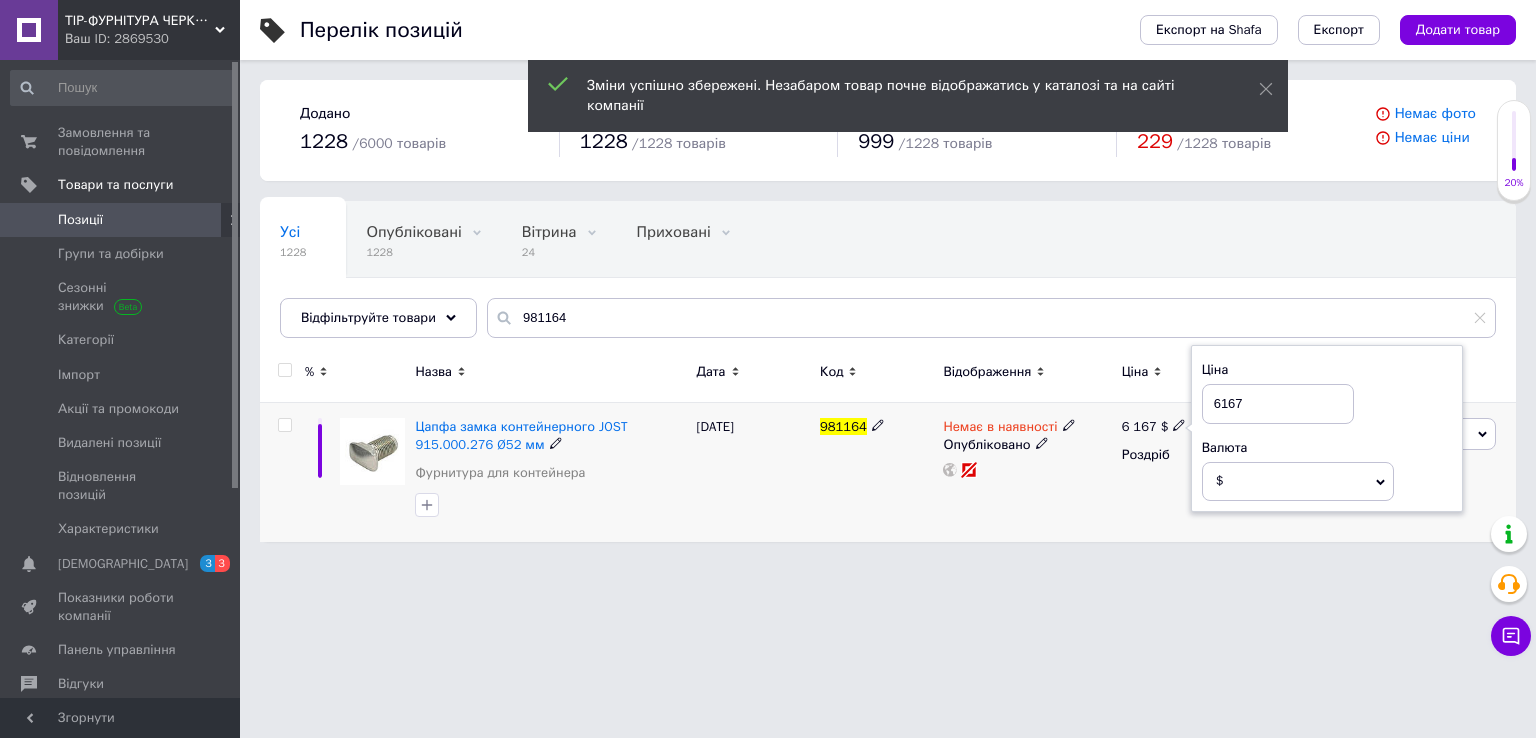 click on "6167" at bounding box center [1278, 404] 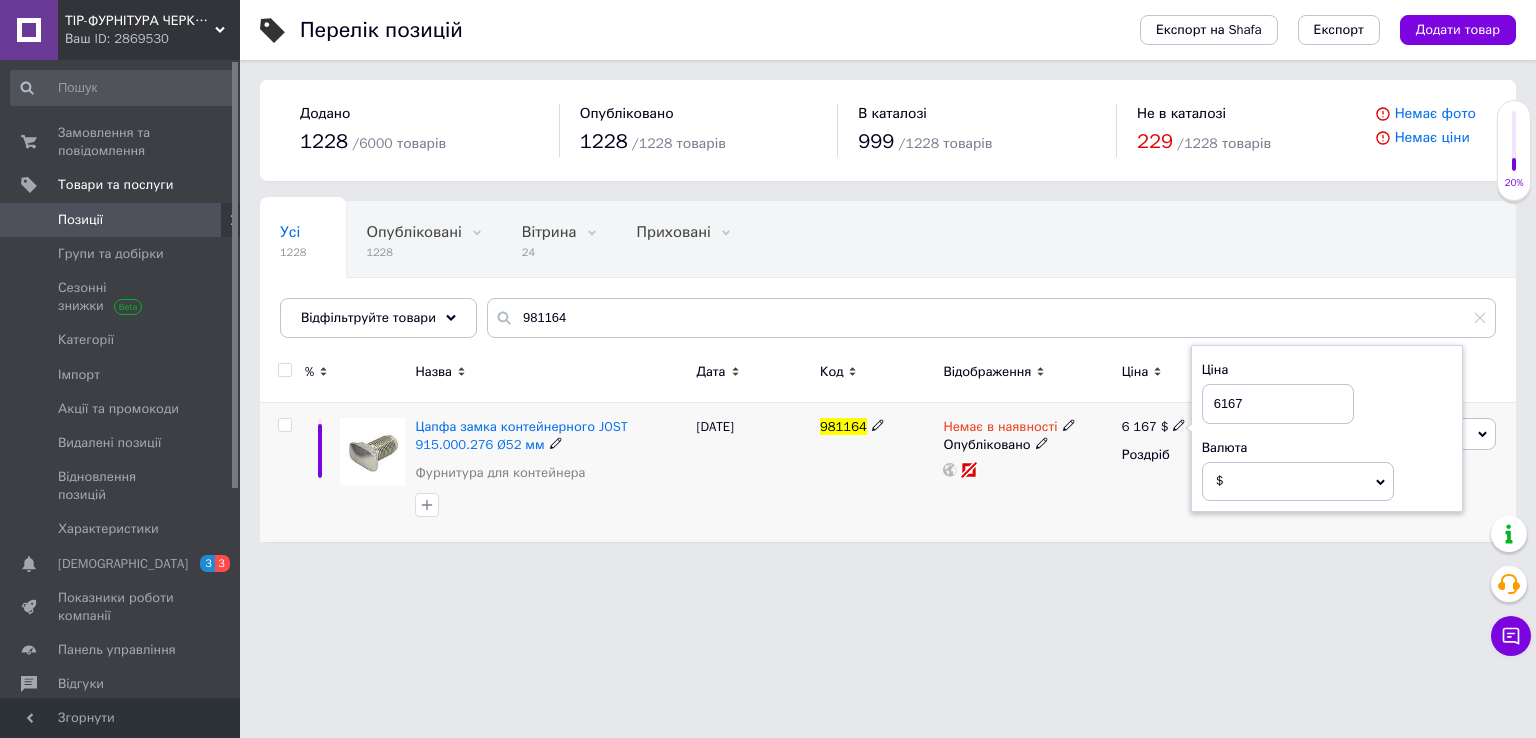 click on "6167" at bounding box center (1278, 404) 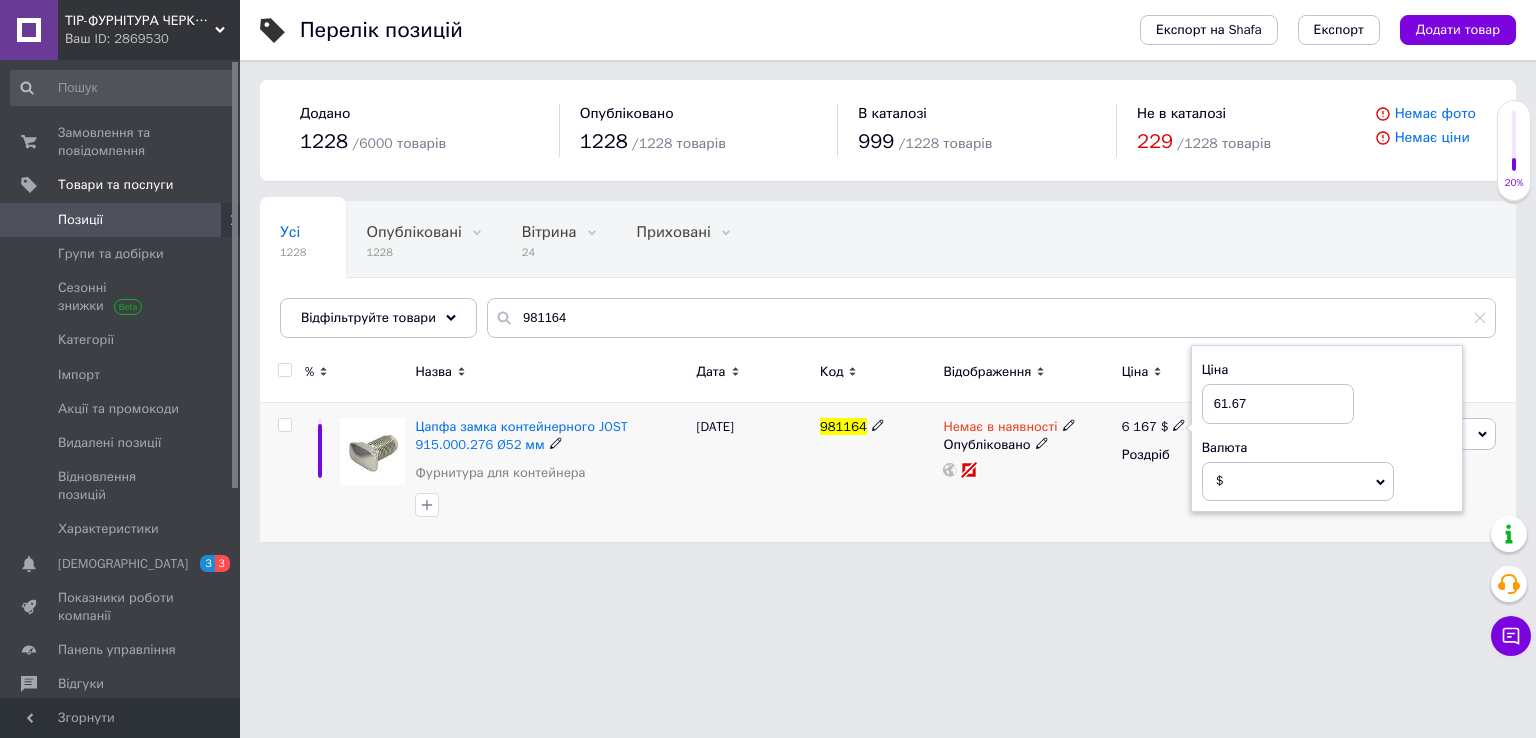 click on "61.67" at bounding box center [1278, 404] 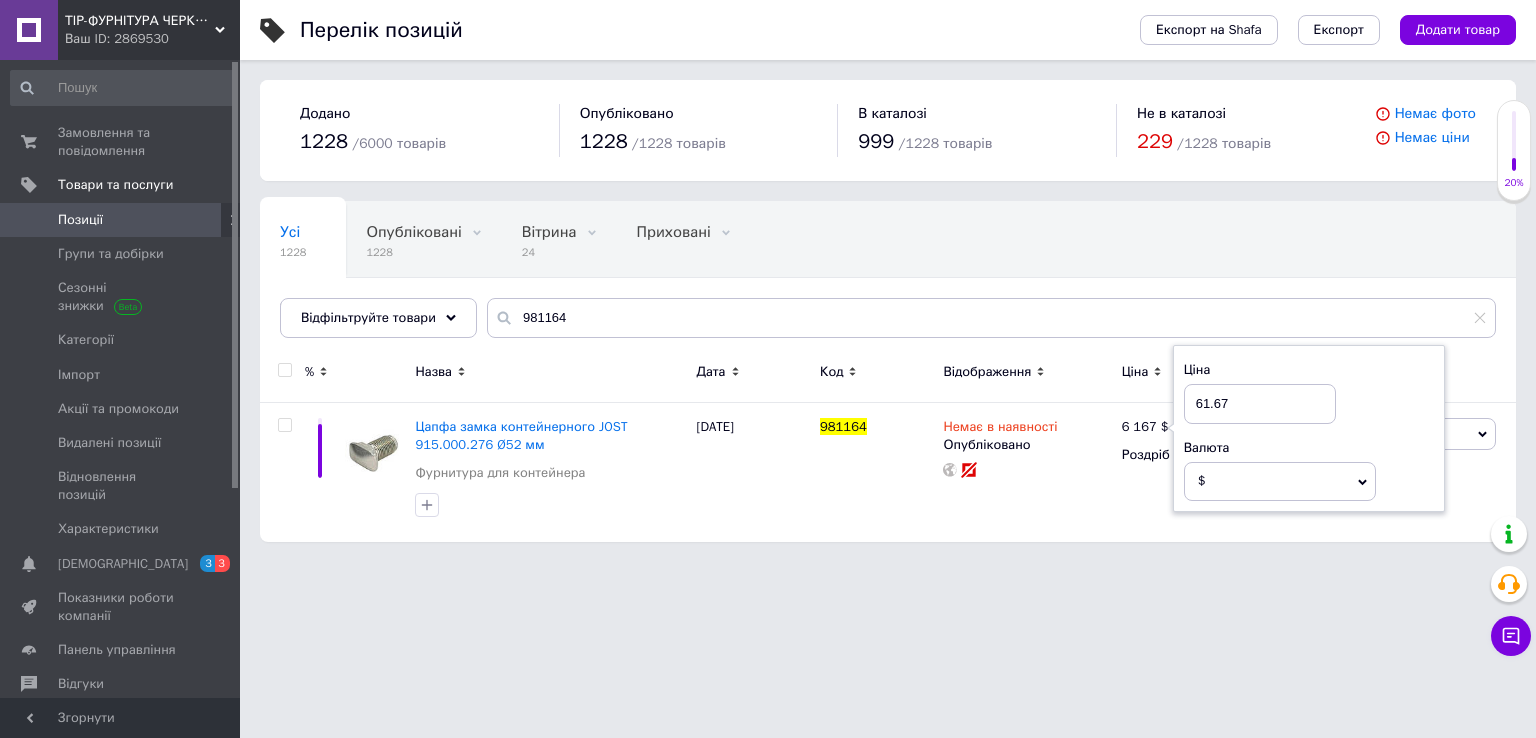 type on "61.67" 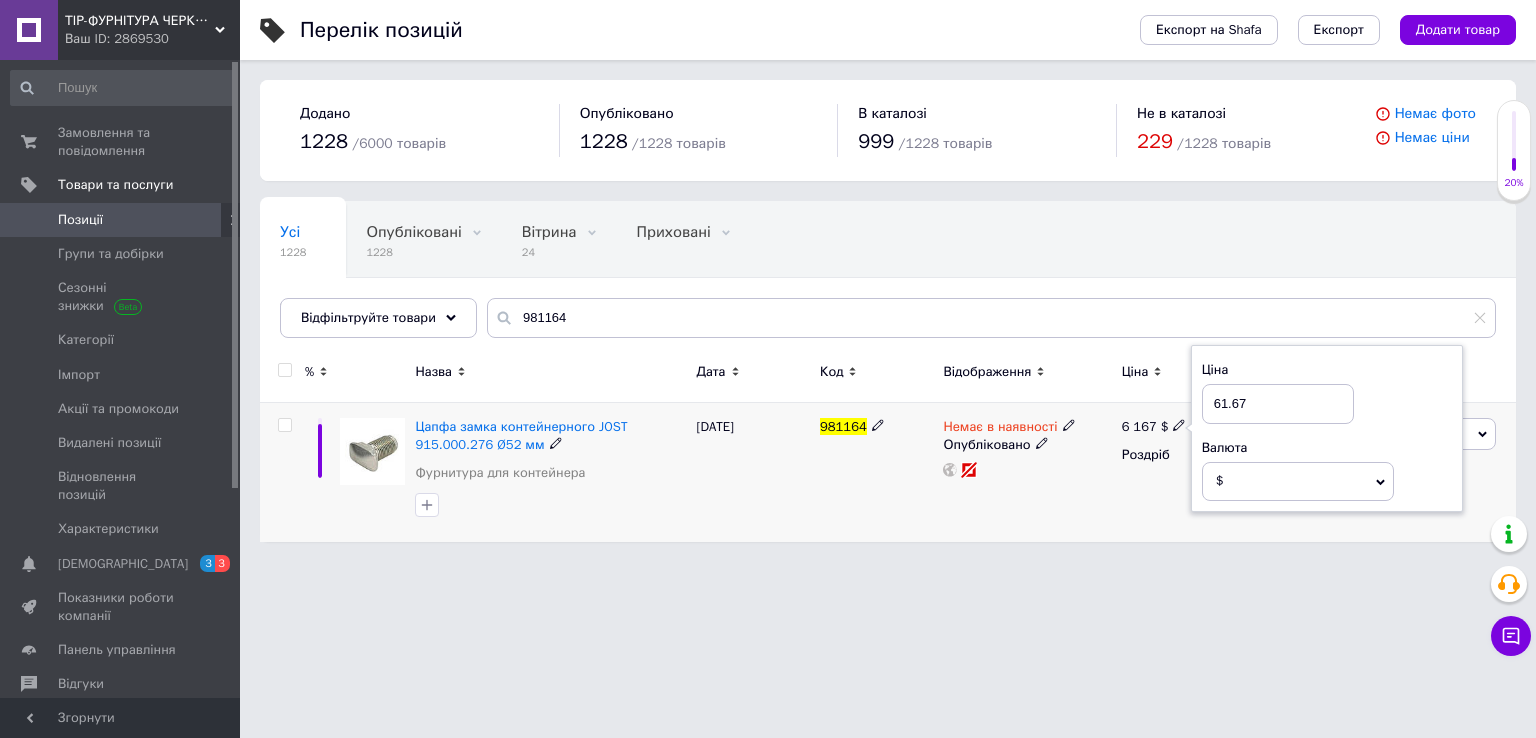 click on "Немає в наявності Опубліковано" at bounding box center [1027, 472] 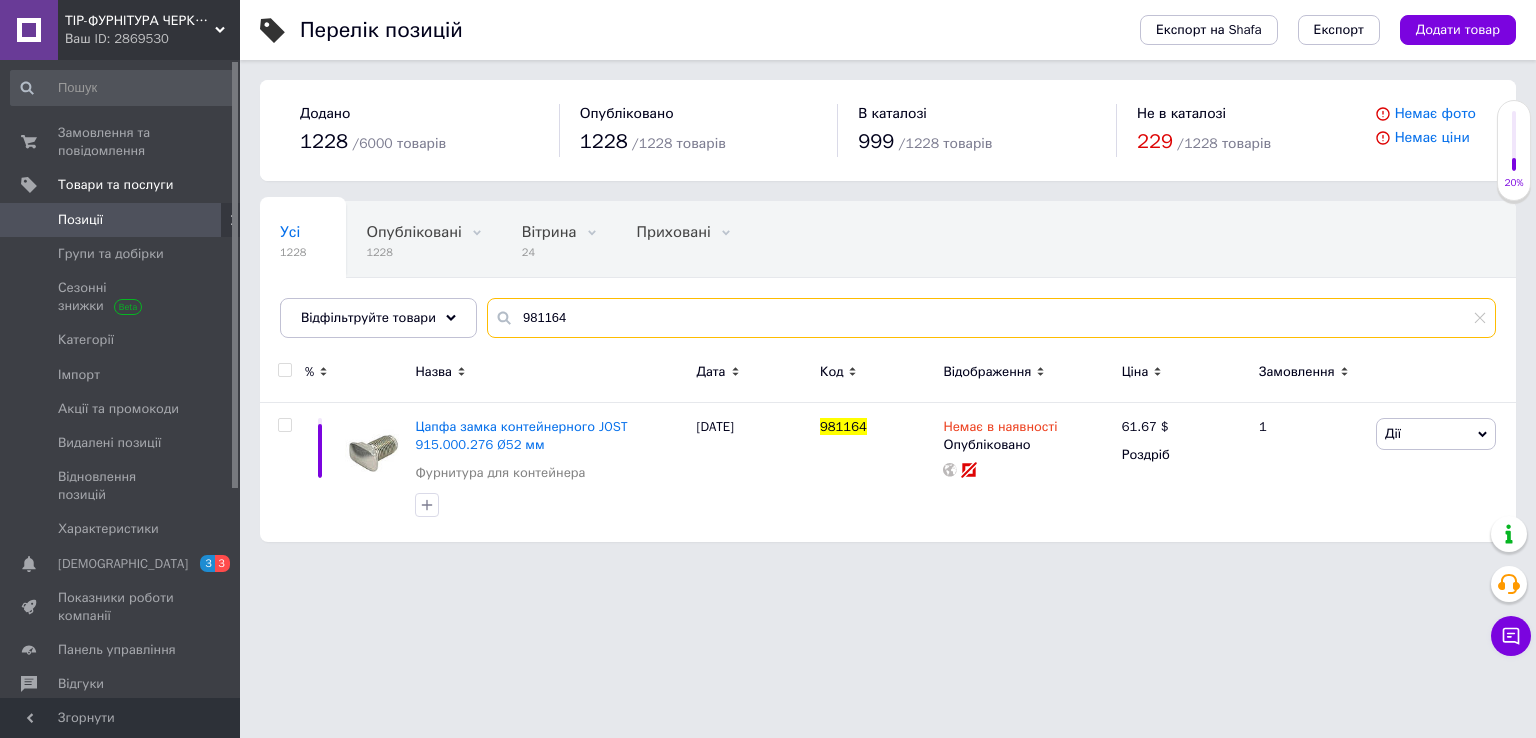 drag, startPoint x: 610, startPoint y: 320, endPoint x: 406, endPoint y: 352, distance: 206.49455 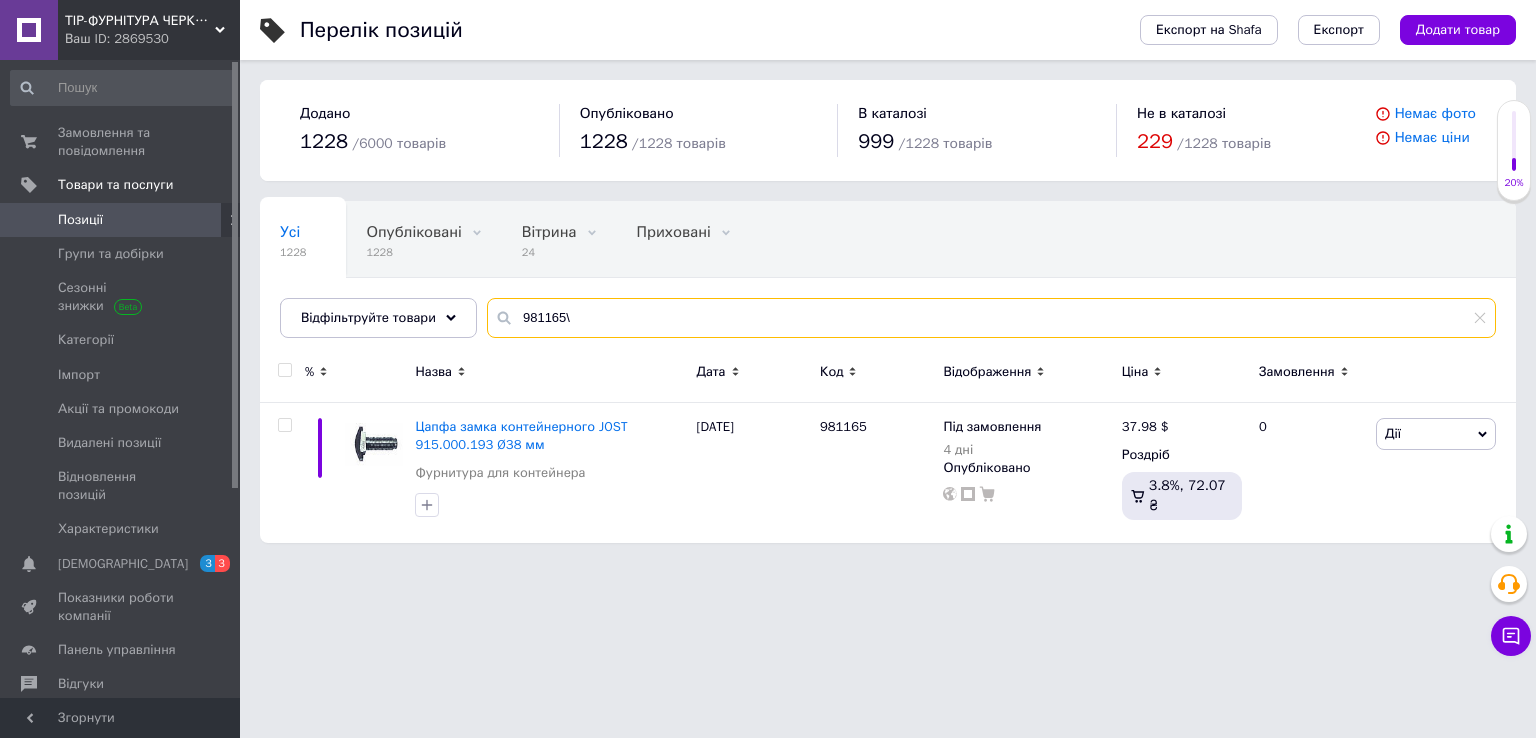 type on "981165\" 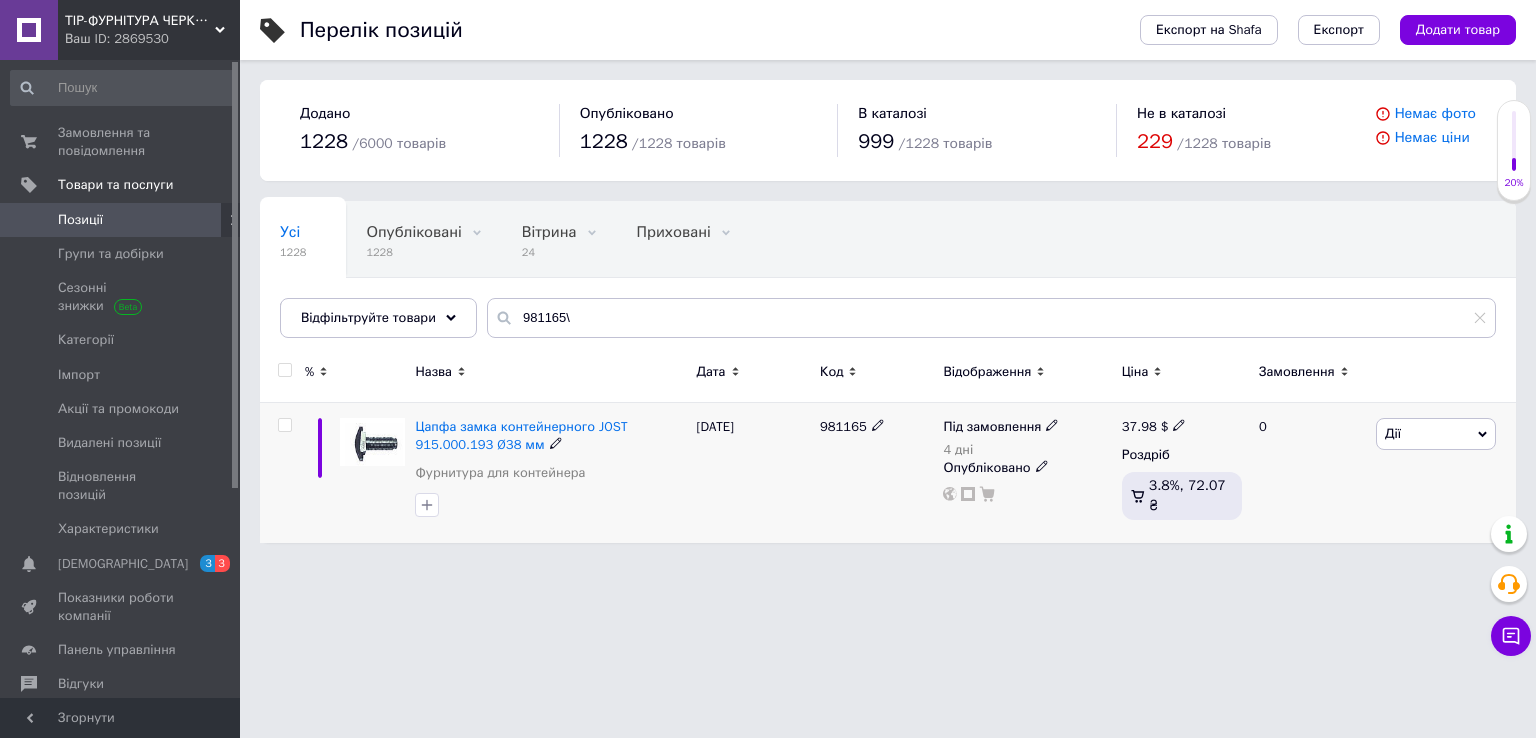 click on "37.98" at bounding box center (1139, 426) 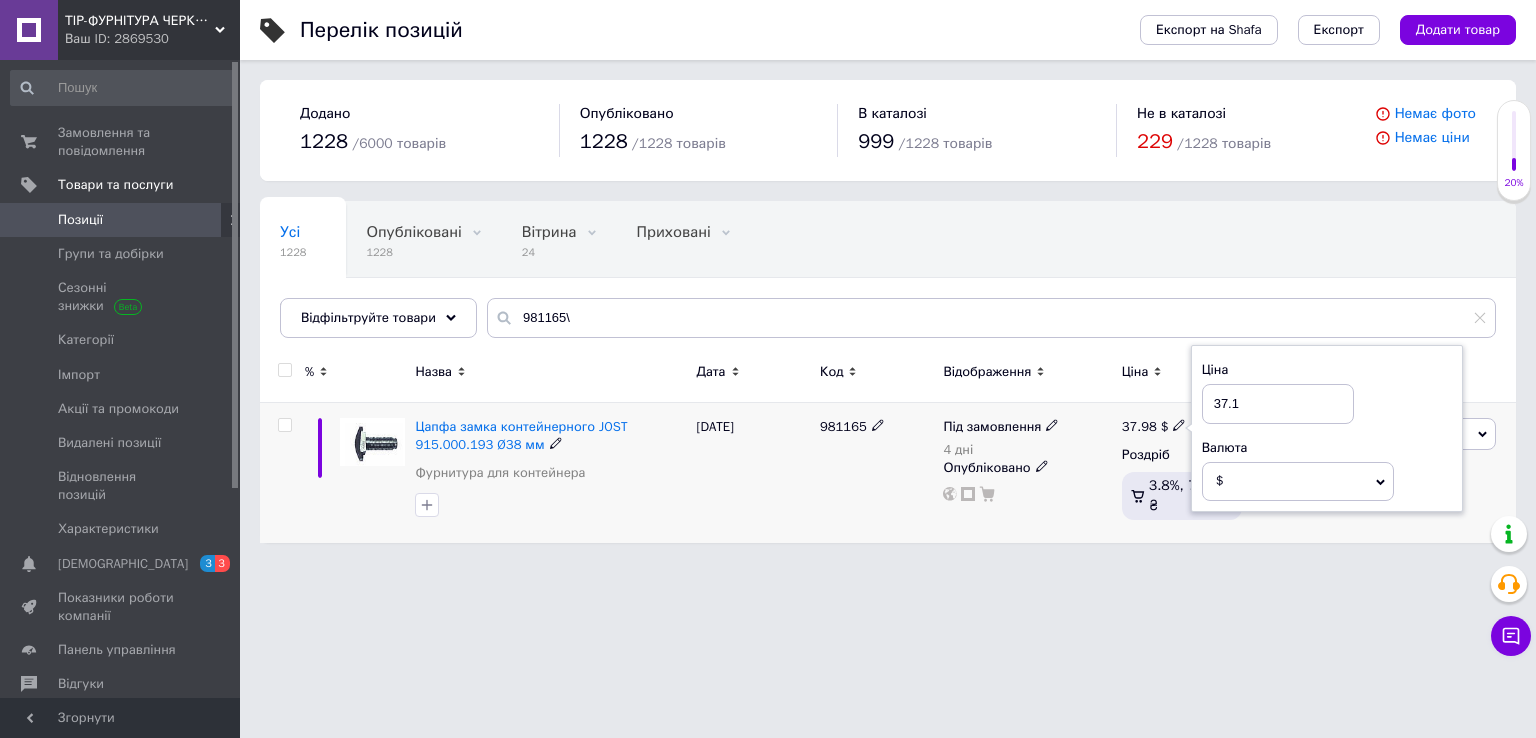 type on "37.14" 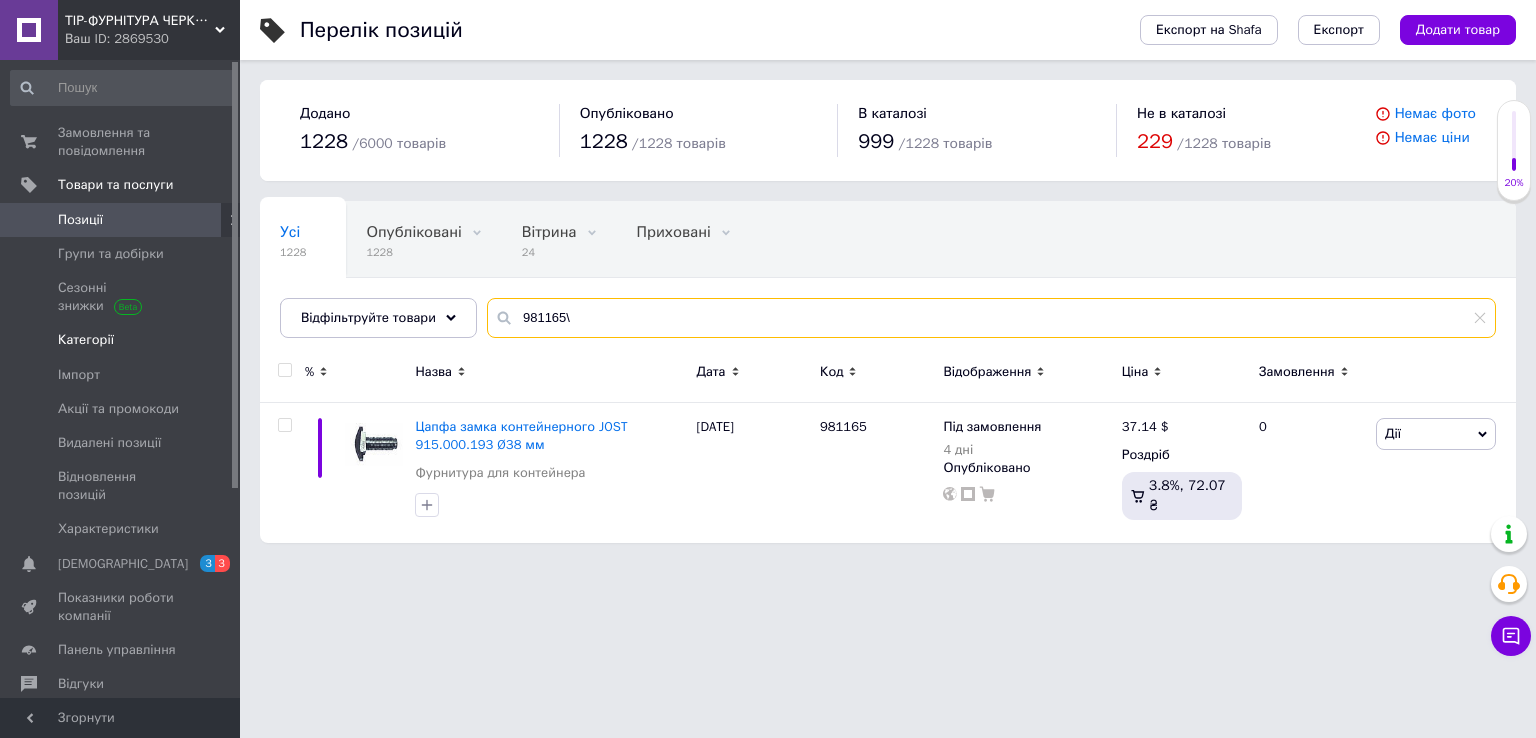 drag, startPoint x: 593, startPoint y: 314, endPoint x: 239, endPoint y: 334, distance: 354.5645 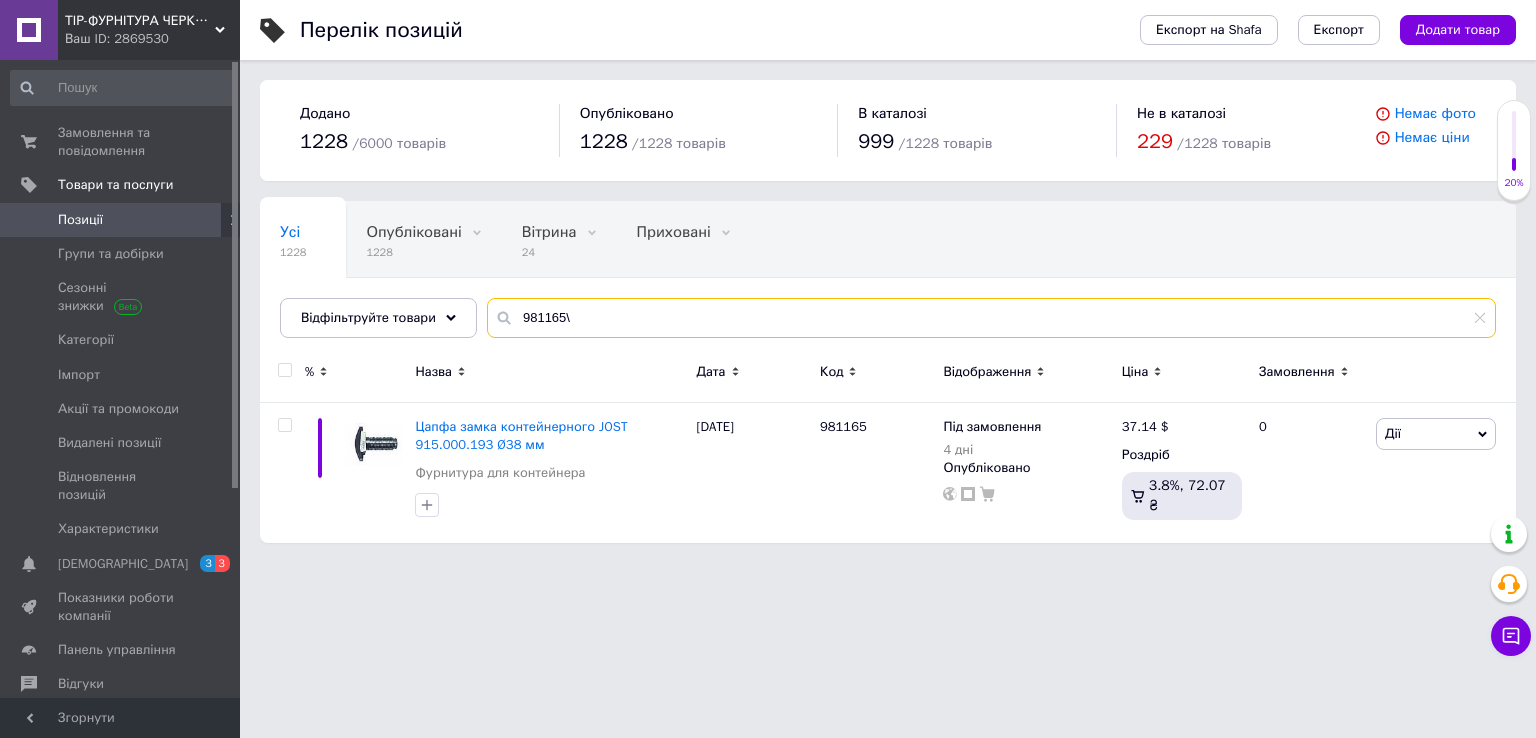 paste on "6" 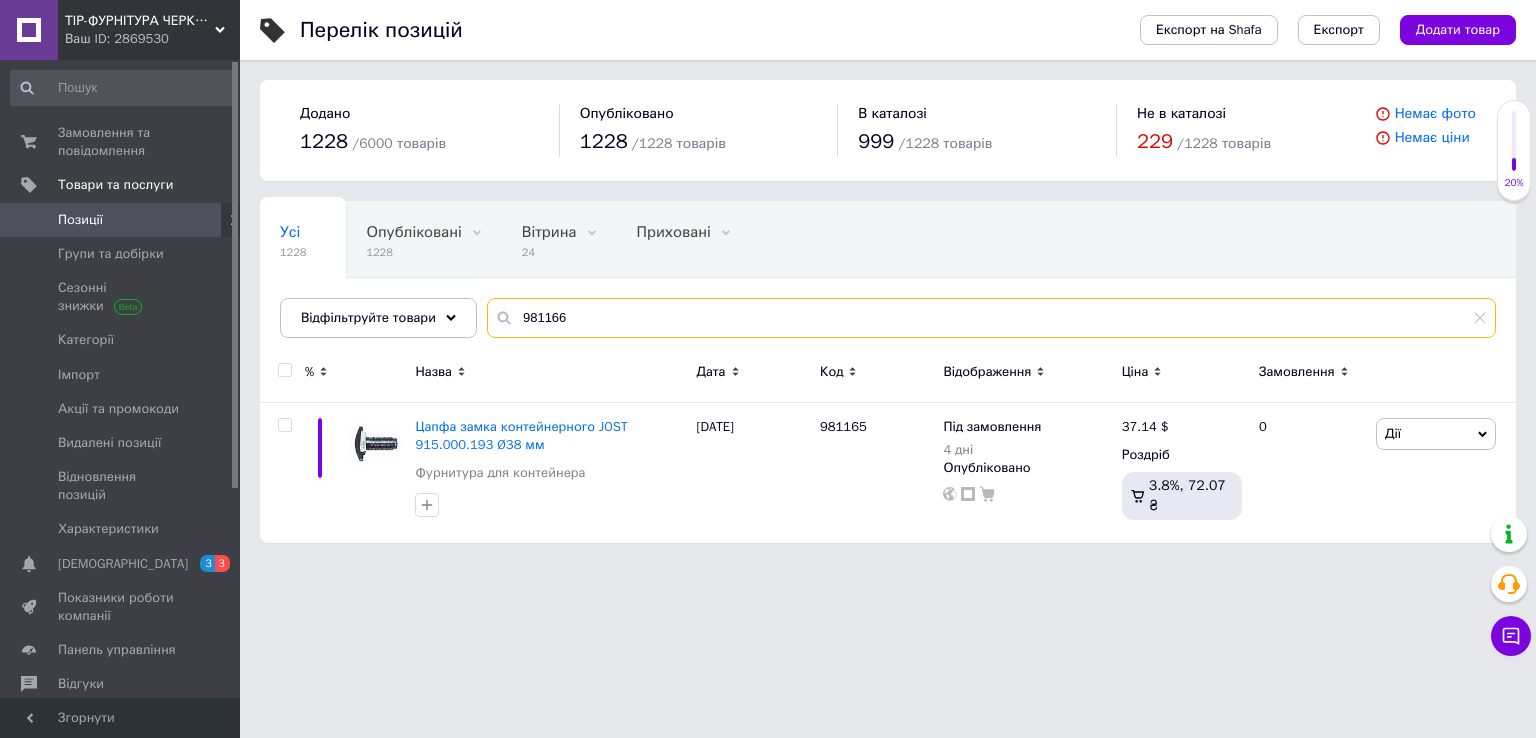 type on "981166" 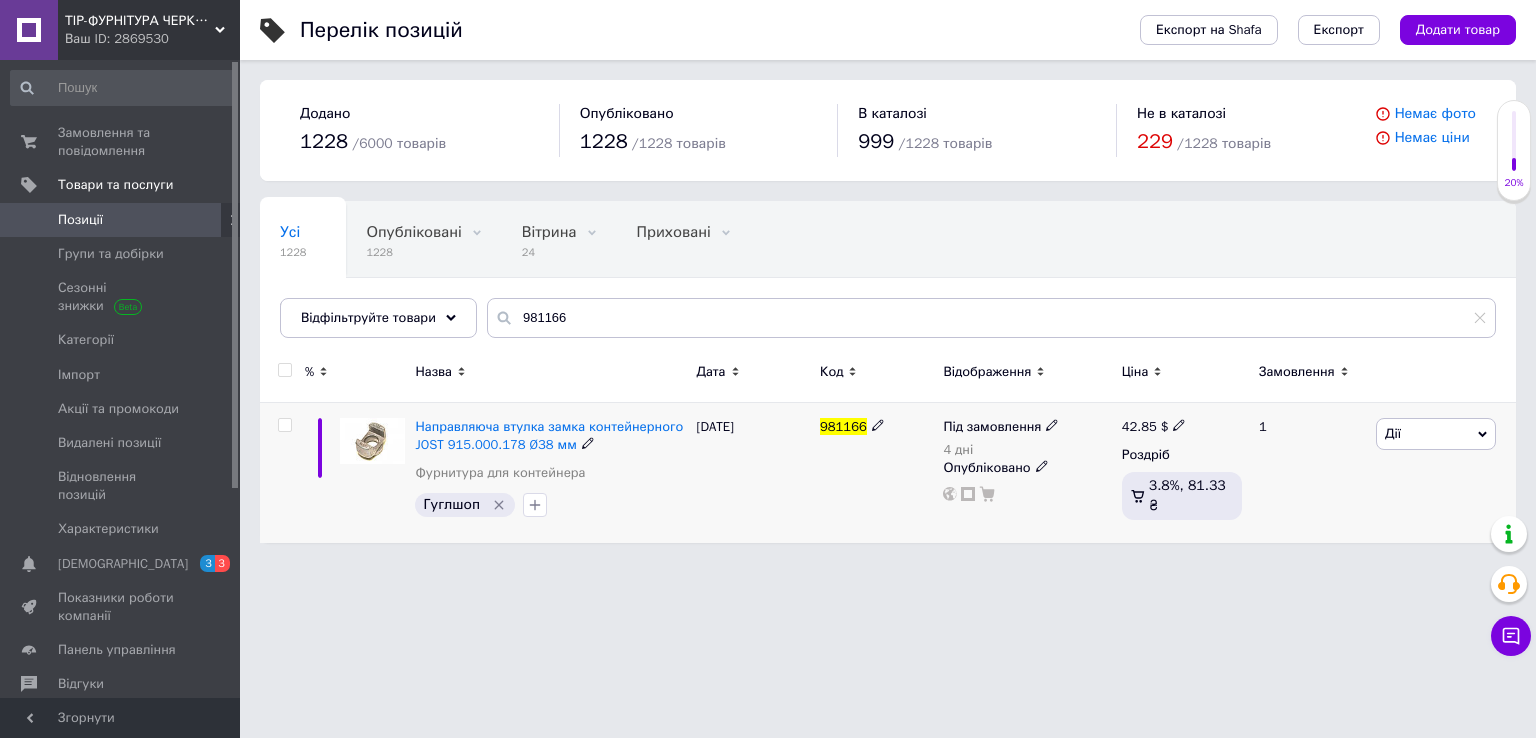 click on "42.85" at bounding box center (1139, 426) 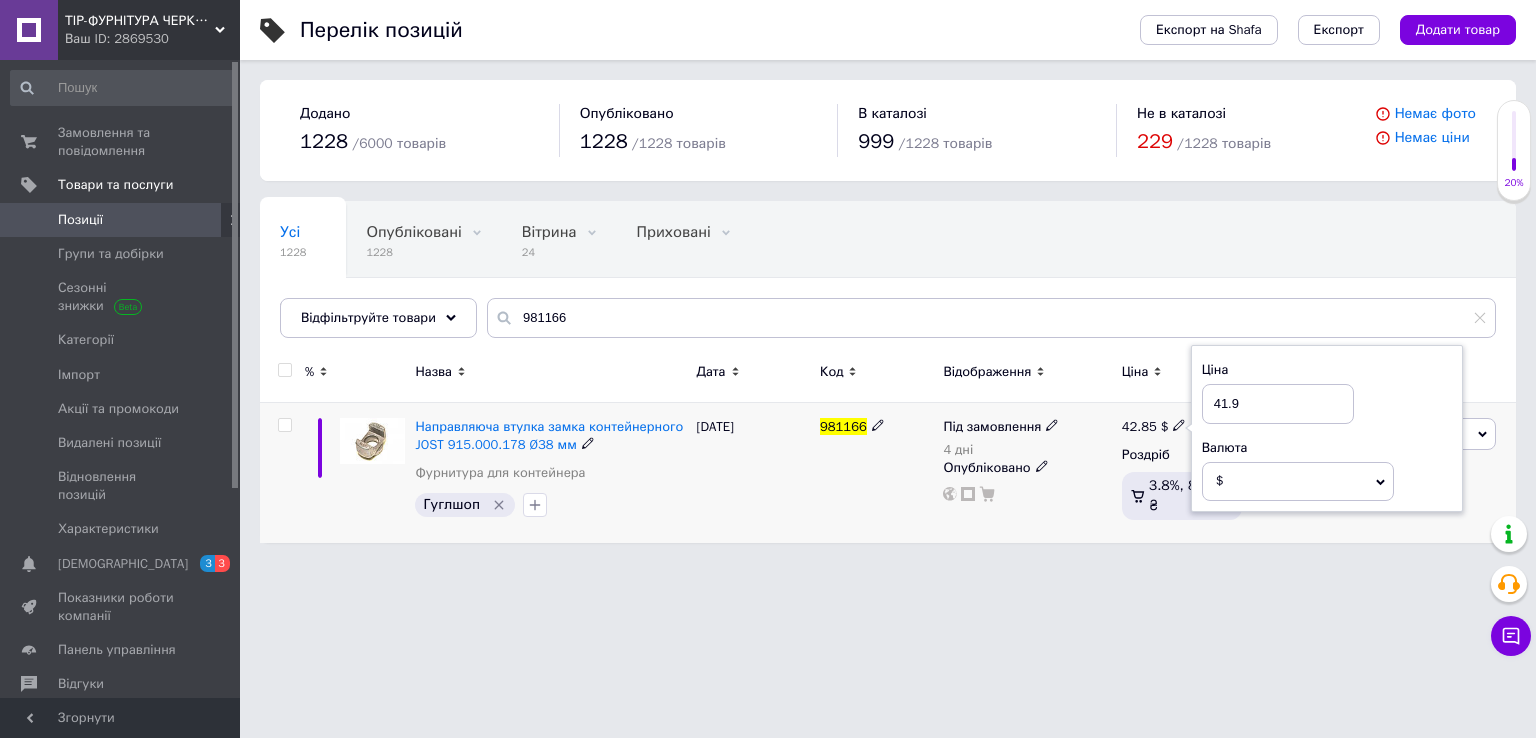 type on "41.91" 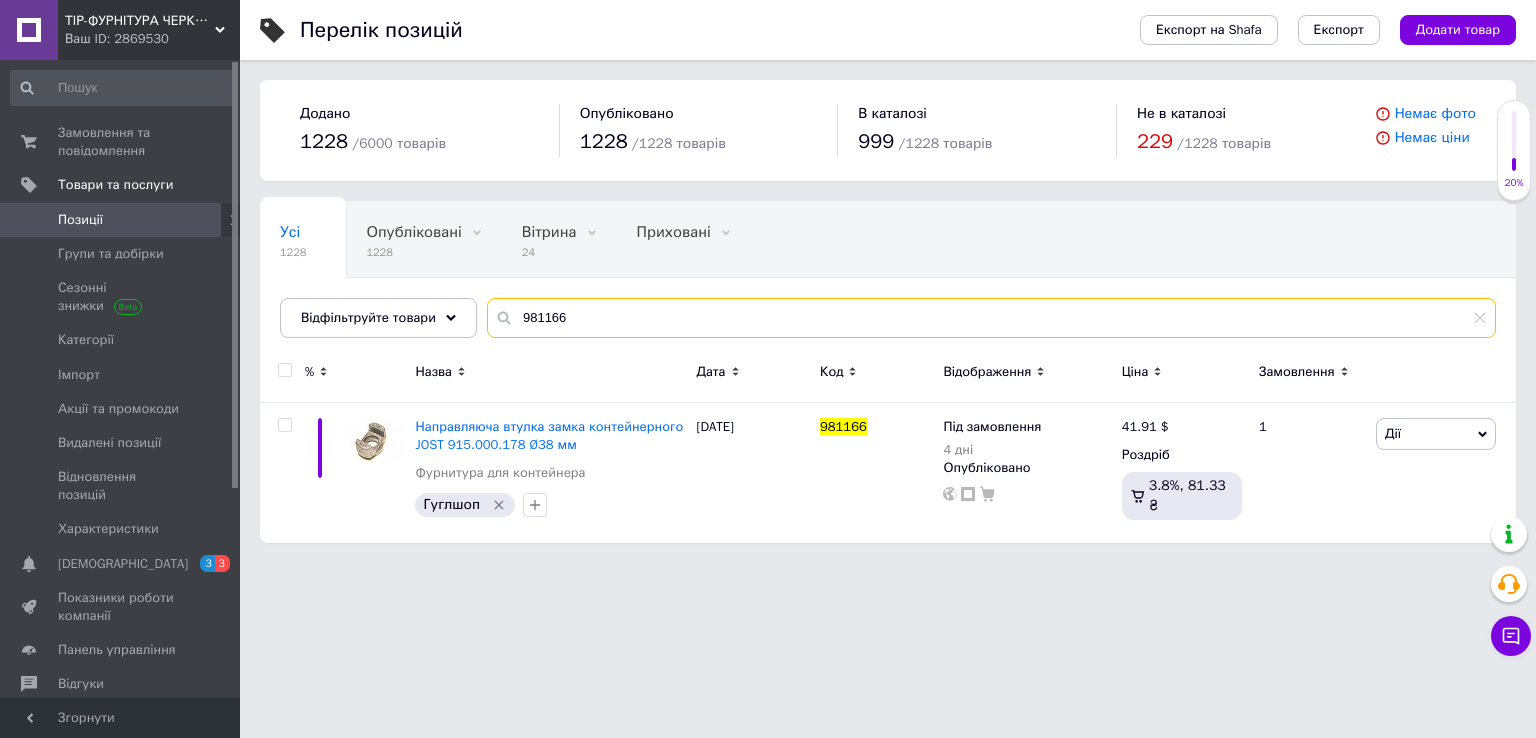 drag, startPoint x: 585, startPoint y: 319, endPoint x: 328, endPoint y: 361, distance: 260.4093 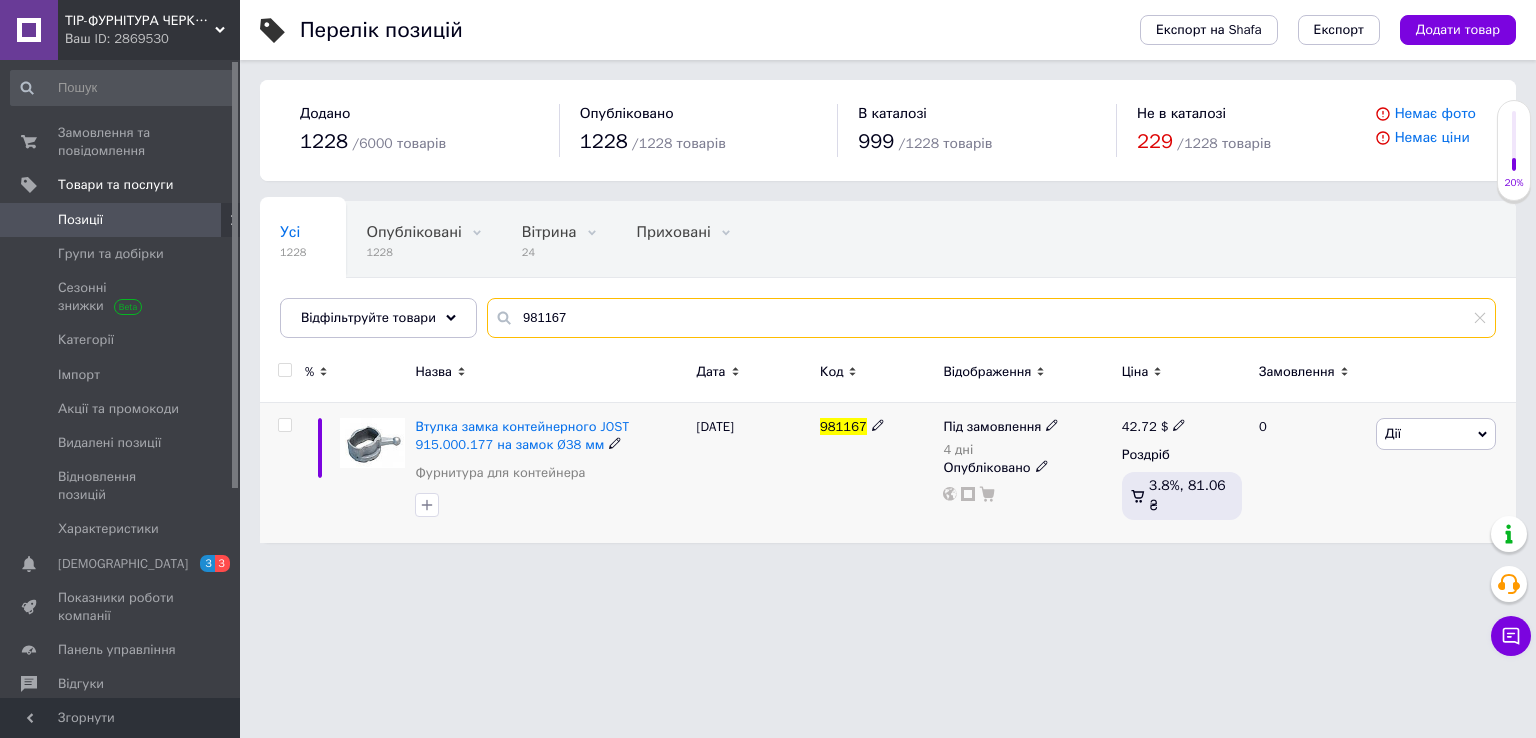 type on "981167" 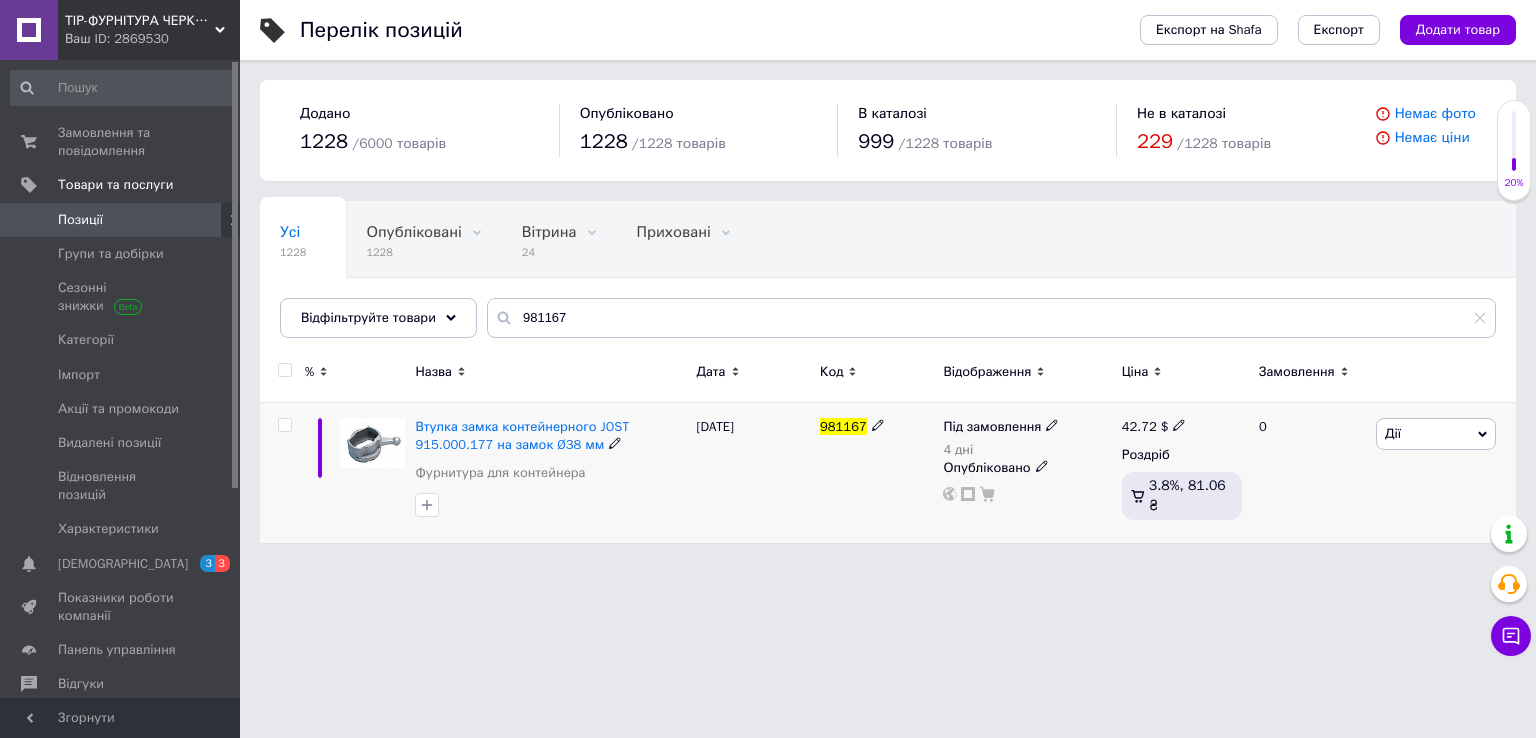 click on "42.72" at bounding box center [1139, 426] 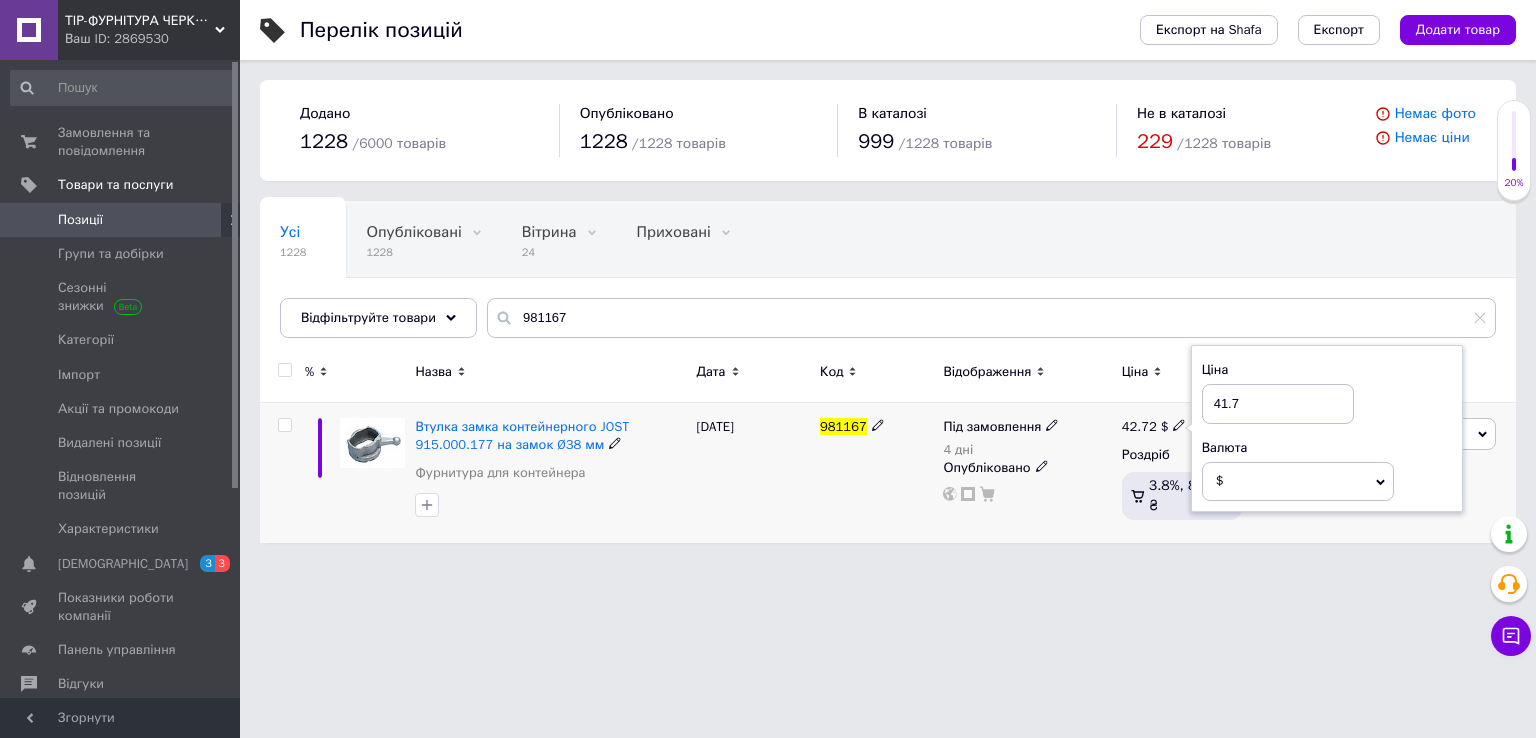 type on "41.78" 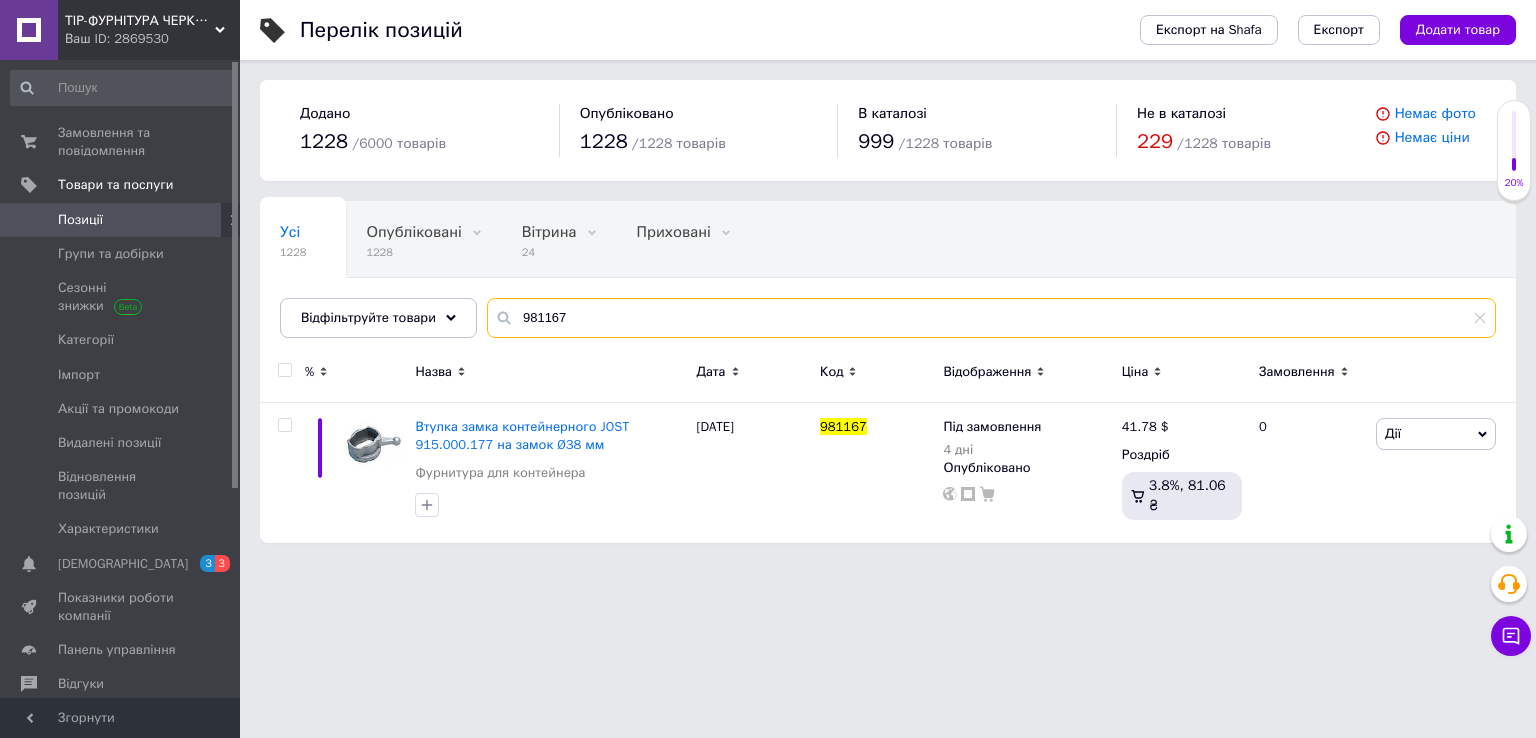 drag, startPoint x: 626, startPoint y: 313, endPoint x: 299, endPoint y: 361, distance: 330.50415 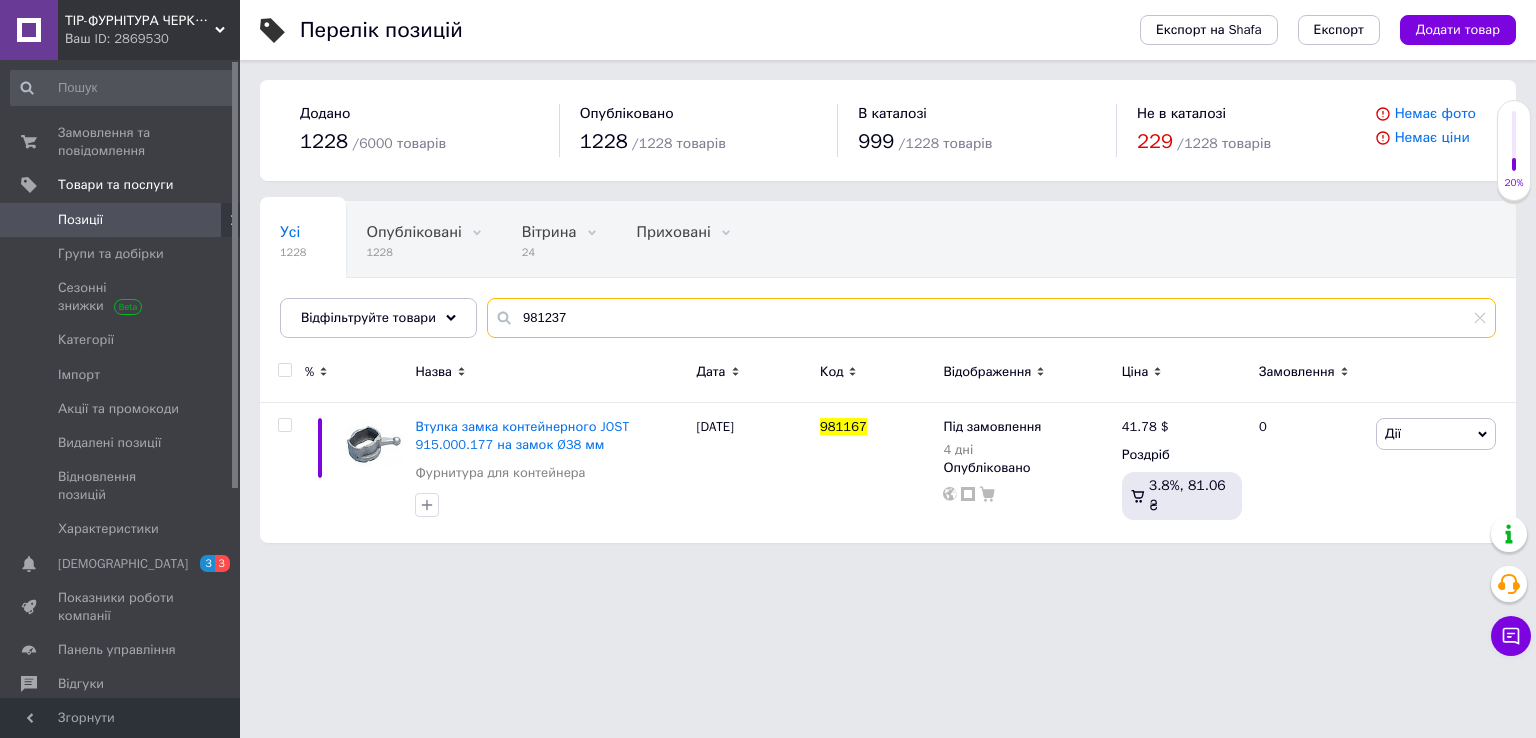 type on "981237" 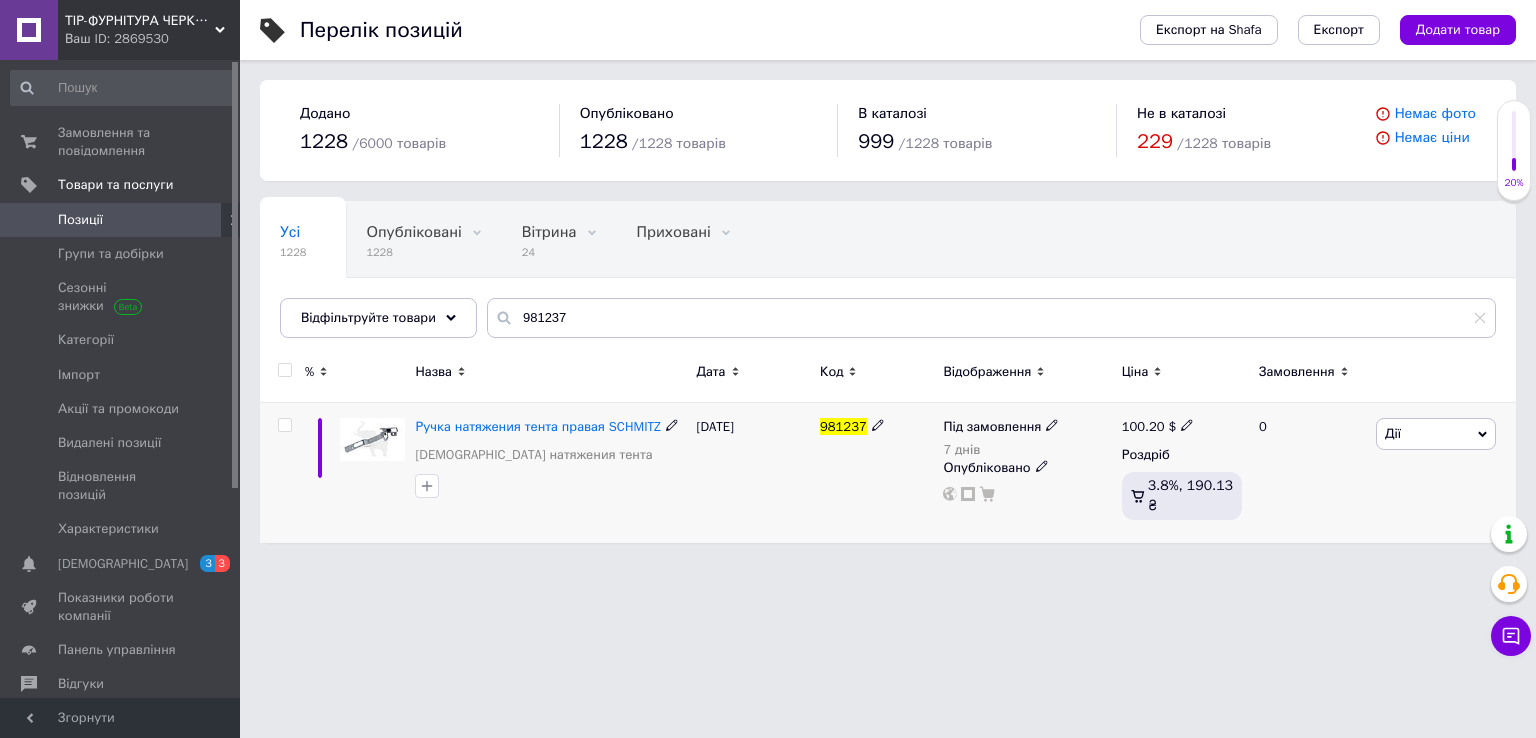 click on "100.20" at bounding box center (1143, 426) 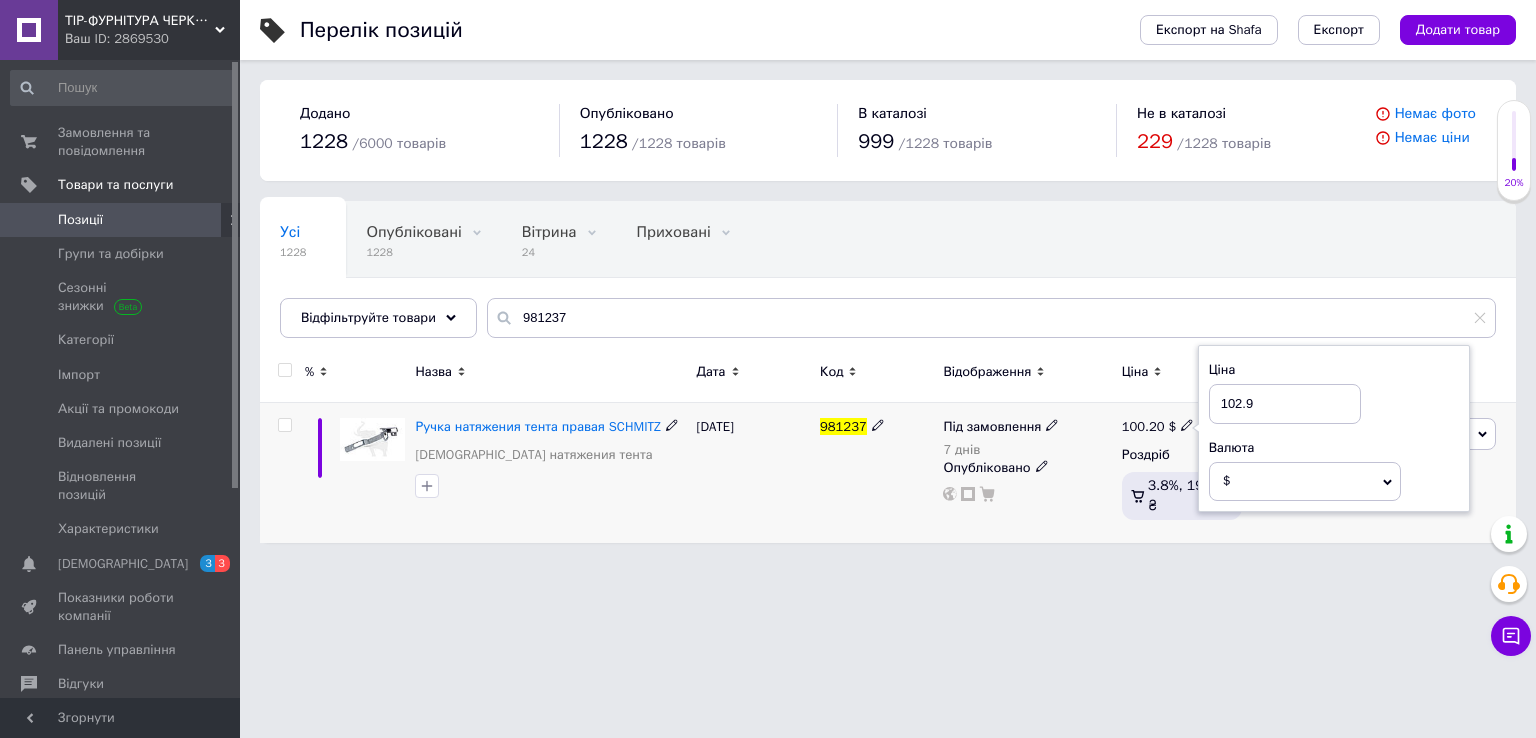 type on "102.92" 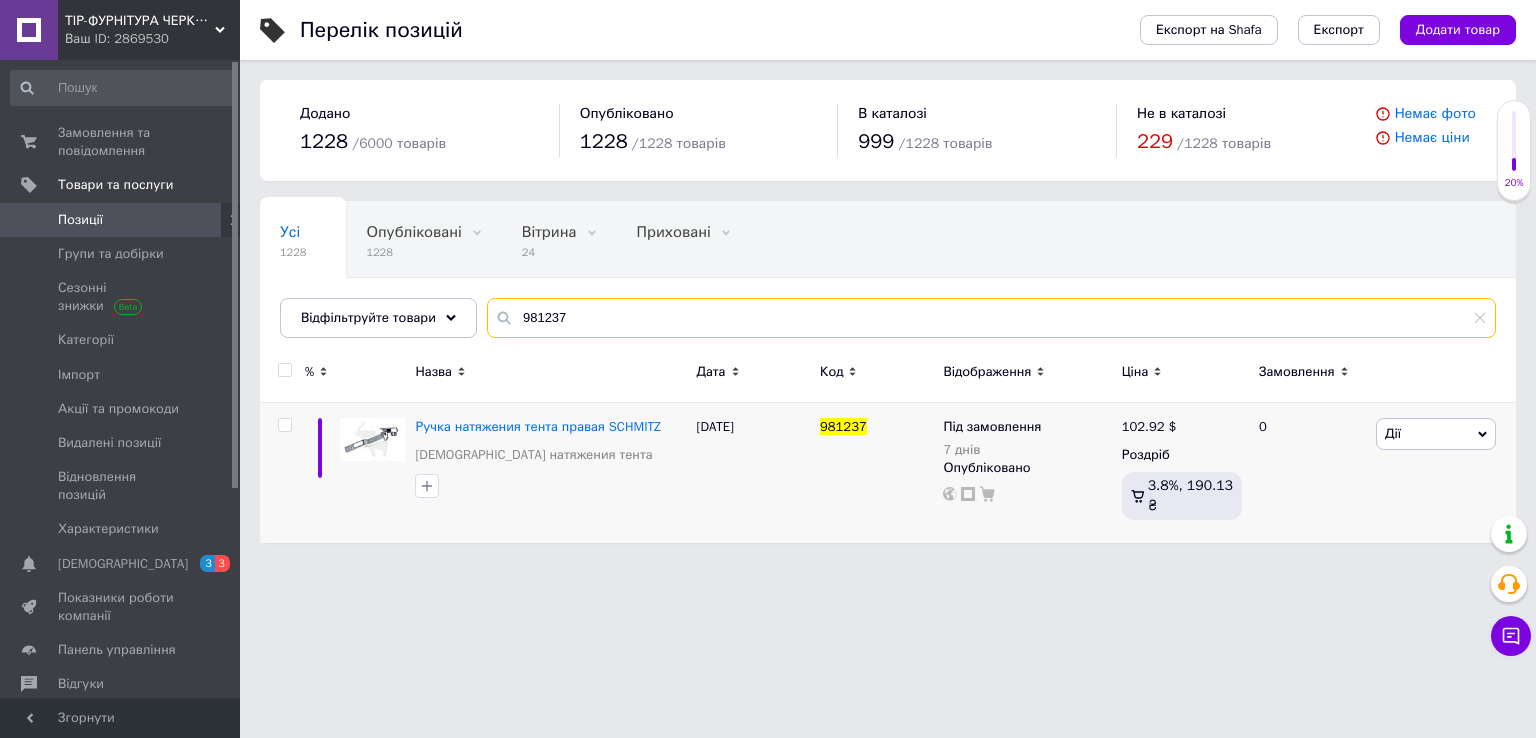 drag, startPoint x: 462, startPoint y: 341, endPoint x: 392, endPoint y: 355, distance: 71.38628 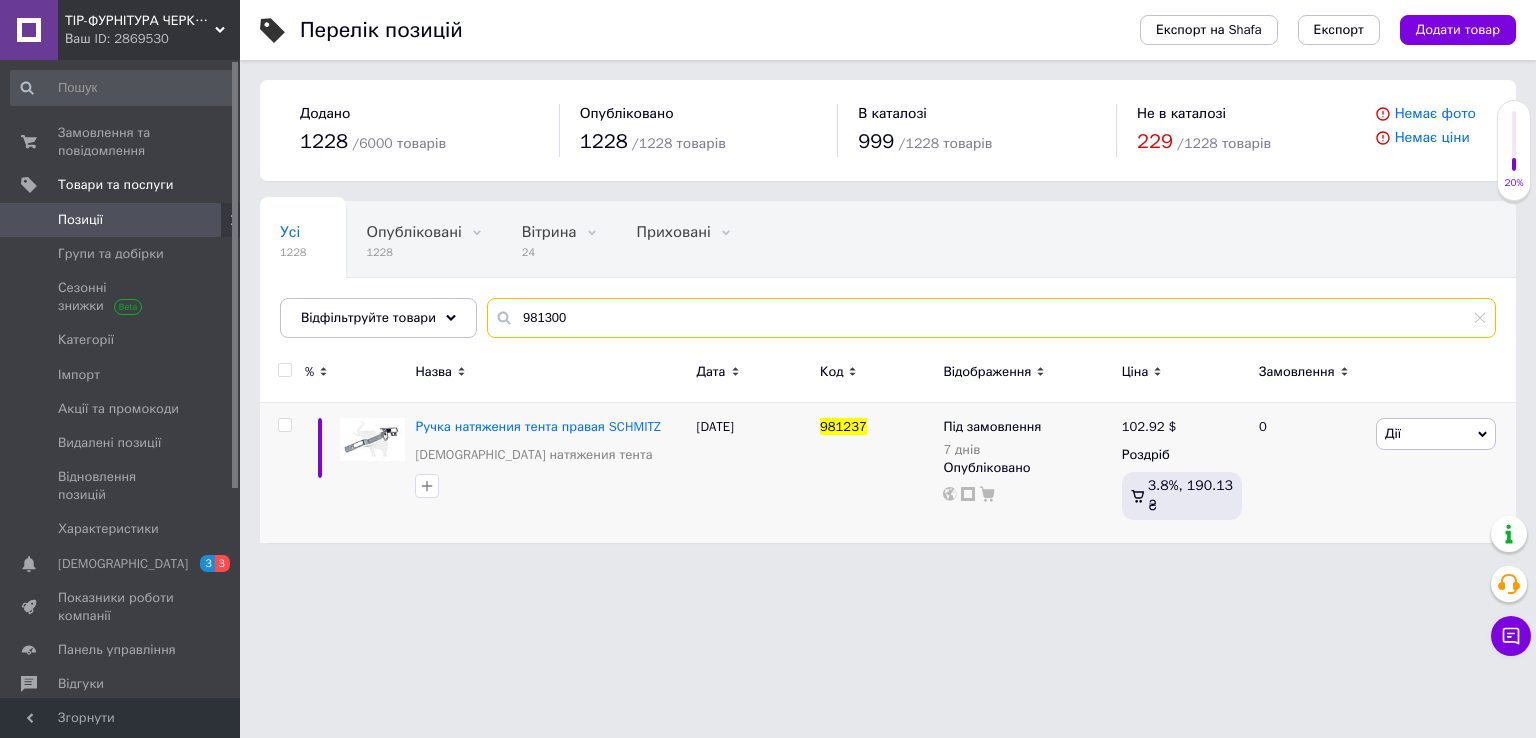 type on "981300" 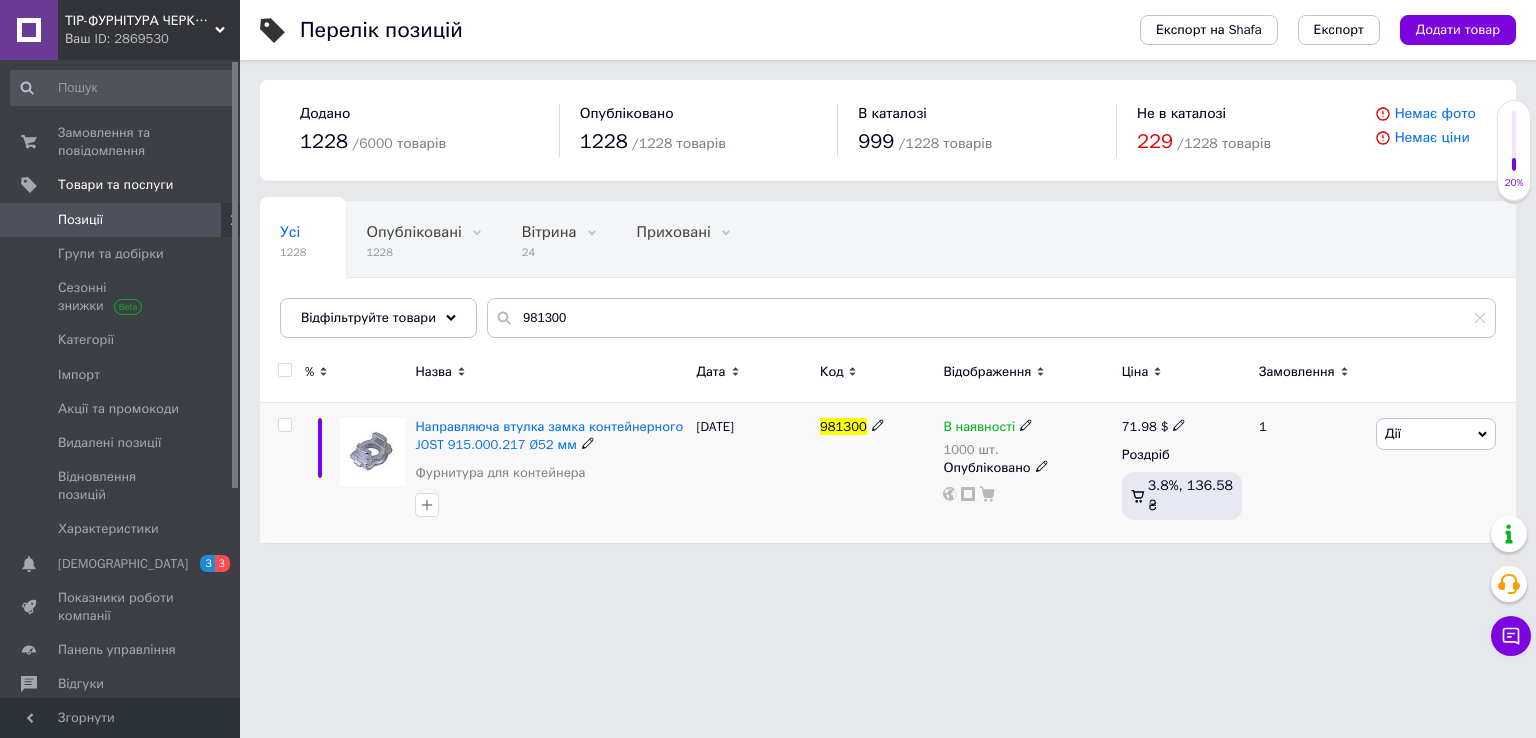 click on "71.98   $" at bounding box center (1154, 427) 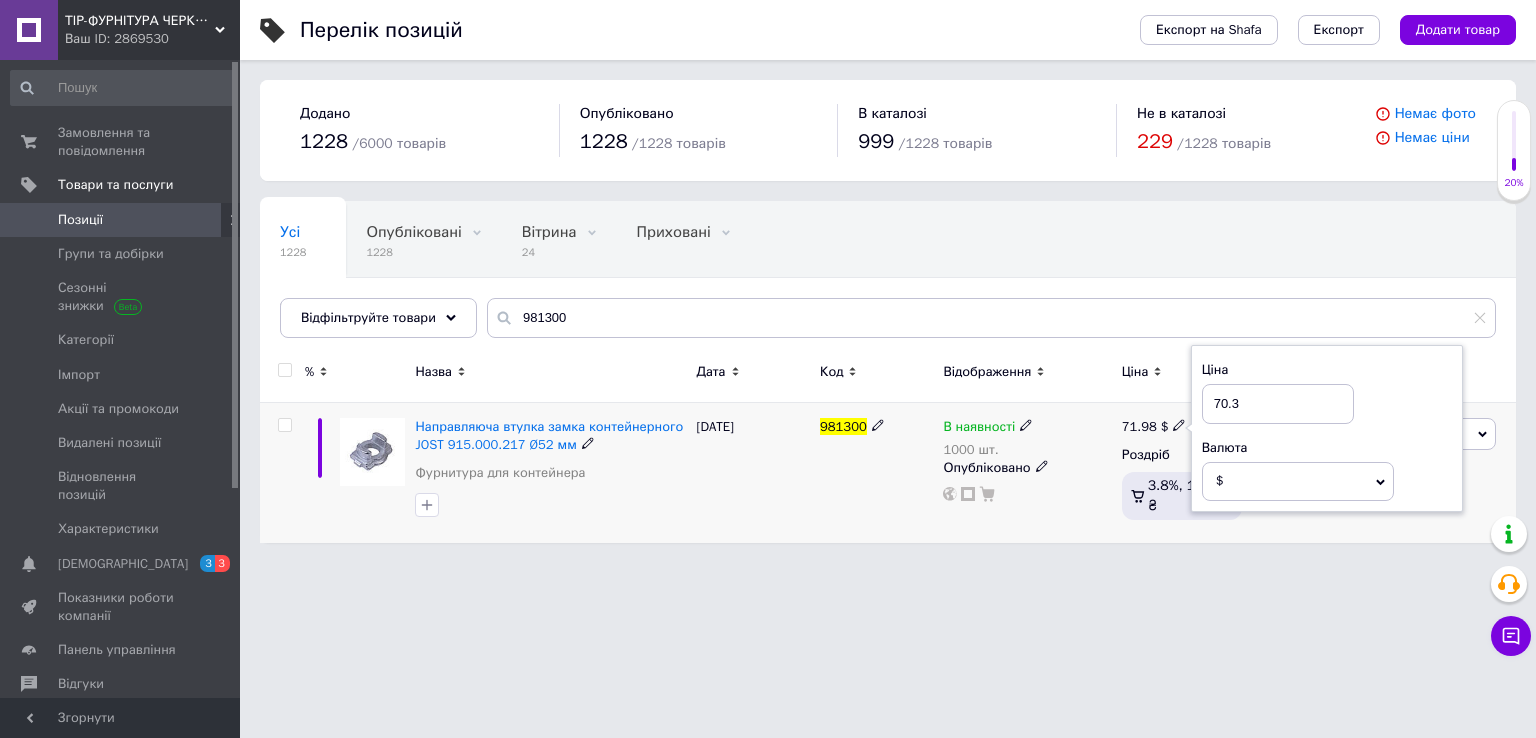 type on "70.33" 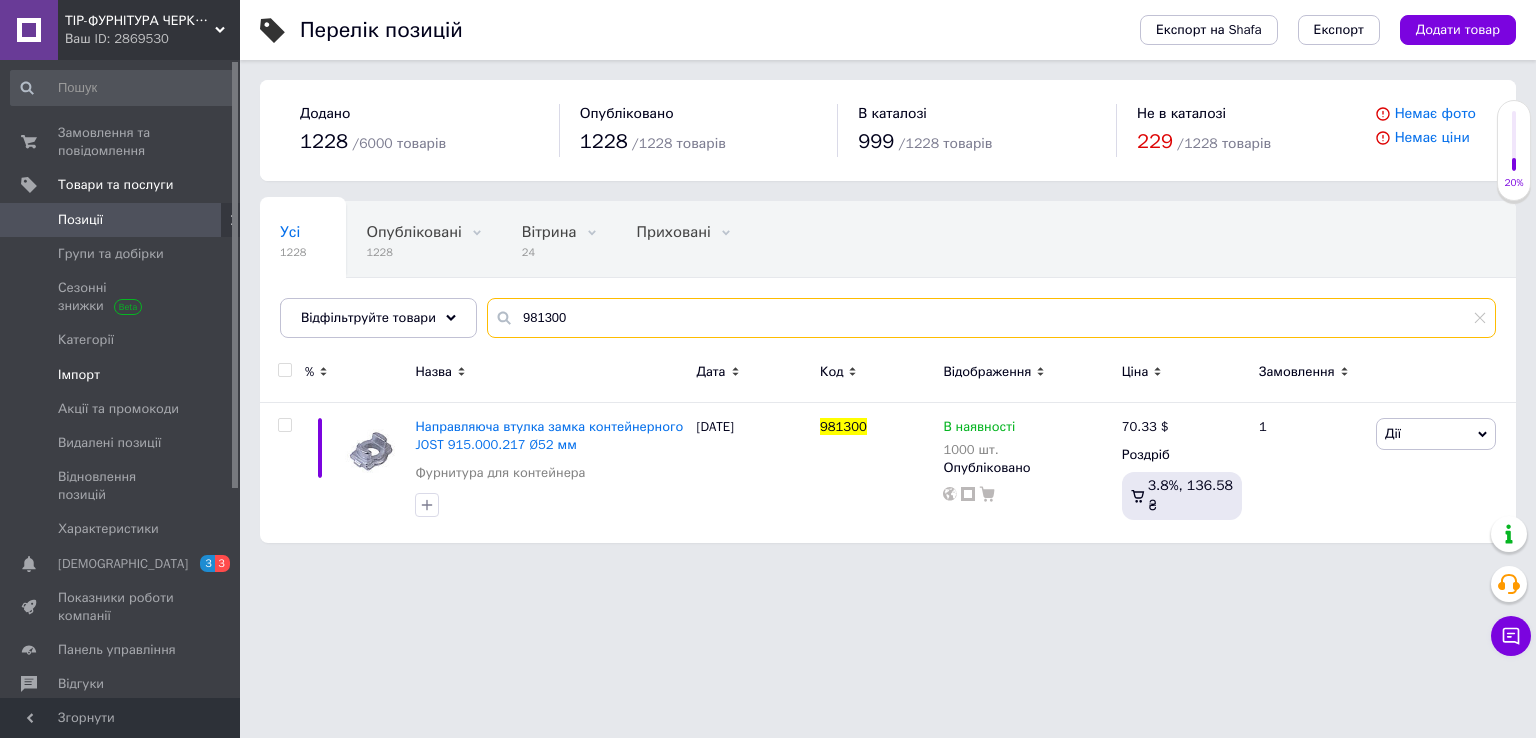 drag, startPoint x: 632, startPoint y: 306, endPoint x: 193, endPoint y: 341, distance: 440.393 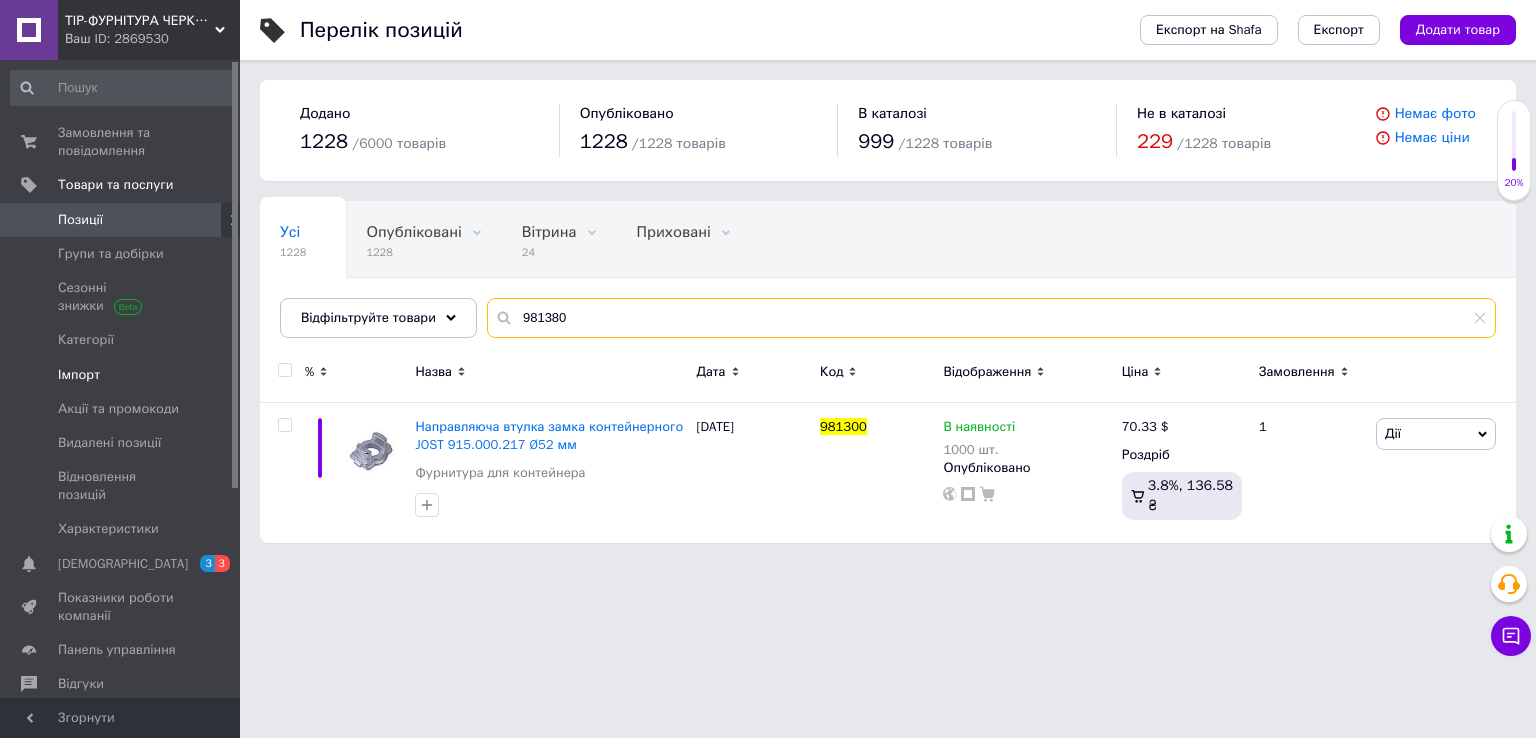 type on "981380" 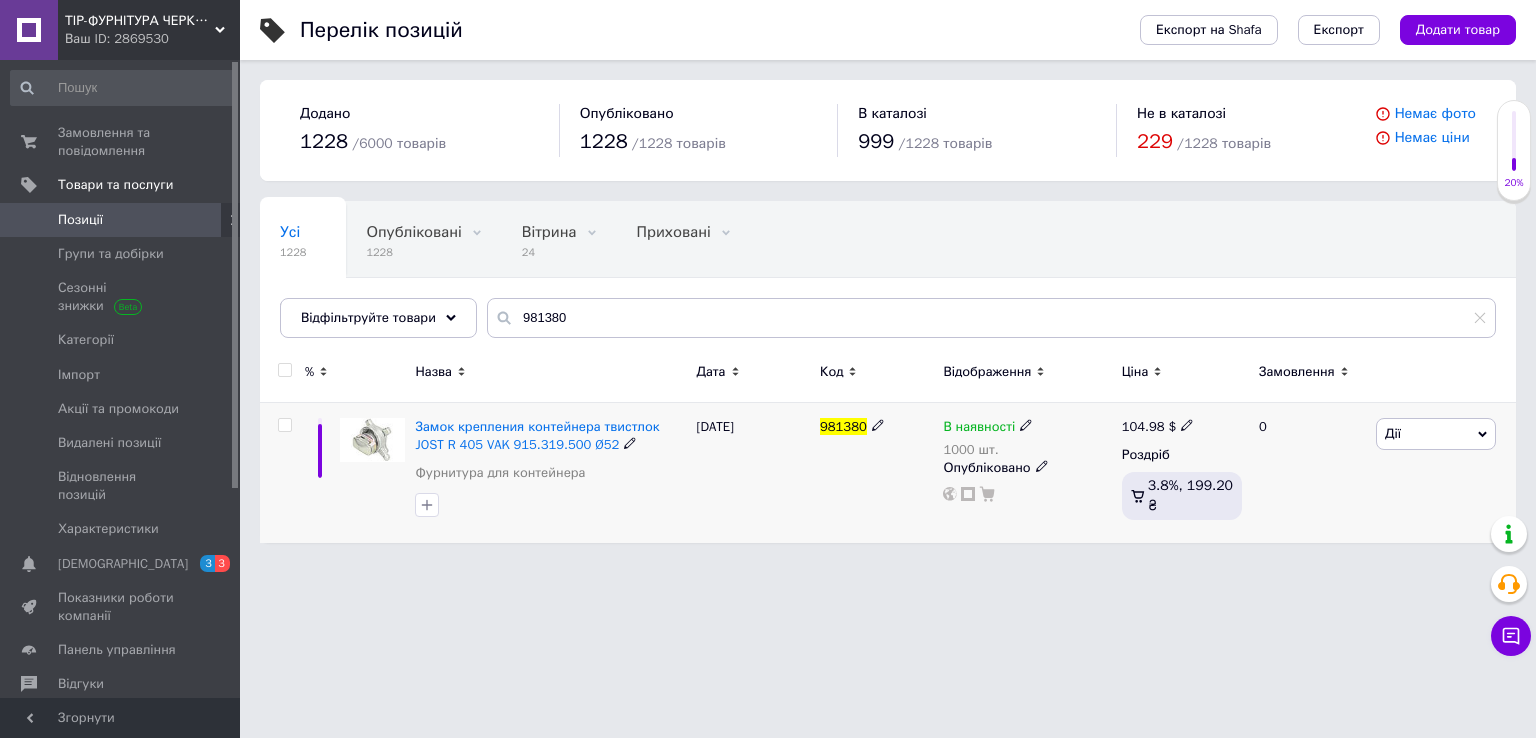 click on "104.98" at bounding box center (1143, 426) 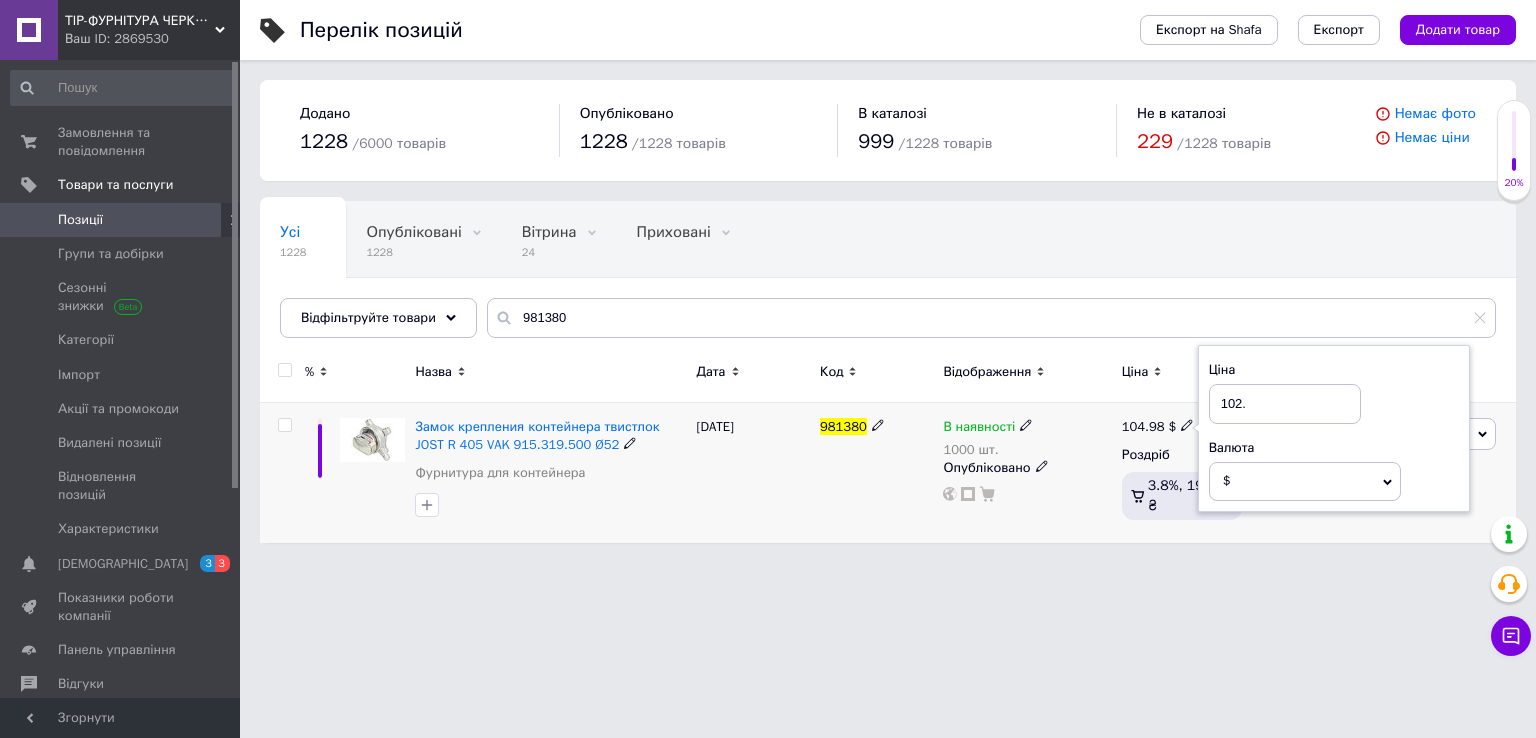 type on "102.2" 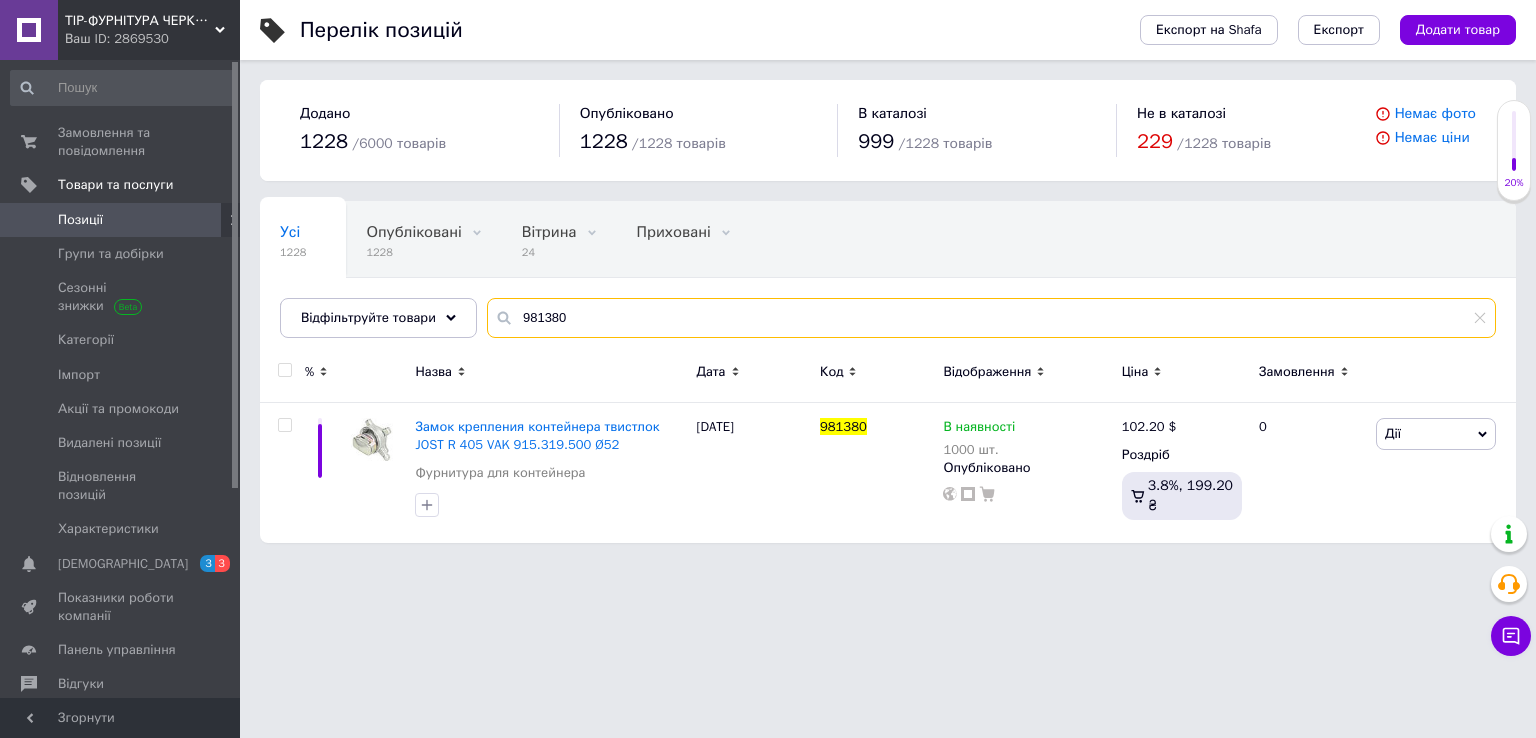 drag, startPoint x: 604, startPoint y: 313, endPoint x: 596, endPoint y: 324, distance: 13.601471 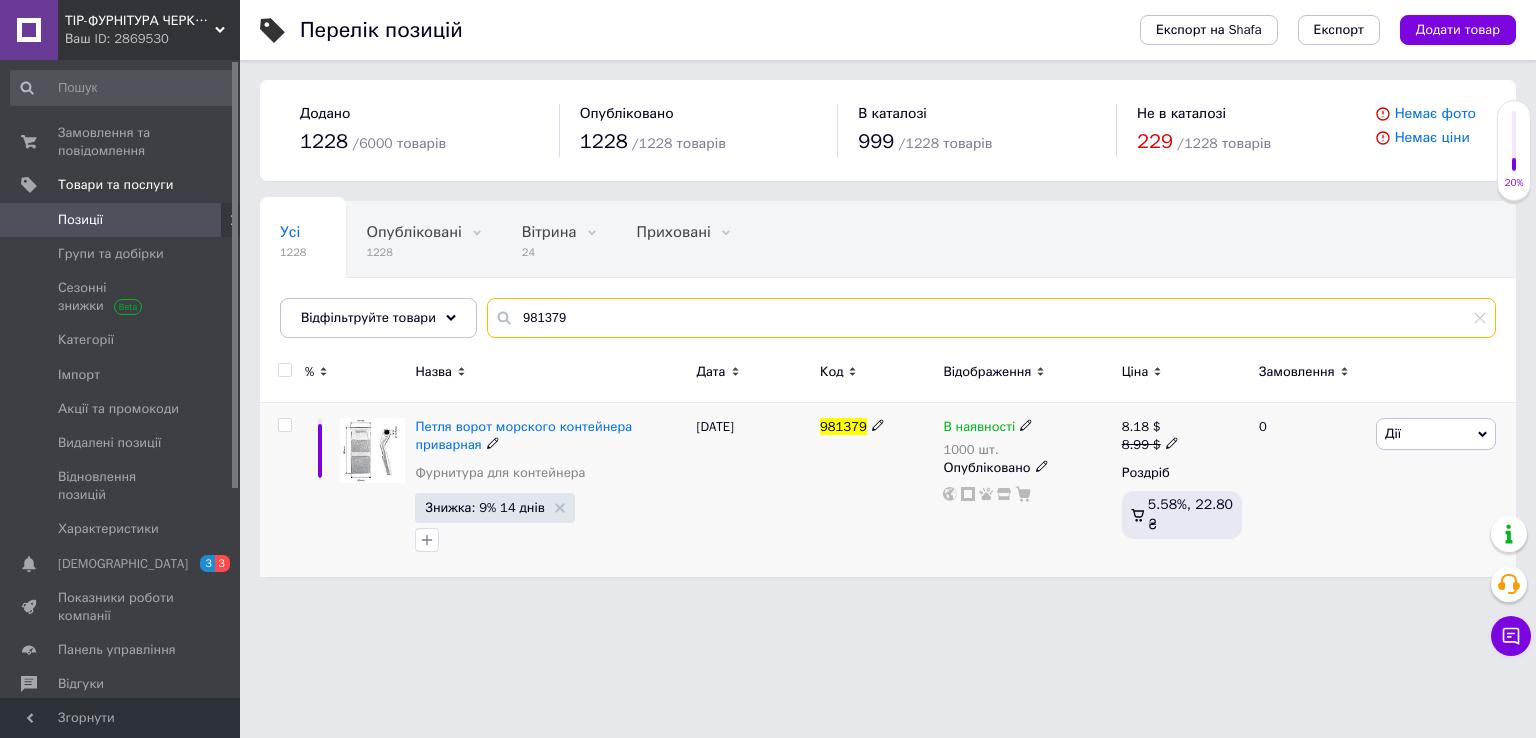 type on "981379" 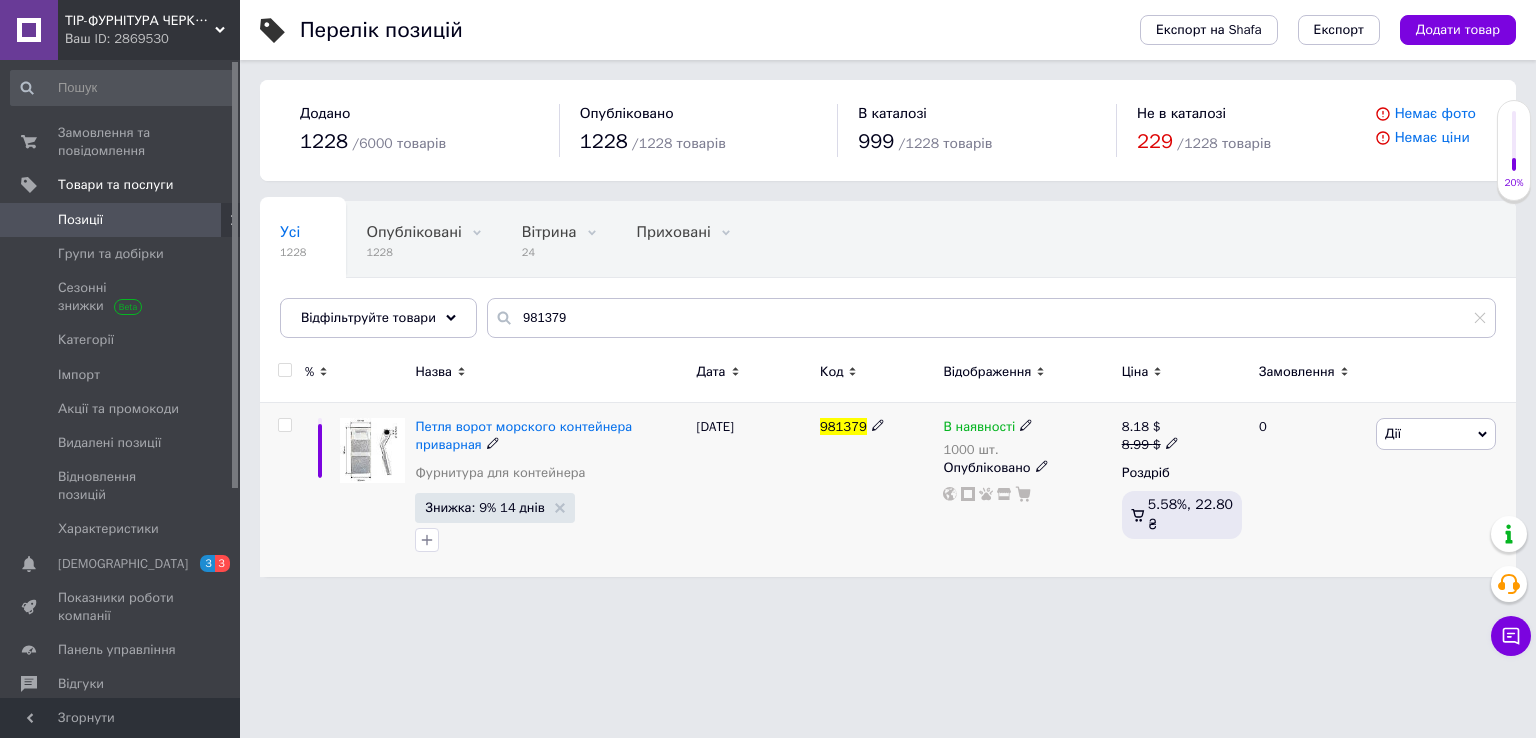 click on "8.18" at bounding box center (1135, 426) 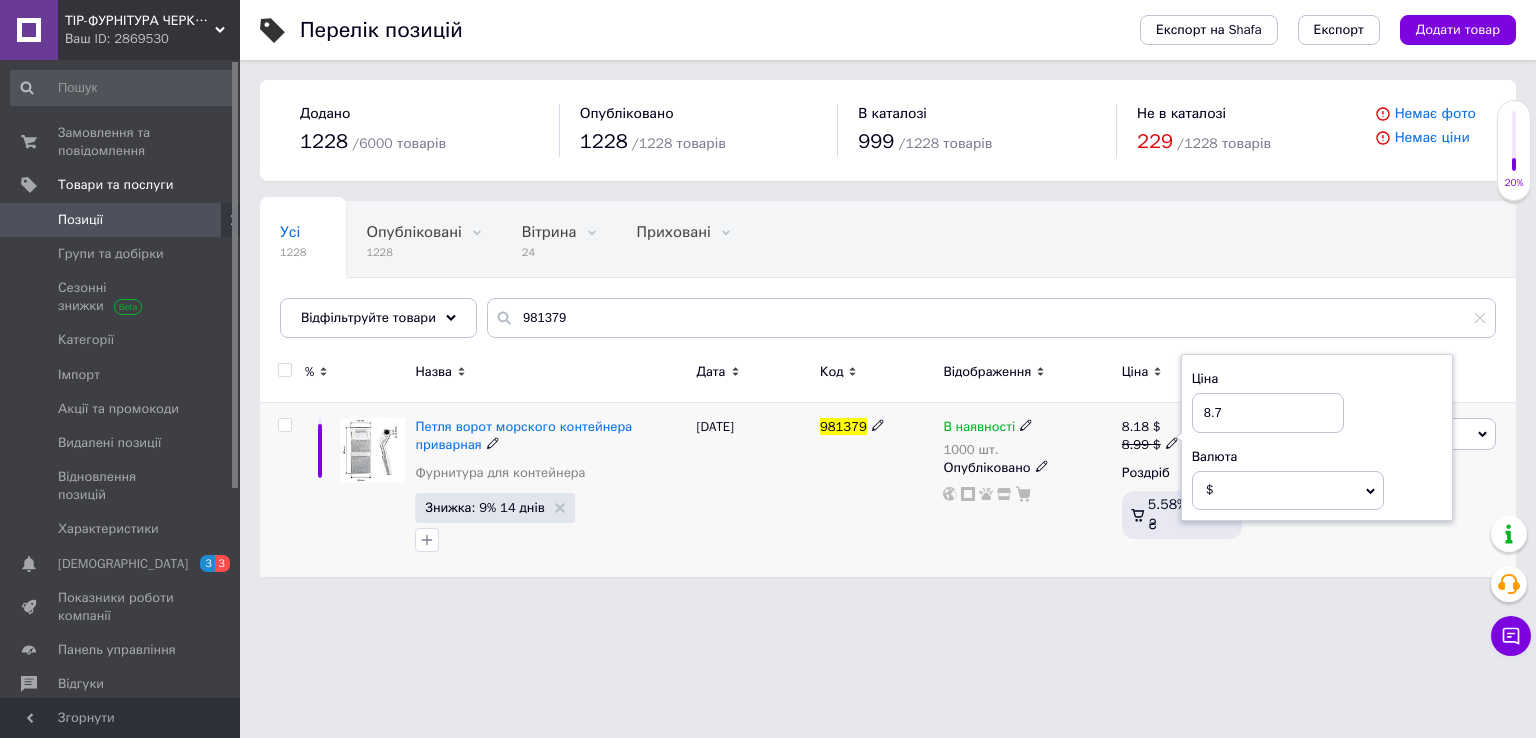 type on "8.79" 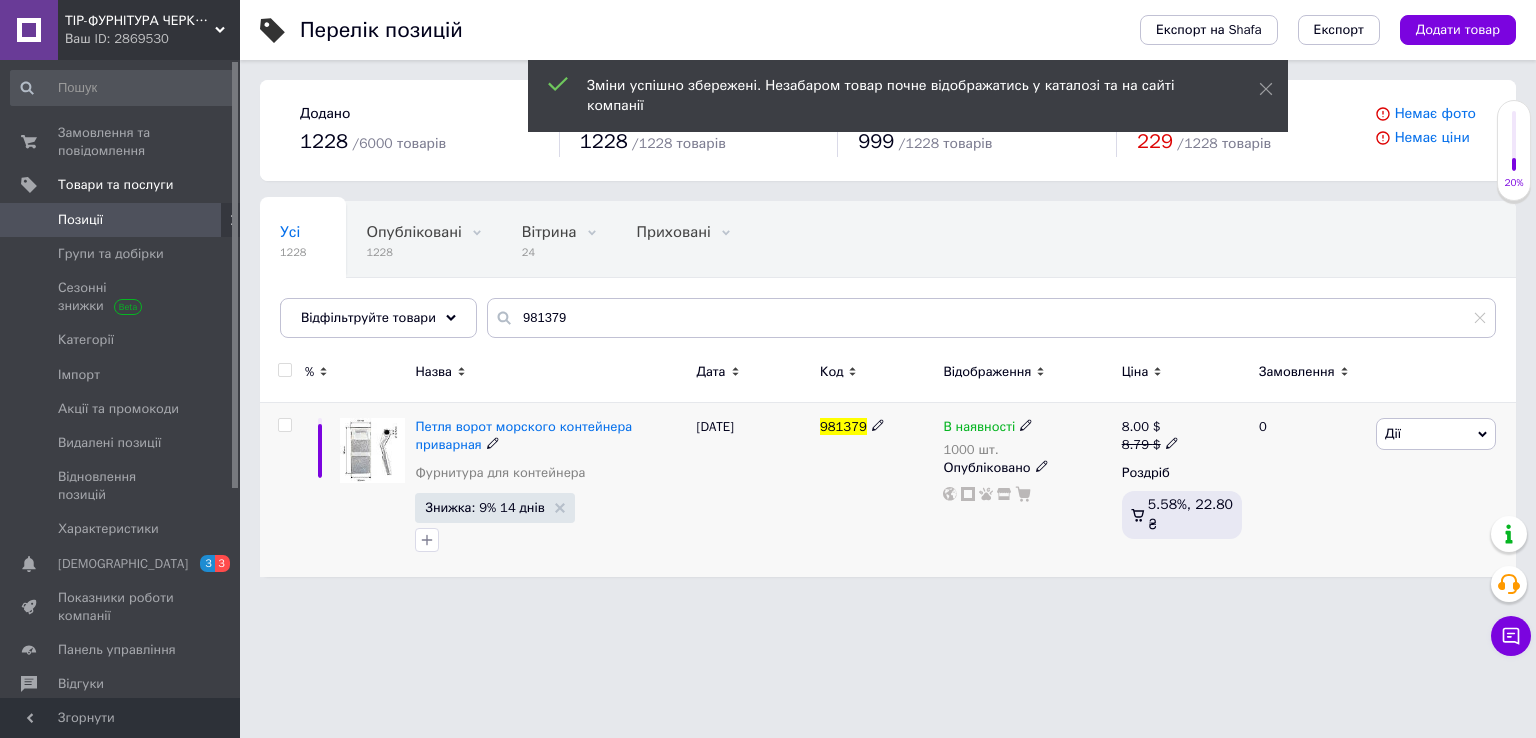 click on "[DATE]" at bounding box center (753, 490) 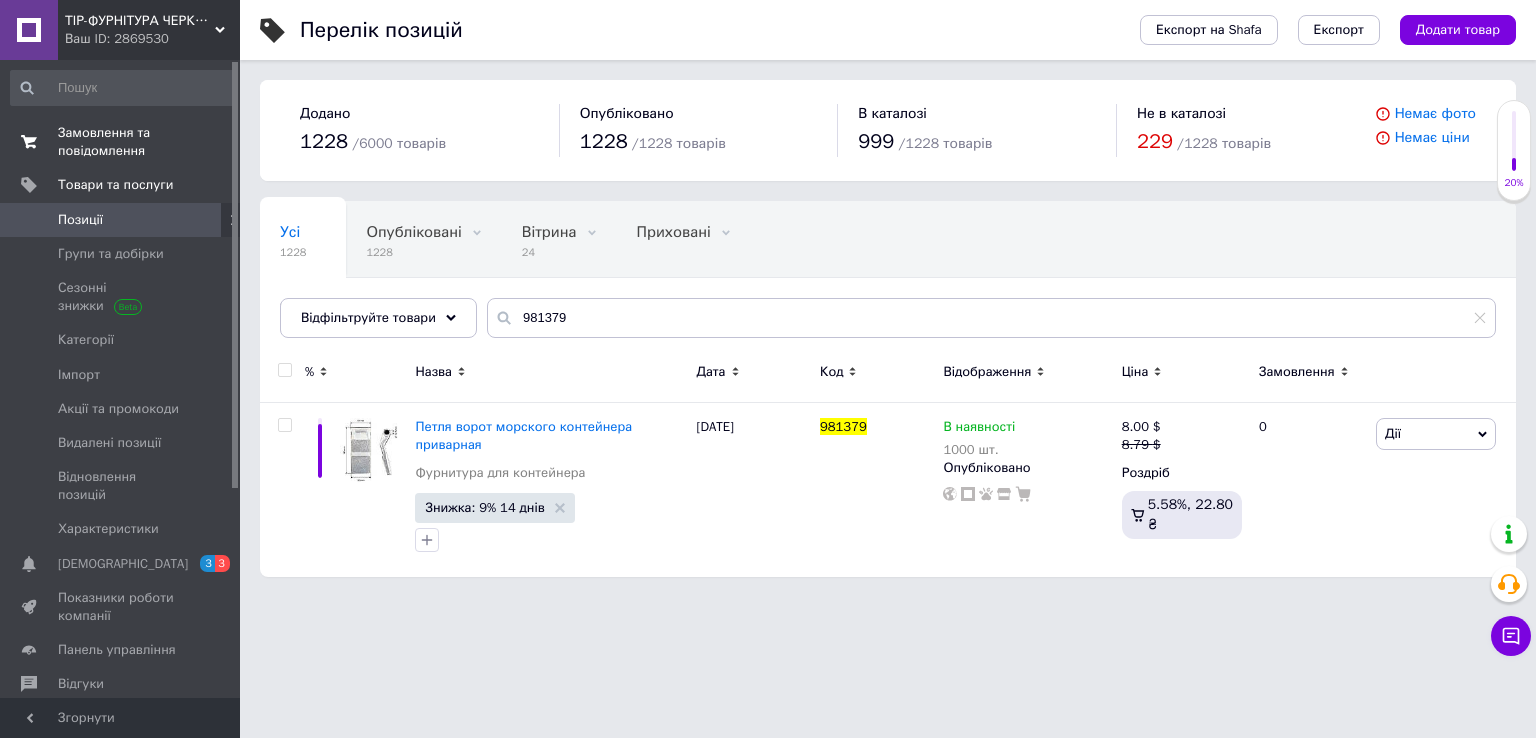 click on "Замовлення та повідомлення" at bounding box center [121, 142] 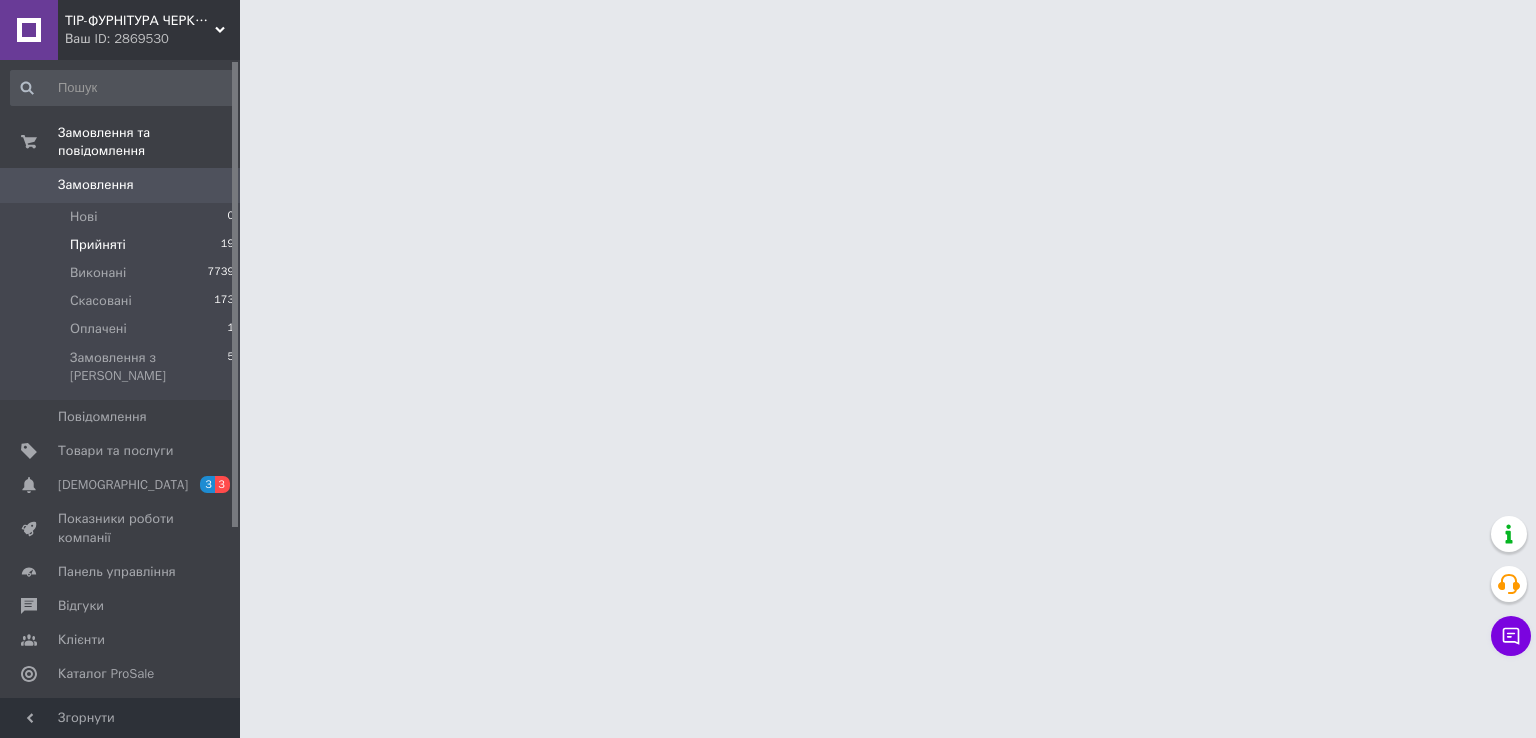 click on "Прийняті" at bounding box center [98, 245] 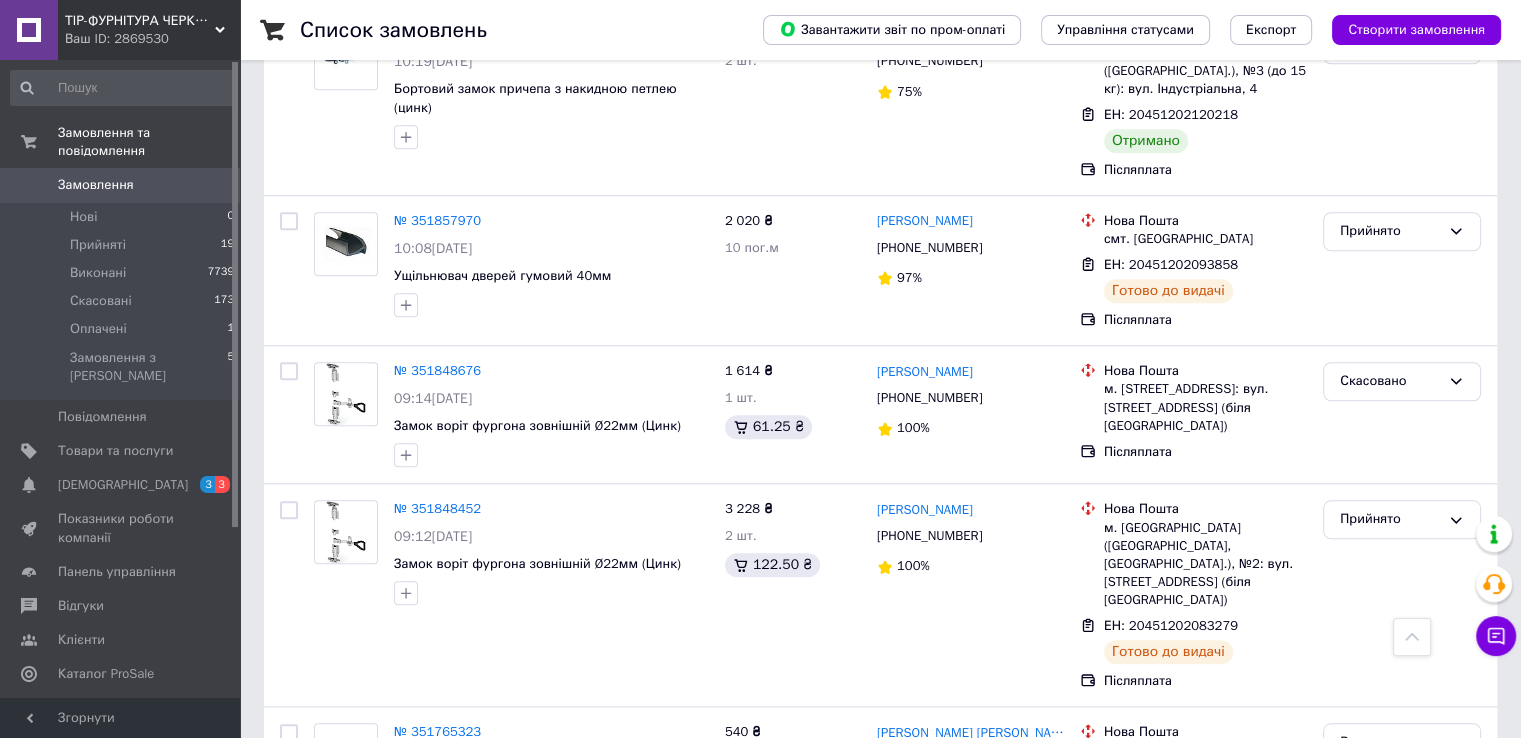 scroll, scrollTop: 1200, scrollLeft: 0, axis: vertical 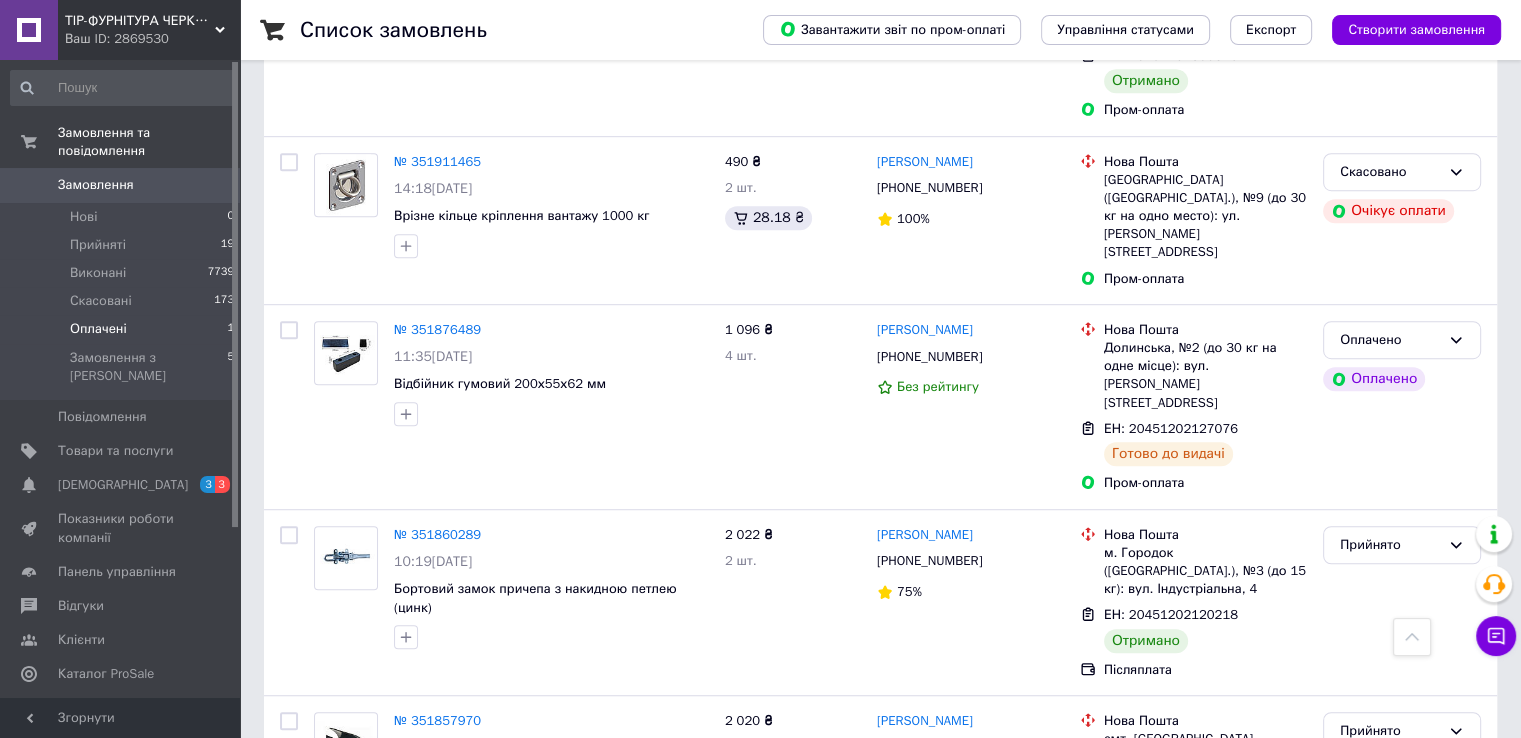 click on "Оплачені 1" at bounding box center [123, 329] 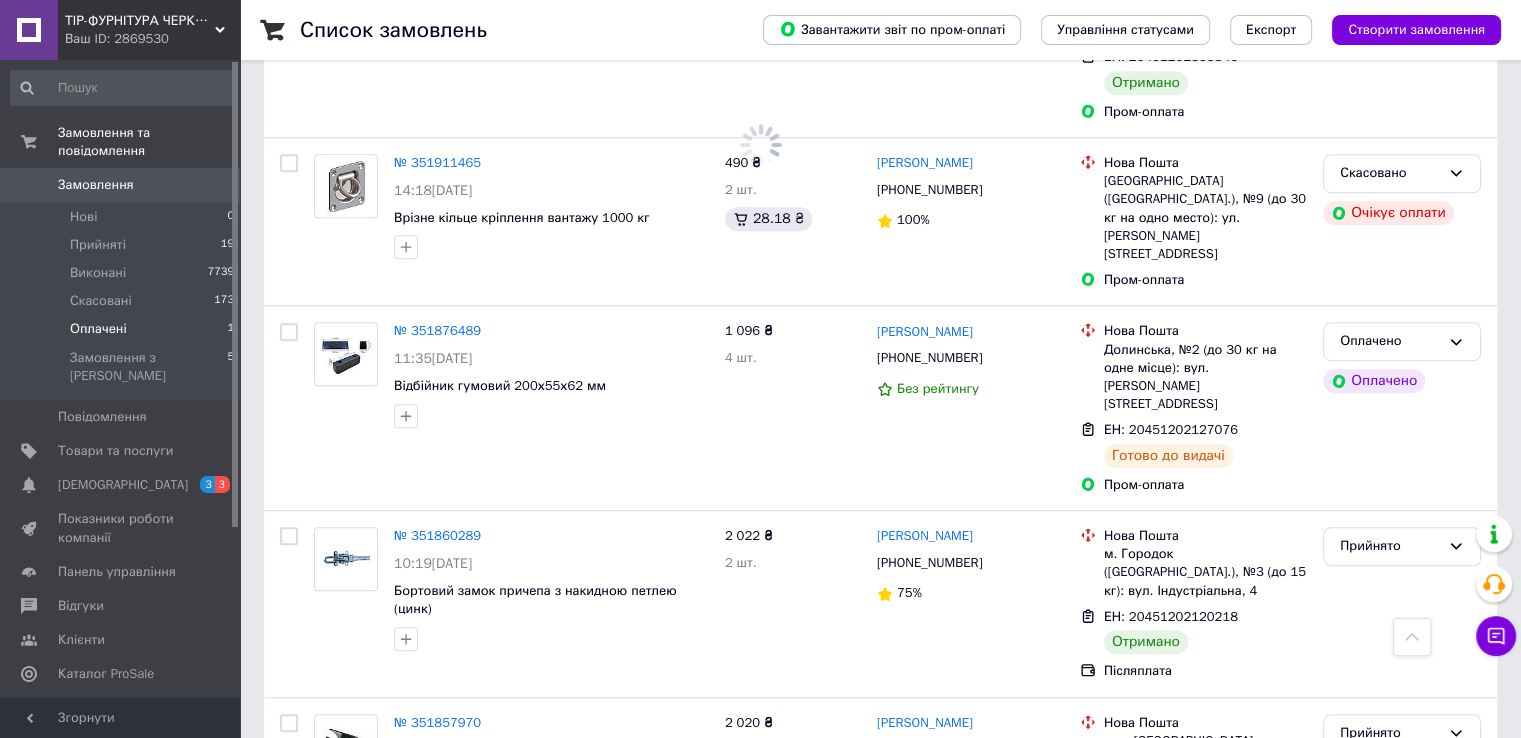 scroll, scrollTop: 0, scrollLeft: 0, axis: both 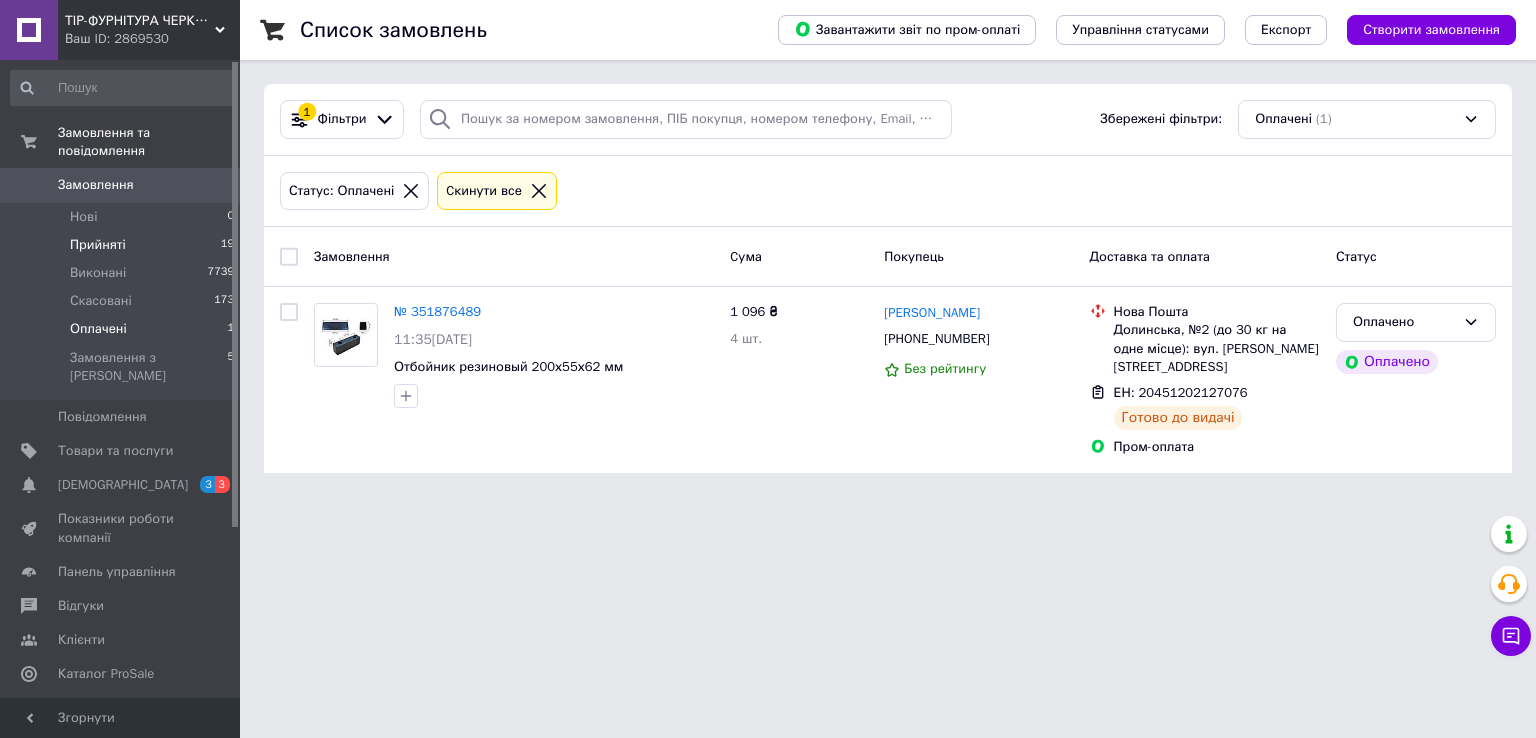click on "Прийняті 19" at bounding box center (123, 245) 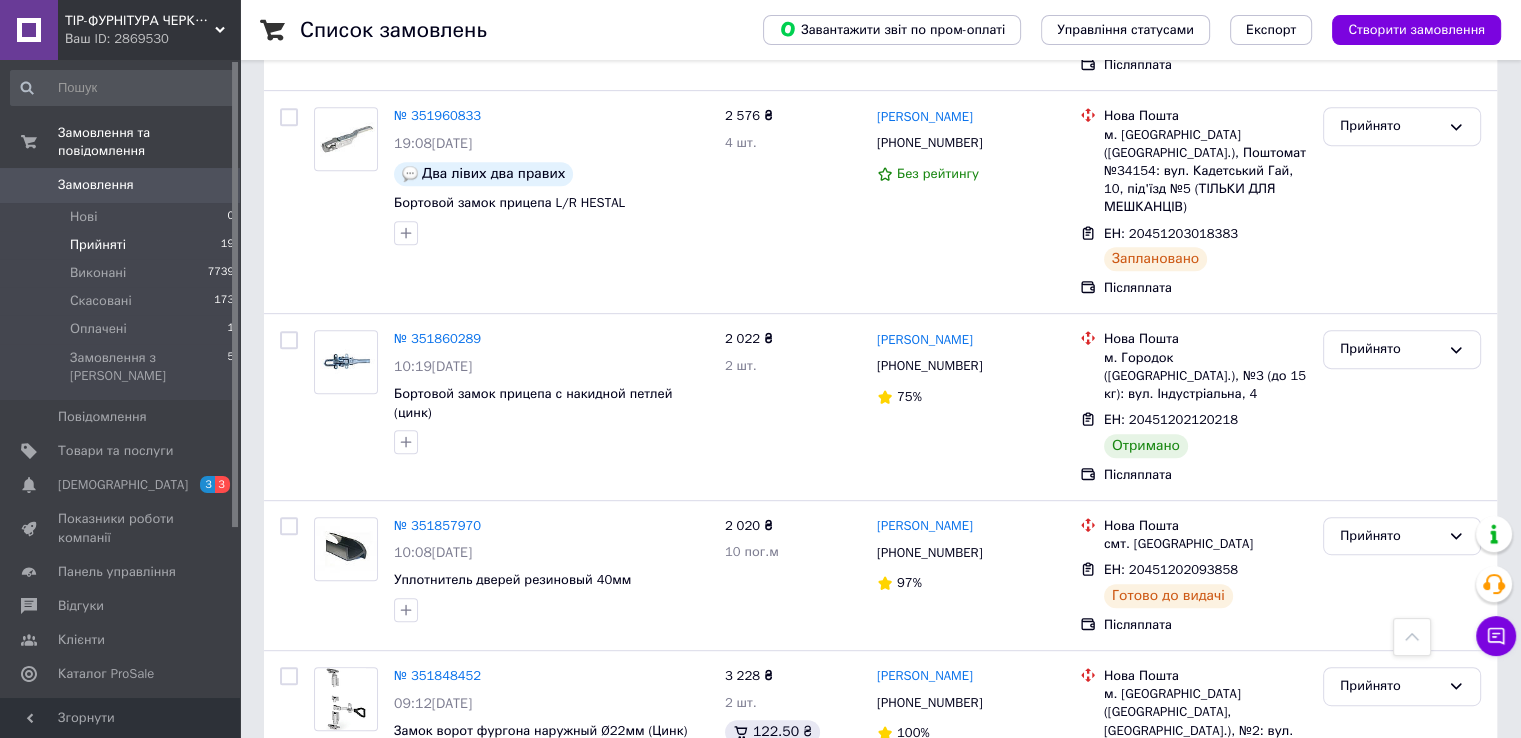 scroll, scrollTop: 900, scrollLeft: 0, axis: vertical 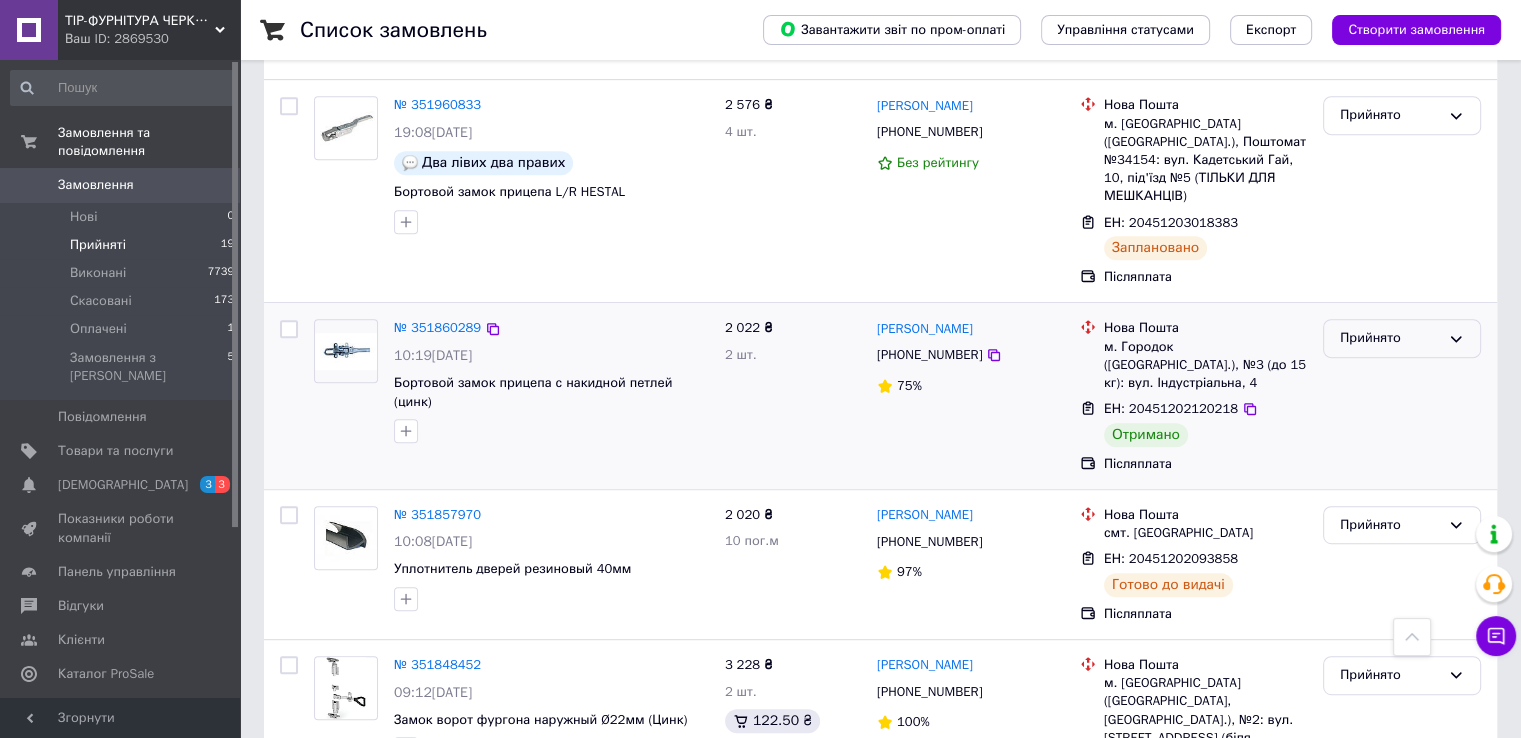 click on "Прийнято" at bounding box center (1390, 338) 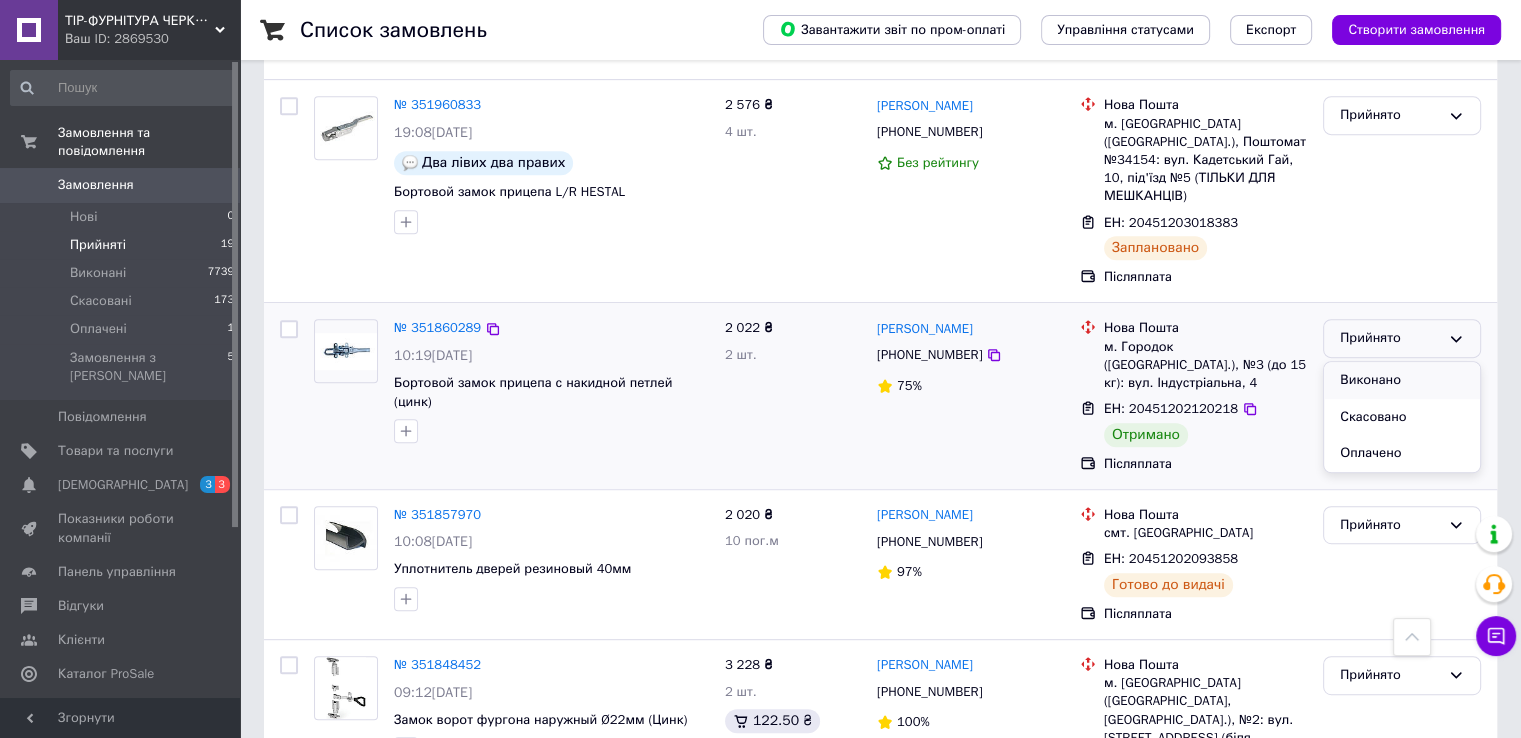 click on "Виконано" at bounding box center [1402, 380] 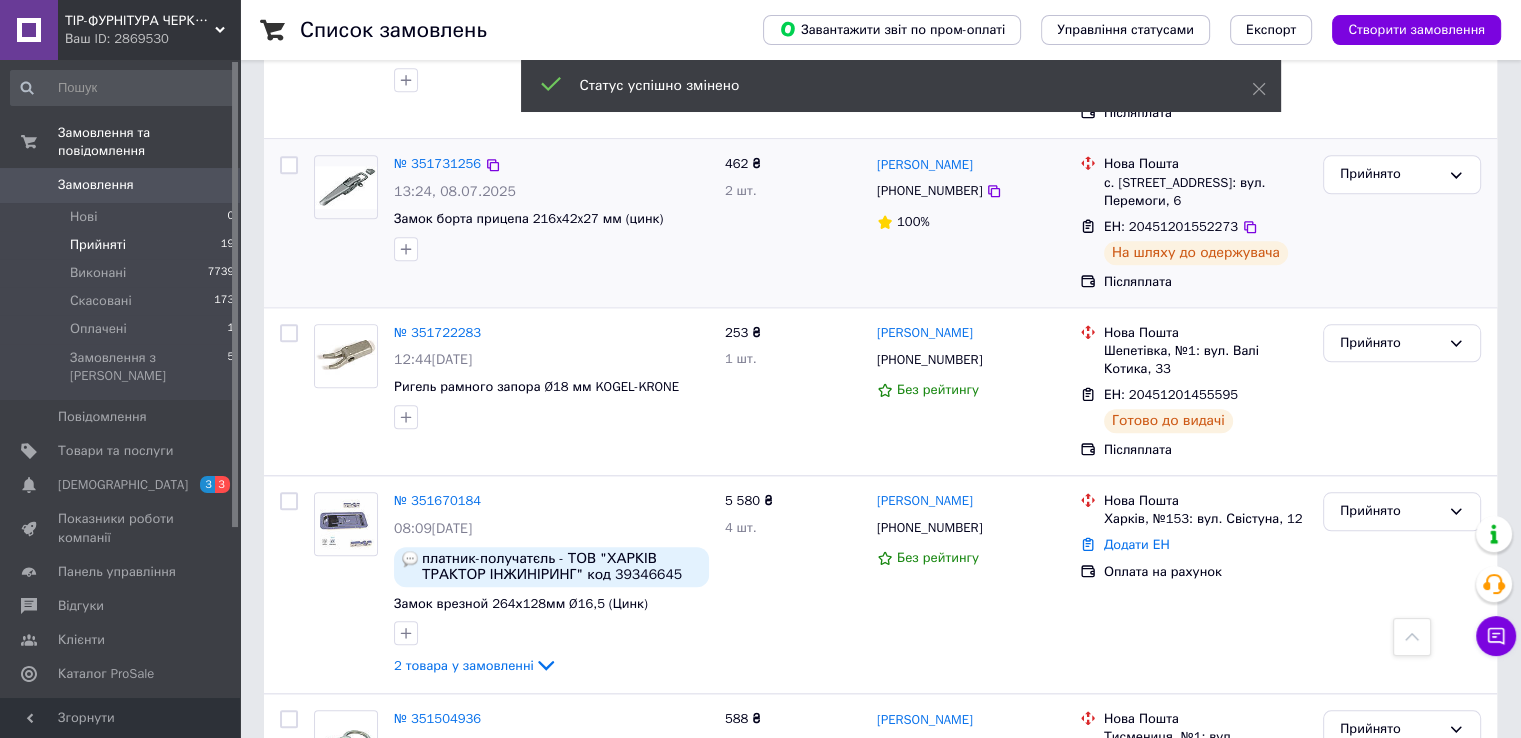 scroll, scrollTop: 2200, scrollLeft: 0, axis: vertical 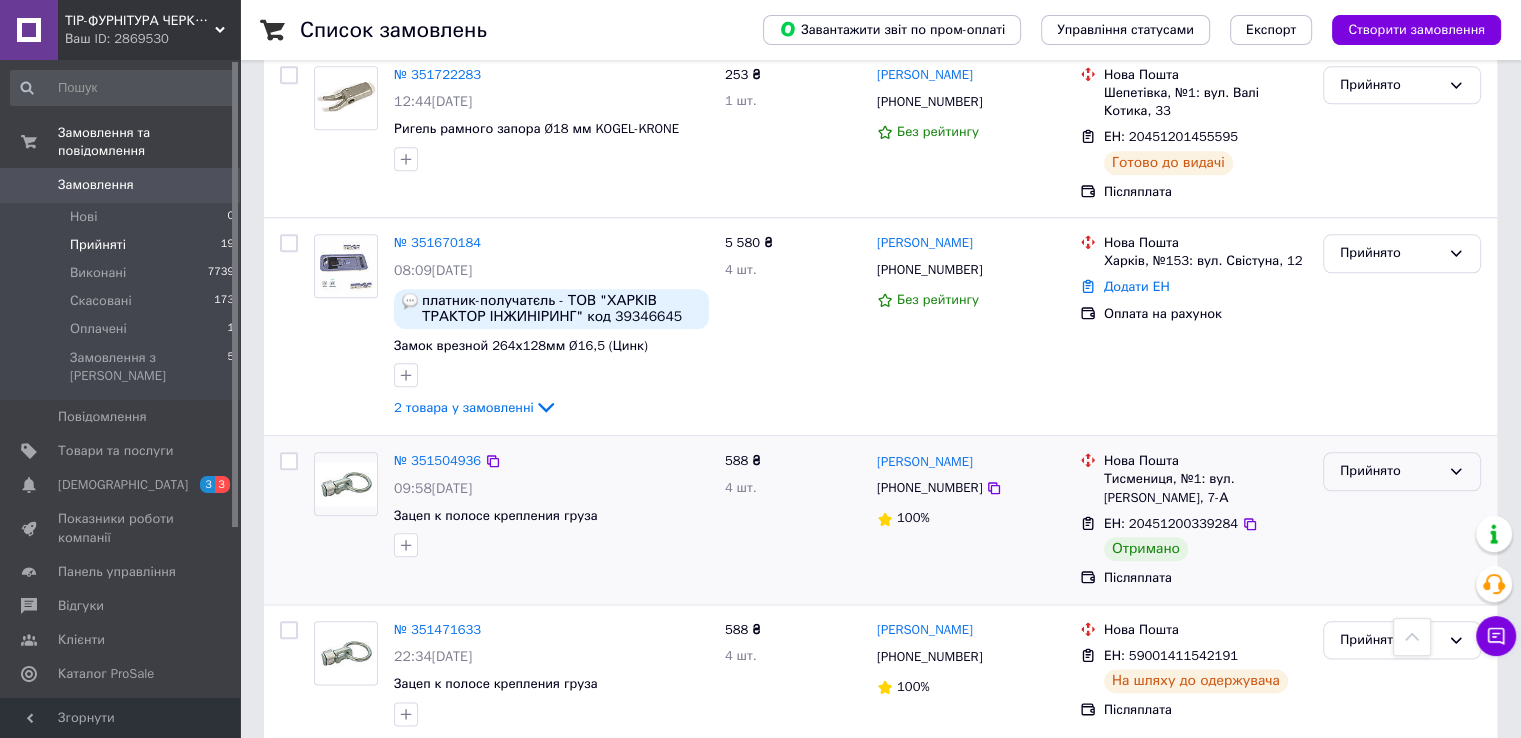 click on "Прийнято" at bounding box center (1390, 471) 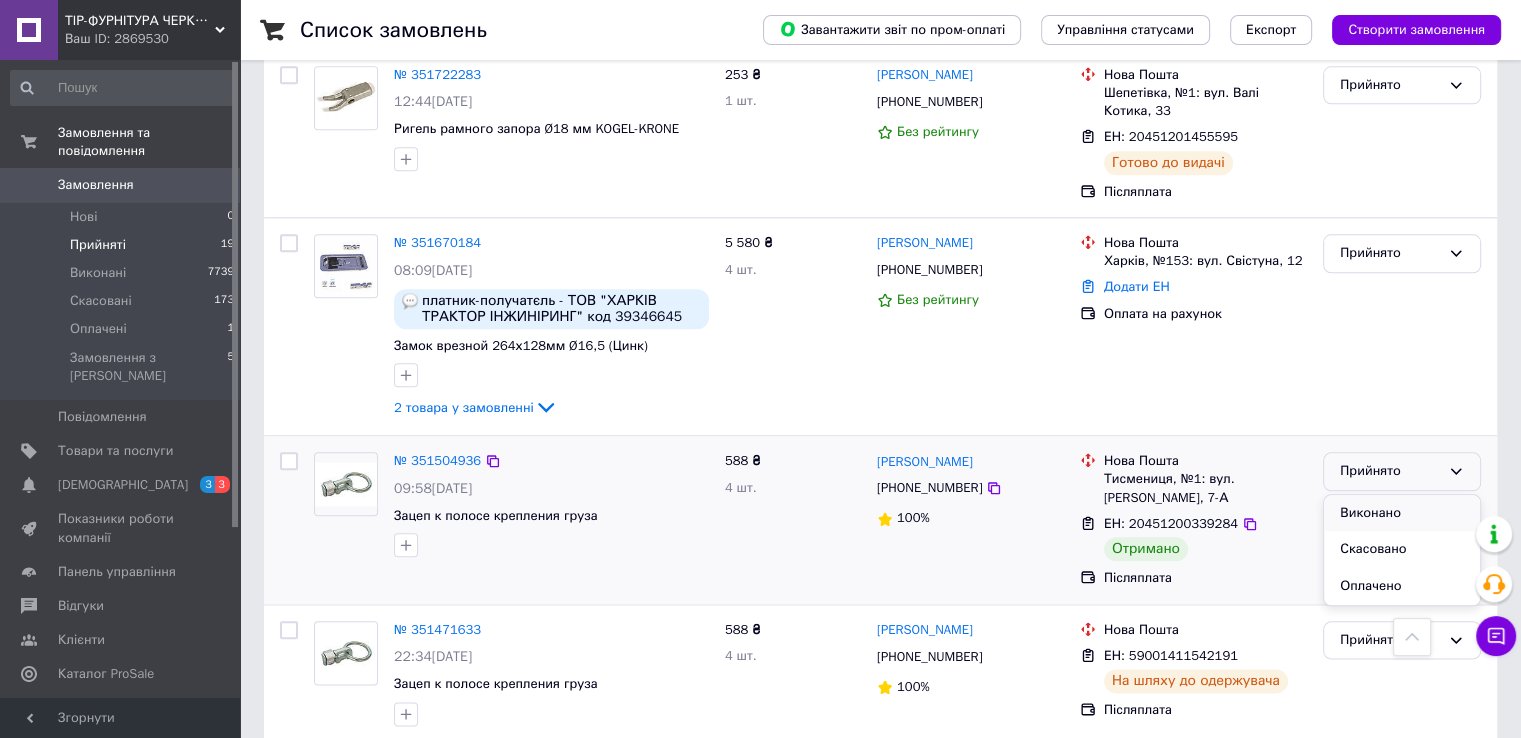click on "Виконано" at bounding box center (1402, 513) 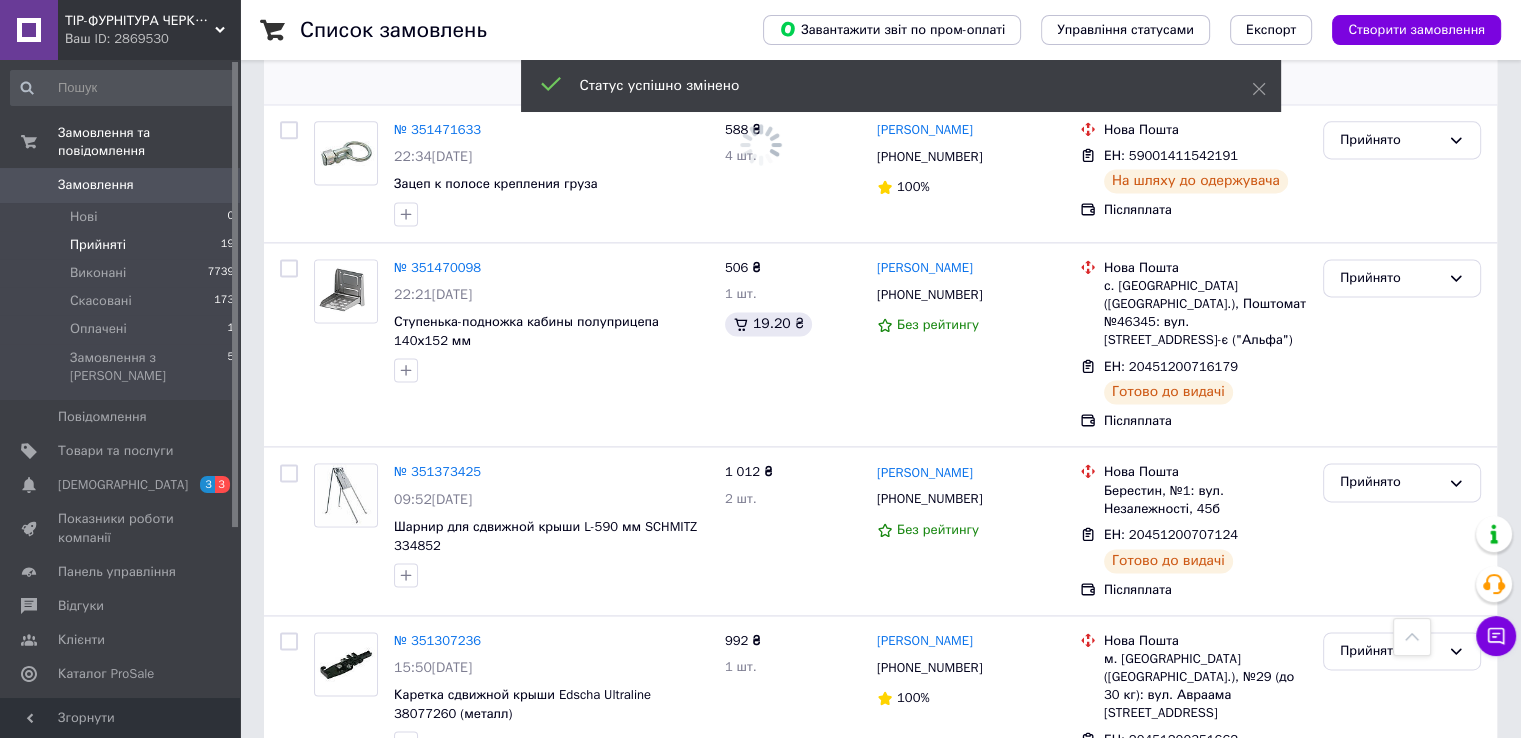 scroll, scrollTop: 2843, scrollLeft: 0, axis: vertical 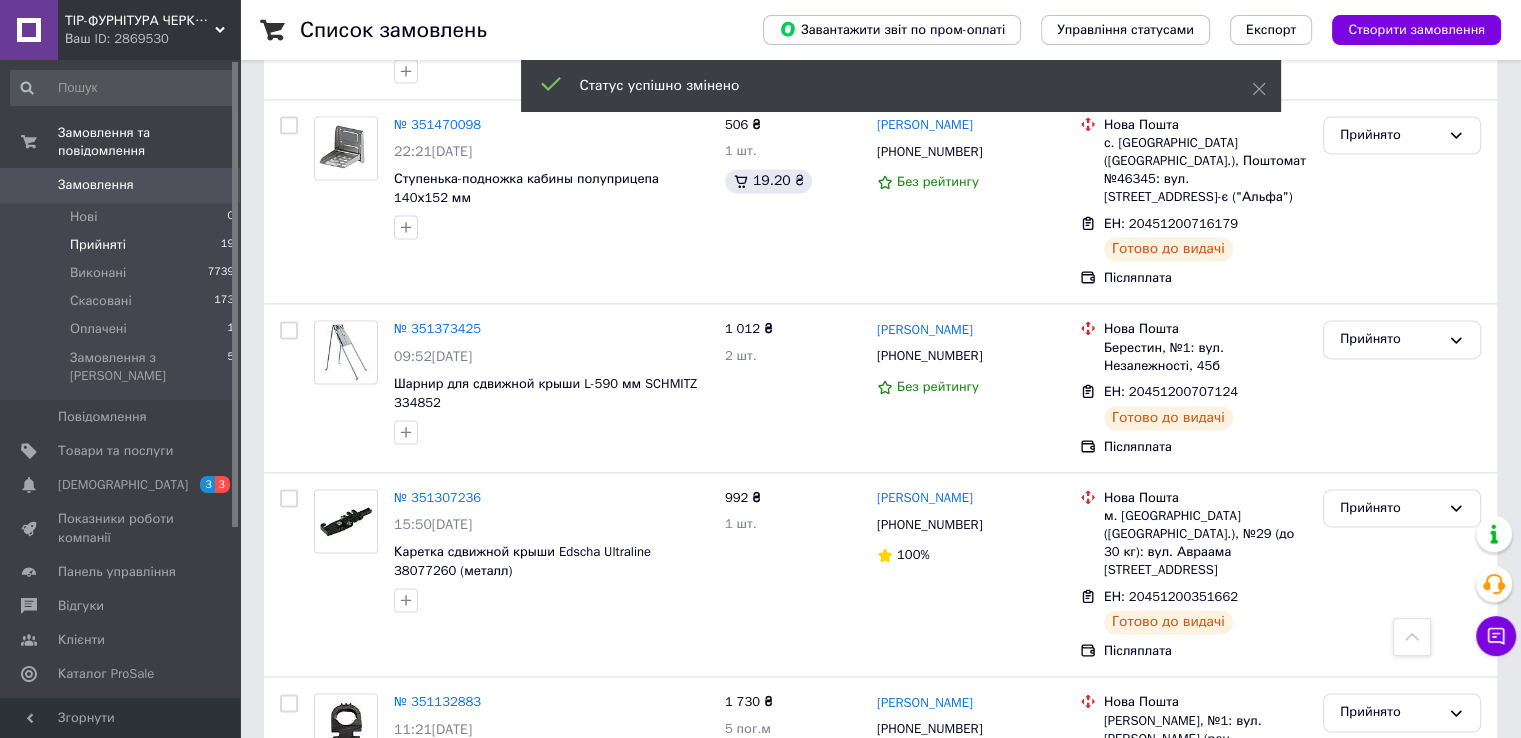 click on "Прийняті" at bounding box center [98, 245] 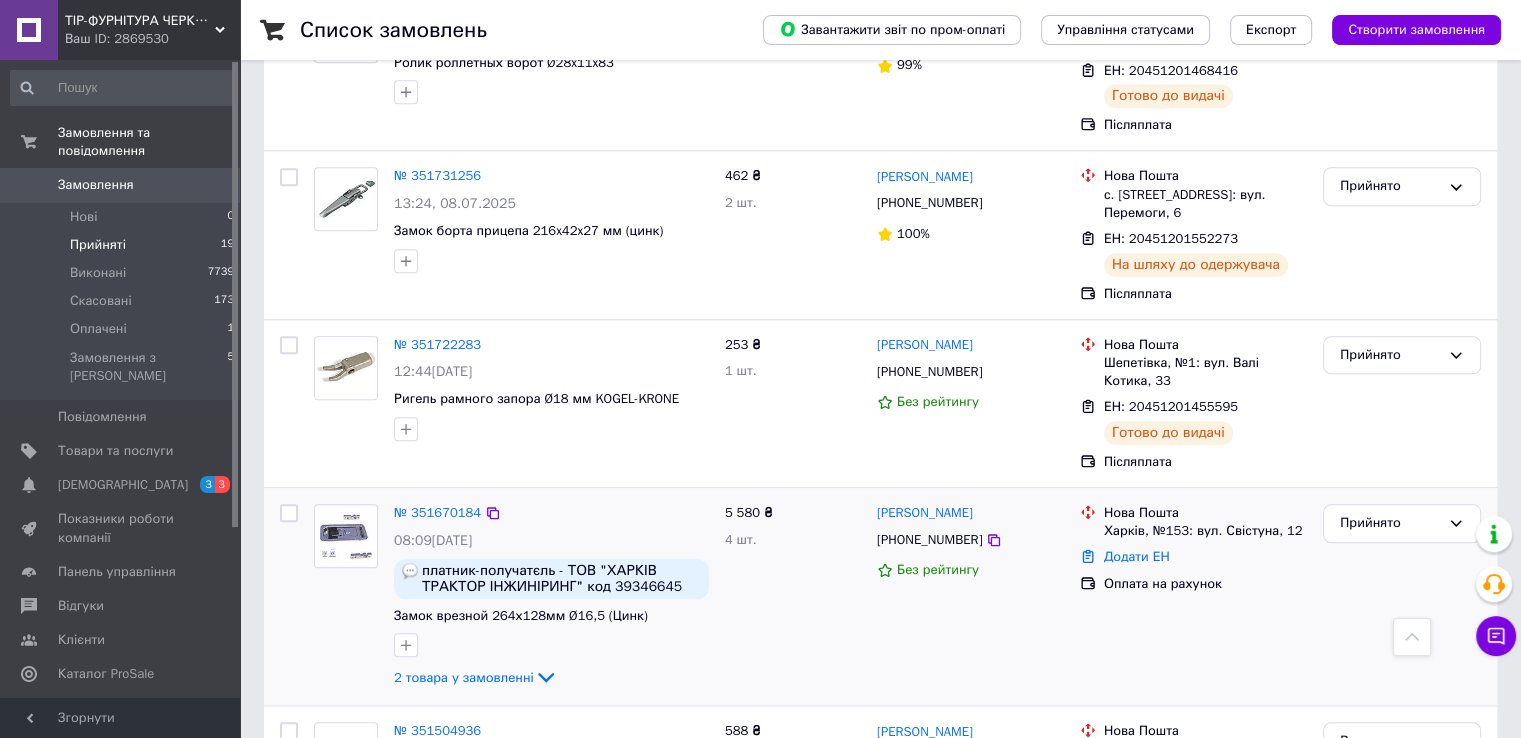 scroll, scrollTop: 1943, scrollLeft: 0, axis: vertical 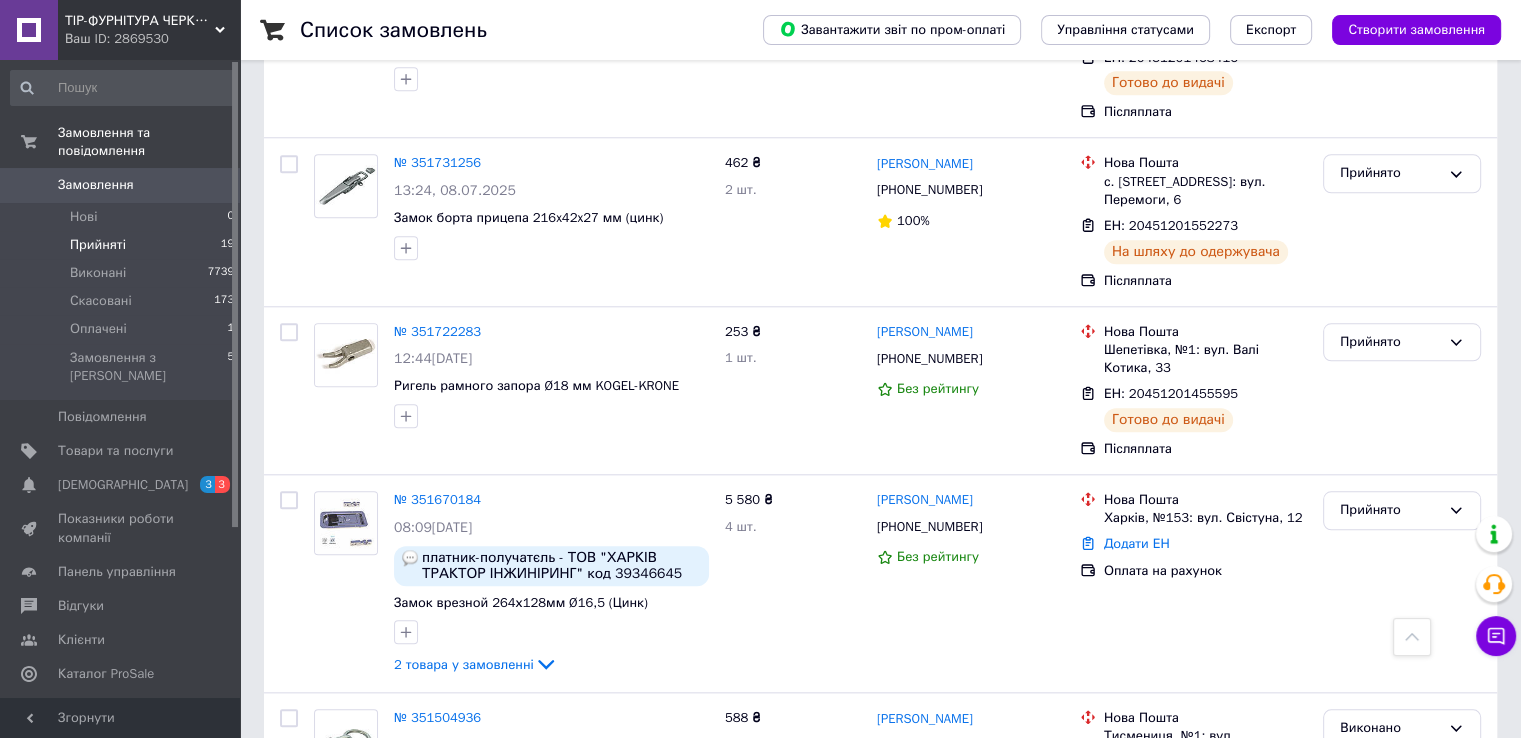 click on "Прийняті" at bounding box center [98, 245] 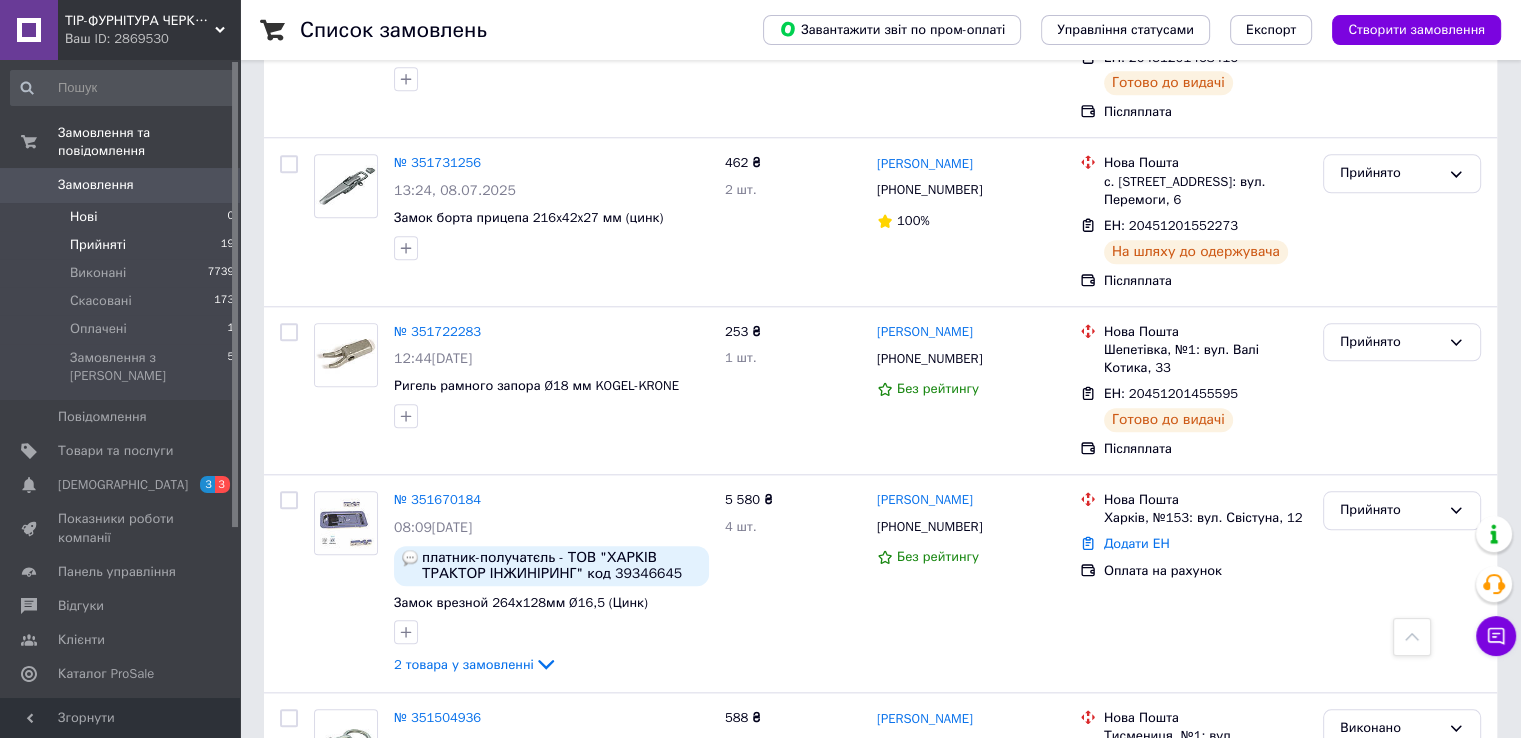 click on "Нові" at bounding box center (83, 217) 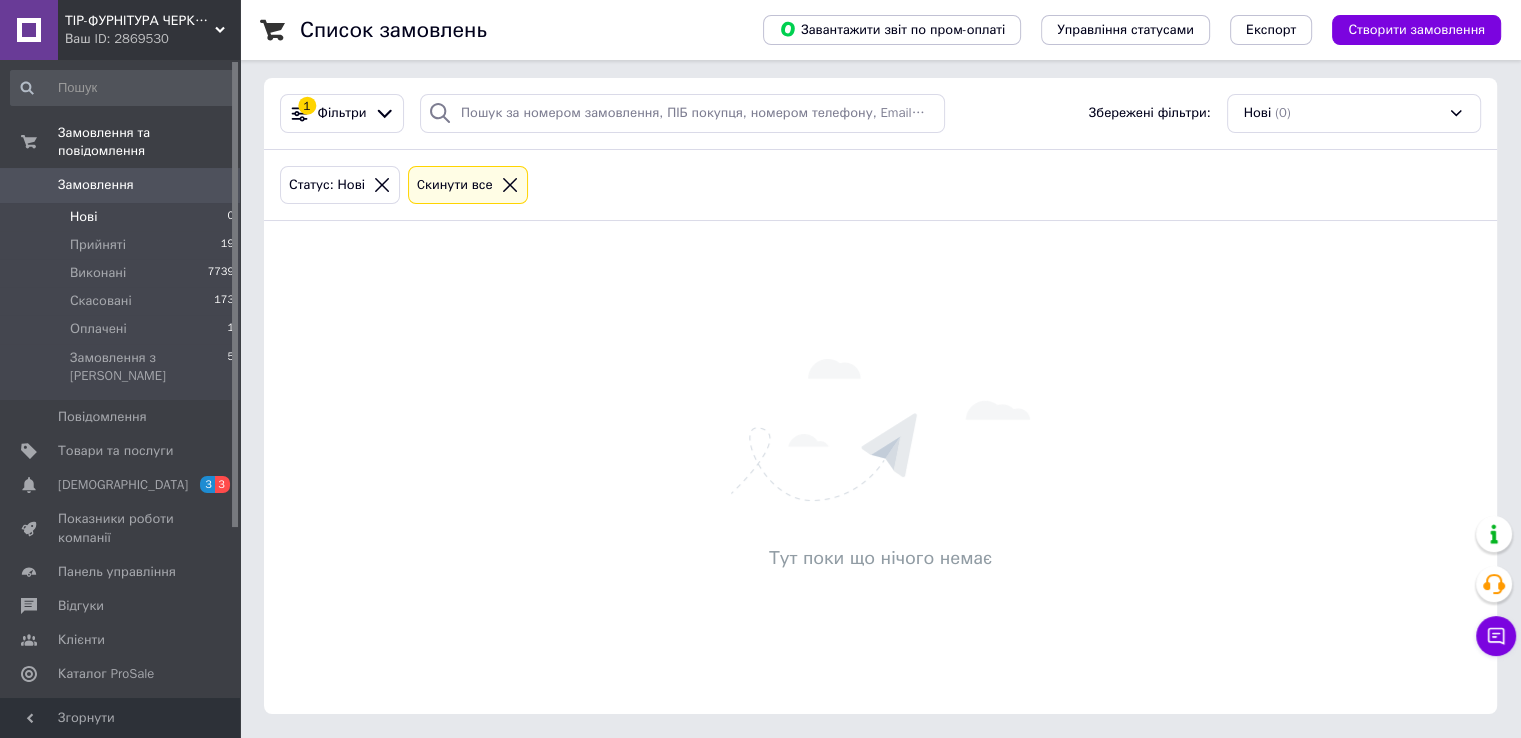 scroll, scrollTop: 0, scrollLeft: 0, axis: both 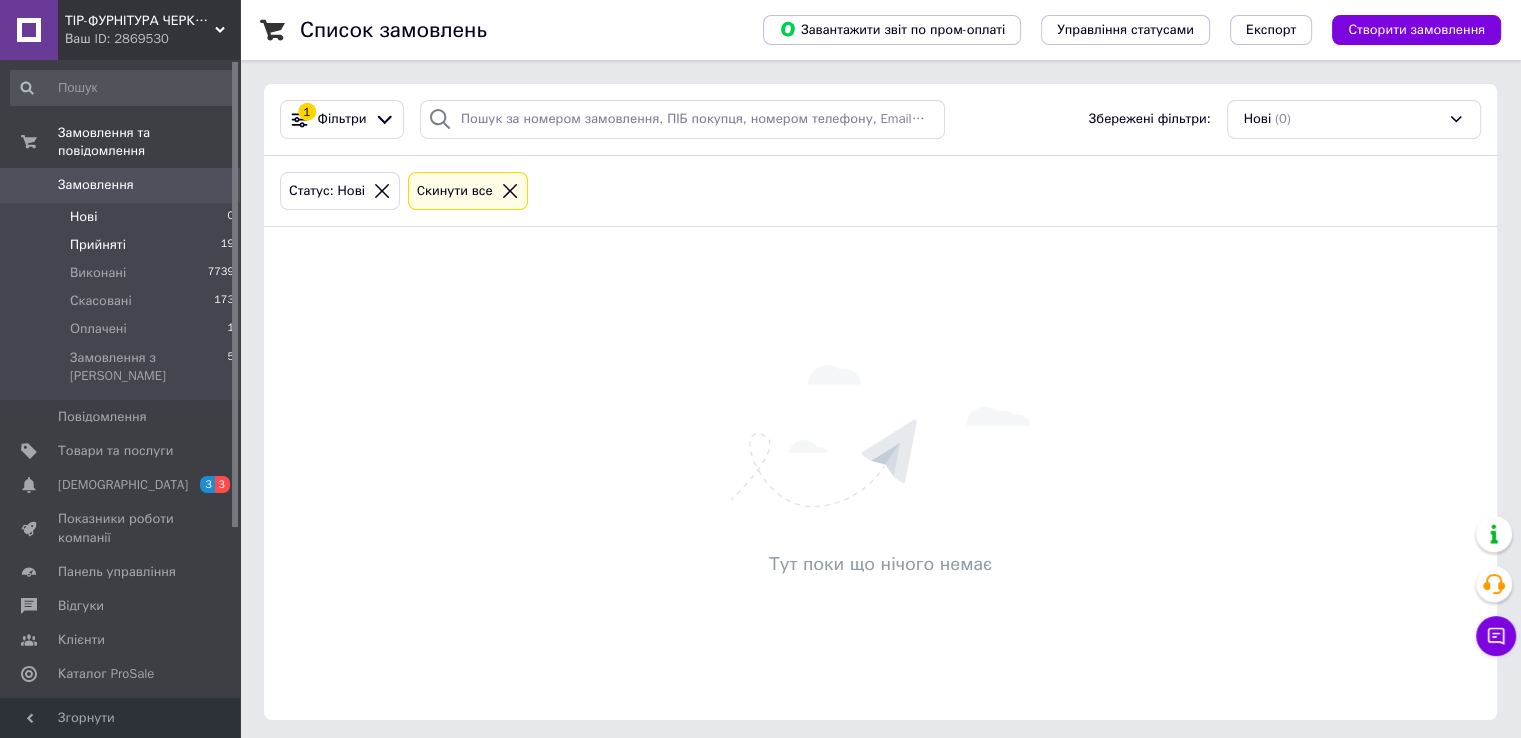 click on "Прийняті" at bounding box center [98, 245] 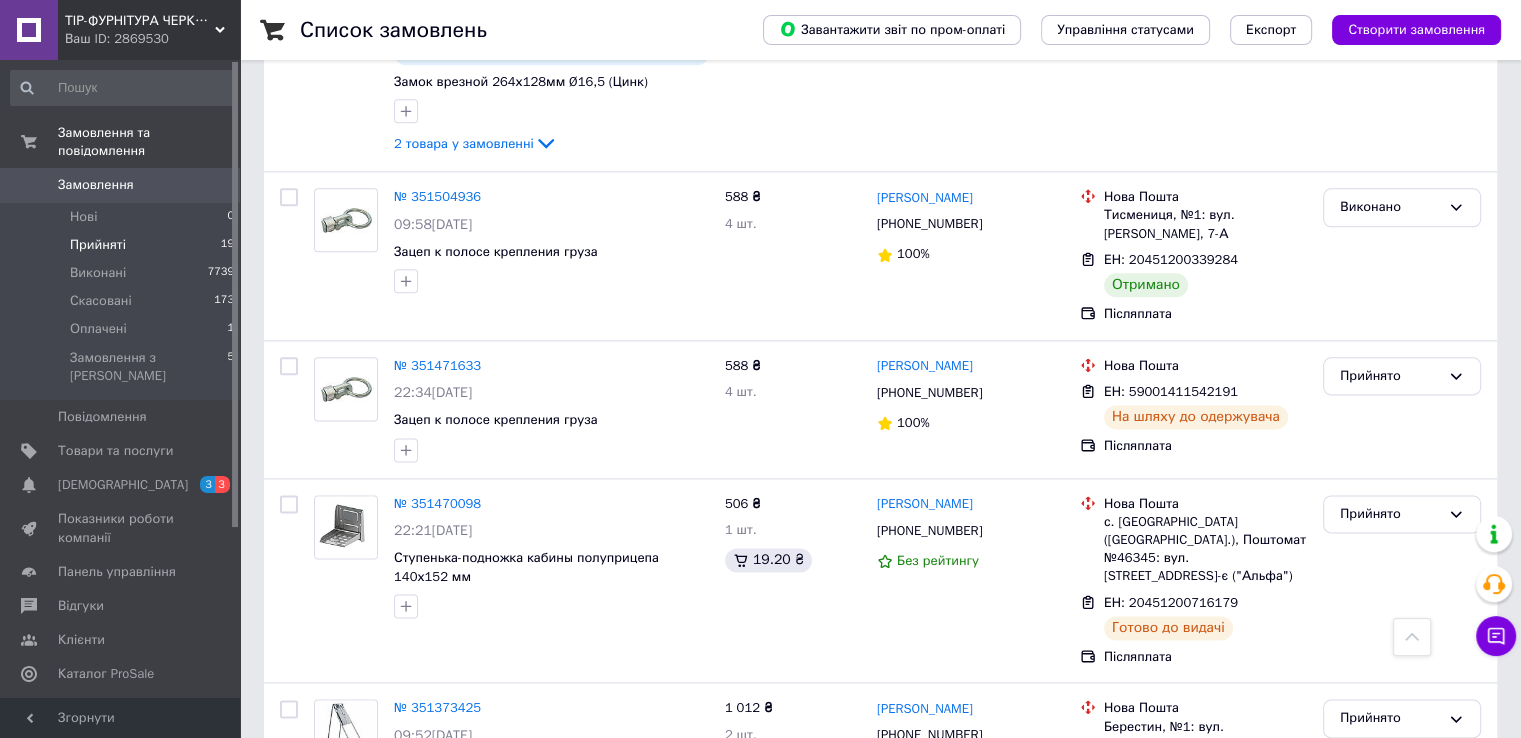 scroll, scrollTop: 2143, scrollLeft: 0, axis: vertical 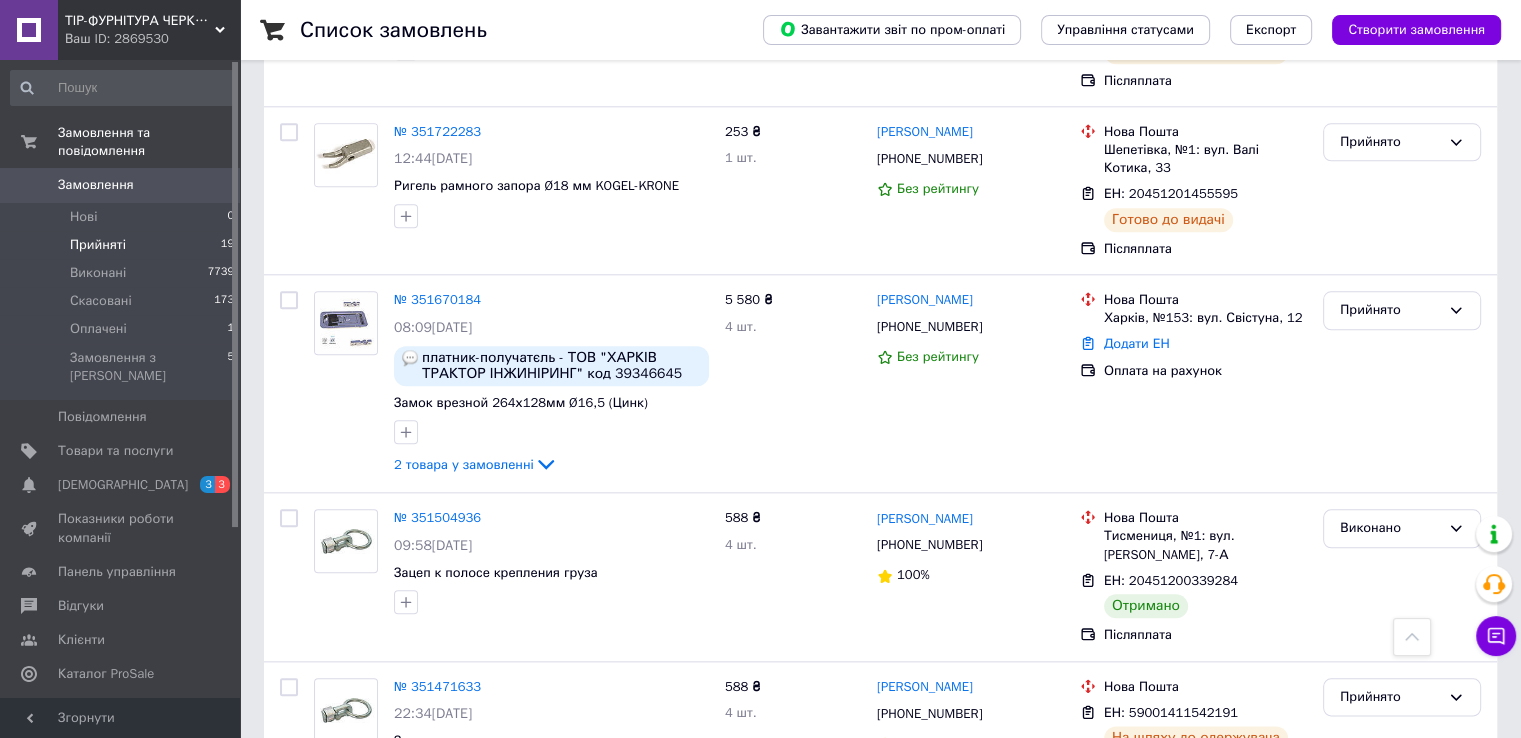 click on "Прийняті" at bounding box center (98, 245) 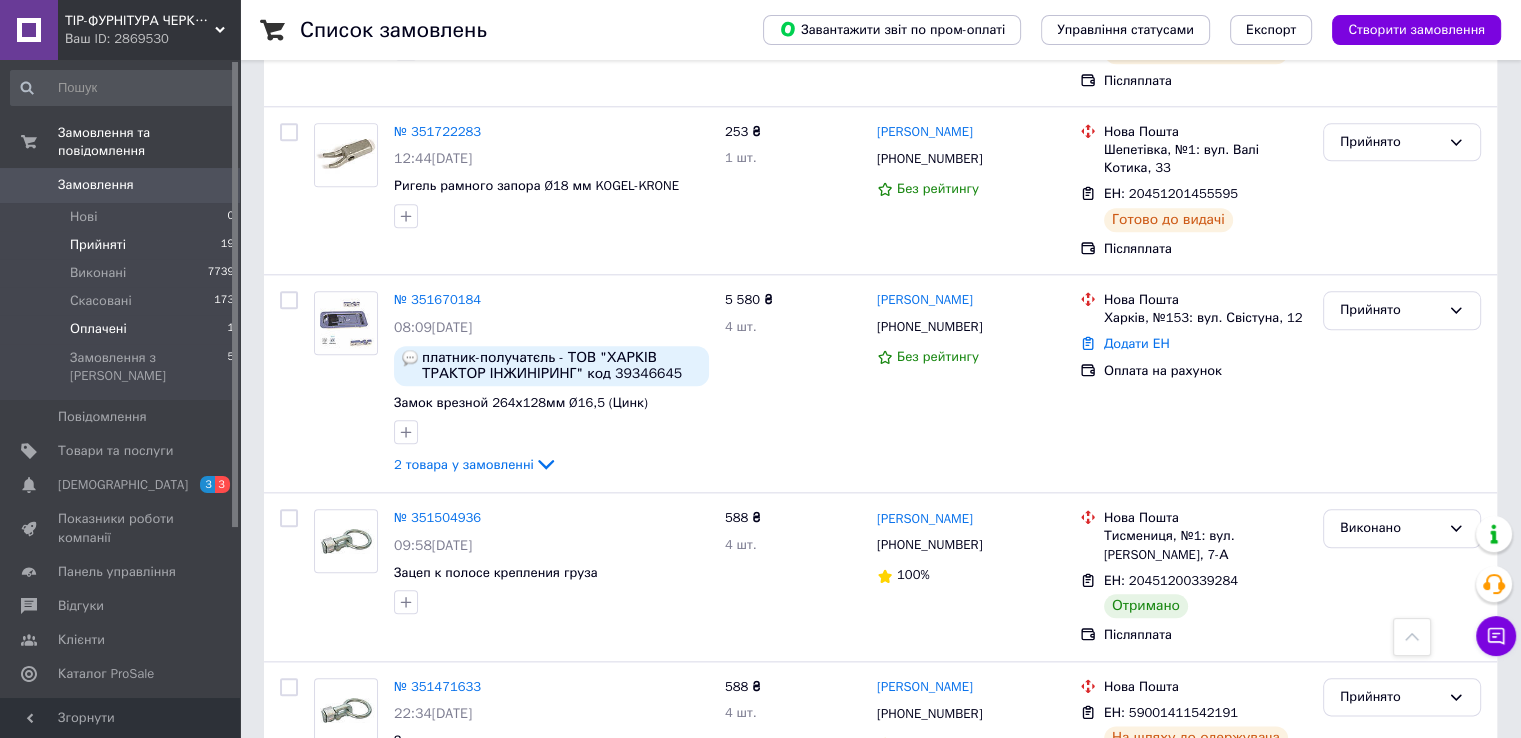 click on "Оплачені" at bounding box center (98, 329) 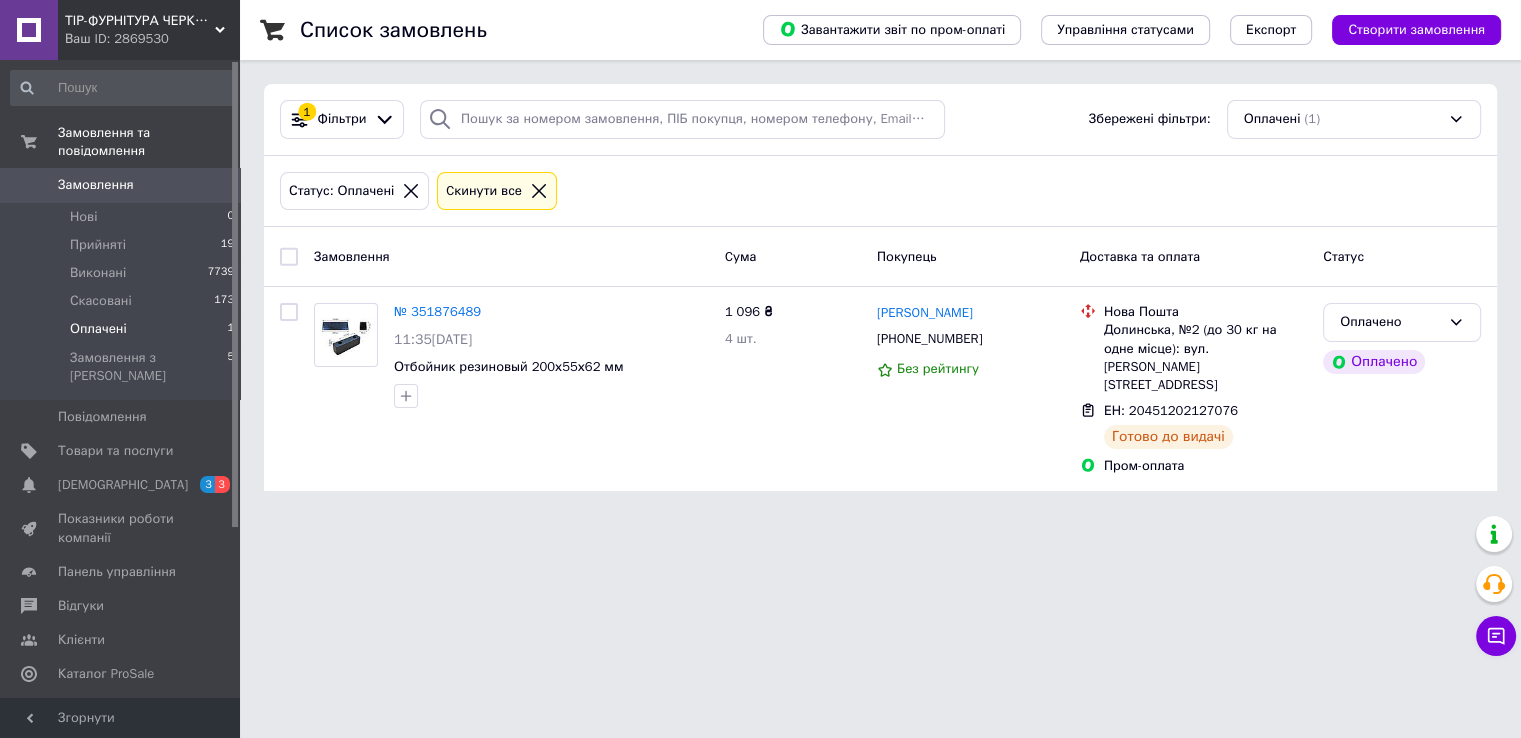 scroll, scrollTop: 0, scrollLeft: 0, axis: both 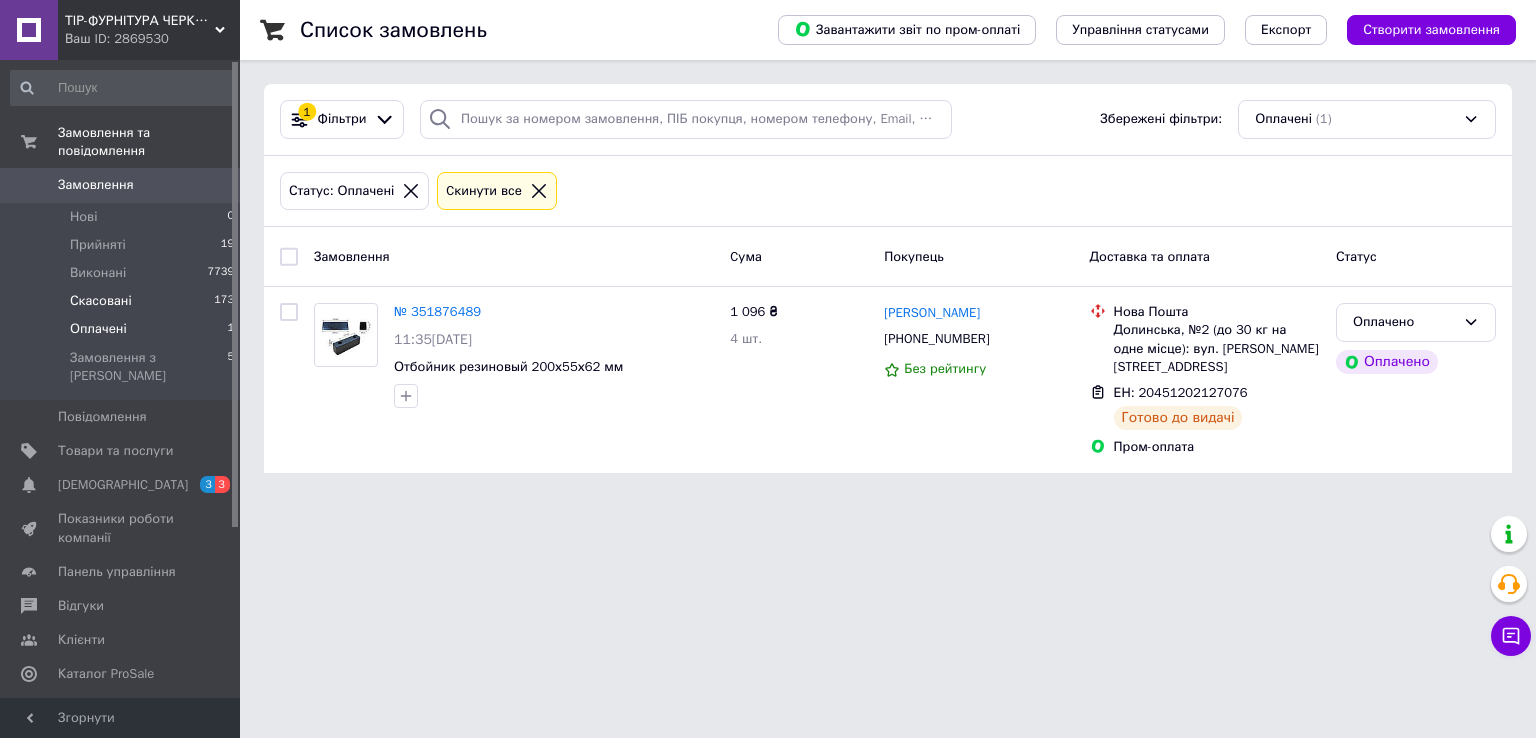 click on "Скасовані" at bounding box center [101, 301] 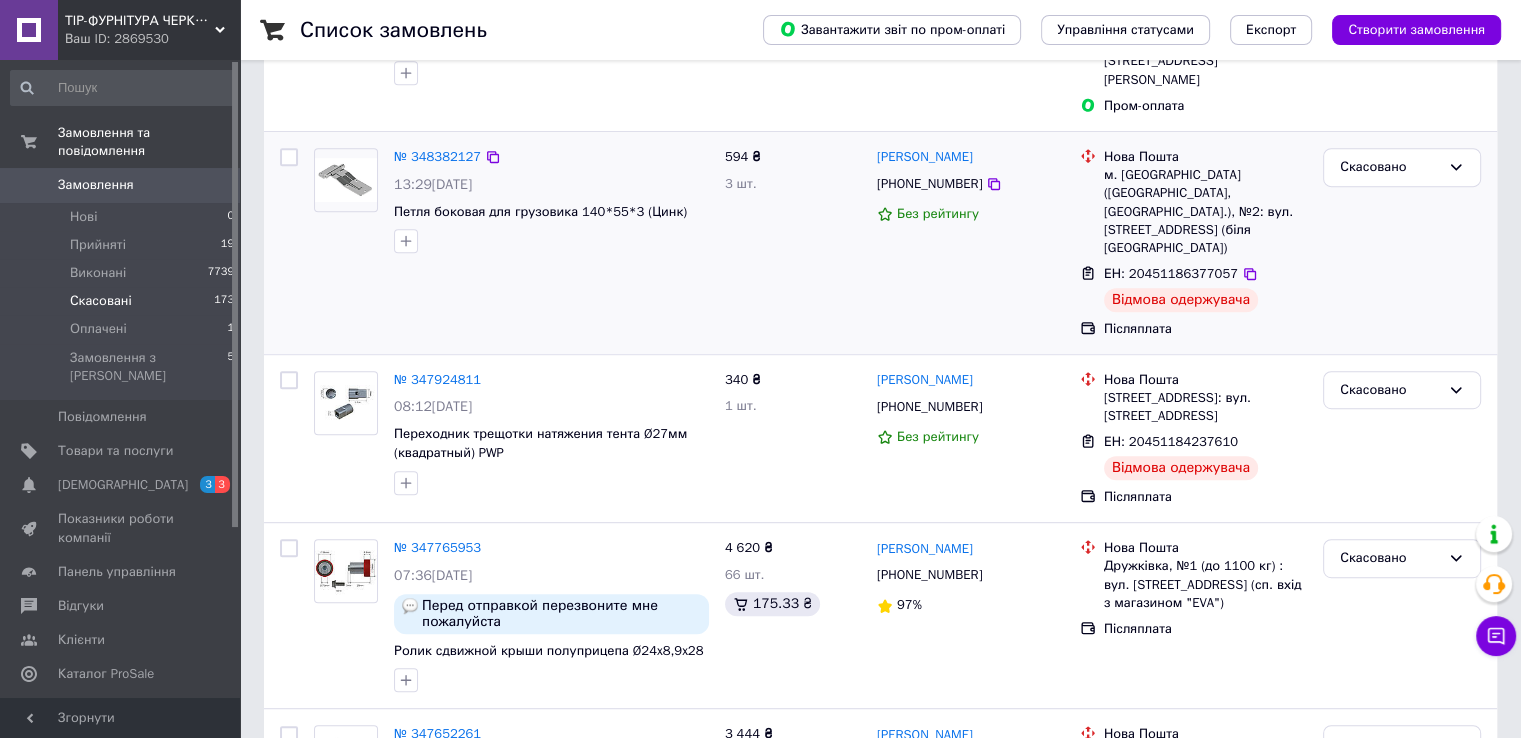 scroll, scrollTop: 1600, scrollLeft: 0, axis: vertical 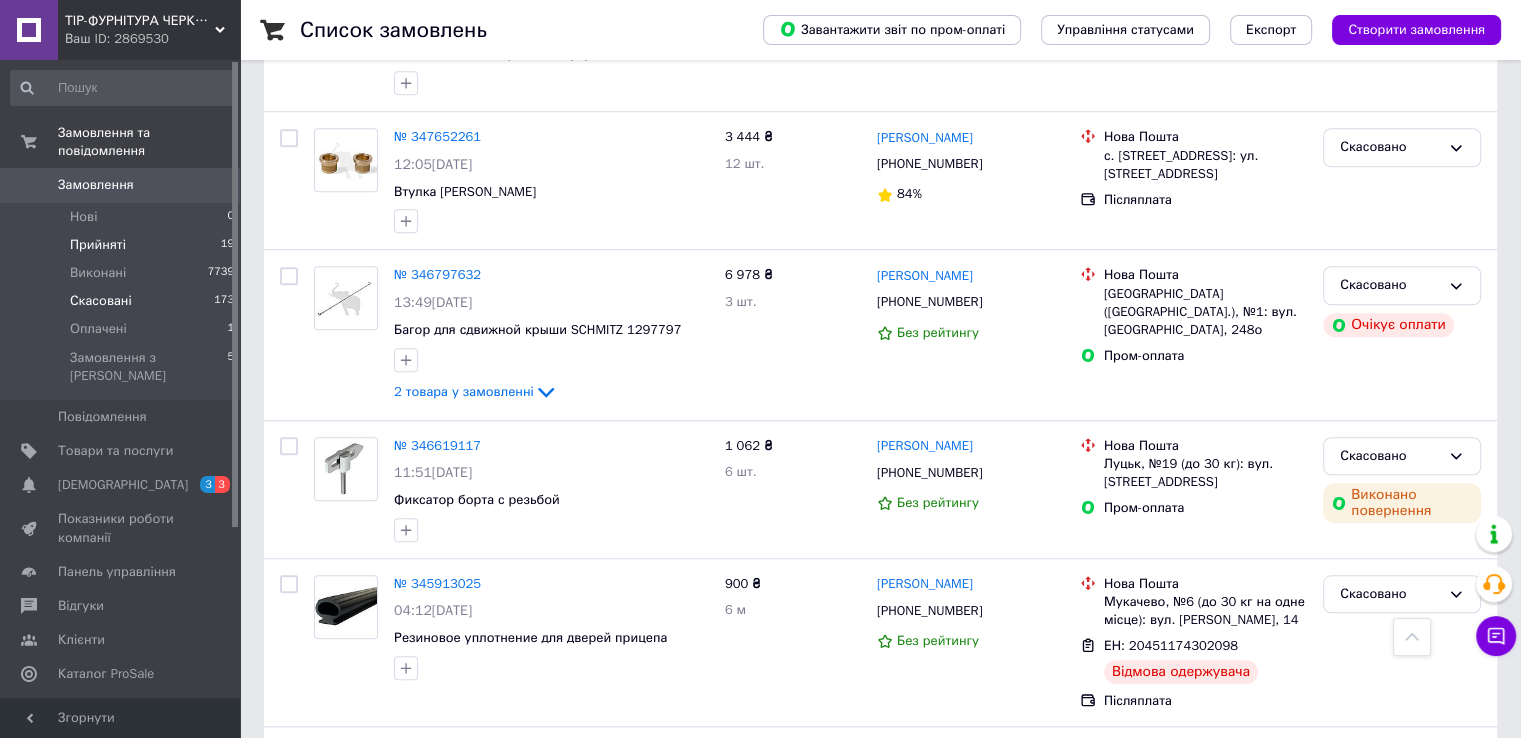 click on "Прийняті" at bounding box center (98, 245) 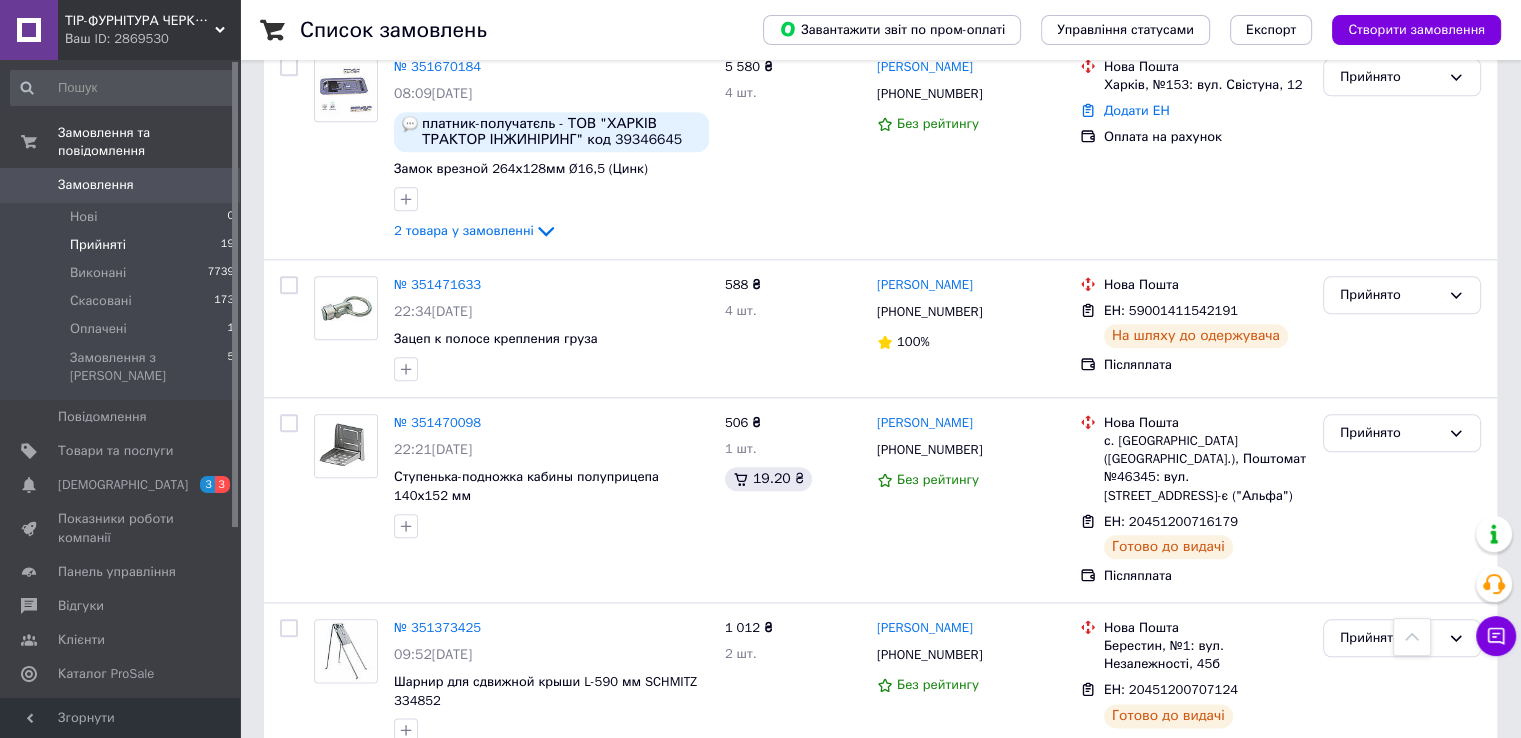 scroll, scrollTop: 2106, scrollLeft: 0, axis: vertical 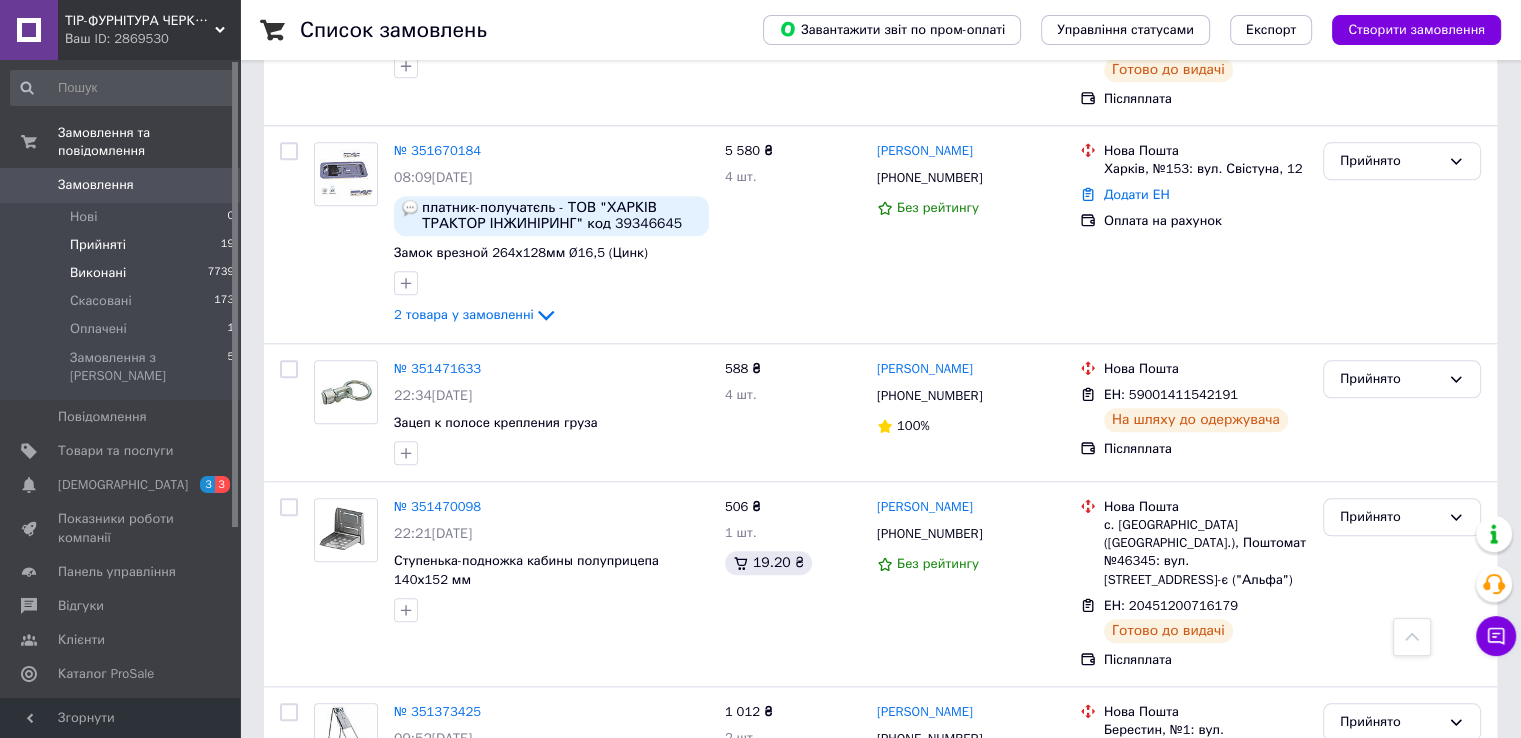 click on "Виконані" at bounding box center (98, 273) 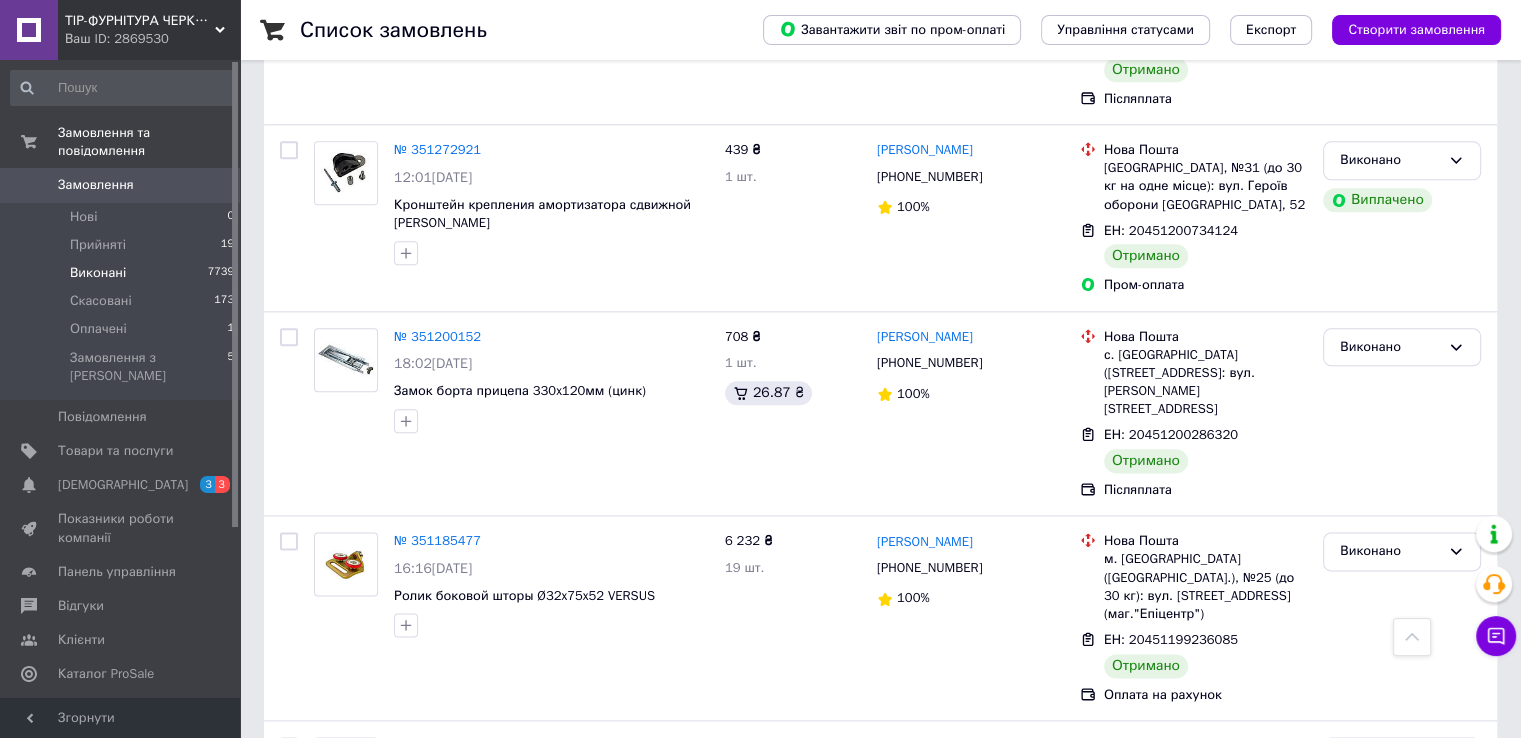 scroll, scrollTop: 3100, scrollLeft: 0, axis: vertical 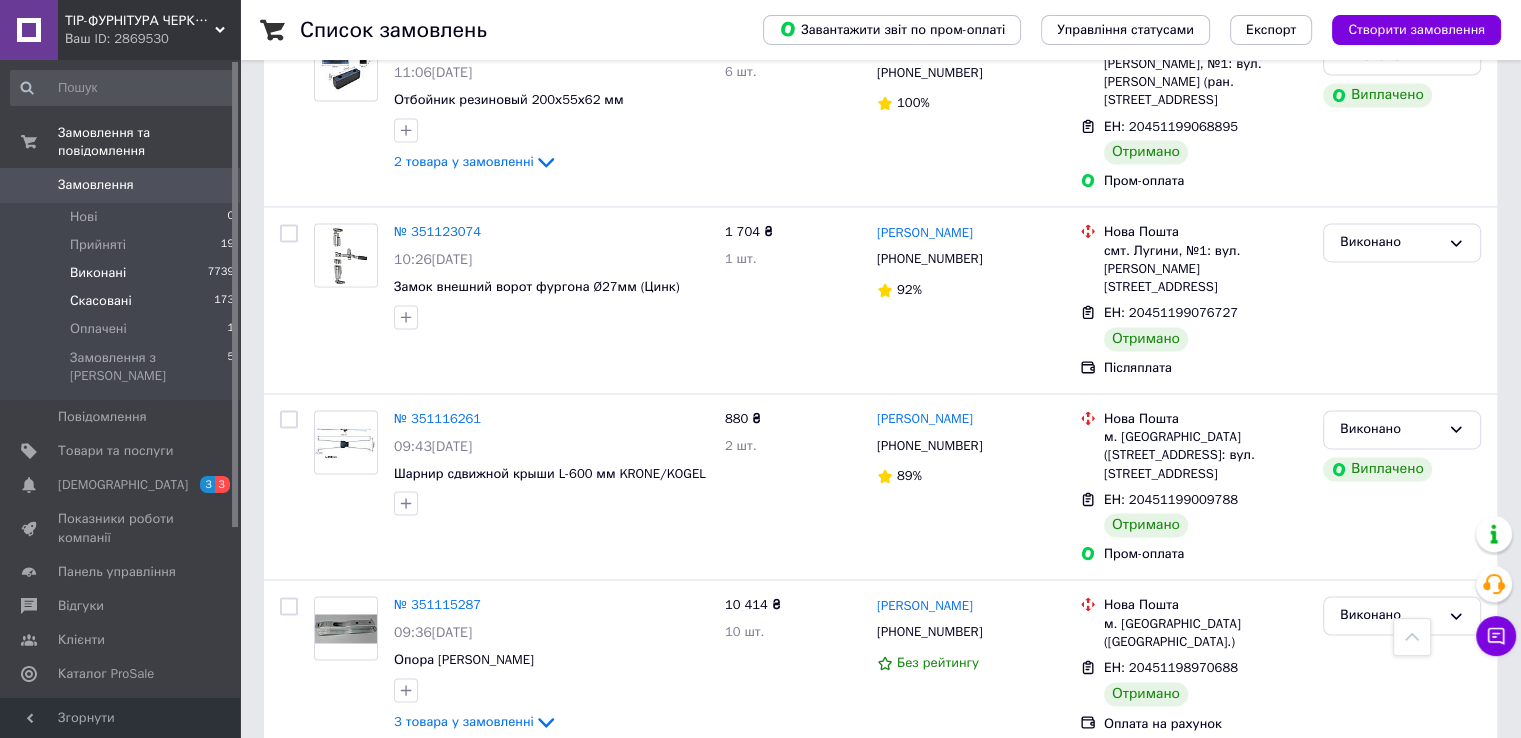 click on "Скасовані" at bounding box center (101, 301) 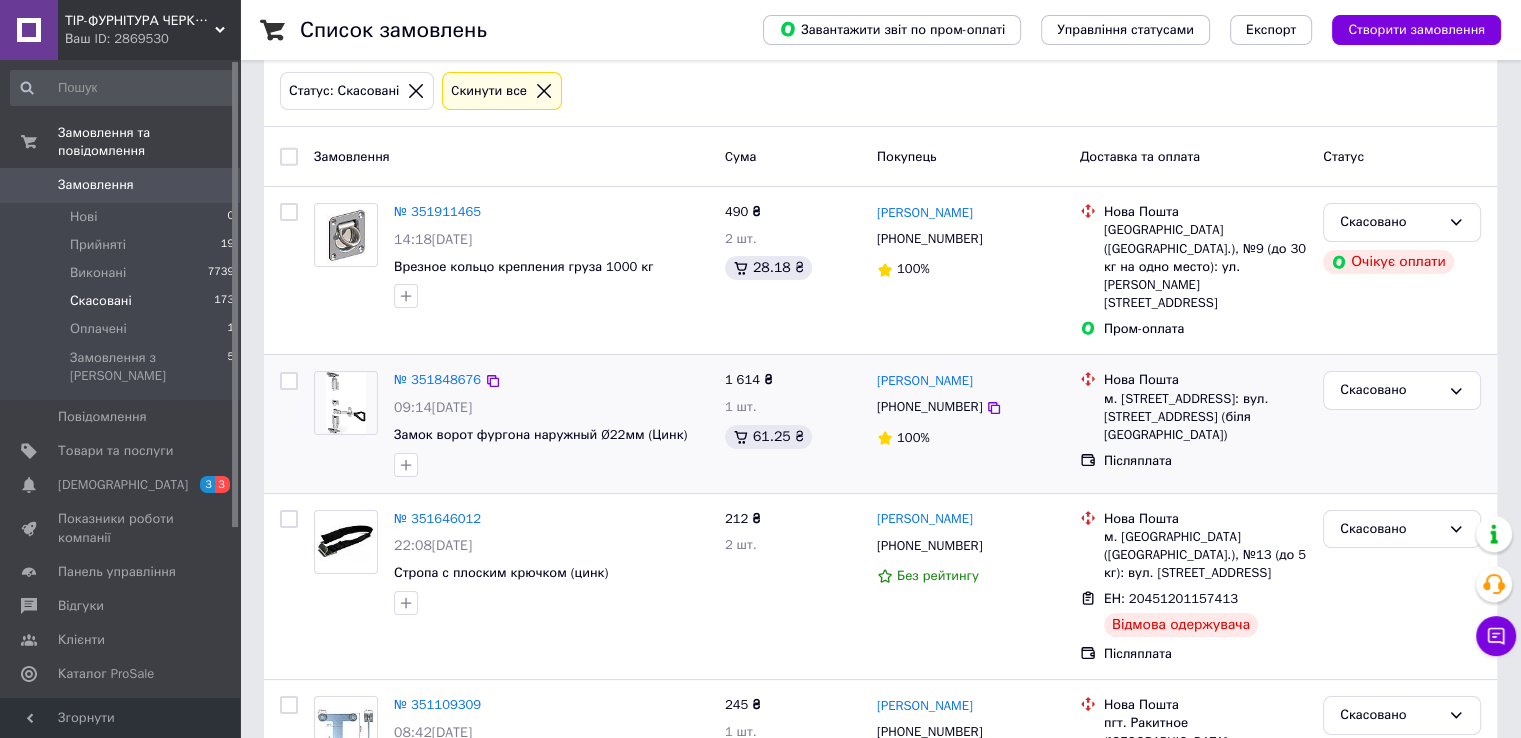 scroll, scrollTop: 0, scrollLeft: 0, axis: both 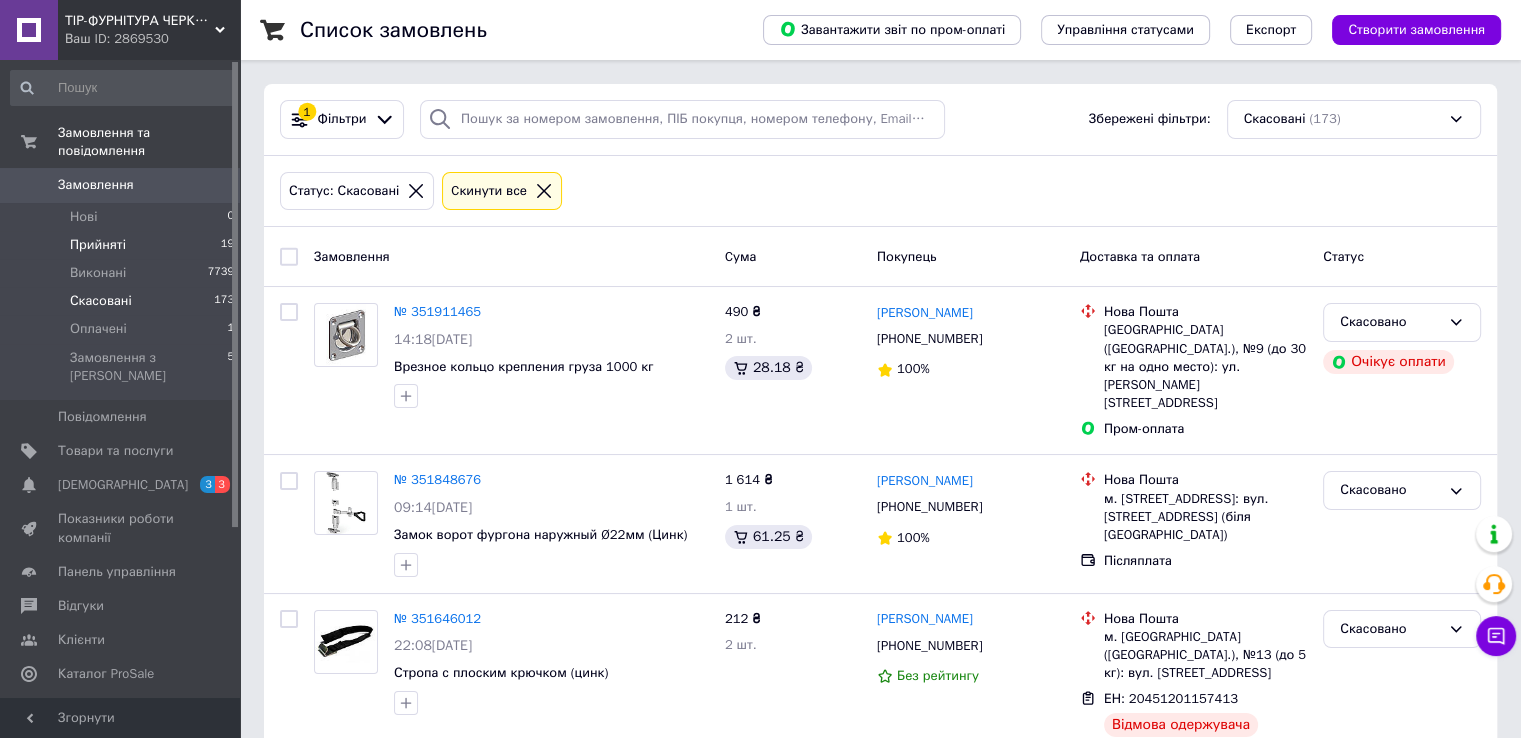 click on "Прийняті" at bounding box center (98, 245) 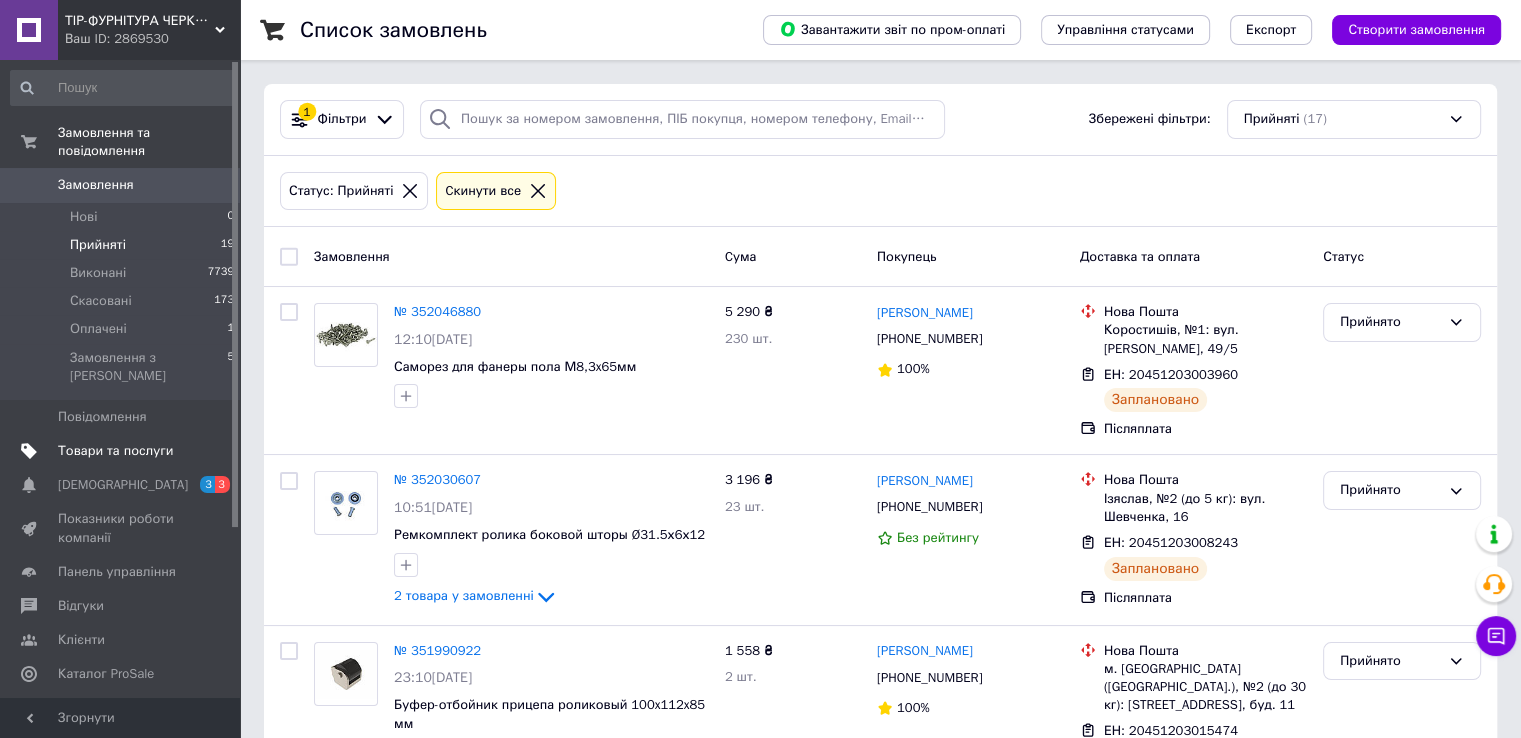 click on "Товари та послуги" at bounding box center [115, 451] 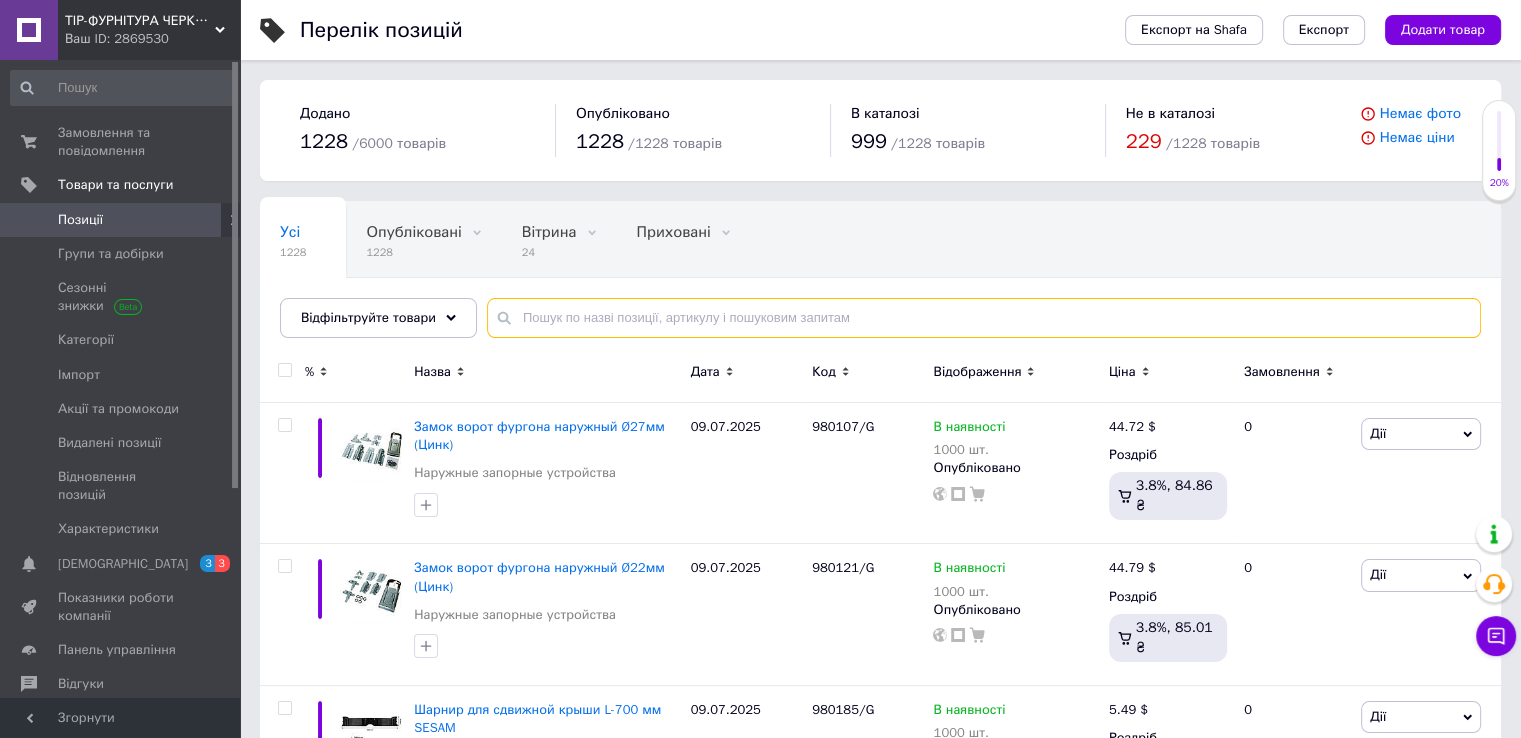 click at bounding box center [984, 318] 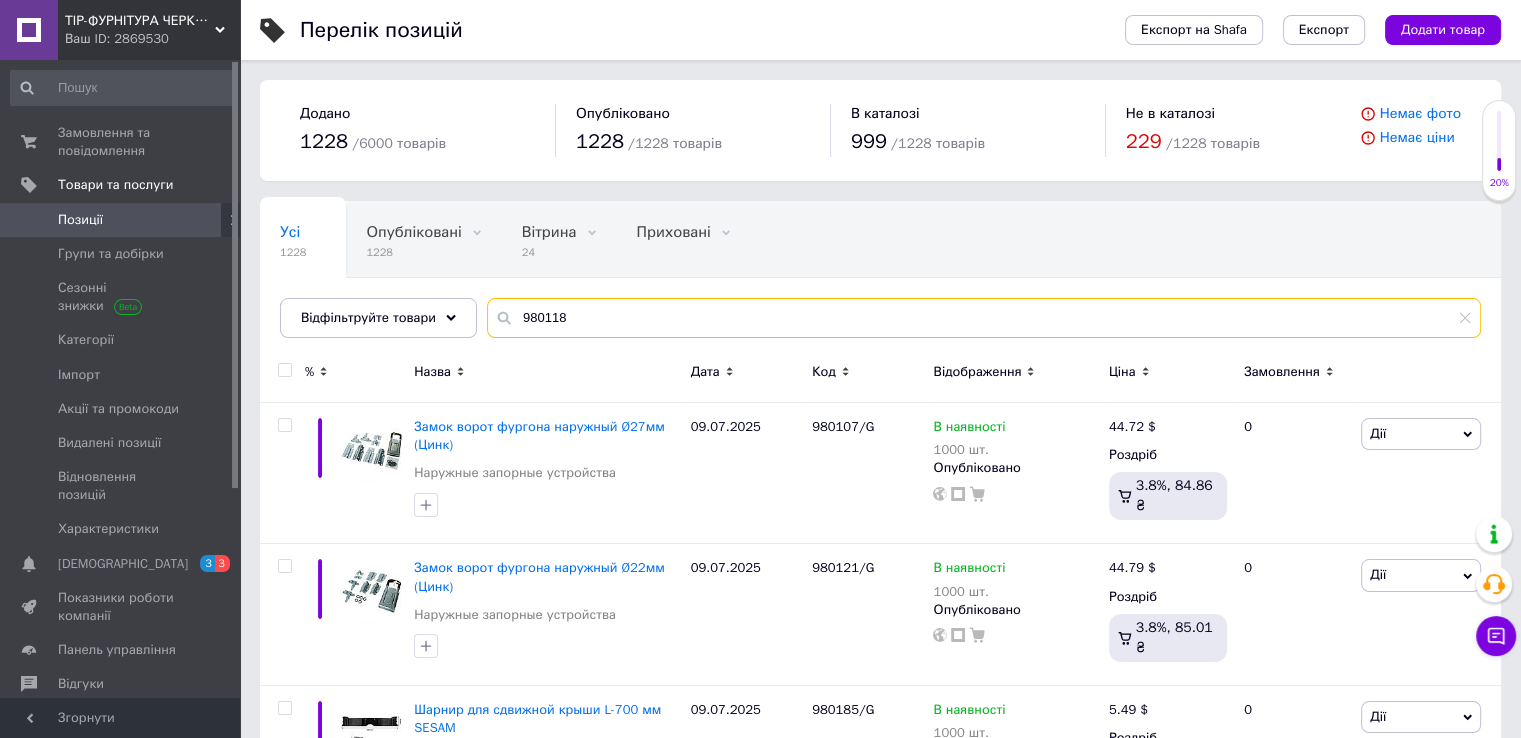 type on "980118" 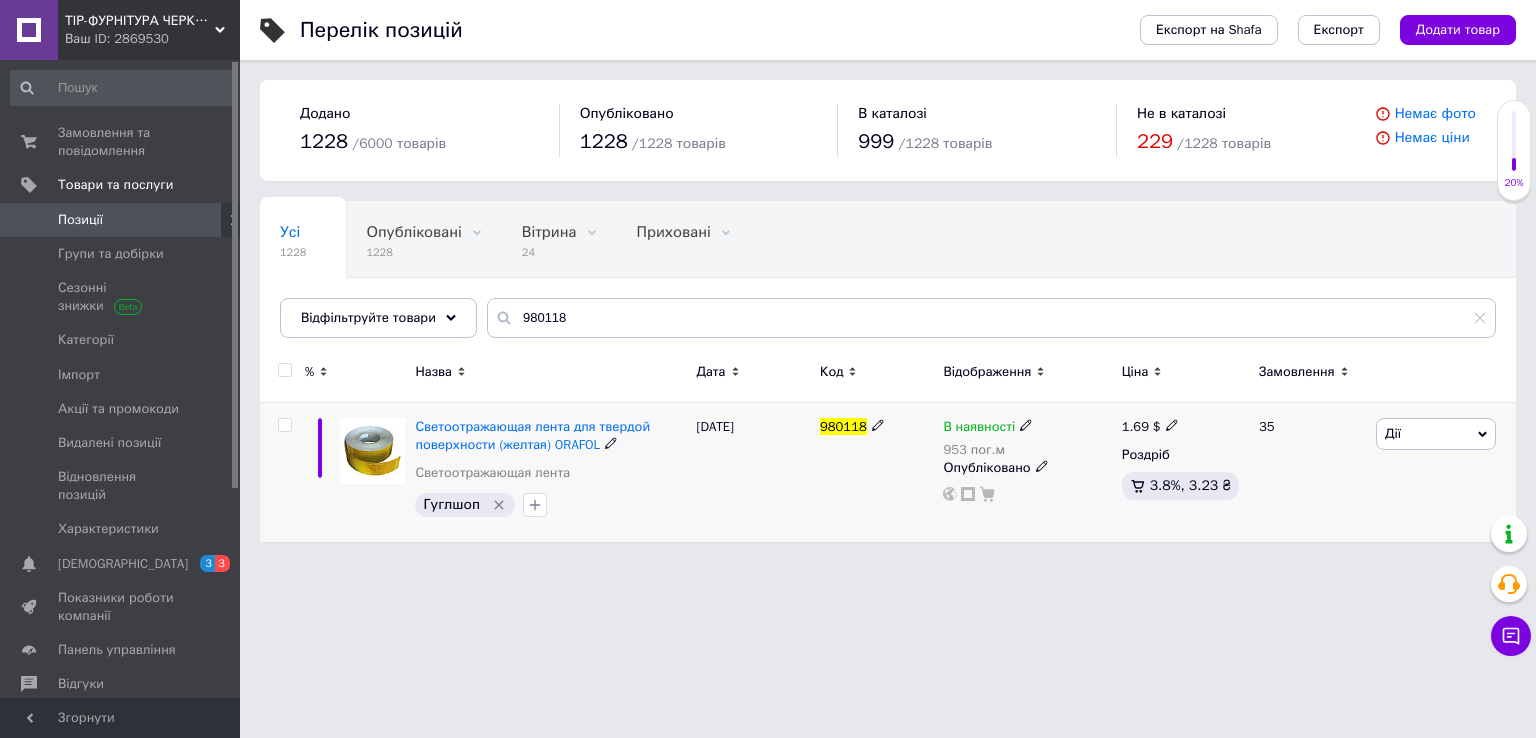 click on "1.69   $" at bounding box center [1150, 427] 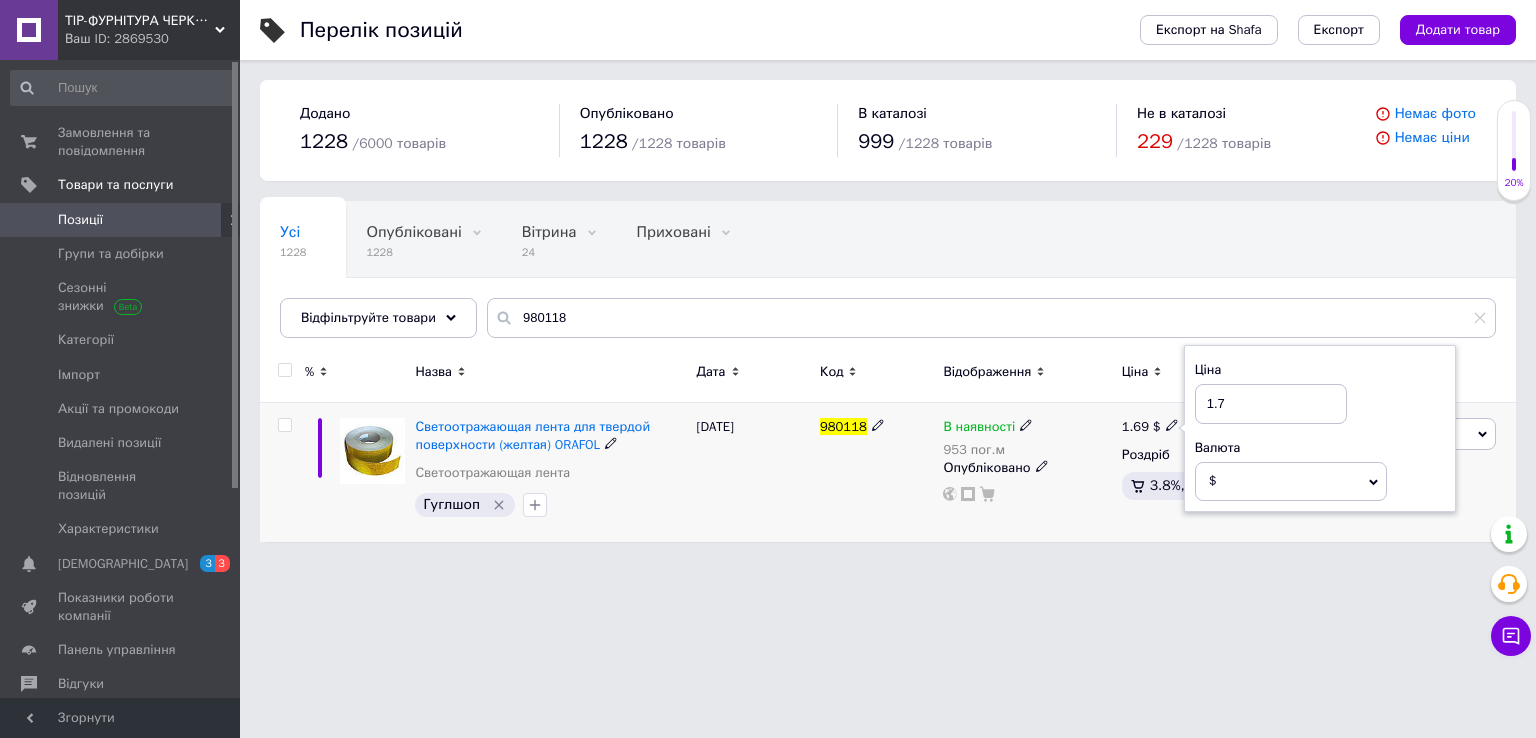 type on "1.74" 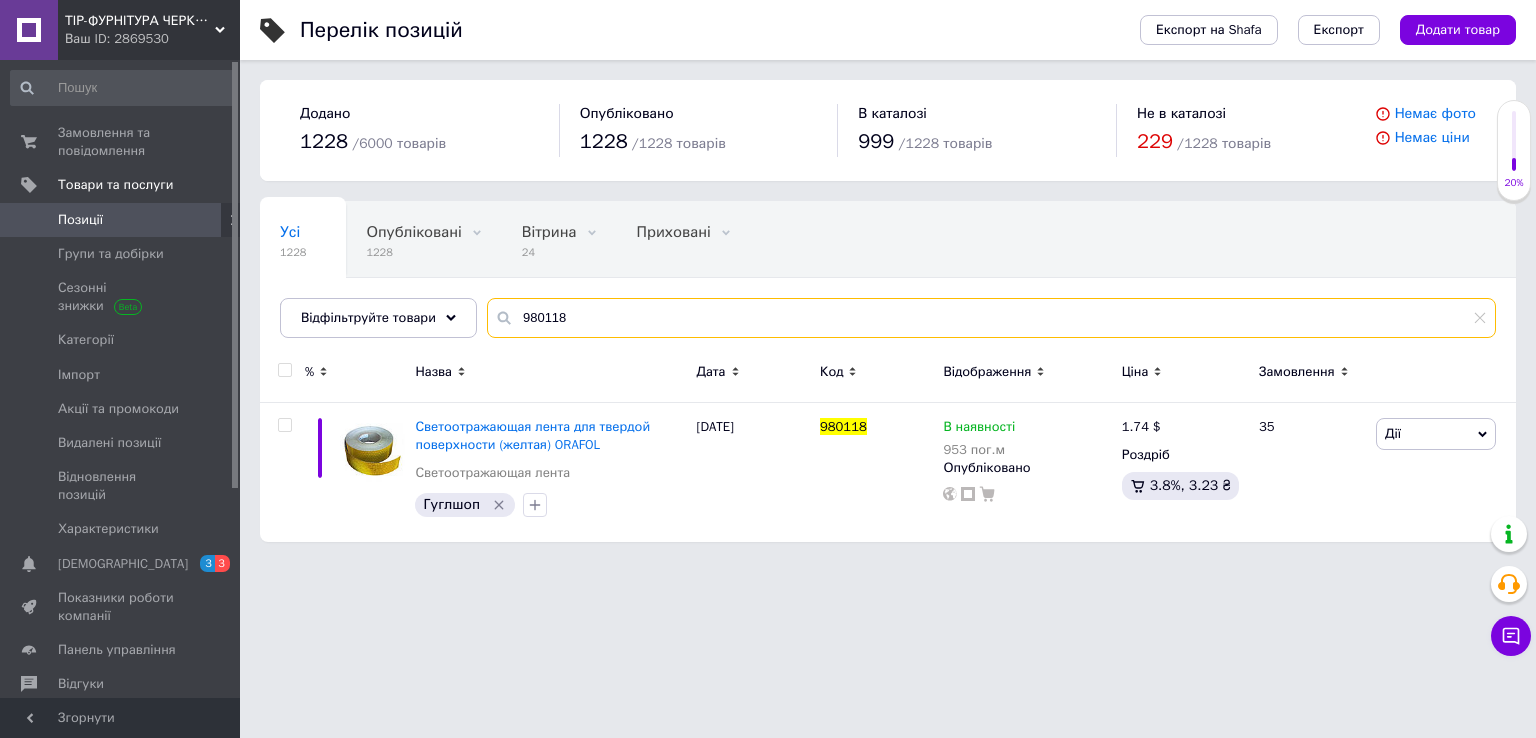 drag, startPoint x: 518, startPoint y: 345, endPoint x: 496, endPoint y: 357, distance: 25.059929 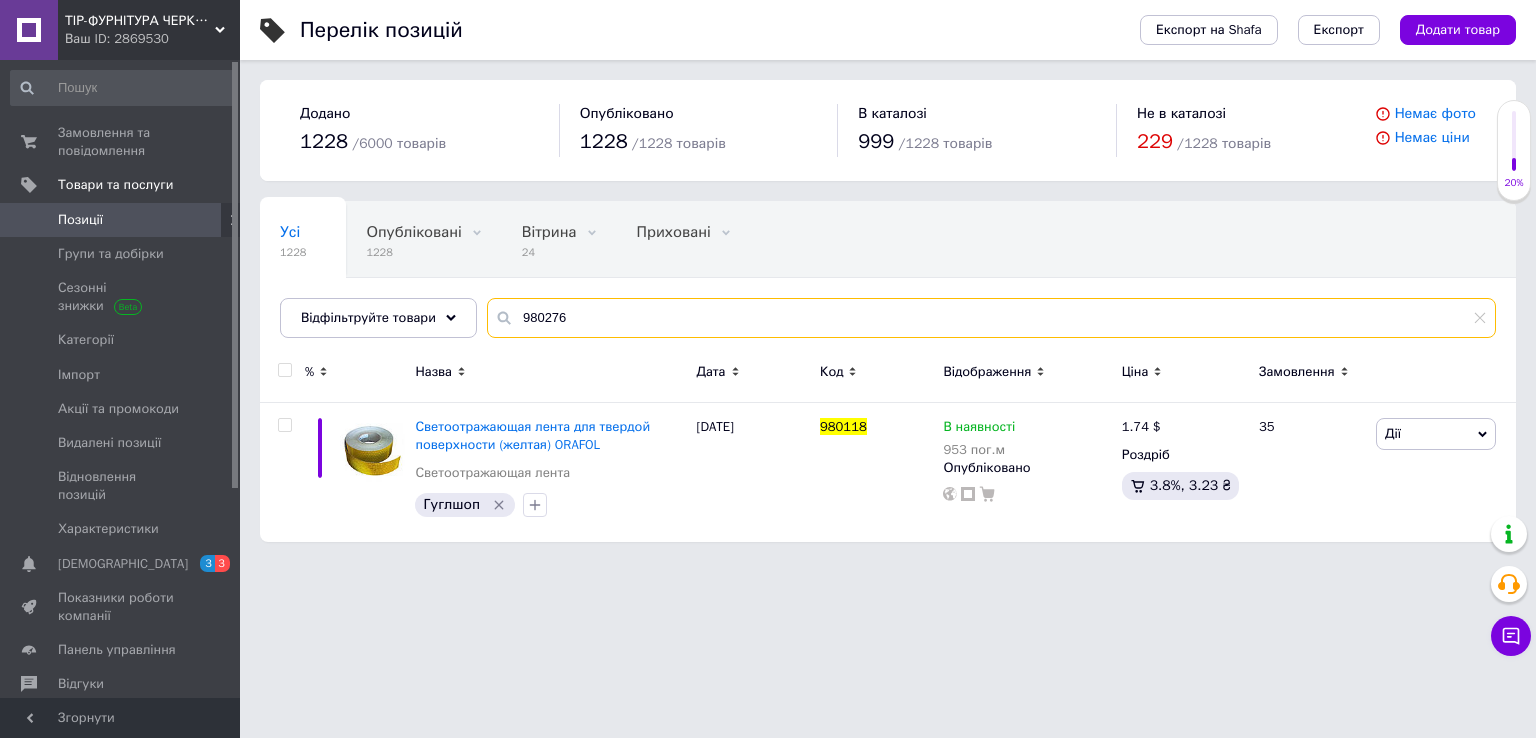type on "980276" 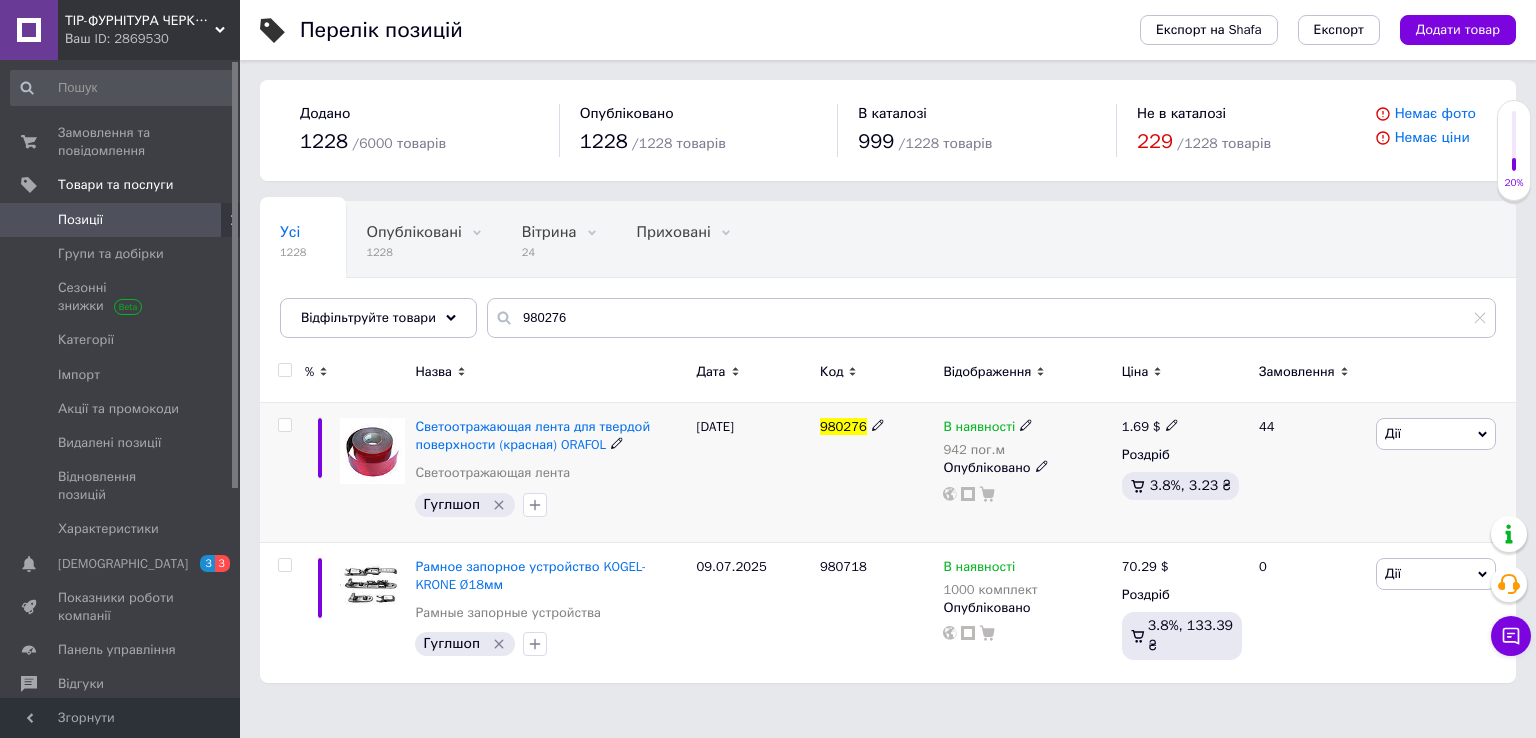 click on "1.69" at bounding box center [1135, 426] 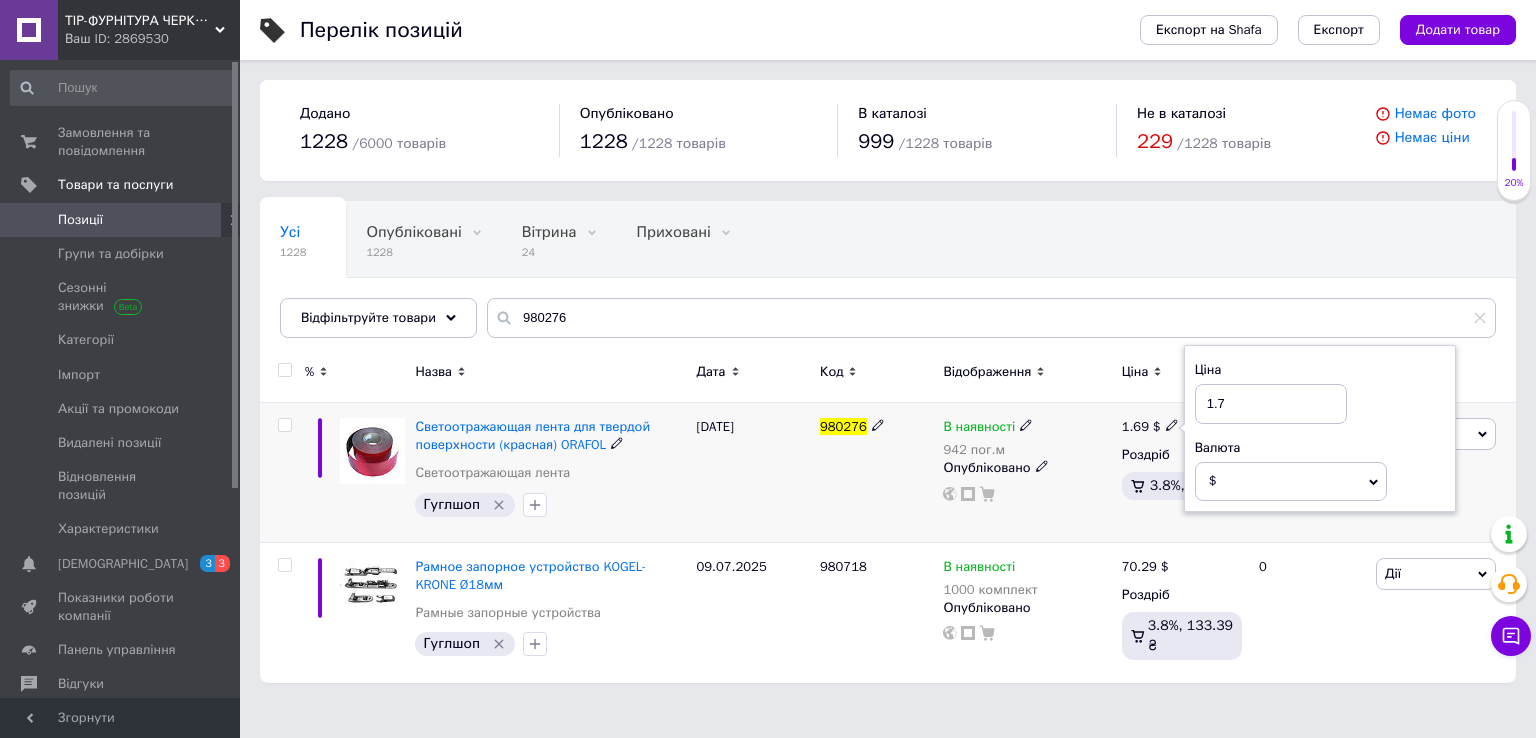 type on "1.74" 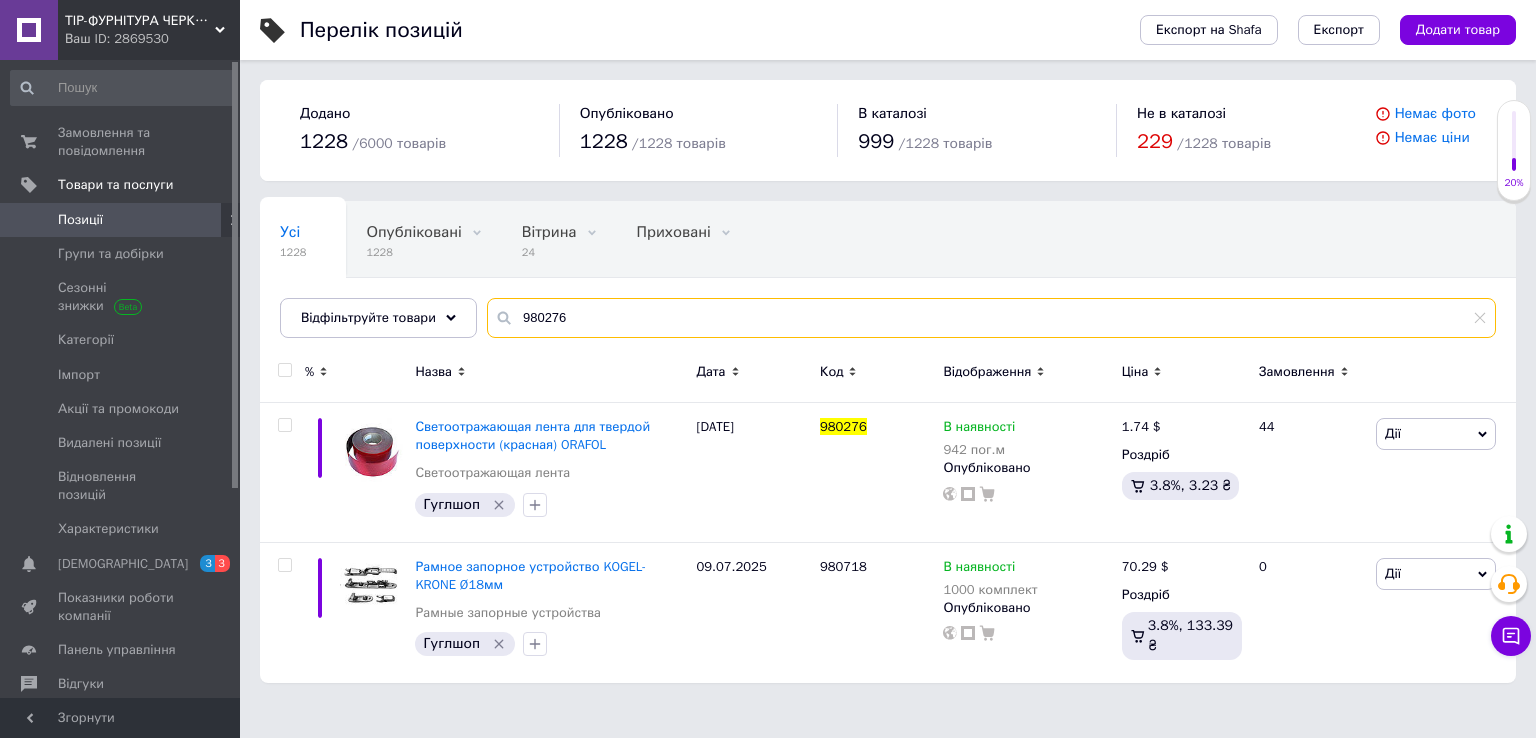 drag, startPoint x: 584, startPoint y: 306, endPoint x: 236, endPoint y: 369, distance: 353.65662 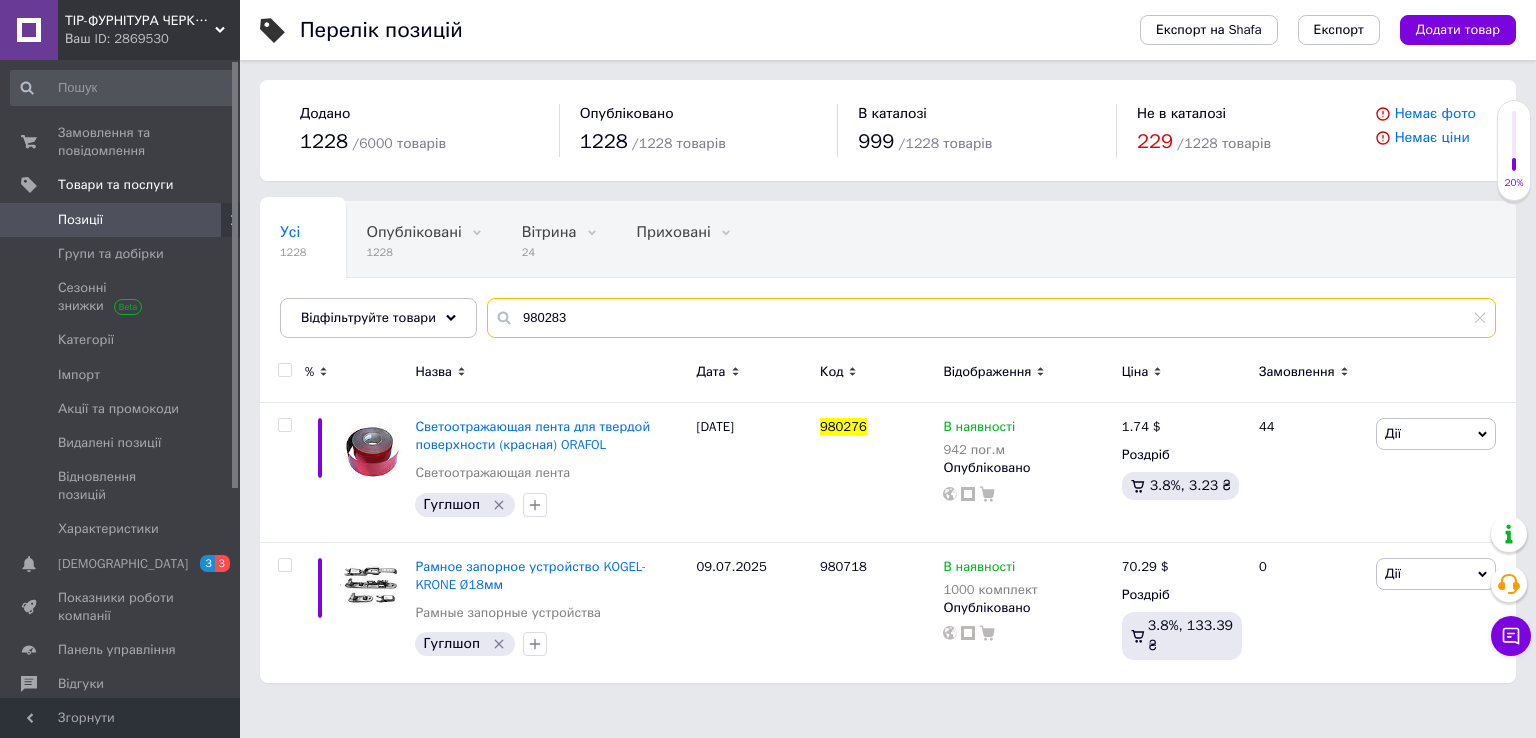 type on "980283" 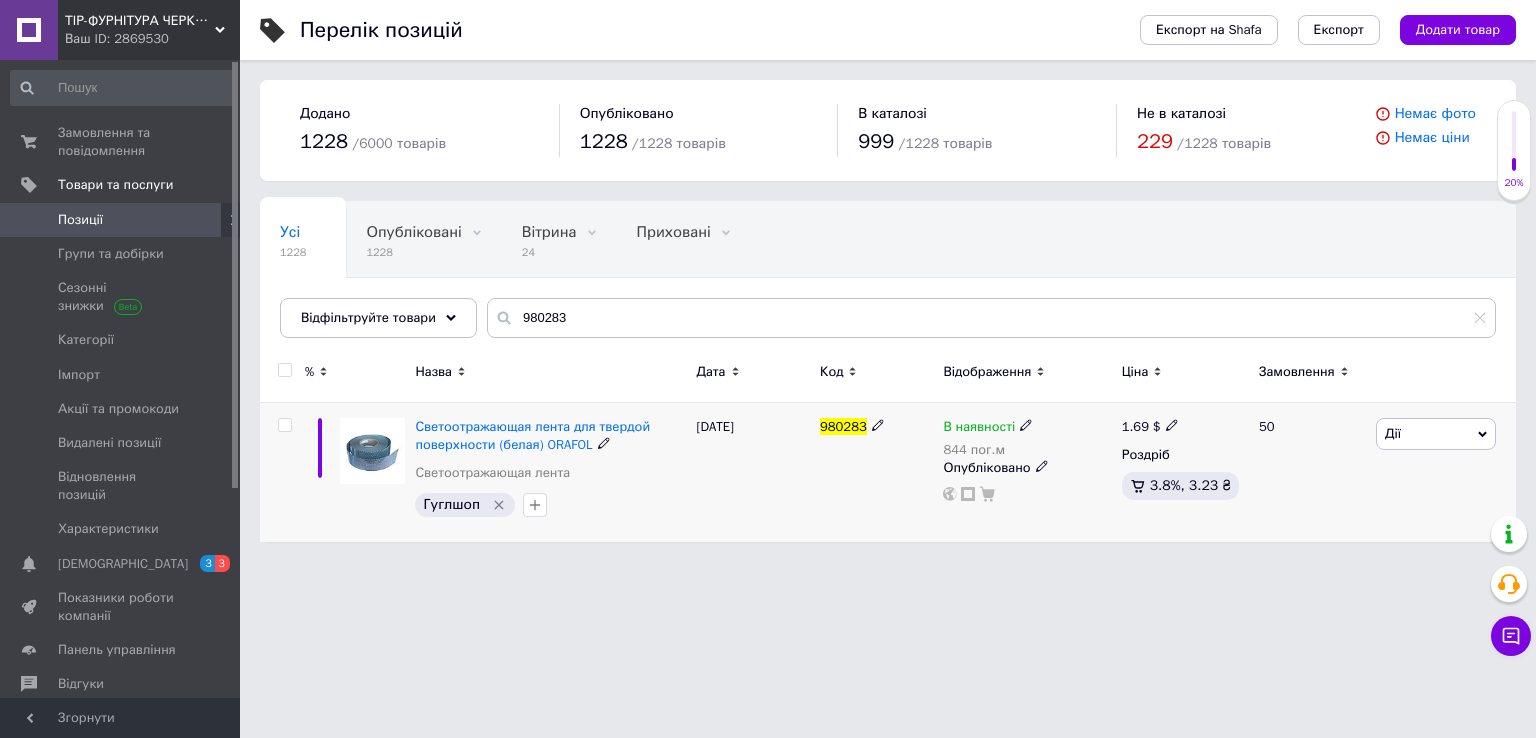 drag, startPoint x: 1144, startPoint y: 425, endPoint x: 1124, endPoint y: 433, distance: 21.540659 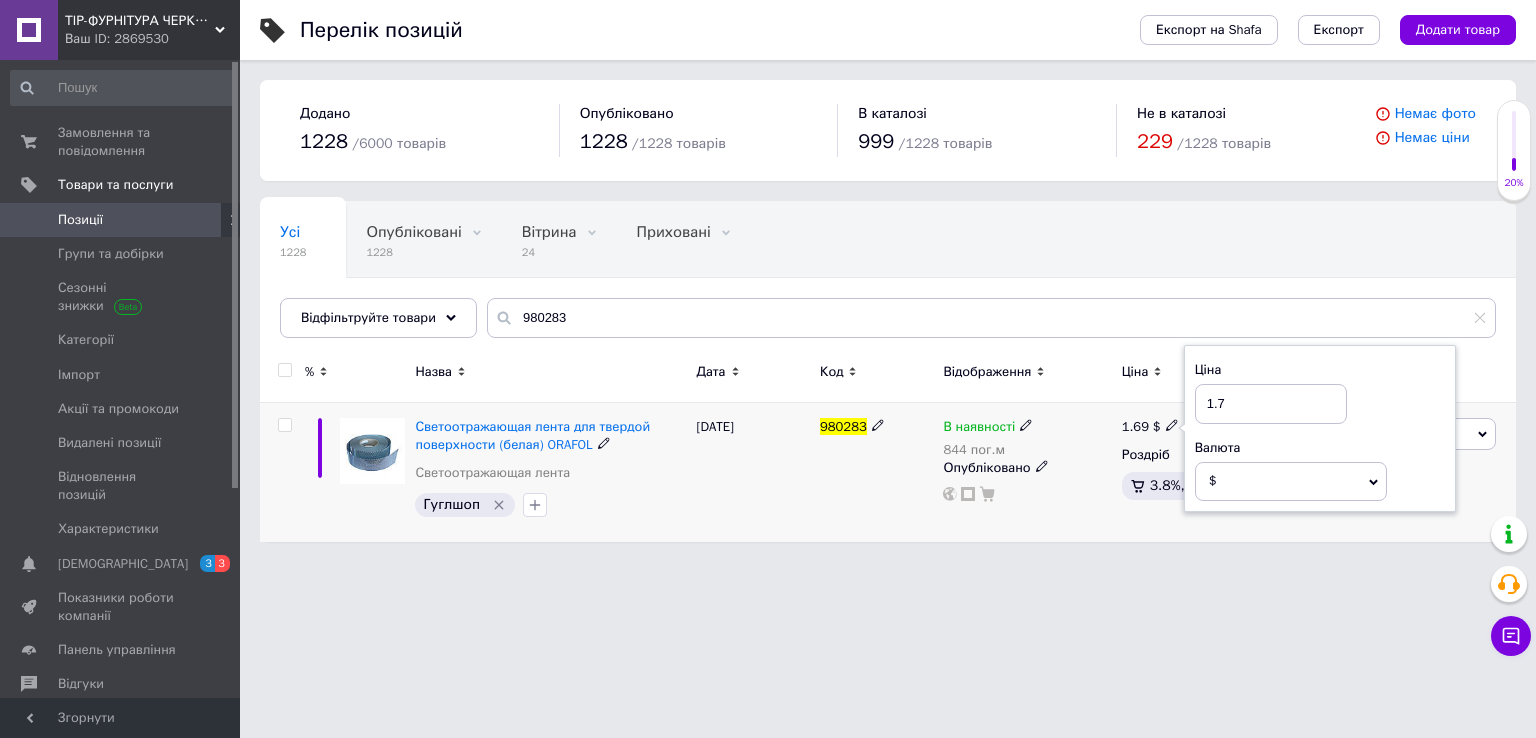type on "1.74" 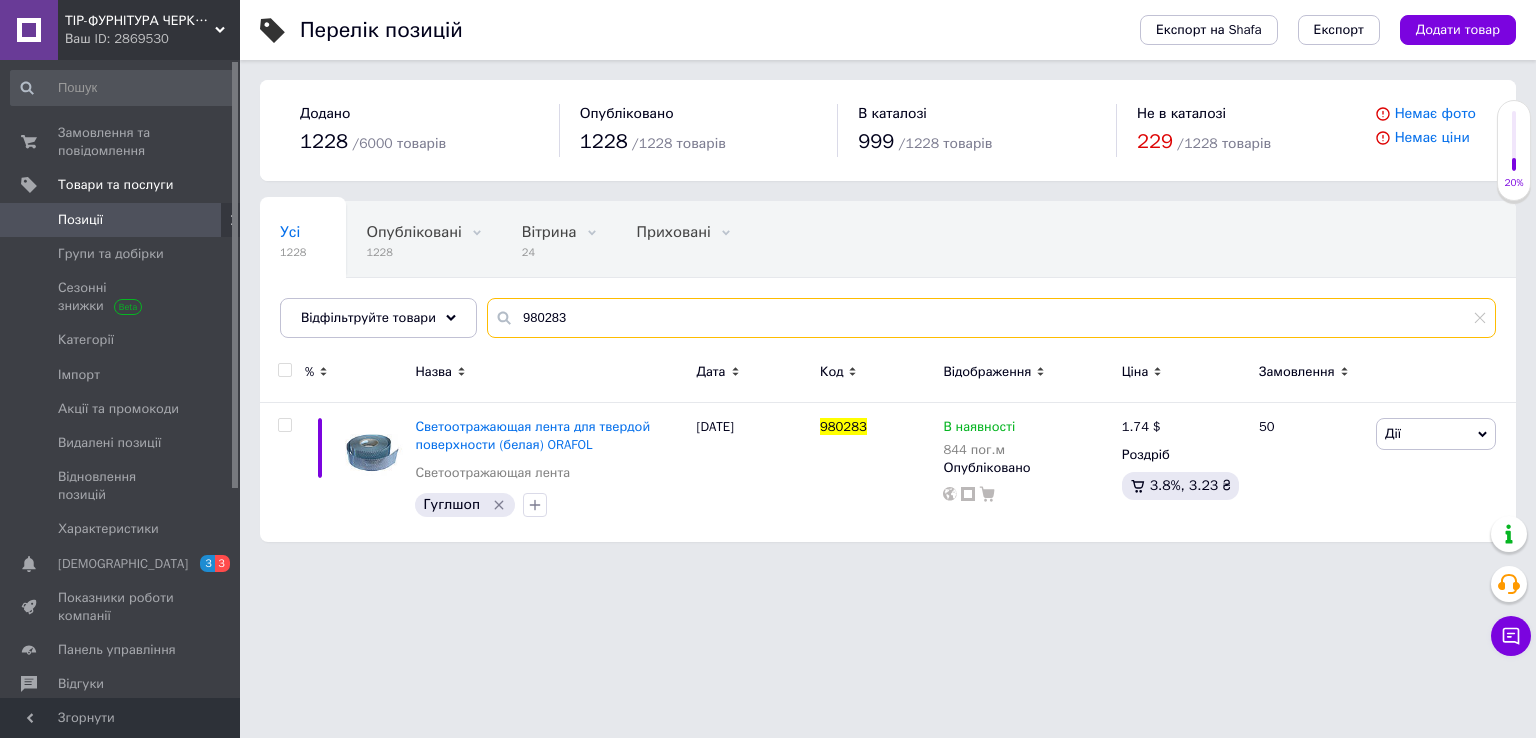 drag, startPoint x: 589, startPoint y: 300, endPoint x: 394, endPoint y: 350, distance: 201.30823 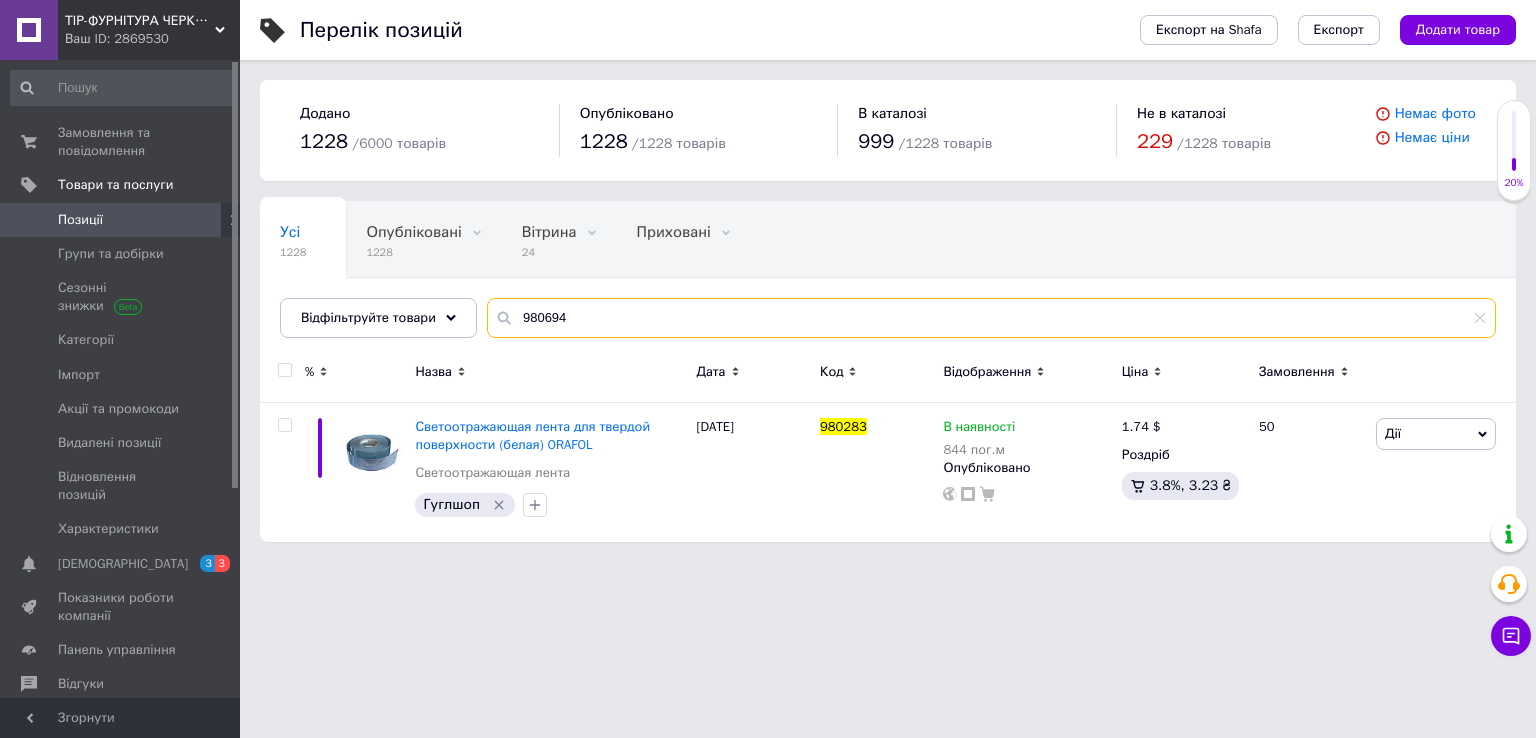 type on "980694" 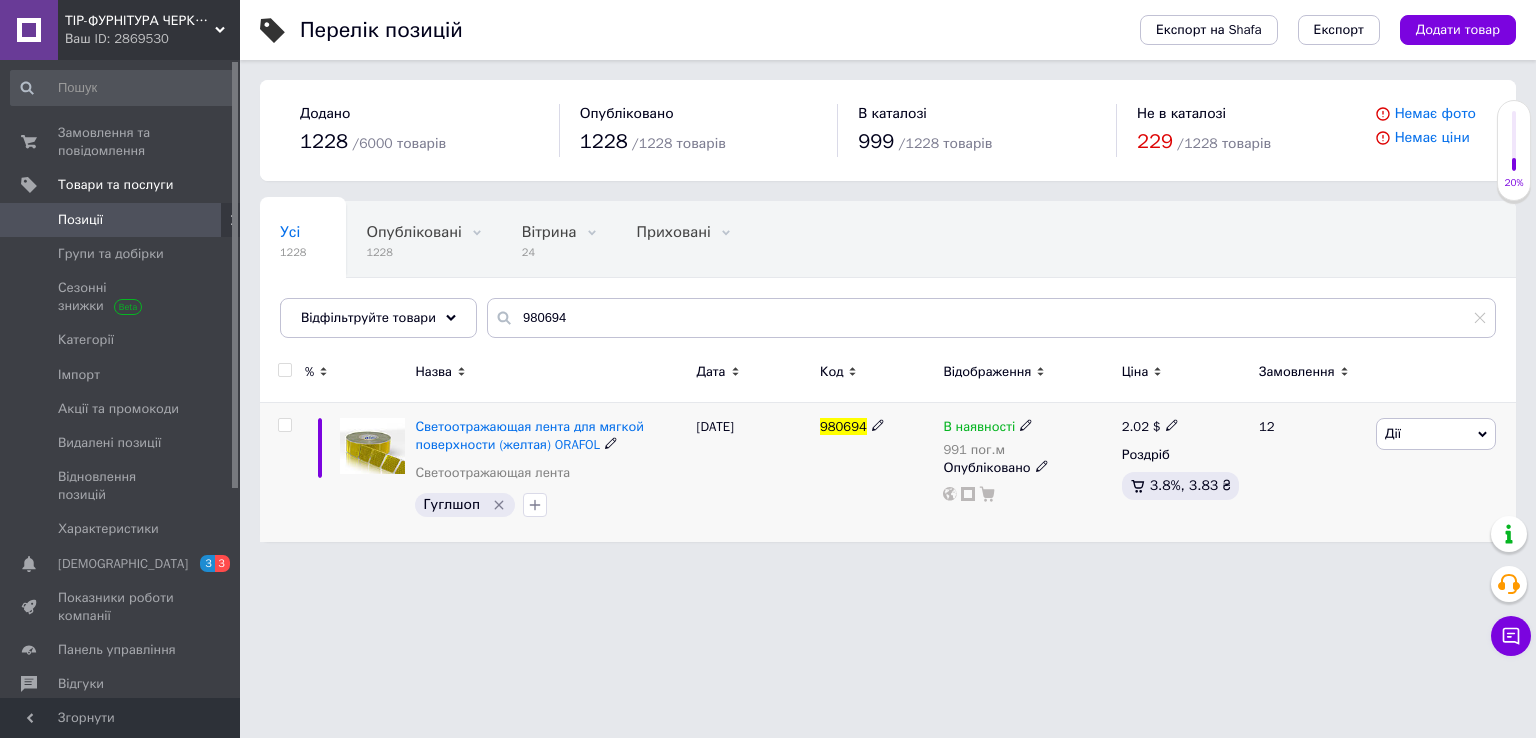 click on "2.02" at bounding box center [1135, 426] 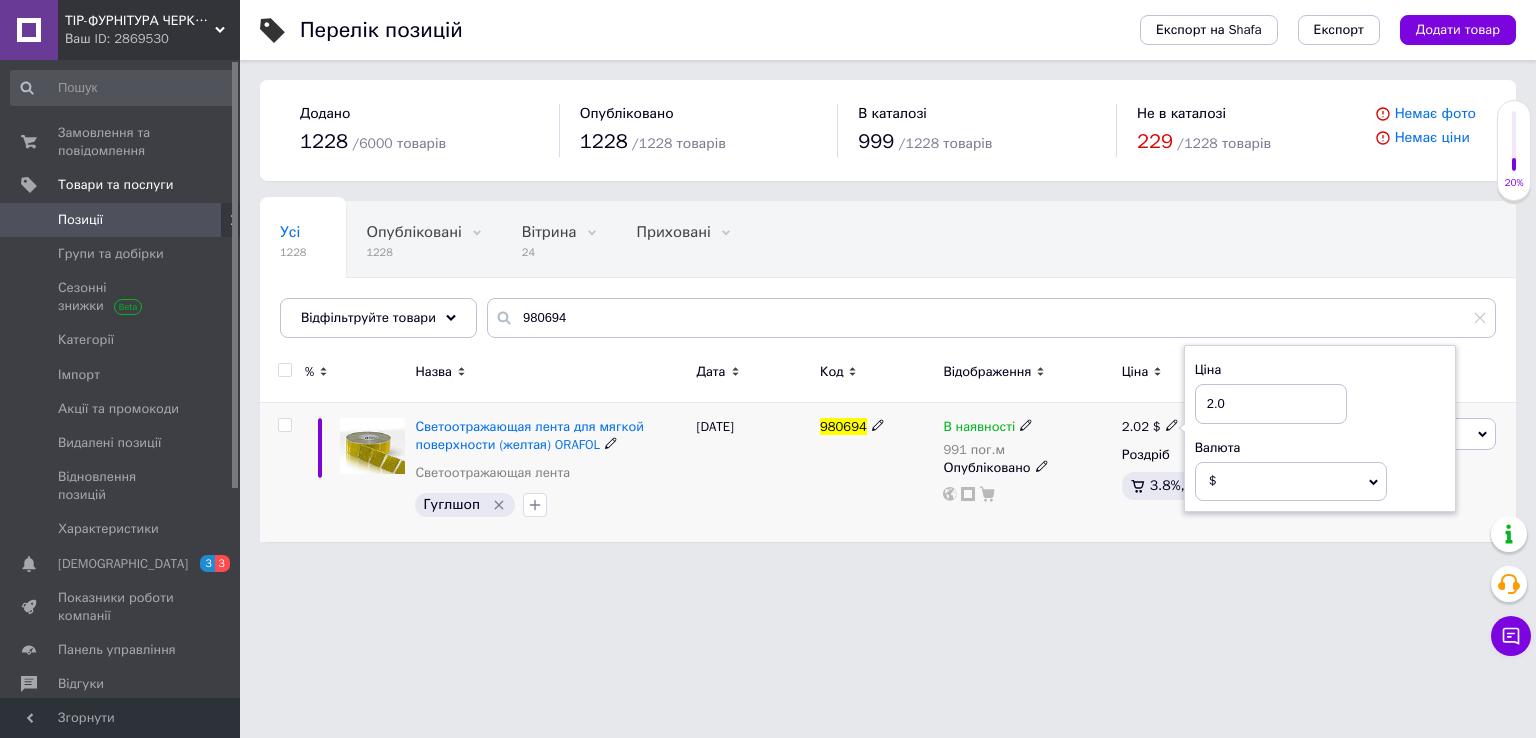 type on "2.04" 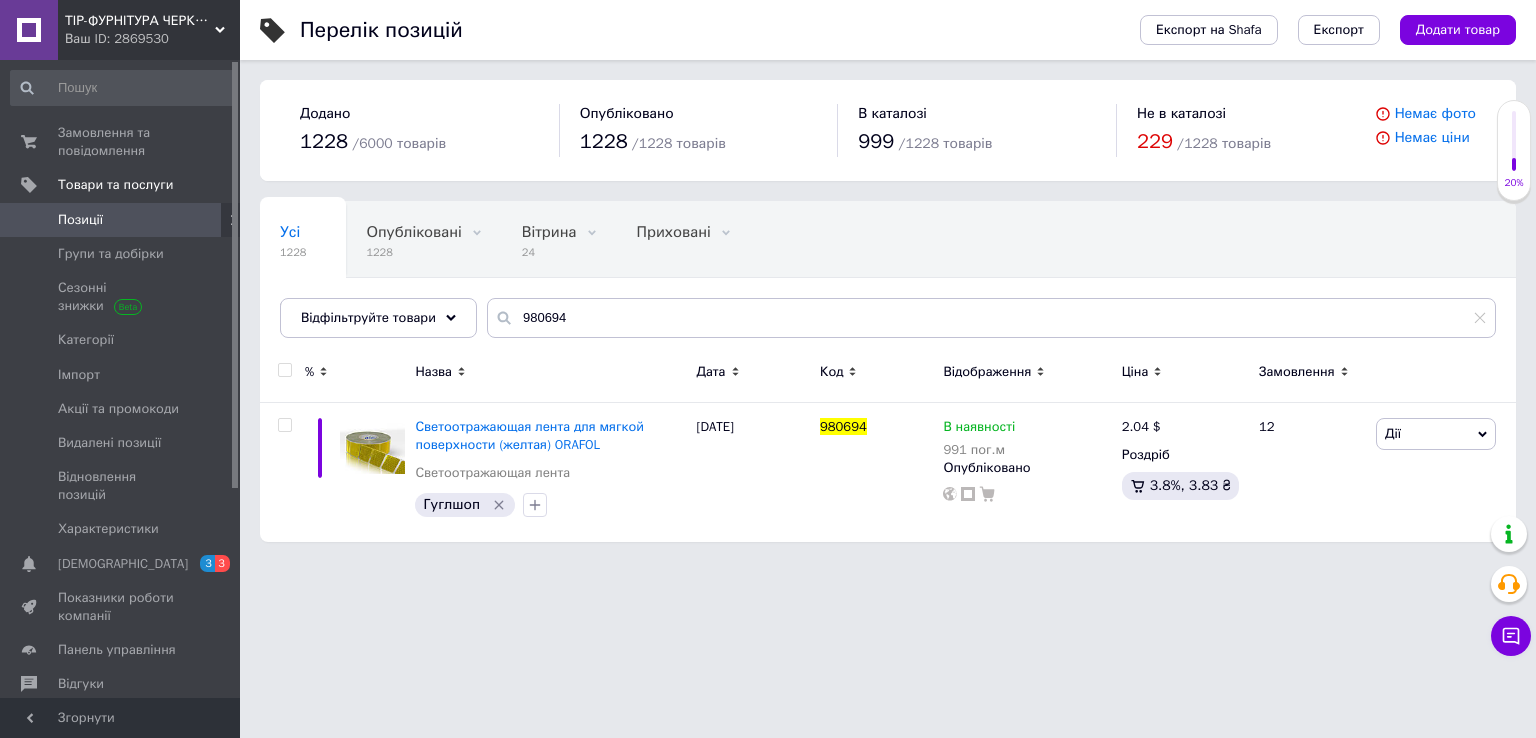 drag, startPoint x: 612, startPoint y: 296, endPoint x: 246, endPoint y: 345, distance: 369.26547 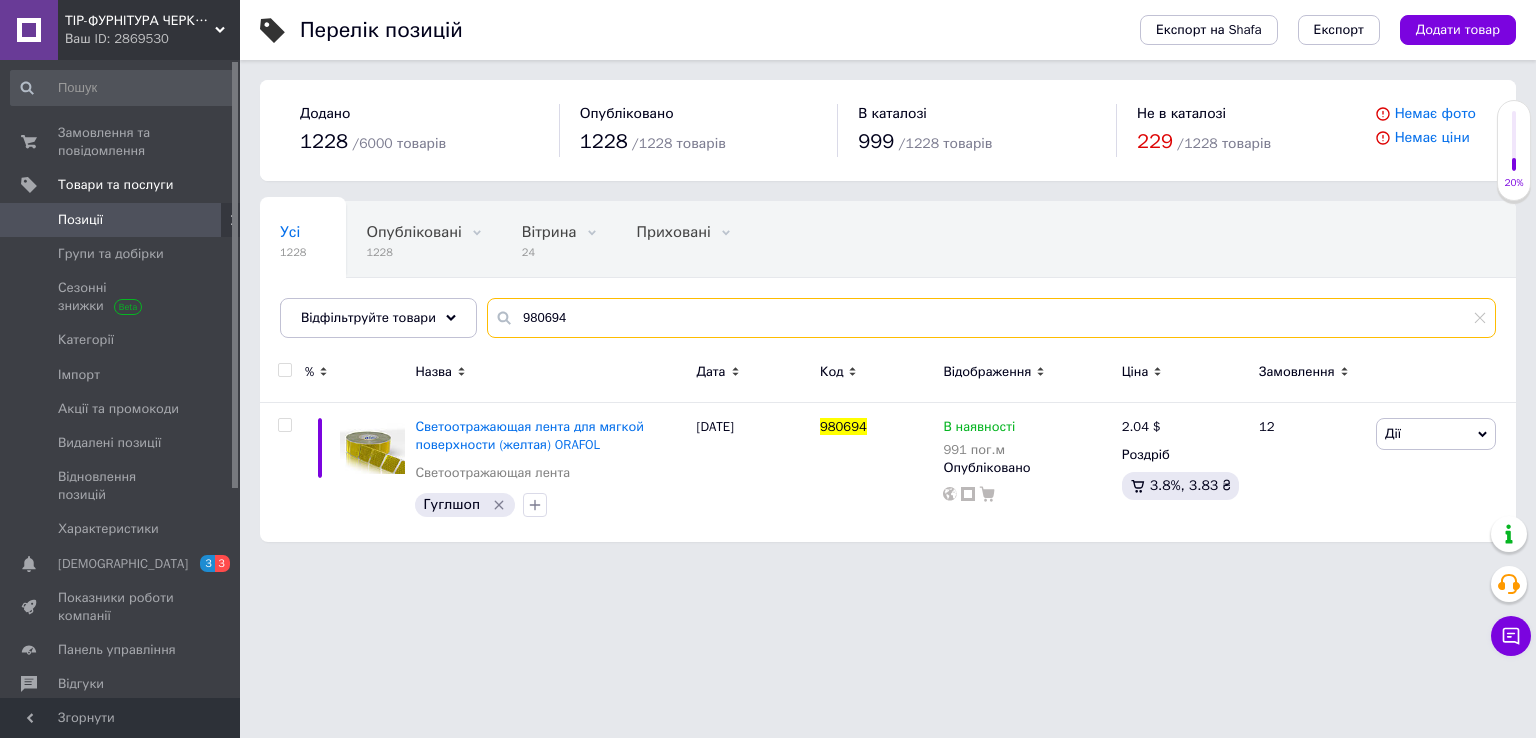 drag, startPoint x: 581, startPoint y: 310, endPoint x: 469, endPoint y: 329, distance: 113.600174 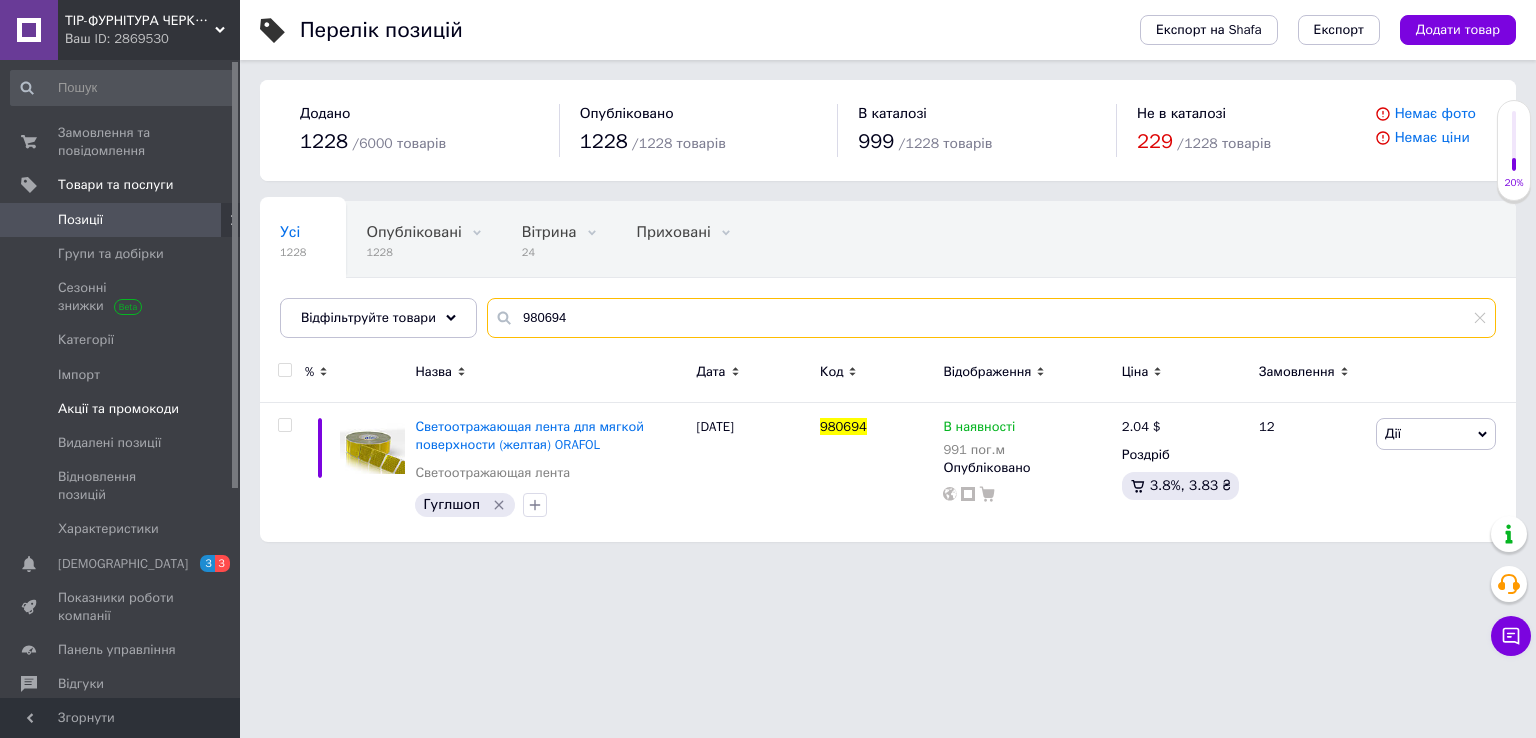 paste on "6" 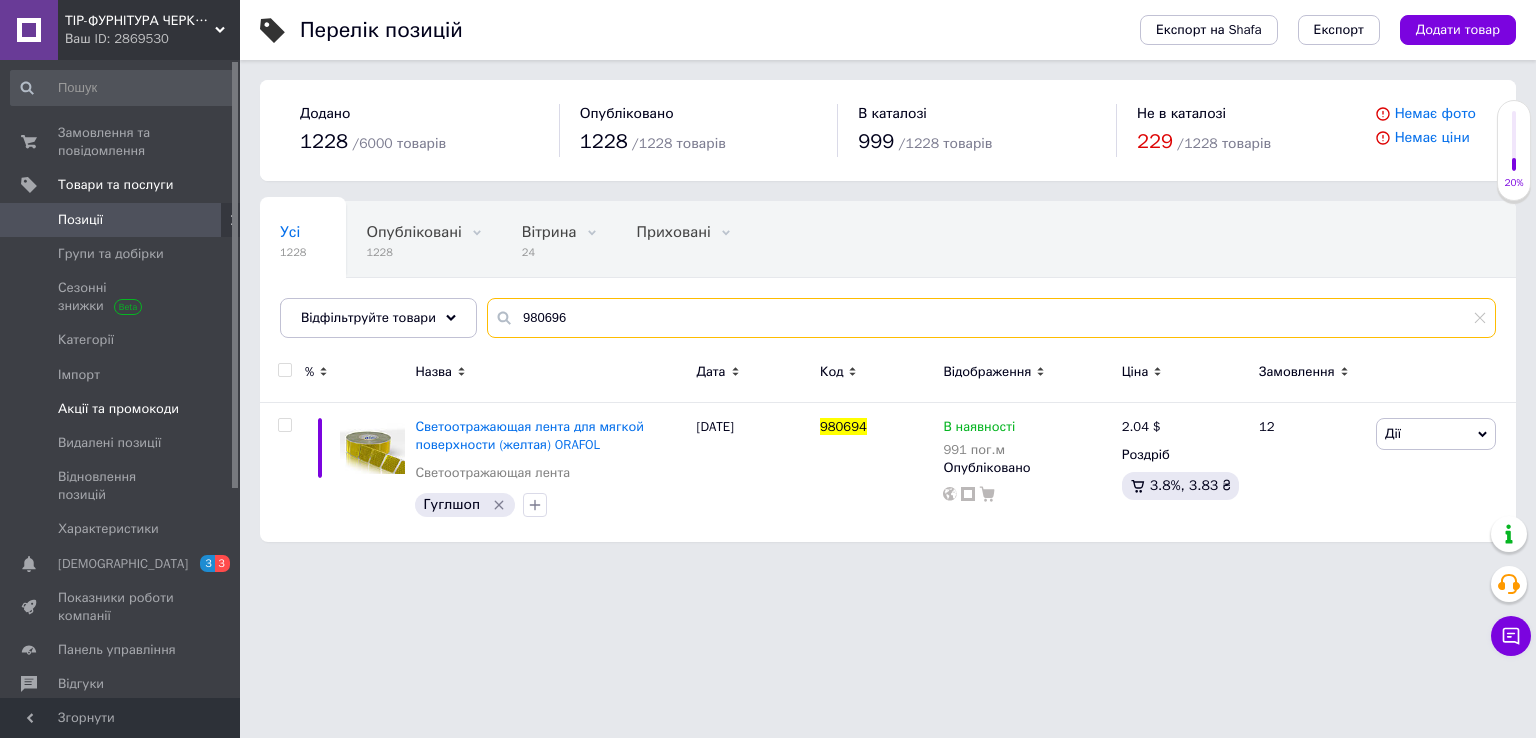type on "980696" 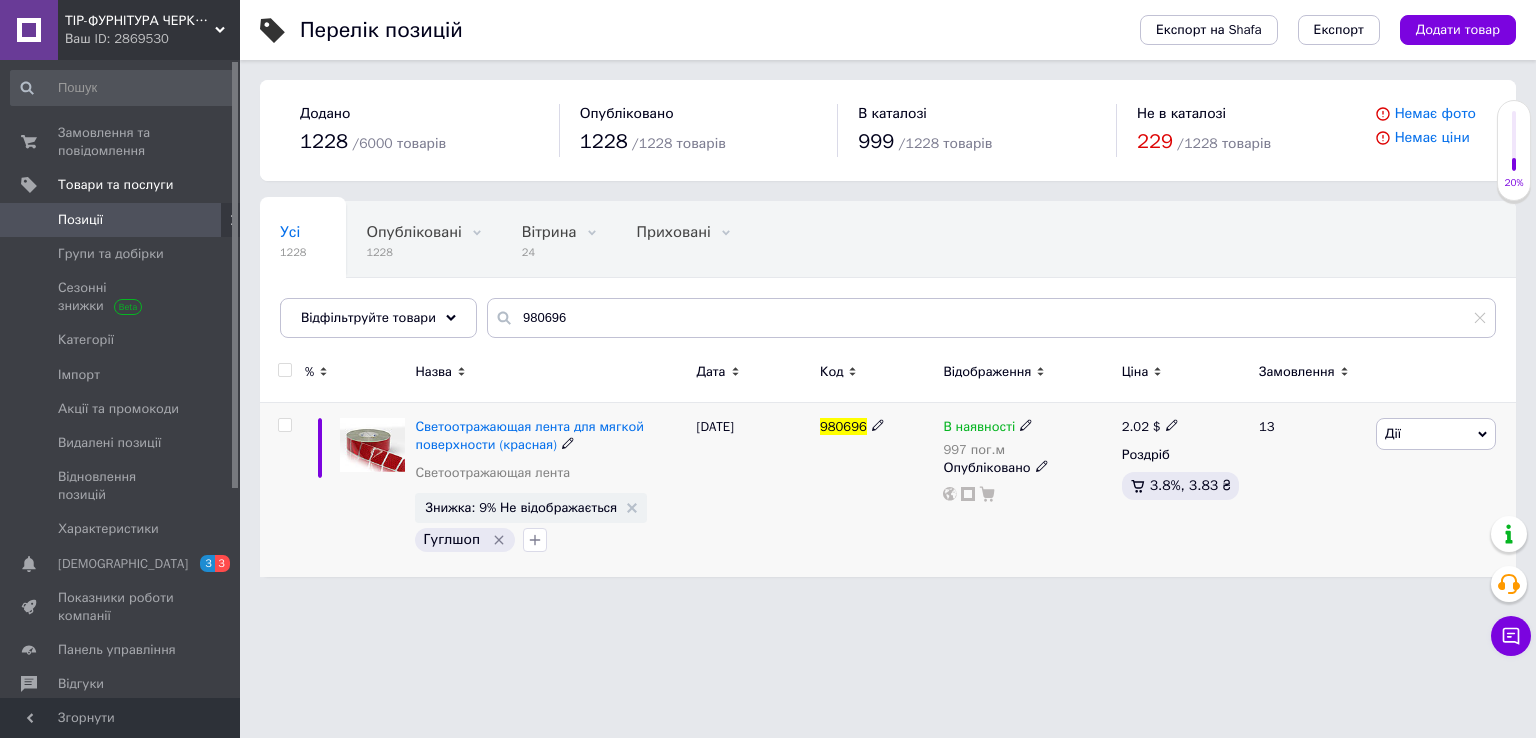 click on "2.02" at bounding box center (1135, 426) 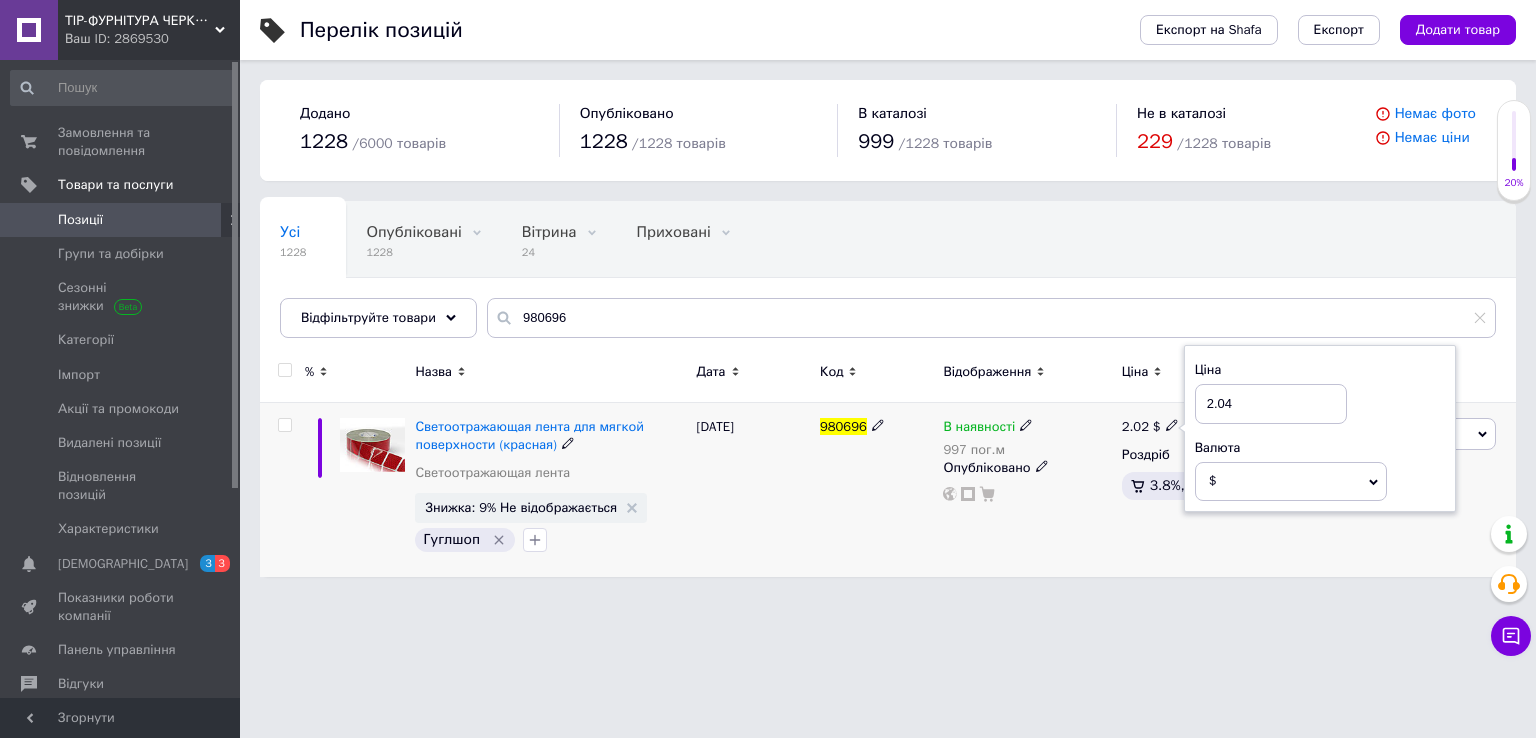 type on "2.04" 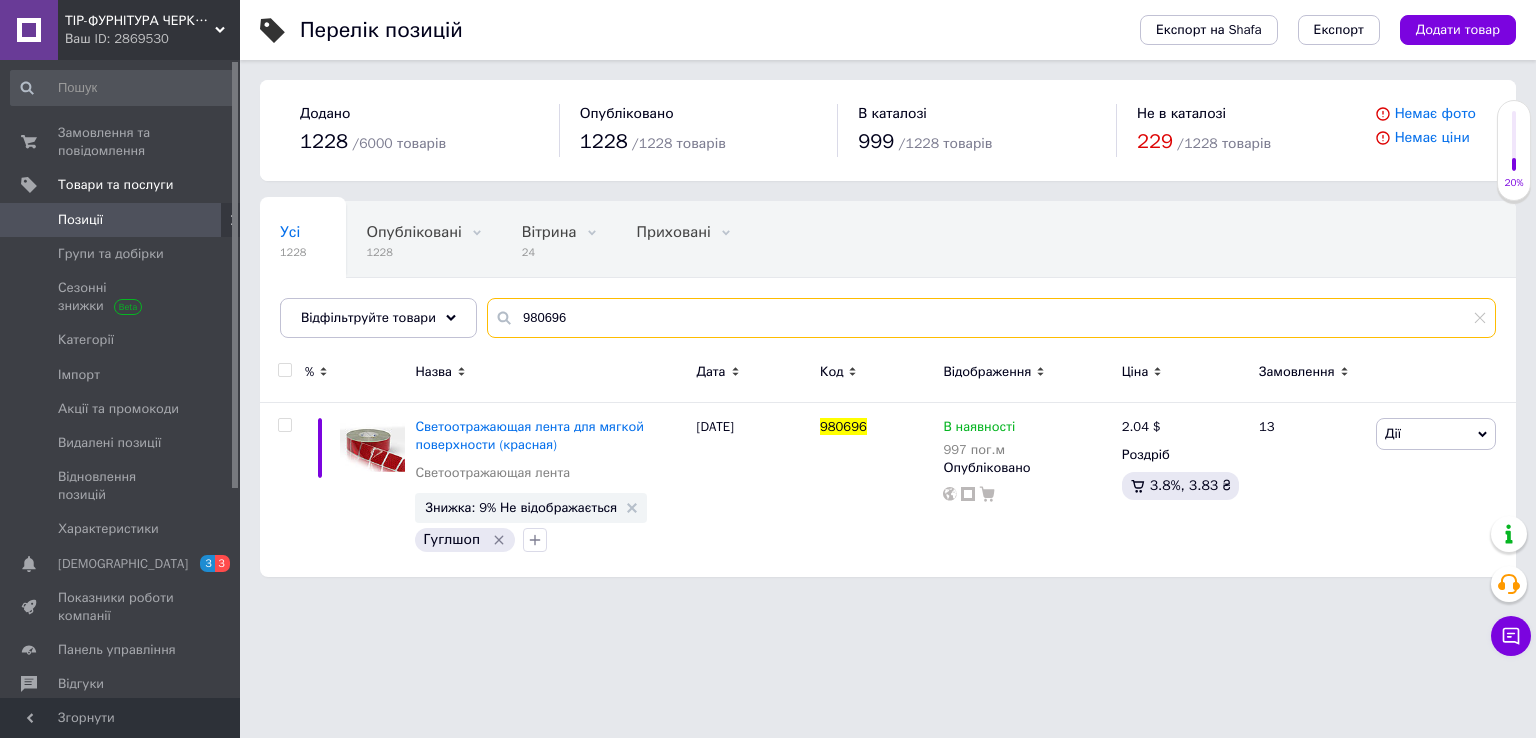 drag, startPoint x: 349, startPoint y: 341, endPoint x: 308, endPoint y: 353, distance: 42.72002 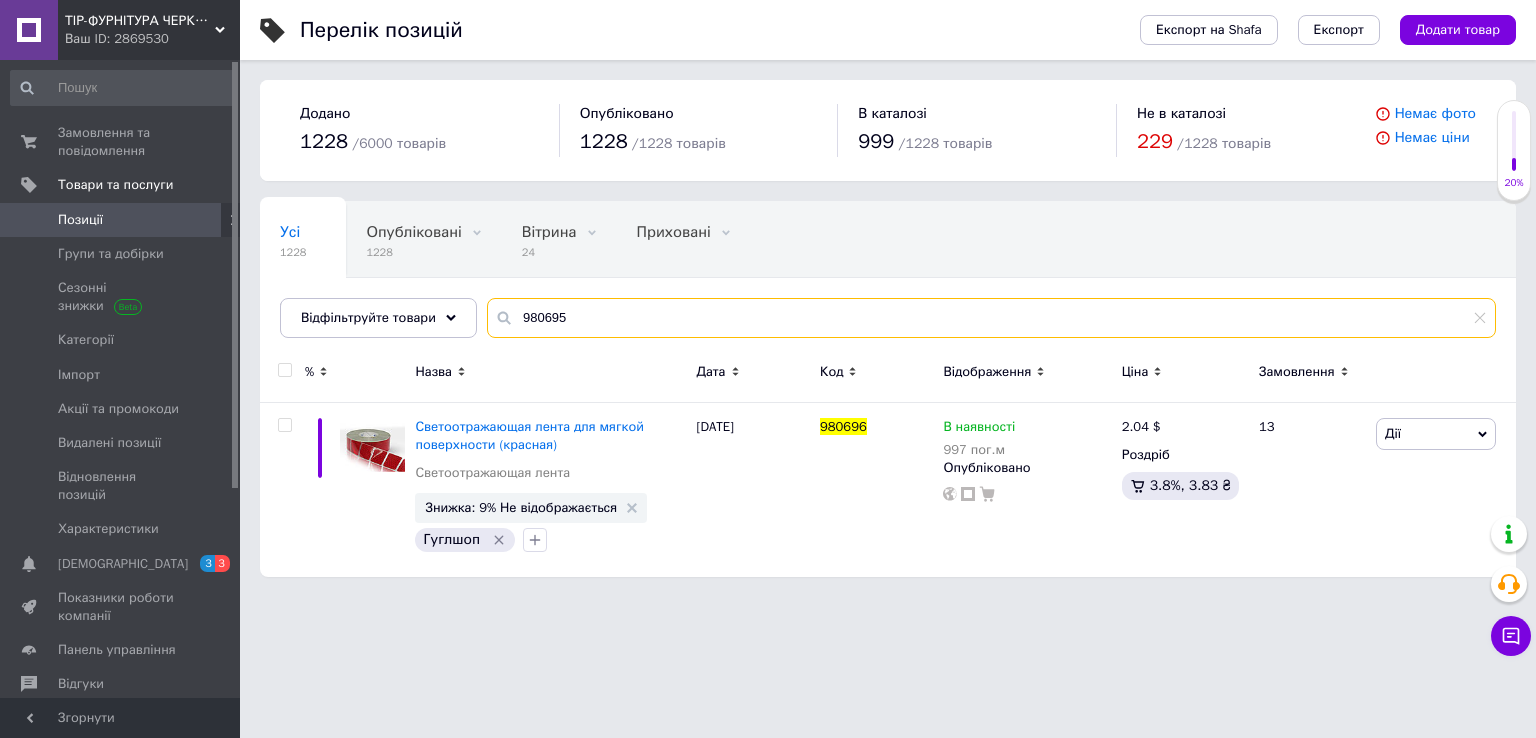 type on "980695" 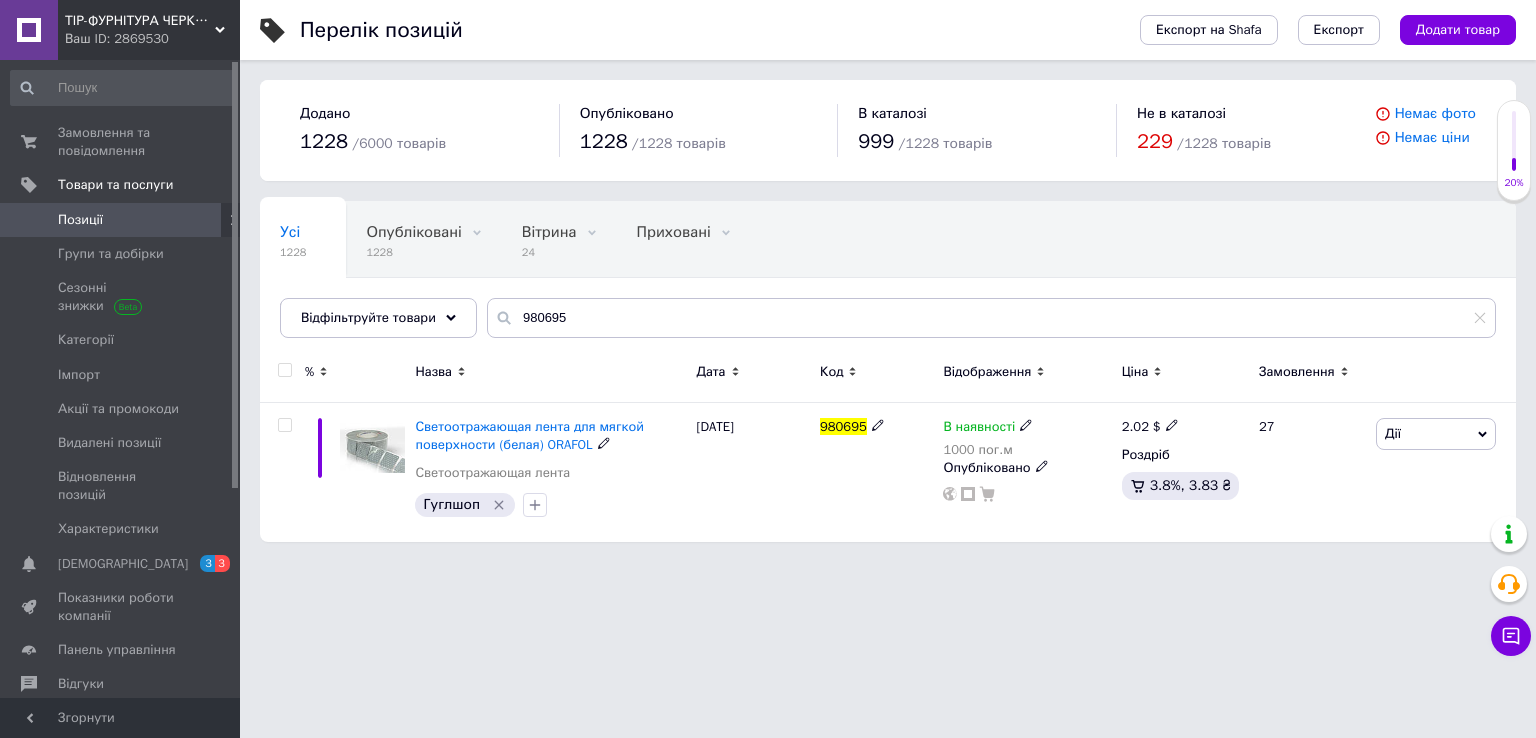 click on "2.02" at bounding box center [1135, 426] 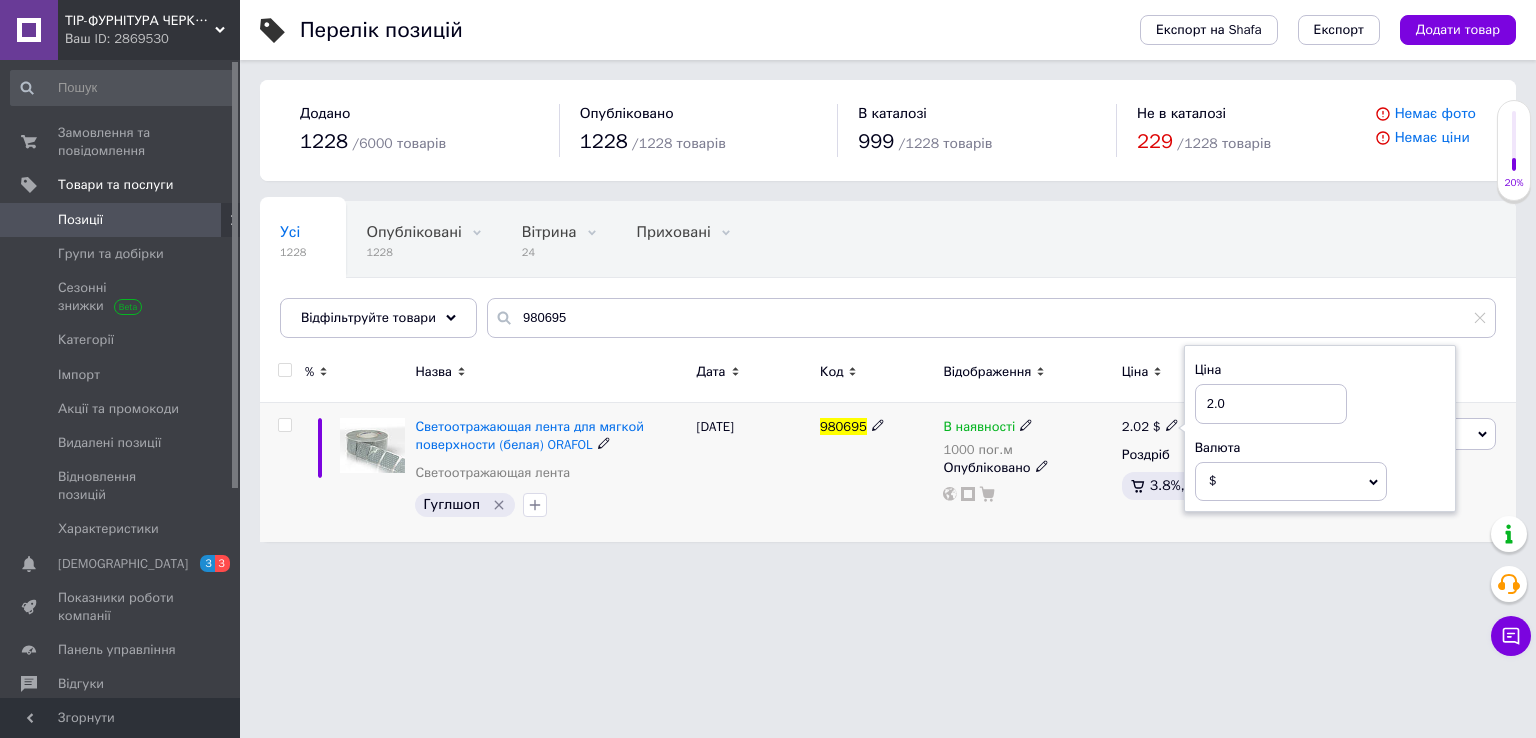 type on "2.04" 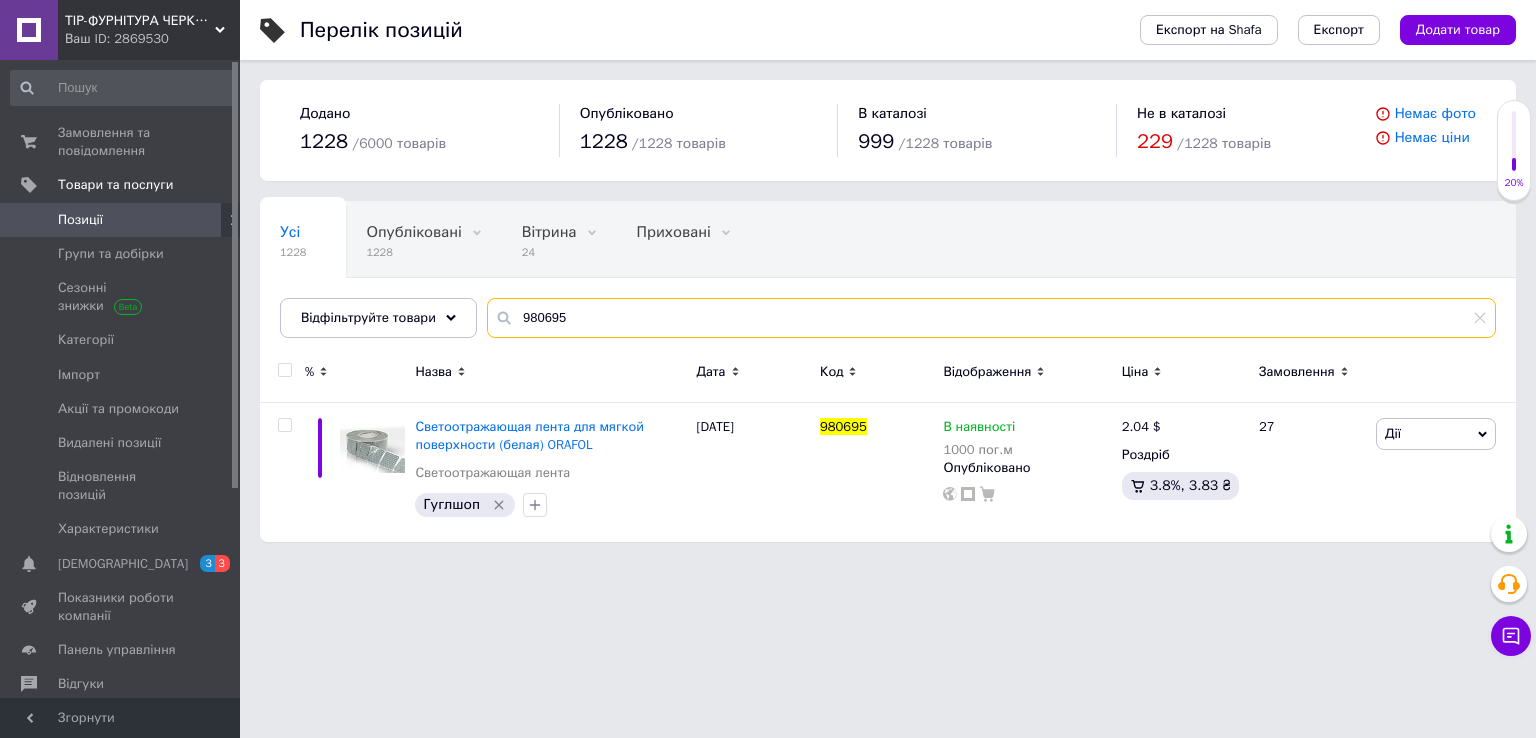 drag, startPoint x: 602, startPoint y: 308, endPoint x: 343, endPoint y: 367, distance: 265.6351 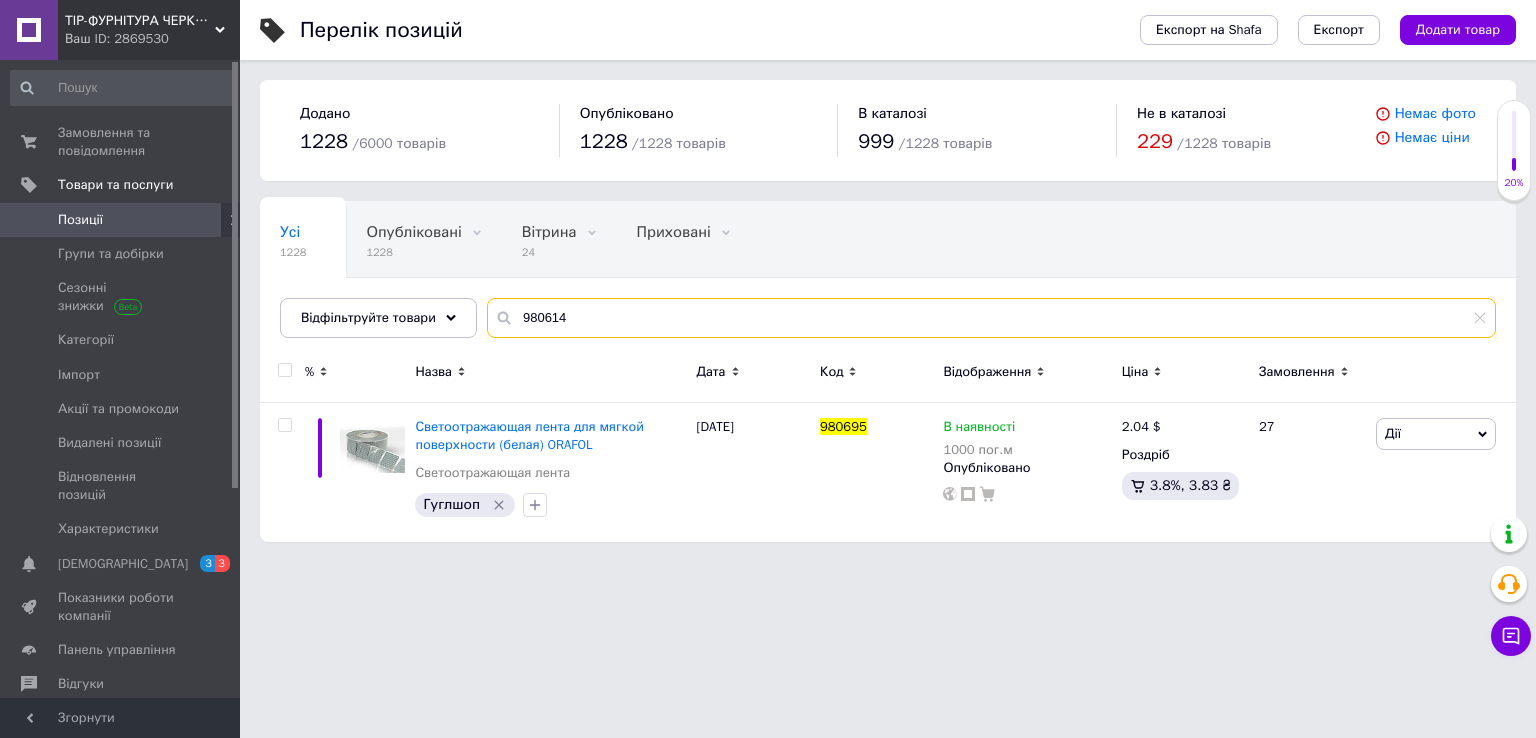 type on "980614" 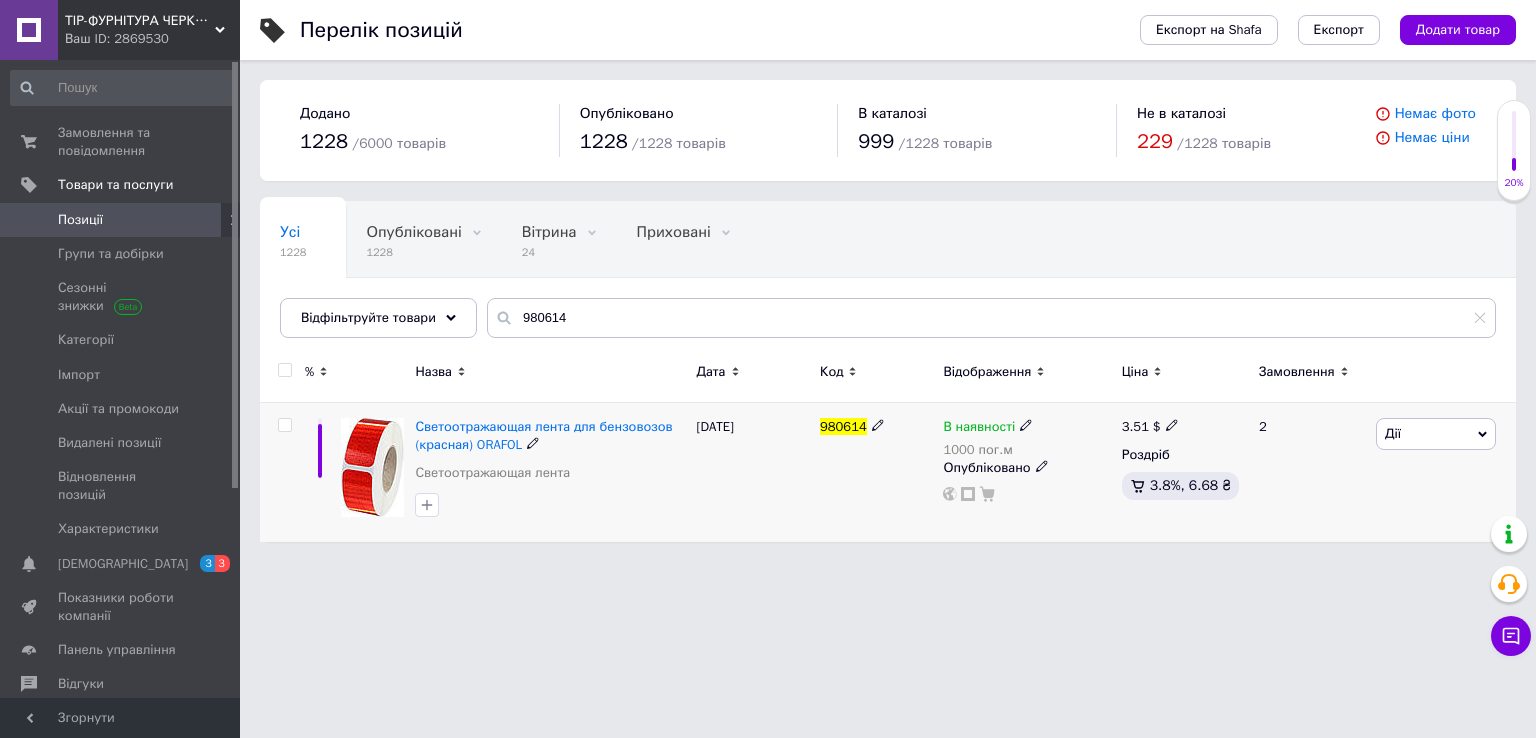 click on "3.51" at bounding box center [1135, 426] 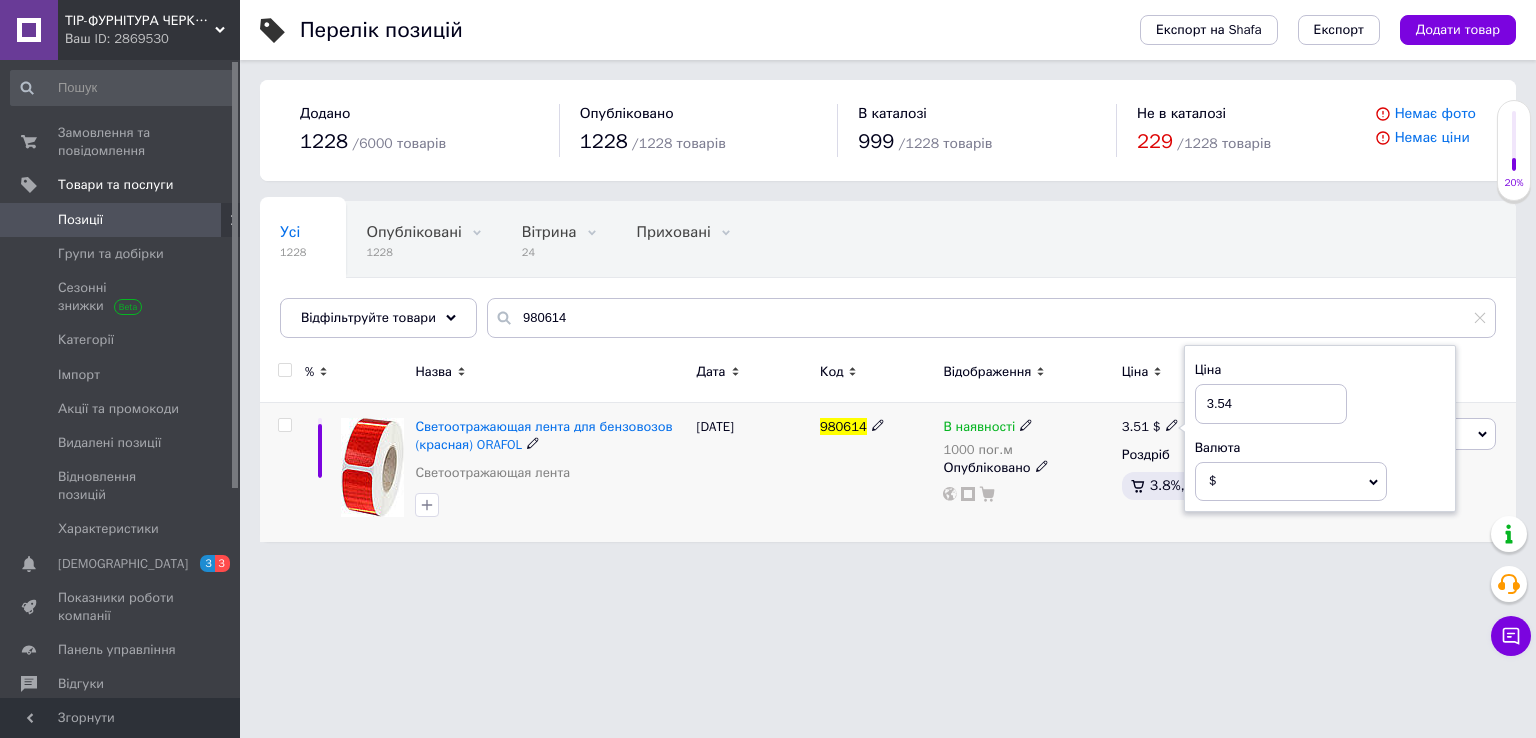 click on "3.54" at bounding box center (1271, 404) 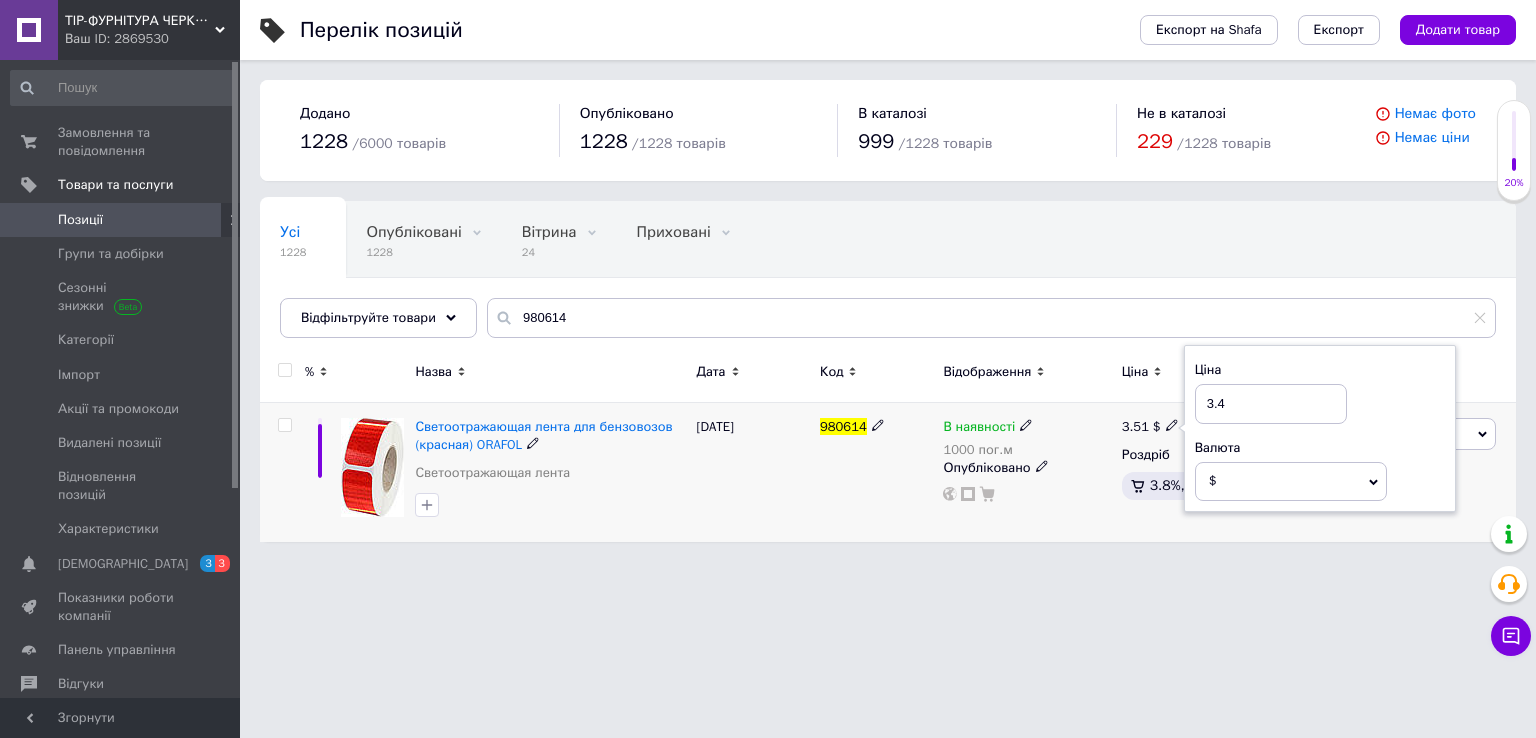 type on "3.43" 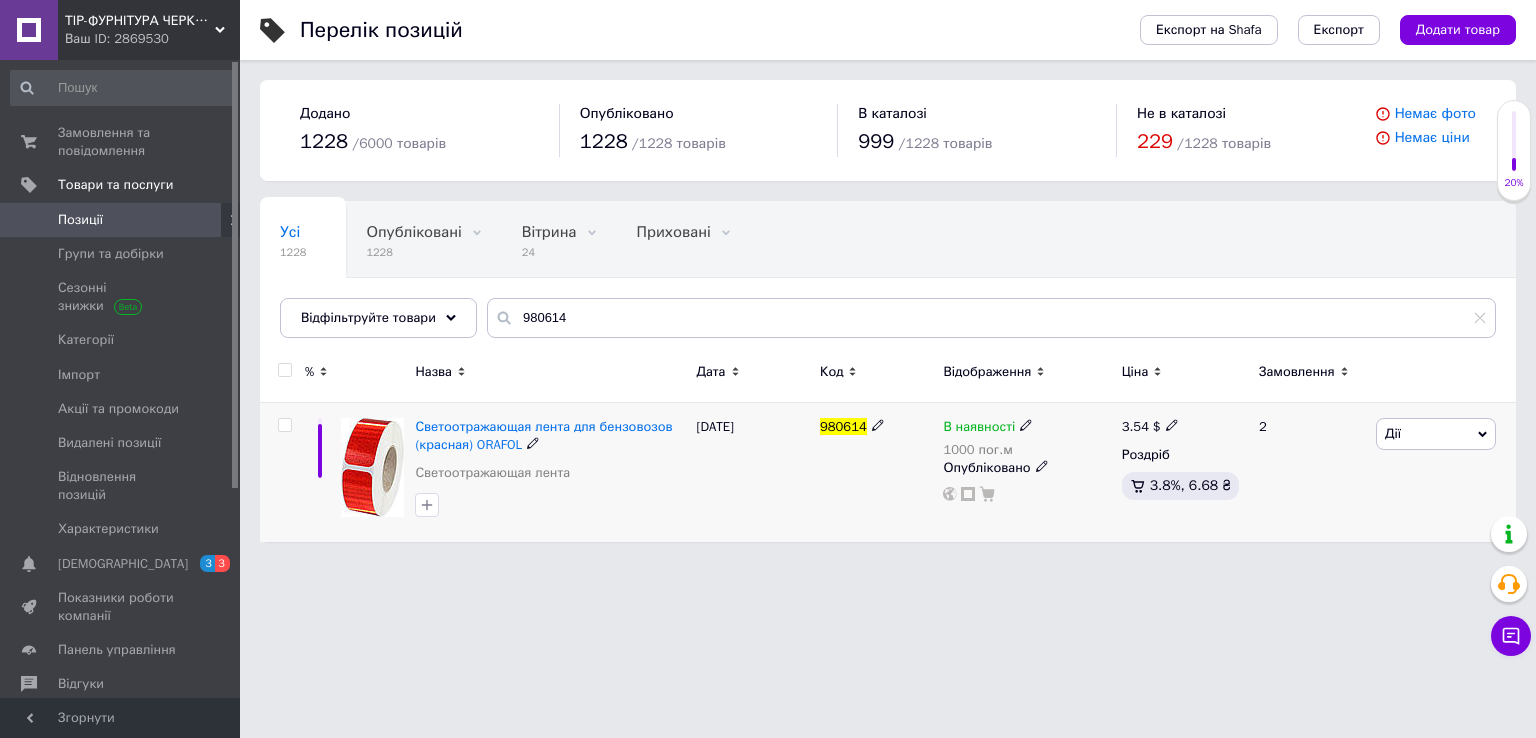 click on "3.54   $ Роздріб 3.8%, 6.68 ₴" at bounding box center (1182, 463) 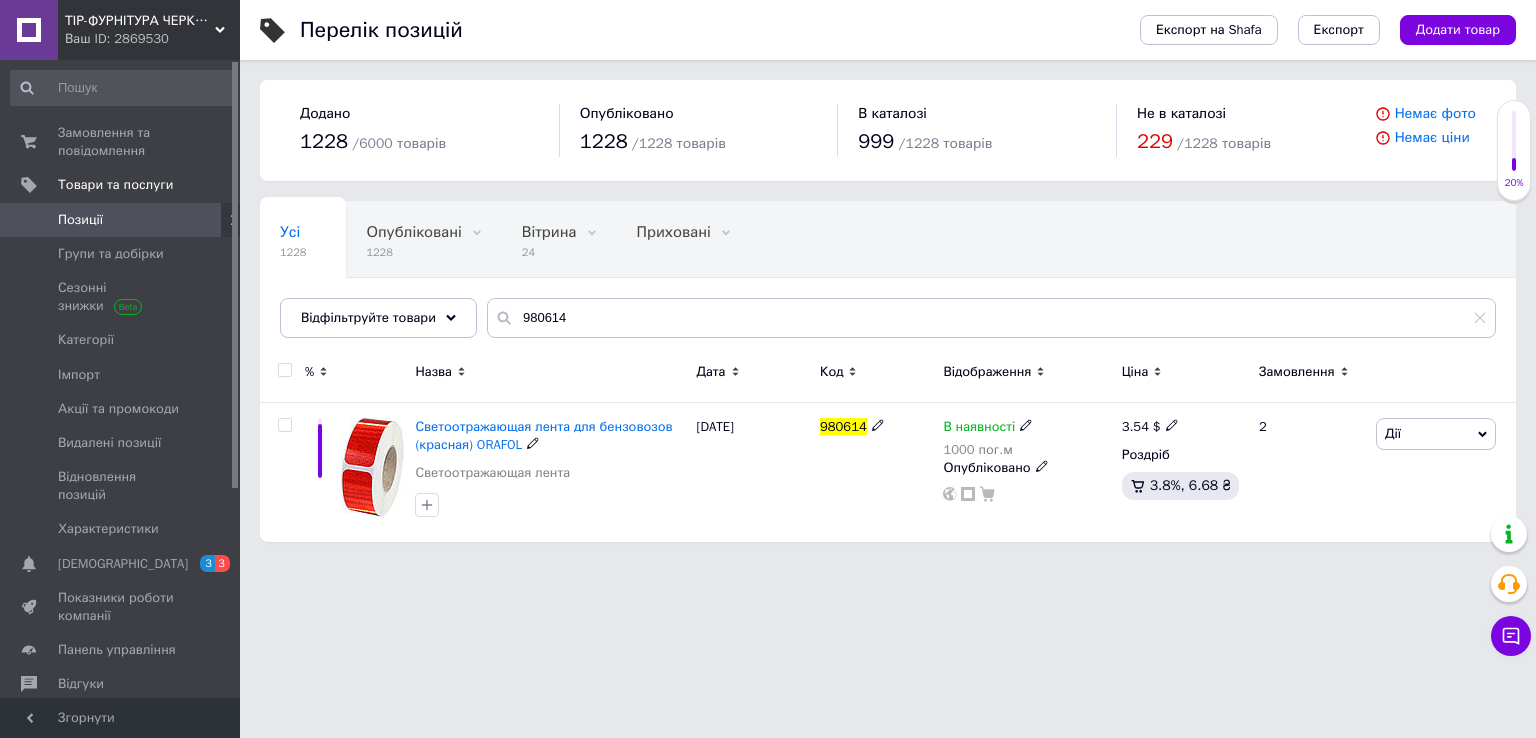 click on "3.54" at bounding box center [1135, 426] 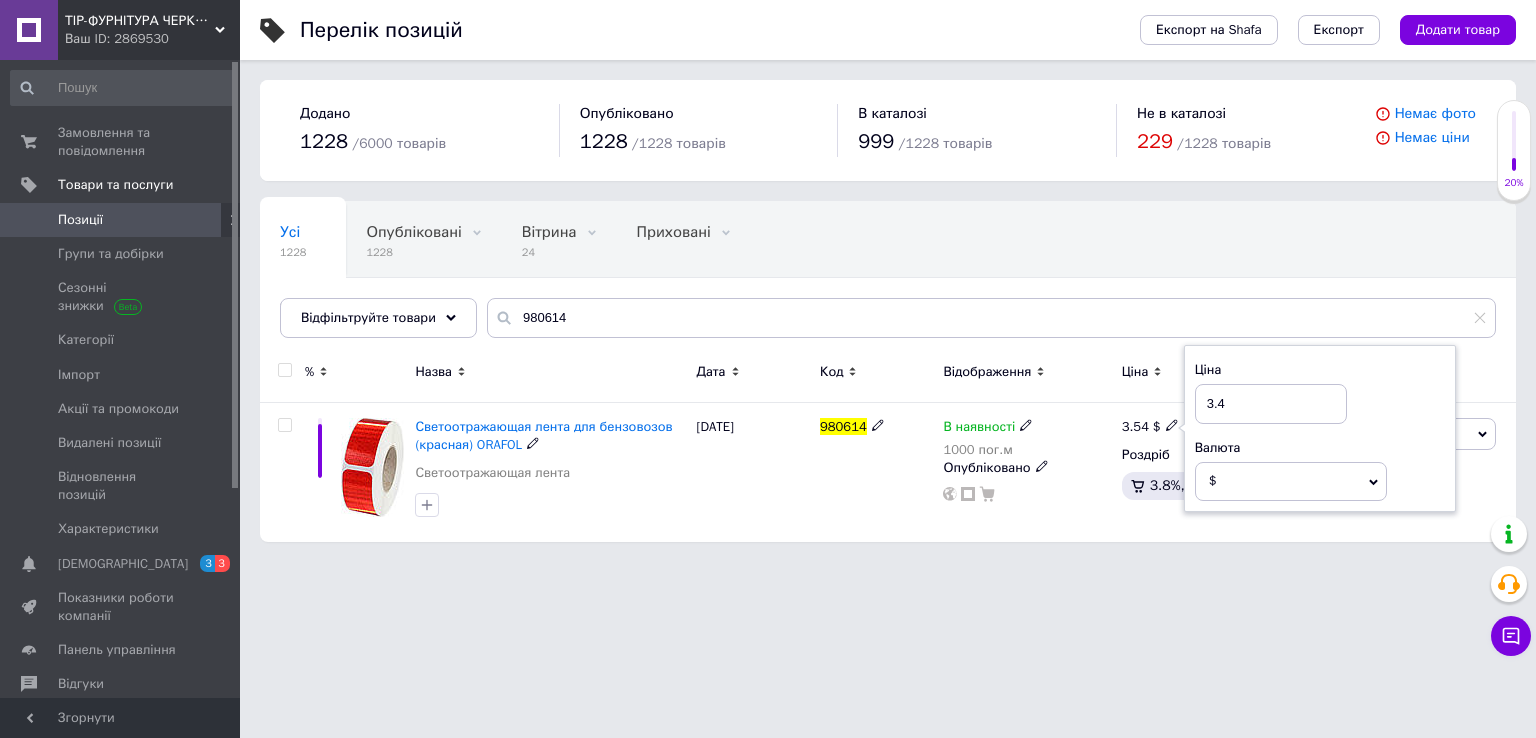 type on "3.43" 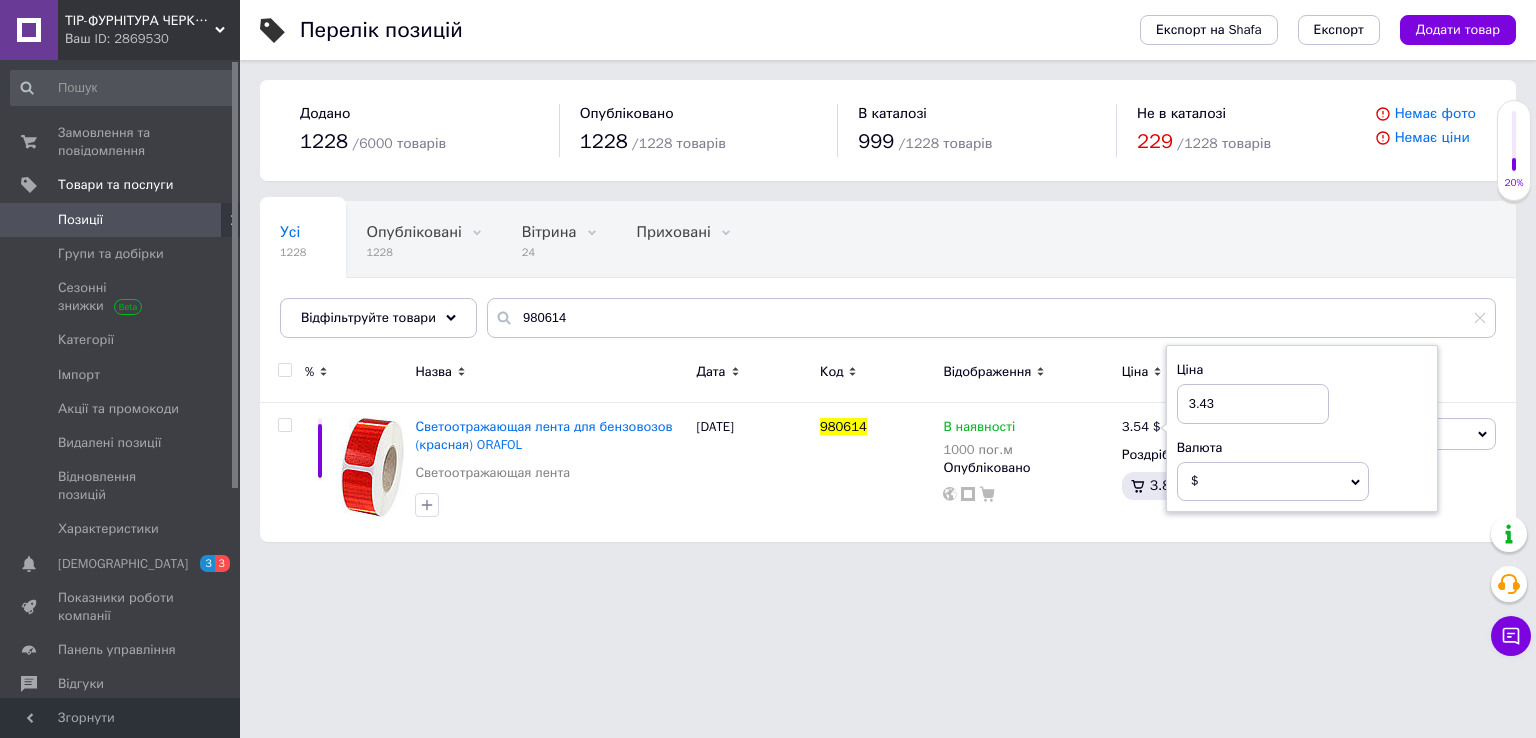click on "ТІР-ФУРНІТУРА ЧЕРКАСИ Ваш ID: 2869530 Сайт ТІР-ФУРНІТУРА ЧЕРКАСИ Кабінет покупця Перевірити стан системи Сторінка на порталі Довідка Вийти Замовлення та повідомлення 0 0 Товари та послуги Позиції Групи та добірки Сезонні знижки Категорії Імпорт Акції та промокоди Видалені позиції Відновлення позицій Характеристики Сповіщення 3 3 Показники роботи компанії Панель управління Відгуки Клієнти Каталог ProSale Аналітика Інструменти веб-майстра та SEO Управління сайтом Гаманець компанії [PERSON_NAME] Додано" at bounding box center [768, 281] 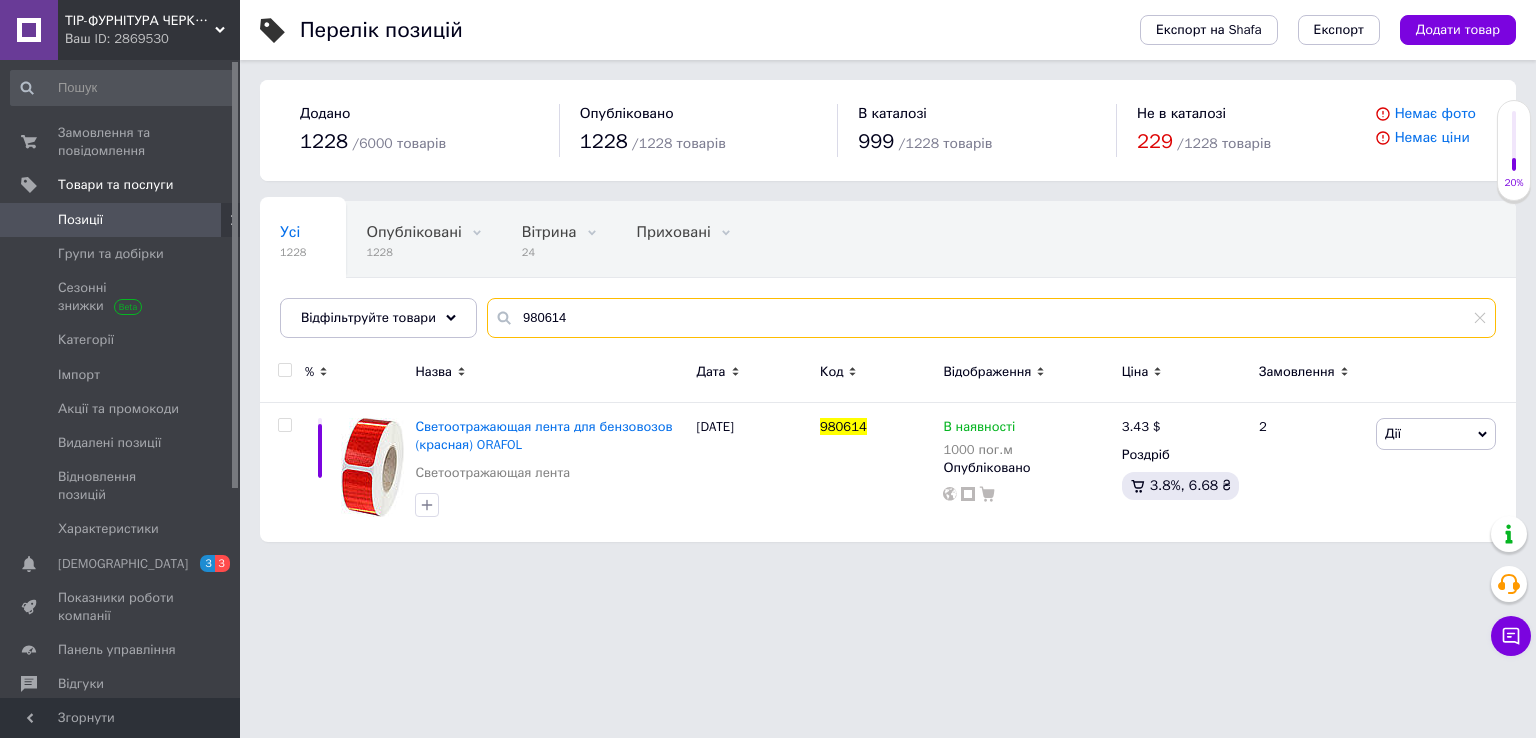 drag, startPoint x: 690, startPoint y: 312, endPoint x: 354, endPoint y: 357, distance: 339 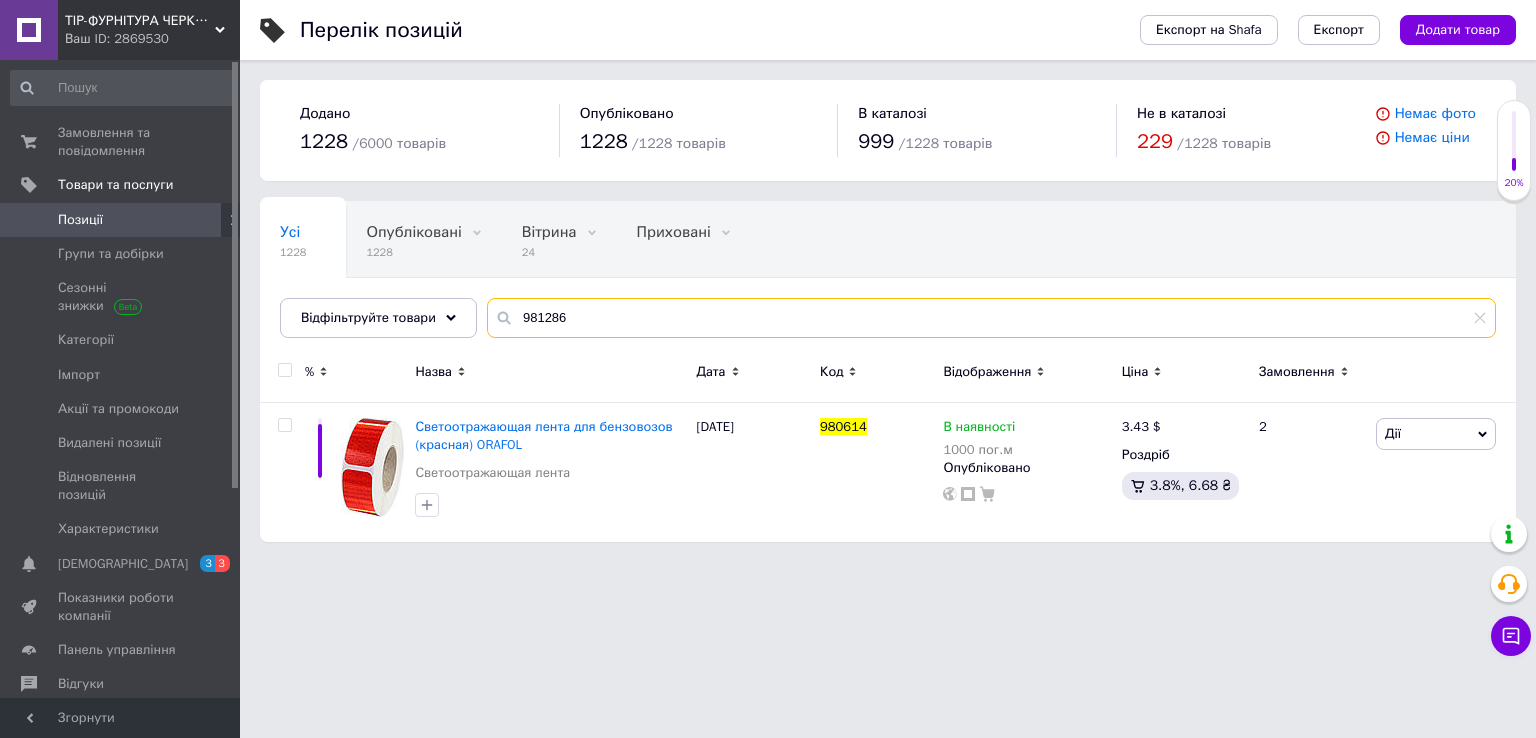 type on "981286" 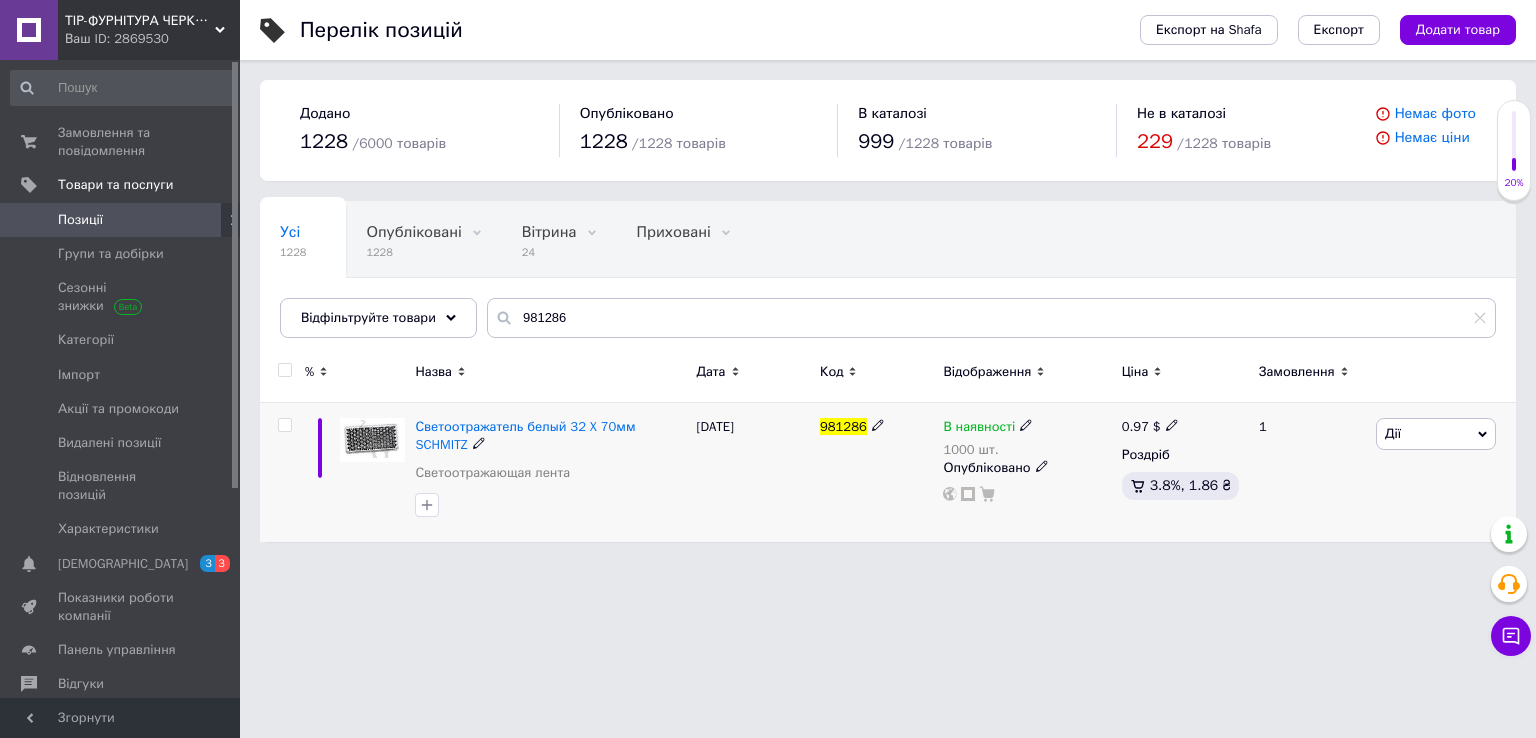 click on "0.97" at bounding box center (1135, 426) 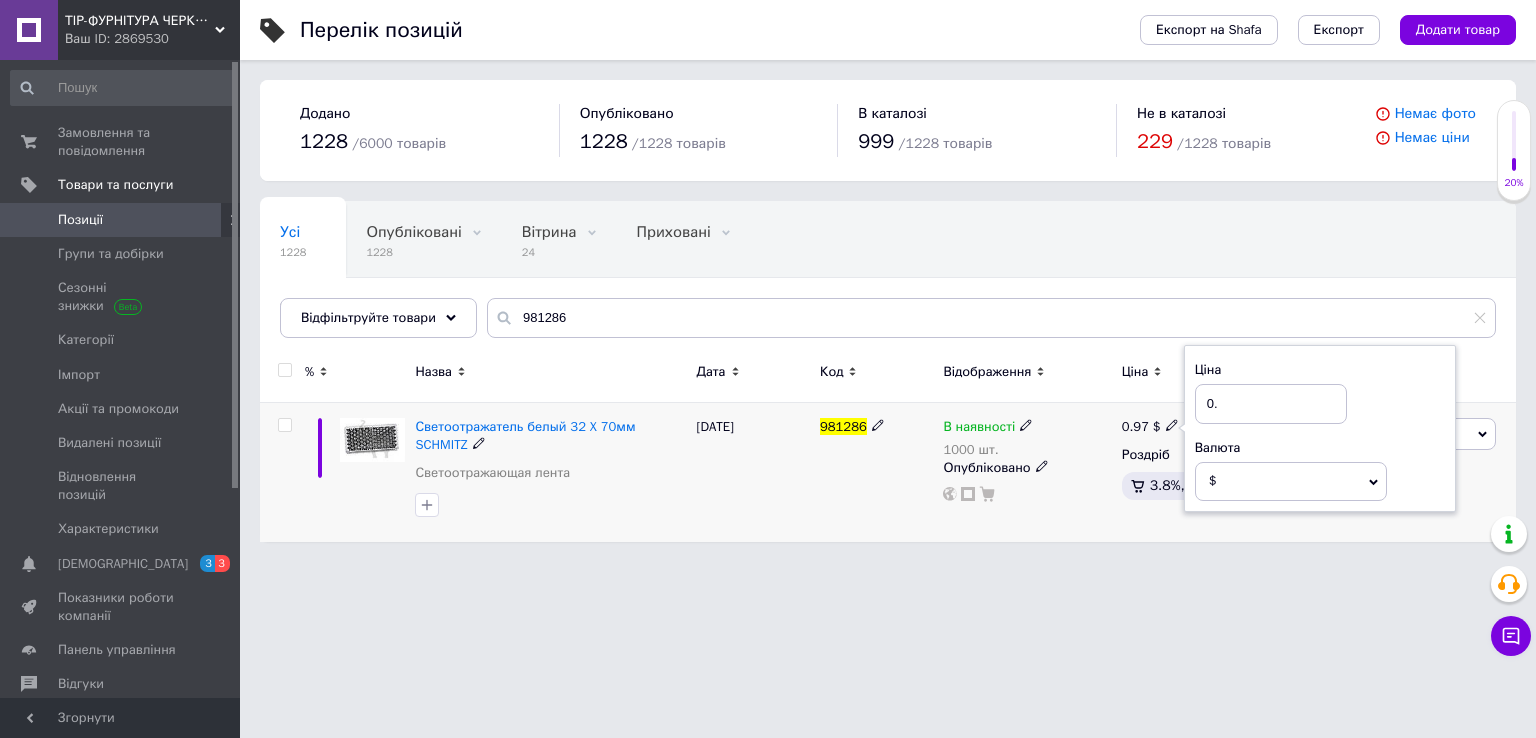 type on "0" 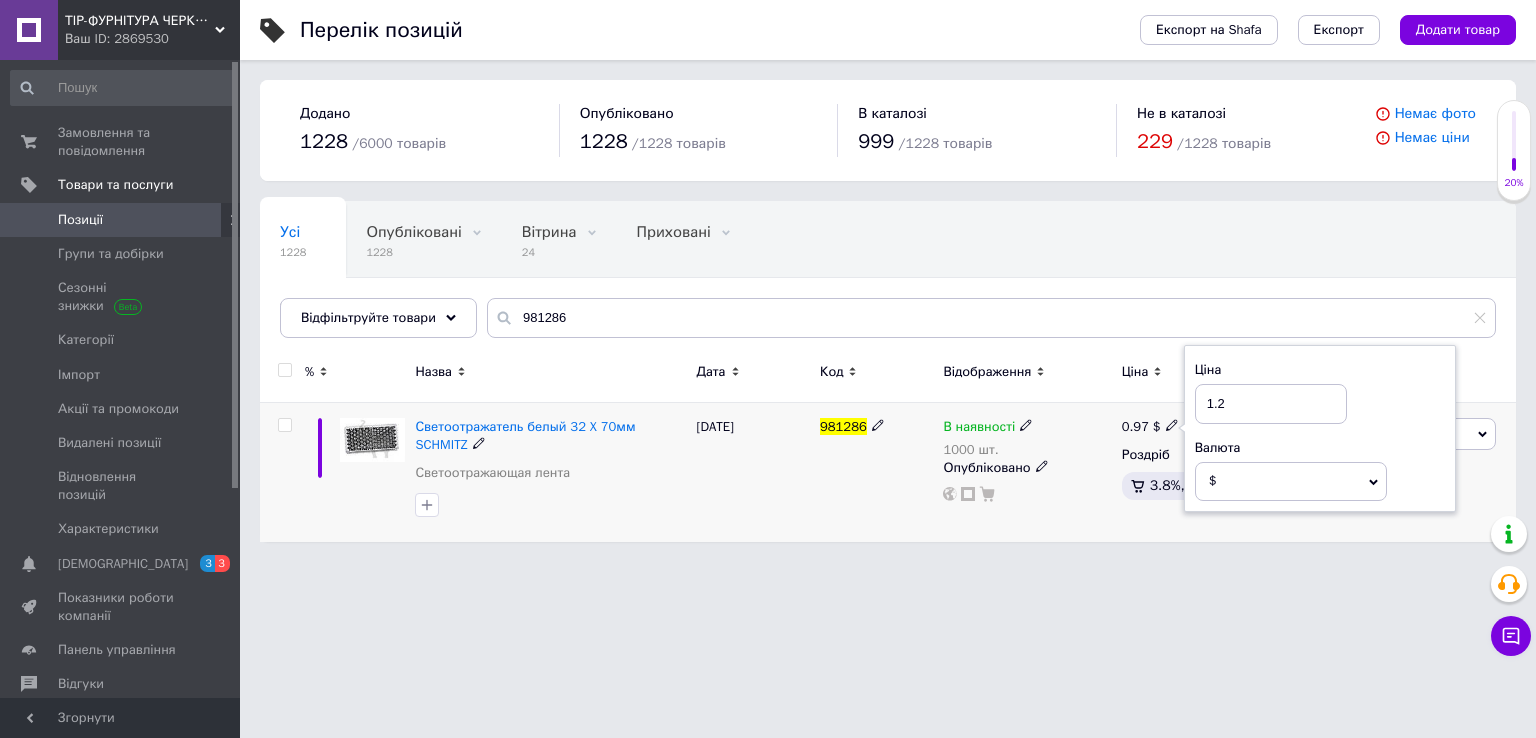 type on "1.21" 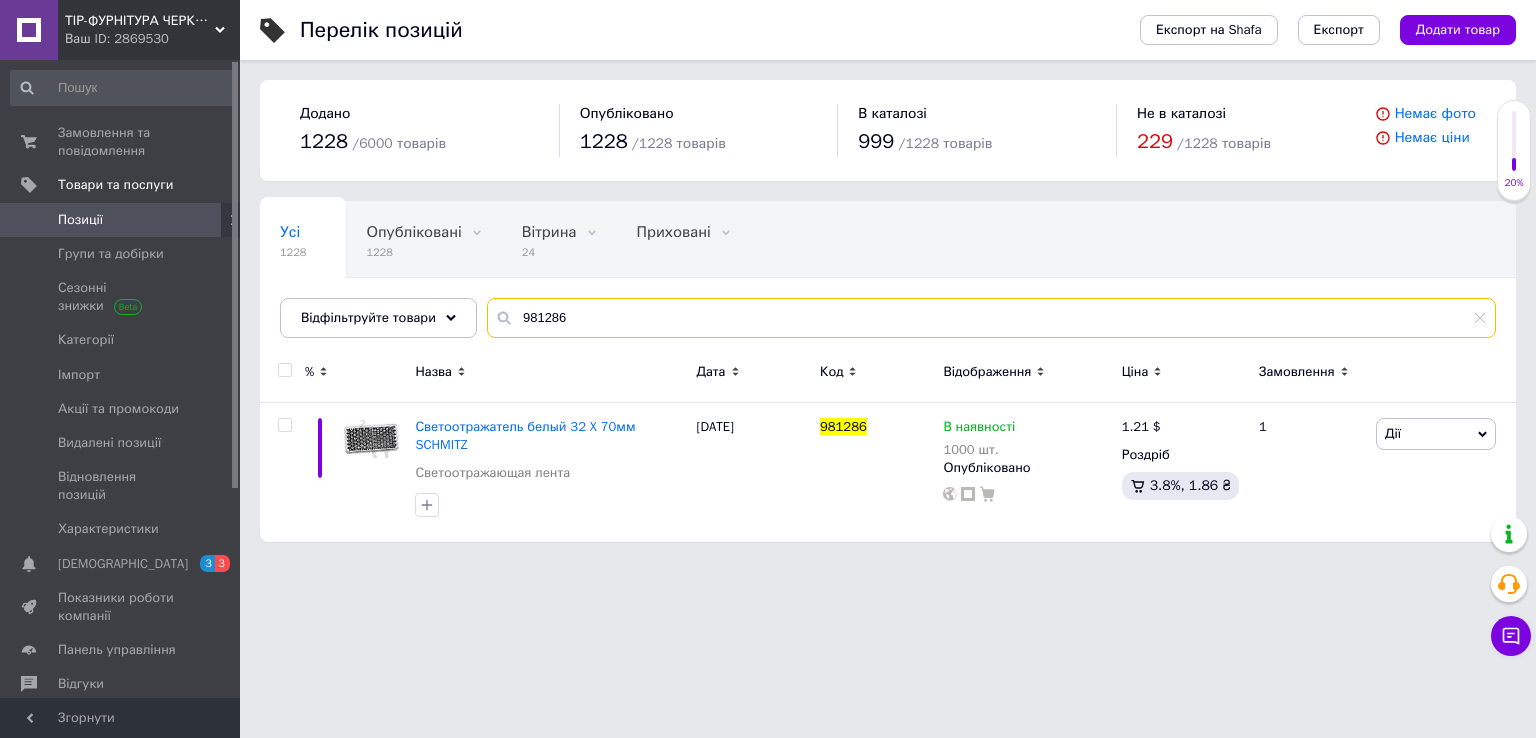 drag, startPoint x: 344, startPoint y: 375, endPoint x: 315, endPoint y: 397, distance: 36.40055 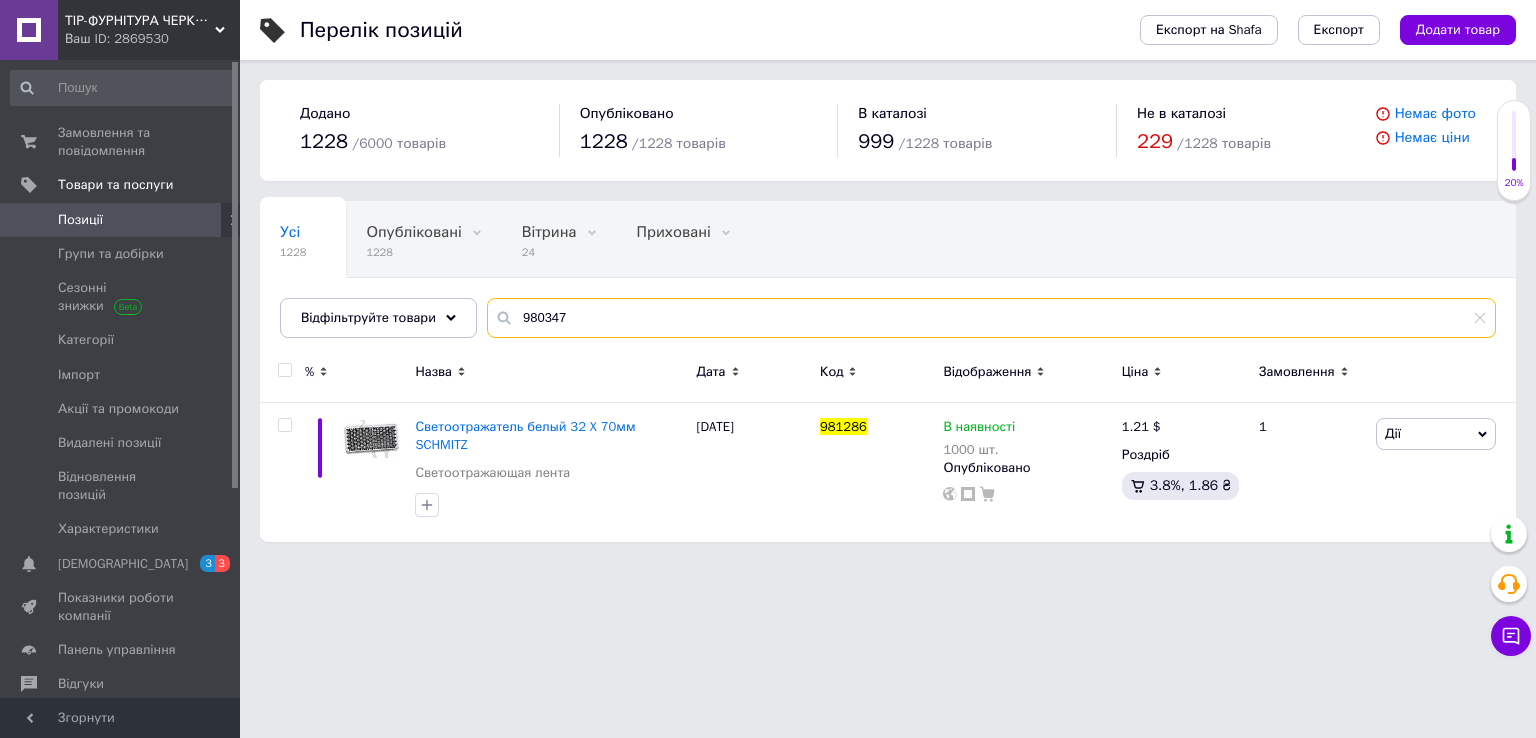 type on "980347" 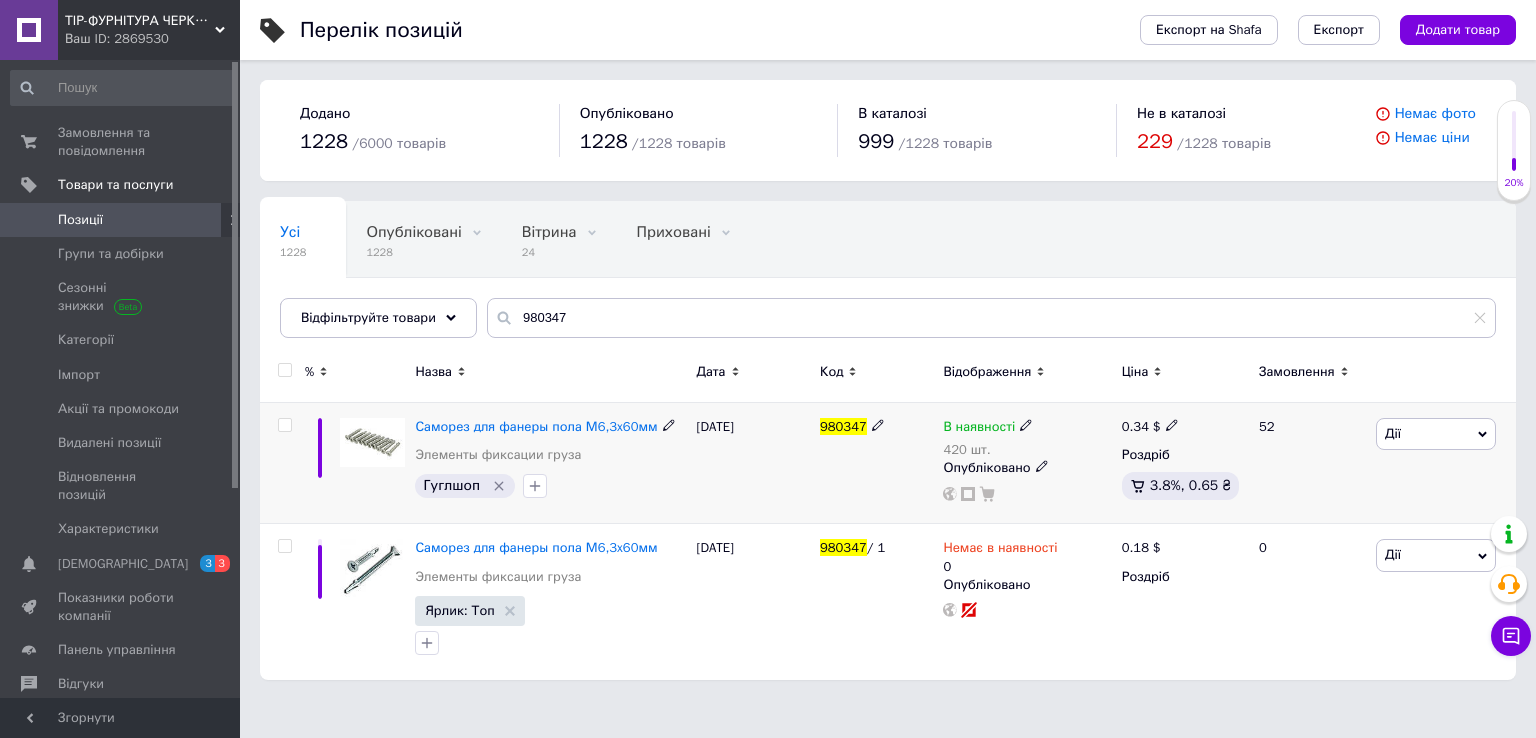 click on "0.34" at bounding box center [1135, 426] 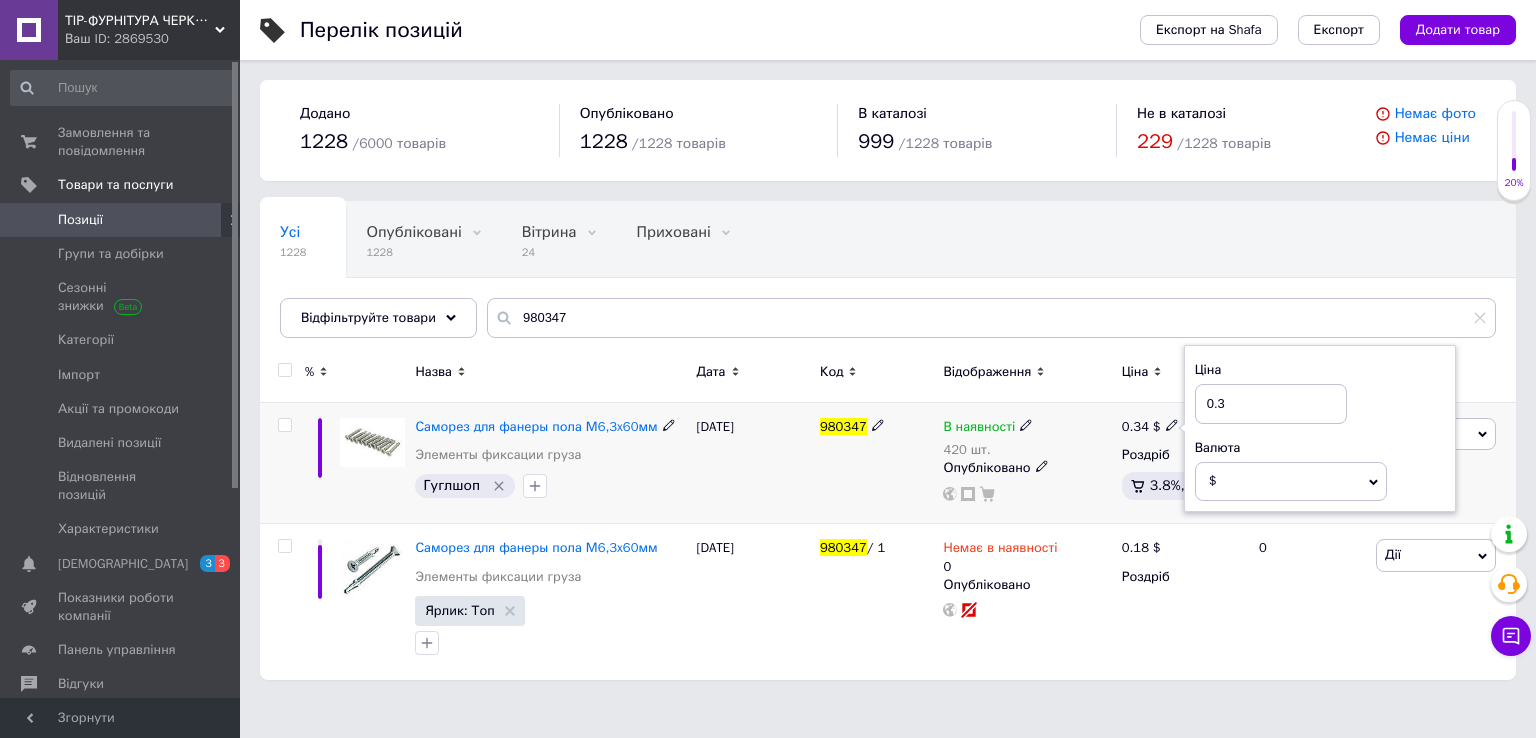 type on "0.33" 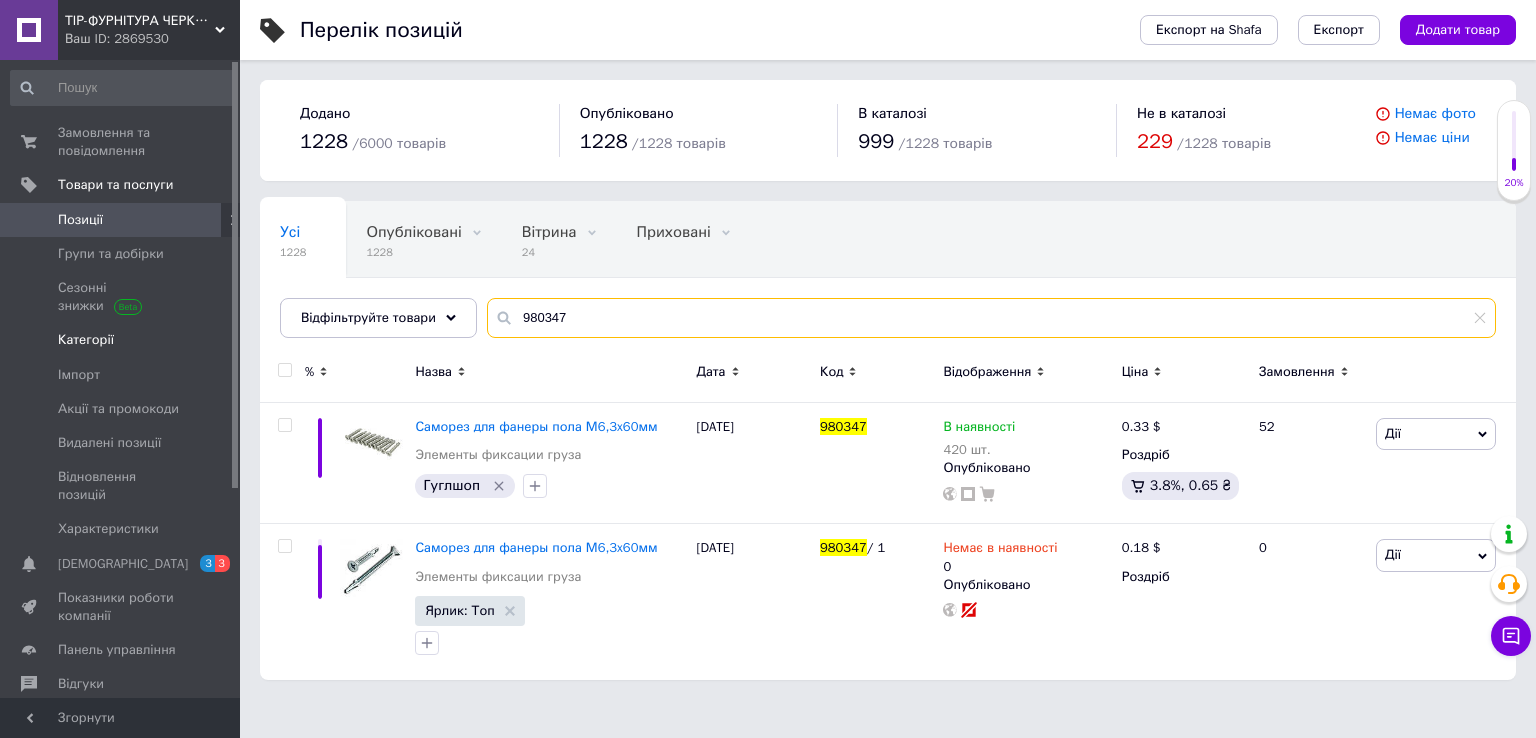 drag, startPoint x: 667, startPoint y: 313, endPoint x: 238, endPoint y: 321, distance: 429.0746 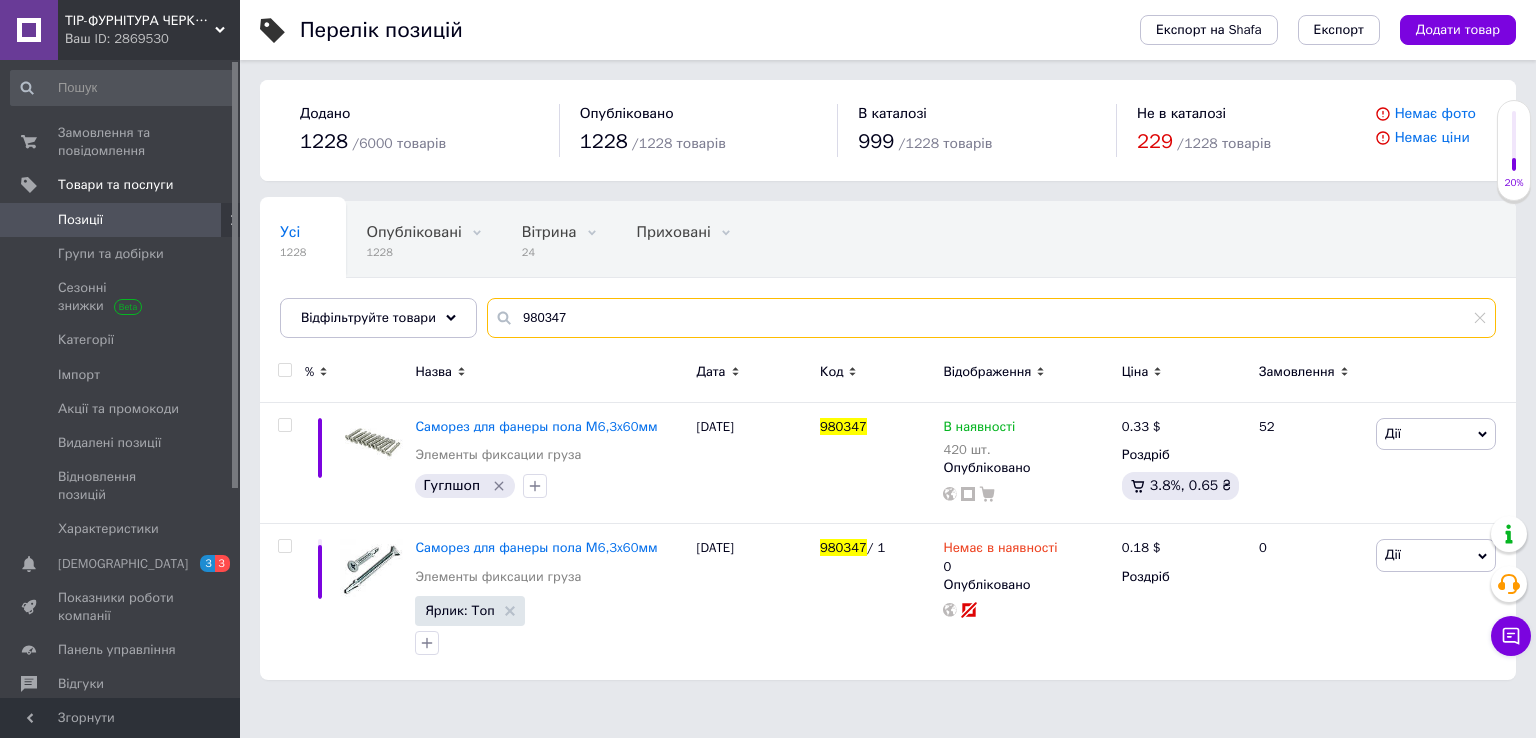 paste on "6" 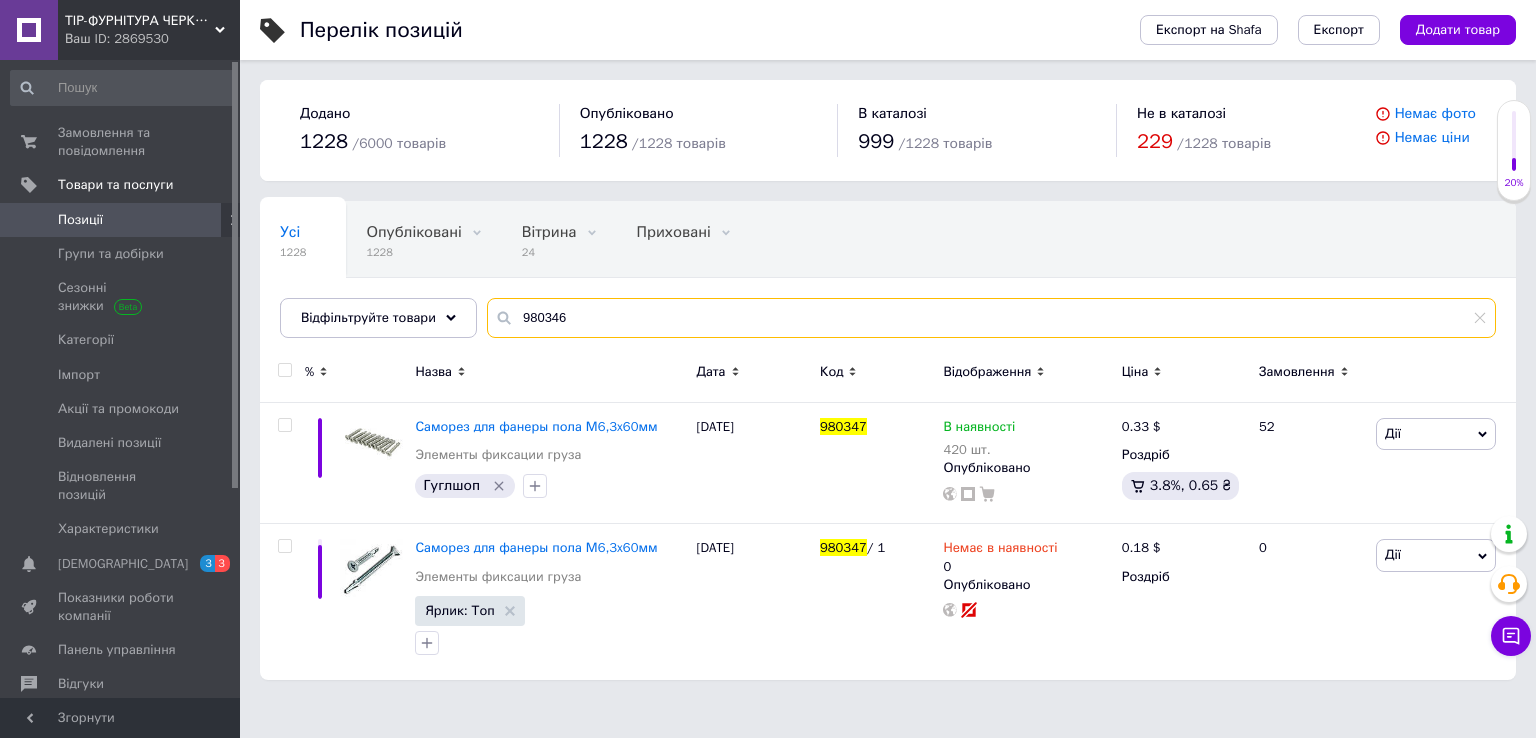 type on "980346" 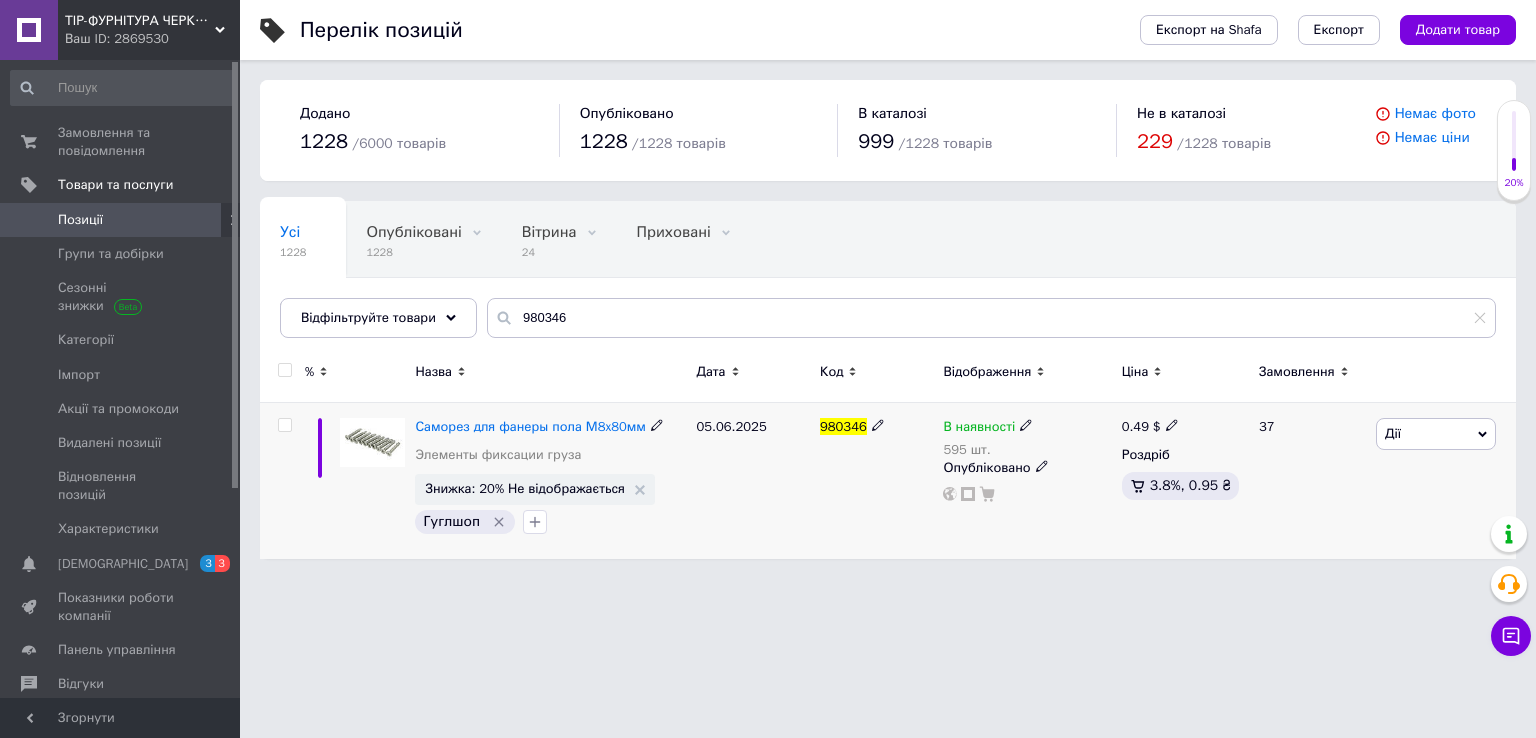 click on "0.49" at bounding box center (1135, 426) 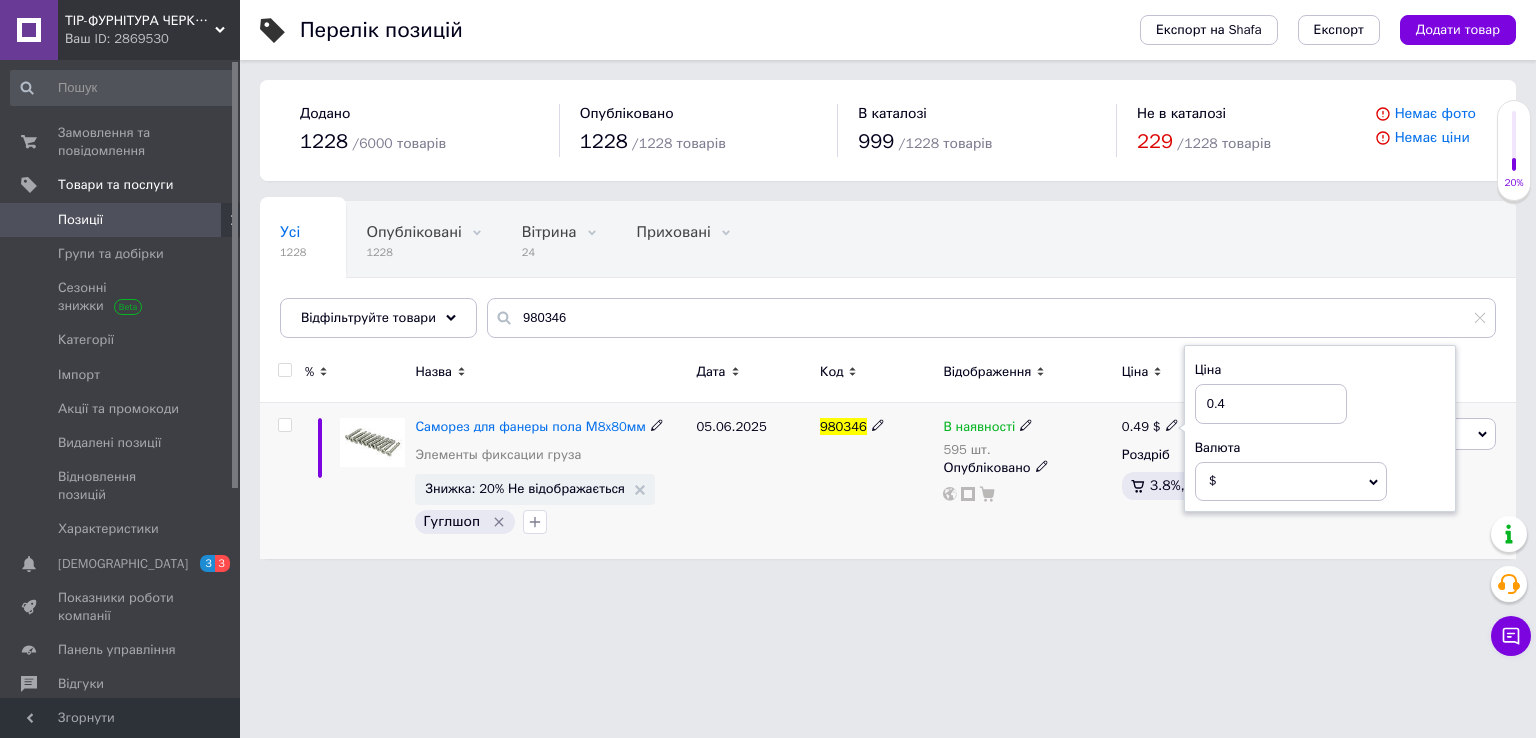 type on "0.48" 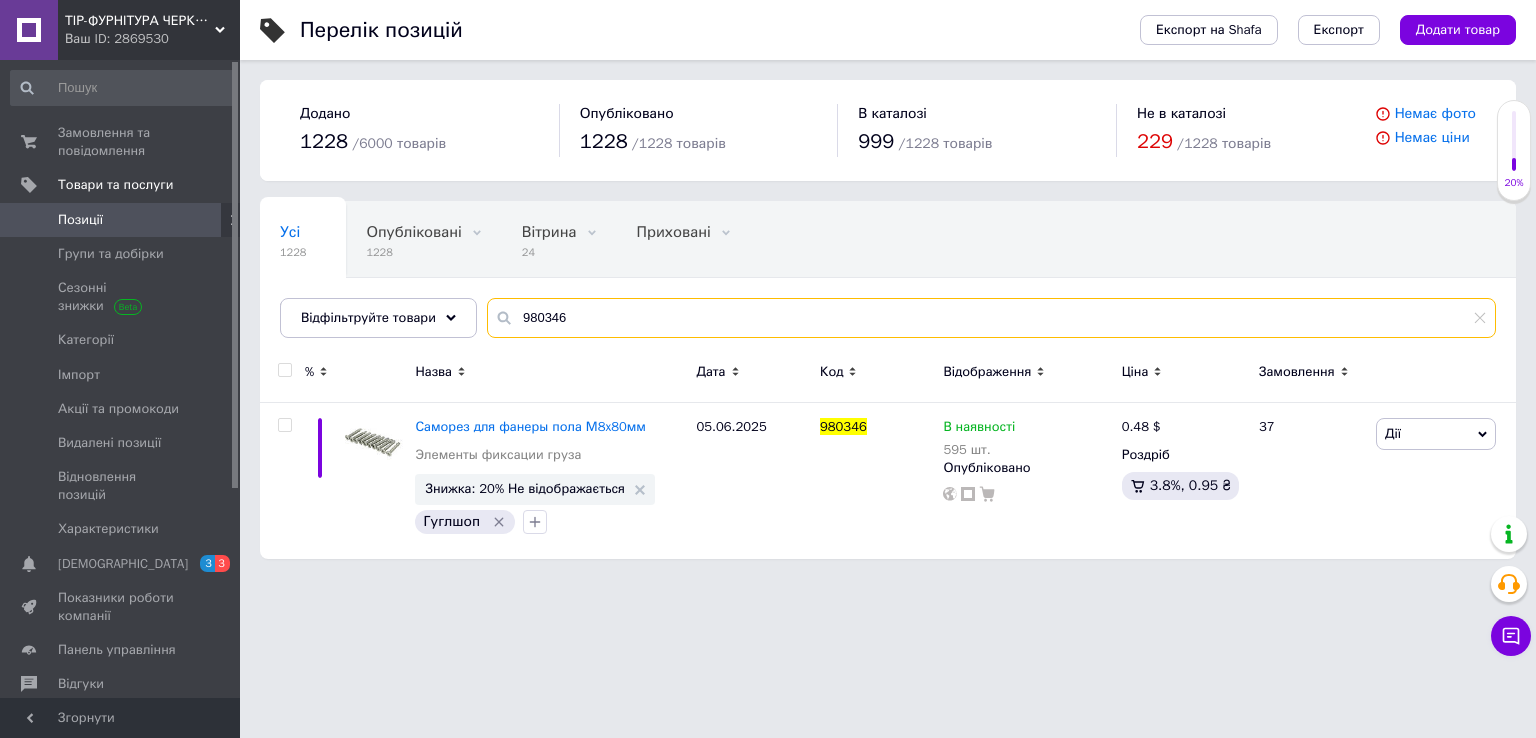 drag, startPoint x: 616, startPoint y: 317, endPoint x: 325, endPoint y: 349, distance: 292.75415 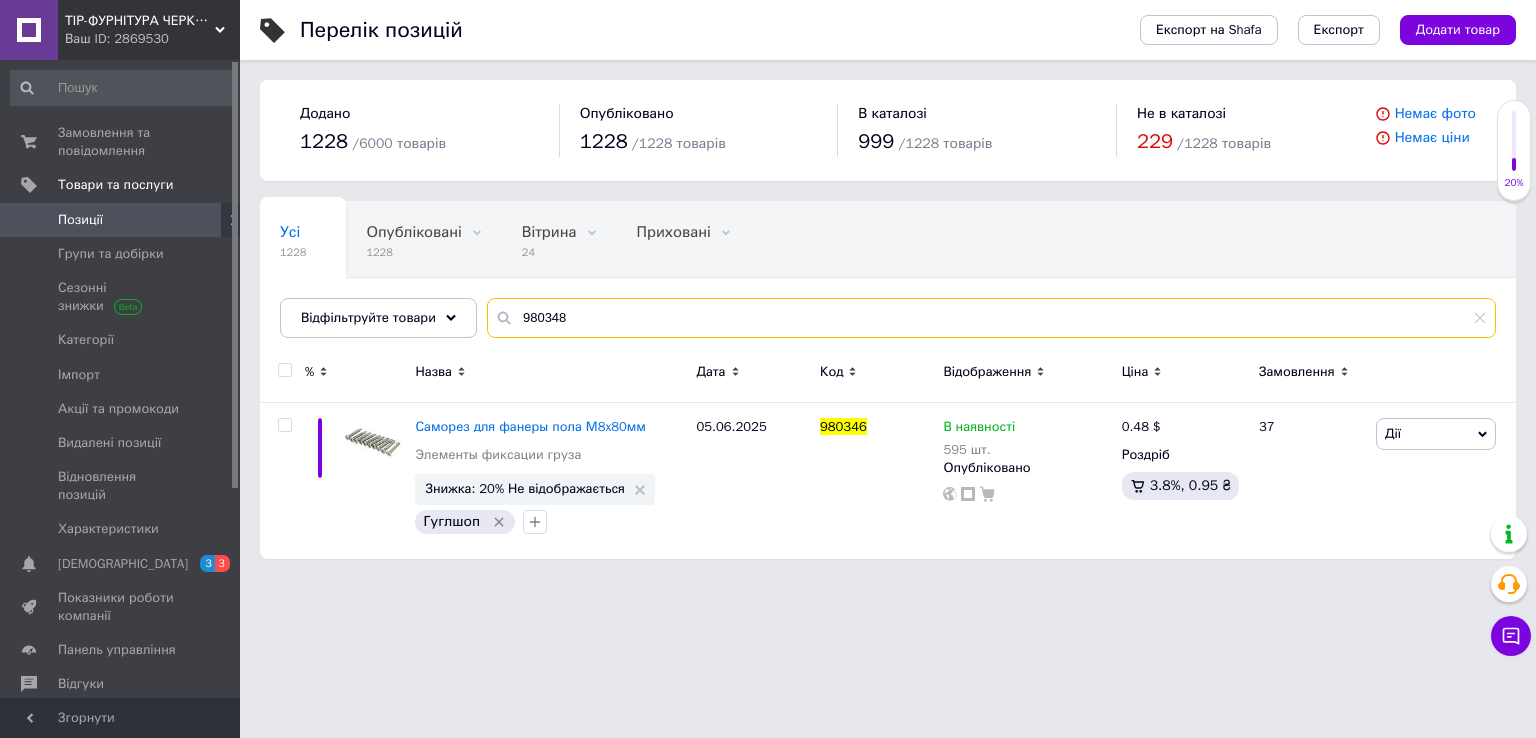 type on "980348" 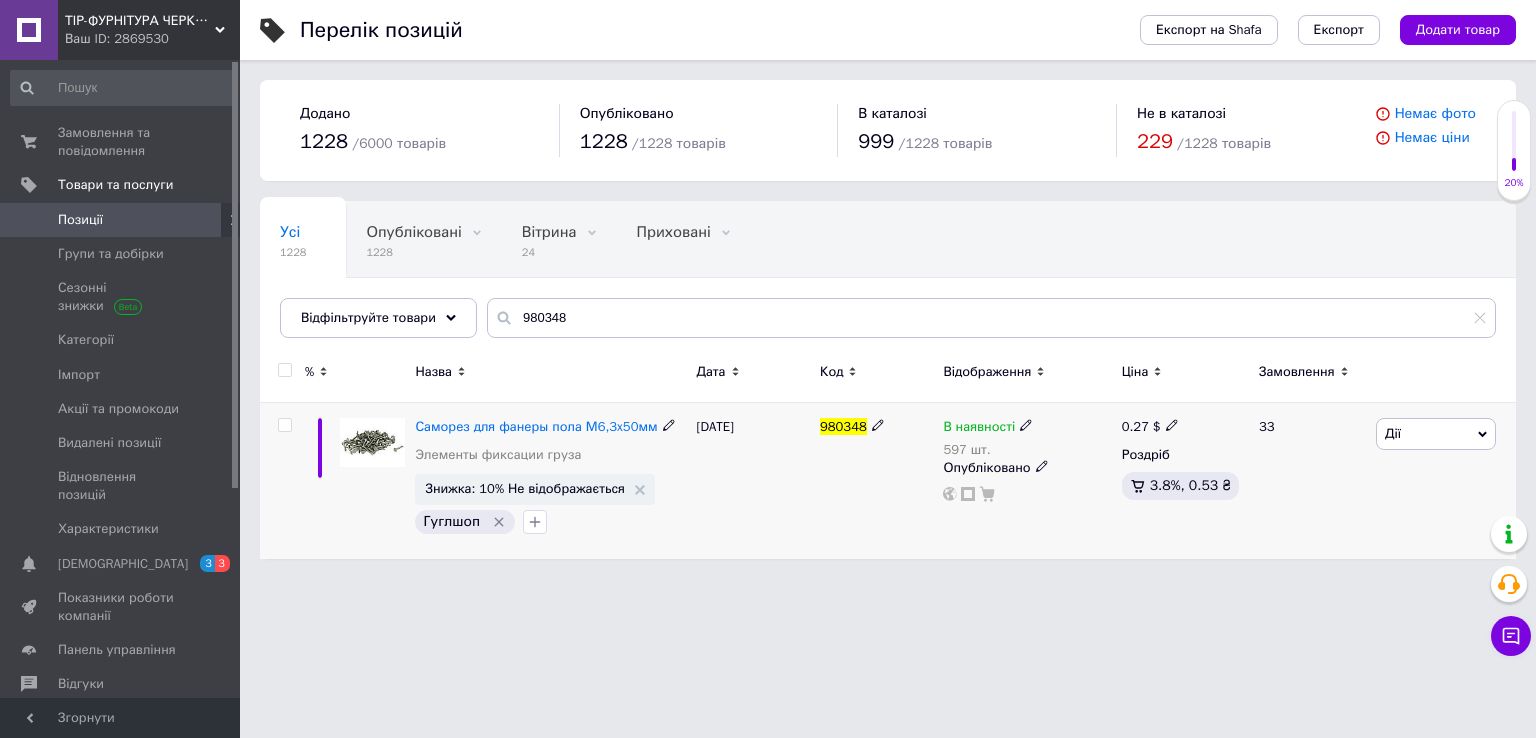 click on "0.27" at bounding box center [1135, 426] 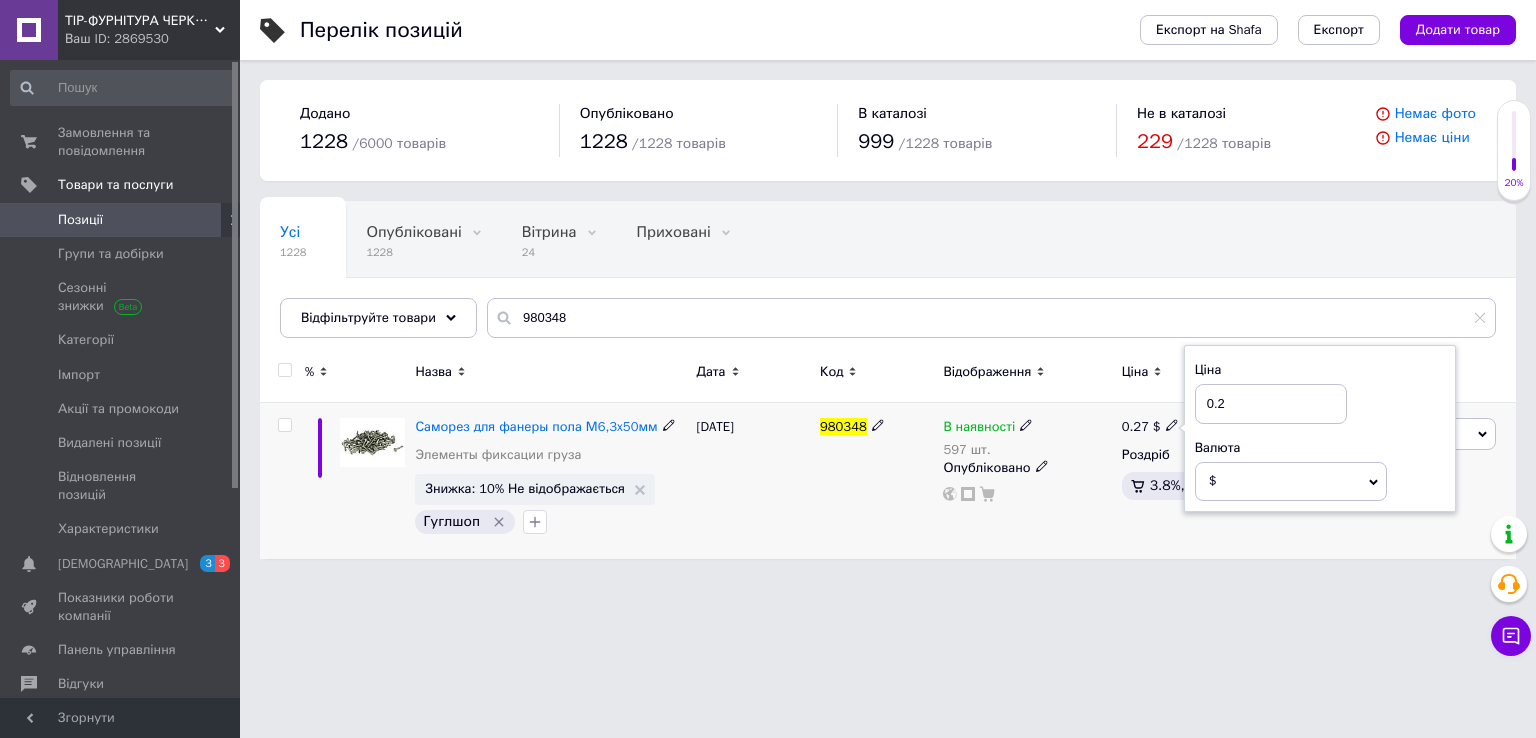 type on "0.26" 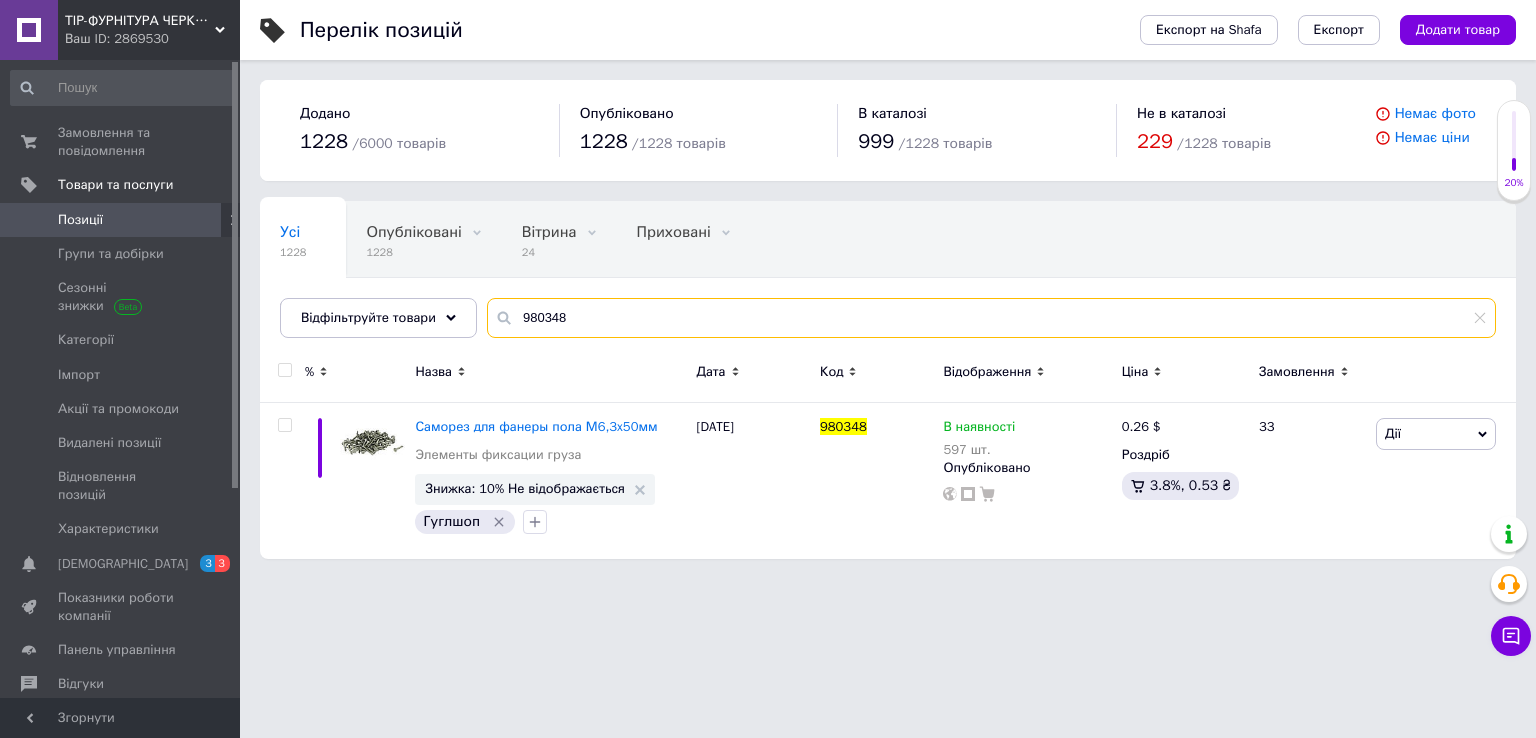 drag, startPoint x: 565, startPoint y: 314, endPoint x: 371, endPoint y: 384, distance: 206.24257 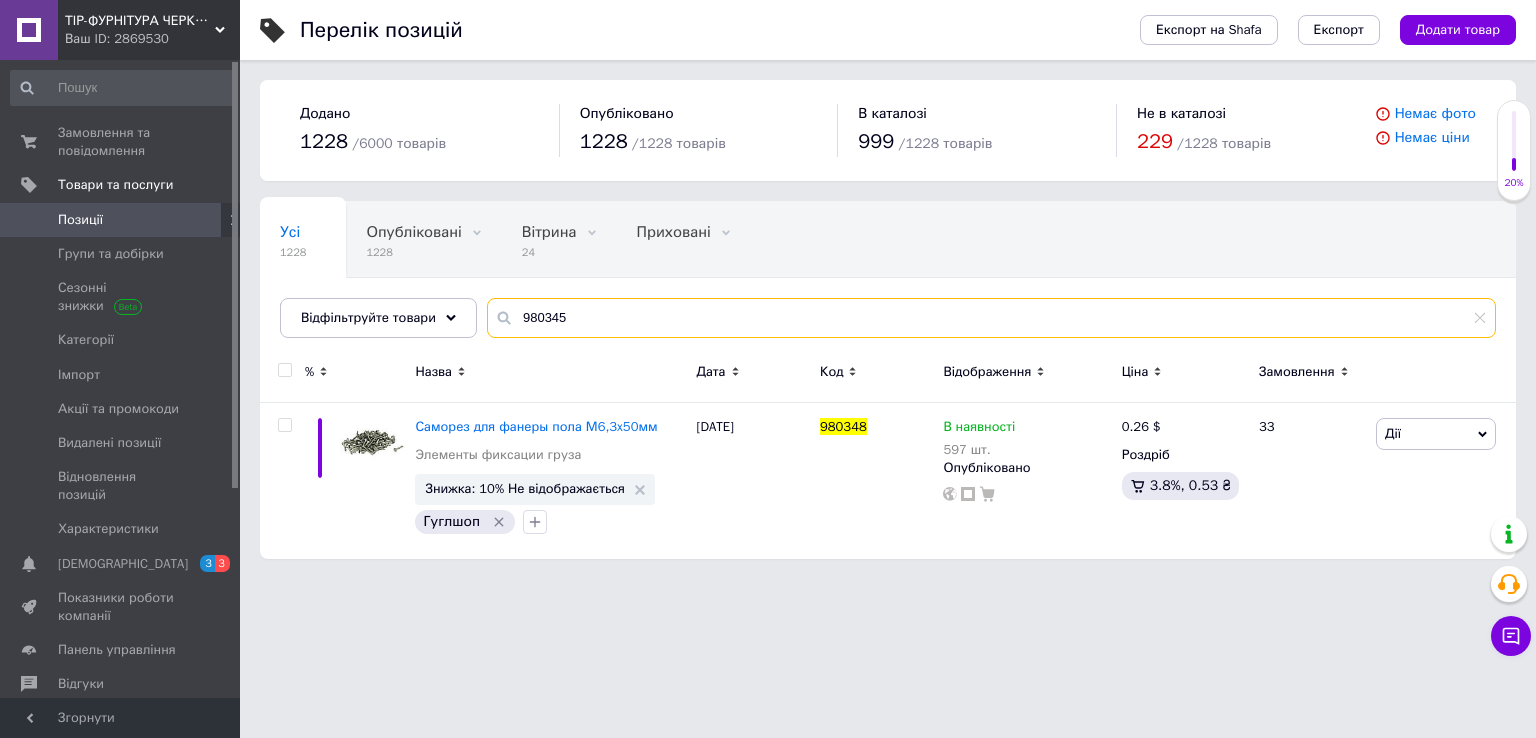 type on "980345" 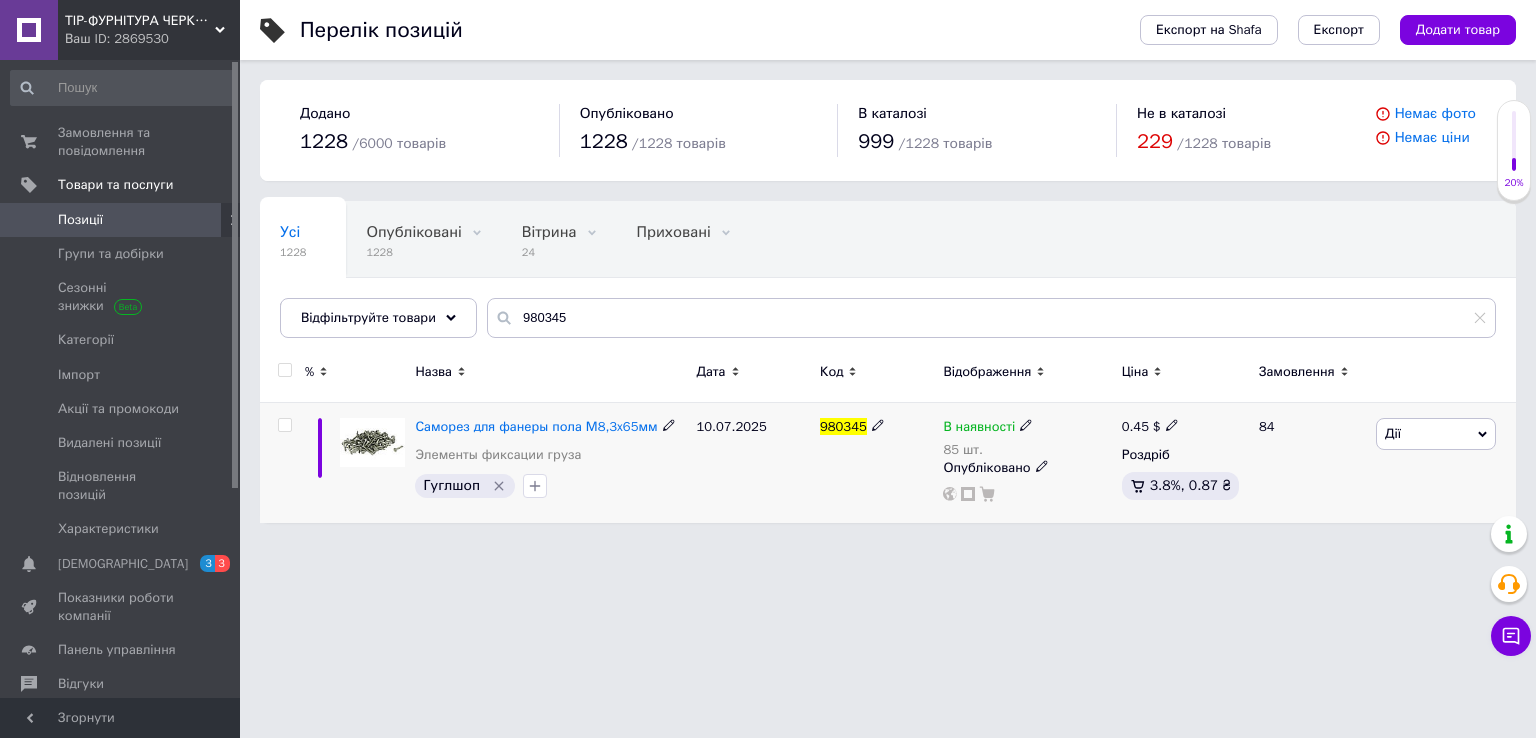 click on "0.45   $ Роздріб 3.8%, 0.87 ₴" at bounding box center (1182, 463) 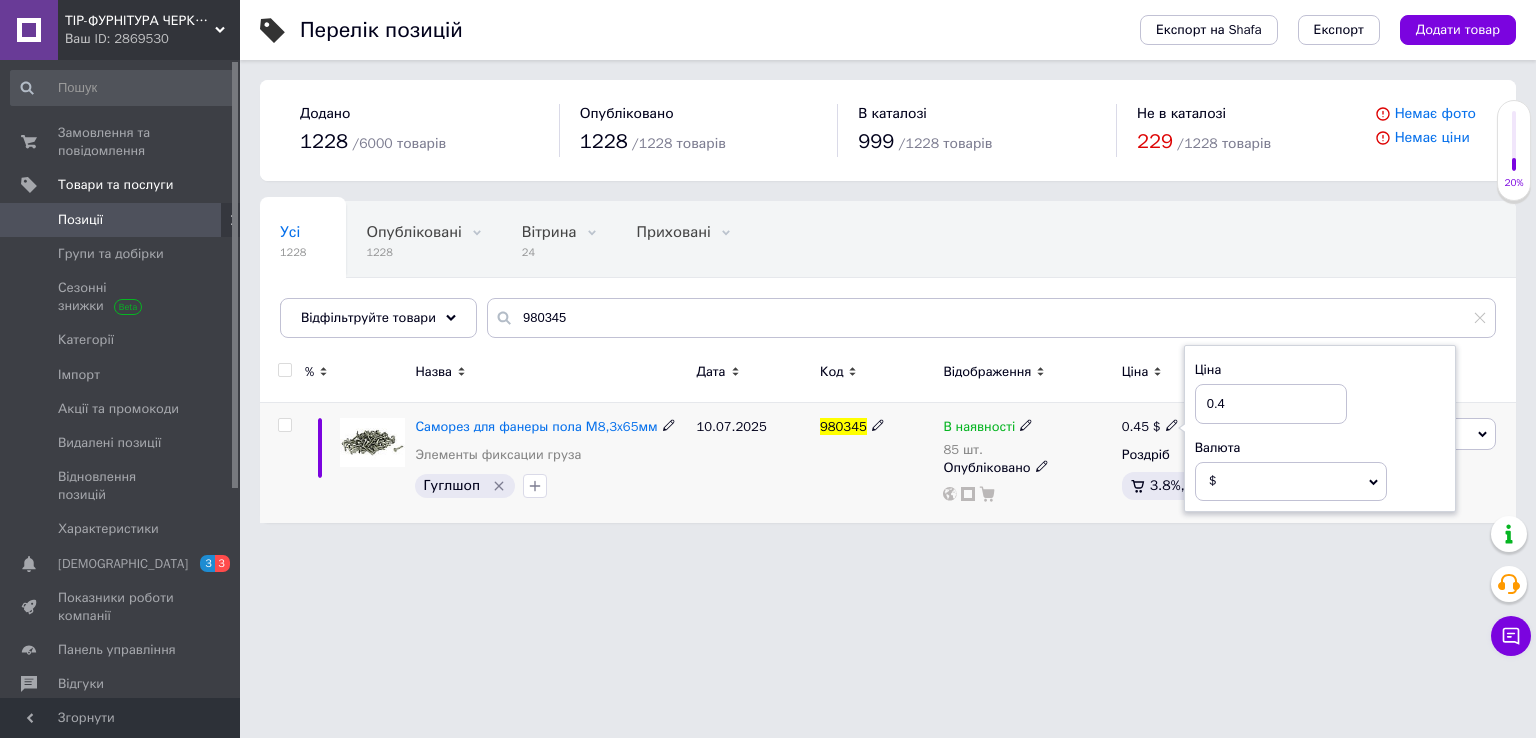 type on "0.44" 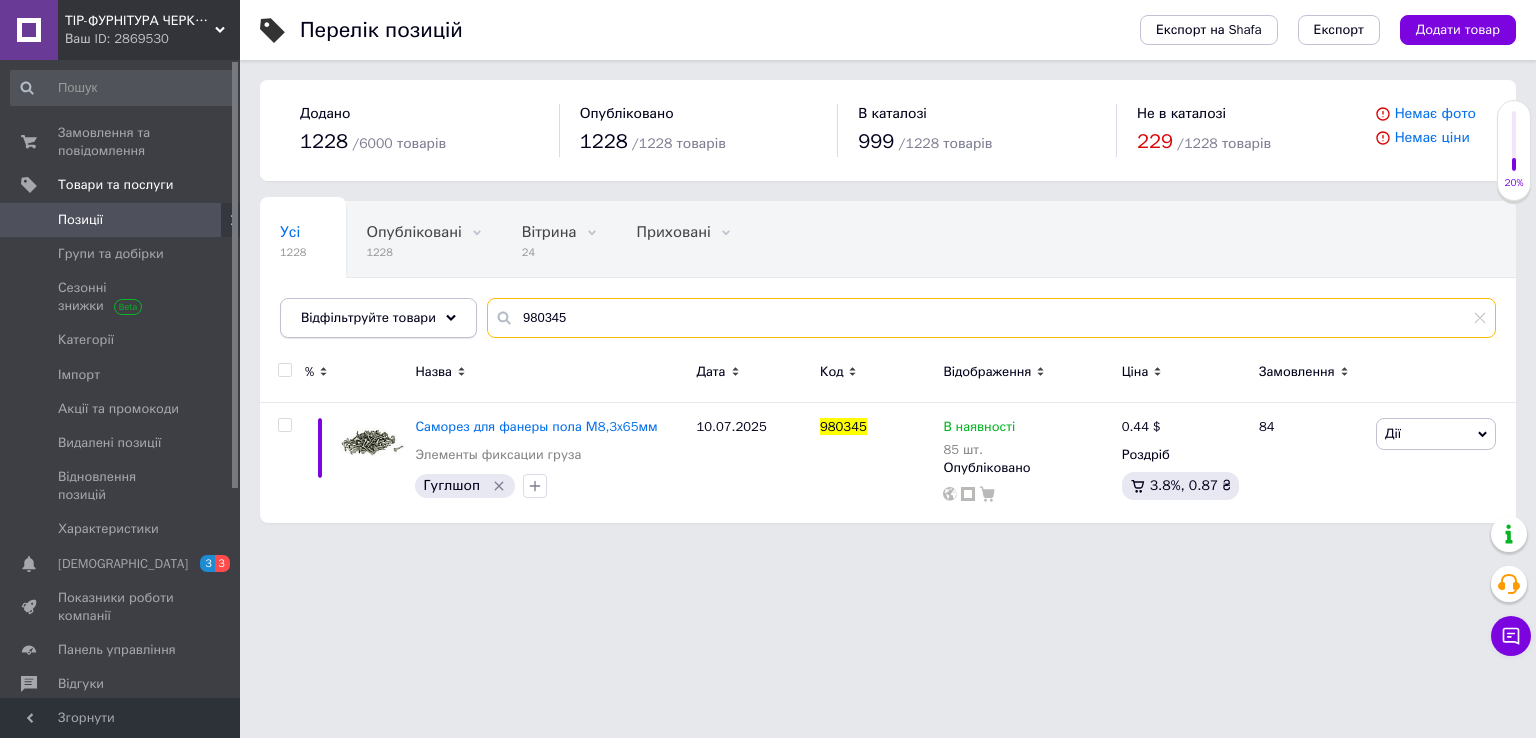 drag, startPoint x: 650, startPoint y: 311, endPoint x: 360, endPoint y: 326, distance: 290.38766 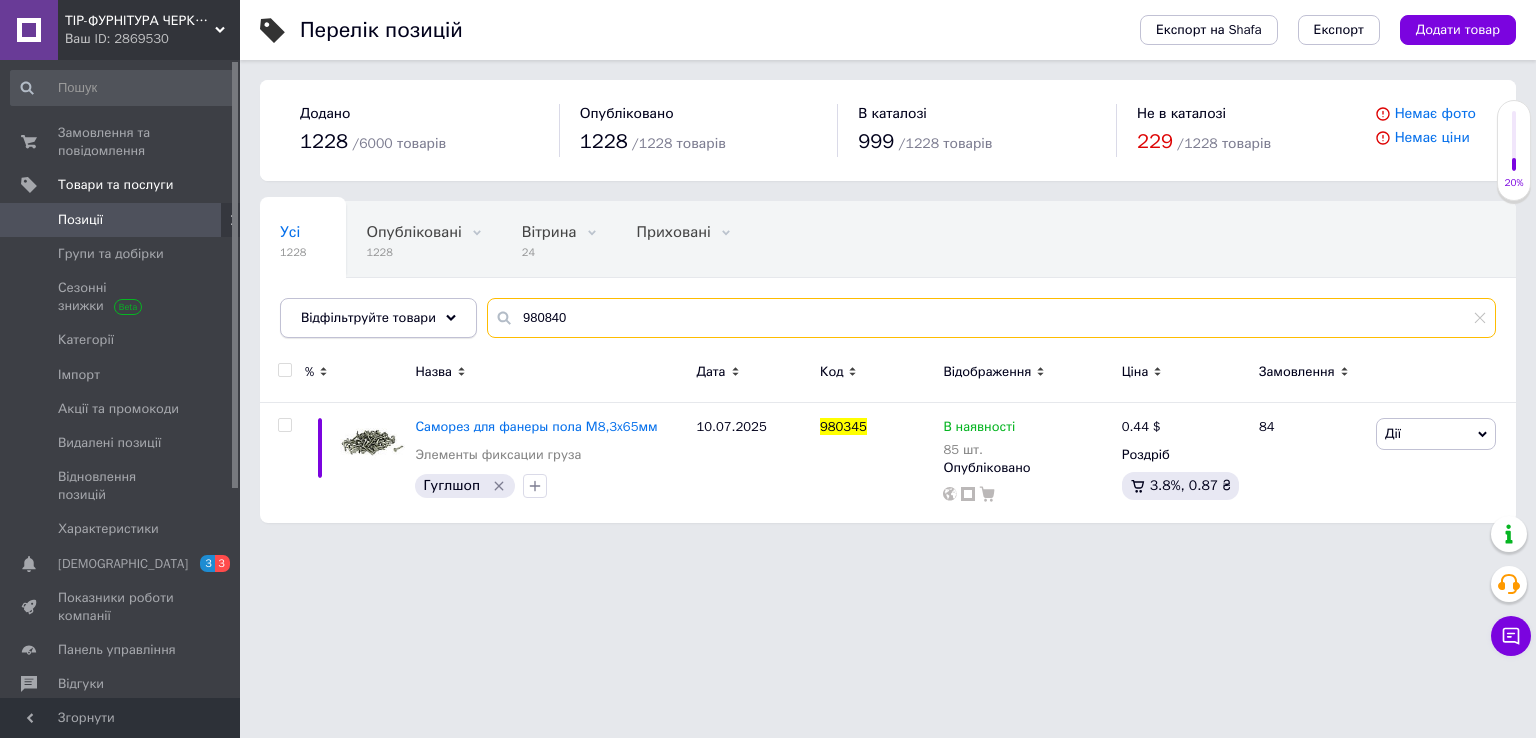 type on "980840" 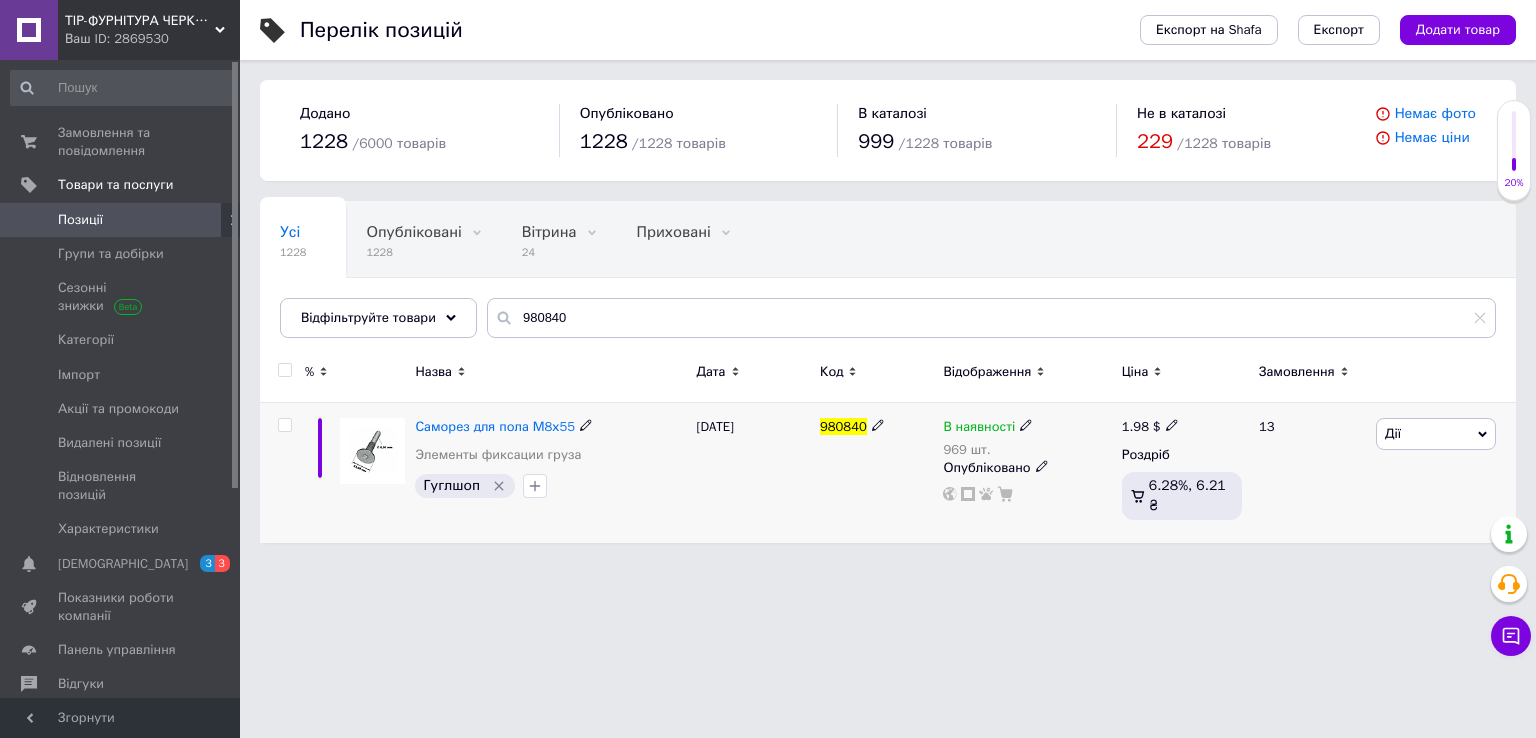 click on "1.98" at bounding box center [1135, 426] 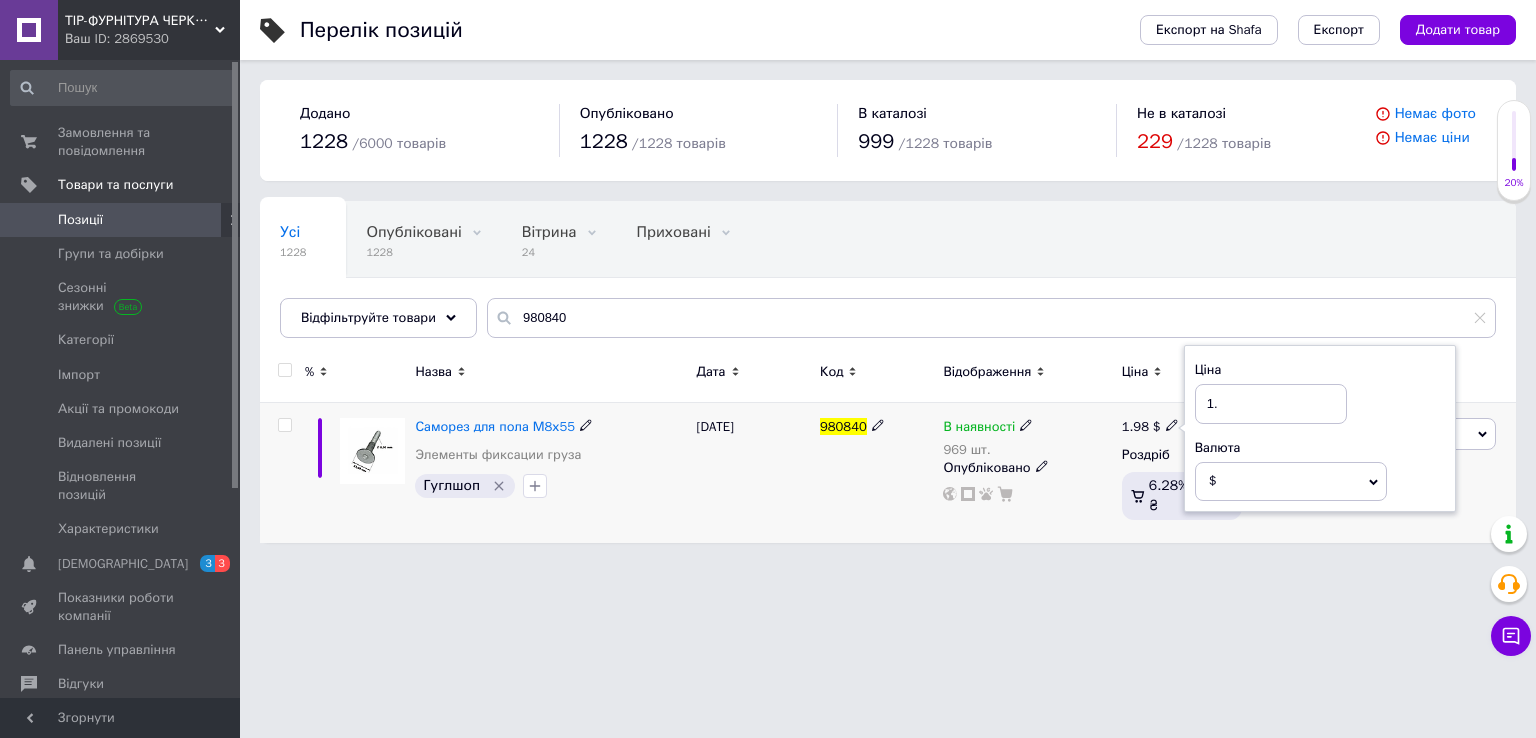 type on "1" 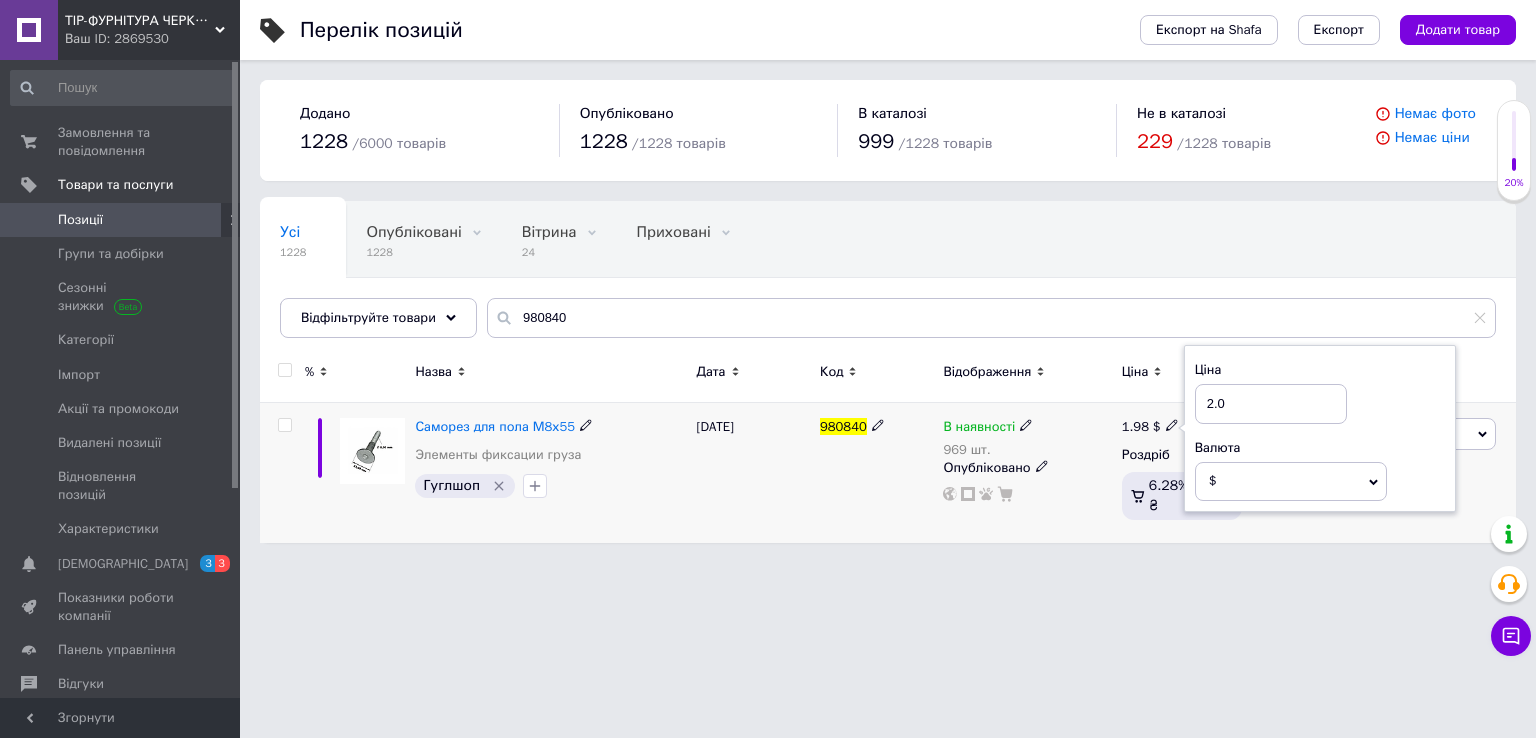 type on "2.02" 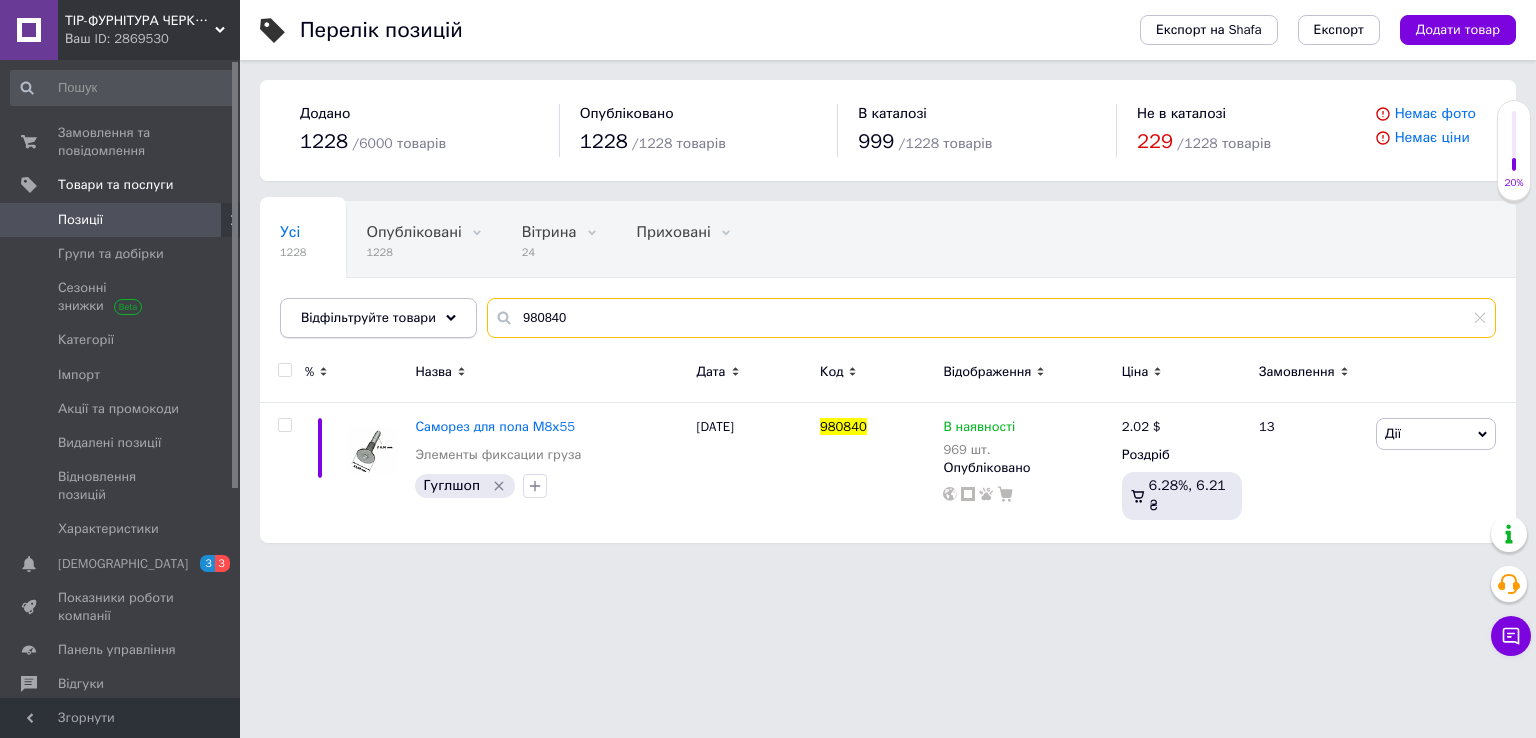 drag, startPoint x: 648, startPoint y: 315, endPoint x: 421, endPoint y: 334, distance: 227.79376 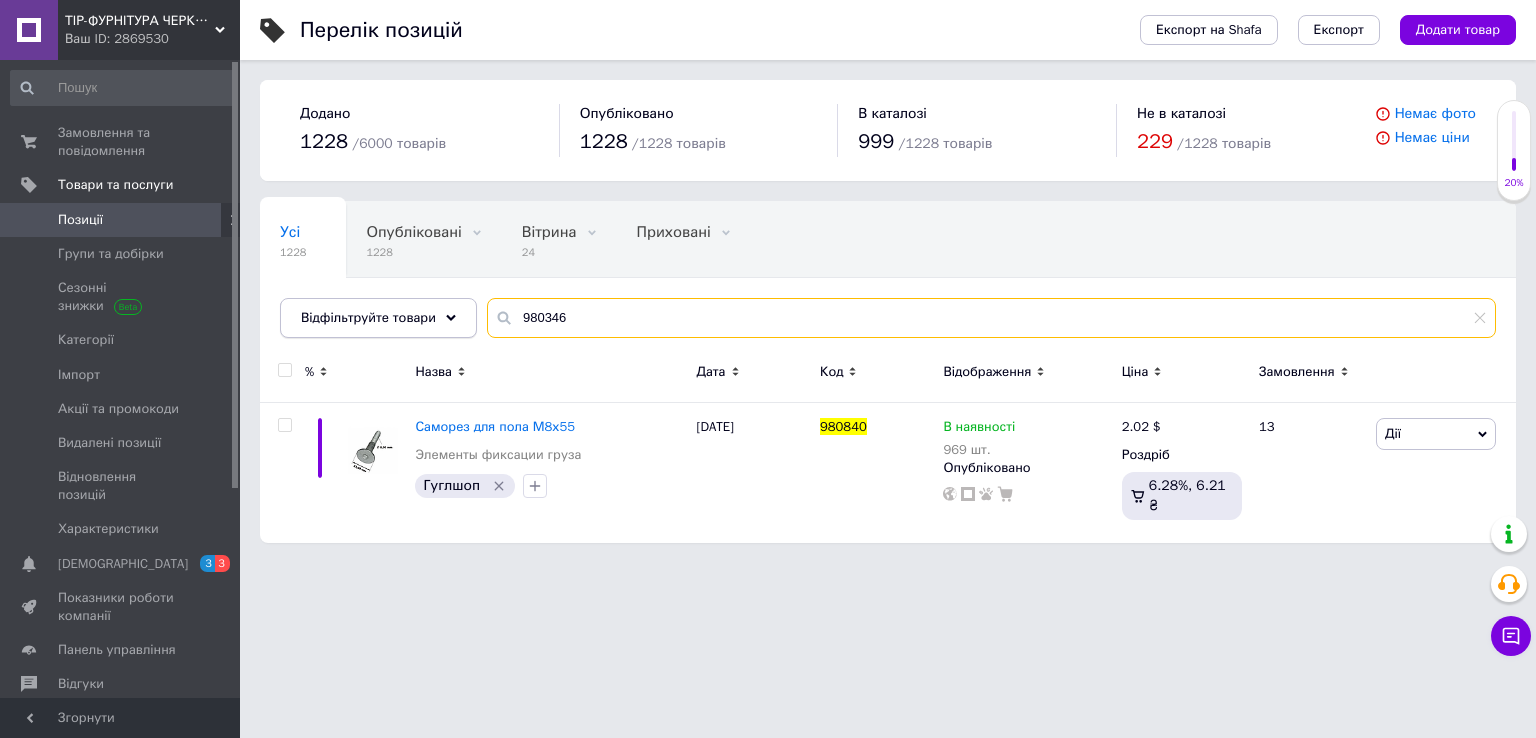 type on "980346" 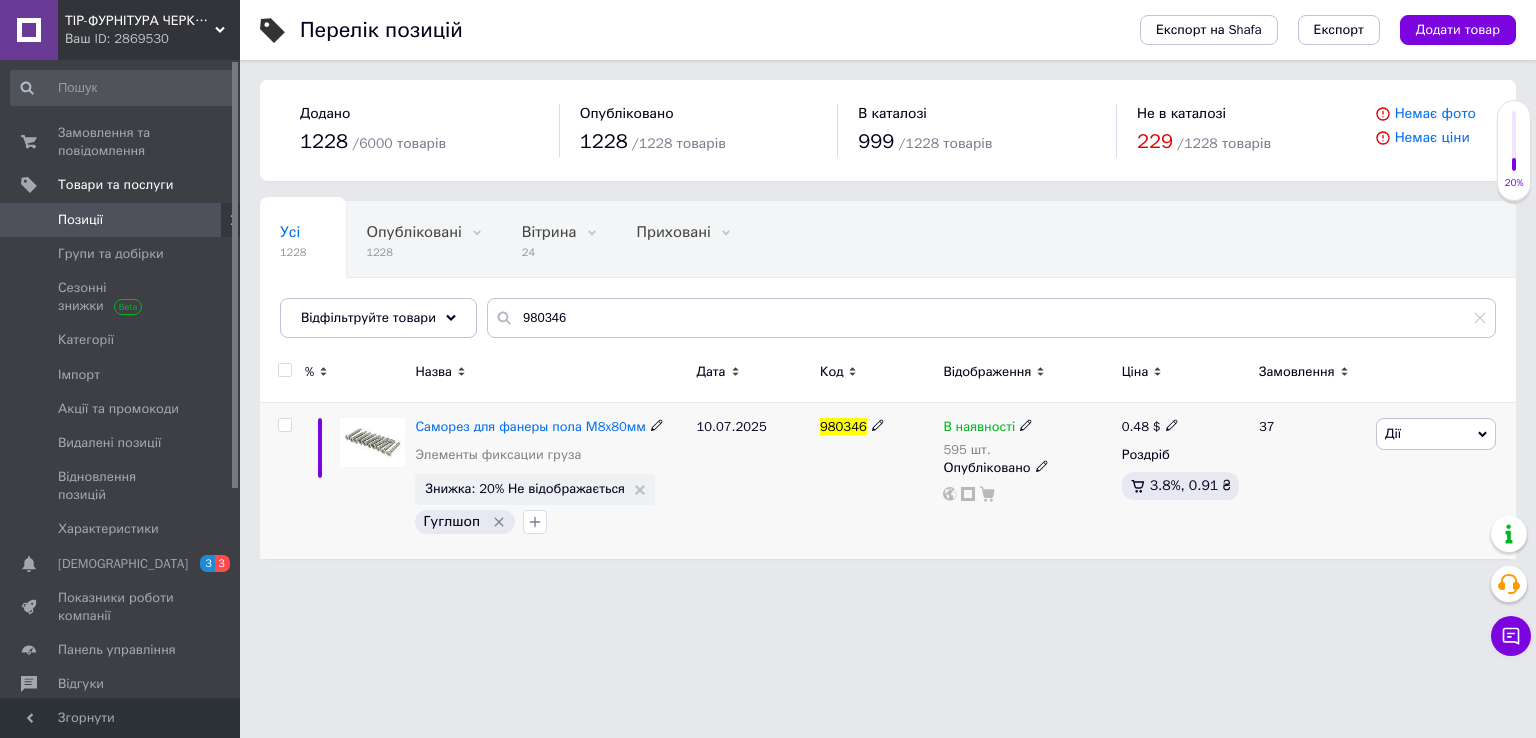 click on "0.48   $" at bounding box center [1150, 427] 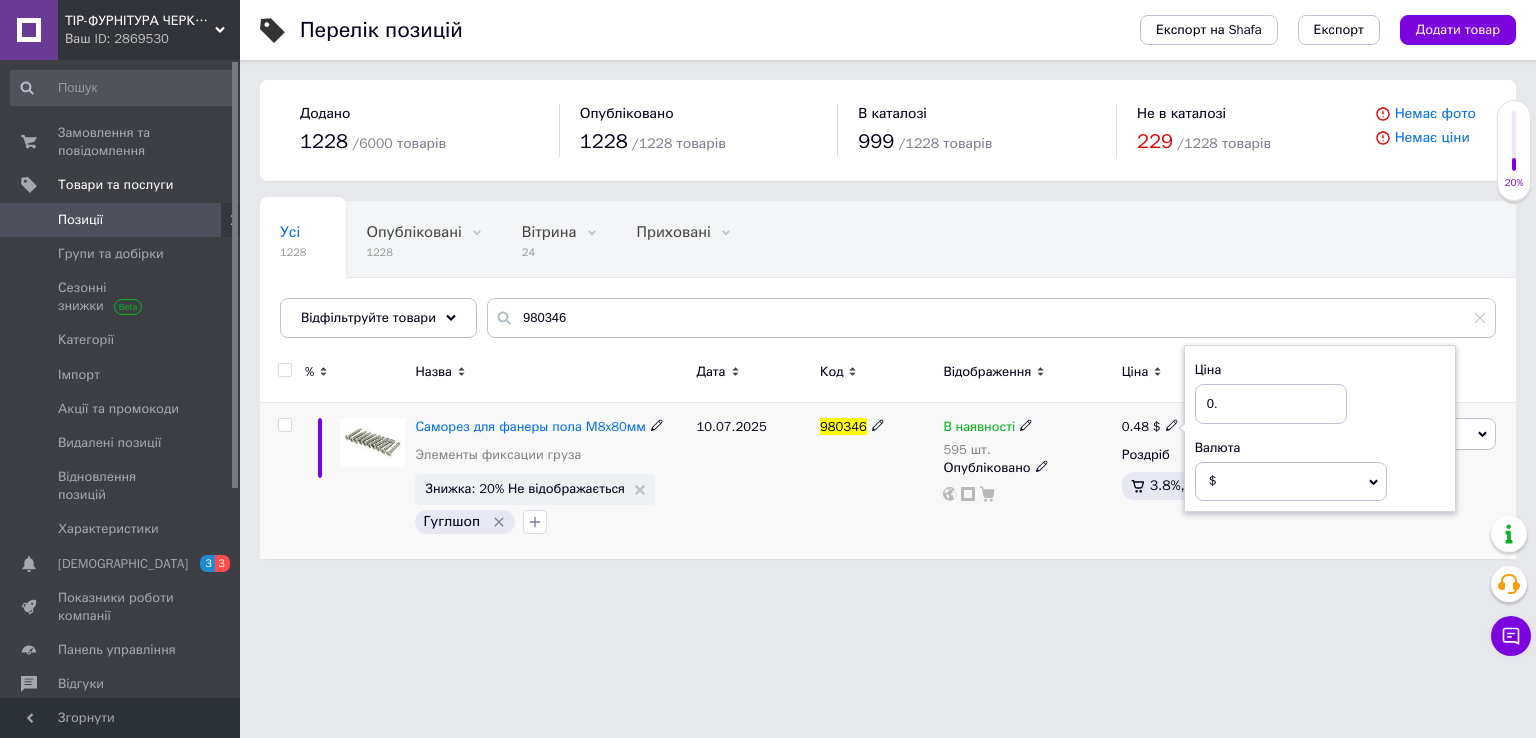type on "0.5" 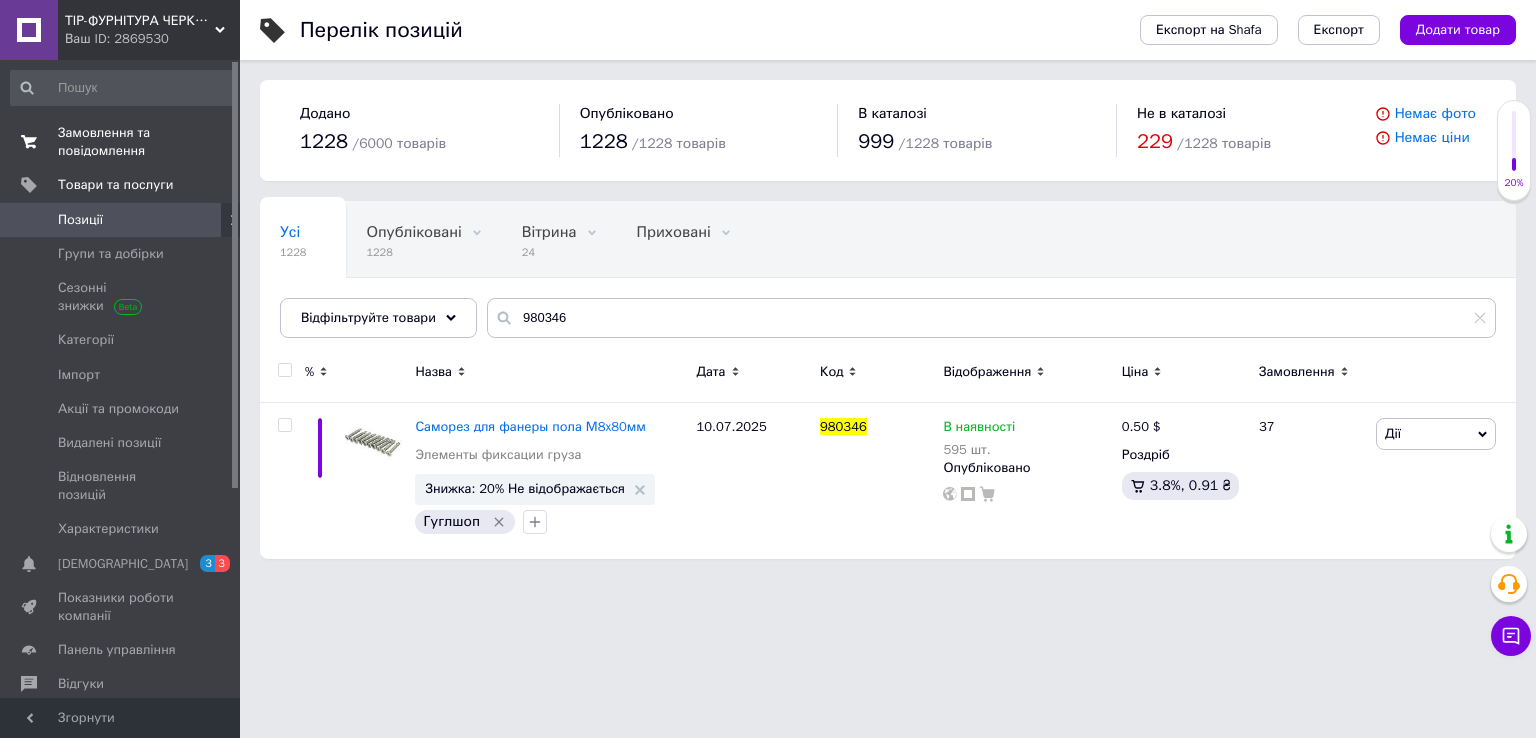 click on "Замовлення та повідомлення" at bounding box center (121, 142) 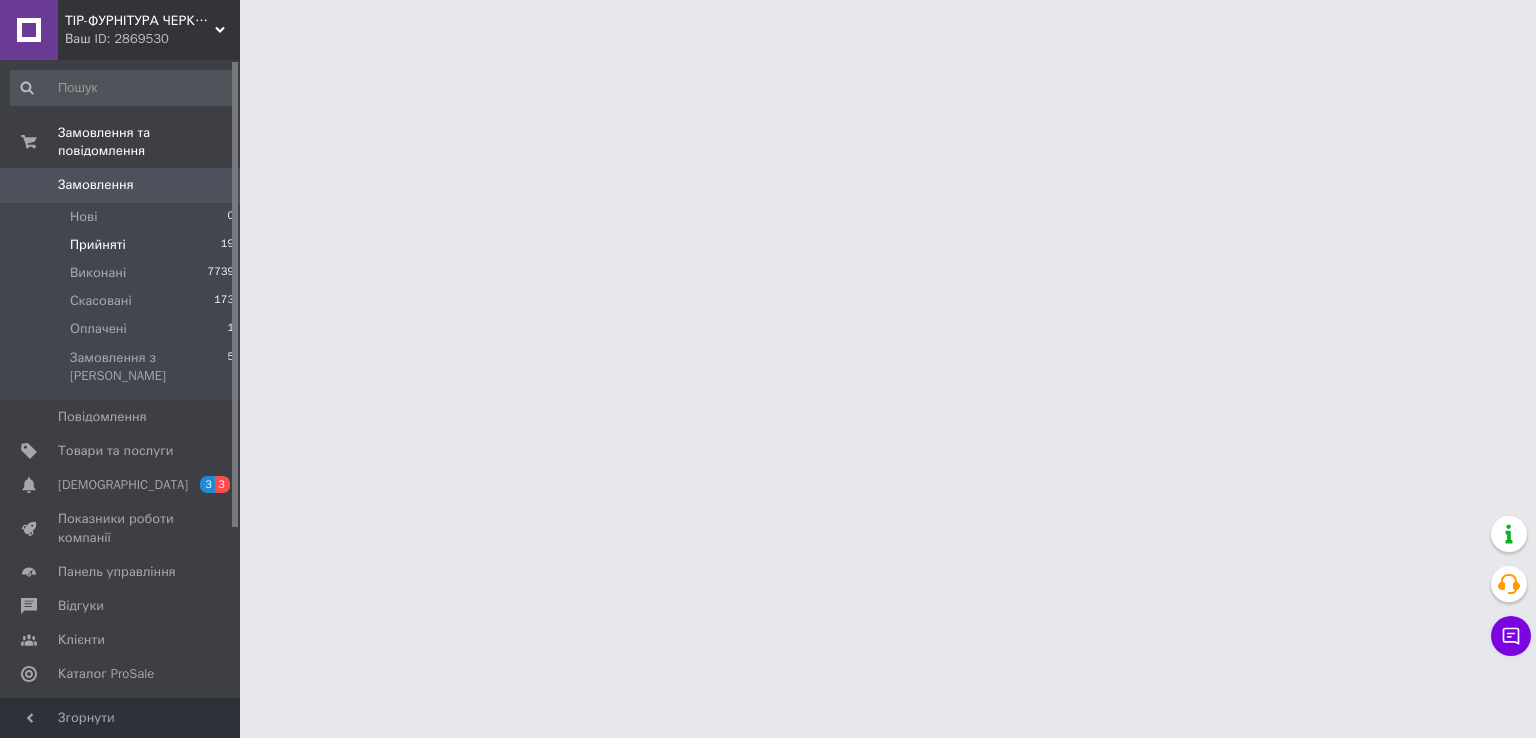 click on "Прийняті" at bounding box center (98, 245) 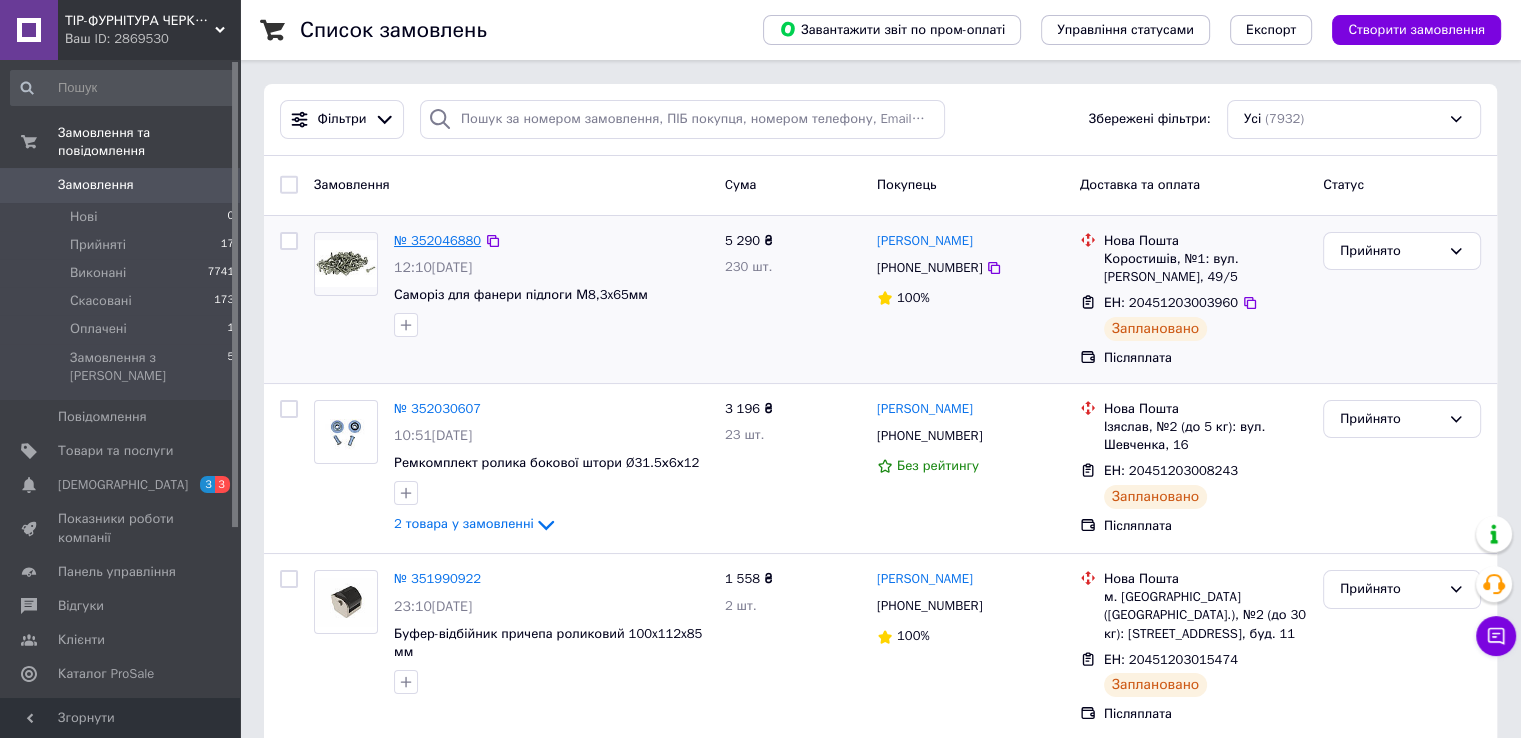 click on "№ 352046880" at bounding box center (437, 240) 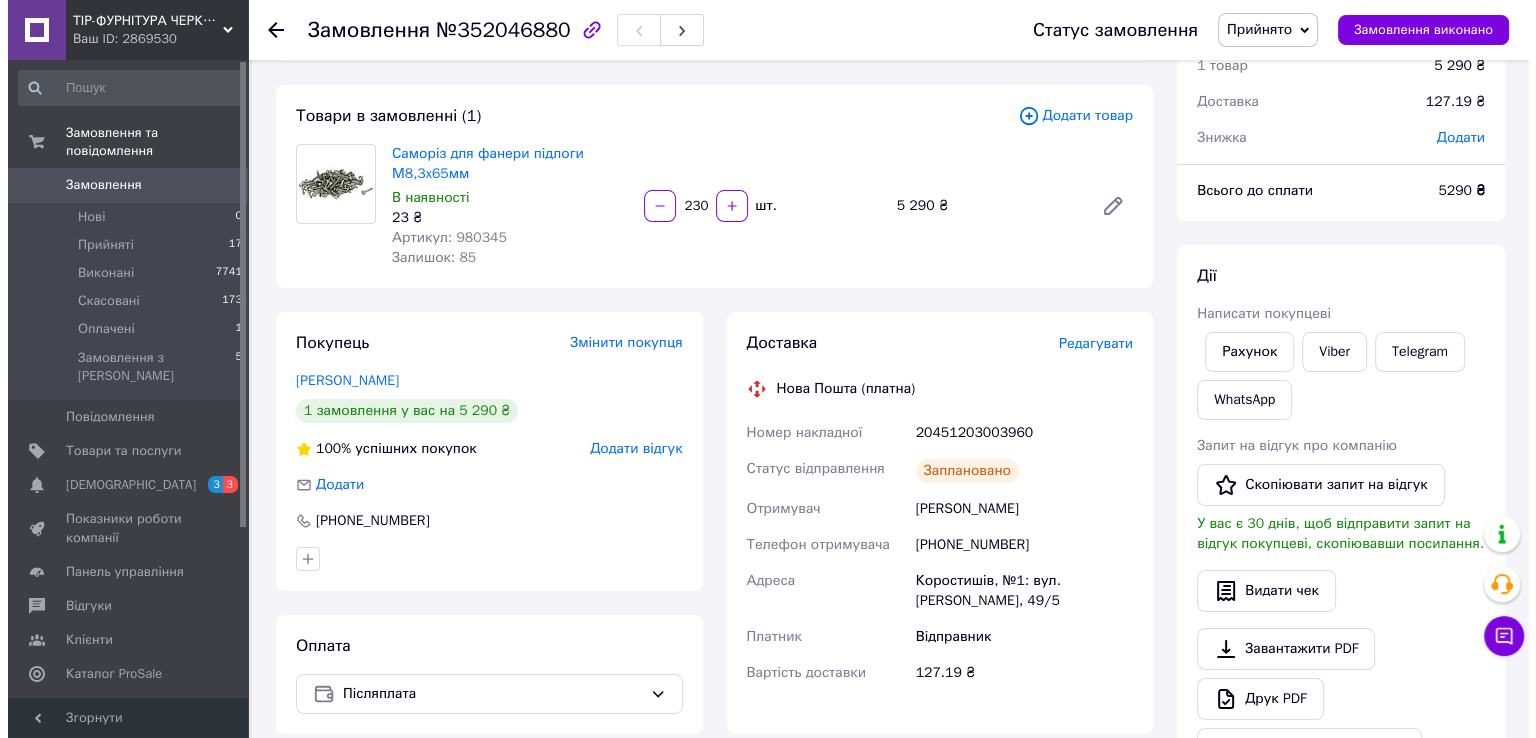 scroll, scrollTop: 0, scrollLeft: 0, axis: both 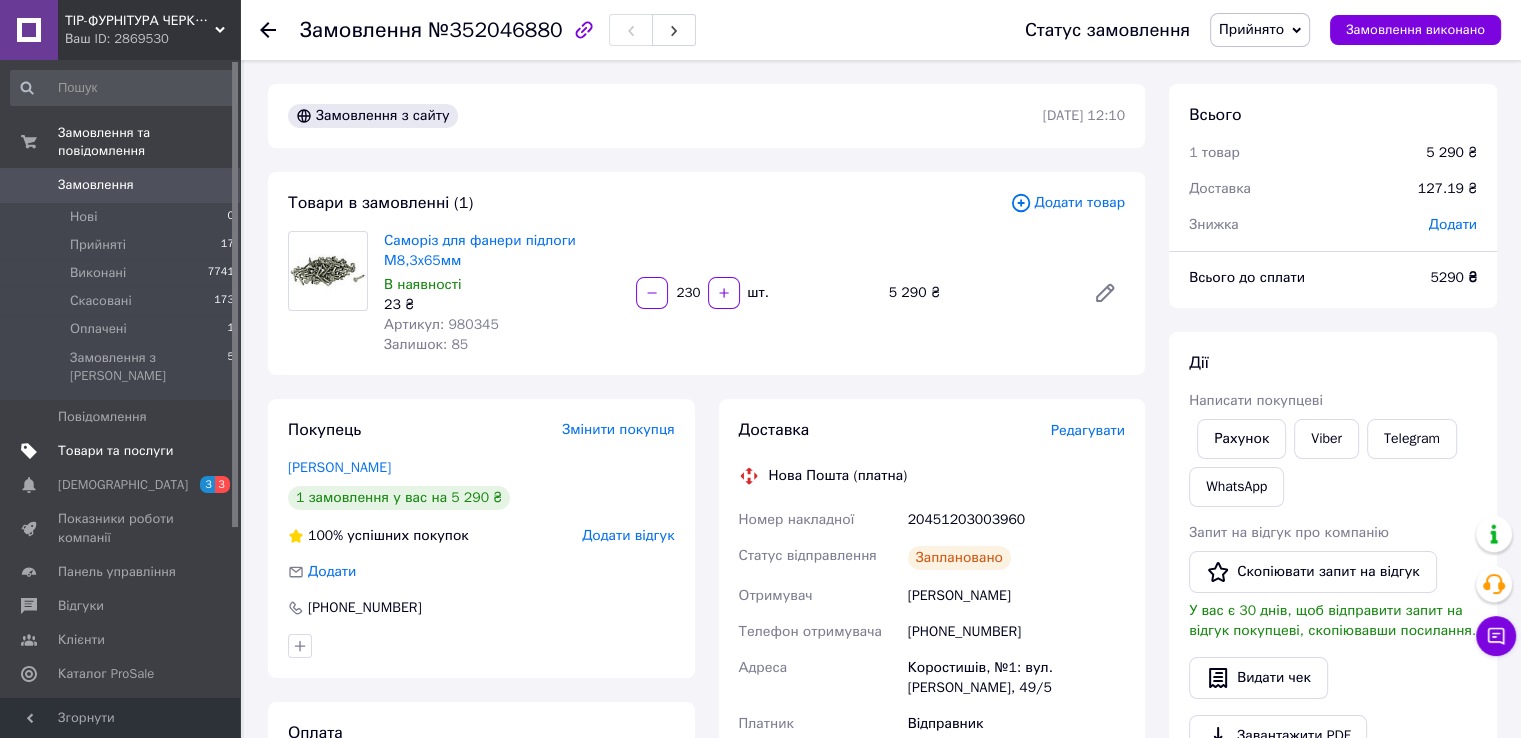 click on "Товари та послуги" at bounding box center (115, 451) 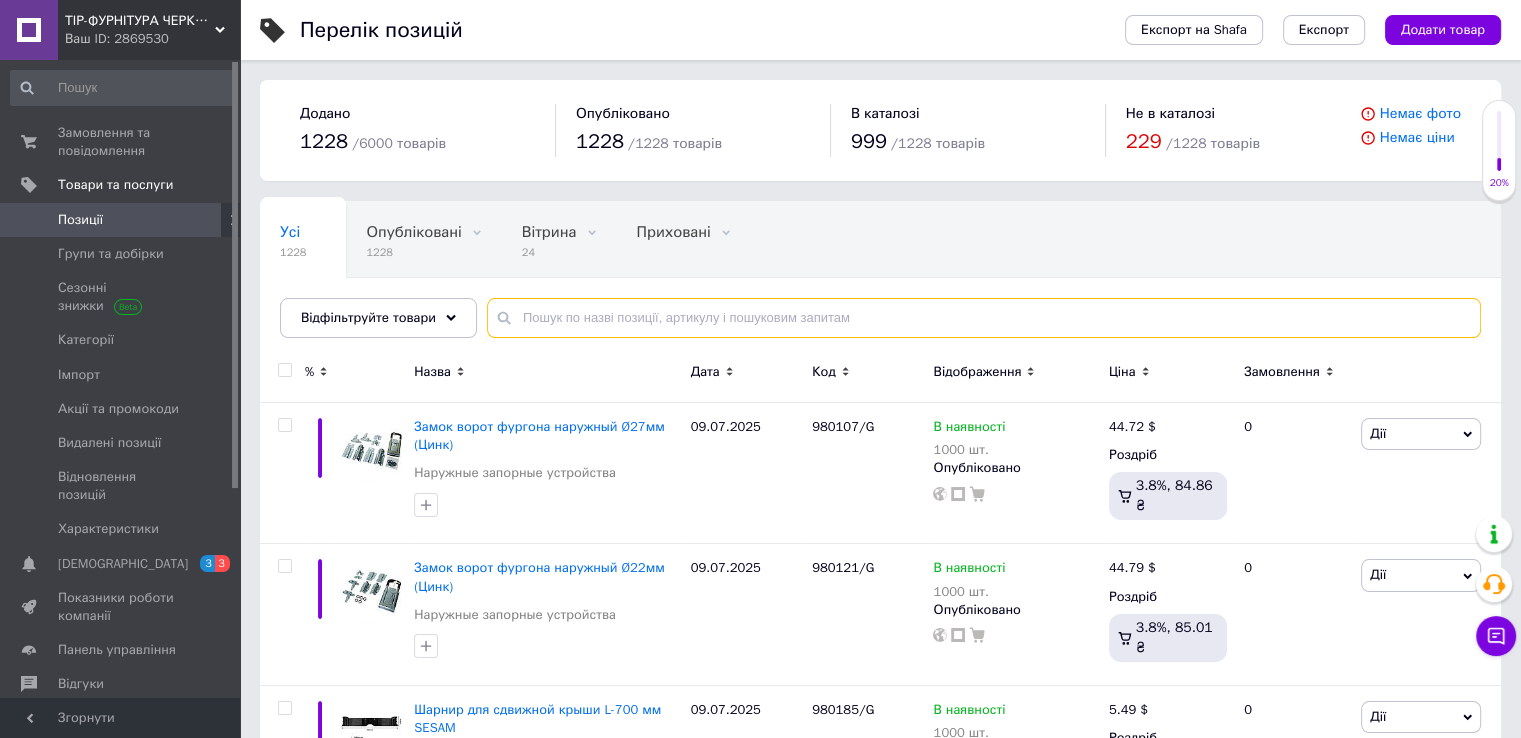 click at bounding box center [984, 318] 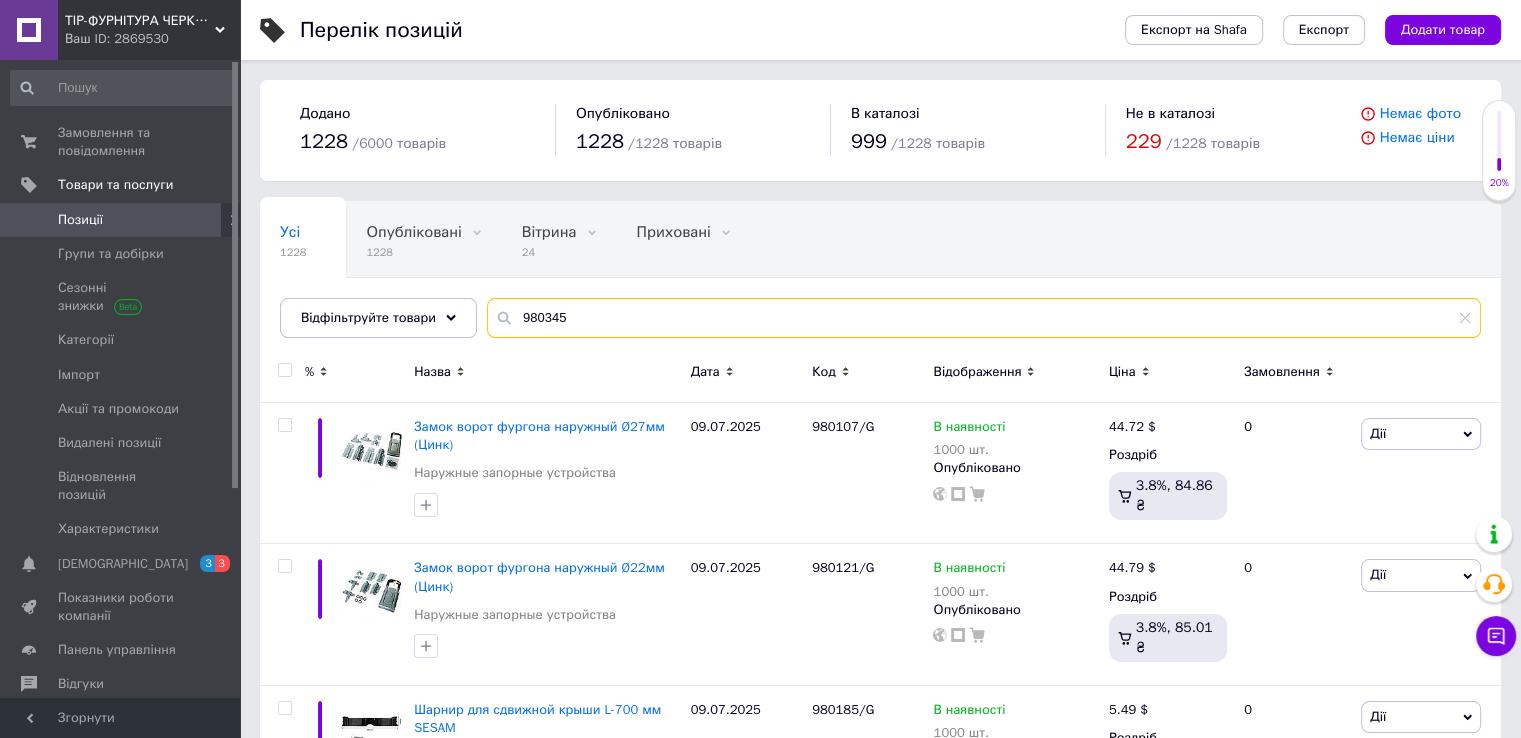 type on "980345" 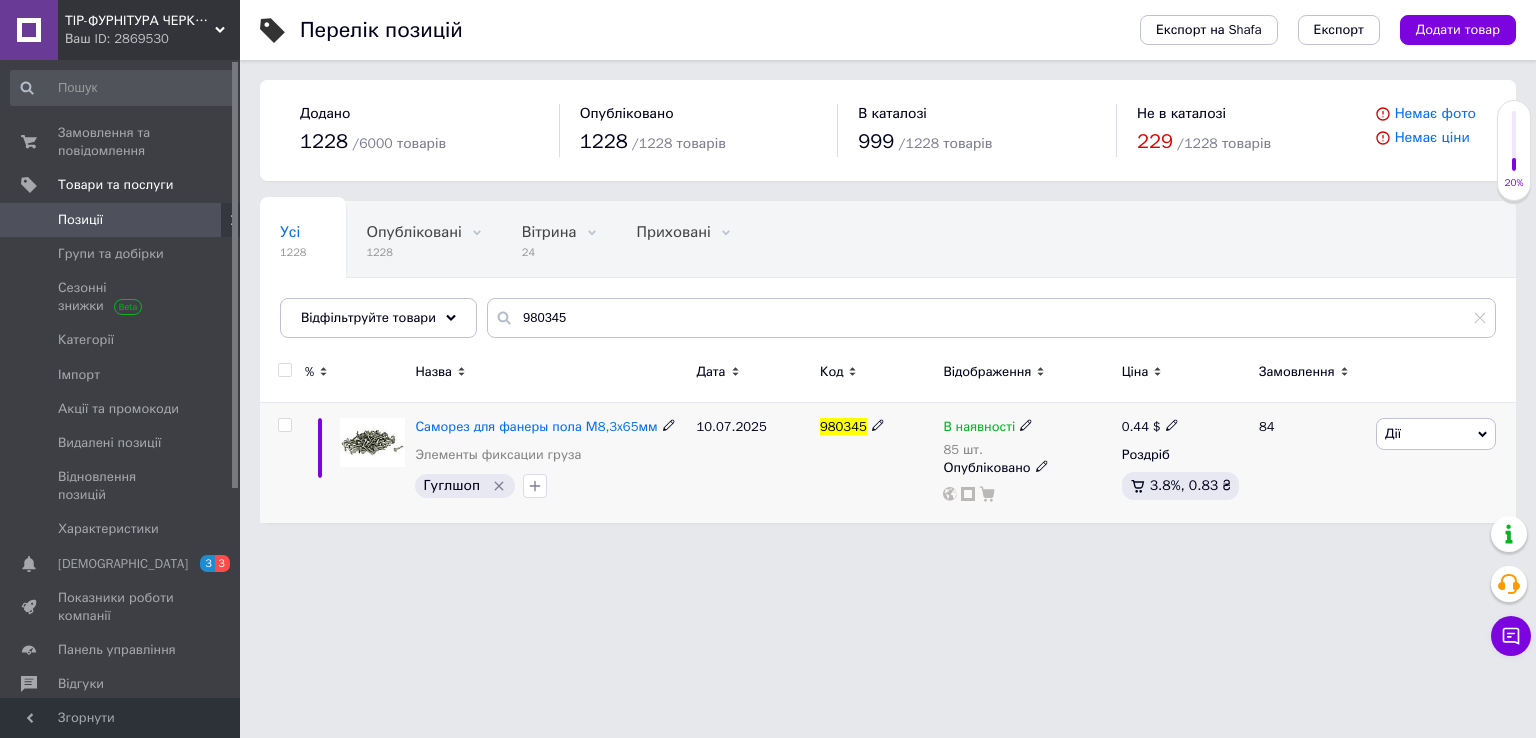click on "0.44   $" at bounding box center (1150, 427) 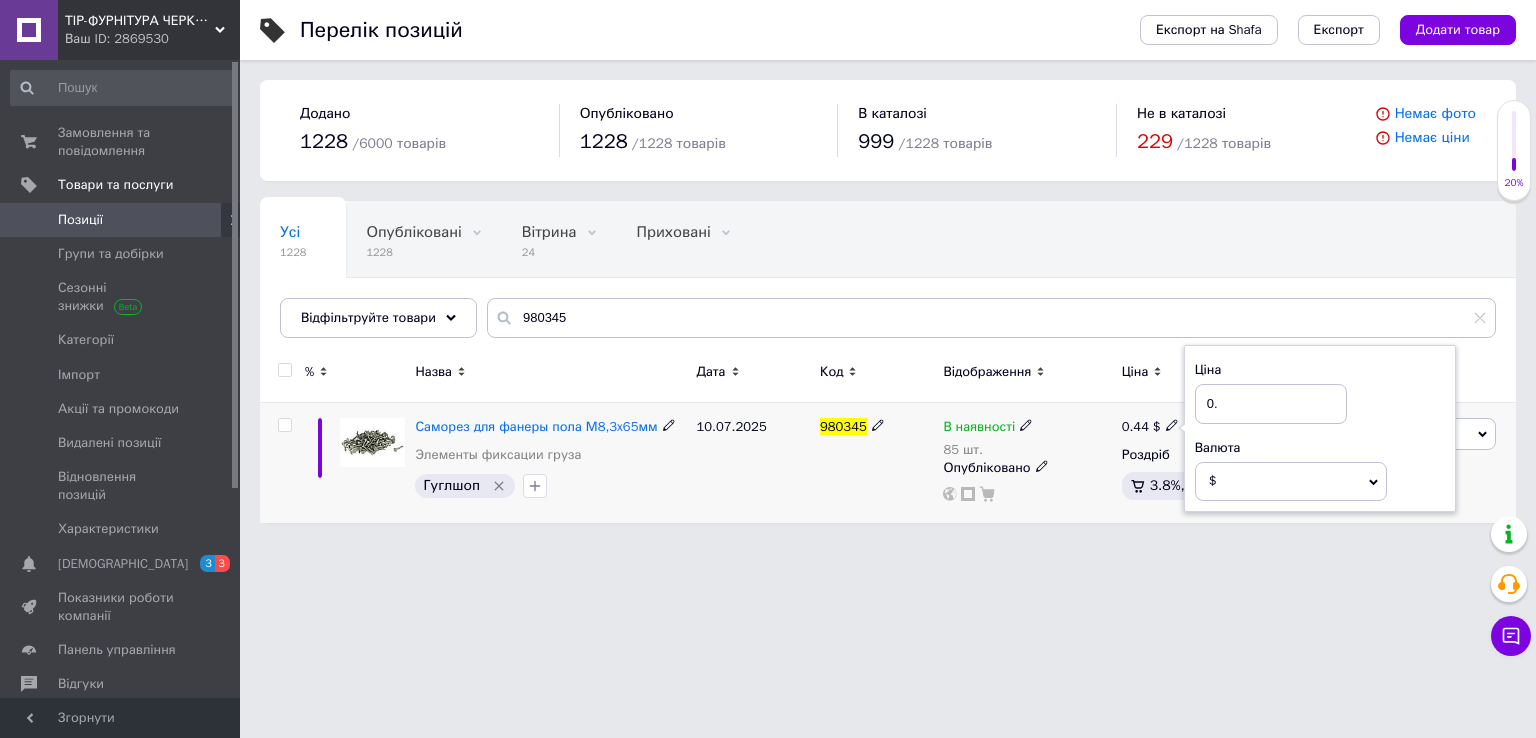 type on "0.5" 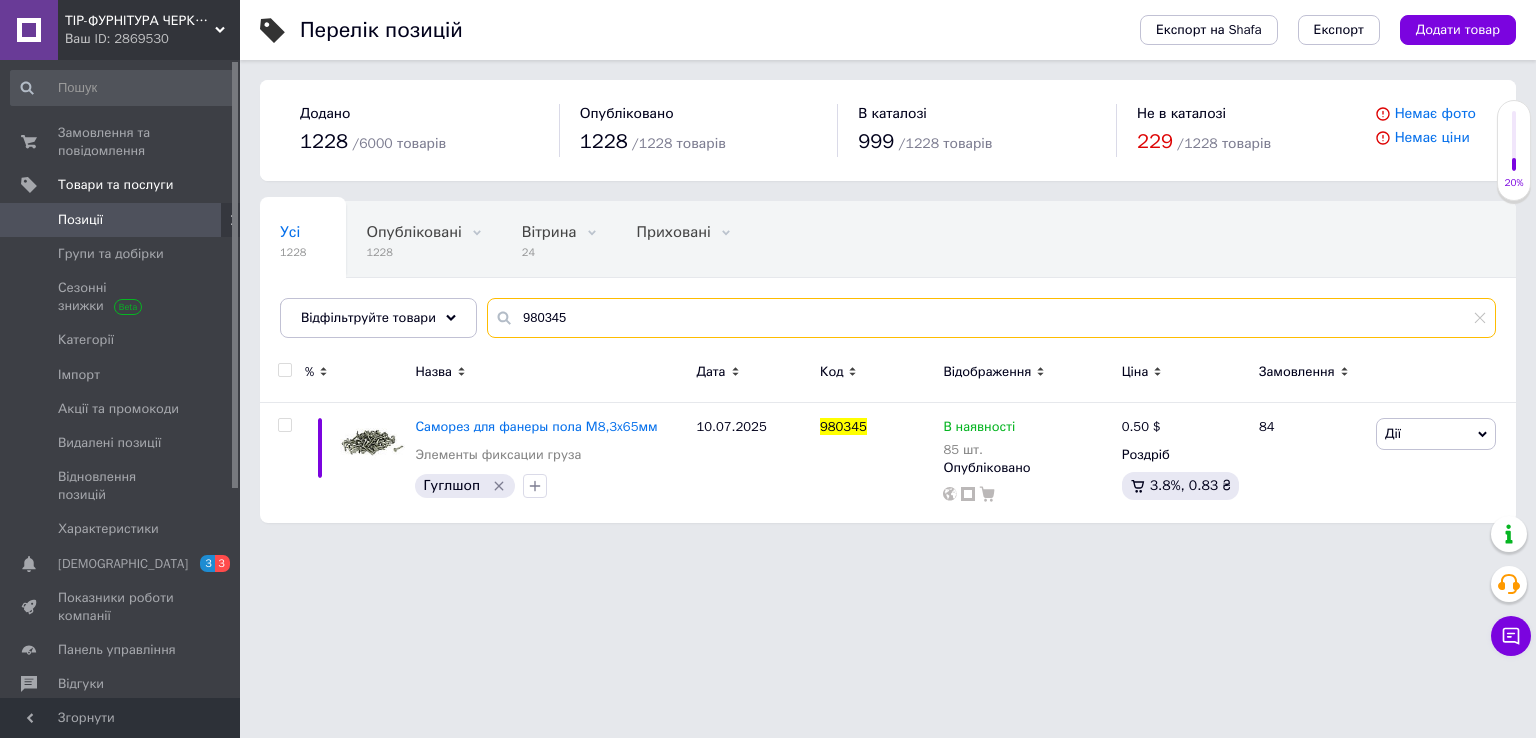 drag, startPoint x: 640, startPoint y: 312, endPoint x: 275, endPoint y: 365, distance: 368.82788 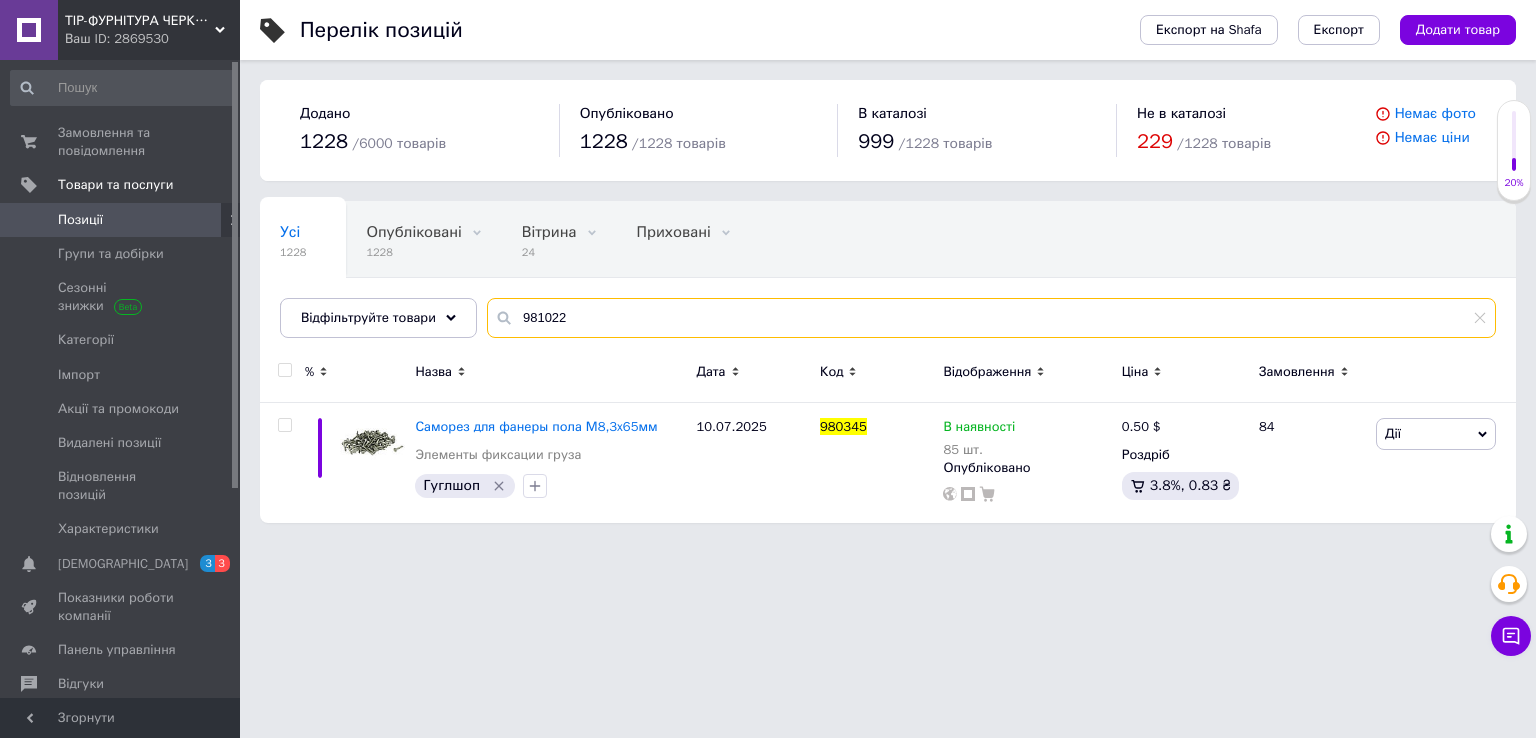 type on "981022" 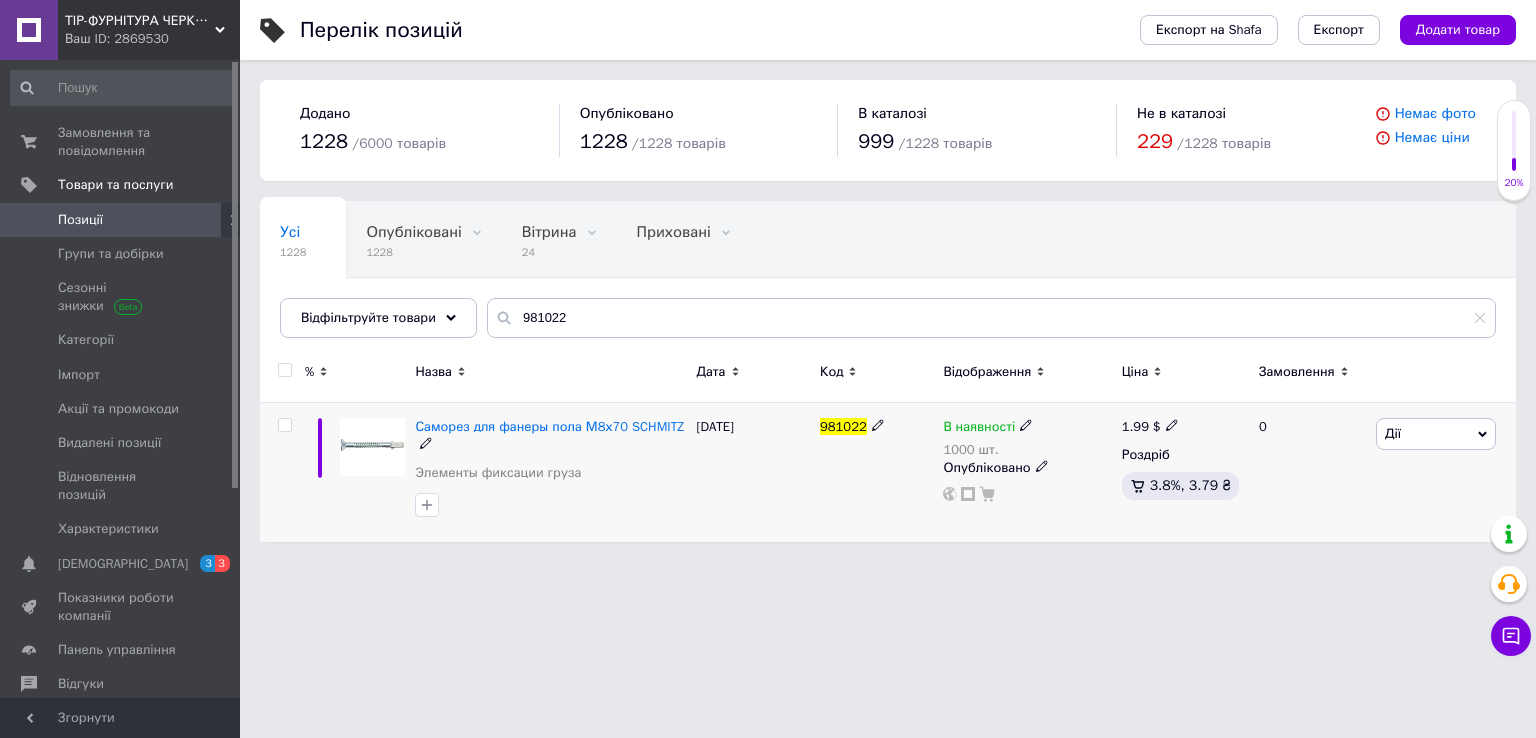 click on "1.99" at bounding box center [1135, 426] 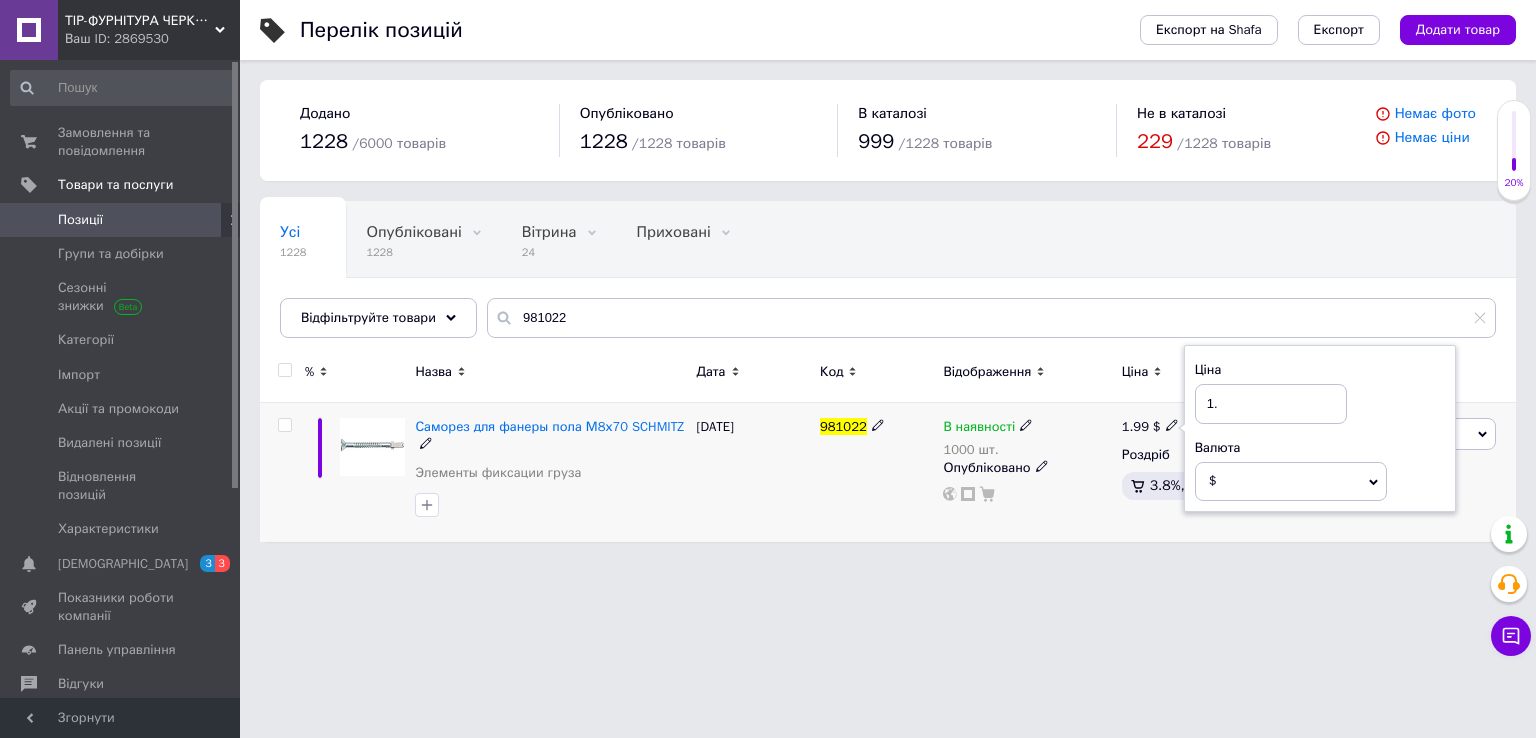 type on "1" 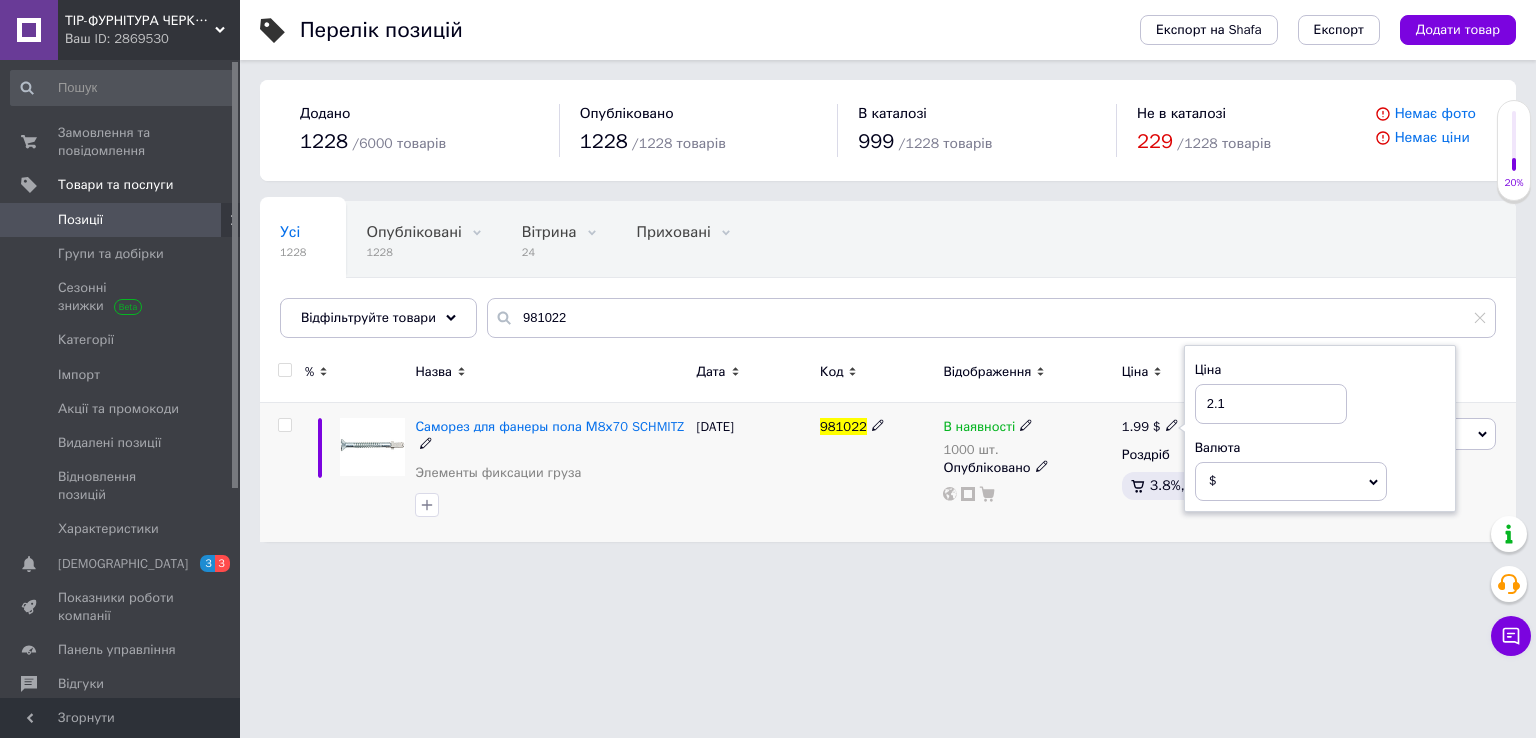 type on "2.11" 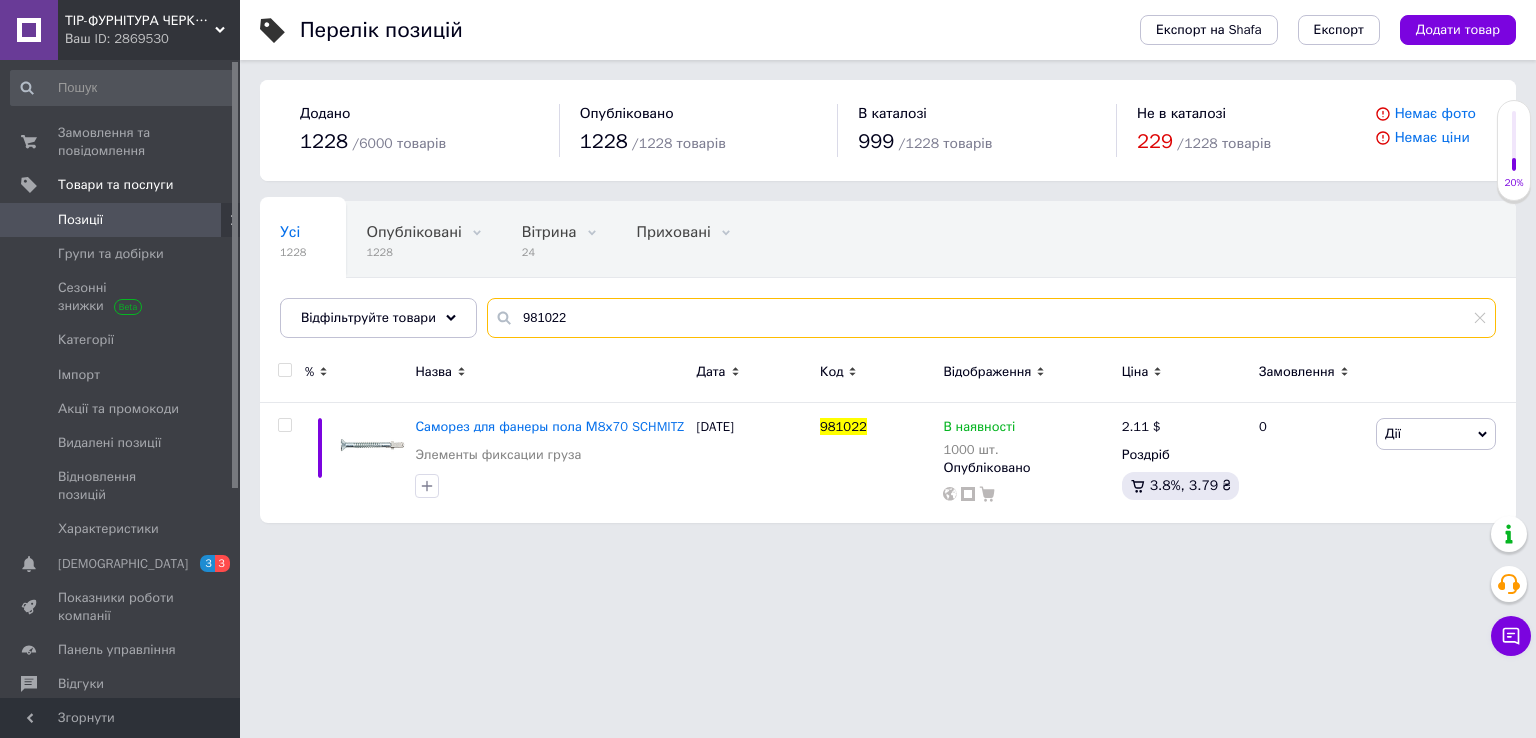 drag, startPoint x: 590, startPoint y: 301, endPoint x: 295, endPoint y: 350, distance: 299.0418 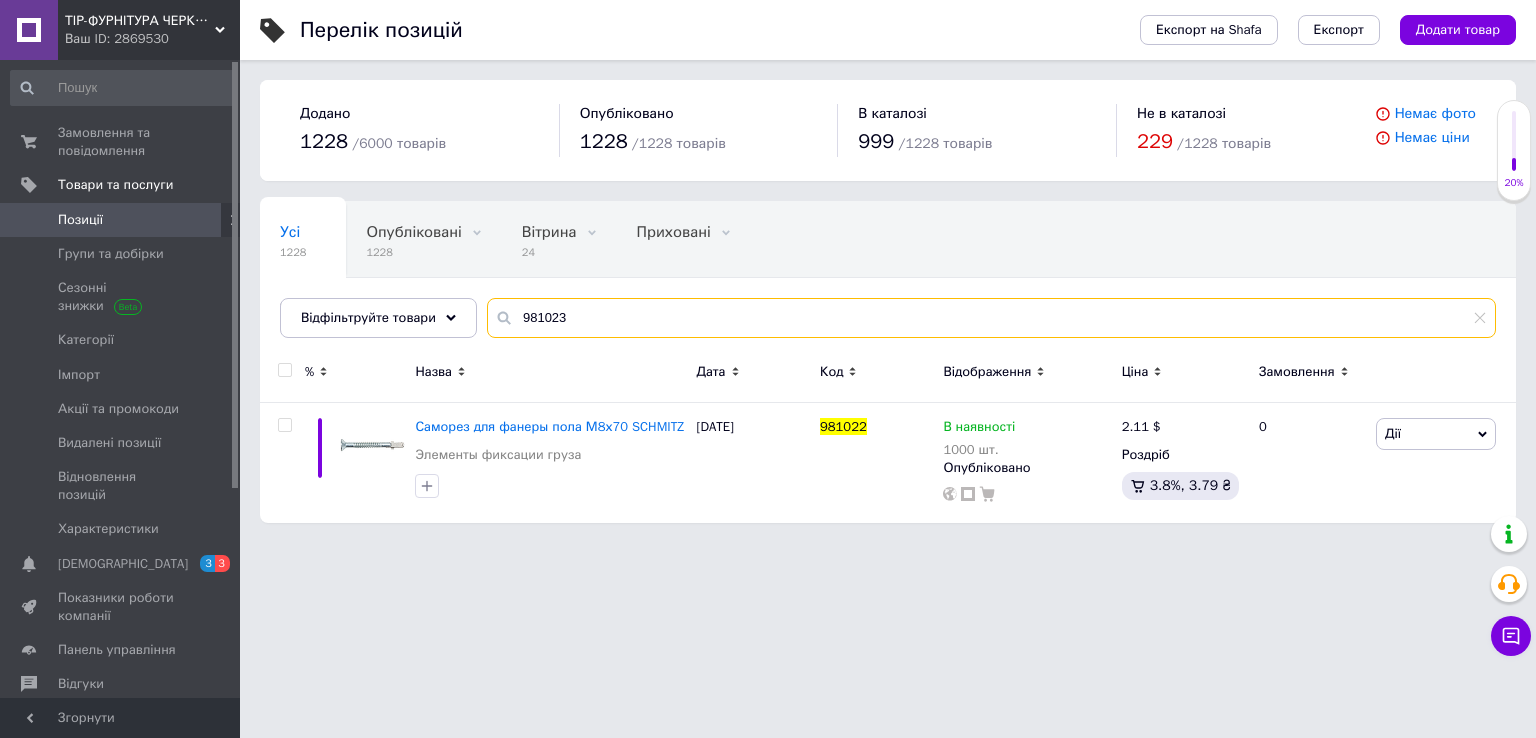 type on "981023" 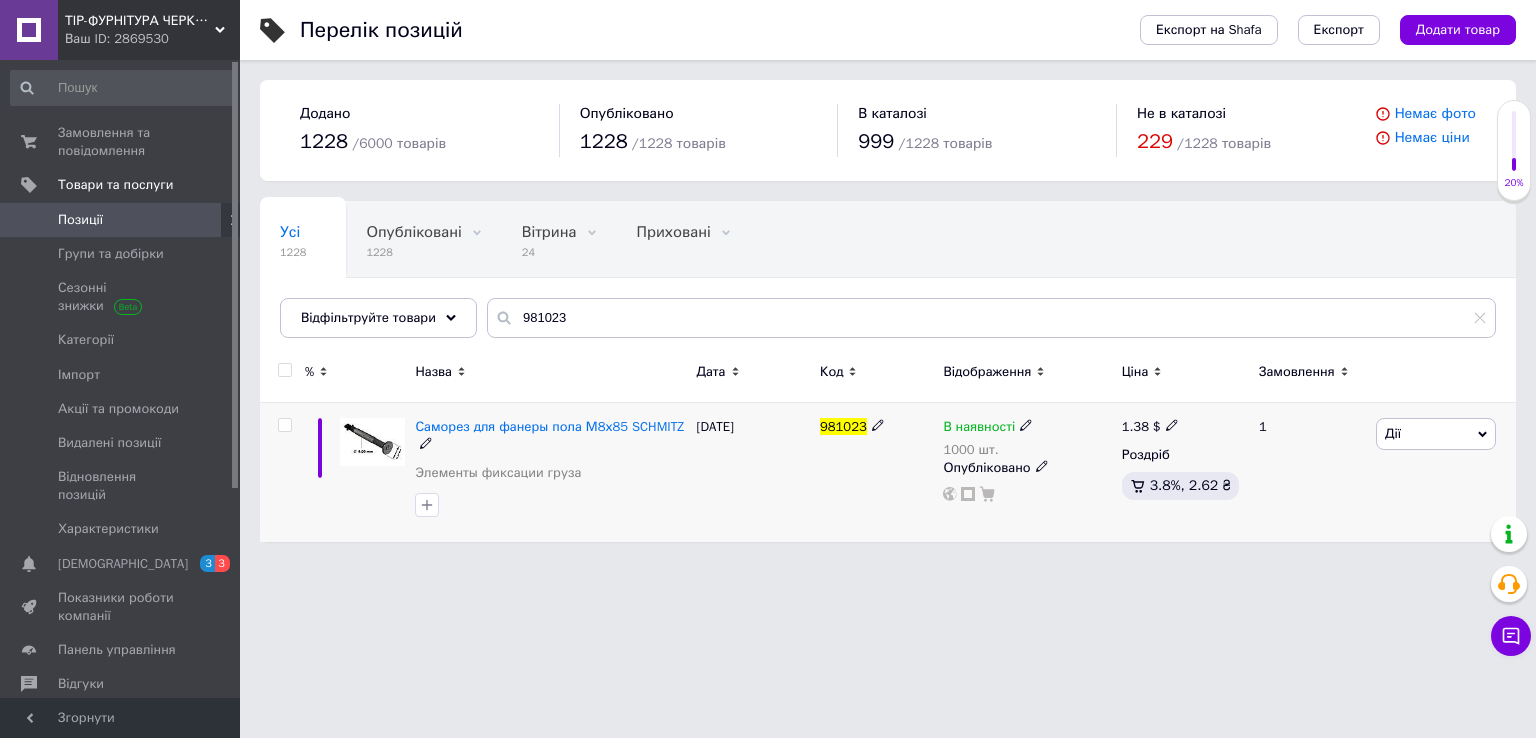 click on "1.38" at bounding box center (1135, 426) 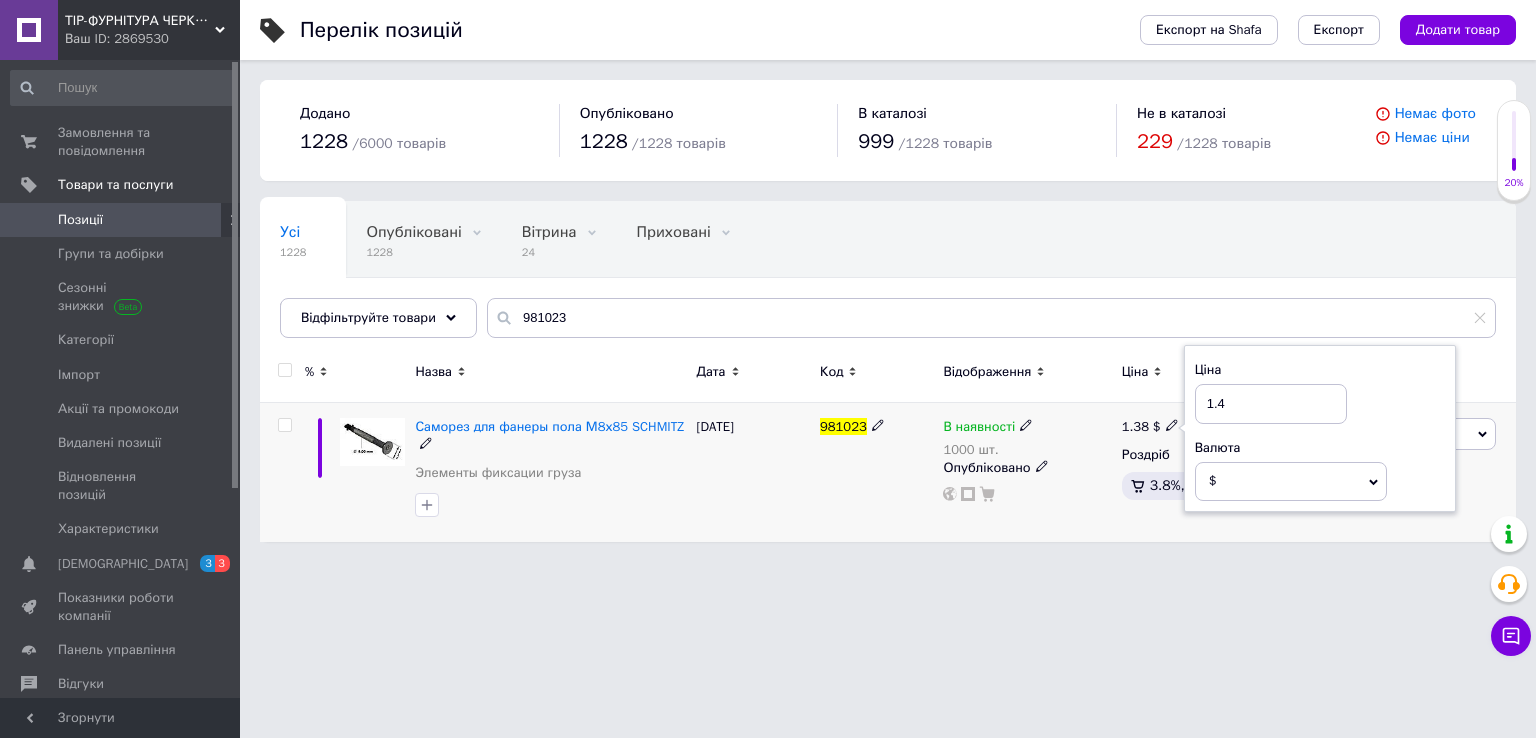 type on "1.47" 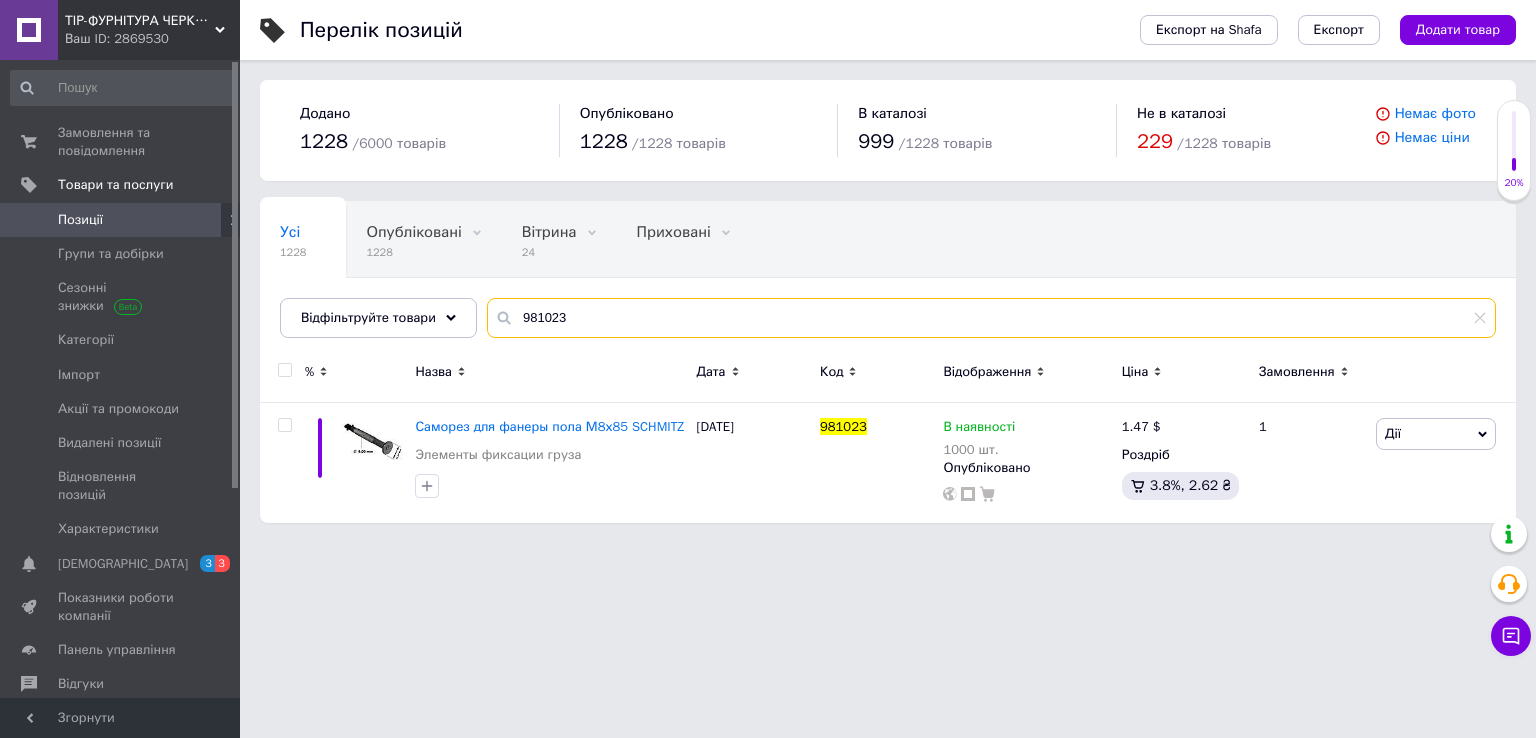 drag, startPoint x: 596, startPoint y: 315, endPoint x: 303, endPoint y: 368, distance: 297.75494 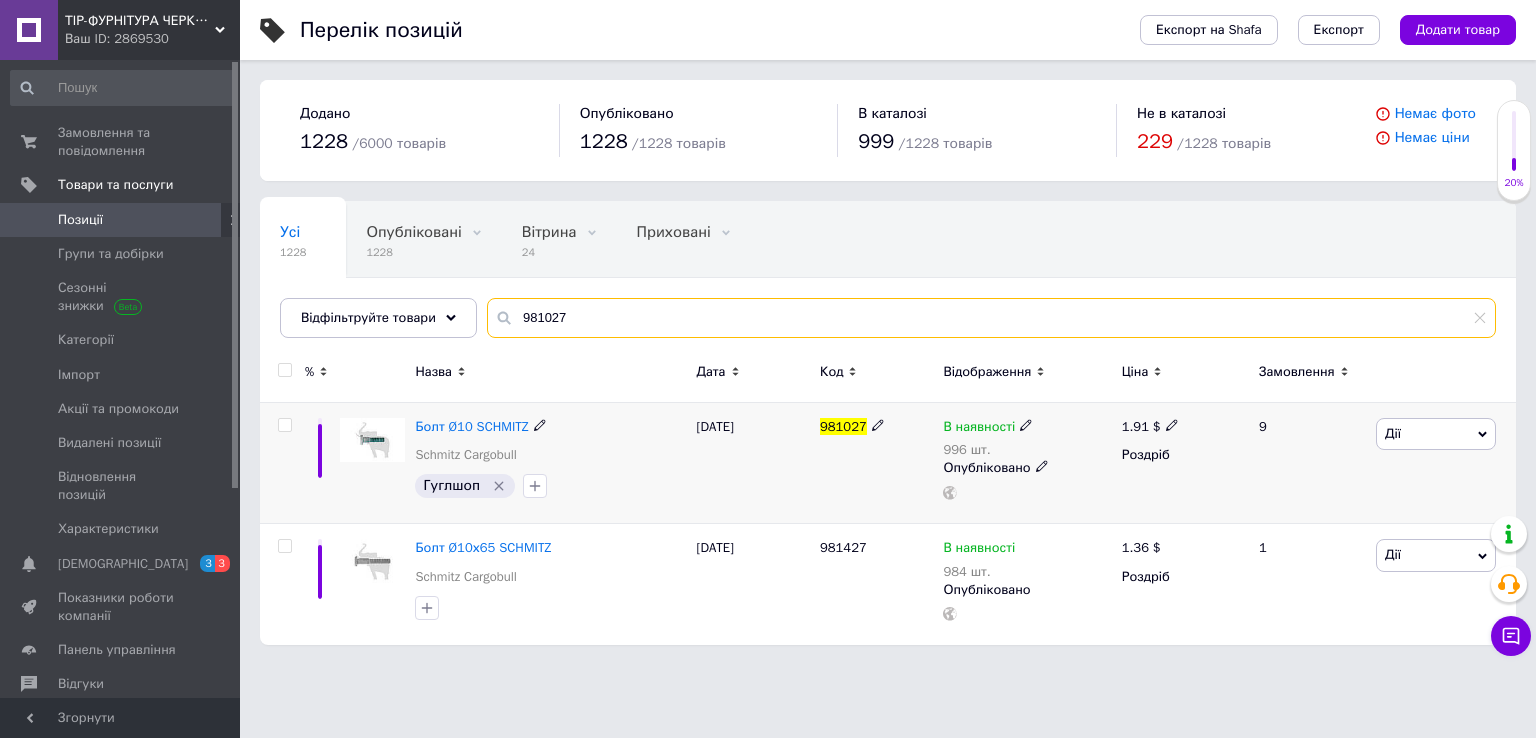 type on "981027" 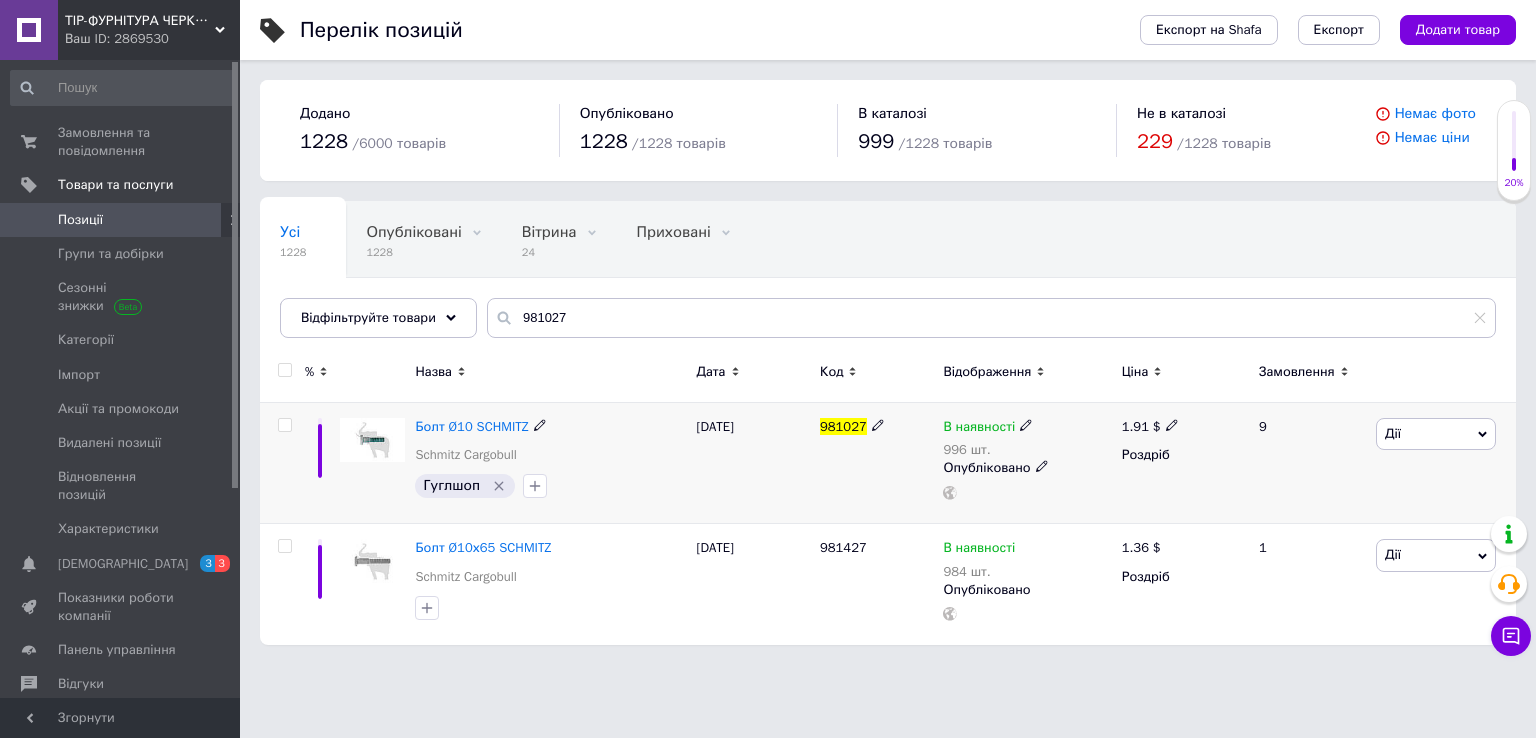 click on "1.91" at bounding box center [1135, 426] 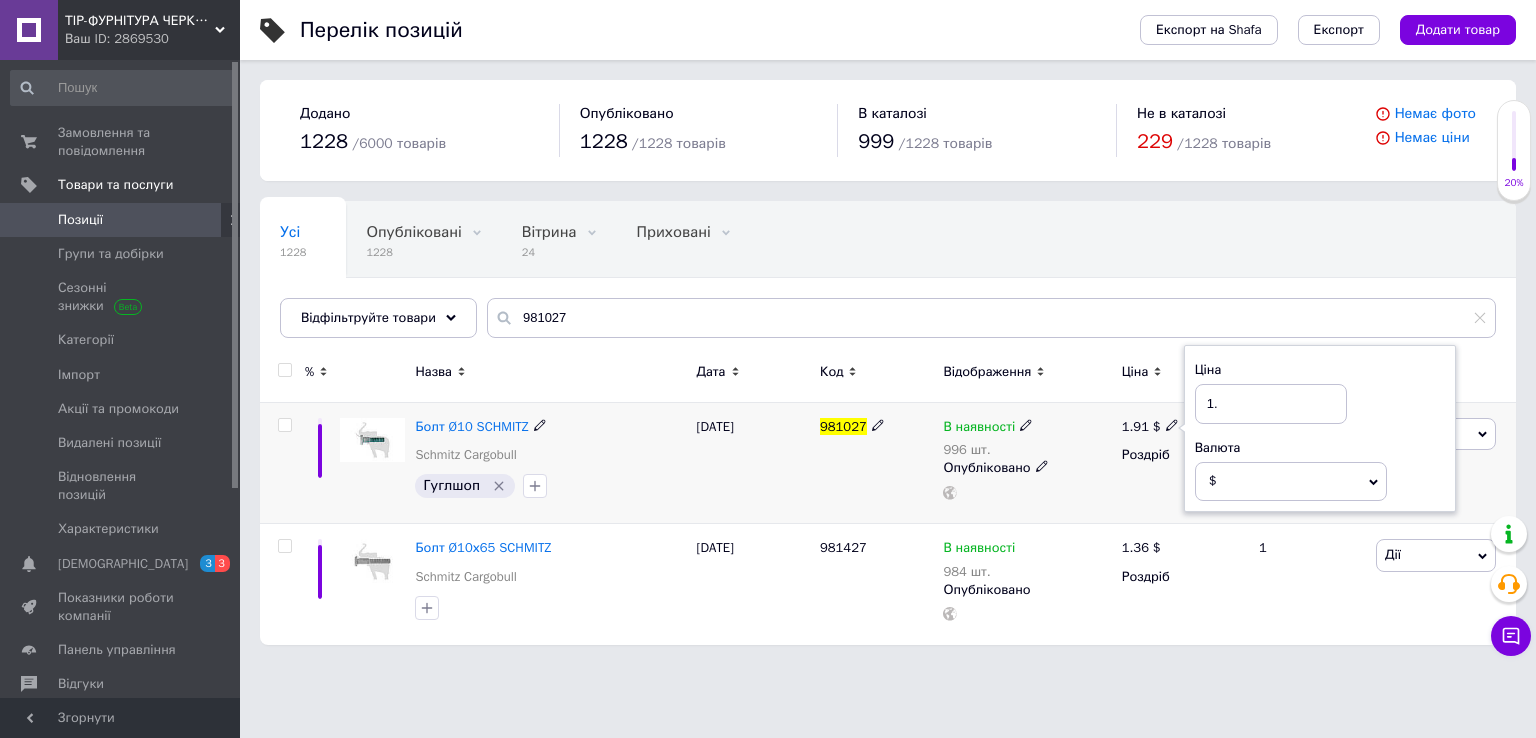 type on "1" 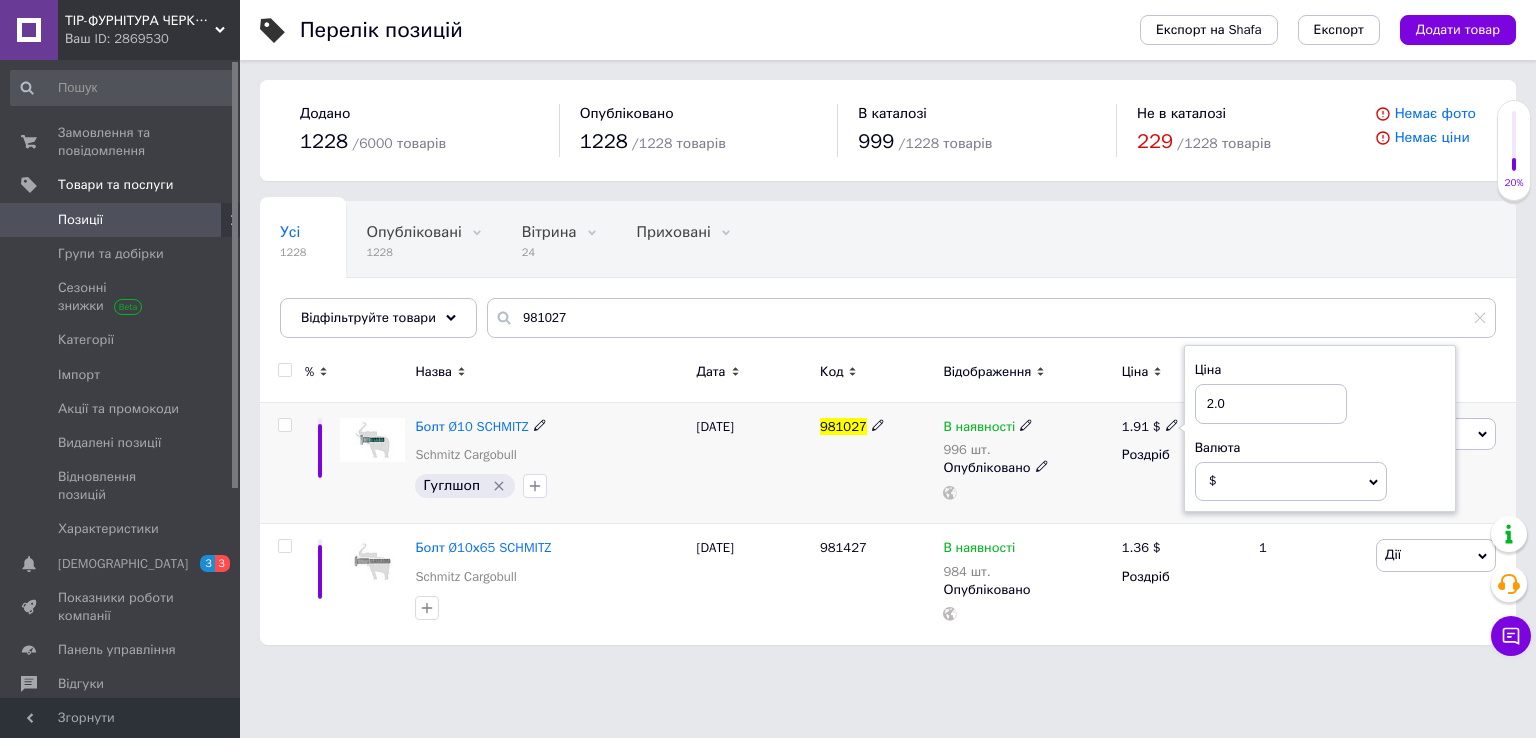 type on "2.09" 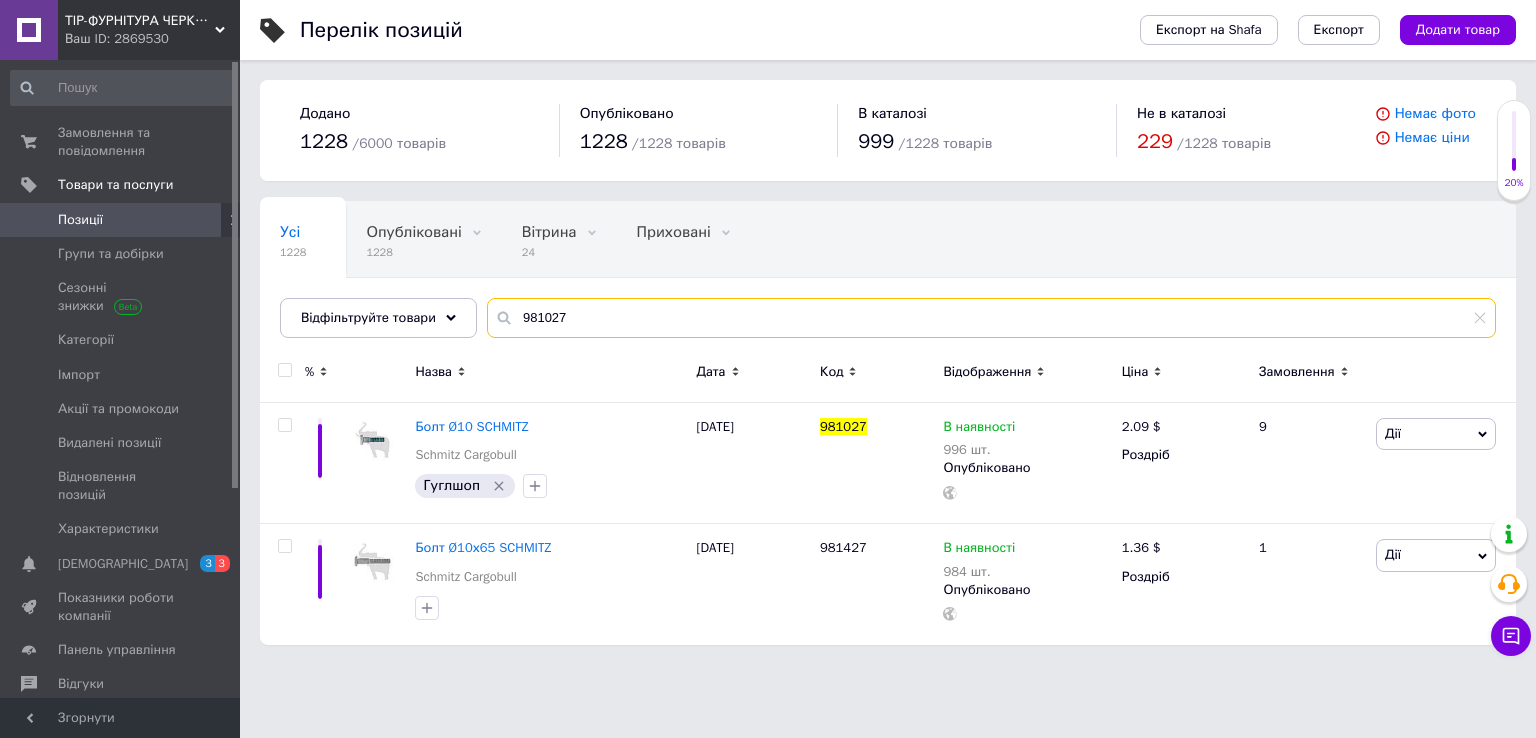 drag, startPoint x: 634, startPoint y: 313, endPoint x: 336, endPoint y: 374, distance: 304.17923 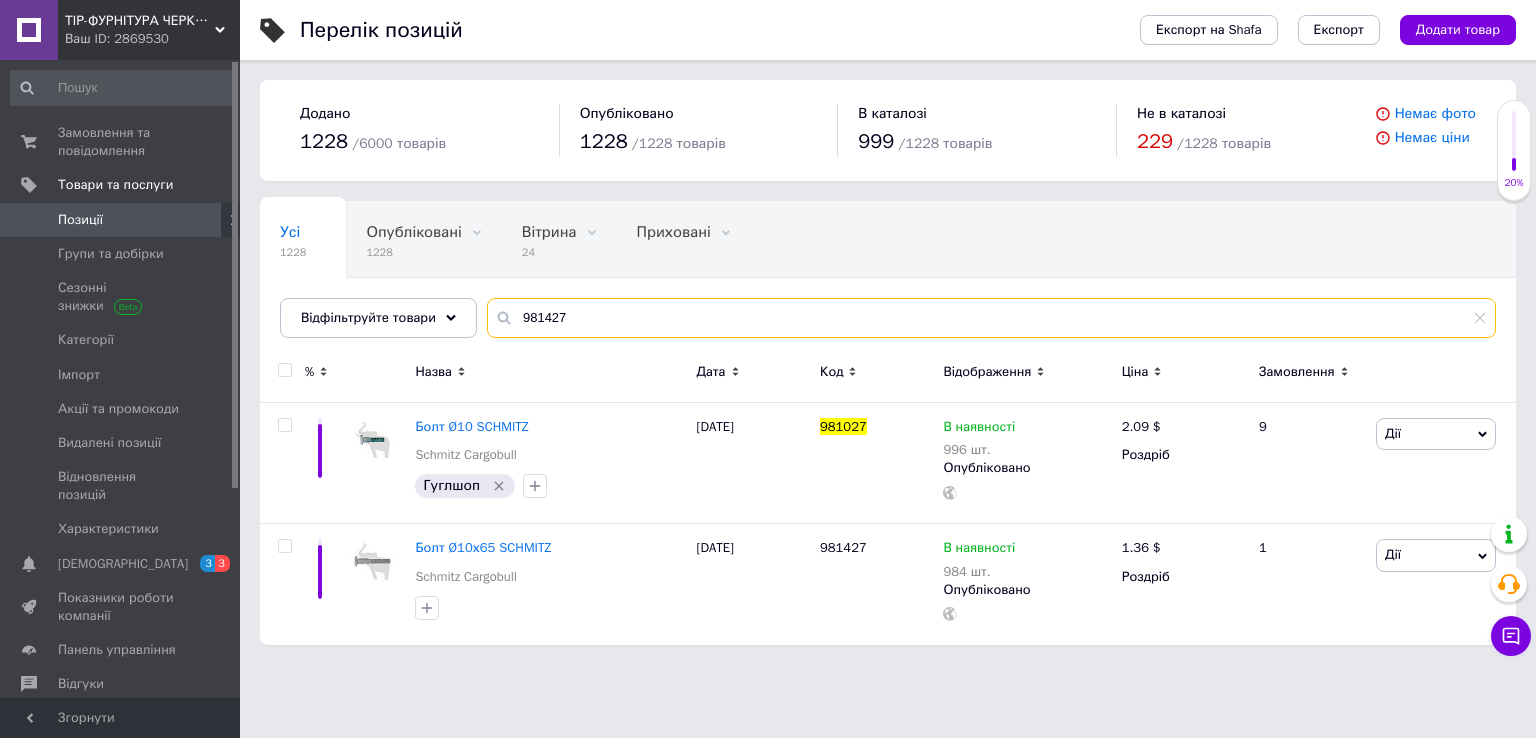 type on "981427" 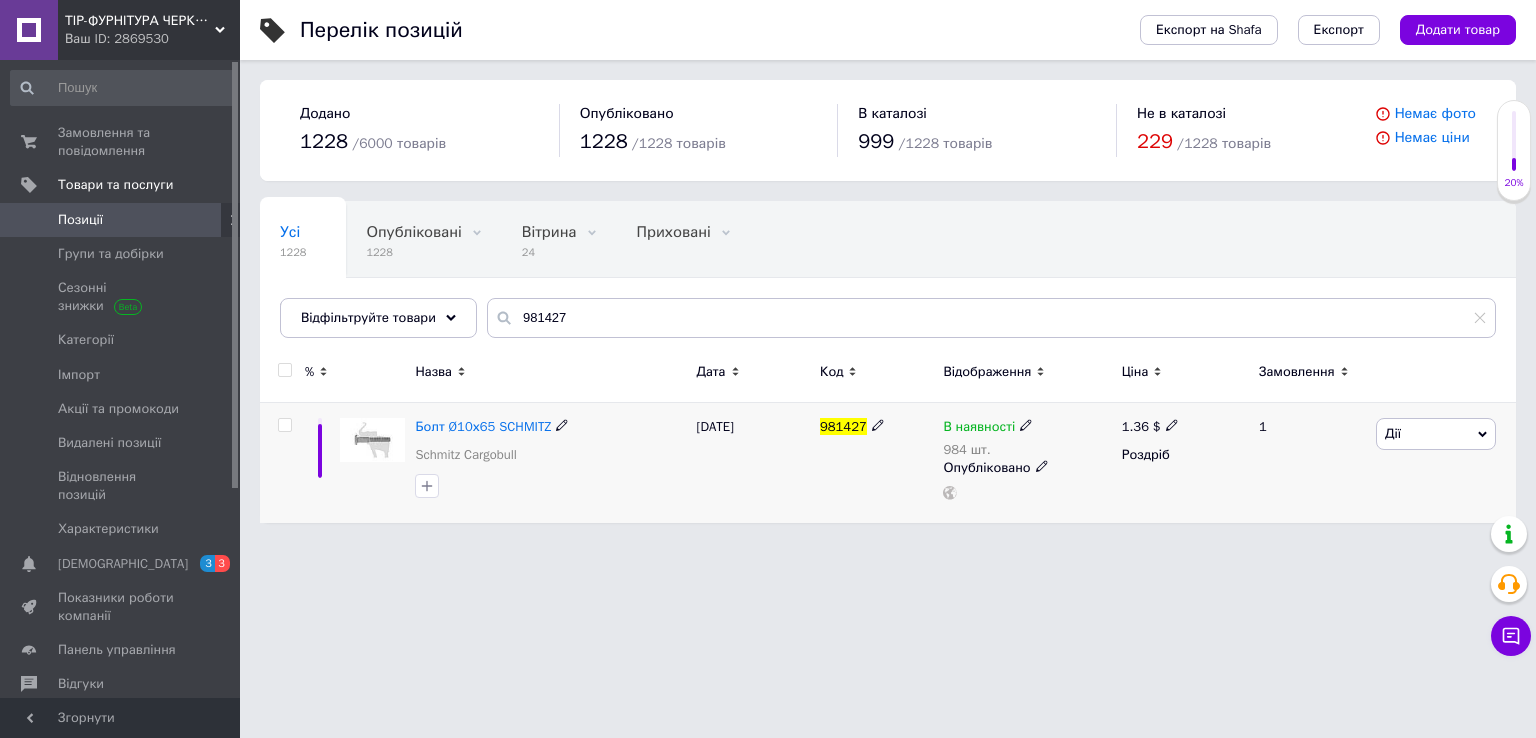 click on "1.36" at bounding box center [1135, 426] 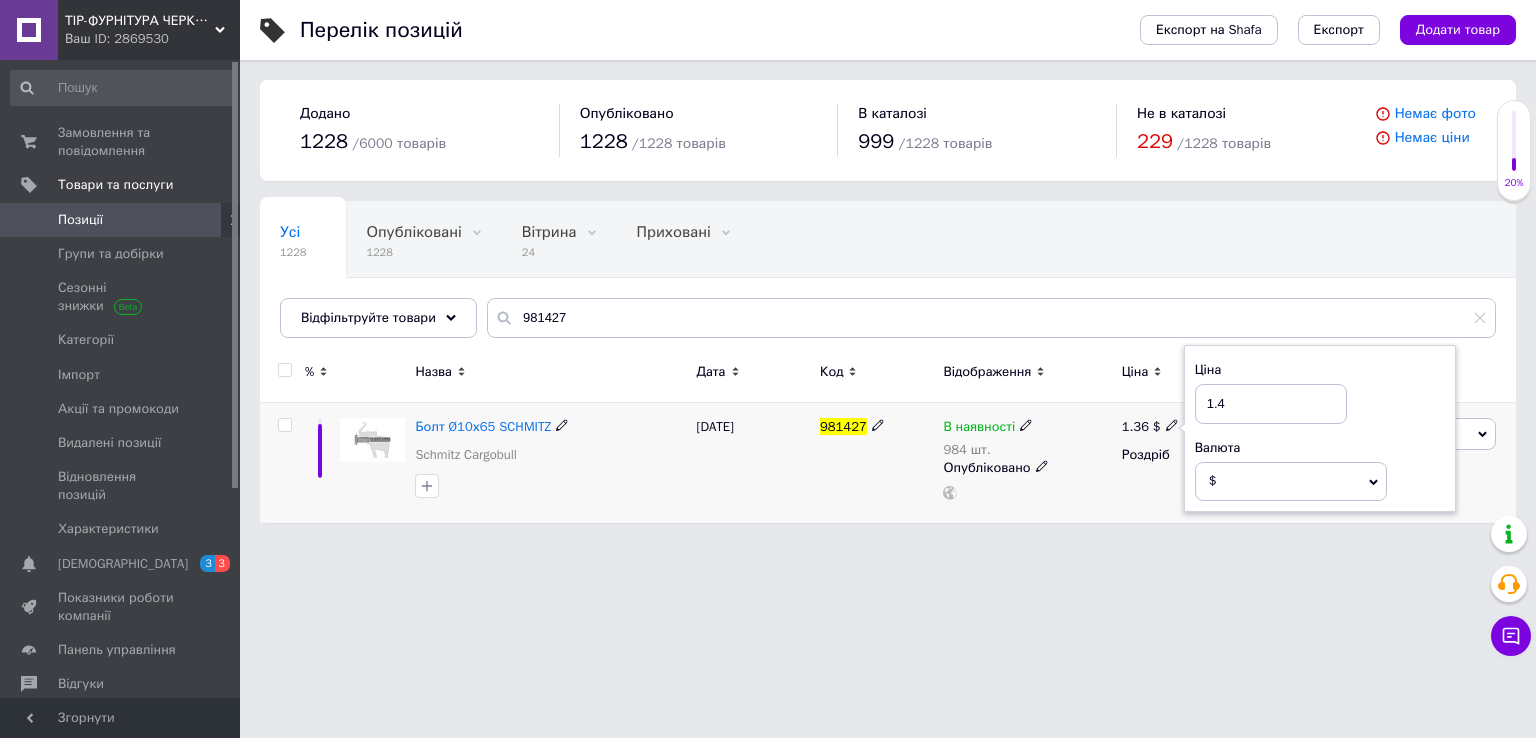 type on "1.43" 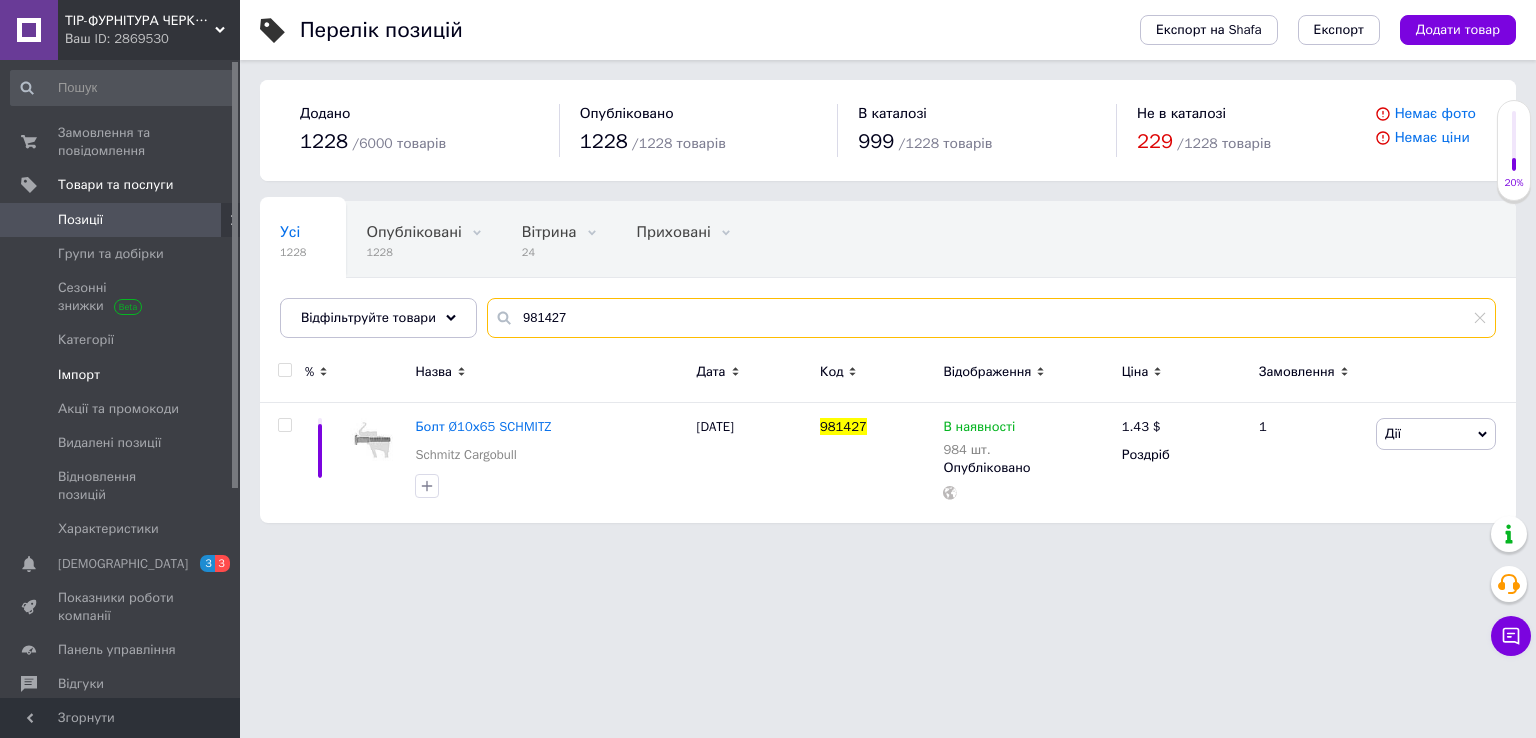 drag, startPoint x: 520, startPoint y: 324, endPoint x: 110, endPoint y: 361, distance: 411.66614 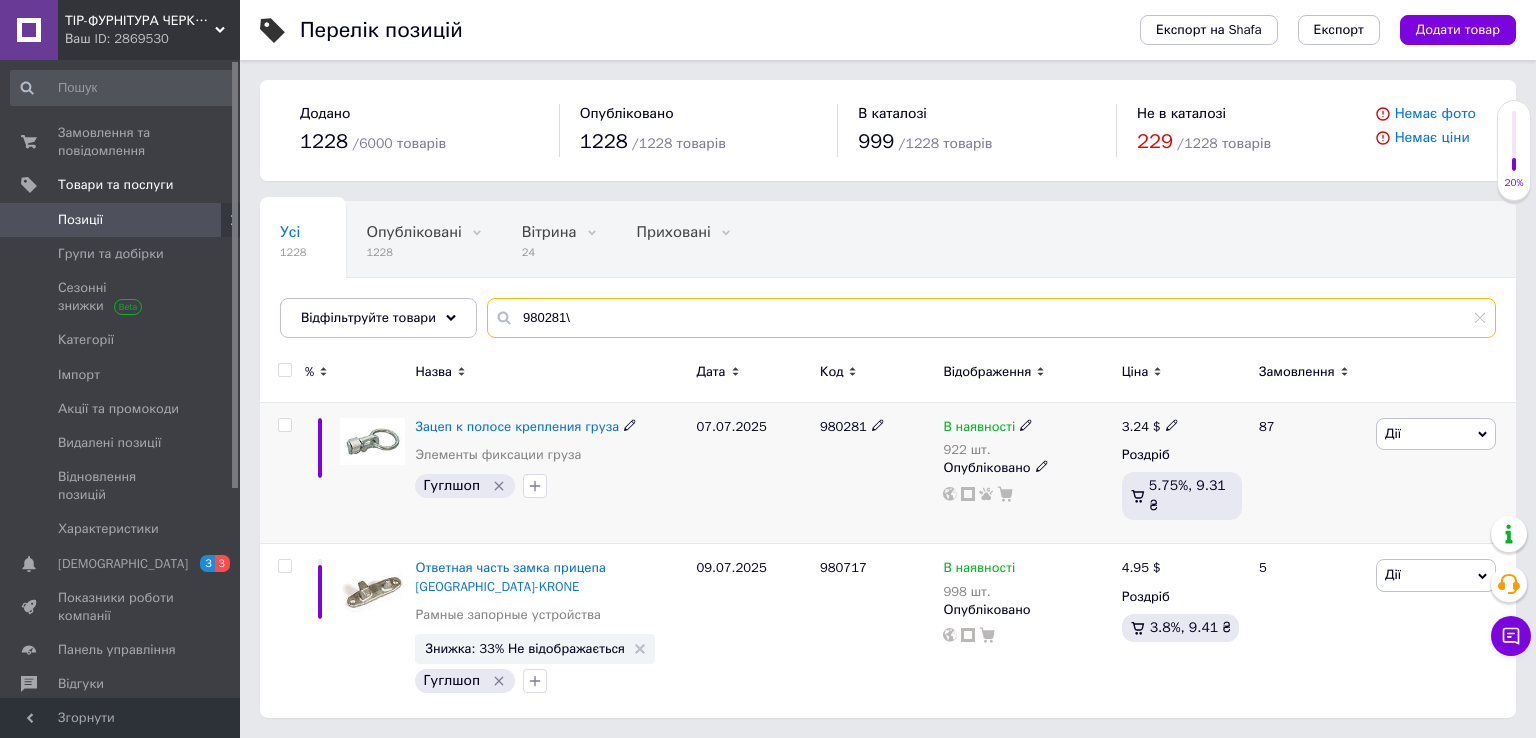 type on "980281\" 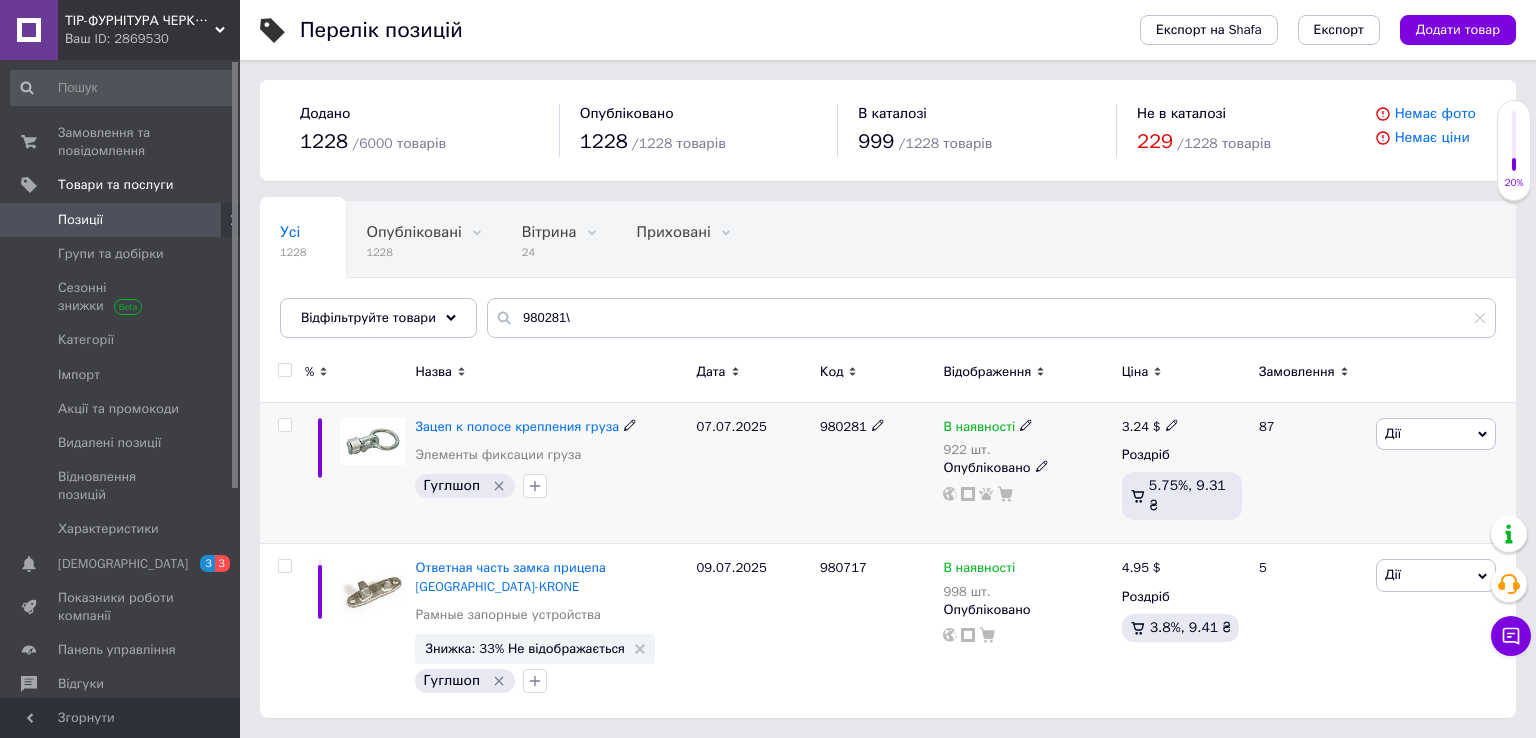 click on "3.24" at bounding box center (1135, 426) 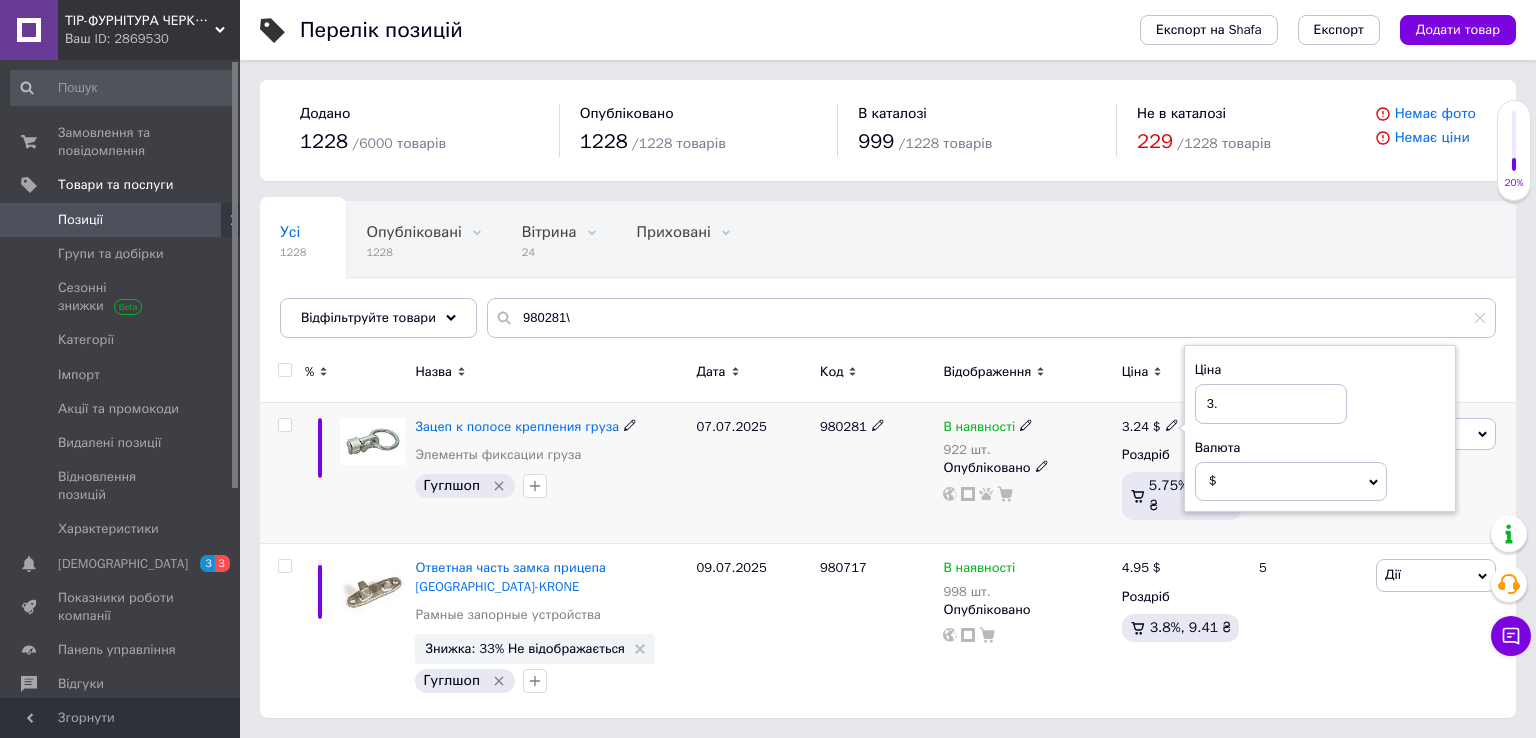 type on "3.3" 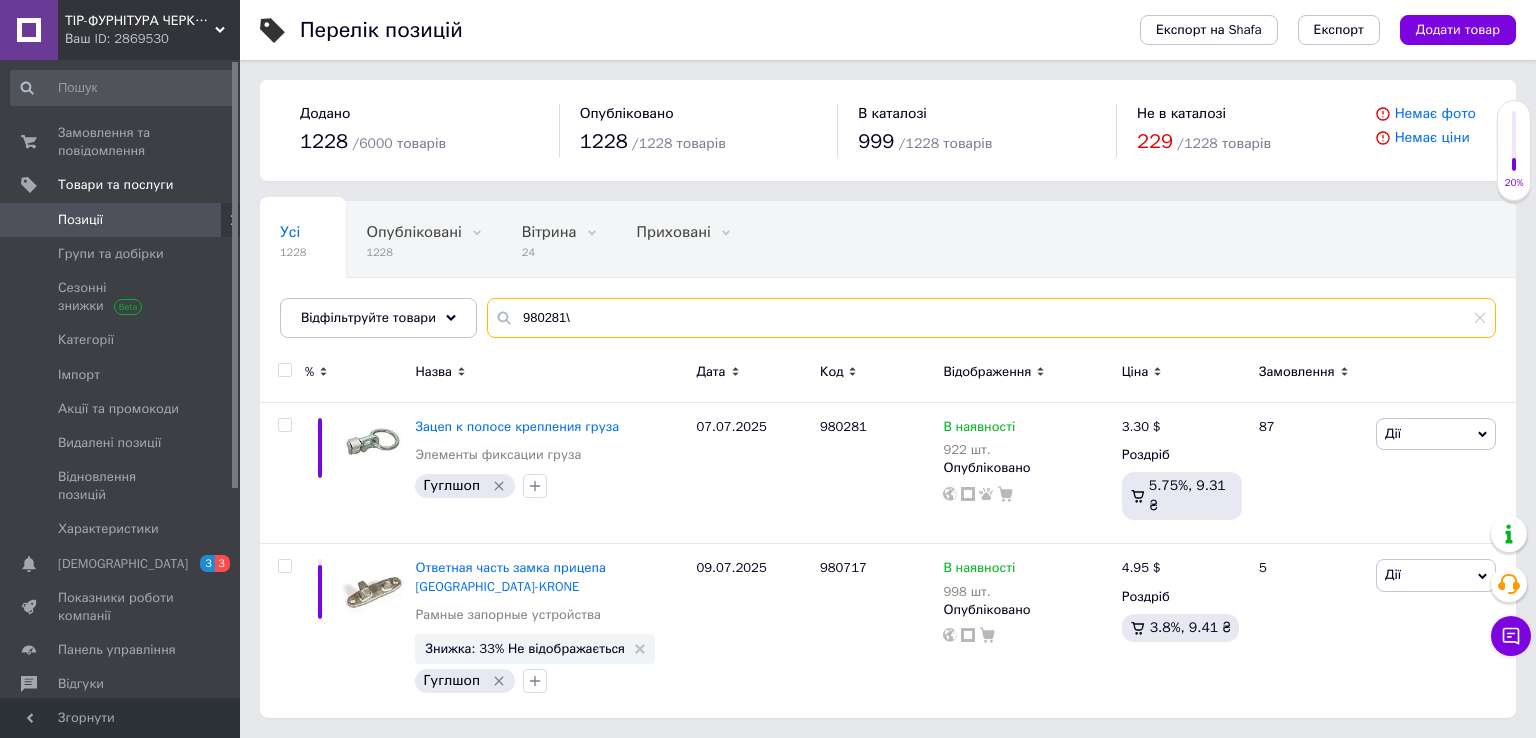 drag, startPoint x: 466, startPoint y: 322, endPoint x: 257, endPoint y: 334, distance: 209.34421 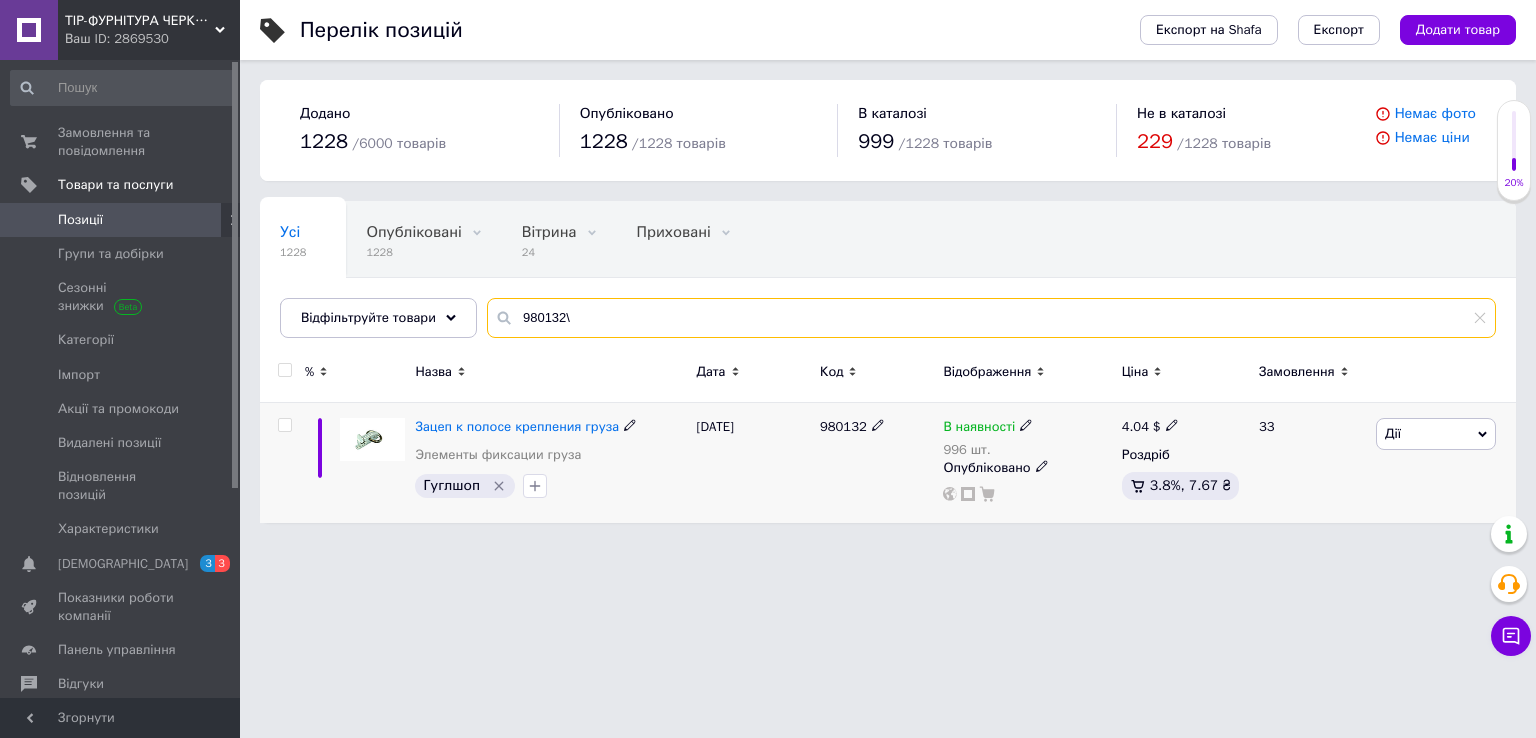 type on "980132\" 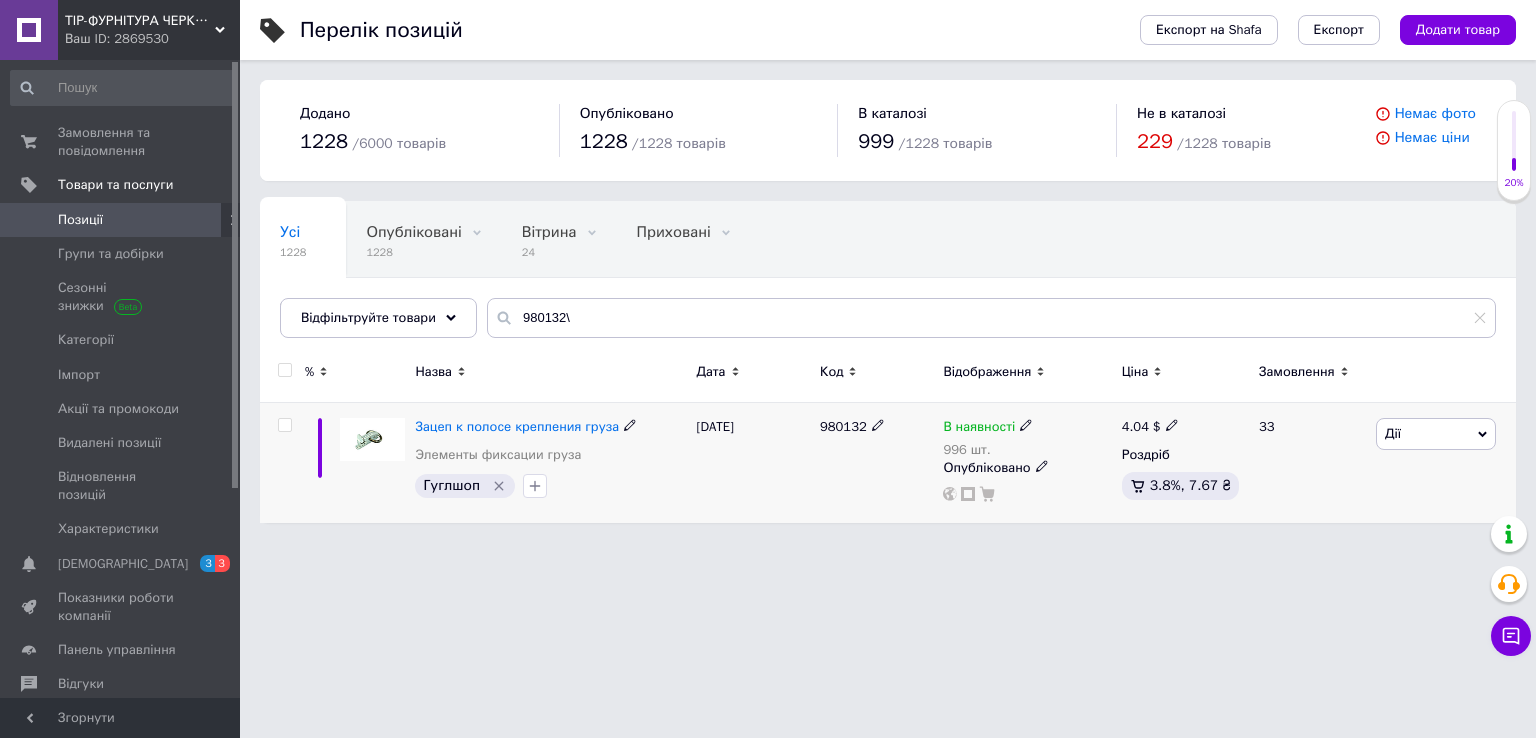 click on "4.04" at bounding box center [1135, 426] 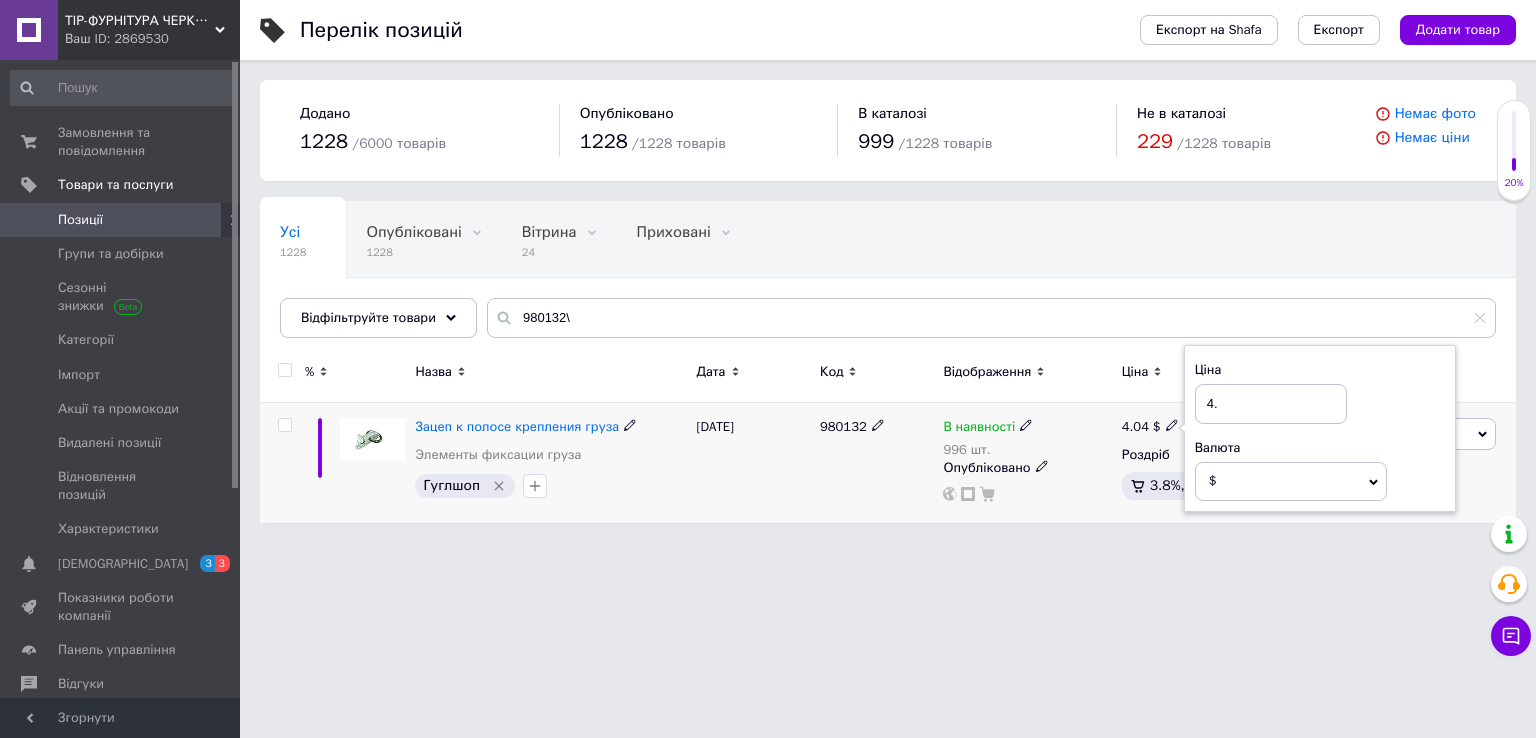 type on "4" 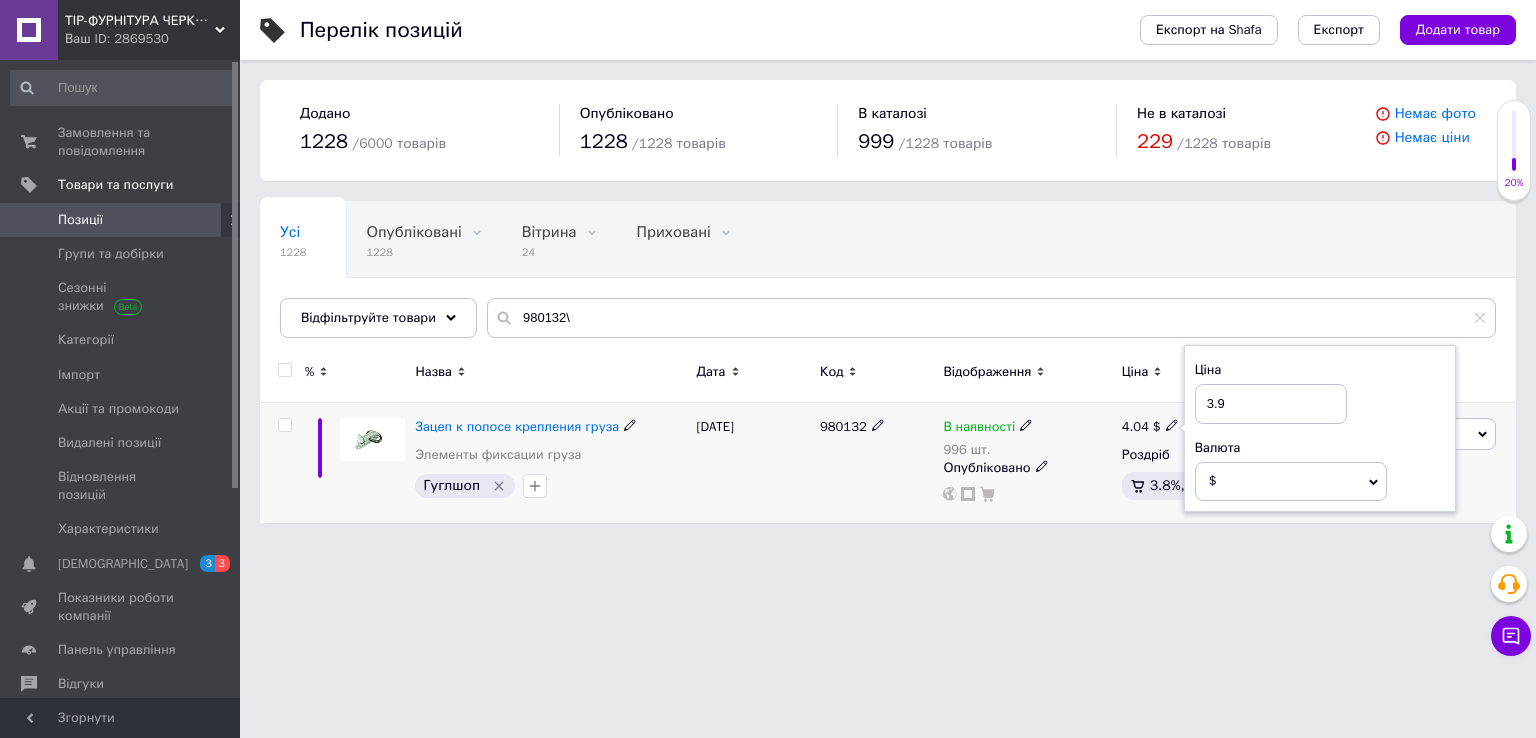 type on "3.96" 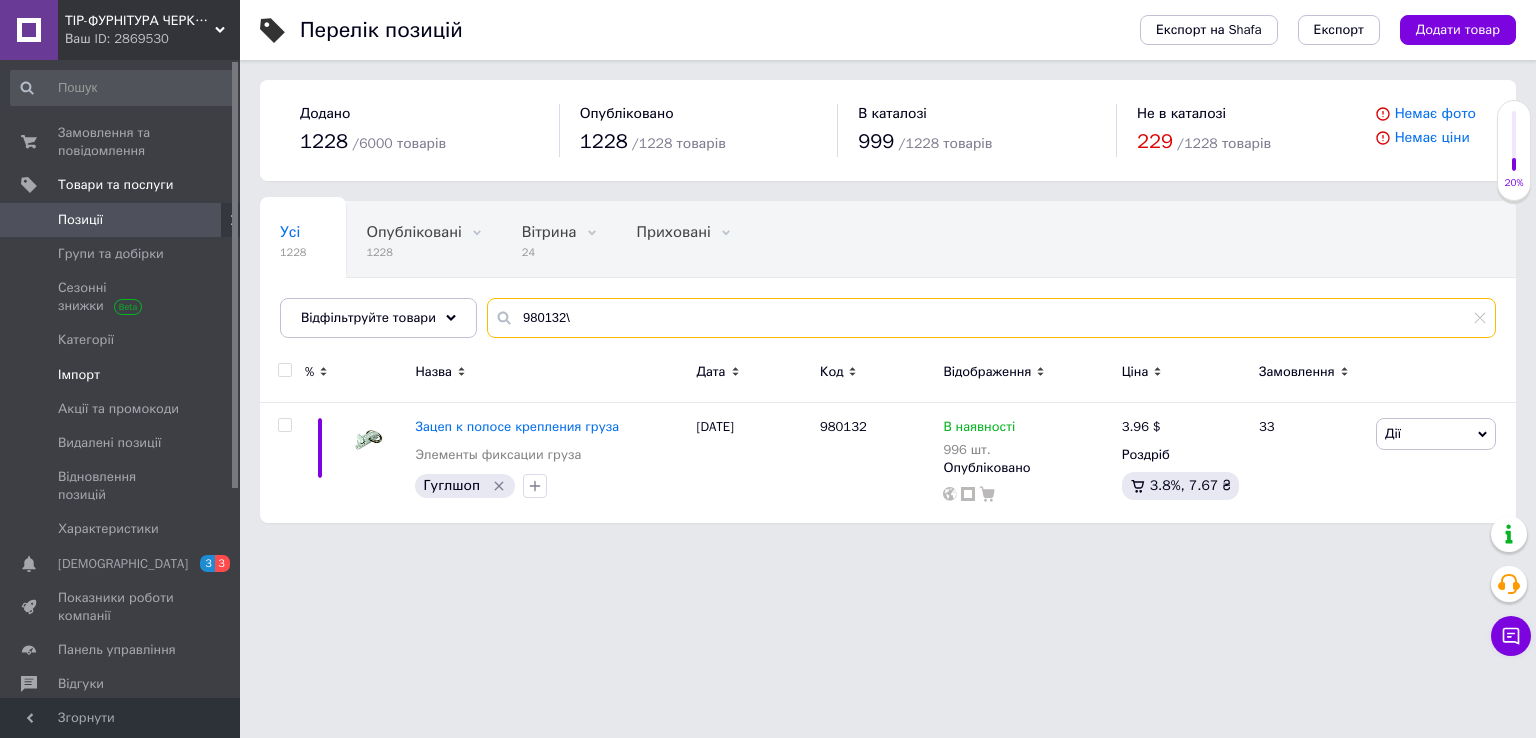click on "ТІР-ФУРНІТУРА ЧЕРКАСИ Ваш ID: 2869530 Сайт ТІР-ФУРНІТУРА ЧЕРКАСИ Кабінет покупця Перевірити стан системи Сторінка на порталі Довідка Вийти Замовлення та повідомлення 0 0 Товари та послуги Позиції Групи та добірки Сезонні знижки Категорії Імпорт Акції та промокоди Видалені позиції Відновлення позицій Характеристики Сповіщення 3 3 Показники роботи компанії Панель управління Відгуки Клієнти Каталог ProSale Аналітика Інструменти веб-майстра та SEO Управління сайтом Гаманець компанії [PERSON_NAME] Тарифи та рахунки Prom мікс 6 000 Згорнути
1228" at bounding box center [768, 271] 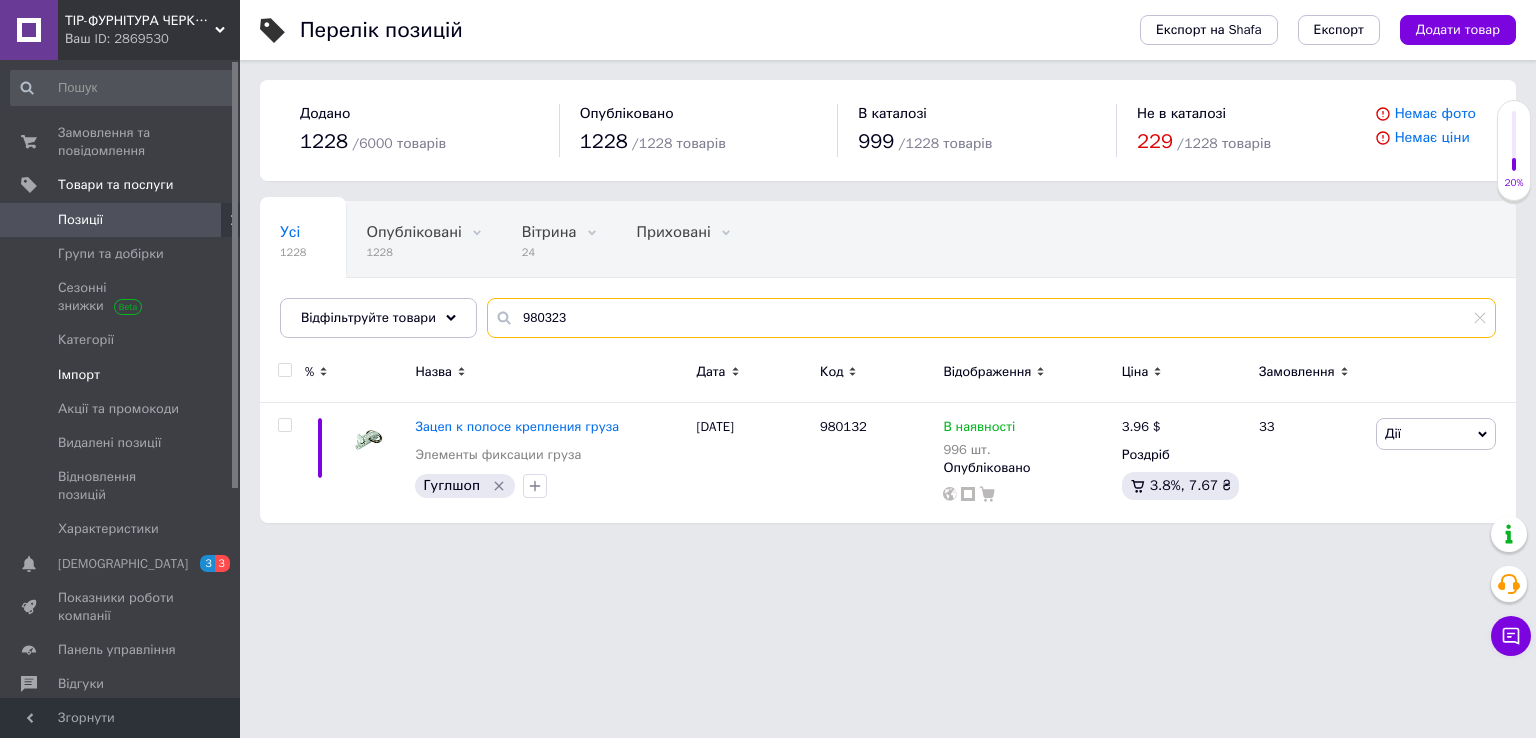 type on "980323" 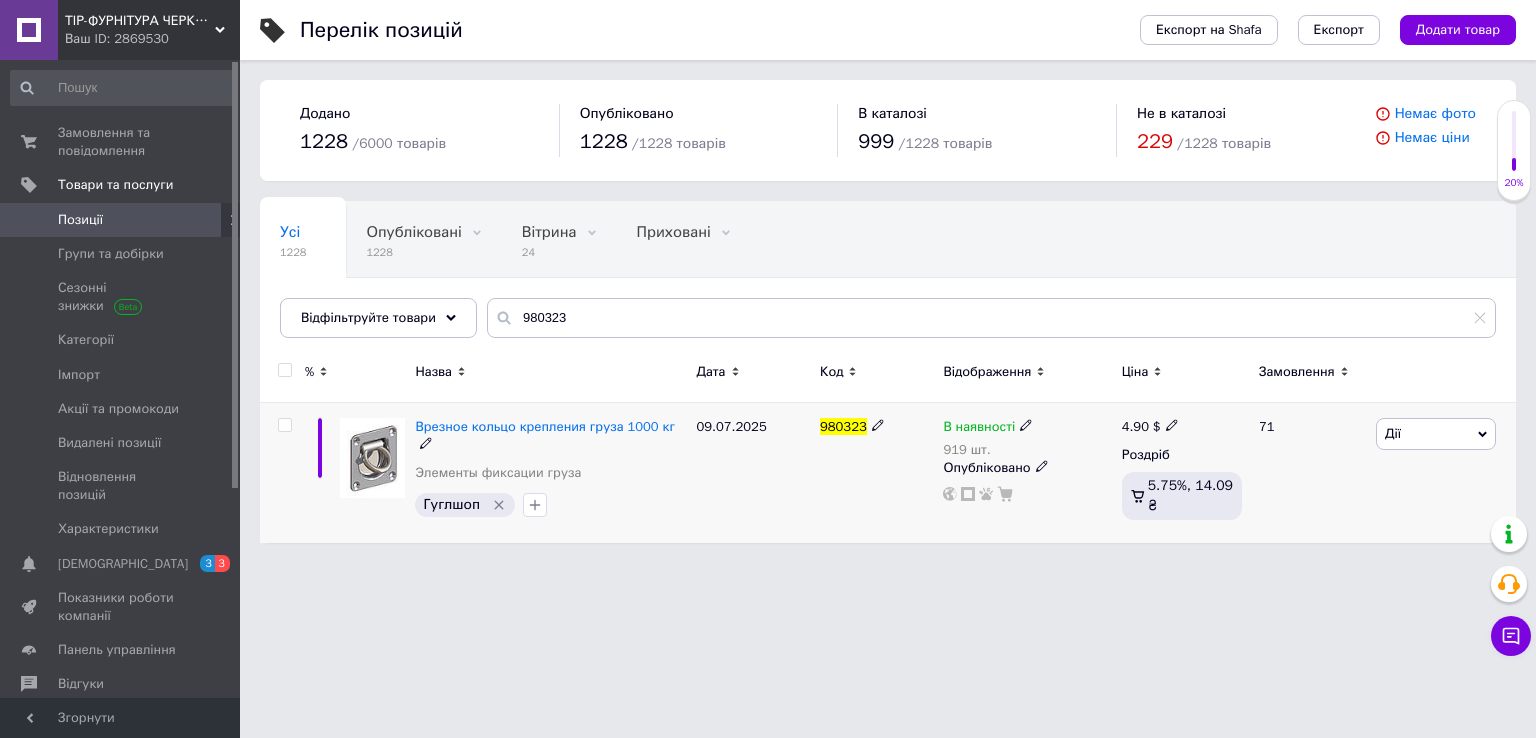 click on "4.90" at bounding box center [1135, 426] 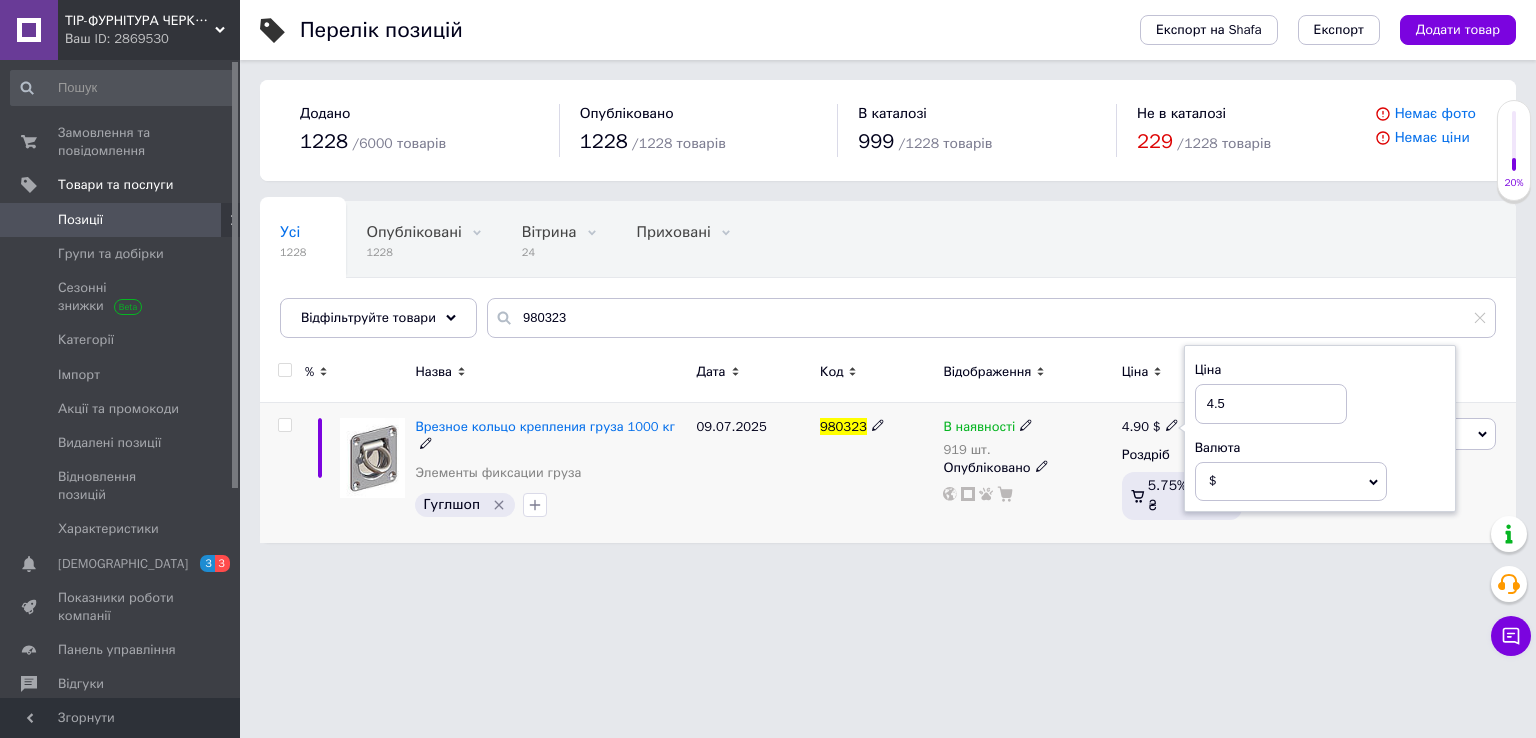 type on "4.55" 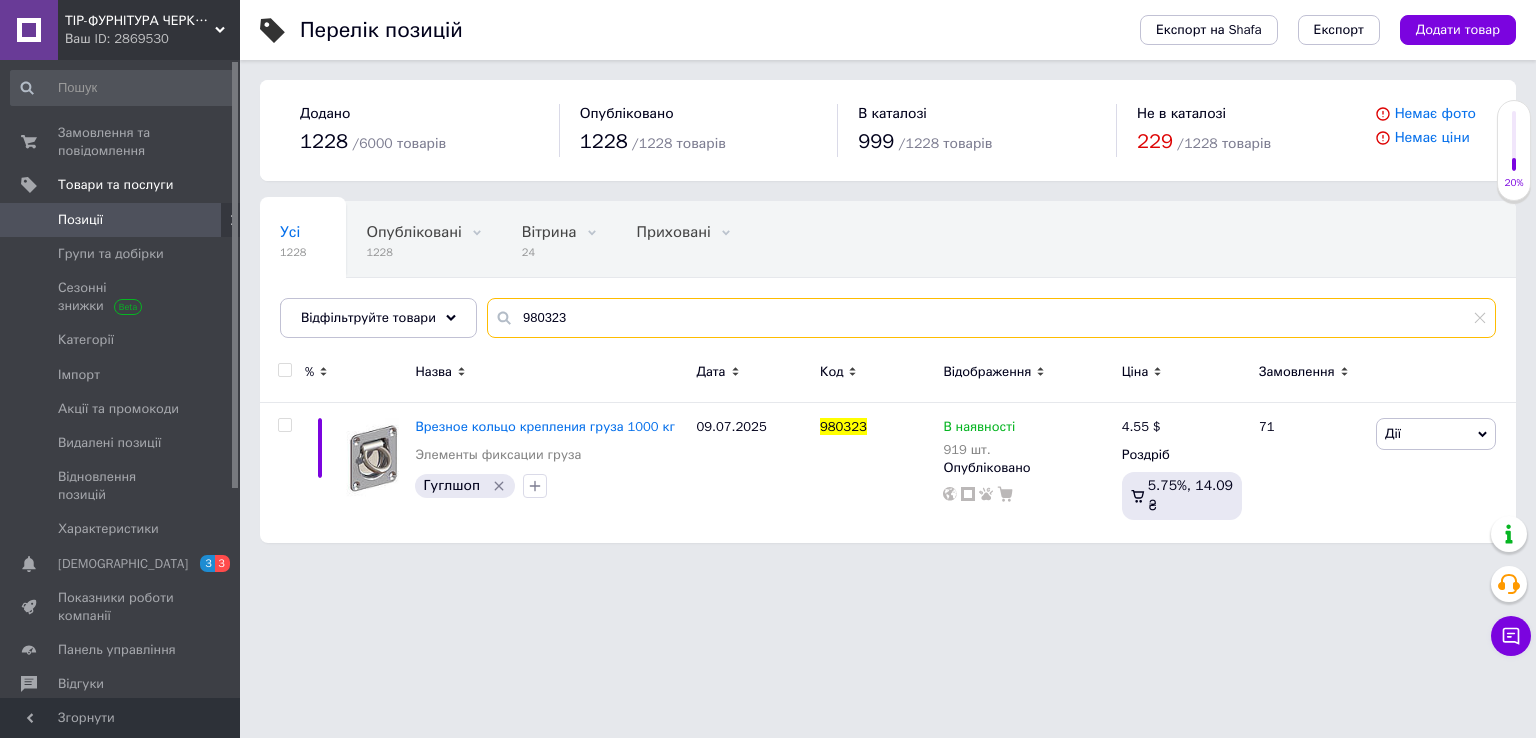 drag, startPoint x: 264, startPoint y: 359, endPoint x: 237, endPoint y: 369, distance: 28.79236 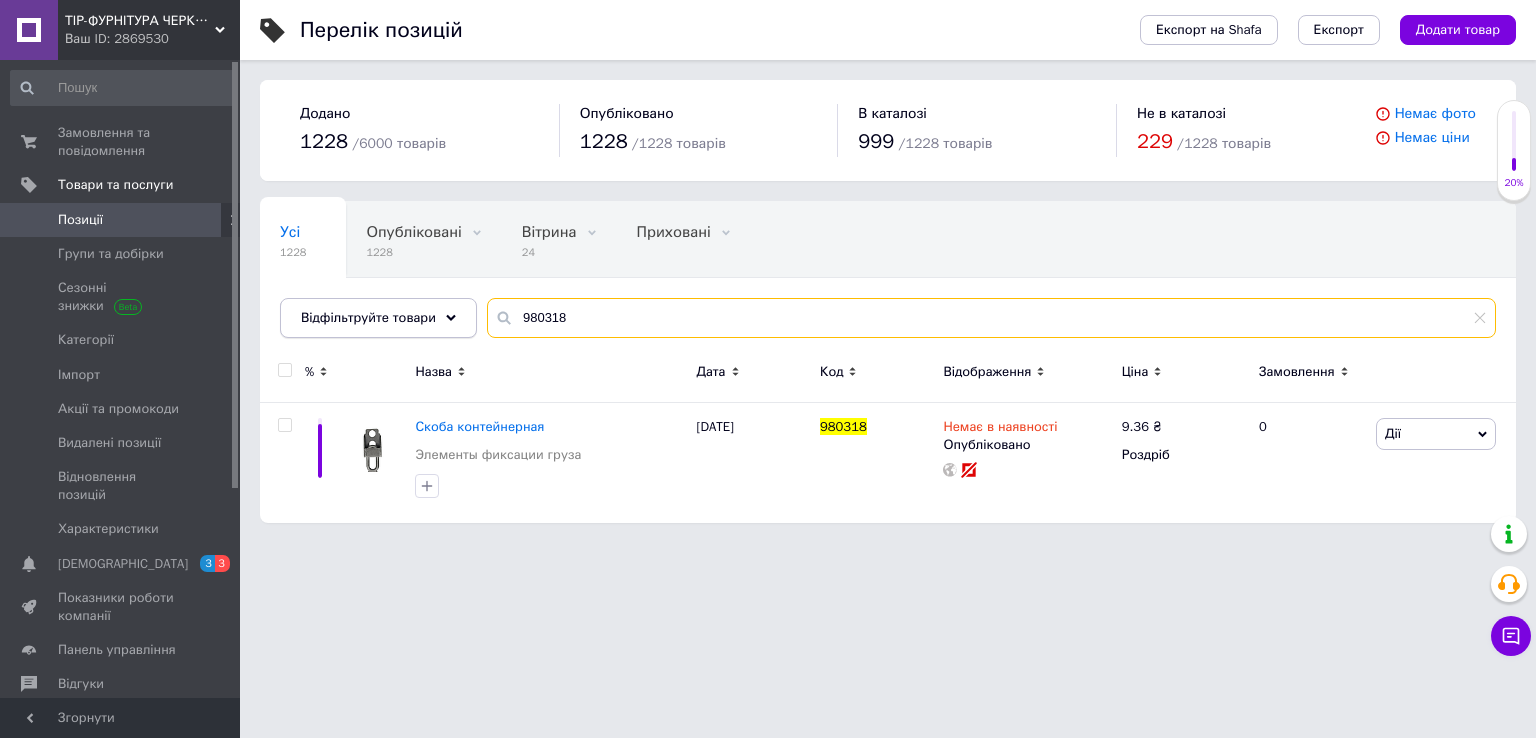 drag, startPoint x: 620, startPoint y: 299, endPoint x: 444, endPoint y: 320, distance: 177.24841 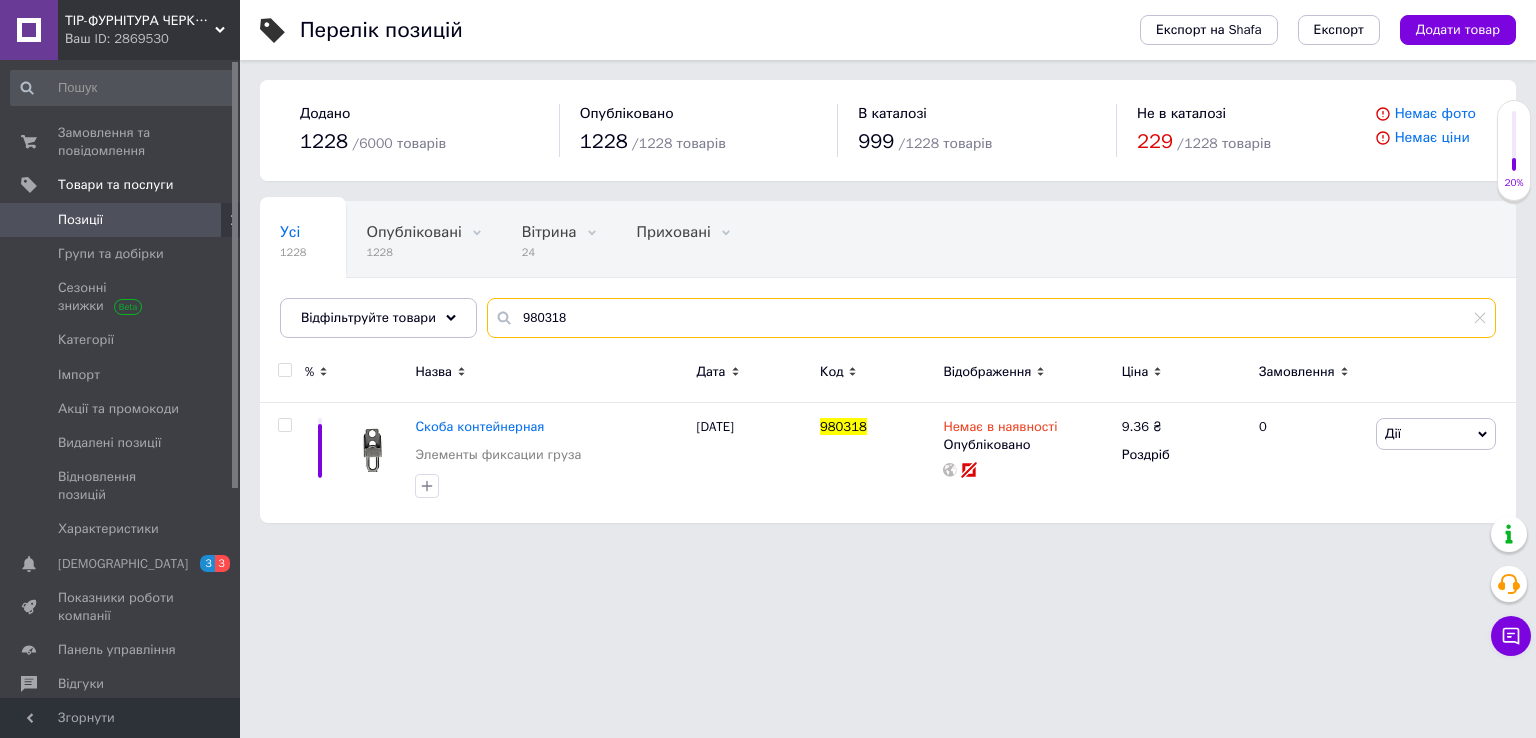 paste on "14" 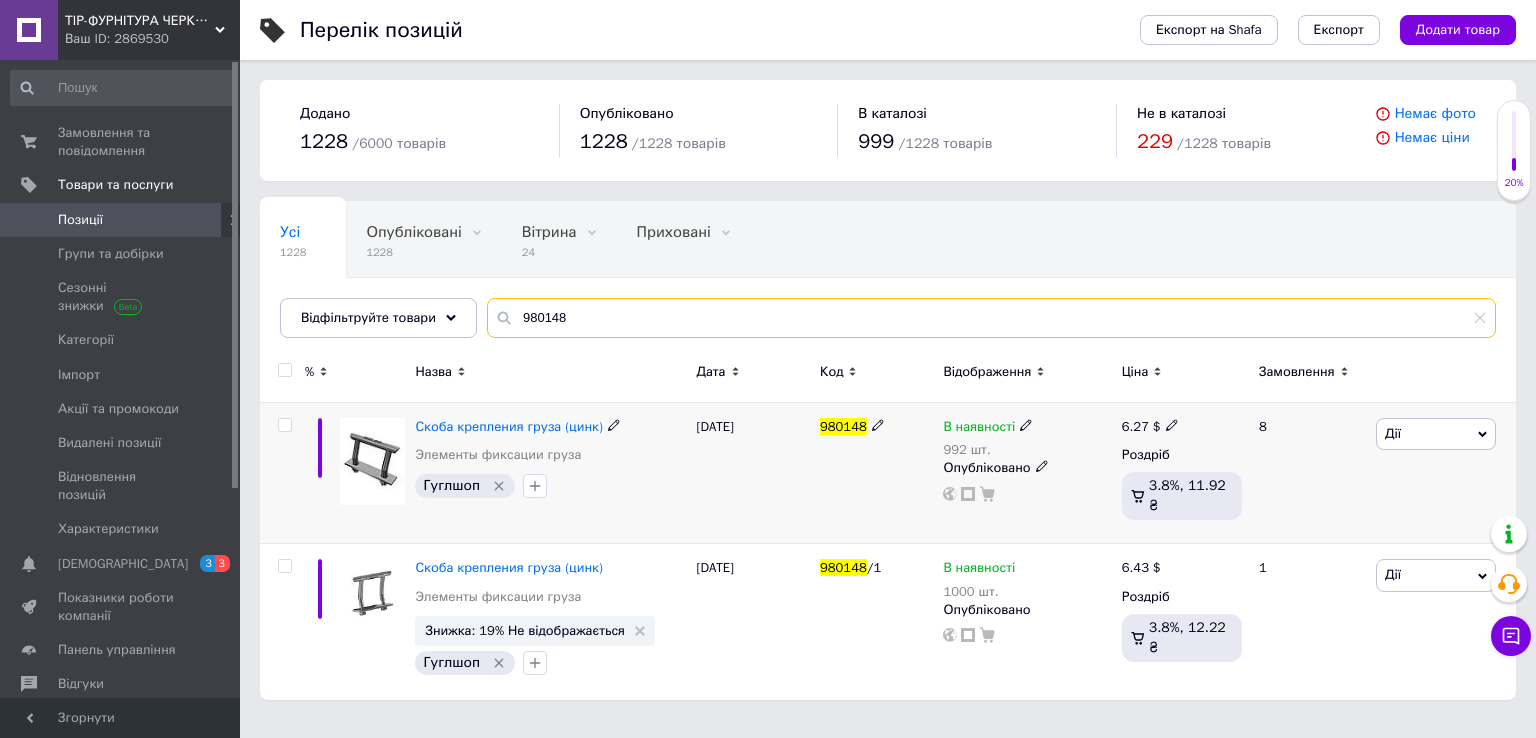 type on "980148" 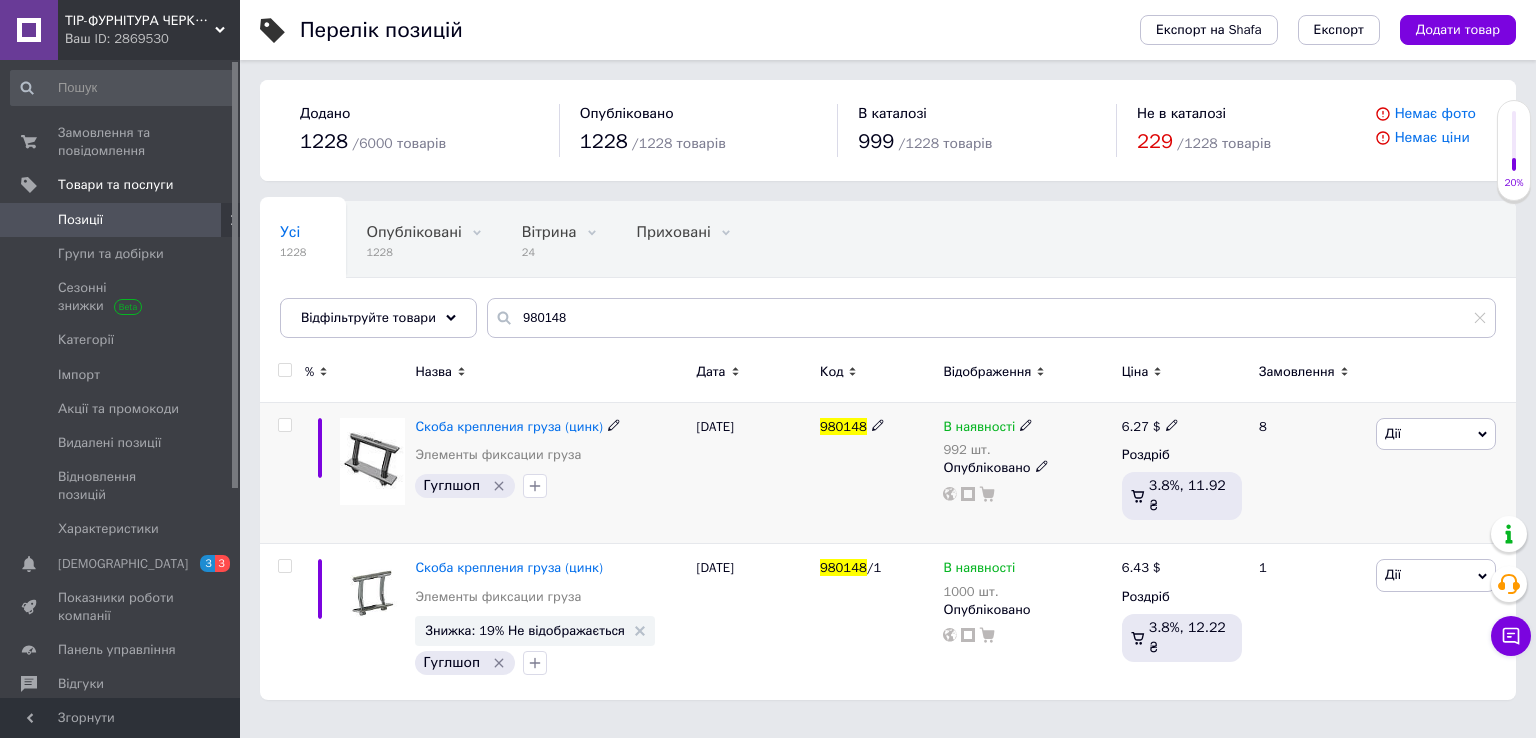 click on "6.27" at bounding box center [1135, 426] 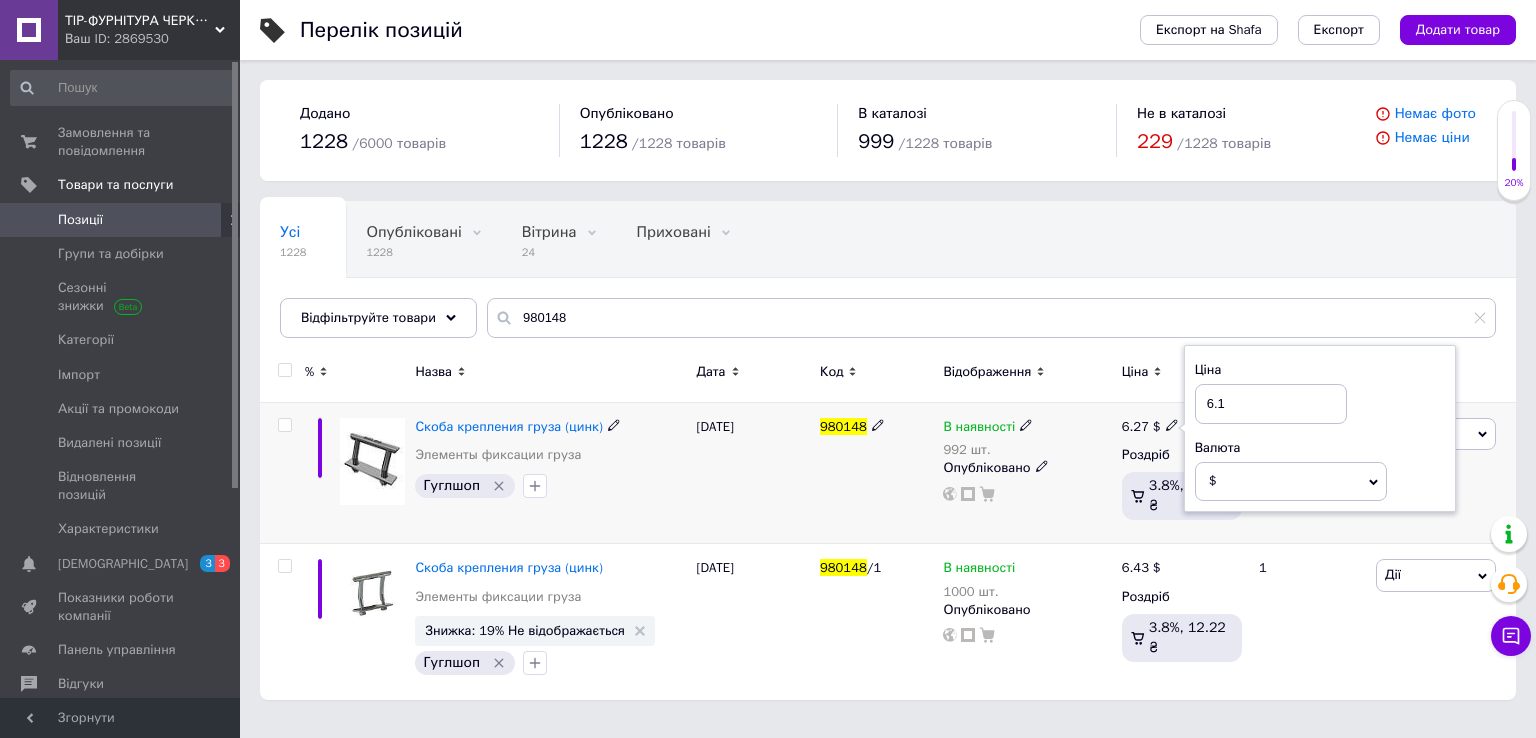 type on "6.13" 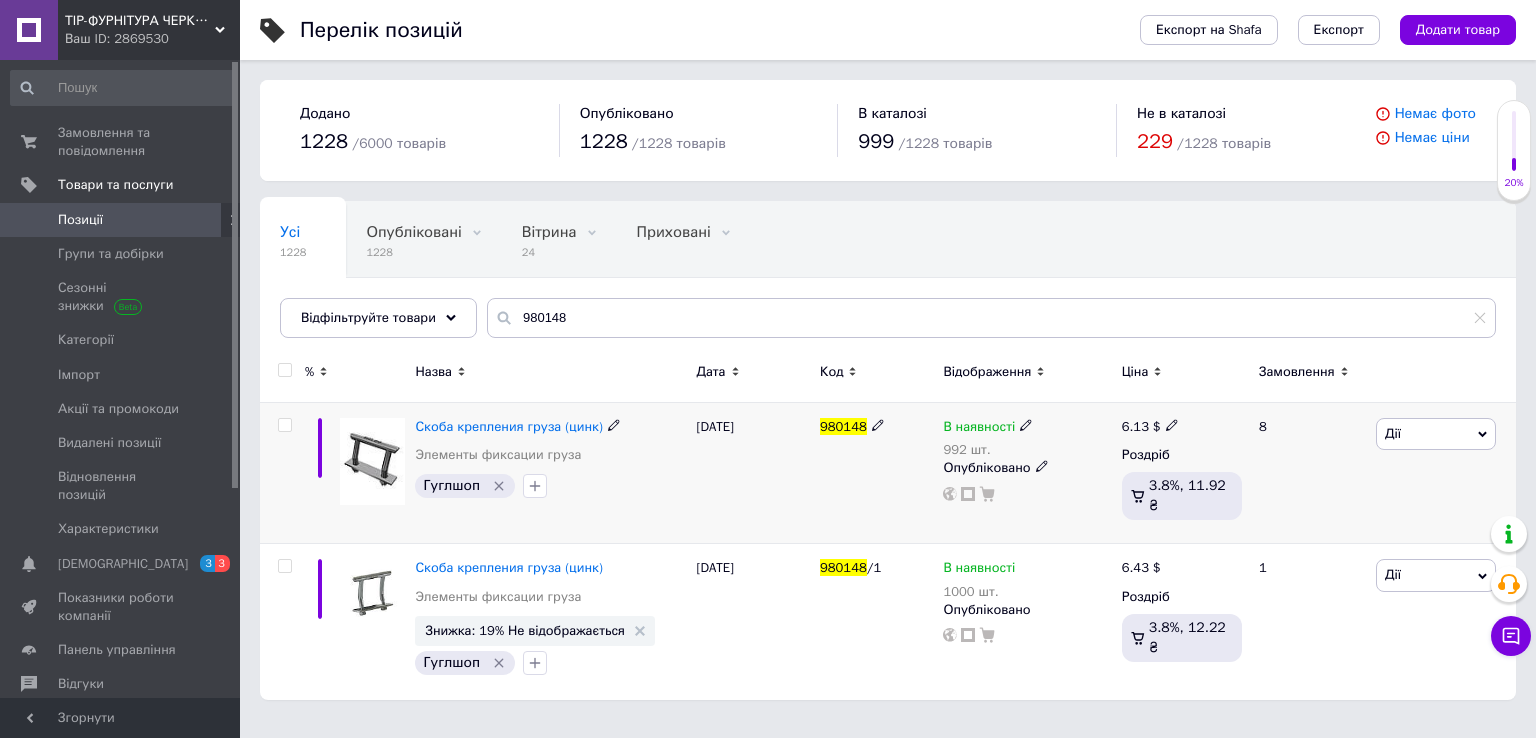 click on "Дії" at bounding box center (1436, 434) 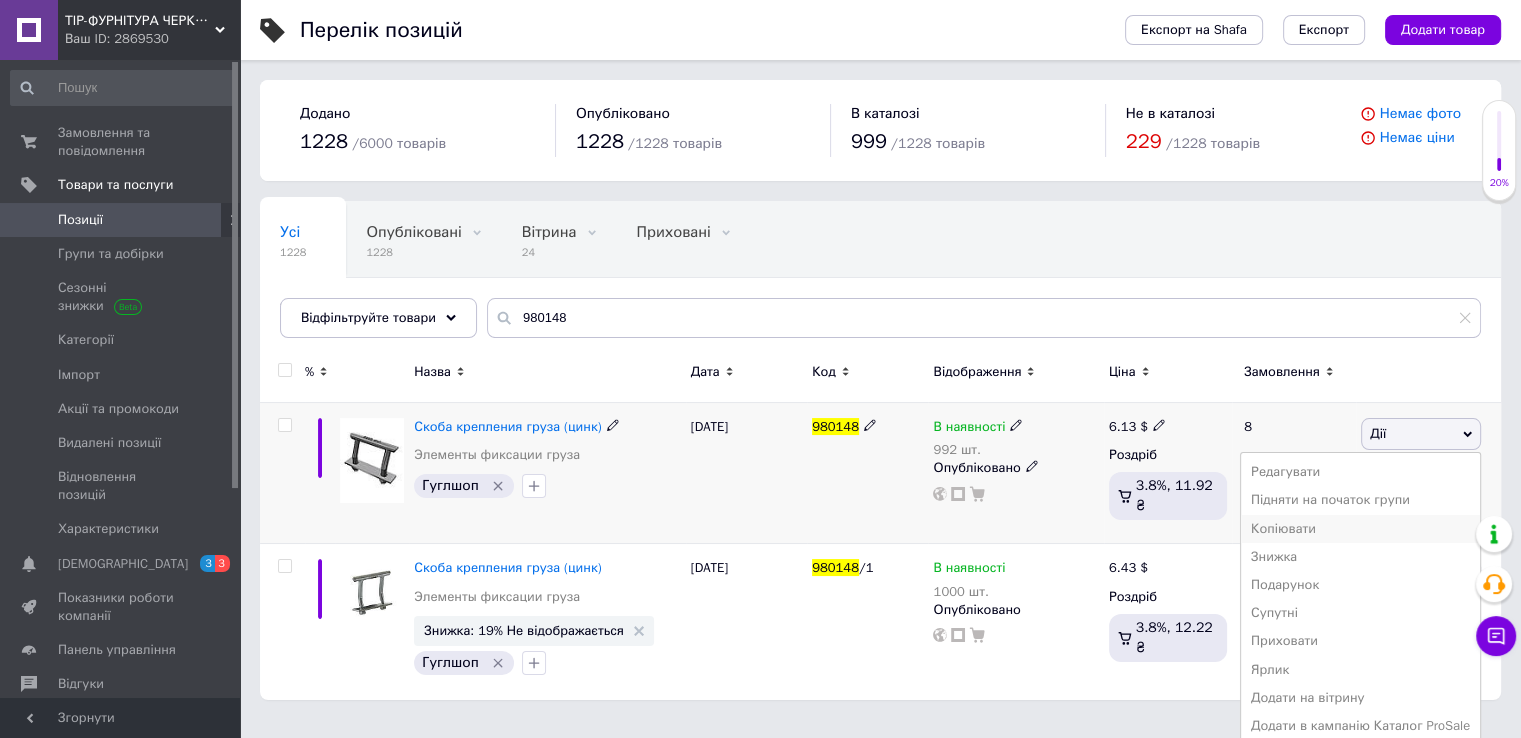 click on "Копіювати" at bounding box center [1360, 529] 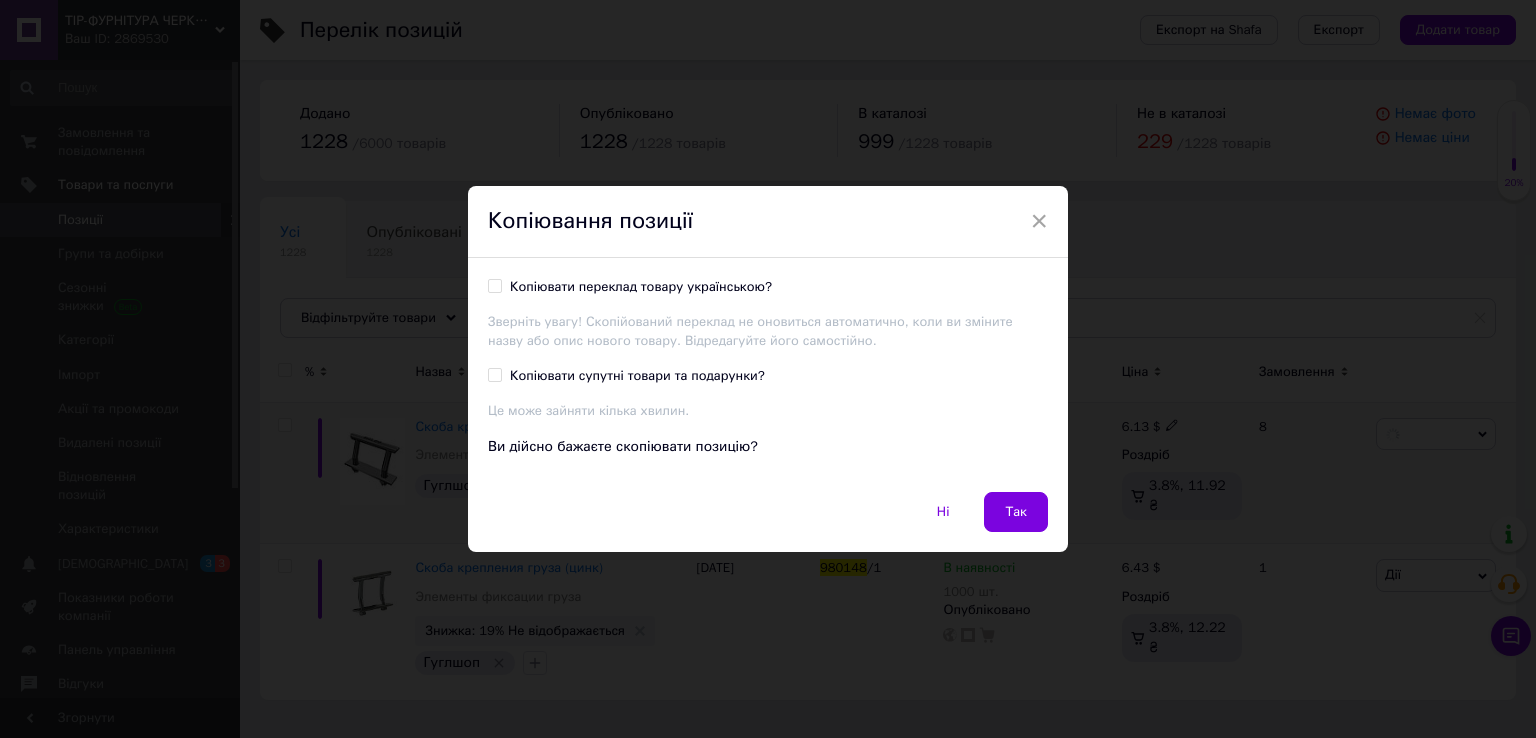 click on "Копіювати переклад товару українською?" at bounding box center [641, 287] 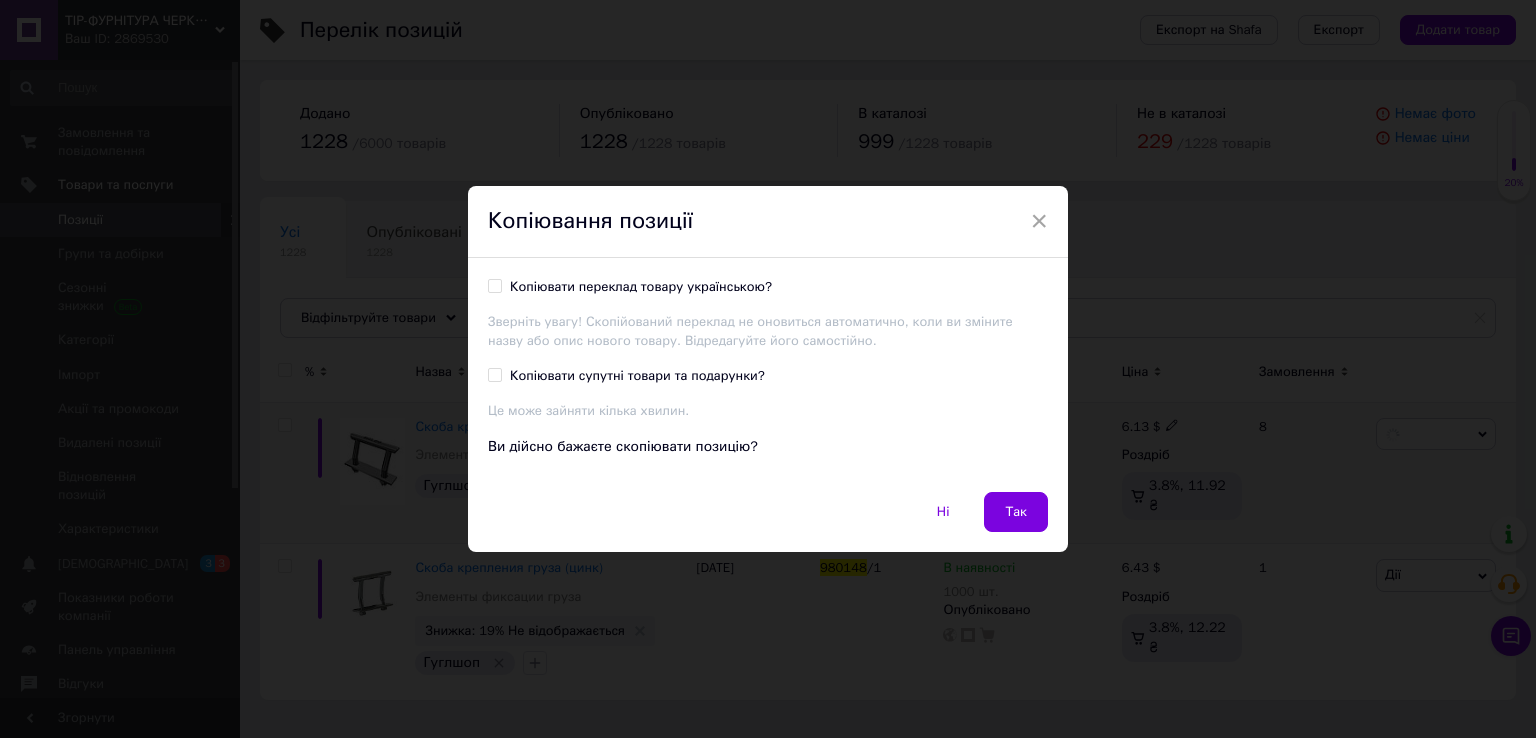 click on "Копіювати переклад товару українською?" at bounding box center (494, 285) 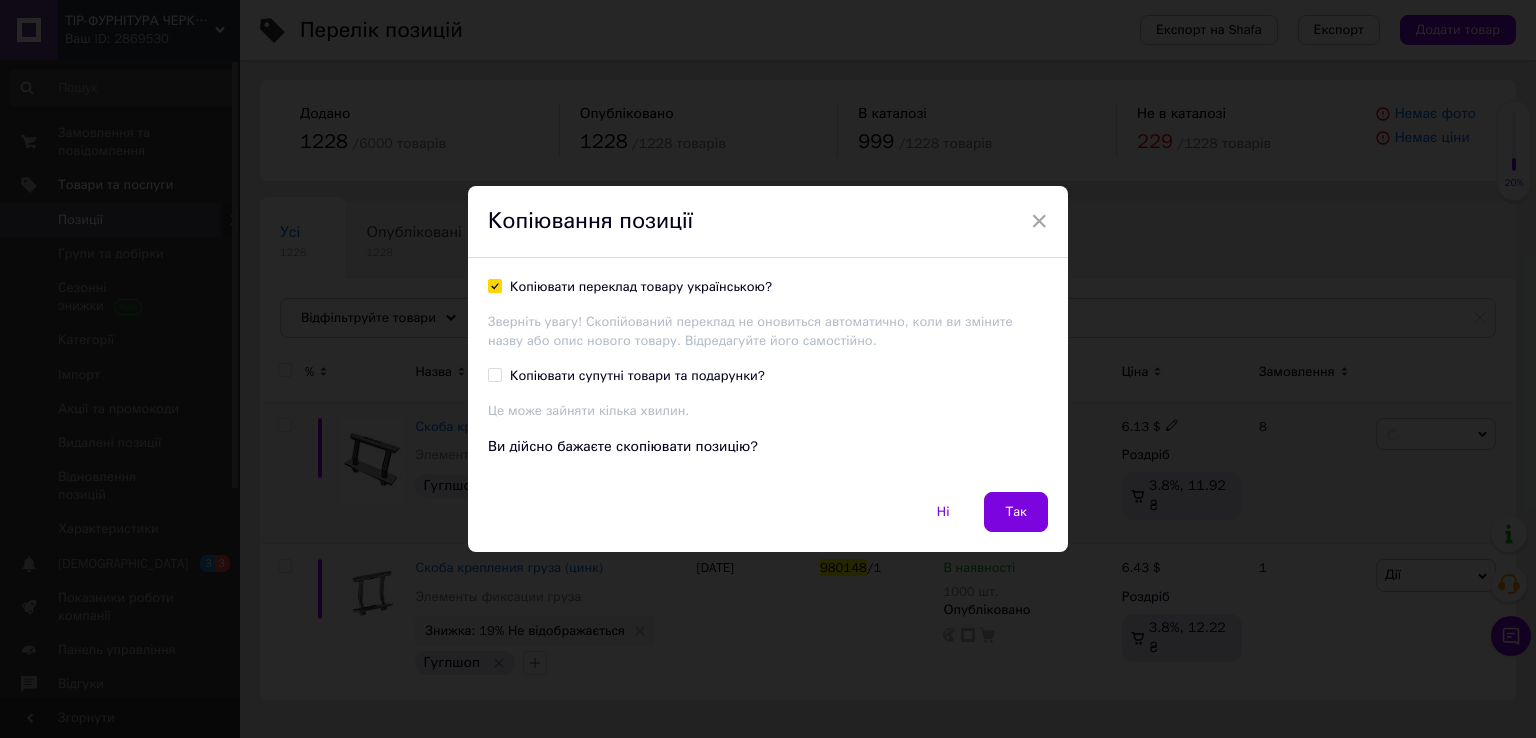 checkbox on "true" 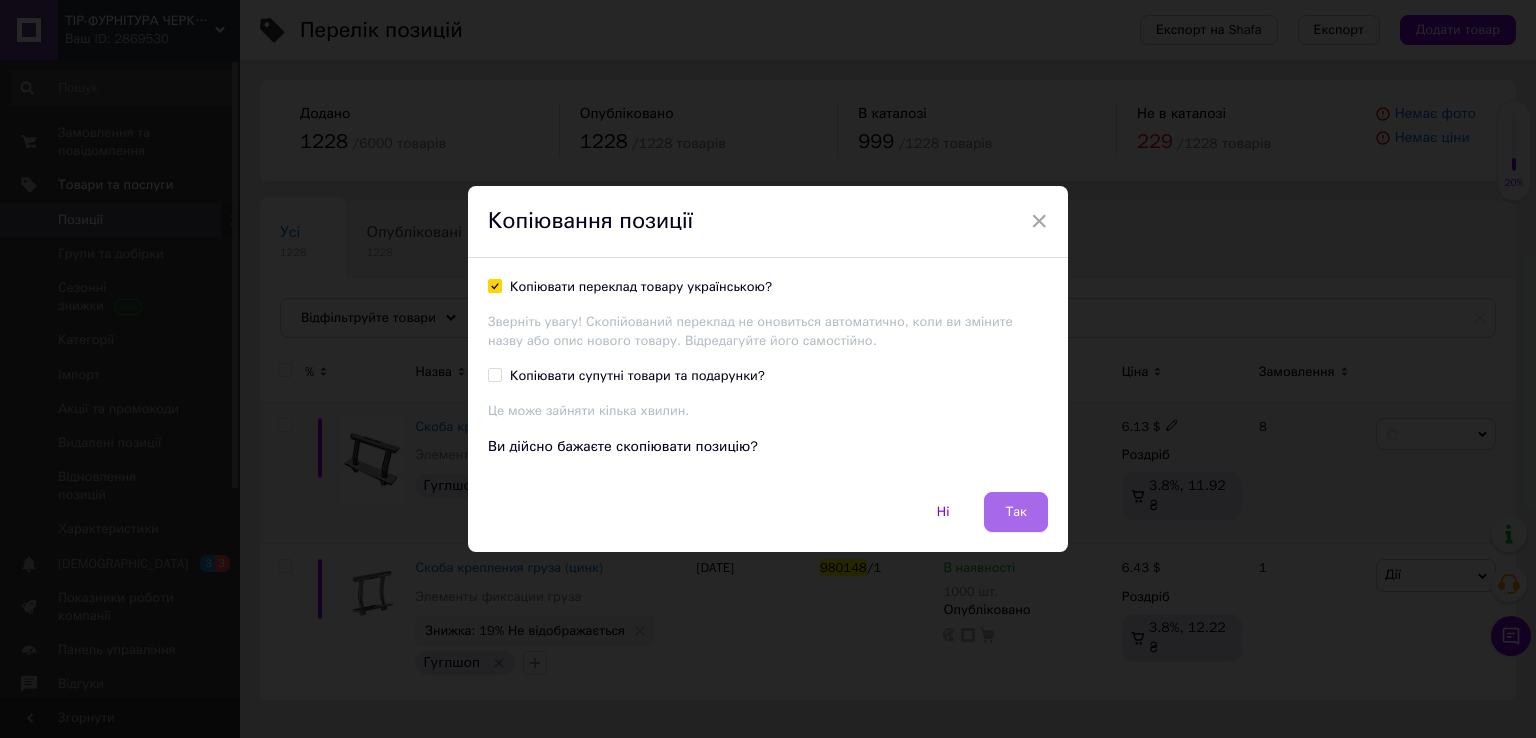 click on "Так" at bounding box center [1016, 512] 